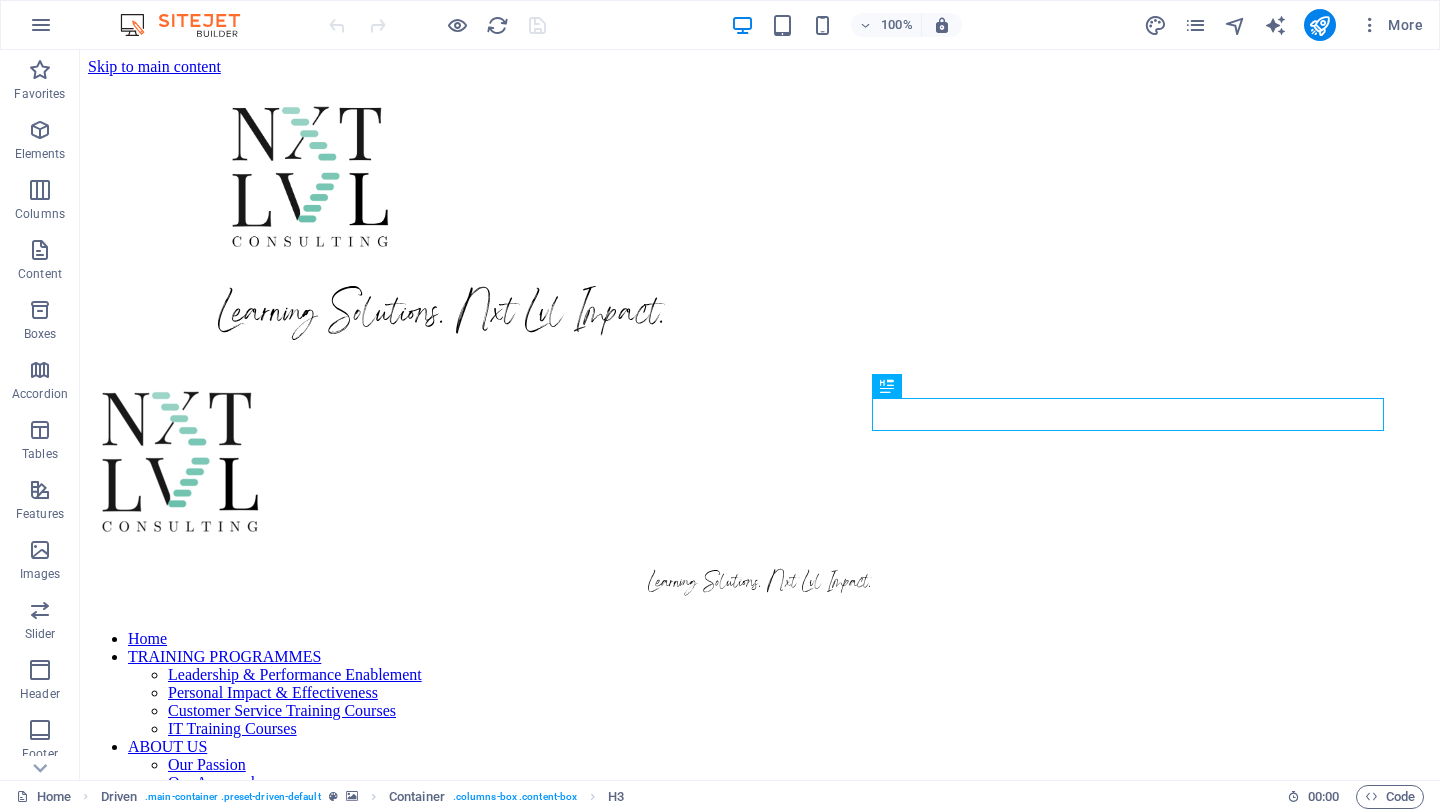 scroll, scrollTop: 751, scrollLeft: 0, axis: vertical 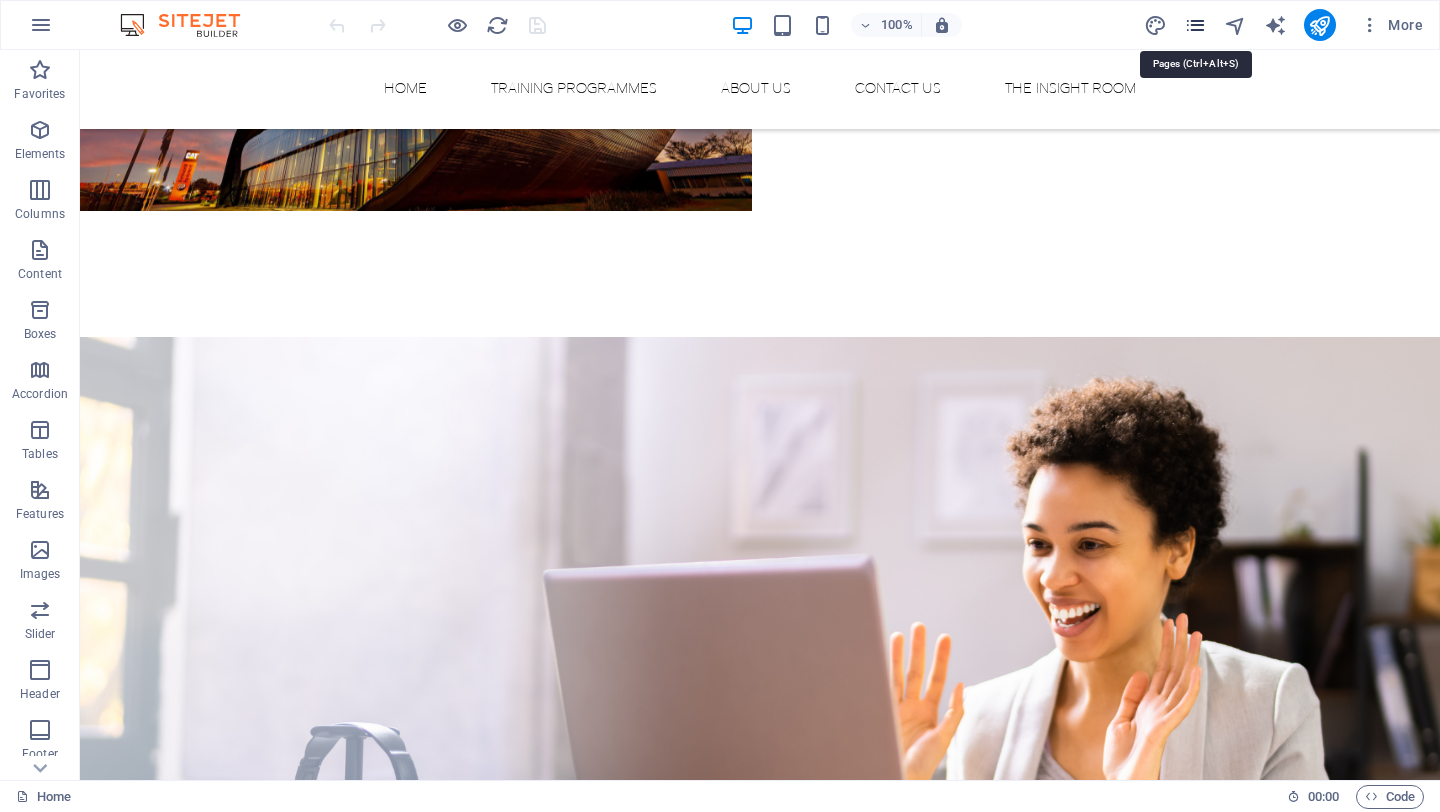 click at bounding box center [1195, 25] 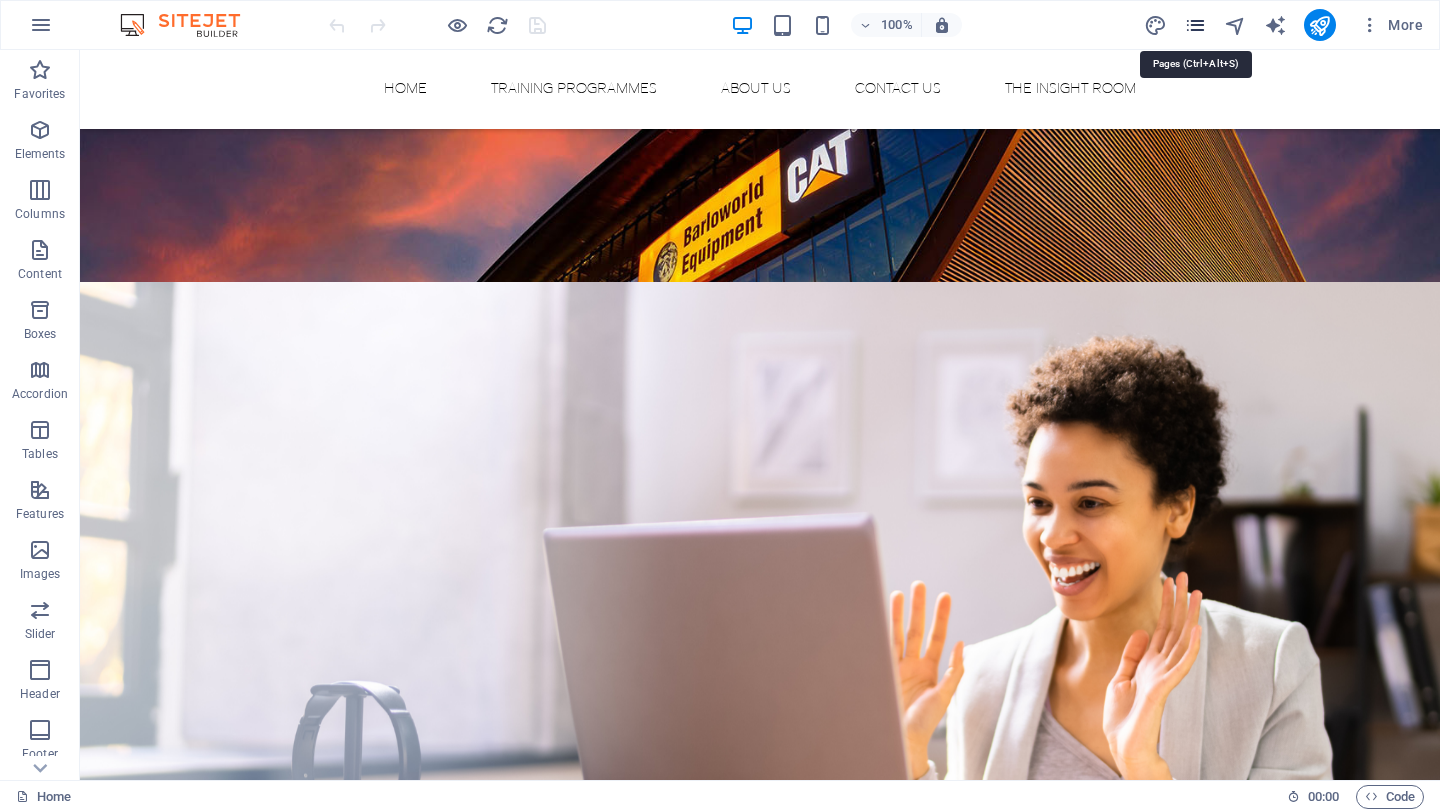 scroll, scrollTop: 4255, scrollLeft: 0, axis: vertical 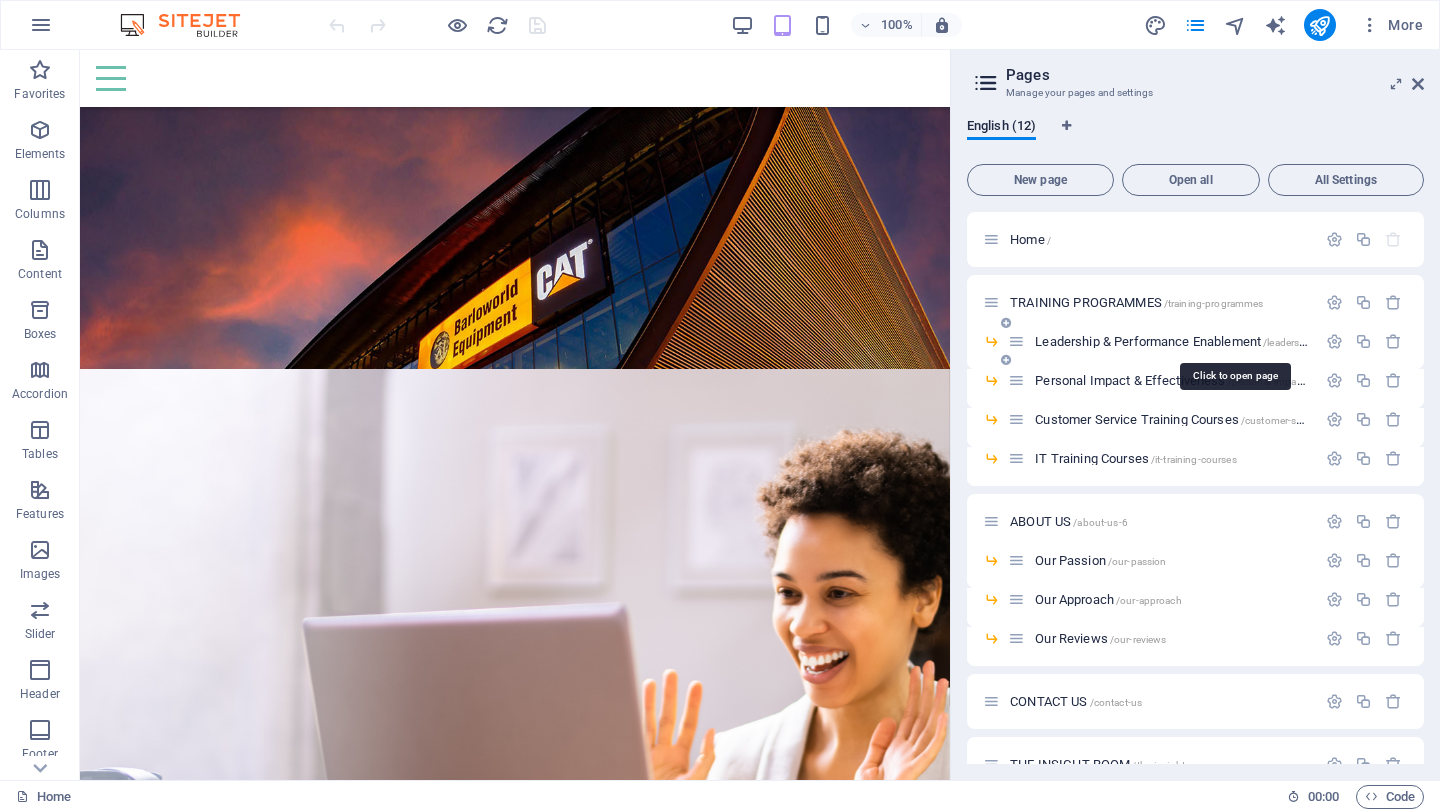click on "Leadership & Performance Enablement /leadership-performance-enablement" at bounding box center [1233, 341] 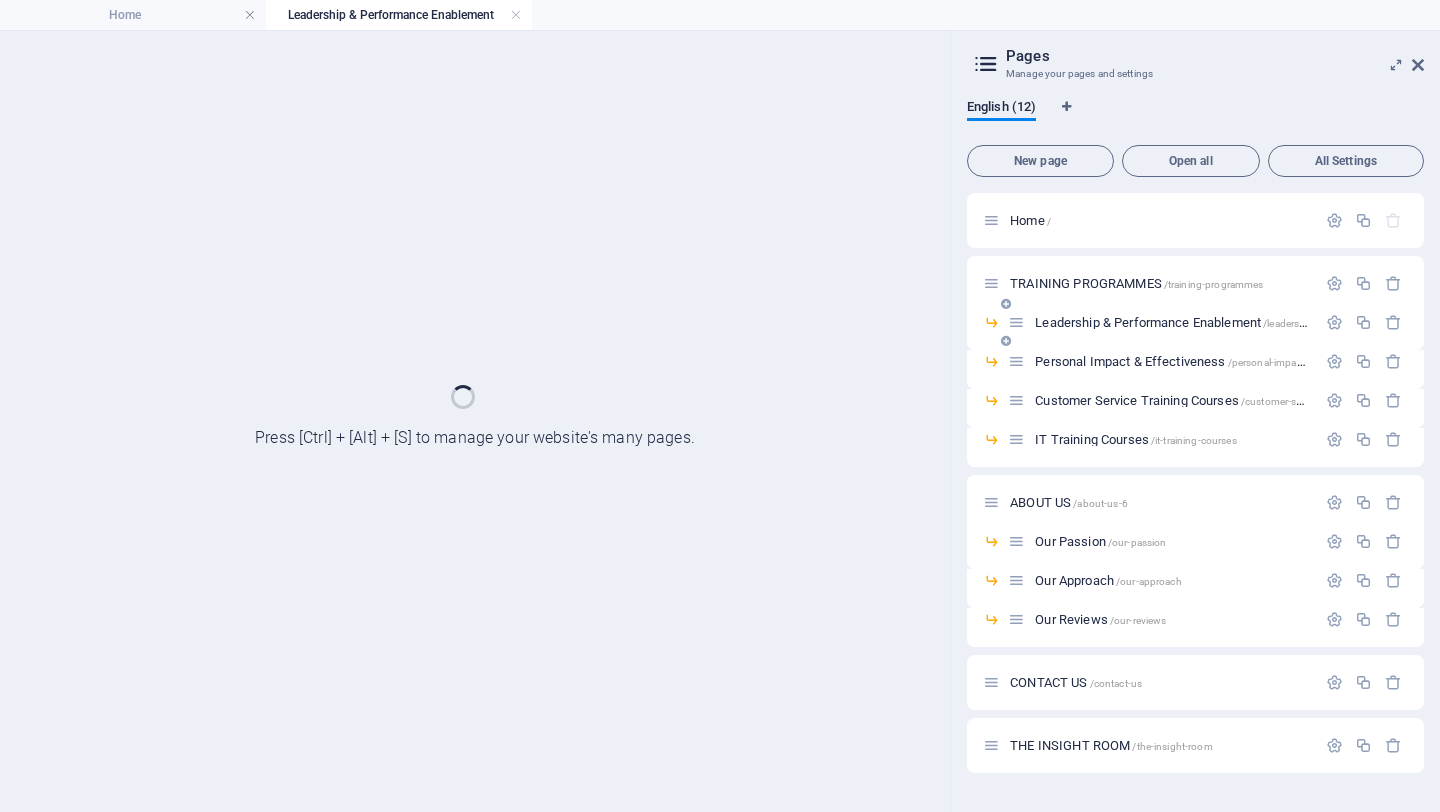 scroll, scrollTop: 0, scrollLeft: 0, axis: both 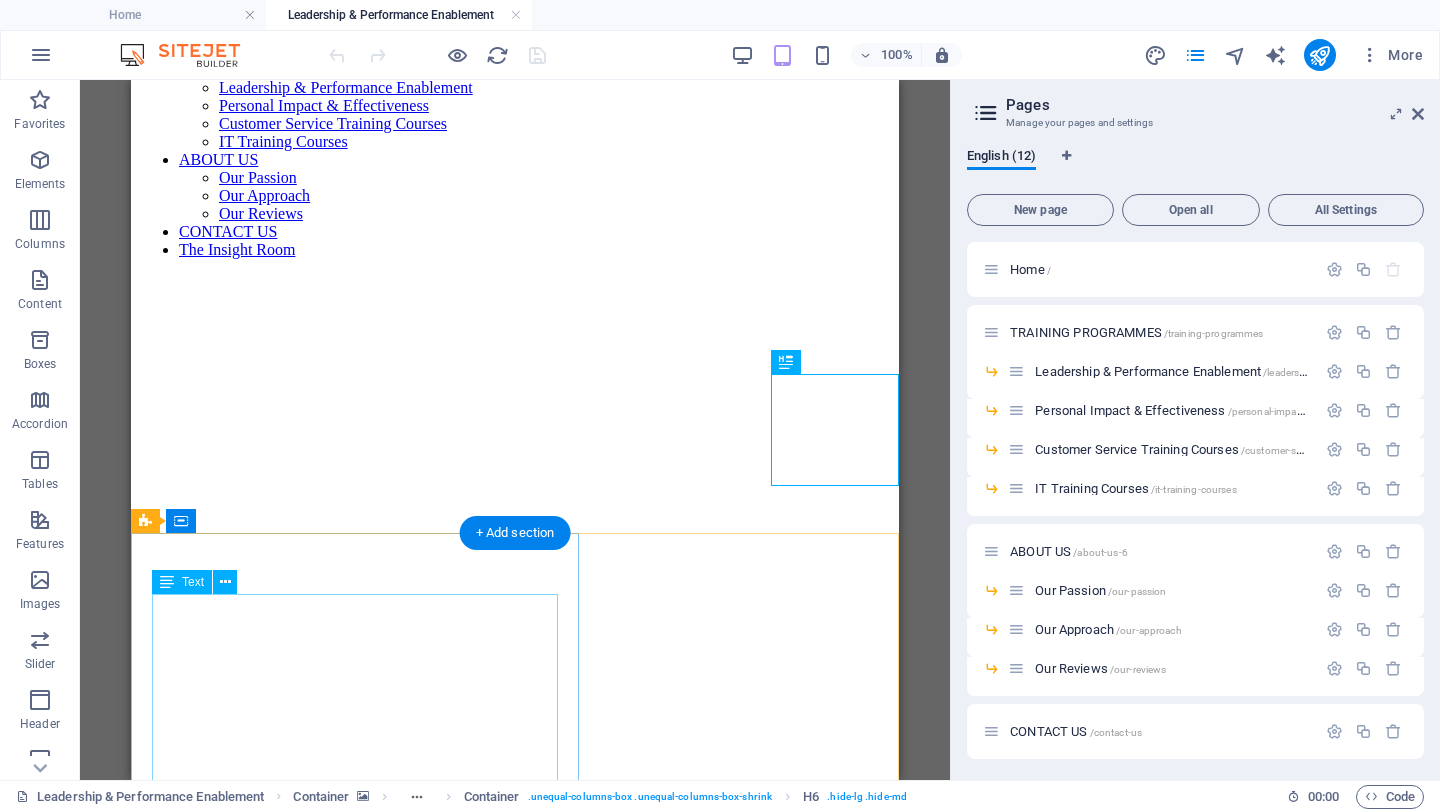 click on "Investing in your team’s leadership and management skills can transform their potential and empower senior leaders to realise your wider company goals.  Our courses give your employees the tools they need to implement structural changes and shape your company culture, upskilling your entire organisation  in the process.  At Nxt Lvl Consulting, our suite of in-person and online training courses provides your top personnel with the skills they need to lead and motivate colleagues. Our experts define tangible goals, focusing on developing interpersonal skills, management of business processes and emotional intelligence." at bounding box center (515, 1024) 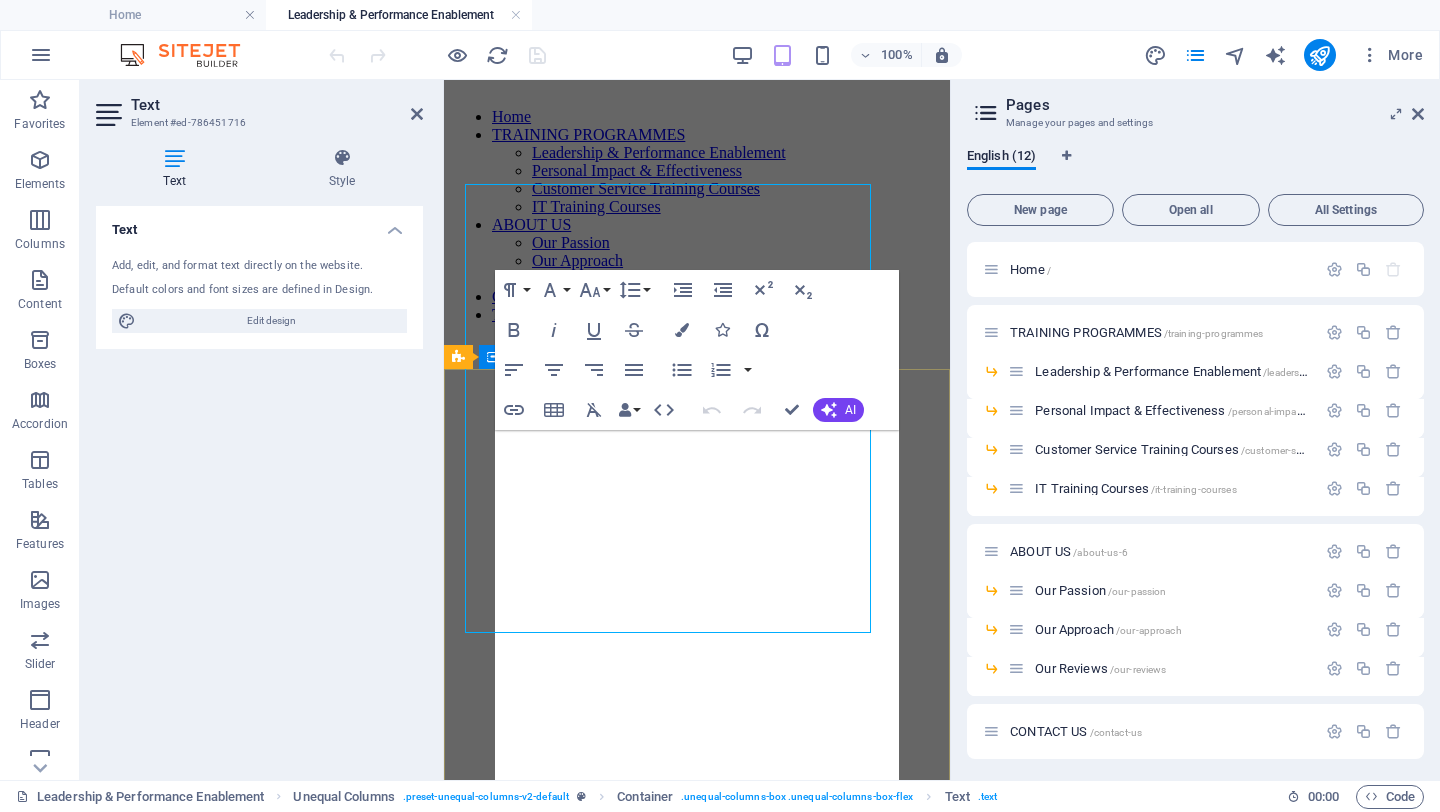 scroll, scrollTop: 1027, scrollLeft: 0, axis: vertical 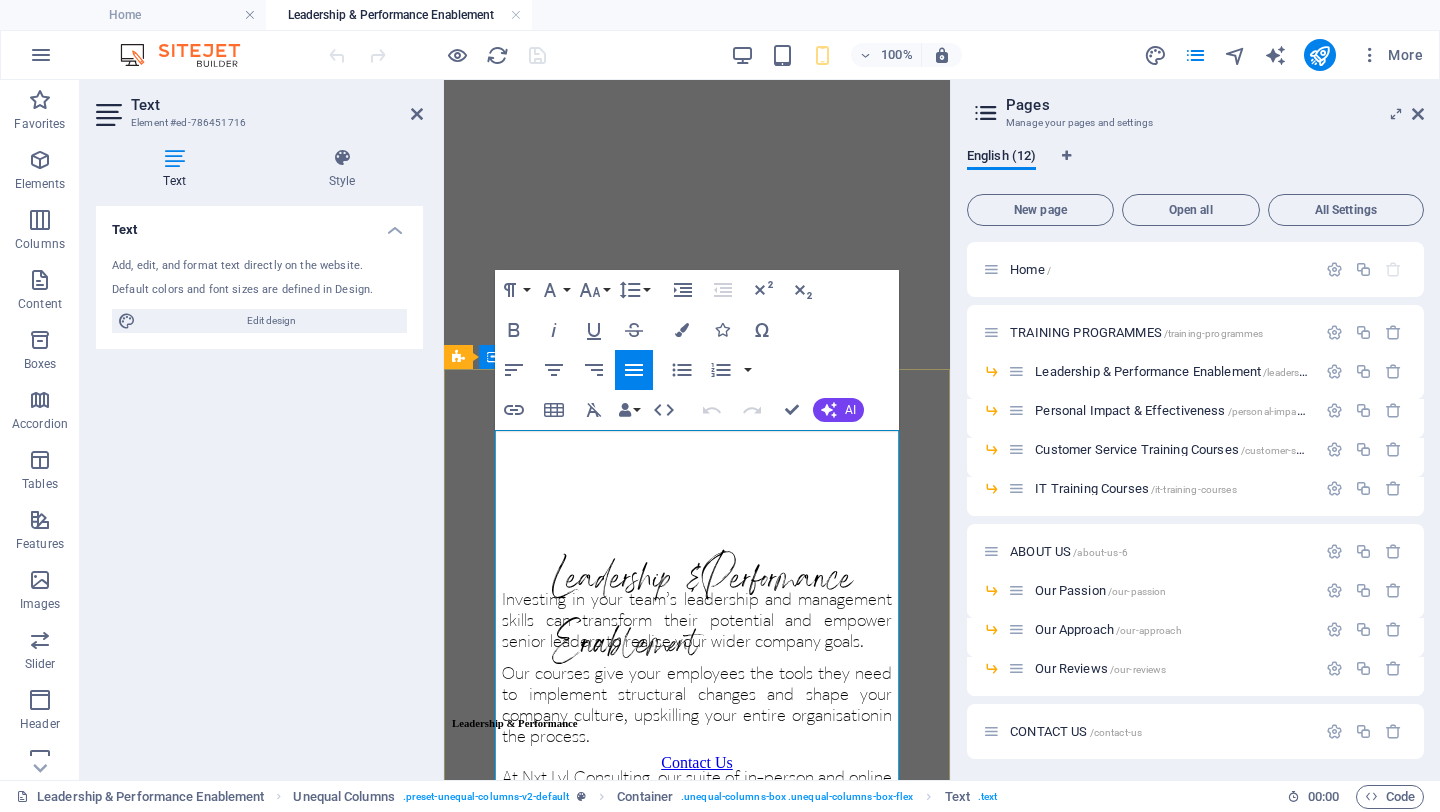 click on "Investing in your team’s leadership and management skills can transform their potential and empower senior leaders to realise your wider company goals." at bounding box center [699, 621] 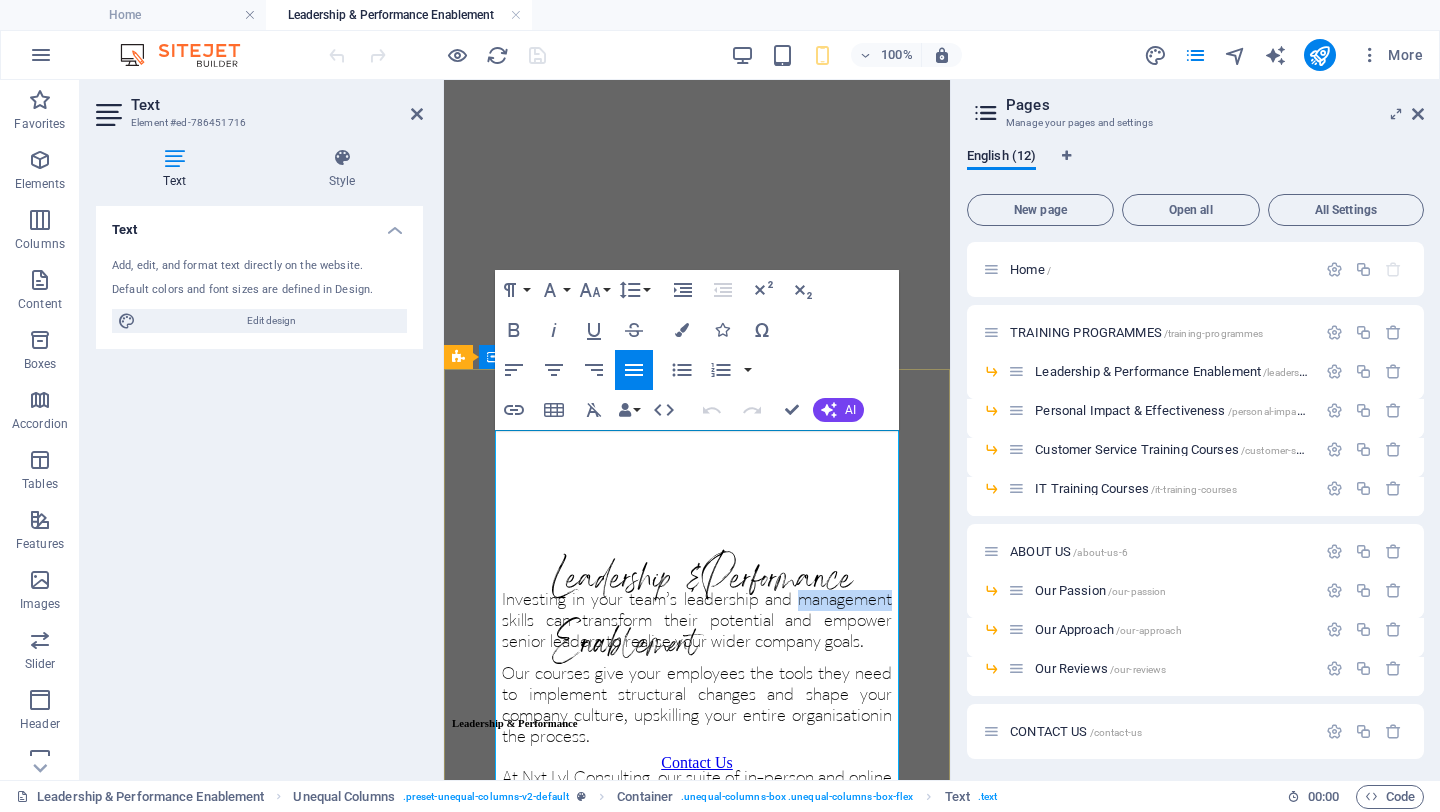 click on "Investing in your team’s leadership and management skills can transform their potential and empower senior leaders to realise your wider company goals." at bounding box center (699, 621) 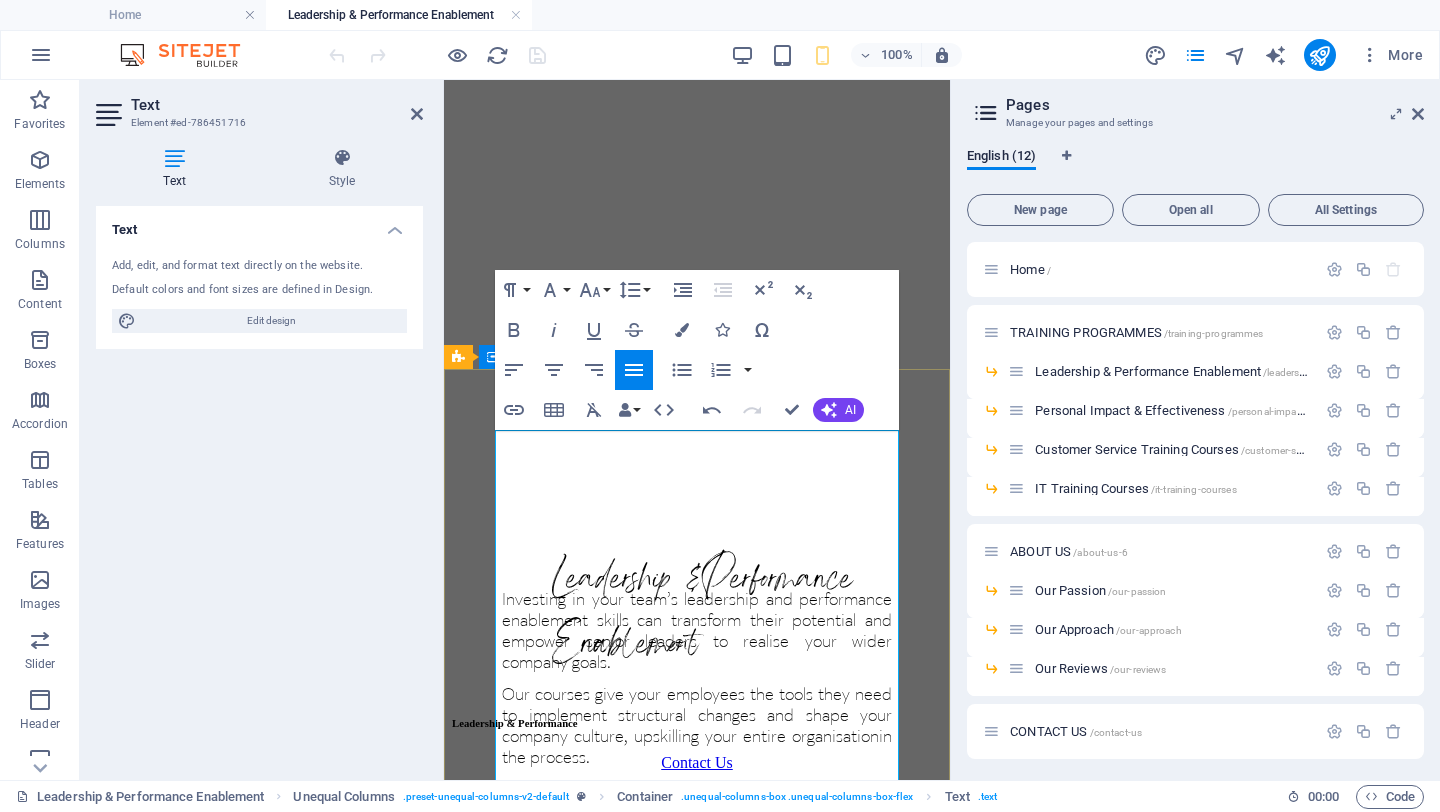 click on "Investing in your team’s leadership and performance enablement skills can transform their potential and empower senior leaders to realise your wider company goals." at bounding box center (699, 632) 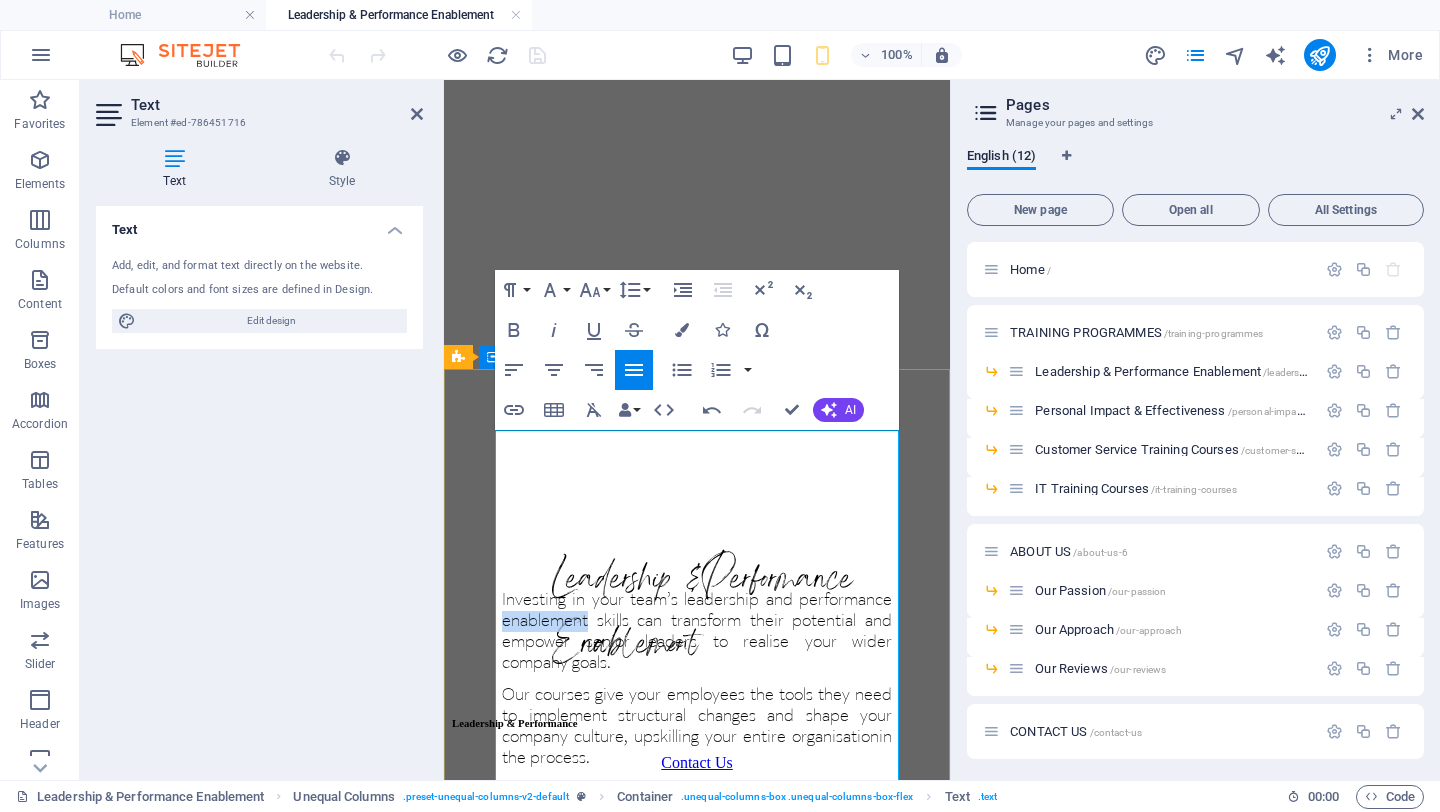 click on "Investing in your team’s leadership and performance enablement skills can transform their potential and empower senior leaders to realise your wider company goals." at bounding box center [699, 632] 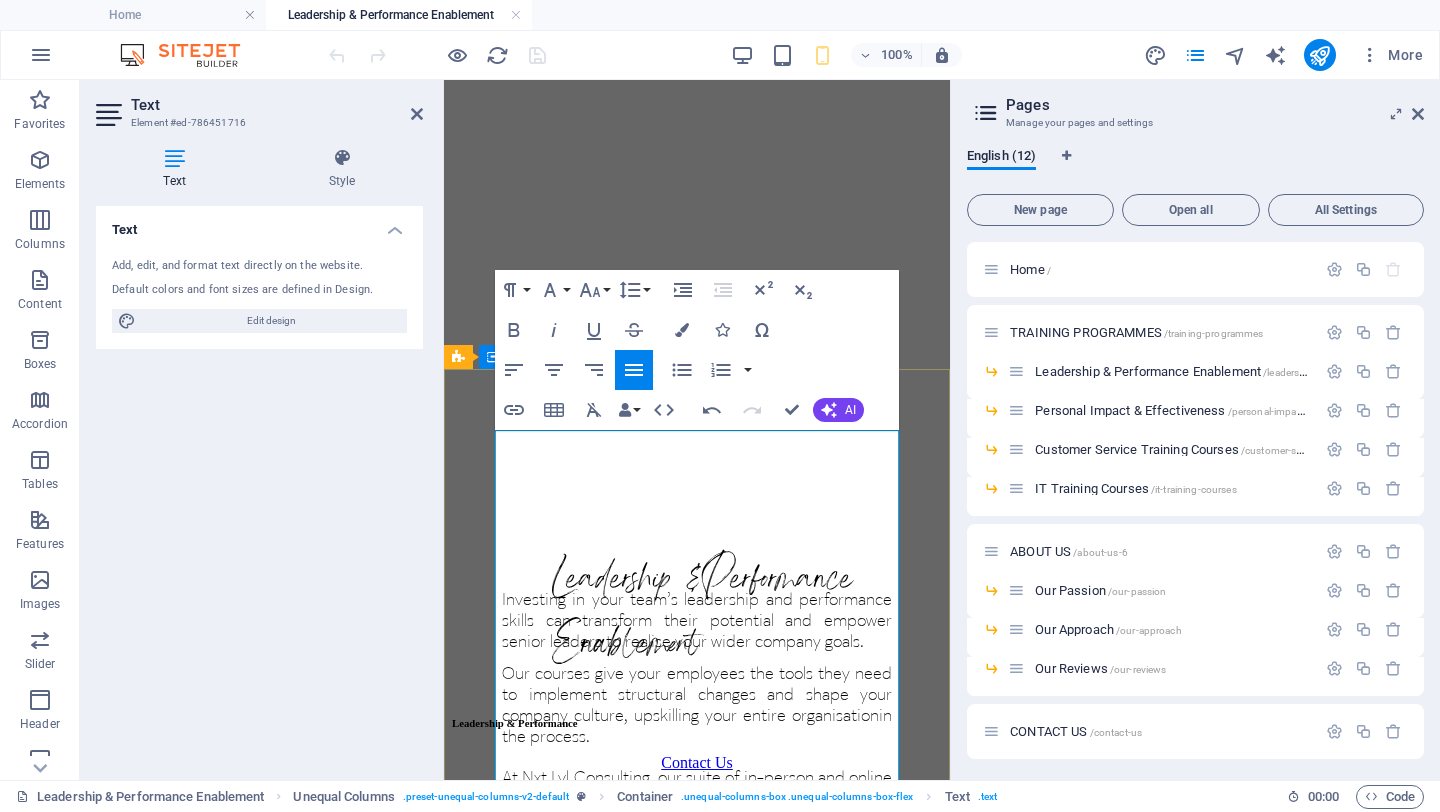 click on "Investing in your team’s leadership and performance skills can transform their potential and empower senior leaders to realise your wider company goals.  Our courses give your employees the tools they need to implement structural changes and shape your company culture, upskilling your entire organisation  in the process.  At Nxt Lvl Consulting, our suite of in-person and online training courses provides your top personnel with the skills they need to lead and motivate colleagues. Our experts define tangible goals, focusing on developing interpersonal skills, management of business processes and emotional intelligence. Our Top Leadership and Performance Enablement Courses   Our training courses are designed to advance management and leadership skills  across  your business,  upskilling your wider teams  through concentrated, expert-led programmes to make them more effective, confident managers.  The following is a flavour of our existing programmes." at bounding box center (697, 938) 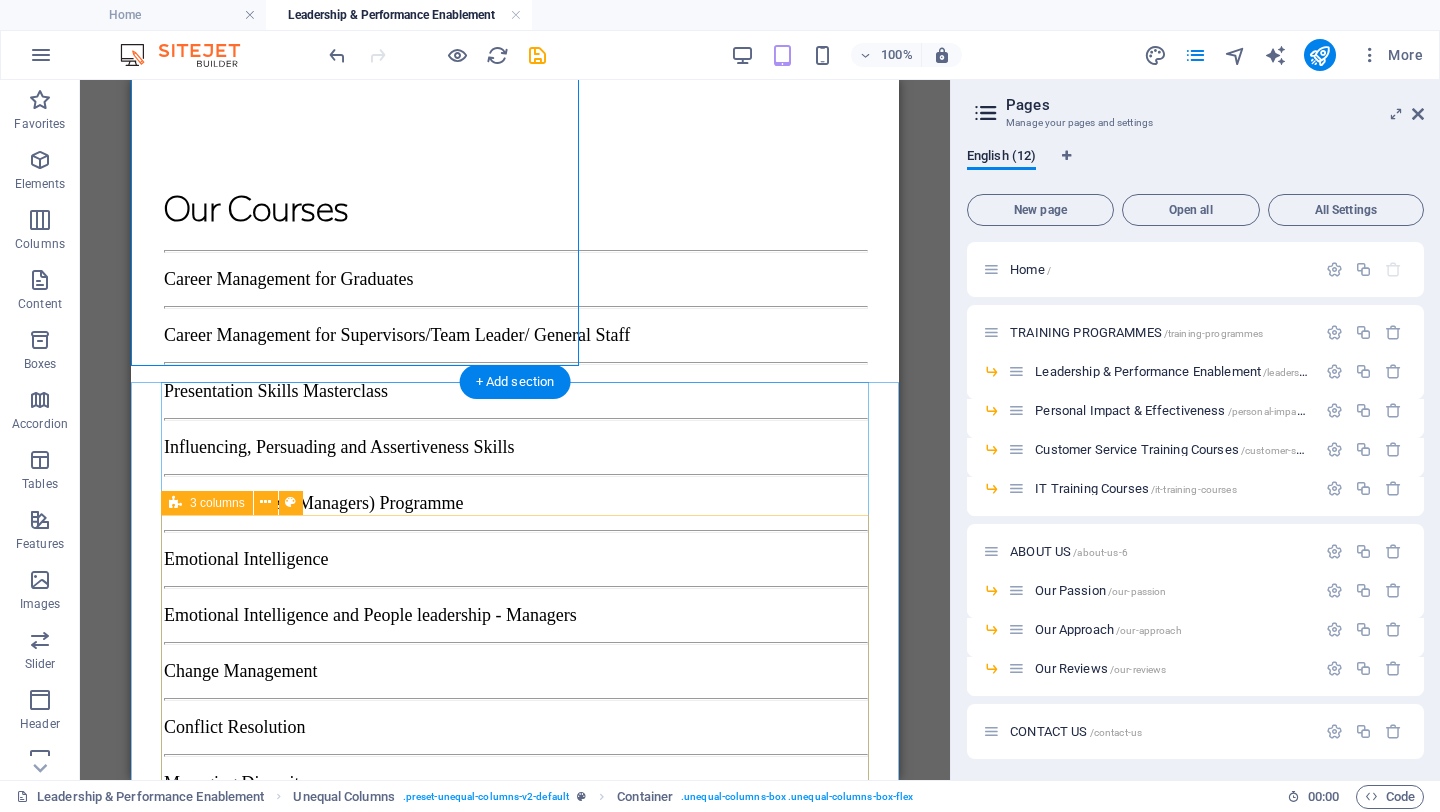 scroll, scrollTop: 1987, scrollLeft: 0, axis: vertical 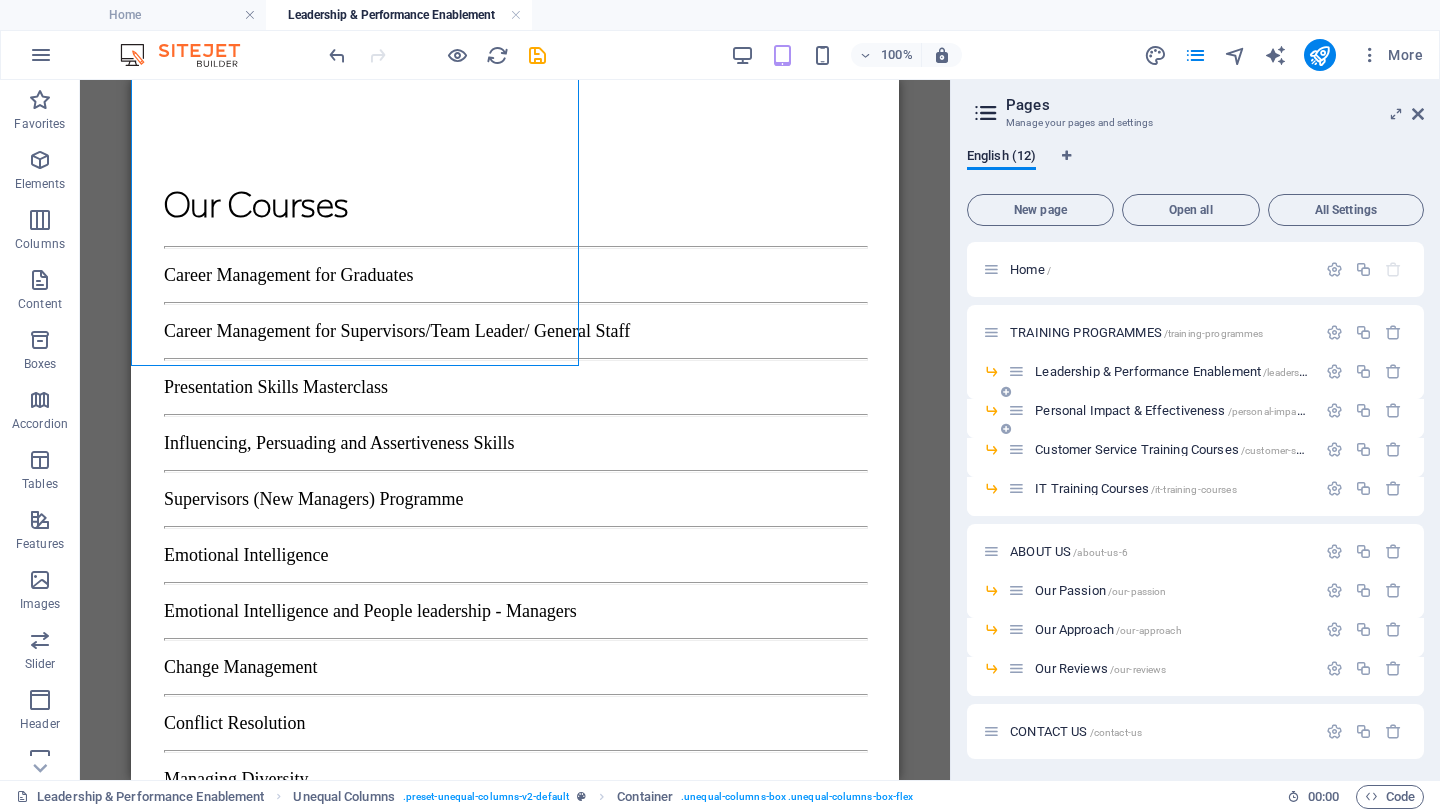 click on "Personal Impact & Effectiveness /personal-impact-effectiveness" at bounding box center [1201, 410] 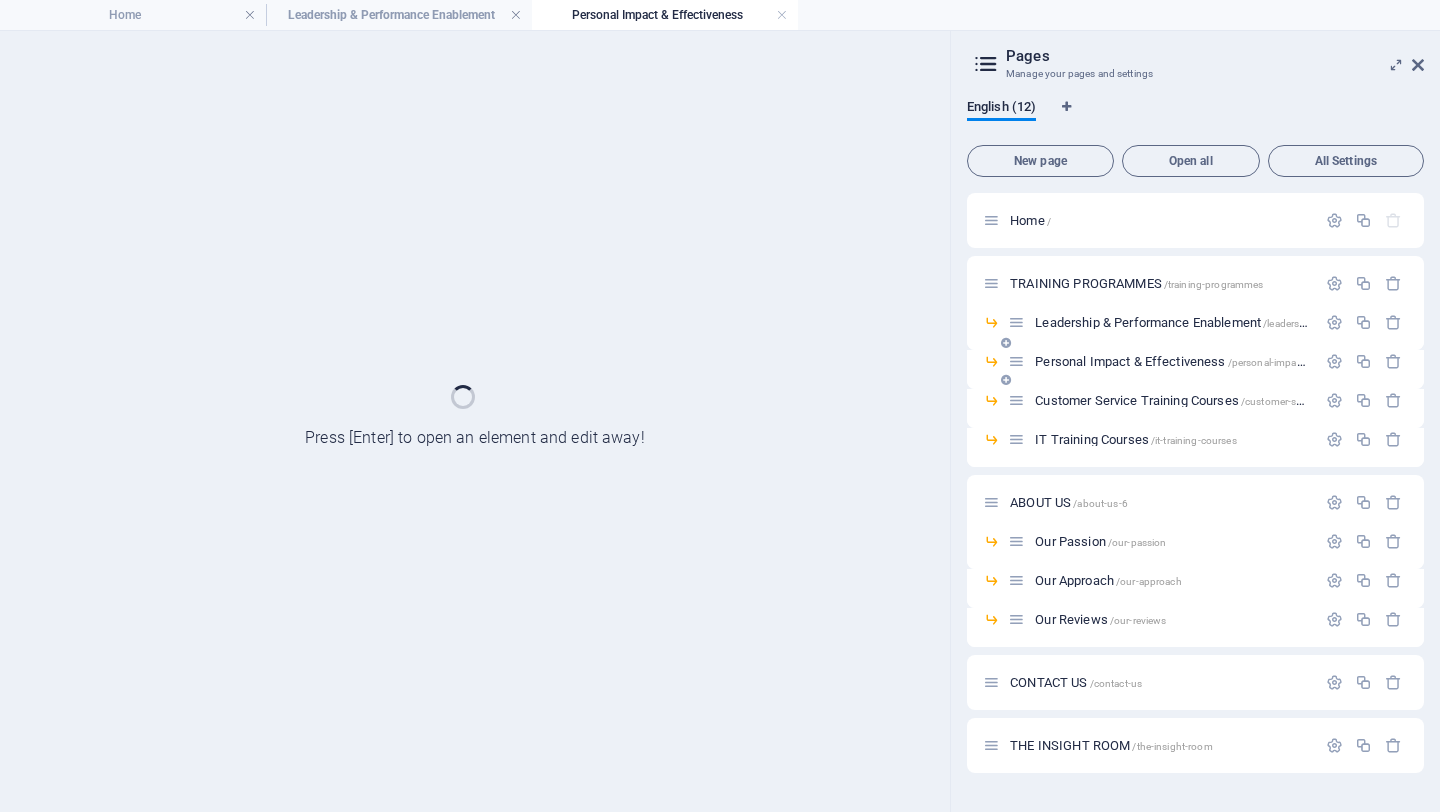 scroll, scrollTop: 0, scrollLeft: 0, axis: both 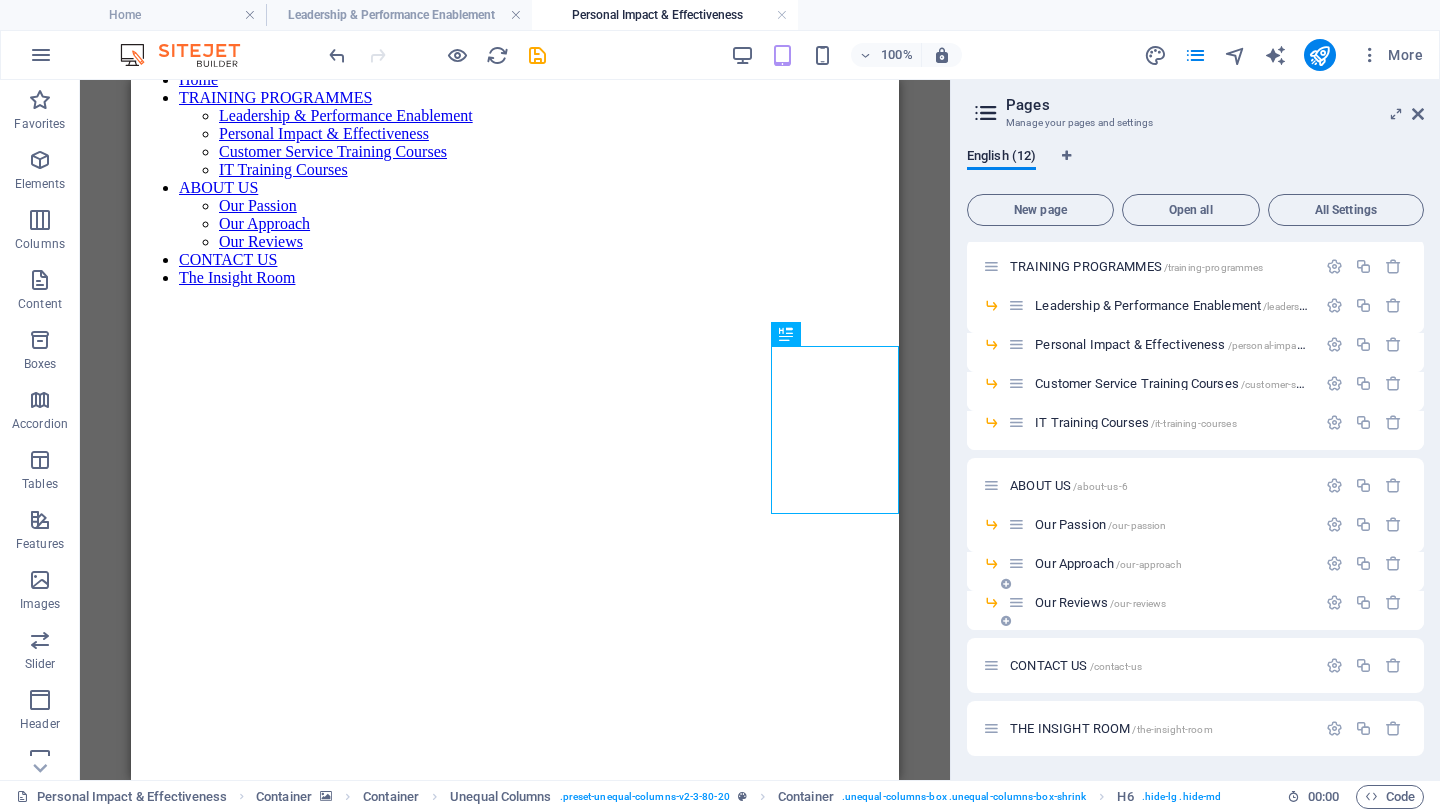click on "Our Reviews /our-reviews" at bounding box center [1100, 602] 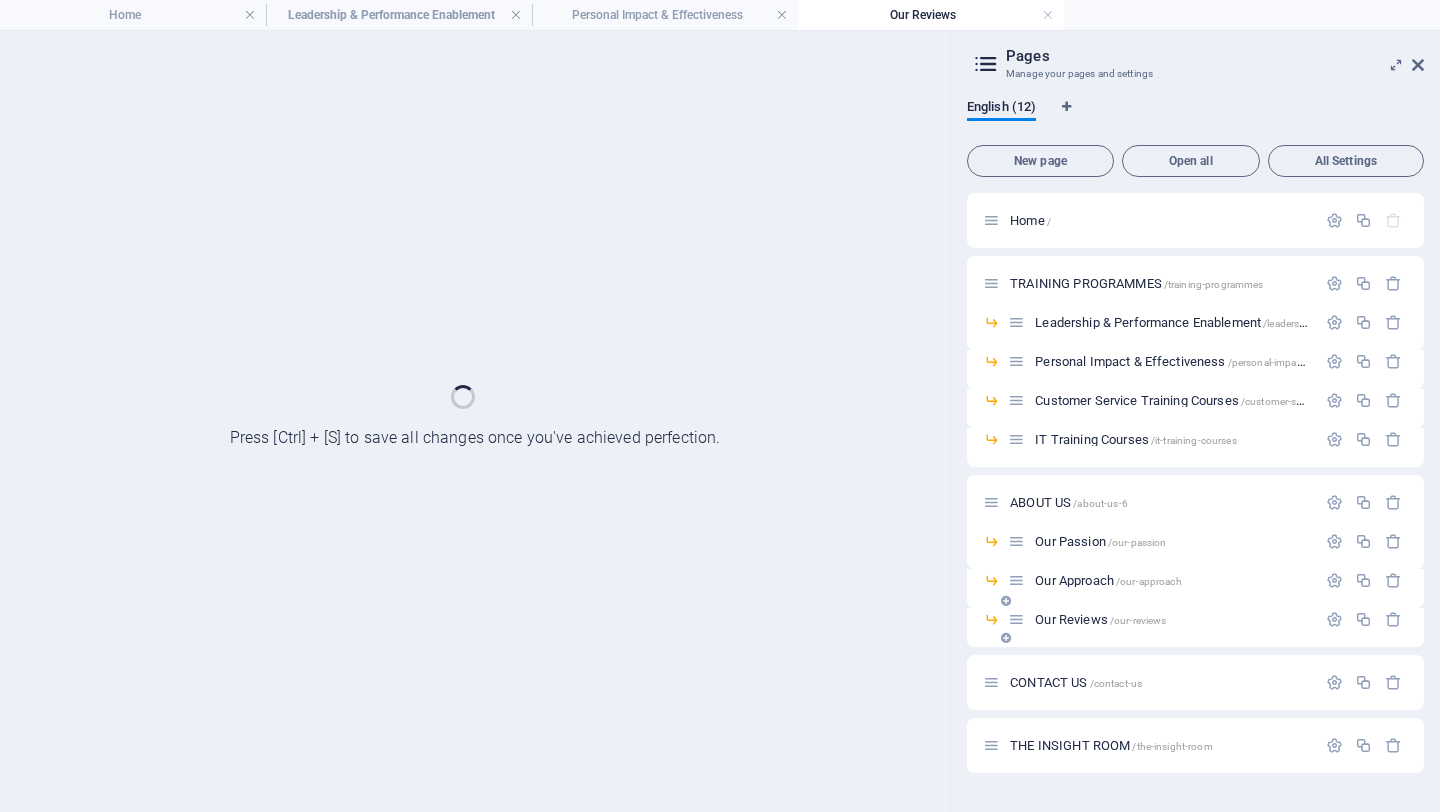 scroll, scrollTop: 0, scrollLeft: 0, axis: both 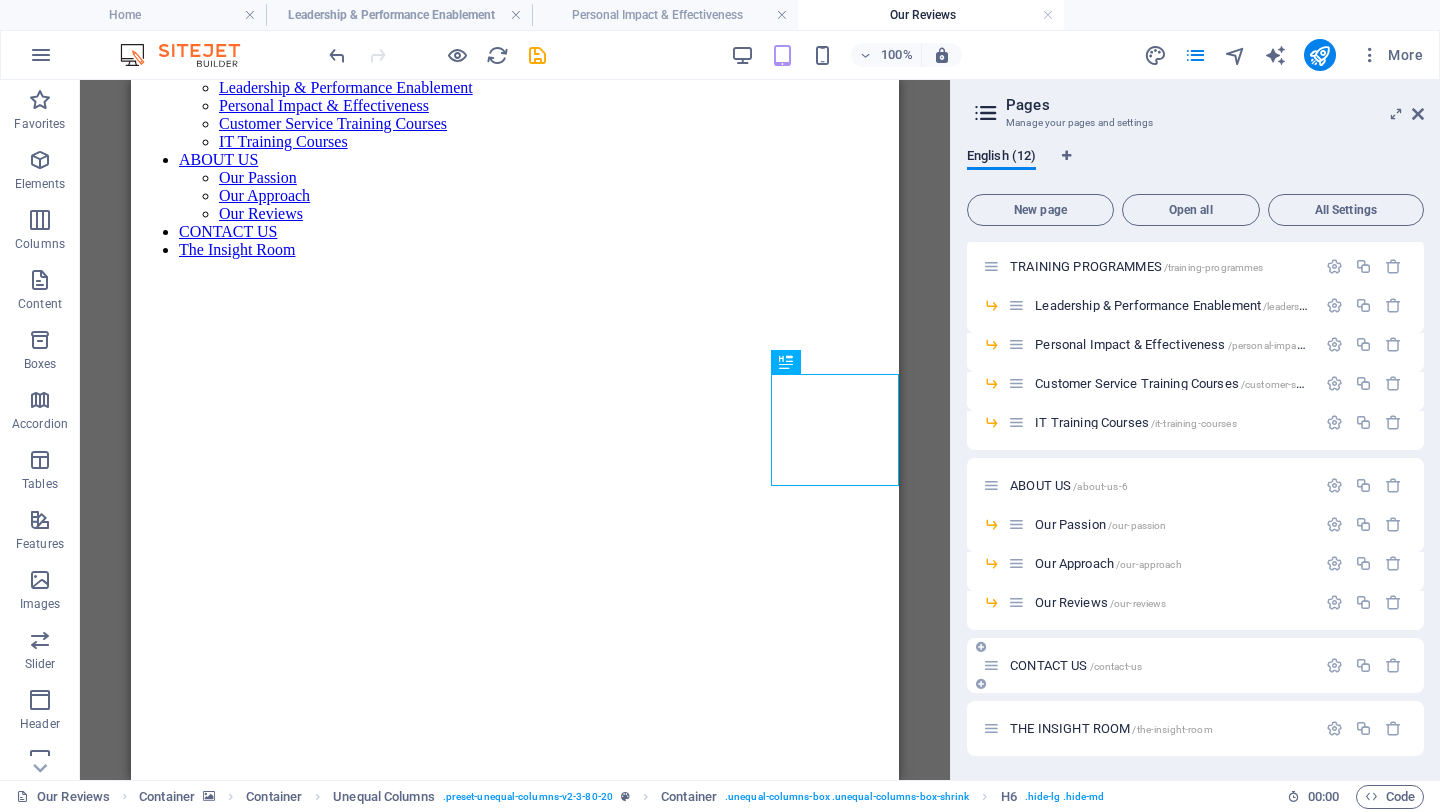 click on "THE INSIGHT ROOM /the-insight-room" at bounding box center [1111, 728] 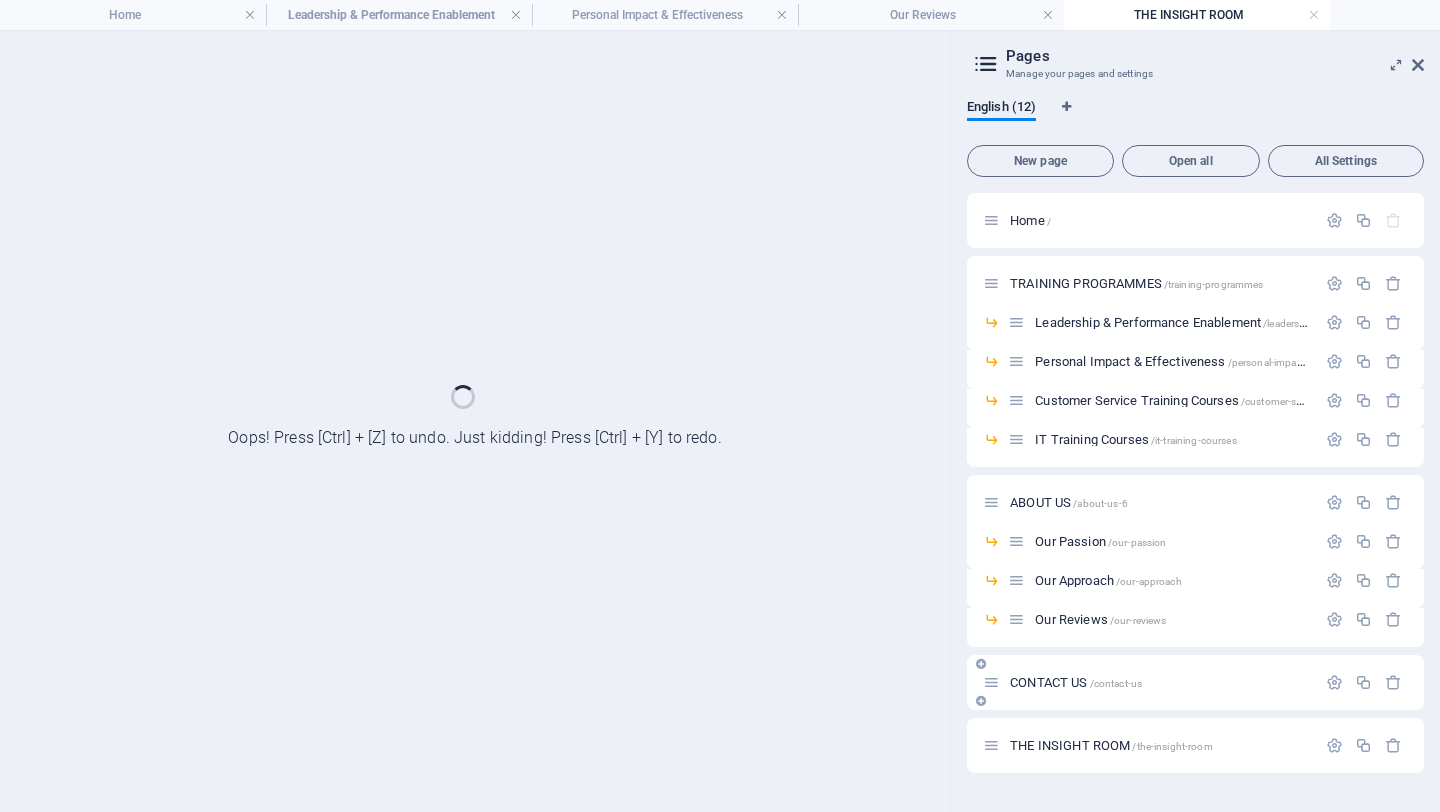 scroll, scrollTop: 0, scrollLeft: 0, axis: both 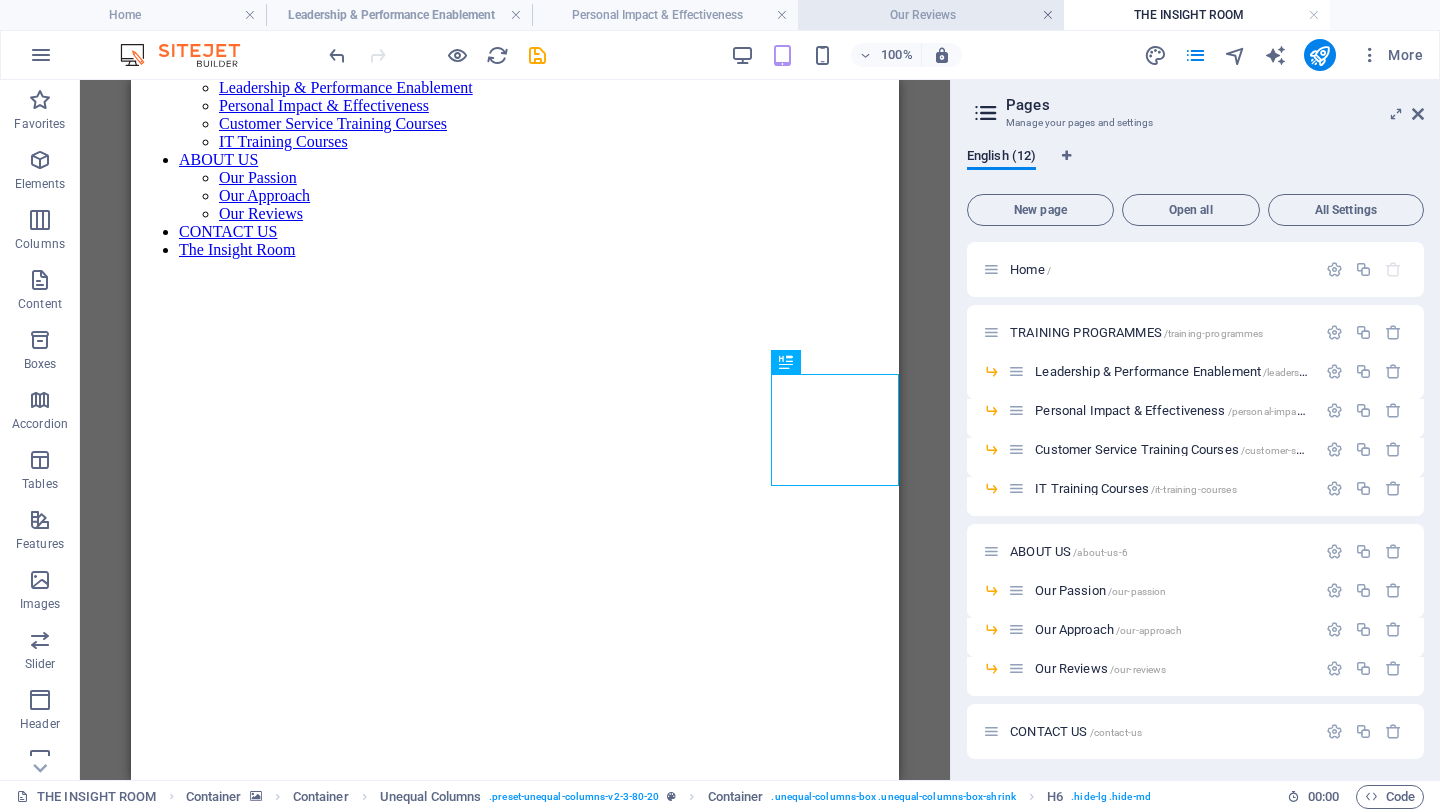 click at bounding box center (1048, 15) 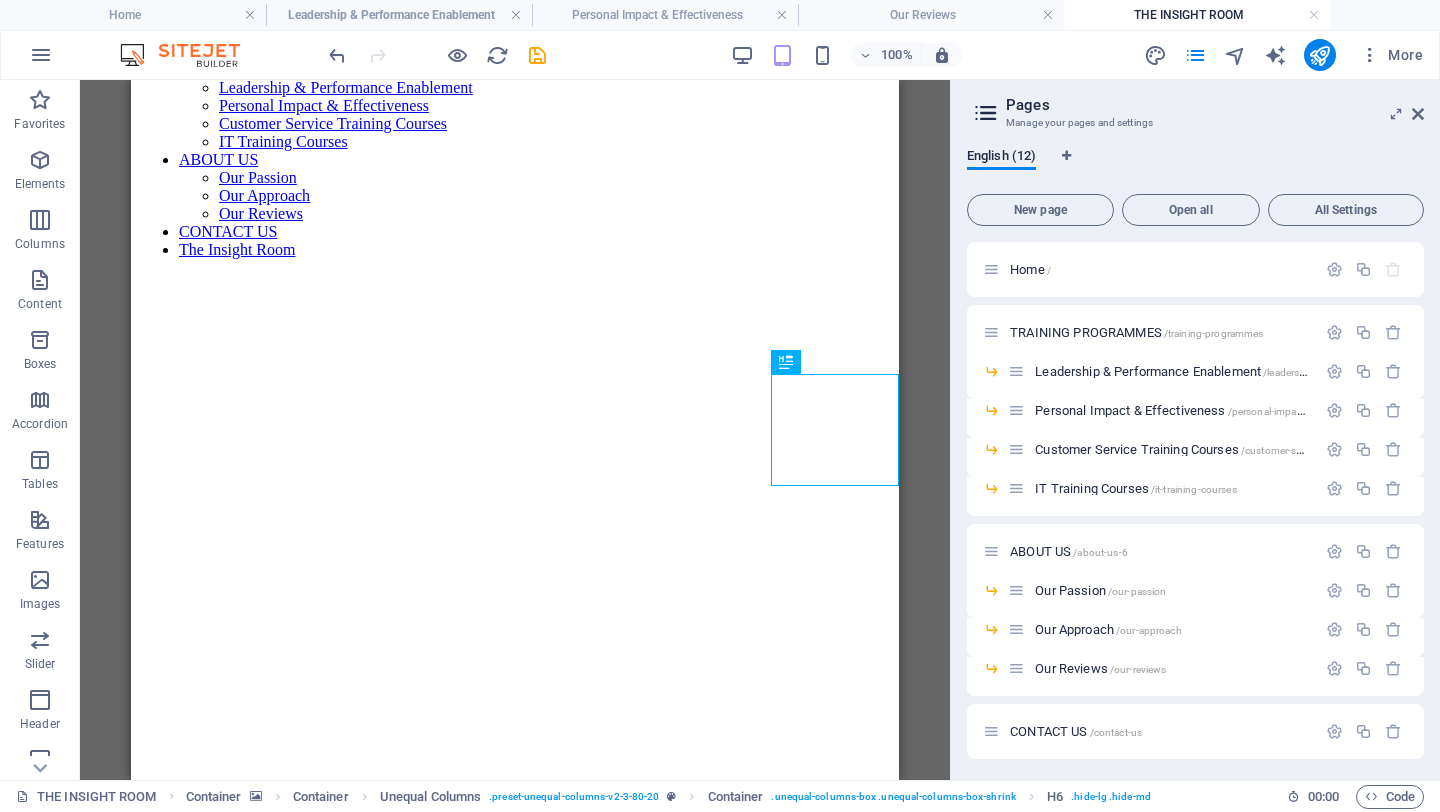 click at bounding box center [1314, 15] 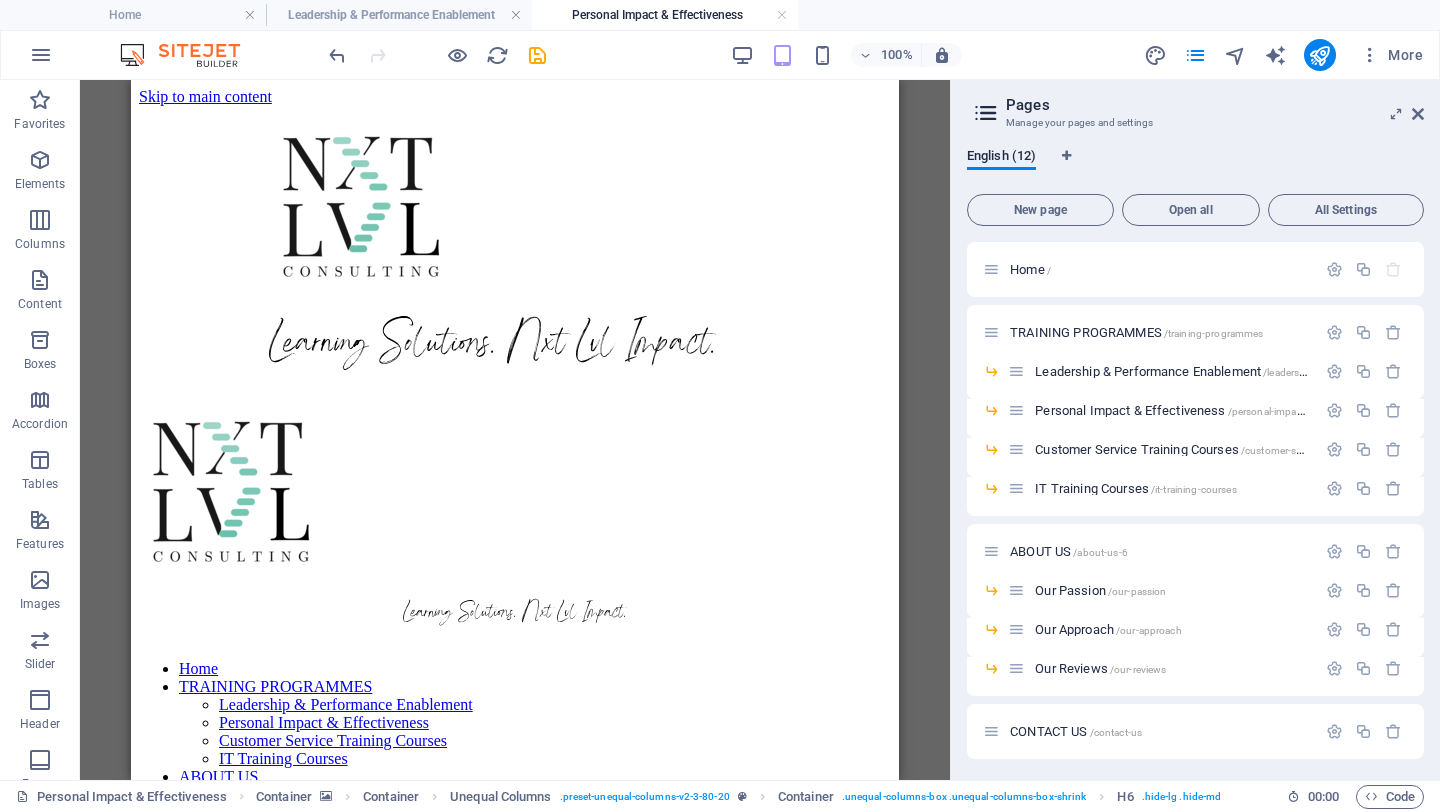 scroll, scrollTop: 589, scrollLeft: 0, axis: vertical 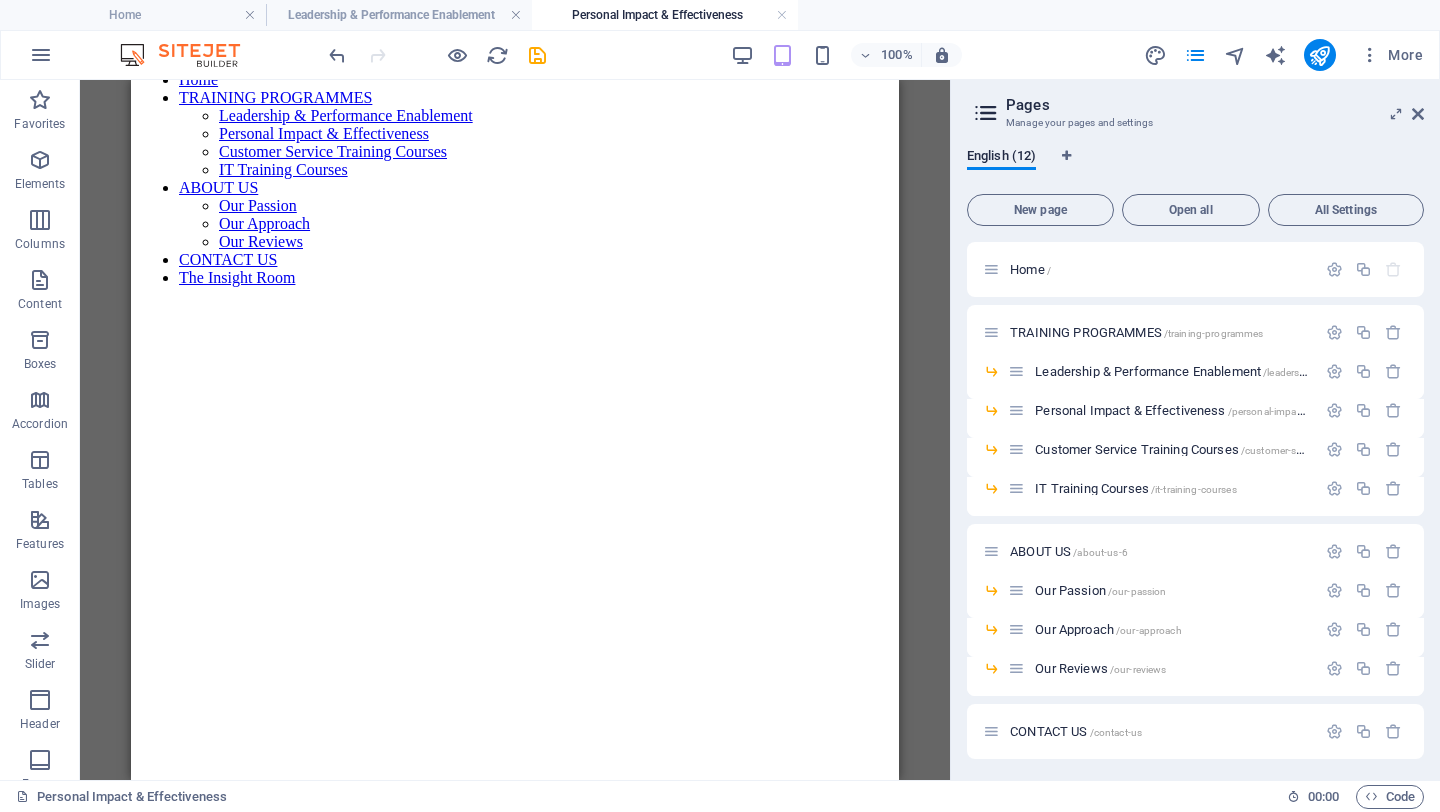 click on "Personal Impact & Effectiveness" at bounding box center (665, 15) 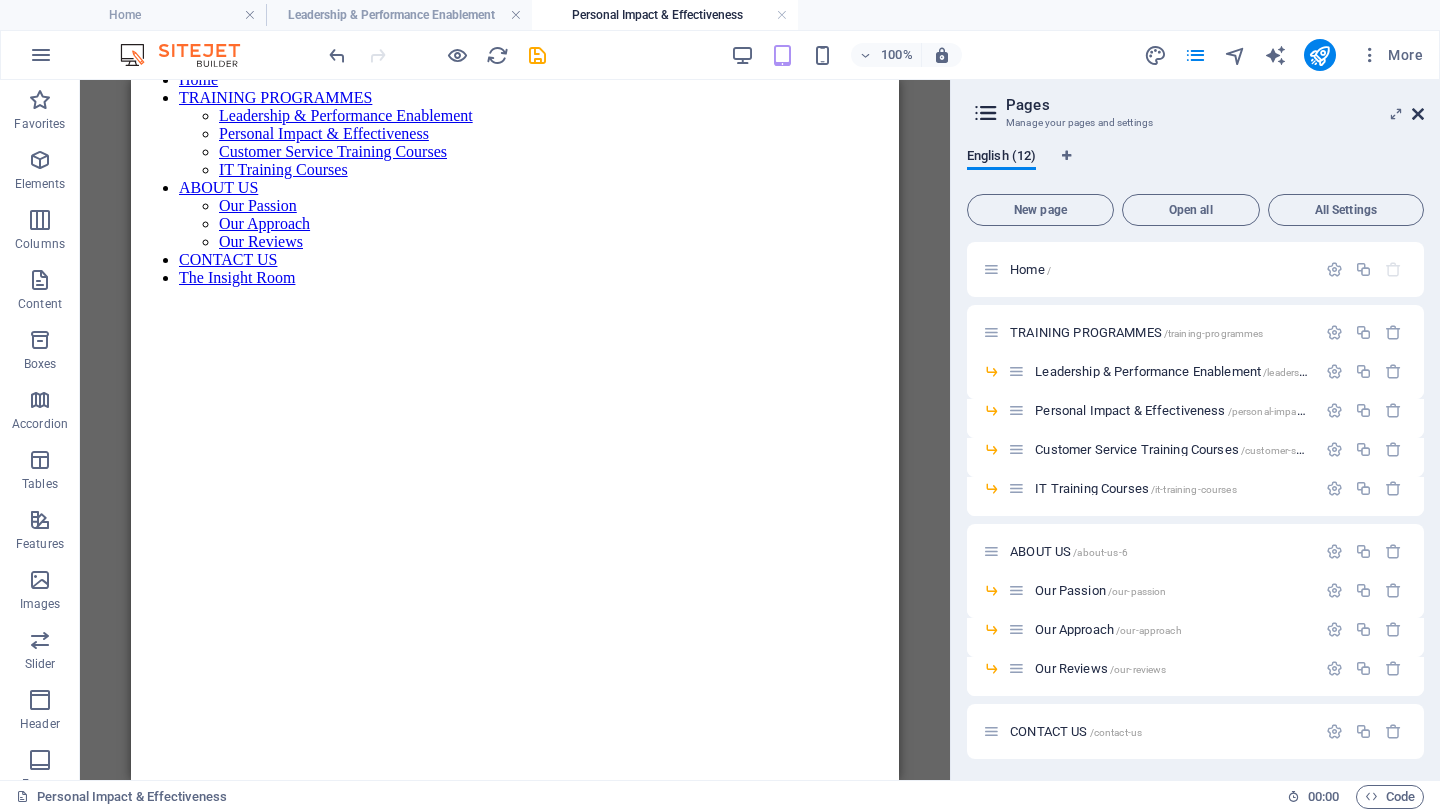 click at bounding box center (1418, 114) 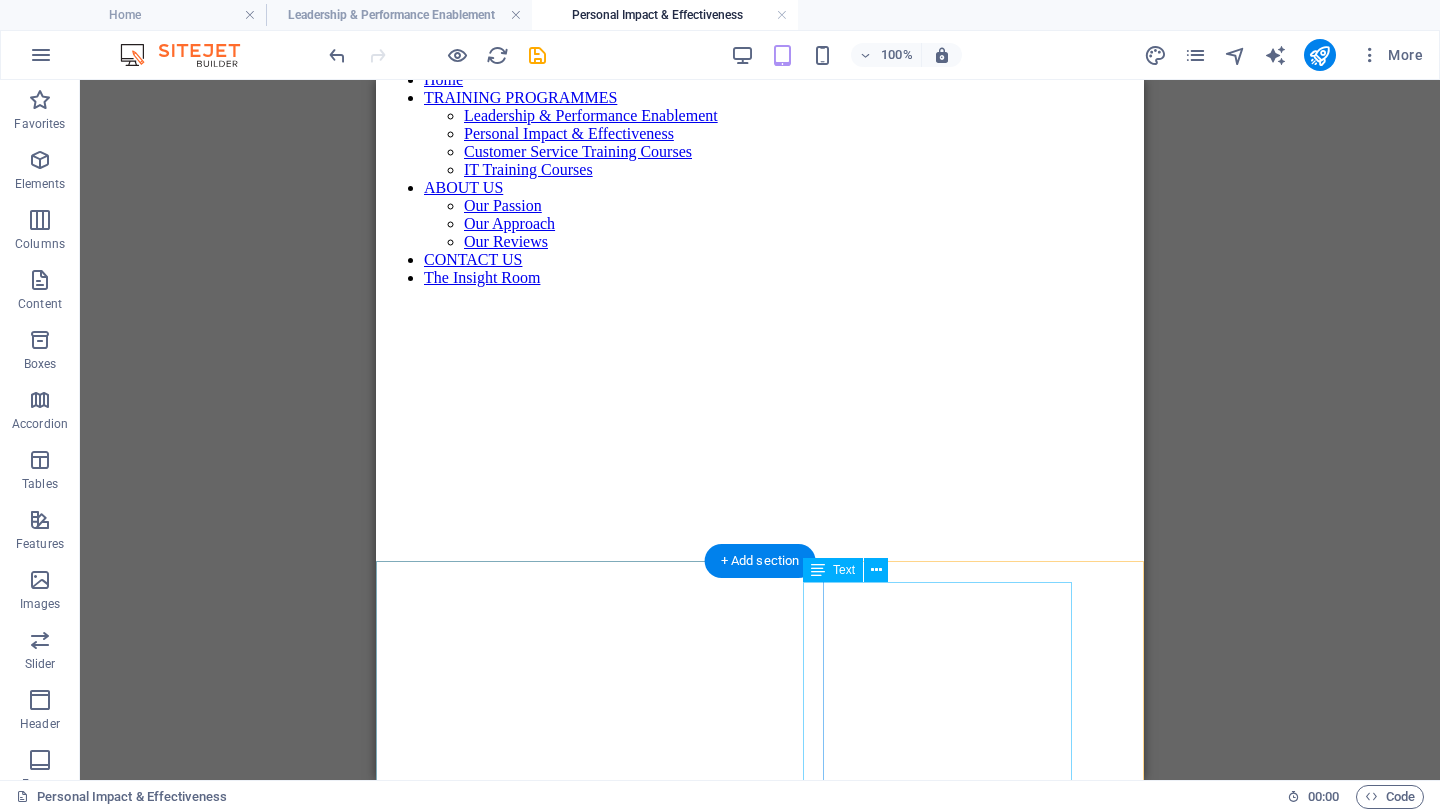 click on "We have worked with:" at bounding box center [760, 1211] 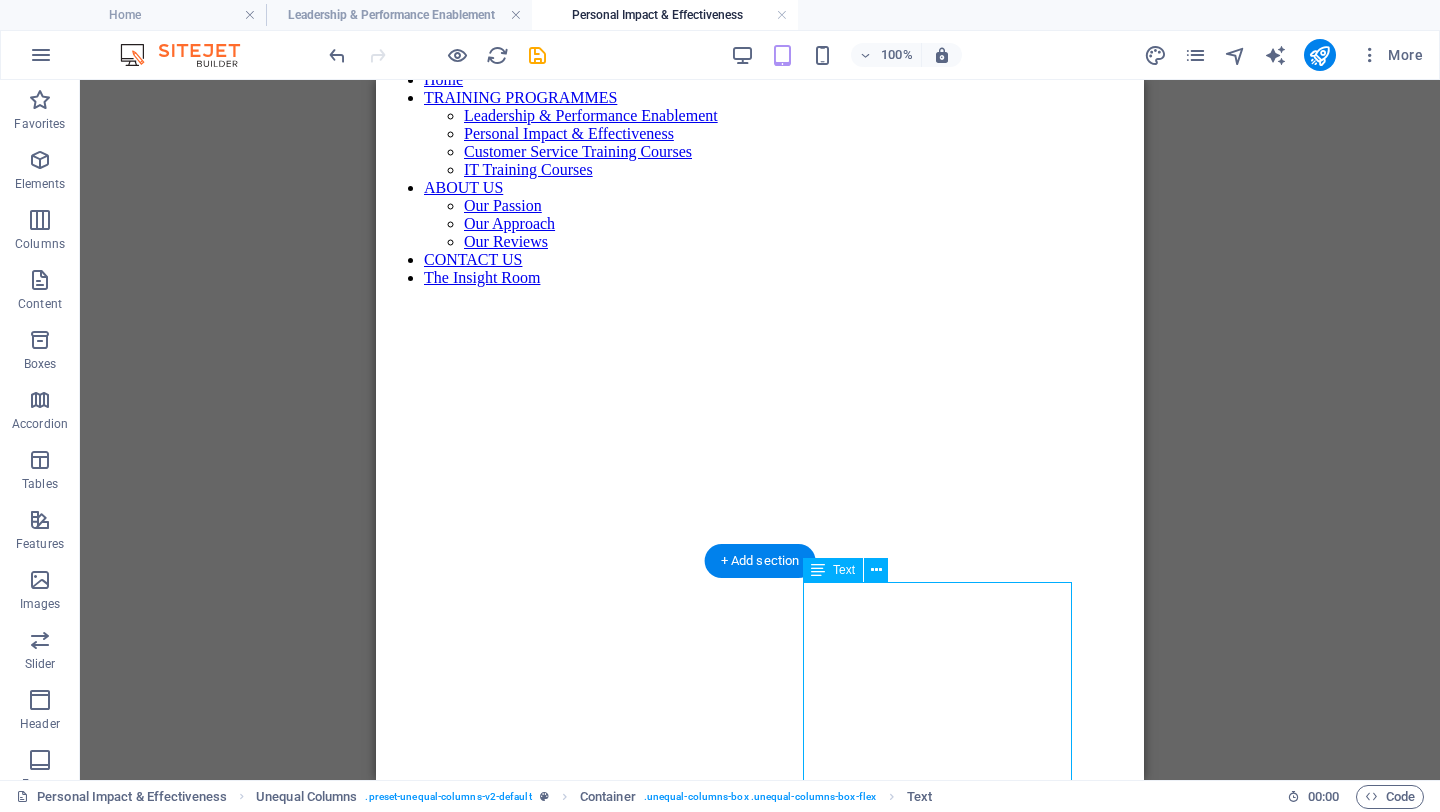 click on "We have worked with:" at bounding box center [760, 1211] 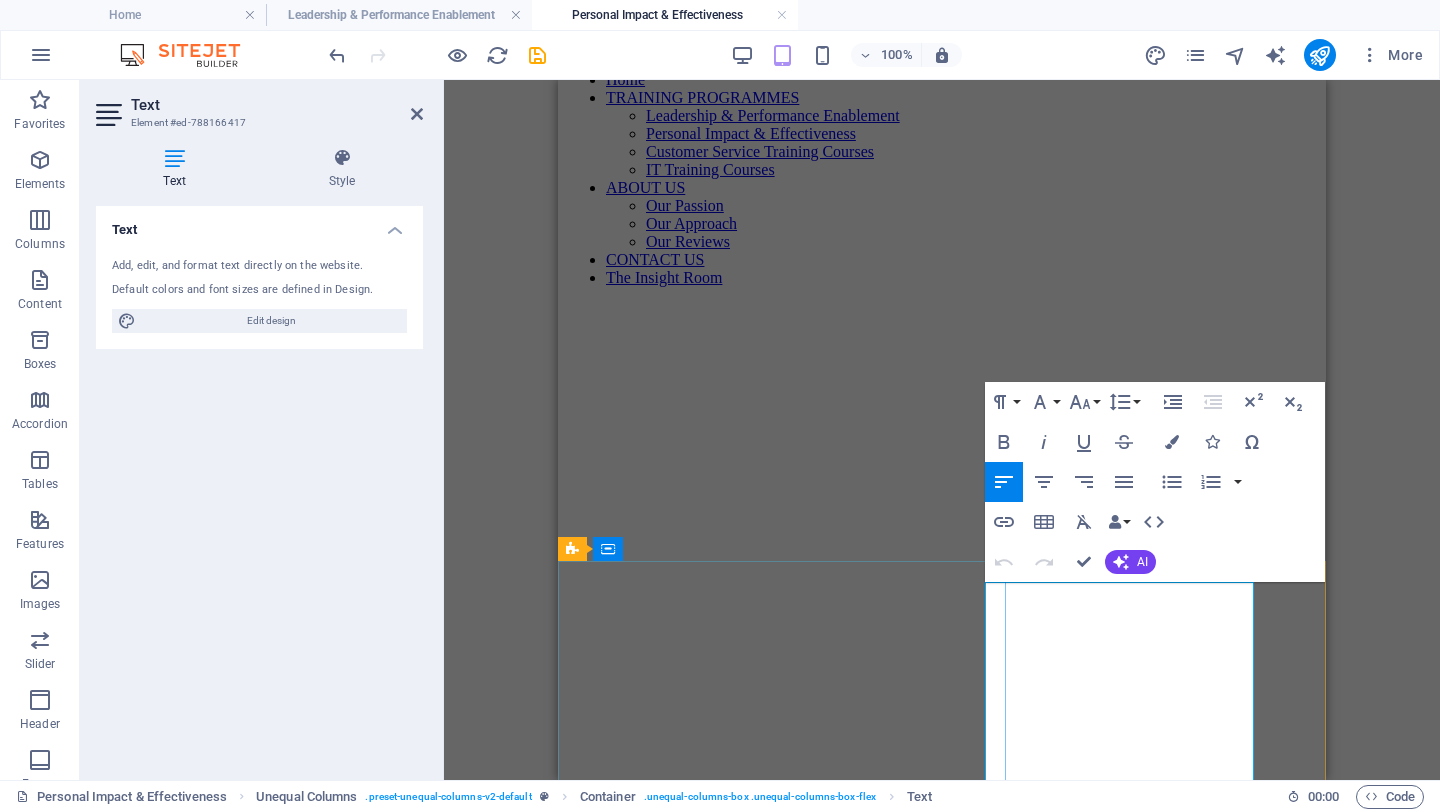 click on "We have worked with:" at bounding box center (721, 1211) 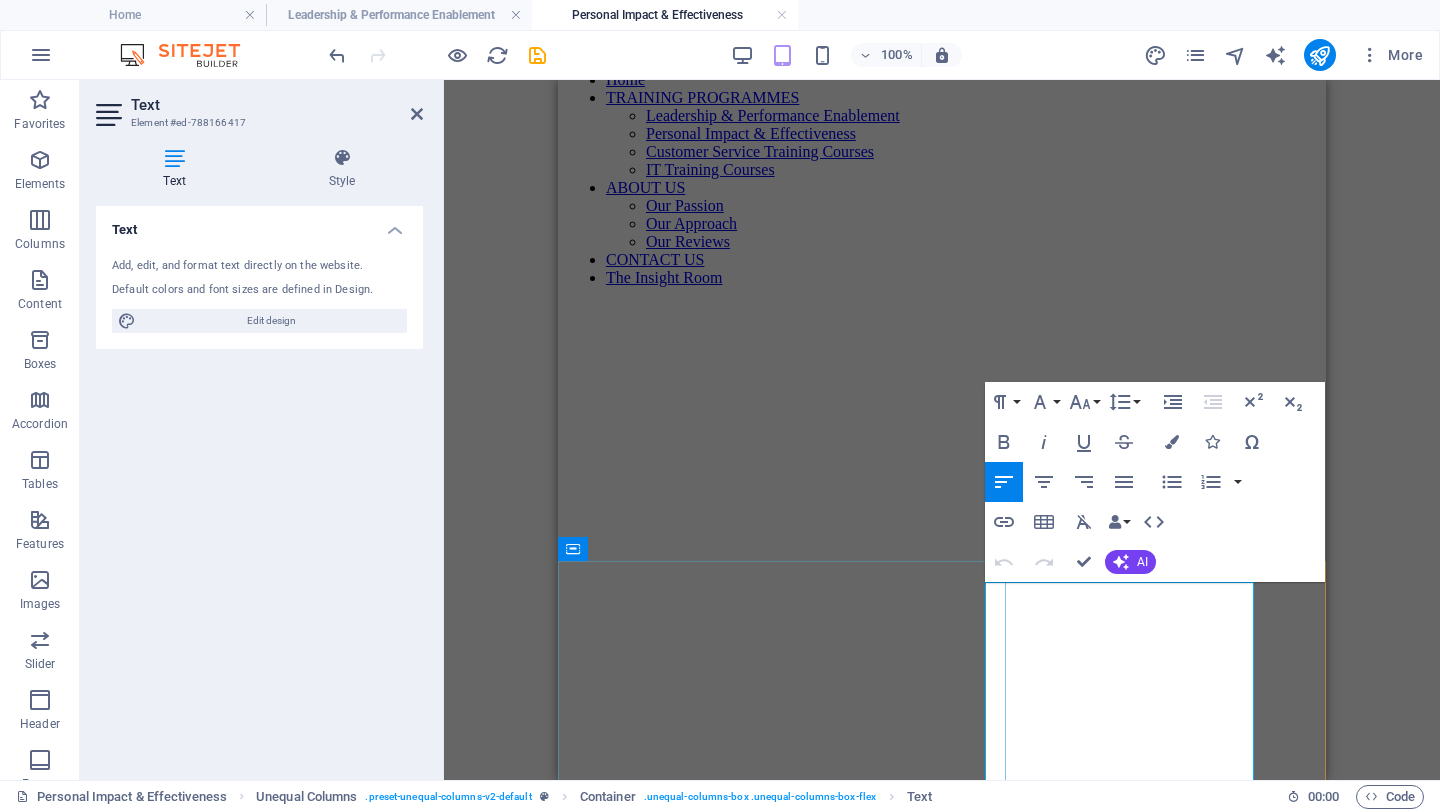 click on "We have worked with:" at bounding box center (721, 1211) 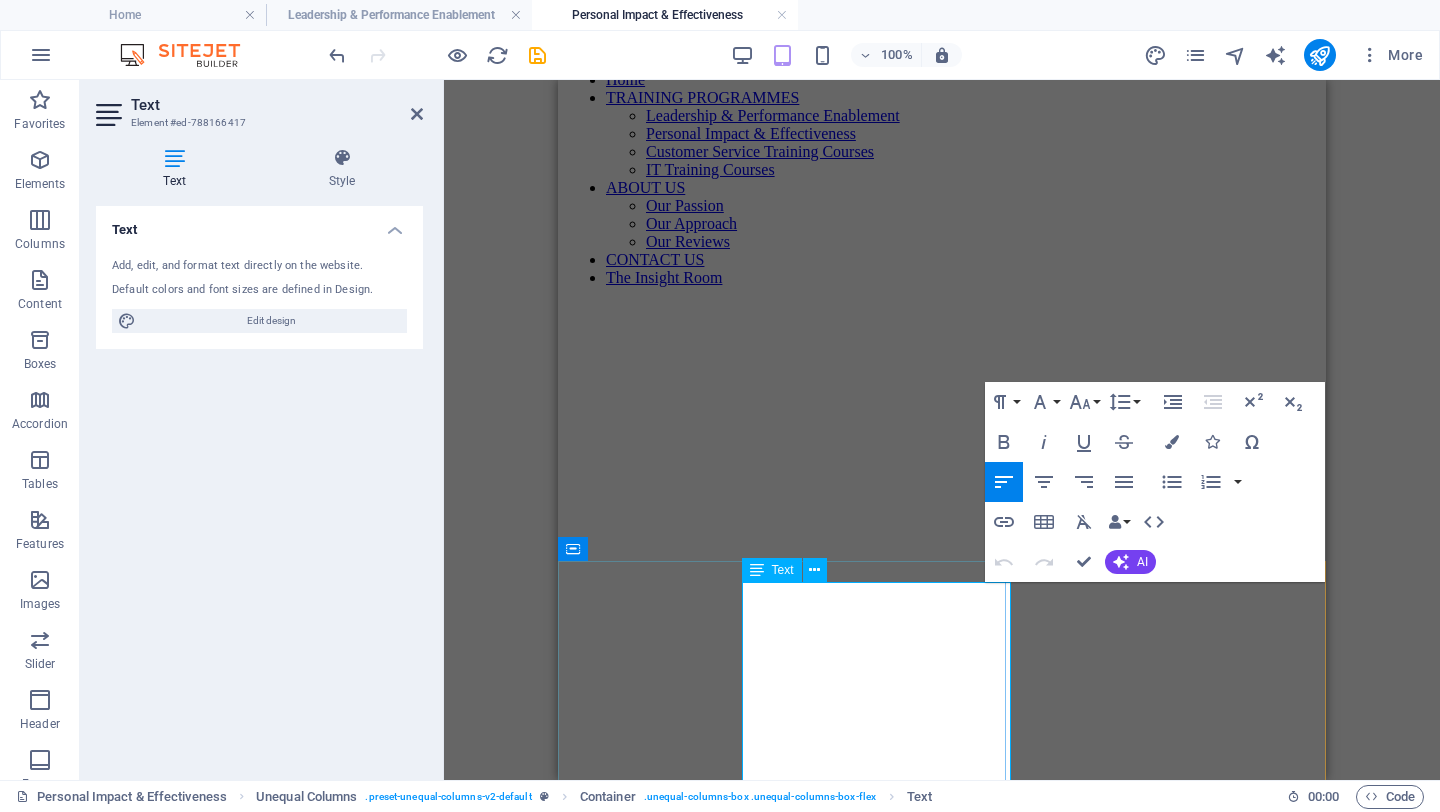 scroll, scrollTop: 0, scrollLeft: 243, axis: horizontal 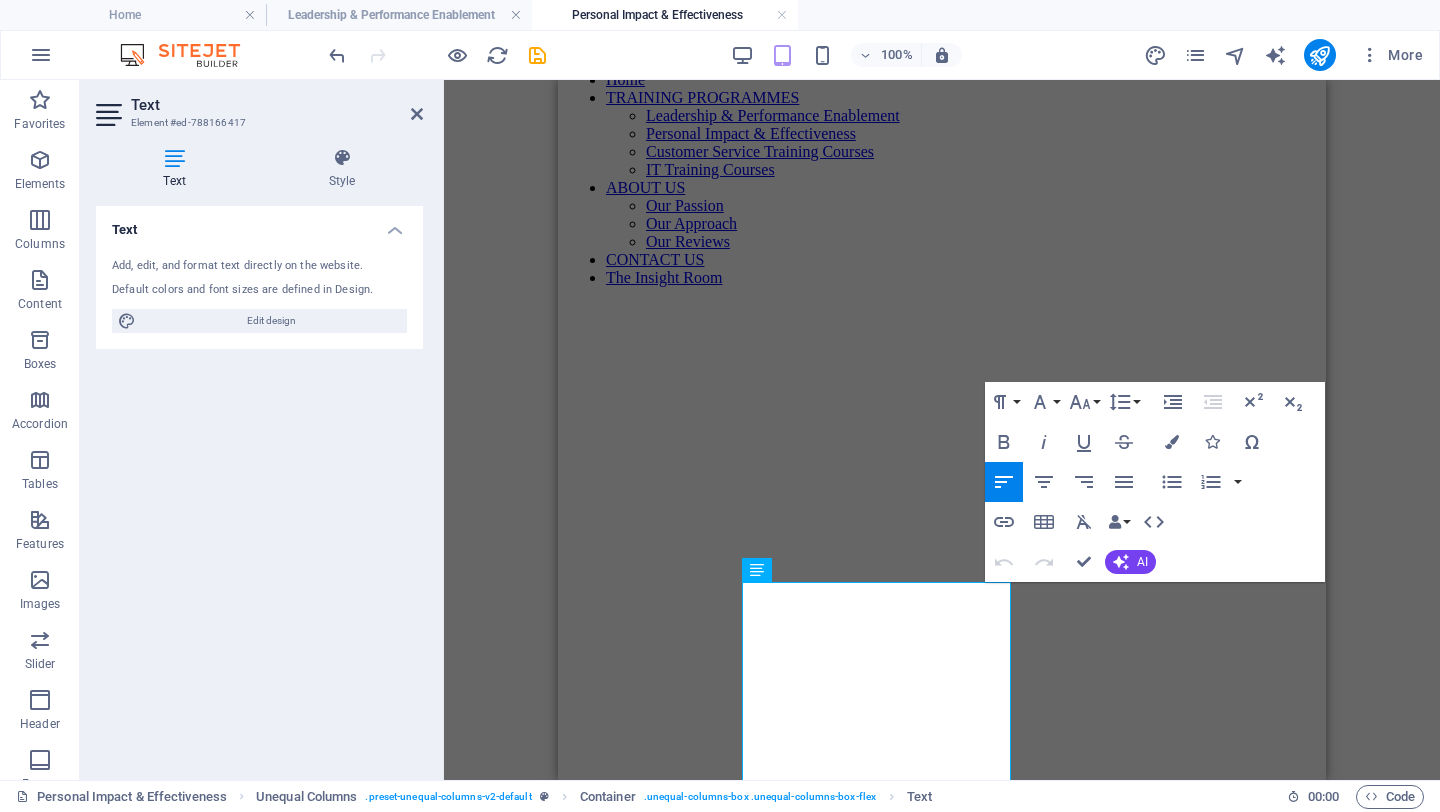click at bounding box center [942, 303] 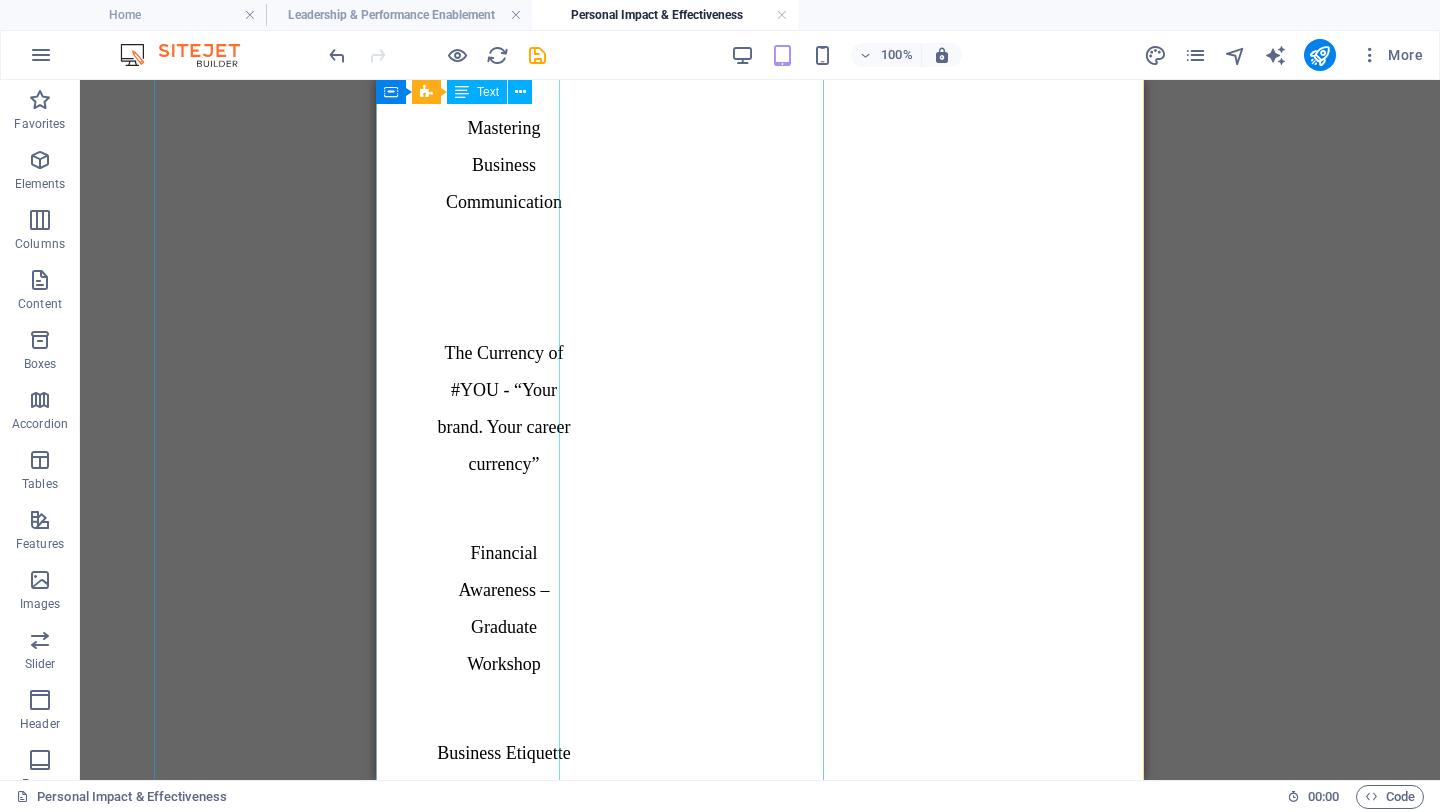 scroll, scrollTop: 3278, scrollLeft: 0, axis: vertical 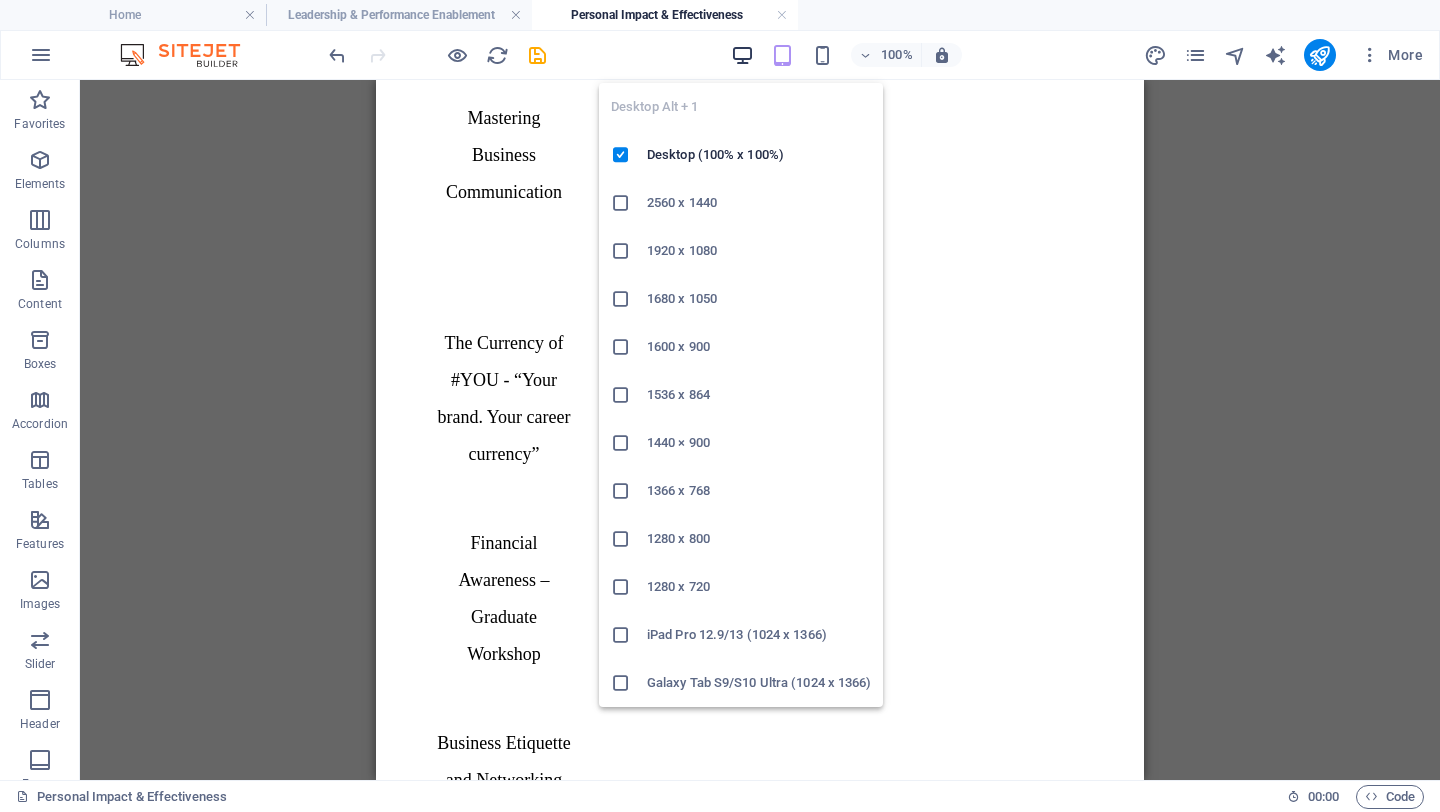 click at bounding box center (742, 55) 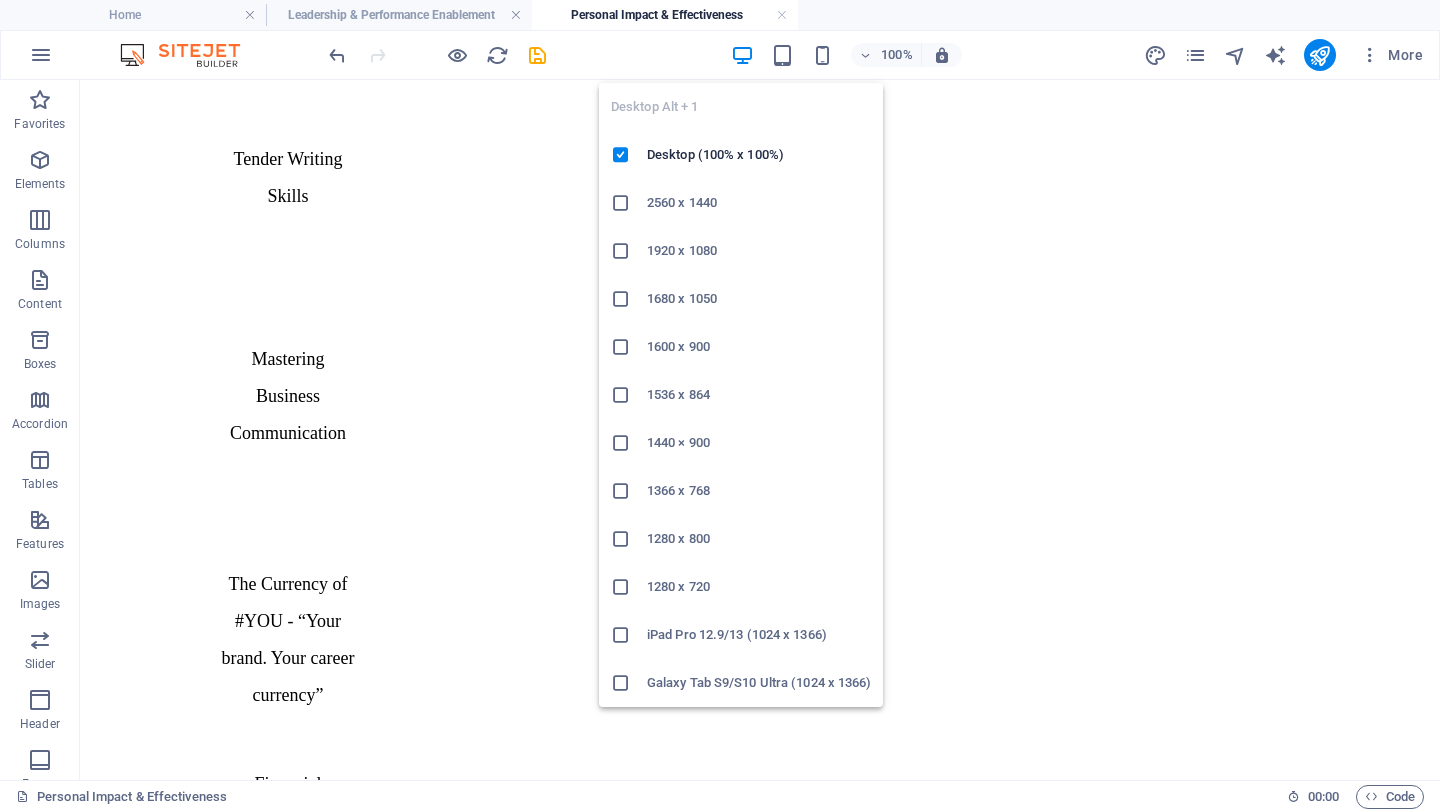 scroll, scrollTop: 2681, scrollLeft: 0, axis: vertical 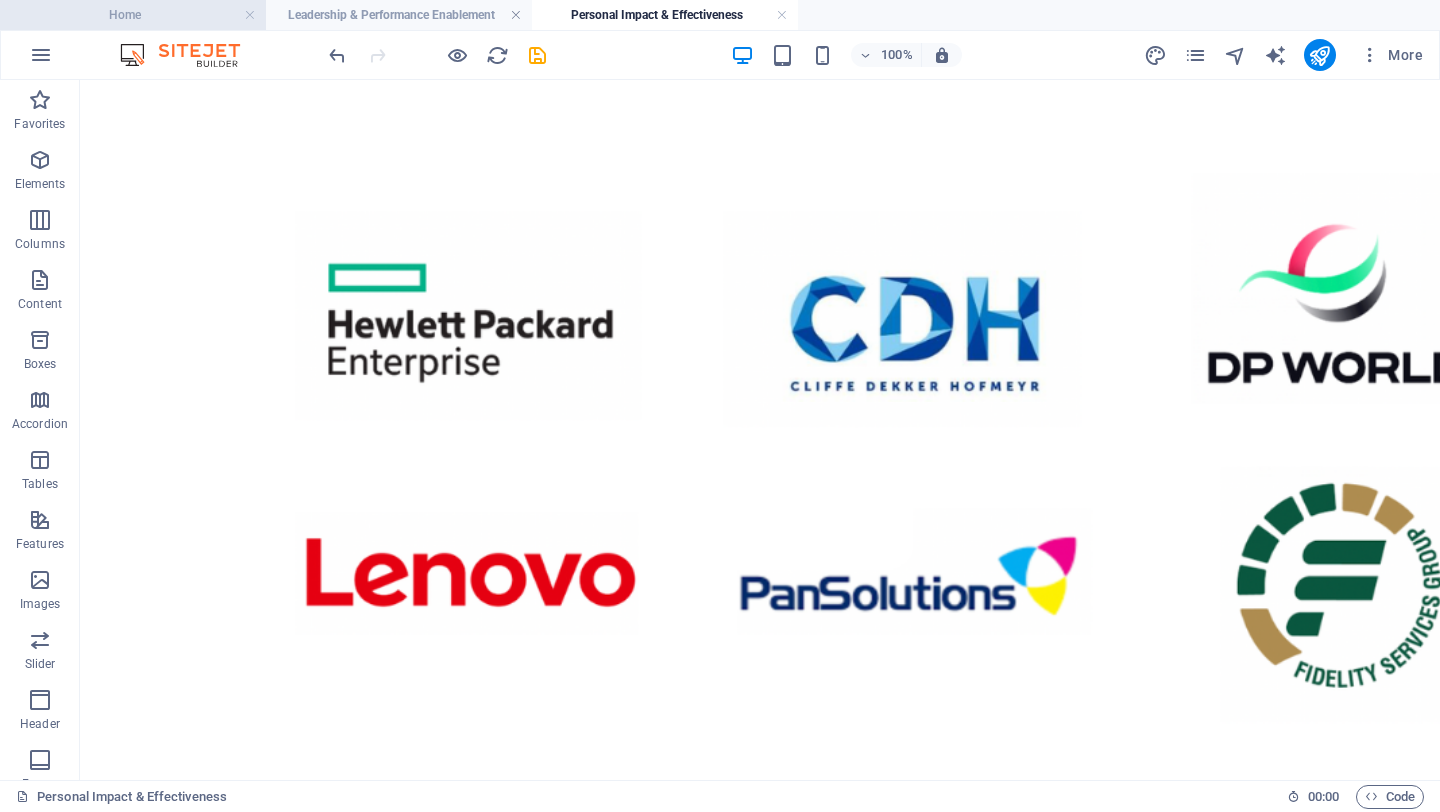 click on "Home" at bounding box center [133, 15] 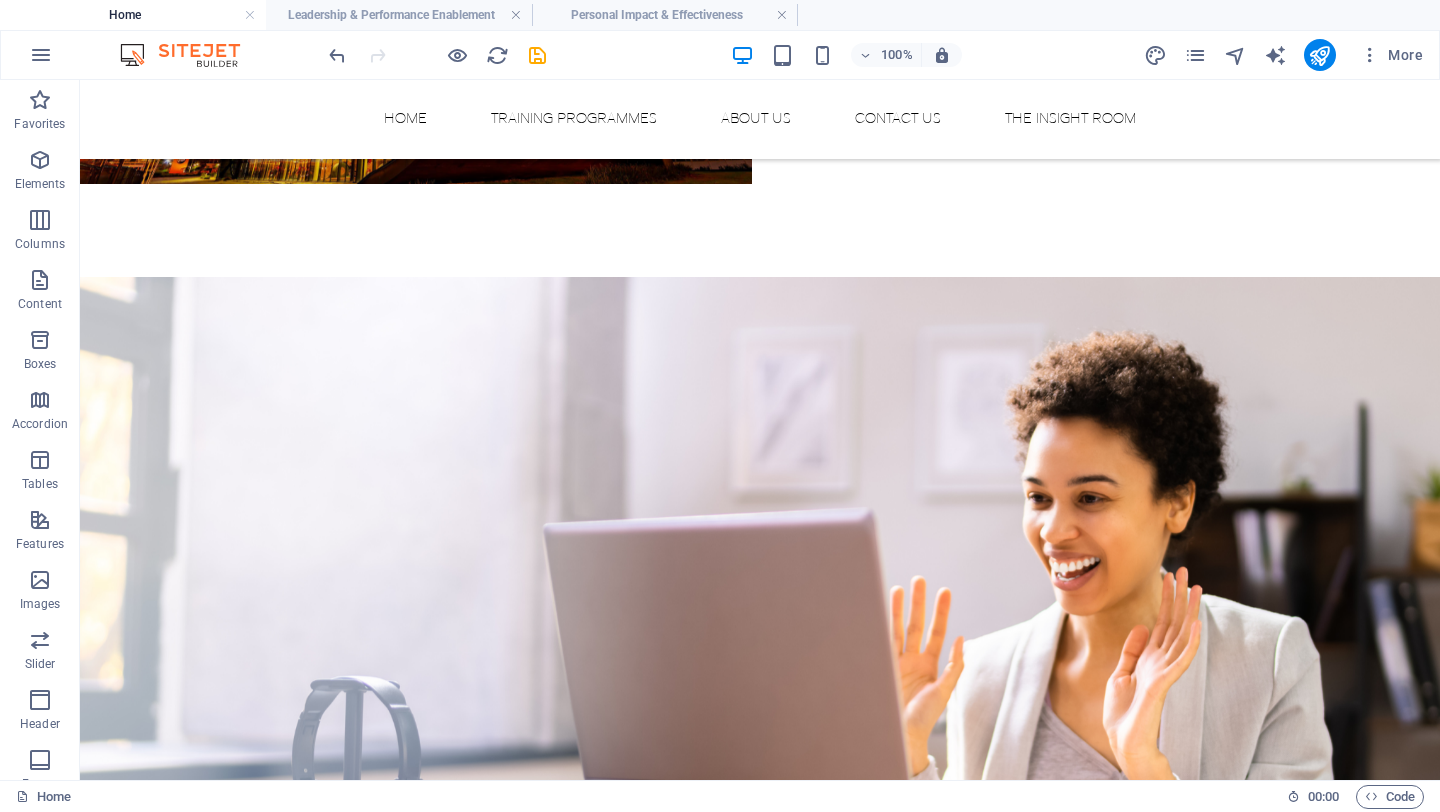 scroll, scrollTop: 0, scrollLeft: 0, axis: both 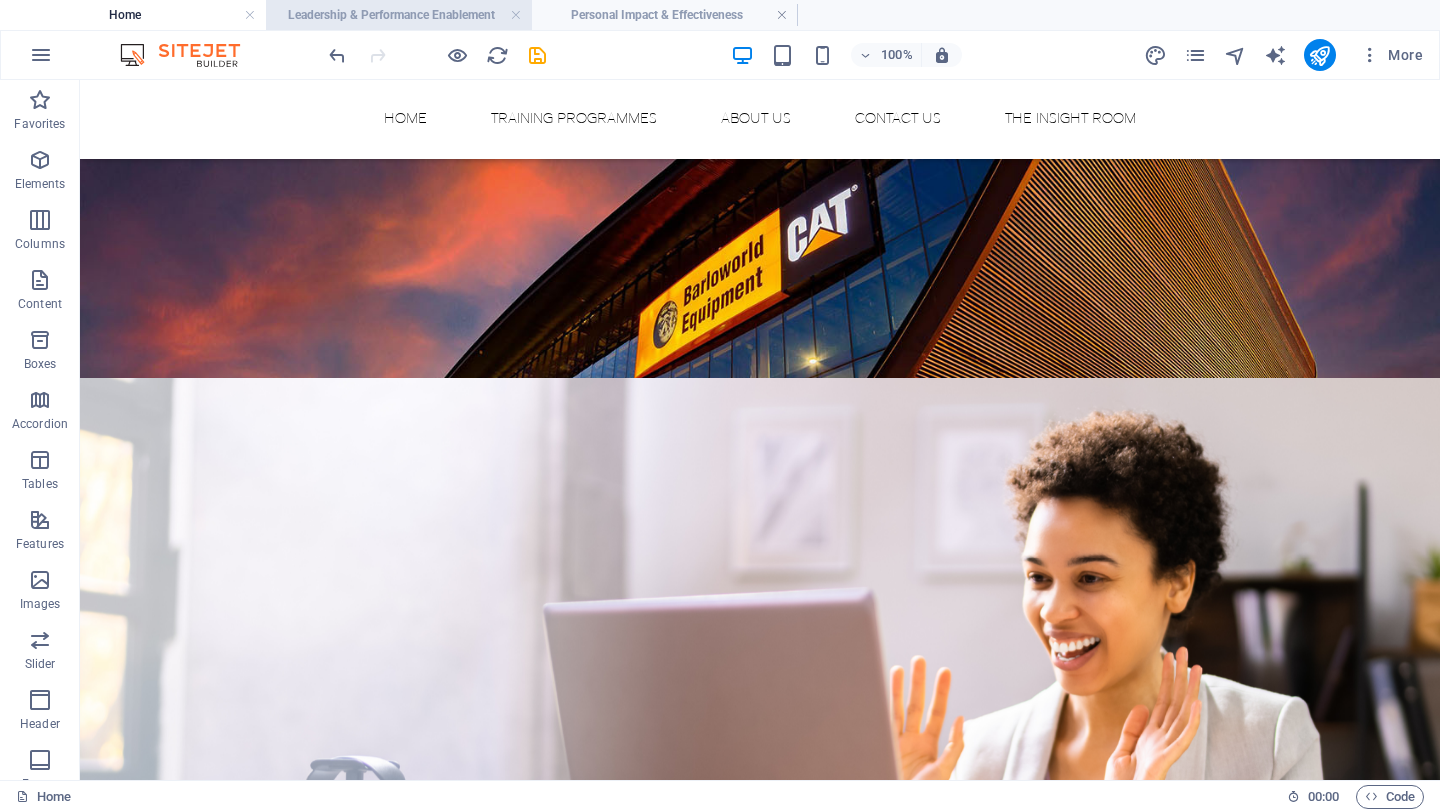 click on "Leadership & Performance Enablement" at bounding box center [399, 15] 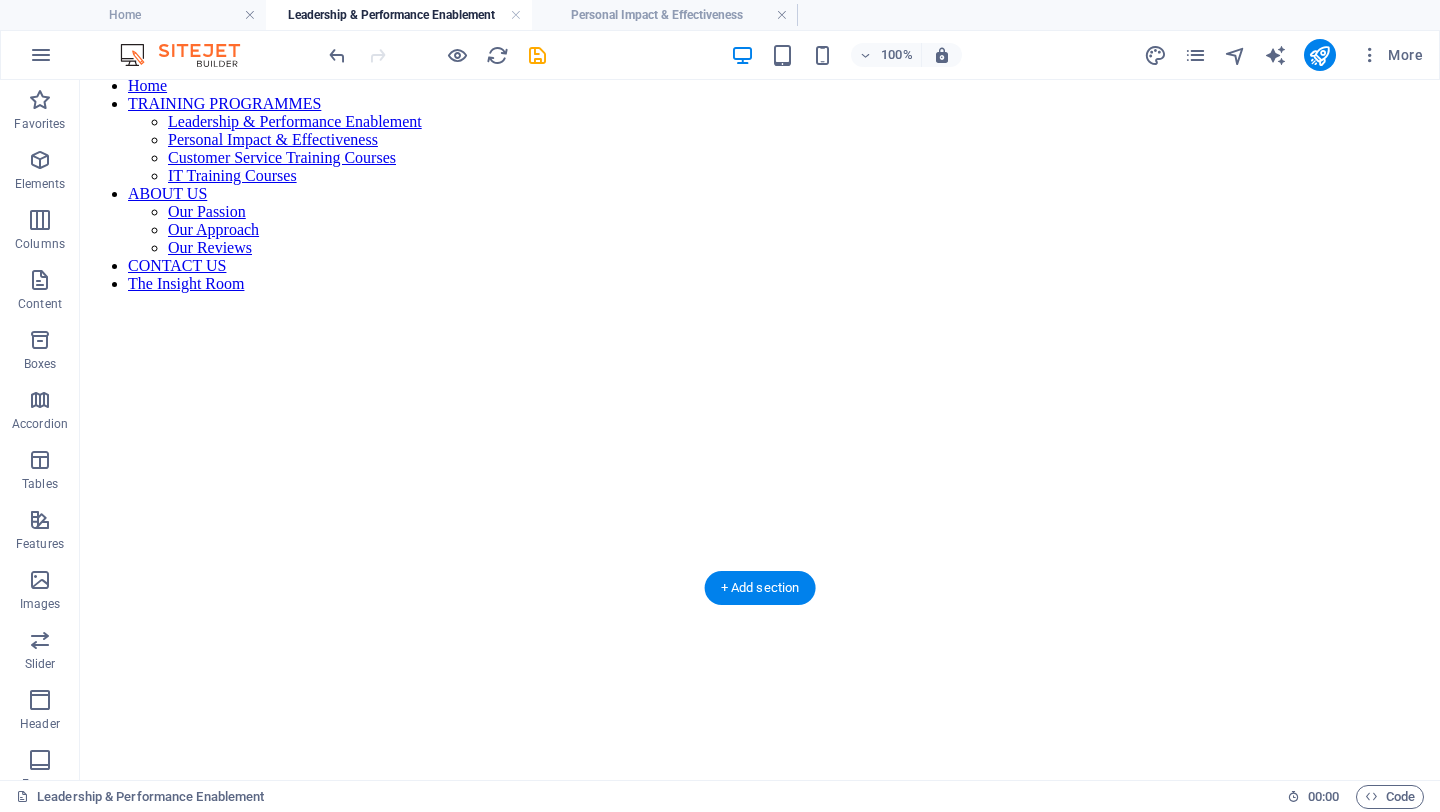 scroll, scrollTop: 584, scrollLeft: 0, axis: vertical 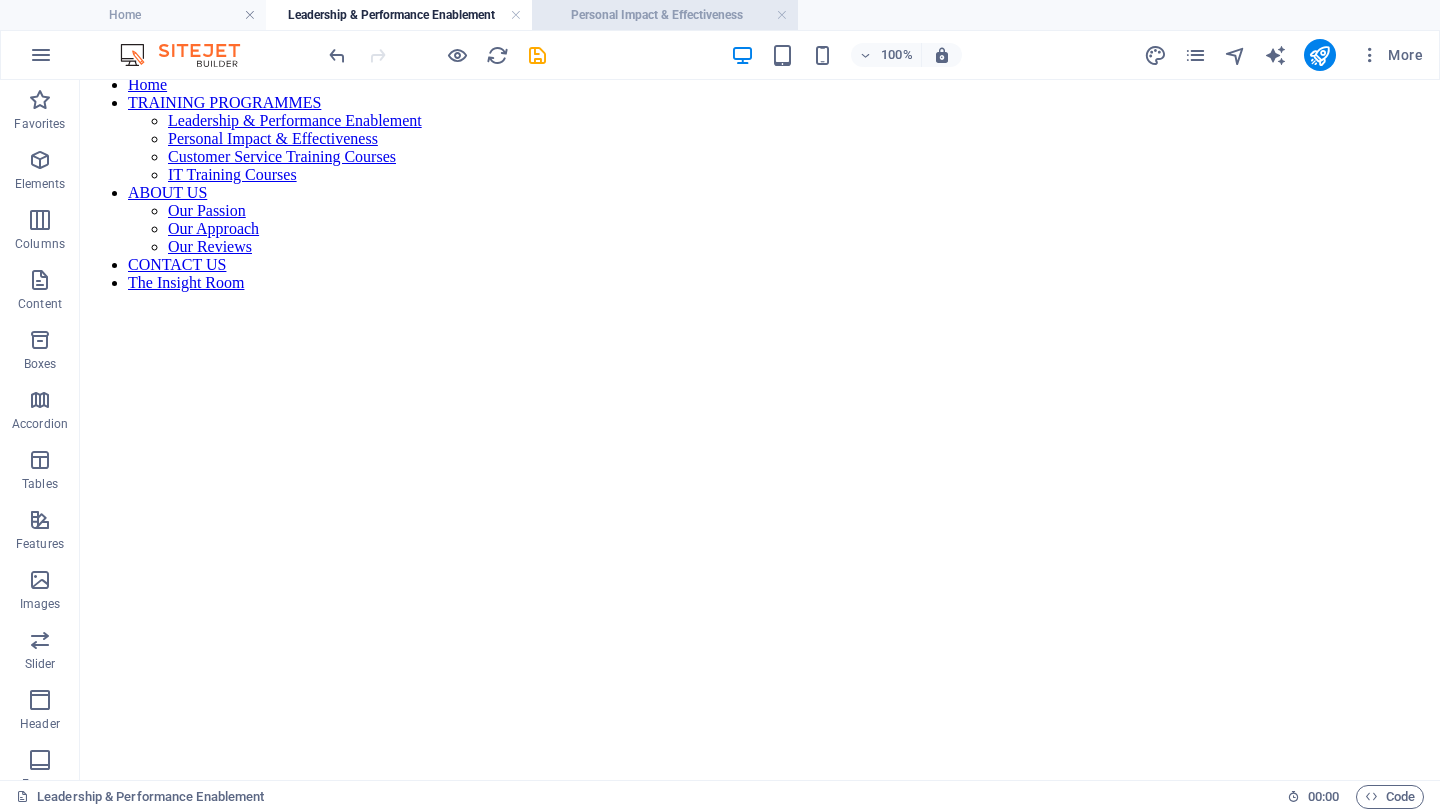 click on "Personal Impact & Effectiveness" at bounding box center (665, 15) 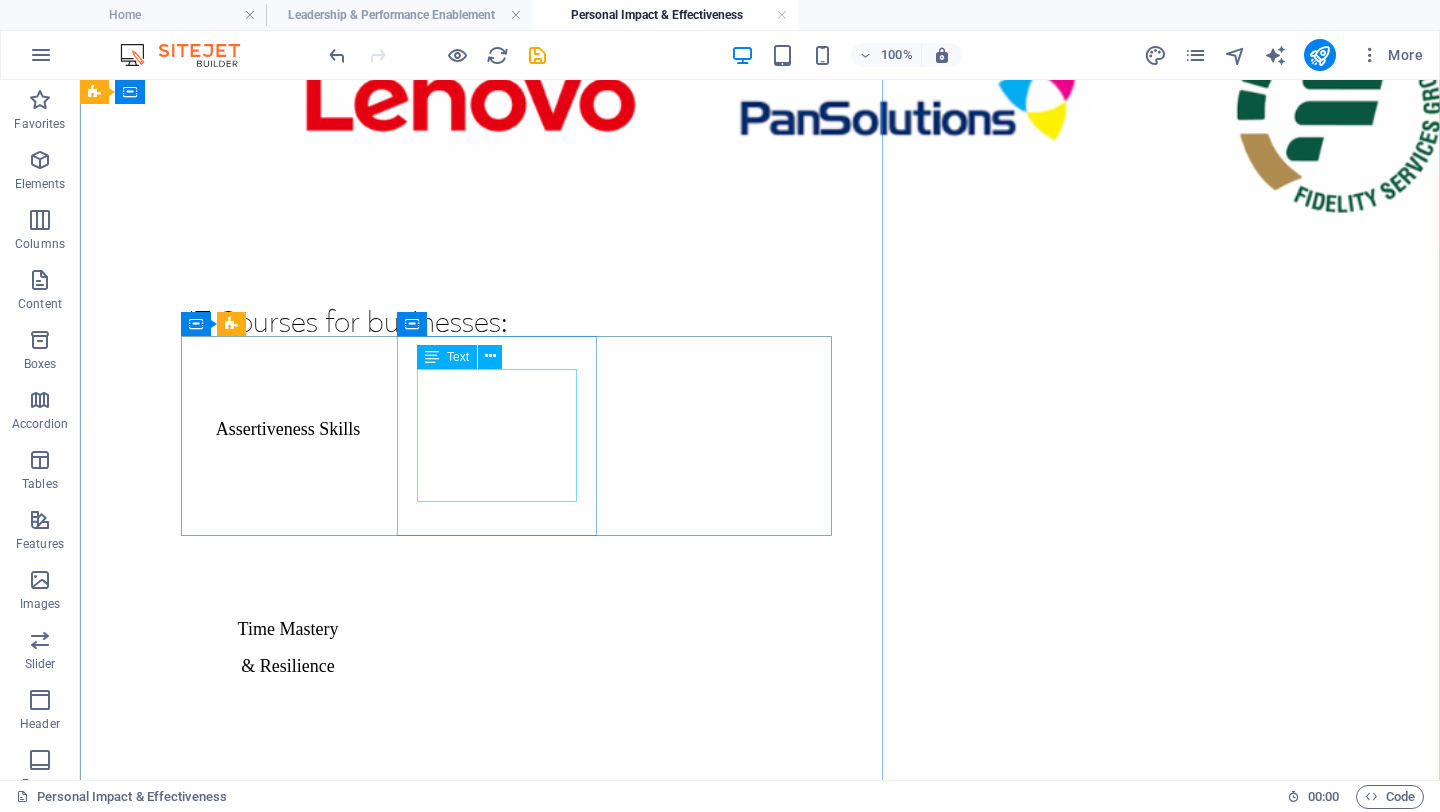 scroll, scrollTop: 2178, scrollLeft: 0, axis: vertical 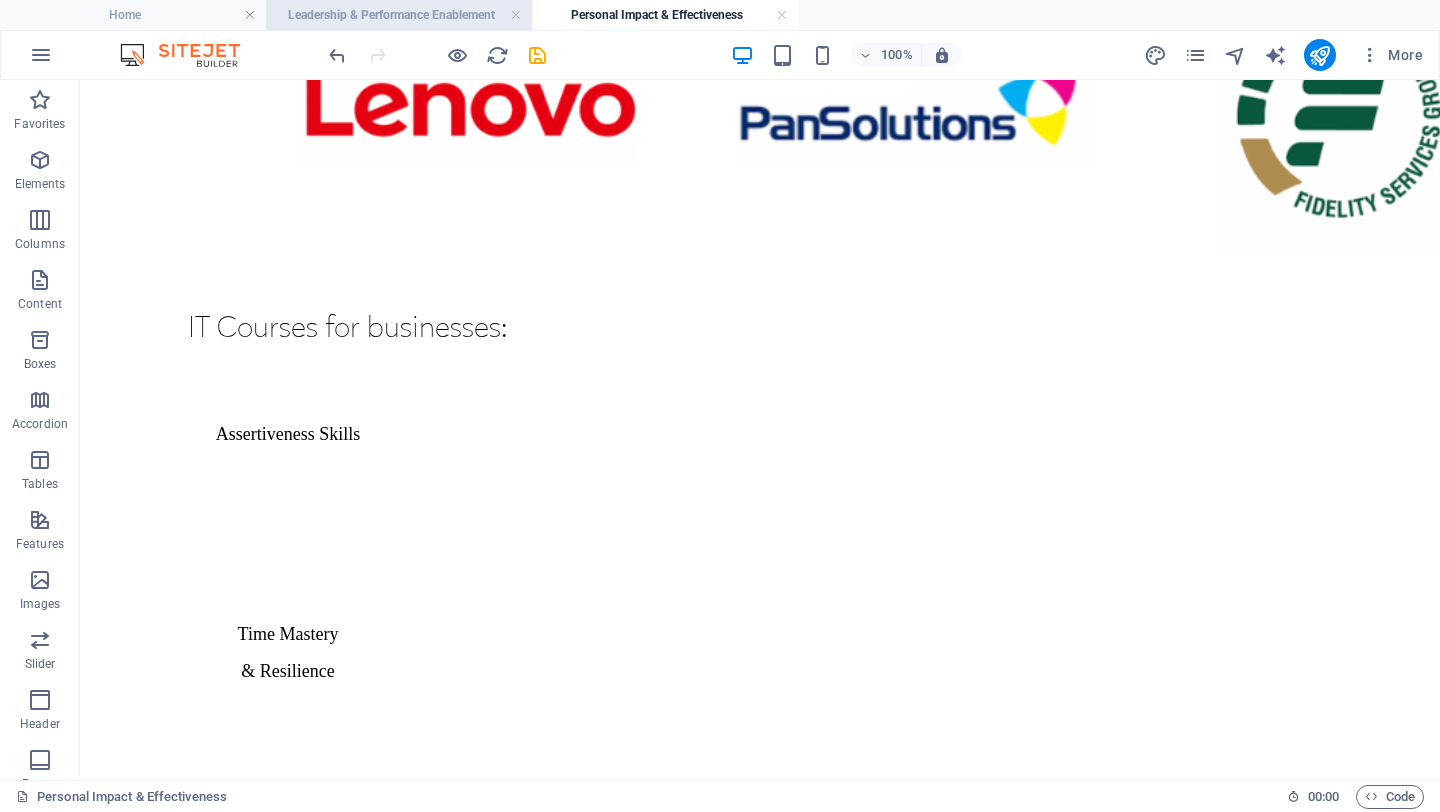 click on "Leadership & Performance Enablement" at bounding box center [399, 15] 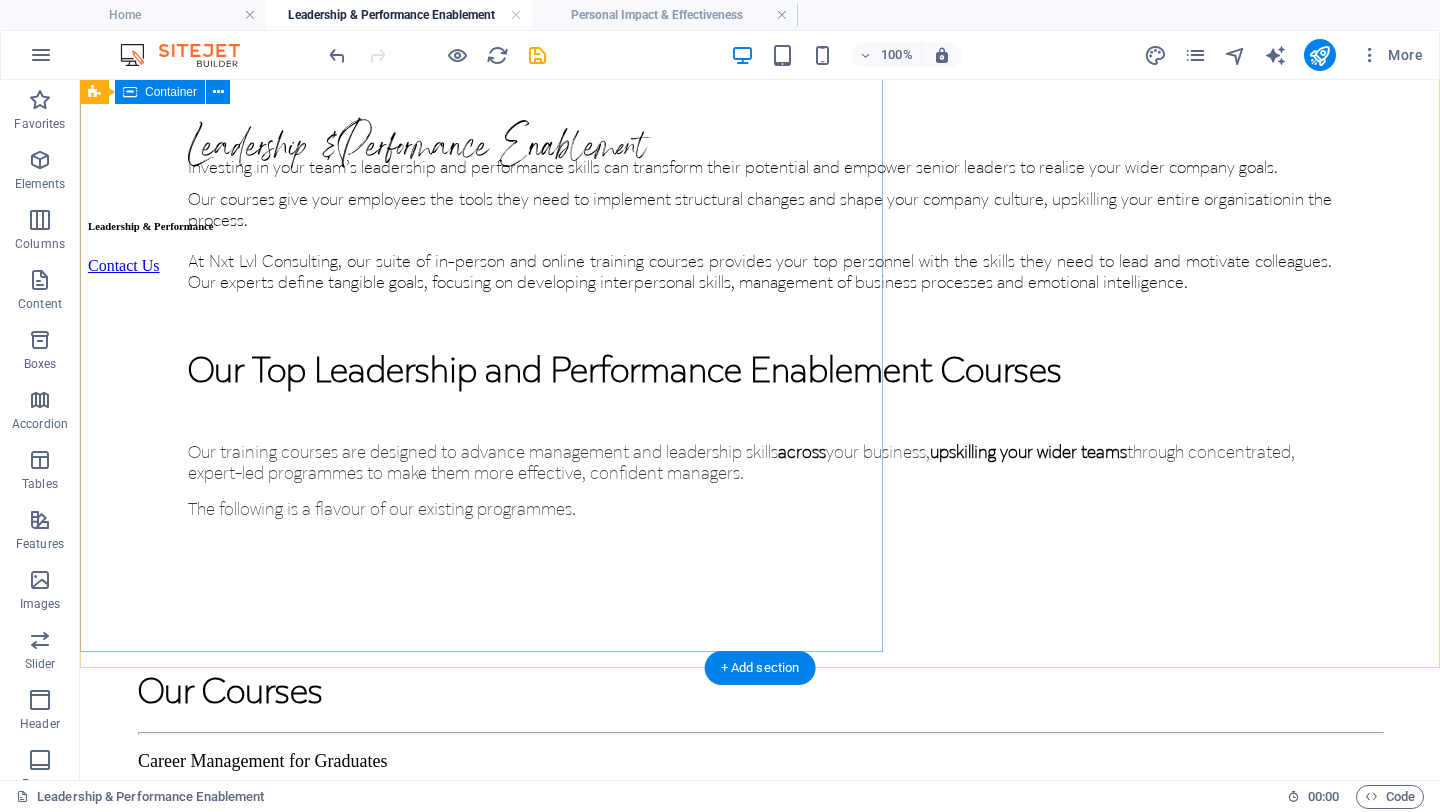 scroll, scrollTop: 1378, scrollLeft: 0, axis: vertical 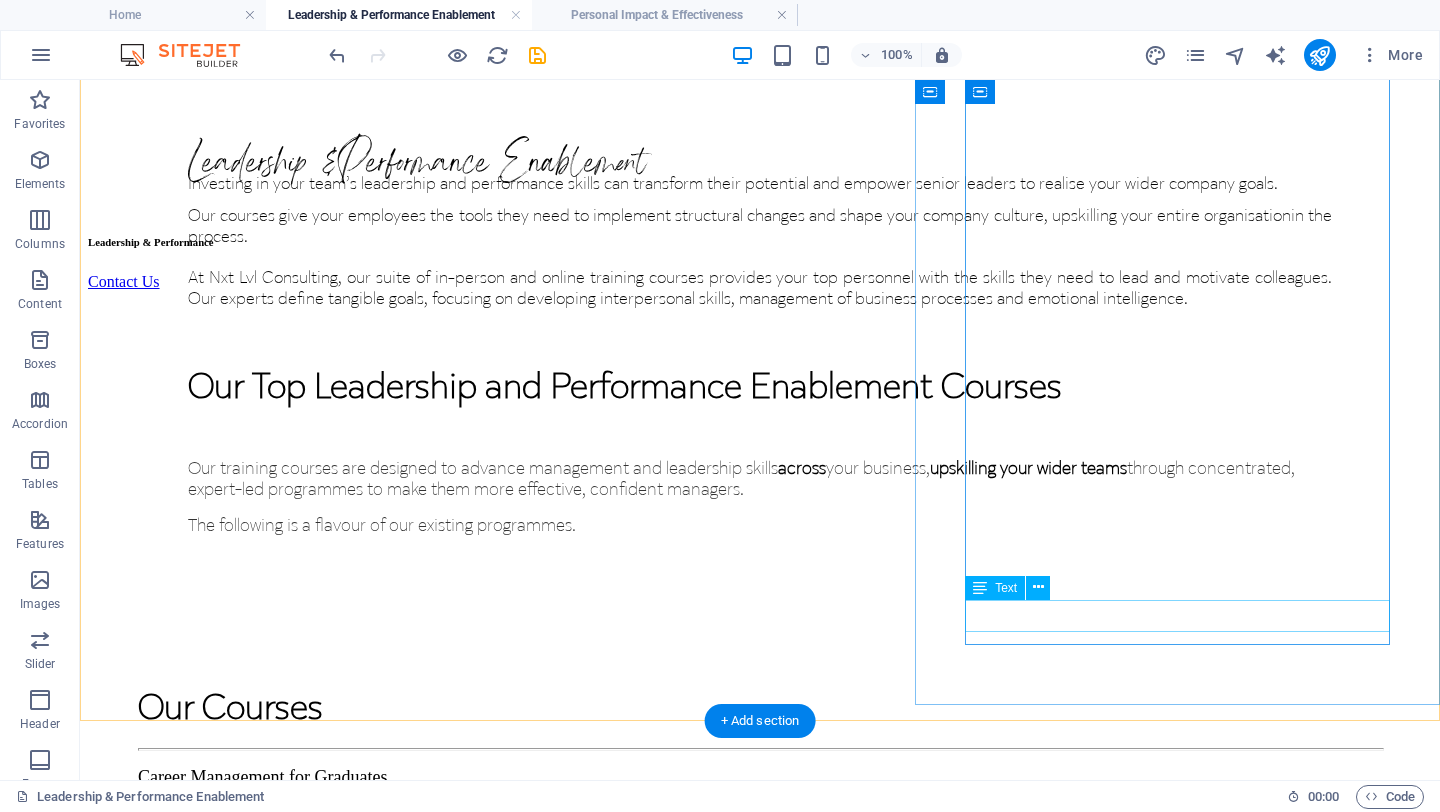 click on "Emerging Leaders Personal Mastery Hybrid Programme" at bounding box center (760, 1561) 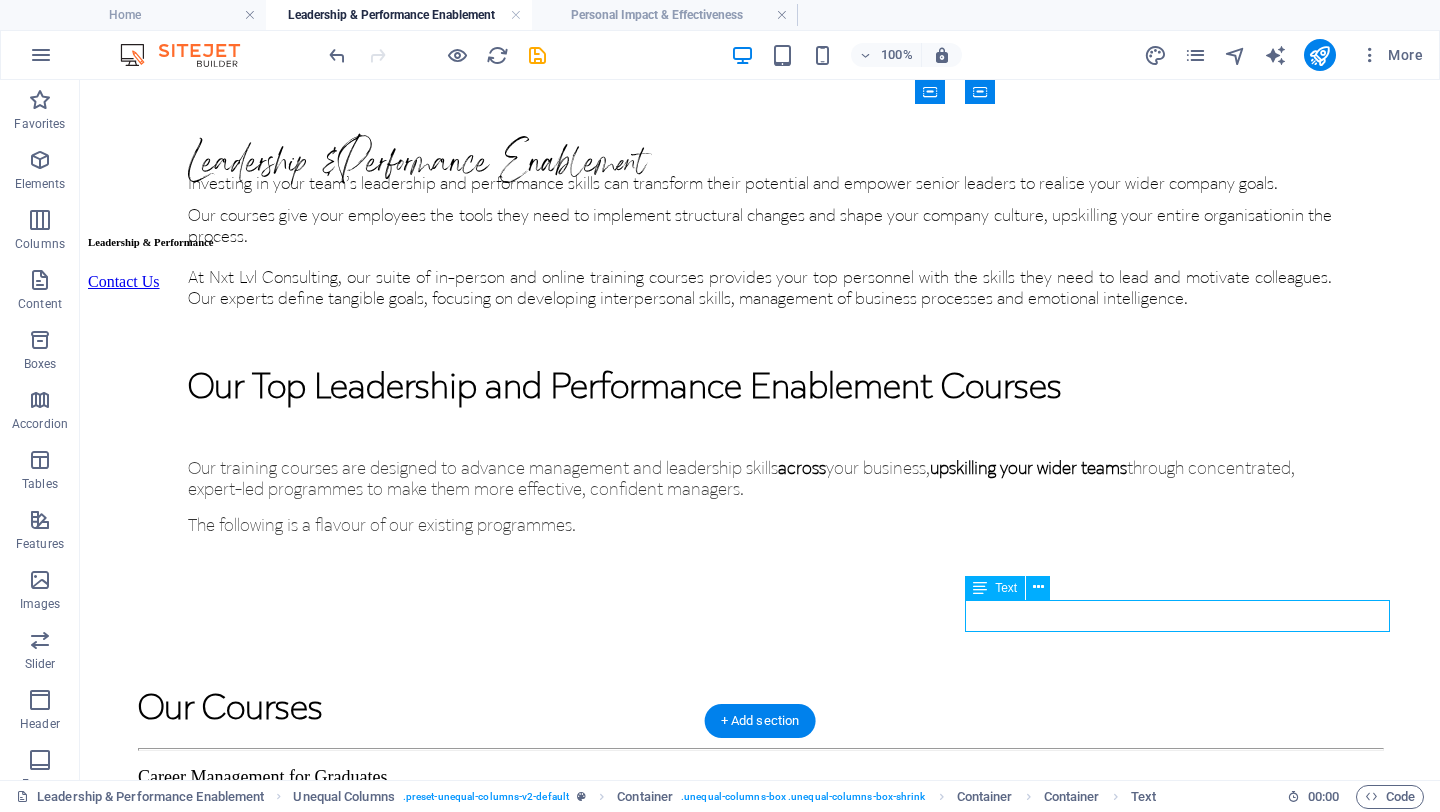 click on "Emerging Leaders Personal Mastery Hybrid Programme" at bounding box center [760, 1561] 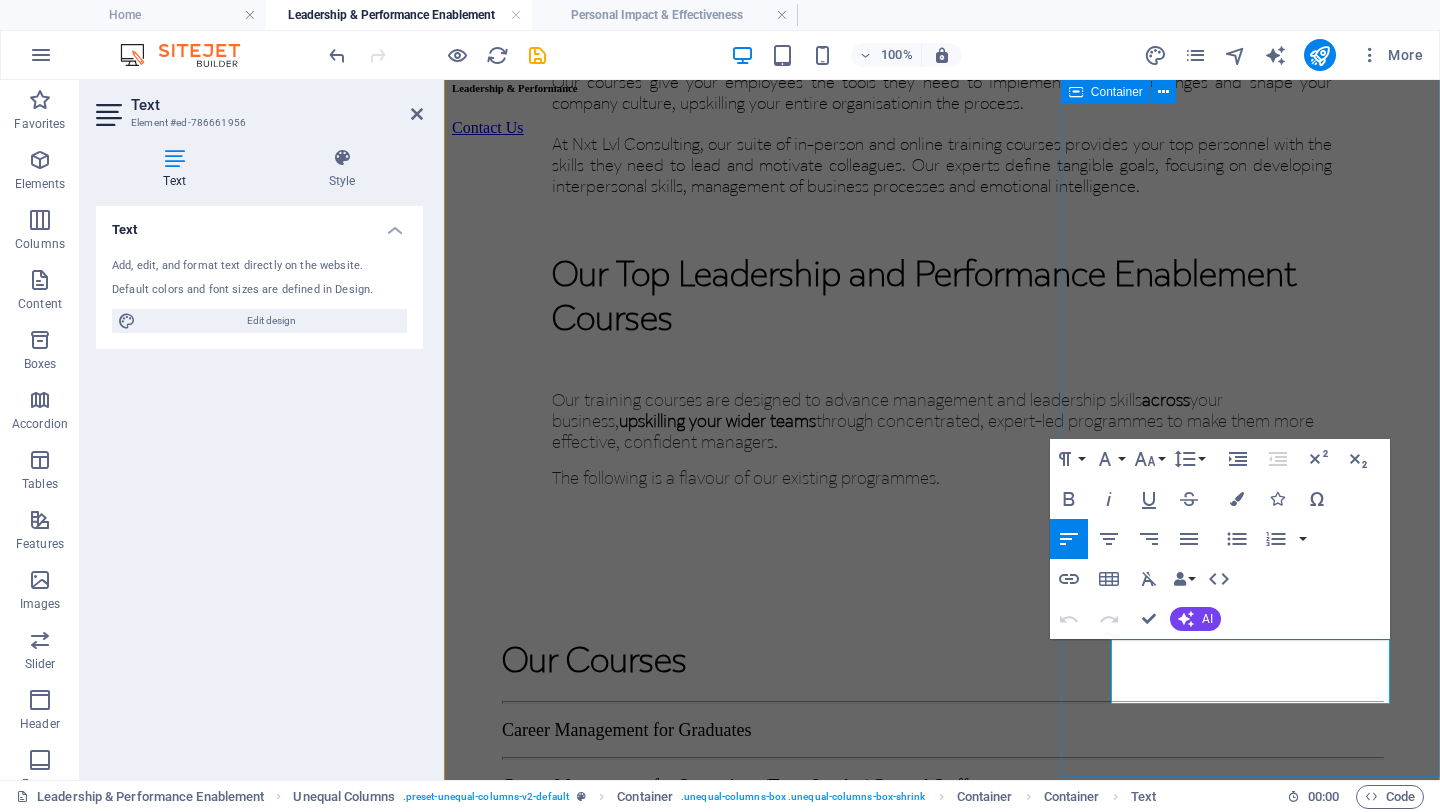 scroll, scrollTop: 1529, scrollLeft: 0, axis: vertical 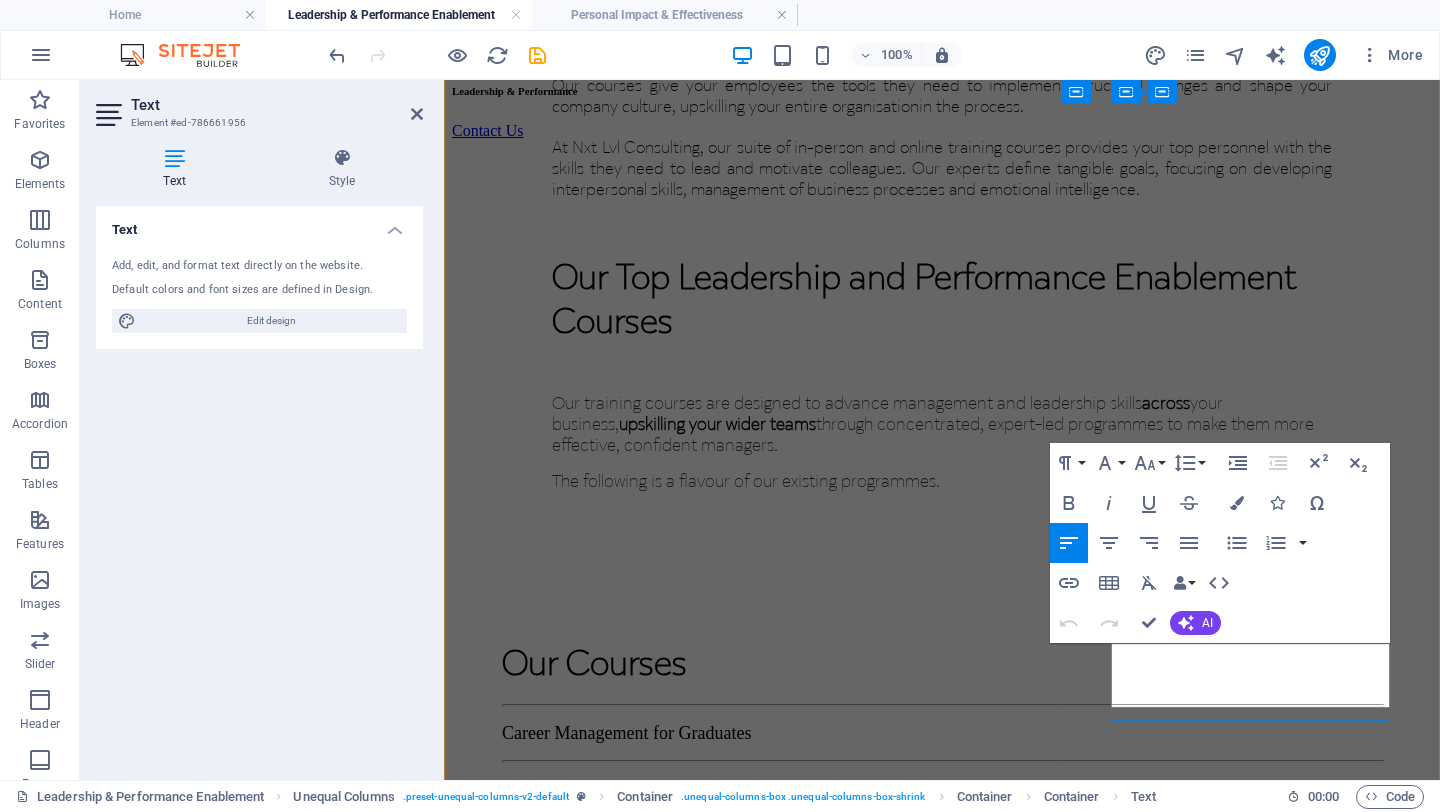 click on "Emerging Leaders Personal Mastery Hybrid Programme" at bounding box center [705, 1517] 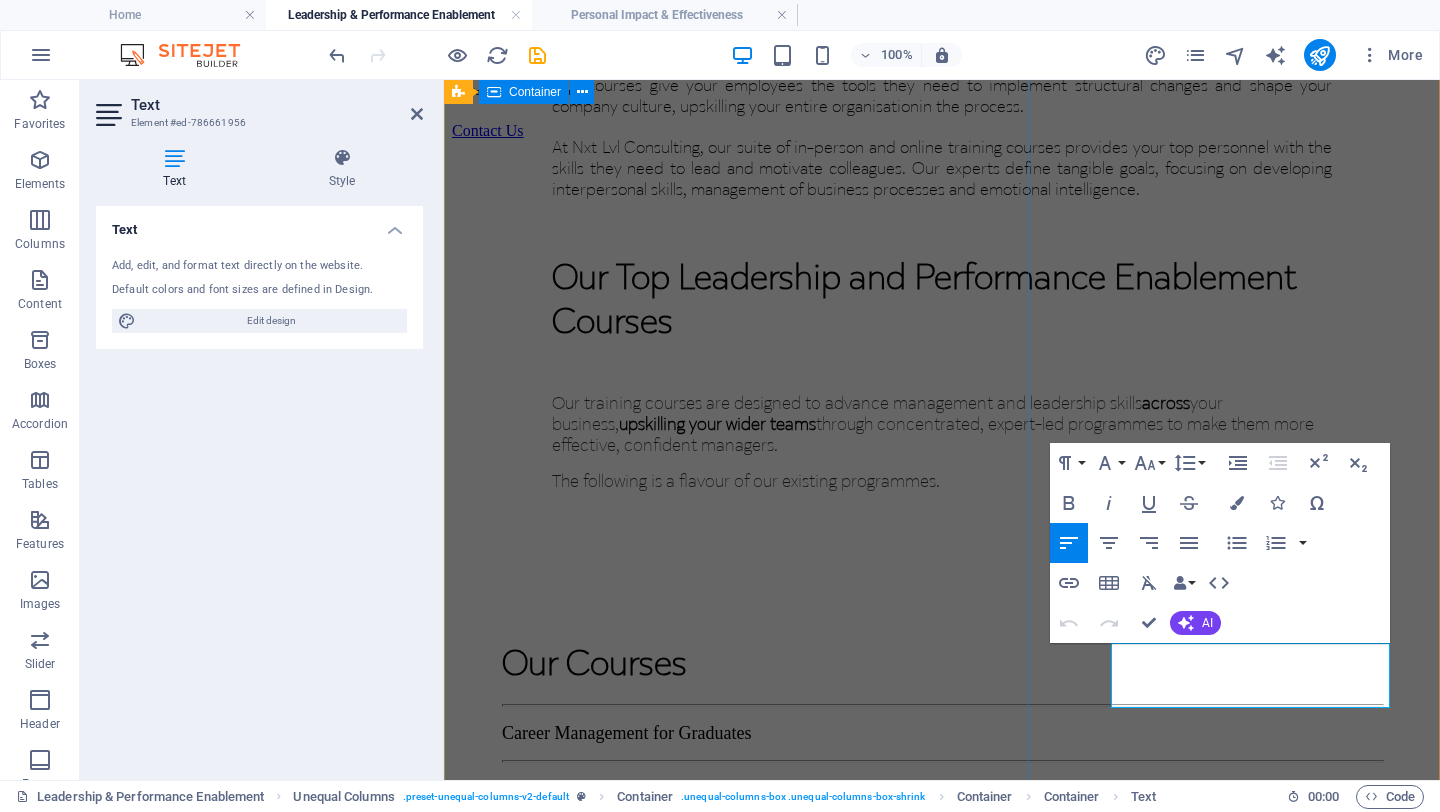 click on "Investing in your team’s leadership and performance skills can transform their potential and empower senior leaders to realise your wider company goals.  Our courses give your employees the tools they need to implement structural changes and shape your company culture, upskilling your entire organisation  in the process.  At Nxt Lvl Consulting, our suite of in-person and online training courses provides your top personnel with the skills they need to lead and motivate colleagues. Our experts define tangible goals, focusing on developing interpersonal skills, management of business processes and emotional intelligence. Our Top Leadership and Performance Enablement Courses   Our training courses are designed to advance management and leadership skills  across  your business,  upskilling your wider teams  through concentrated, expert-led programmes to make them more effective, confident managers.  The following is a flavour of our existing programmes." at bounding box center (942, 265) 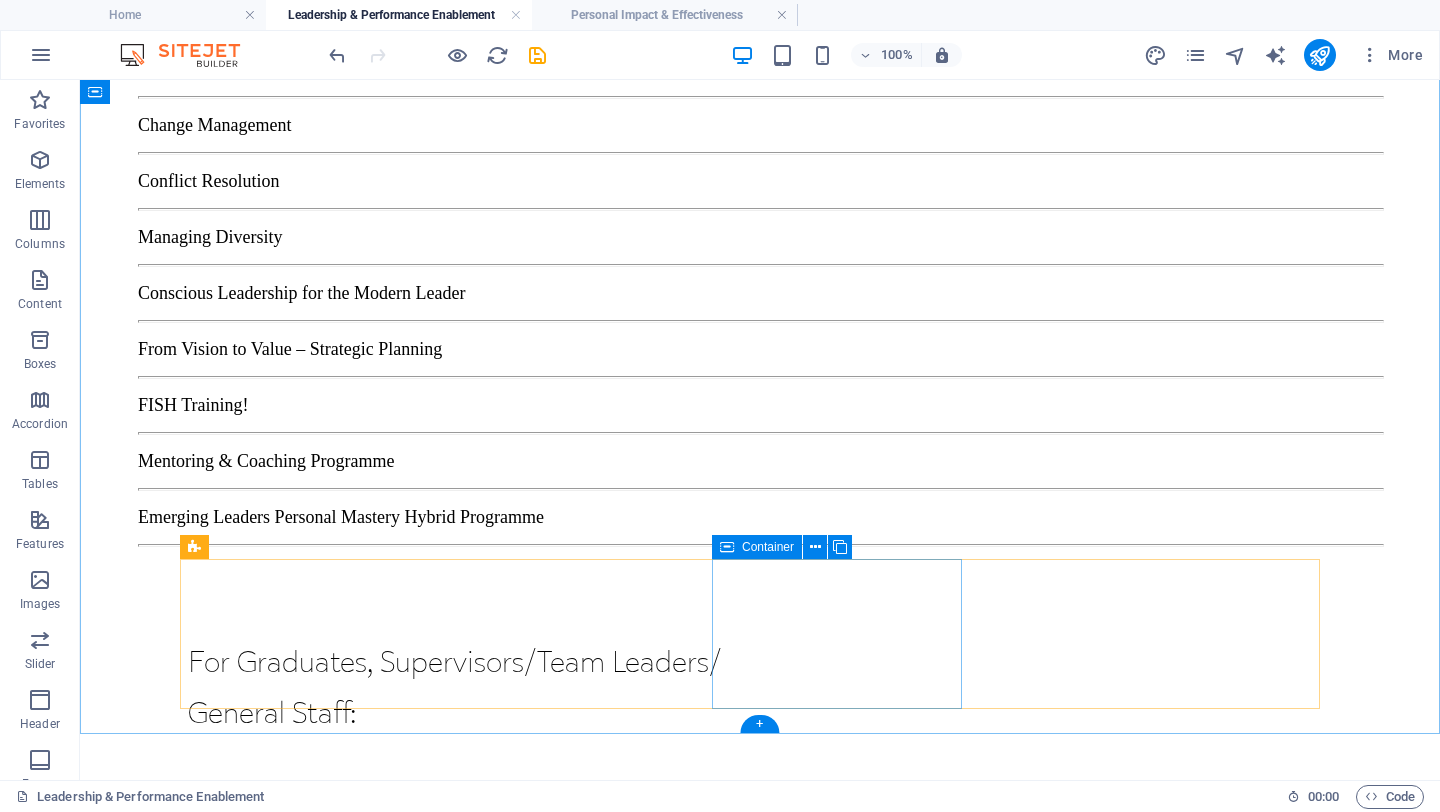 scroll, scrollTop: 2426, scrollLeft: 0, axis: vertical 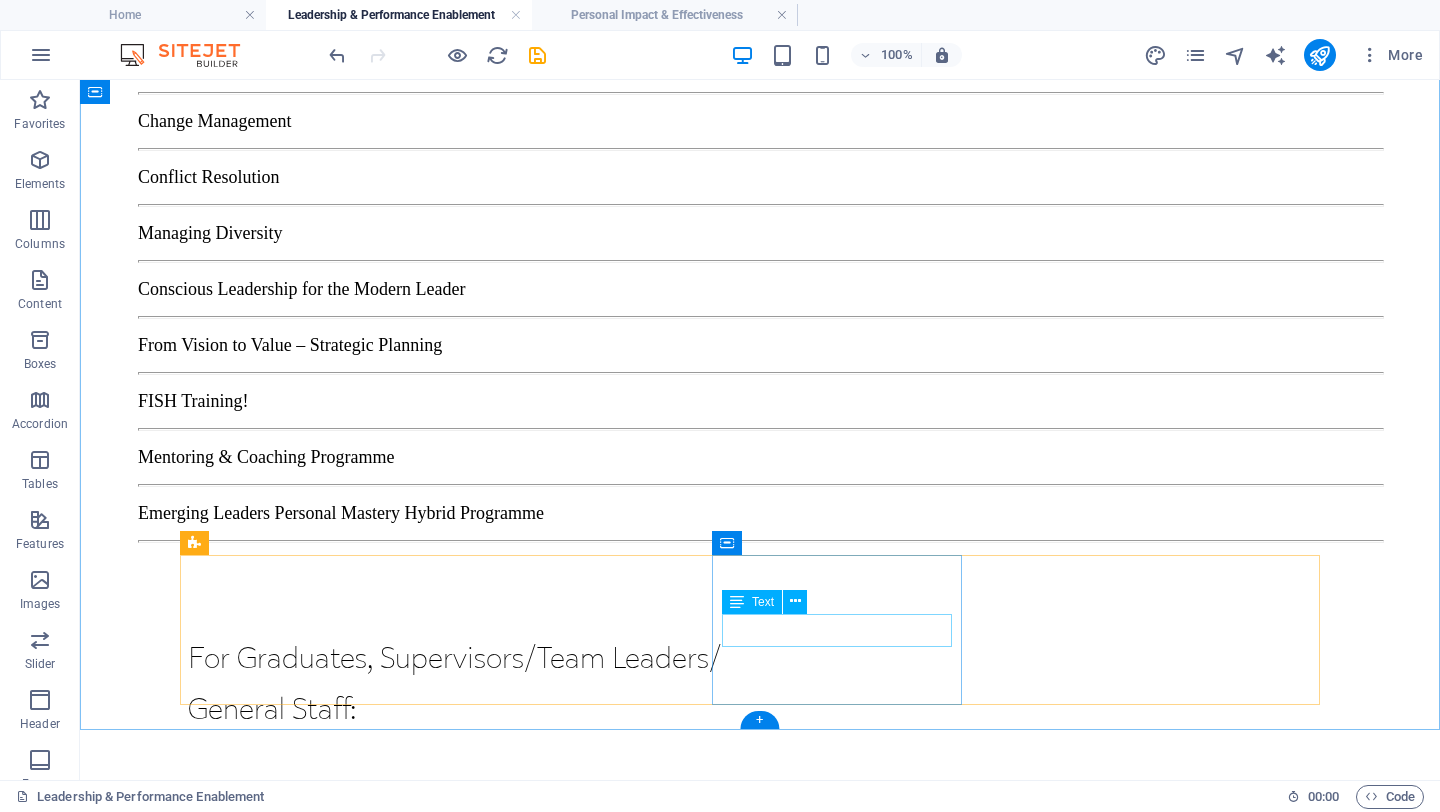 click on "Personal Mastery" at bounding box center (313, 3078) 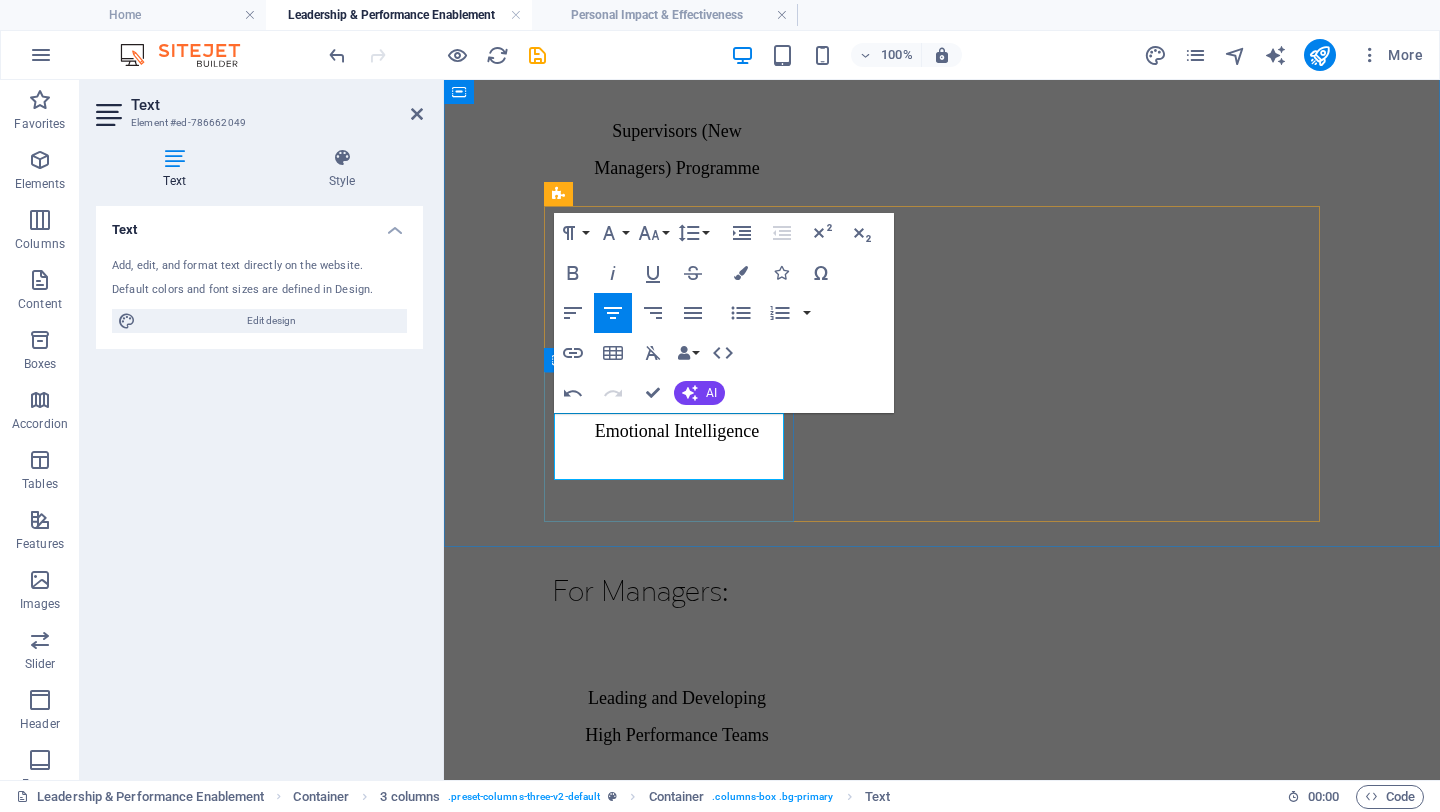 scroll, scrollTop: 3666, scrollLeft: 0, axis: vertical 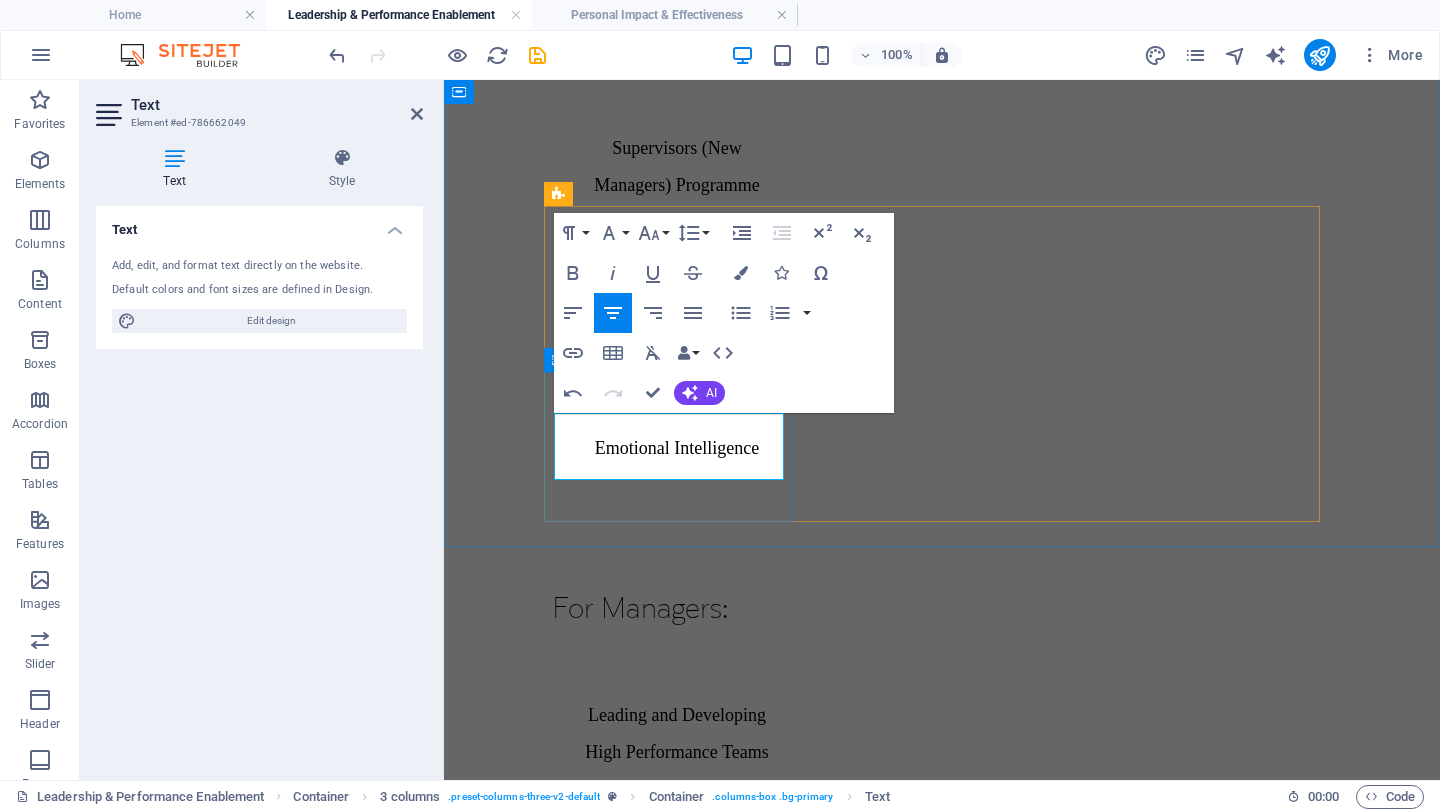 type 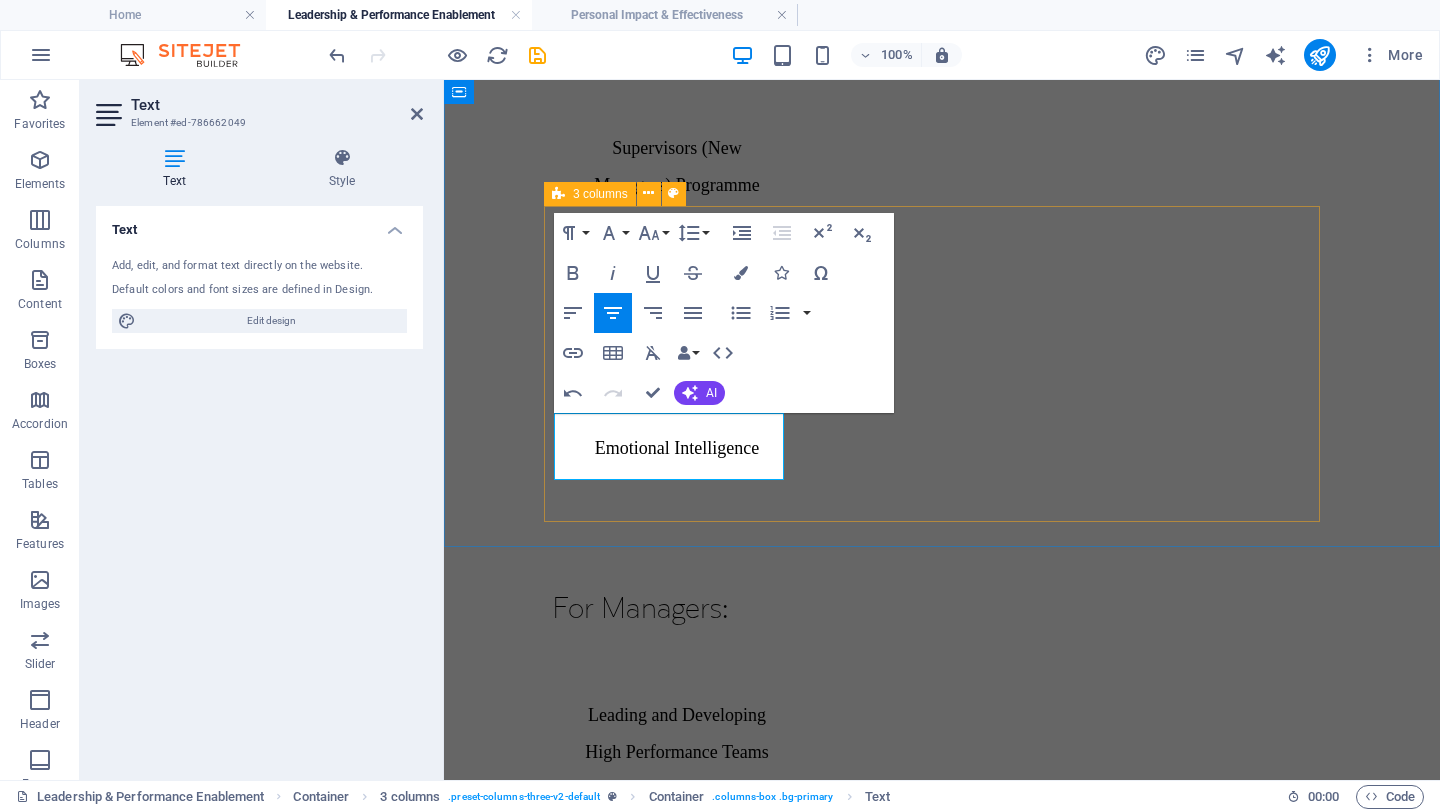 click on "From Vision to Value - Strategic Planning Mentoring & Coaching Programme Emerging Leaders  Personal Mastery" at bounding box center [932, 1824] 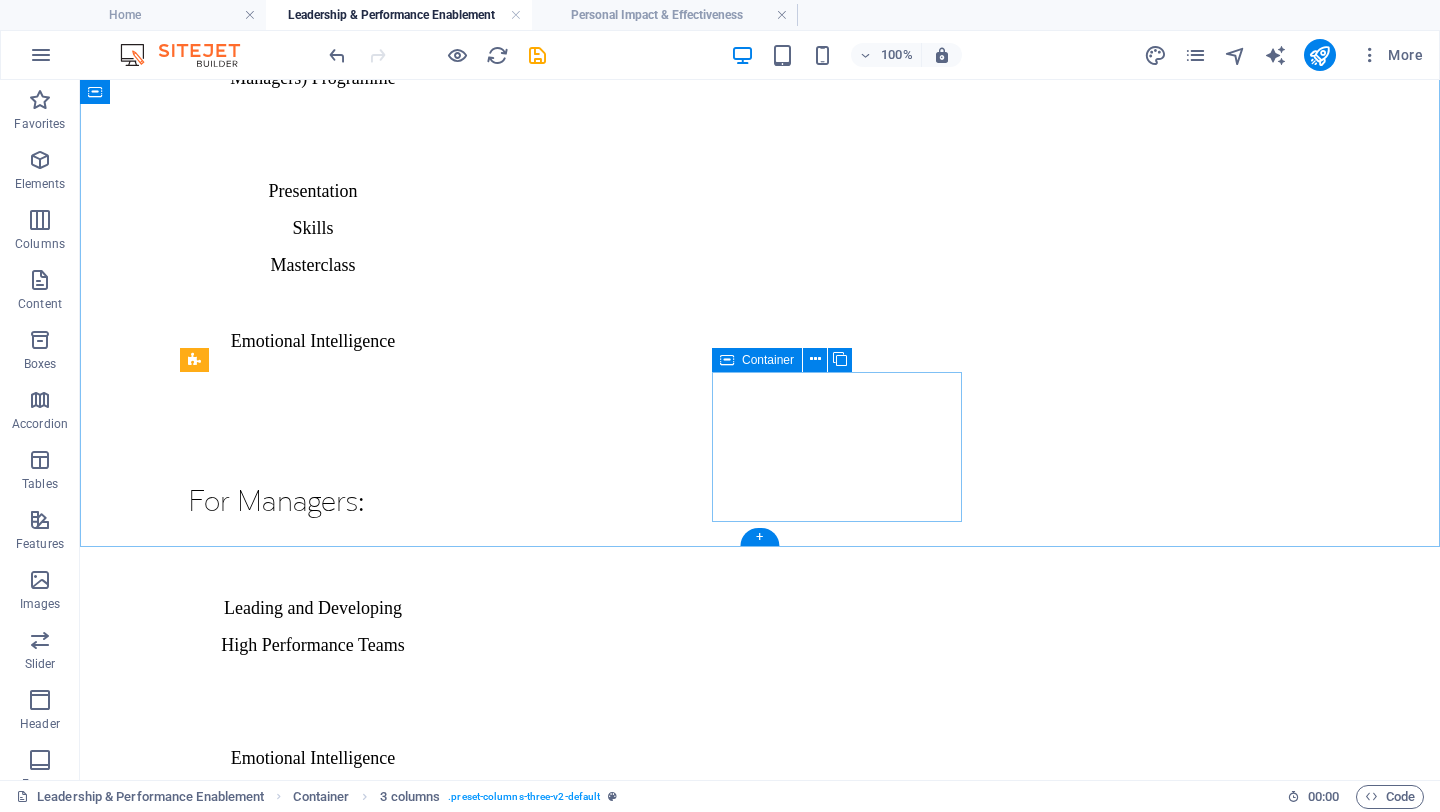 scroll, scrollTop: 2609, scrollLeft: 0, axis: vertical 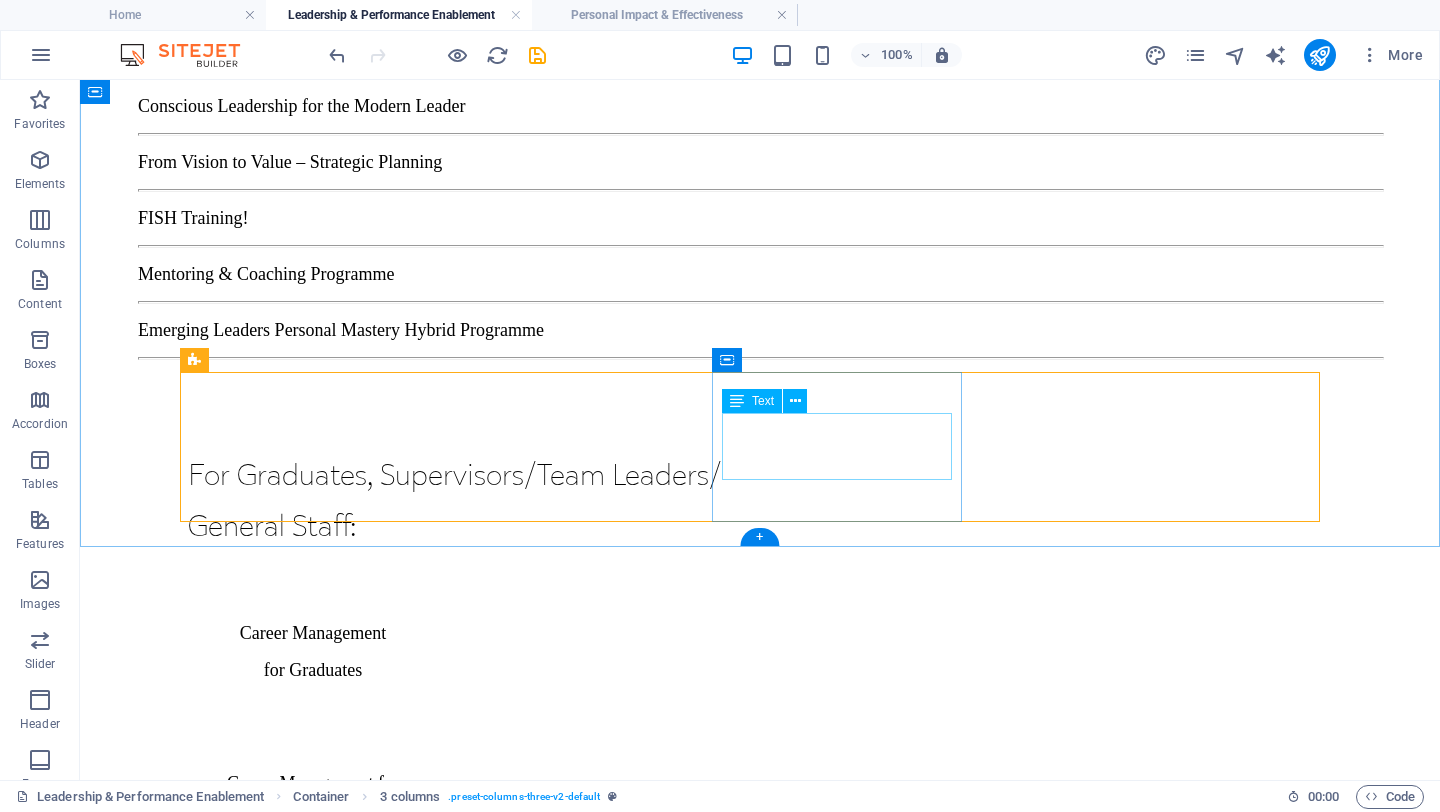 click on "Emerging Leaders  Personal Mastery" at bounding box center [313, 2906] 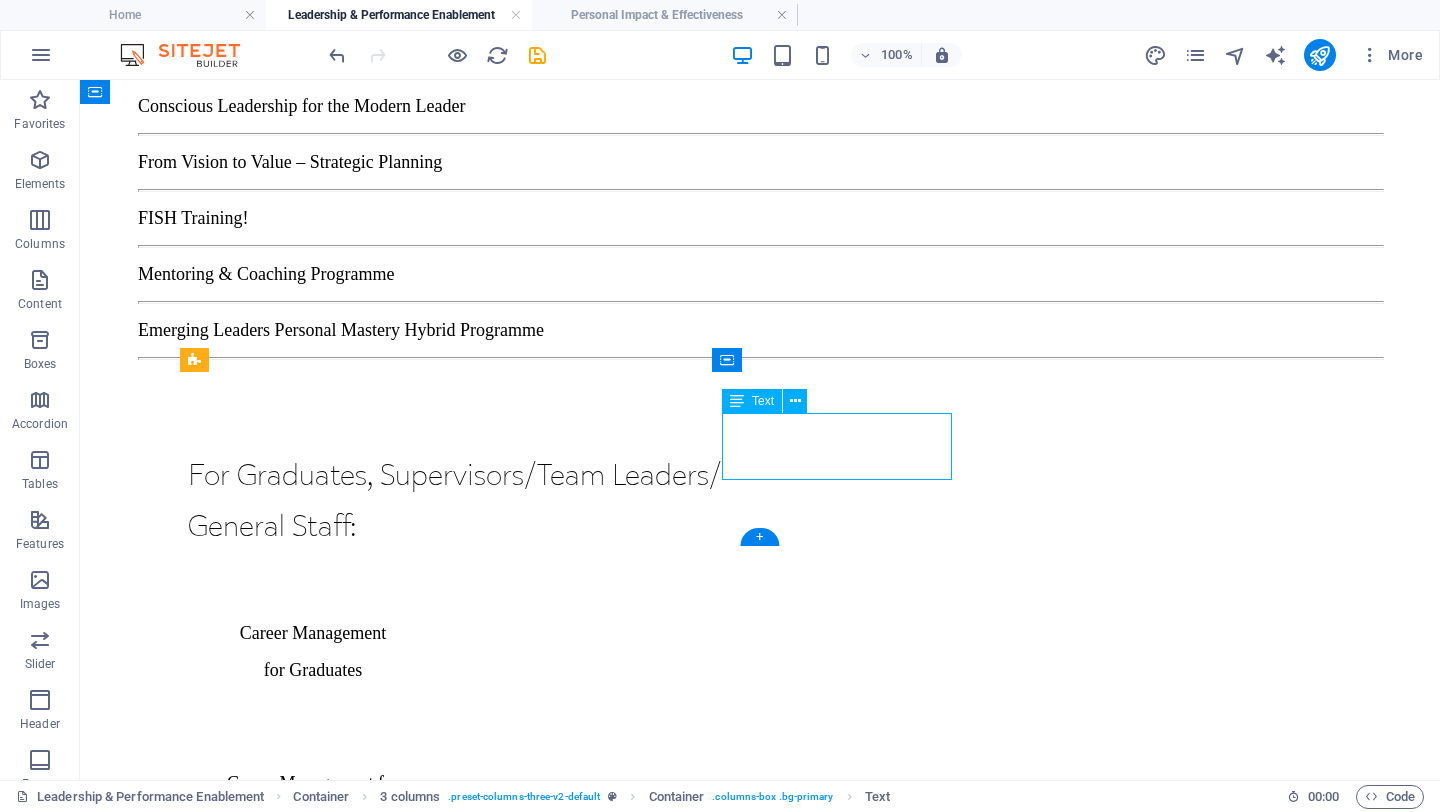 click on "Emerging Leaders  Personal Mastery" at bounding box center (313, 2906) 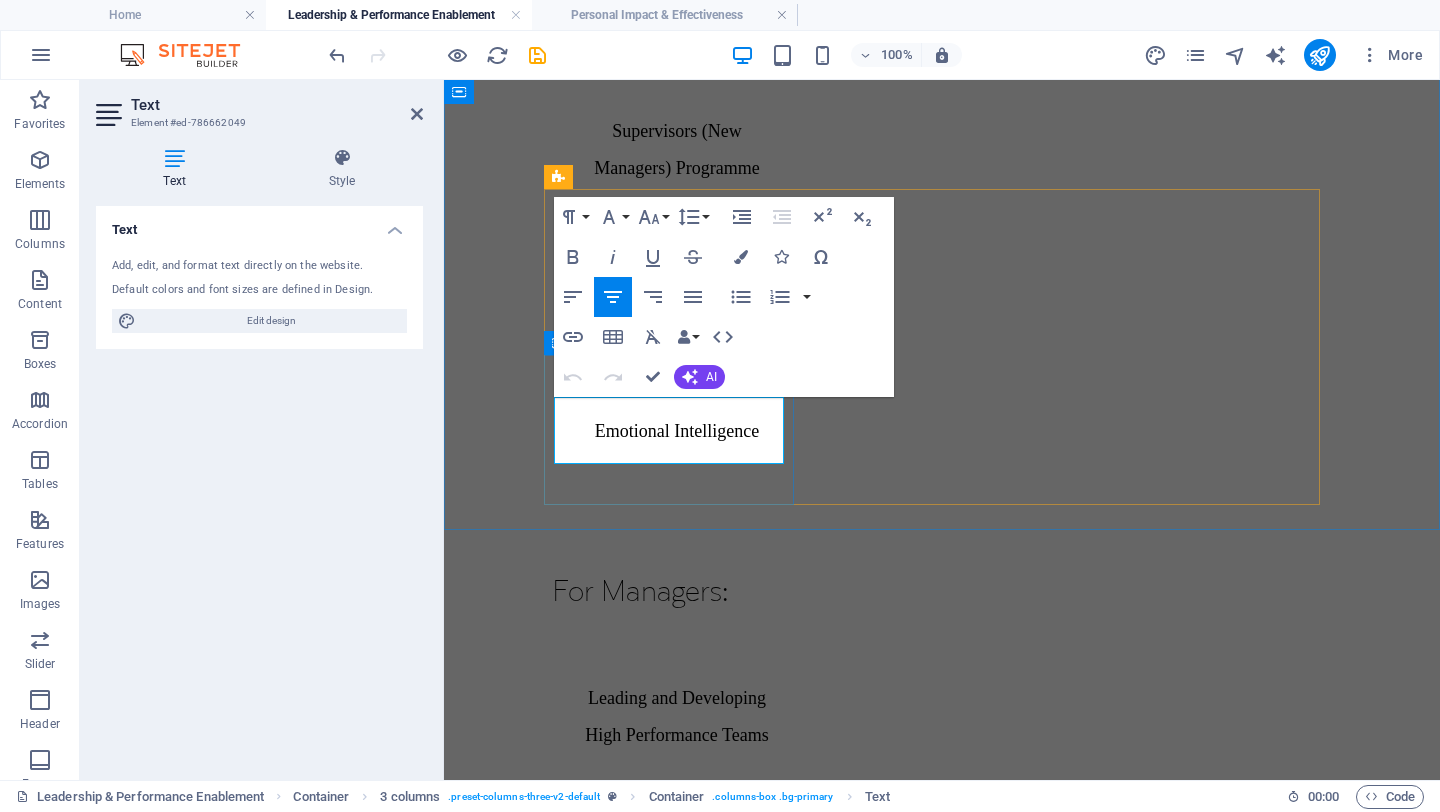 click on "Emerging Leaders  Personal Mastery" at bounding box center (677, 1938) 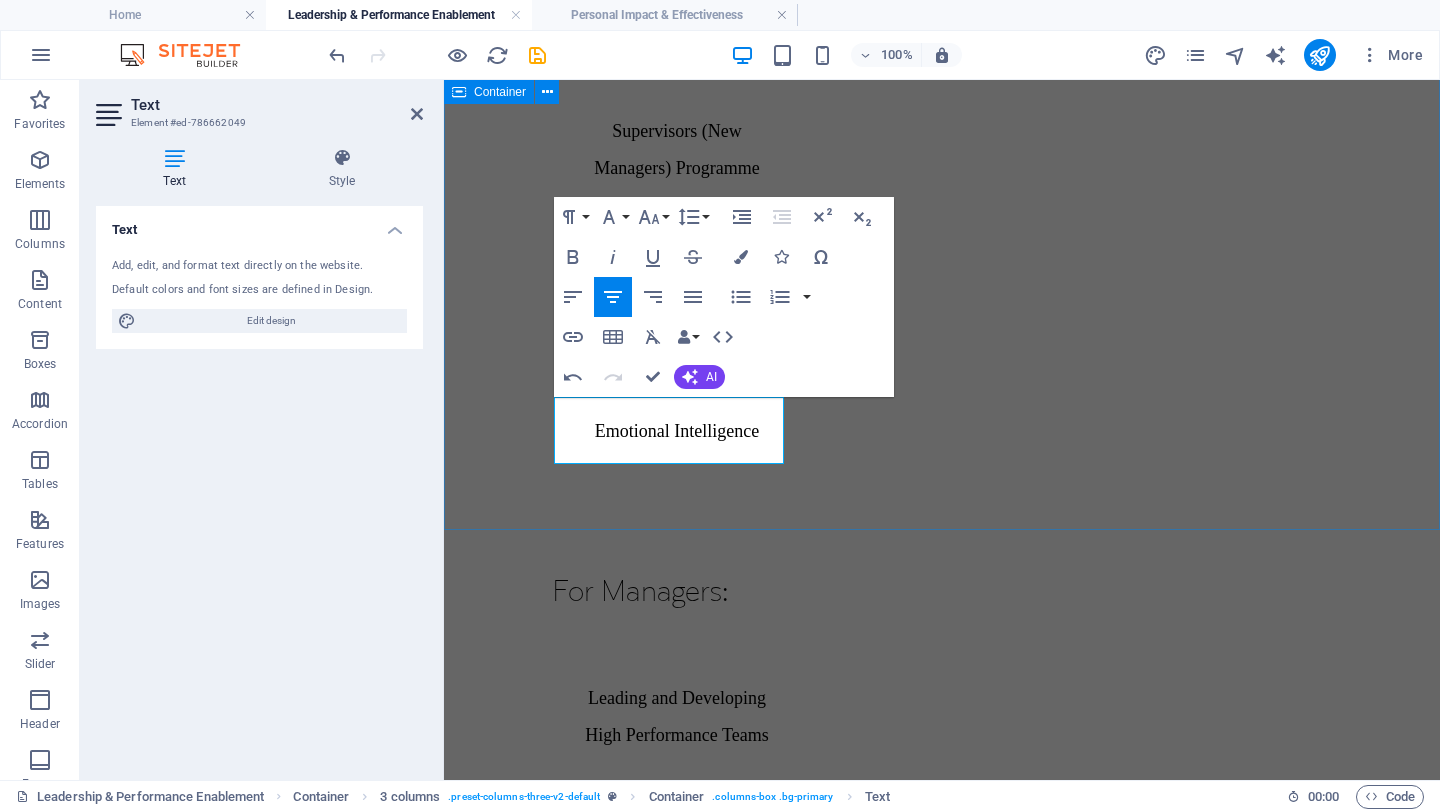 click on "For Graduates, Supervisors/Team Leaders/ General Staff:  Career Management  for Graduates Career Management for Supervisors/Team Leaders/General Staff Influencing,  Persuading and  Assertiveness Skills Supervisors (New  Managers) Programme Presentation  Skills  Masterclass Emotional Intelligence For Managers: Leading and Developing  High Performance Teams Emotional Intelligence  and People Leadership Managers Change Management Conflict Resolution Managing Diversity Conscious Leadership  for the Modern Leader From Vision to Value - Strategic Planning Mentoring & Coaching Programme Emerging Leaders  ​ Personal Mastery" at bounding box center (942, 767) 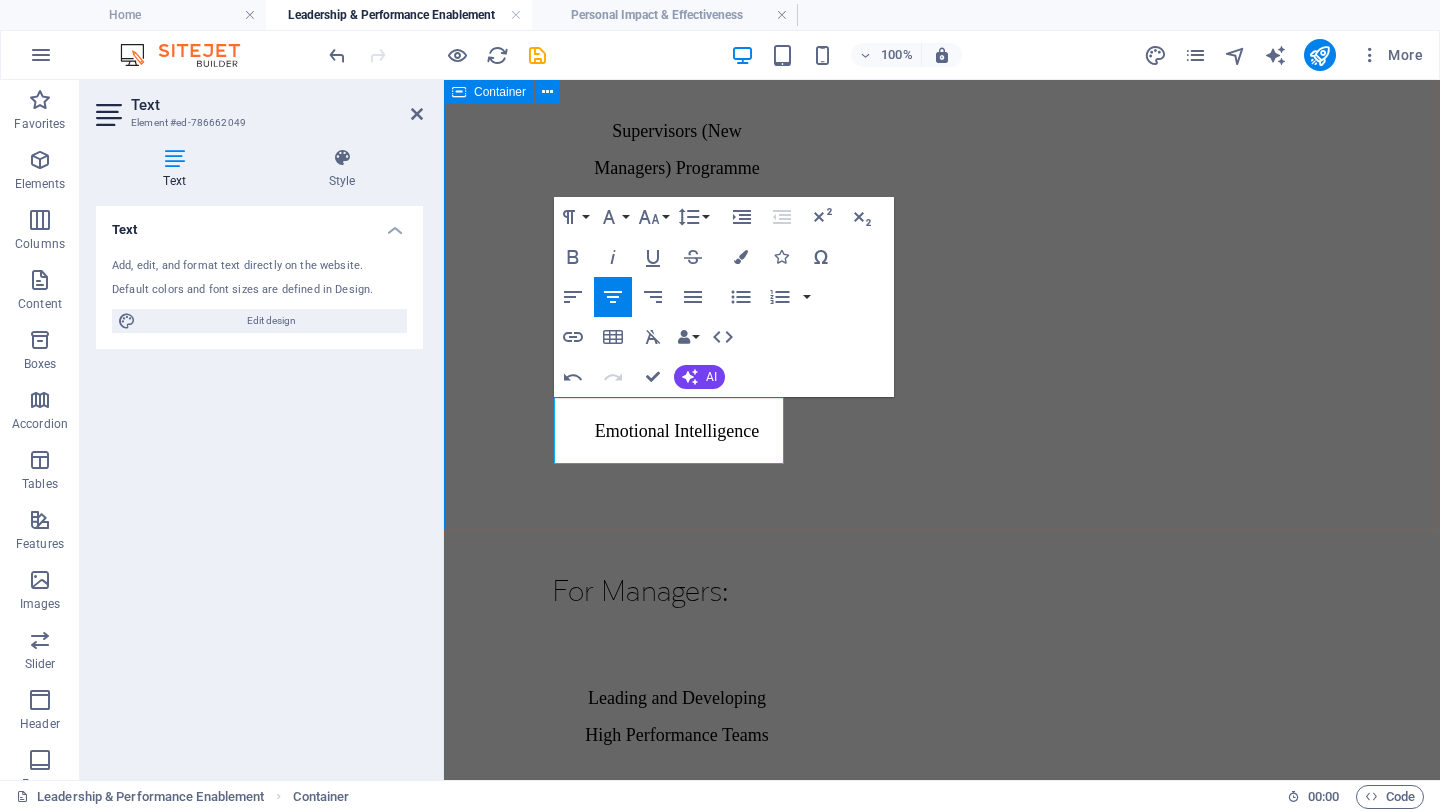 scroll, scrollTop: 2626, scrollLeft: 0, axis: vertical 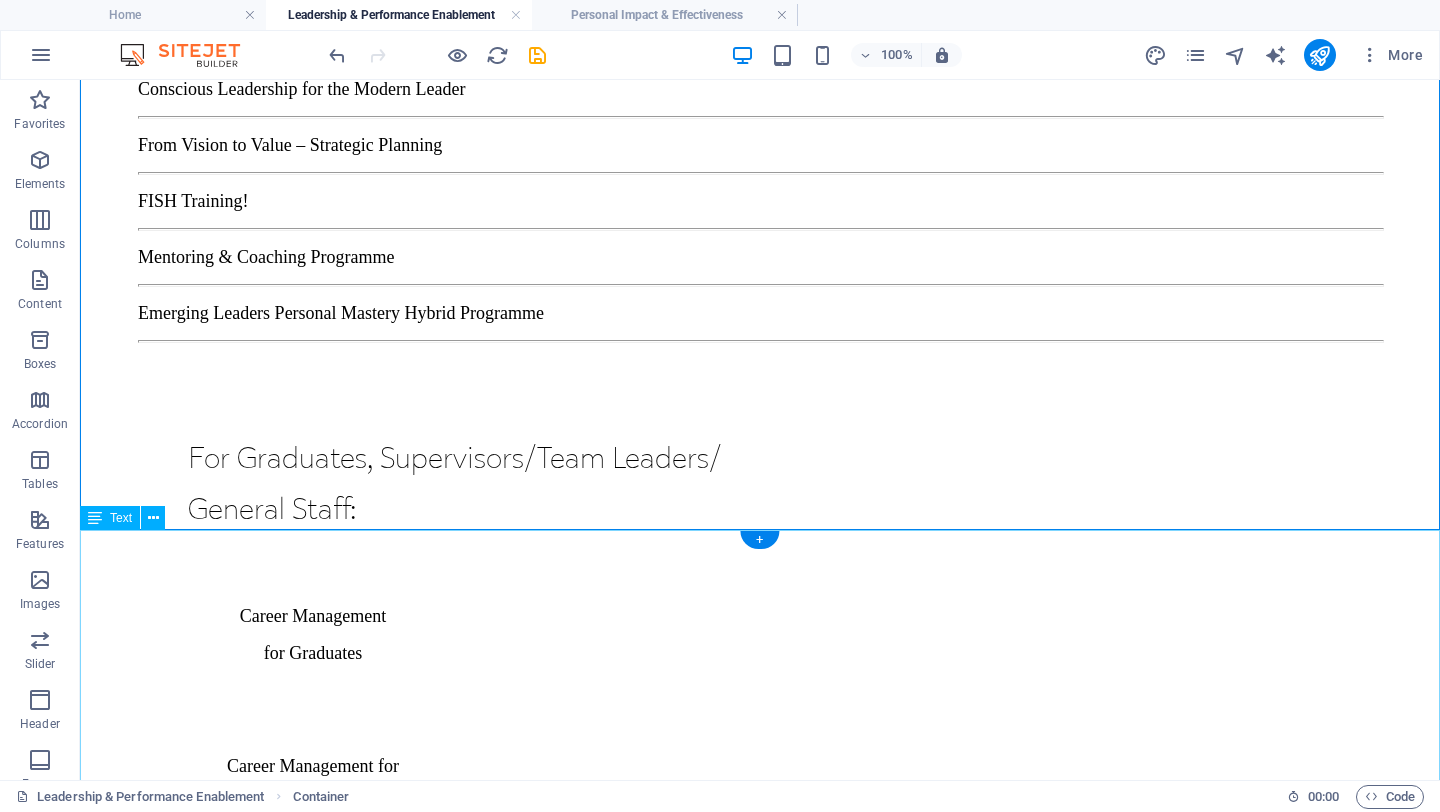 click on "While our in-person courses are informed by practical workplace experience and expertise, they can be personalised to address the needs and skill gaps of your employees. If you’d like to learn more about how we can work alongside you to deliver tailor-made training programmes for your teams, please  email us here. Our full range of courses is available to view on the right of this page.  Our courses are led by a selection of  experienced consultants  from a range of disciplines, professional backgrounds and sectors. If any of our courses are of interest to you, please get in touch with our team [DATE] to have an initial discussion about your requirements. Call us on   + [PHONE_NUMBER]   or drop us an  email." at bounding box center (760, 3149) 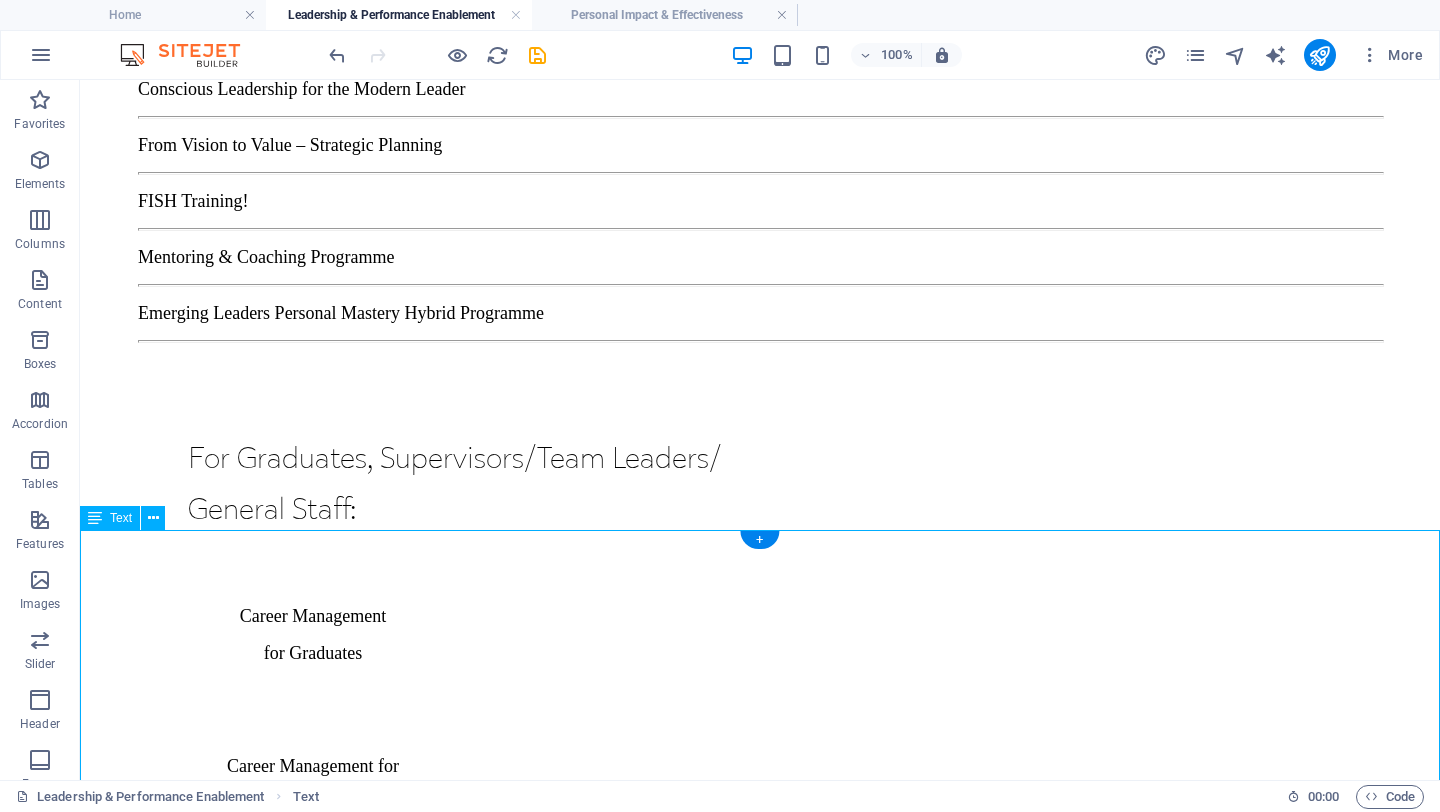 click on "While our in-person courses are informed by practical workplace experience and expertise, they can be personalised to address the needs and skill gaps of your employees. If you’d like to learn more about how we can work alongside you to deliver tailor-made training programmes for your teams, please  email us here. Our full range of courses is available to view on the right of this page.  Our courses are led by a selection of  experienced consultants  from a range of disciplines, professional backgrounds and sectors. If any of our courses are of interest to you, please get in touch with our team [DATE] to have an initial discussion about your requirements. Call us on   + [PHONE_NUMBER]   or drop us an  email." at bounding box center [760, 3149] 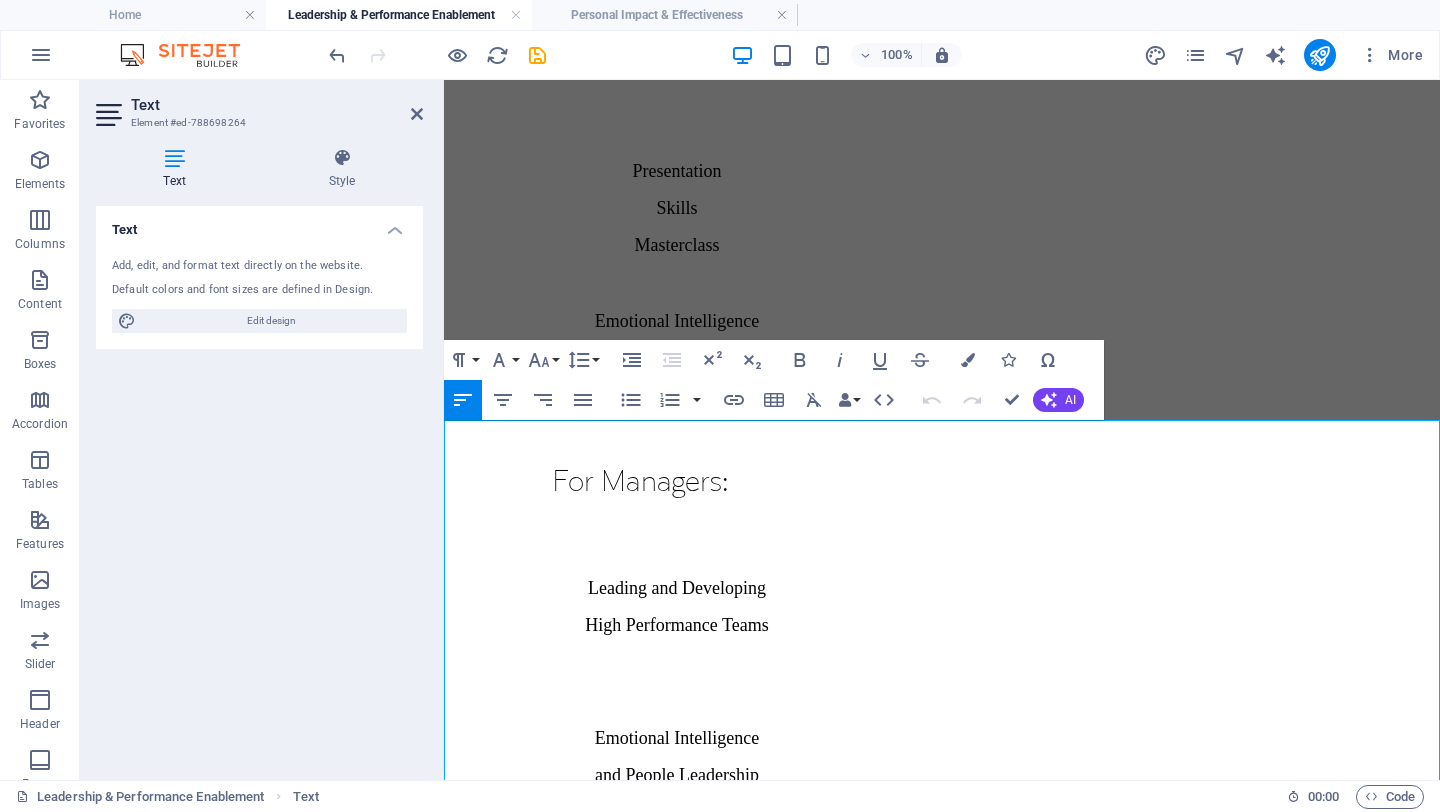drag, startPoint x: 1235, startPoint y: 514, endPoint x: 652, endPoint y: 537, distance: 583.4535 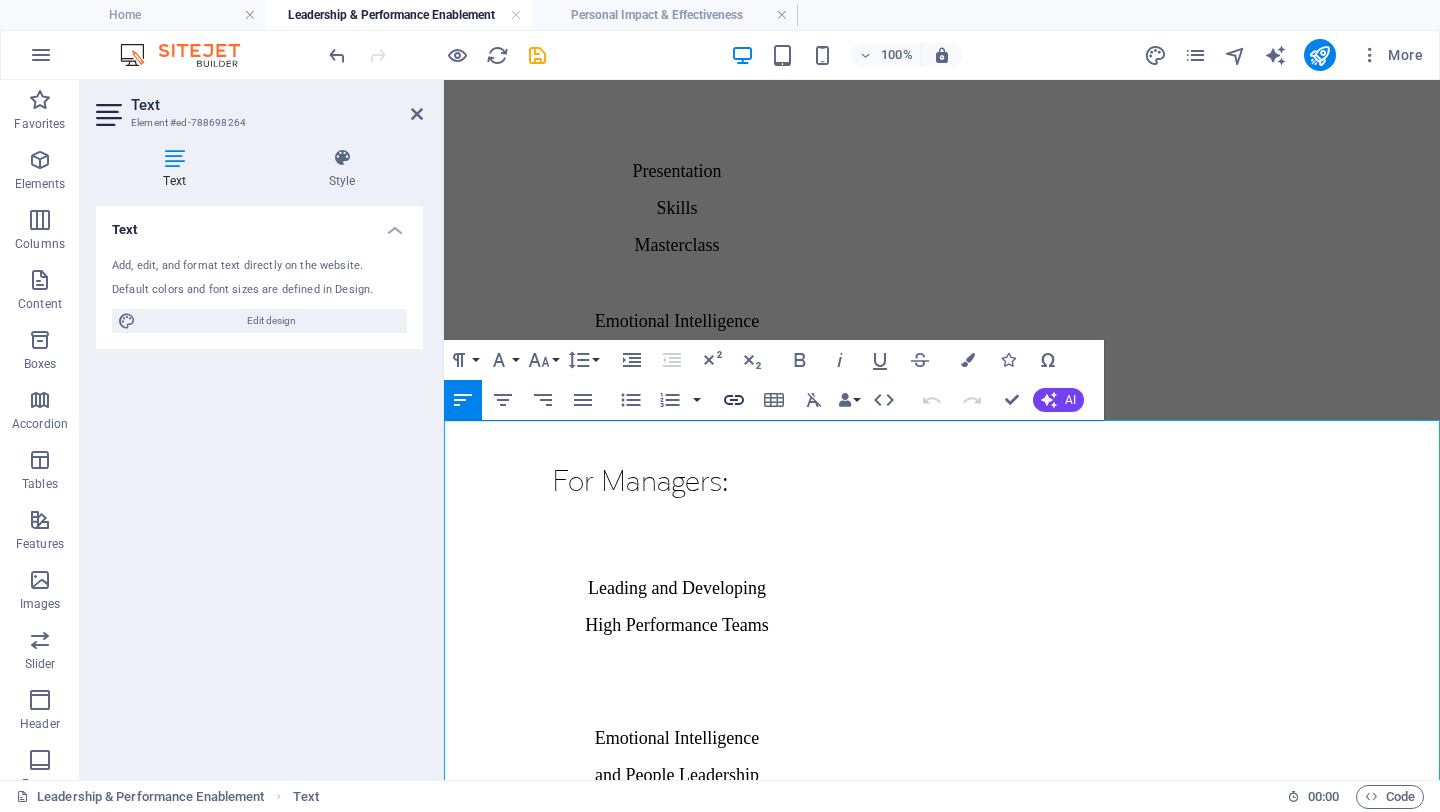 click 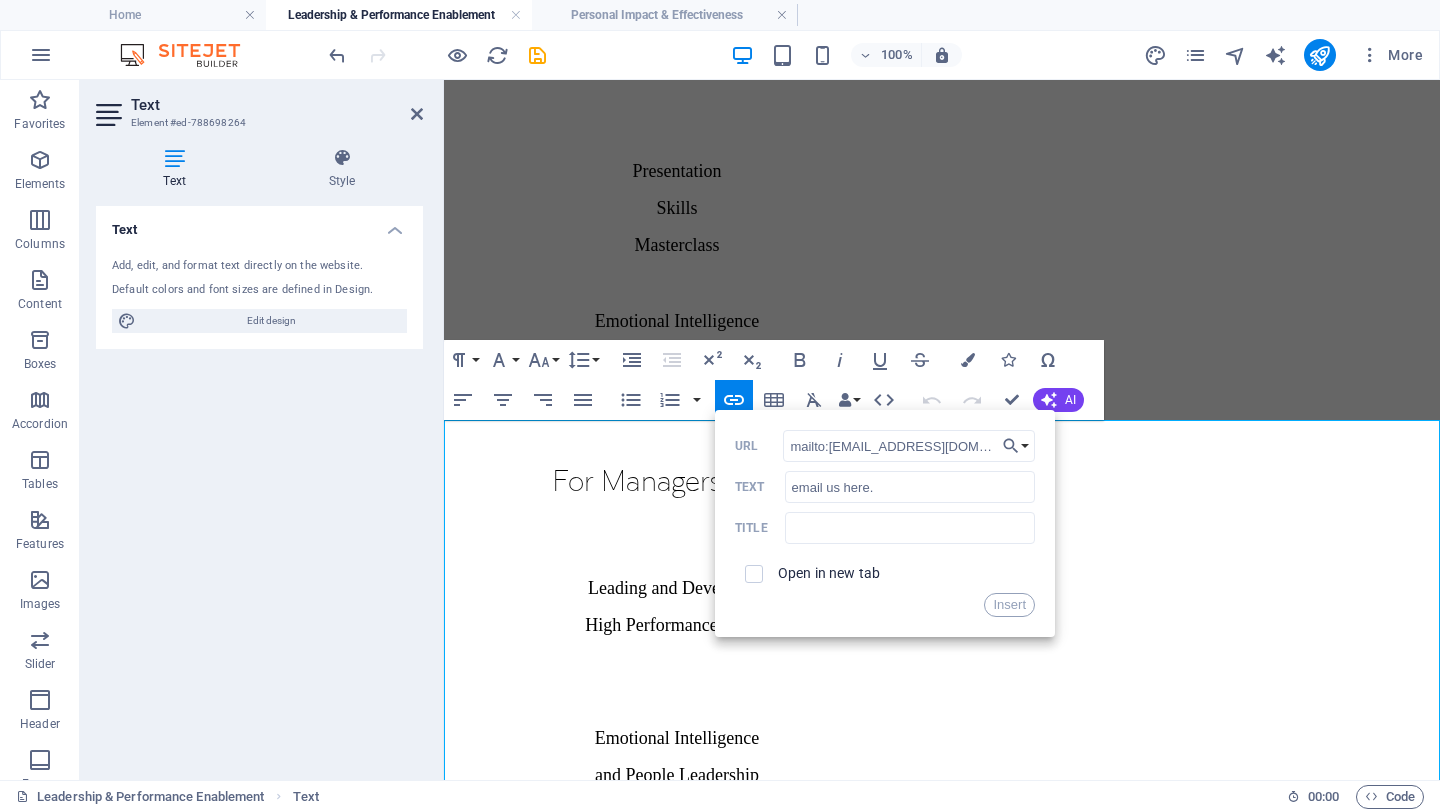 type on "mailto:[EMAIL_ADDRESS][DOMAIN_NAME]" 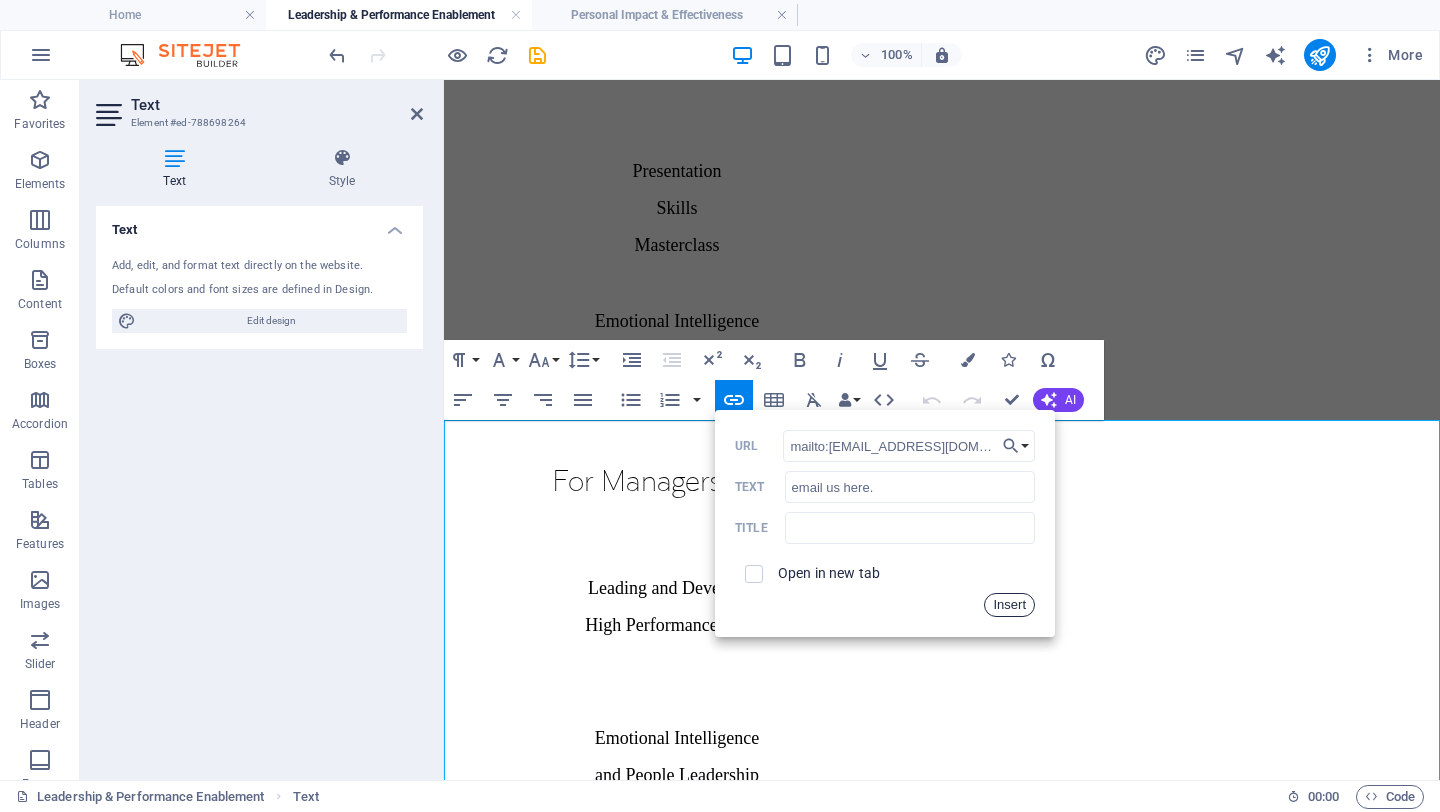 click on "Insert" at bounding box center (1009, 605) 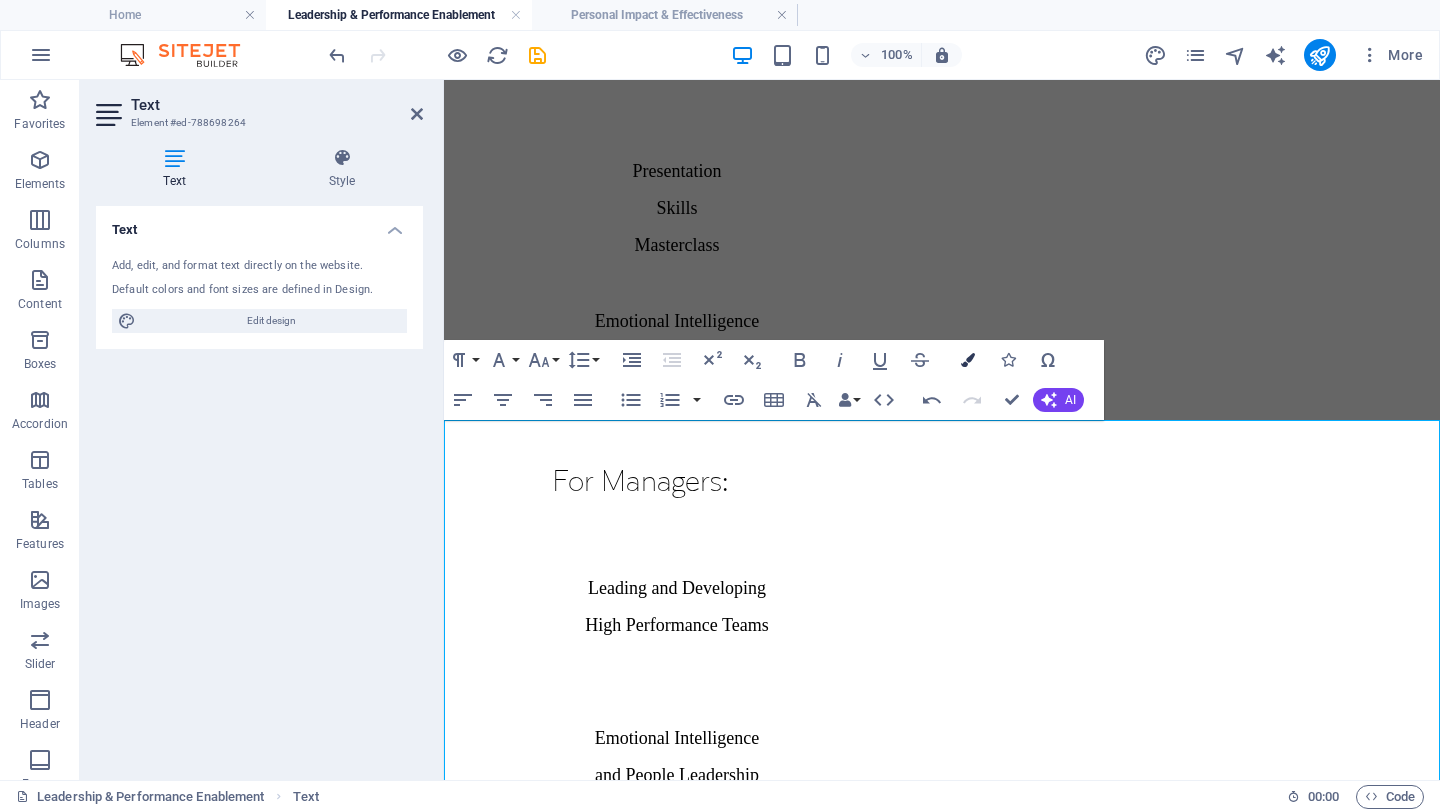 click on "Colors" at bounding box center [968, 360] 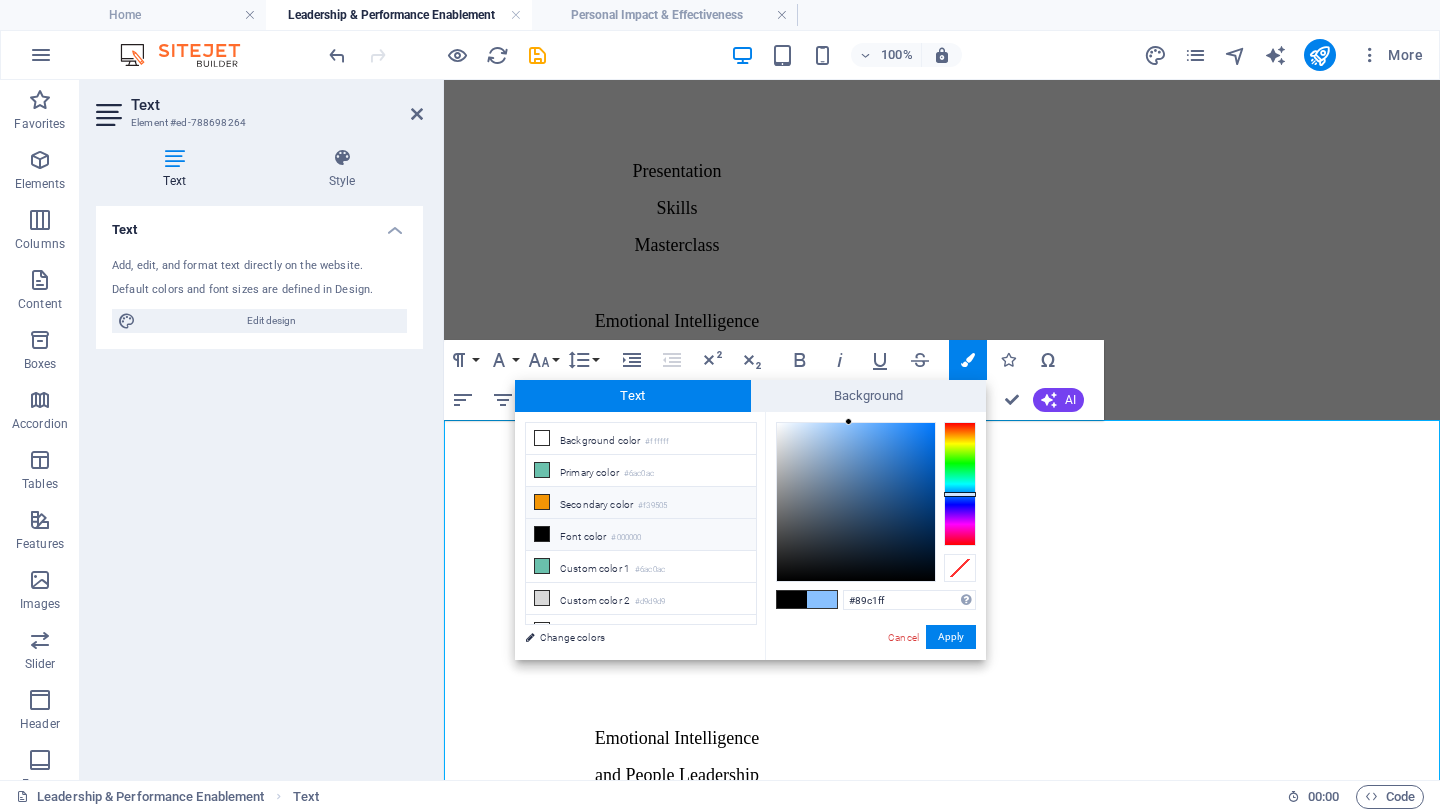 click on "Secondary color
#f39505" at bounding box center [641, 503] 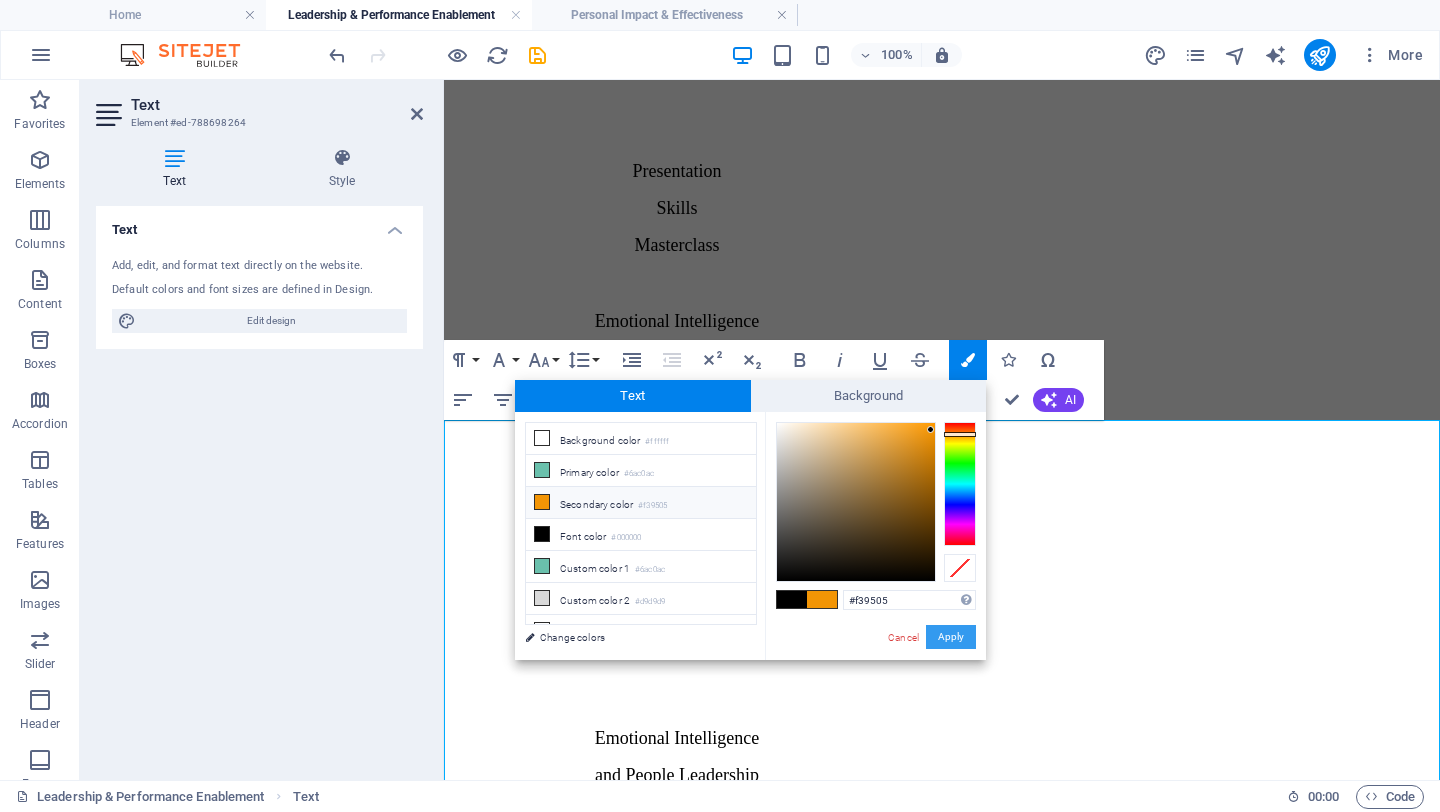 click on "Apply" at bounding box center (951, 637) 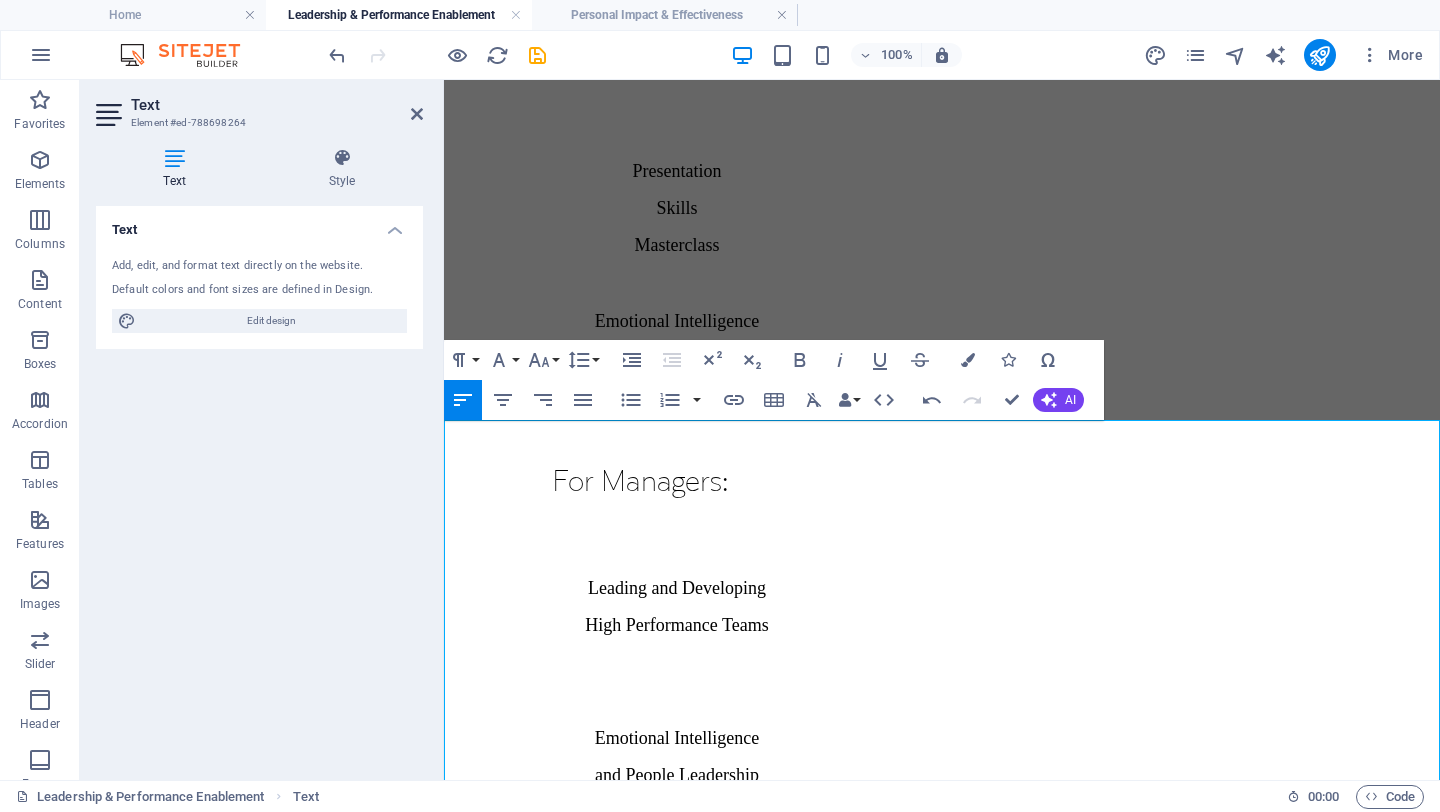 click on "email us here." at bounding box center (649, 2062) 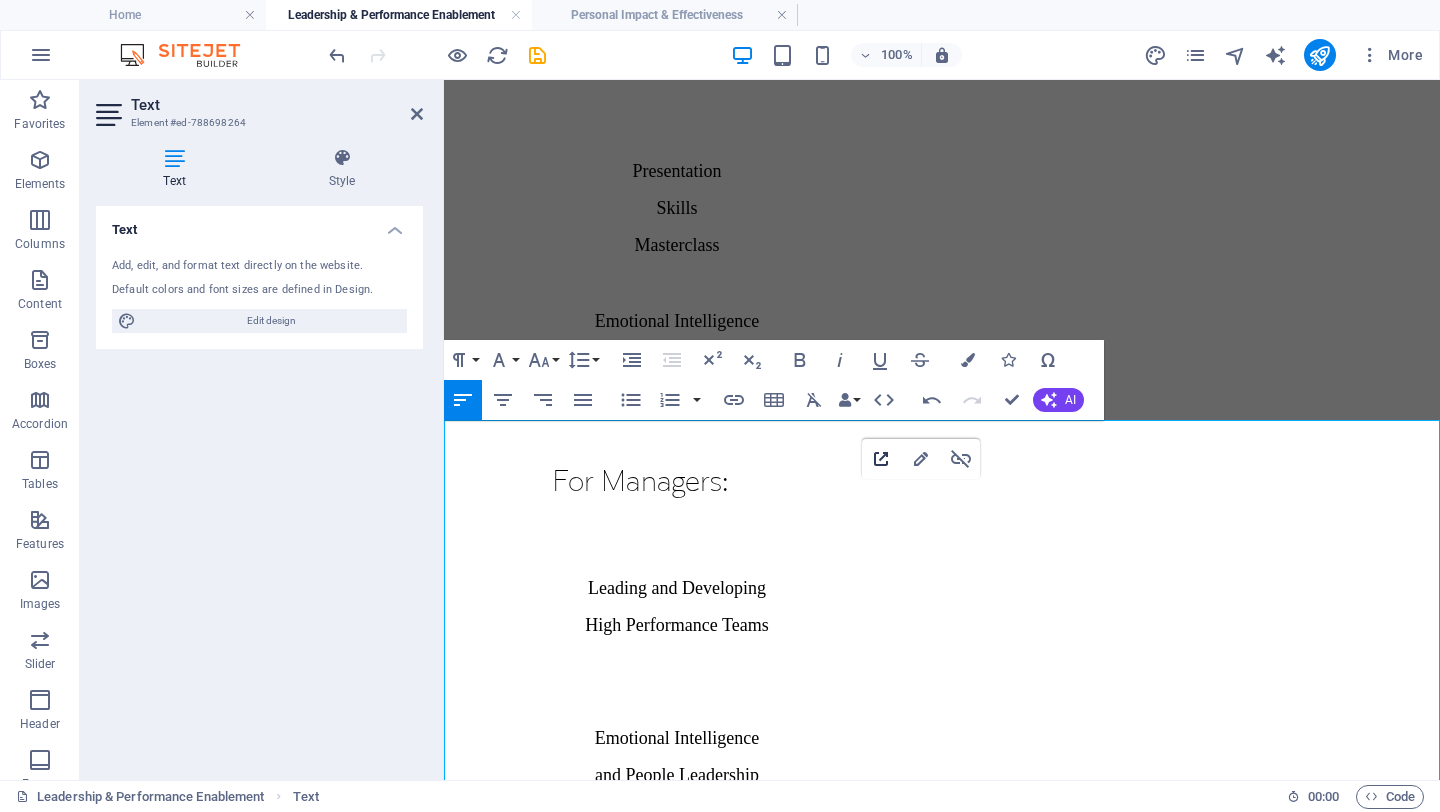 click 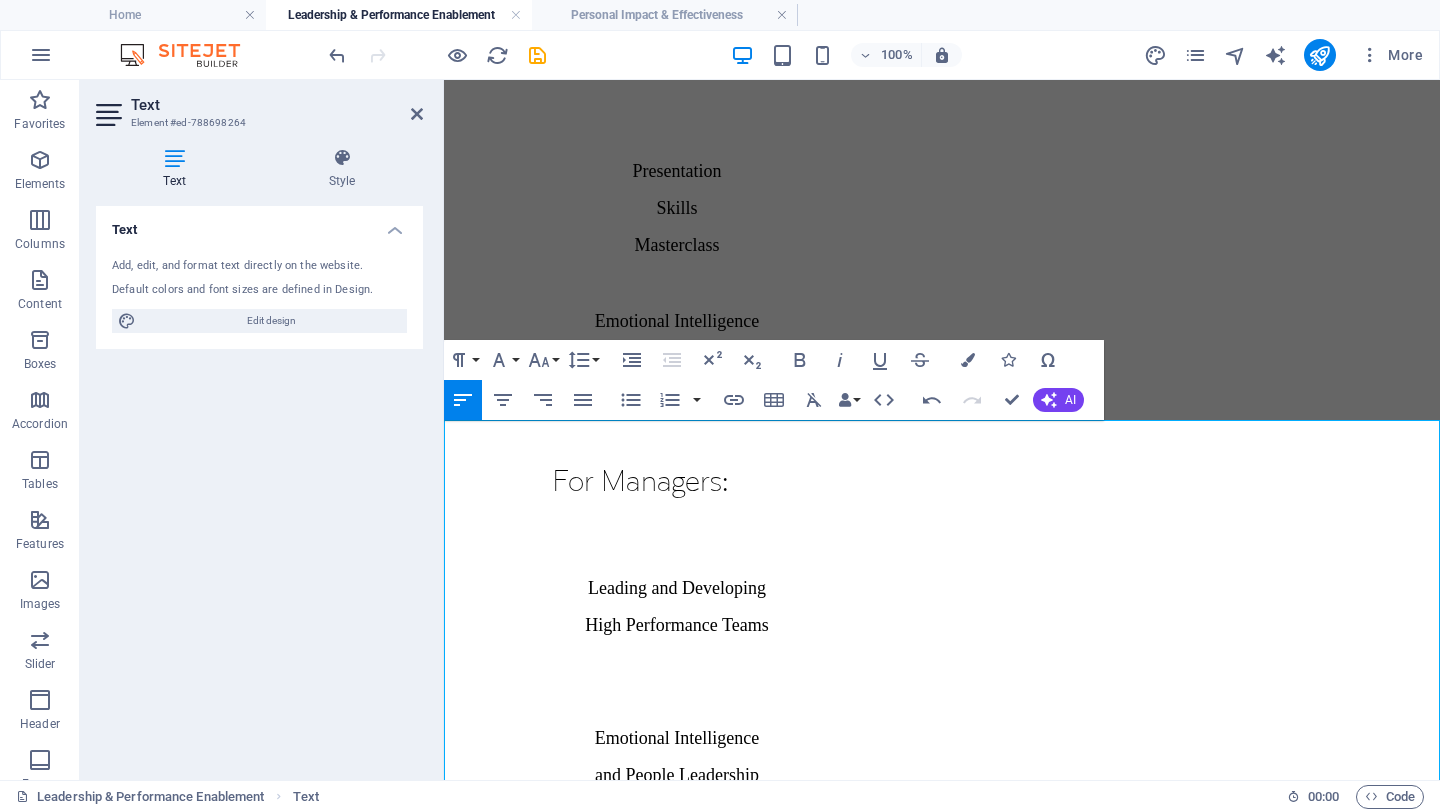 click on "While our in-person courses are informed by practical workplace experience and expertise, they can be personalised to address the needs and skill gaps of your employees. If you’d like to learn more about how we can work alongside you to deliver tailor-made training programmes for your teams, please  email us here." at bounding box center (932, 2031) 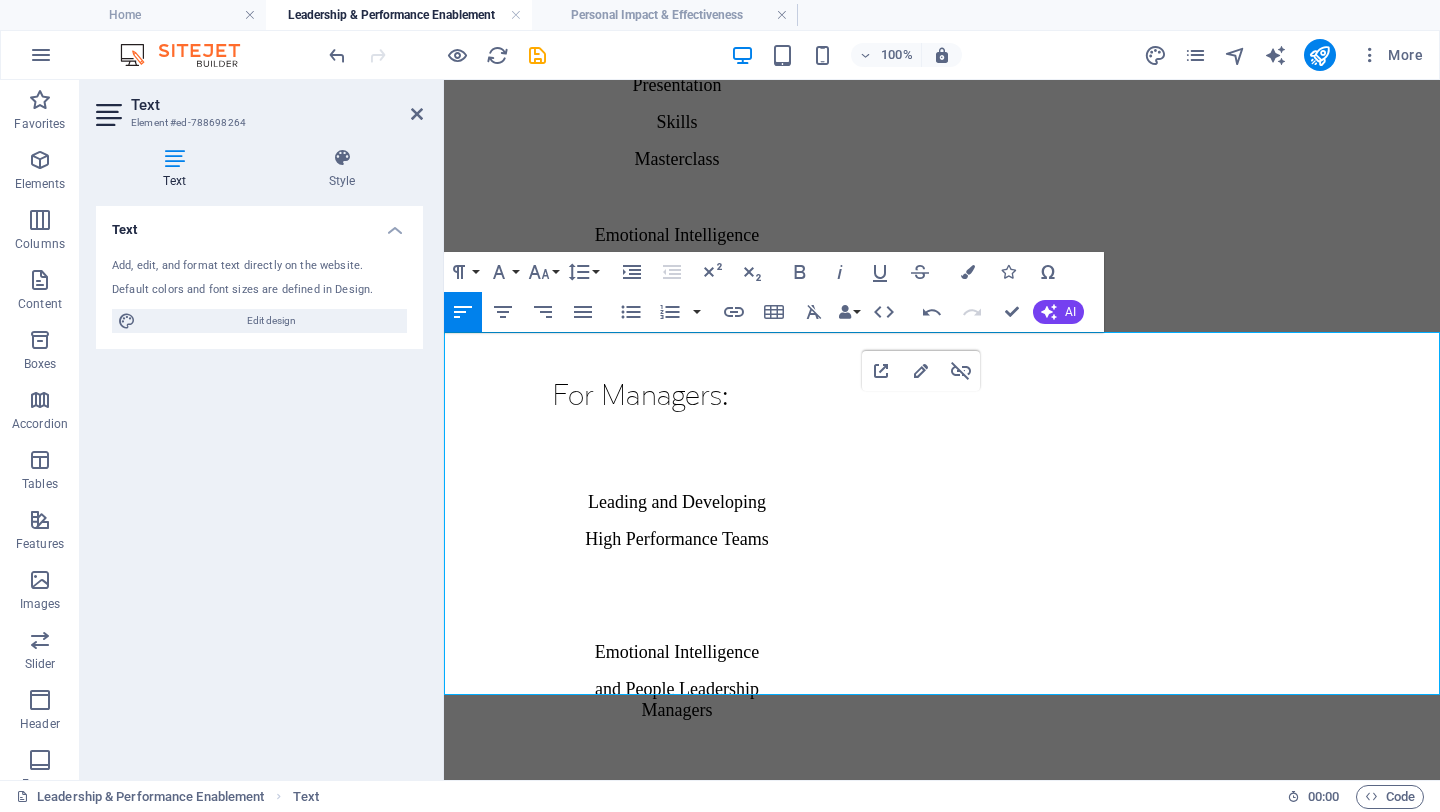 scroll, scrollTop: 3885, scrollLeft: 0, axis: vertical 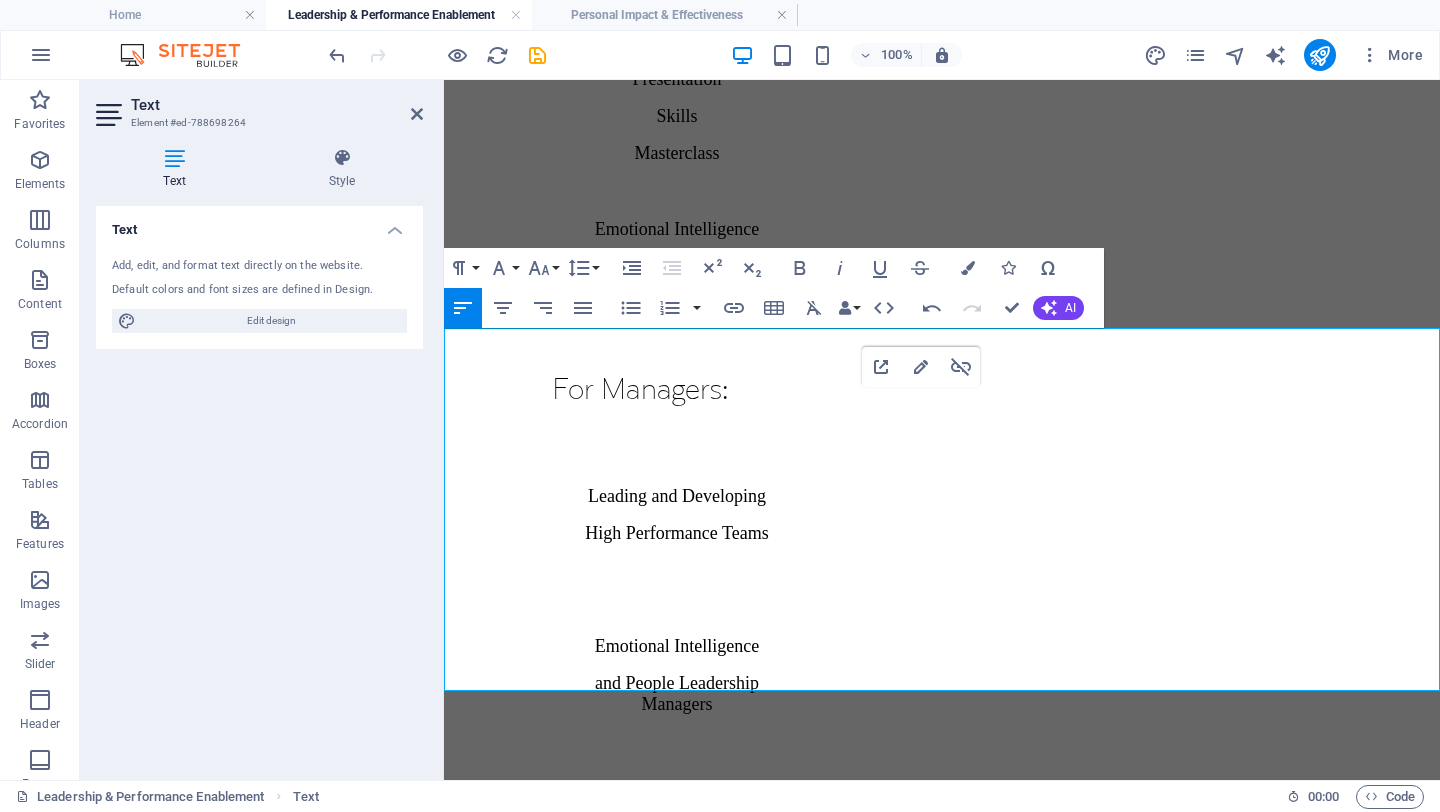 click on "email." at bounding box center [1149, 2116] 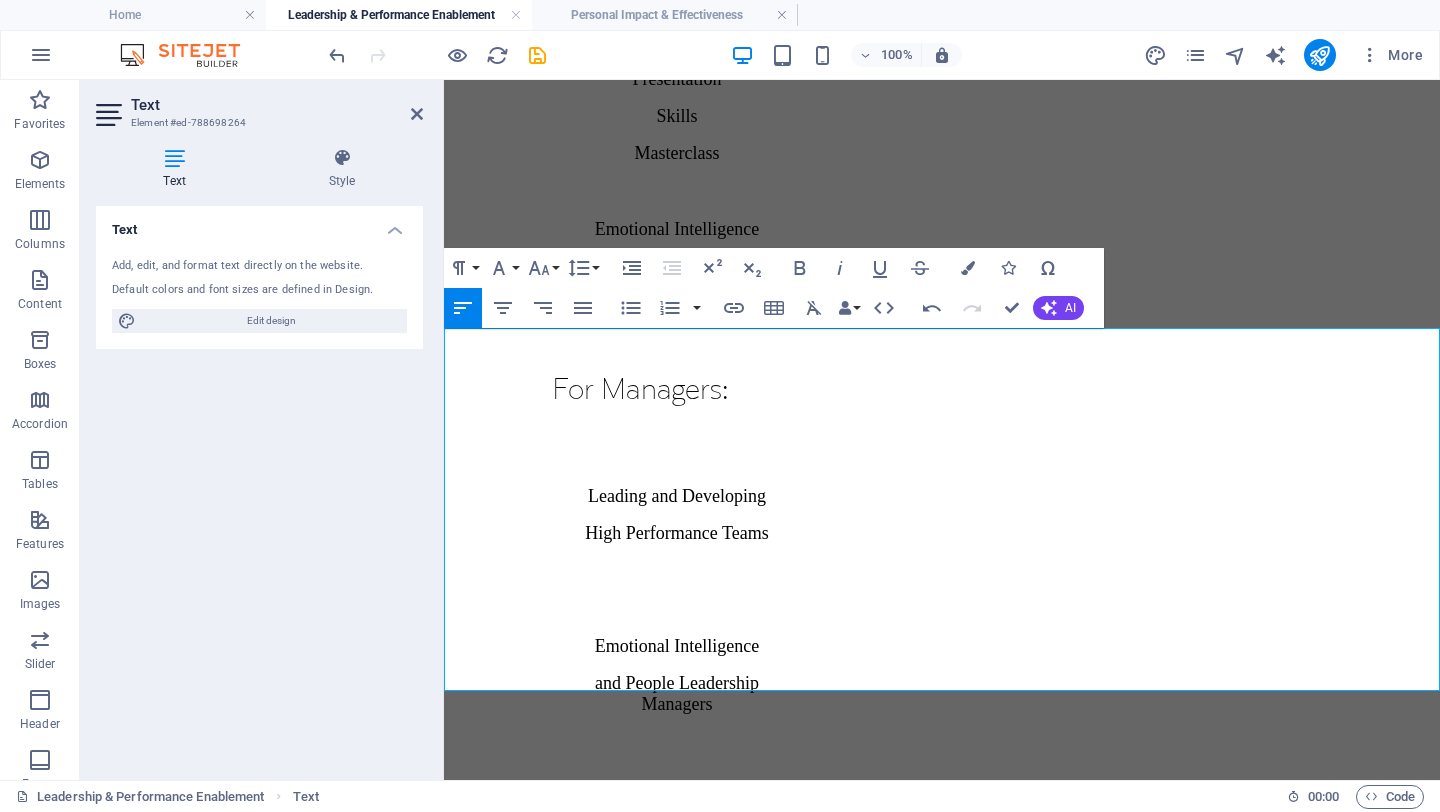 click on "email." at bounding box center [1149, 2116] 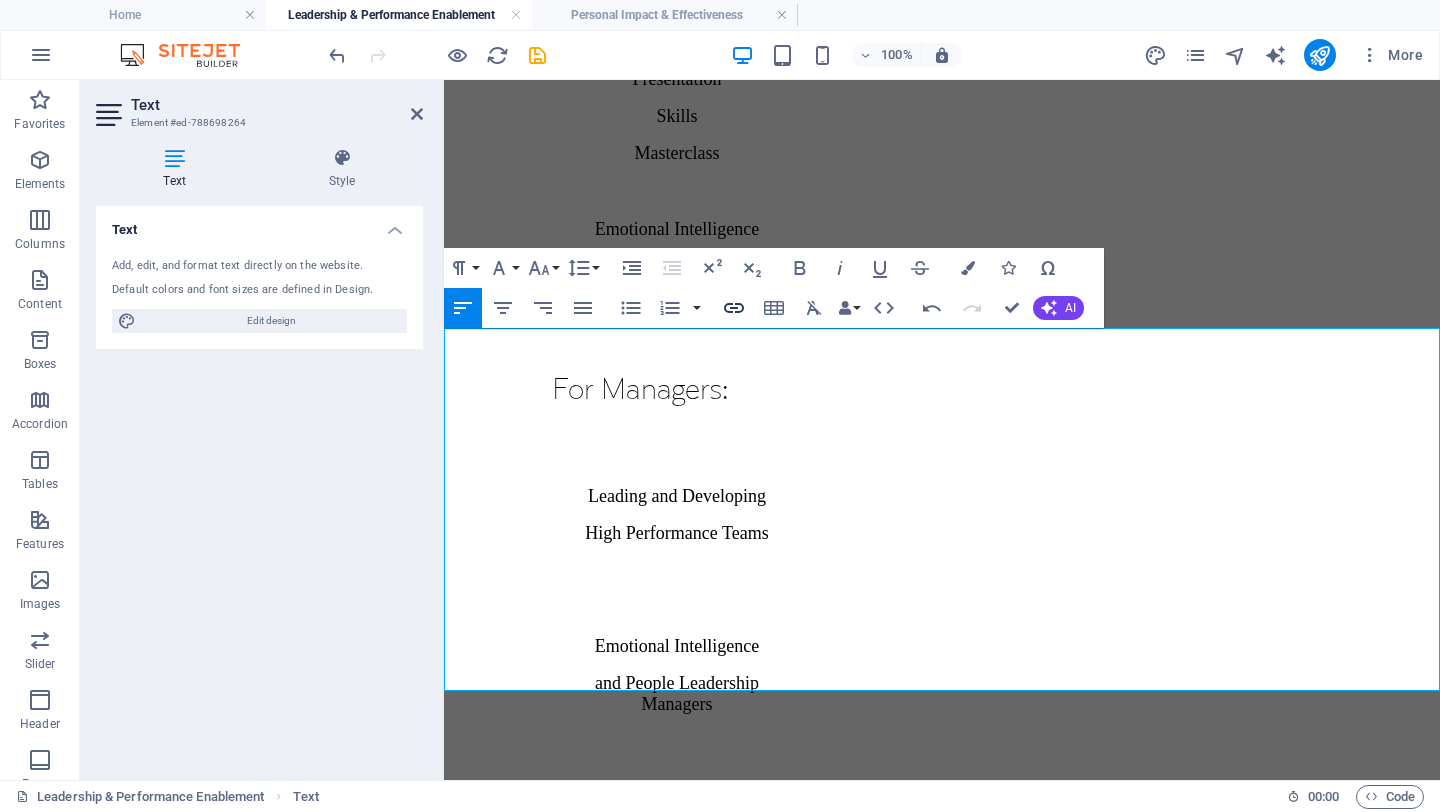 type 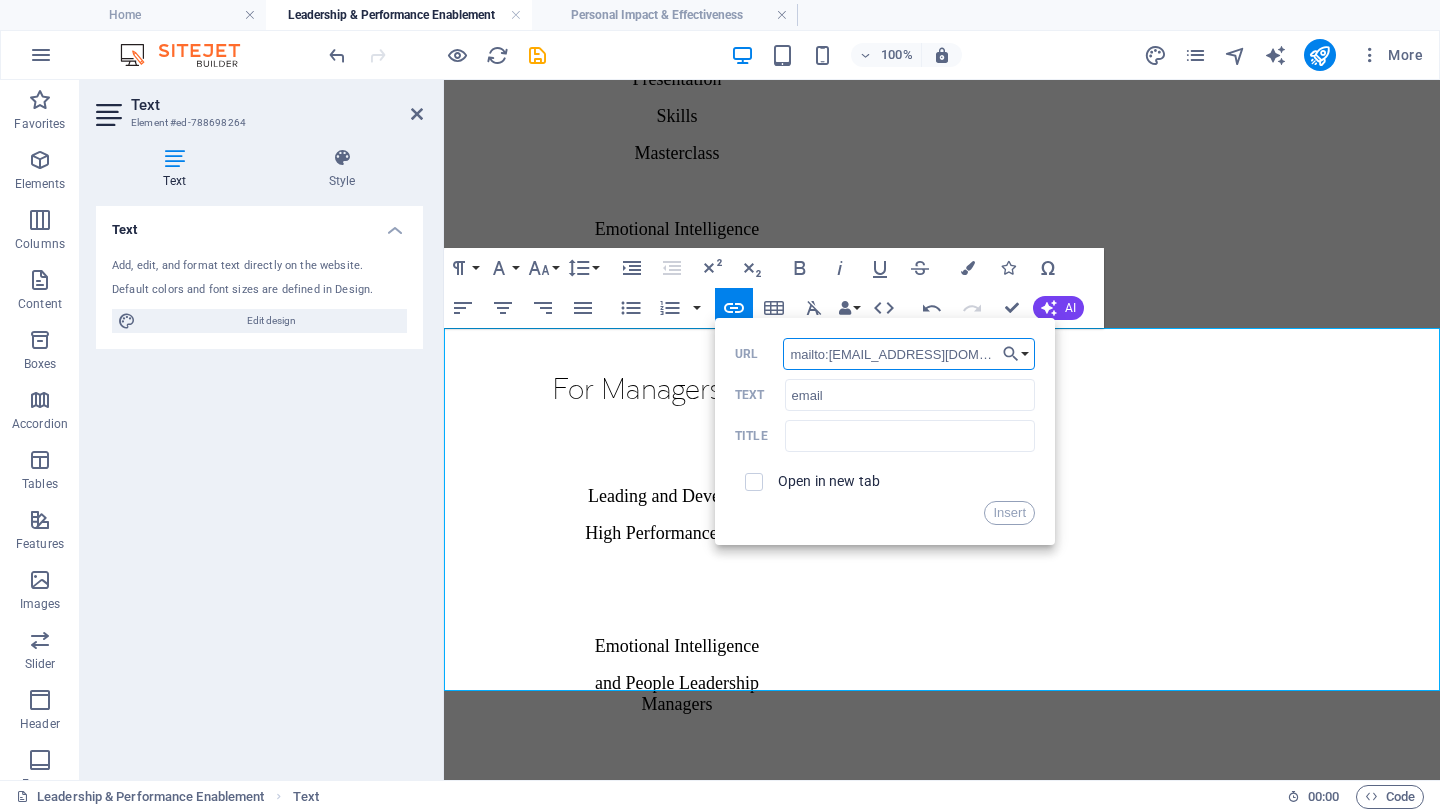 drag, startPoint x: 1432, startPoint y: 434, endPoint x: 569, endPoint y: 240, distance: 884.5366 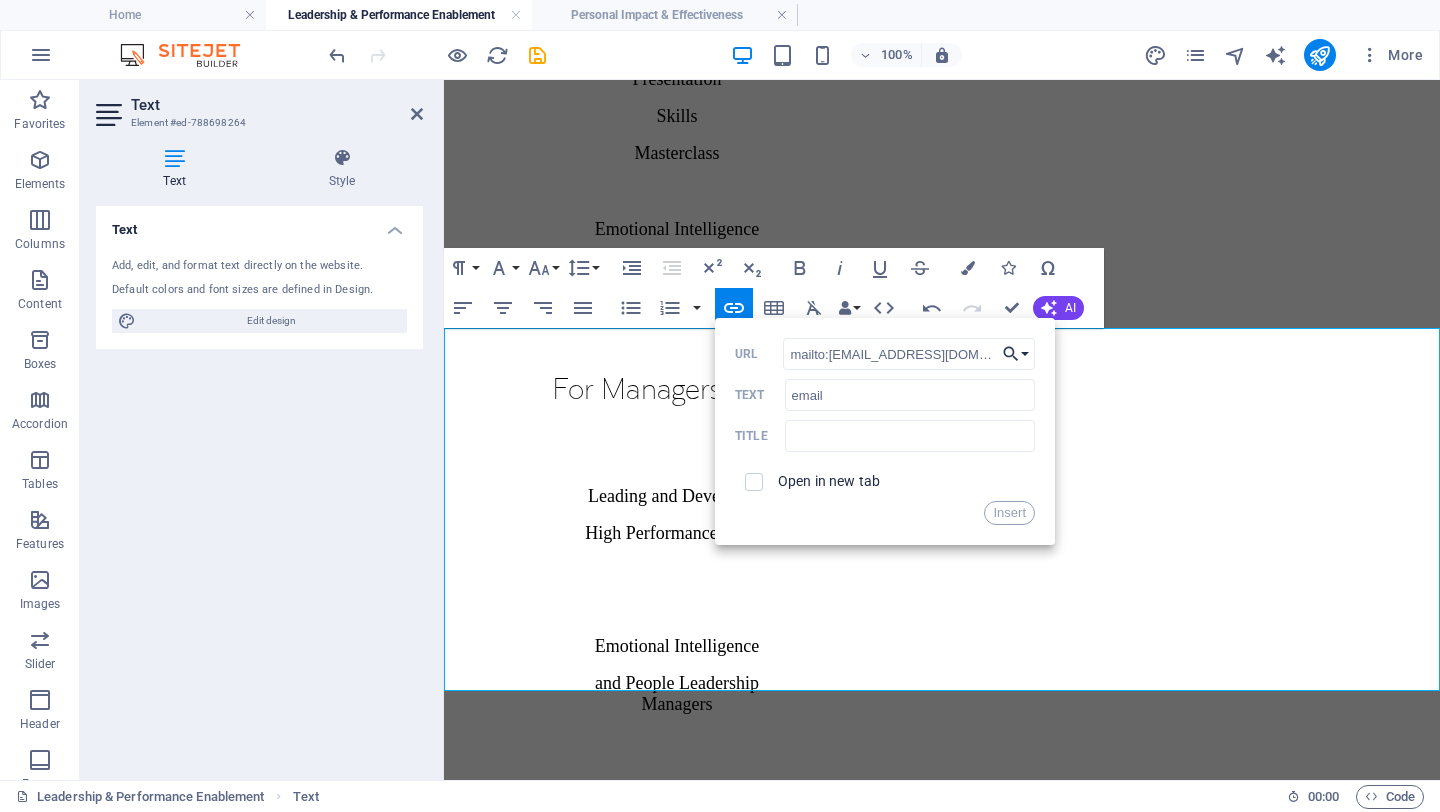 click on "Choose Link" at bounding box center (1016, 354) 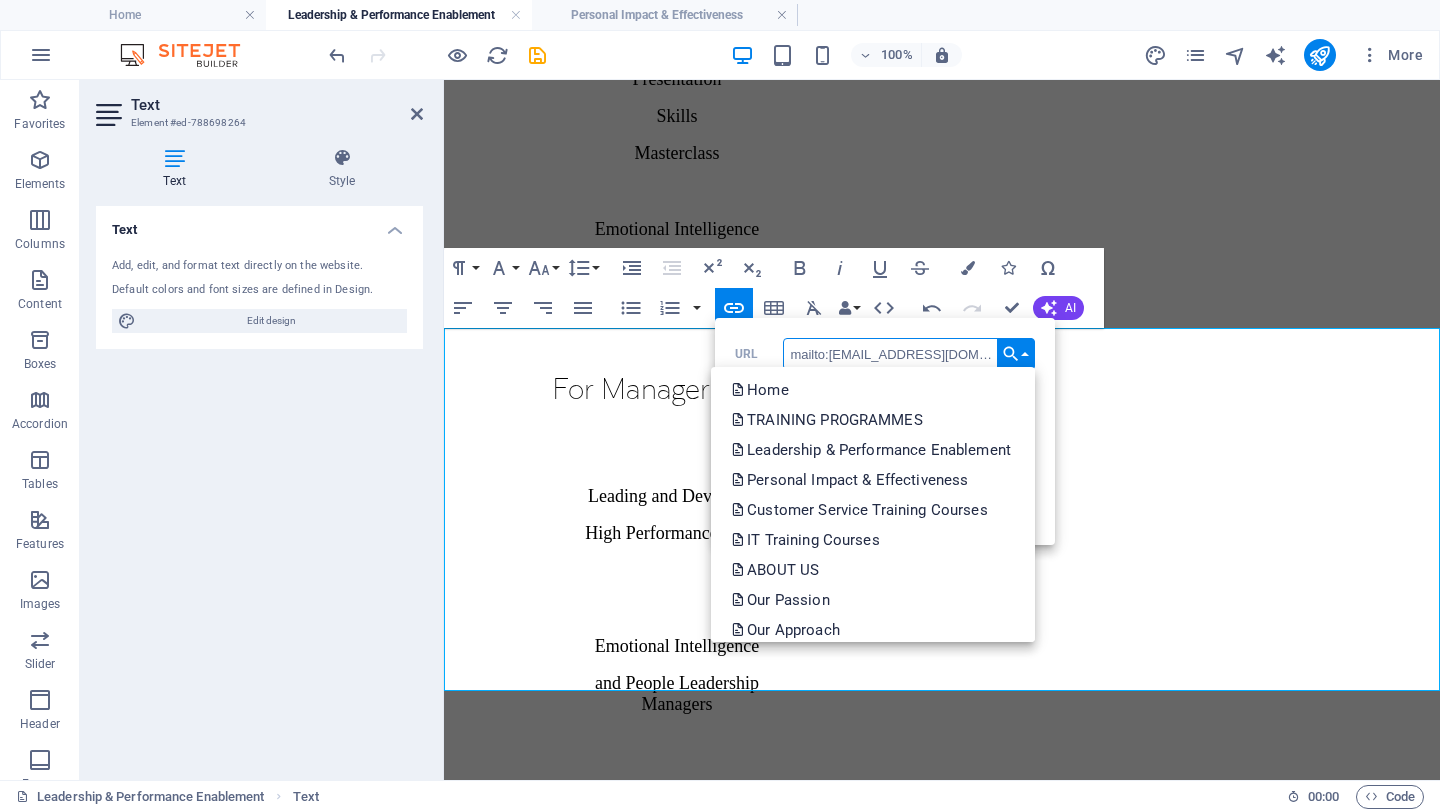 click on "mailto:[EMAIL_ADDRESS][DOMAIN_NAME]" at bounding box center [909, 354] 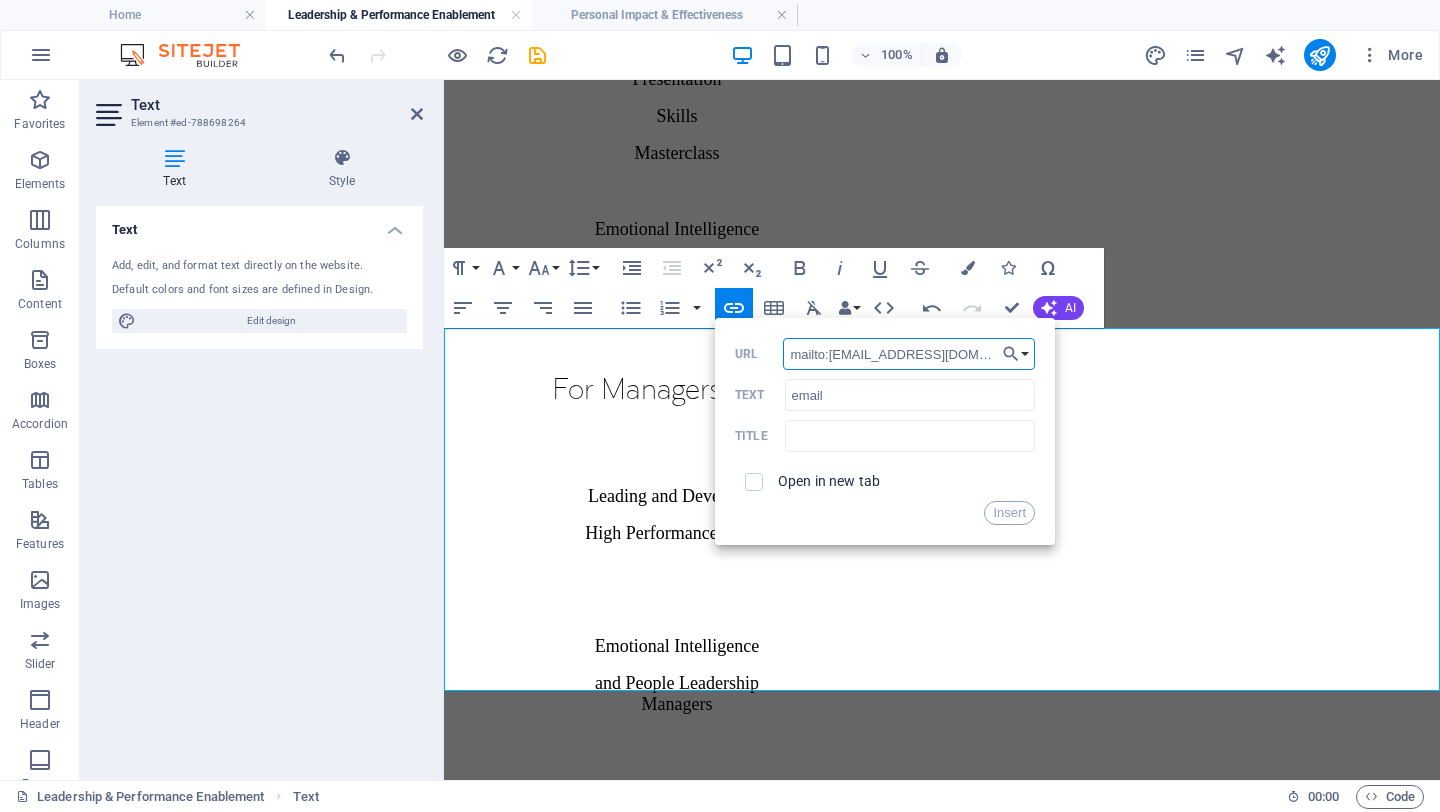 click on "mailto:[EMAIL_ADDRESS][DOMAIN_NAME]" at bounding box center [909, 354] 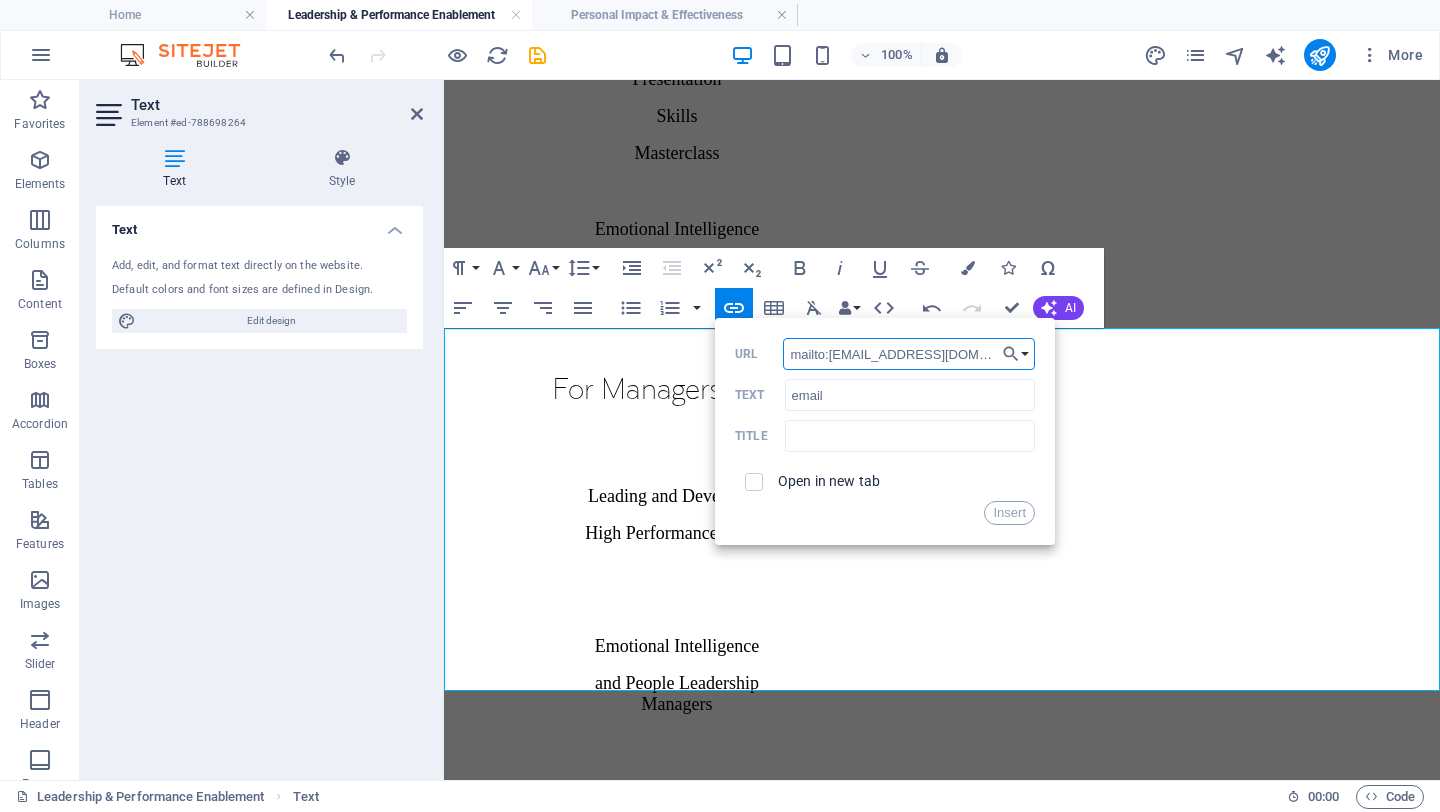 click on "mailto:[EMAIL_ADDRESS][DOMAIN_NAME]" at bounding box center (909, 354) 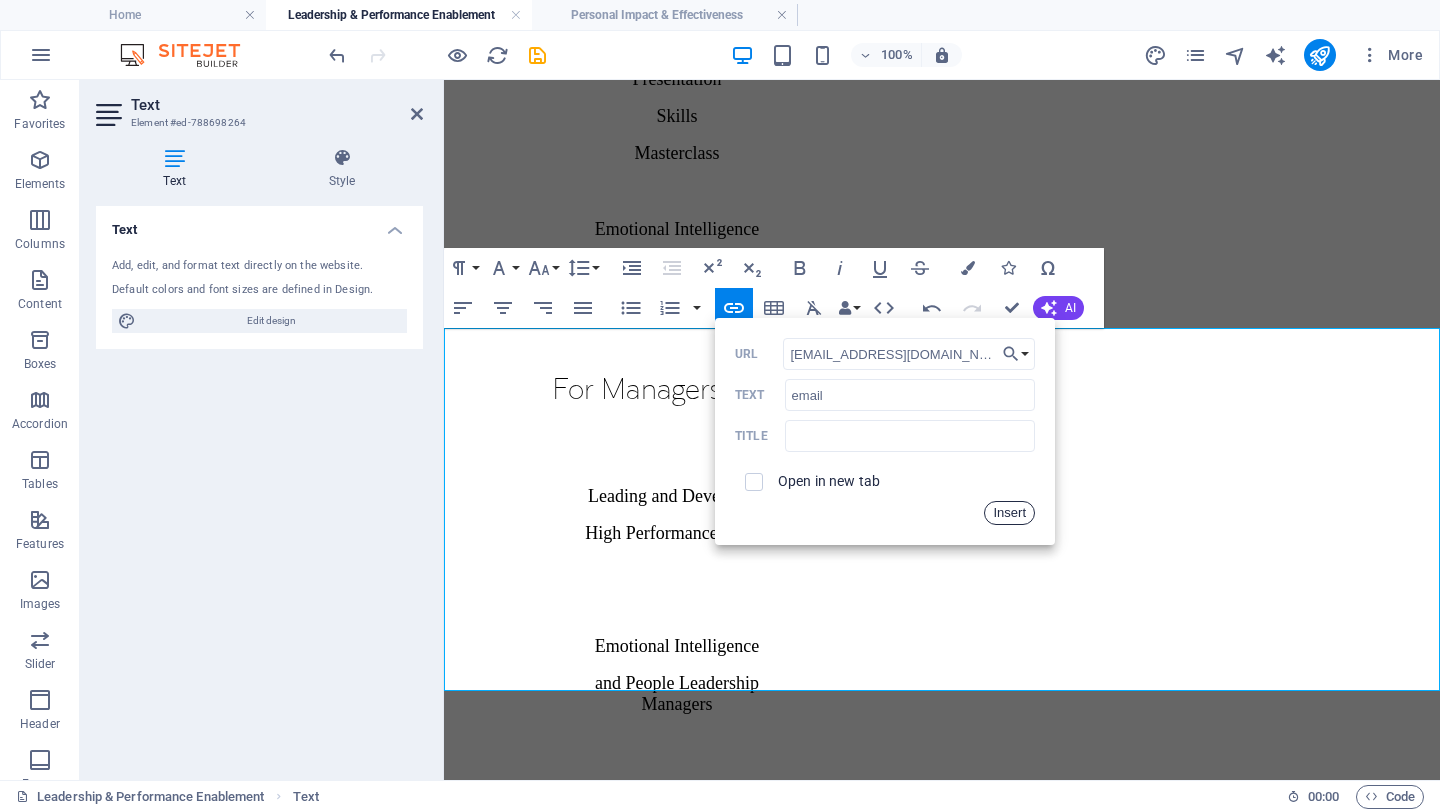 click on "Insert" at bounding box center [1009, 513] 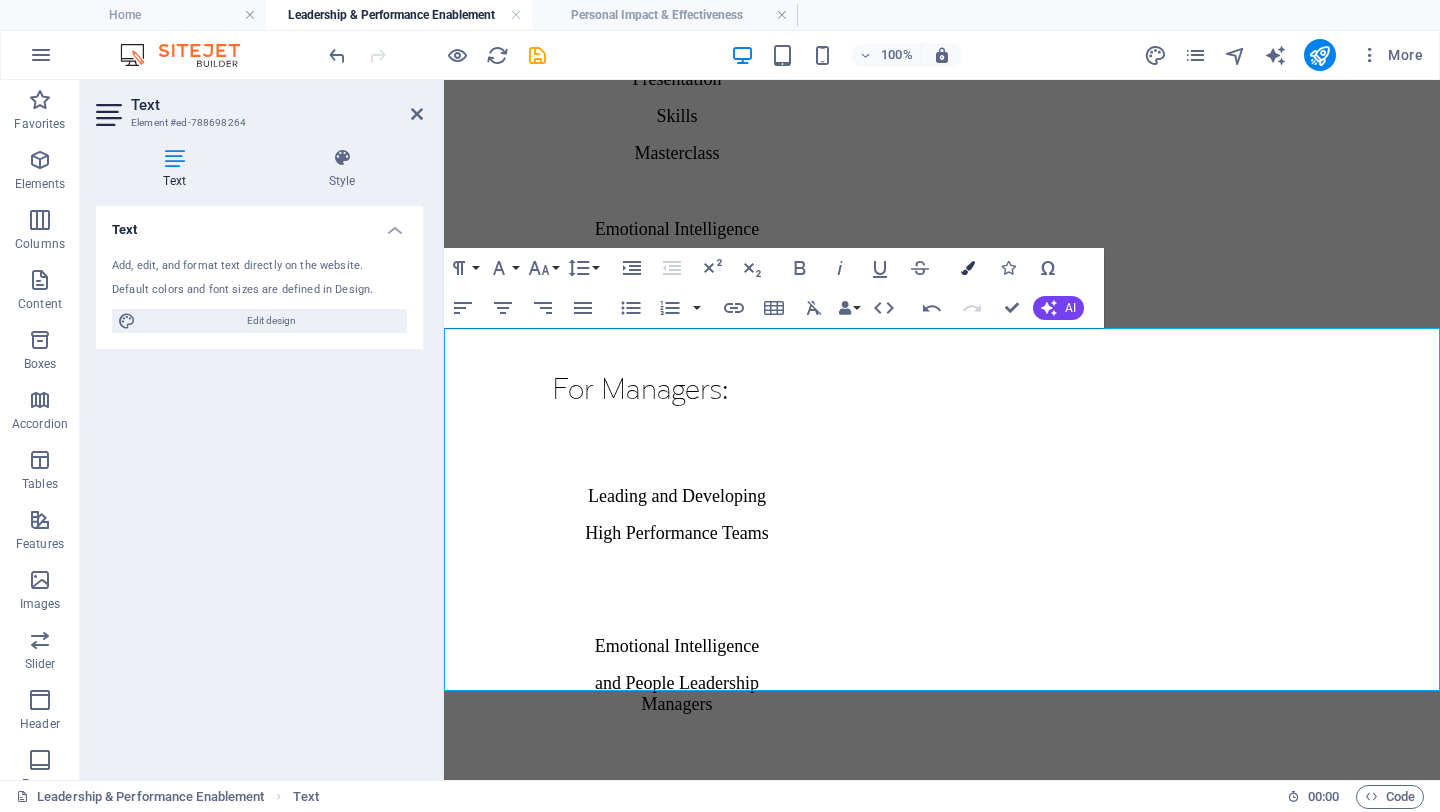 click at bounding box center (968, 268) 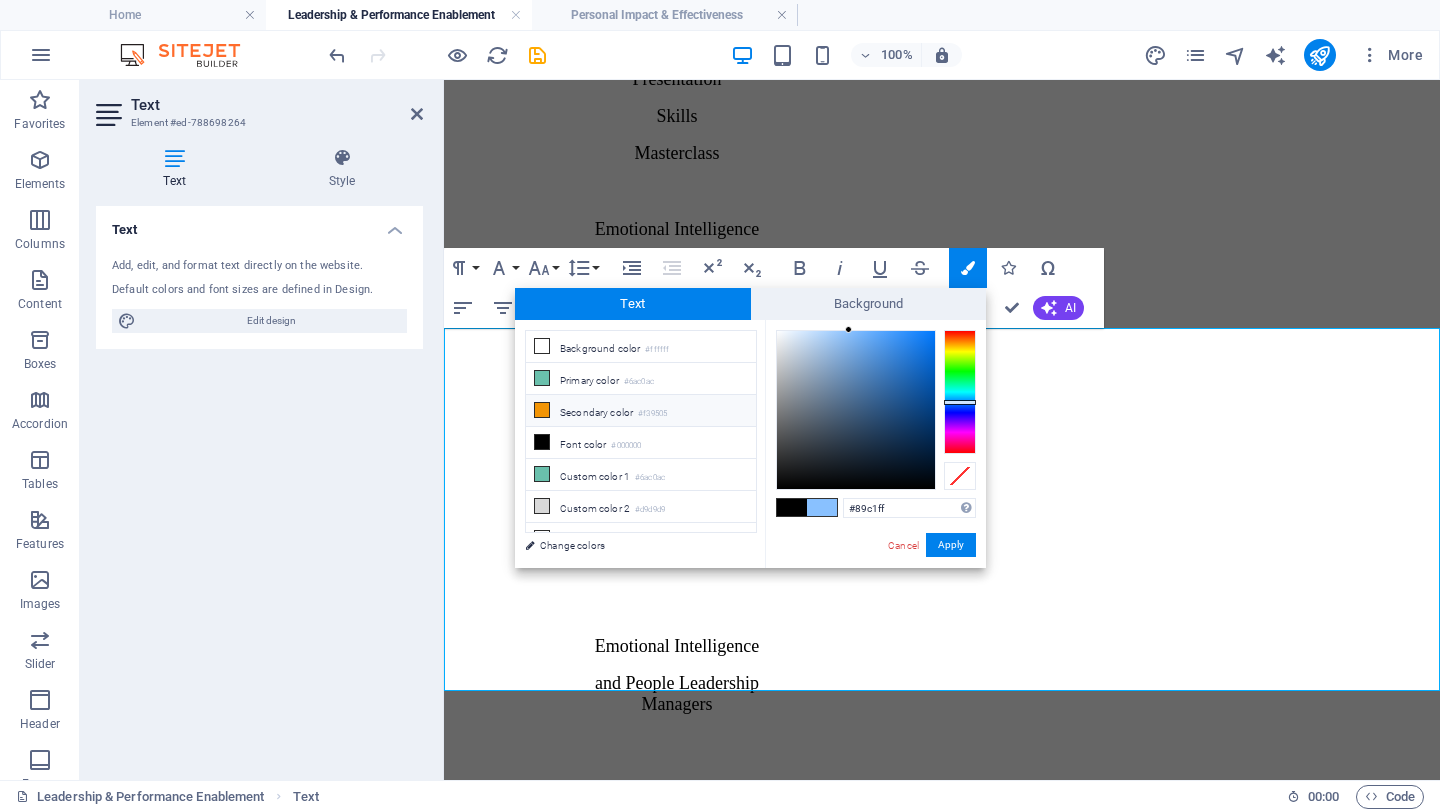 click on "Secondary color
#f39505" at bounding box center [641, 411] 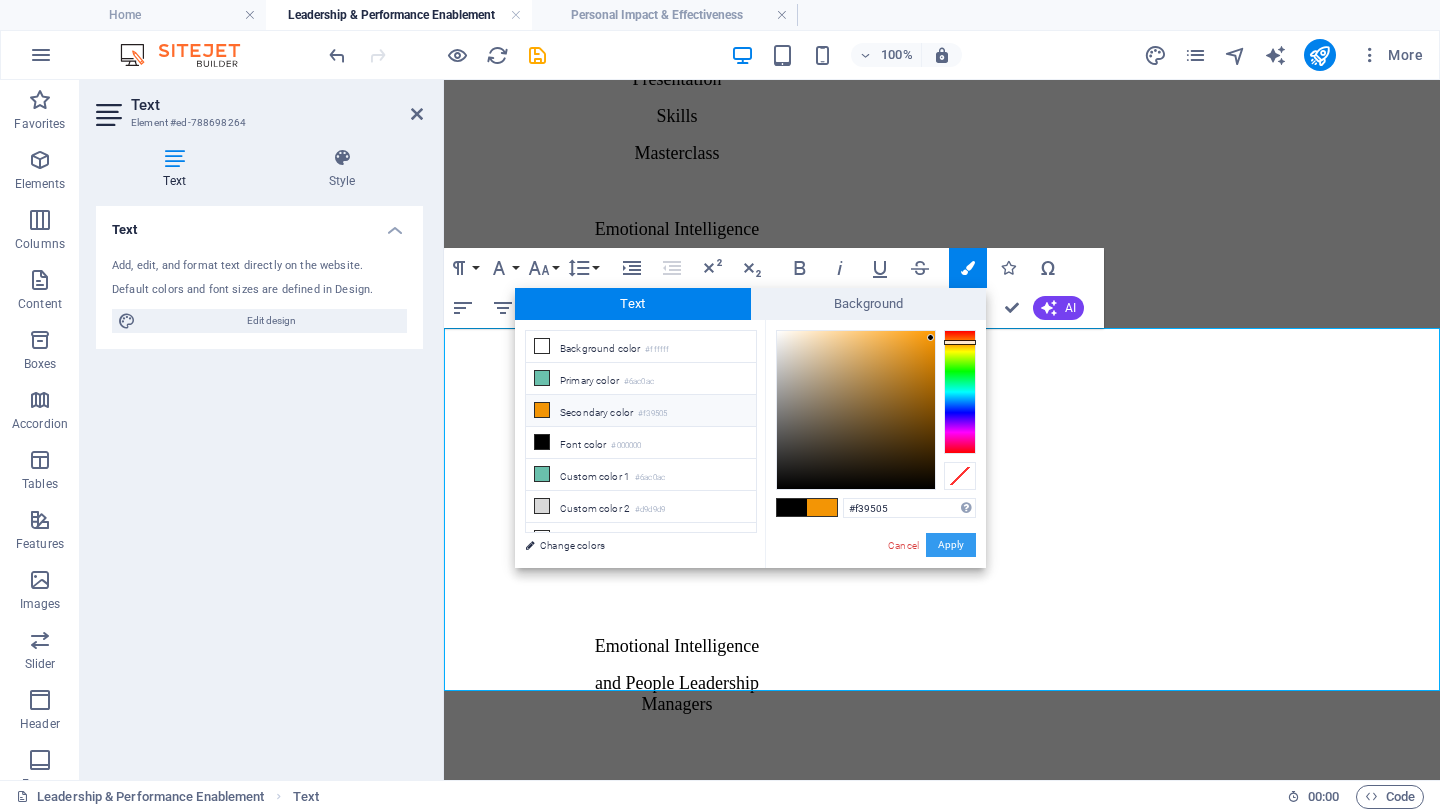 click on "Apply" at bounding box center [951, 545] 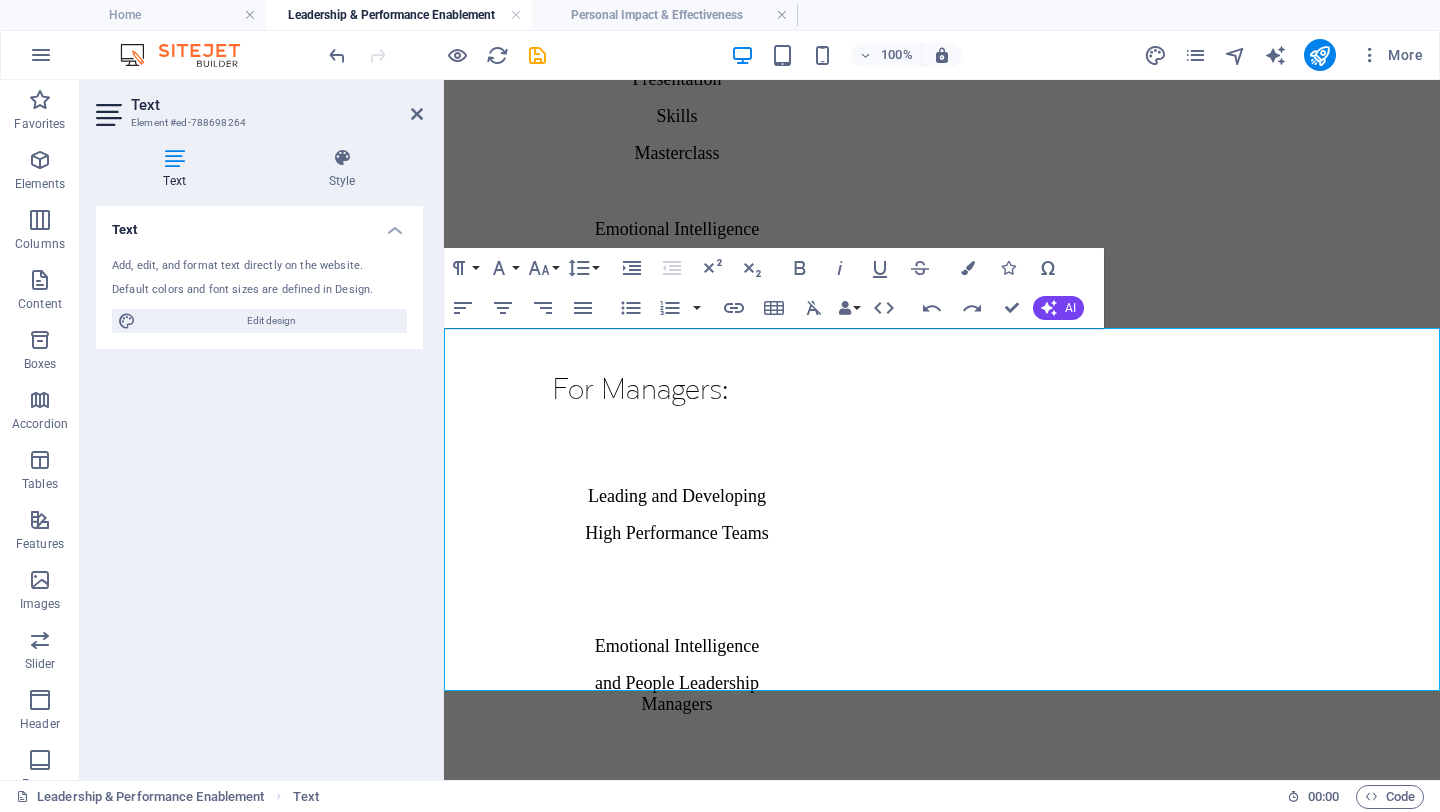 drag, startPoint x: 1232, startPoint y: 645, endPoint x: 1117, endPoint y: 647, distance: 115.01739 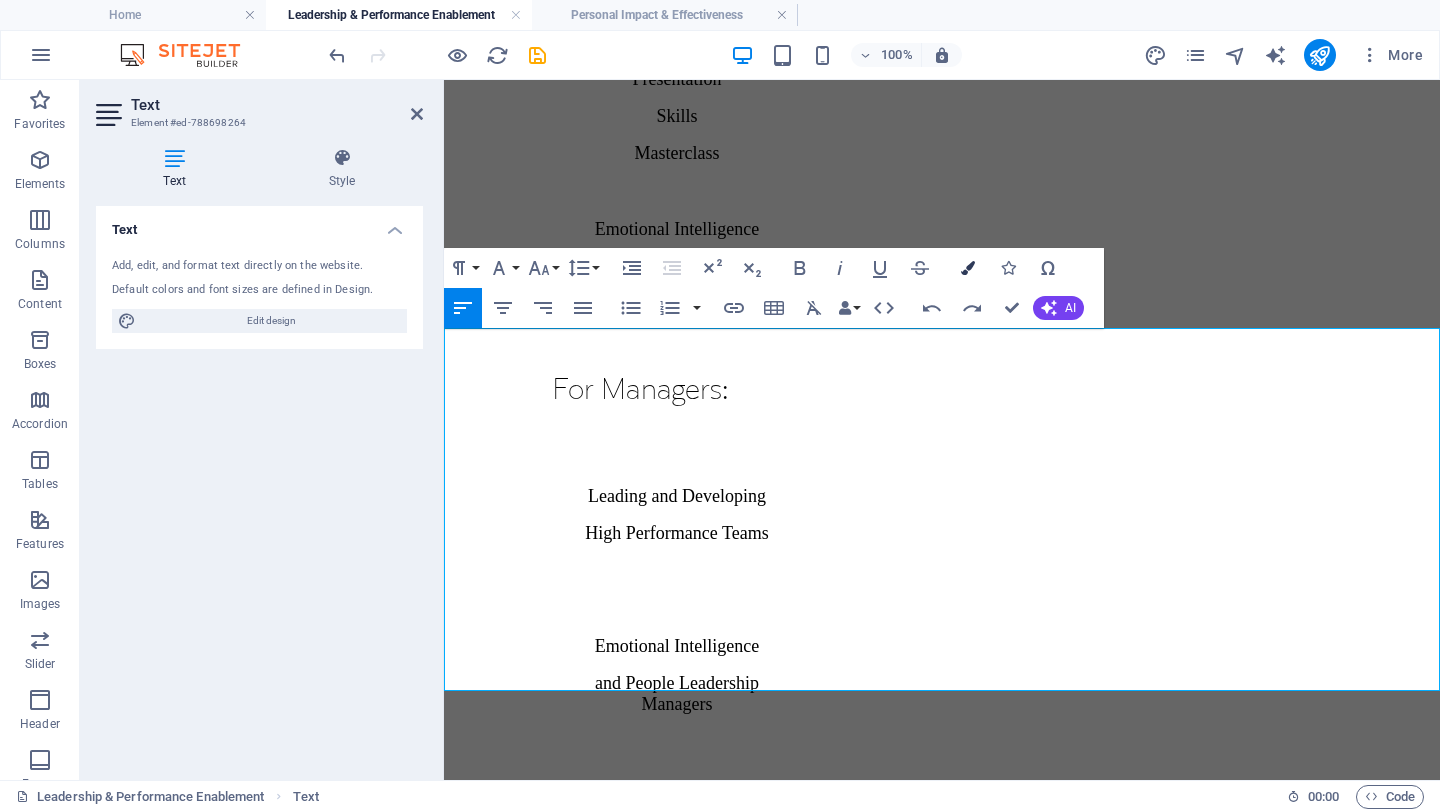 click on "Colors" at bounding box center [968, 268] 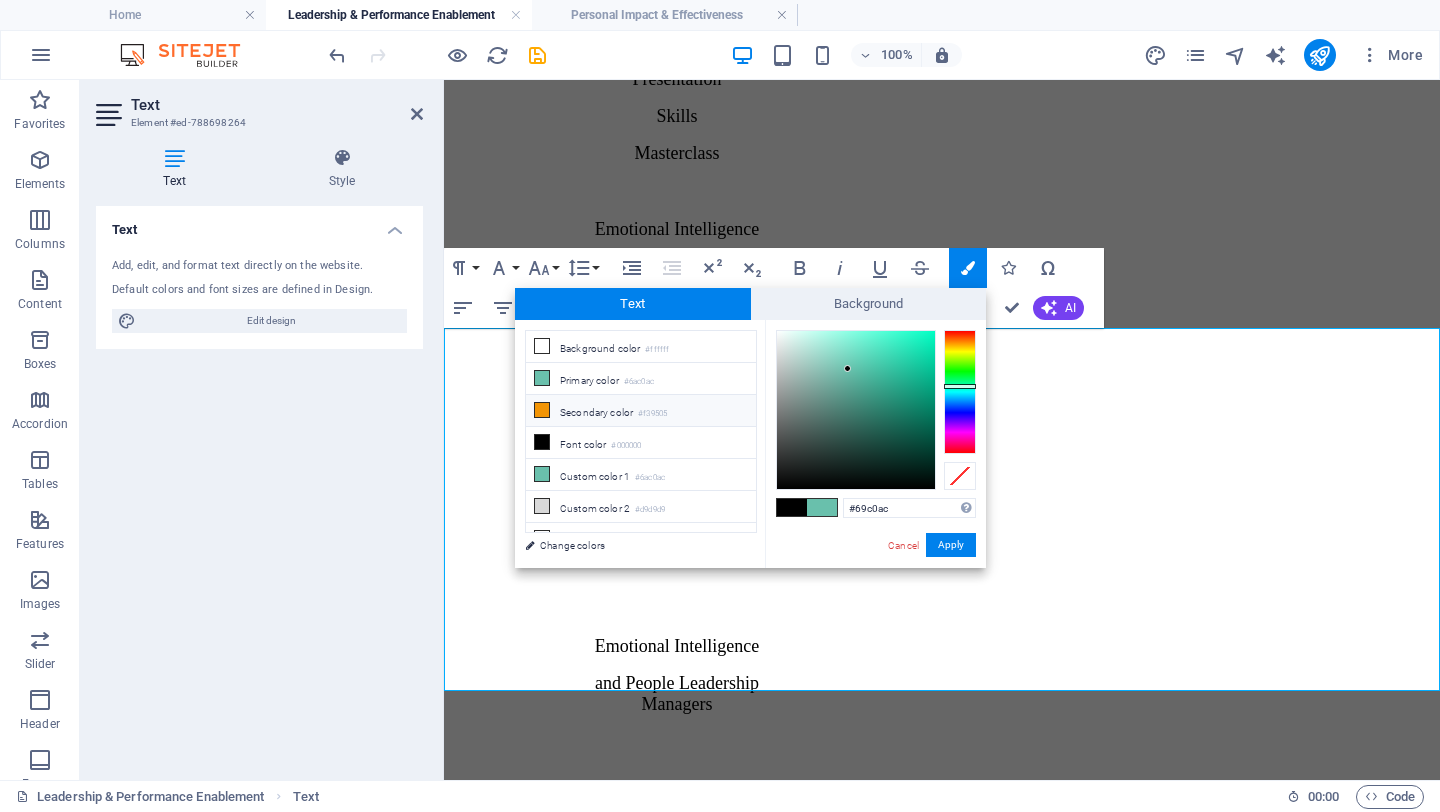 click on "#f39505" at bounding box center (652, 414) 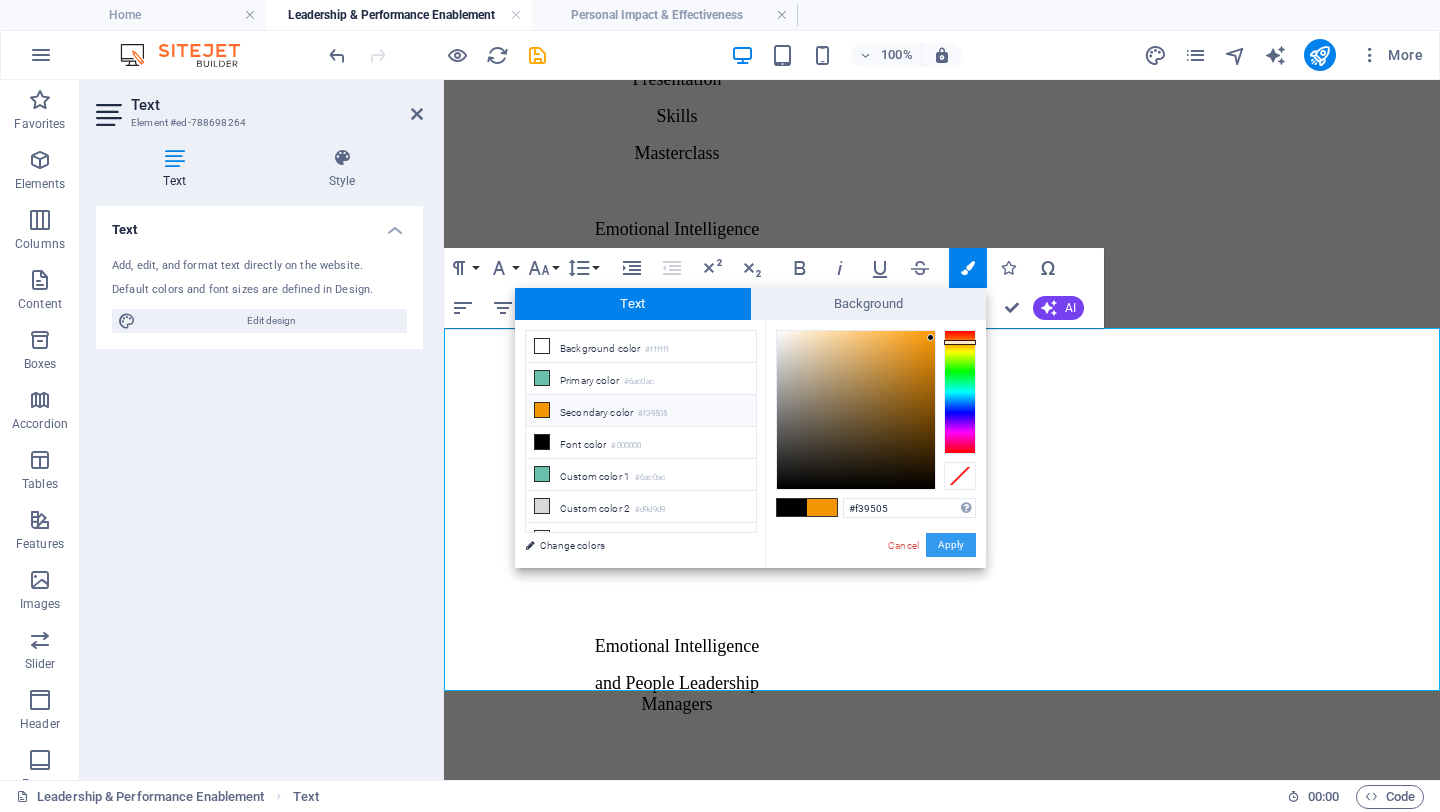 click on "Apply" at bounding box center [951, 545] 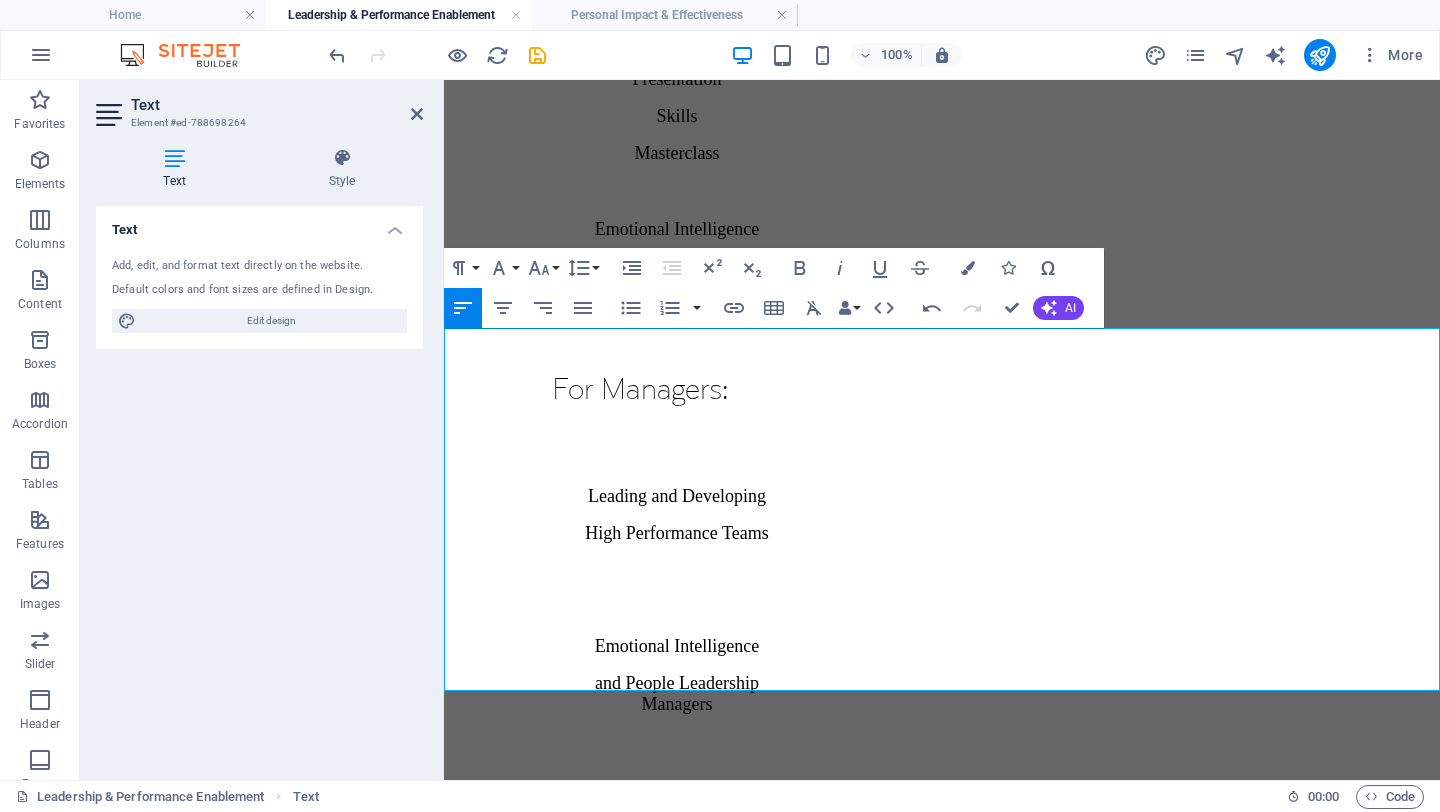 drag, startPoint x: 1159, startPoint y: 654, endPoint x: 1119, endPoint y: 652, distance: 40.04997 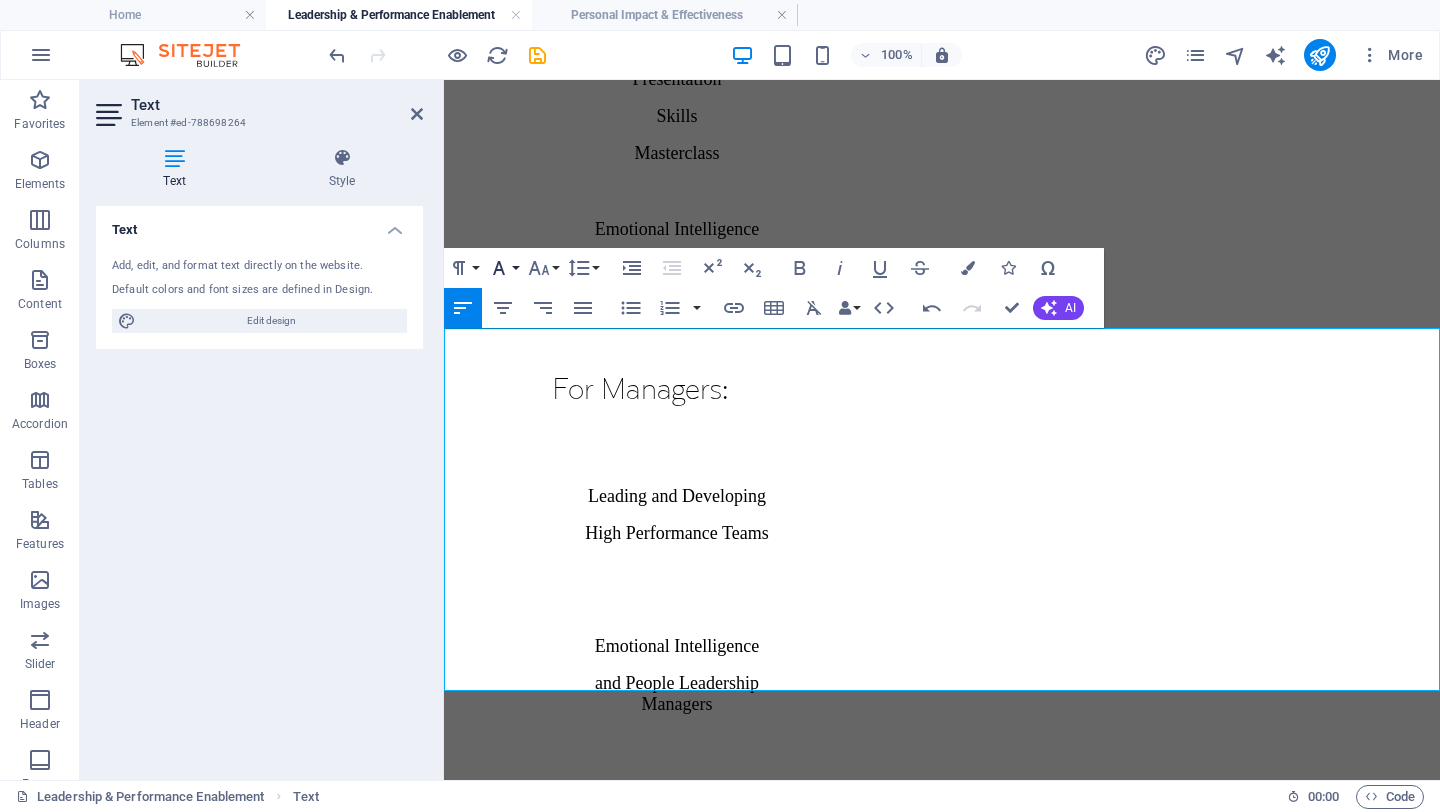 click 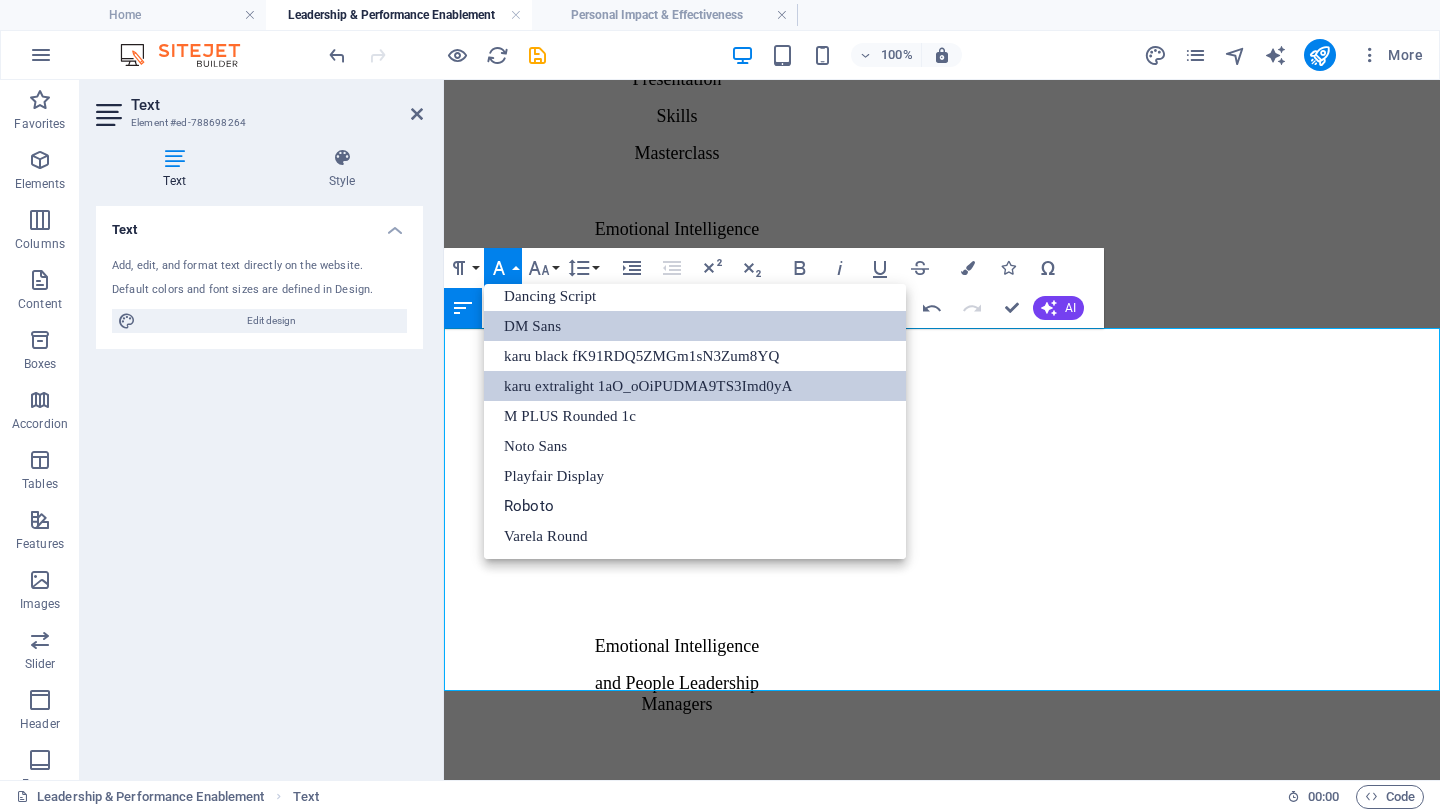 scroll, scrollTop: 221, scrollLeft: 0, axis: vertical 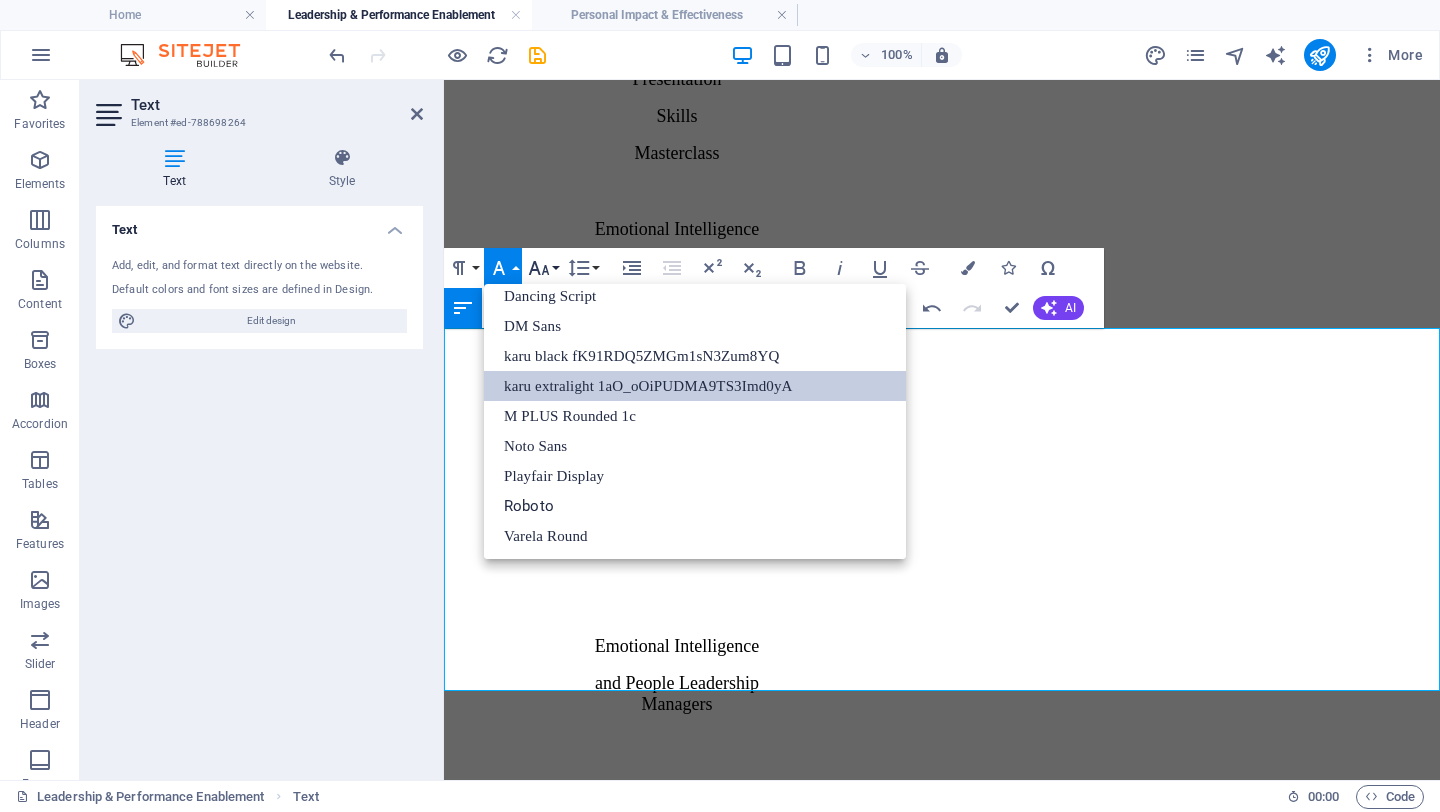 click 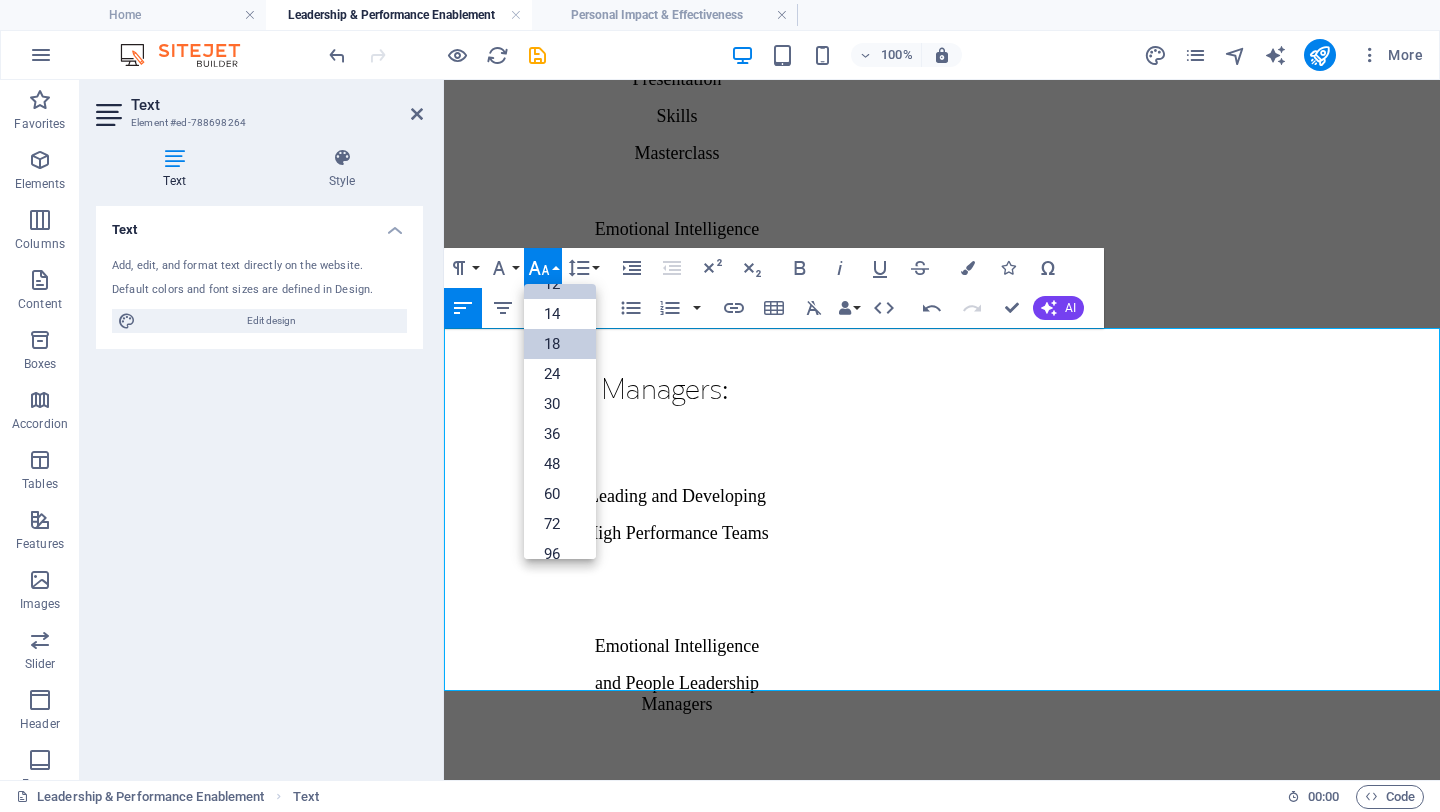 click on "18" at bounding box center [560, 344] 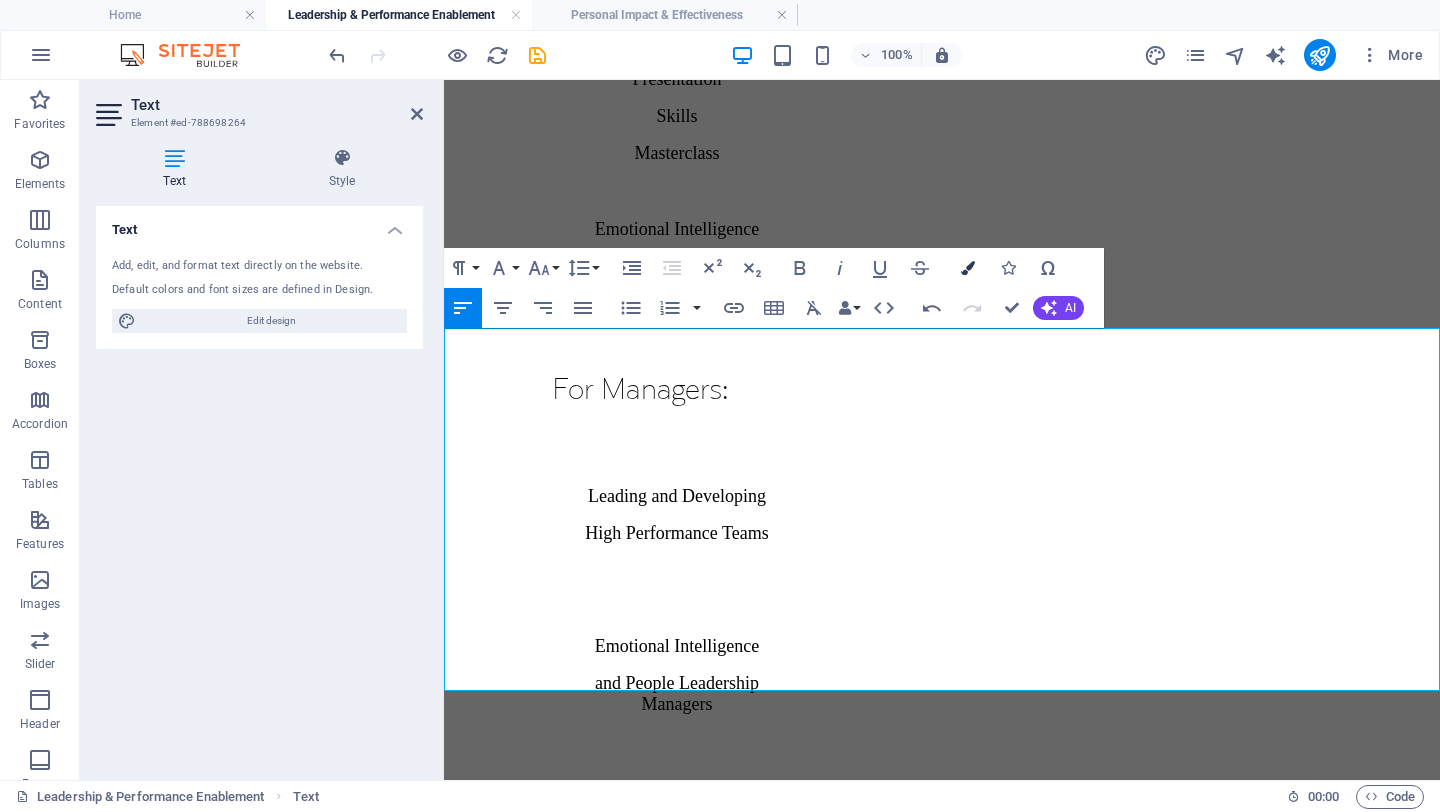 click on "Colors" at bounding box center [968, 268] 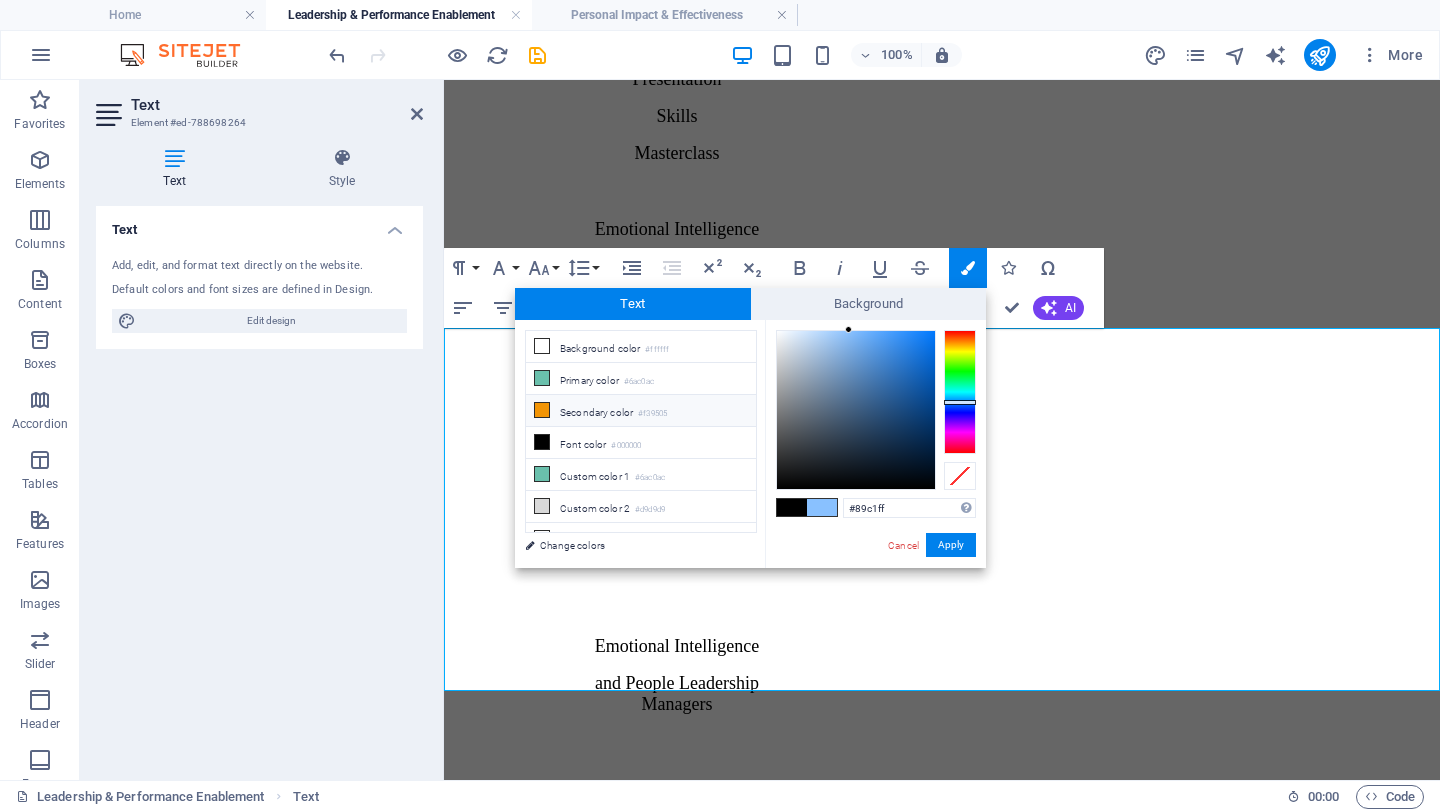 click on "Secondary color
#f39505" at bounding box center [641, 411] 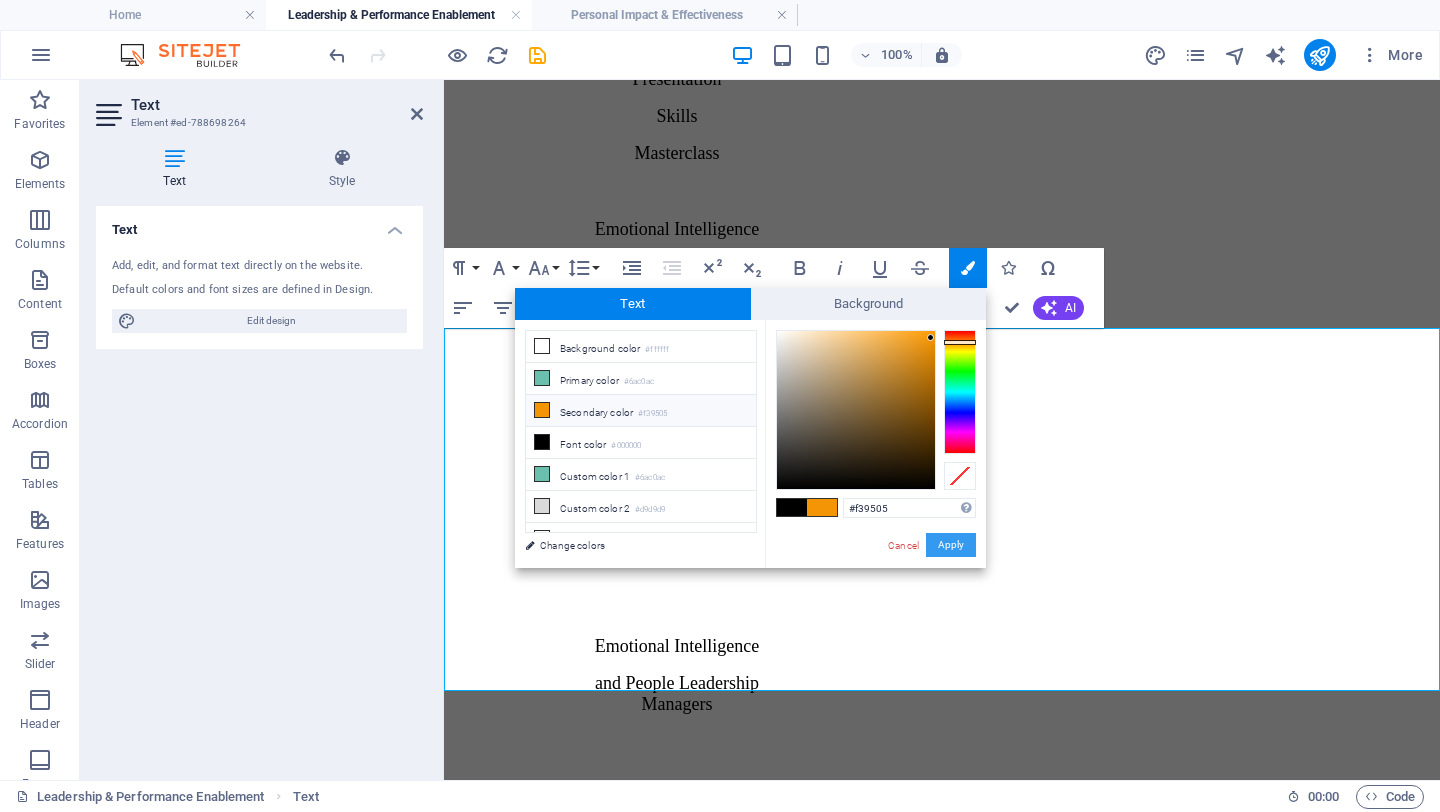 click on "Apply" at bounding box center (951, 545) 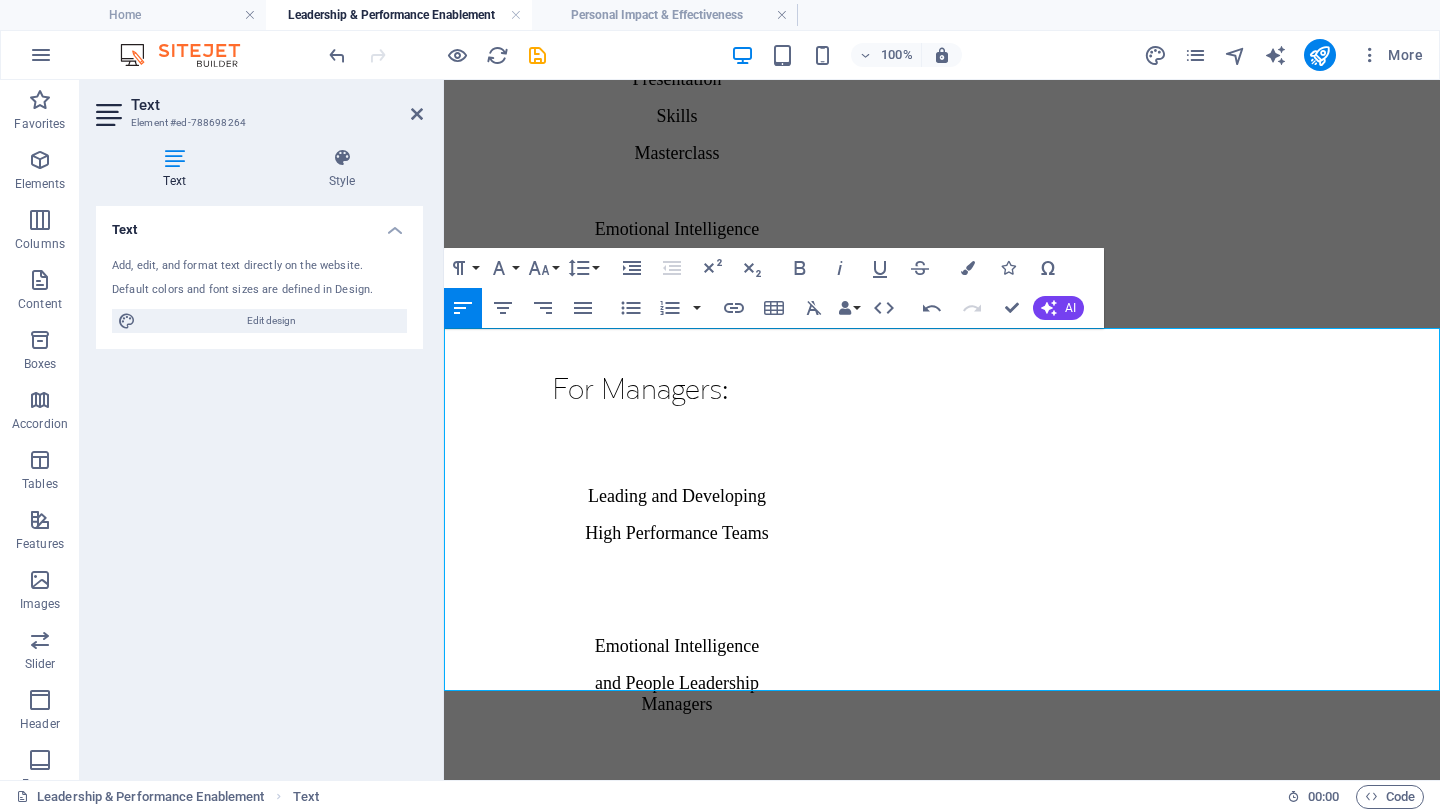 click on "While our in-person courses are informed by practical workplace experience and expertise, they can be personalised to address the needs and skill gaps of your employees. If you’d like to learn more about how we can work alongside you to deliver tailor-made training programmes for your teams, please  email us here. Our full range of courses is available to view on the right of this page.  Our courses are led by a selection of  experienced consultants  from a range of disciplines, professional backgrounds and sectors. If any of our courses are of interest to you, please get in touch with our team [DATE] to have an initial discussion about your requirements. Call us on   + [PHONE_NUMBER]   or drop us an ​ ​   email .  ​" at bounding box center [942, 2017] 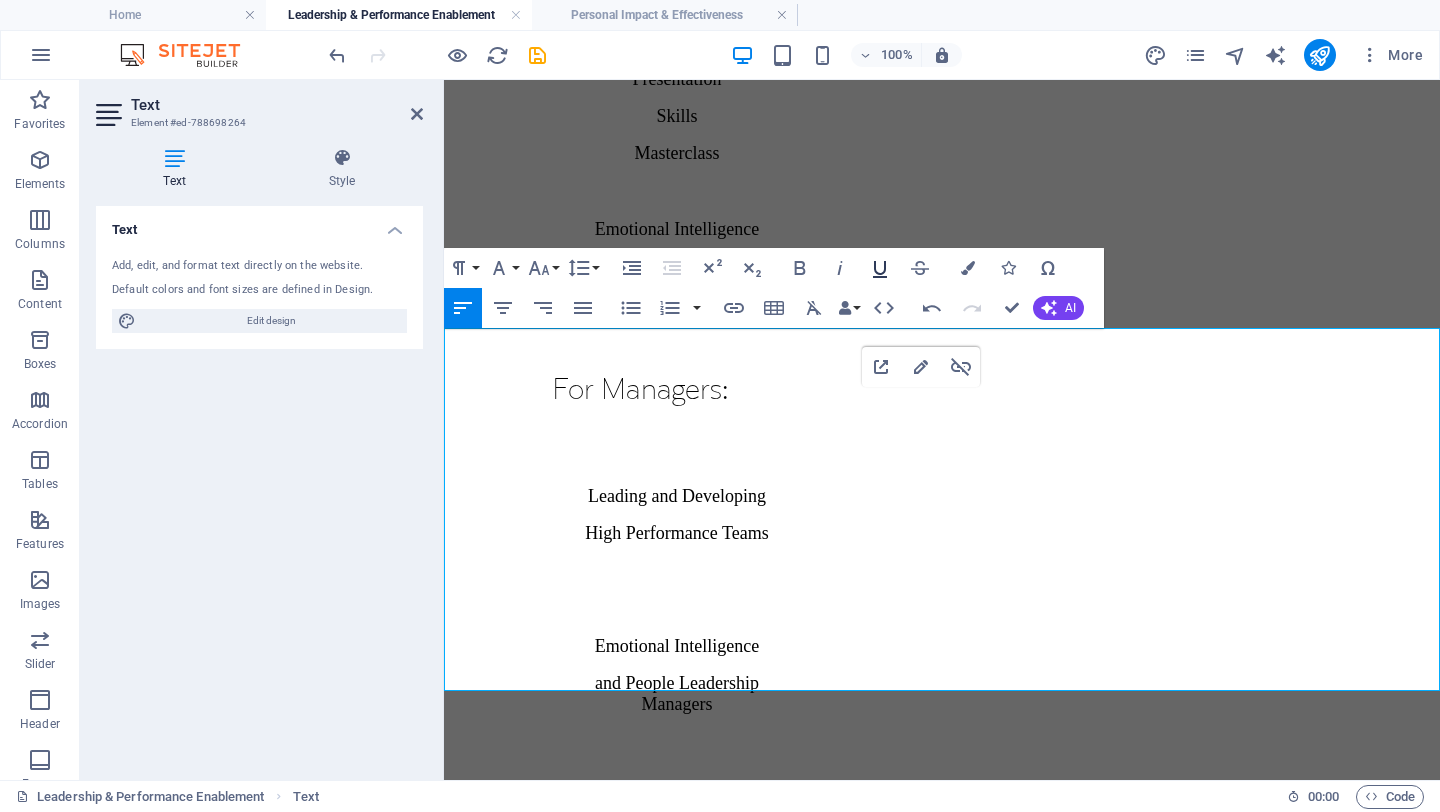 click 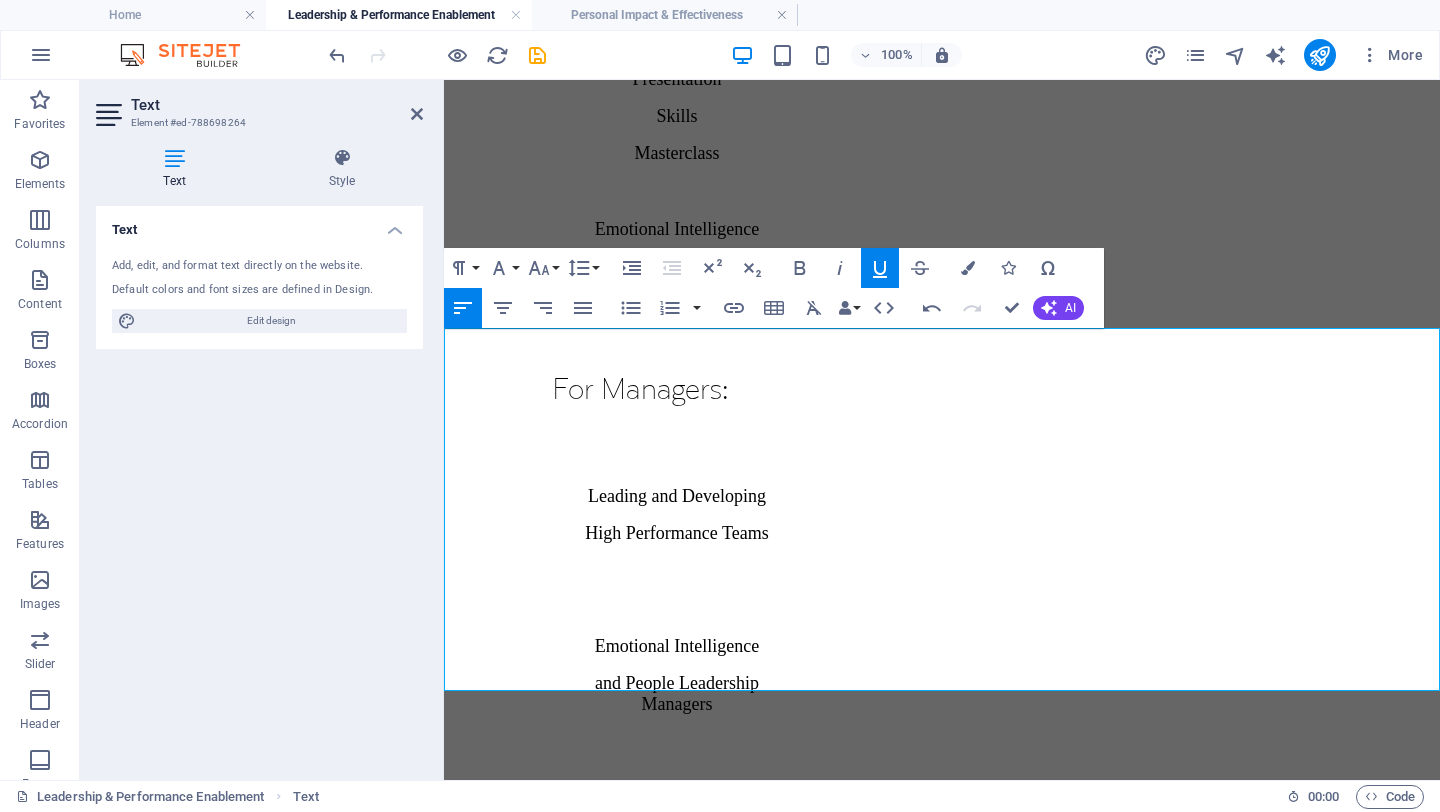 click 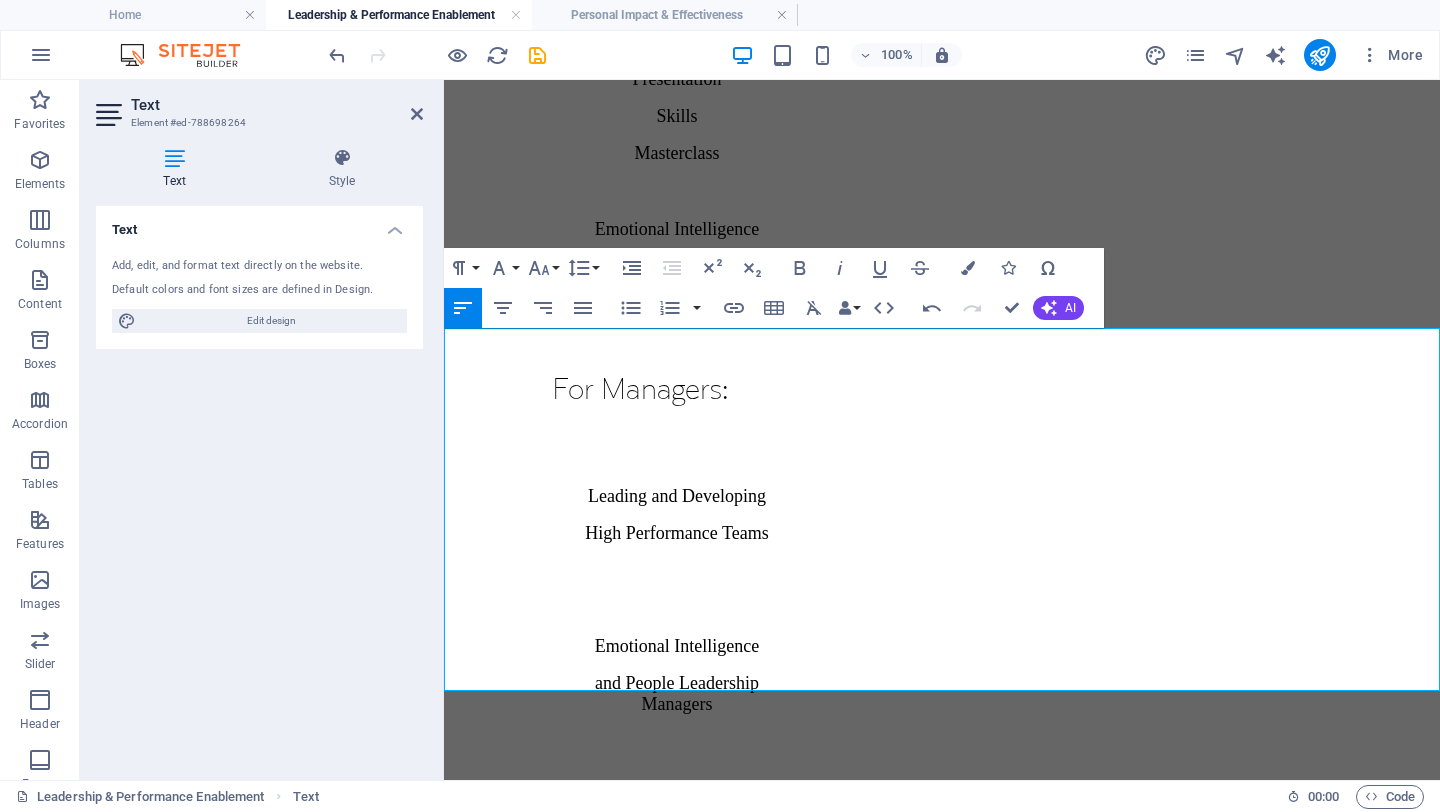 click on "While our in-person courses are informed by practical workplace experience and expertise, they can be personalised to address the needs and skill gaps of your employees. If you’d like to learn more about how we can work alongside you to deliver tailor-made training programmes for your teams, please  email us here. Our full range of courses is available to view on the right of this page.  Our courses are led by a selection of  experienced consultants  from a range of disciplines, professional backgrounds and sectors. If any of our courses are of interest to you, please get in touch with our team [DATE] to have an initial discussion about your requirements. Call us on   + [PHONE_NUMBER]   or drop us an ​ ​   email .  ​" at bounding box center (932, 2012) 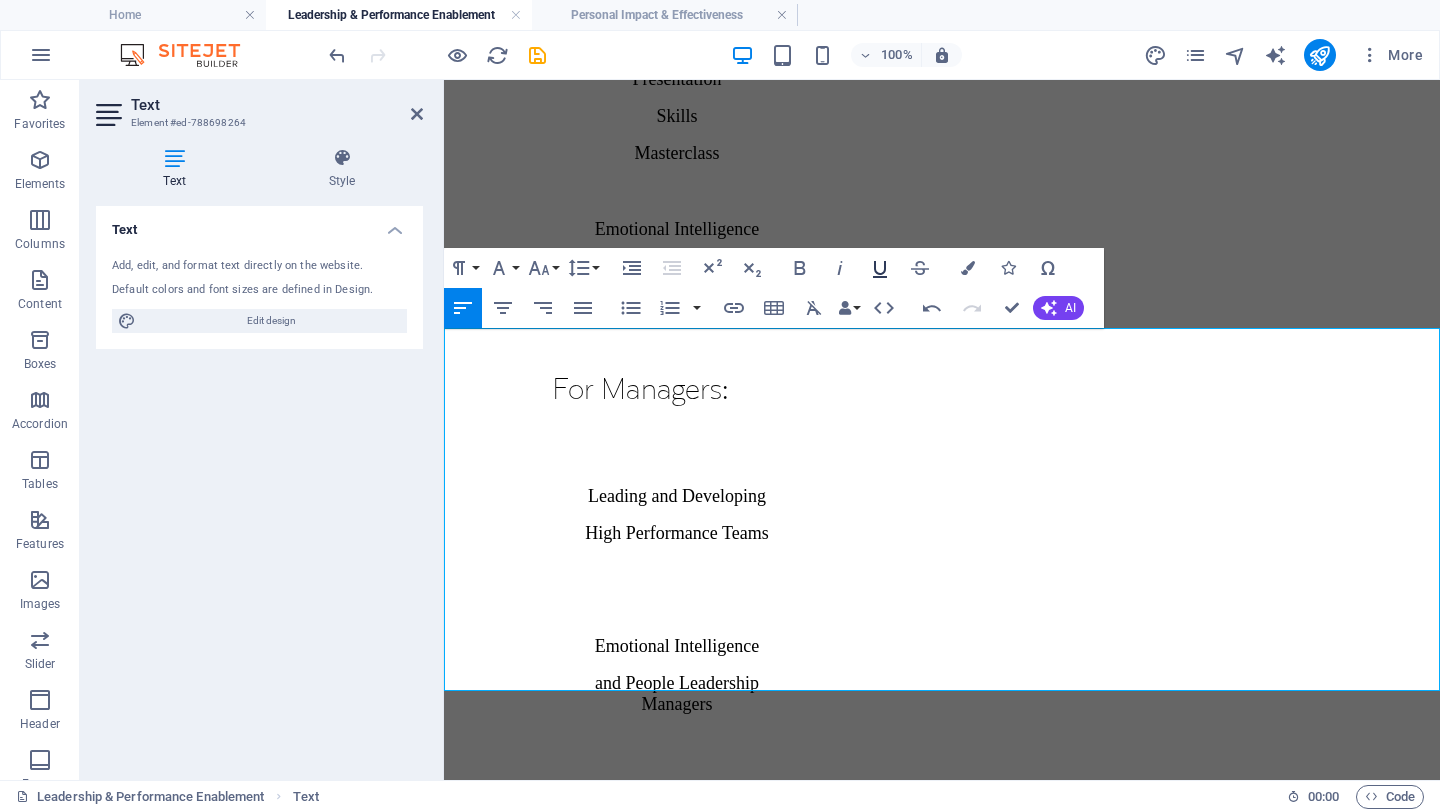 click 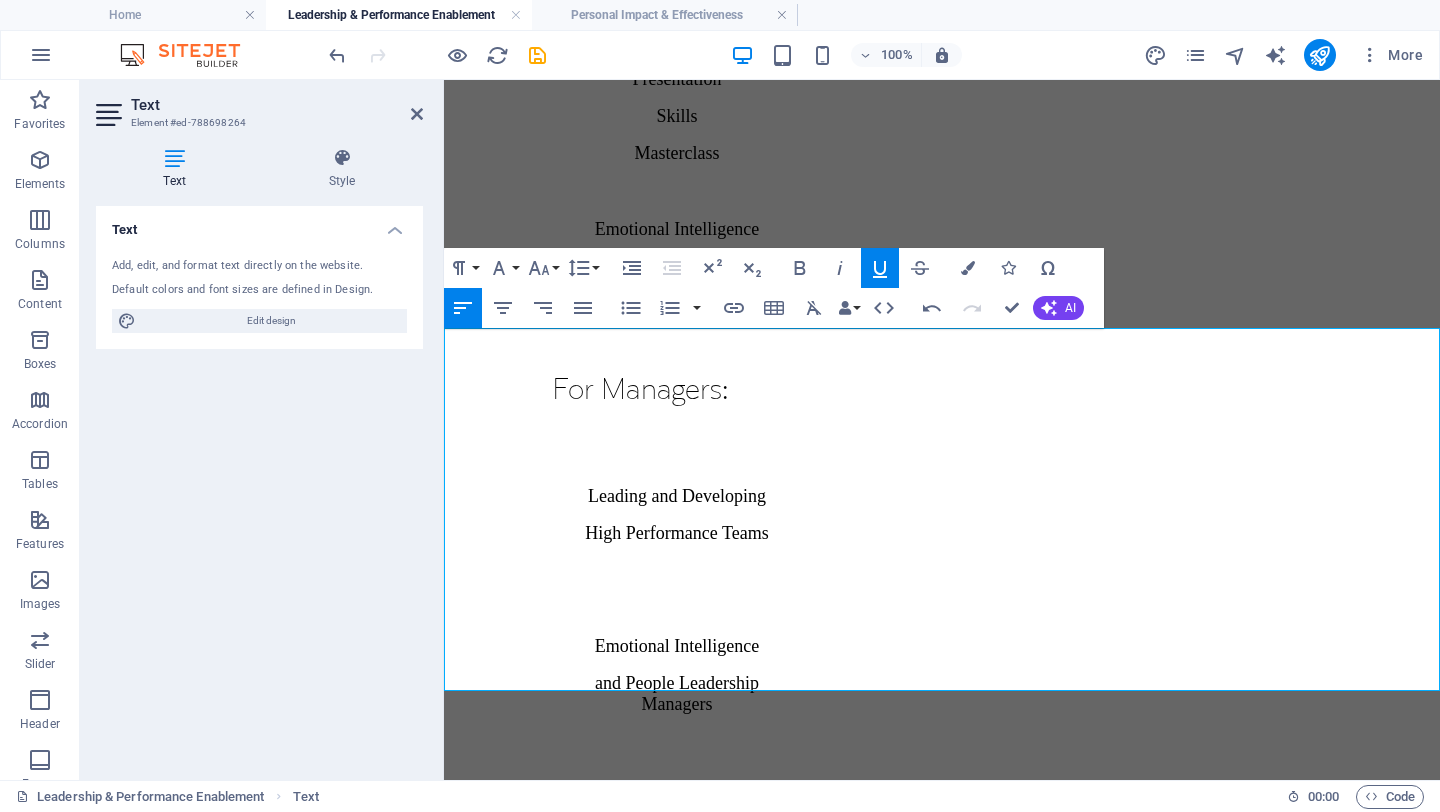 click 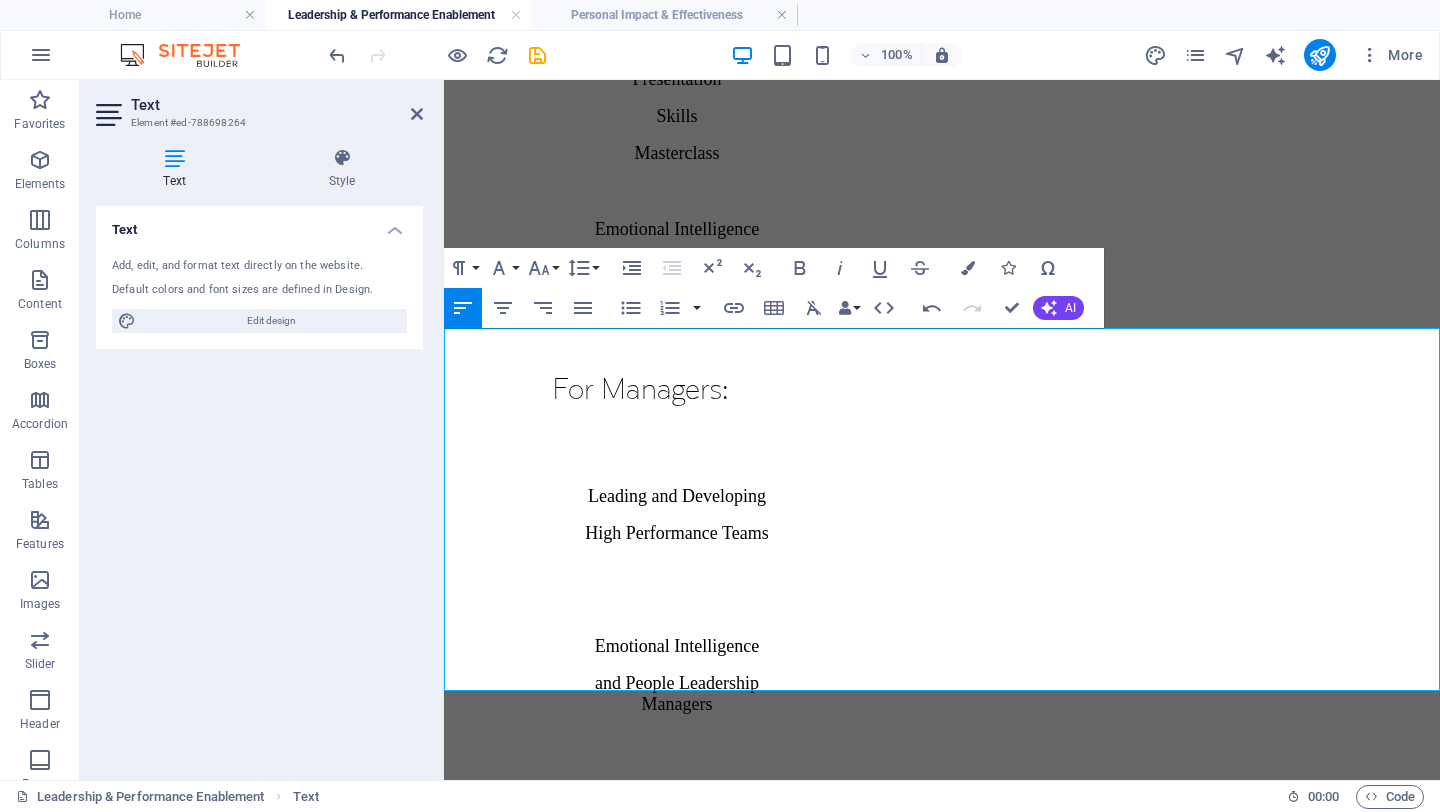 click on "Our full range of courses is available to view on the right of this page." at bounding box center (801, 2006) 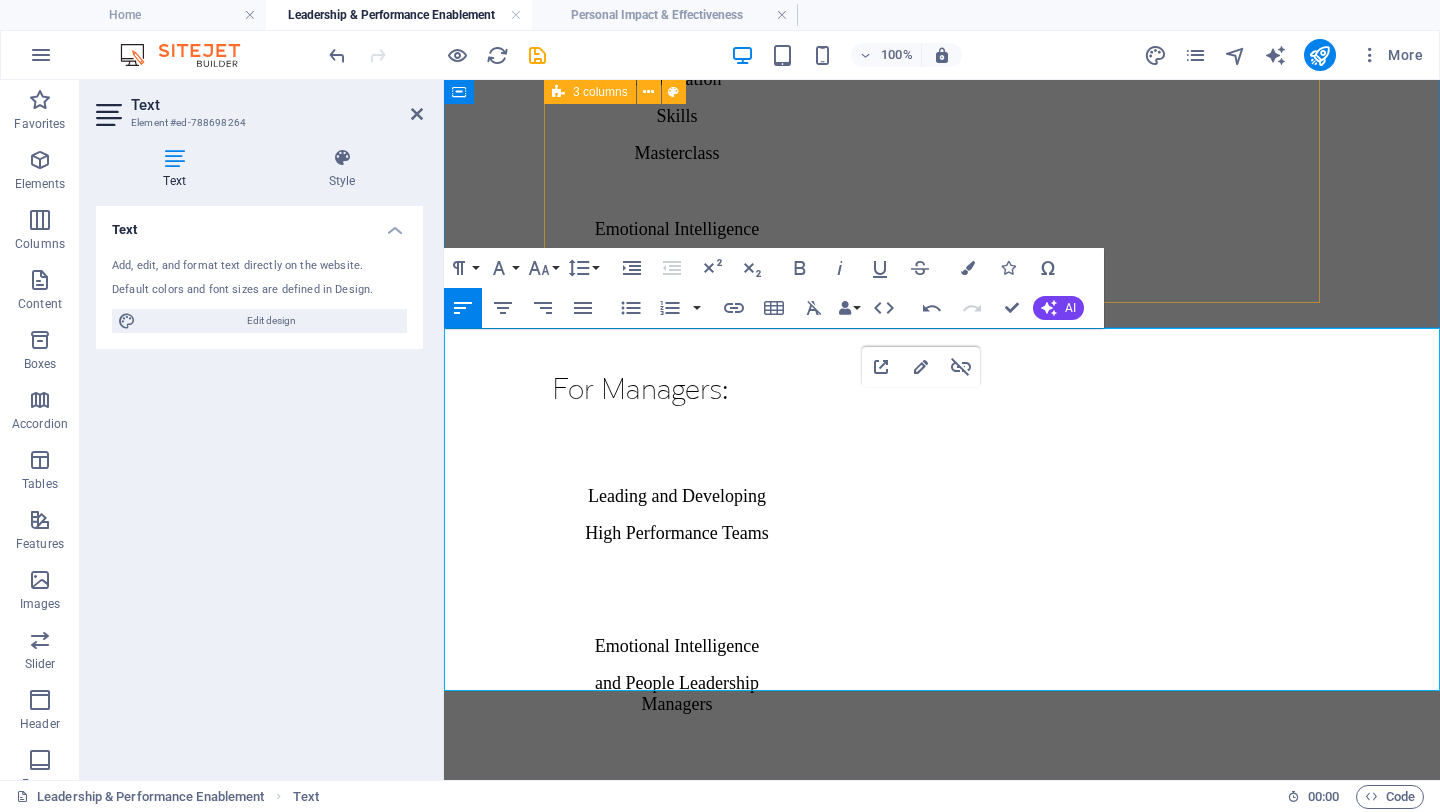 click on "From Vision to Value - Strategic Planning Mentoring & Coaching Programme Emerging Leaders  Personal Mastery" at bounding box center [932, 1605] 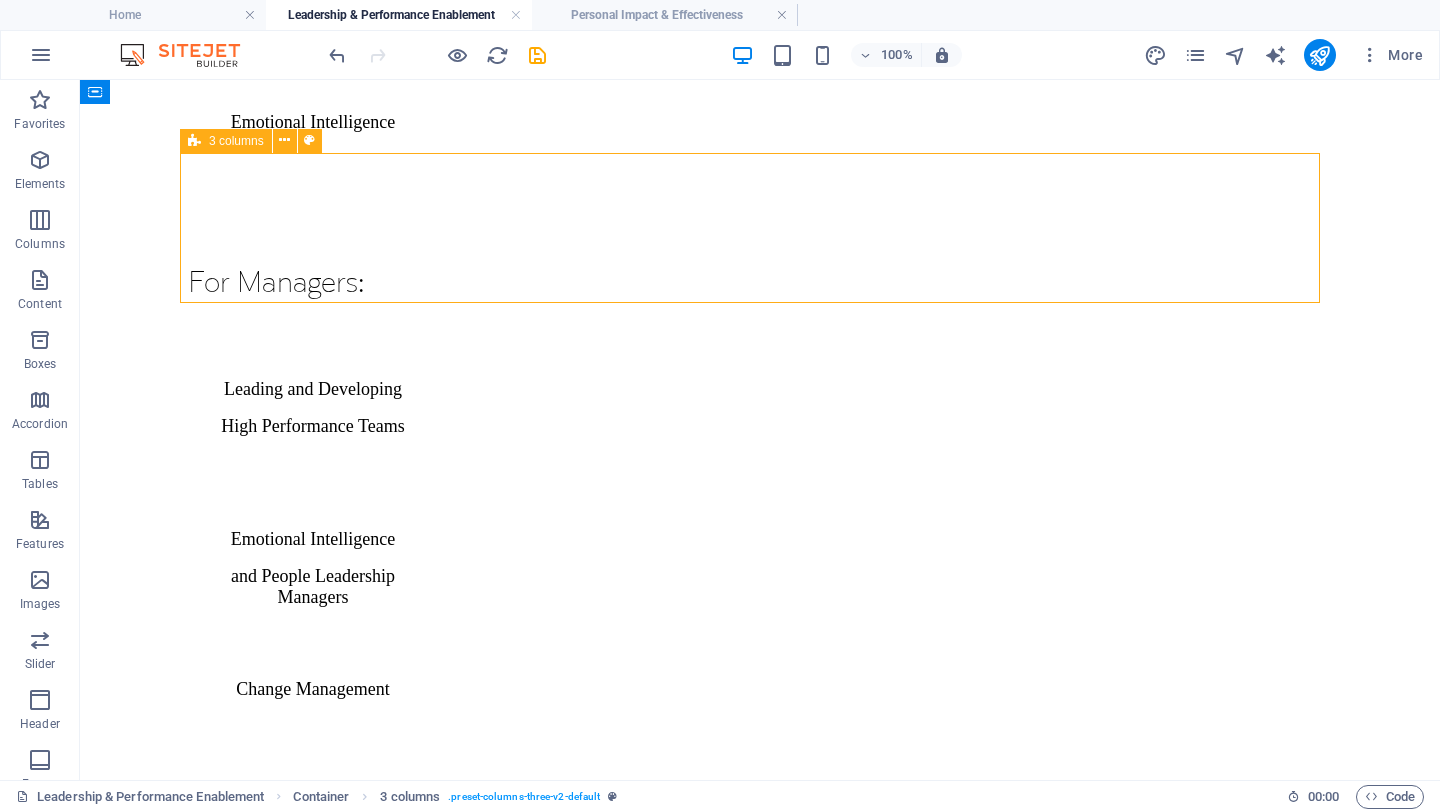 scroll, scrollTop: 2828, scrollLeft: 0, axis: vertical 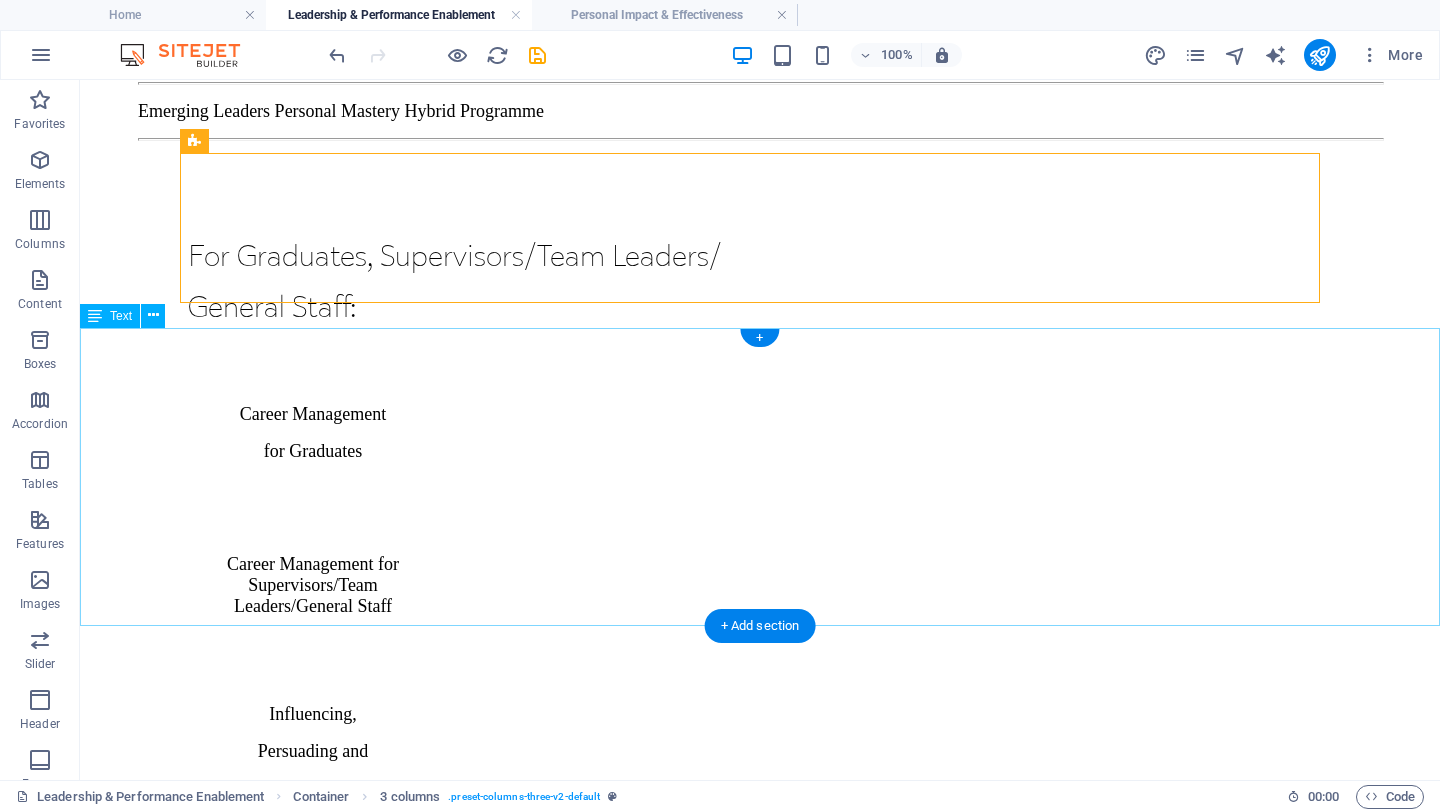 click on "While our in-person courses are informed by practical workplace experience and expertise, they can be personalised to address the needs and skill gaps of your employees. If you’d like to learn more about how we can work alongside you to deliver tailor-made training programmes for your teams, please  email us here. Our full range of courses is available to view on the right of this page.  Our courses are led by a selection of  experienced consultants  from a range of disciplines, professional backgrounds and sectors. If any of our courses are of interest to you, please get in touch with our team [DATE] to have an initial discussion about your requirements. Call us on   + [PHONE_NUMBER]   or drop us an   email ." at bounding box center (760, 2947) 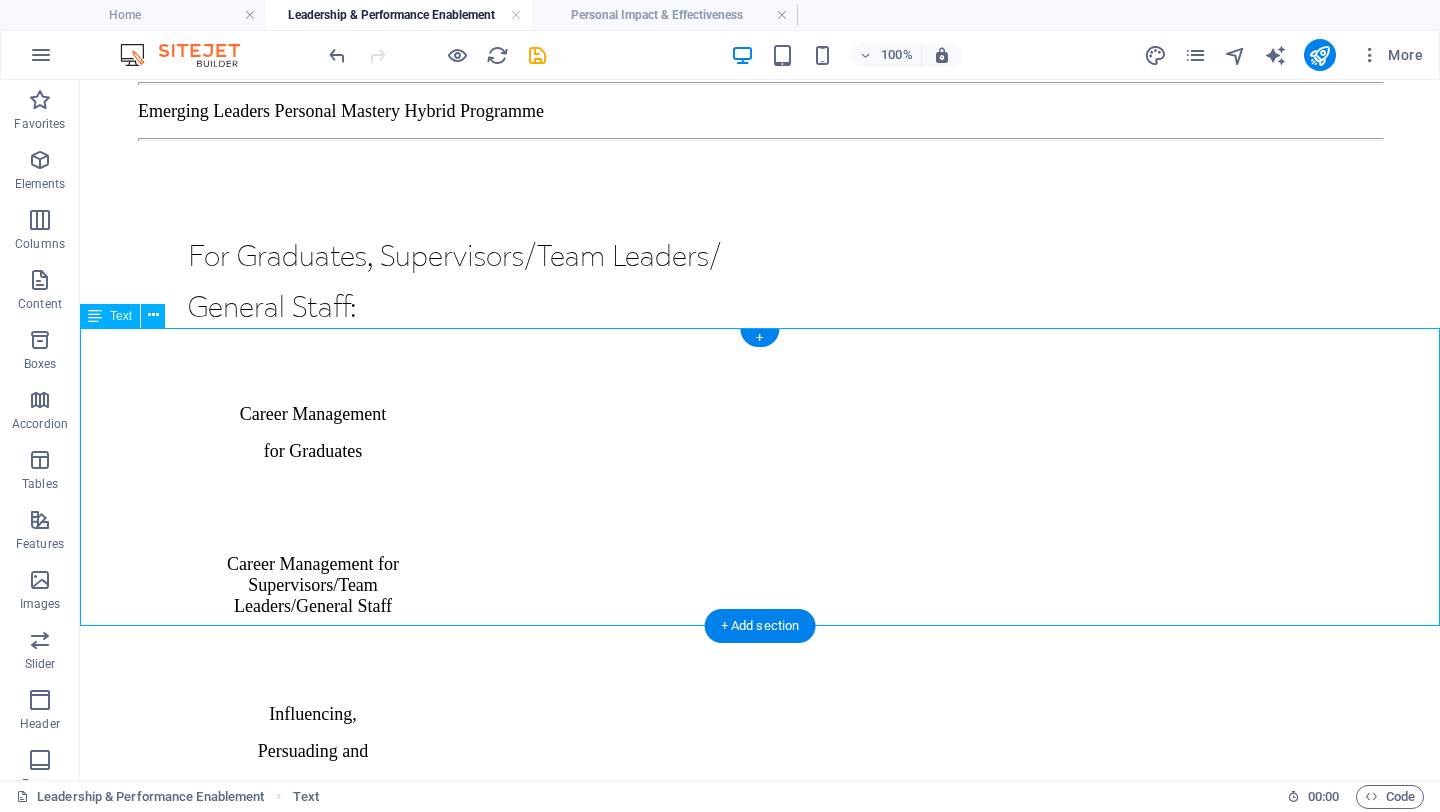 click on "While our in-person courses are informed by practical workplace experience and expertise, they can be personalised to address the needs and skill gaps of your employees. If you’d like to learn more about how we can work alongside you to deliver tailor-made training programmes for your teams, please  email us here. Our full range of courses is available to view on the right of this page.  Our courses are led by a selection of  experienced consultants  from a range of disciplines, professional backgrounds and sectors. If any of our courses are of interest to you, please get in touch with our team [DATE] to have an initial discussion about your requirements. Call us on   + [PHONE_NUMBER]   or drop us an   email ." at bounding box center (760, 2947) 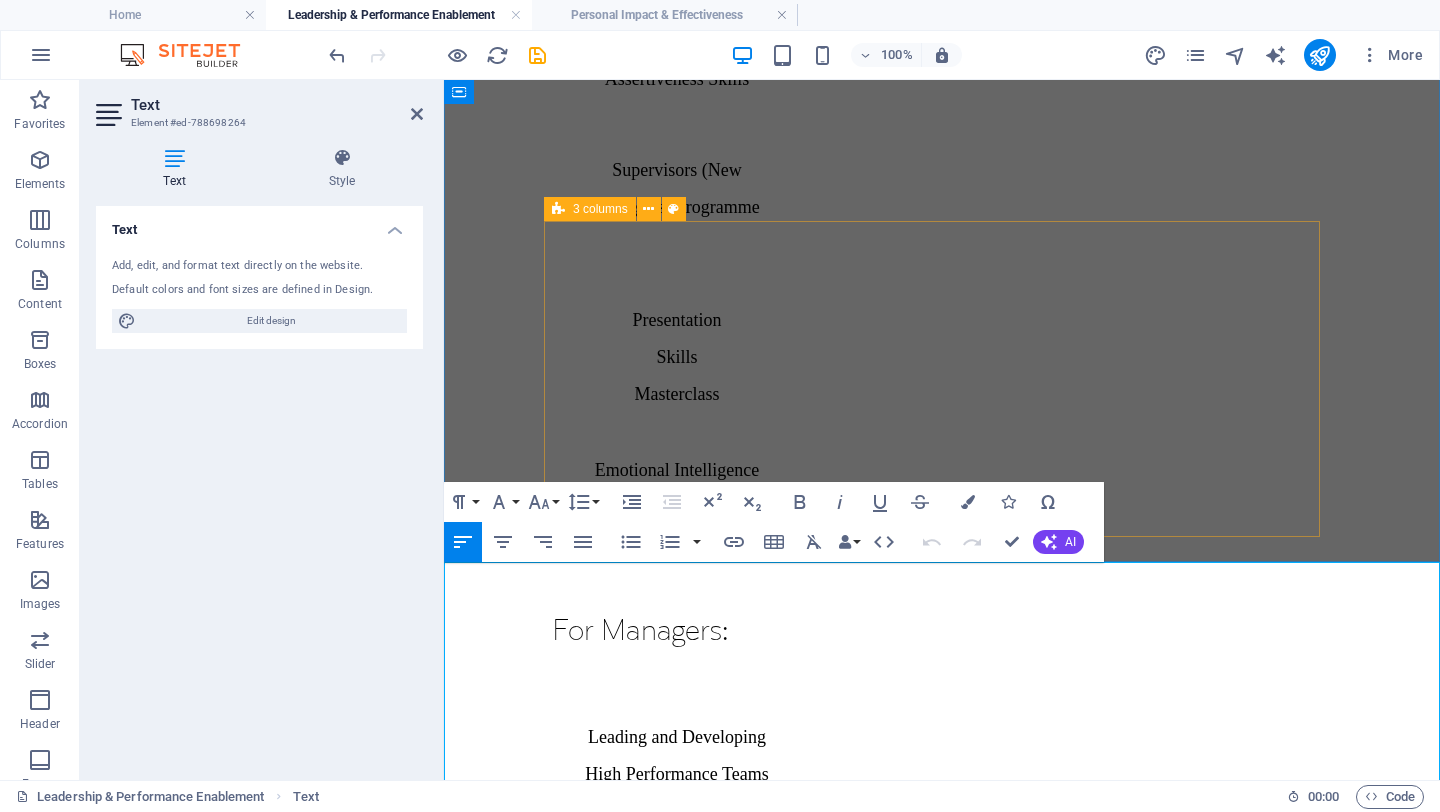 scroll, scrollTop: 3651, scrollLeft: 0, axis: vertical 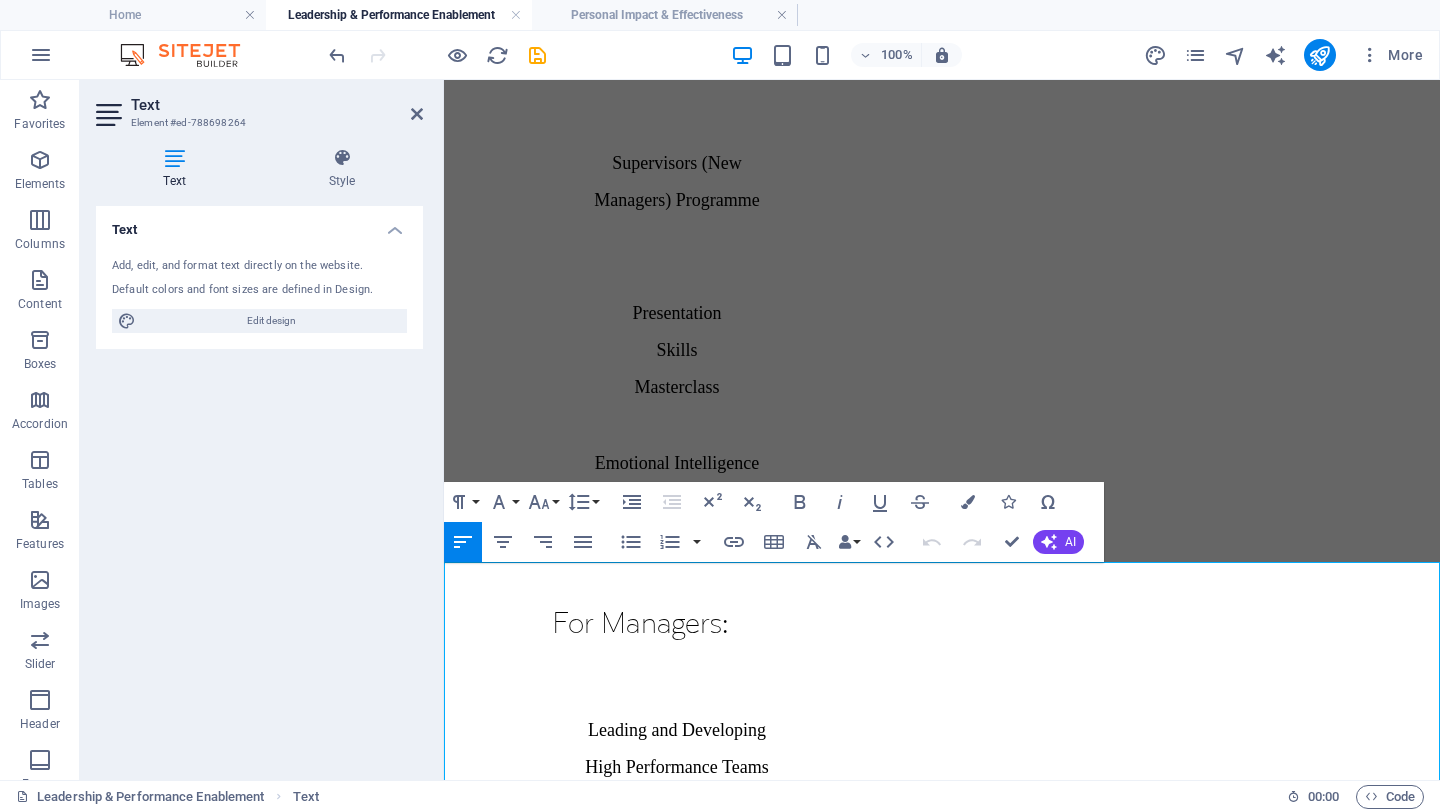 drag, startPoint x: 752, startPoint y: 681, endPoint x: 1231, endPoint y: 655, distance: 479.7051 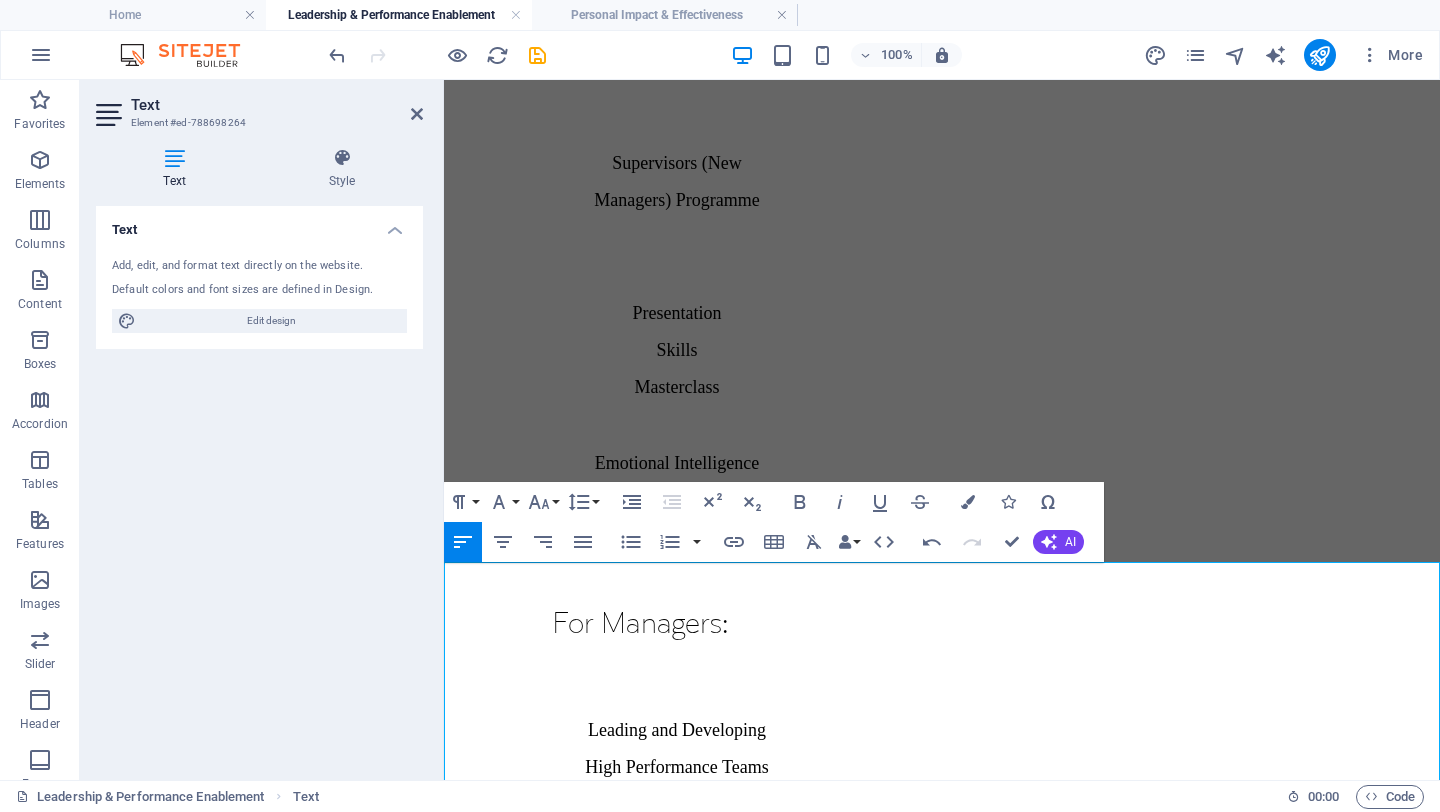 type 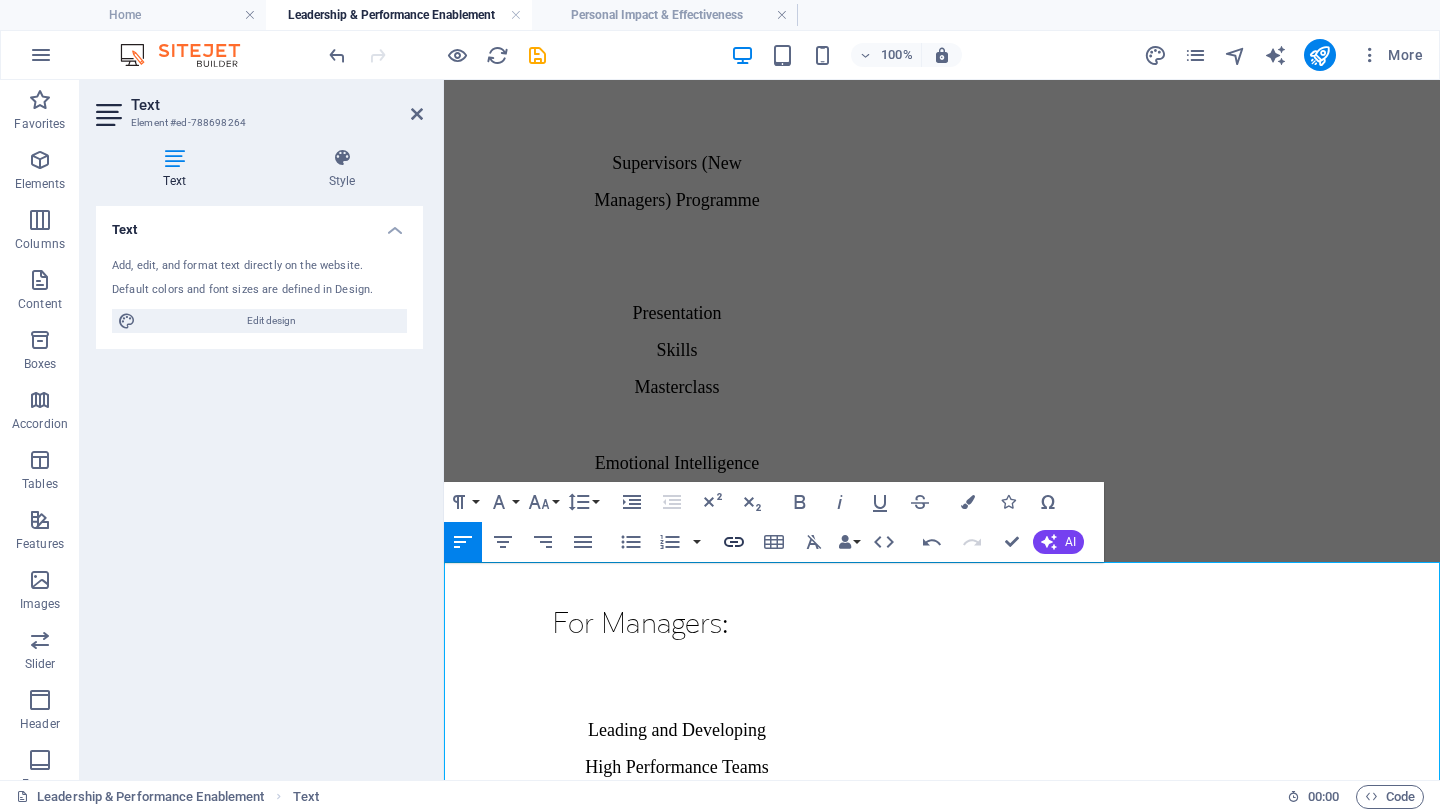 click 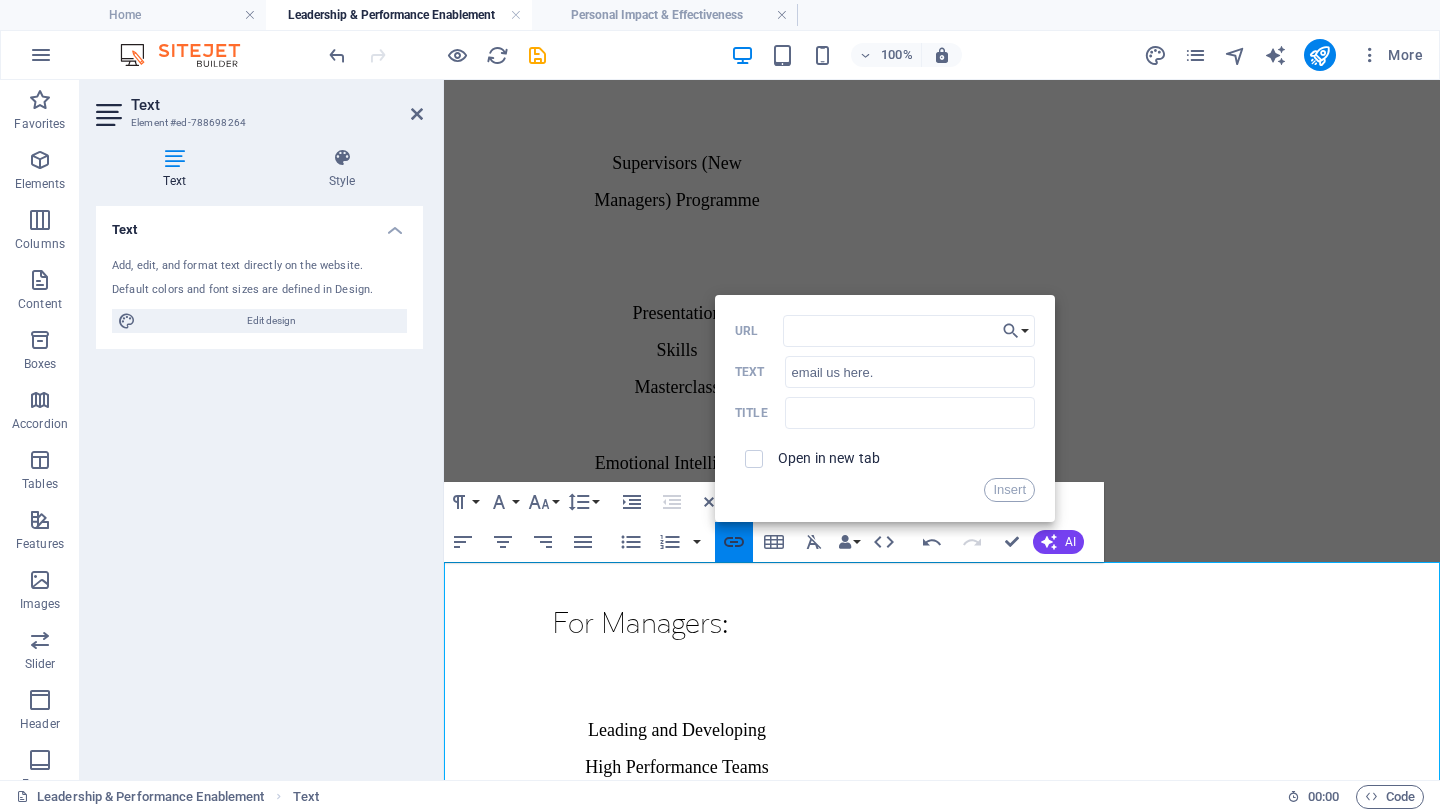 type on "[EMAIL_ADDRESS][DOMAIN_NAME]" 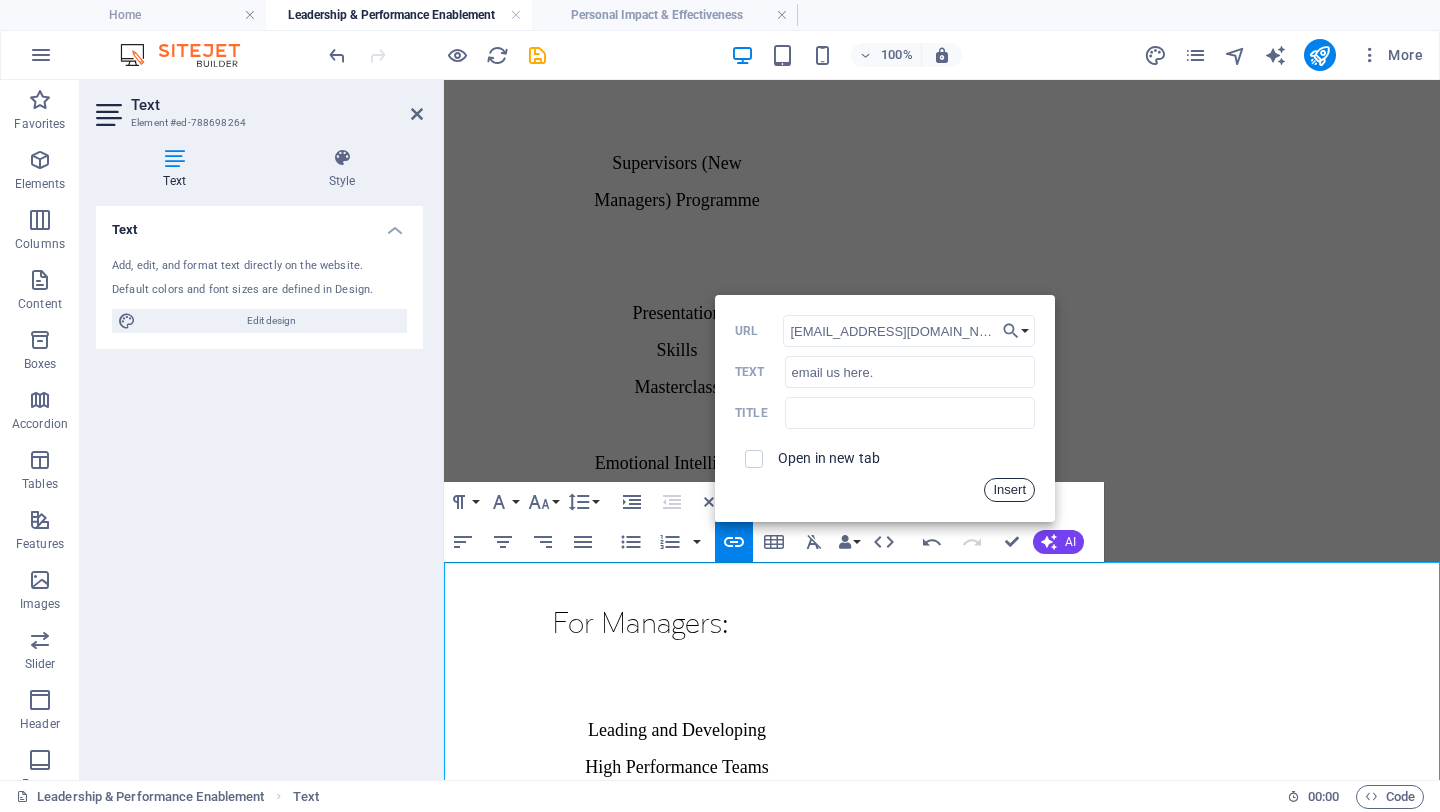click on "Insert" at bounding box center (1009, 490) 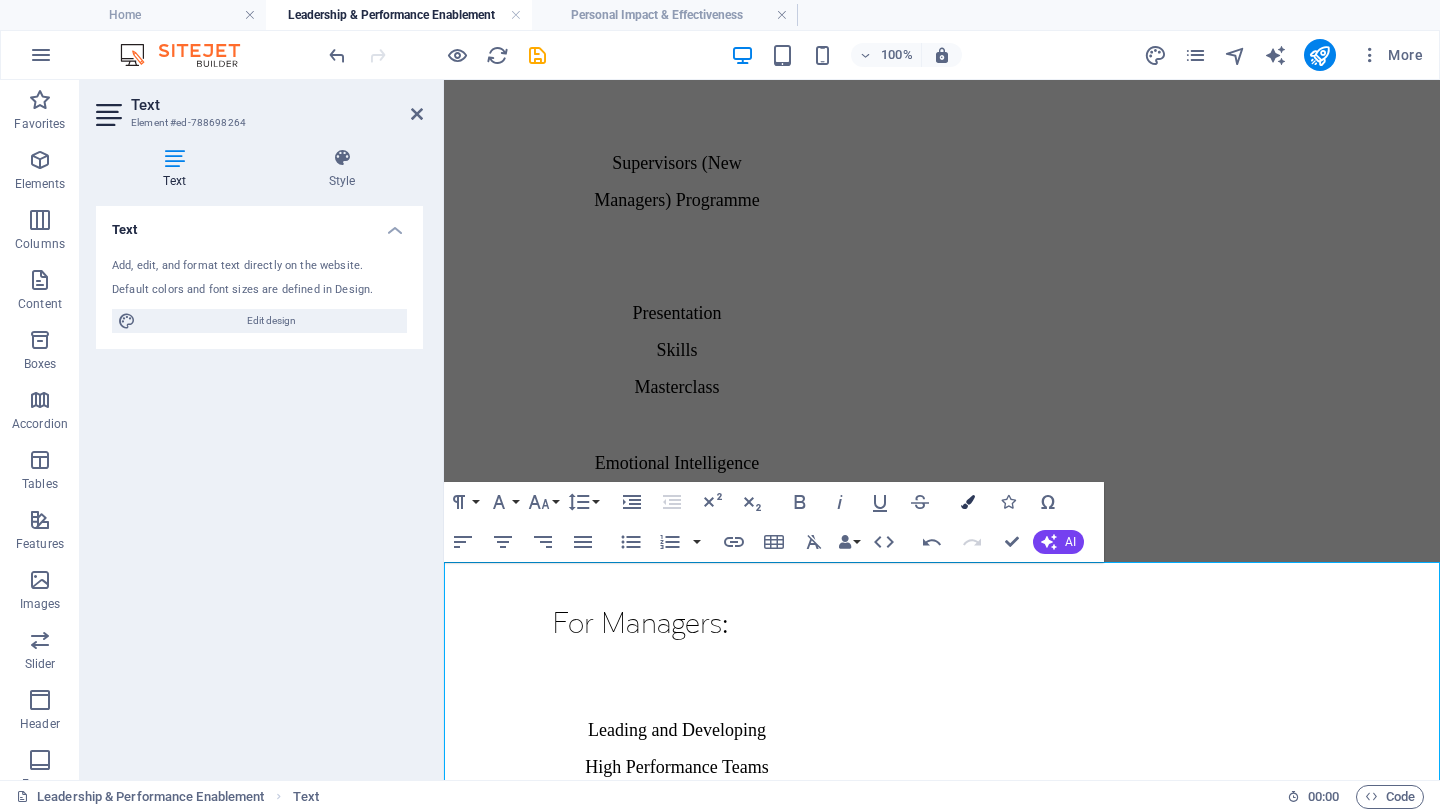 click at bounding box center (968, 502) 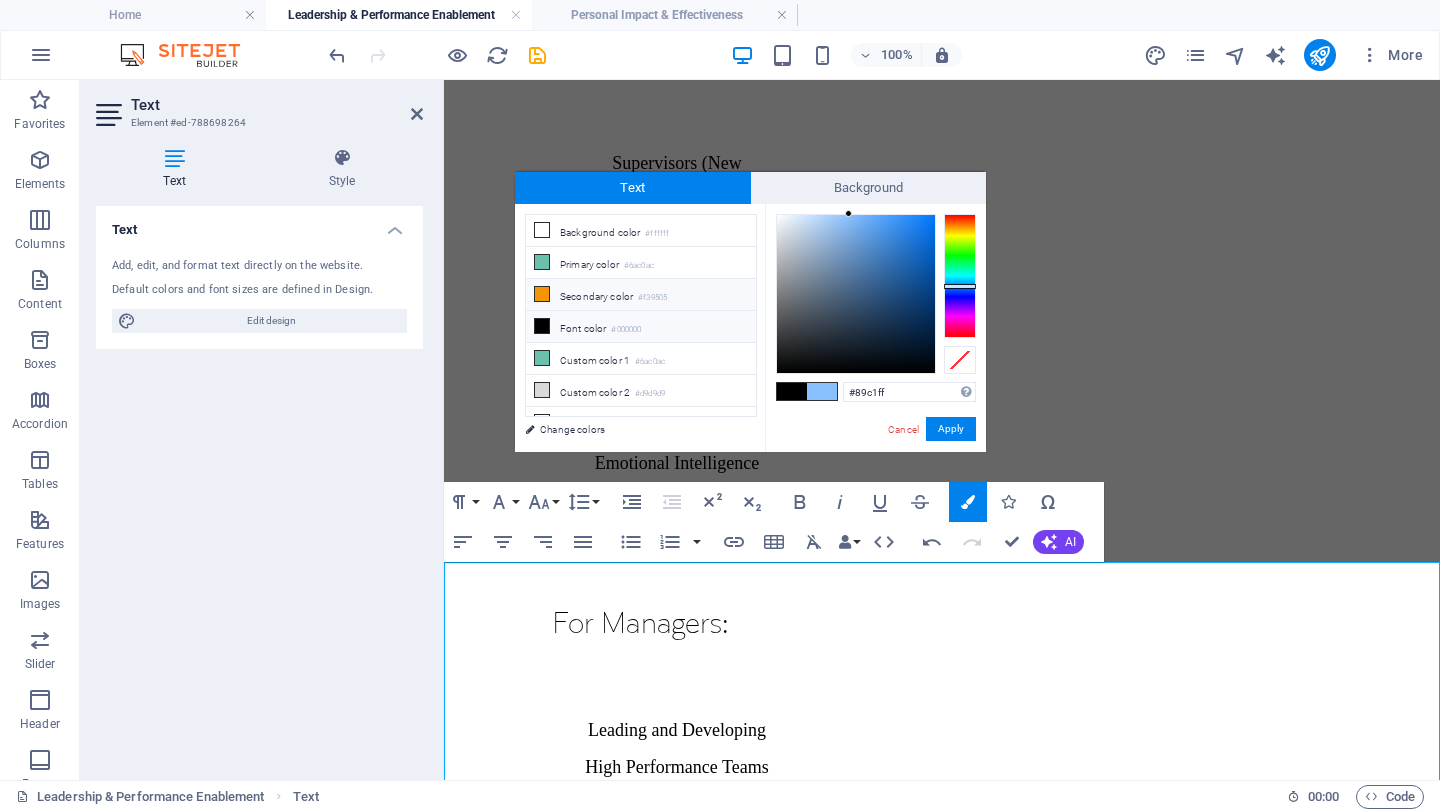 click on "Secondary color
#f39505" at bounding box center (641, 295) 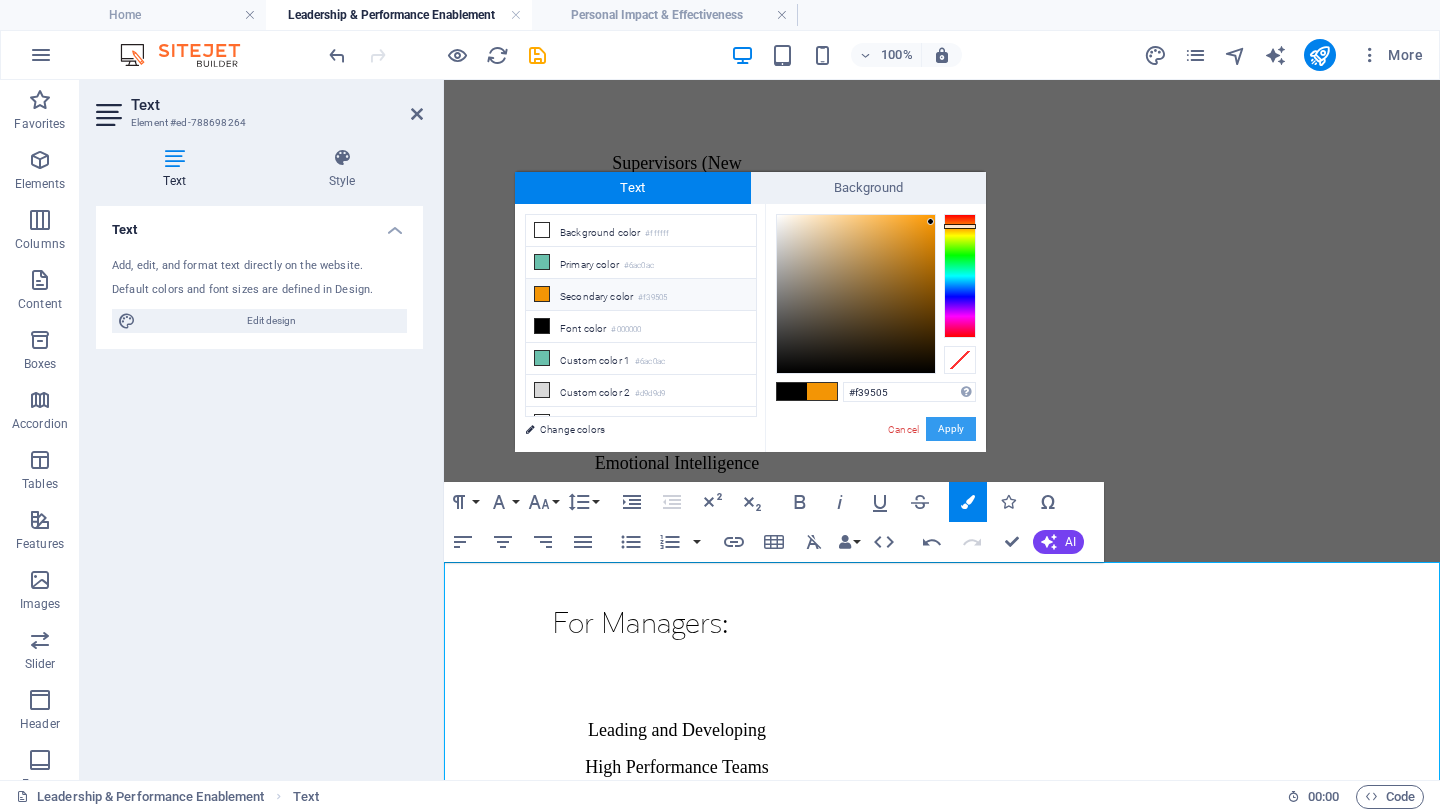 click on "Apply" at bounding box center [951, 429] 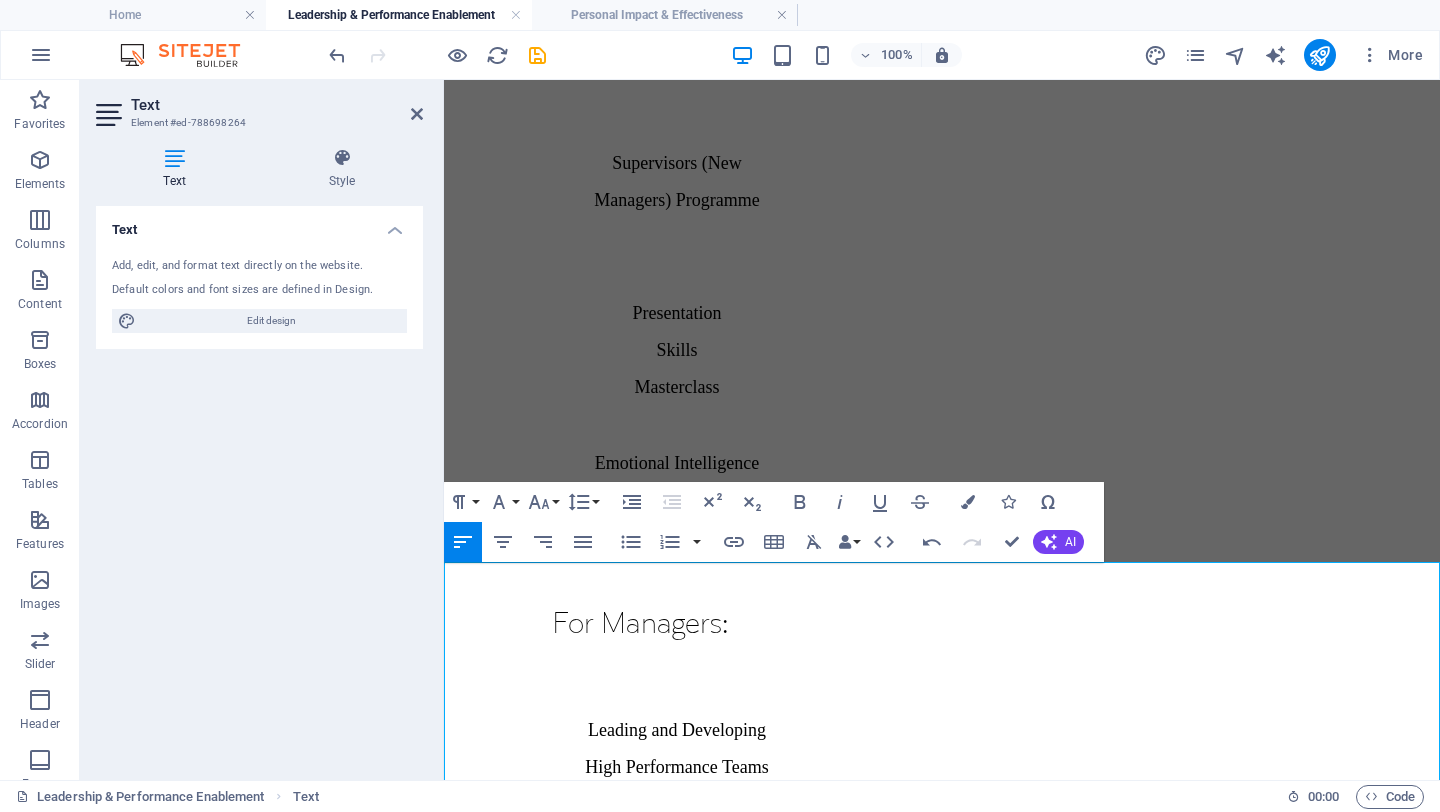 click on "While our in-person courses are informed by practical workplace experience and expertise, they can be personalised to address the needs and skill gaps of your employees. If you’d like to learn more about how we can work alongside you to deliver tailor-made training programmes for your teams, please  email us here." at bounding box center [932, 2173] 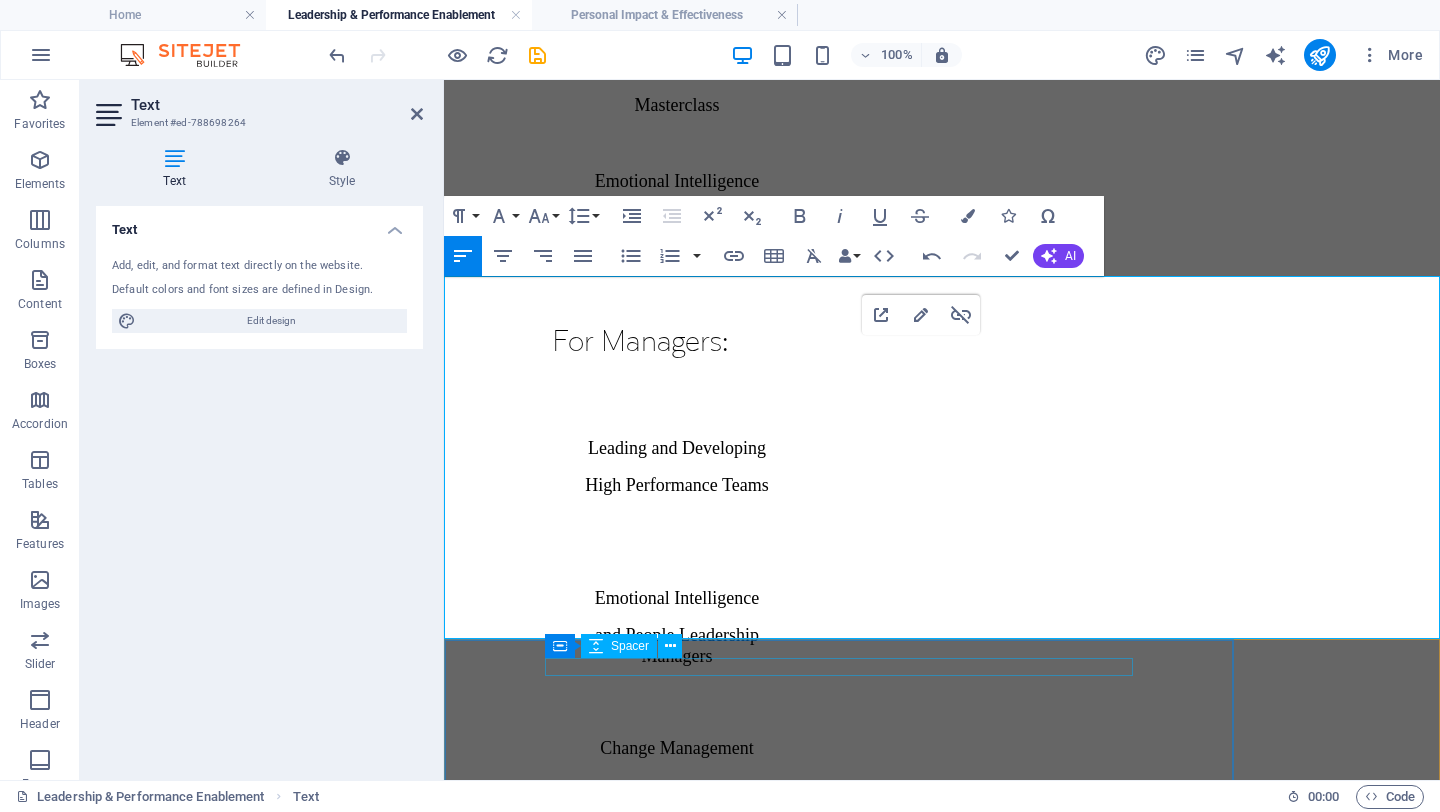 scroll, scrollTop: 3937, scrollLeft: 0, axis: vertical 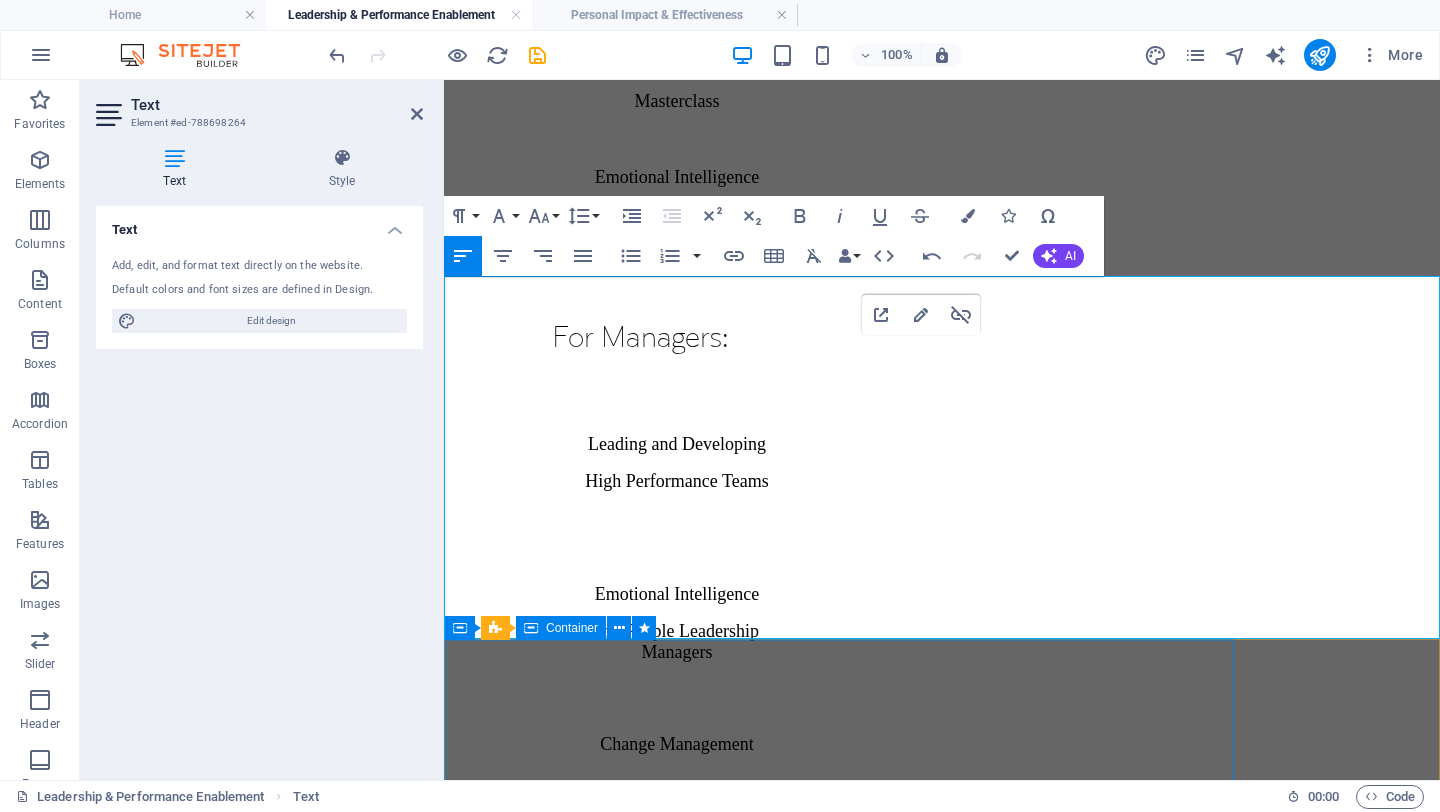 click on "POPI Consent. Unreadable? Regenerate SEND" at bounding box center (942, 2305) 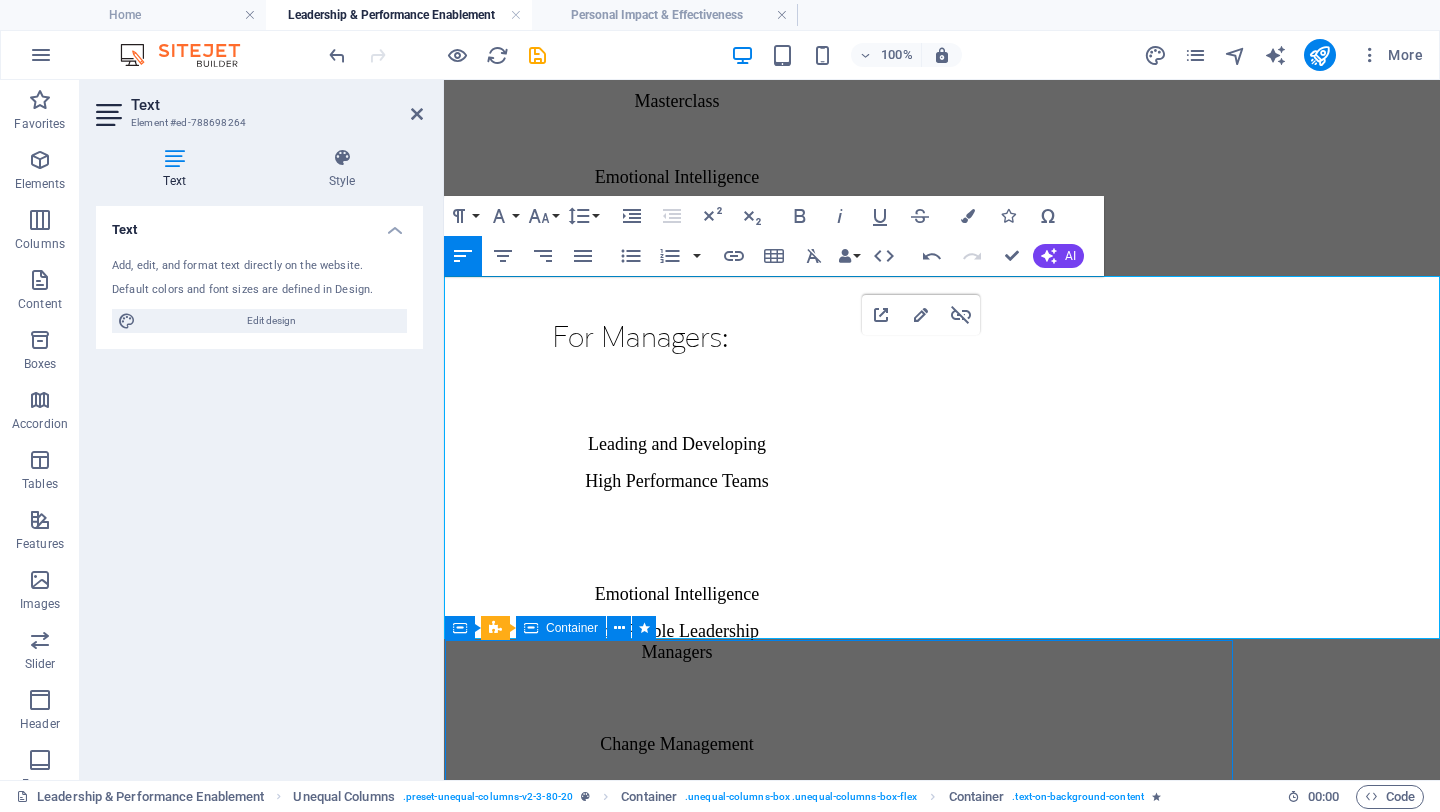 scroll, scrollTop: 2880, scrollLeft: 0, axis: vertical 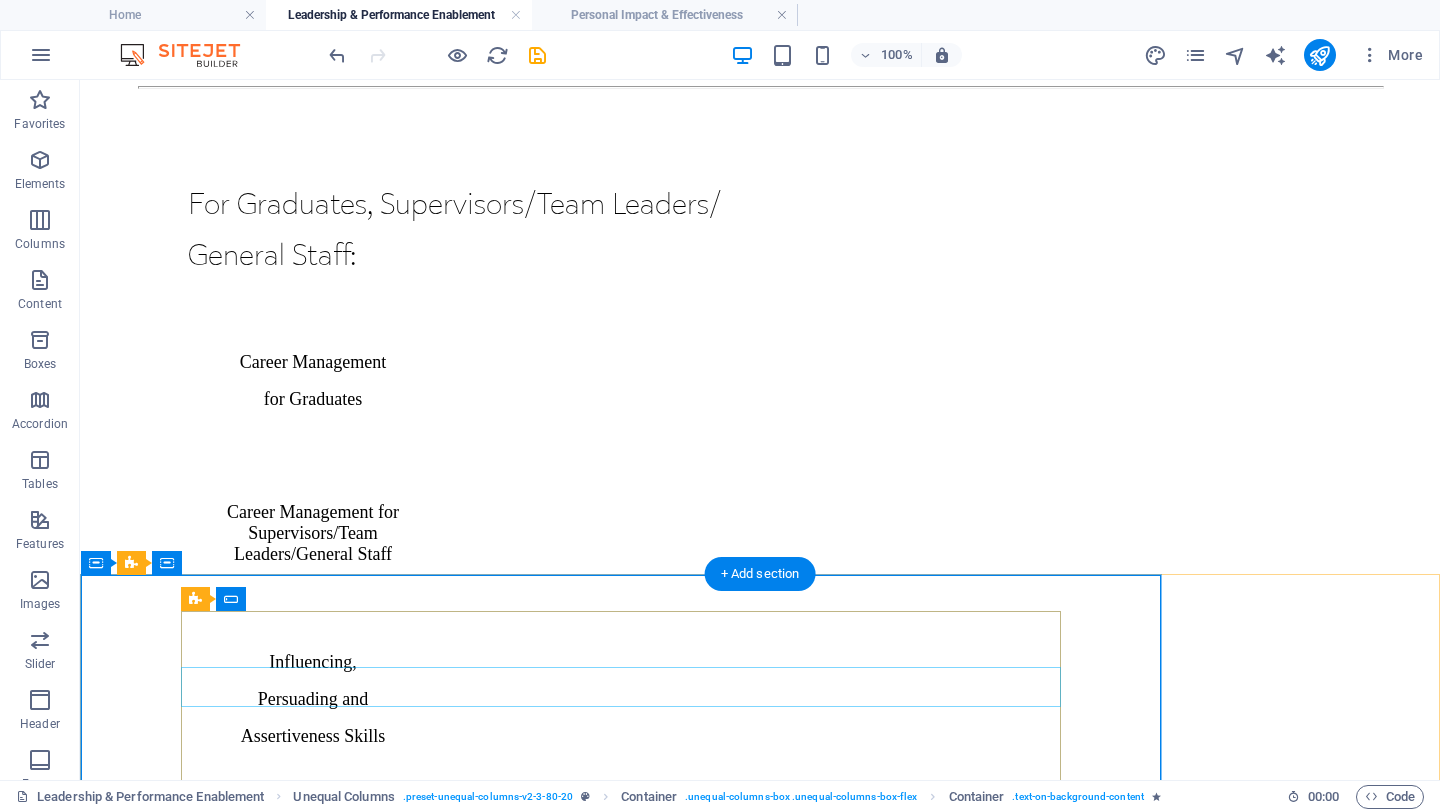 click at bounding box center (760, 3072) 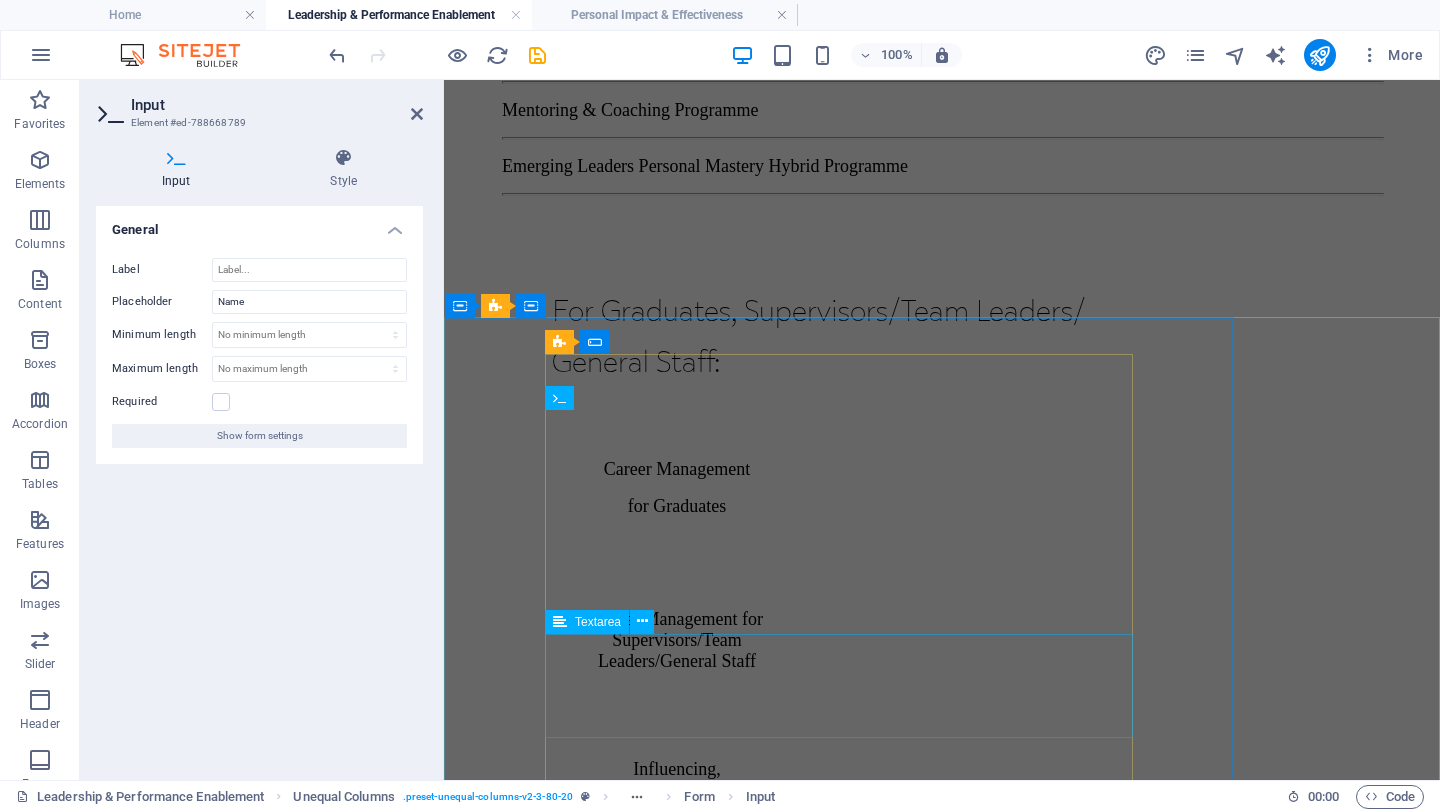 scroll, scrollTop: 4259, scrollLeft: 0, axis: vertical 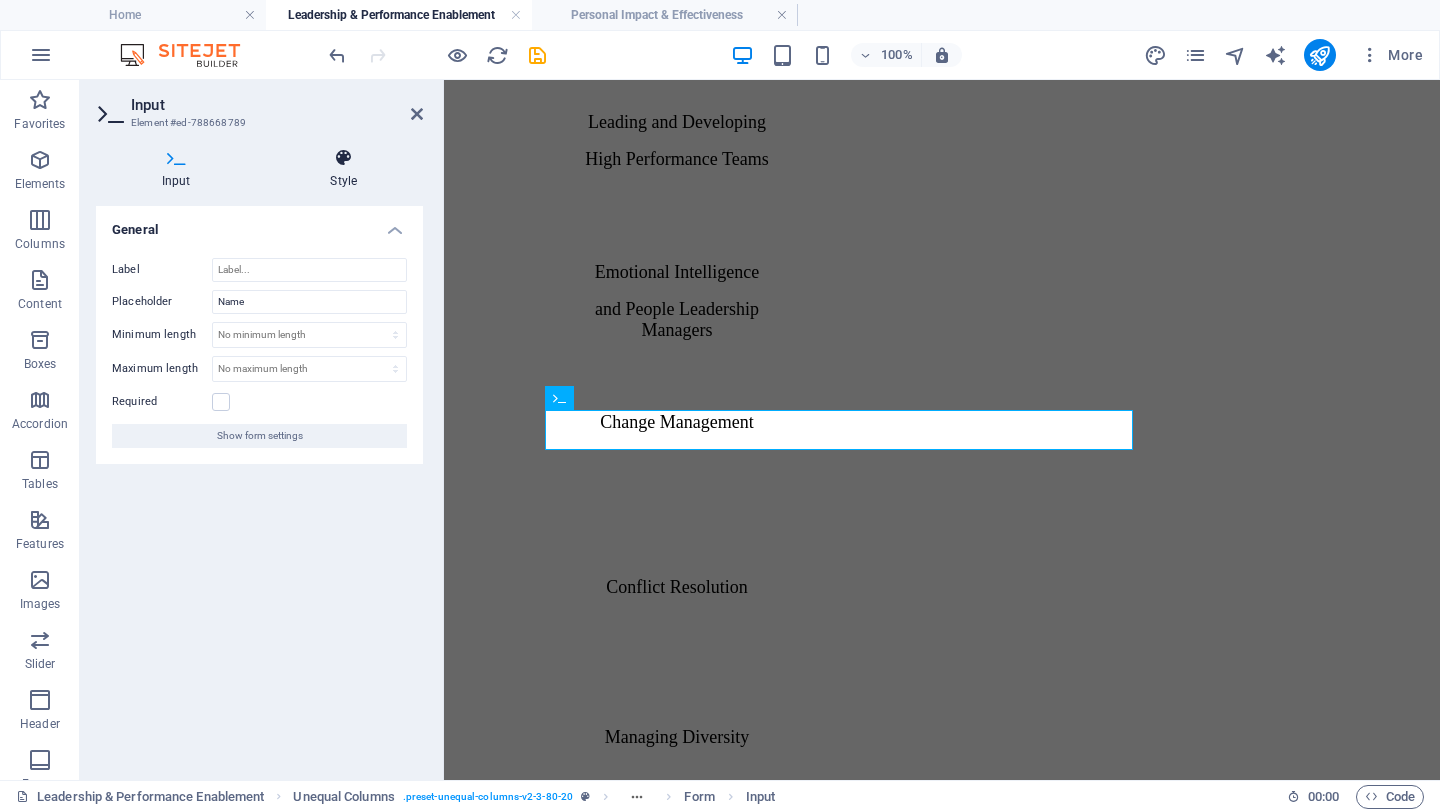 click on "Style" at bounding box center (344, 169) 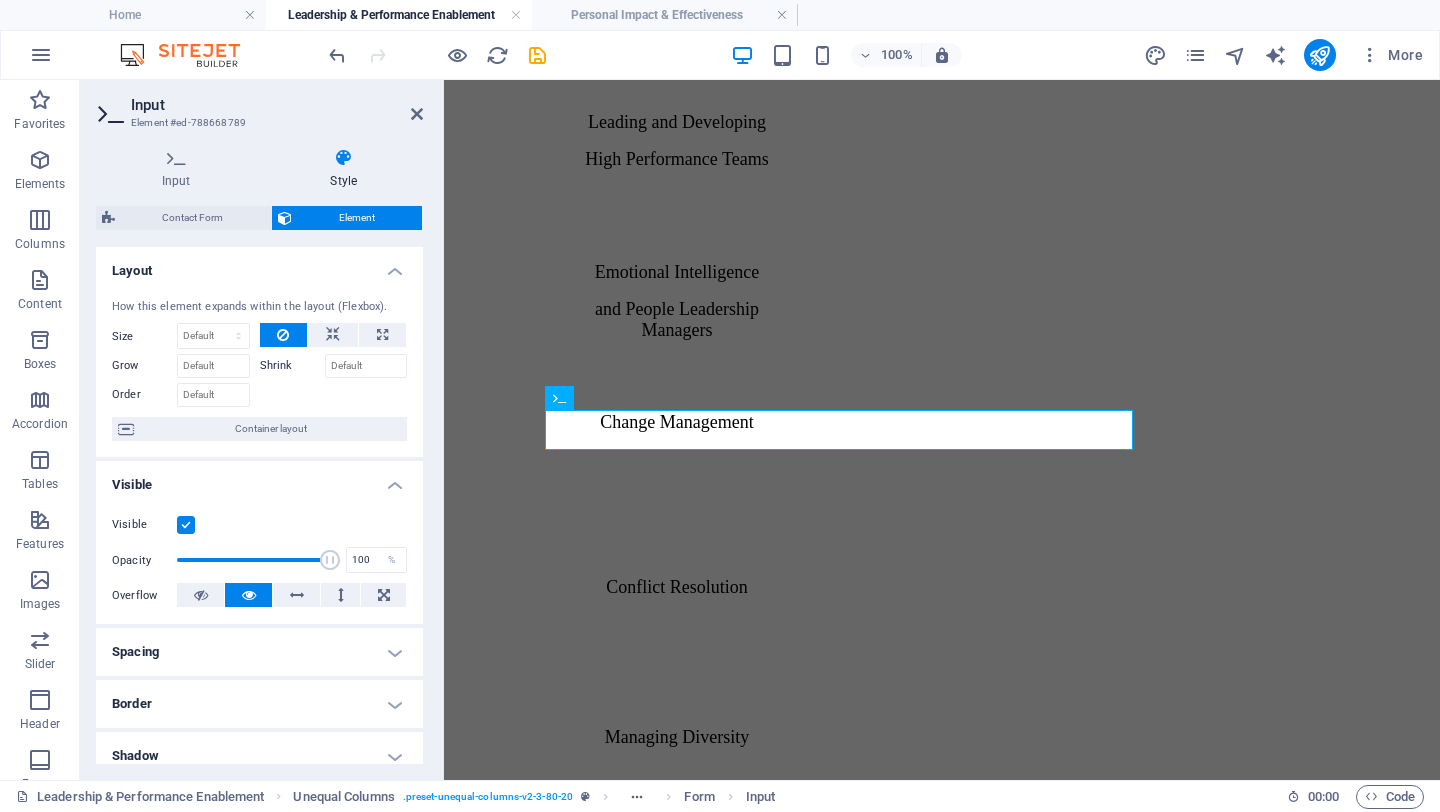 click on "Contact Form Element" at bounding box center (259, 218) 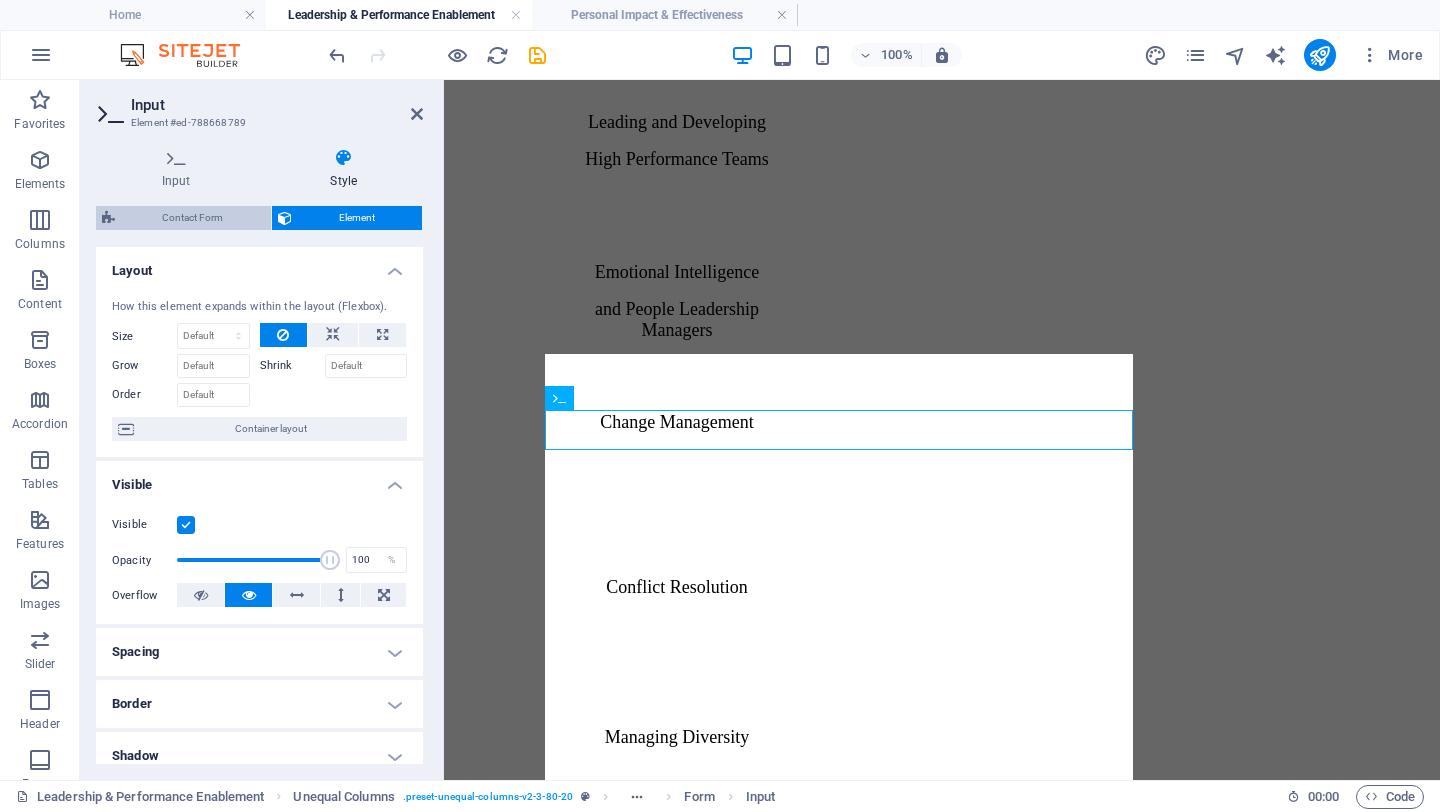 click on "Contact Form" at bounding box center (193, 218) 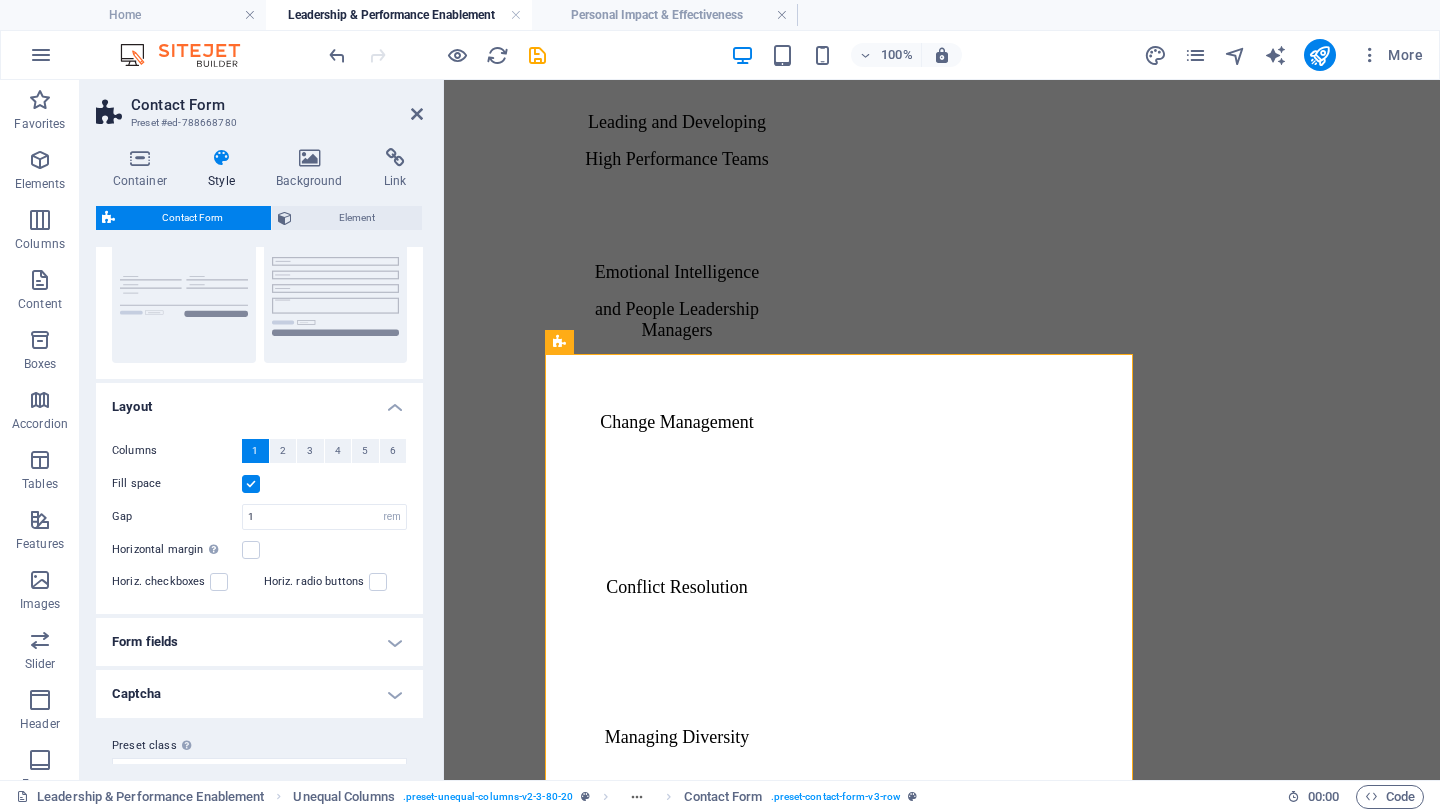 scroll, scrollTop: 241, scrollLeft: 0, axis: vertical 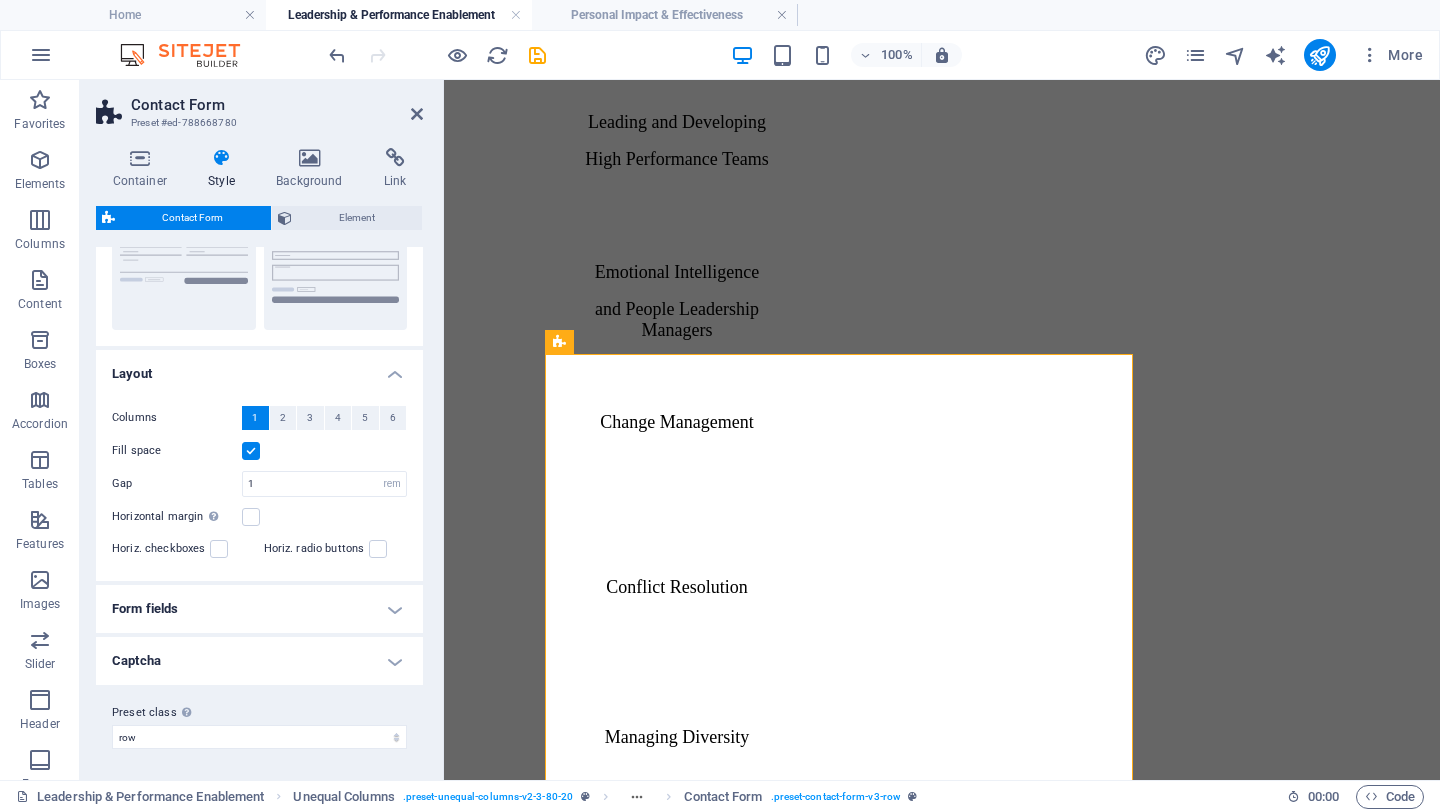 click on "Form fields" at bounding box center (259, 609) 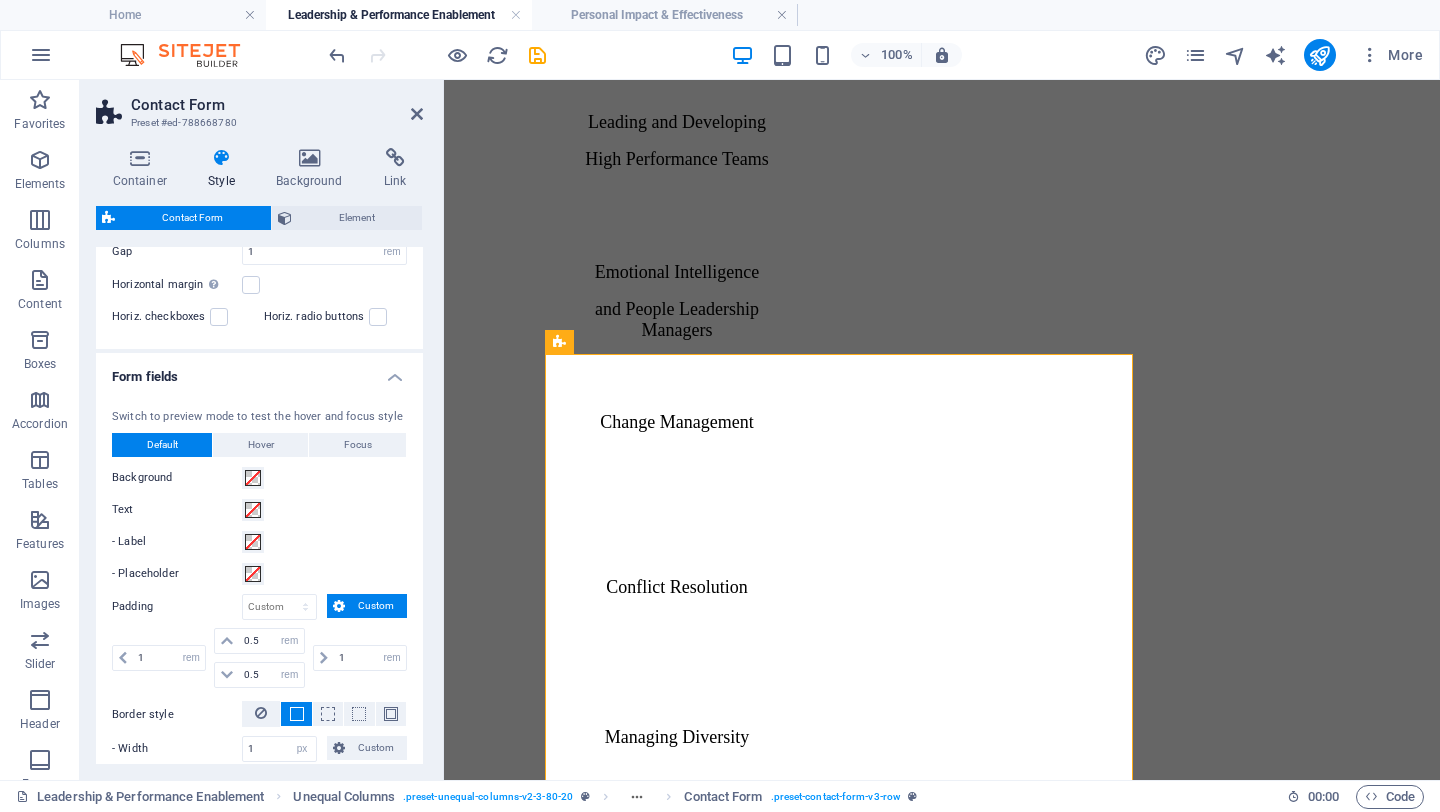 scroll, scrollTop: 721, scrollLeft: 0, axis: vertical 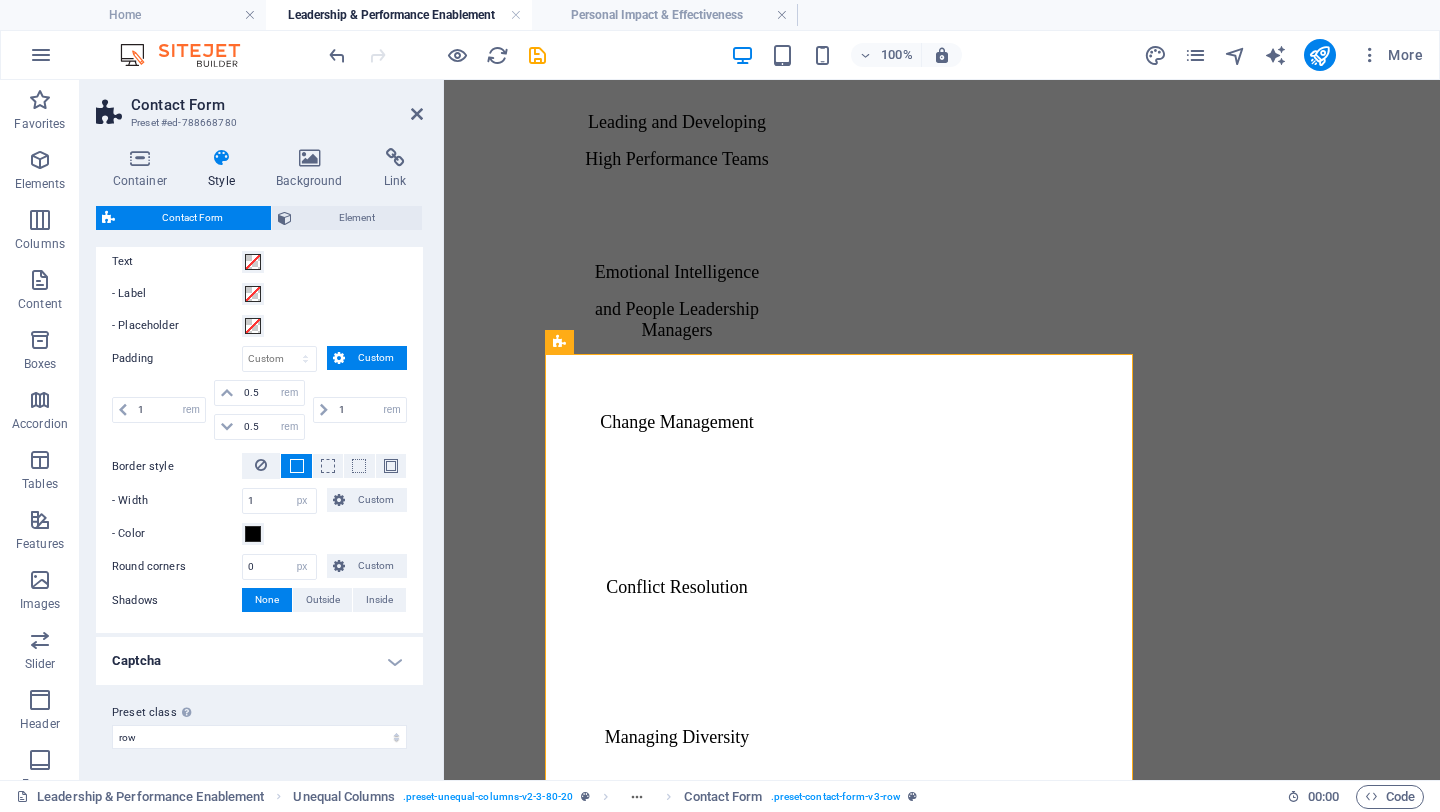 click on "Captcha" at bounding box center (259, 661) 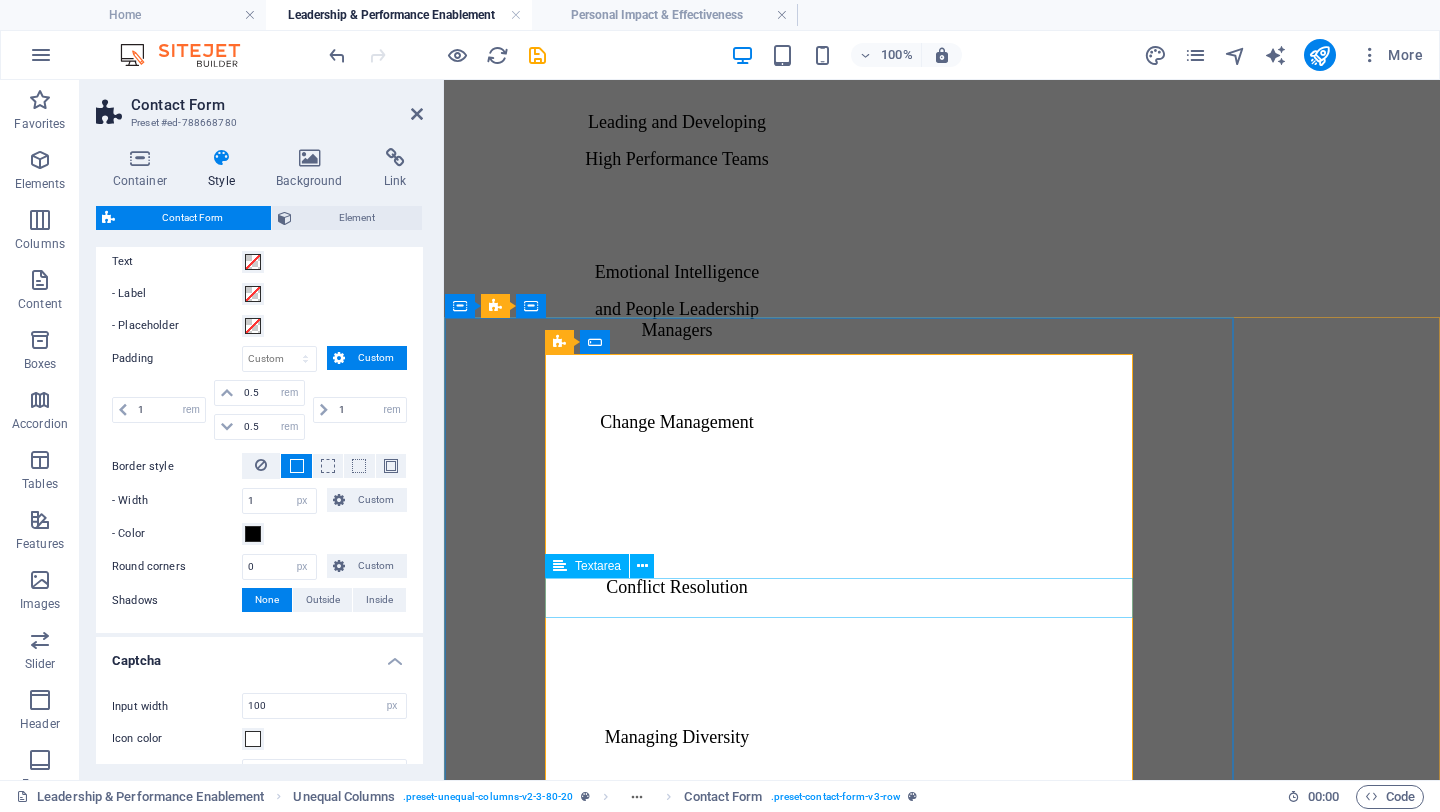 click at bounding box center (667, 1906) 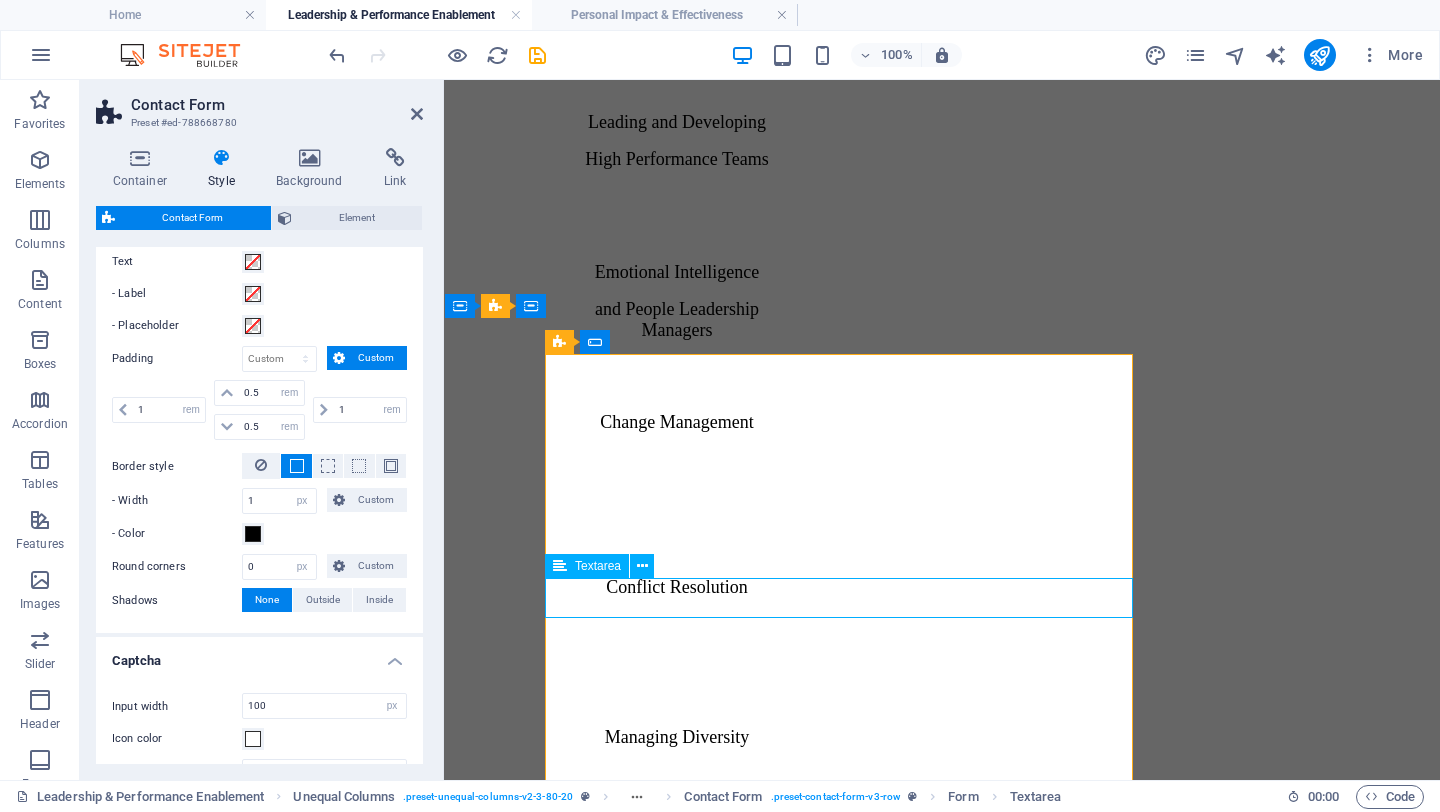 click at bounding box center [667, 1906] 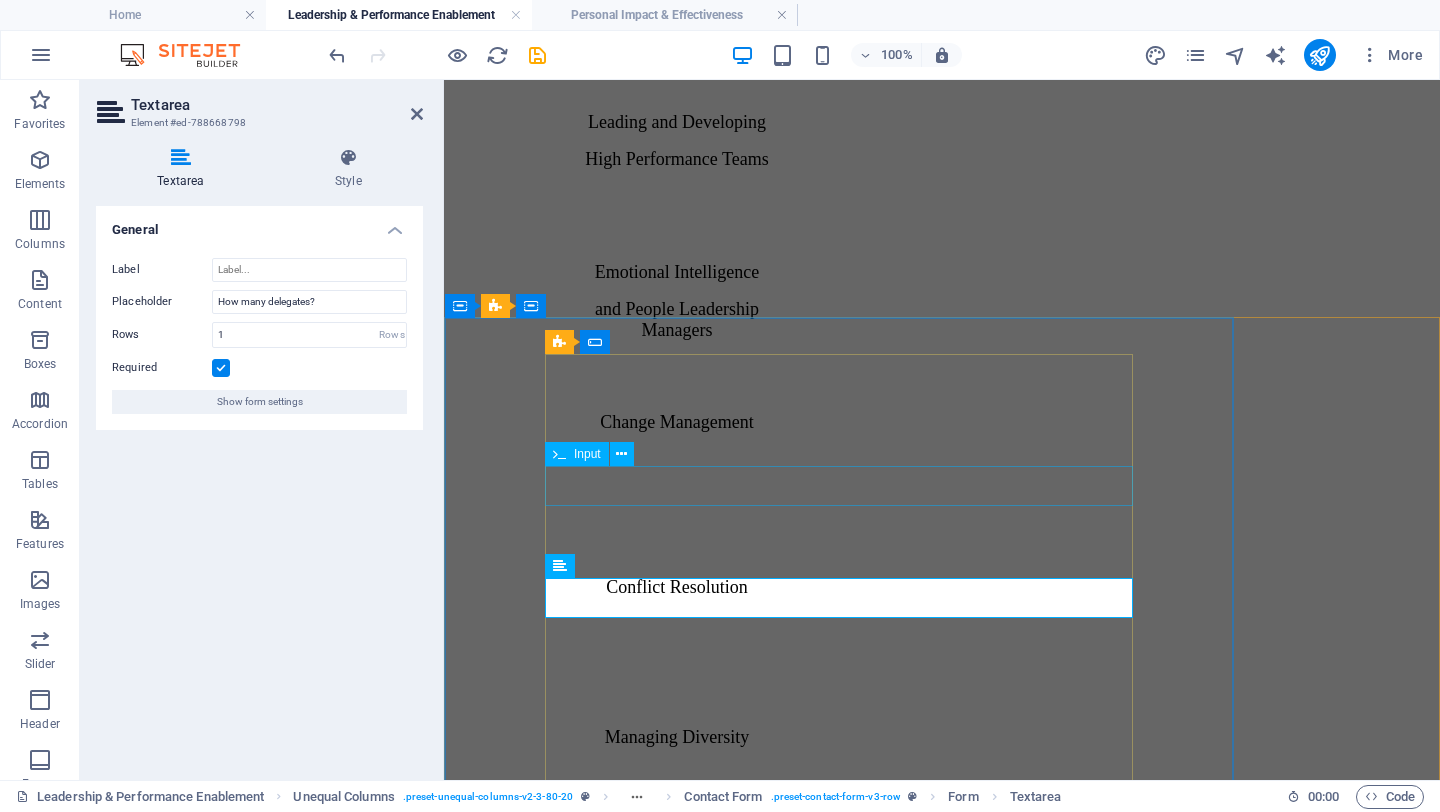 click at bounding box center [942, 1862] 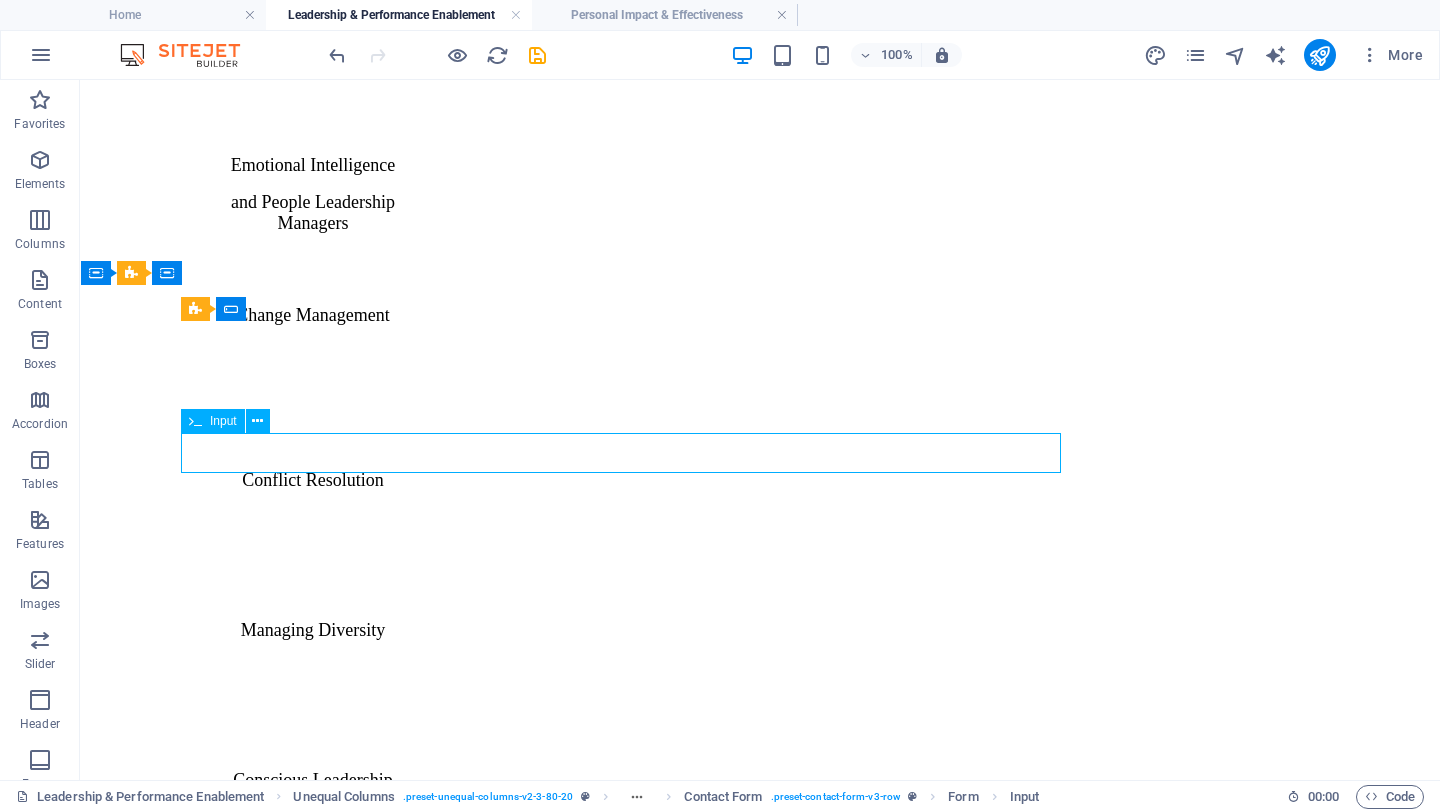 scroll, scrollTop: 3170, scrollLeft: 0, axis: vertical 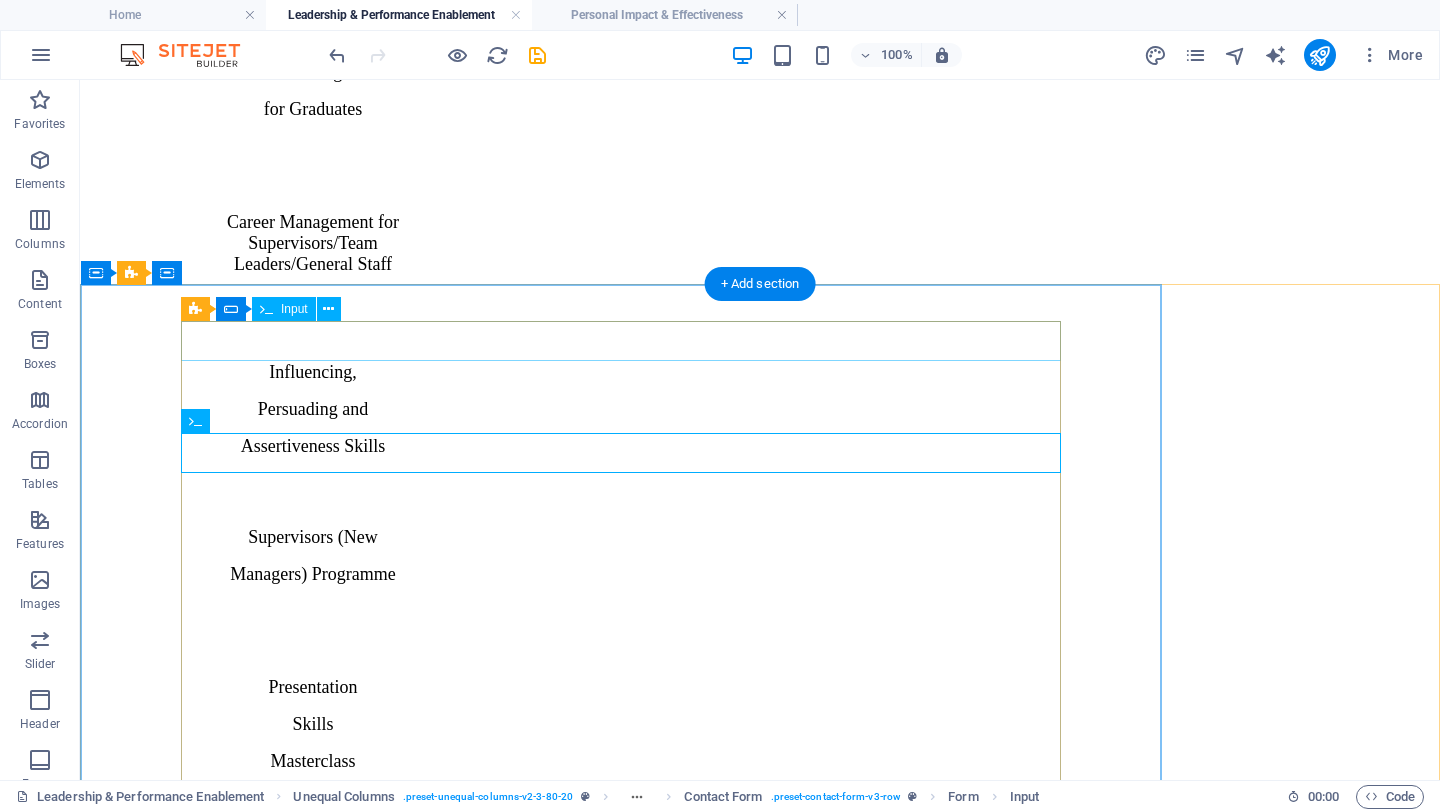 click at bounding box center [760, 2761] 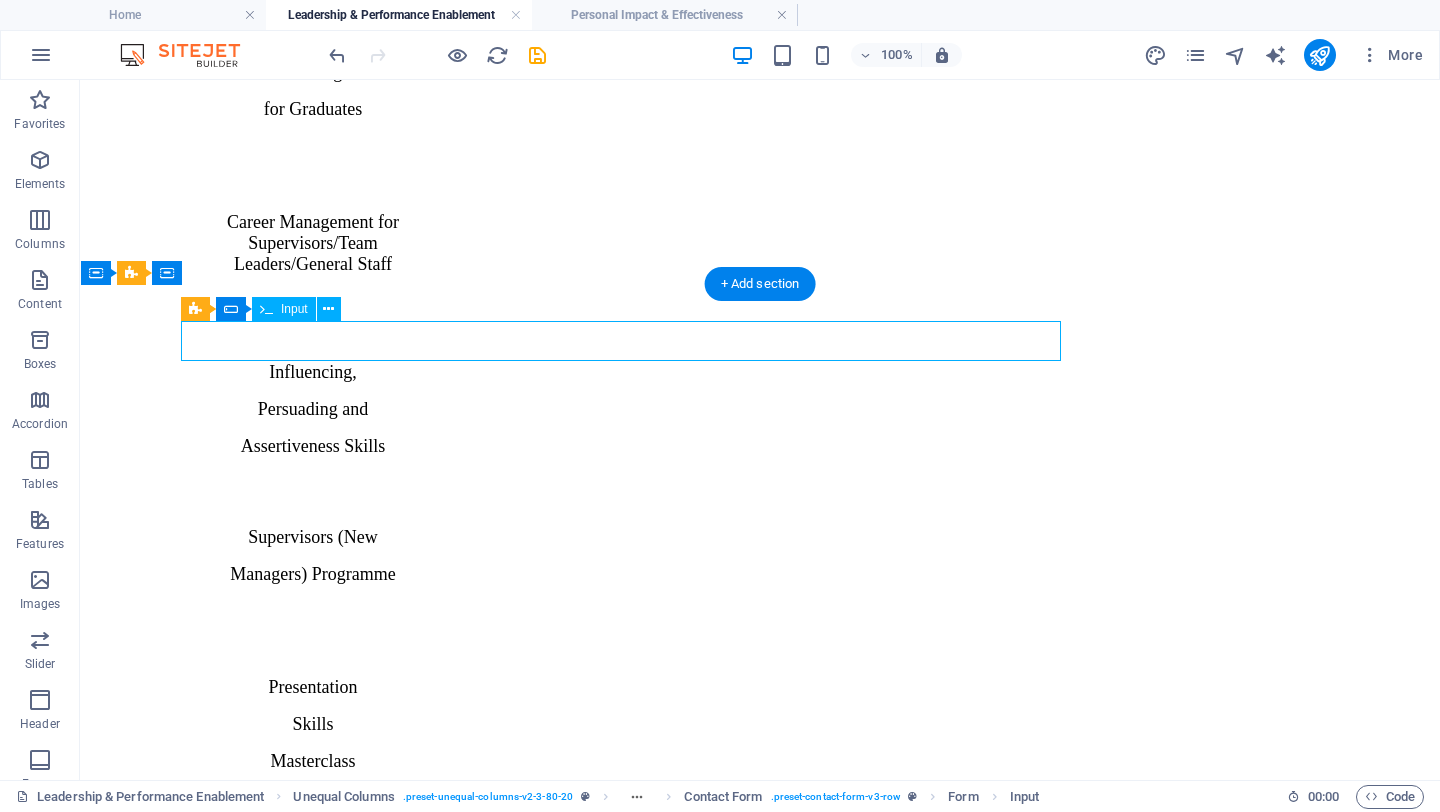 click at bounding box center [760, 2761] 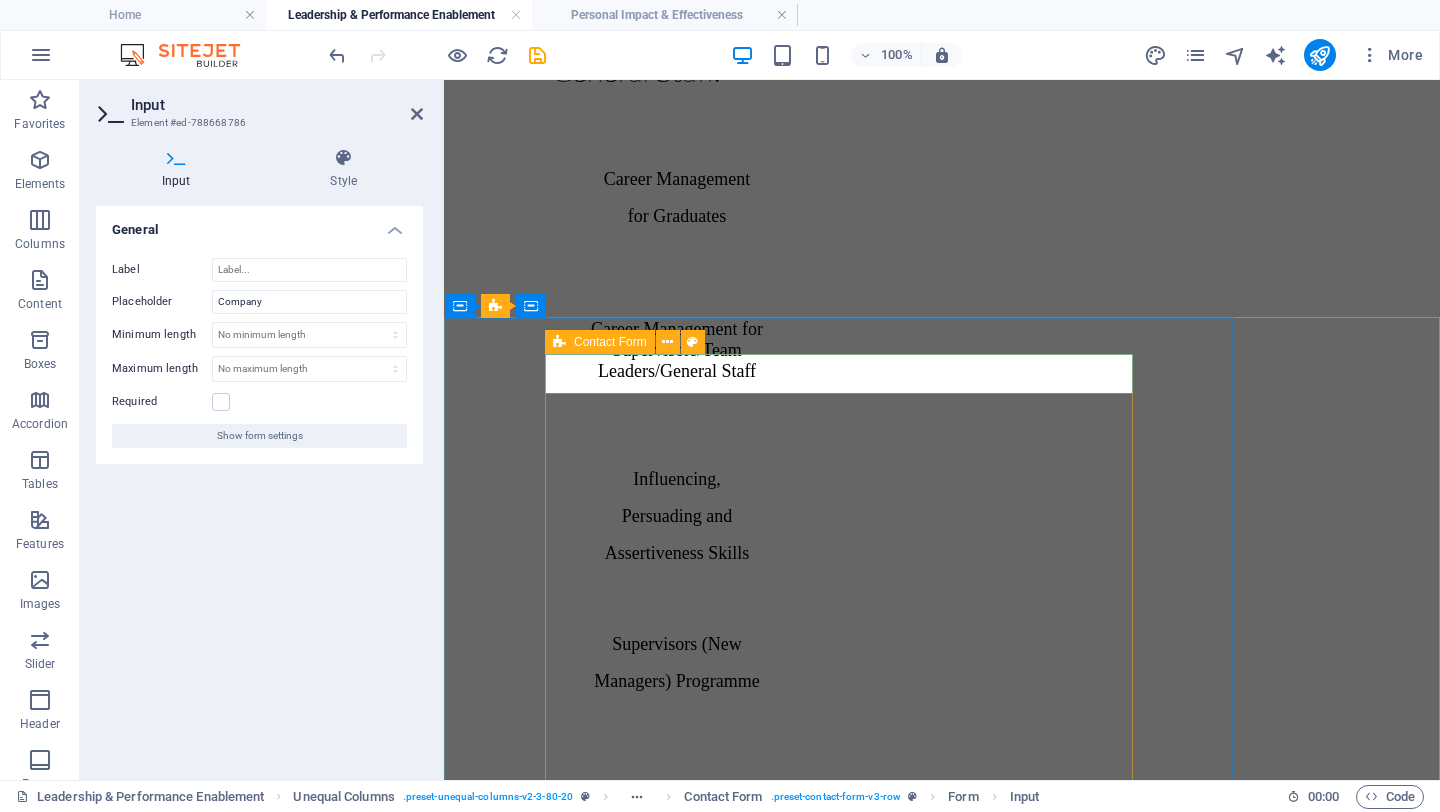 scroll, scrollTop: 4259, scrollLeft: 0, axis: vertical 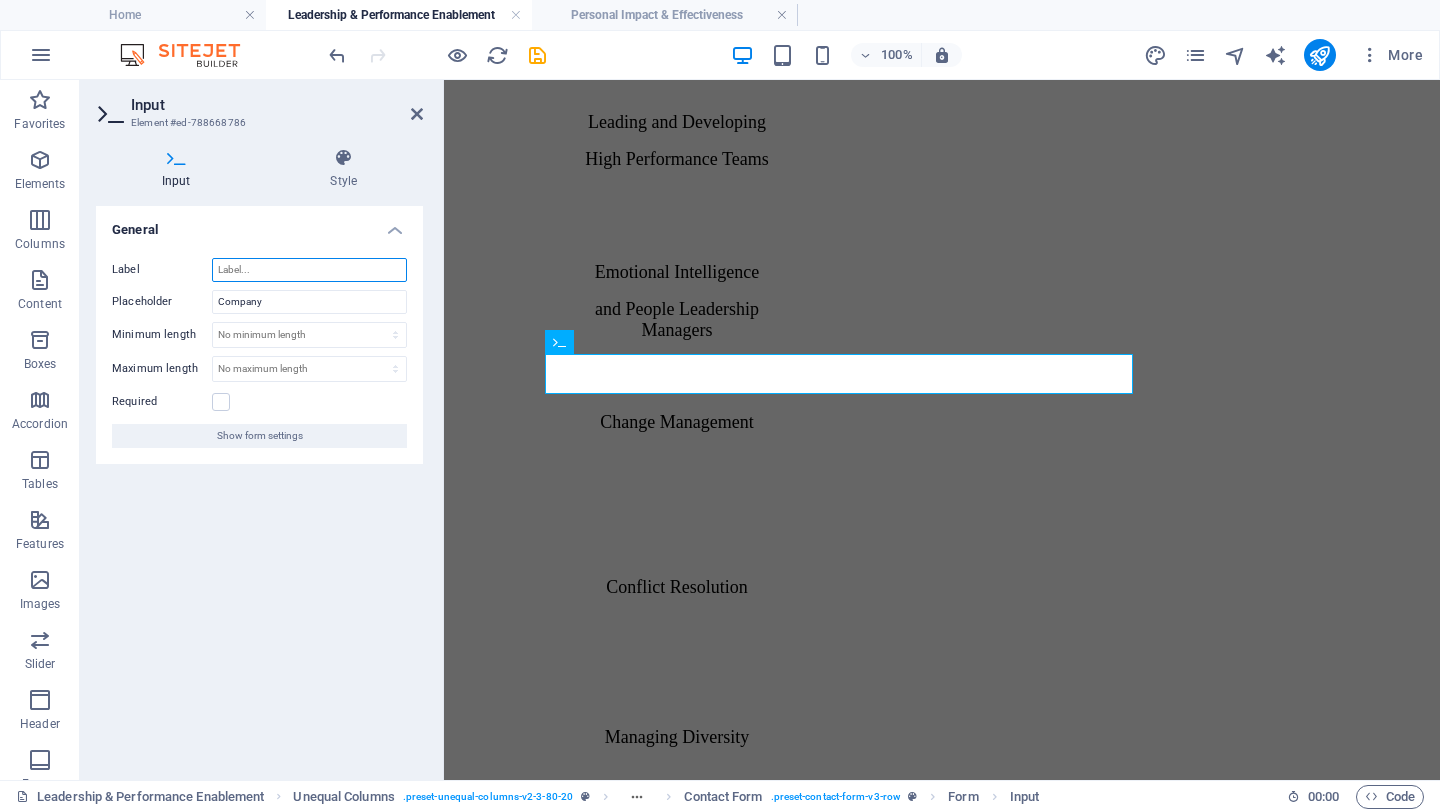 click on "Label" at bounding box center [309, 270] 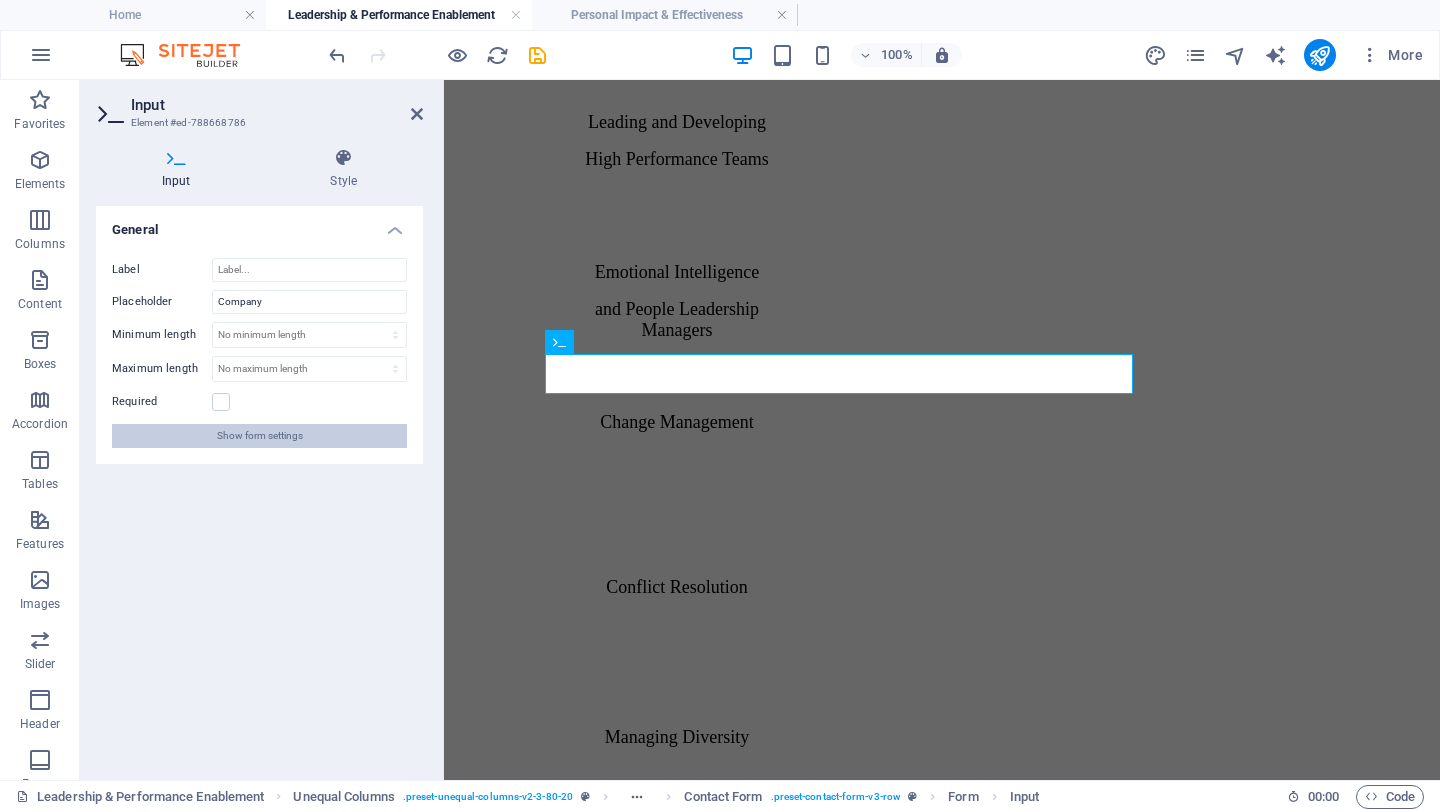 click on "Show form settings" at bounding box center [260, 436] 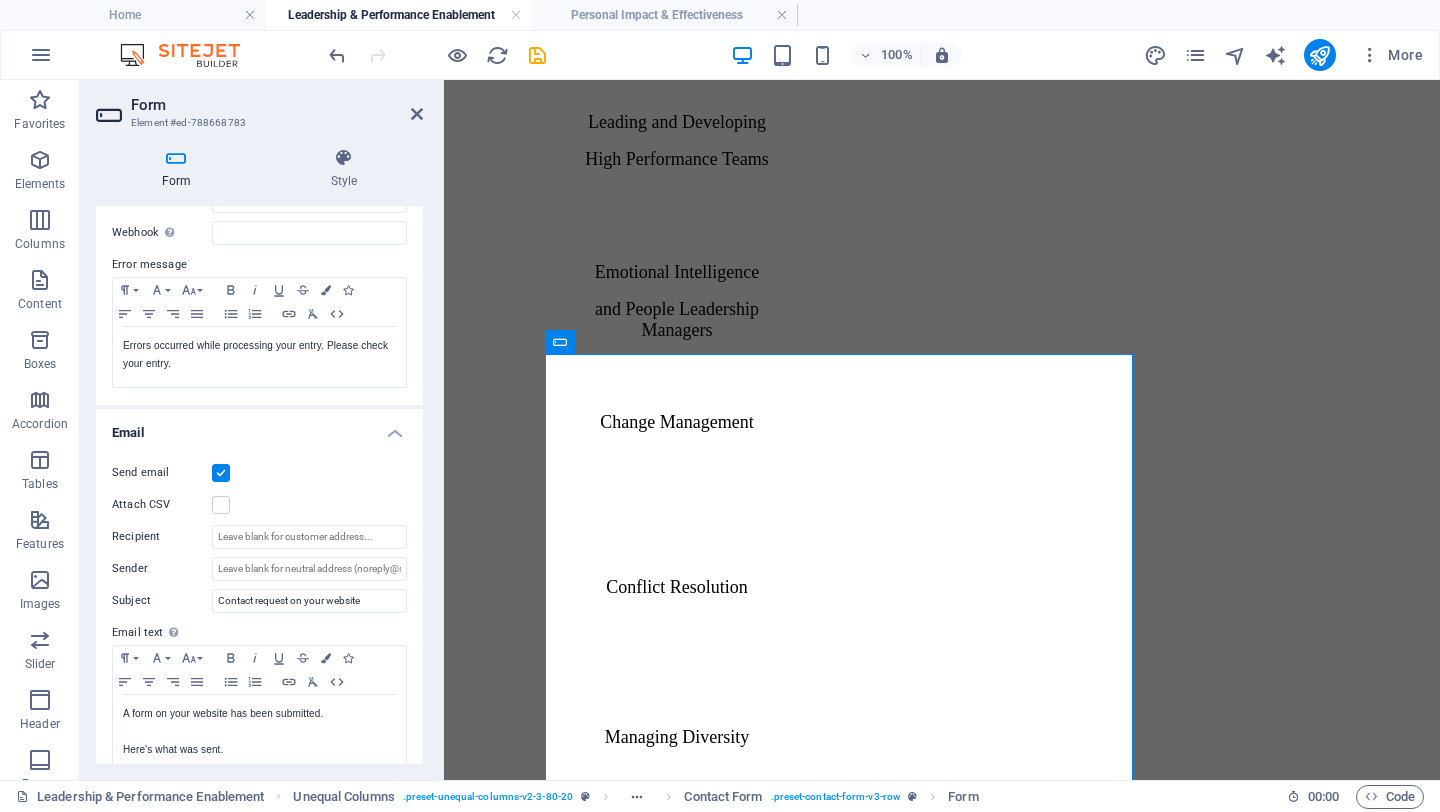 scroll, scrollTop: 316, scrollLeft: 0, axis: vertical 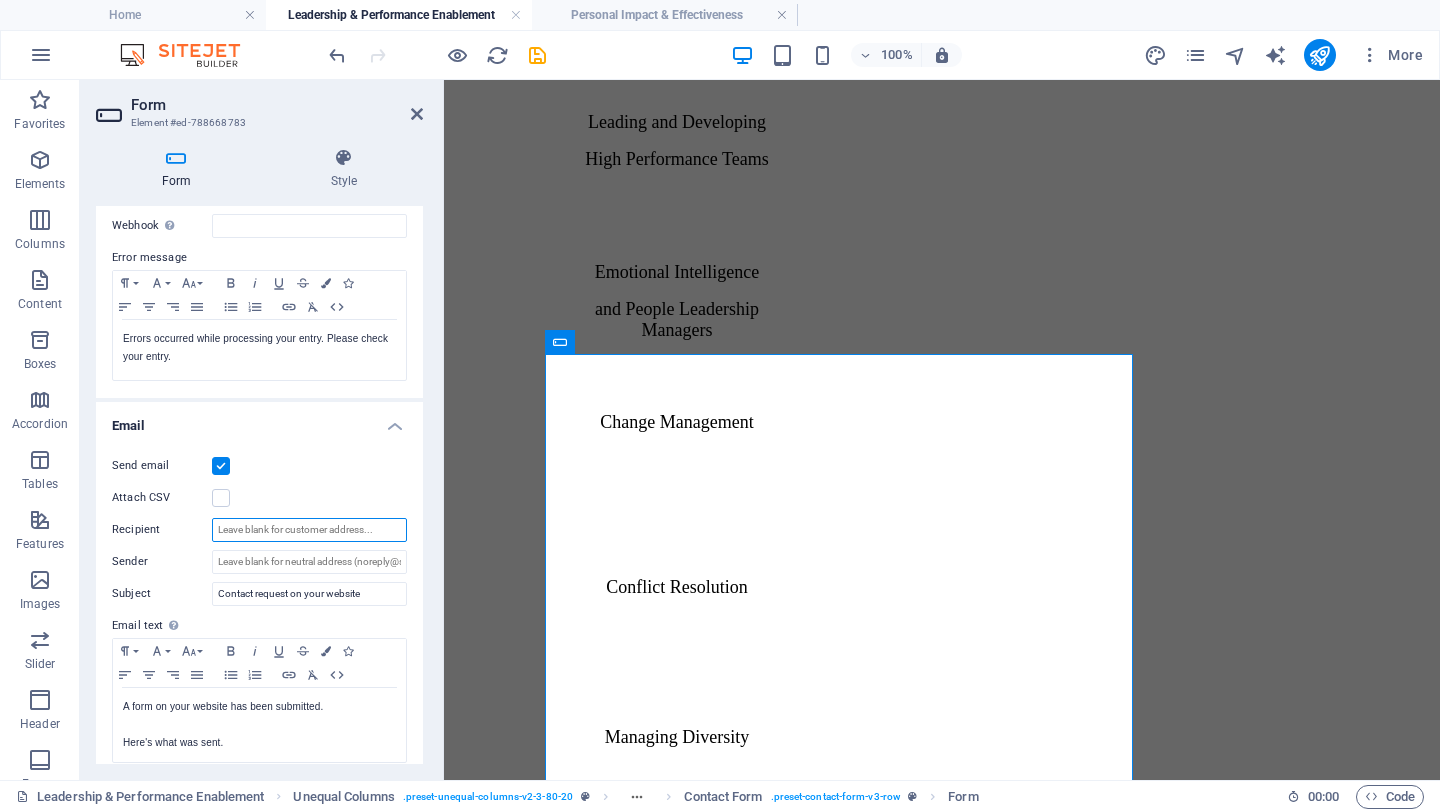 click on "Recipient" at bounding box center [309, 530] 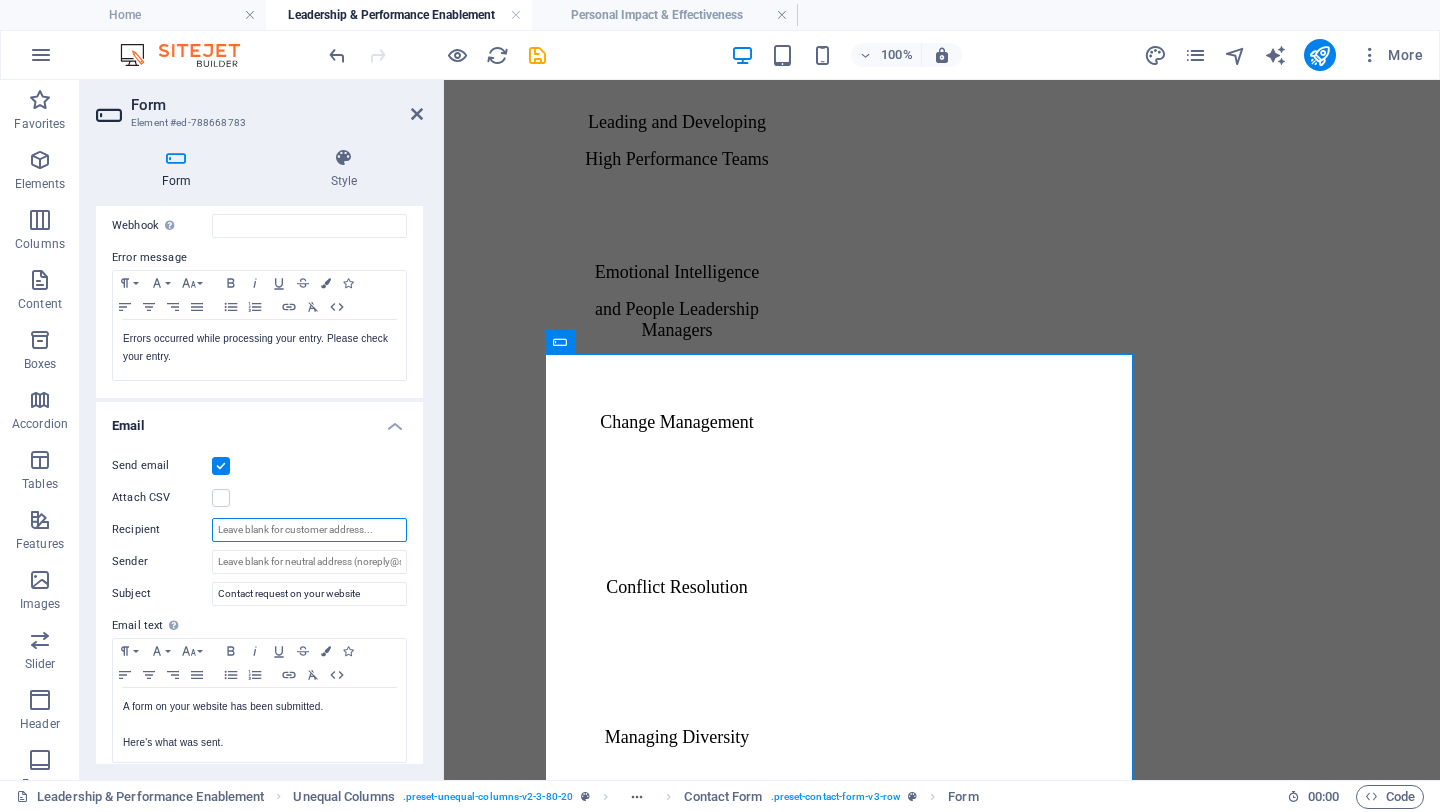 paste on "[EMAIL_ADDRESS][DOMAIN_NAME]" 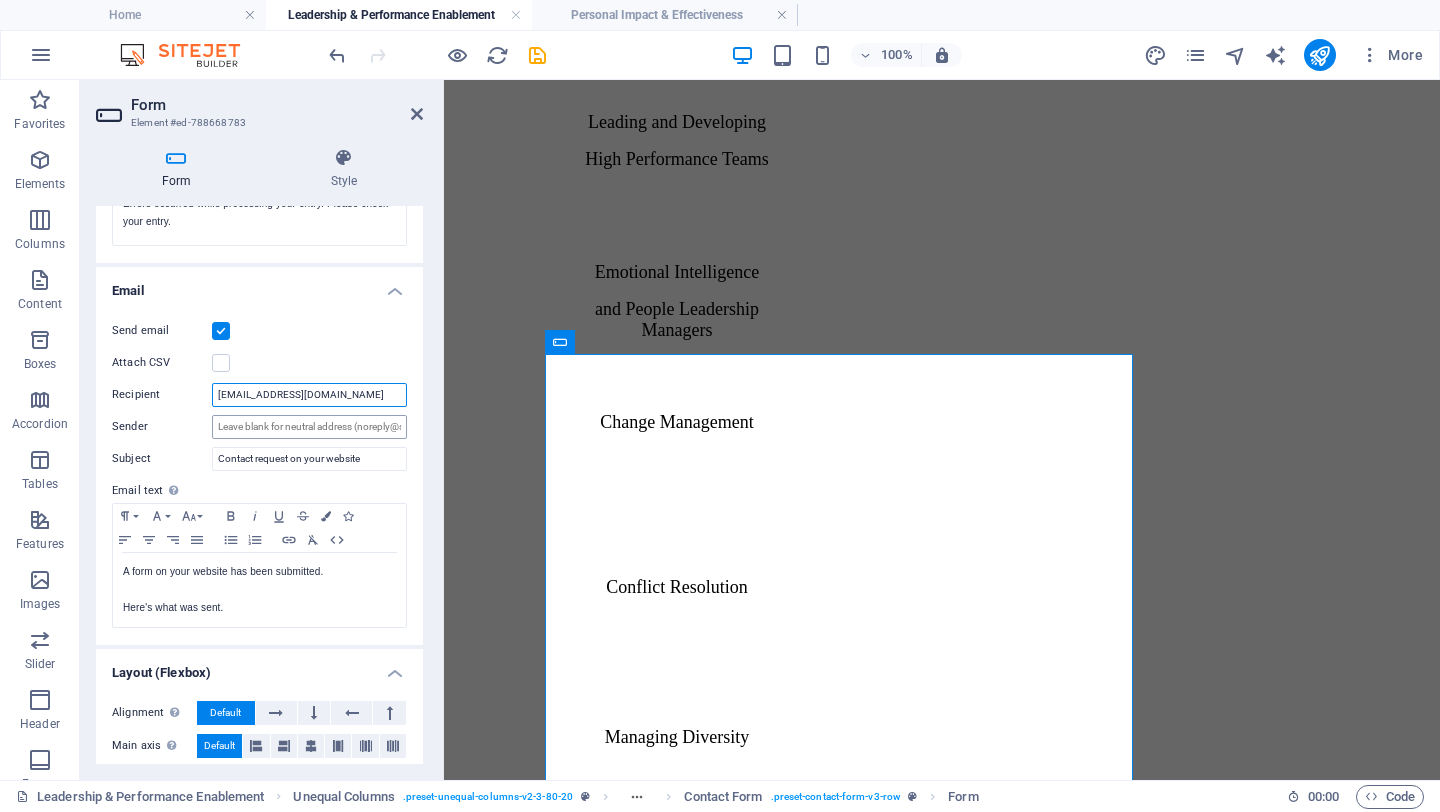 scroll, scrollTop: 560, scrollLeft: 0, axis: vertical 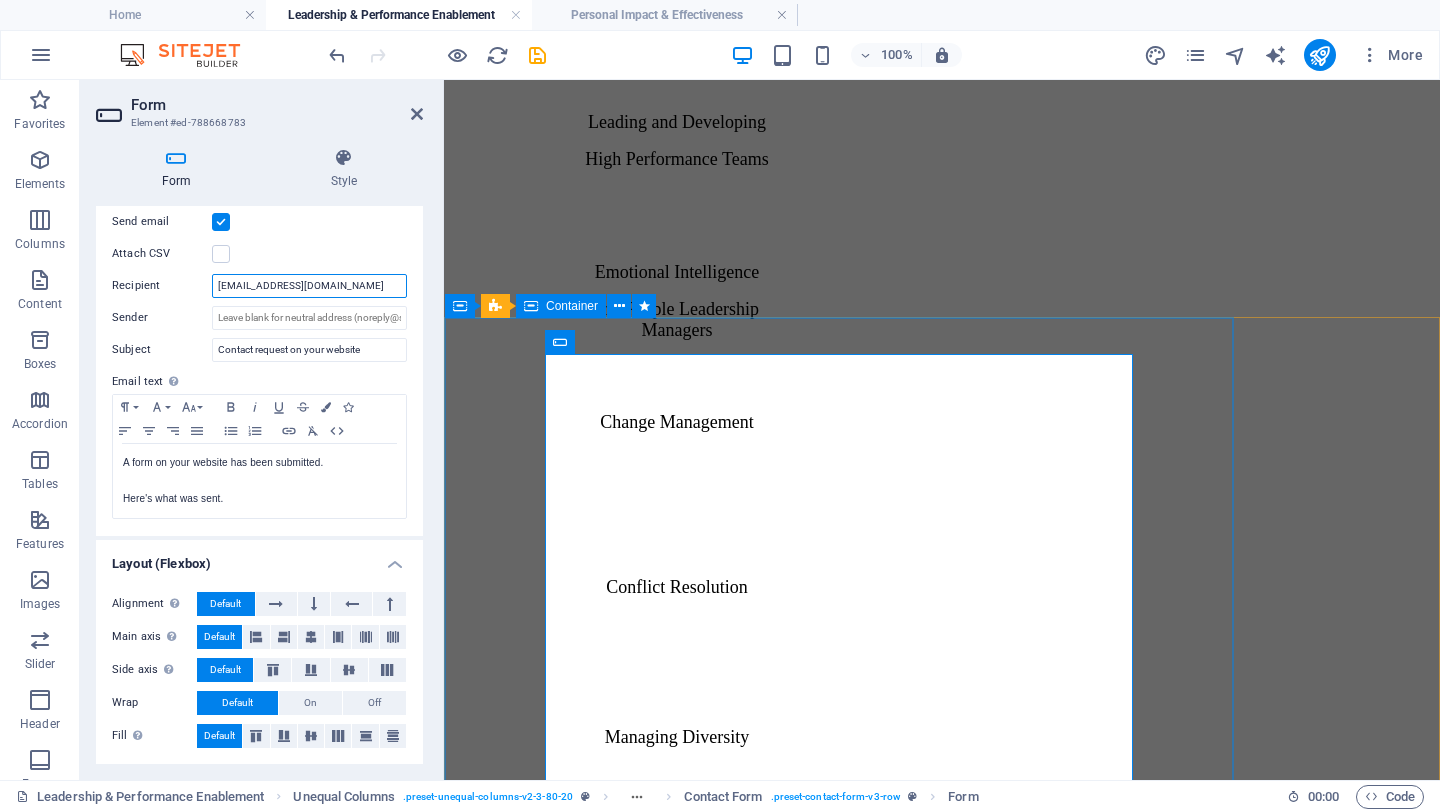 type on "[EMAIL_ADDRESS][DOMAIN_NAME]" 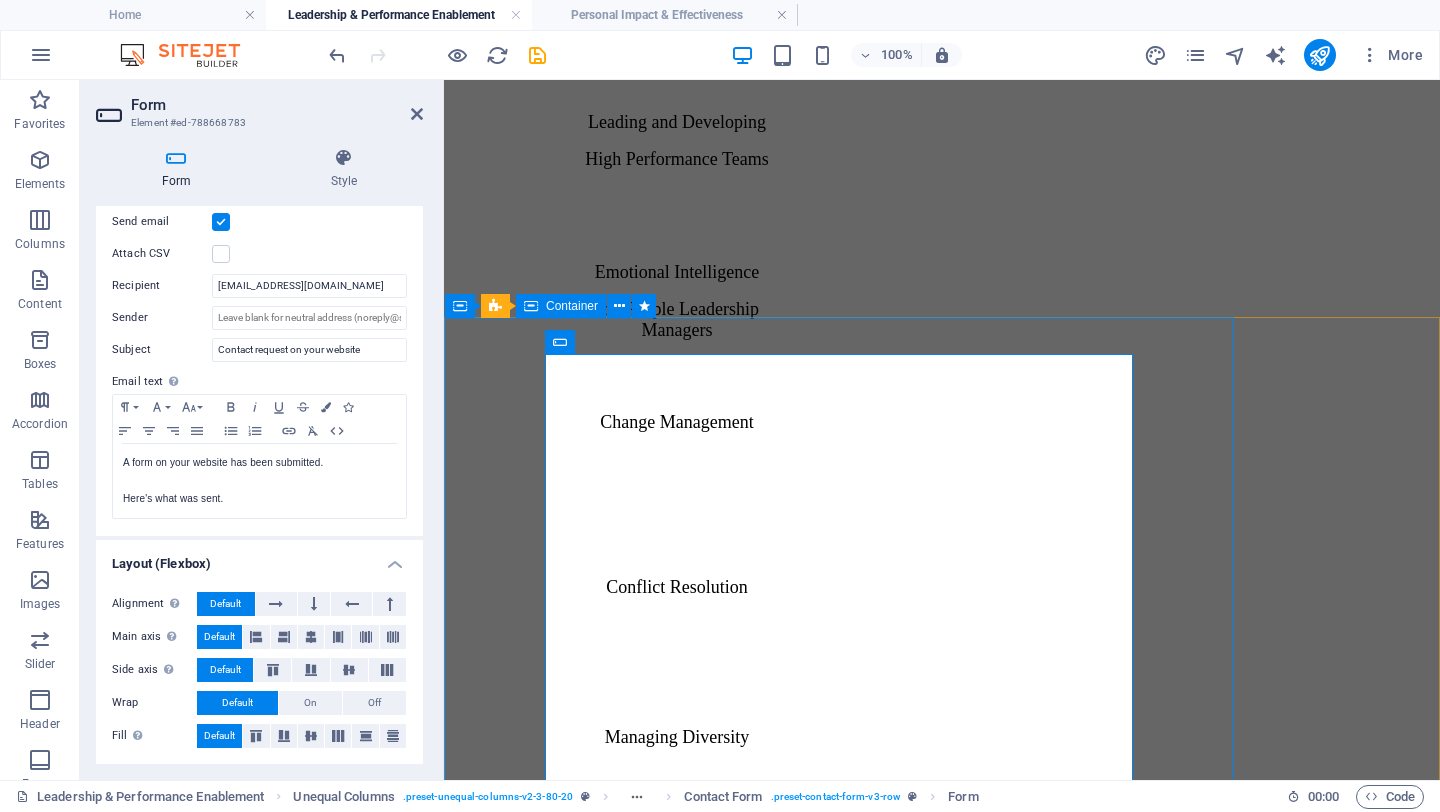 click on "POPI Consent. Unreadable? Regenerate SEND" at bounding box center (942, 1983) 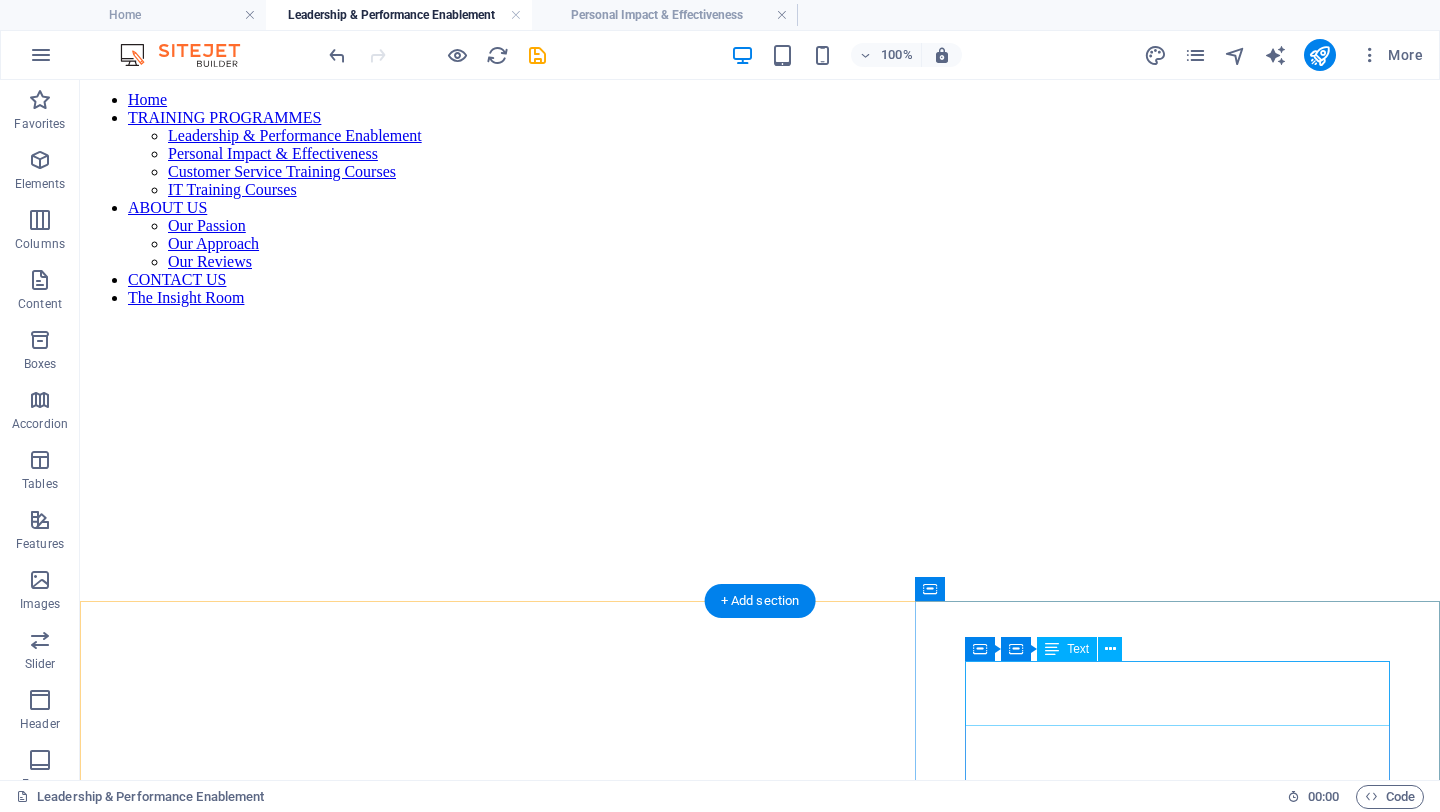 scroll, scrollTop: 571, scrollLeft: 0, axis: vertical 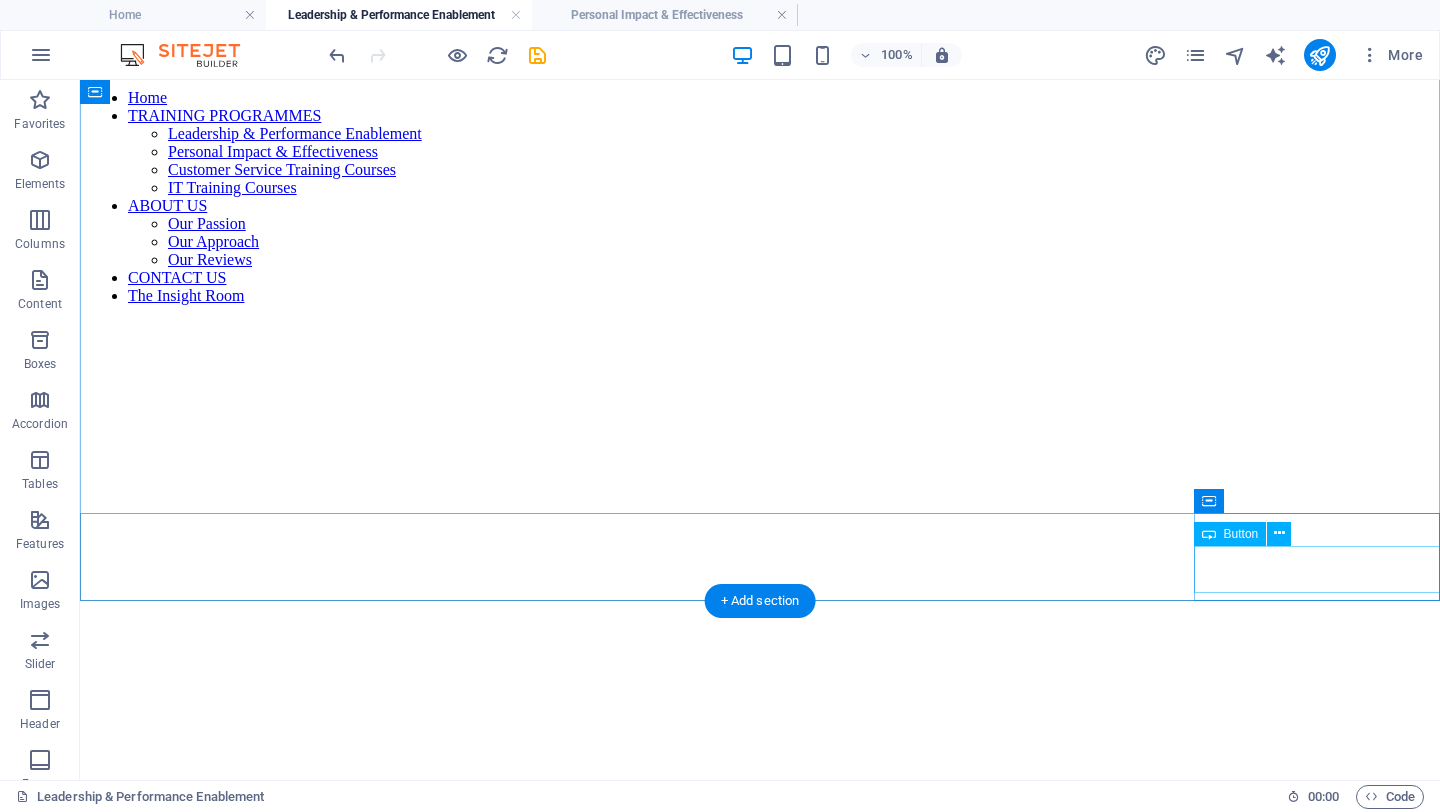 click on "Contact Us" at bounding box center [760, 1089] 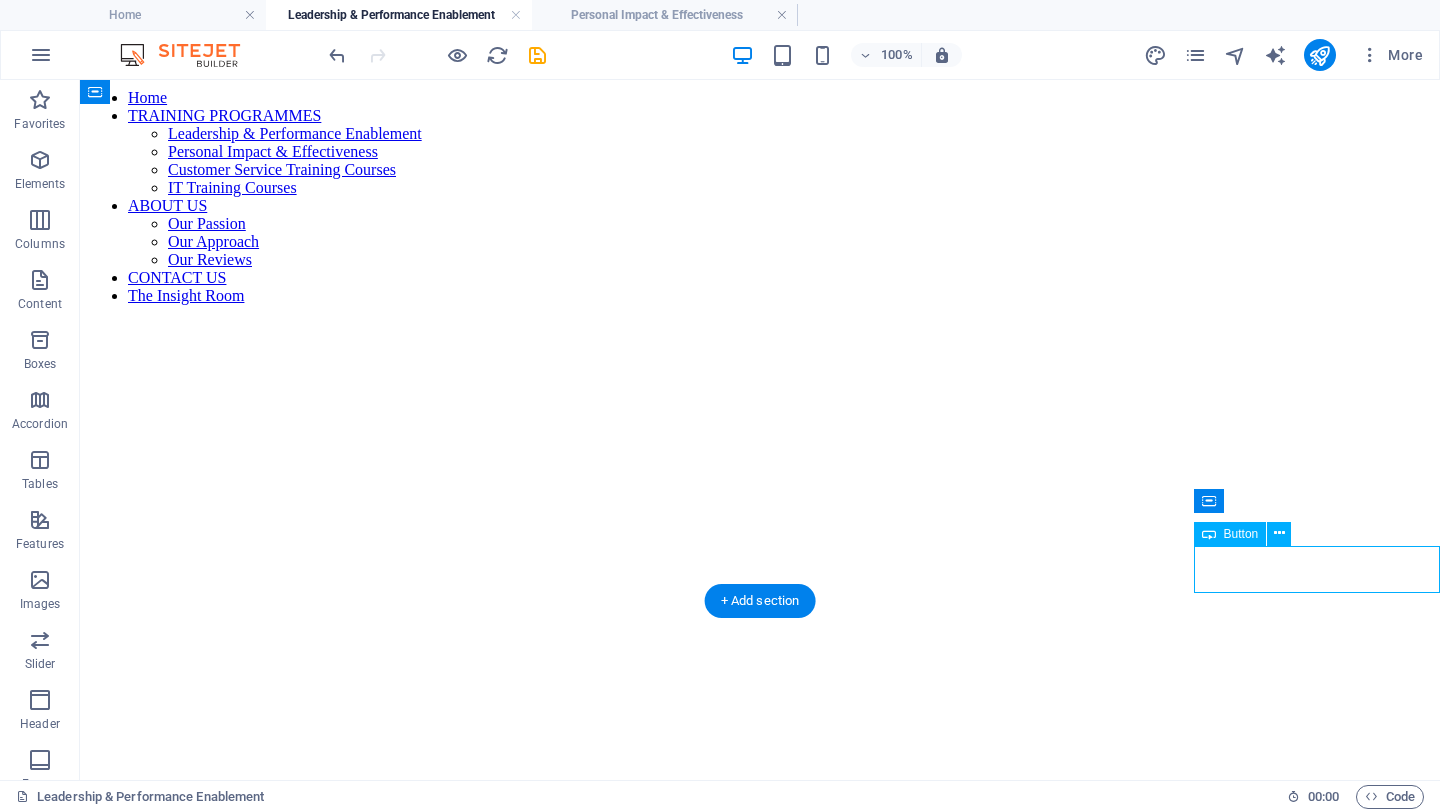 click on "Contact Us" at bounding box center [760, 1089] 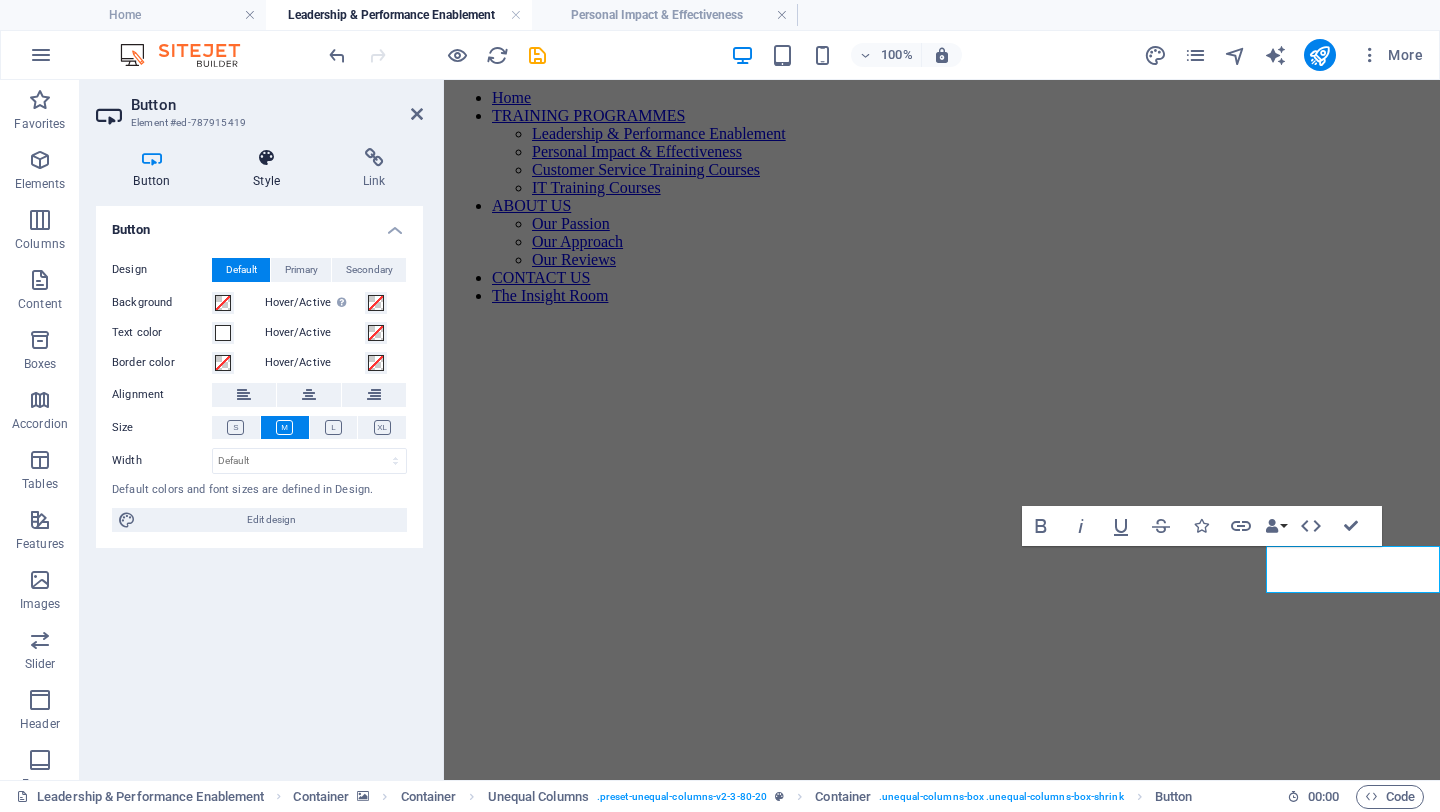 click at bounding box center [267, 158] 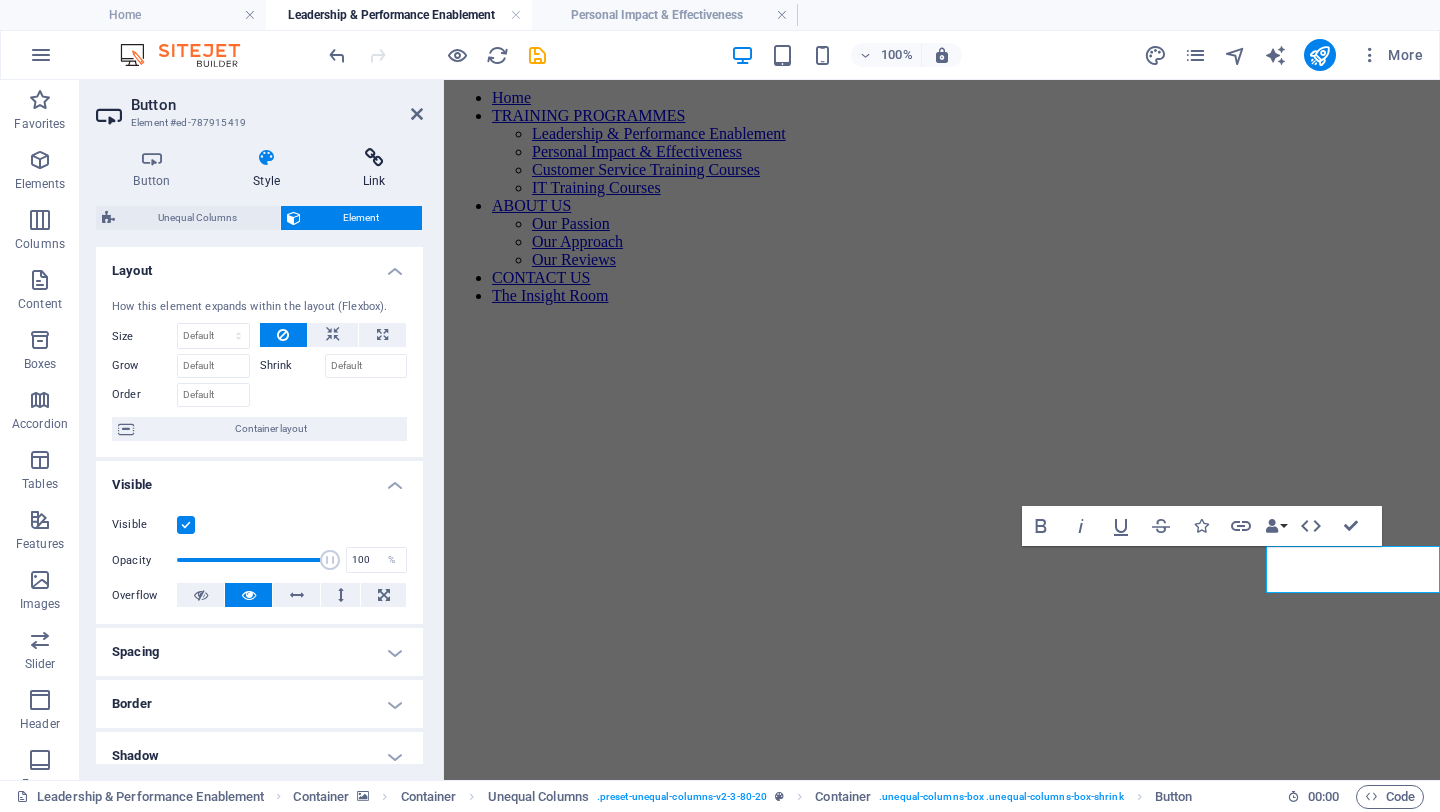 click on "Link" at bounding box center (374, 169) 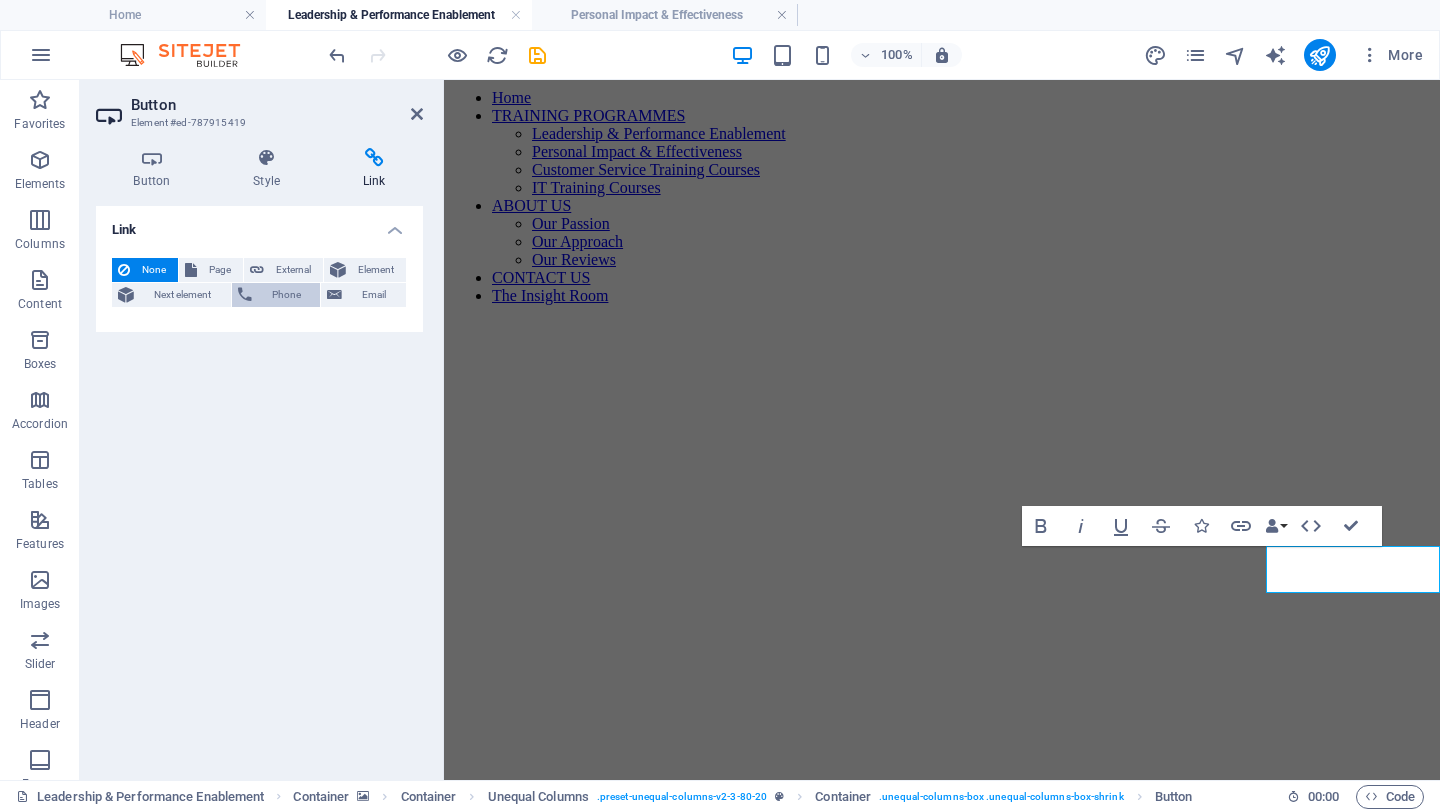 click on "Phone" at bounding box center [286, 295] 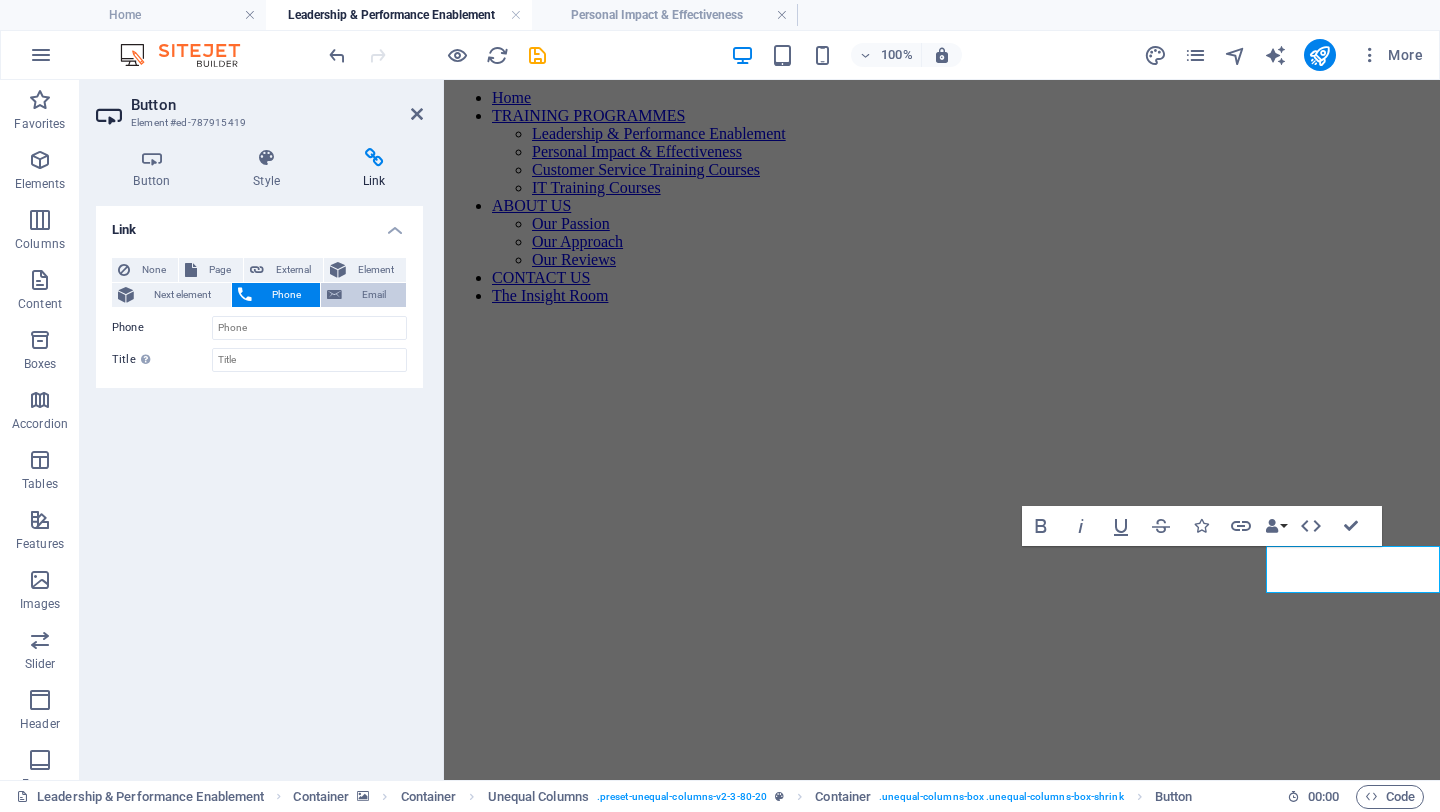 click on "Email" at bounding box center [374, 295] 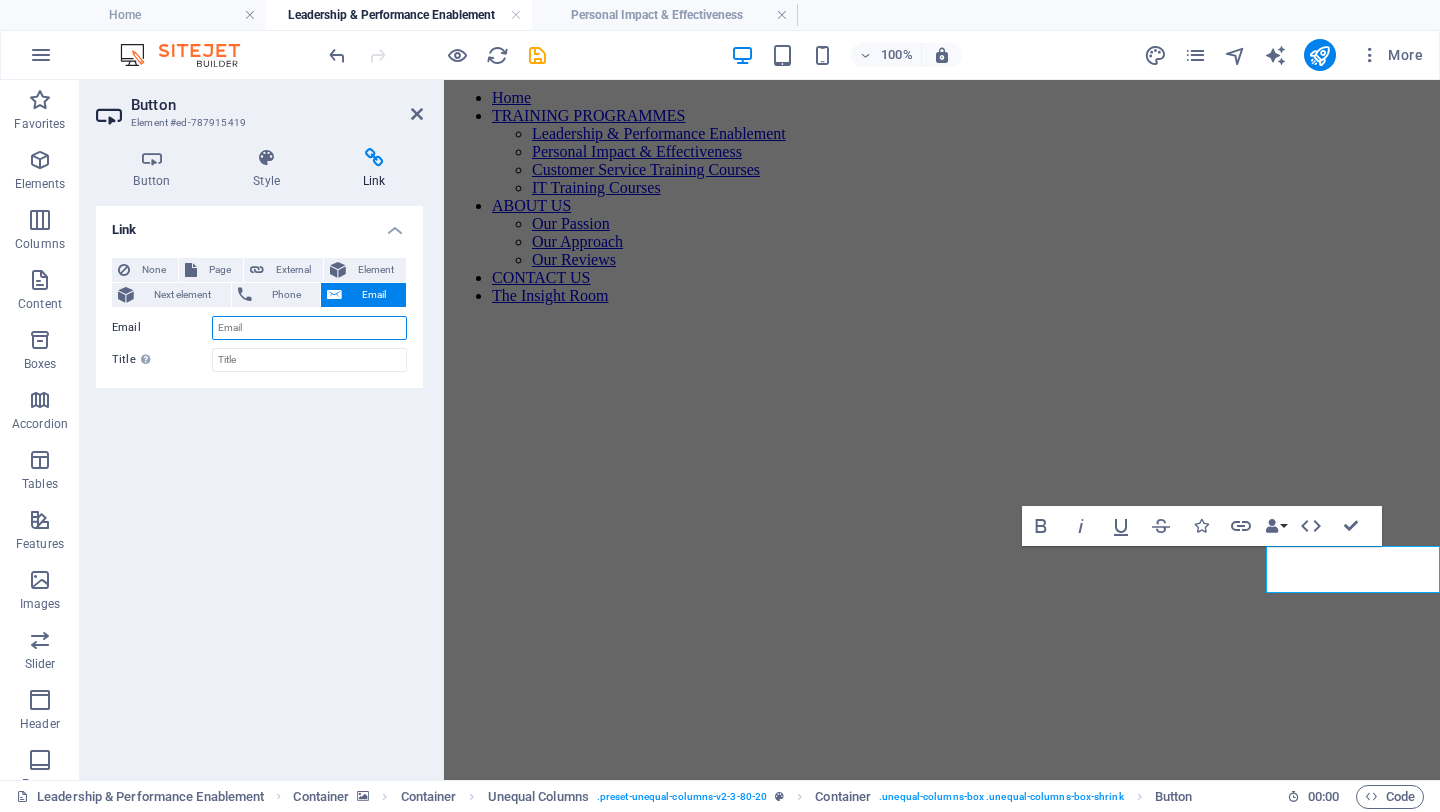 paste on "[EMAIL_ADDRESS][DOMAIN_NAME]" 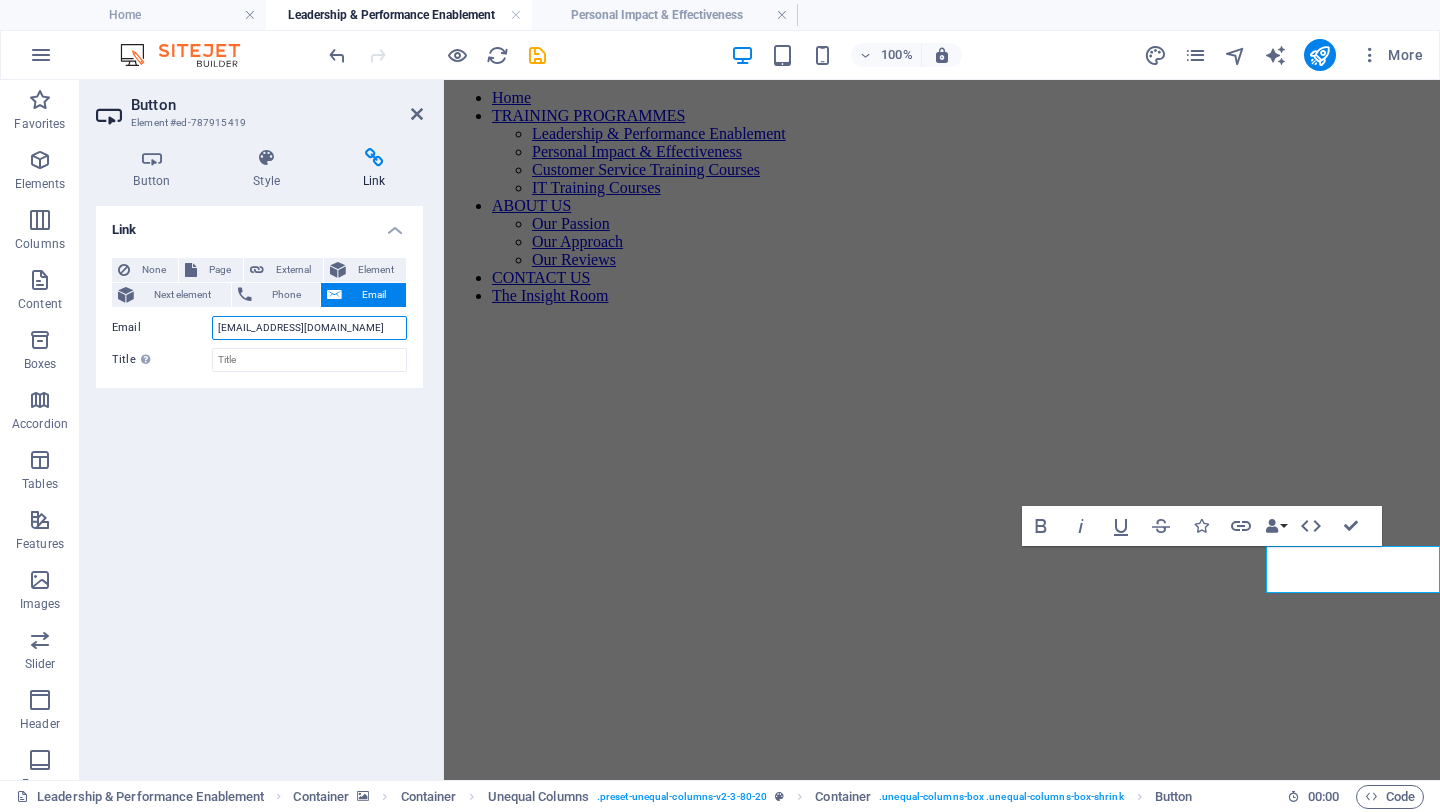 type on "[EMAIL_ADDRESS][DOMAIN_NAME]" 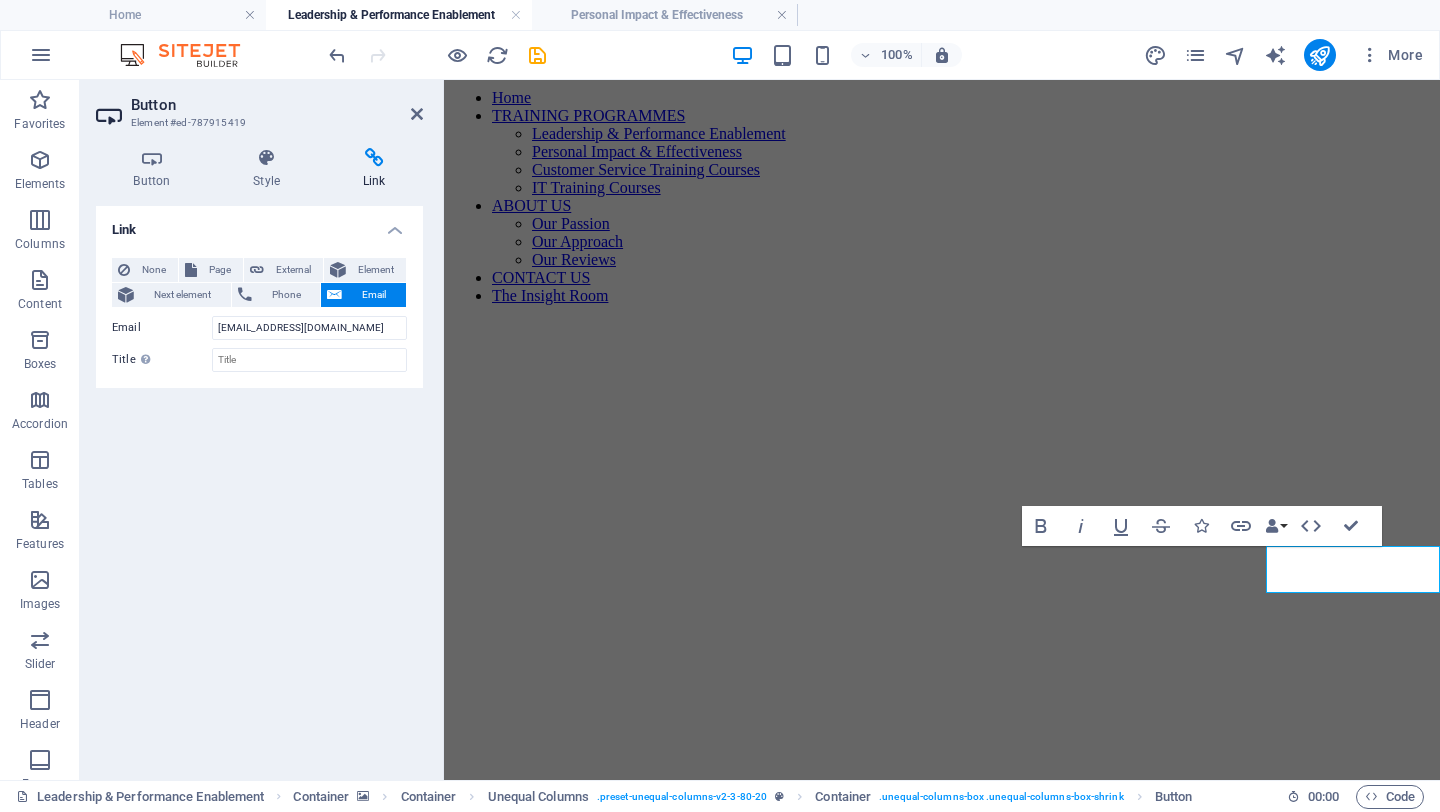 click on "Link None Page External Element Next element Phone Email Page Home TRAINING PROGRAMMES -- Leadership &amp; Performance Enablement -- Personal Impact &amp; Effectiveness --  Customer Service Training Courses -- IT Training Courses ABOUT US  -- Our Passion -- Our Approach -- Our Reviews CONTACT US THE INSIGHT ROOM Element
URL Phone Email [EMAIL_ADDRESS][DOMAIN_NAME] Link target New tab Same tab Overlay Title Additional link description, should not be the same as the link text. The title is most often shown as a tooltip text when the mouse moves over the element. Leave empty if uncertain. Relationship Sets the  relationship of this link to the link target . For example, the value "nofollow" instructs search engines not to follow the link. Can be left empty. alternate author bookmark external help license next nofollow noreferrer noopener prev search tag" at bounding box center [259, 485] 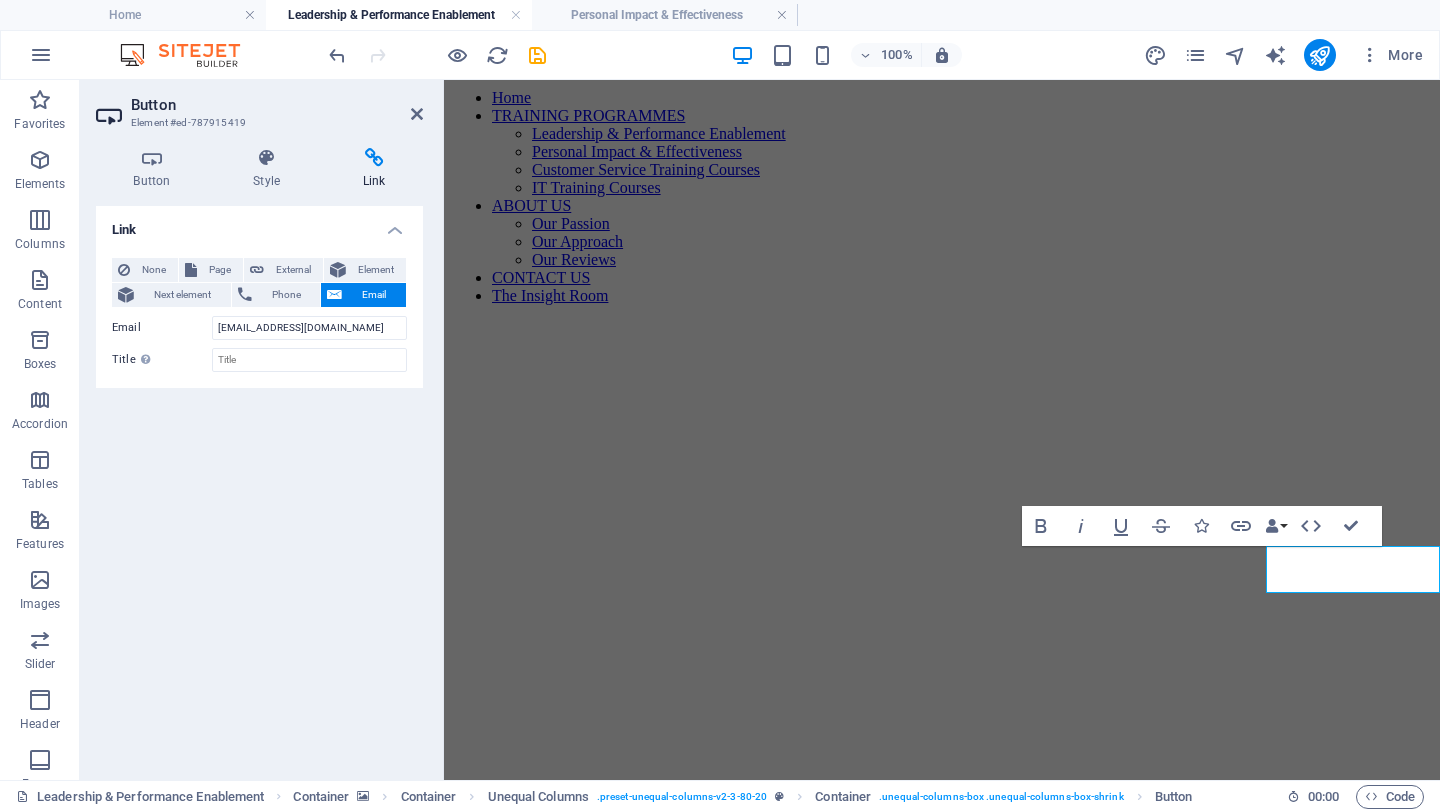 click at bounding box center (942, 321) 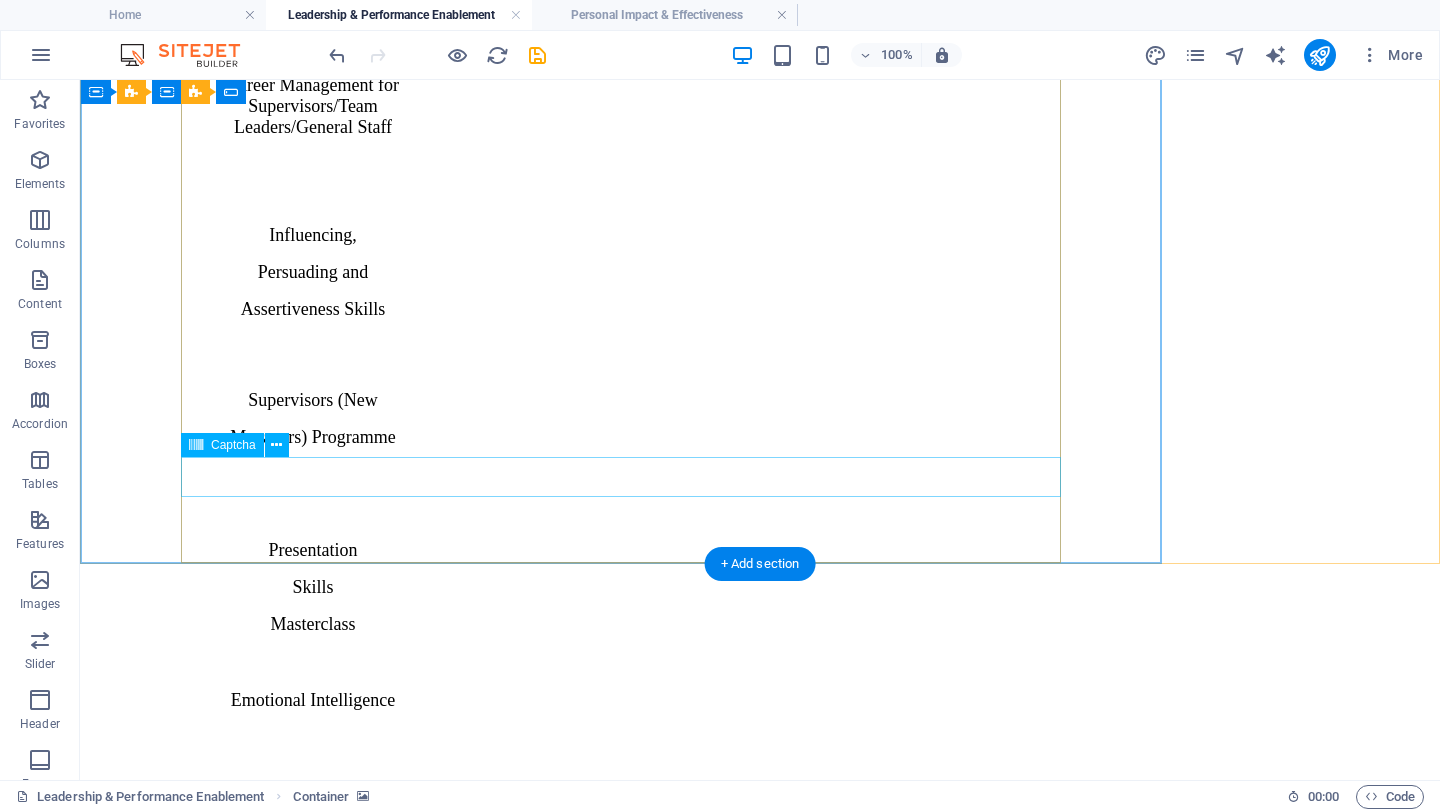 scroll, scrollTop: 3495, scrollLeft: 0, axis: vertical 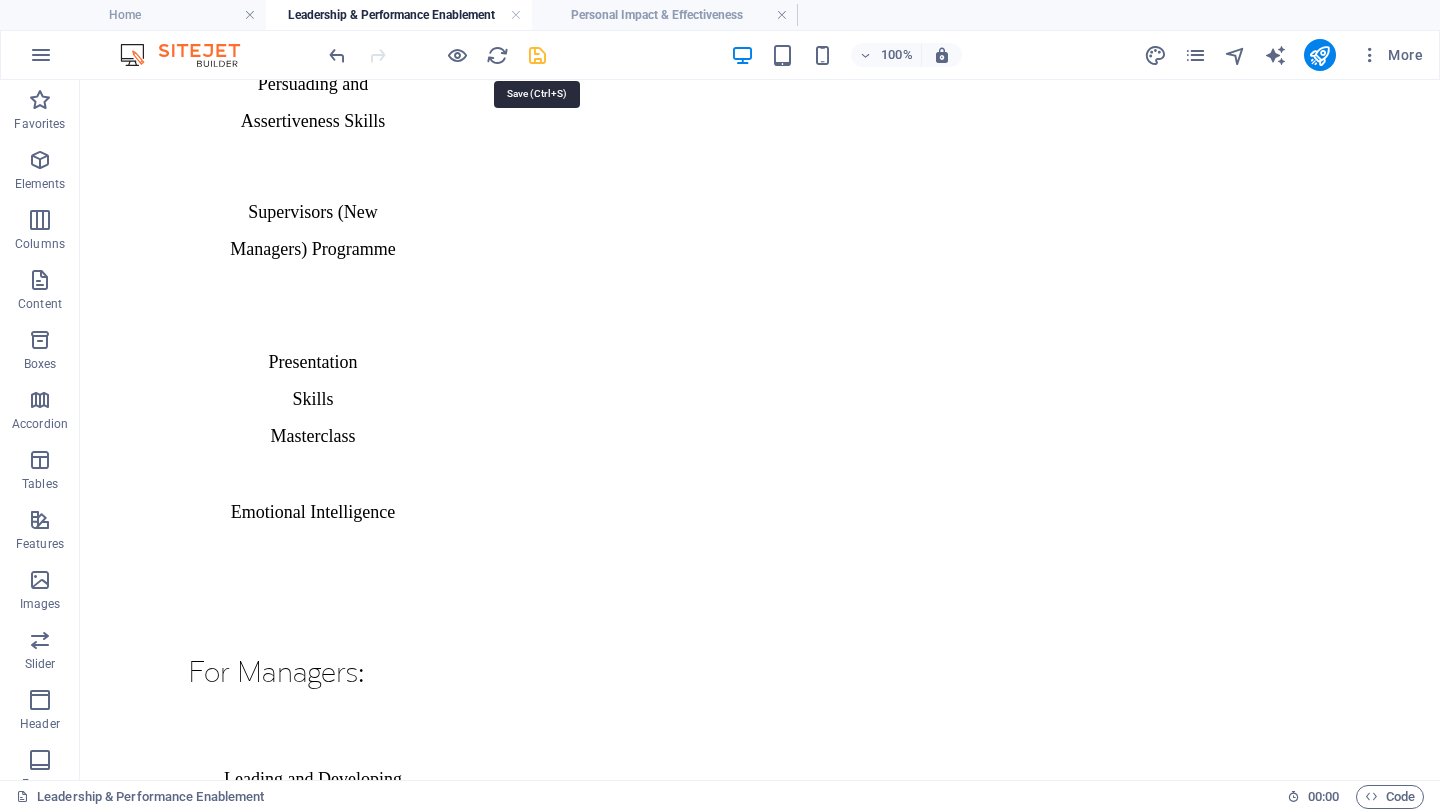 click at bounding box center (537, 55) 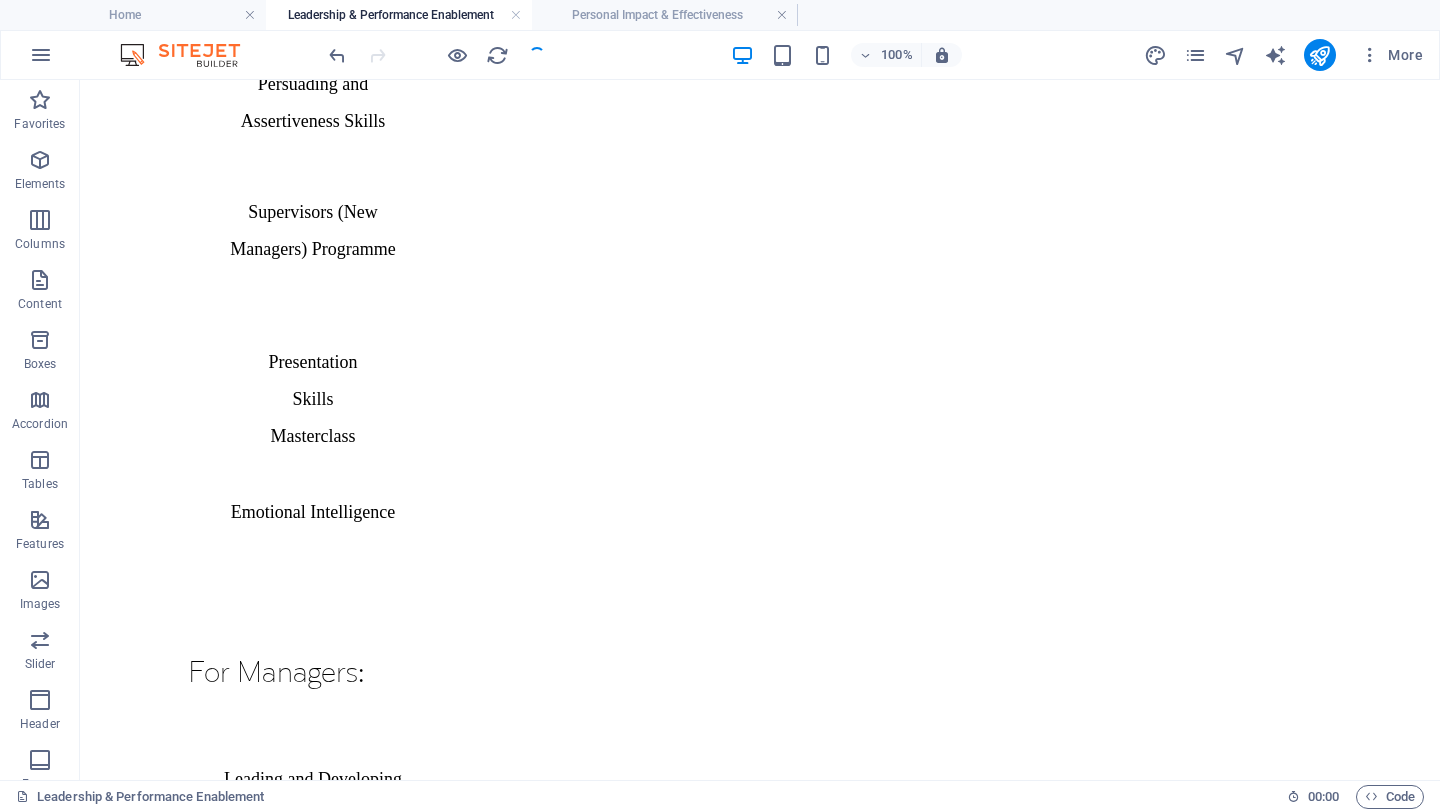 click on "Home Leadership & Performance Enablement Personal Impact & Effectiveness" at bounding box center (720, 15) 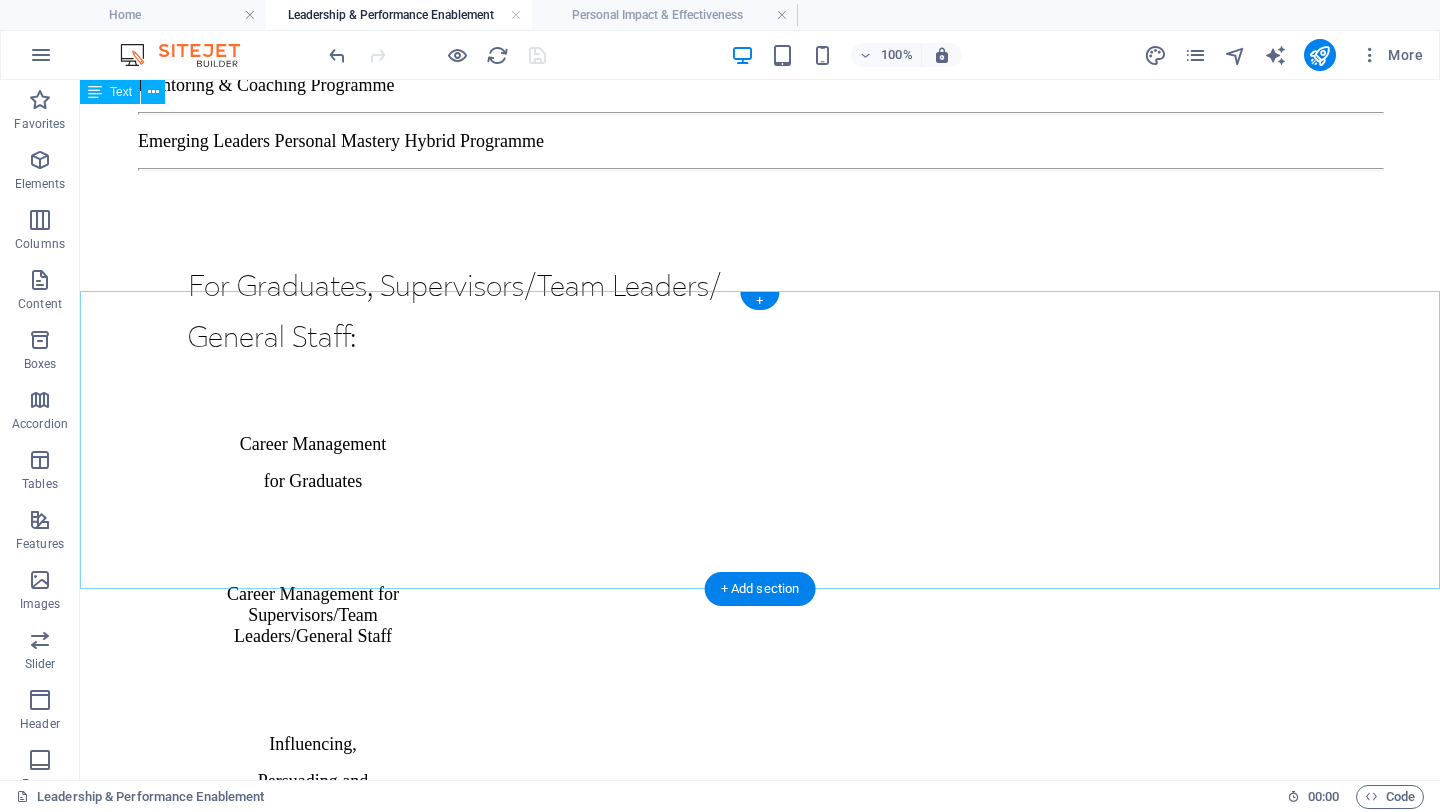 scroll, scrollTop: 2675, scrollLeft: 0, axis: vertical 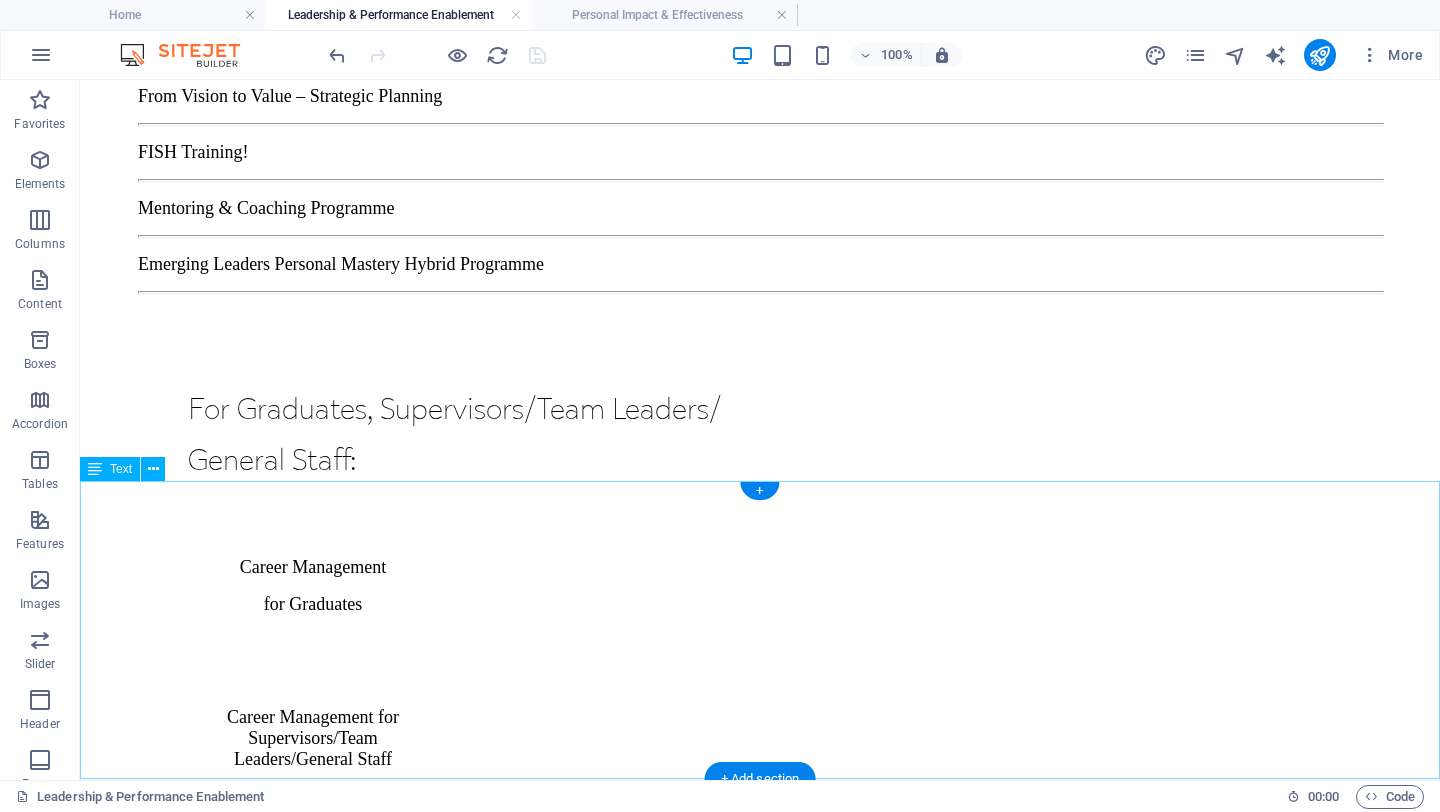 click on "While our in-person courses are informed by practical workplace experience and expertise, they can be personalised to address the needs and skill gaps of your employees. If you’d like to learn more about how we can work alongside you to deliver tailor-made training programmes for your teams, please  email us here. Our full range of courses is available to view on the right of this page.  Our courses are led by a selection of  experienced consultants  from a range of disciplines, professional backgrounds and sectors. If any of our courses are of interest to you, please get in touch with our team [DATE] to have an initial discussion about your requirements. Call us on   + [PHONE_NUMBER]   or drop us an   email ." at bounding box center (760, 3100) 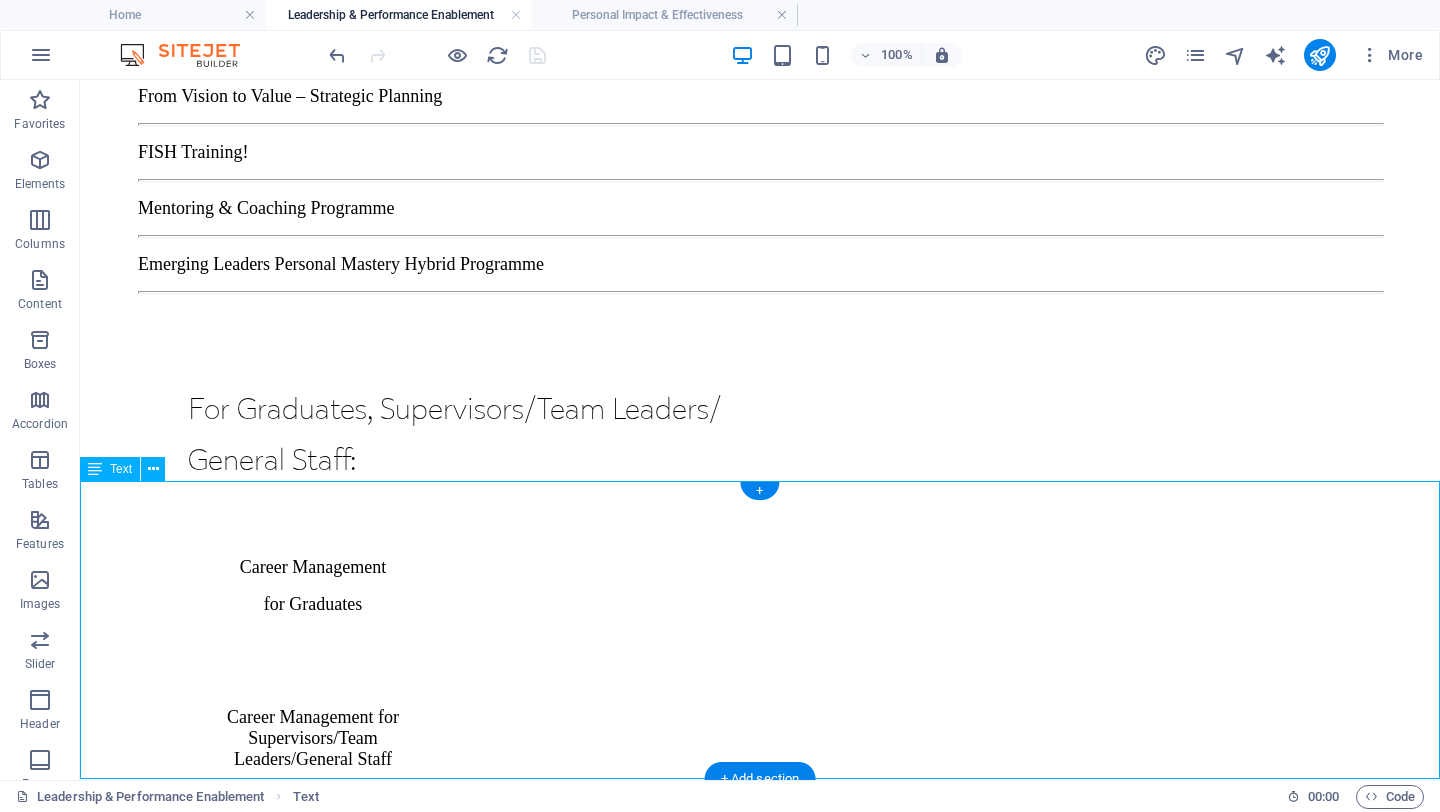 click on "While our in-person courses are informed by practical workplace experience and expertise, they can be personalised to address the needs and skill gaps of your employees. If you’d like to learn more about how we can work alongside you to deliver tailor-made training programmes for your teams, please  email us here. Our full range of courses is available to view on the right of this page.  Our courses are led by a selection of  experienced consultants  from a range of disciplines, professional backgrounds and sectors. If any of our courses are of interest to you, please get in touch with our team [DATE] to have an initial discussion about your requirements. Call us on   + [PHONE_NUMBER]   or drop us an   email ." at bounding box center [760, 3100] 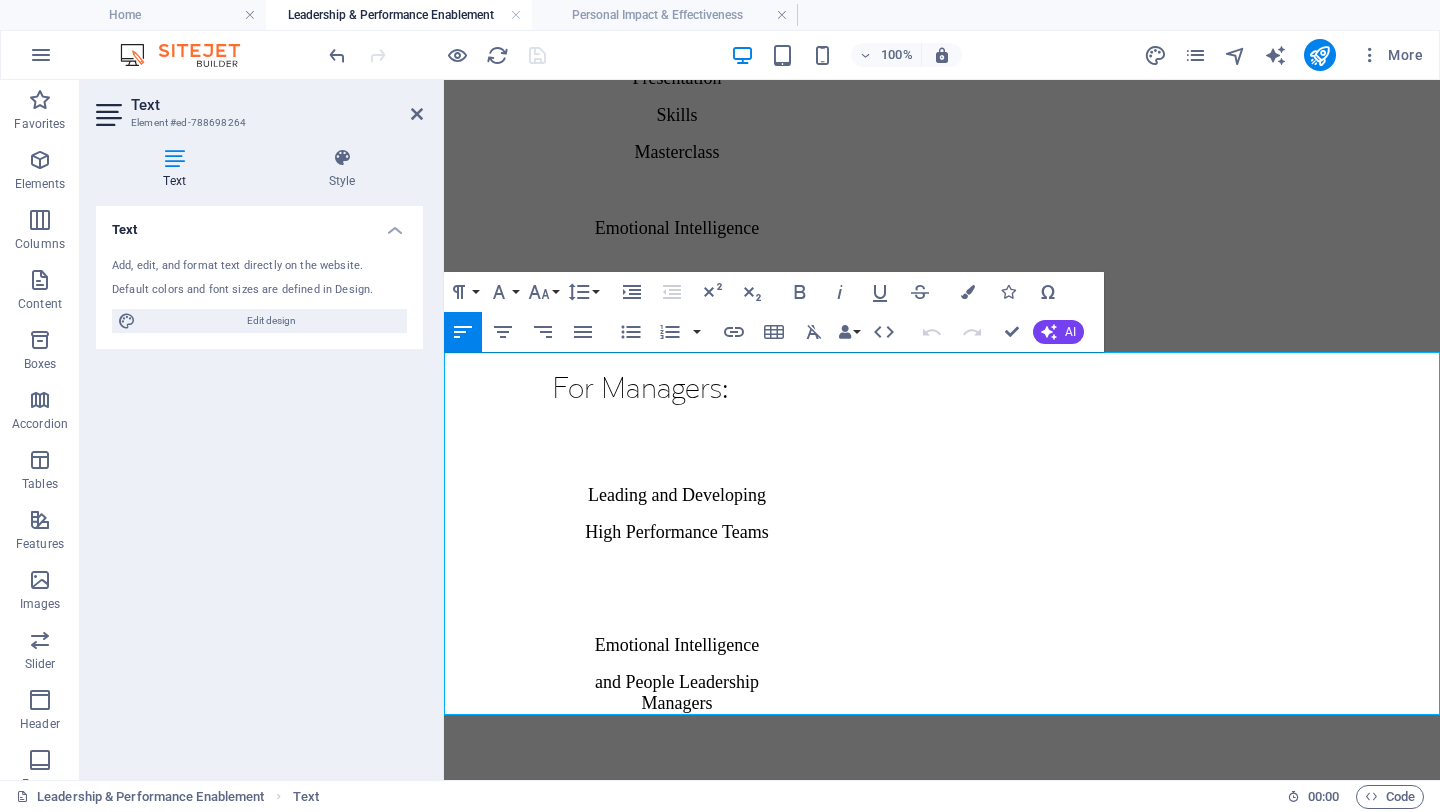 scroll, scrollTop: 3889, scrollLeft: 0, axis: vertical 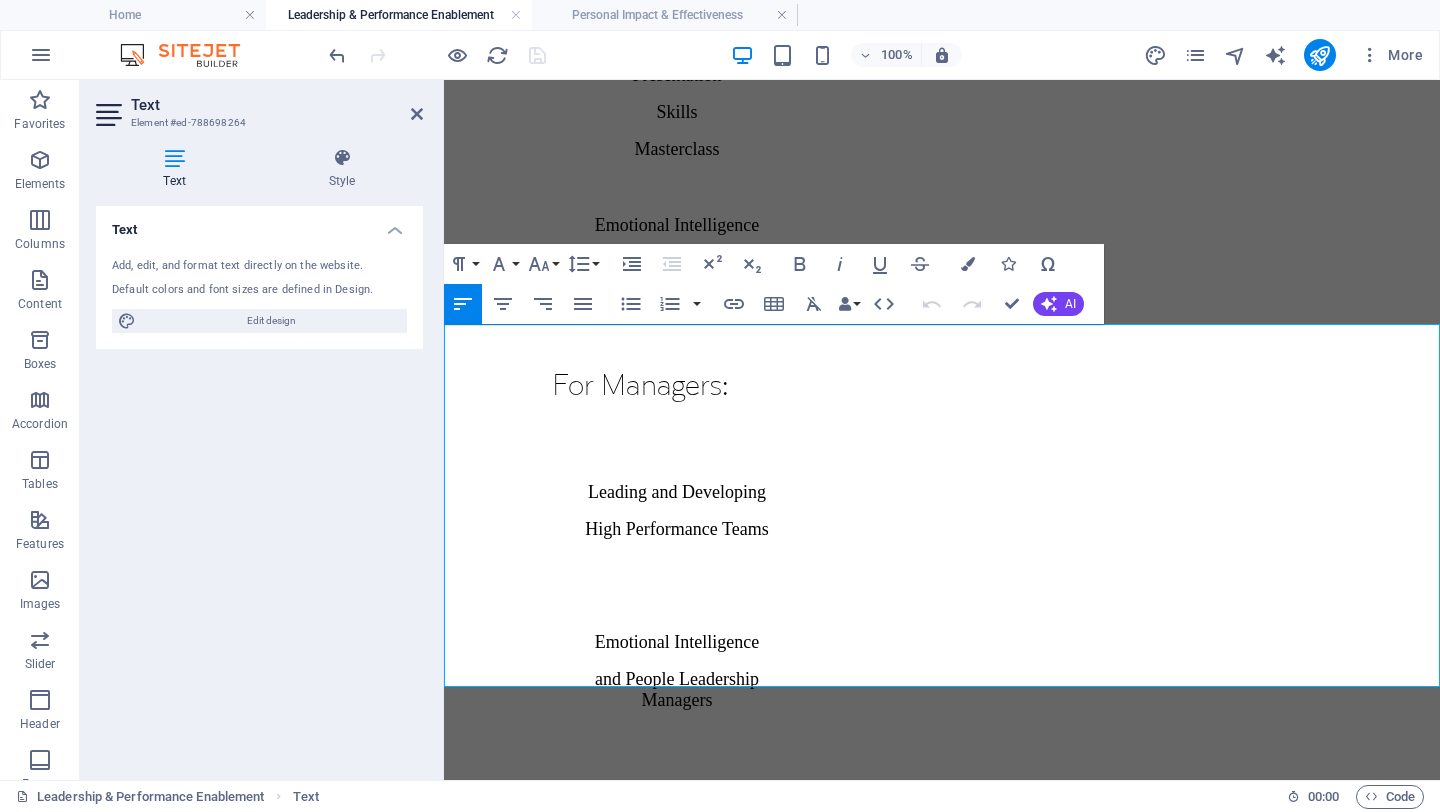 drag, startPoint x: 1017, startPoint y: 653, endPoint x: 895, endPoint y: 656, distance: 122.03688 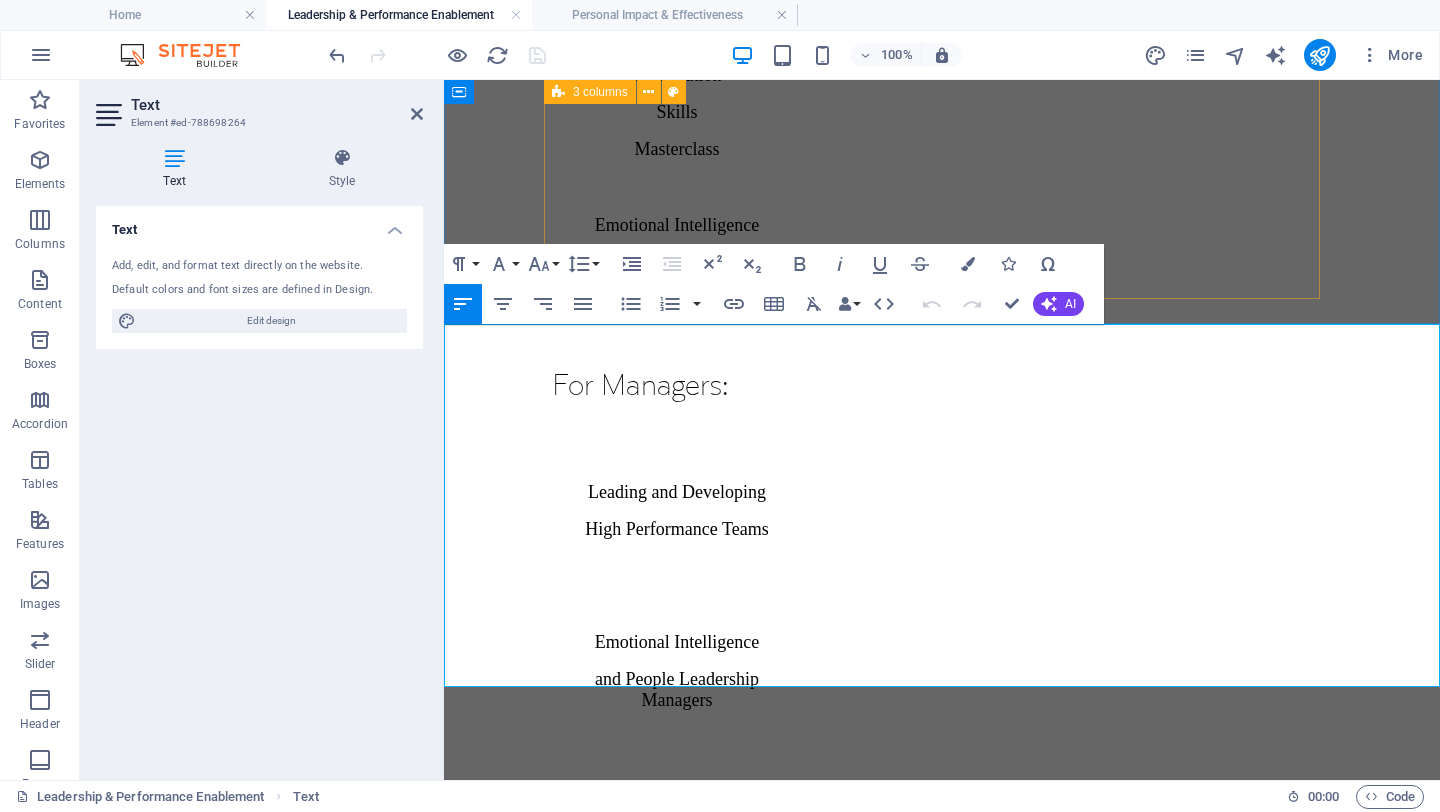 click on "From Vision to Value - Strategic Planning Mentoring & Coaching Programme Emerging Leaders  Personal Mastery" at bounding box center [932, 1601] 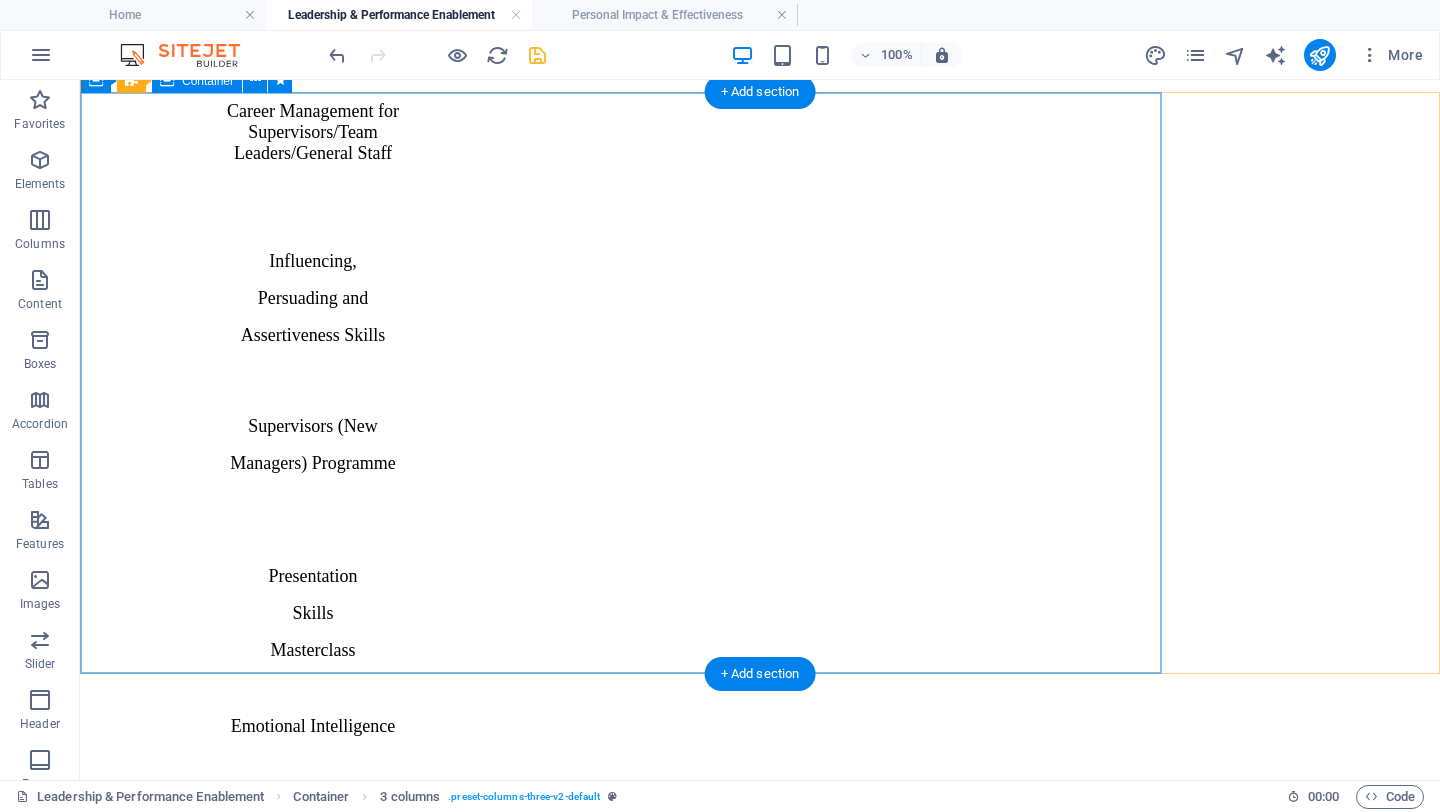 scroll, scrollTop: 3495, scrollLeft: 0, axis: vertical 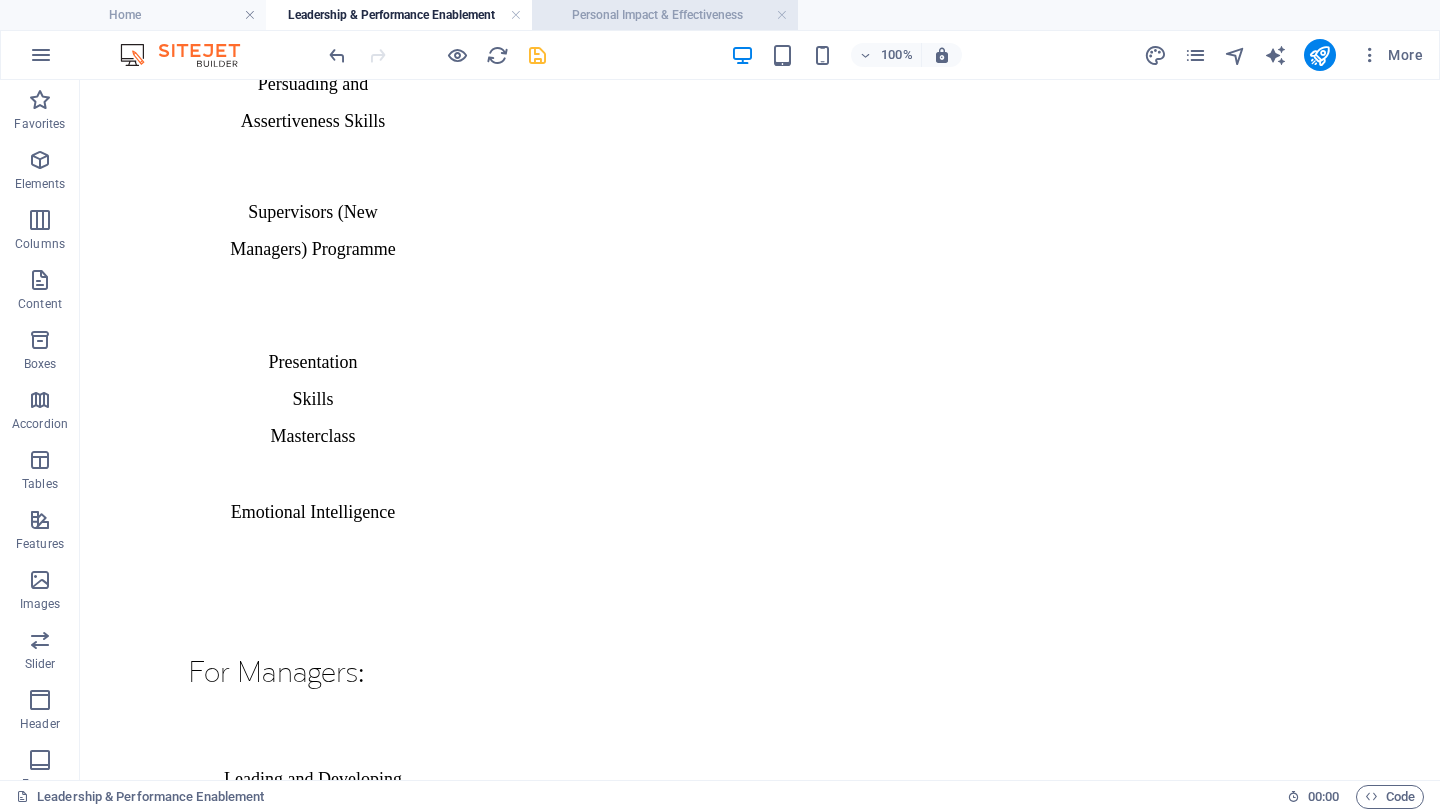 click on "Personal Impact & Effectiveness" at bounding box center (665, 15) 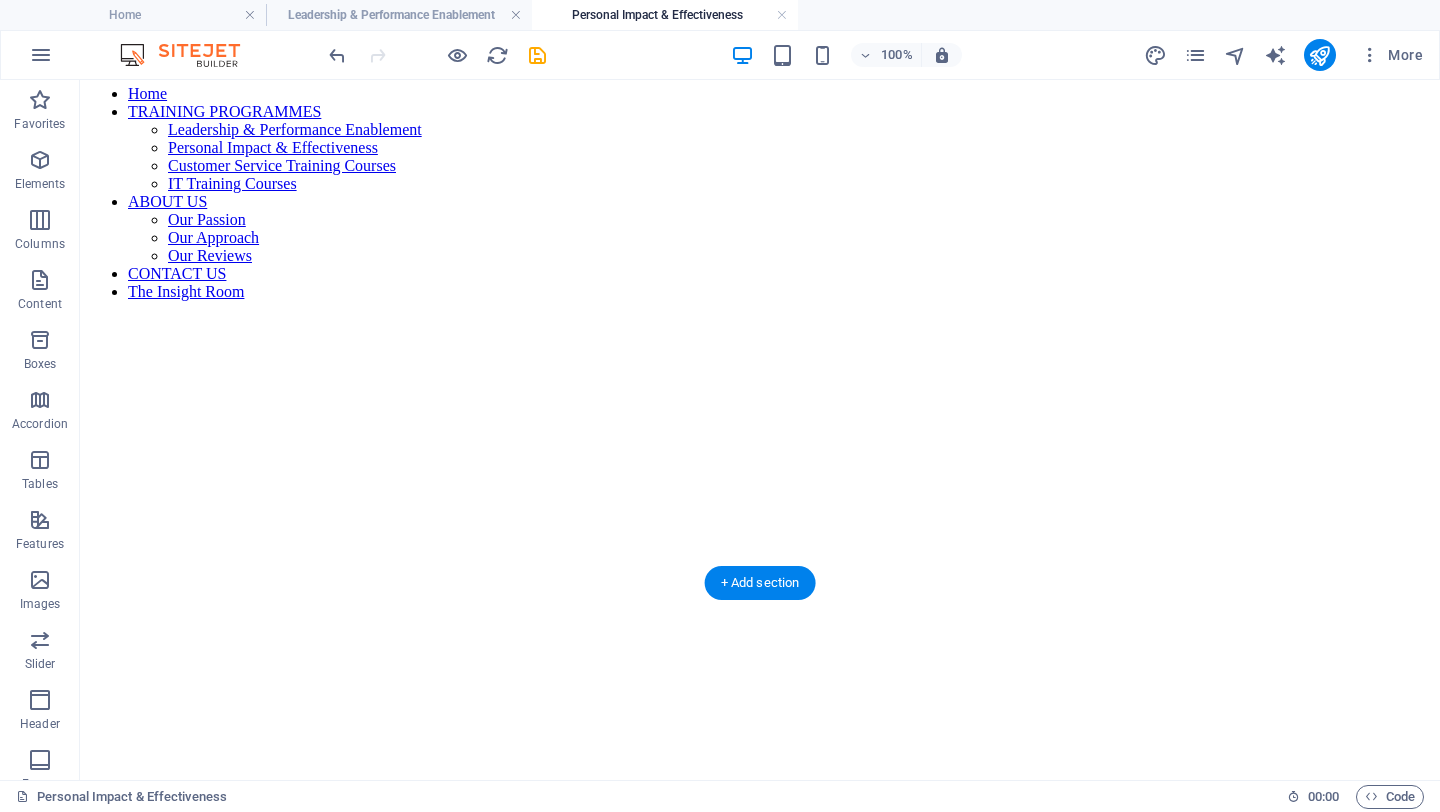 scroll, scrollTop: 589, scrollLeft: 0, axis: vertical 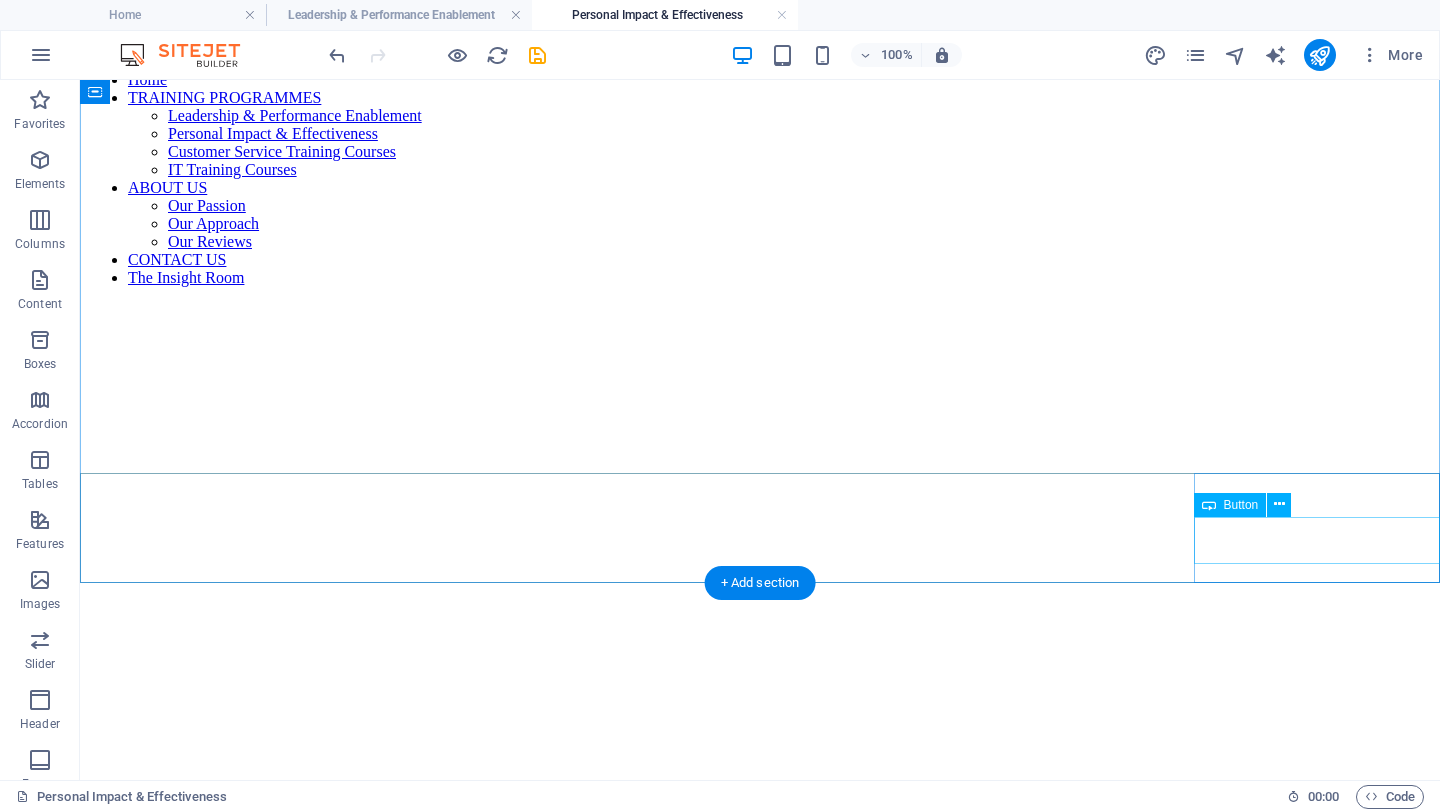 click on "Contact Us" at bounding box center (760, 1088) 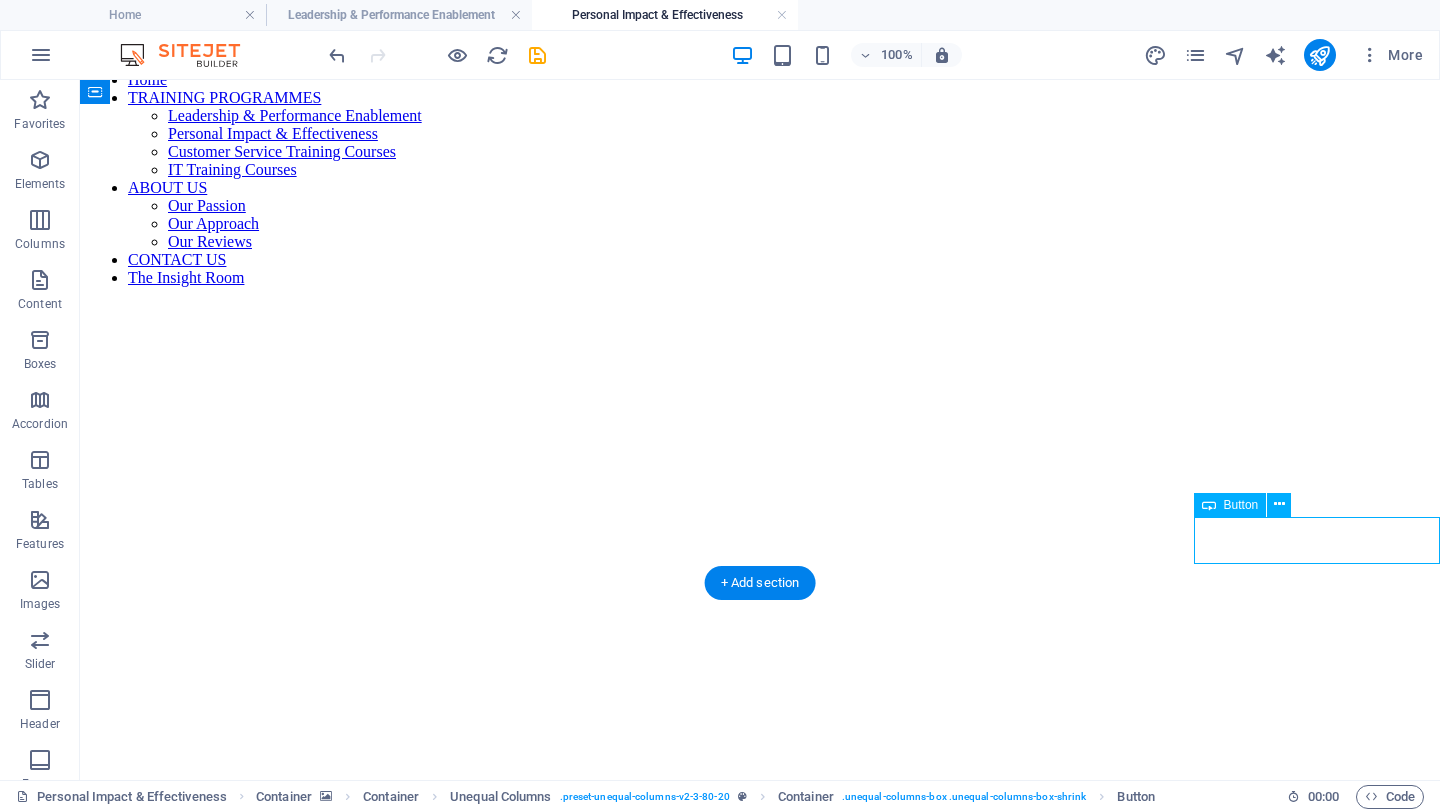 click on "Contact Us" at bounding box center (760, 1088) 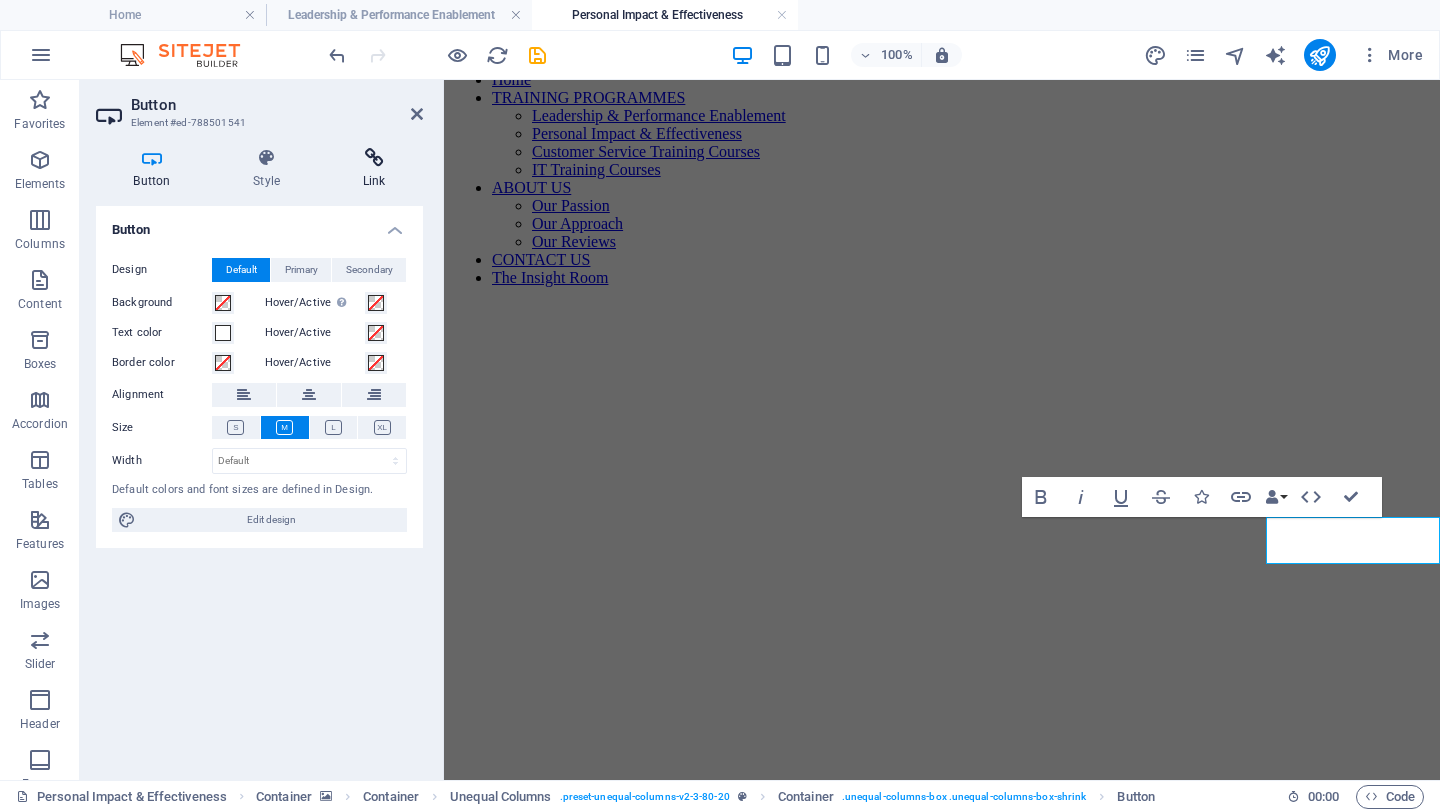 click at bounding box center (374, 158) 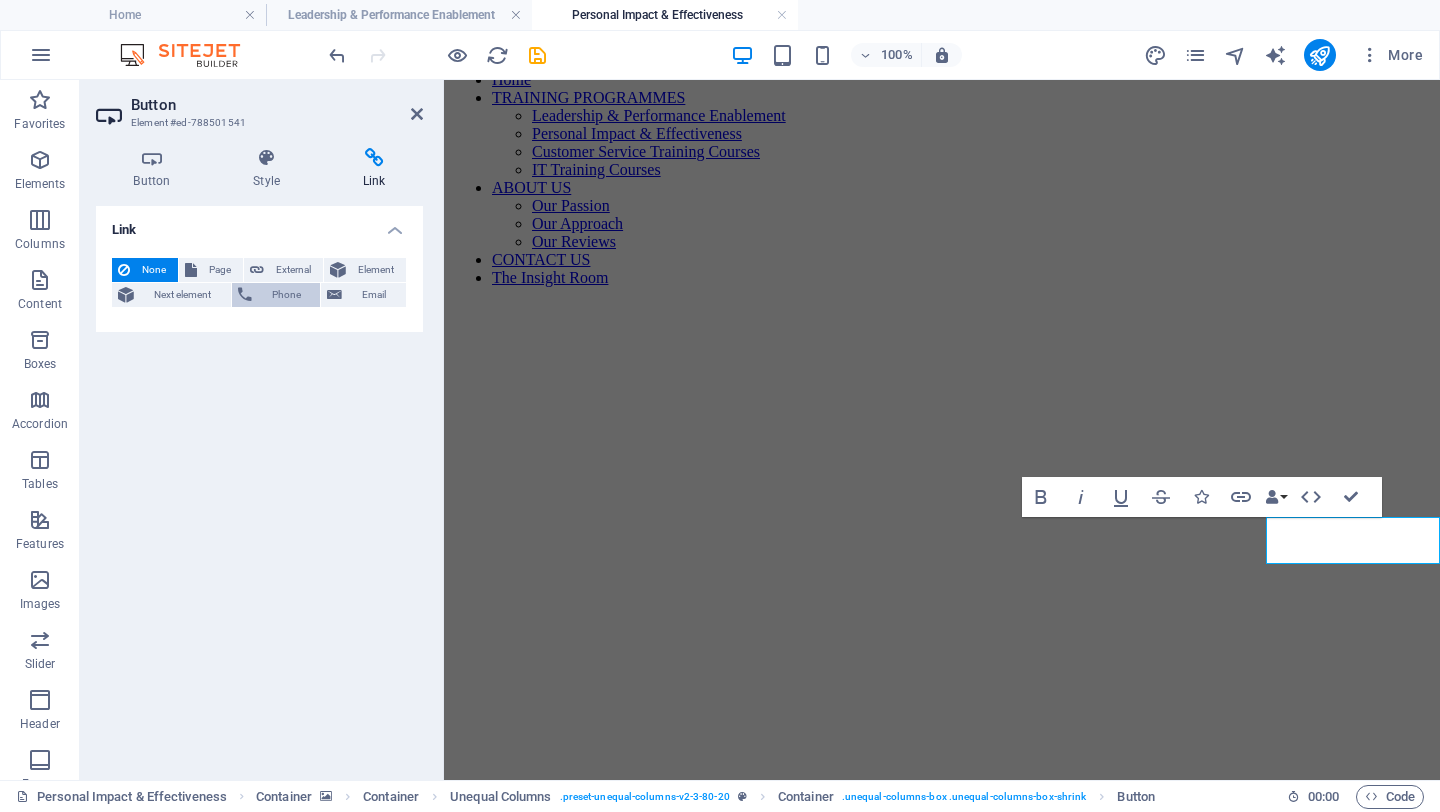 click on "Phone" at bounding box center [286, 295] 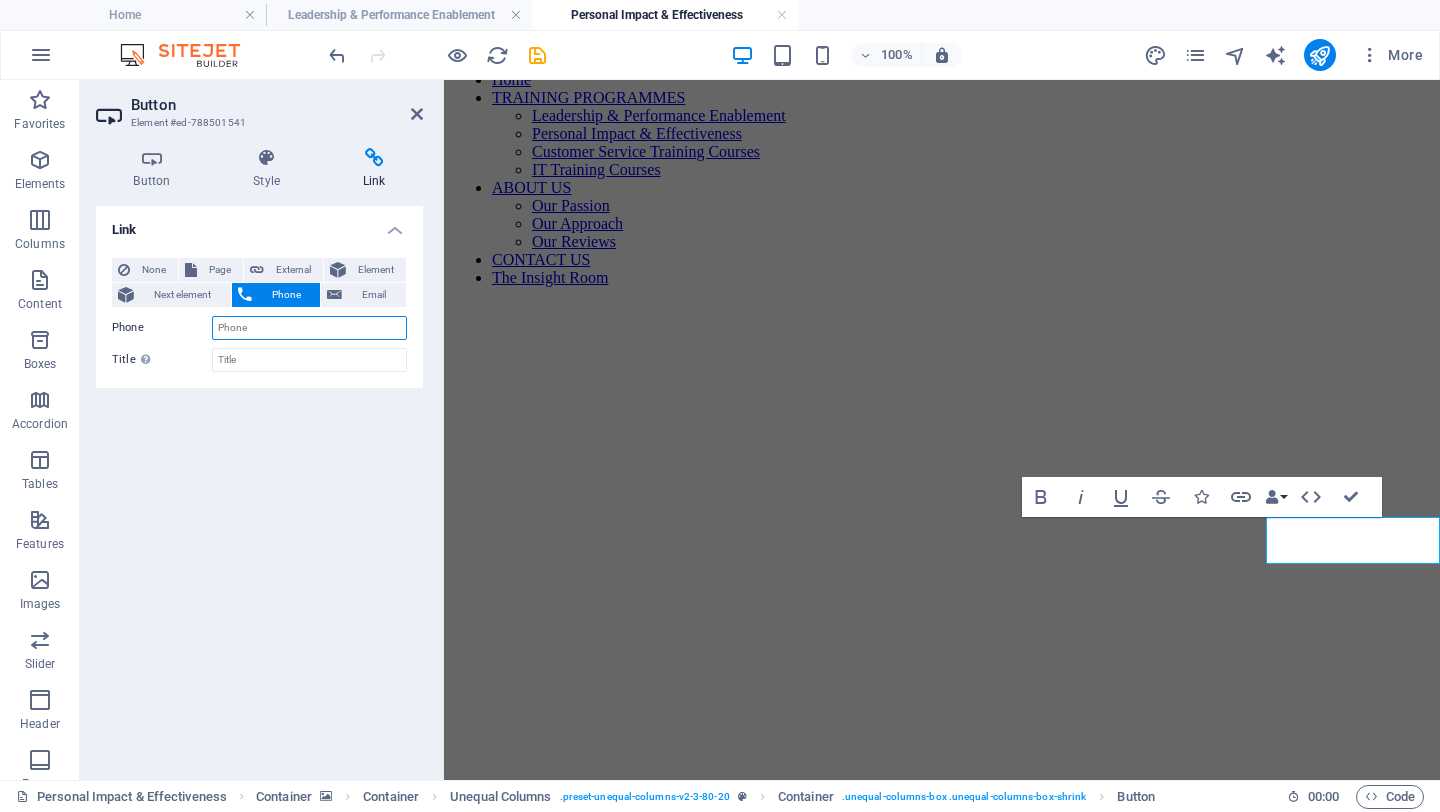 paste on "[PHONE_NUMBER]" 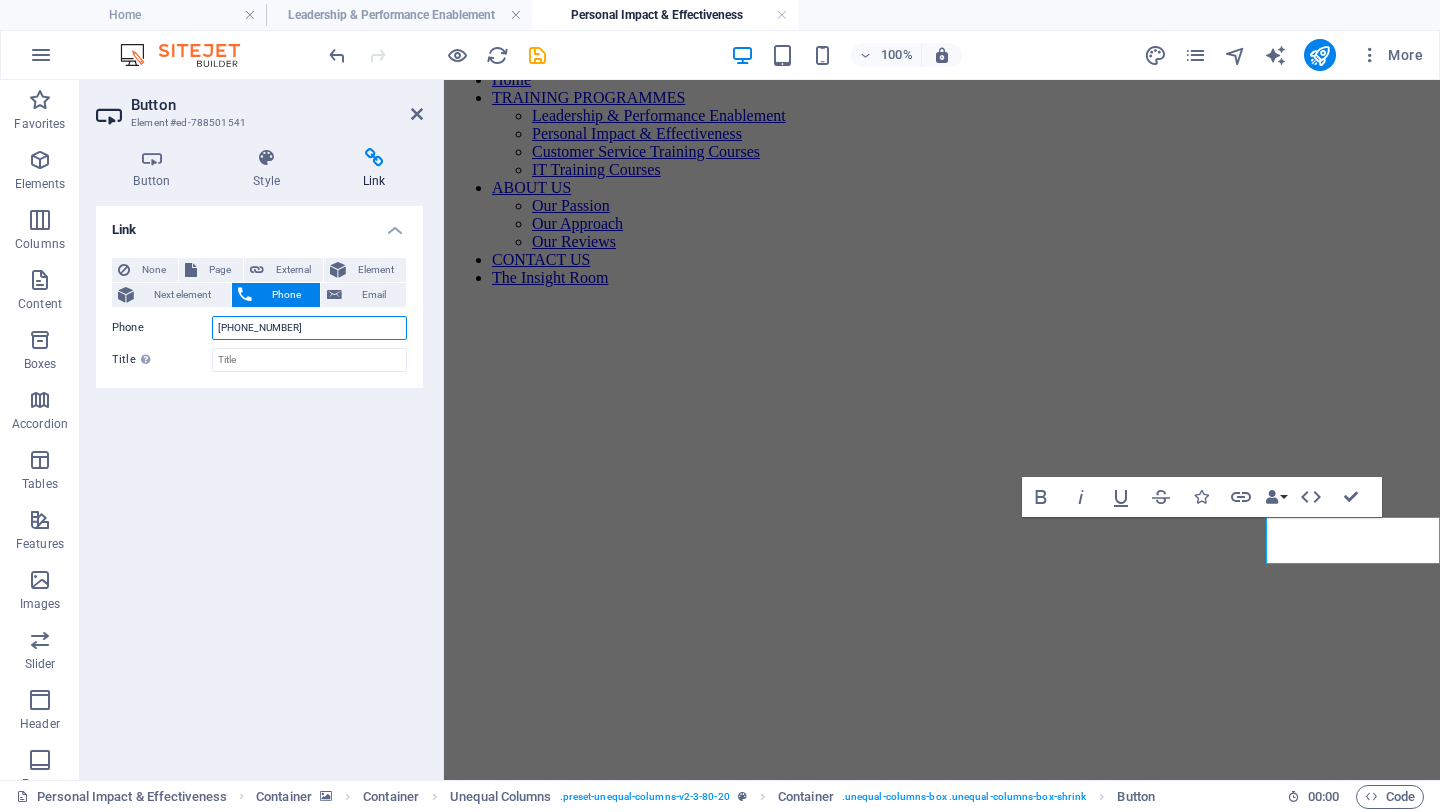 click on "[PHONE_NUMBER]" at bounding box center [309, 328] 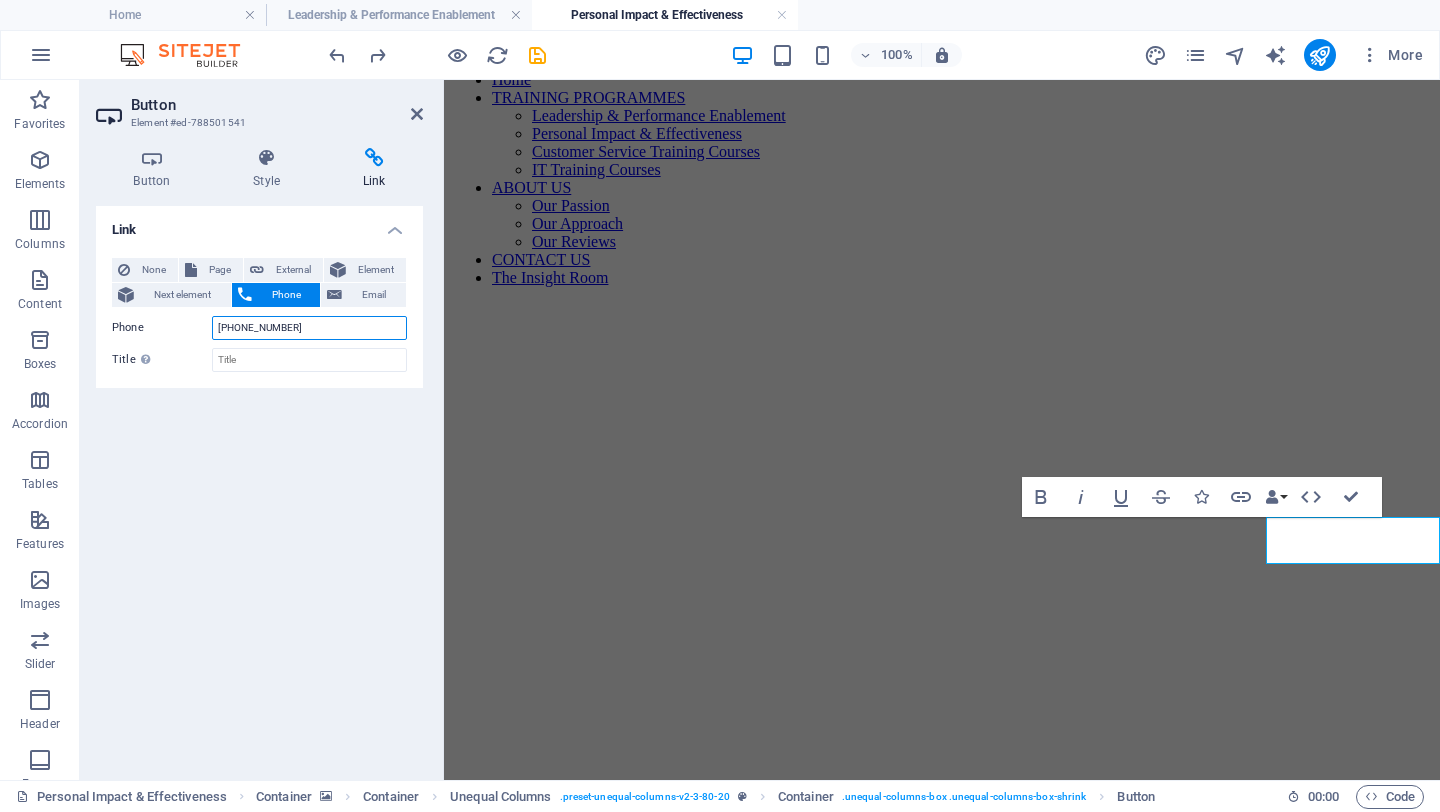 click on "[PHONE_NUMBER]" at bounding box center [309, 328] 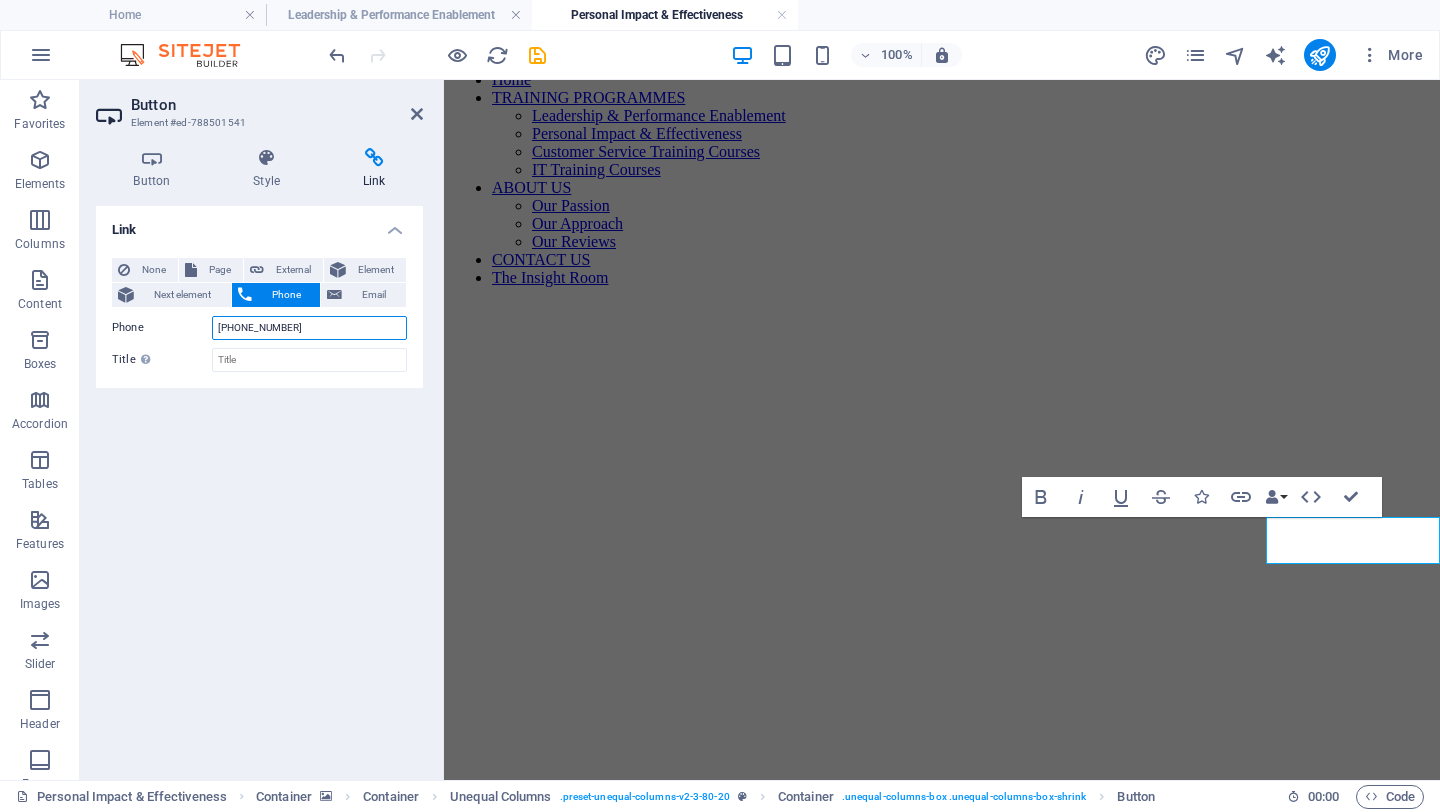 click on "[PHONE_NUMBER]" at bounding box center [309, 328] 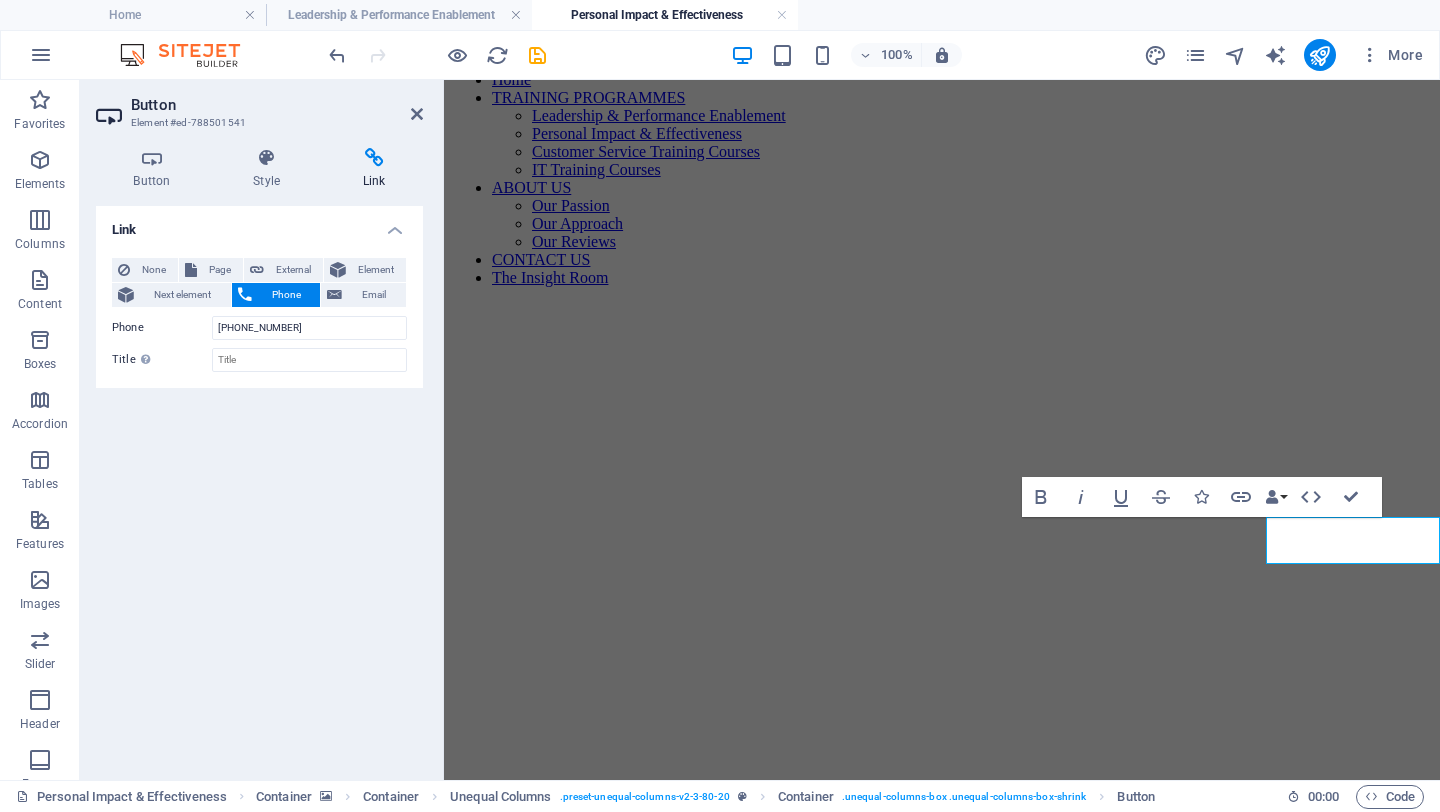 click at bounding box center [942, 303] 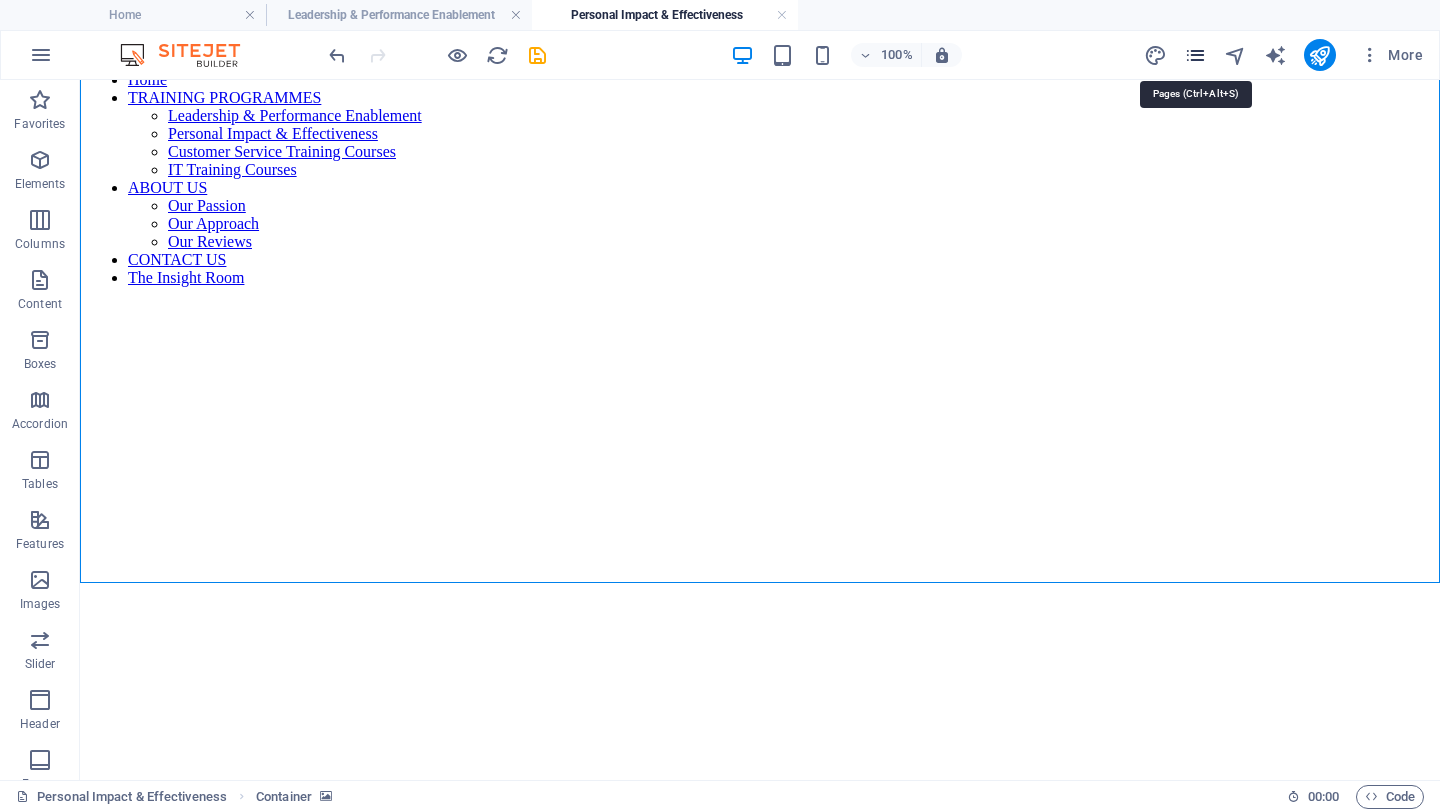 click at bounding box center [1195, 55] 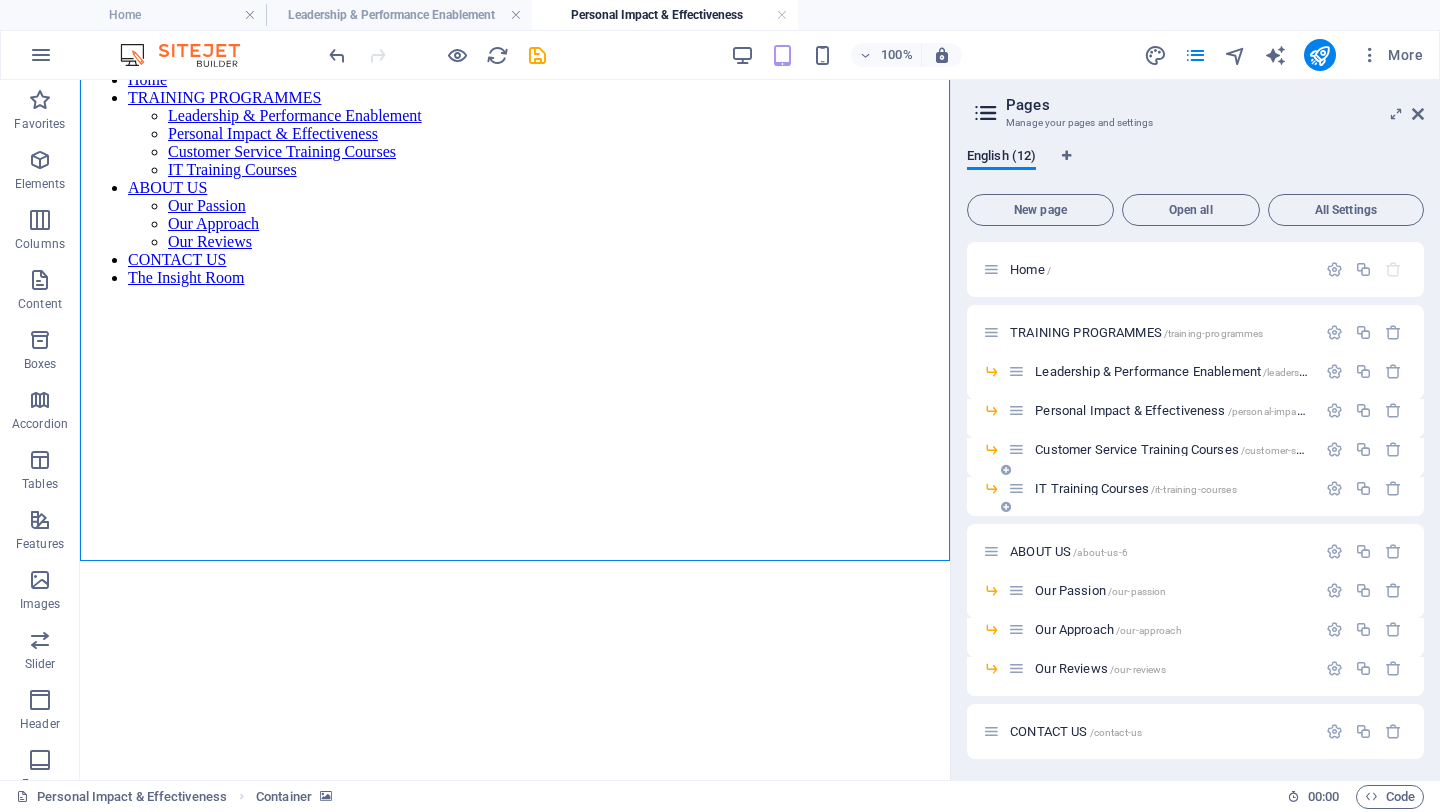 click on "/it-training-courses" at bounding box center [1194, 489] 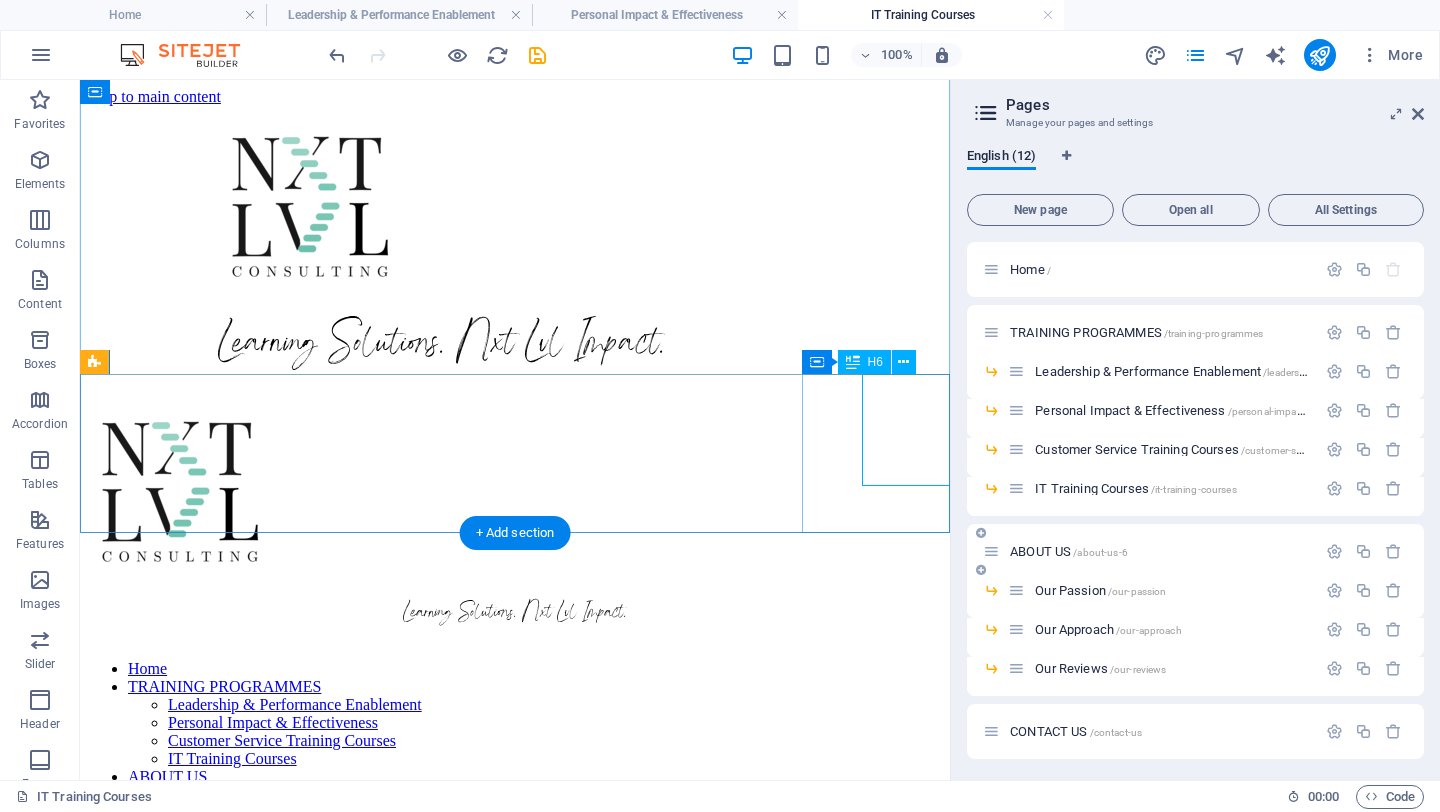 scroll, scrollTop: 617, scrollLeft: 0, axis: vertical 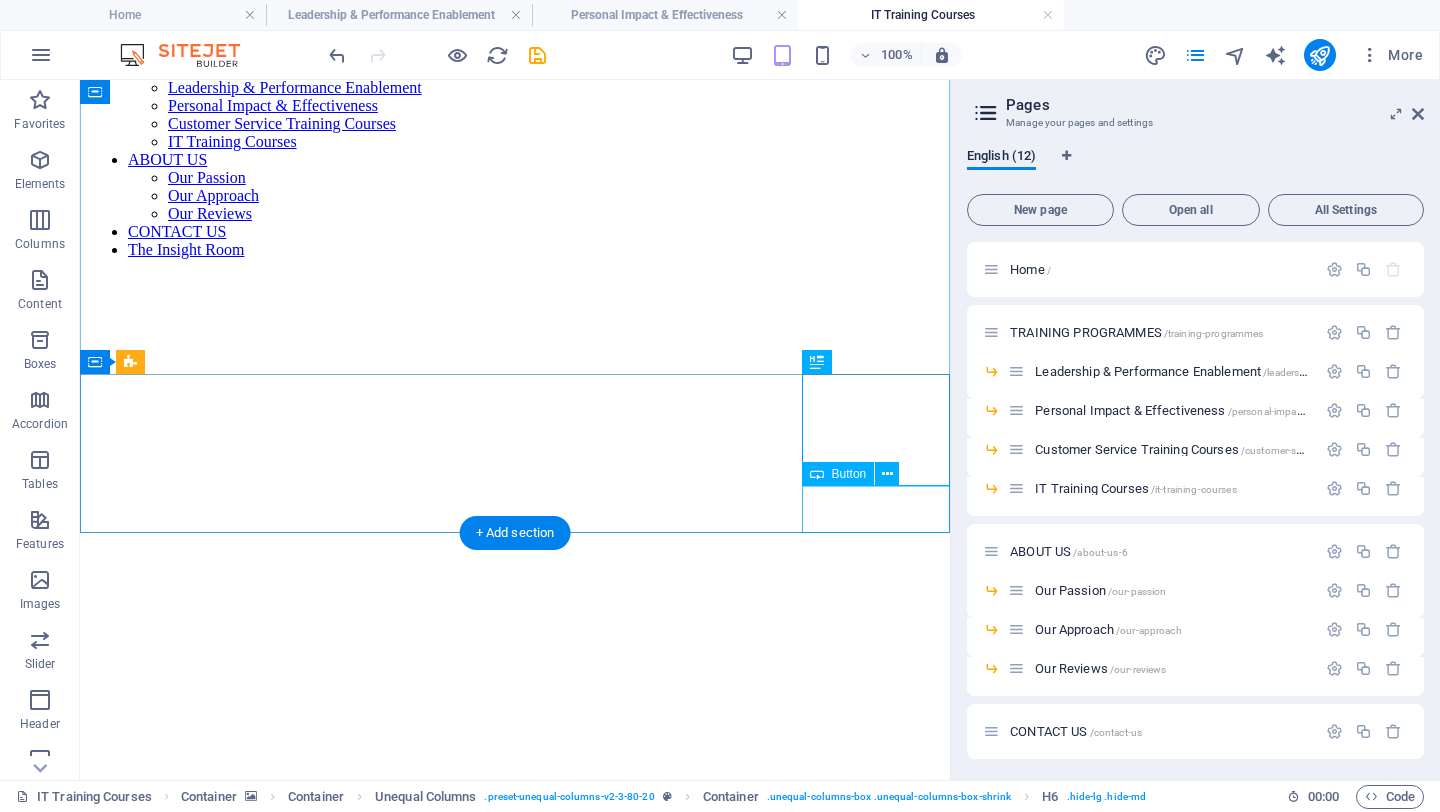 click on "Contact Us" at bounding box center (515, 1060) 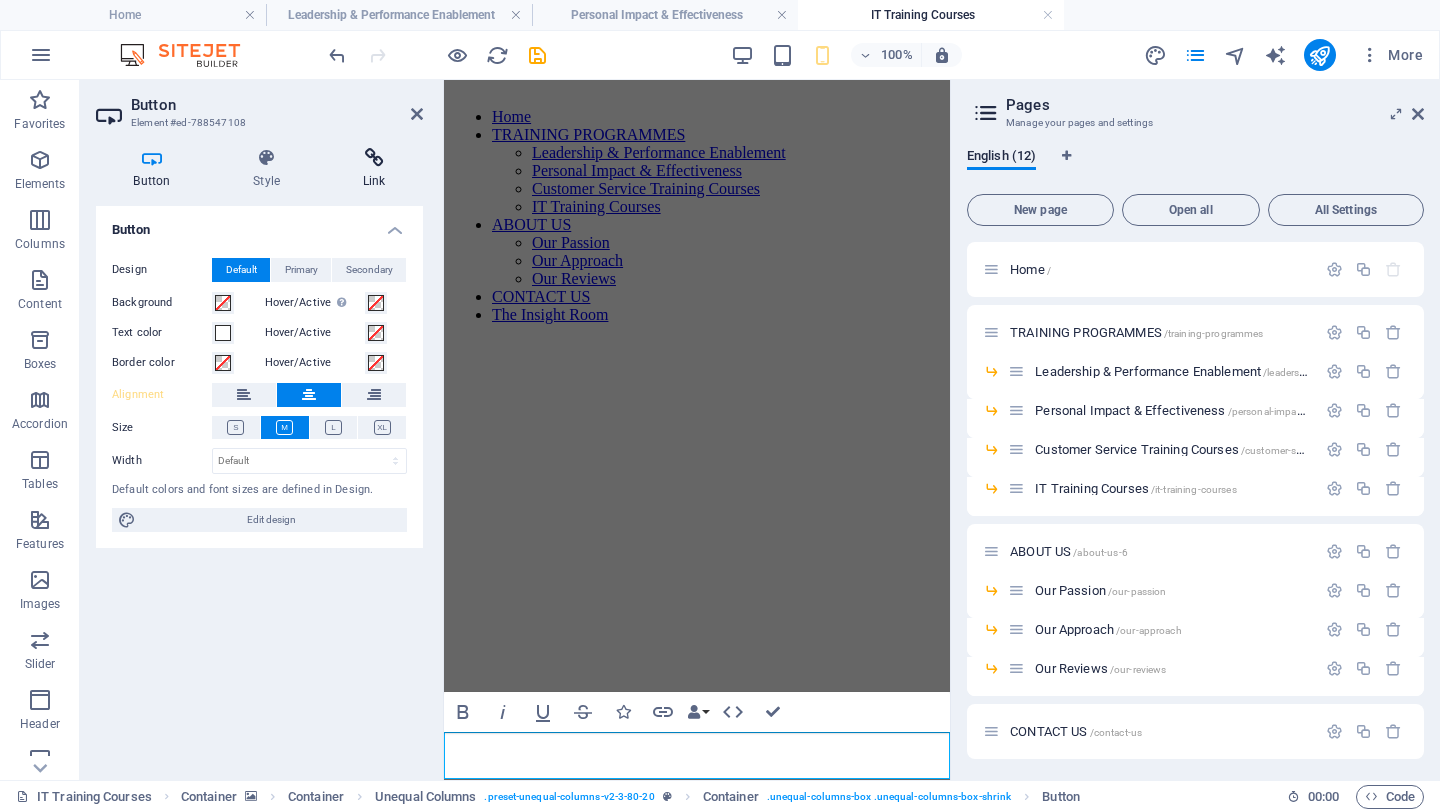 click on "Link" at bounding box center [374, 169] 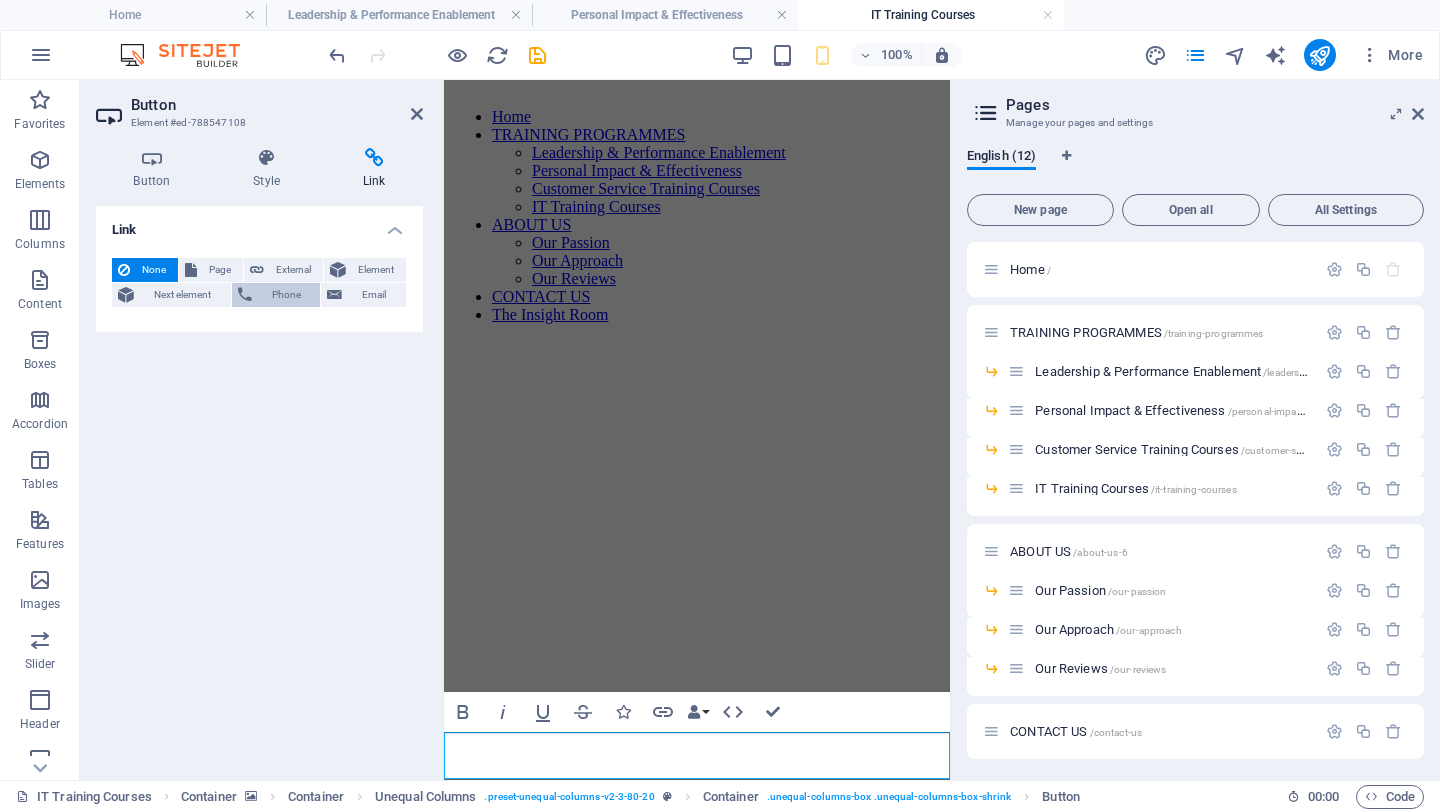 click on "Phone" at bounding box center [286, 295] 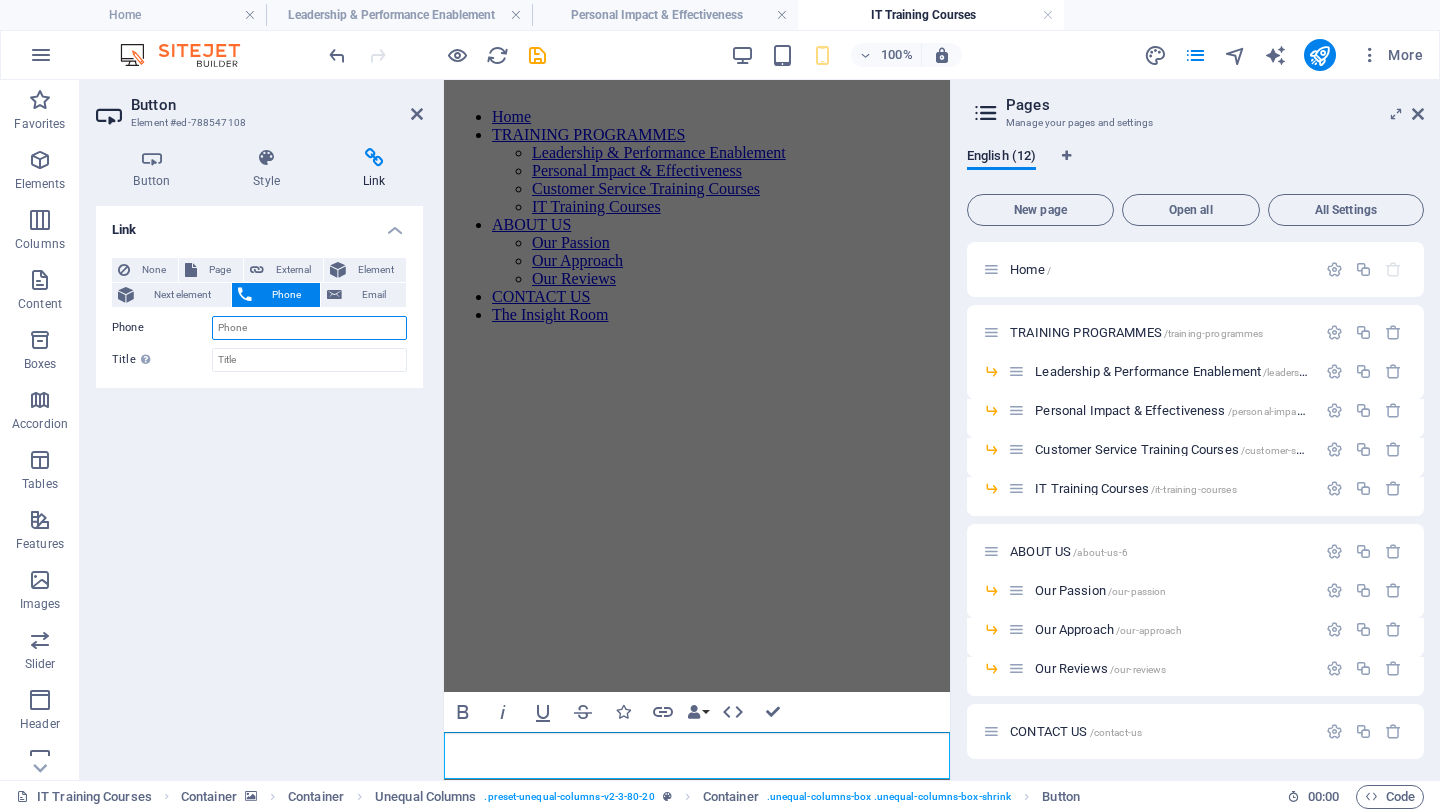 paste on "[PHONE_NUMBER]" 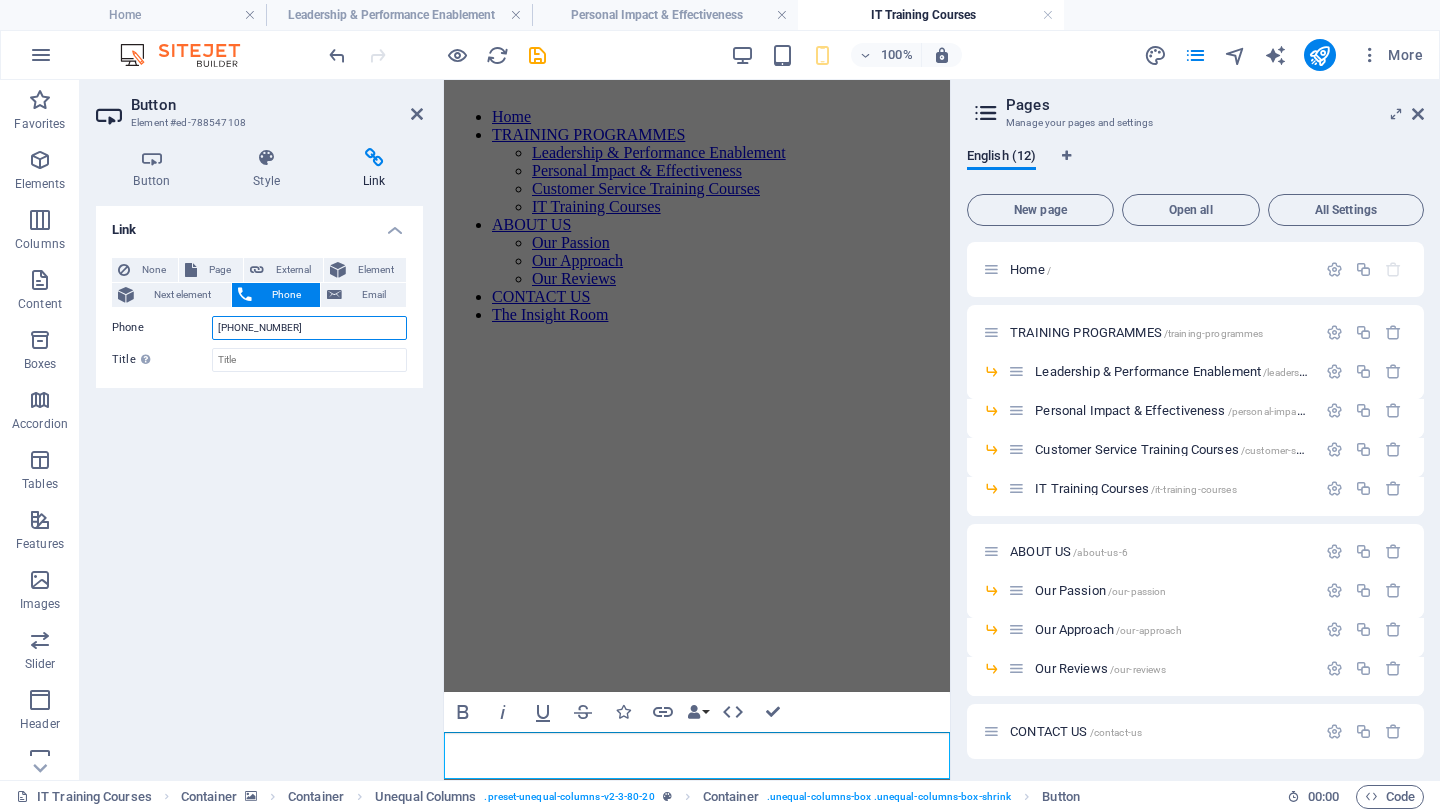 click on "[PHONE_NUMBER]" at bounding box center [309, 328] 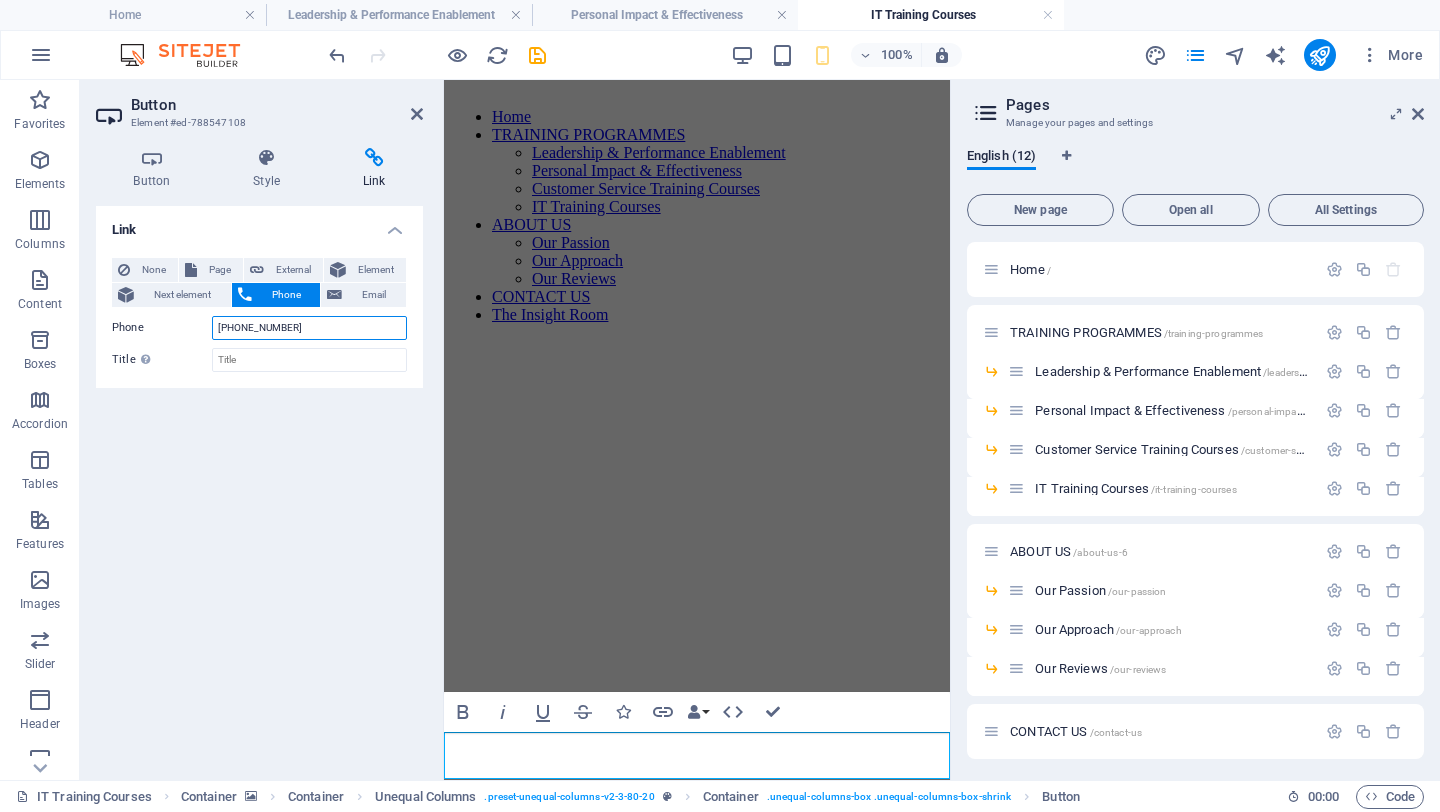click on "[PHONE_NUMBER]" at bounding box center [309, 328] 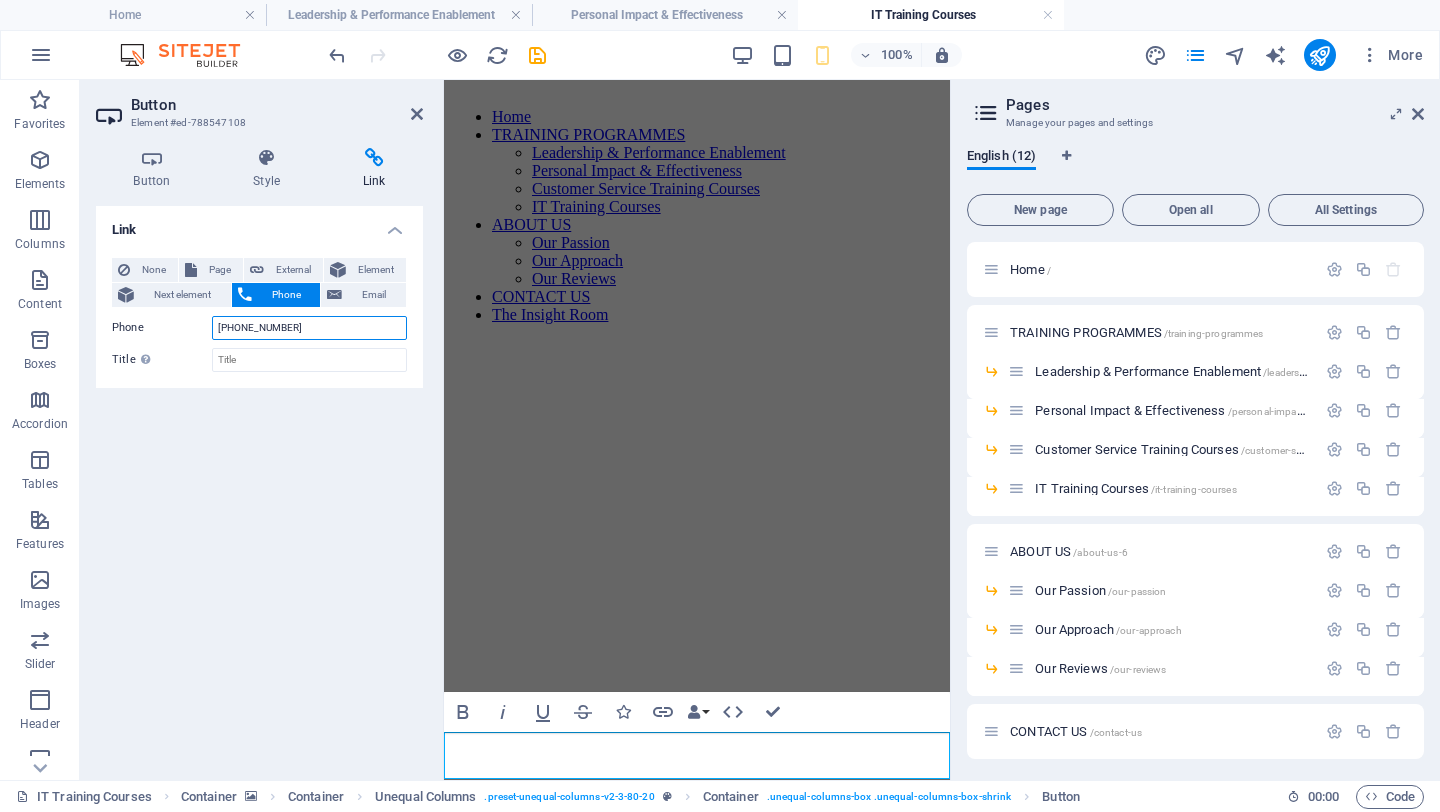 type on "[PHONE_NUMBER]" 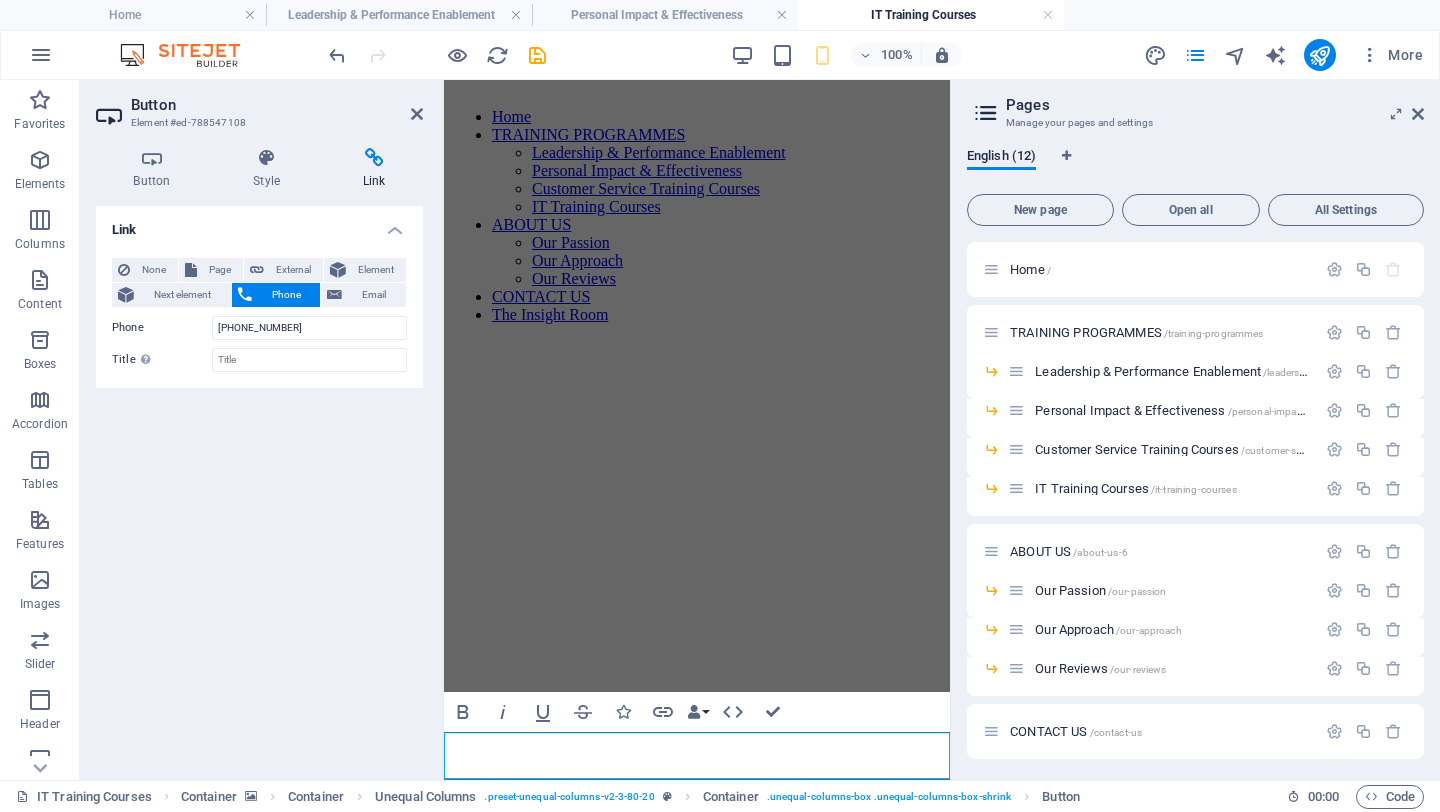 click at bounding box center (697, 340) 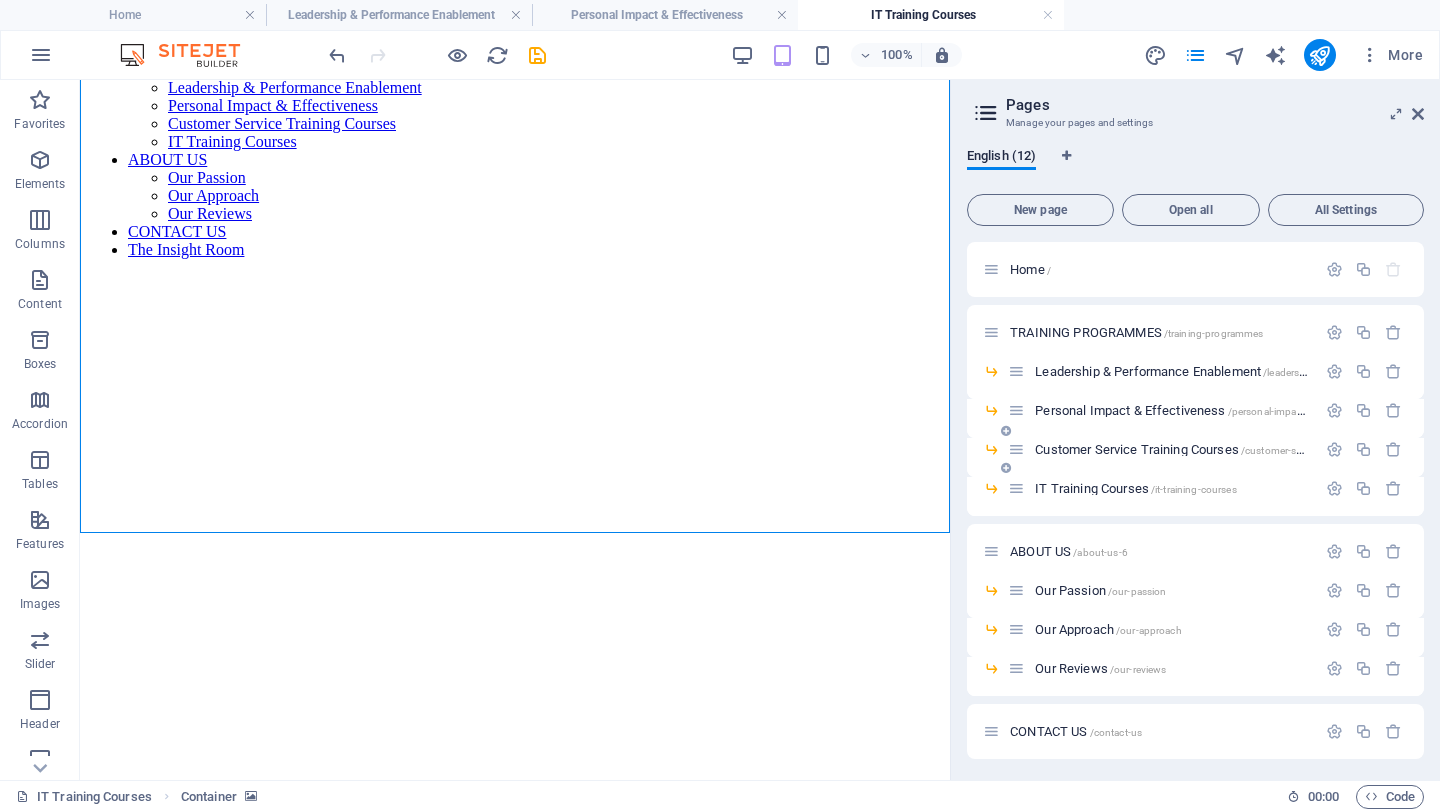 click on "Customer Service Training Courses /customer-service-training-courses" at bounding box center (1216, 449) 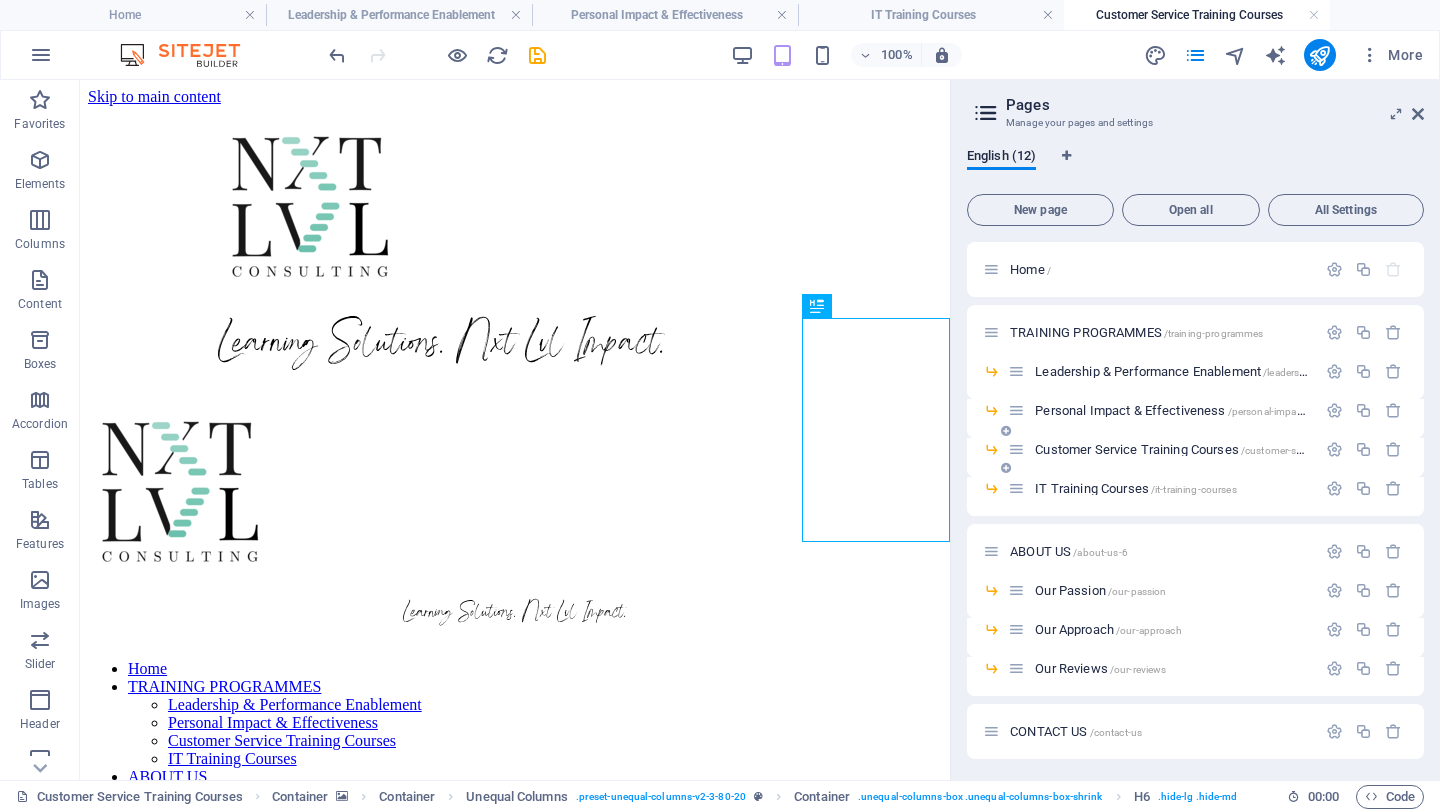 scroll, scrollTop: 561, scrollLeft: 0, axis: vertical 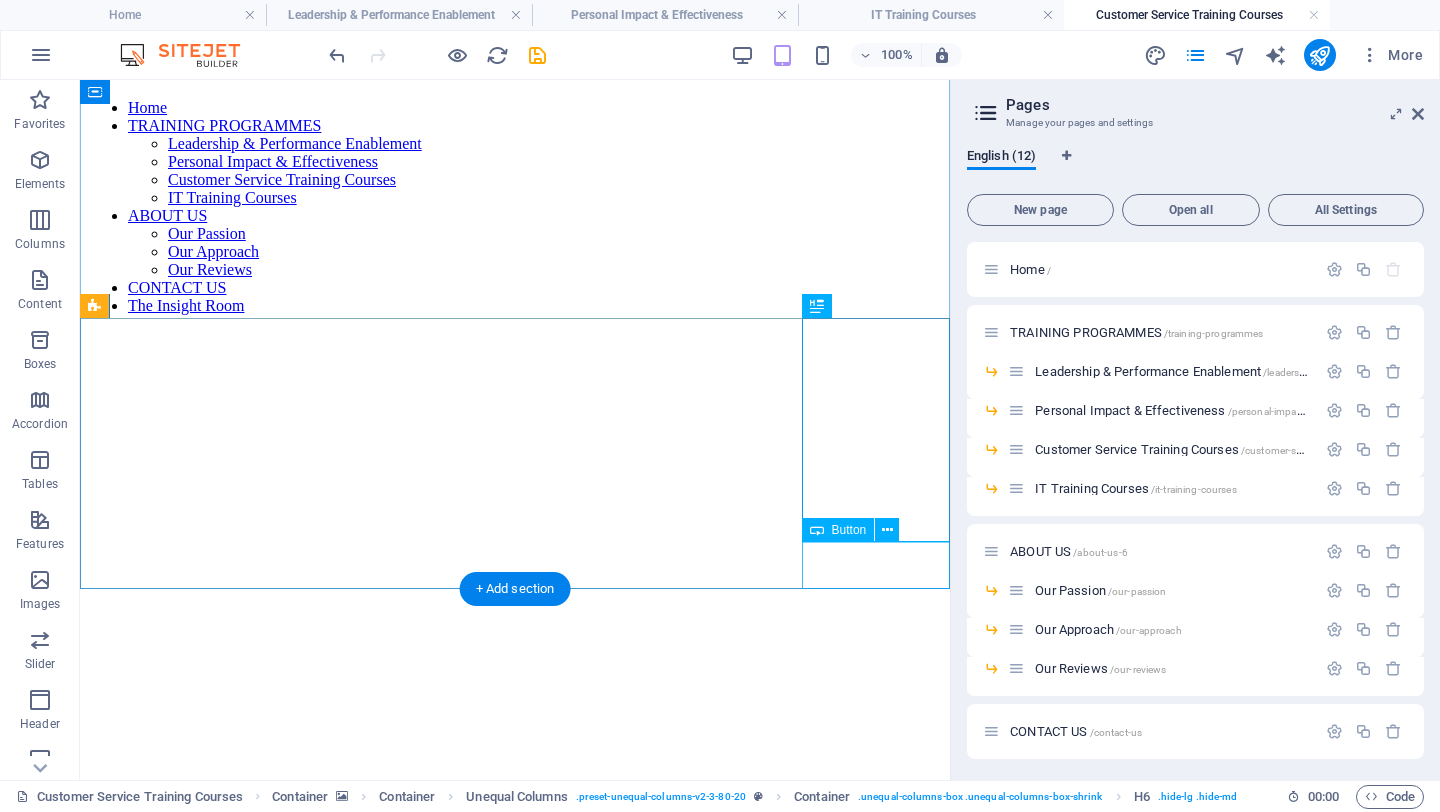 click on "Contact Us" at bounding box center (515, 1116) 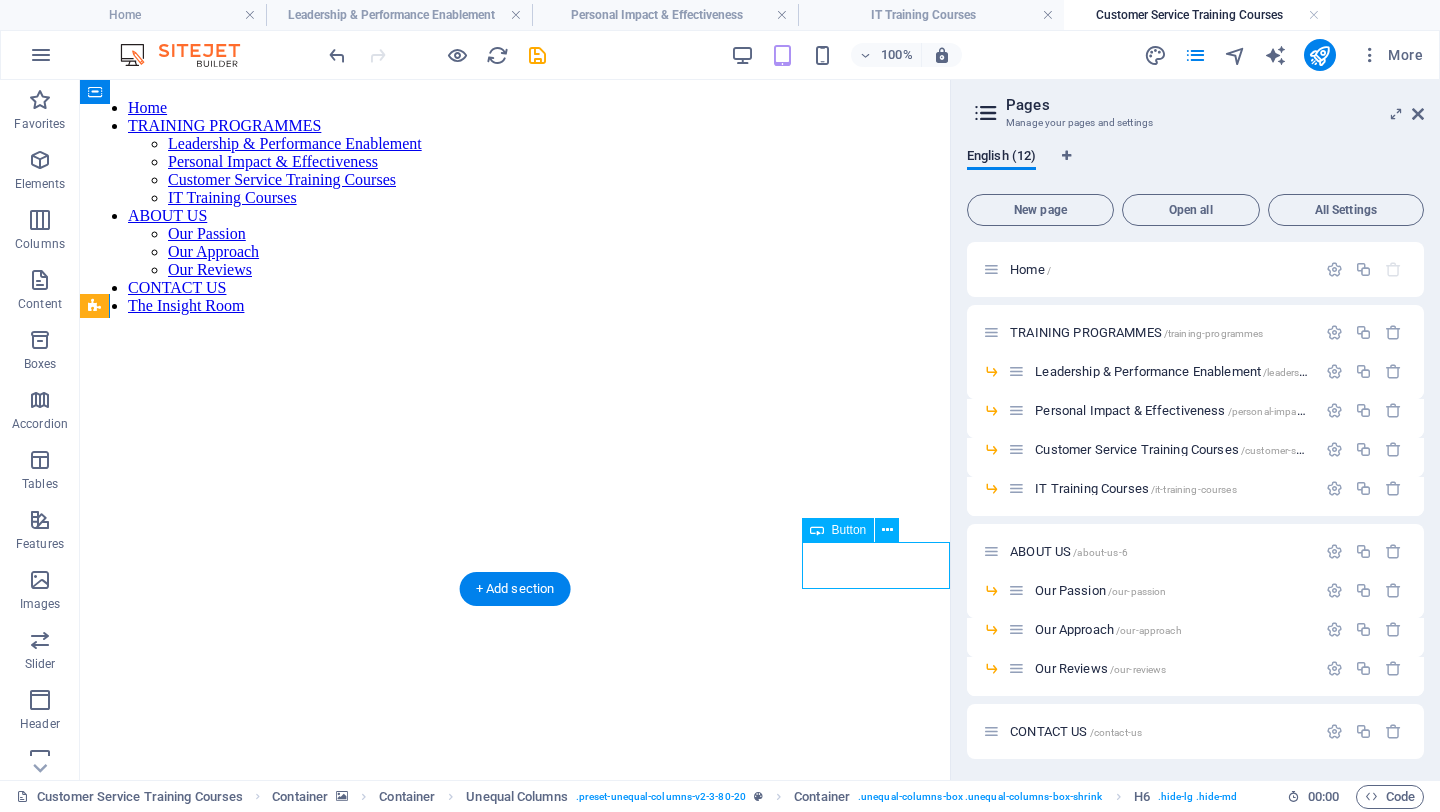 click on "Contact Us" at bounding box center [515, 1116] 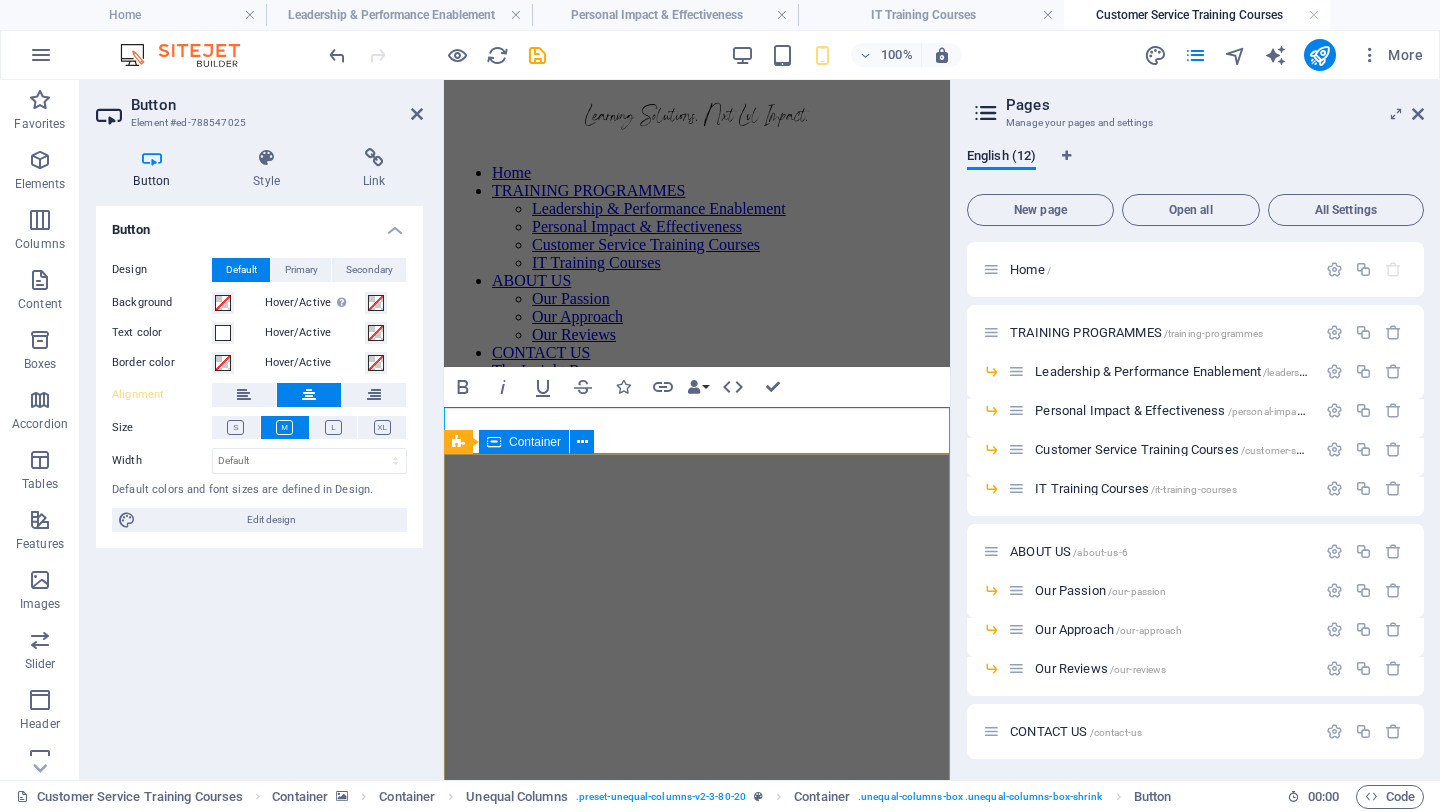 scroll, scrollTop: 942, scrollLeft: 0, axis: vertical 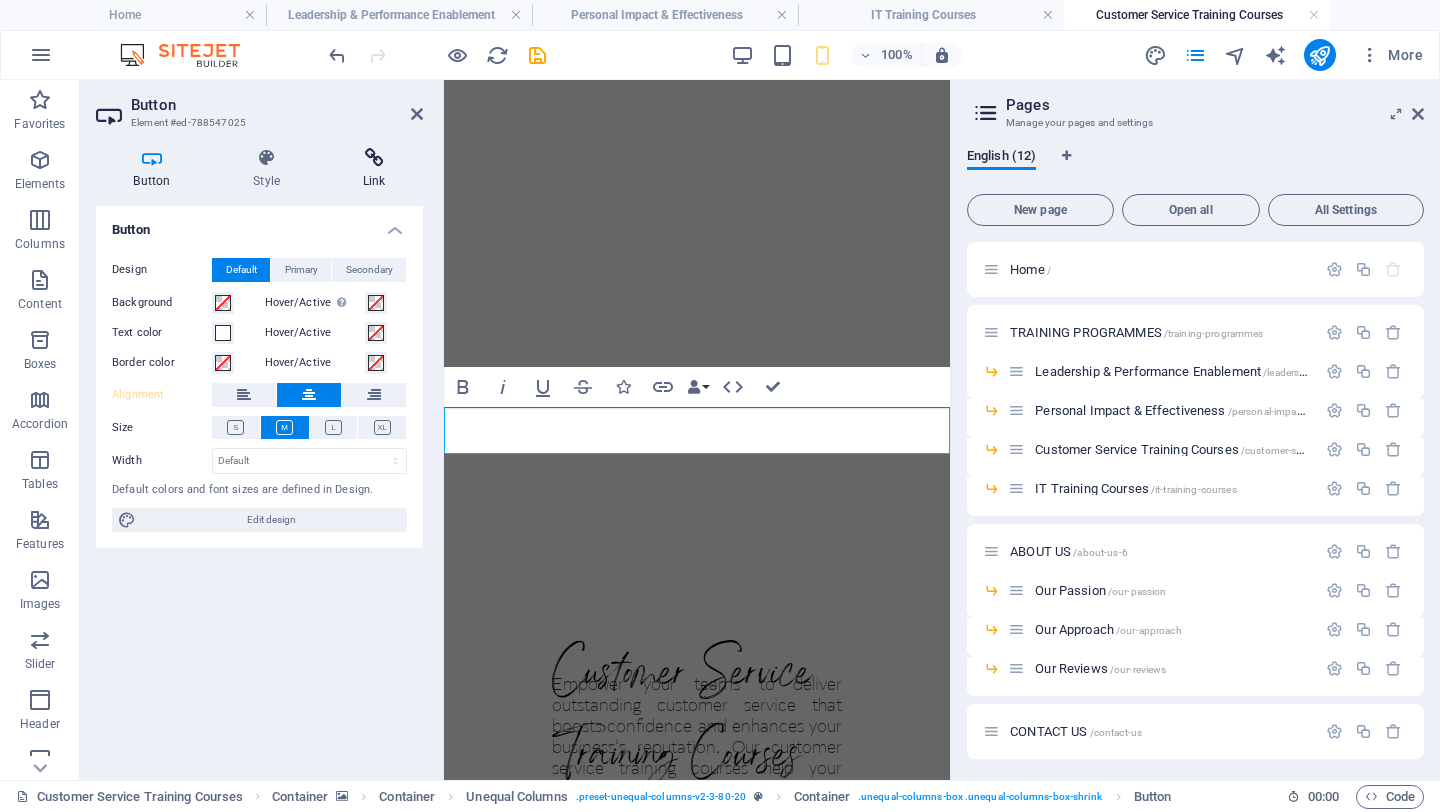 click on "Link" at bounding box center [374, 169] 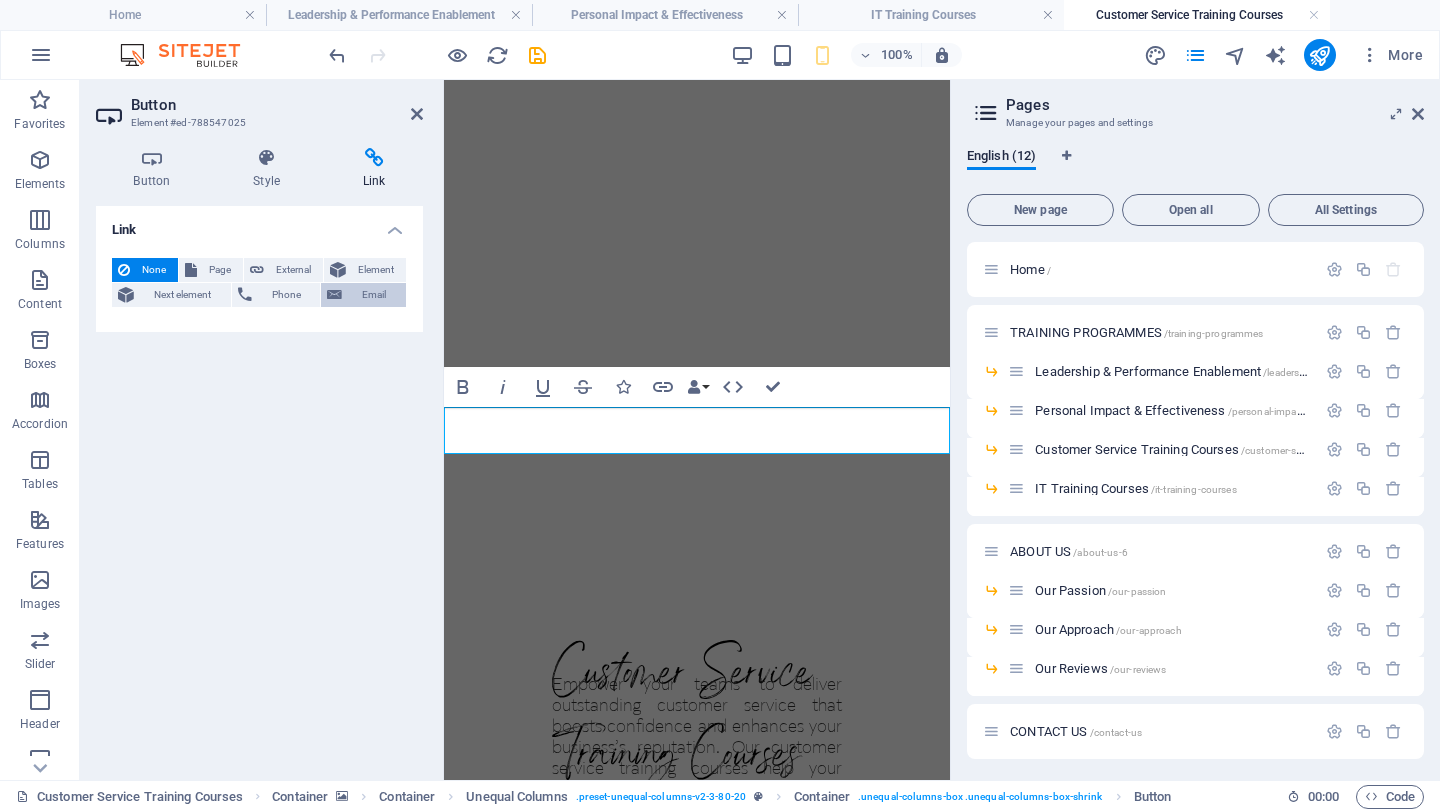 click on "Email" at bounding box center (374, 295) 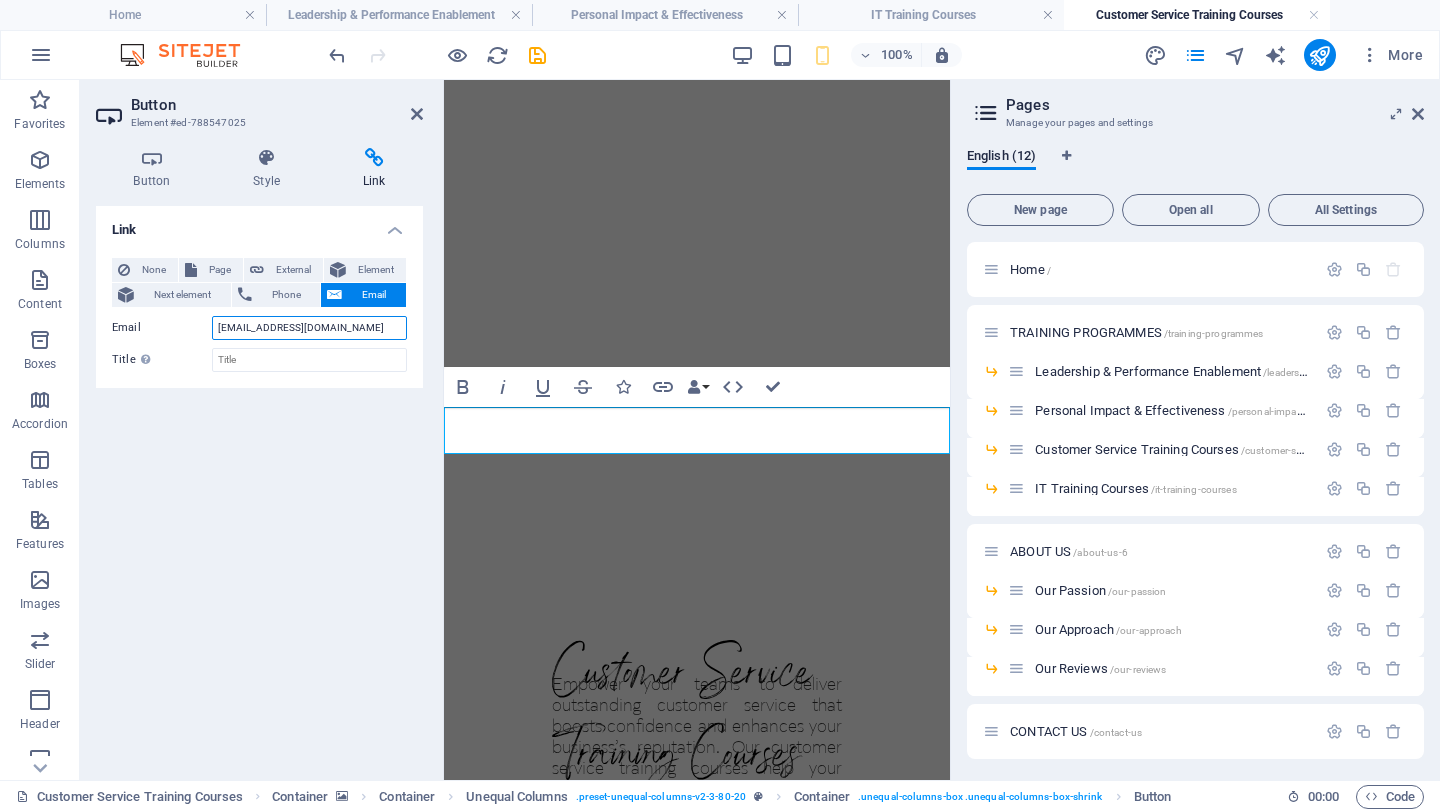 type on "[EMAIL_ADDRESS][DOMAIN_NAME]" 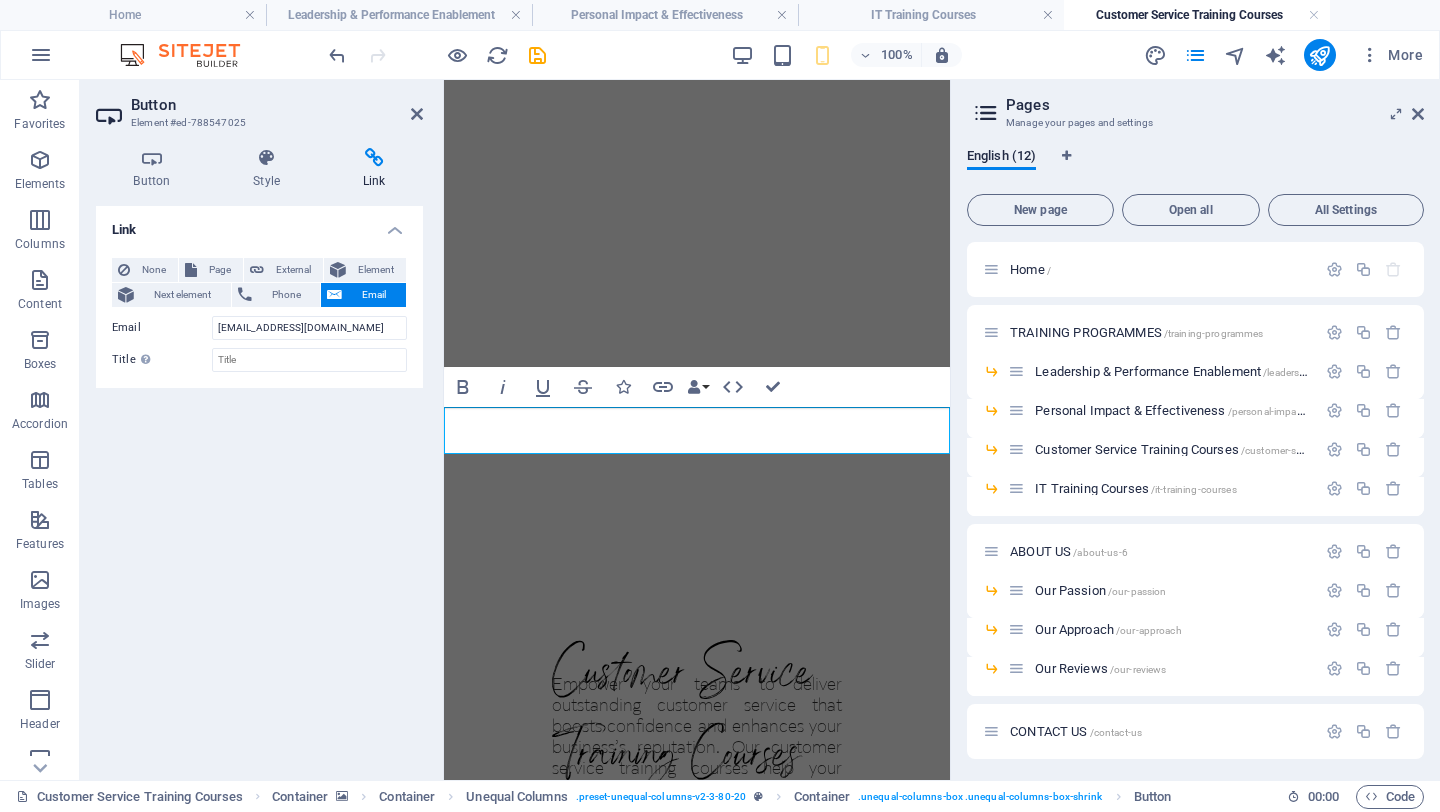 click on "Link None Page External Element Next element Phone Email Page Home TRAINING PROGRAMMES -- Leadership &amp; Performance Enablement -- Personal Impact &amp; Effectiveness --  Customer Service Training Courses -- IT Training Courses ABOUT US  -- Our Passion -- Our Approach -- Our Reviews CONTACT US THE INSIGHT ROOM Element
URL Phone Email [EMAIL_ADDRESS][DOMAIN_NAME] Invalid email address. Link target New tab Same tab Overlay Title Additional link description, should not be the same as the link text. The title is most often shown as a tooltip text when the mouse moves over the element. Leave empty if uncertain. Relationship Sets the  relationship of this link to the link target . For example, the value "nofollow" instructs search engines not to follow the link. Can be left empty. alternate author bookmark external help license next nofollow noreferrer noopener prev search tag" at bounding box center (259, 485) 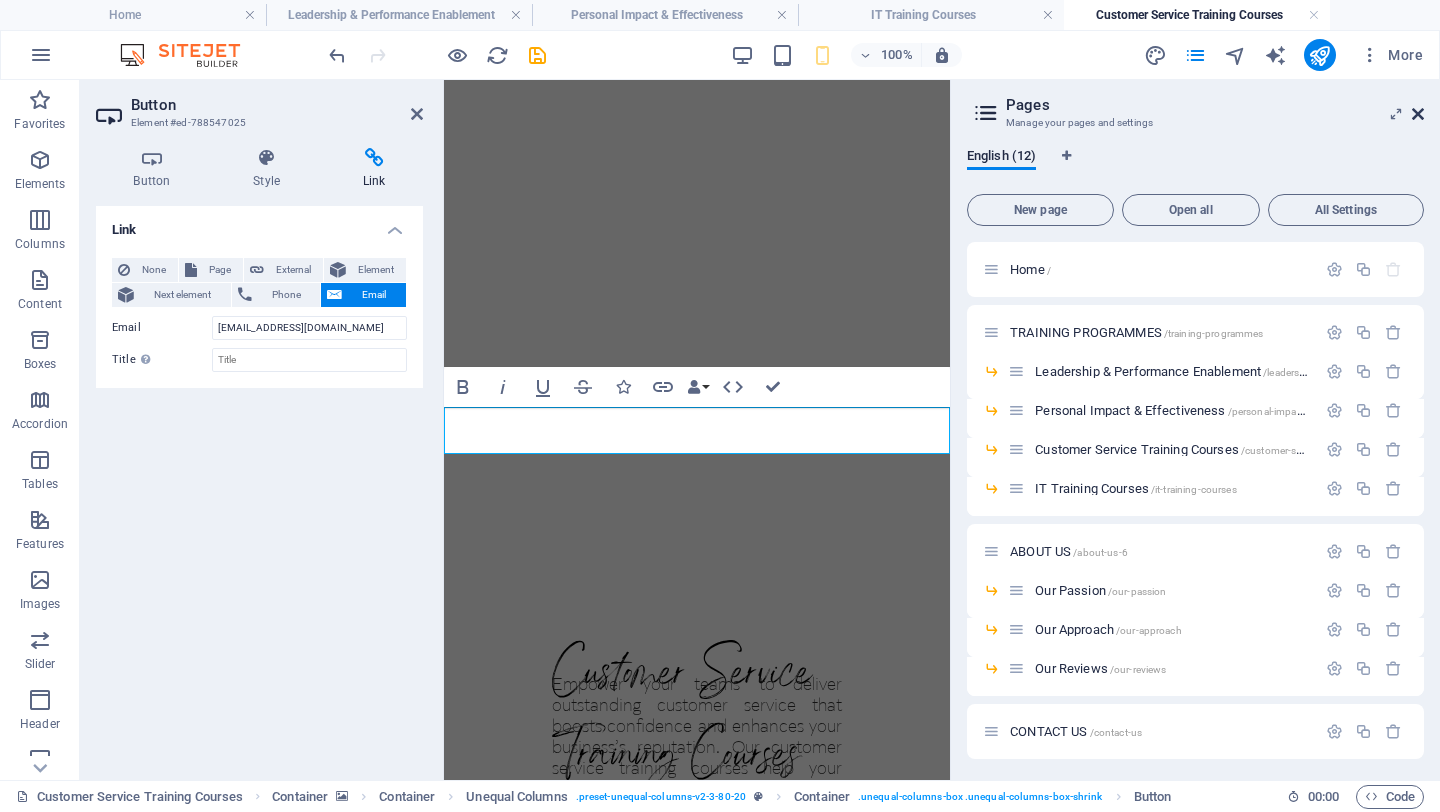 click at bounding box center (1418, 114) 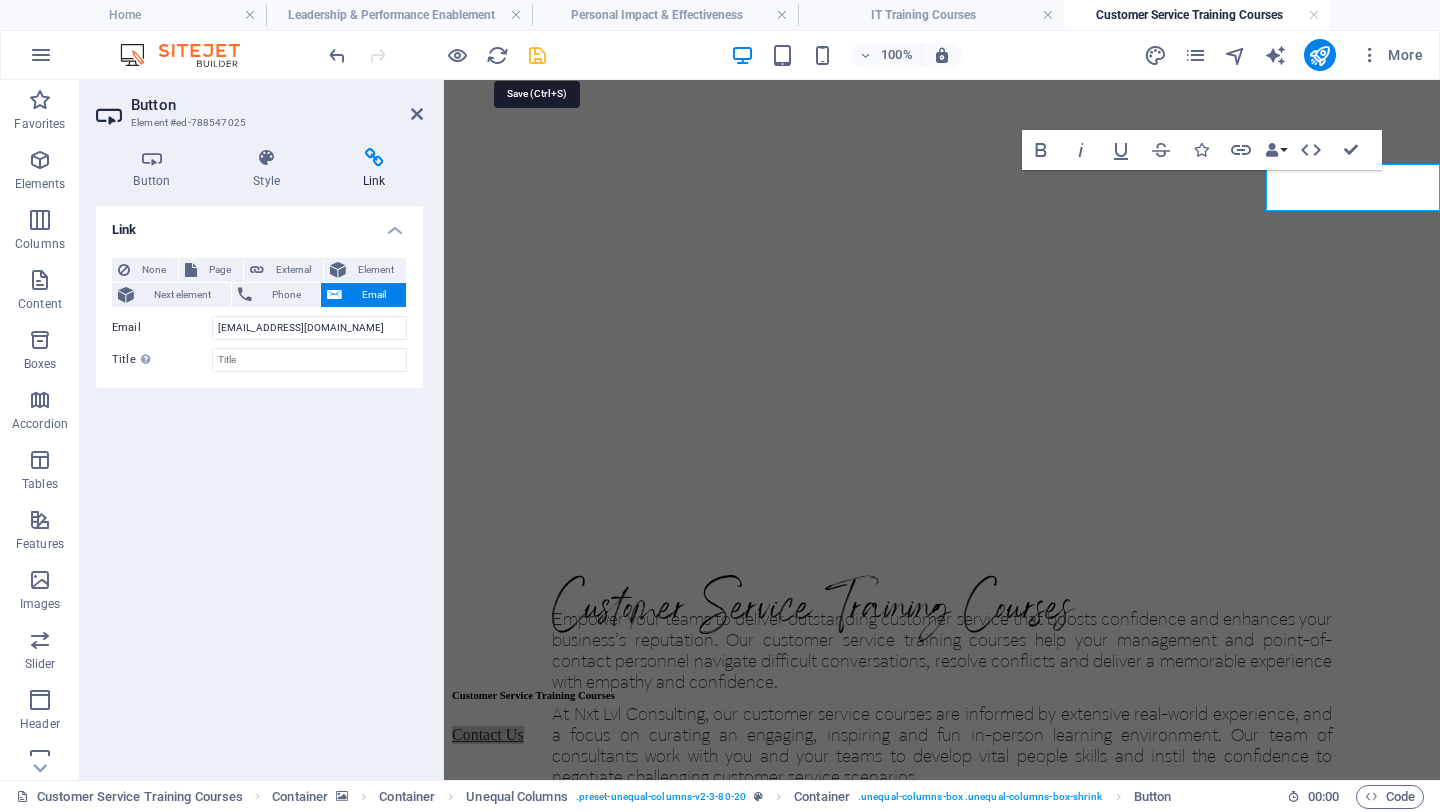 click at bounding box center [537, 55] 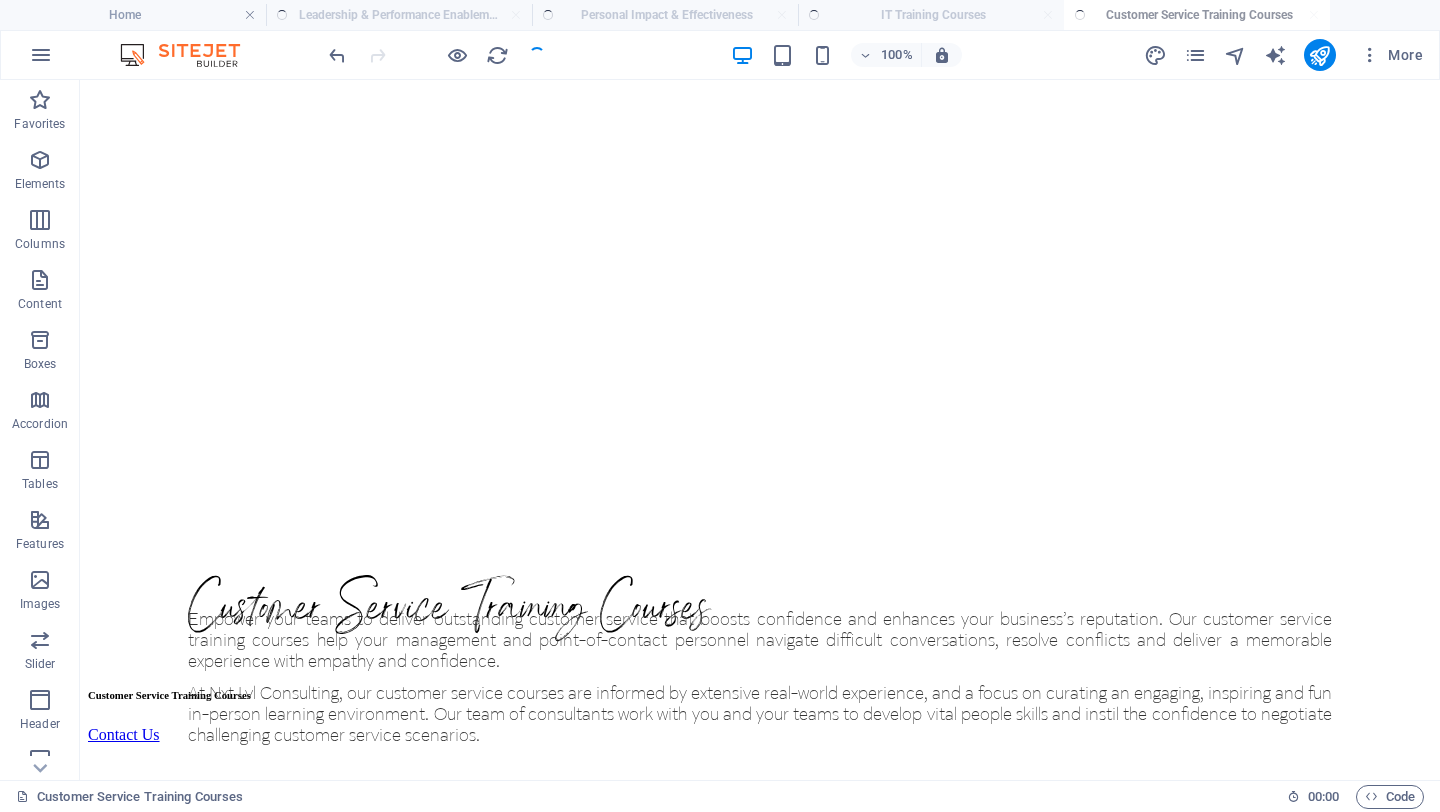click on "Home Leadership & Performance Enablement Personal Impact & Effectiveness IT Training Courses  Customer Service Training Courses" at bounding box center [720, 15] 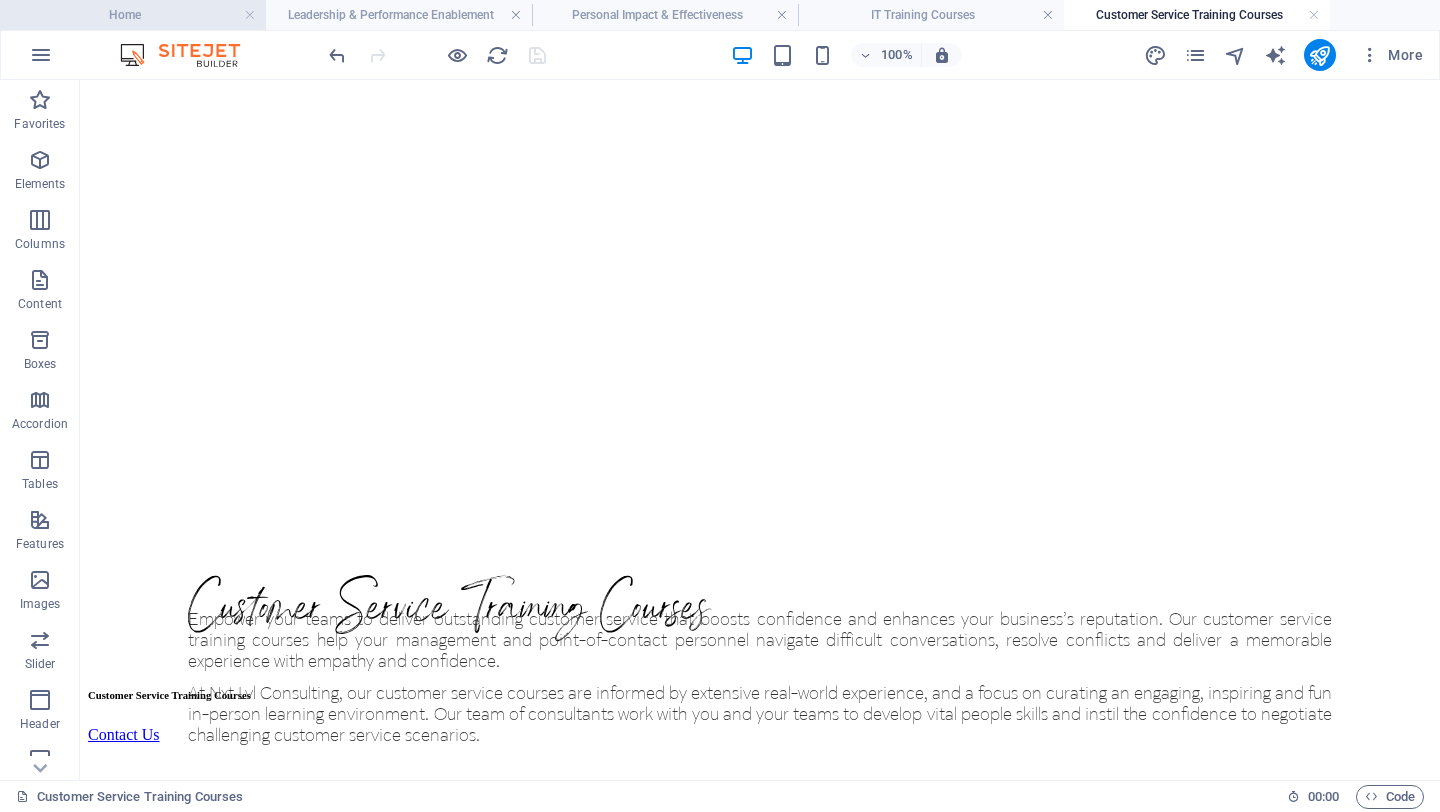 click on "Home" at bounding box center (133, 15) 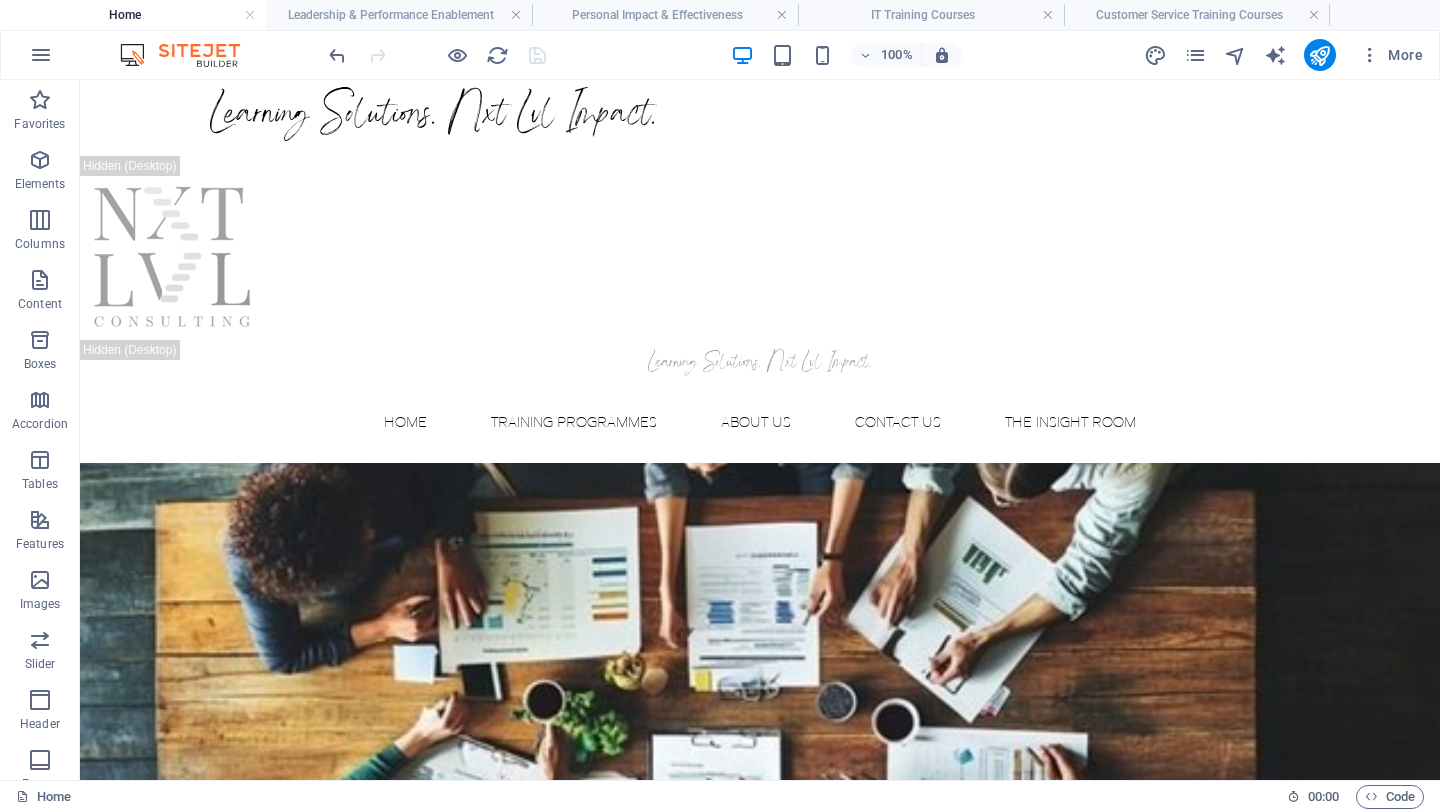 scroll, scrollTop: 0, scrollLeft: 0, axis: both 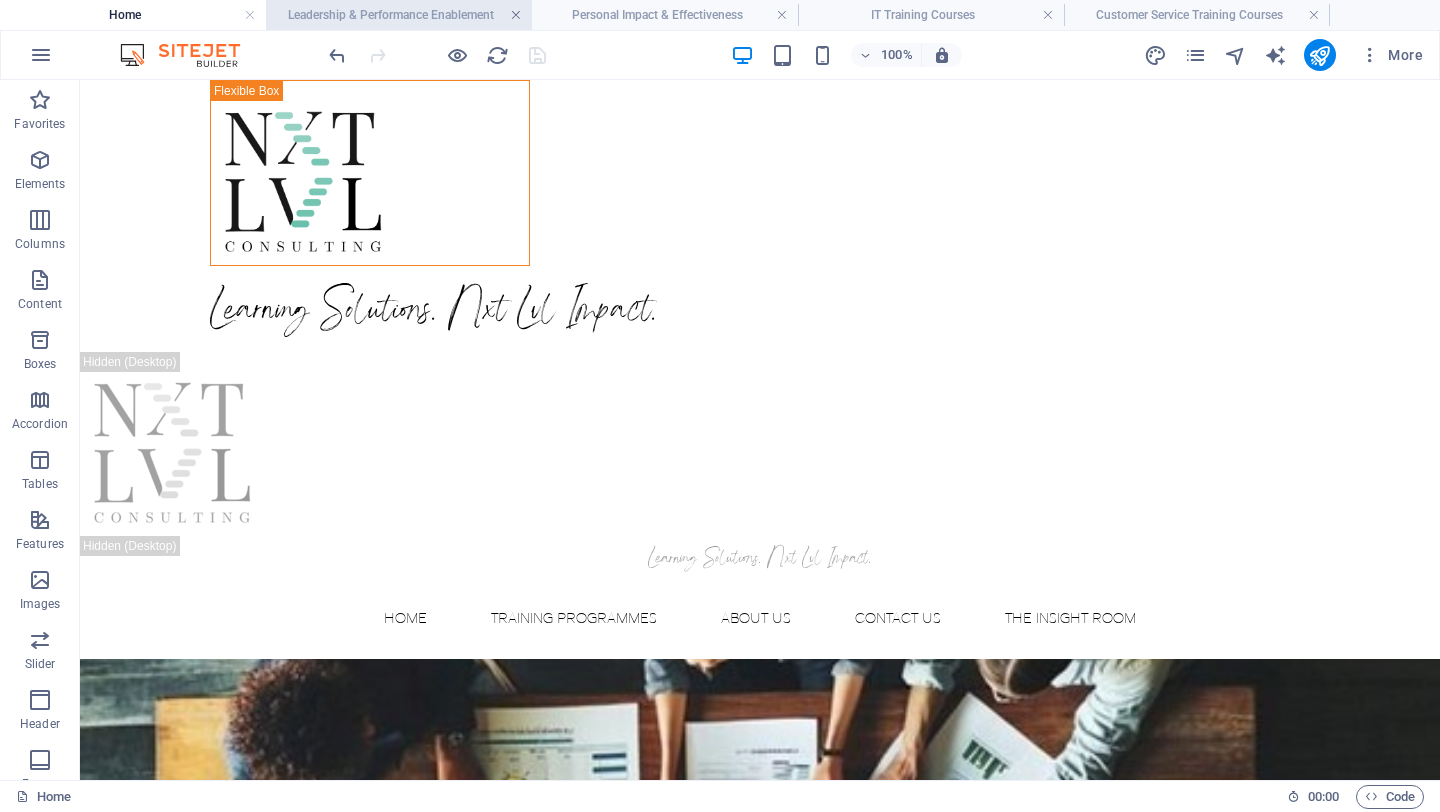 click at bounding box center (516, 15) 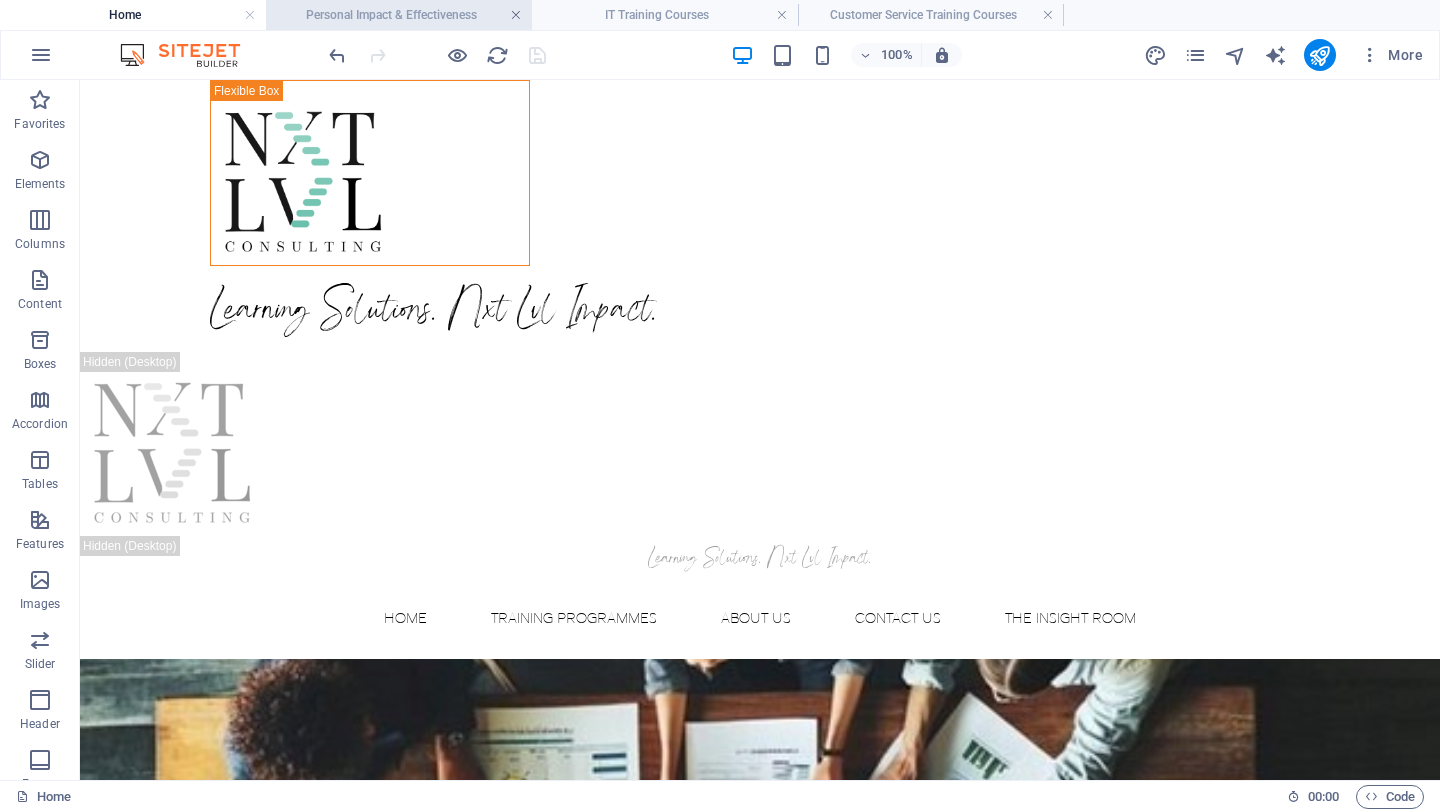 click at bounding box center (516, 15) 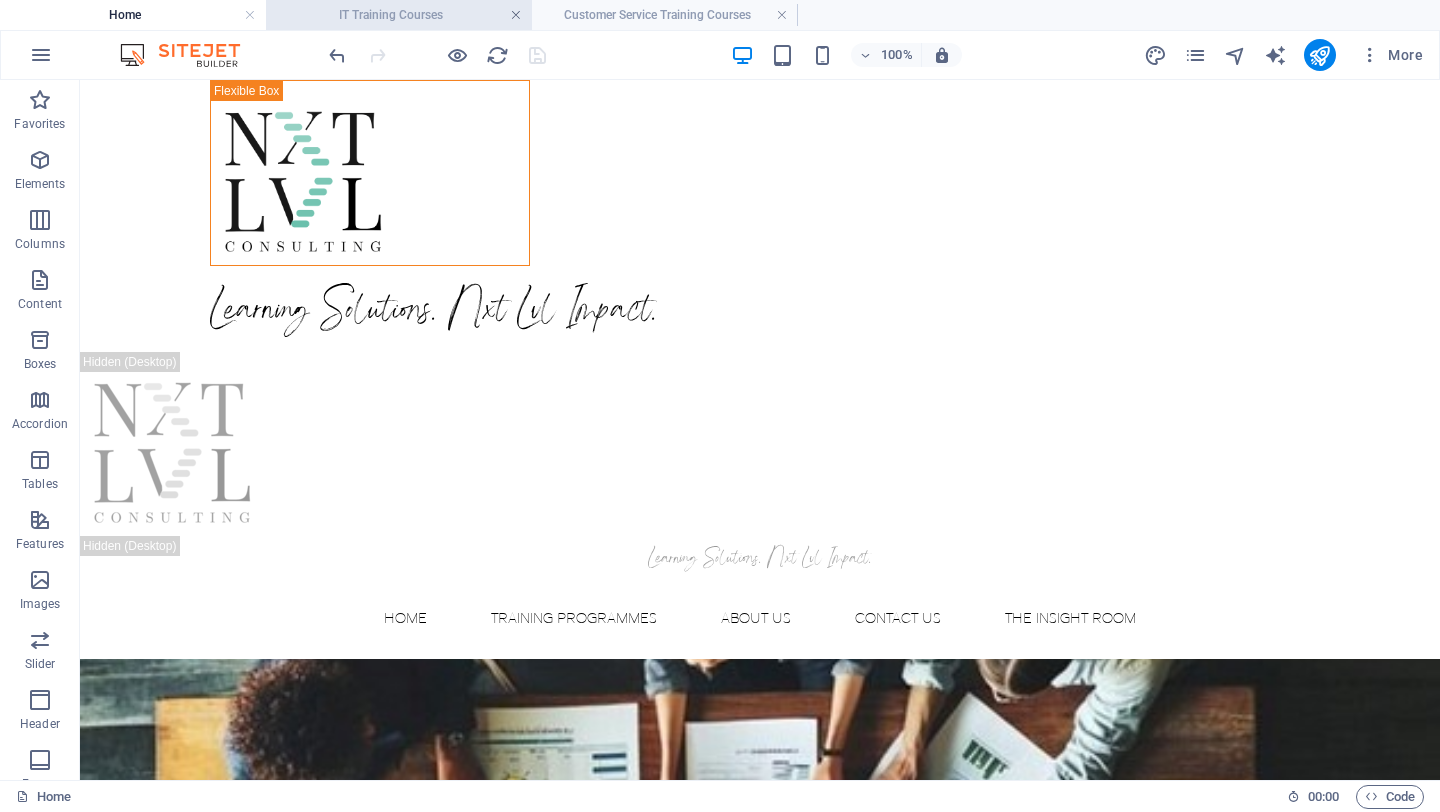 click at bounding box center (516, 15) 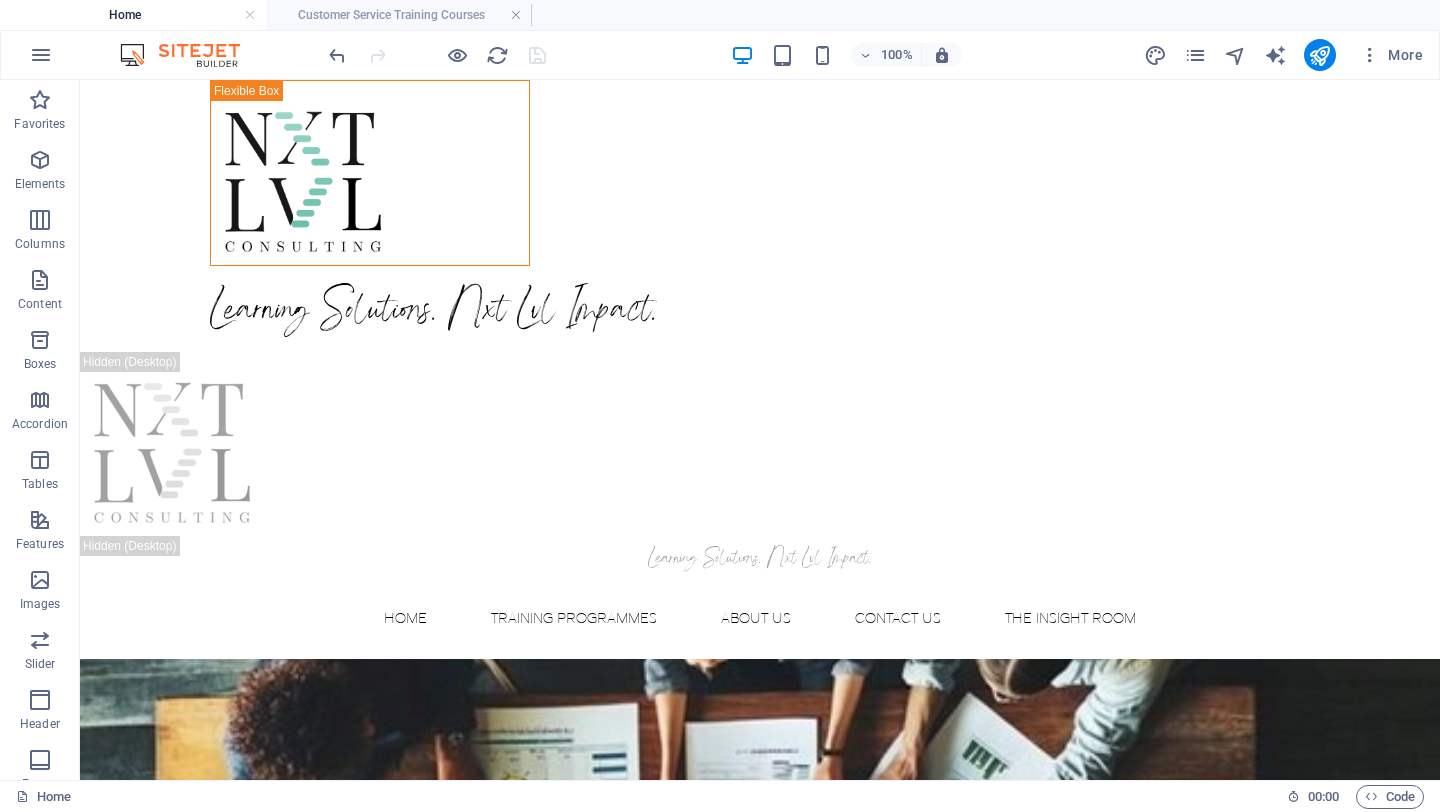 click at bounding box center [516, 15] 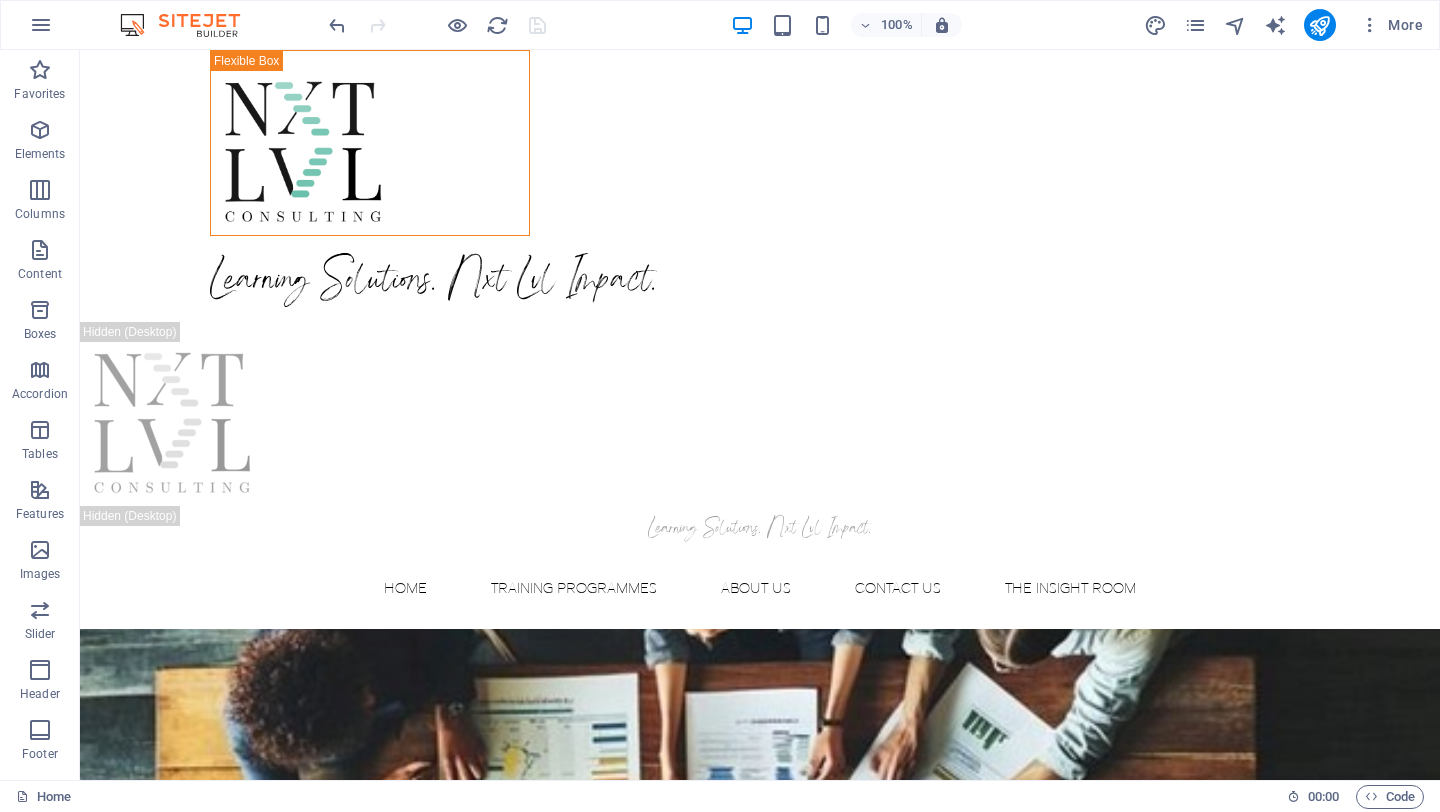 click on "More" at bounding box center [1287, 25] 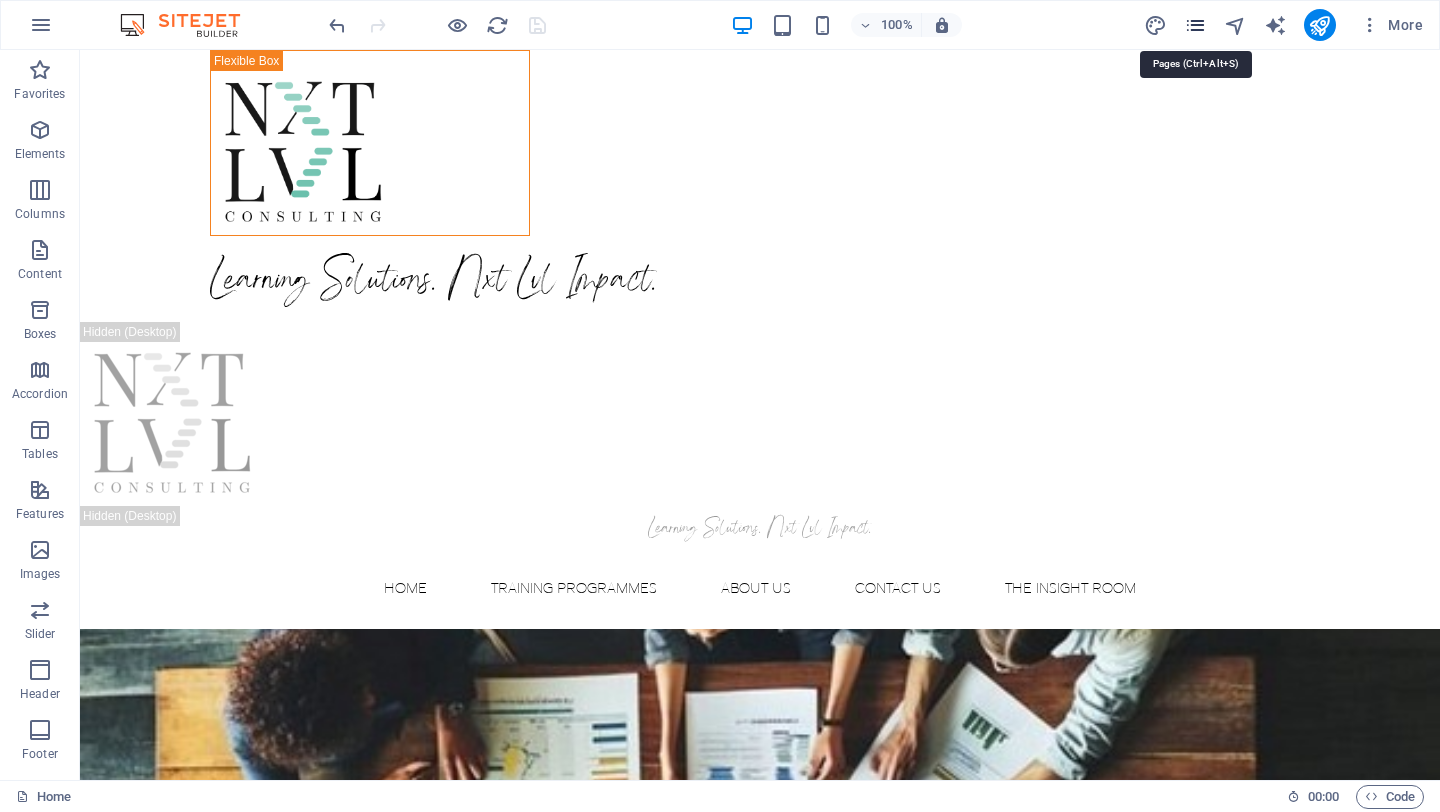 click at bounding box center [1195, 25] 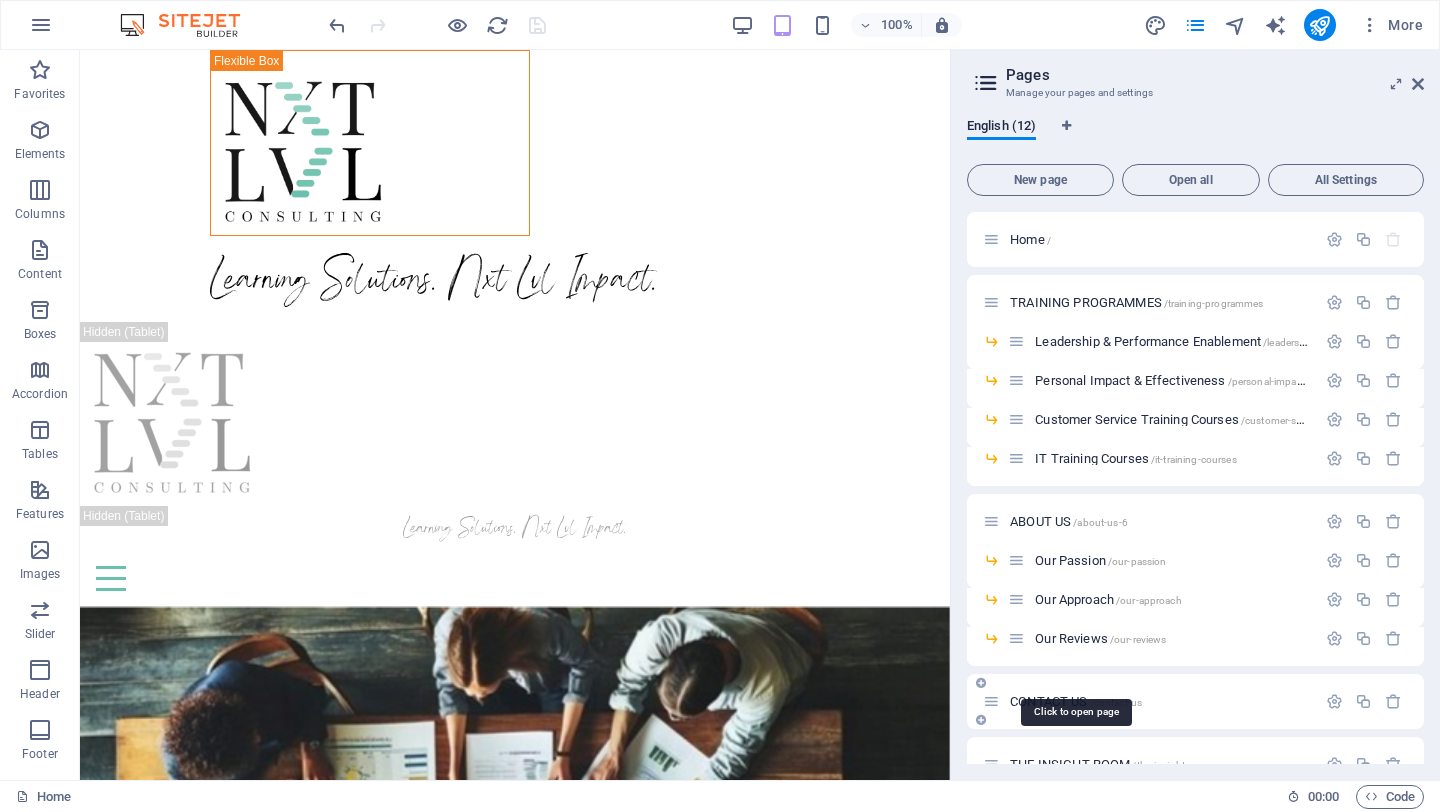 scroll, scrollTop: 36, scrollLeft: 0, axis: vertical 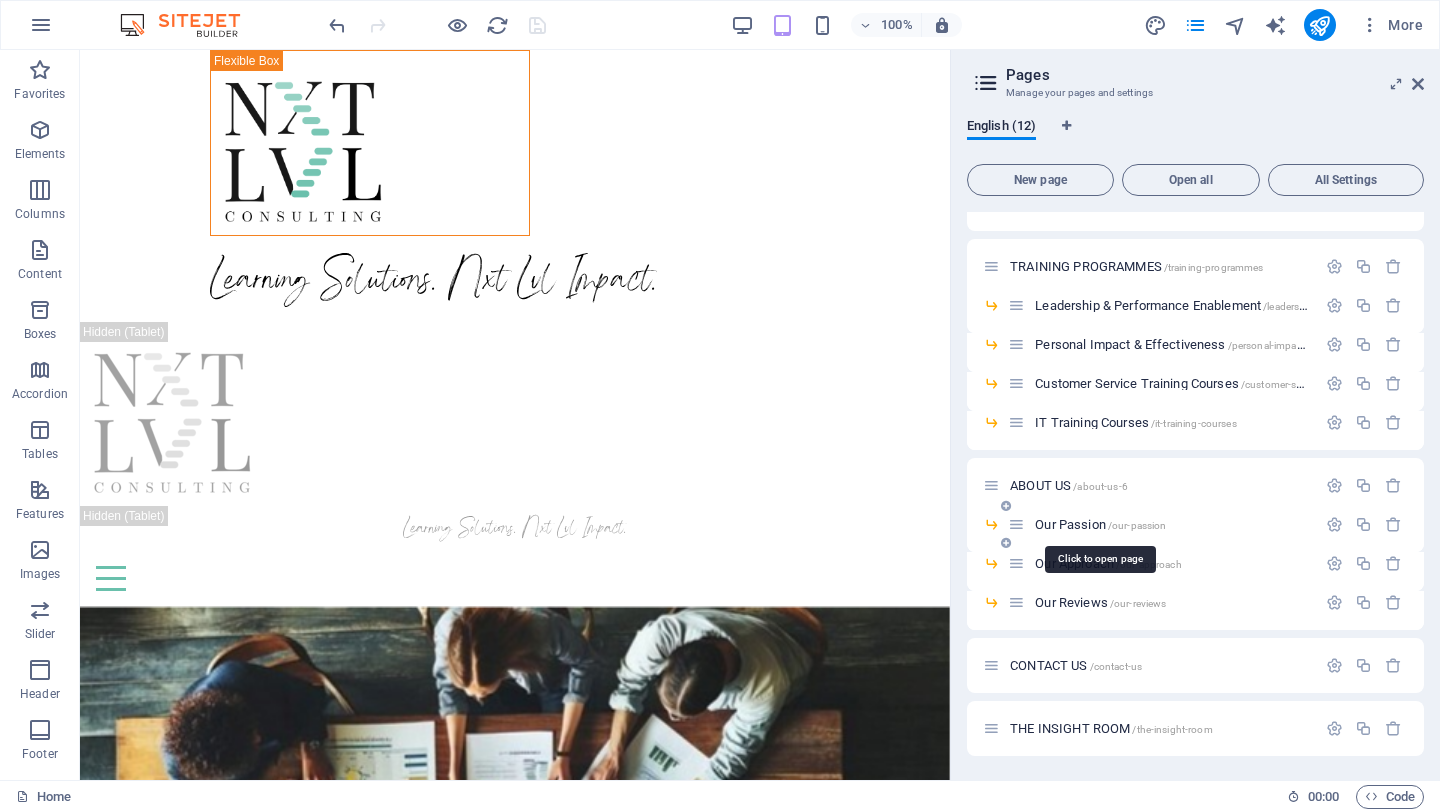 click on "Our Passion /our-passion" at bounding box center [1100, 524] 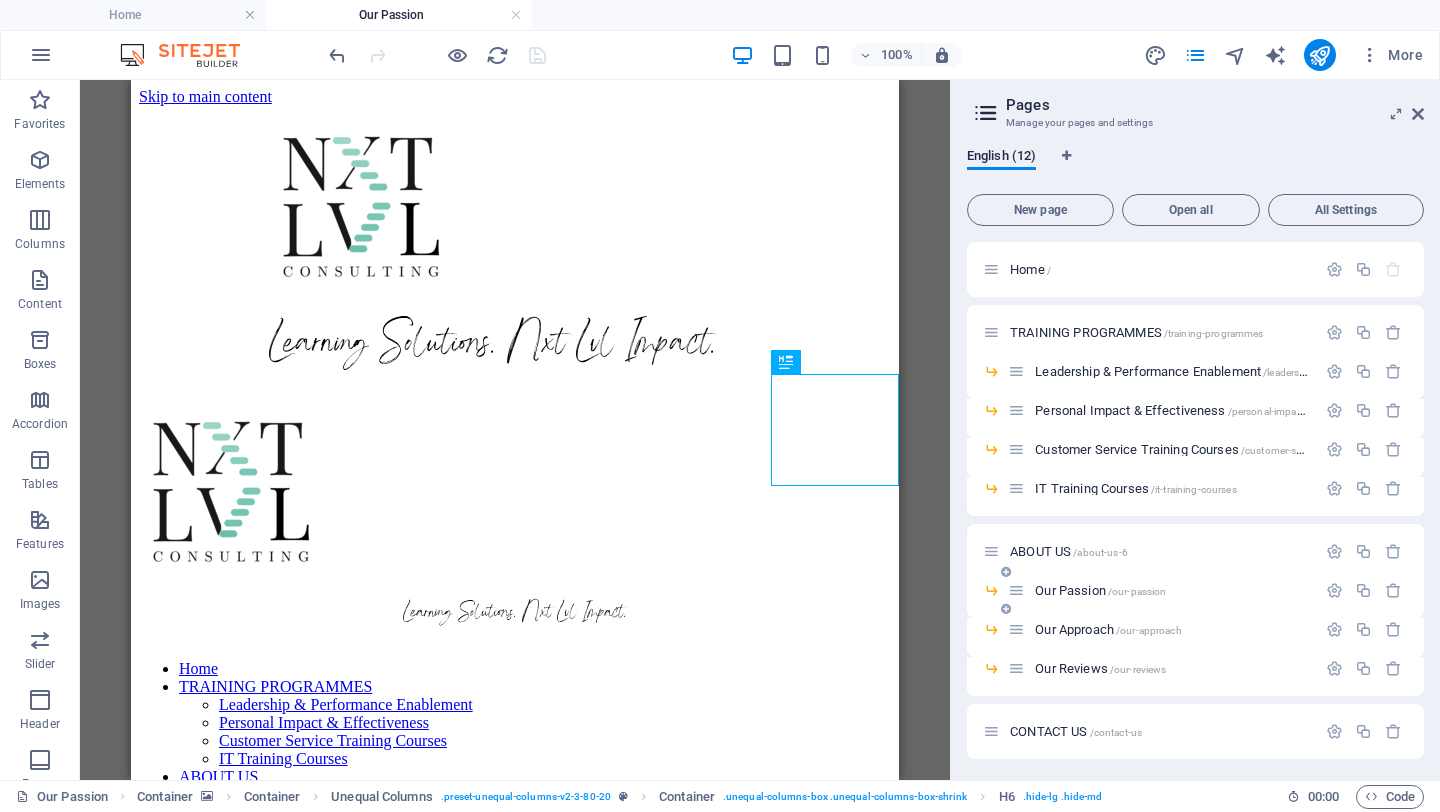 scroll, scrollTop: 617, scrollLeft: 0, axis: vertical 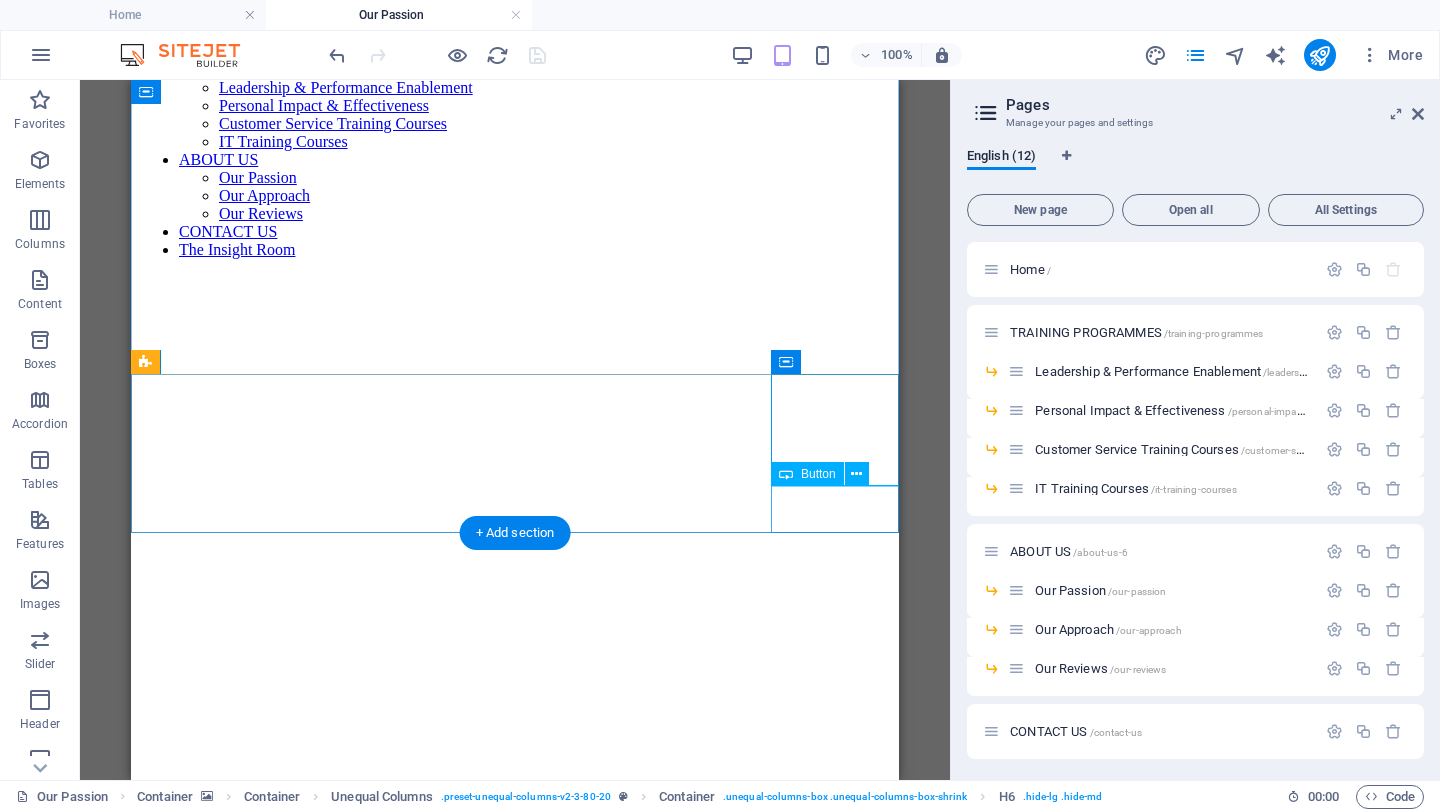 click on "Contact Us" at bounding box center [515, 1060] 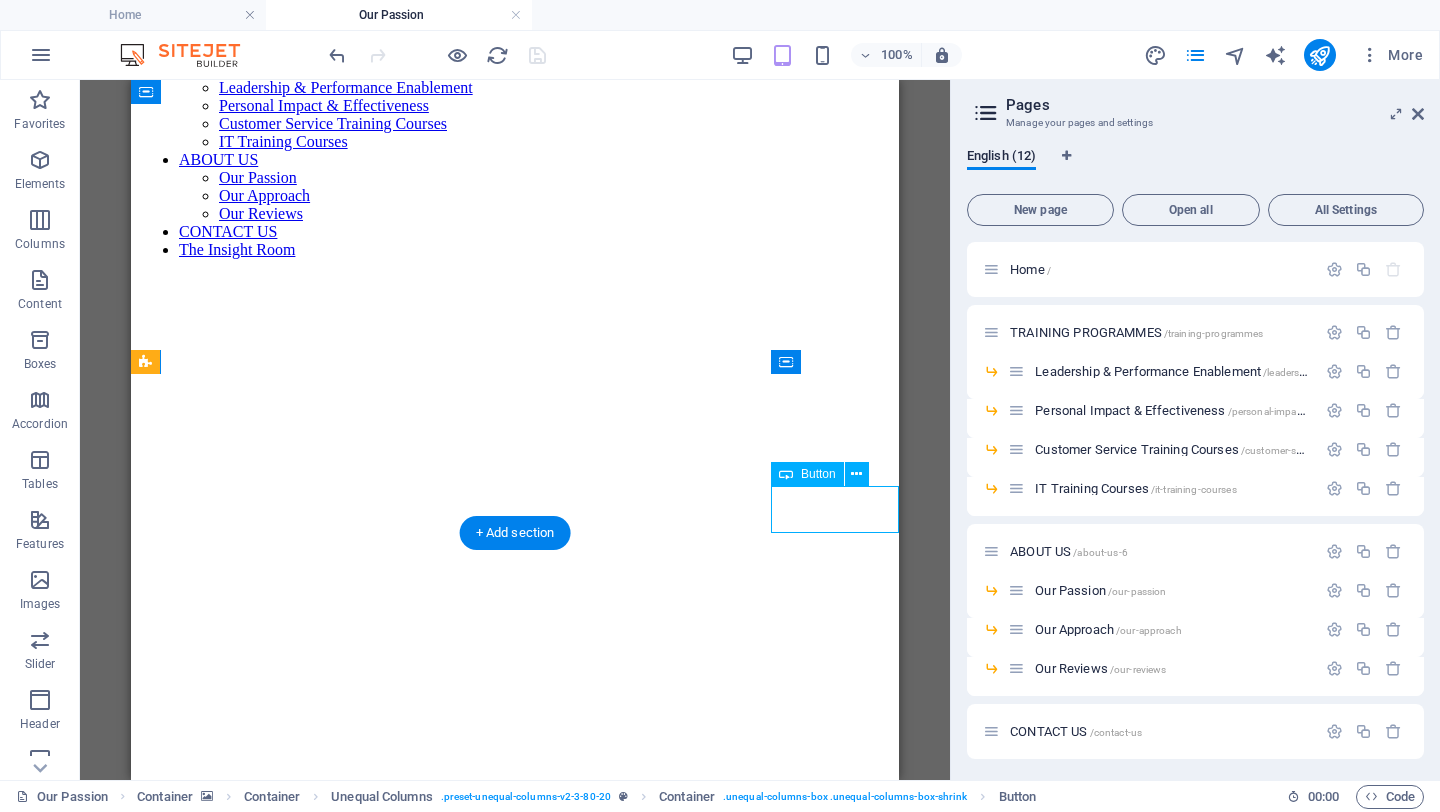 click on "Contact Us" at bounding box center [515, 1060] 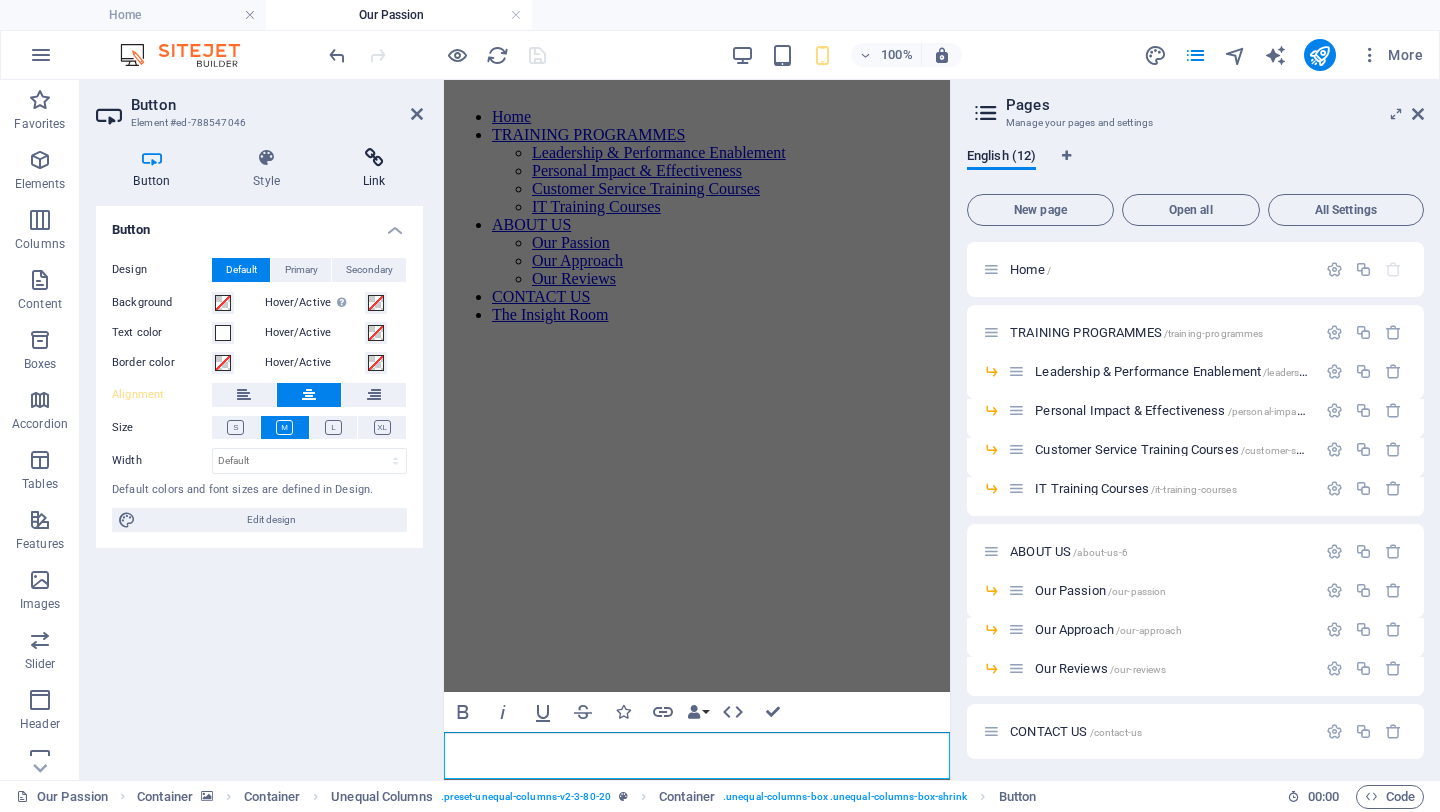 click on "Link" at bounding box center (374, 169) 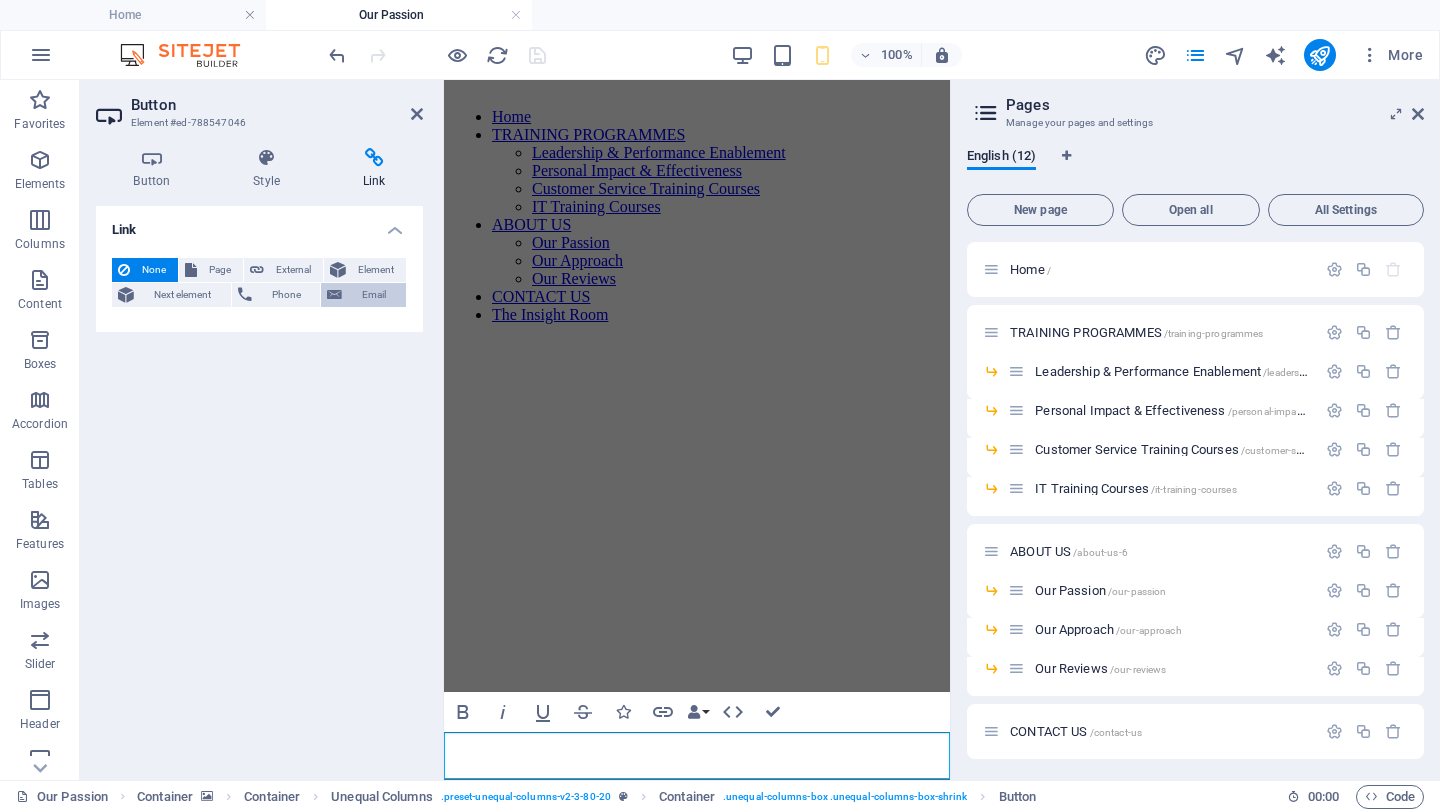 click on "Email" at bounding box center (374, 295) 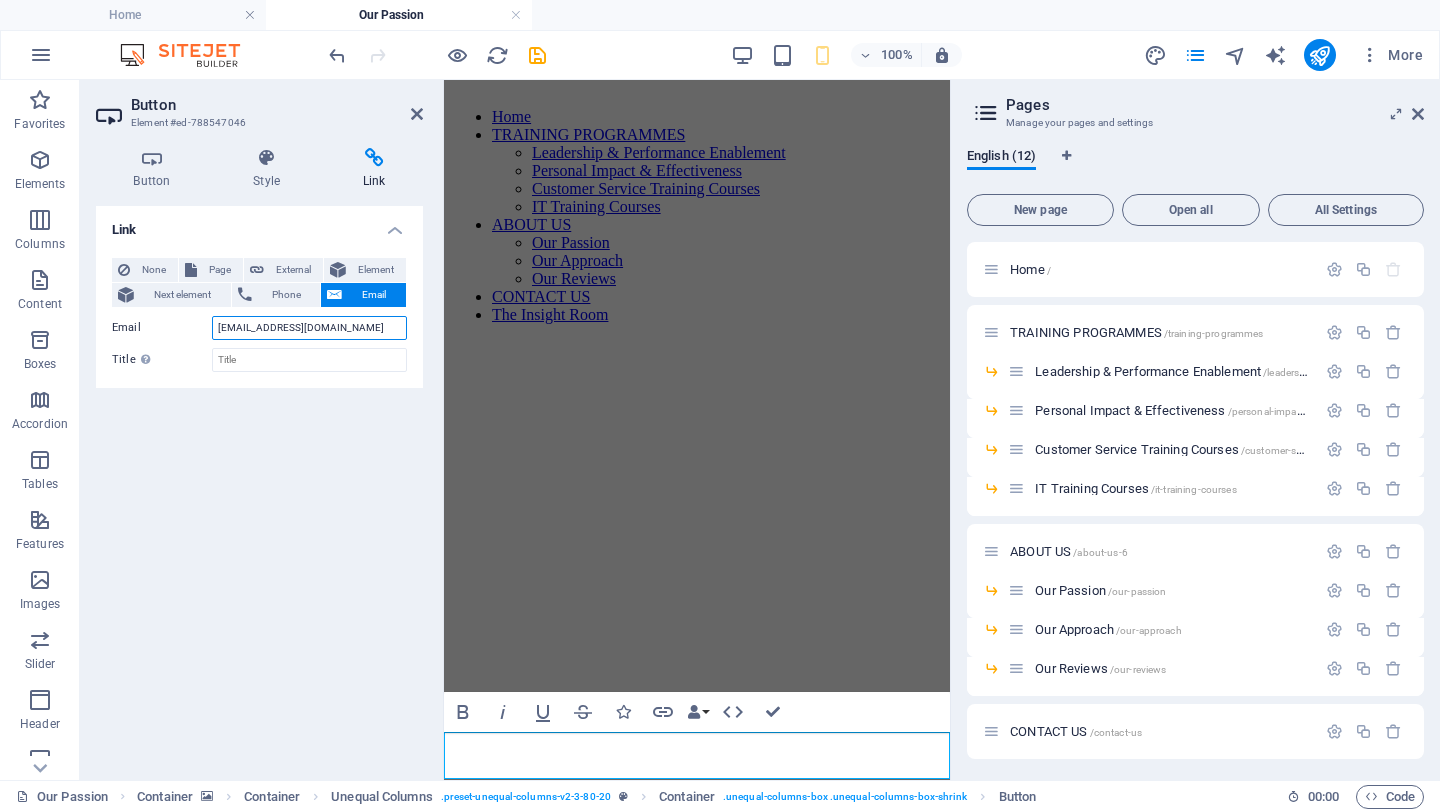 type on "[EMAIL_ADDRESS][DOMAIN_NAME]" 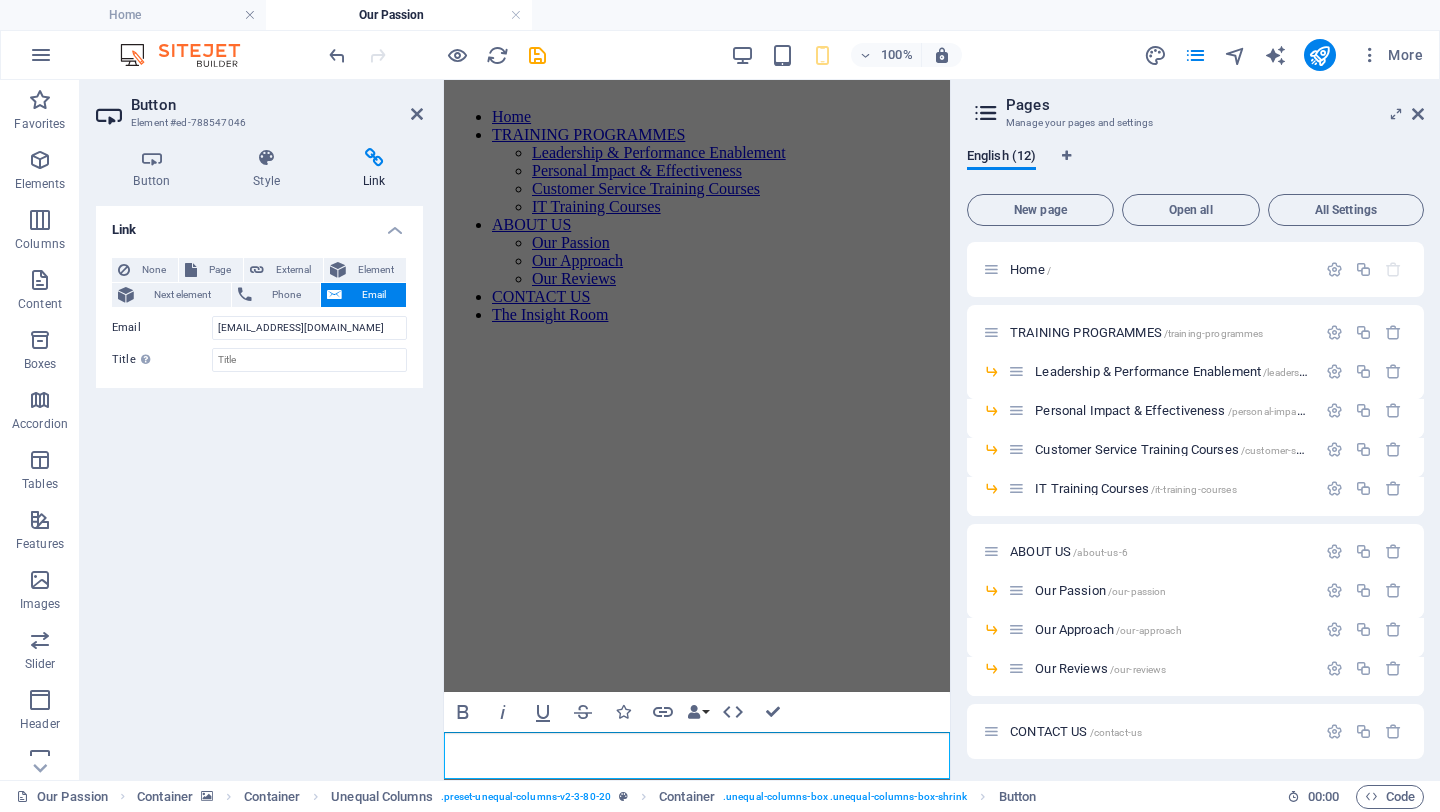 click at bounding box center (697, 340) 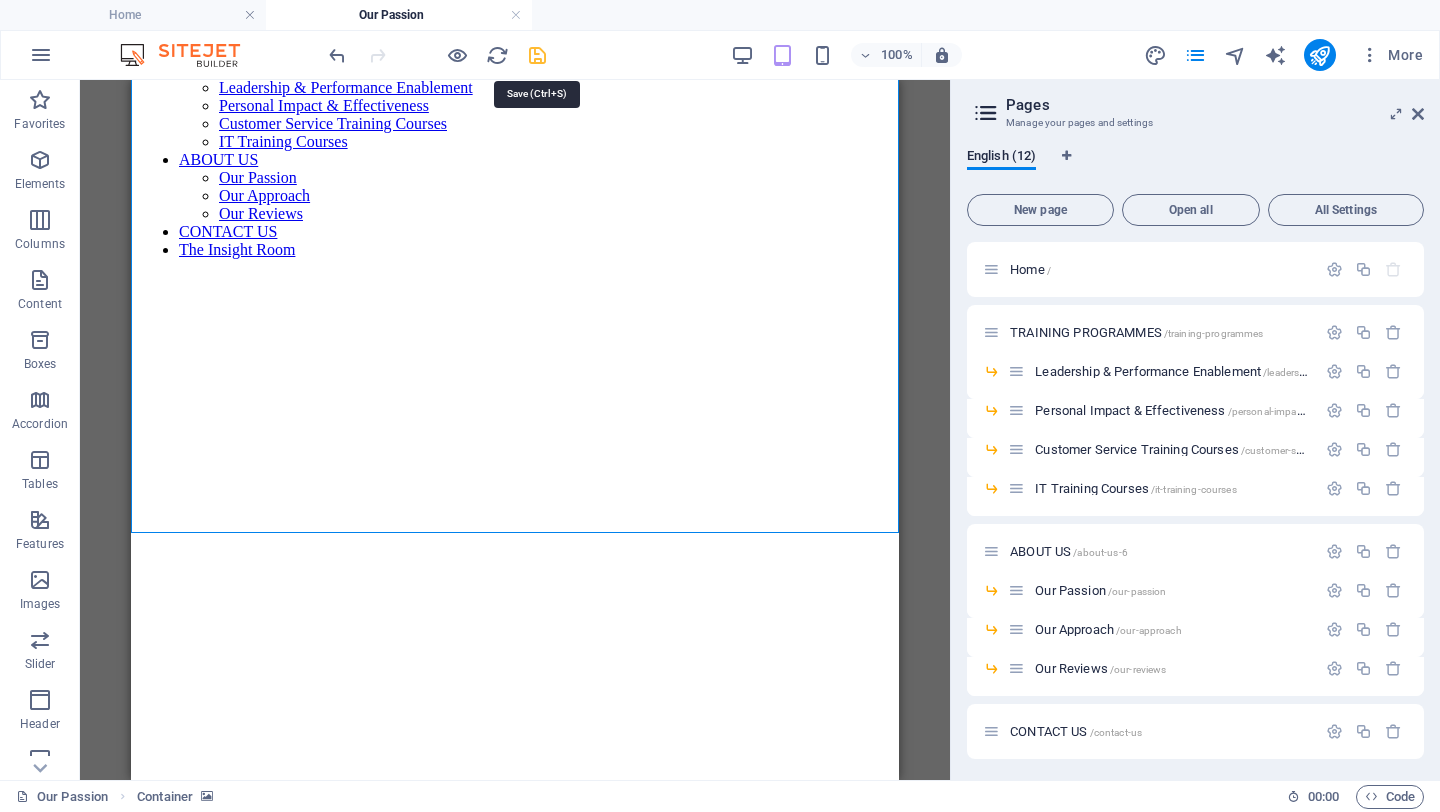 click at bounding box center (537, 55) 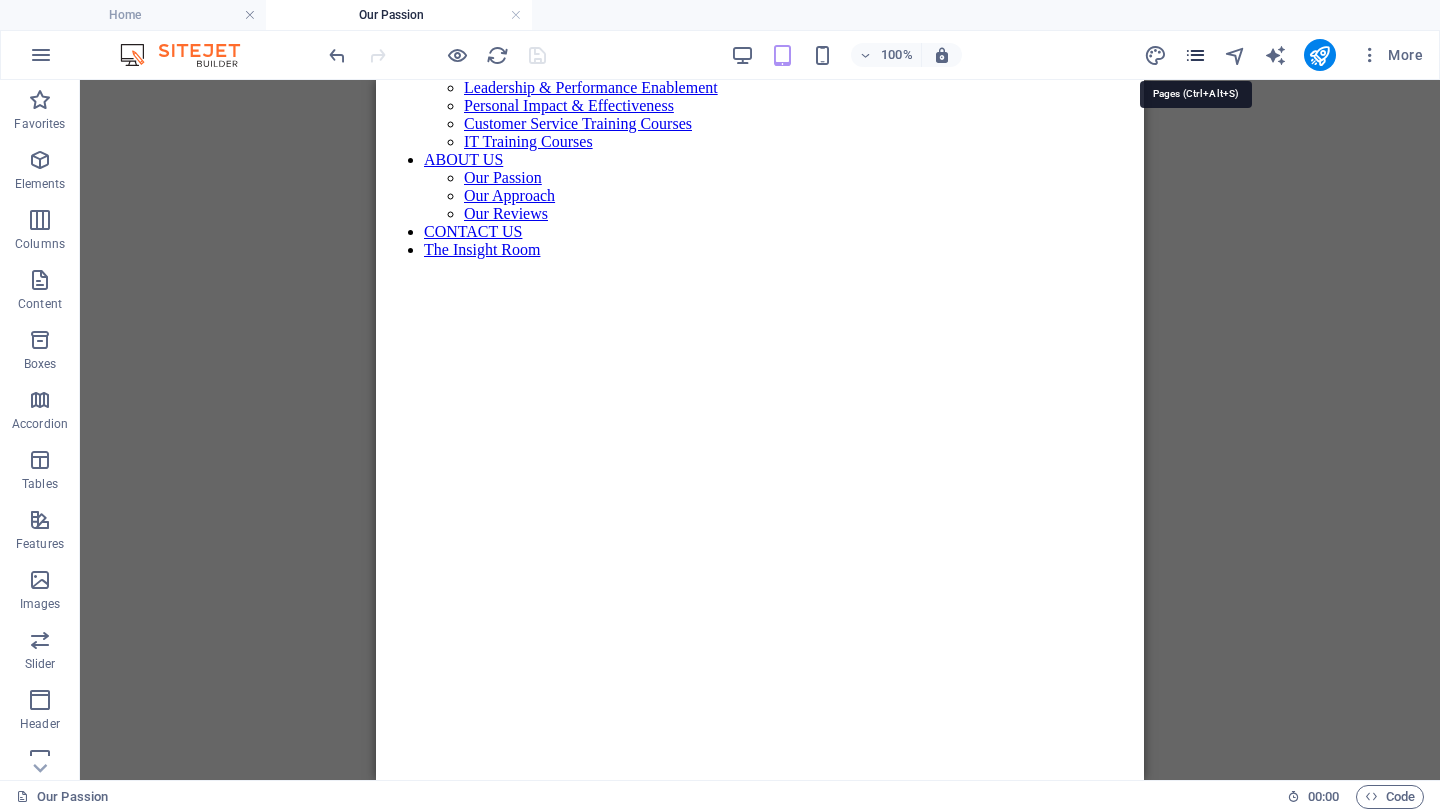 click at bounding box center [1195, 55] 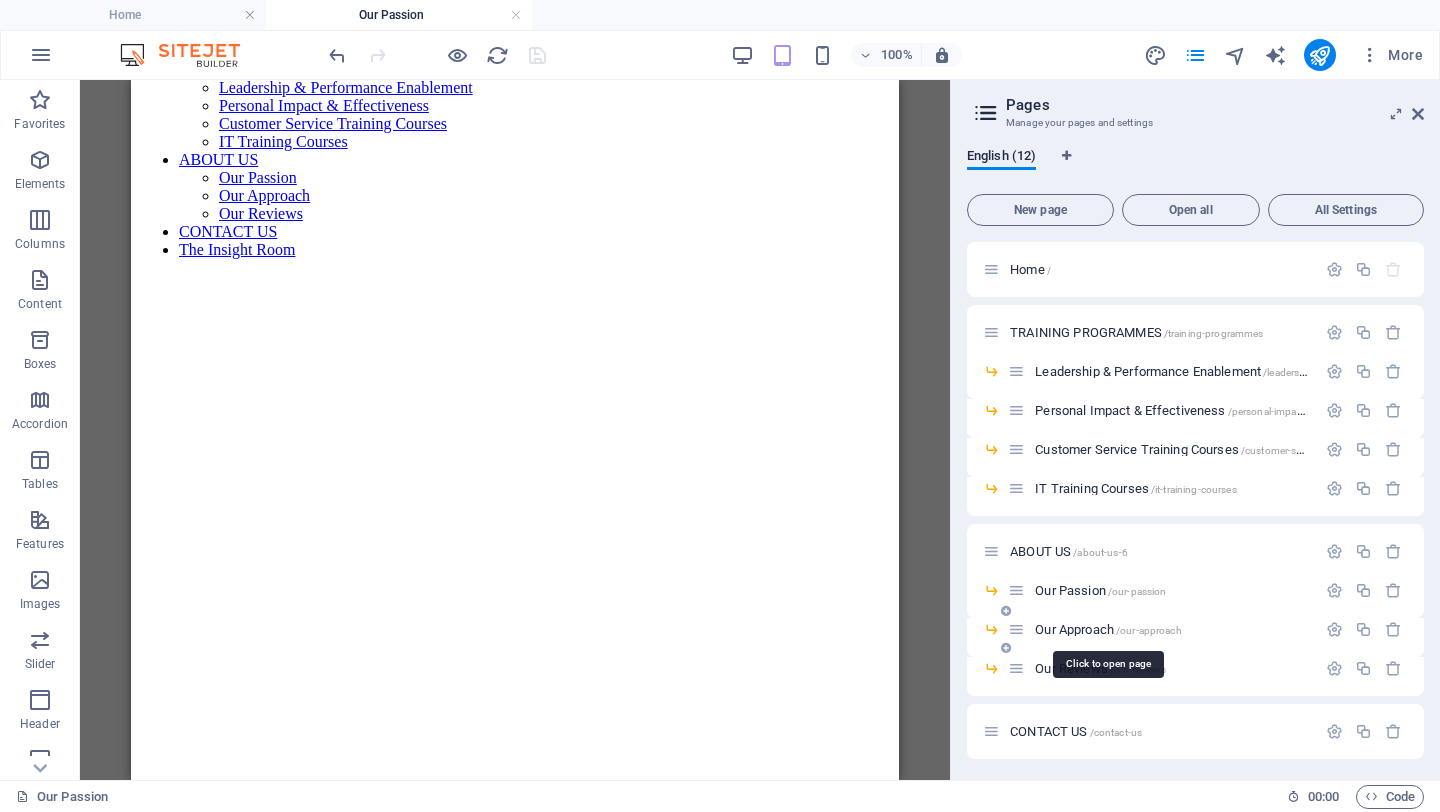 click on "Our Approach /our-approach" at bounding box center [1108, 629] 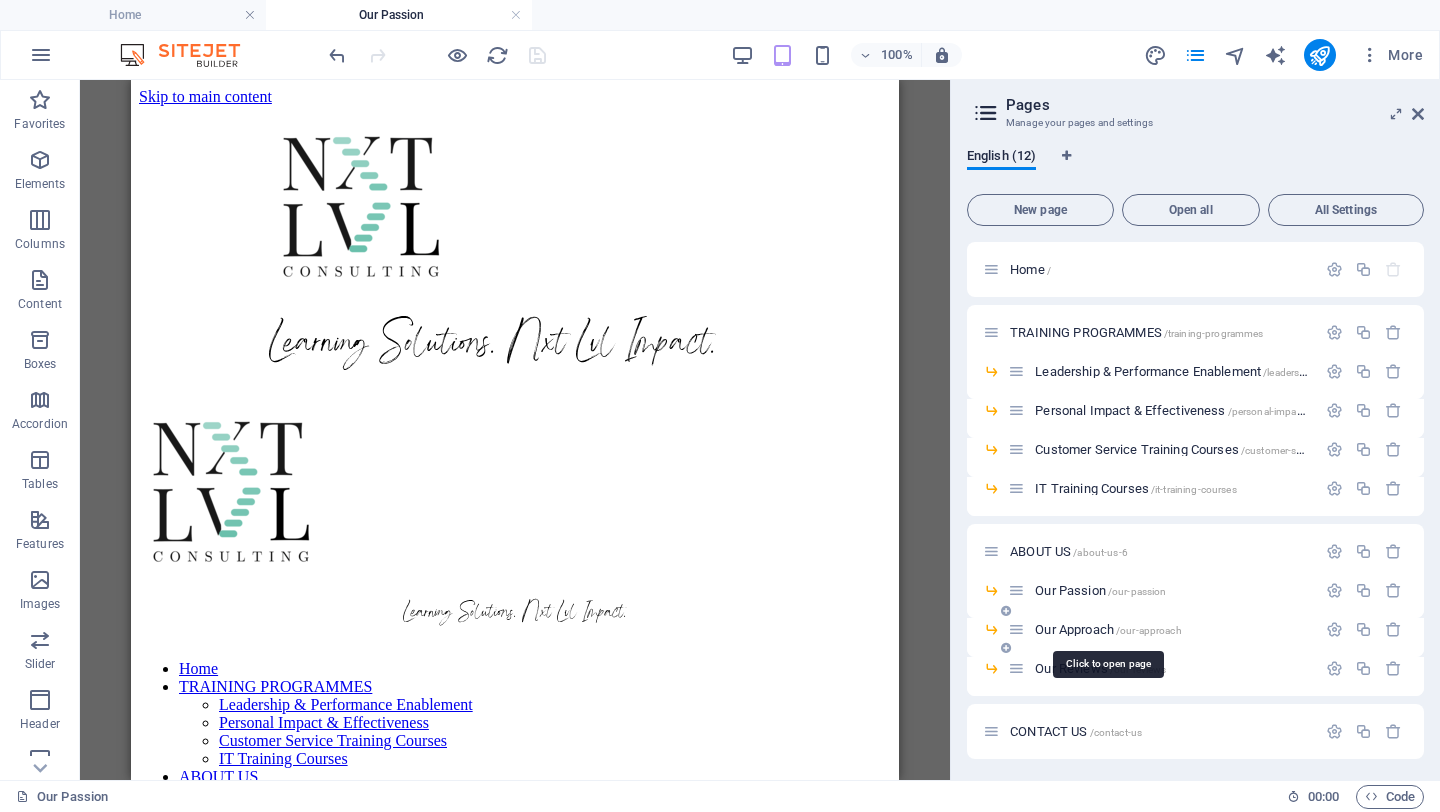 click on "Our Reviews /our-reviews" at bounding box center (1100, 668) 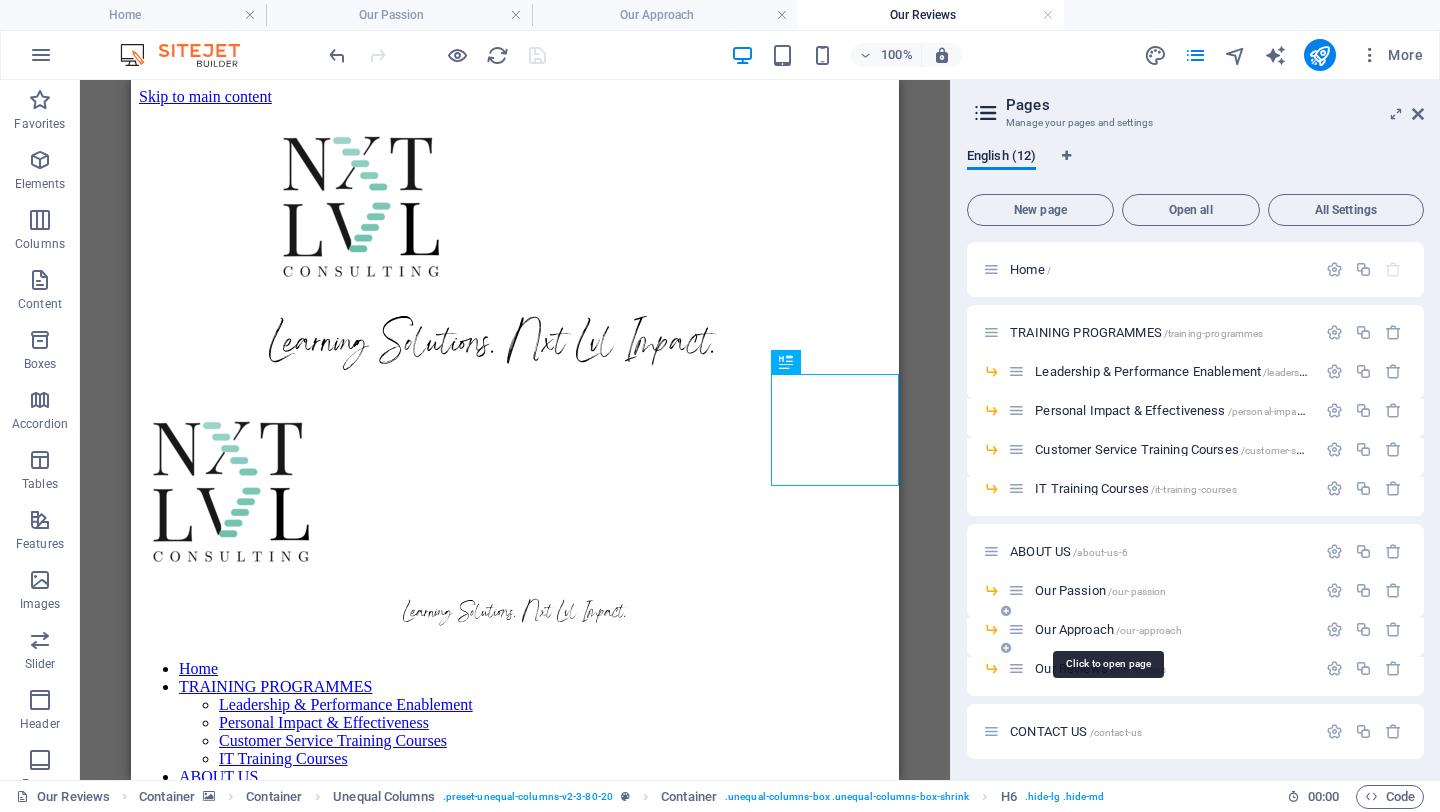 scroll, scrollTop: 617, scrollLeft: 0, axis: vertical 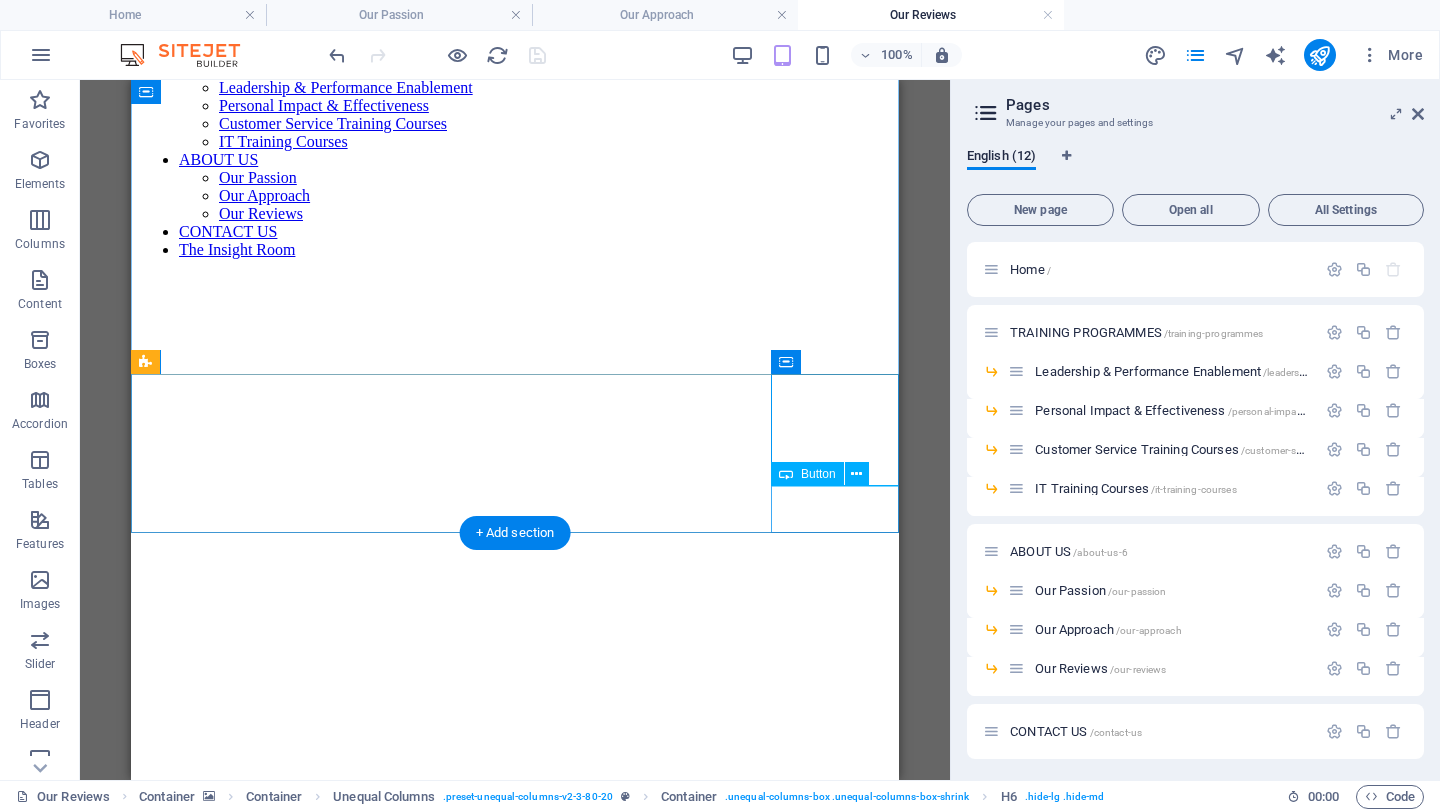 click on "Contact Us" at bounding box center (515, 1060) 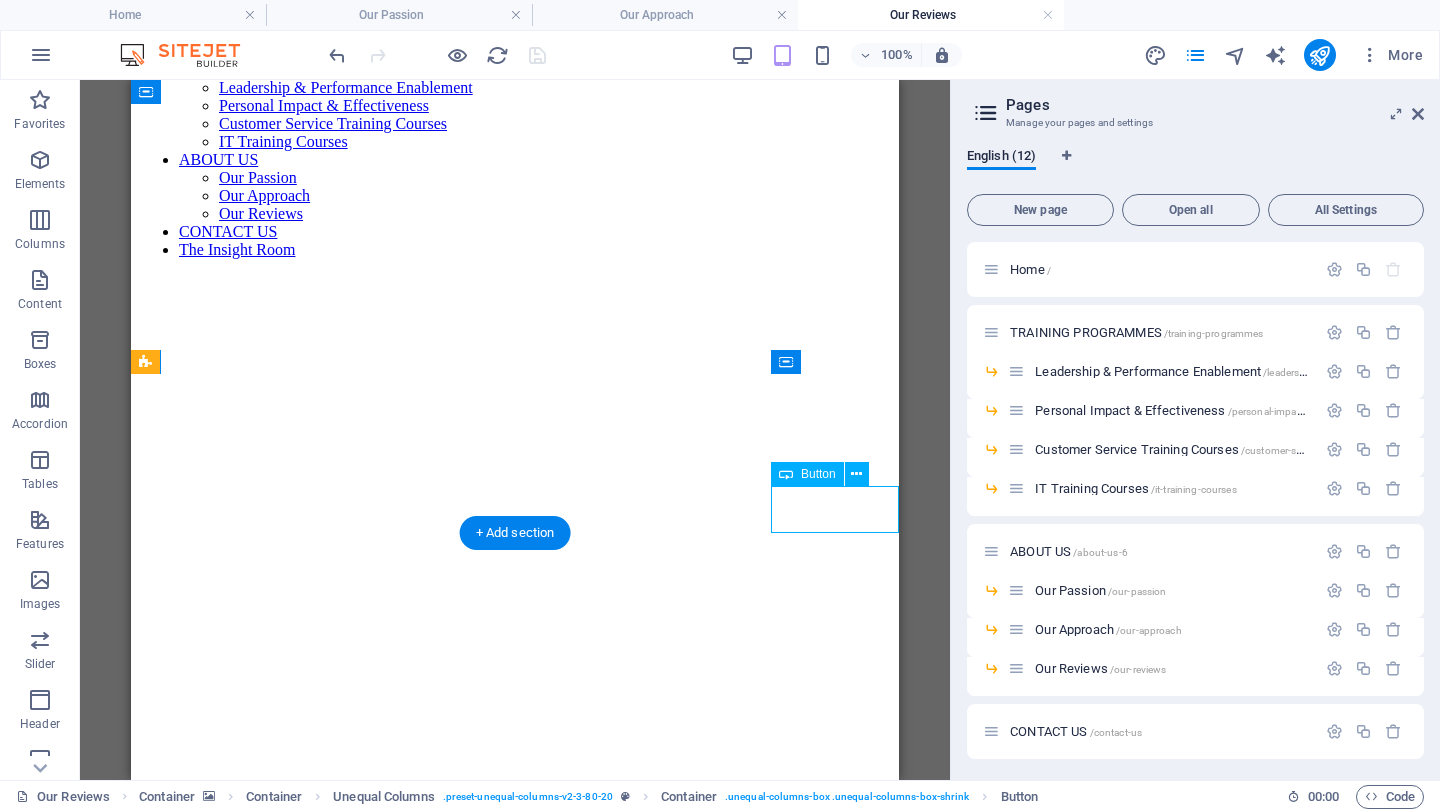 click on "Contact Us" at bounding box center [515, 1060] 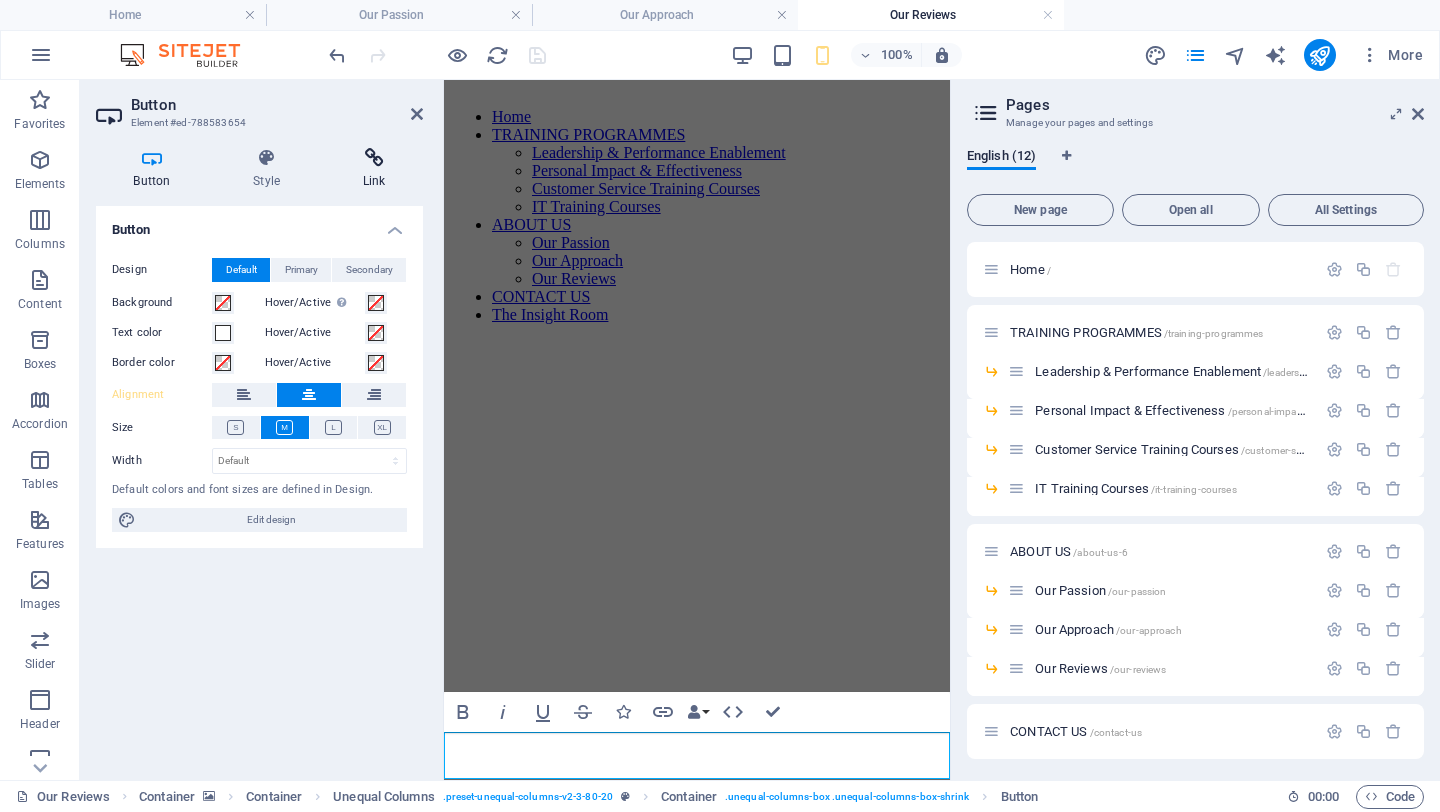 click at bounding box center (374, 158) 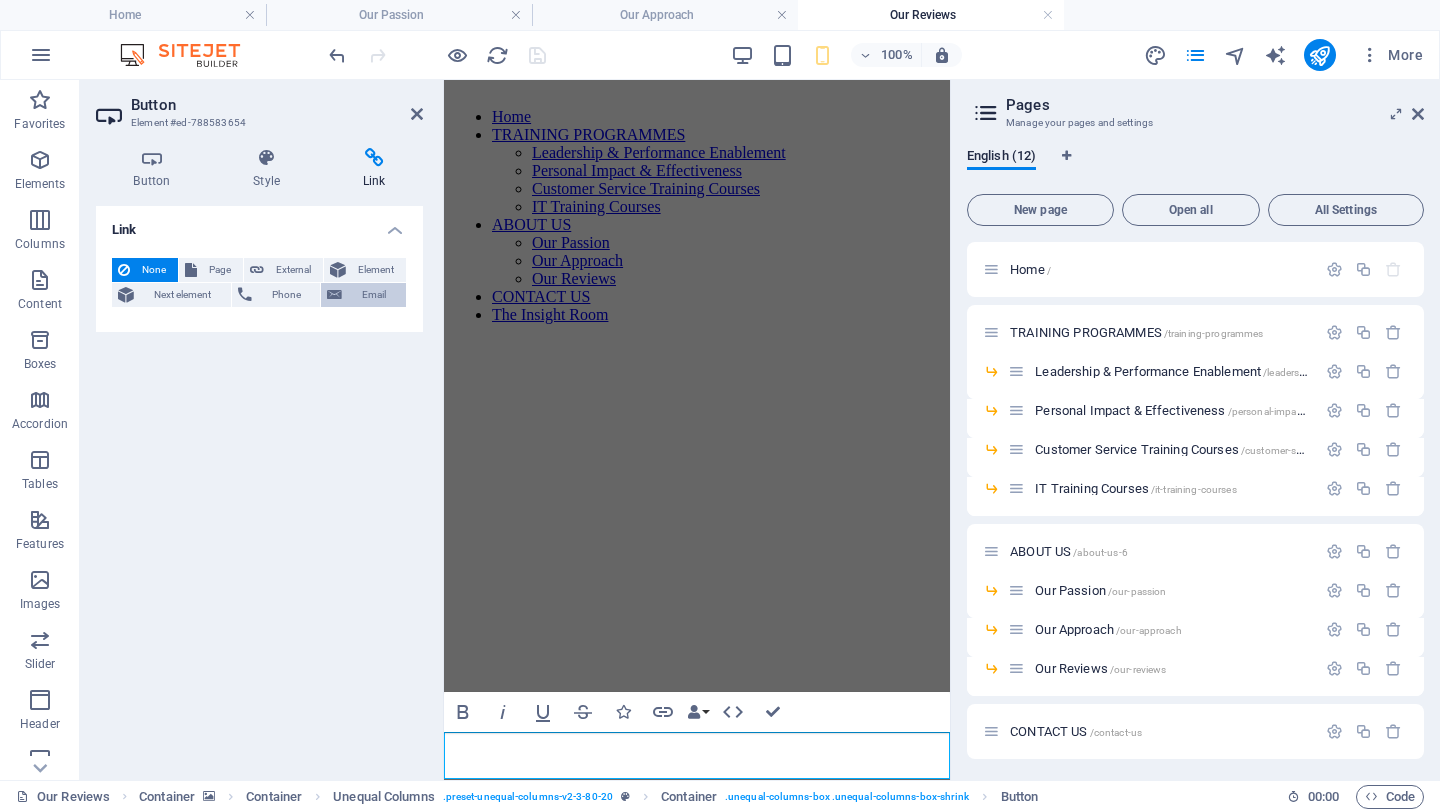 click on "Email" at bounding box center (374, 295) 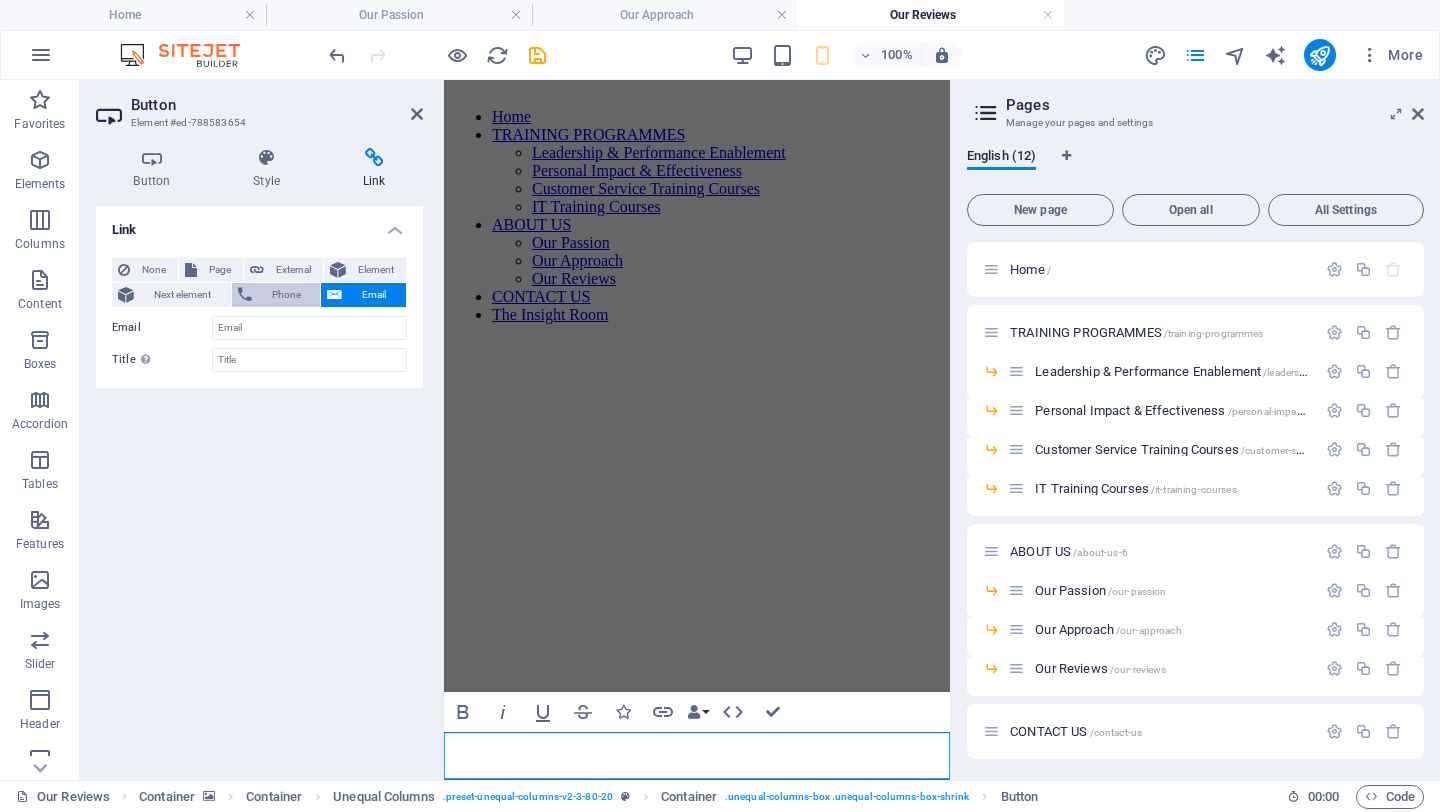 click on "Phone" at bounding box center [286, 295] 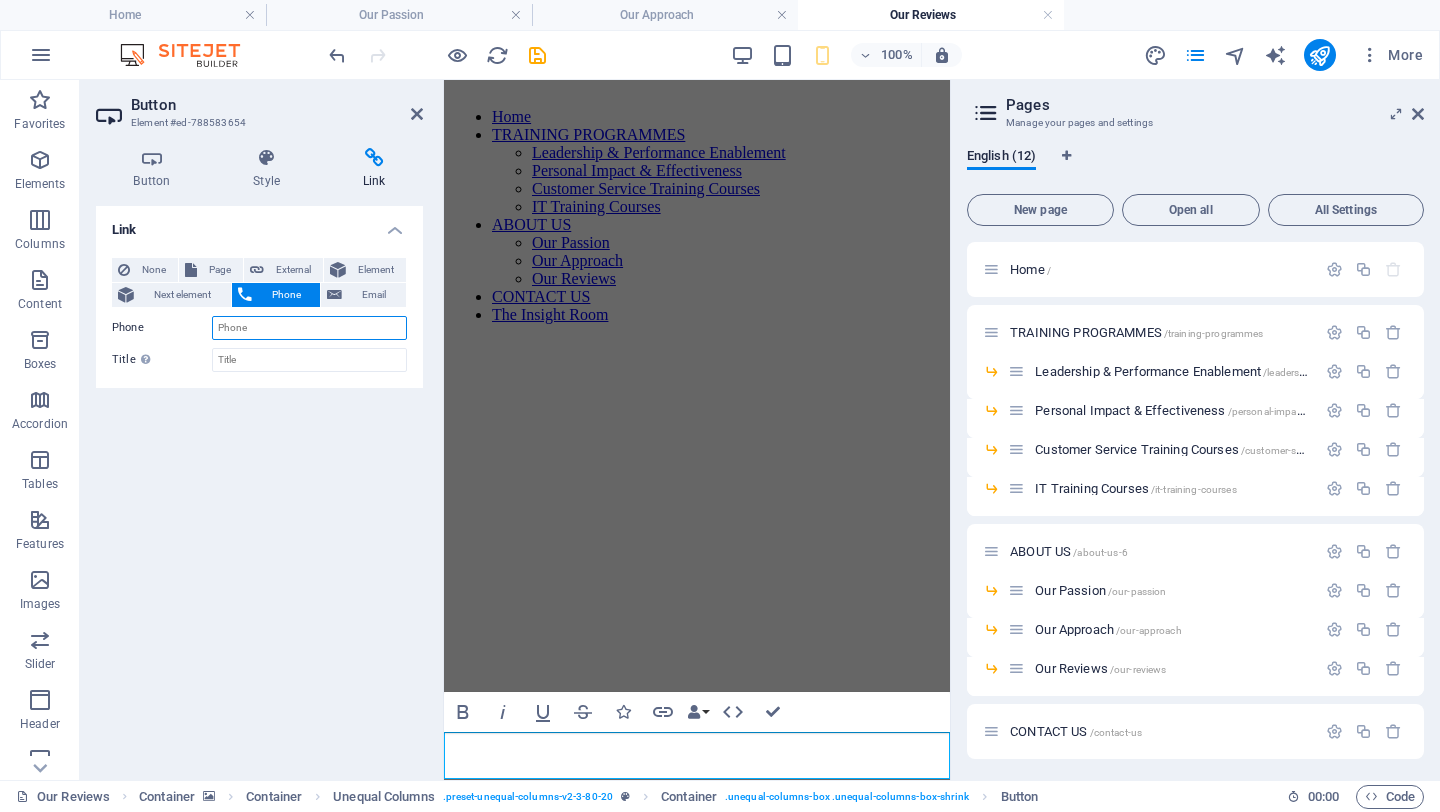 paste on "[PHONE_NUMBER]" 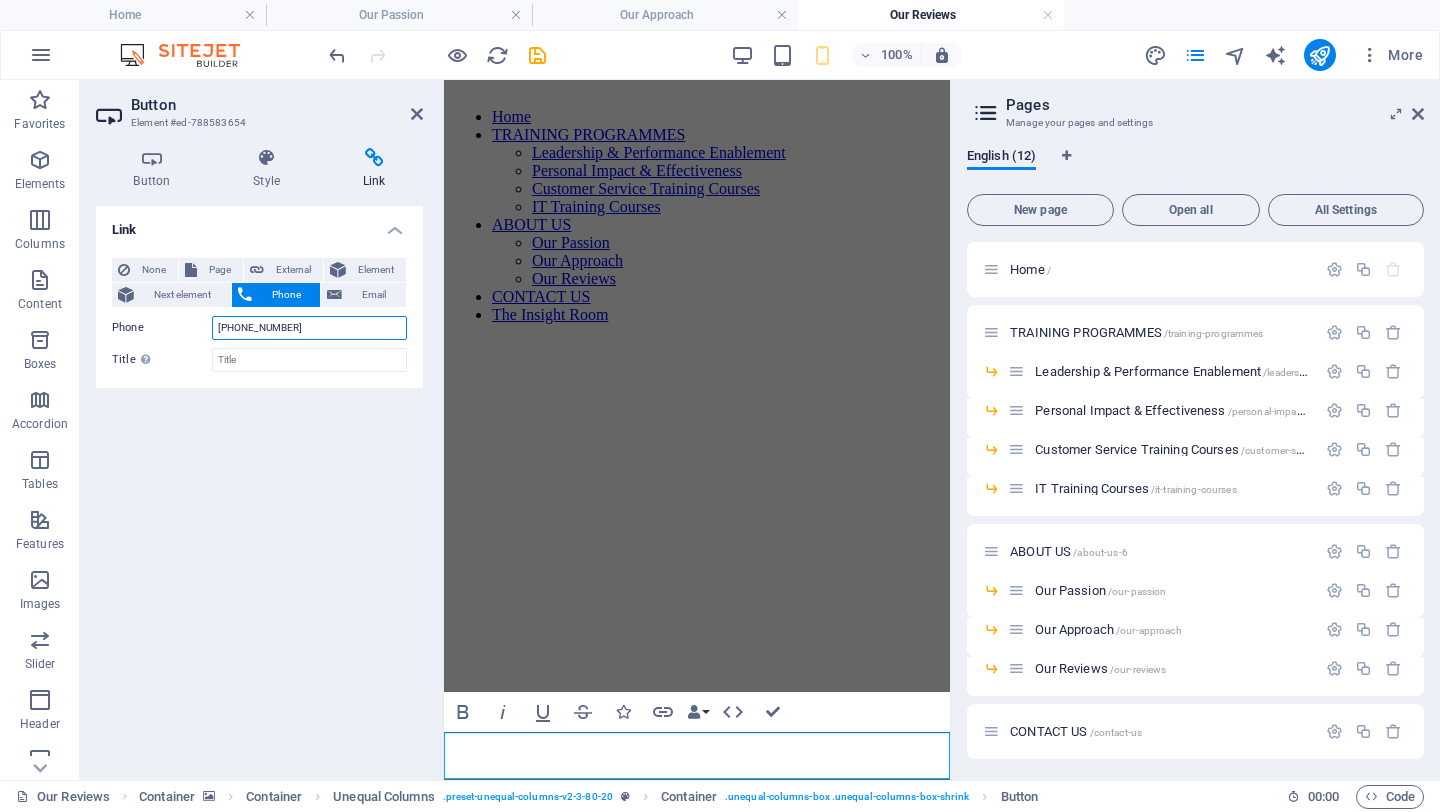 click on "[PHONE_NUMBER]" at bounding box center [309, 328] 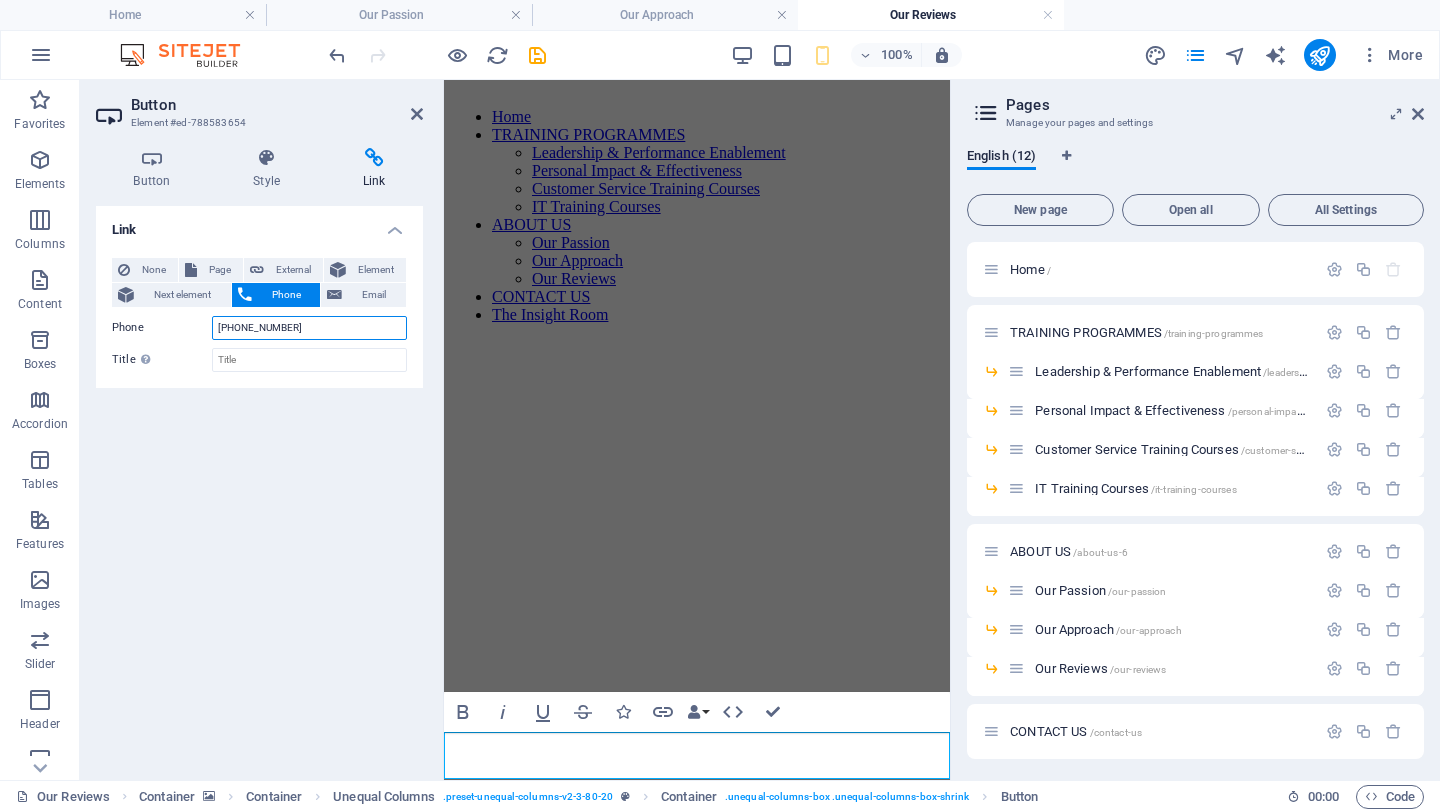 click on "[PHONE_NUMBER]" at bounding box center (309, 328) 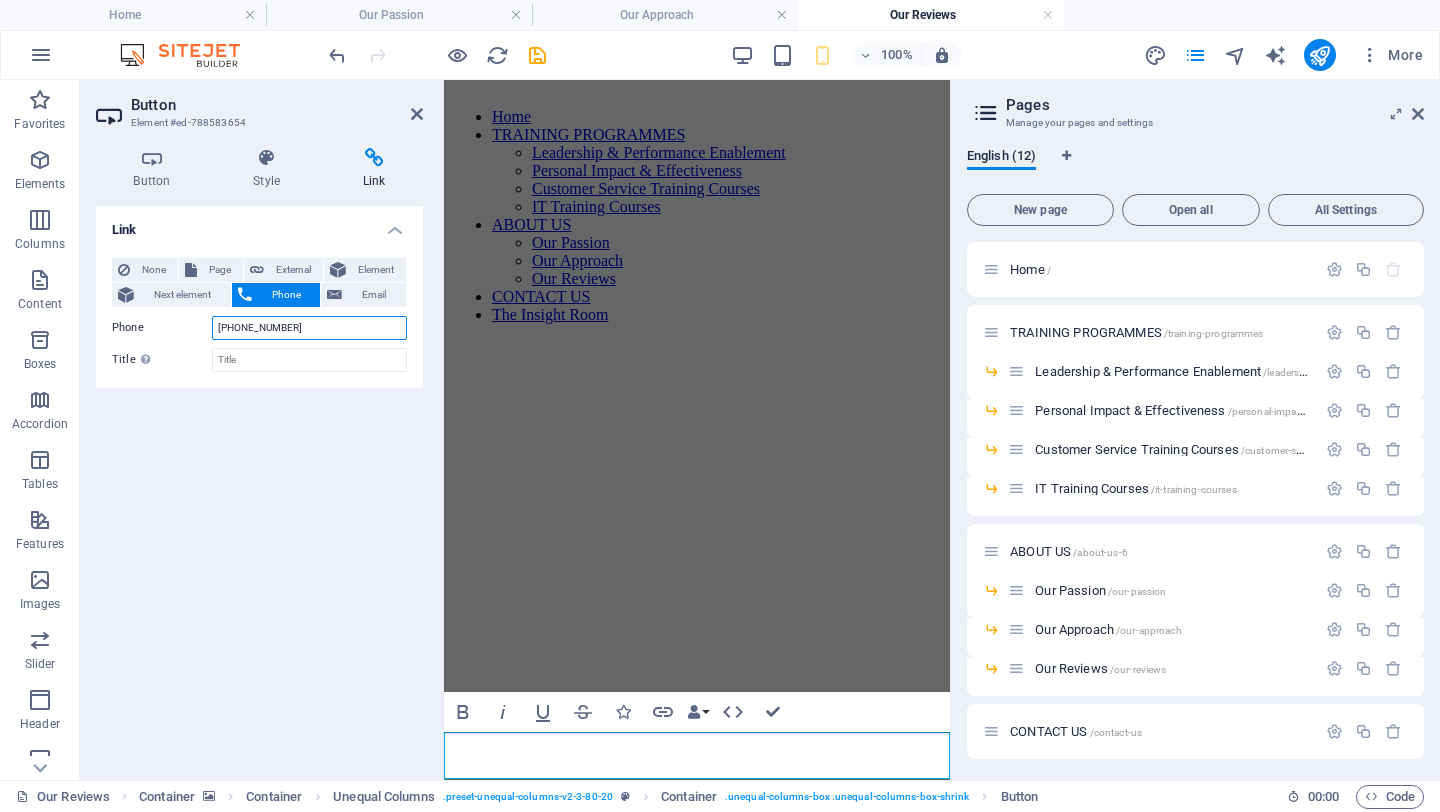 click on "[PHONE_NUMBER]" at bounding box center (309, 328) 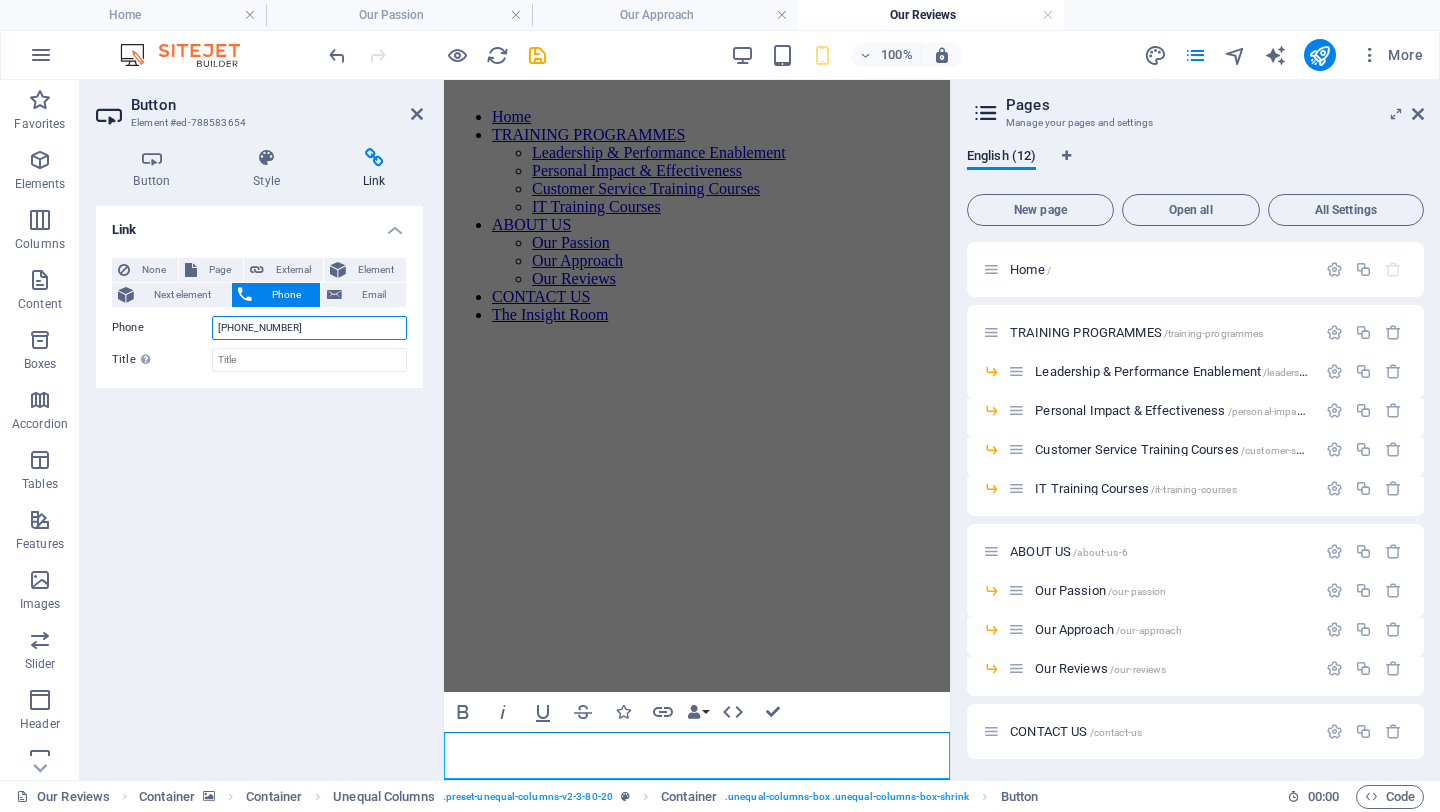 drag, startPoint x: 292, startPoint y: 334, endPoint x: 175, endPoint y: 331, distance: 117.03845 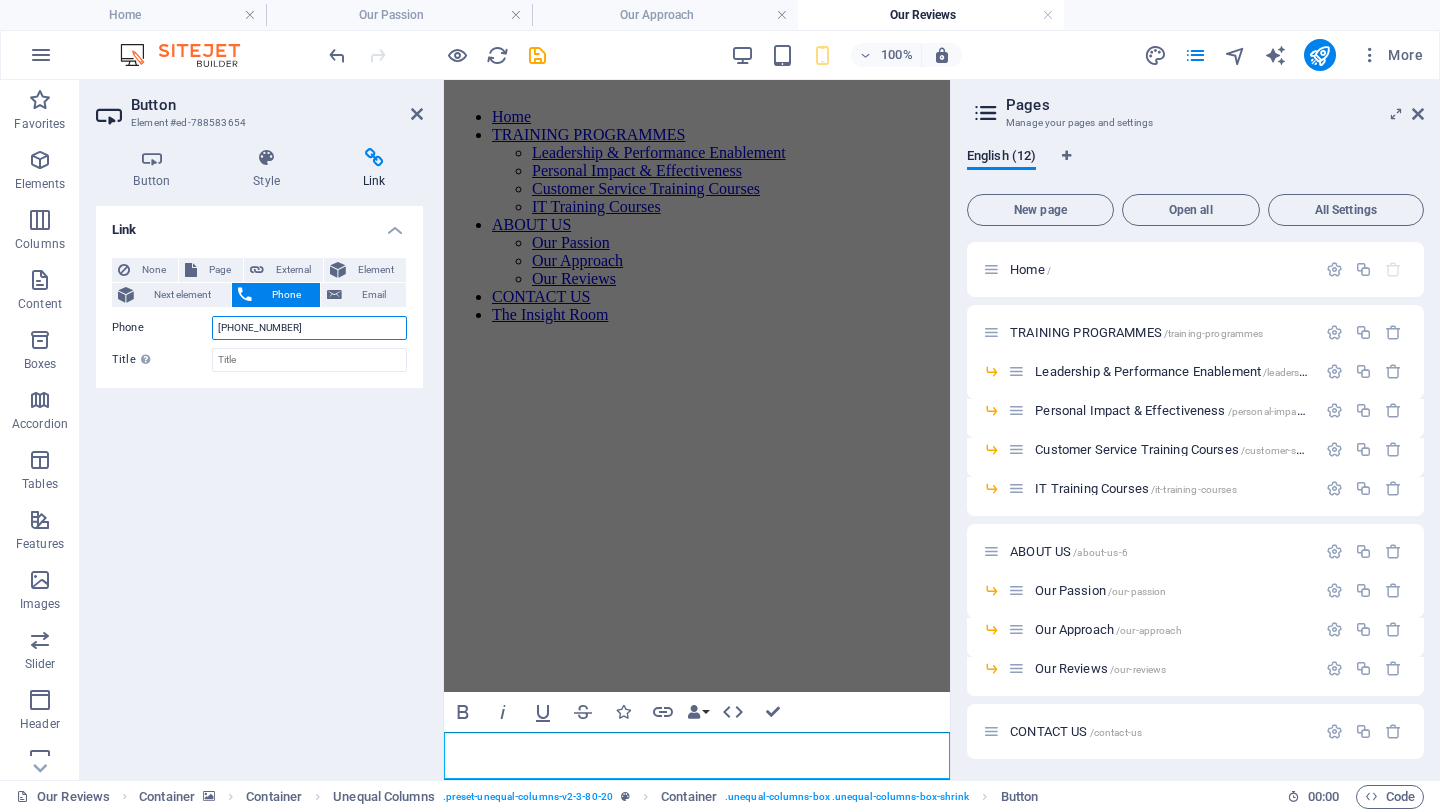 type on "[PHONE_NUMBER]" 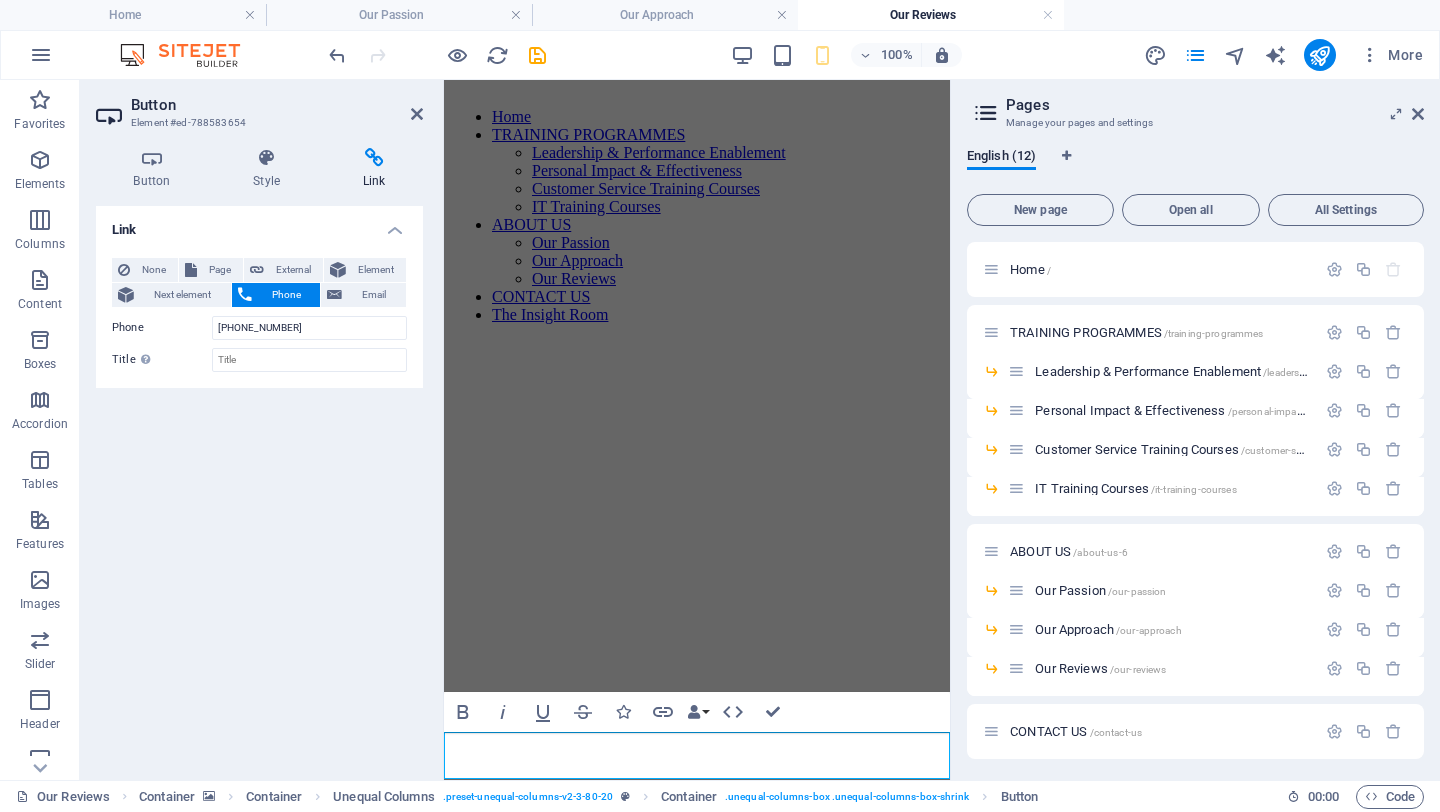 click at bounding box center [697, 340] 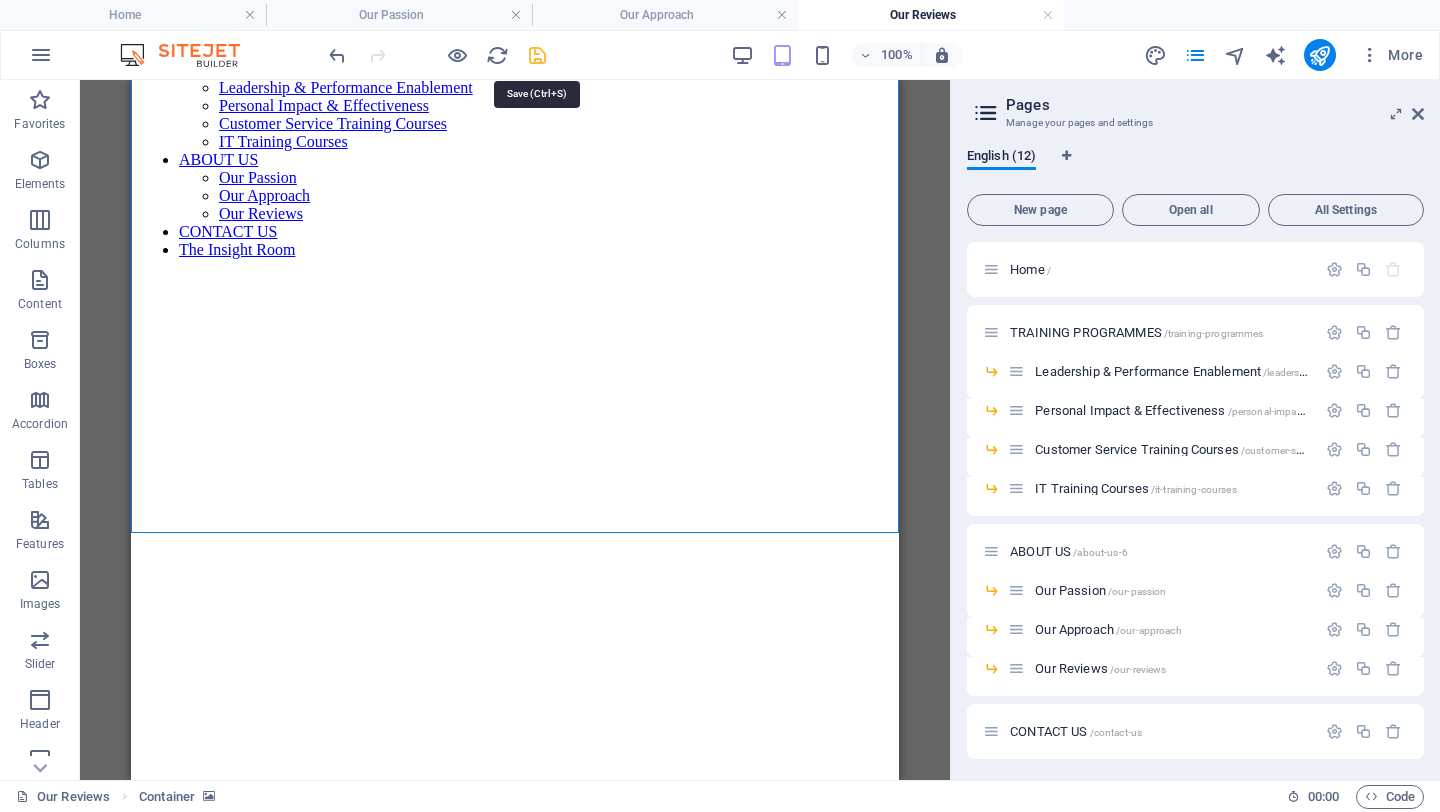 click at bounding box center [537, 55] 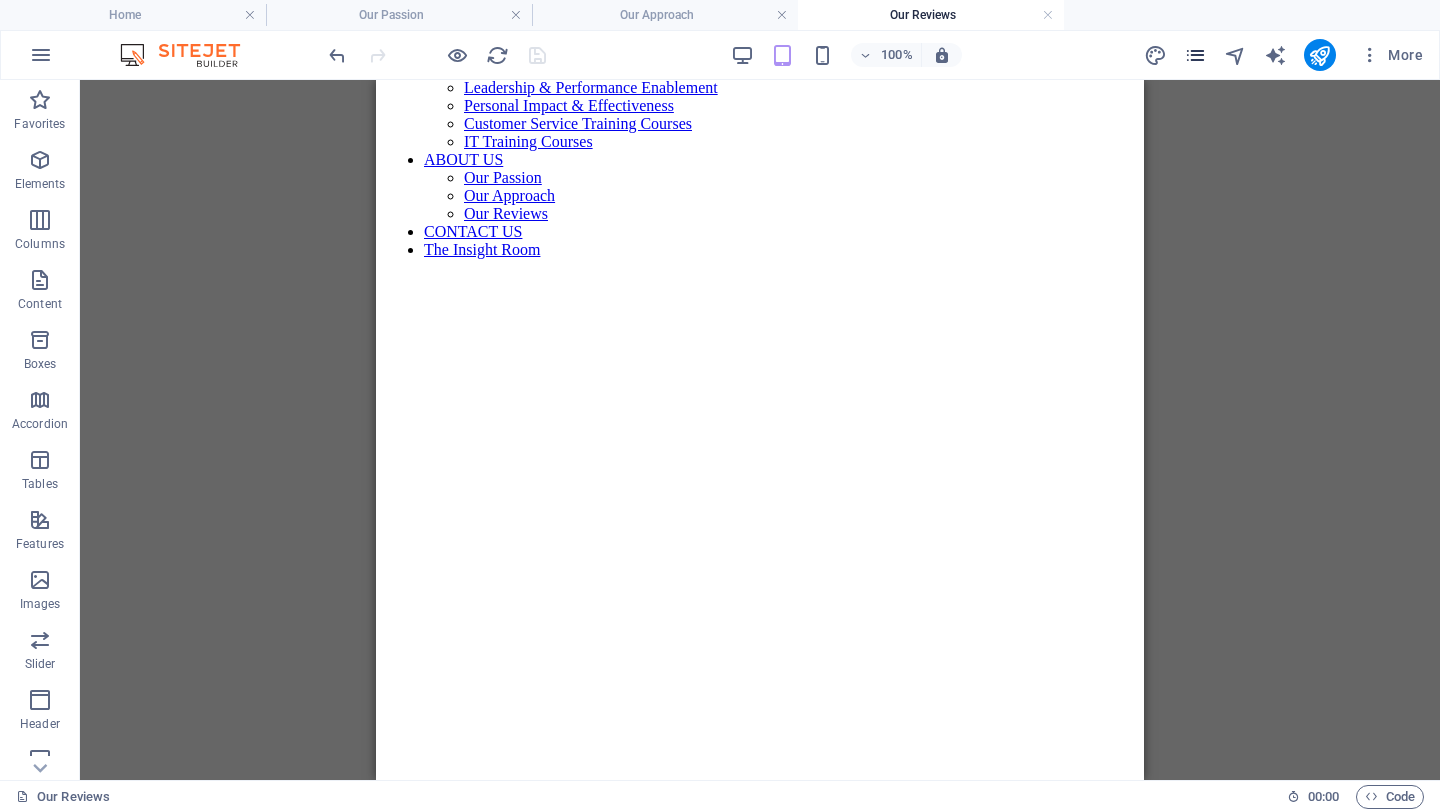 click at bounding box center (1195, 55) 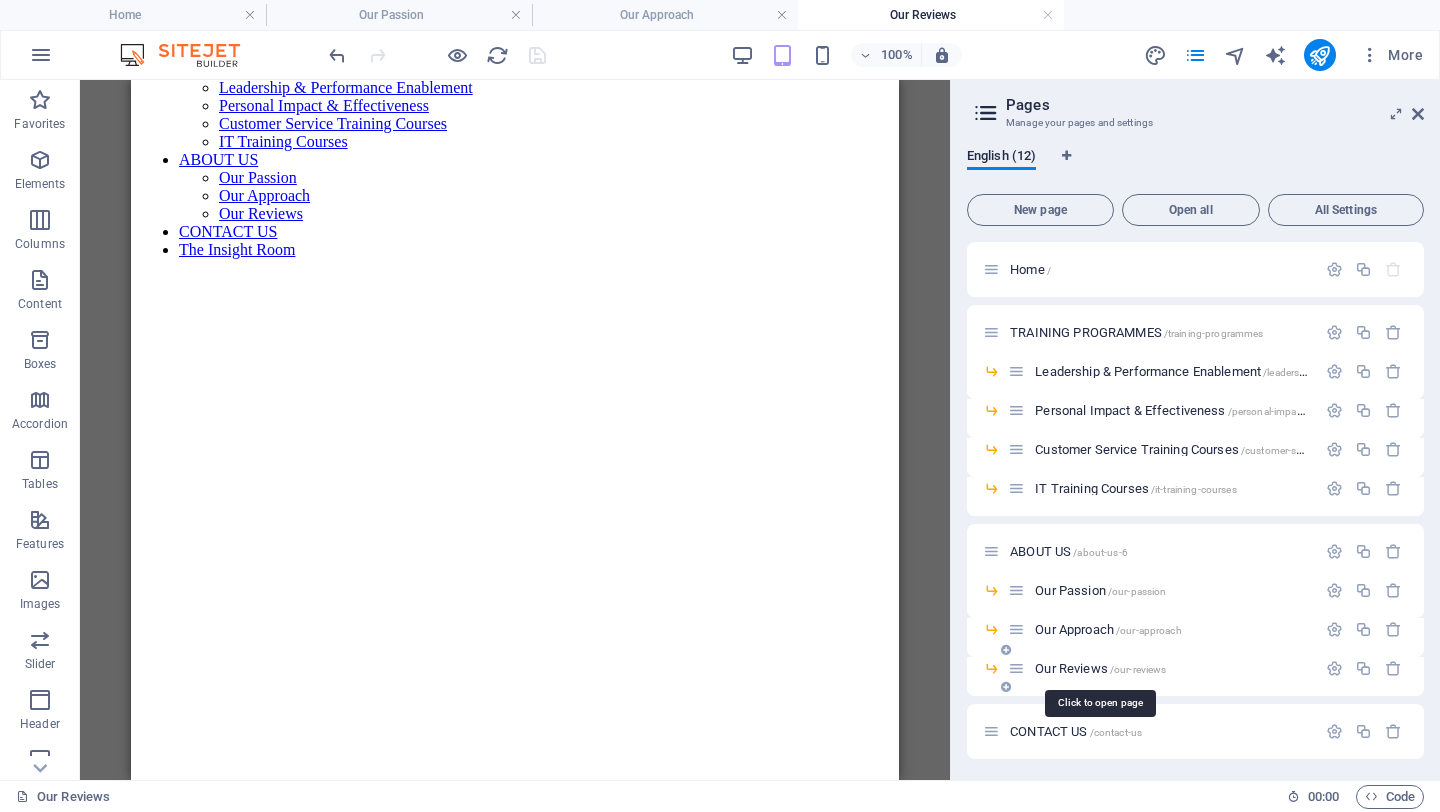 click on "Our Reviews /our-reviews" at bounding box center [1100, 668] 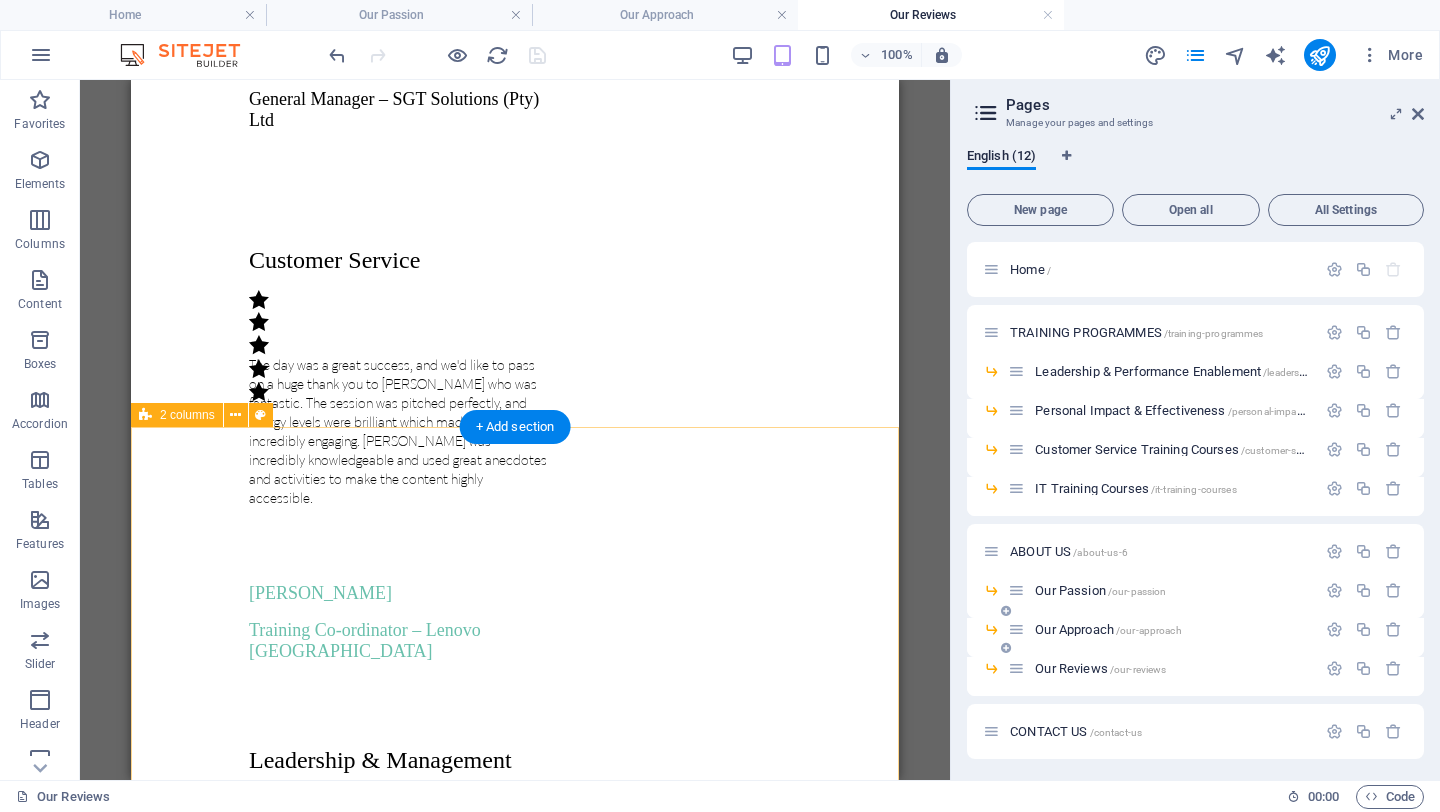 scroll, scrollTop: 1839, scrollLeft: 0, axis: vertical 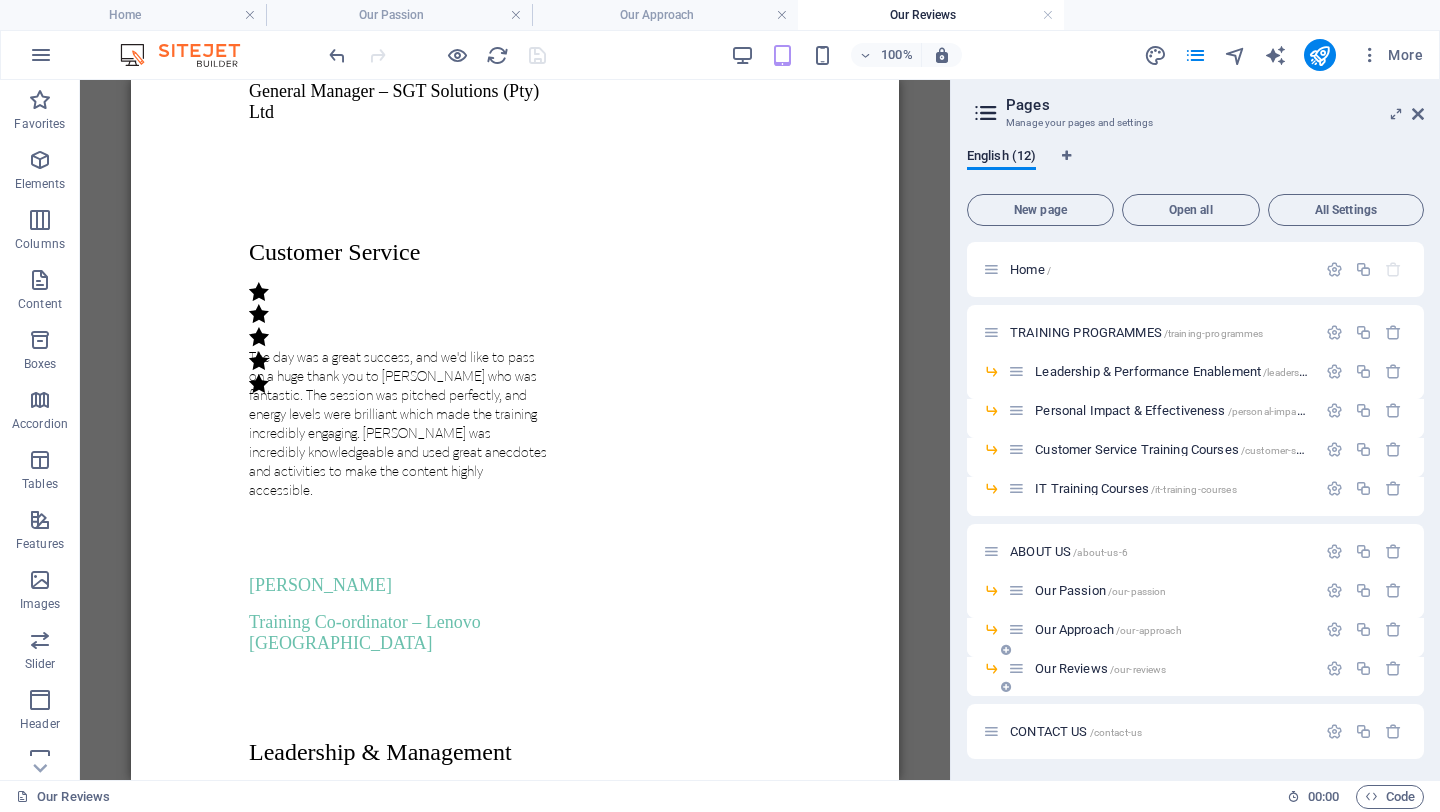 click on "Our Reviews /our-reviews" at bounding box center (1100, 668) 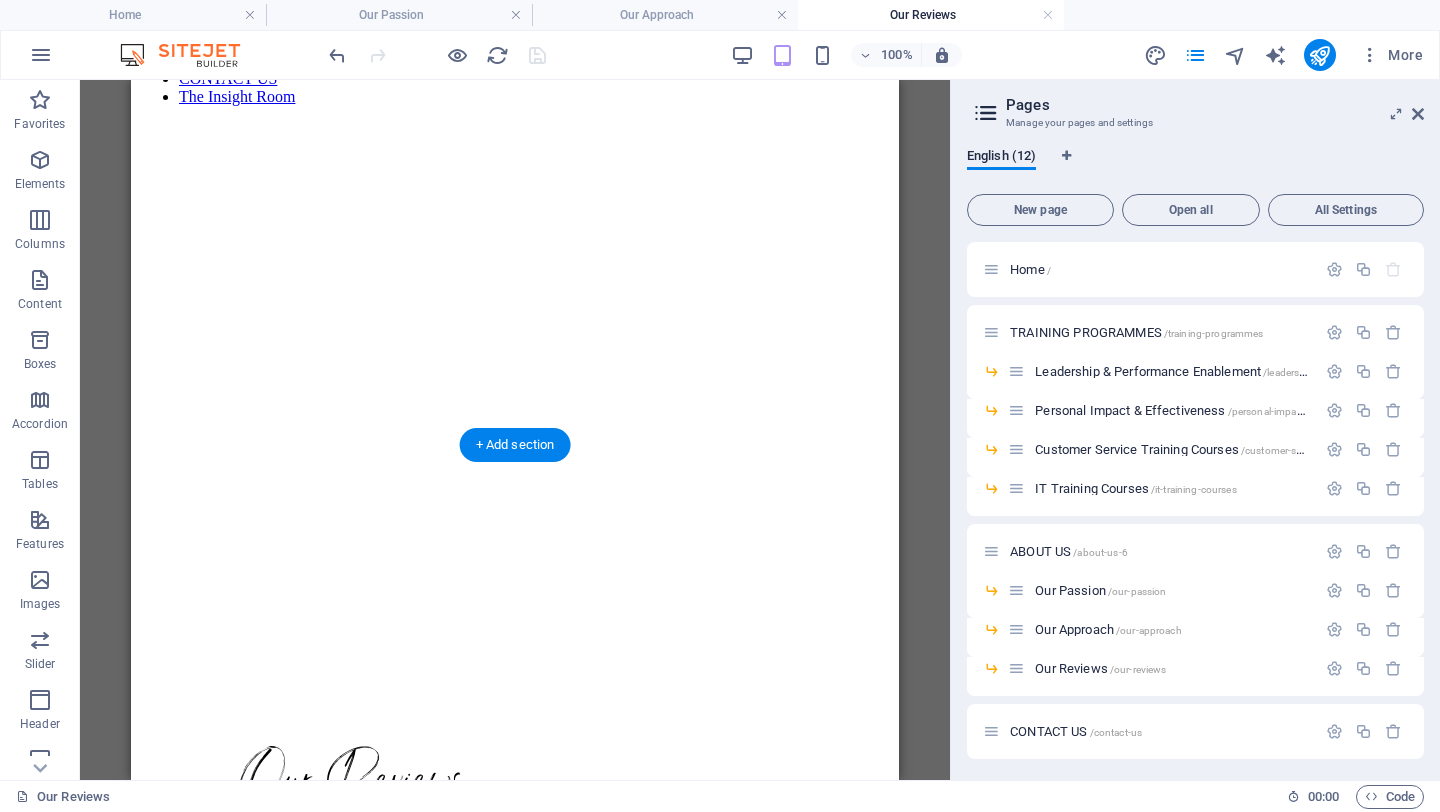 scroll, scrollTop: 969, scrollLeft: 0, axis: vertical 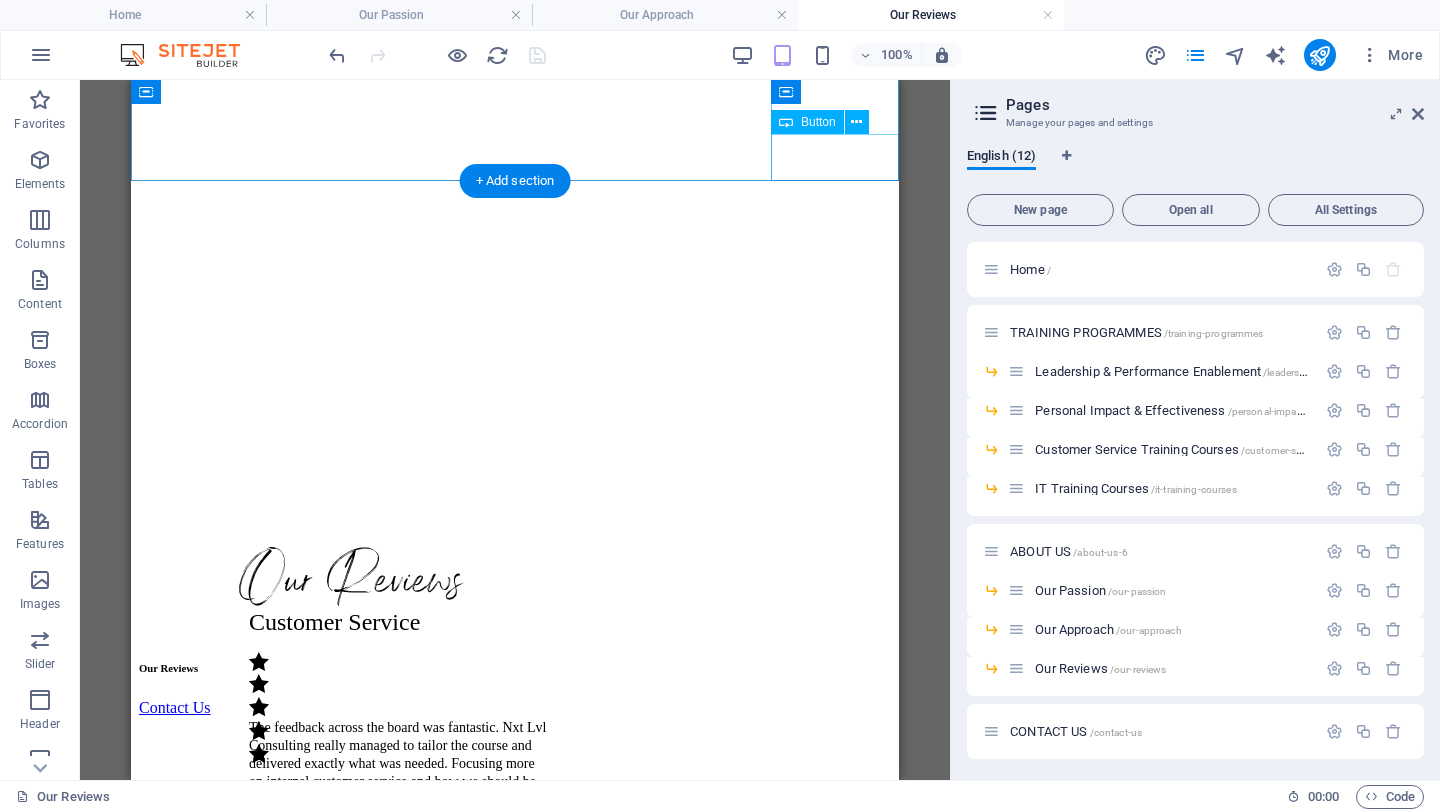 click on "Contact Us" at bounding box center [515, 708] 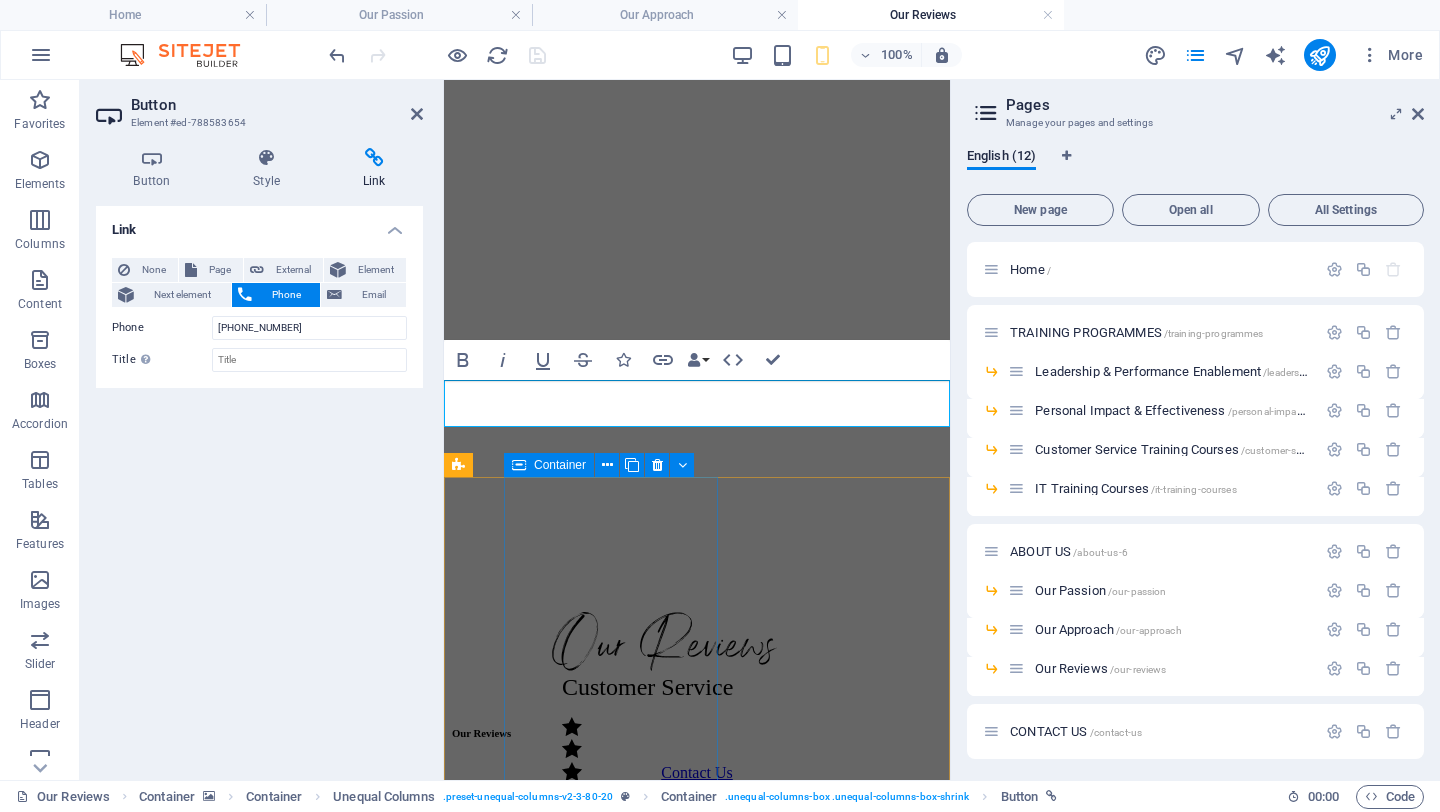 click on "Customer Service The feedback across the board was fantastic. Nxt Lvl Consulting really managed to tailor the course and delivered exactly what was needed. Focusing more on internal customer service and how we should be thinking about our objectives as a successful  business, really realigned our mind sets. Thanks again and please extend our further gratitude to [PERSON_NAME] for anotherimpeccable course! [PERSON_NAME] General Manager – SGT Solutions (Pty) Ltd" at bounding box center (697, 888) 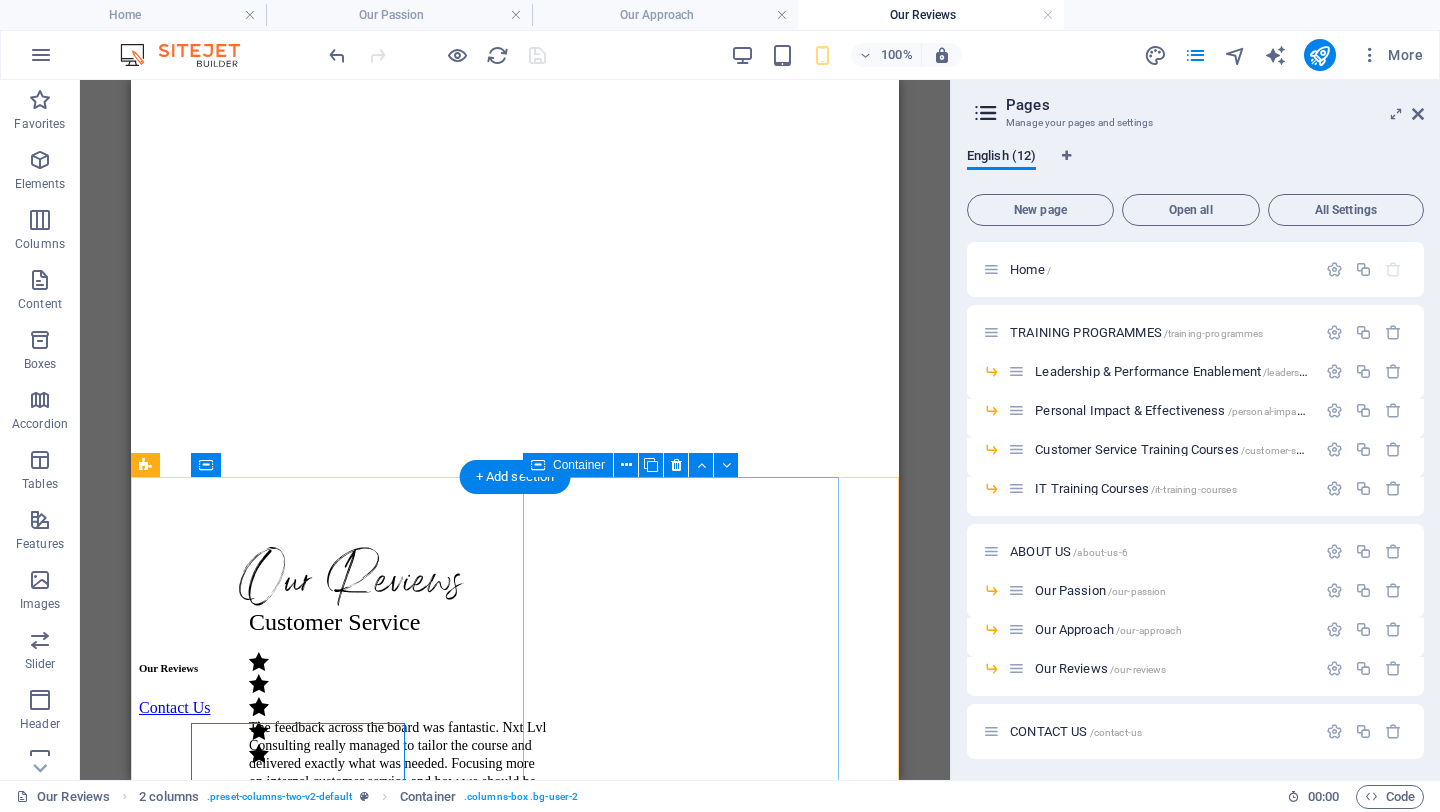 scroll, scrollTop: 723, scrollLeft: 0, axis: vertical 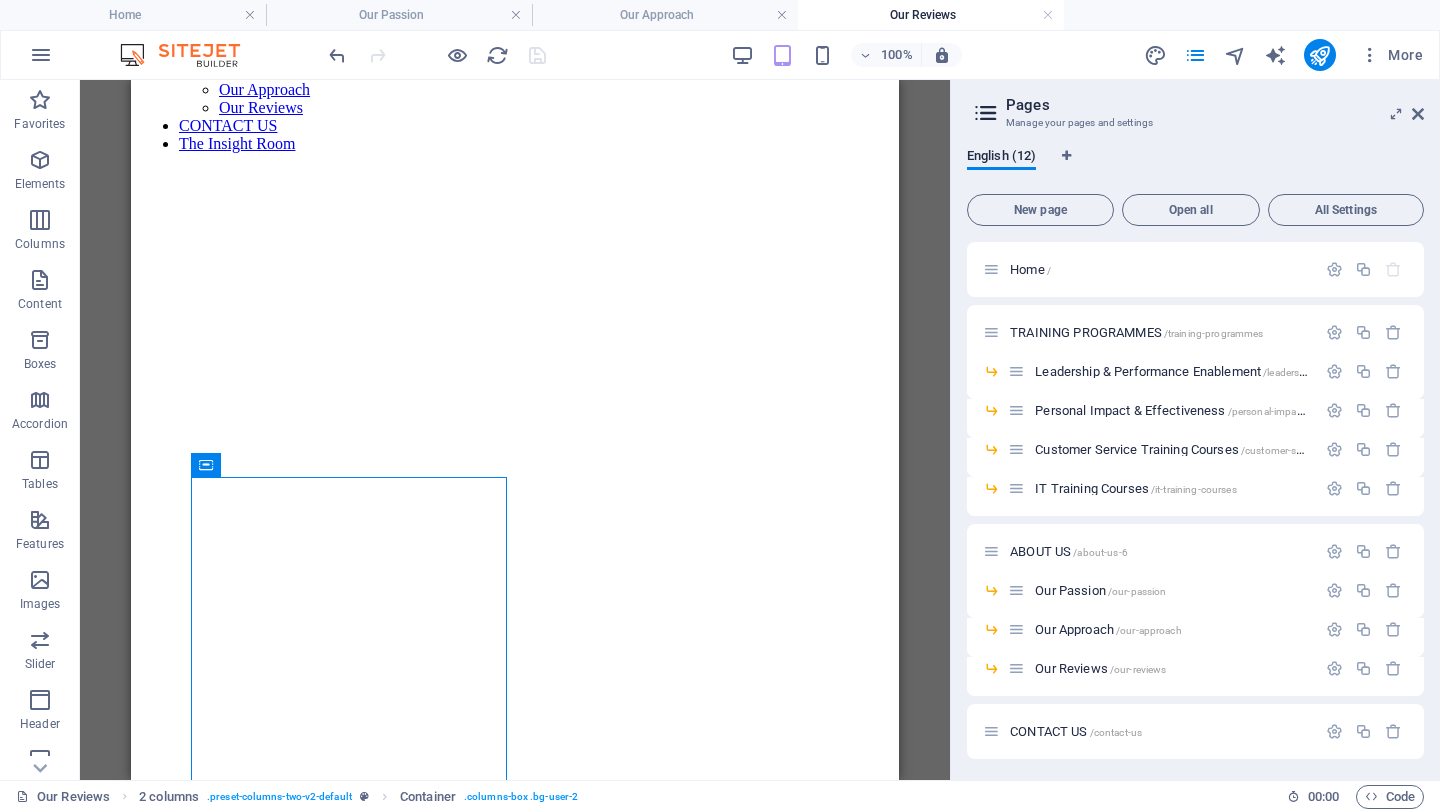 click on "100% More" at bounding box center (720, 55) 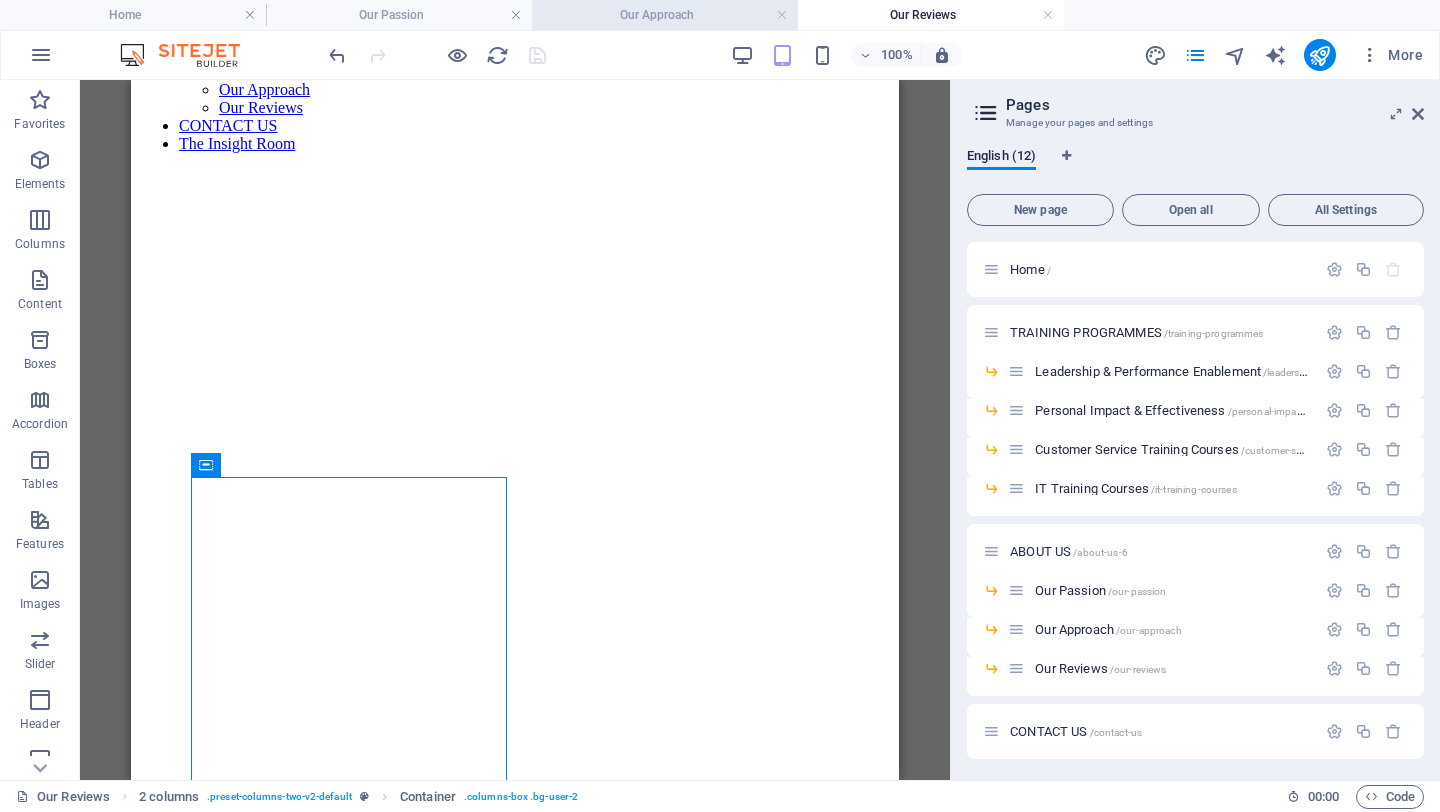 click on "Our Approach" at bounding box center (665, 15) 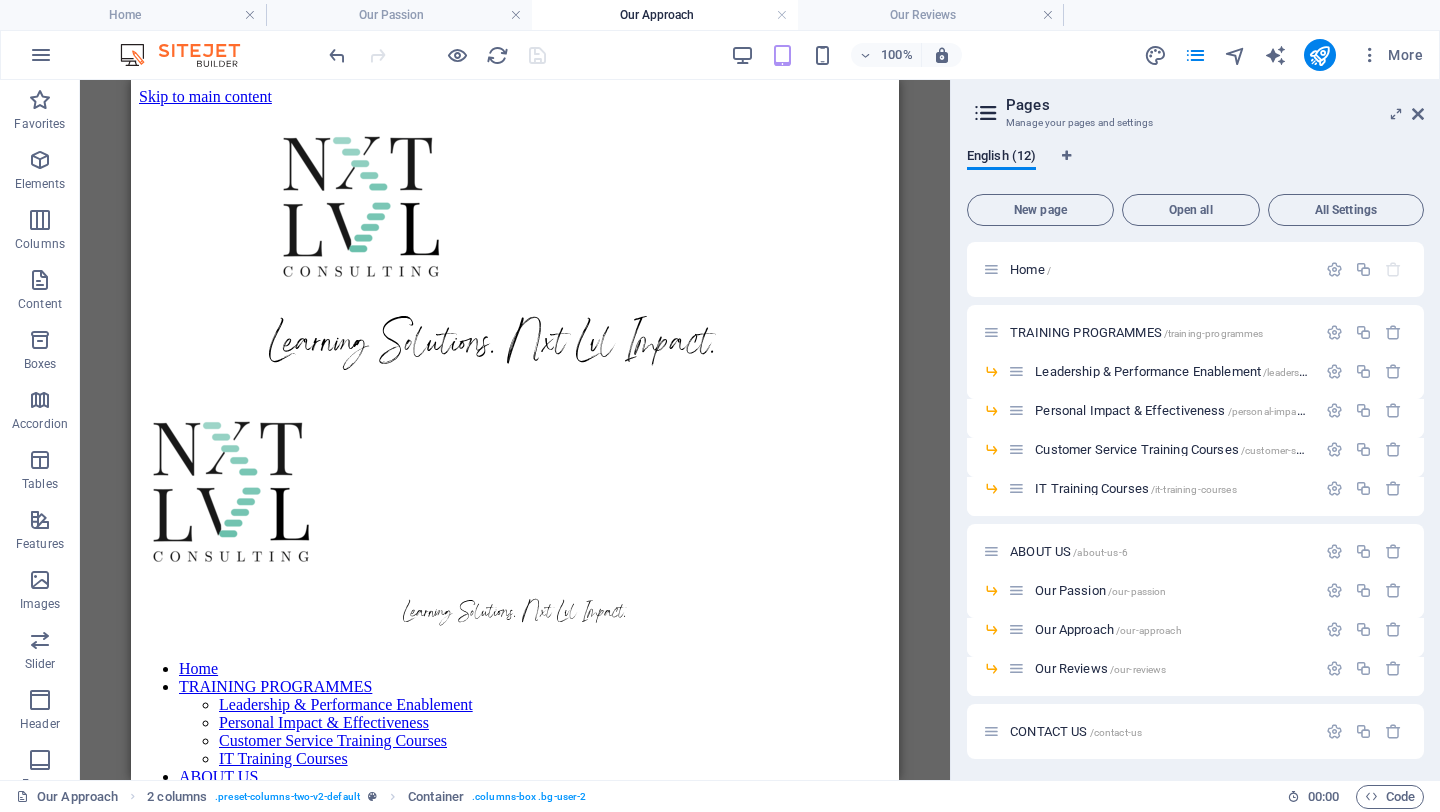 scroll, scrollTop: 0, scrollLeft: 0, axis: both 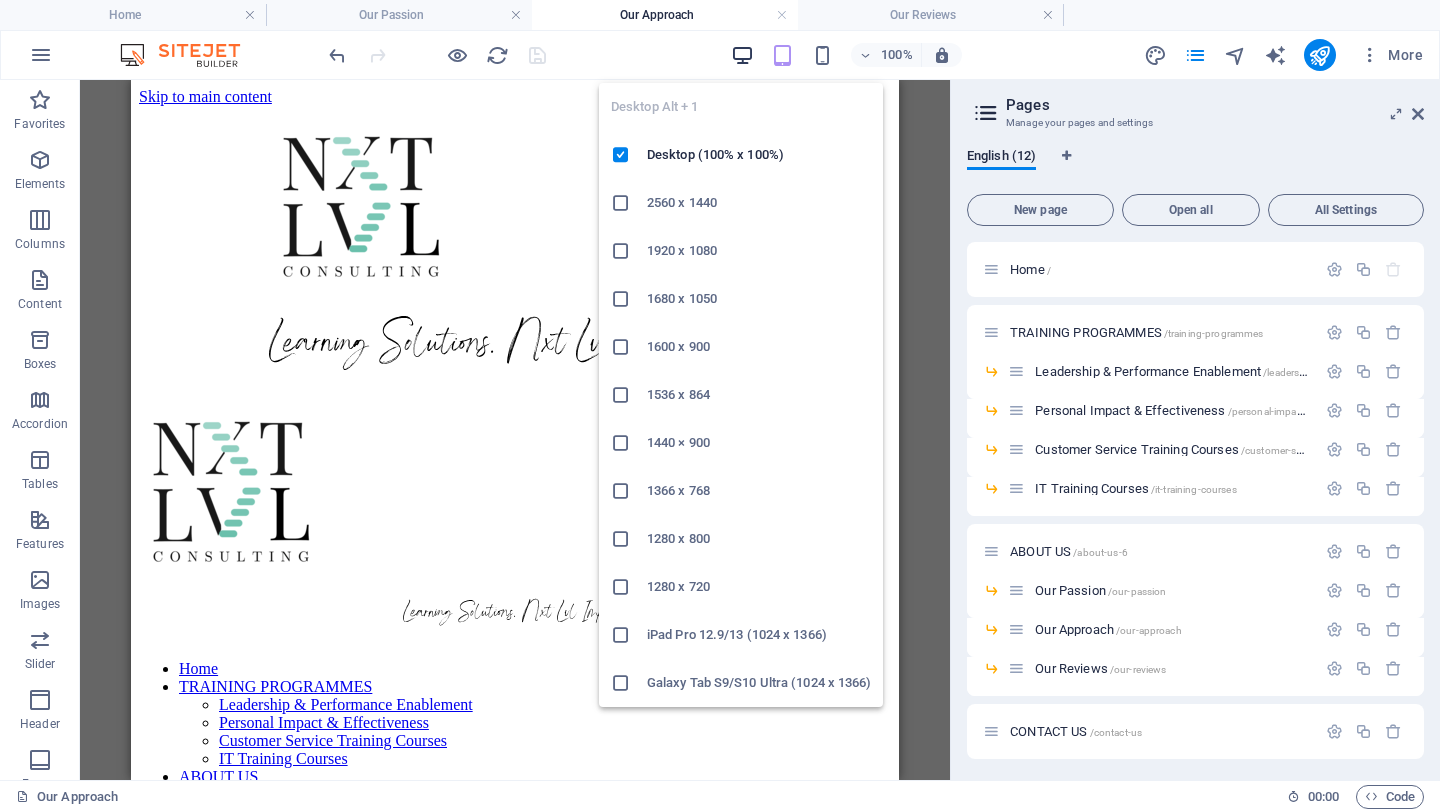 click at bounding box center [742, 55] 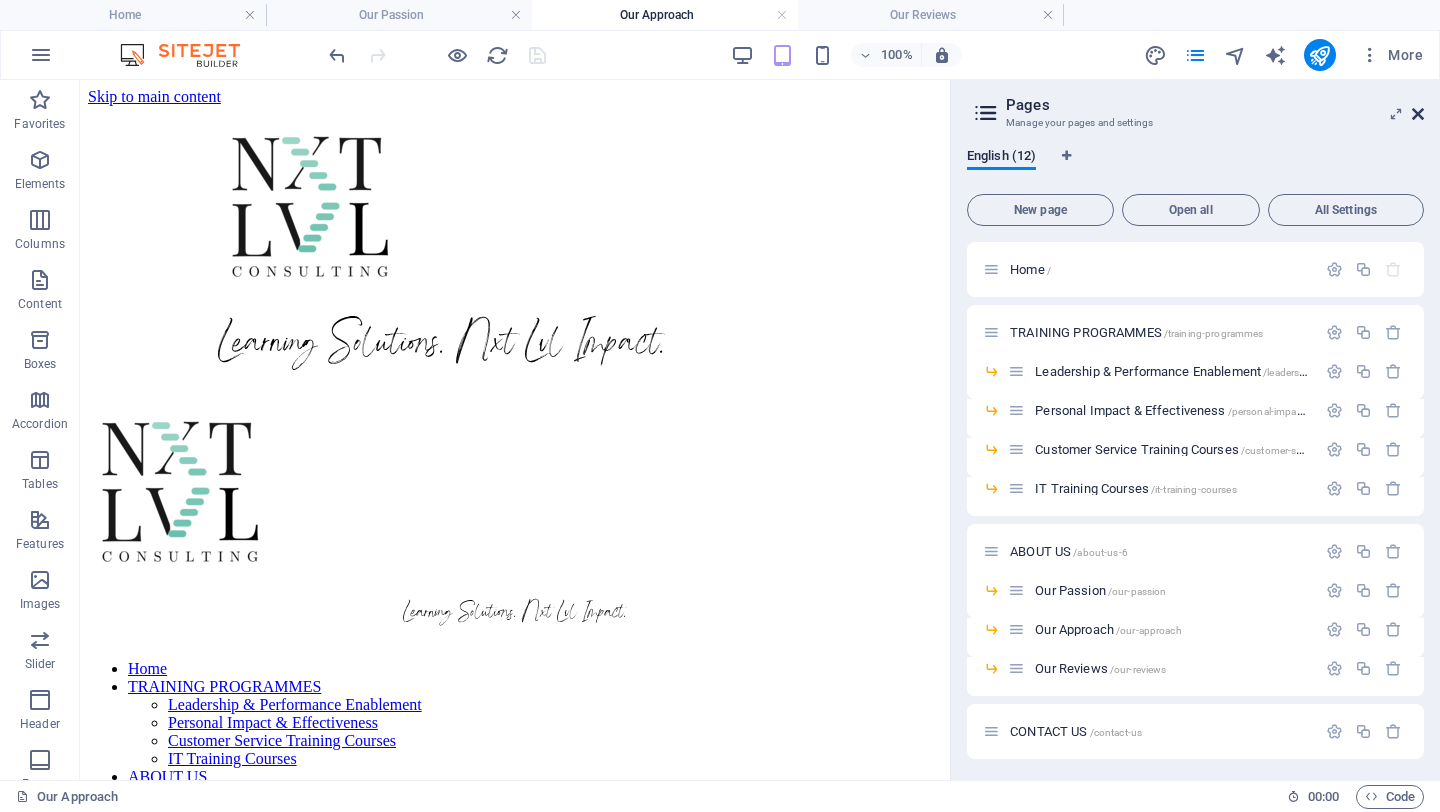 click at bounding box center [1418, 114] 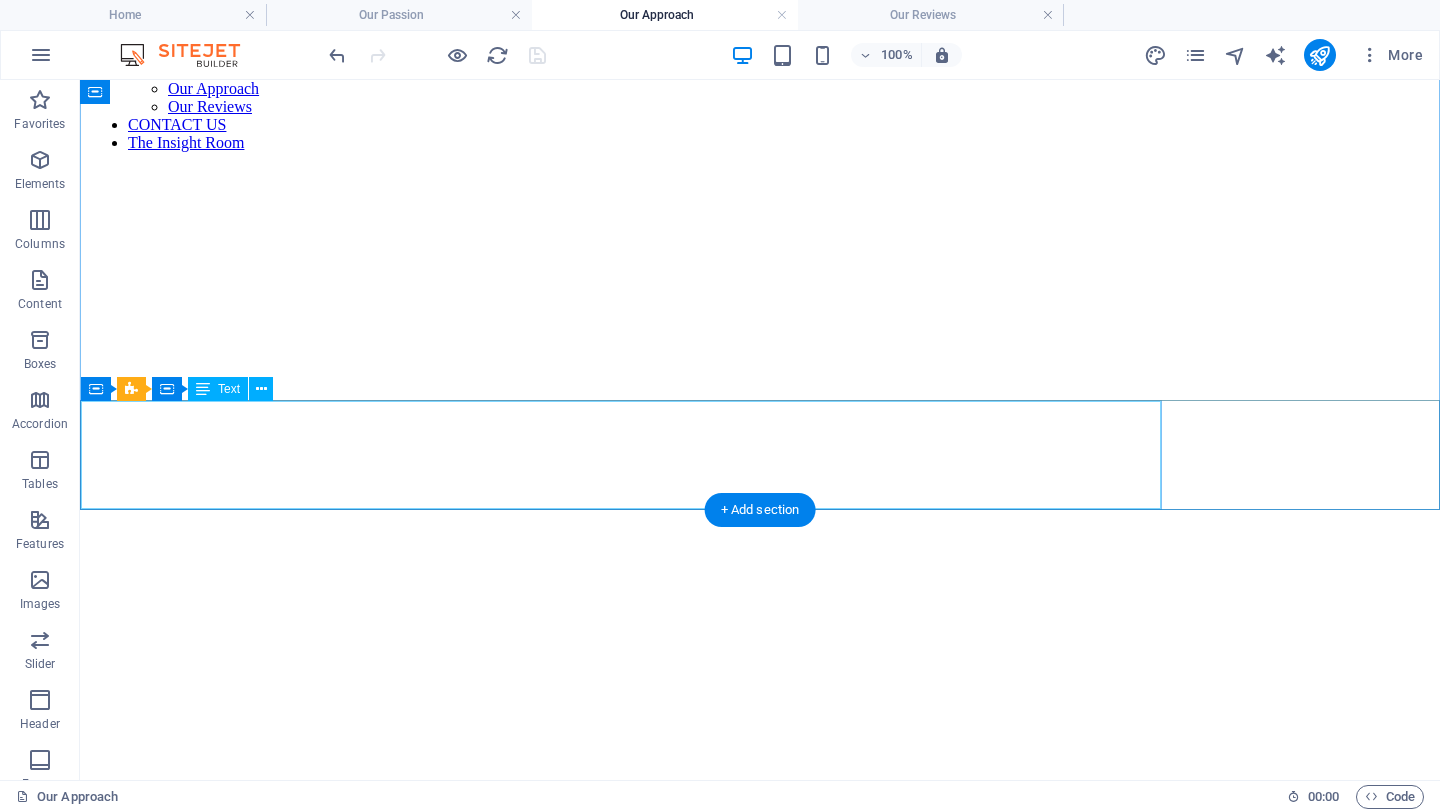 scroll, scrollTop: 662, scrollLeft: 0, axis: vertical 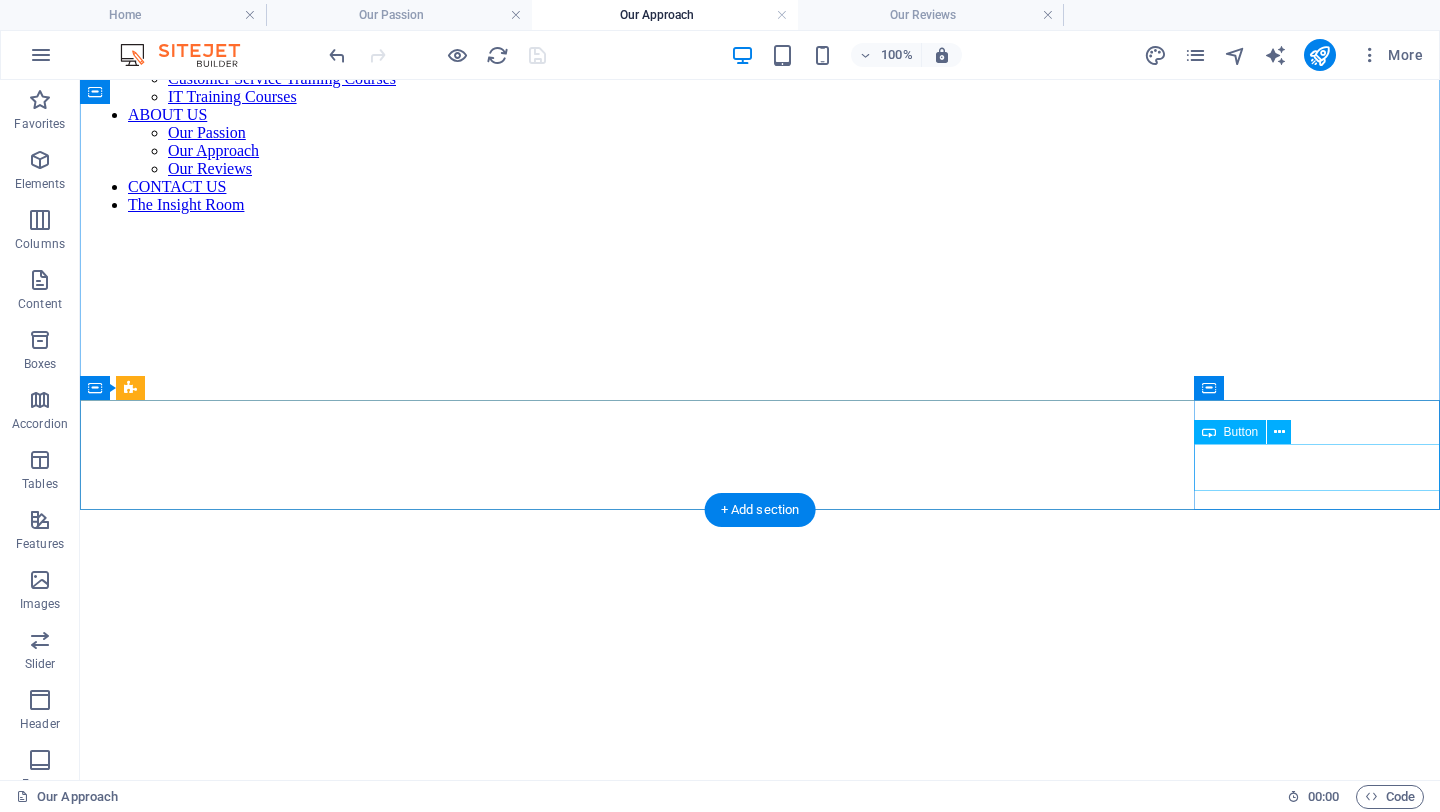 click on "Contact Us" at bounding box center (760, 1015) 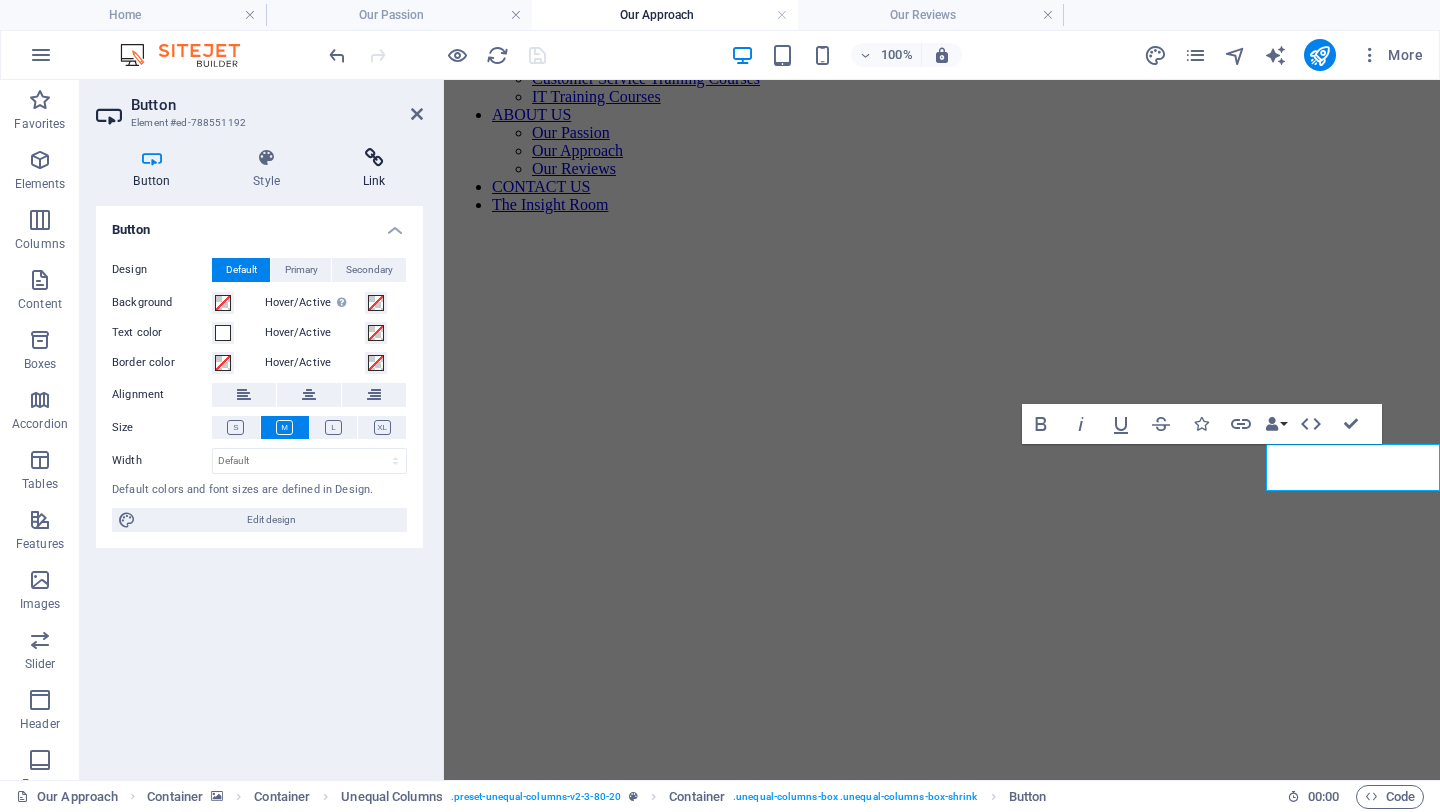 click at bounding box center (374, 158) 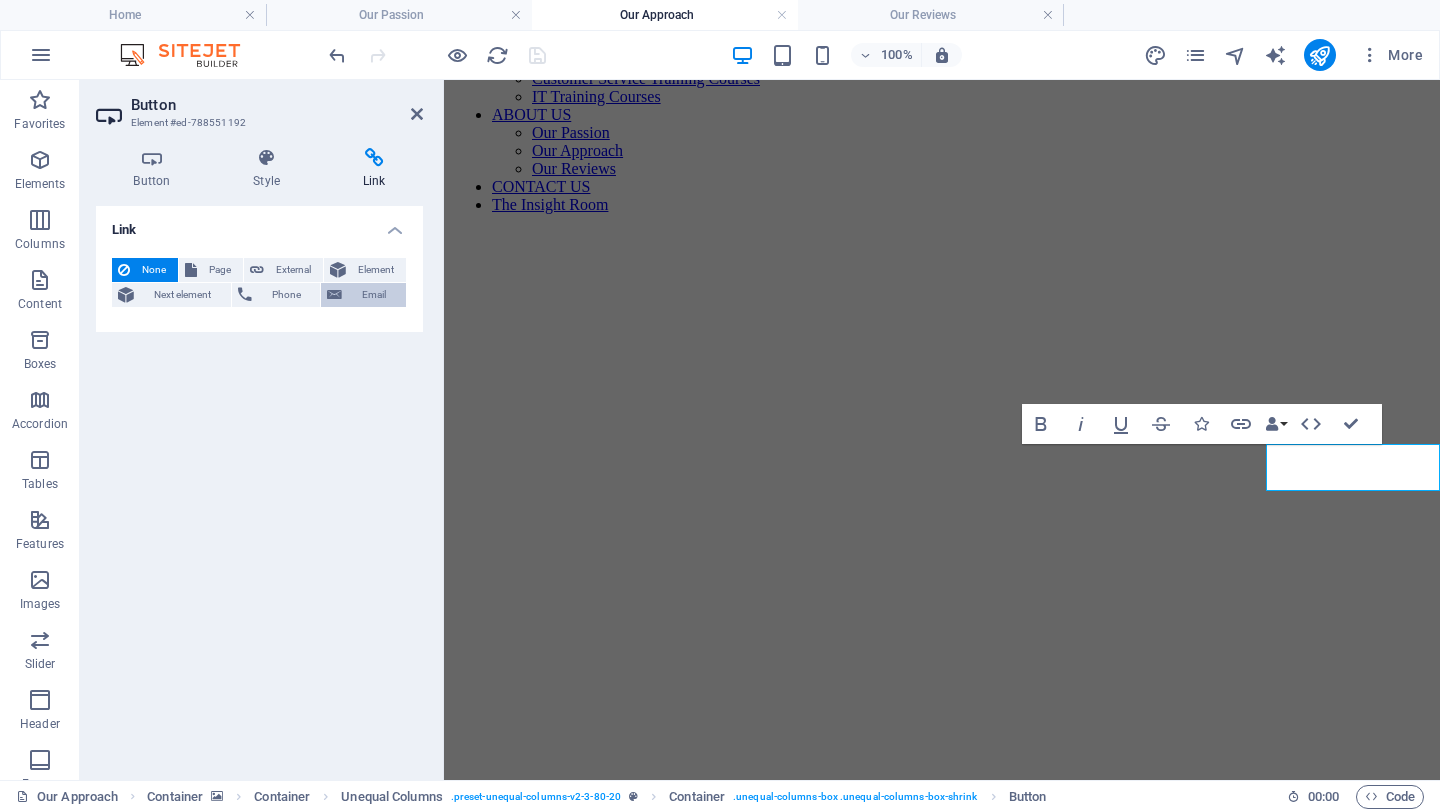 click on "Email" at bounding box center [363, 295] 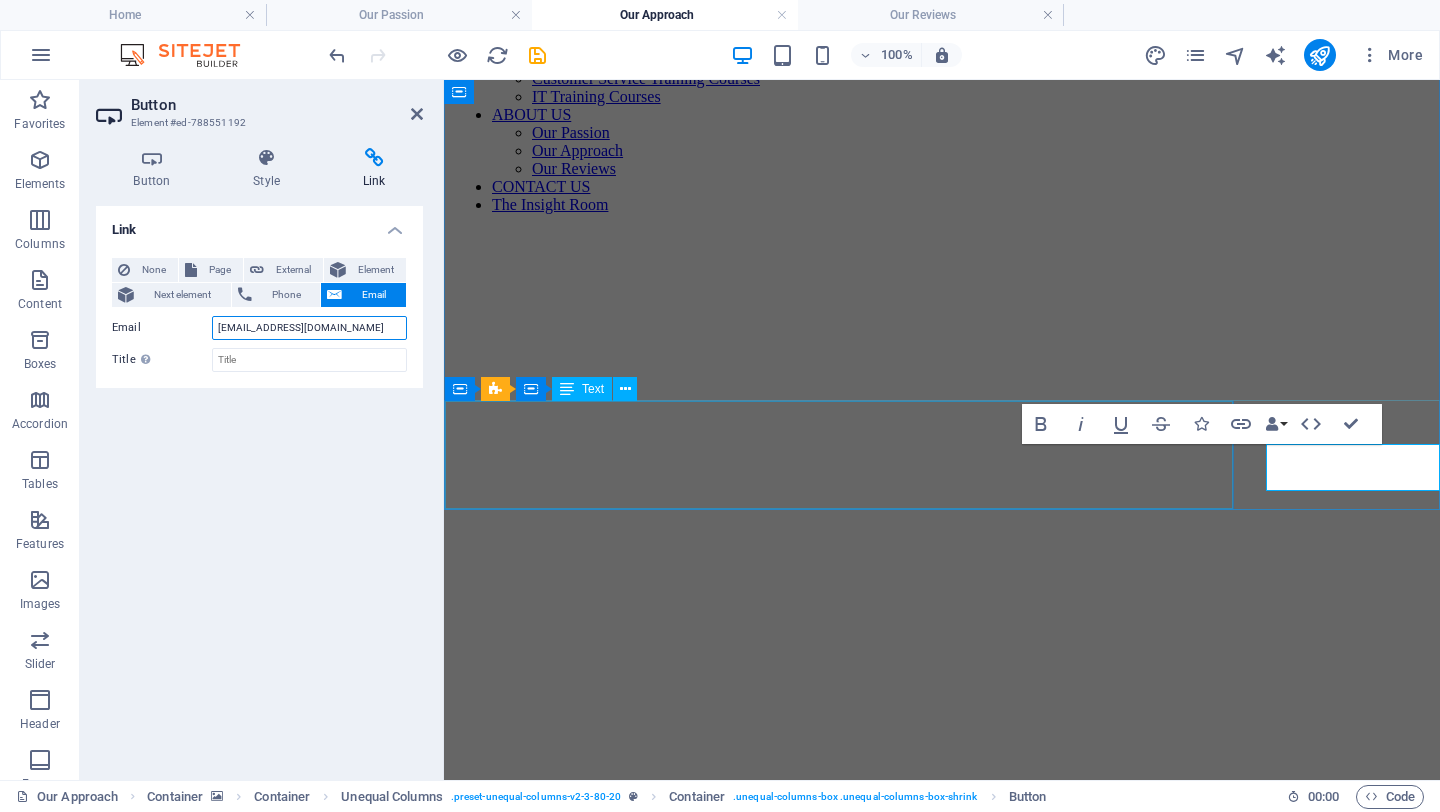 type on "[EMAIL_ADDRESS][DOMAIN_NAME]" 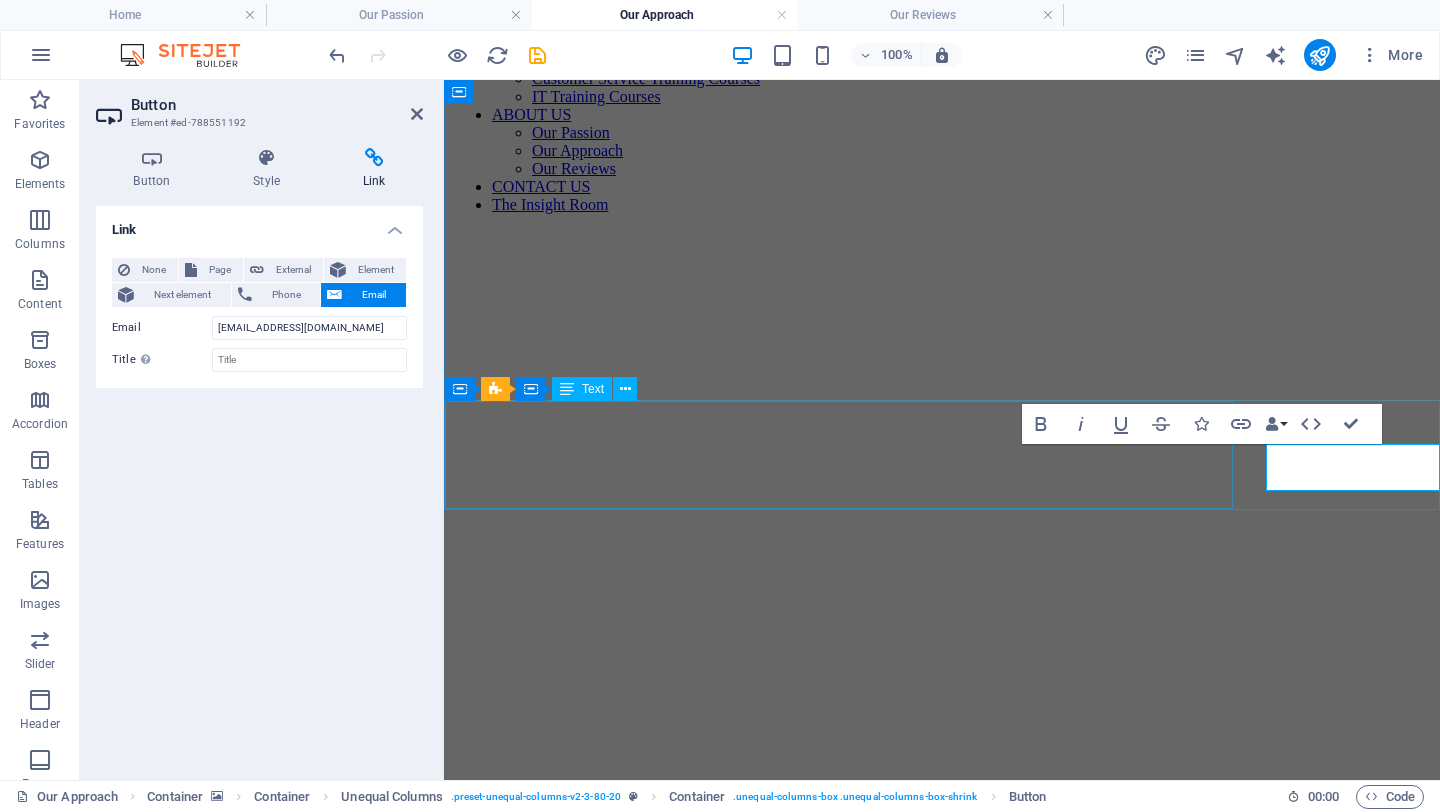 click on "Our Approach?" at bounding box center [942, 887] 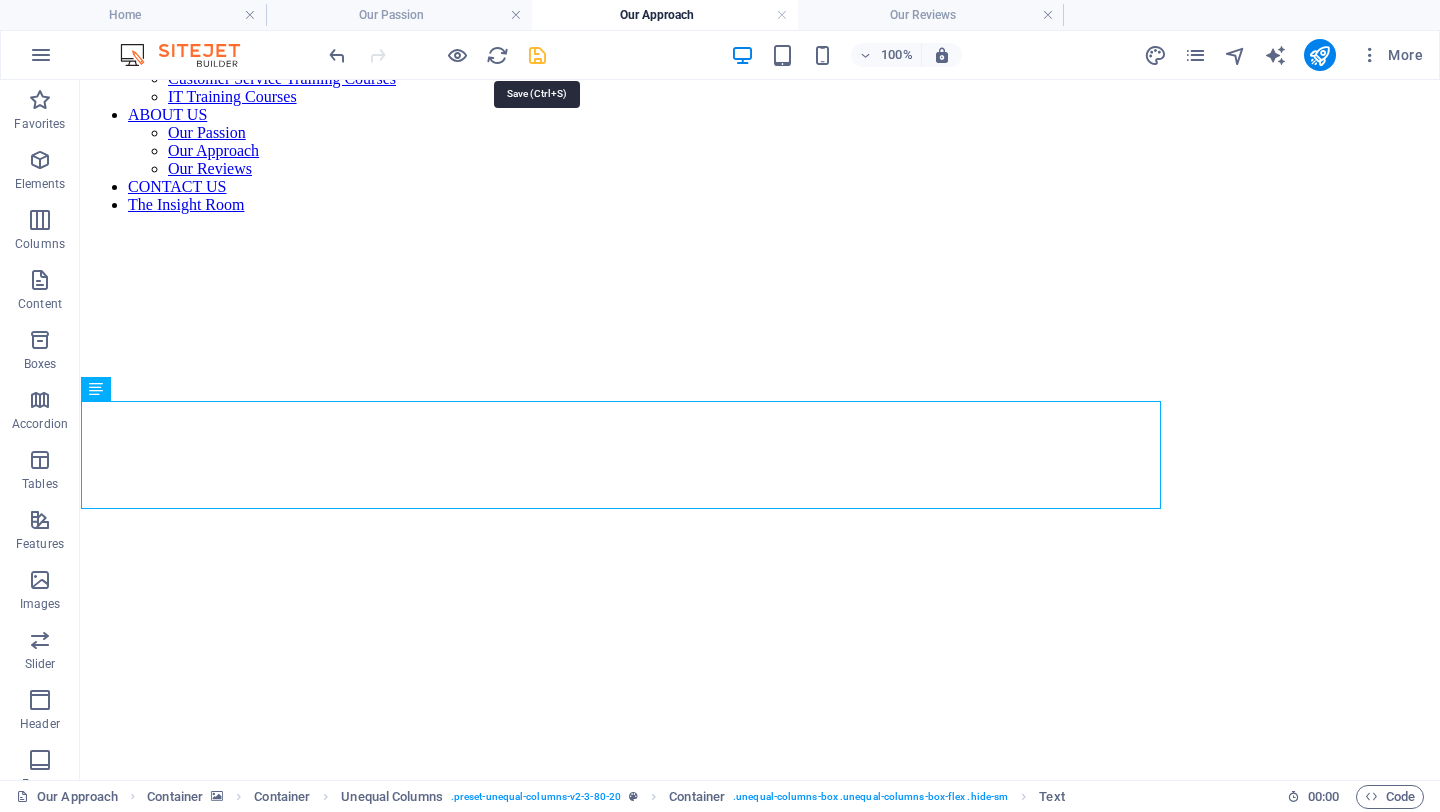 click at bounding box center (537, 55) 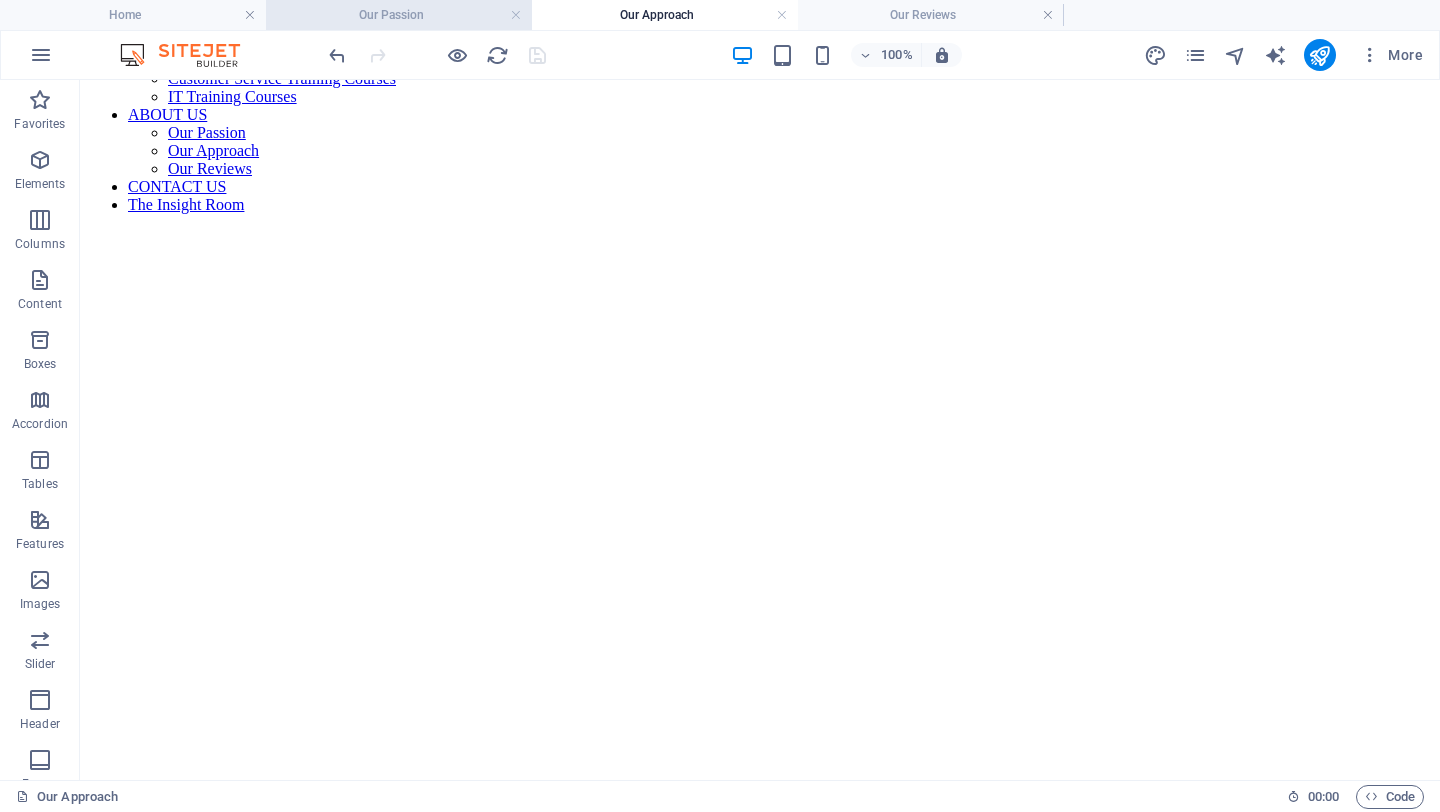 click on "Our Passion" at bounding box center (399, 15) 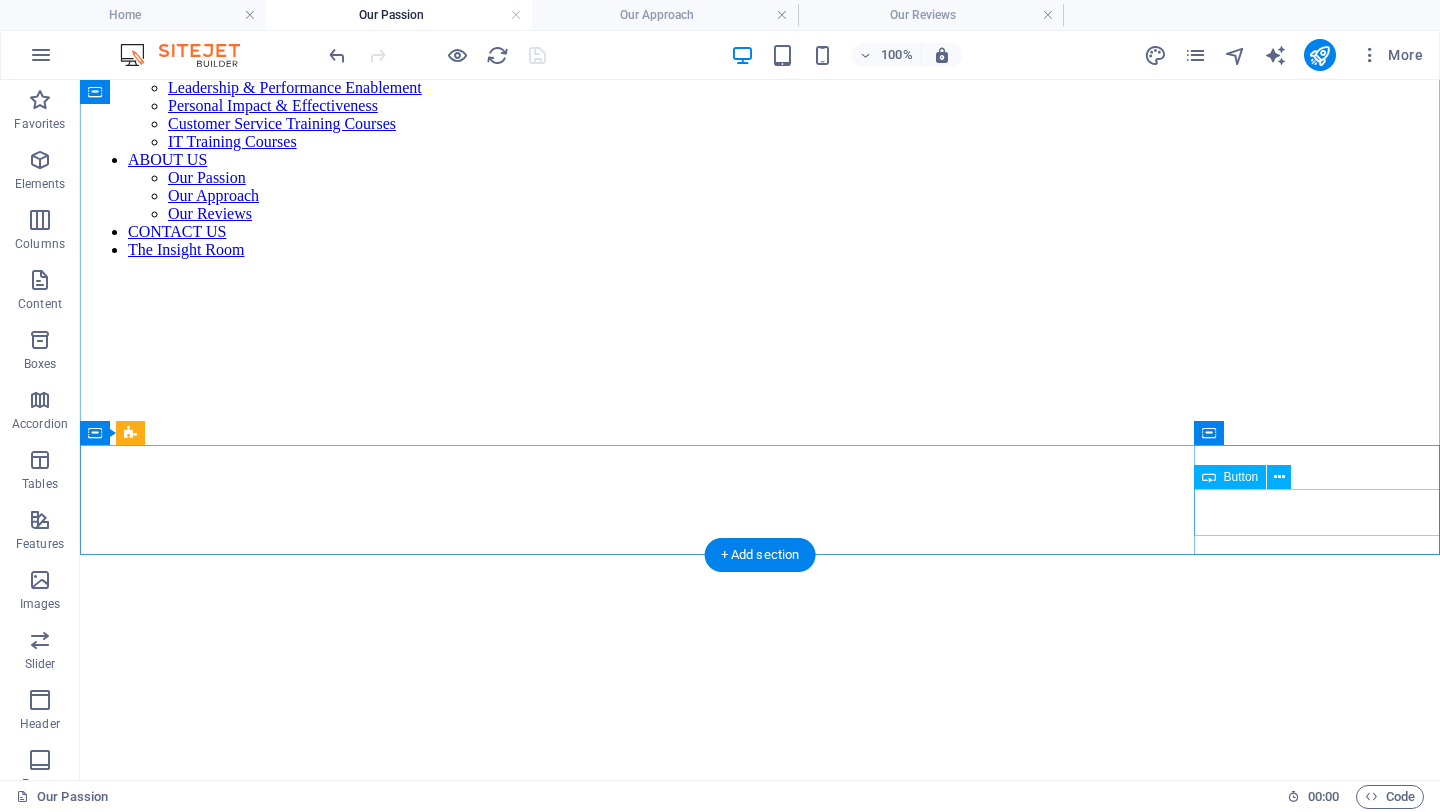 click on "Contact Us" at bounding box center (760, 1060) 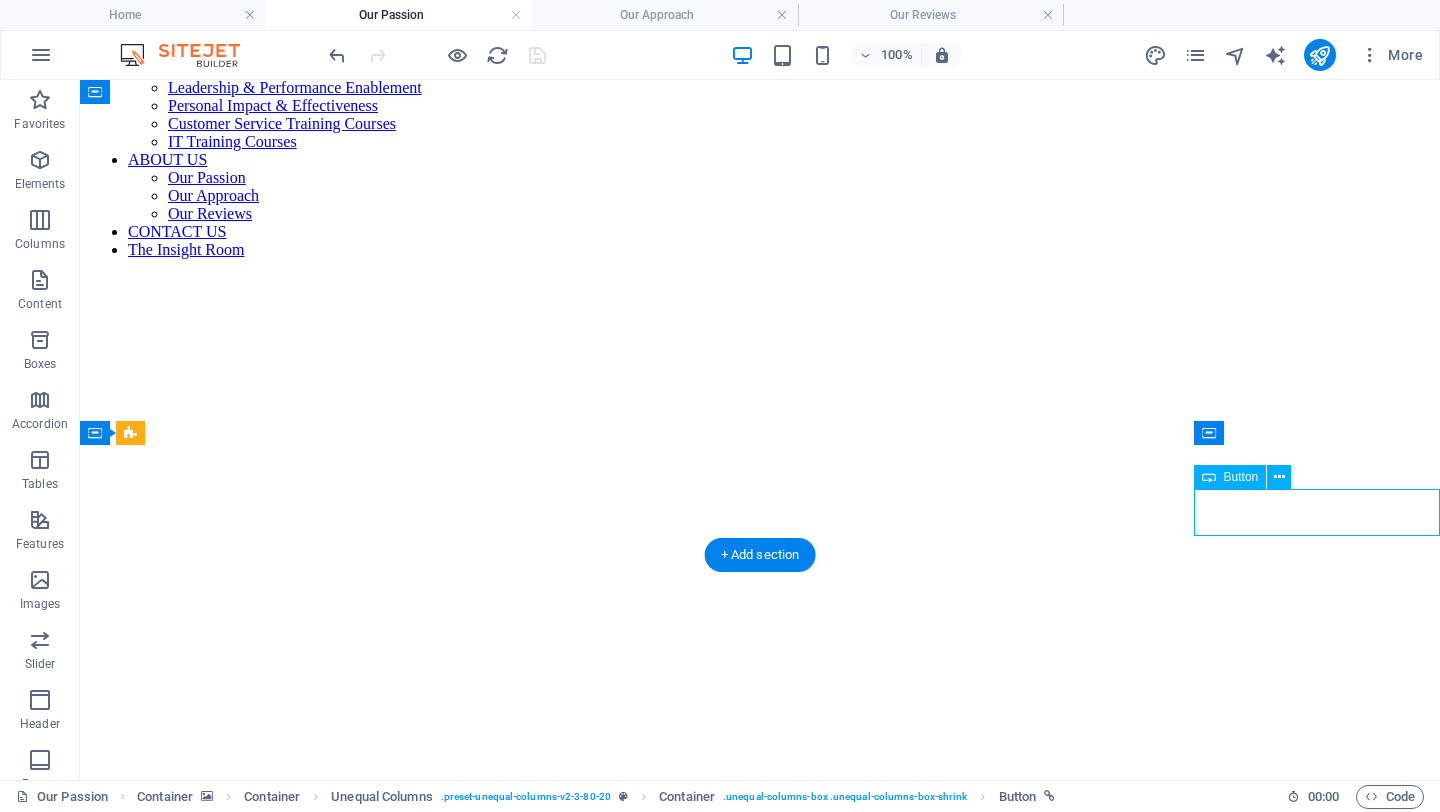 click on "Contact Us" at bounding box center (760, 1060) 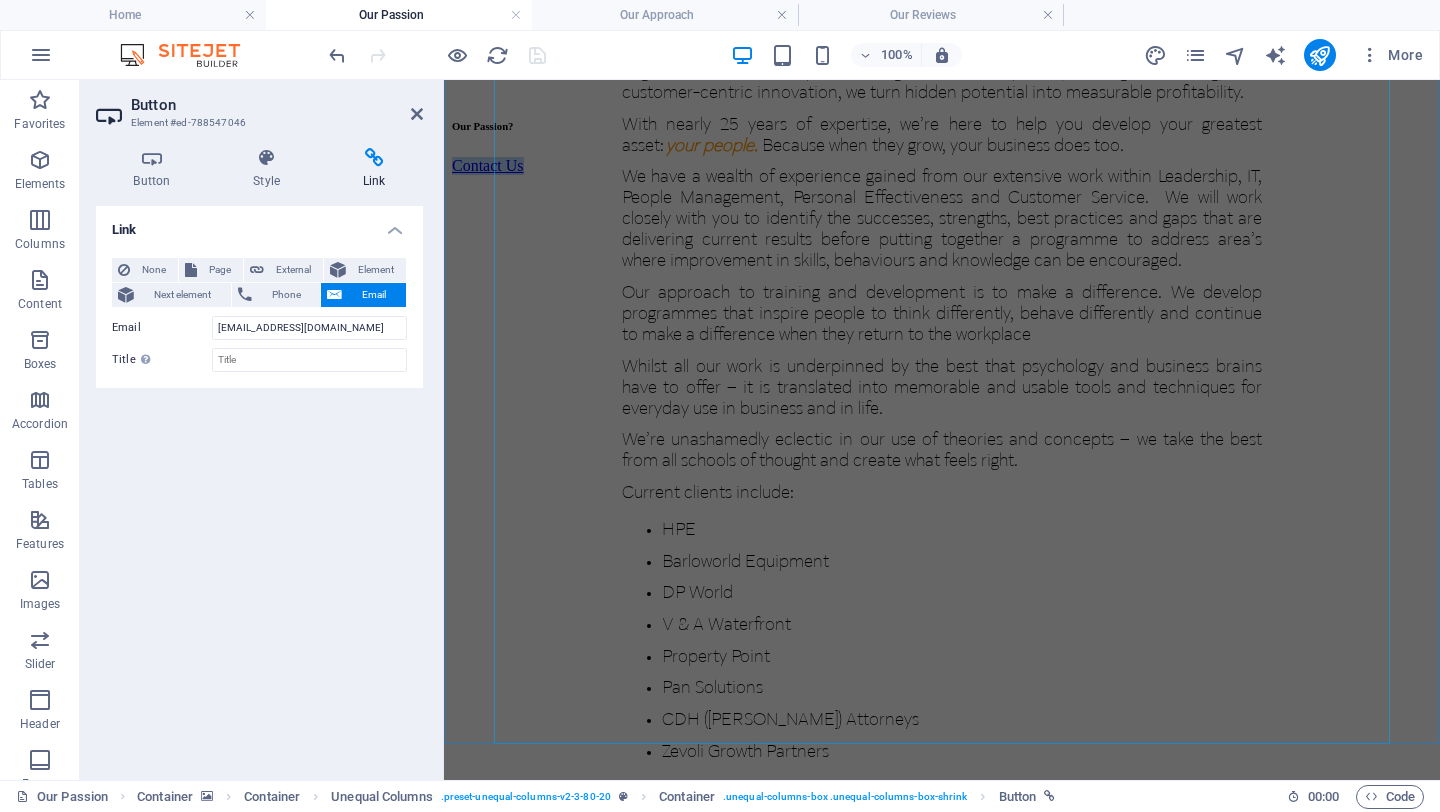 scroll, scrollTop: 1733, scrollLeft: 0, axis: vertical 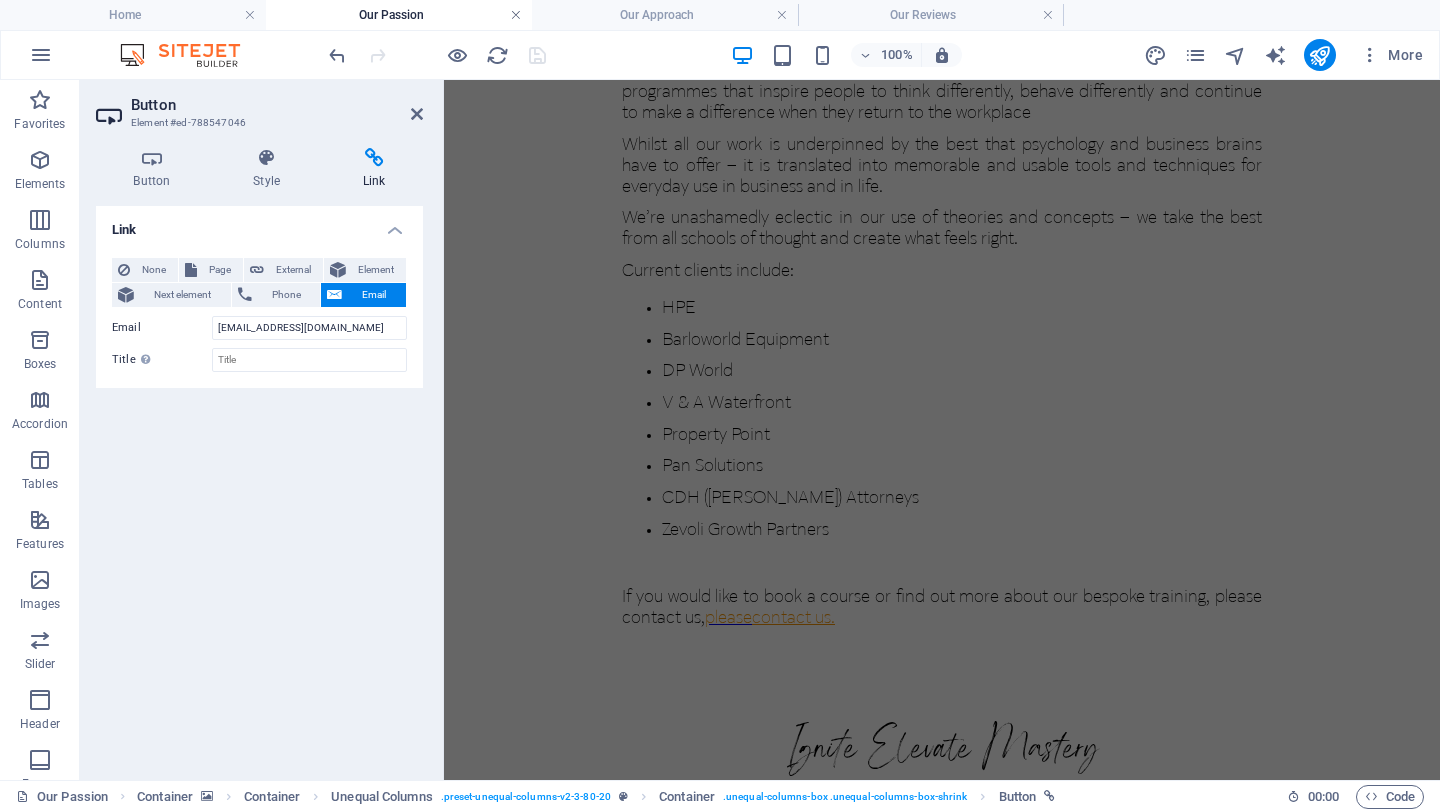click at bounding box center [516, 15] 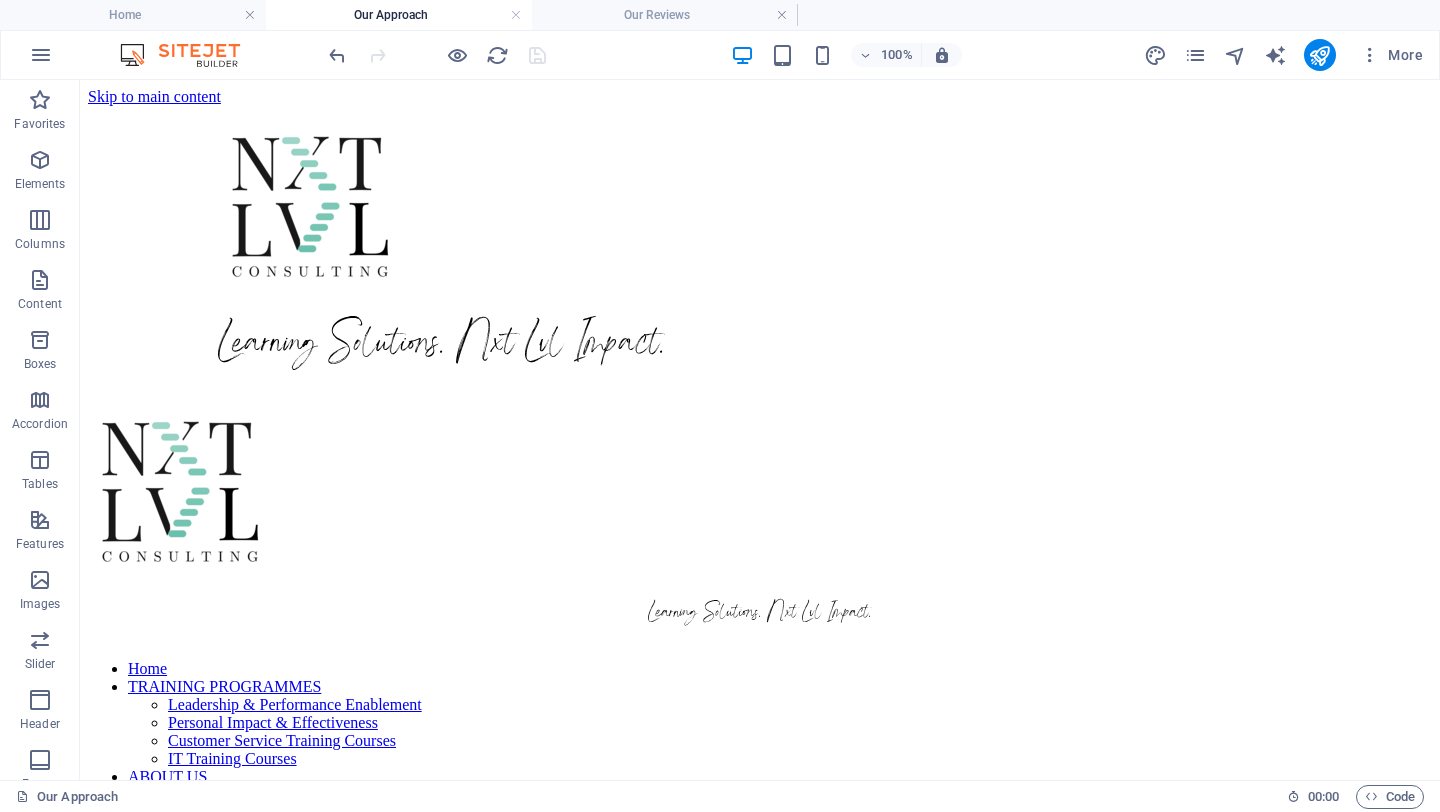 scroll, scrollTop: 662, scrollLeft: 0, axis: vertical 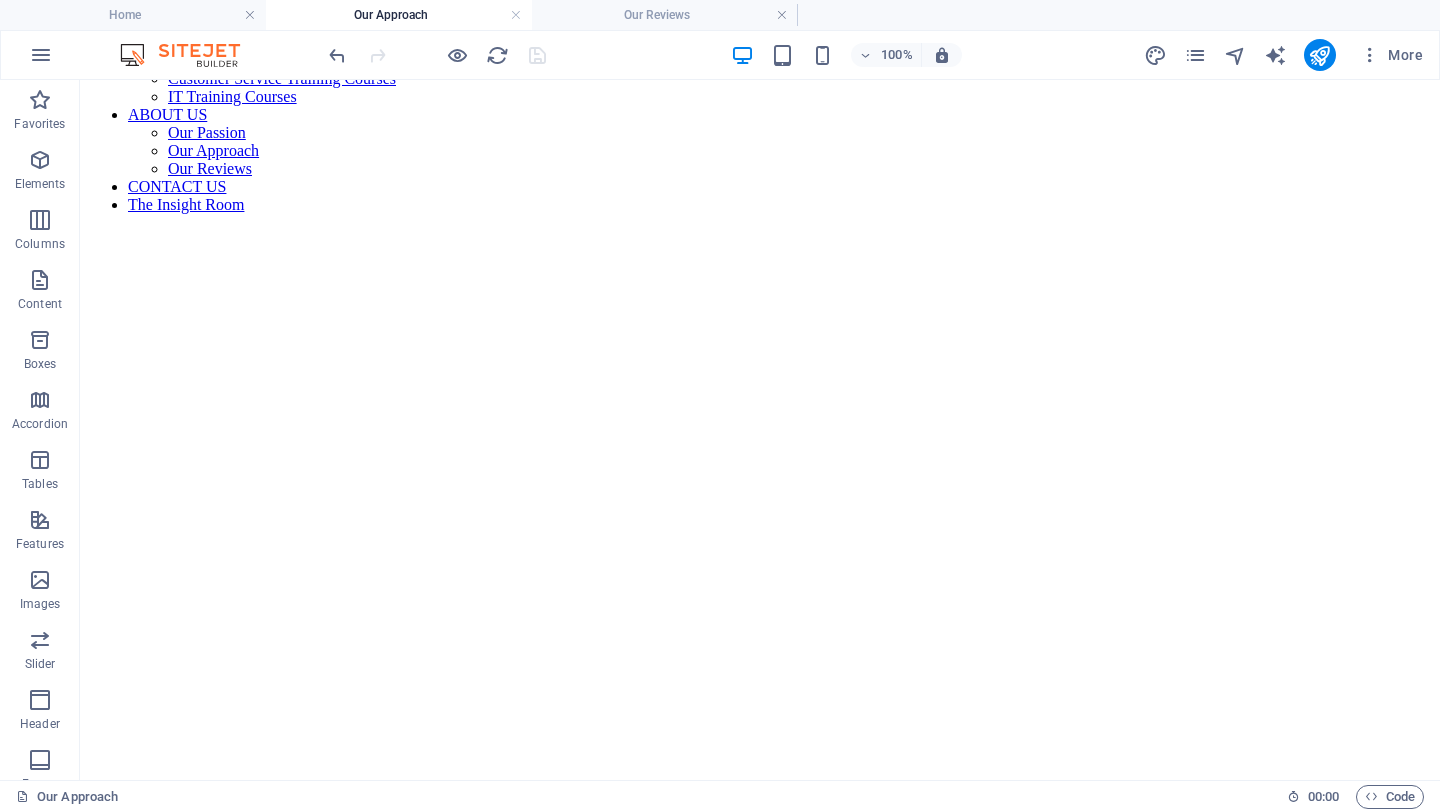 click at bounding box center (516, 15) 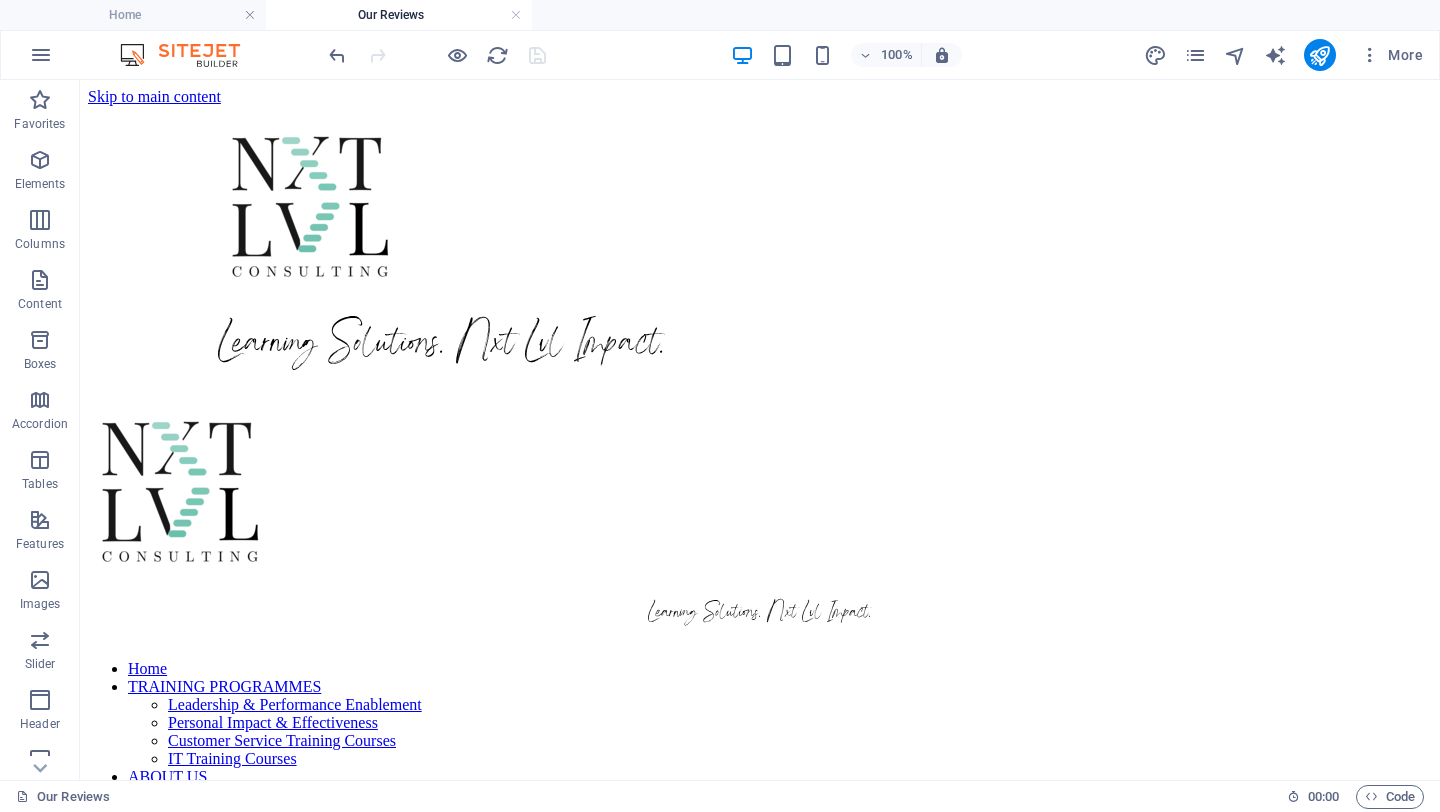scroll, scrollTop: 723, scrollLeft: 0, axis: vertical 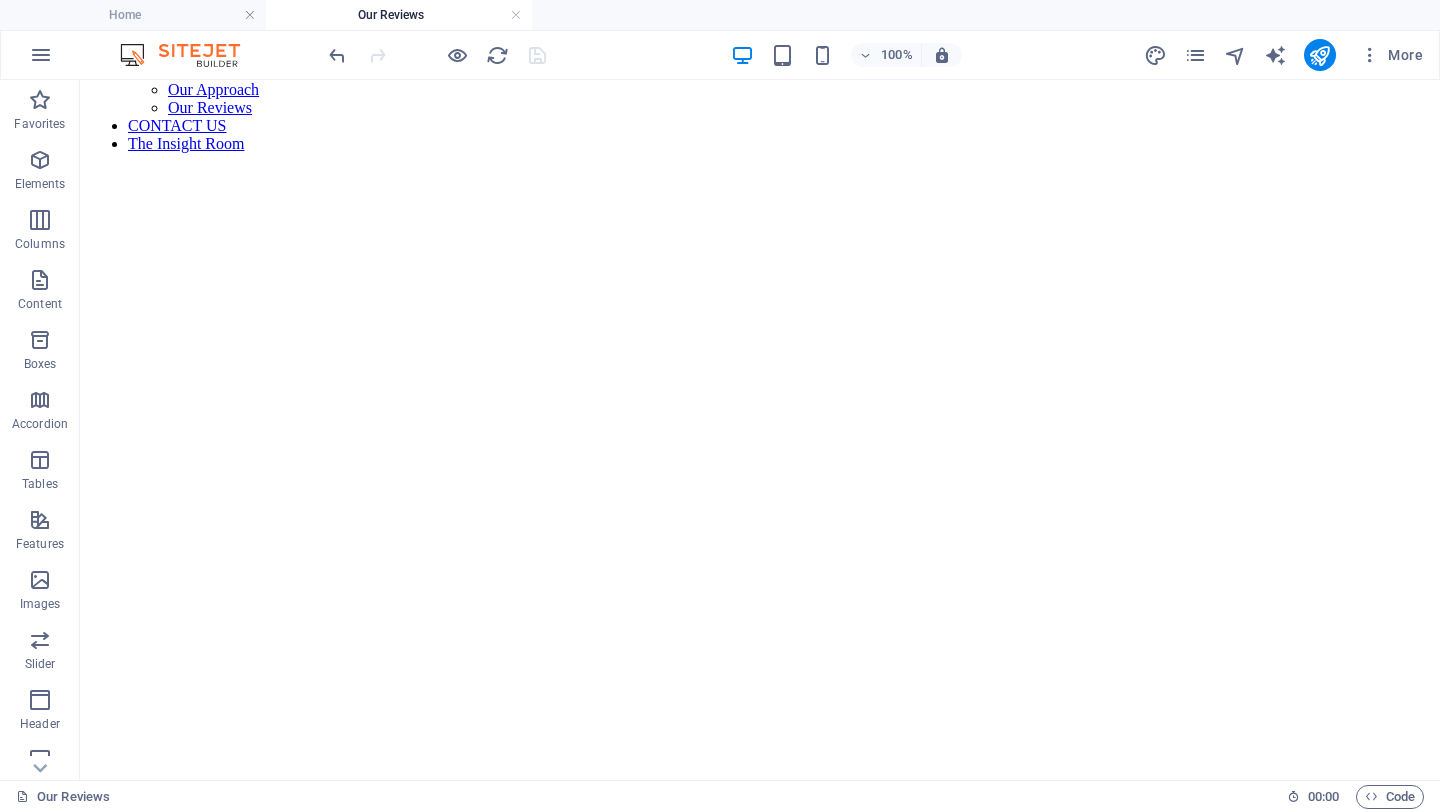 click at bounding box center (516, 15) 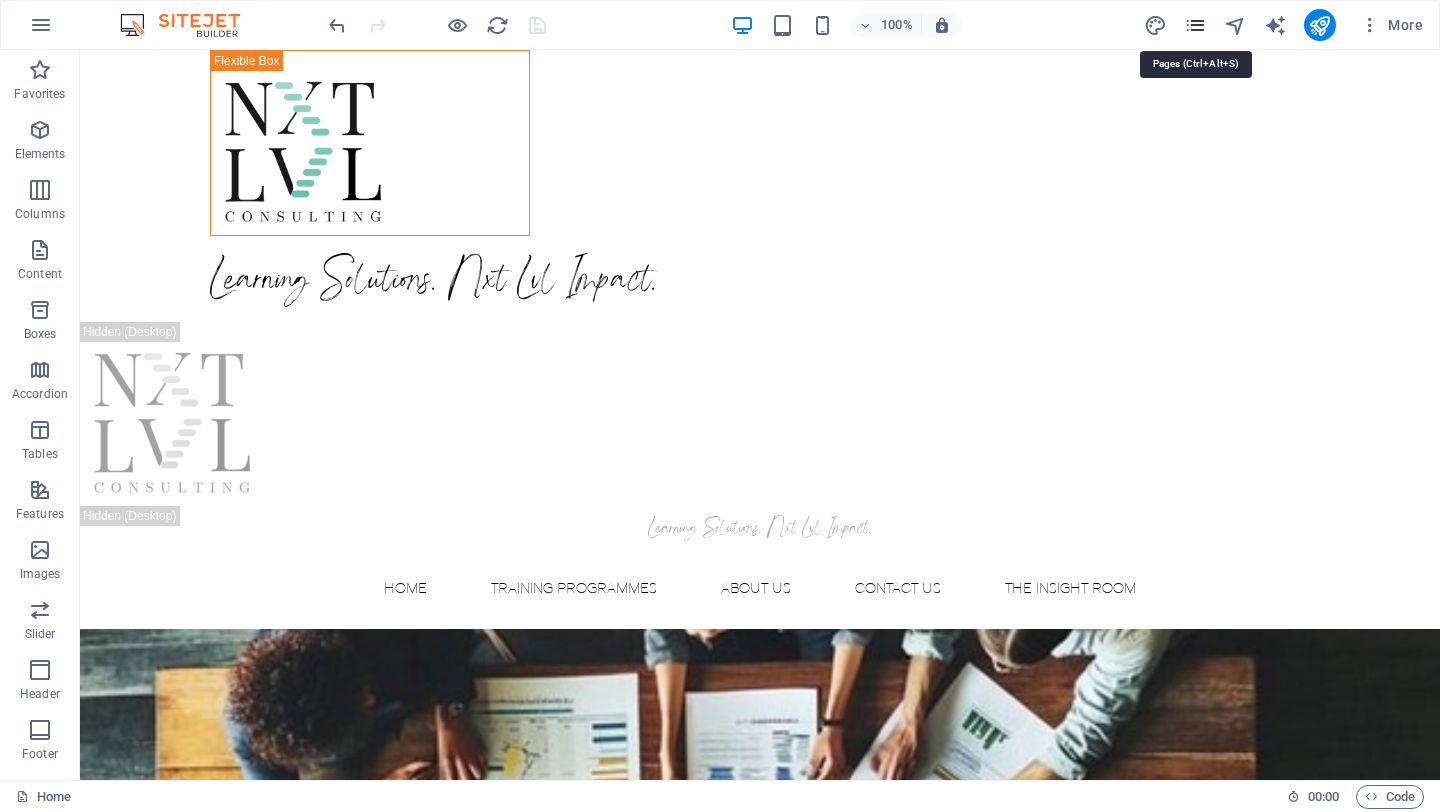 click at bounding box center [1195, 25] 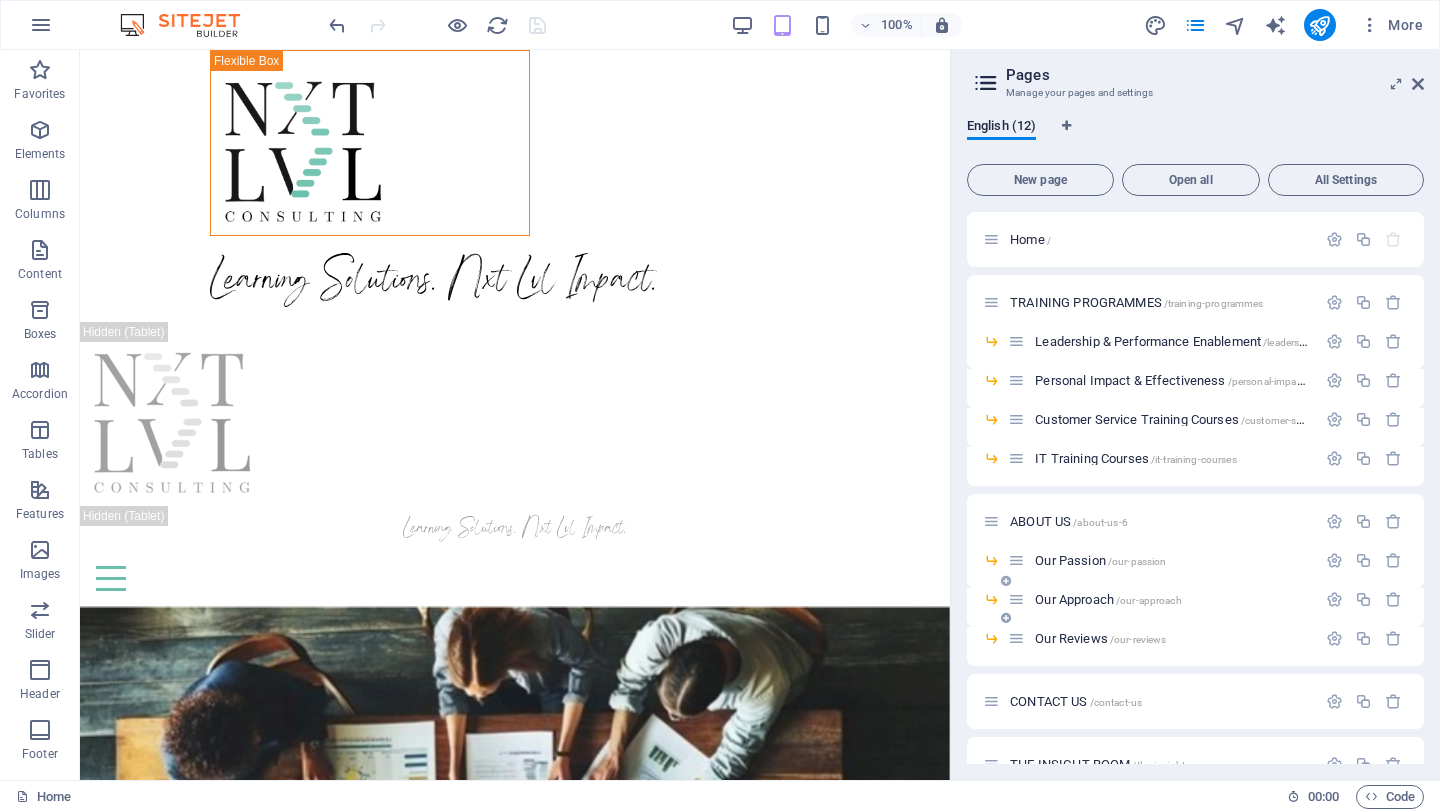 scroll, scrollTop: 36, scrollLeft: 0, axis: vertical 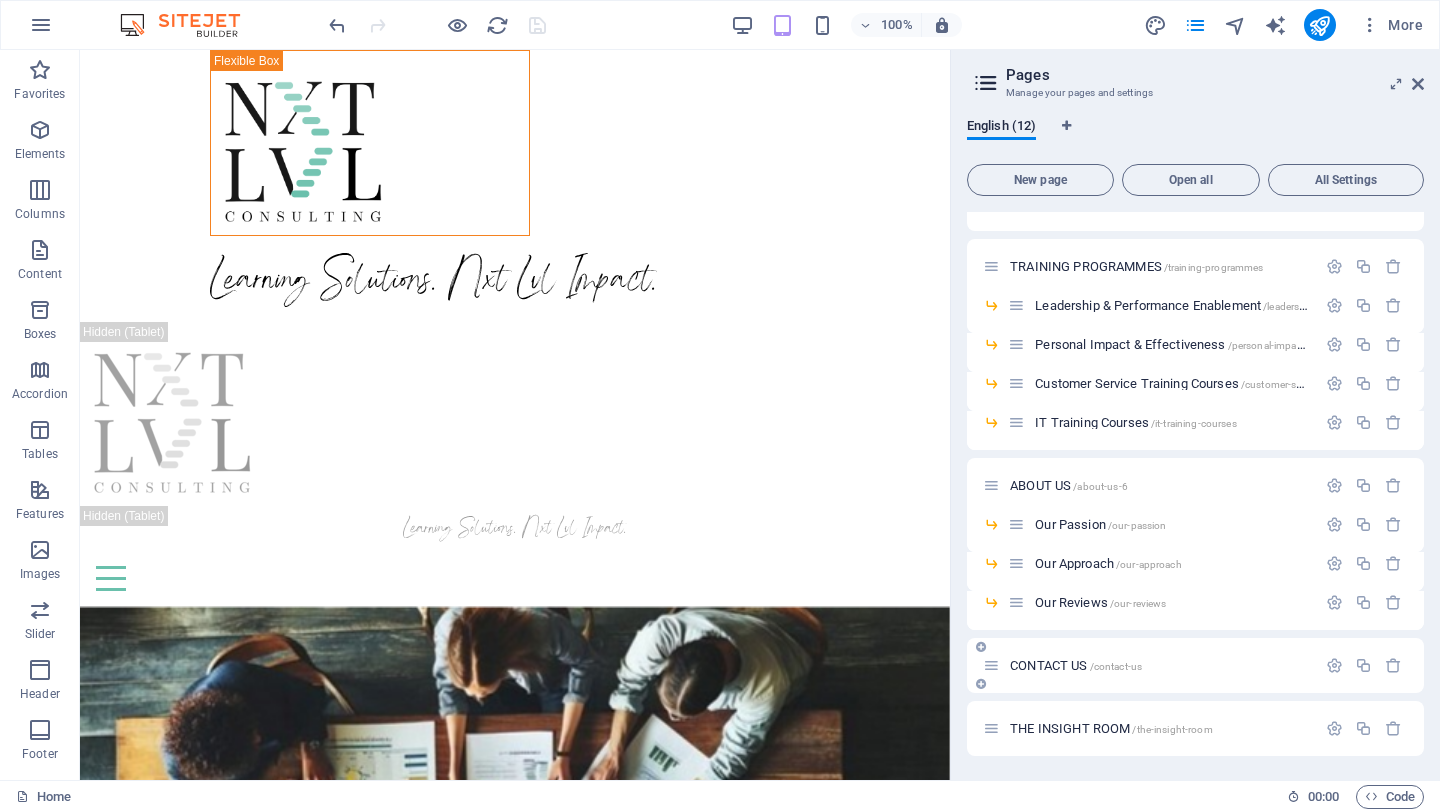 click on "CONTACT US /contact-us" at bounding box center [1076, 665] 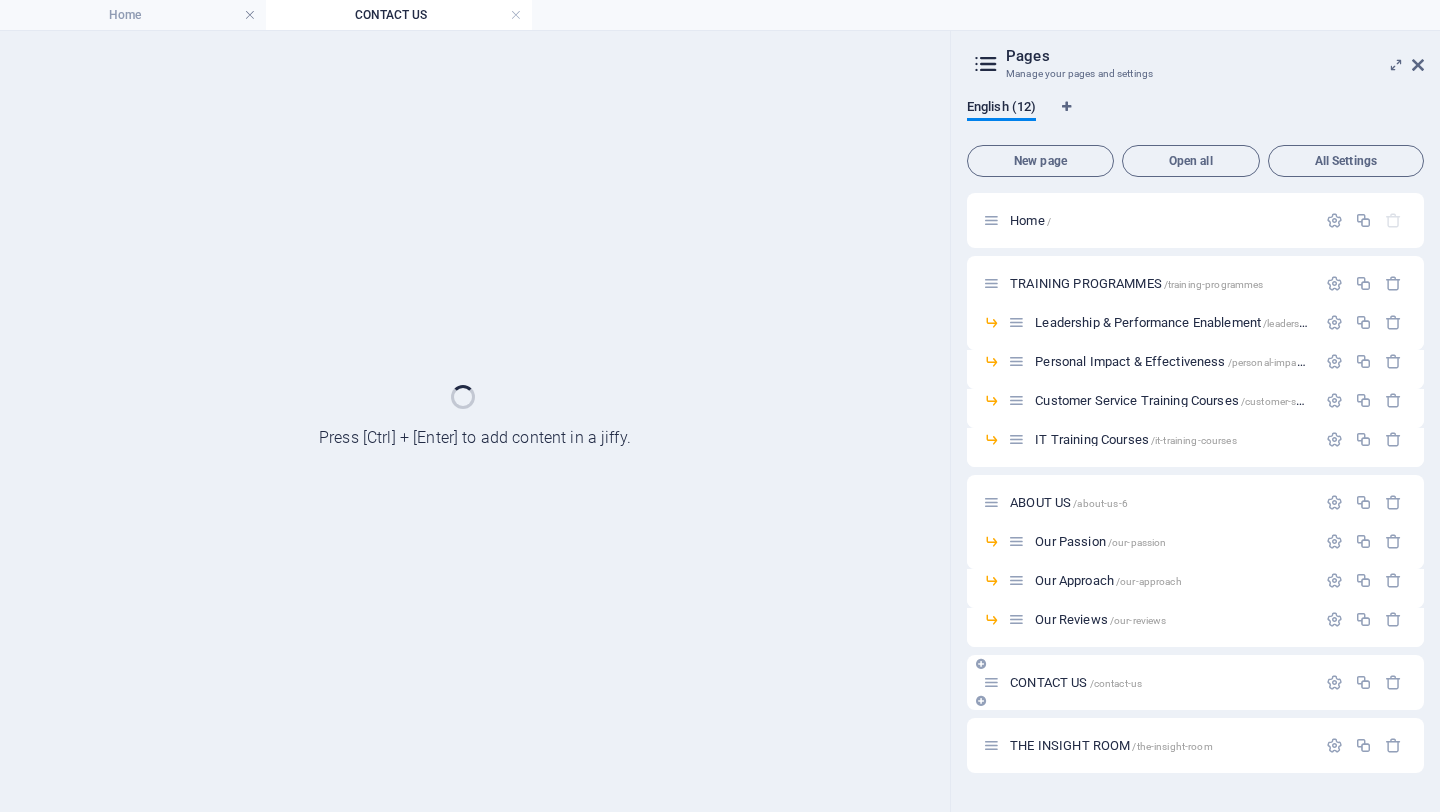 click on "CONTACT US /contact-us" at bounding box center [1195, 682] 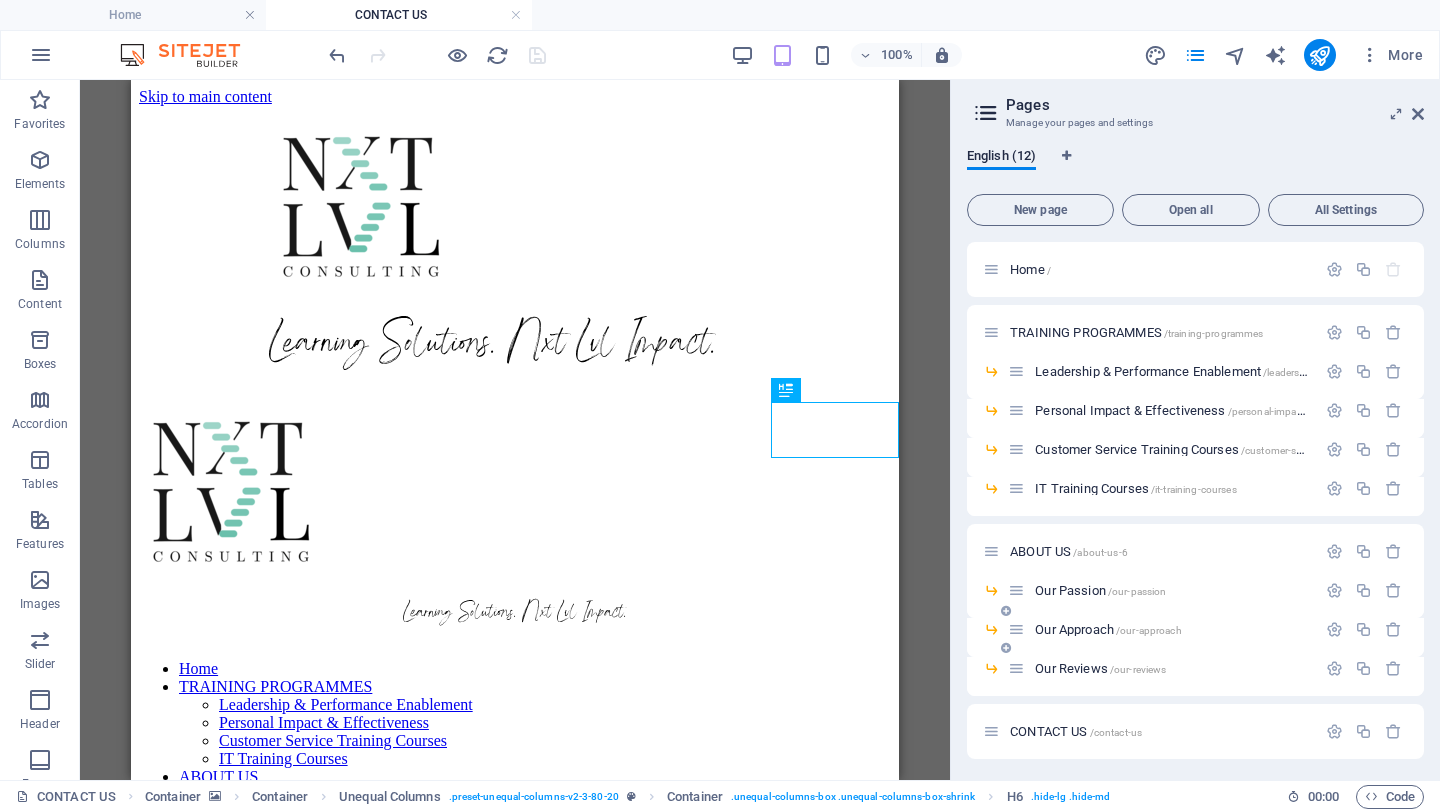 scroll, scrollTop: 641, scrollLeft: 0, axis: vertical 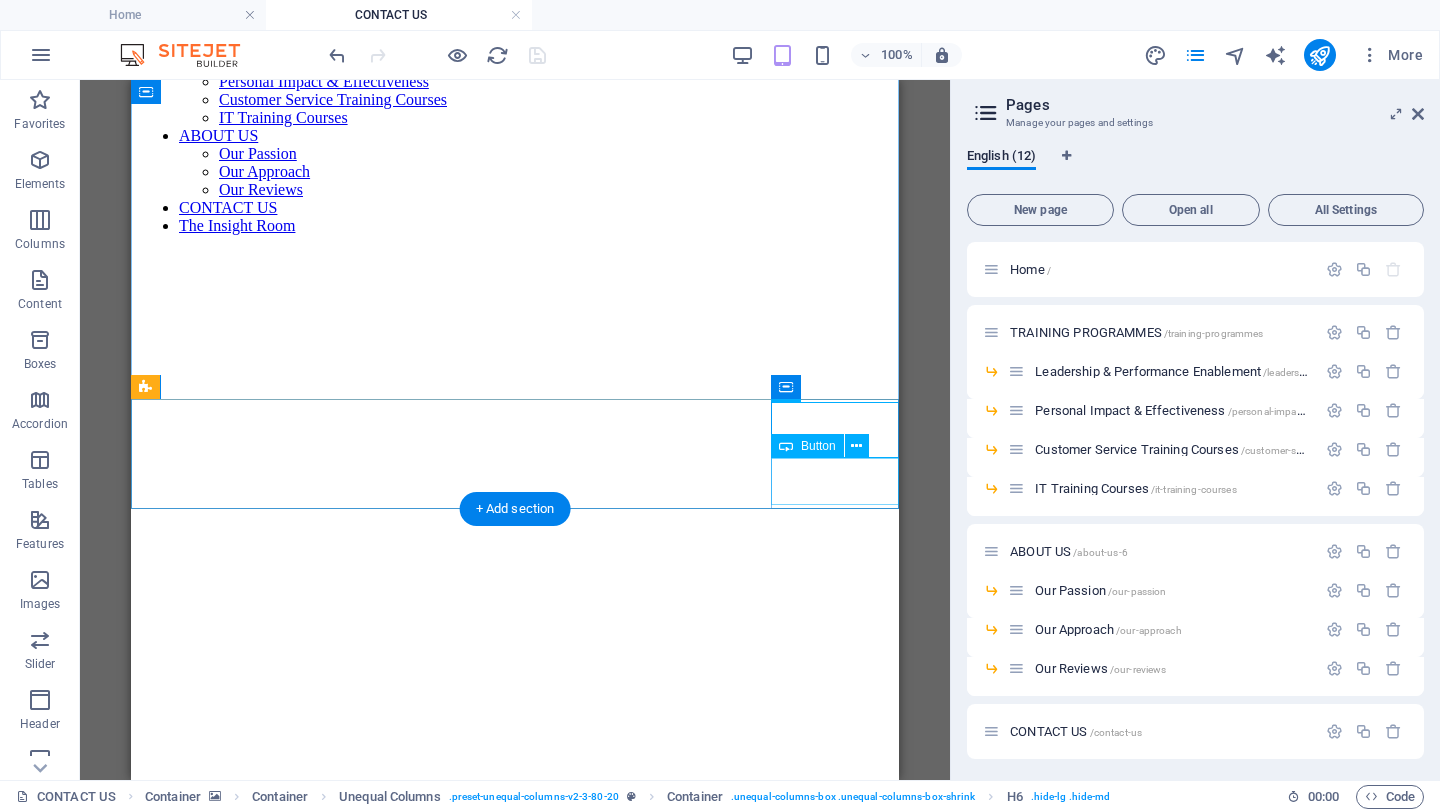 click on "Contact Us" at bounding box center [515, 1036] 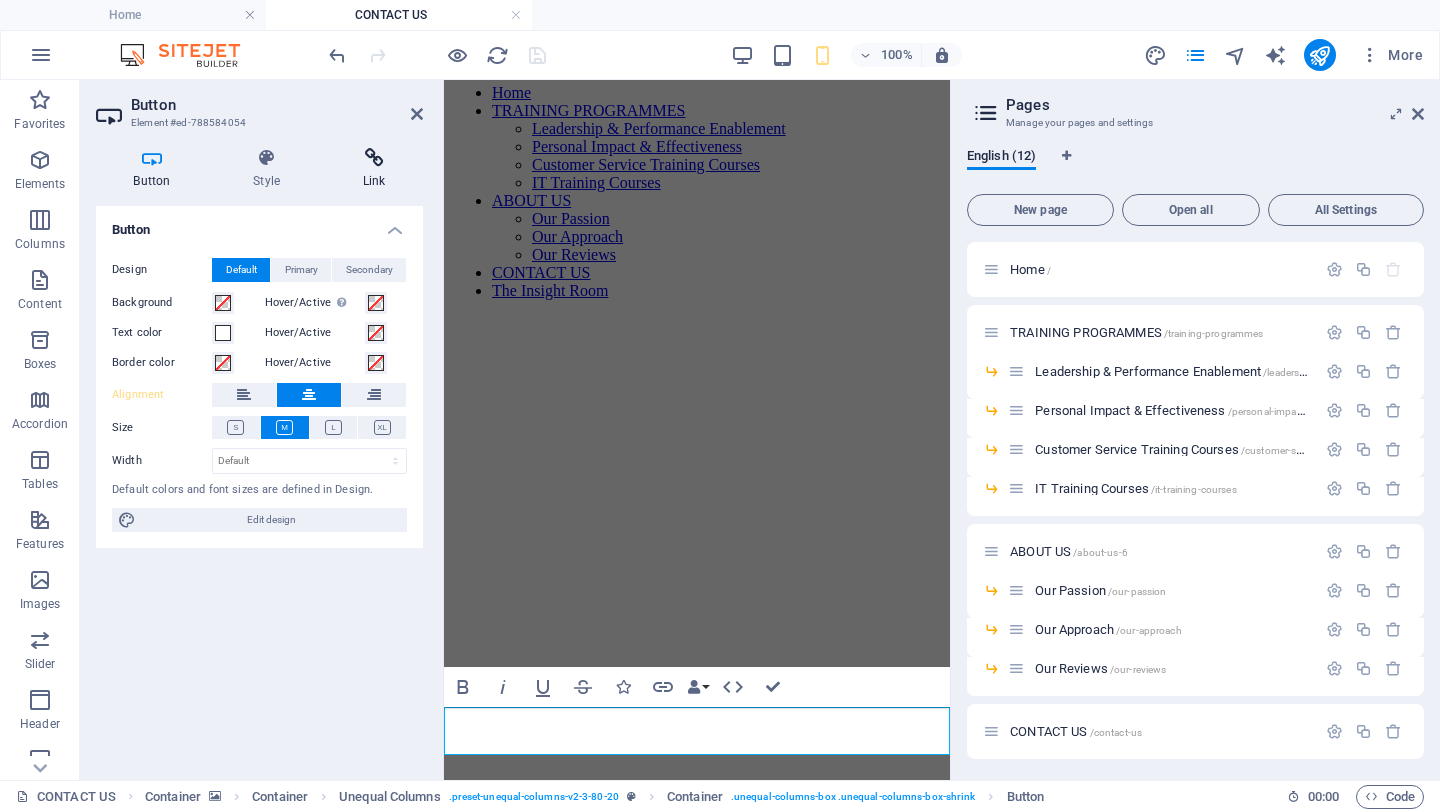 click at bounding box center (374, 158) 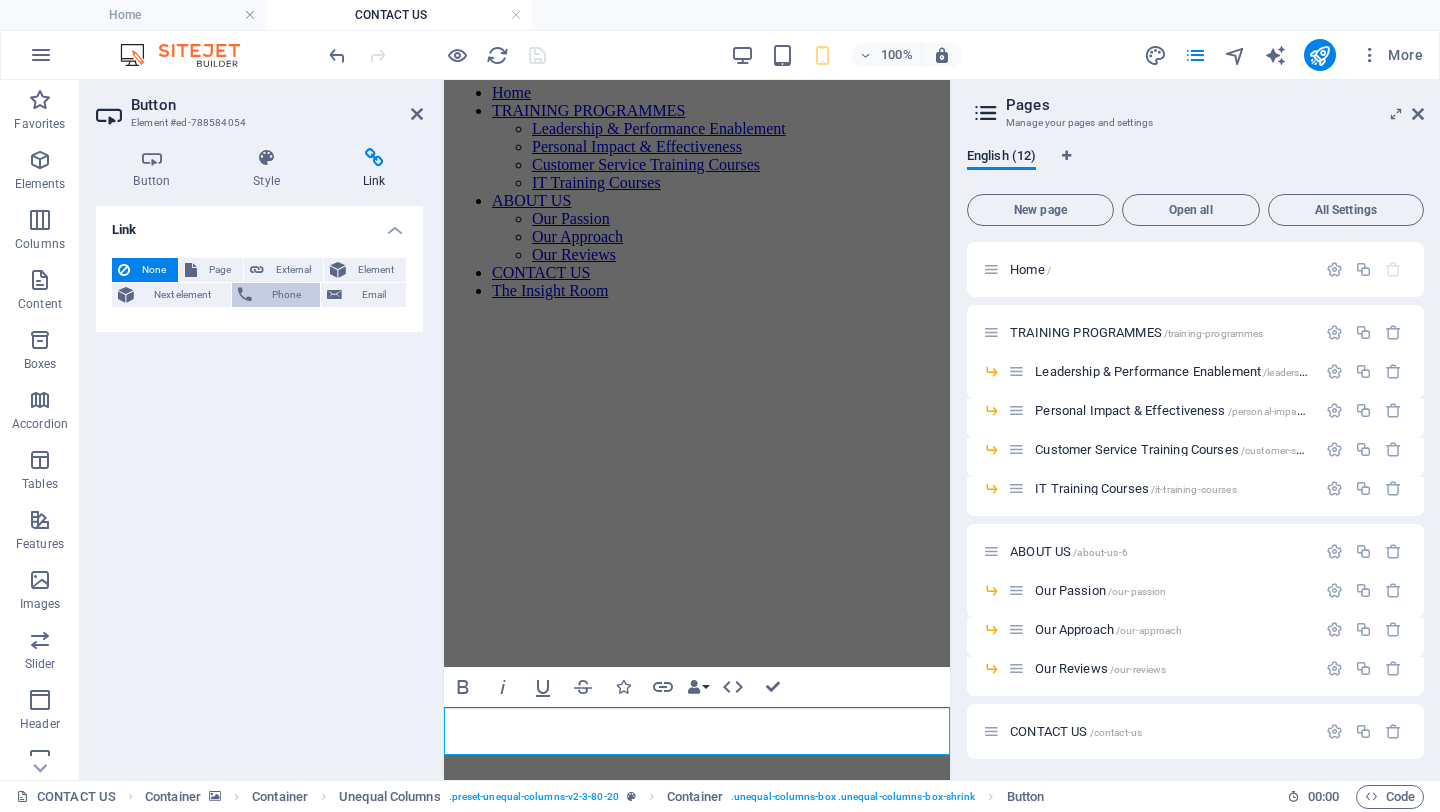 click on "Phone" at bounding box center (286, 295) 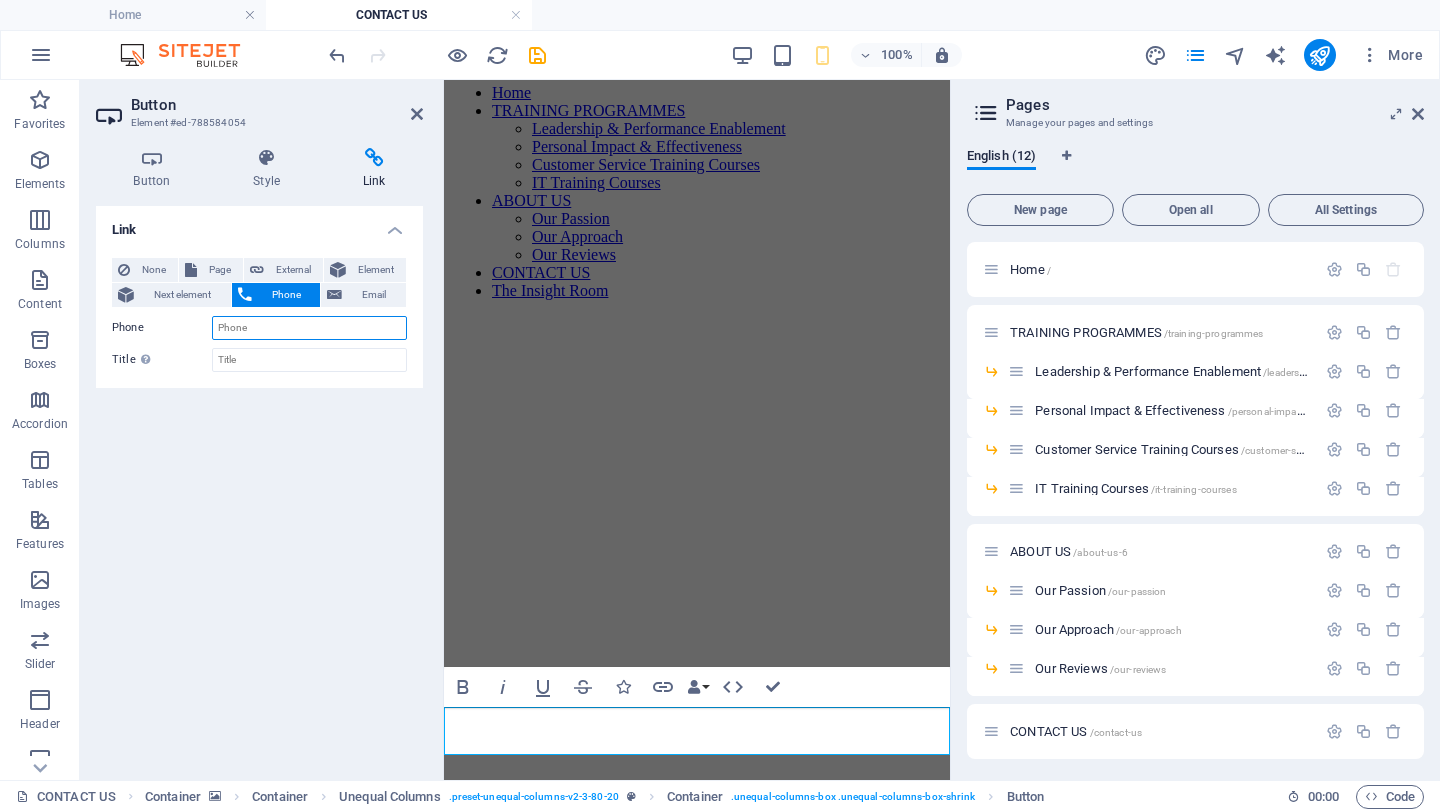 paste on "[PHONE_NUMBER]" 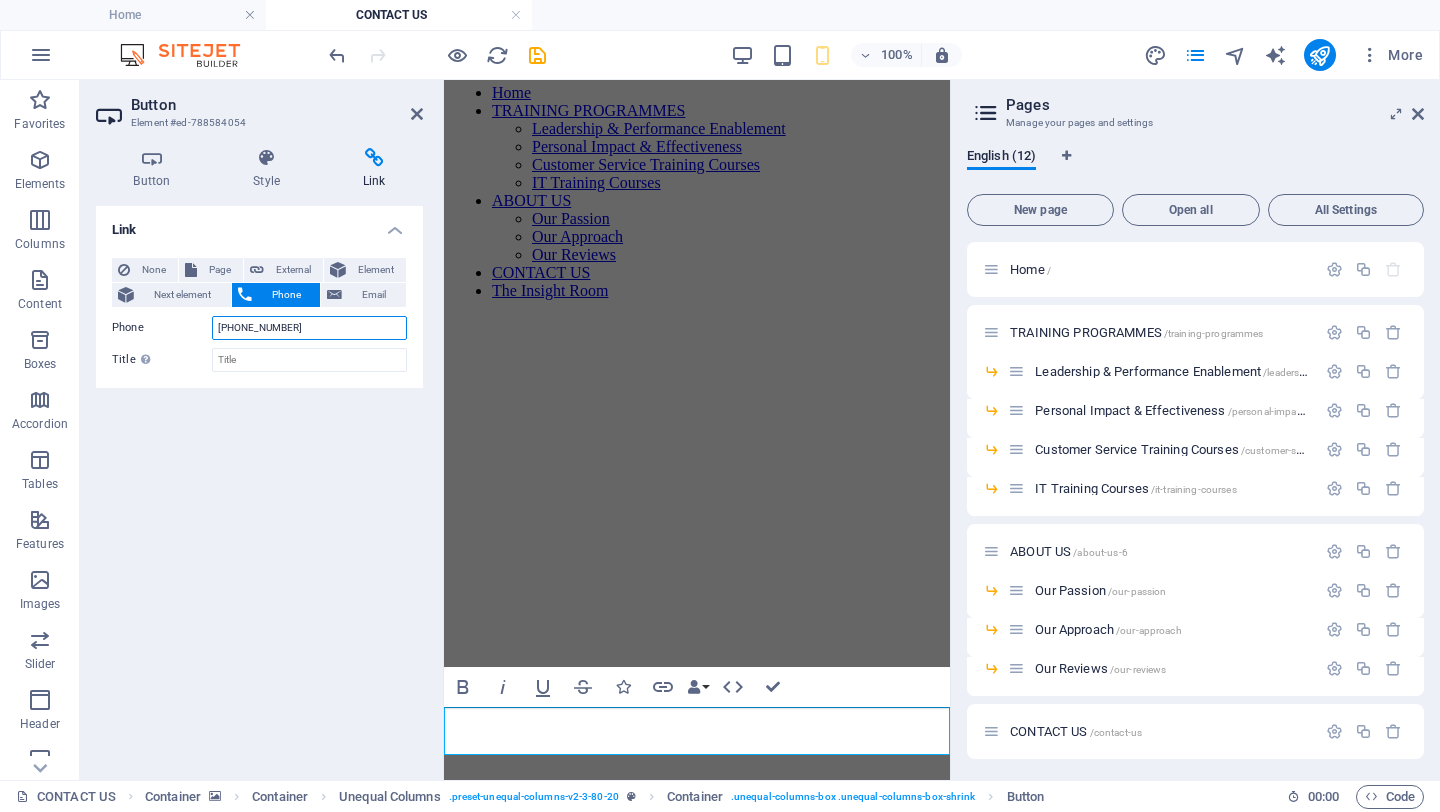 type on "[PHONE_NUMBER]" 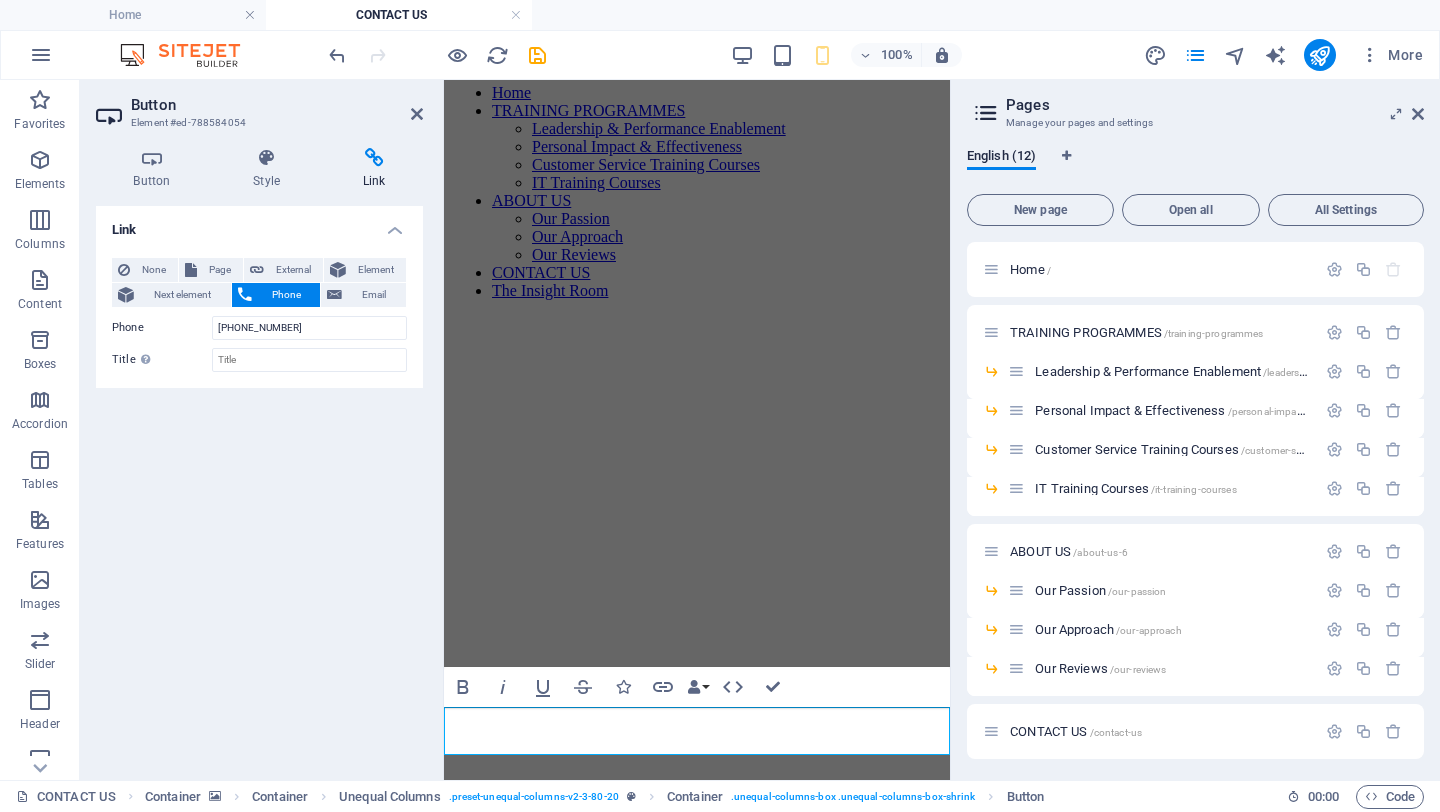 click at bounding box center [697, 316] 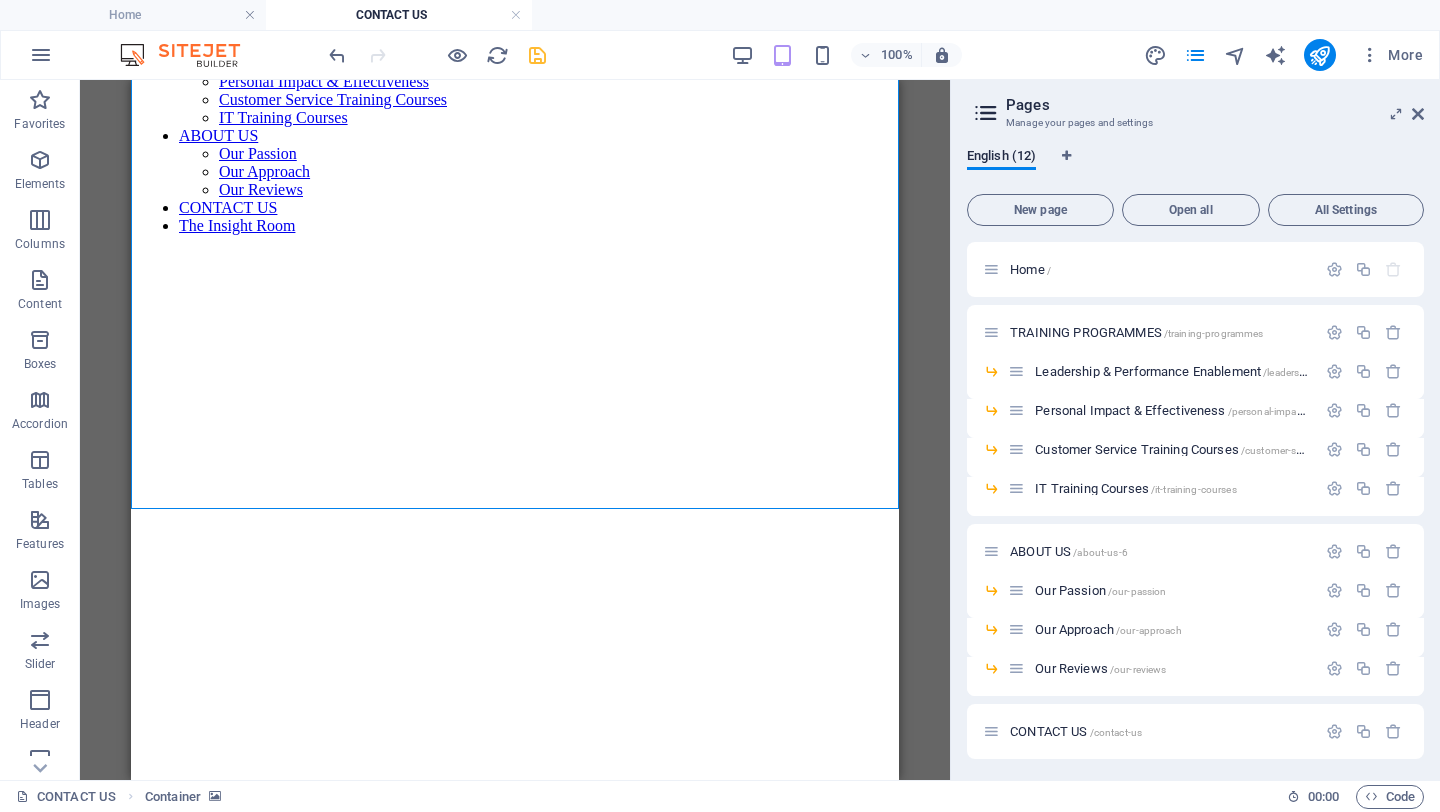 click at bounding box center (537, 55) 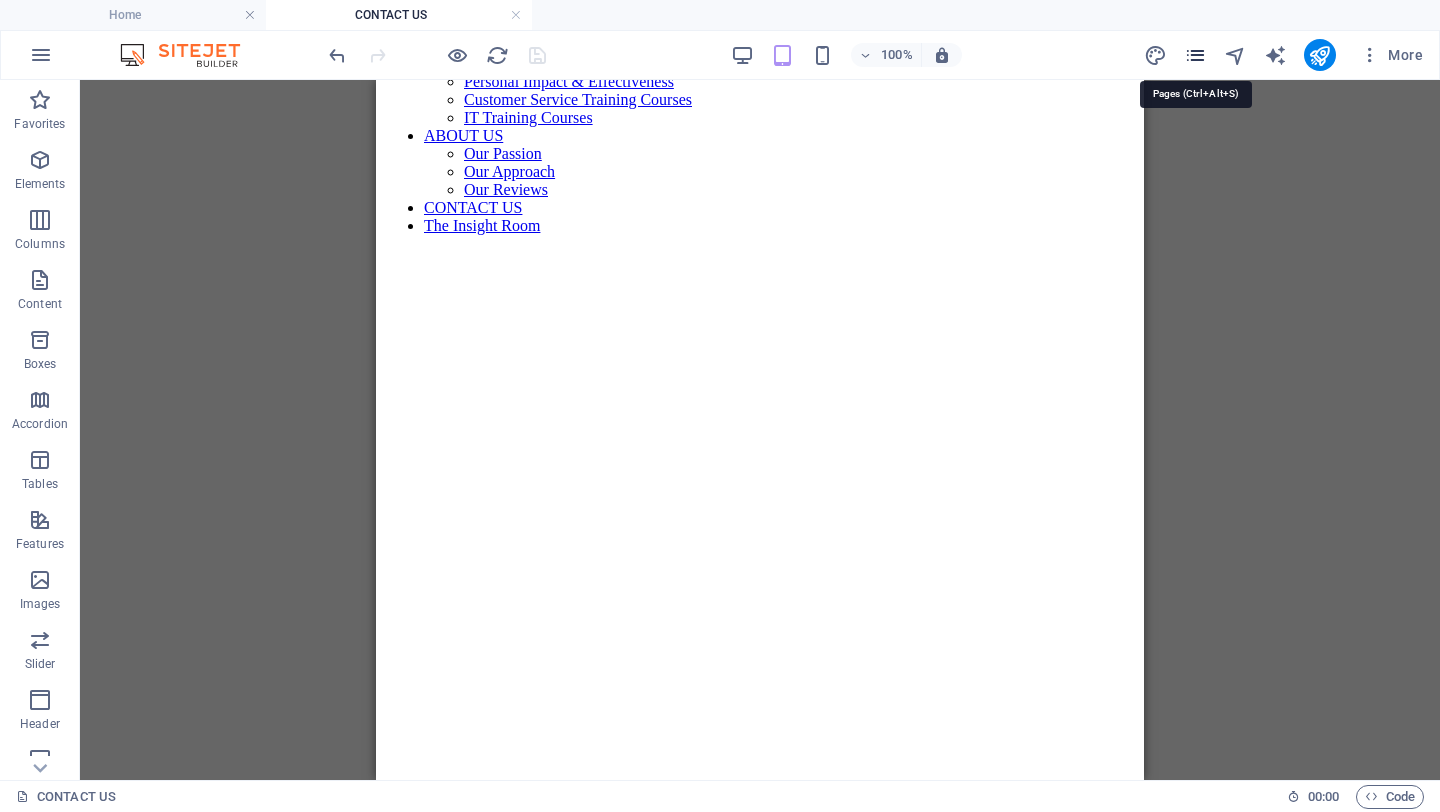 click at bounding box center (1195, 55) 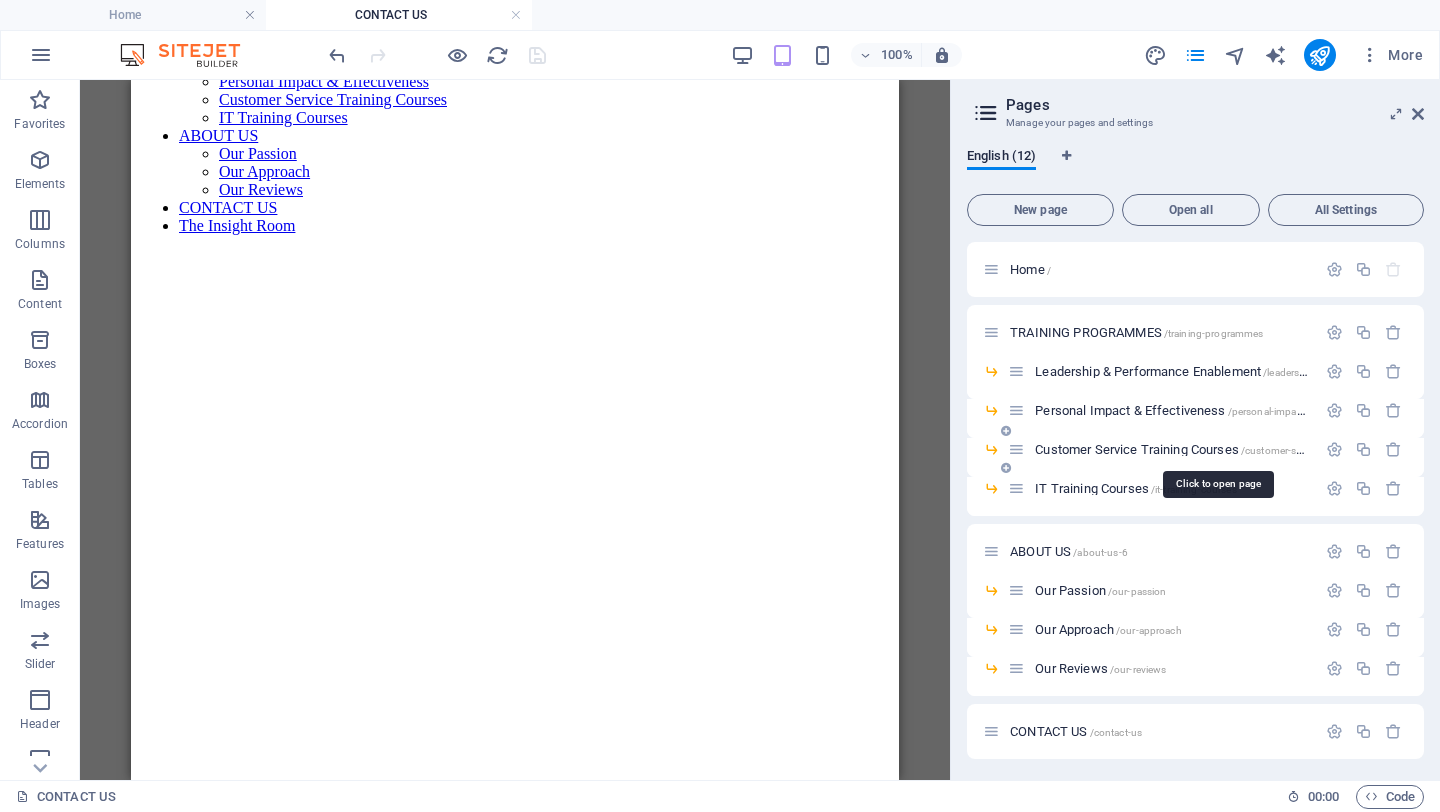 scroll, scrollTop: 66, scrollLeft: 0, axis: vertical 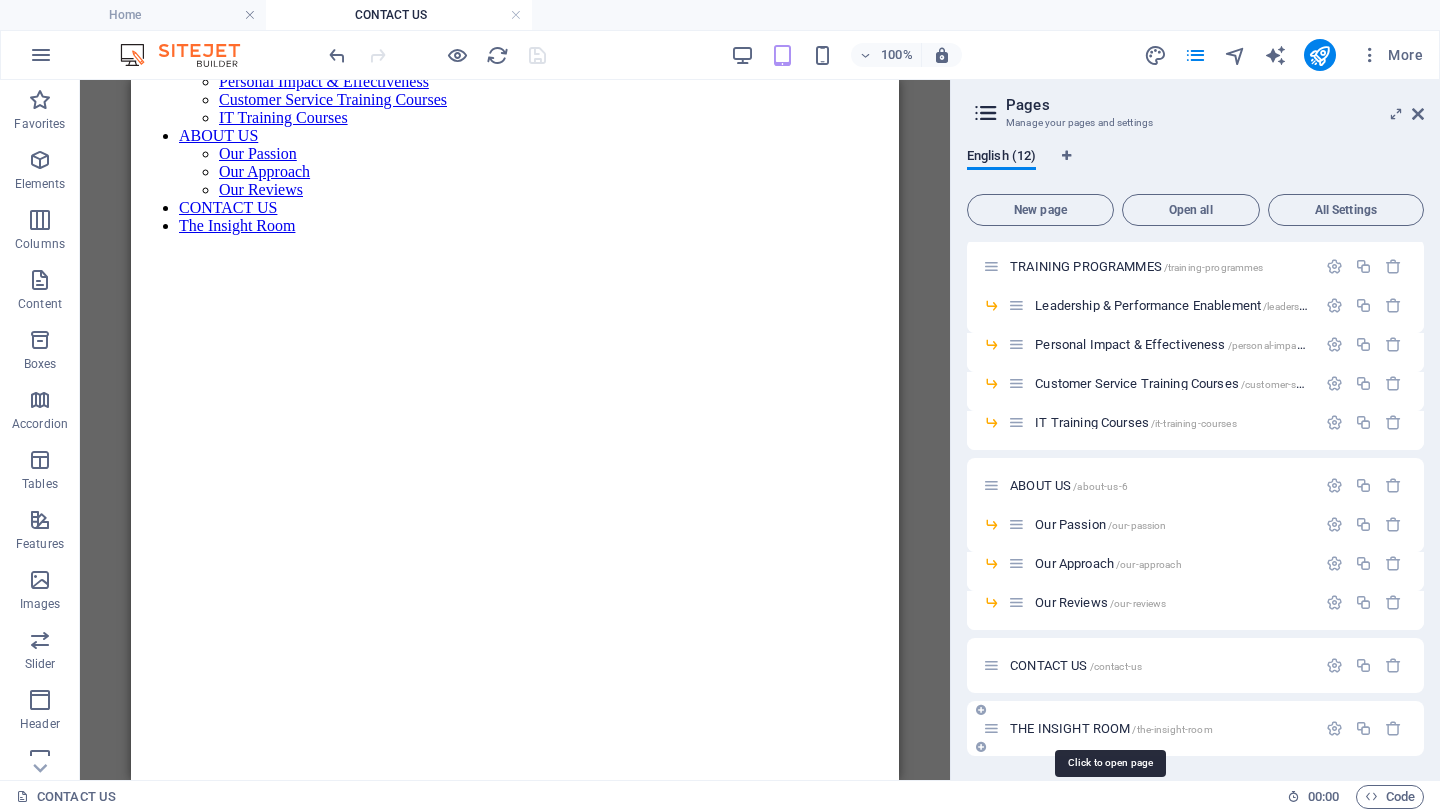 click on "THE INSIGHT ROOM /the-insight-room" at bounding box center (1111, 728) 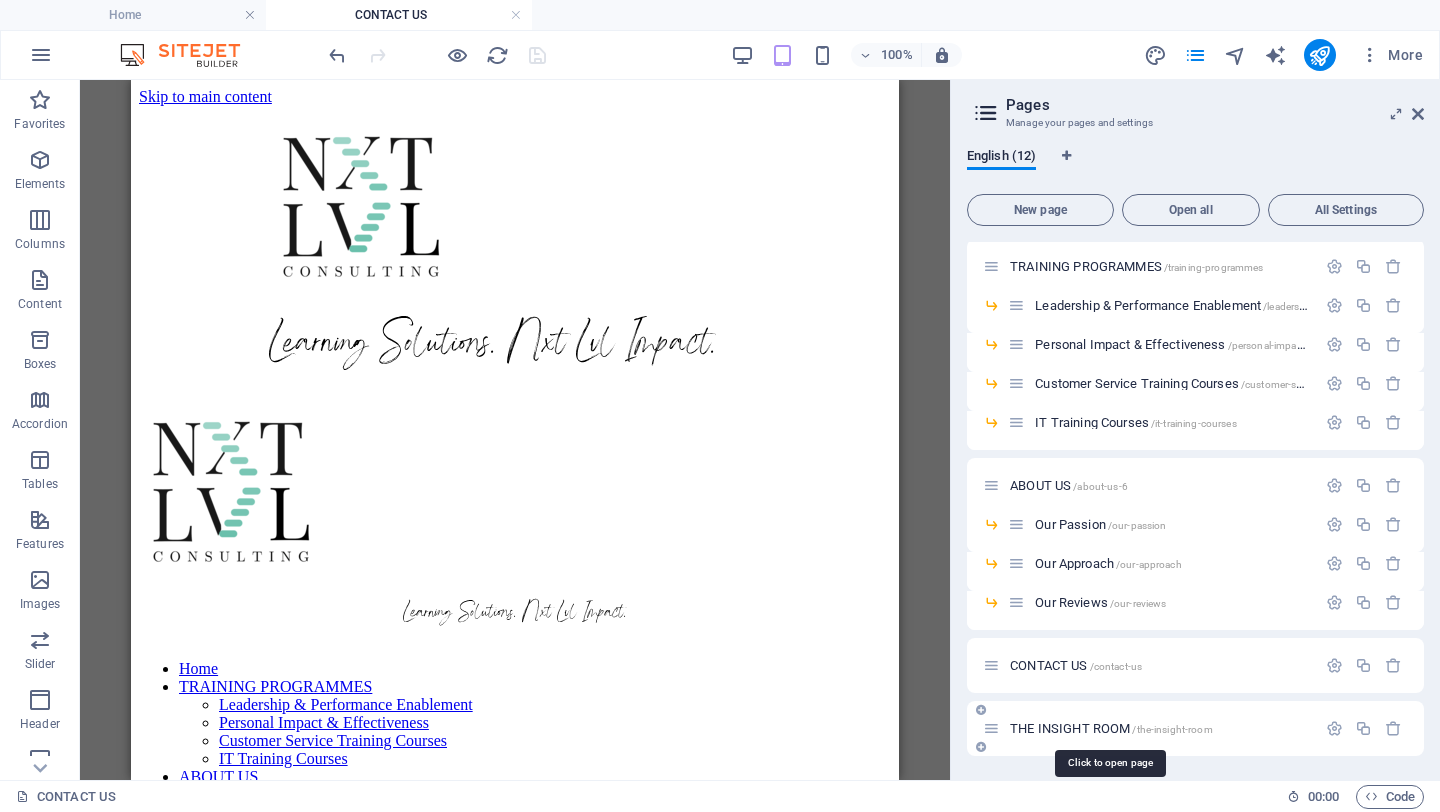 scroll, scrollTop: 0, scrollLeft: 0, axis: both 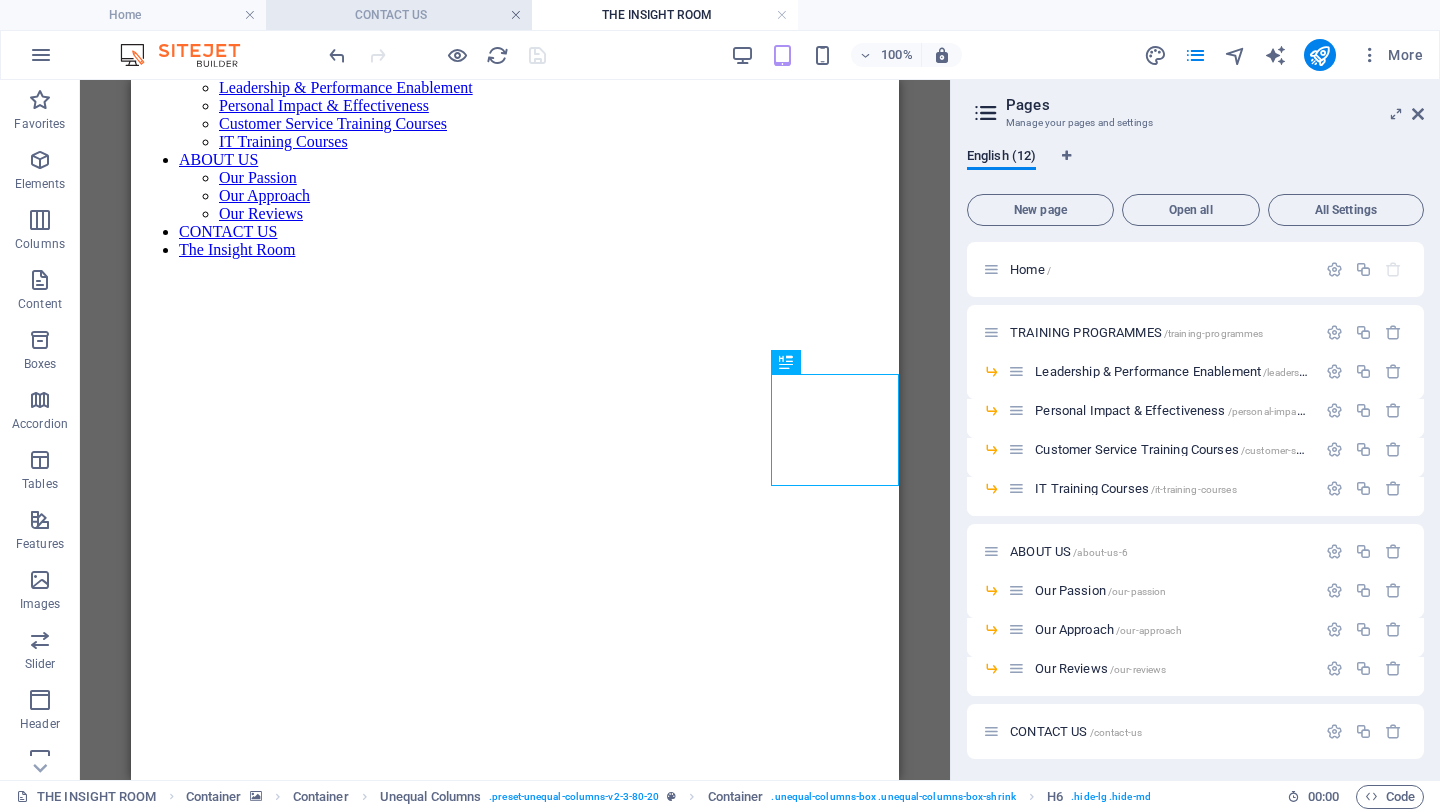 click at bounding box center [516, 15] 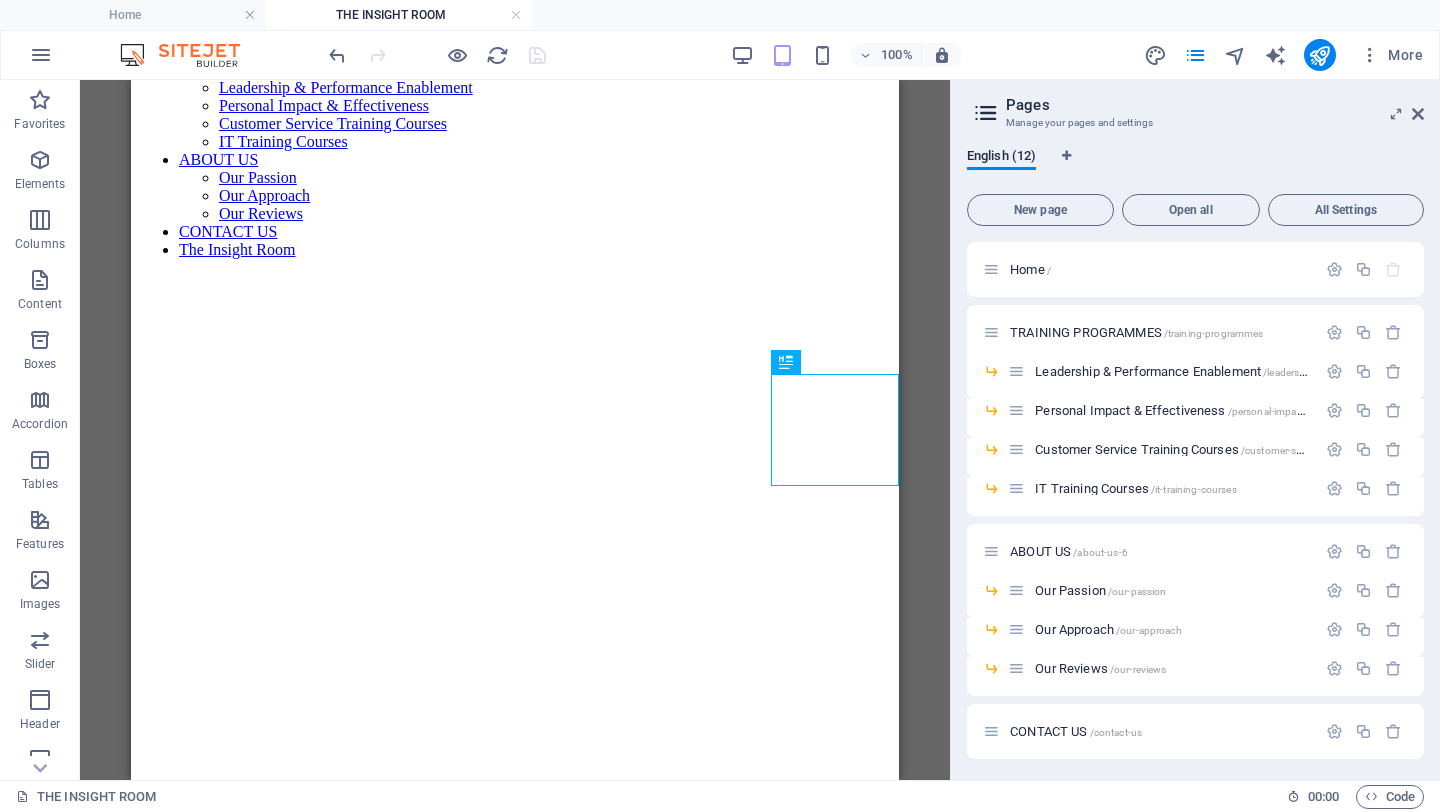 click at bounding box center (515, 275) 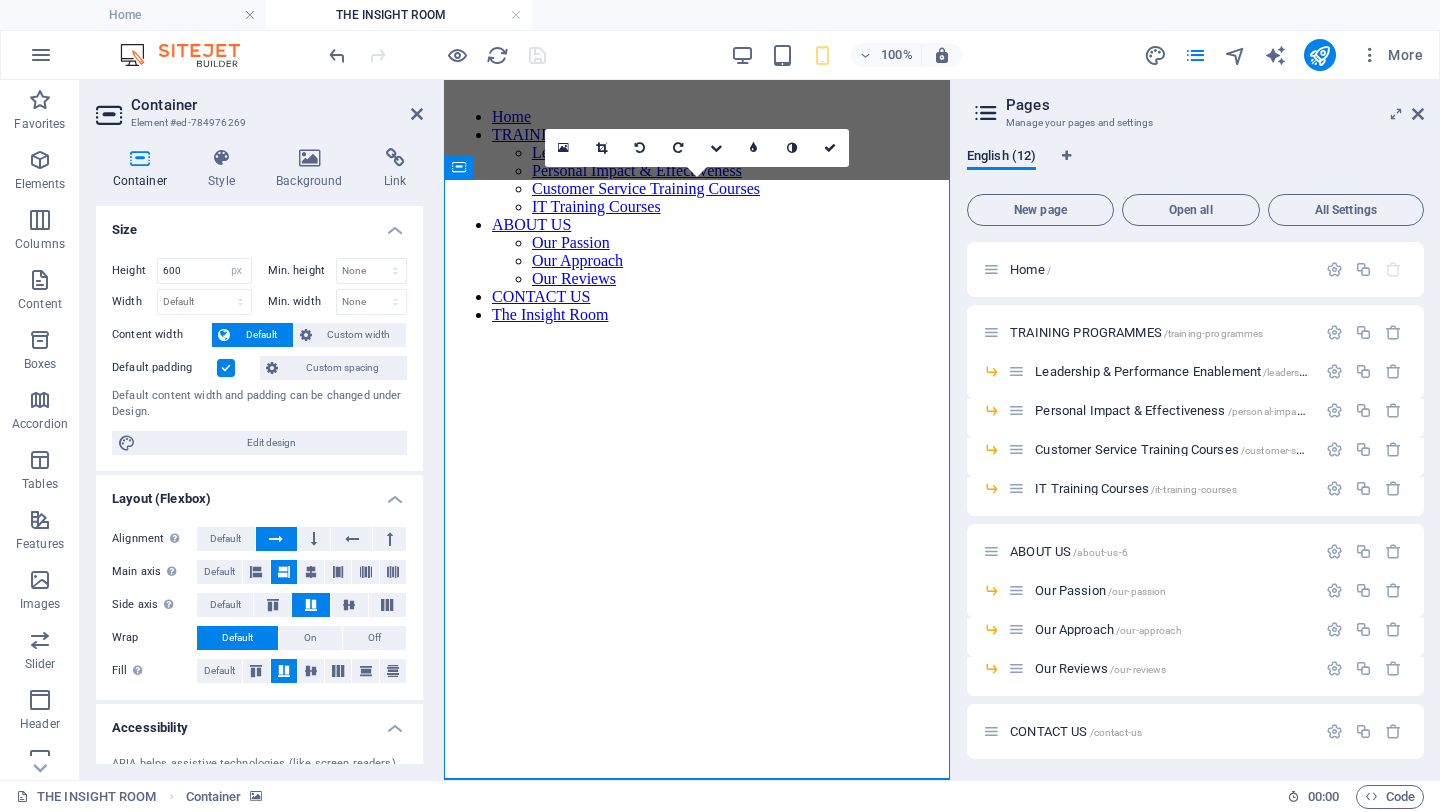 click at bounding box center (697, 340) 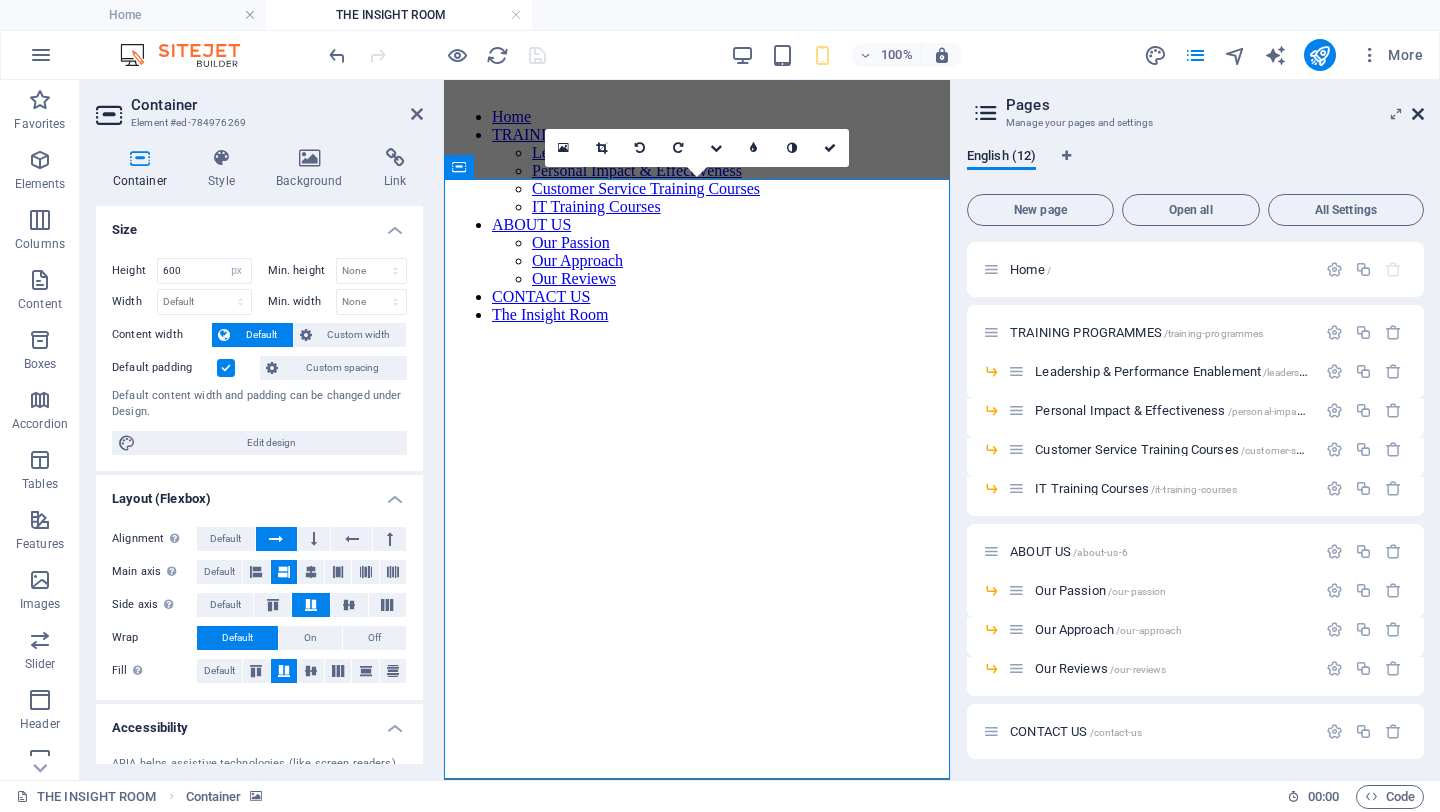 click at bounding box center (1418, 114) 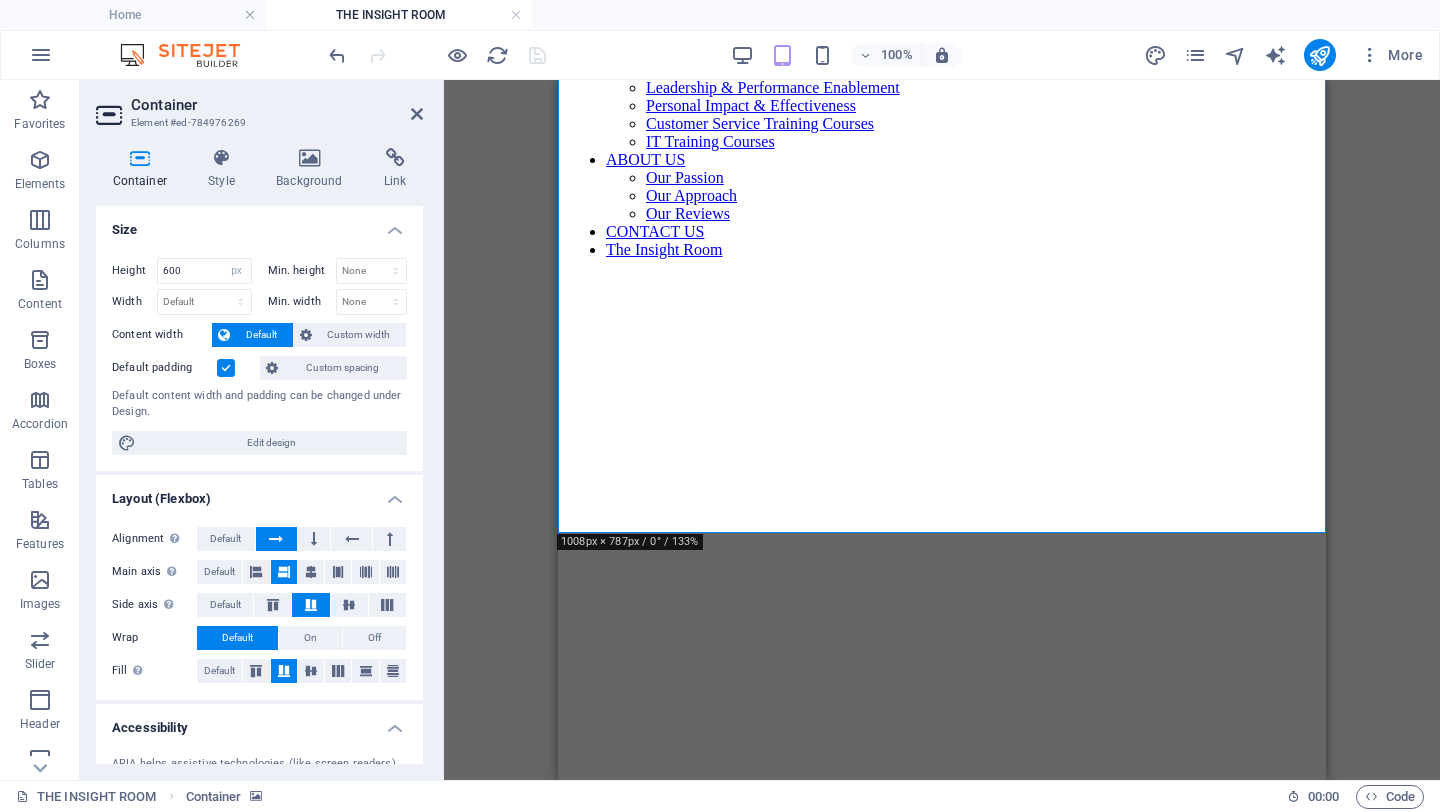 click on "Drag here to replace the existing content. Press “Ctrl” if you want to create a new element.
H6   Container   Container   Unequal Columns   Container 180 170 160 150 140 130 120 110 100 90 80 70 60 50 40 30 20 10 0 -10 -20 -30 -40 -50 -60 -70 -80 -90 -100 -110 -120 -130 -140 -150 -160 -170 1008px × 787px / 0° / 133% 16:10 16:9 4:3 1:1 1:2 0   Text   Container" at bounding box center (942, 430) 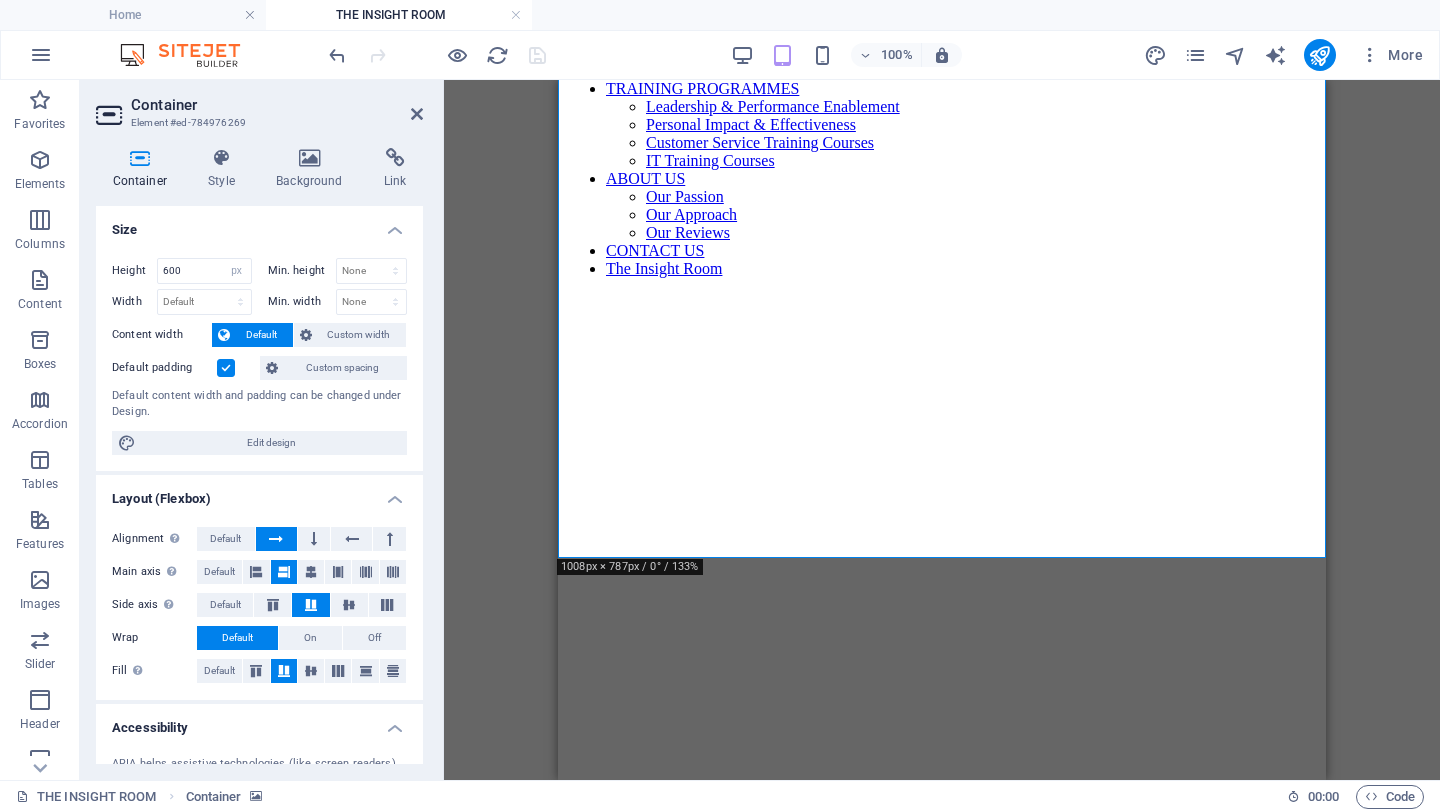scroll, scrollTop: 583, scrollLeft: 0, axis: vertical 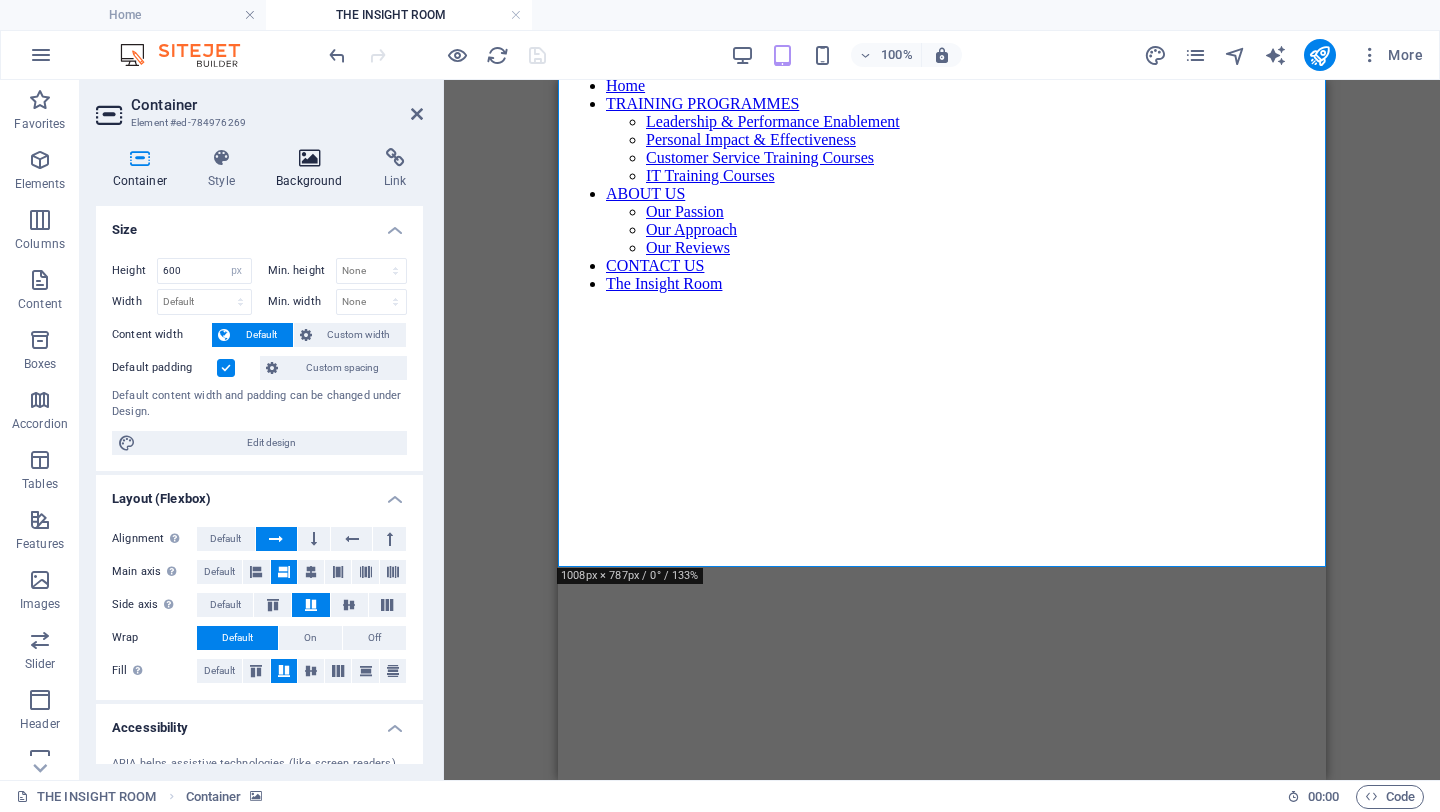 click on "Background" at bounding box center [314, 169] 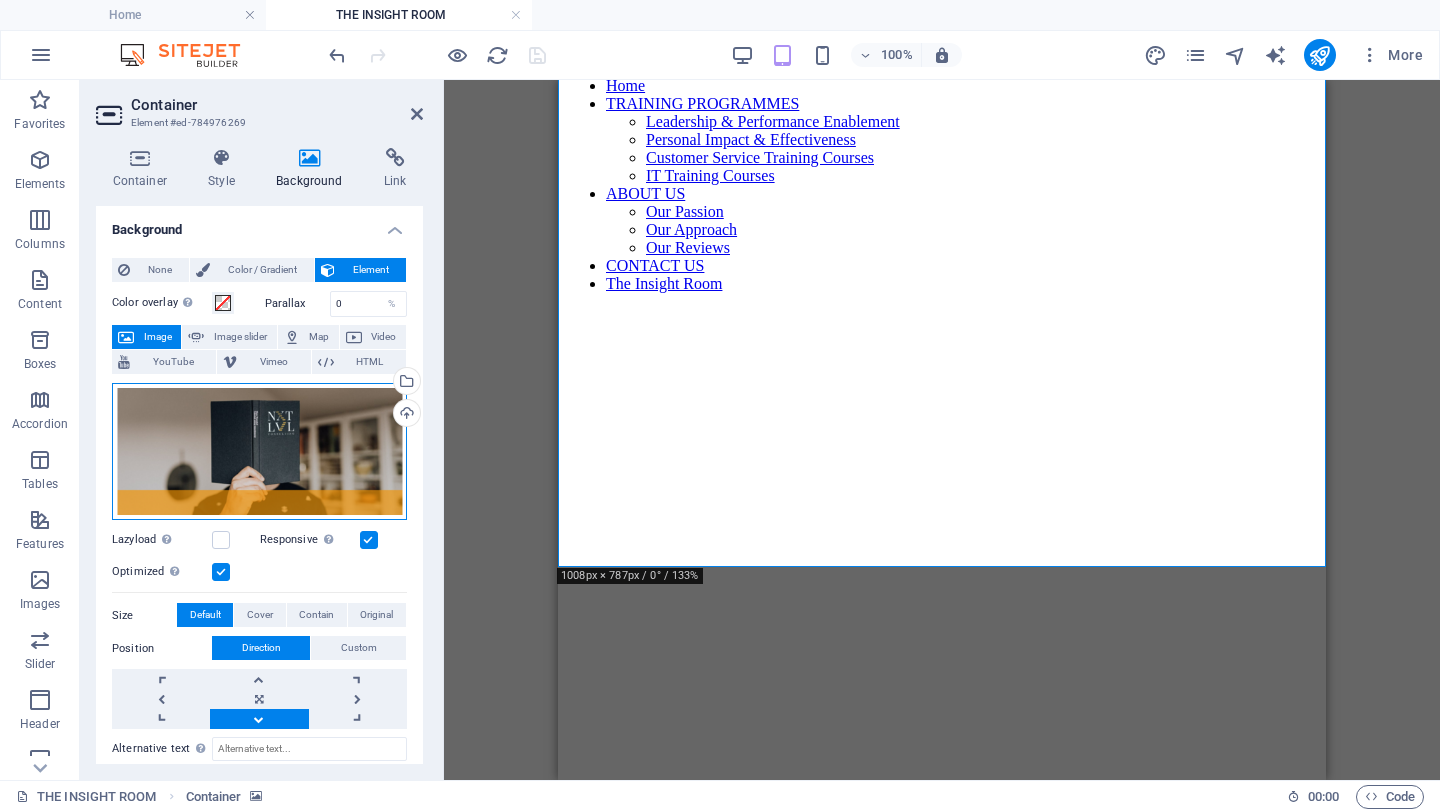 click on "Drag files here, click to choose files or select files from Files or our free stock photos & videos" at bounding box center (259, 452) 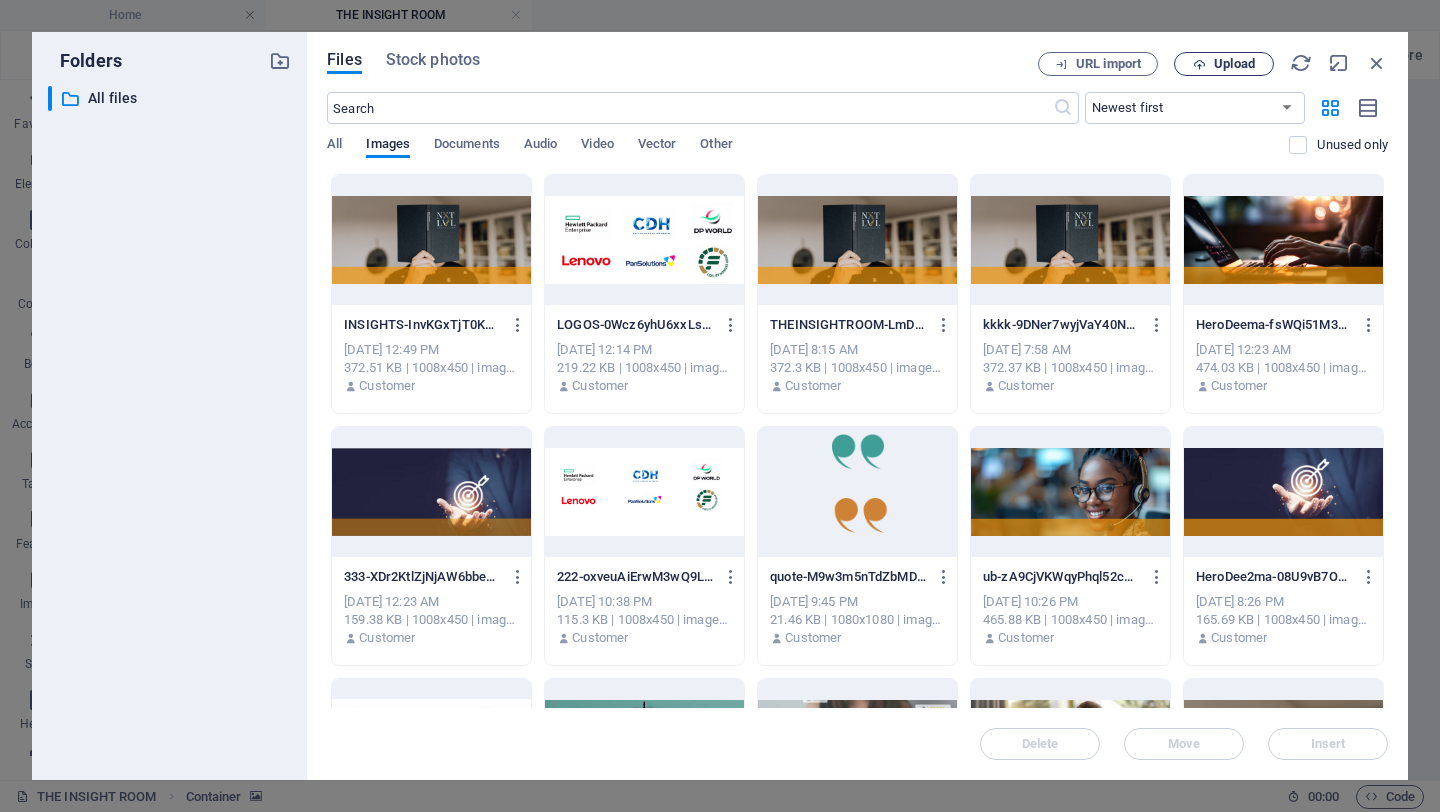 click on "Upload" at bounding box center (1224, 64) 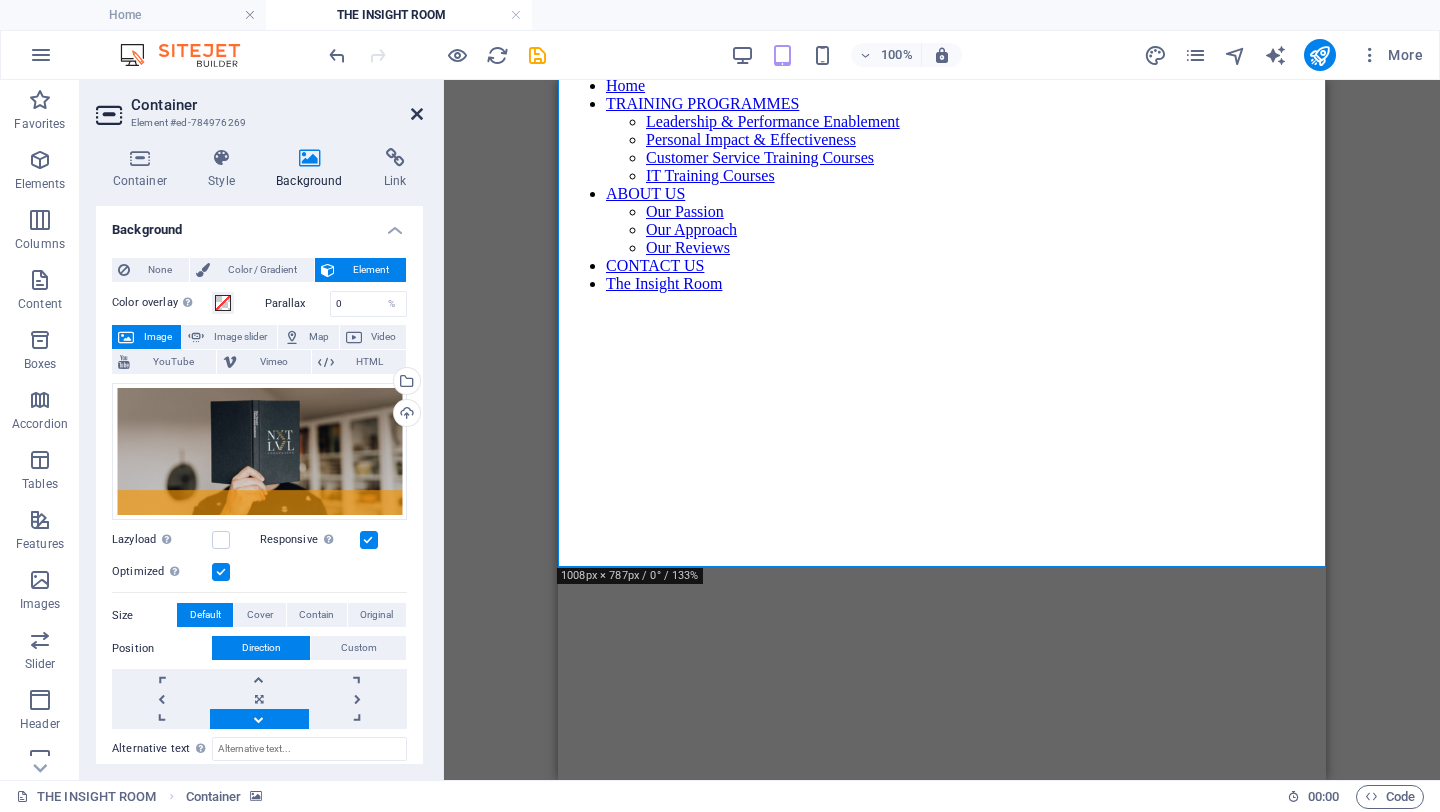 click at bounding box center [417, 114] 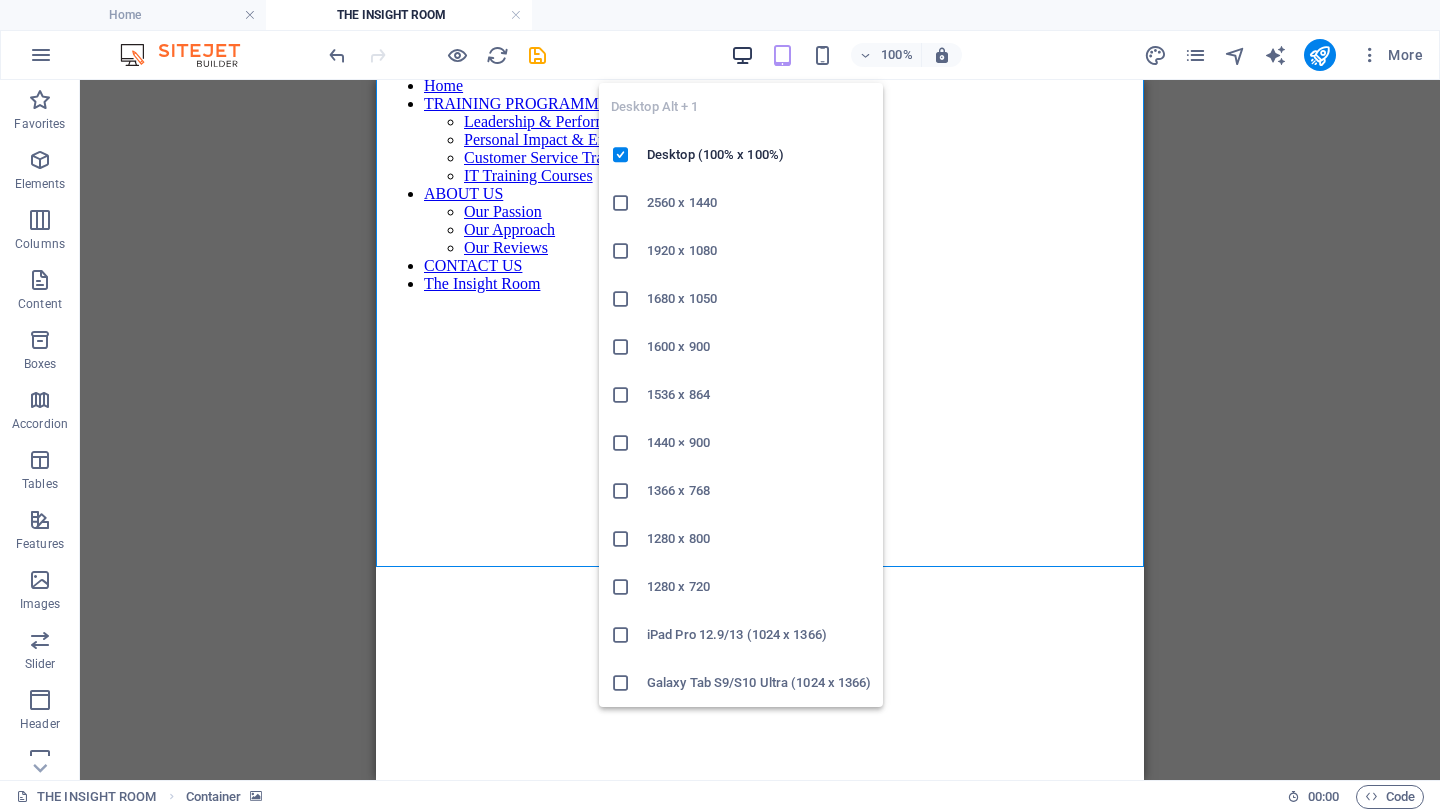 click at bounding box center [742, 55] 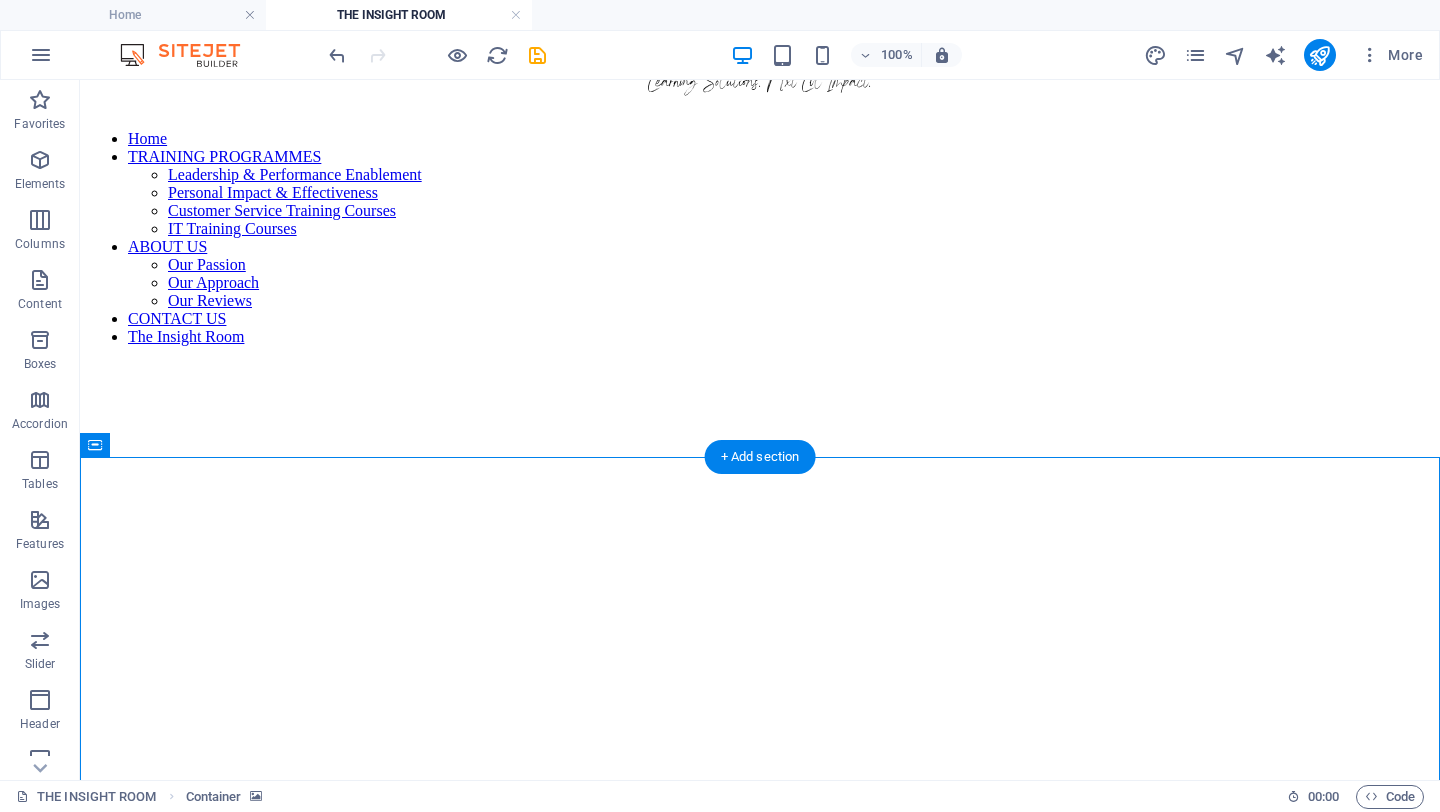 scroll, scrollTop: 909, scrollLeft: 0, axis: vertical 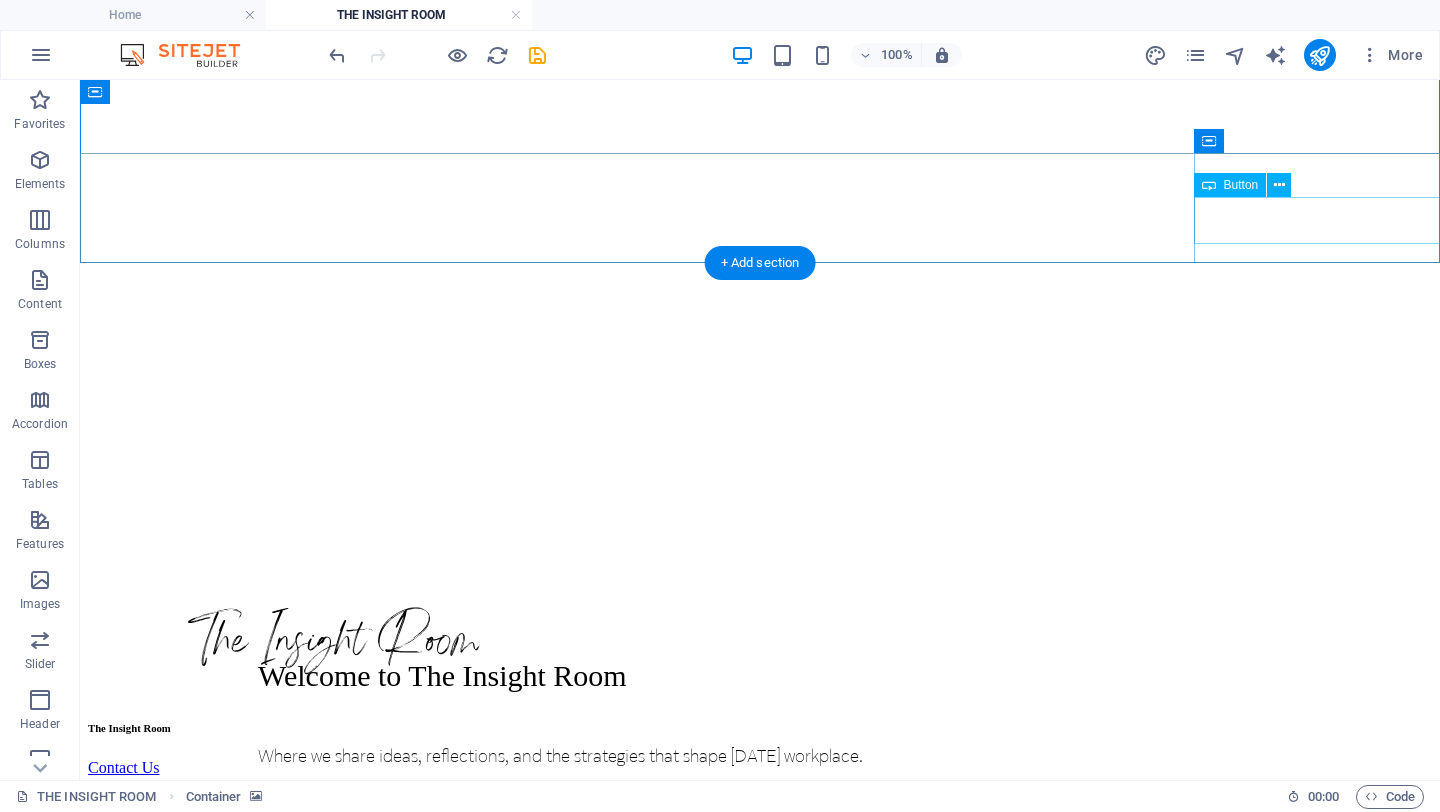 click on "Contact Us" at bounding box center (760, 768) 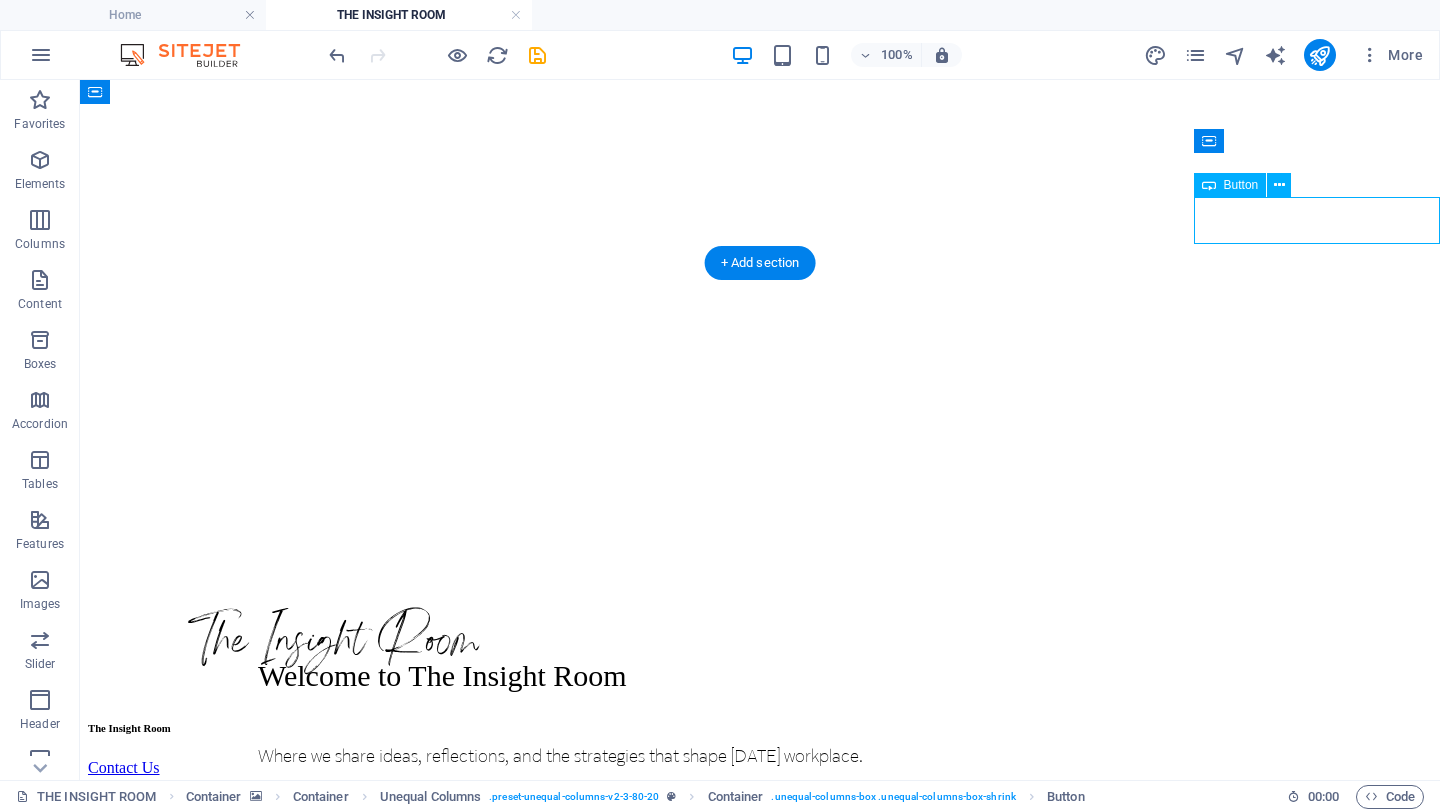 click on "Contact Us" at bounding box center (760, 768) 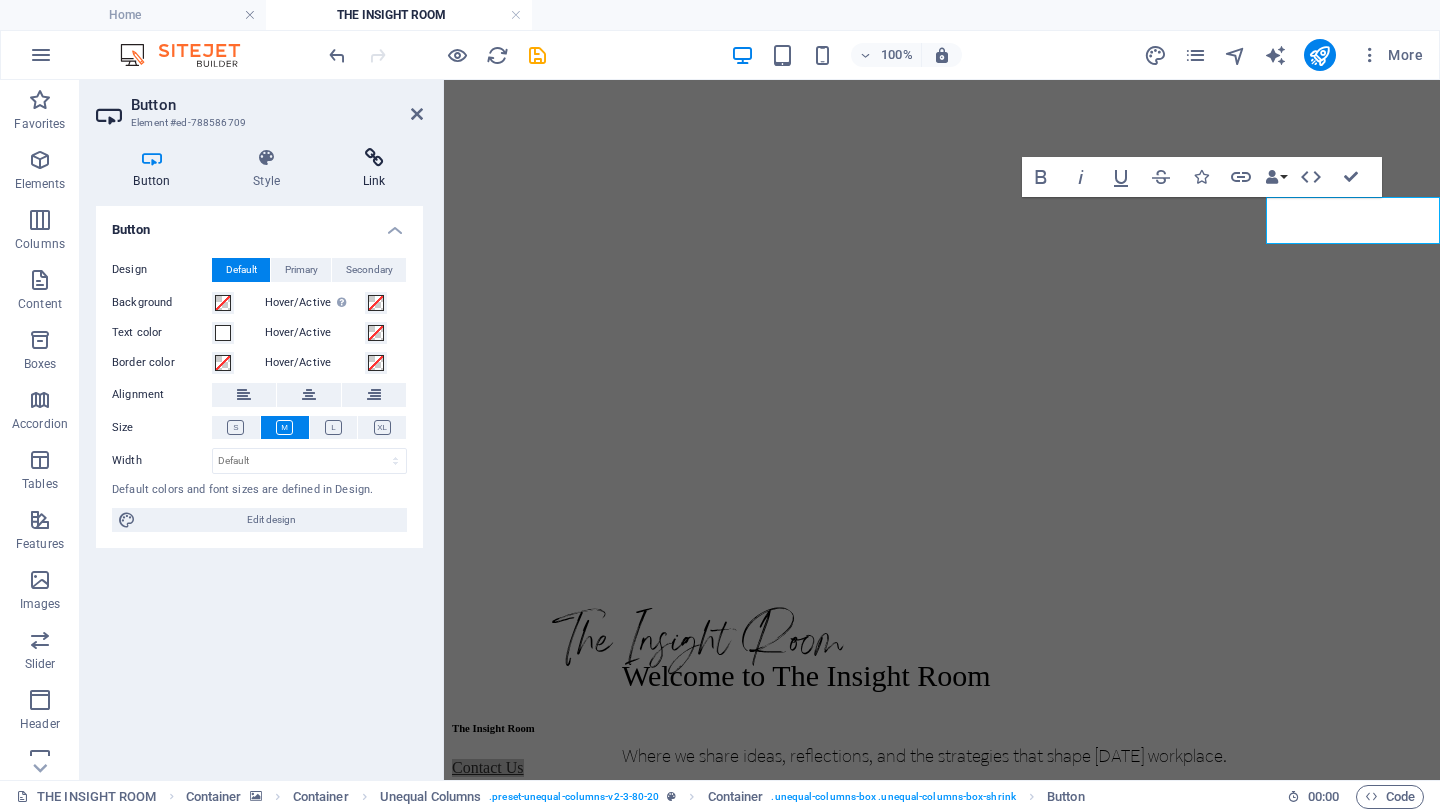 click at bounding box center (374, 158) 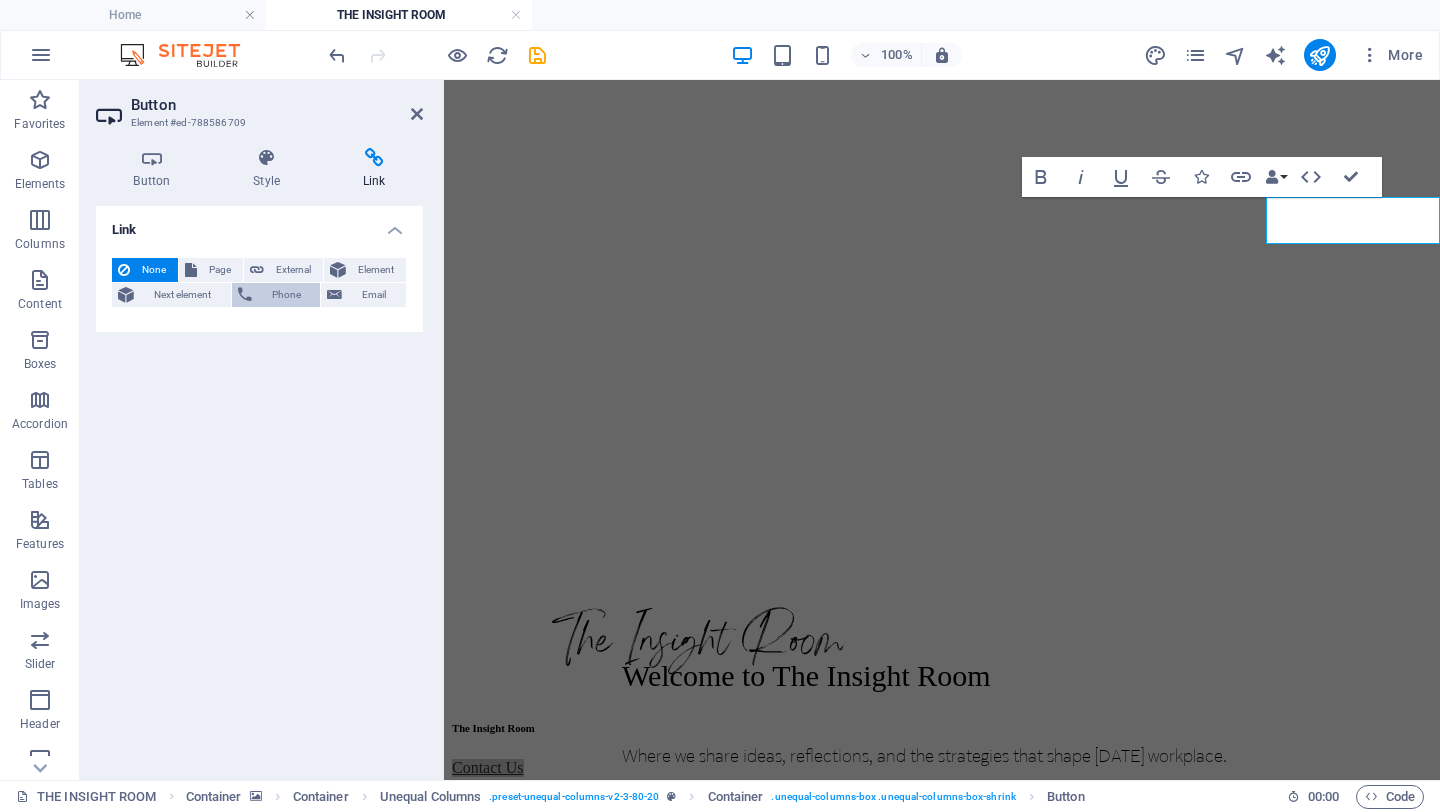 click on "Phone" at bounding box center (276, 295) 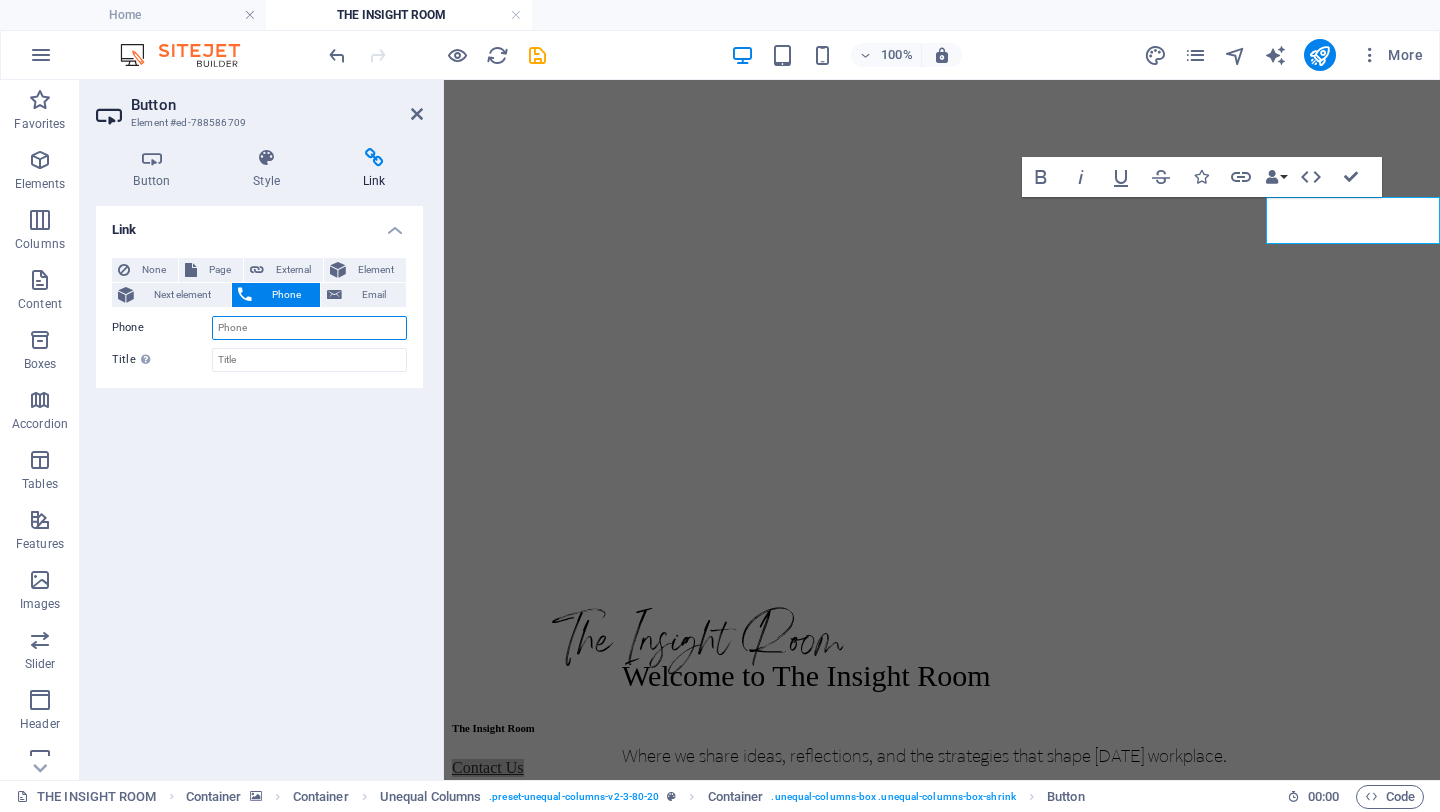 paste on "[PHONE_NUMBER]" 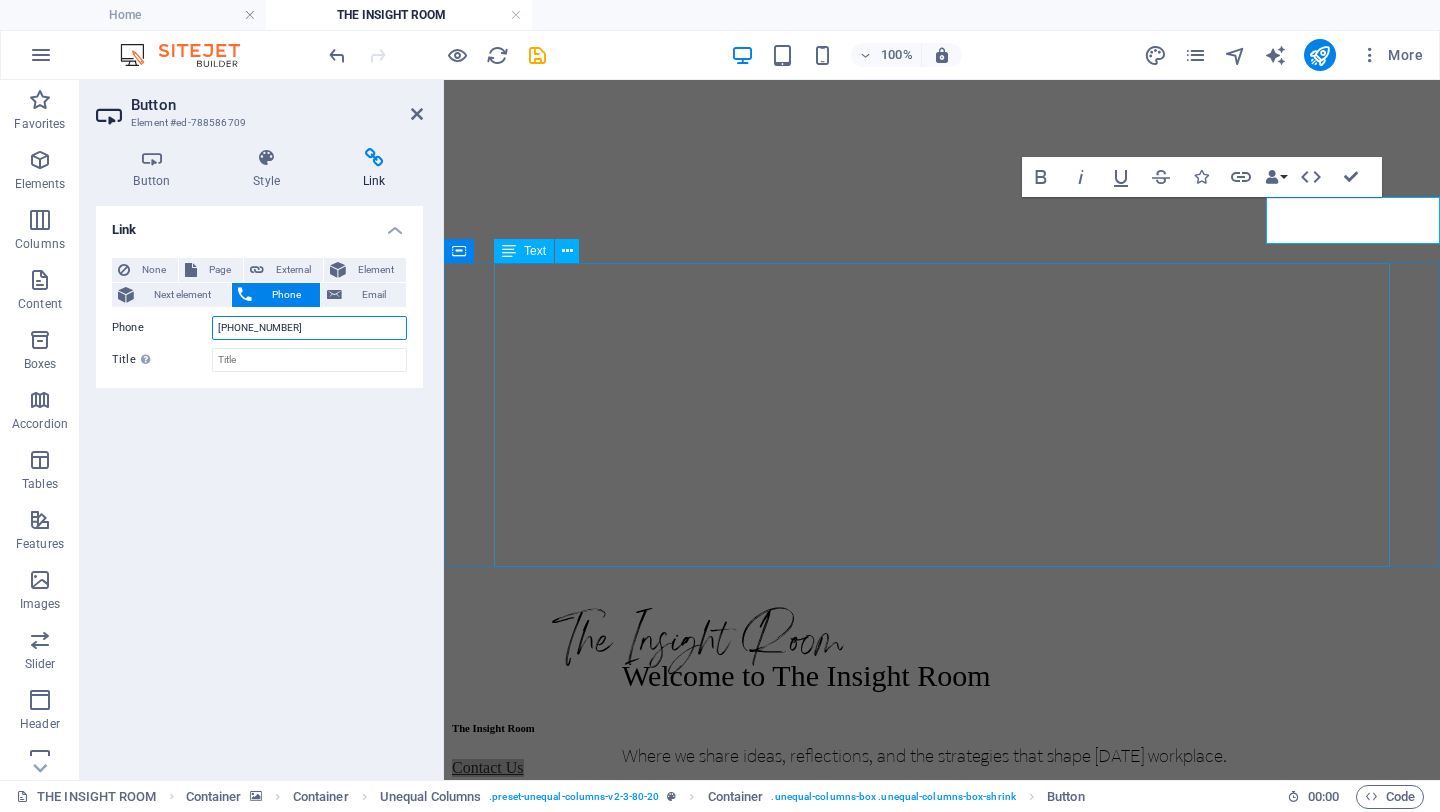 type on "[PHONE_NUMBER]" 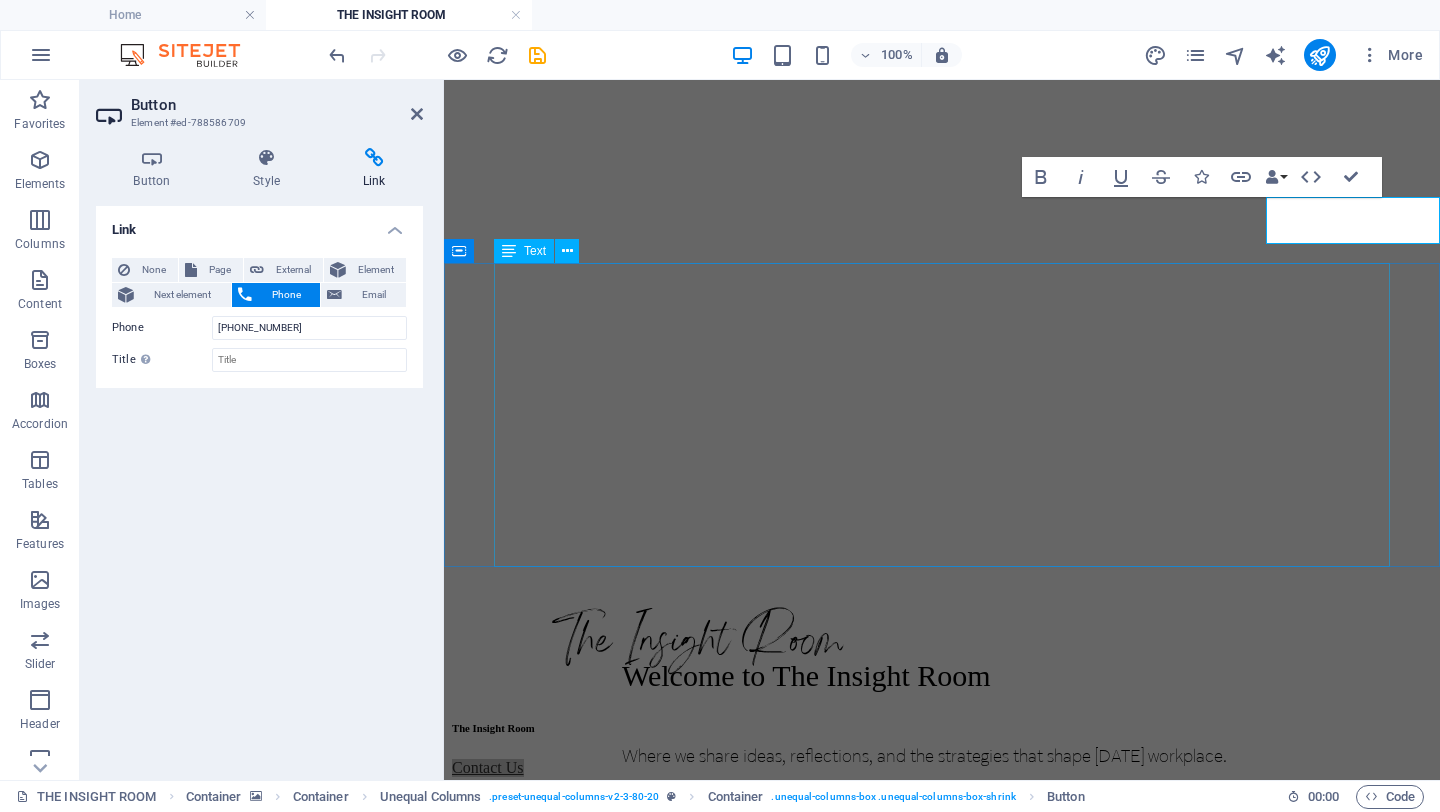 click on "Welcome to The Insight Room Where we share ideas, reflections, and the strategies that shape [DATE] workplace. COMING SOON..." at bounding box center [942, 751] 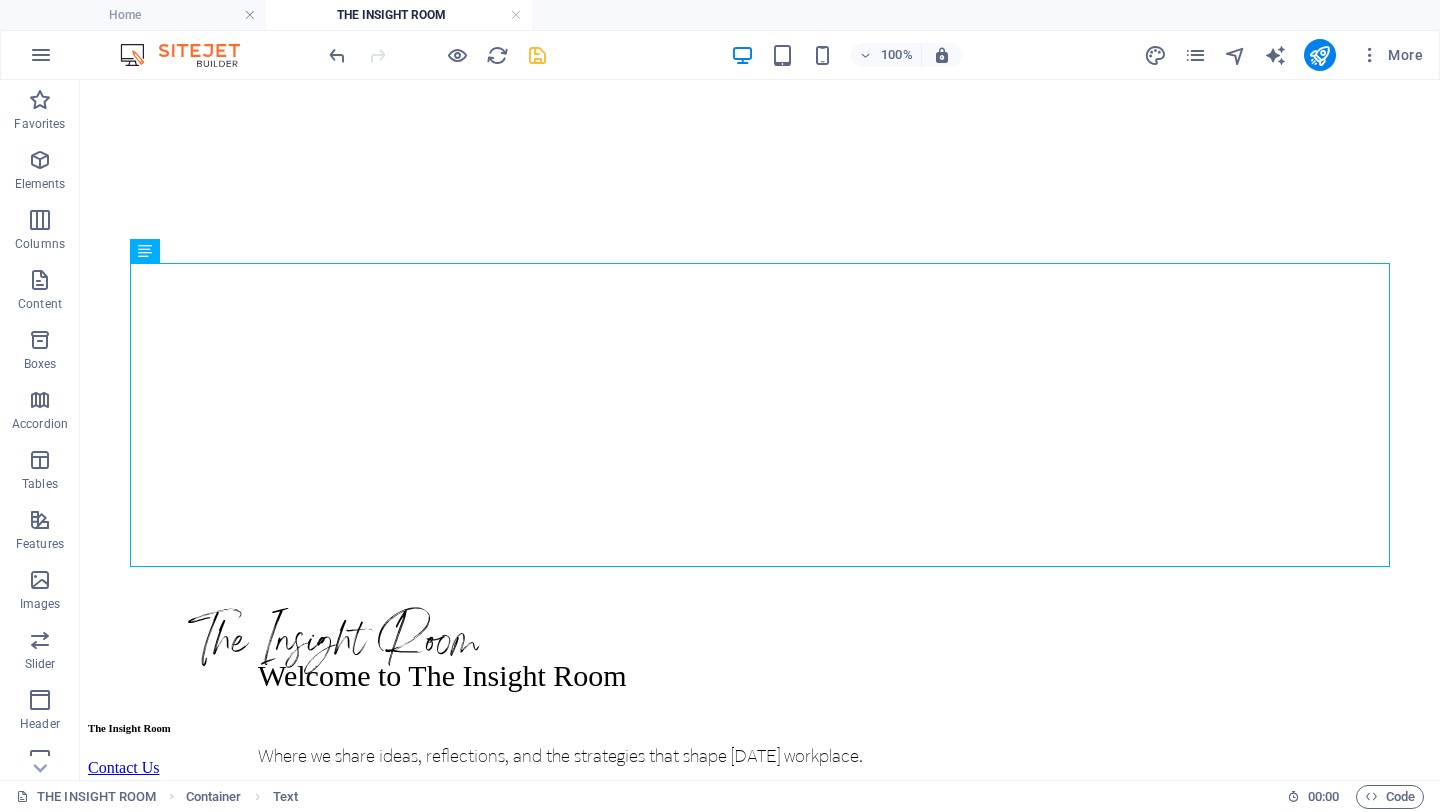 click at bounding box center [537, 55] 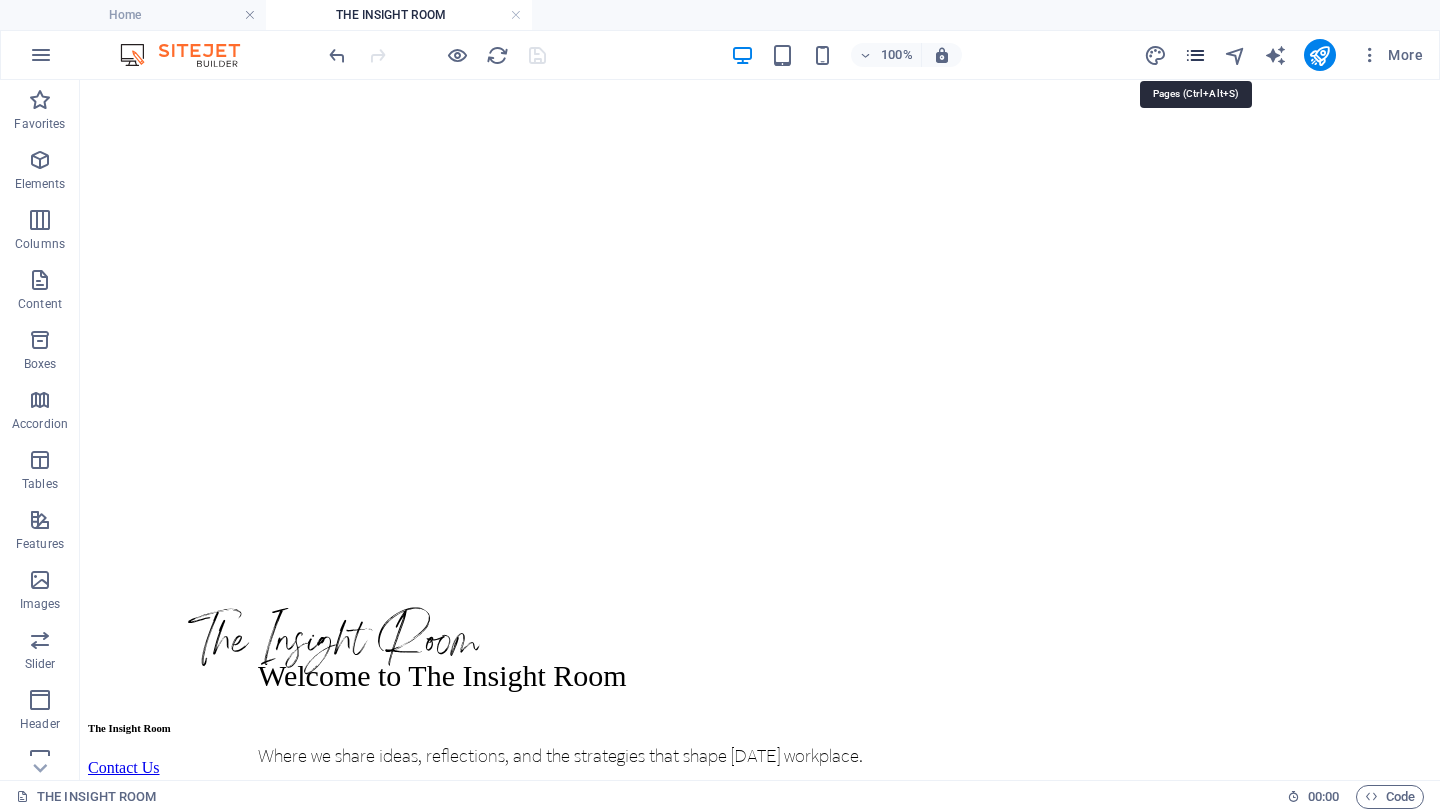 click at bounding box center [1195, 55] 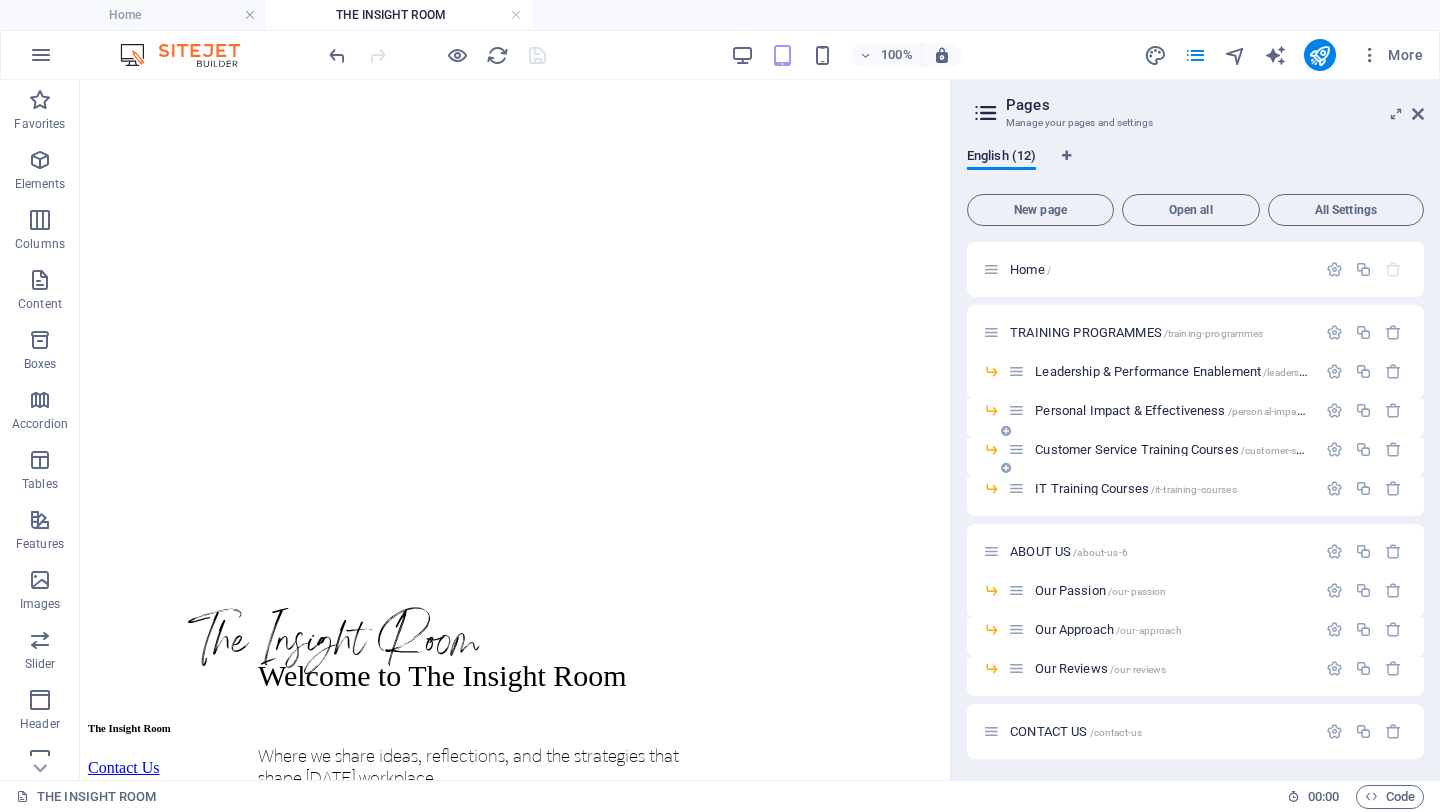scroll, scrollTop: 66, scrollLeft: 0, axis: vertical 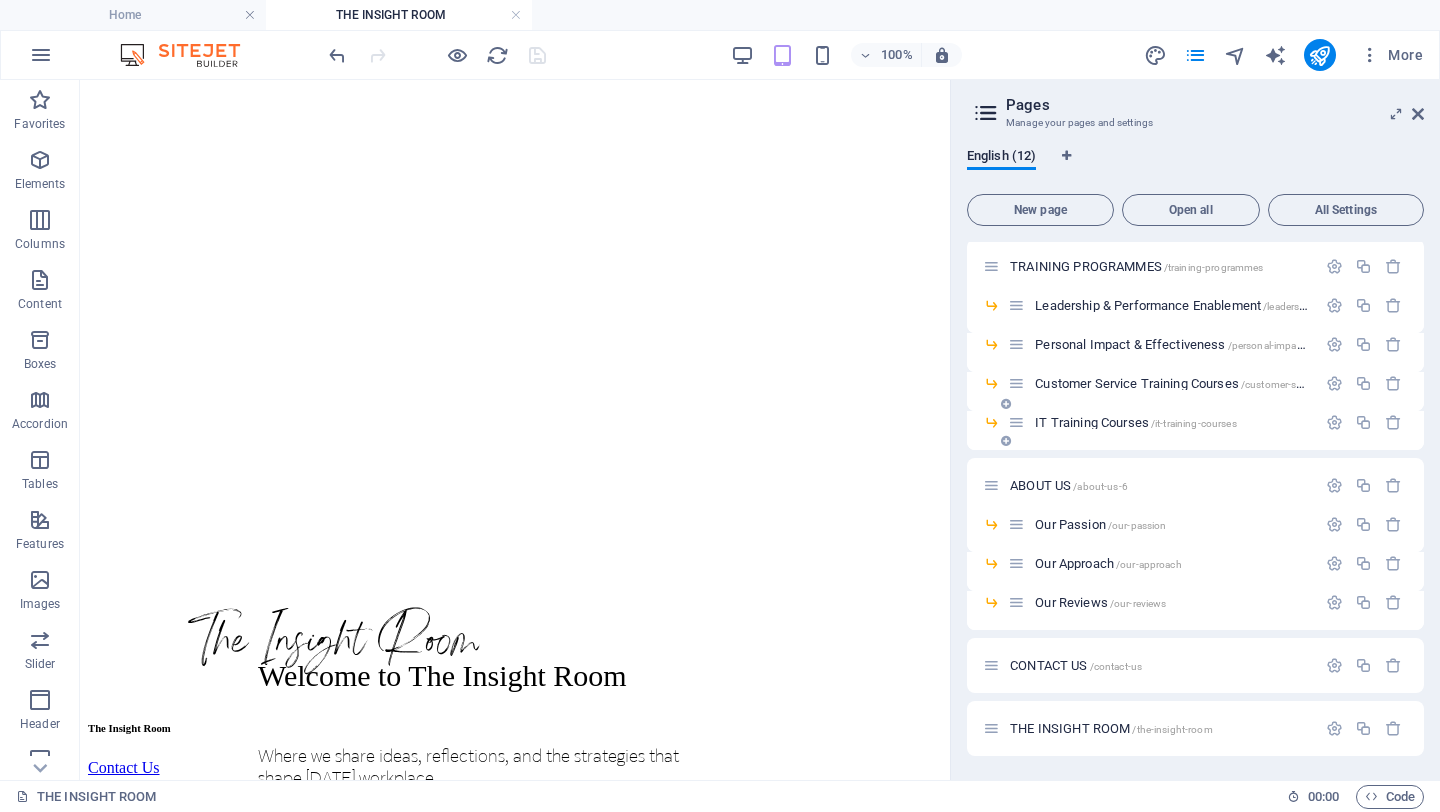 click on "IT Training Courses /it-training-courses" at bounding box center [1135, 422] 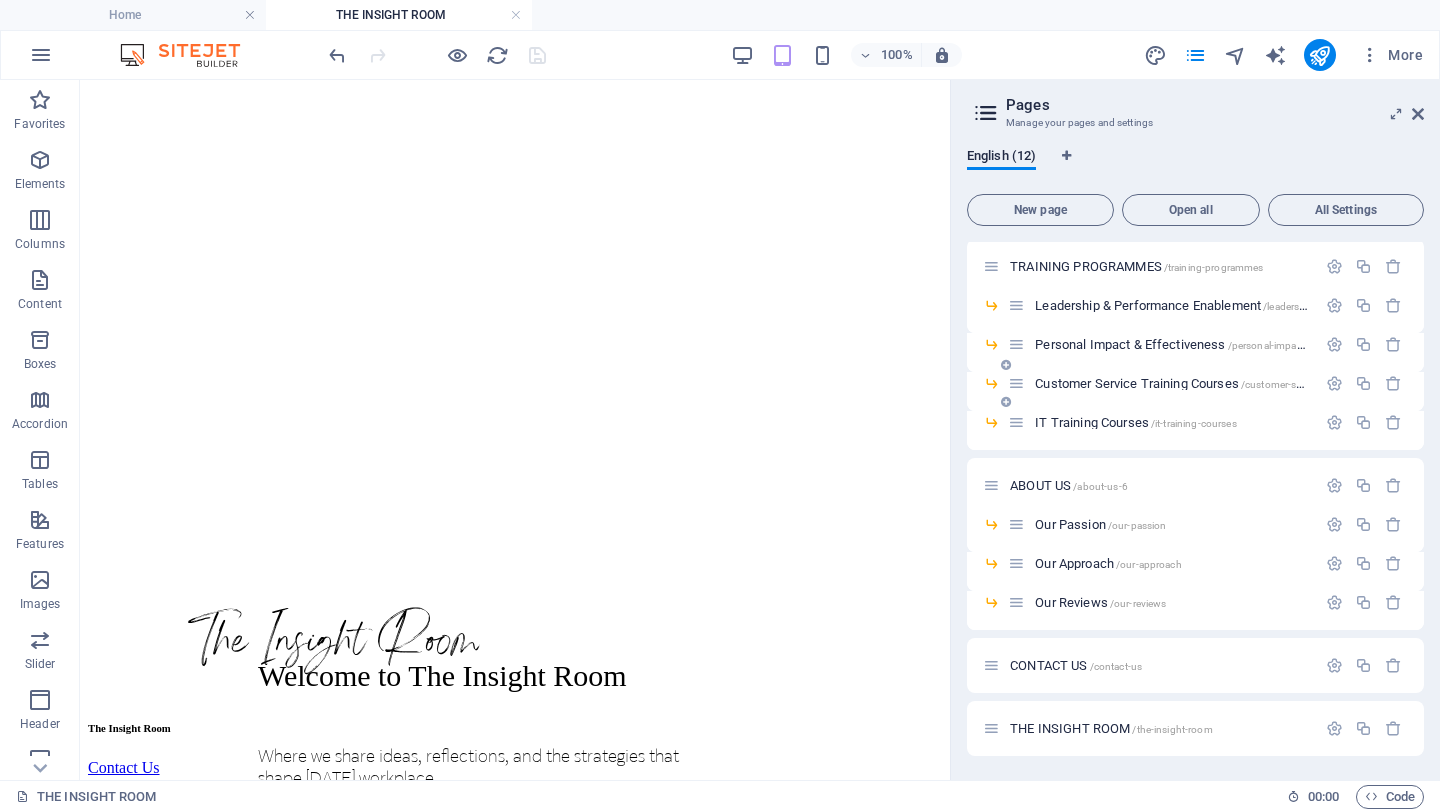 scroll, scrollTop: 0, scrollLeft: 0, axis: both 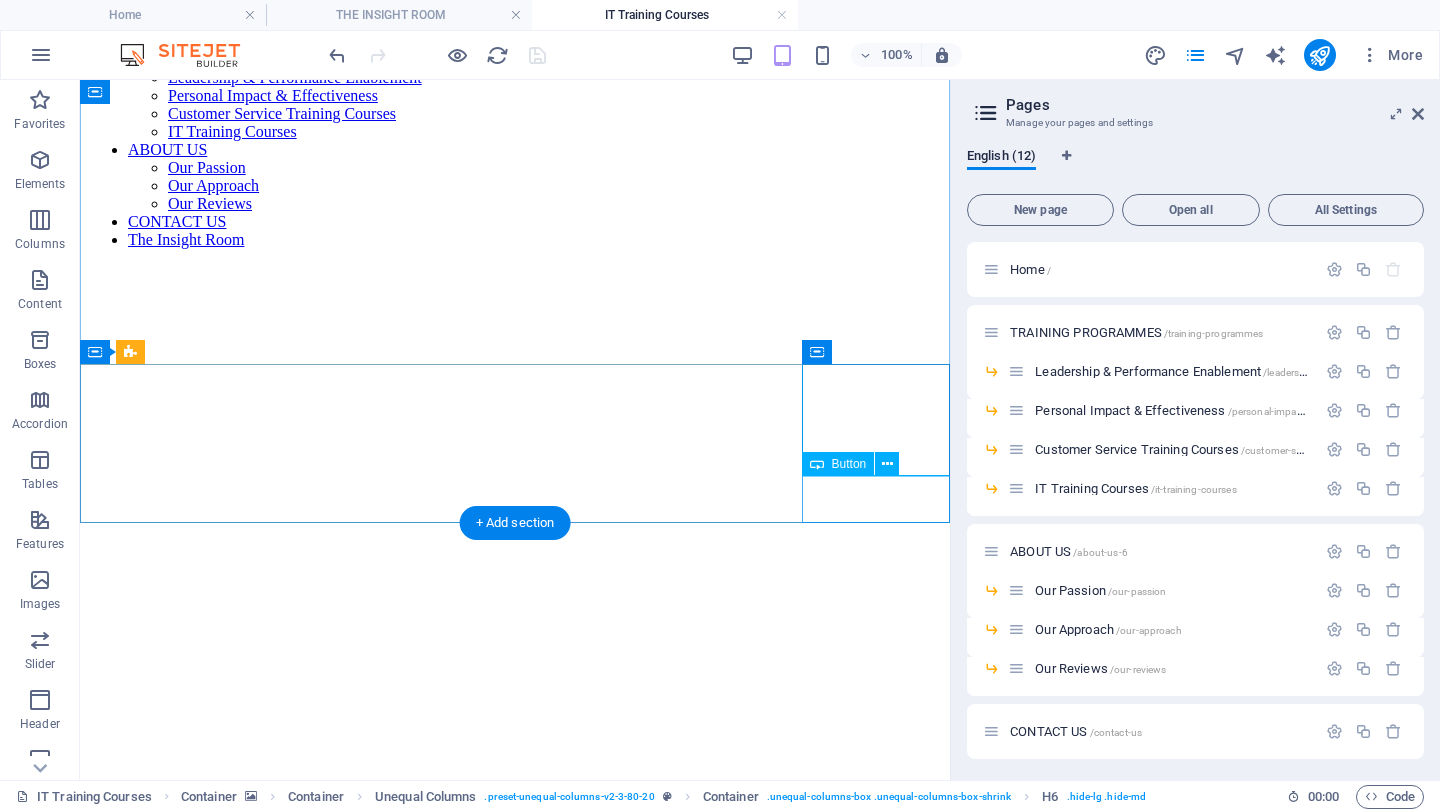 click on "Contact Us" at bounding box center (515, 1050) 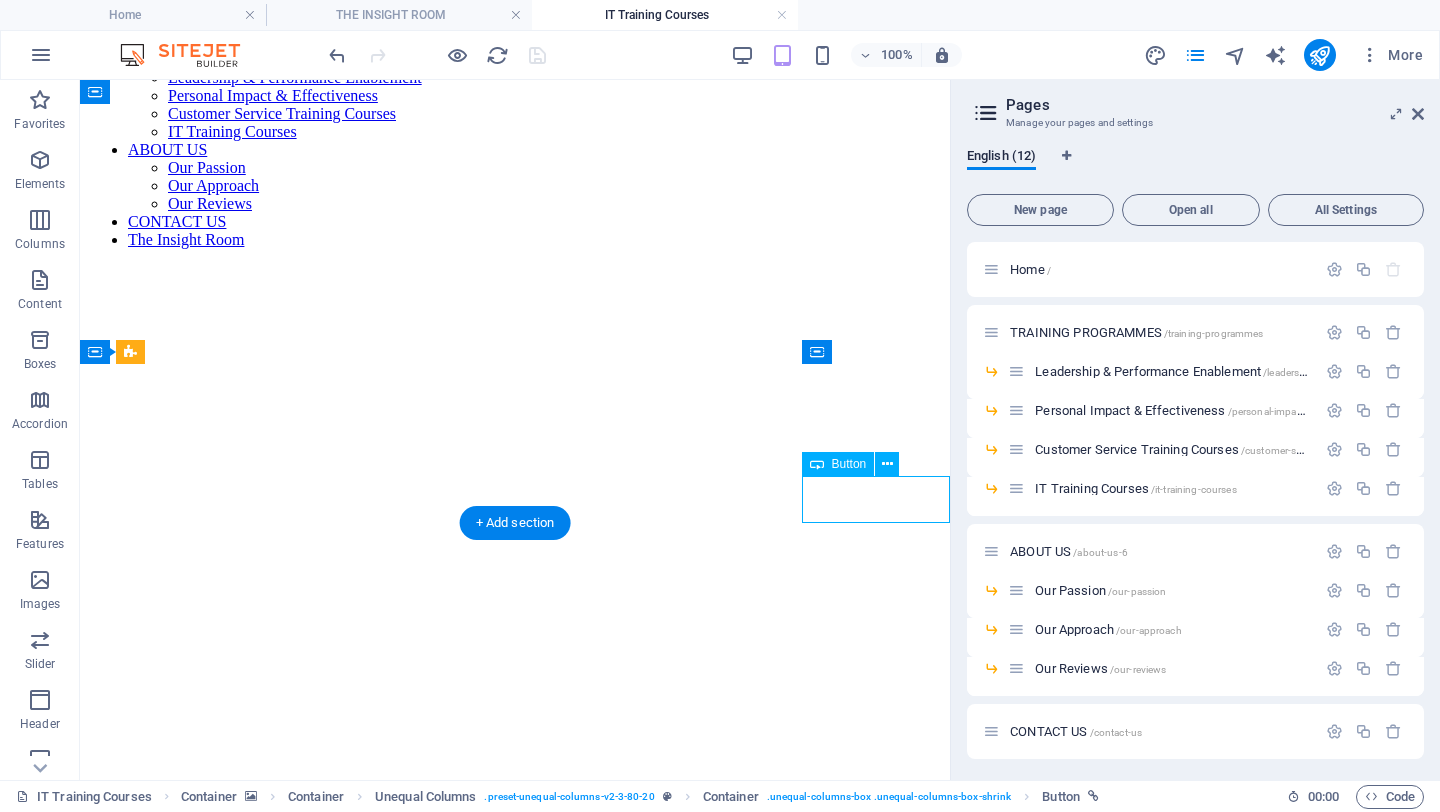 click on "Contact Us" at bounding box center (515, 1050) 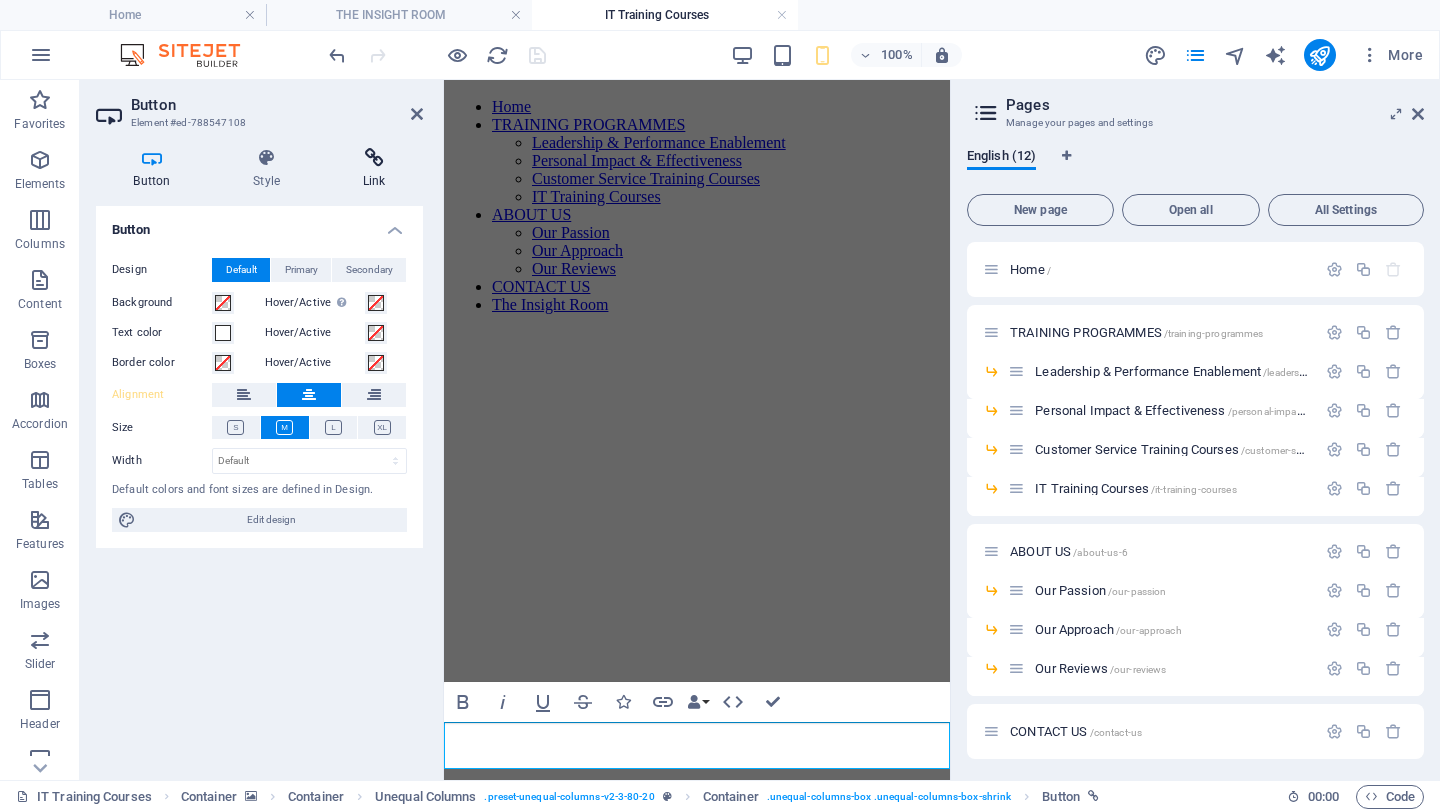 click at bounding box center (374, 158) 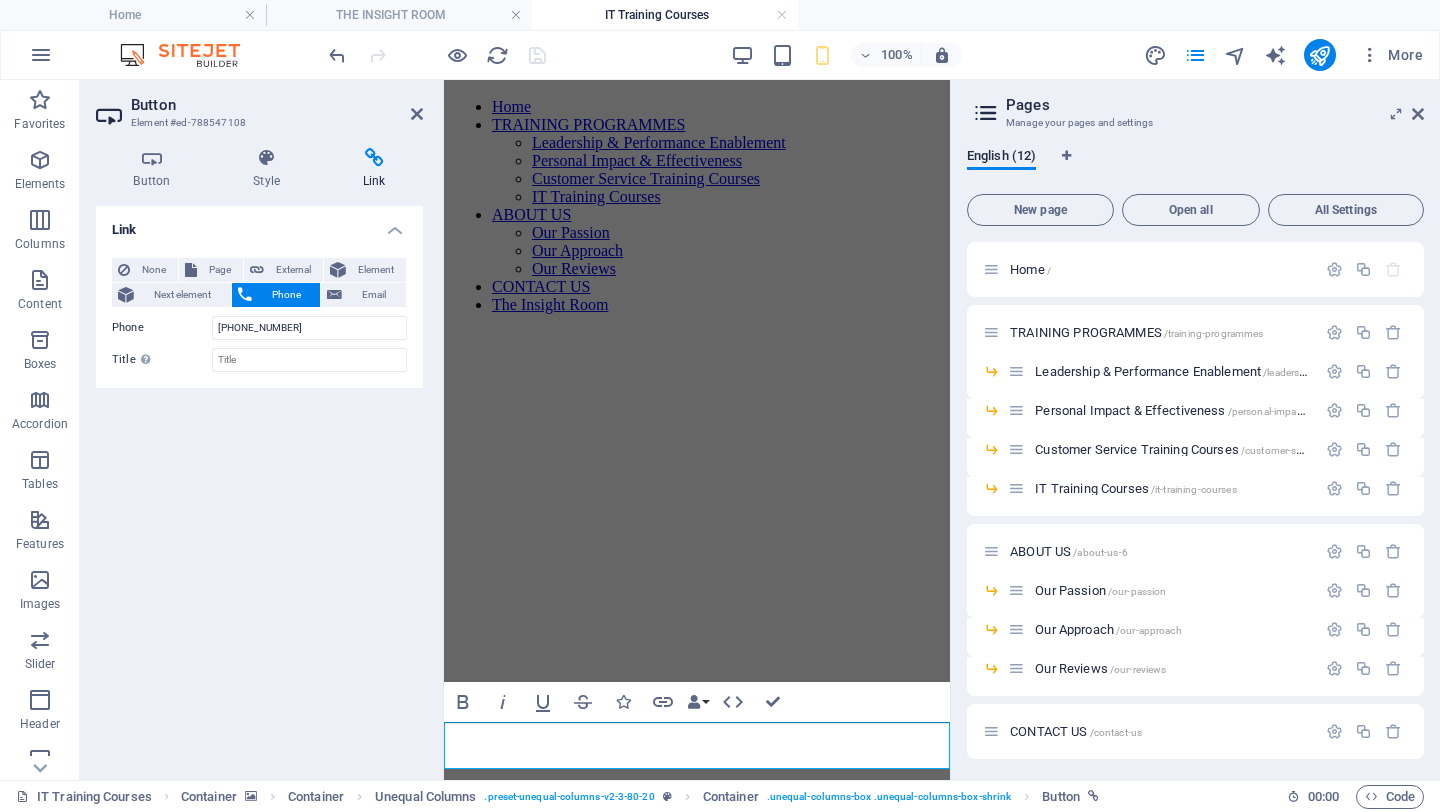 scroll, scrollTop: 682, scrollLeft: 0, axis: vertical 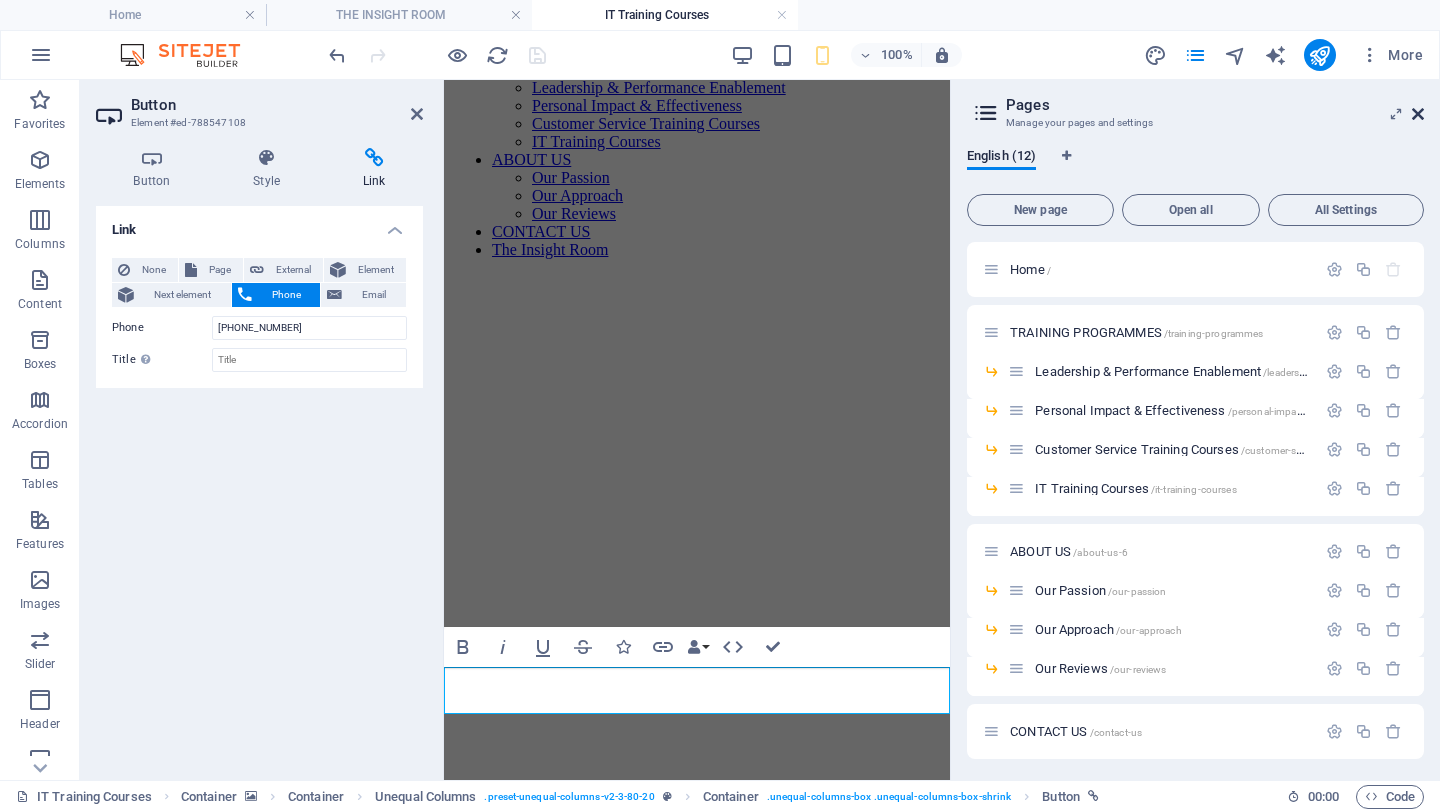 click at bounding box center [1418, 114] 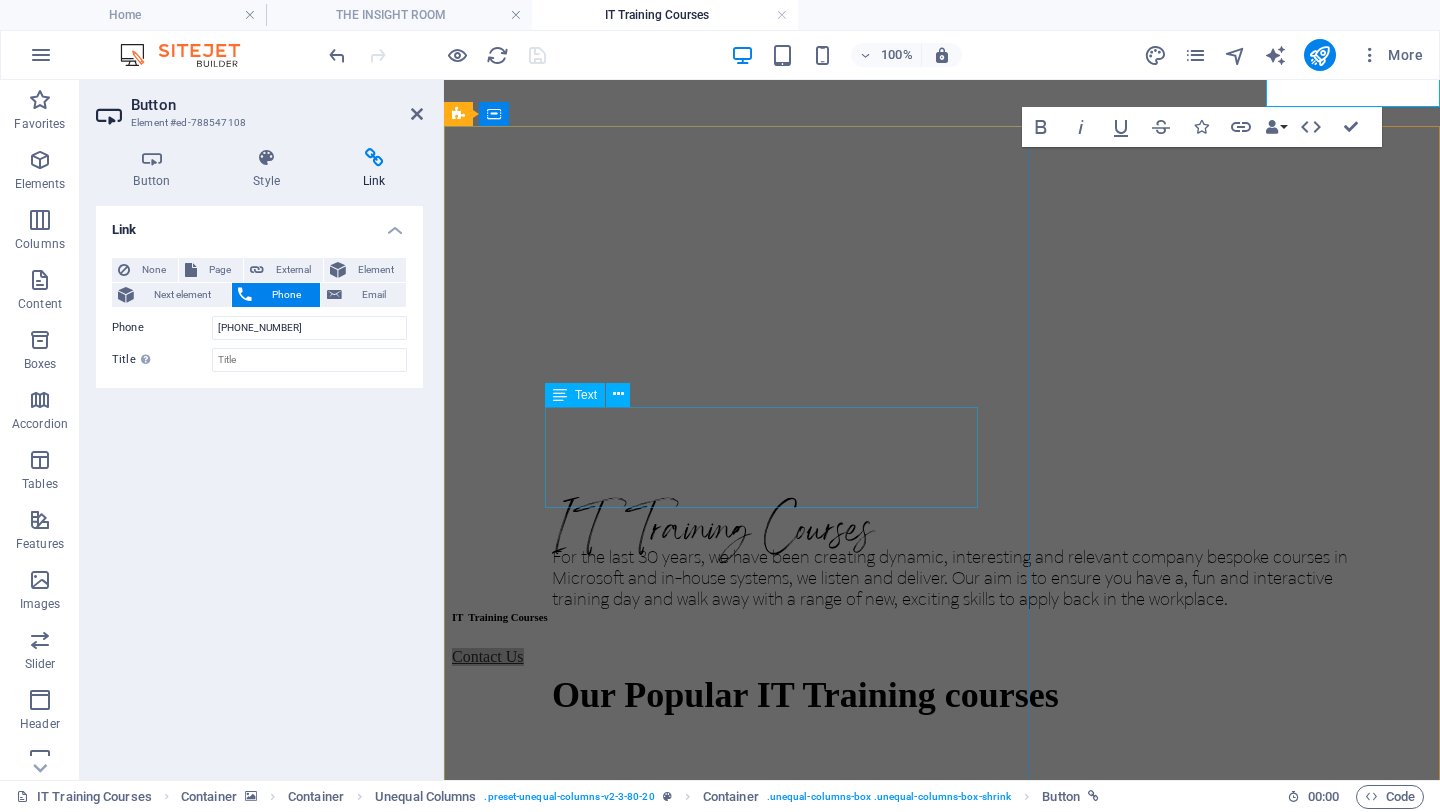 scroll, scrollTop: 1073, scrollLeft: 0, axis: vertical 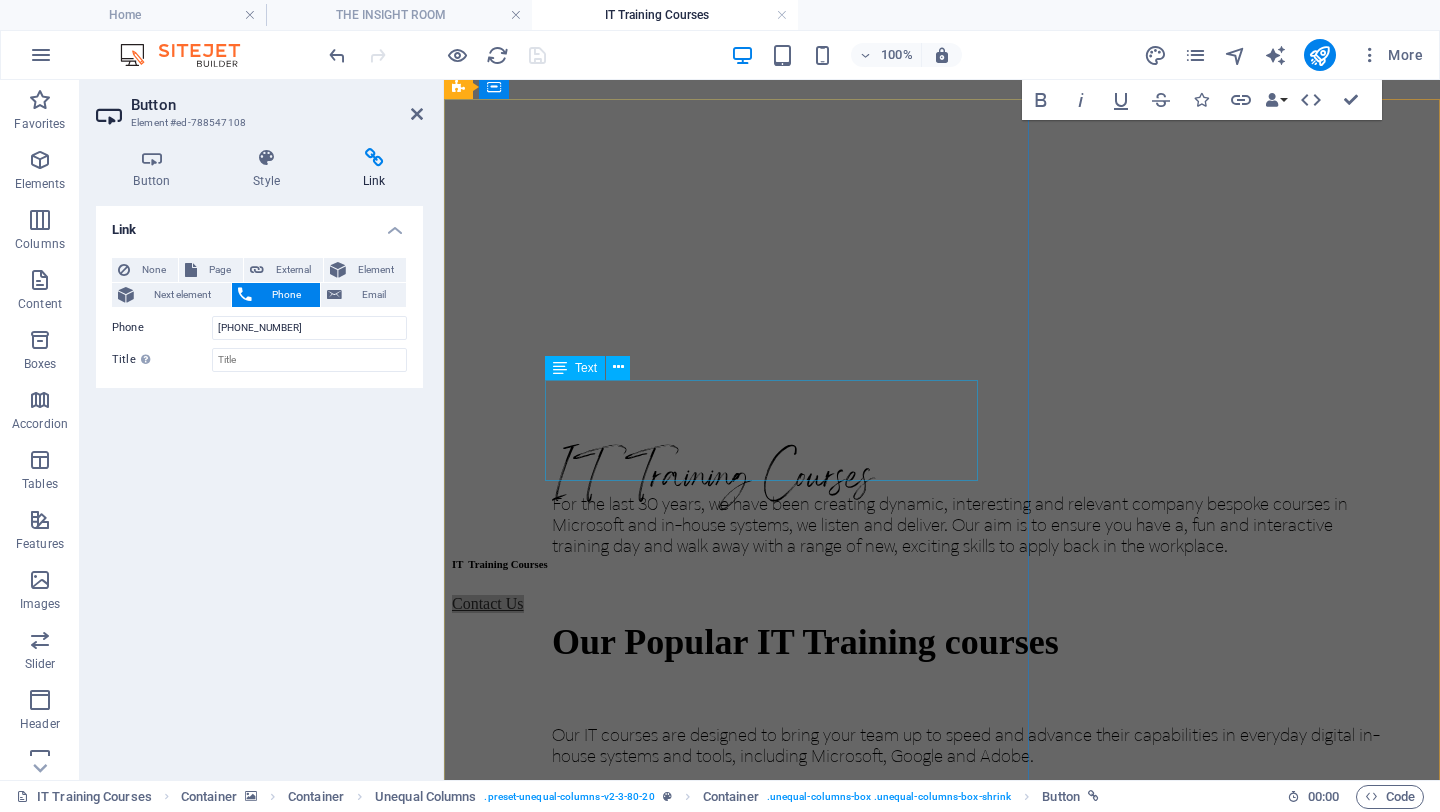 click on "Our Popular IT Training courses" at bounding box center (967, 642) 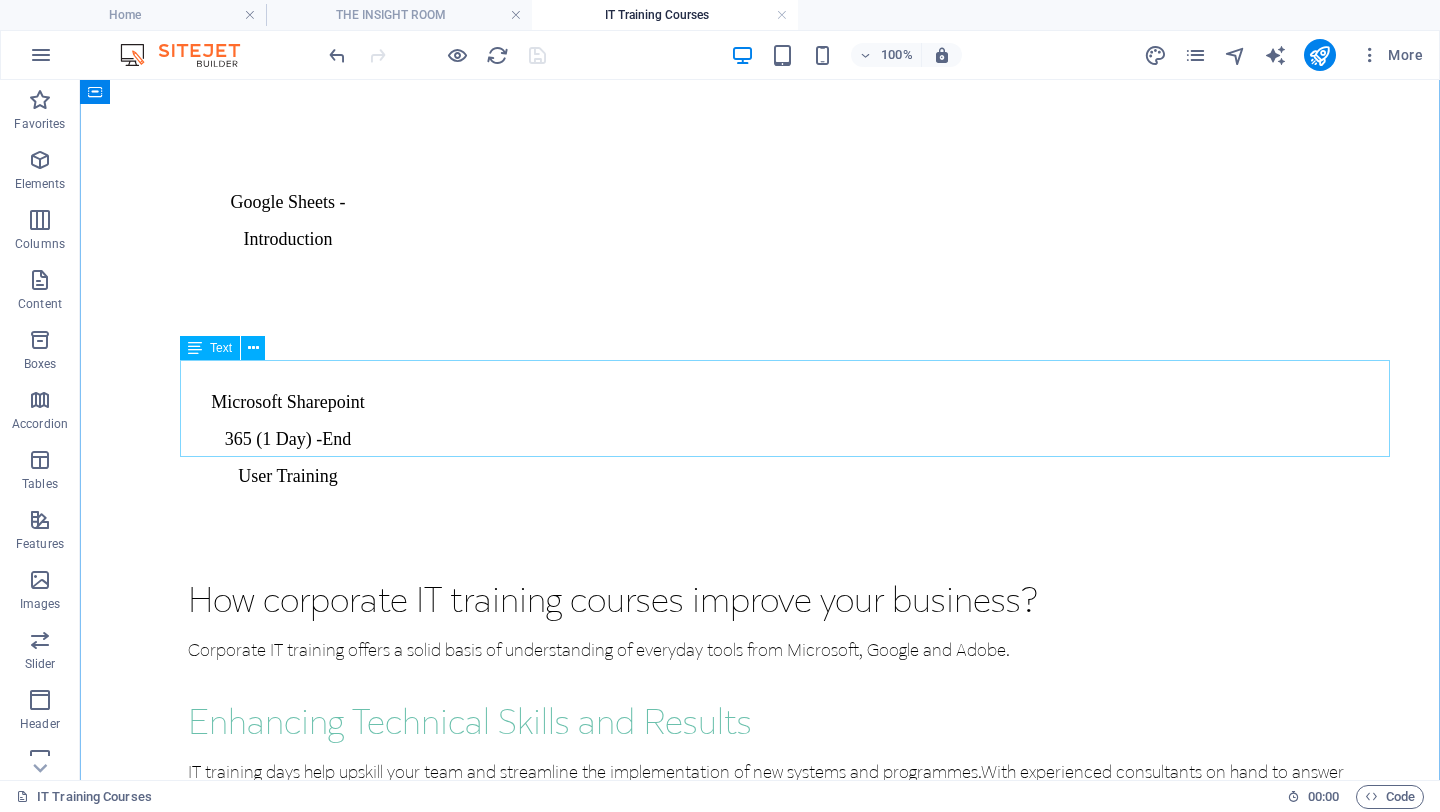 scroll, scrollTop: 3491, scrollLeft: 0, axis: vertical 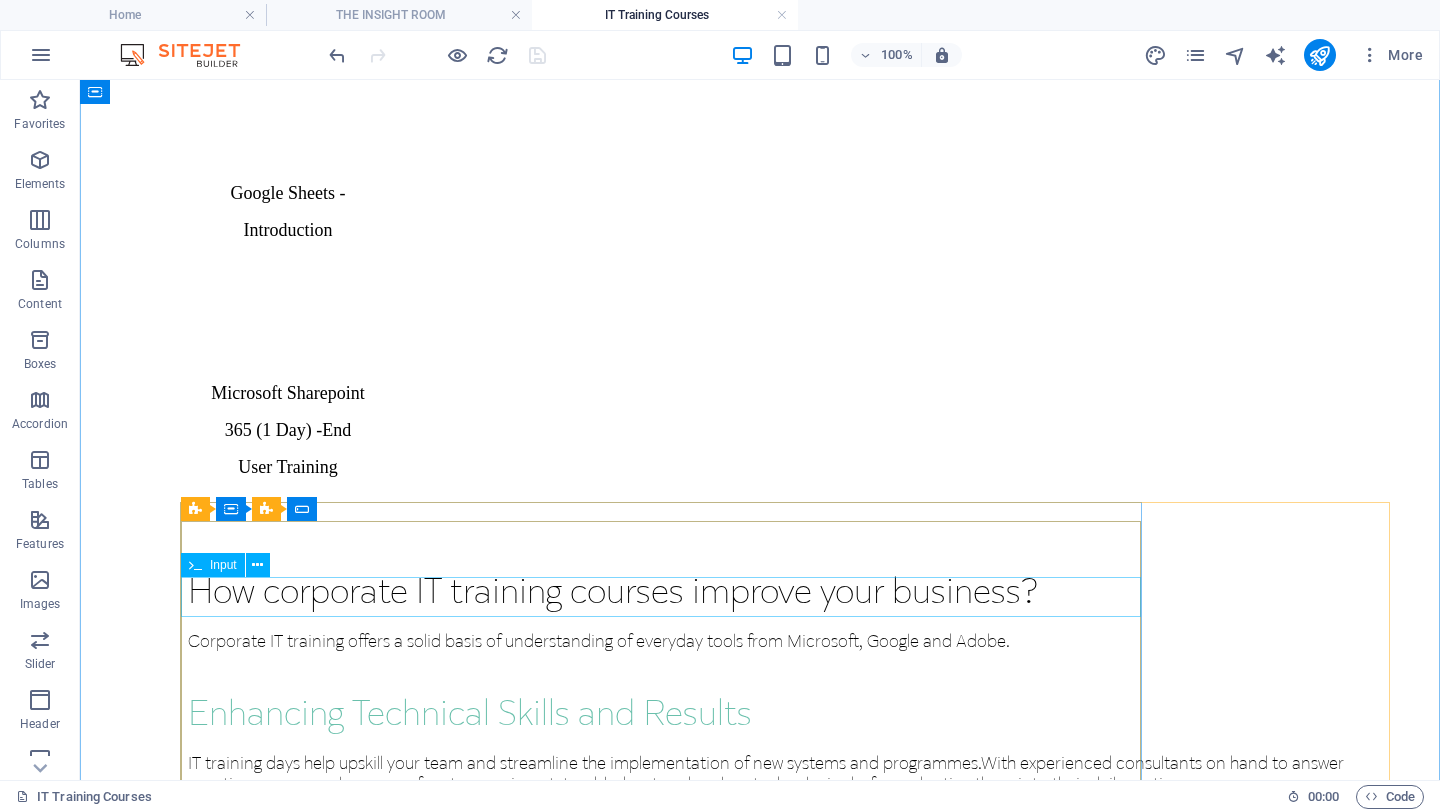 click at bounding box center [785, 4317] 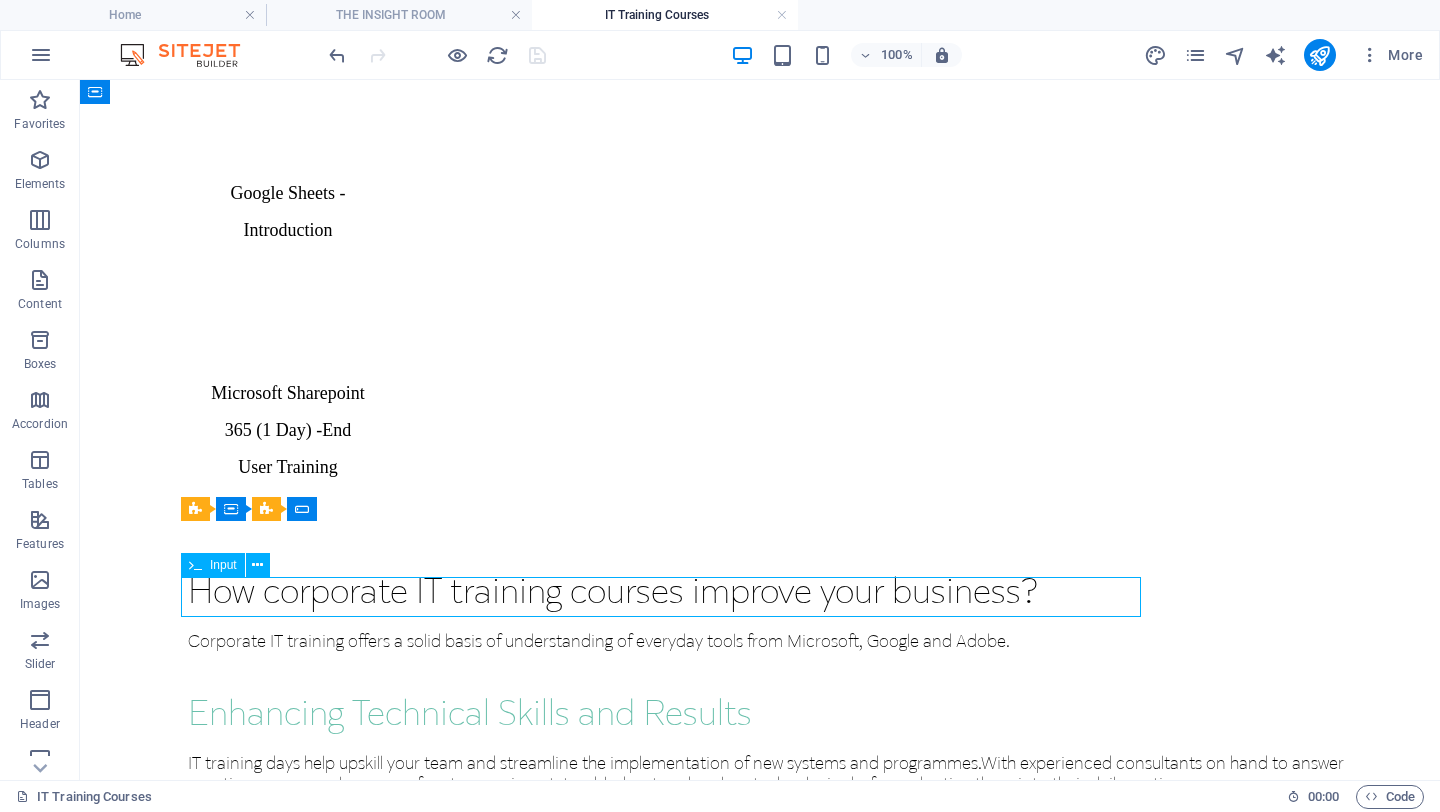 click at bounding box center (785, 4317) 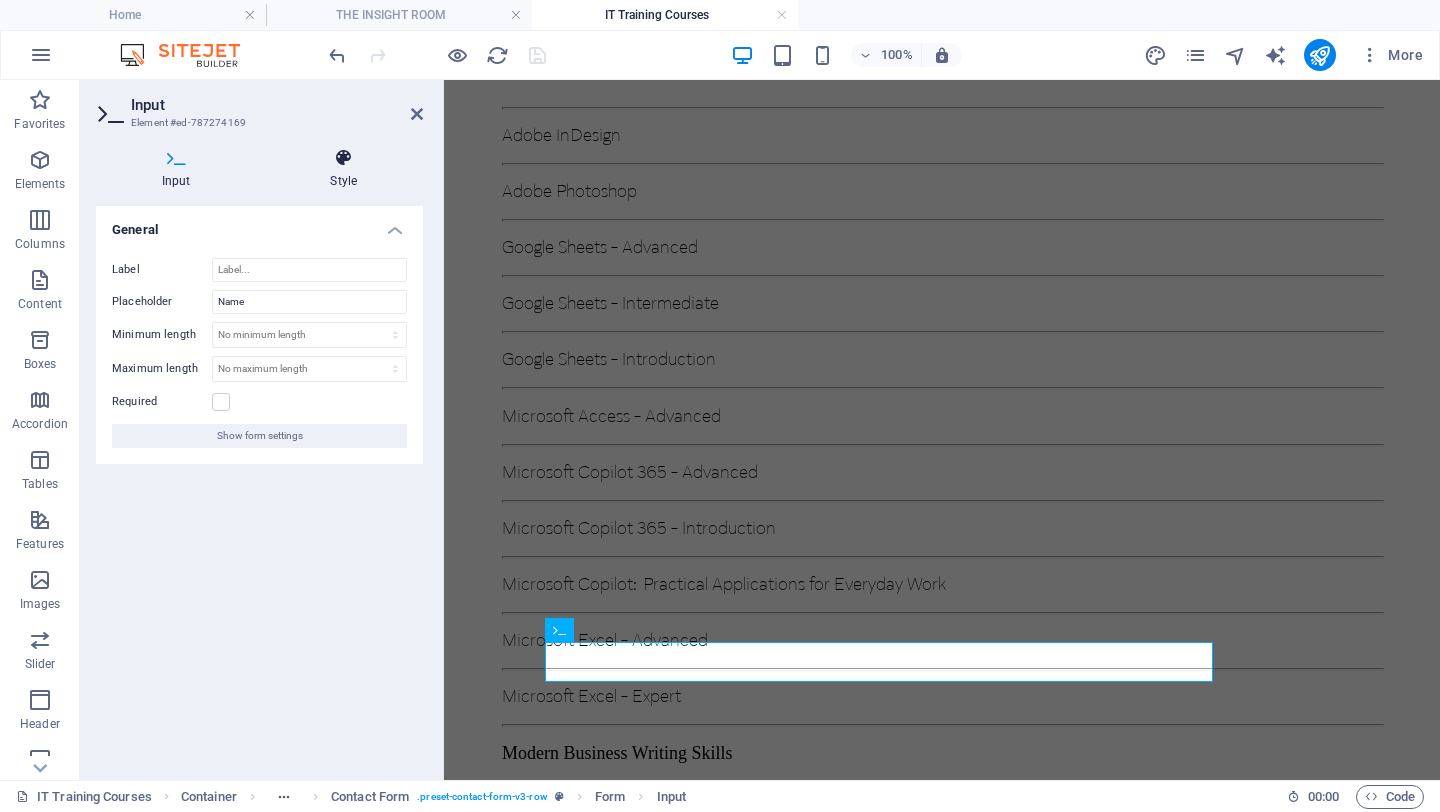 click on "Style" at bounding box center [344, 169] 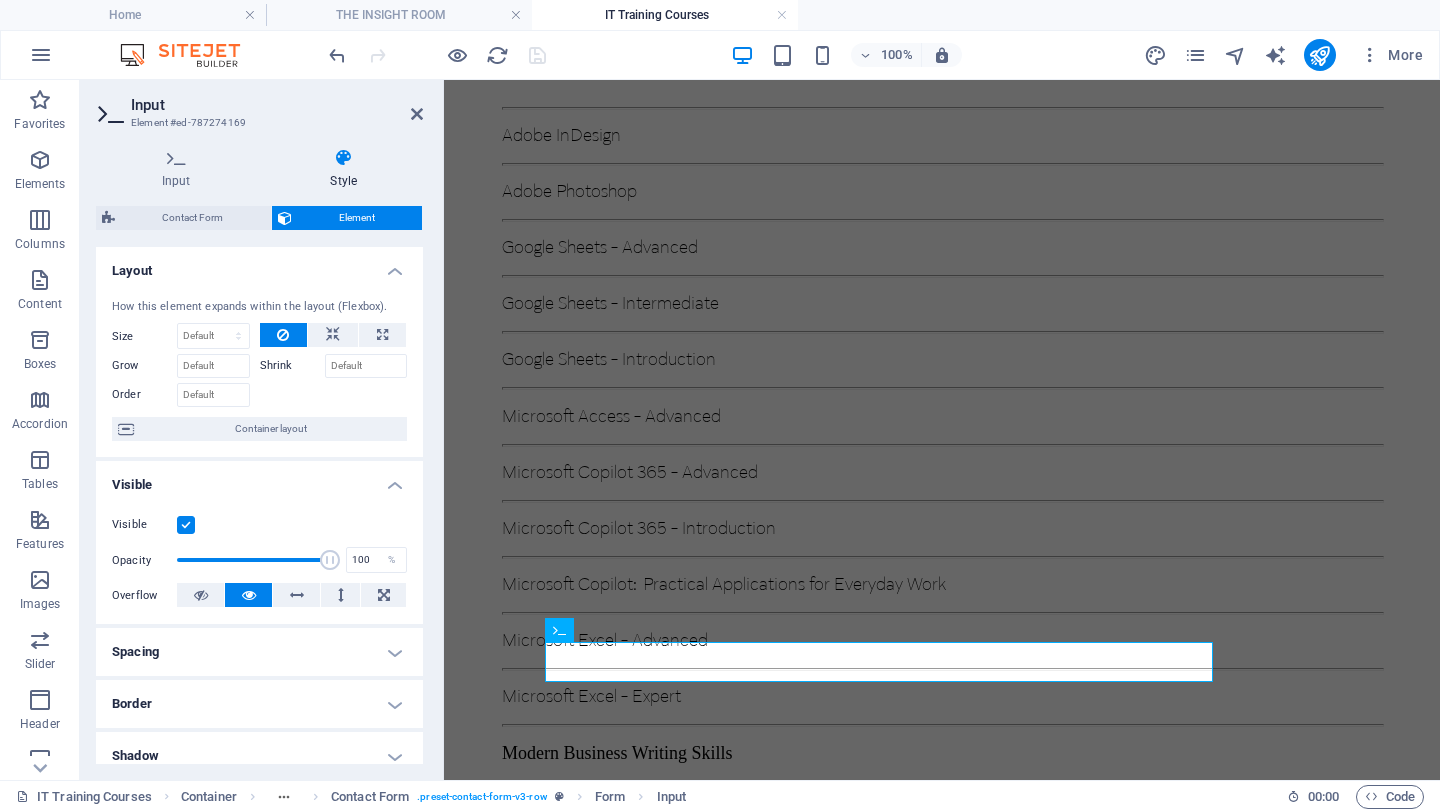click on "Input Style General Label Placeholder Name Minimum length No minimum length chars Maximum length No maximum length chars Required Show form settings Contact Form Element Layout How this element expands within the layout (Flexbox). Size Default auto px % 1/1 1/2 1/3 1/4 1/5 1/6 1/7 1/8 1/9 1/10 Grow Shrink Order Container layout Visible Visible Opacity 100 % Overflow Spacing Margin Default auto px % rem vw vh Custom Custom auto px % rem vw vh auto px % rem vw vh auto px % rem vw vh auto px % rem vw vh Padding Default px rem % vh vw Custom Custom px rem % vh vw px rem % vh vw px rem % vh vw px rem % vh vw Border Style              - Width 1 auto px rem % vh vw Custom Custom 1 auto px rem % vh vw 1 auto px rem % vh vw 1 auto px rem % vh vw 1 auto px rem % vh vw  - Color Round corners Default px rem % vh vw Custom Custom px rem % vh vw px rem % vh vw px rem % vh vw px rem % vh vw Shadow Default None Outside Inside Color X offset 0 px rem vh vw Y offset 0 px rem vh vw Blur 0 px rem % vh vw Spread 0 px vh" at bounding box center [259, 456] 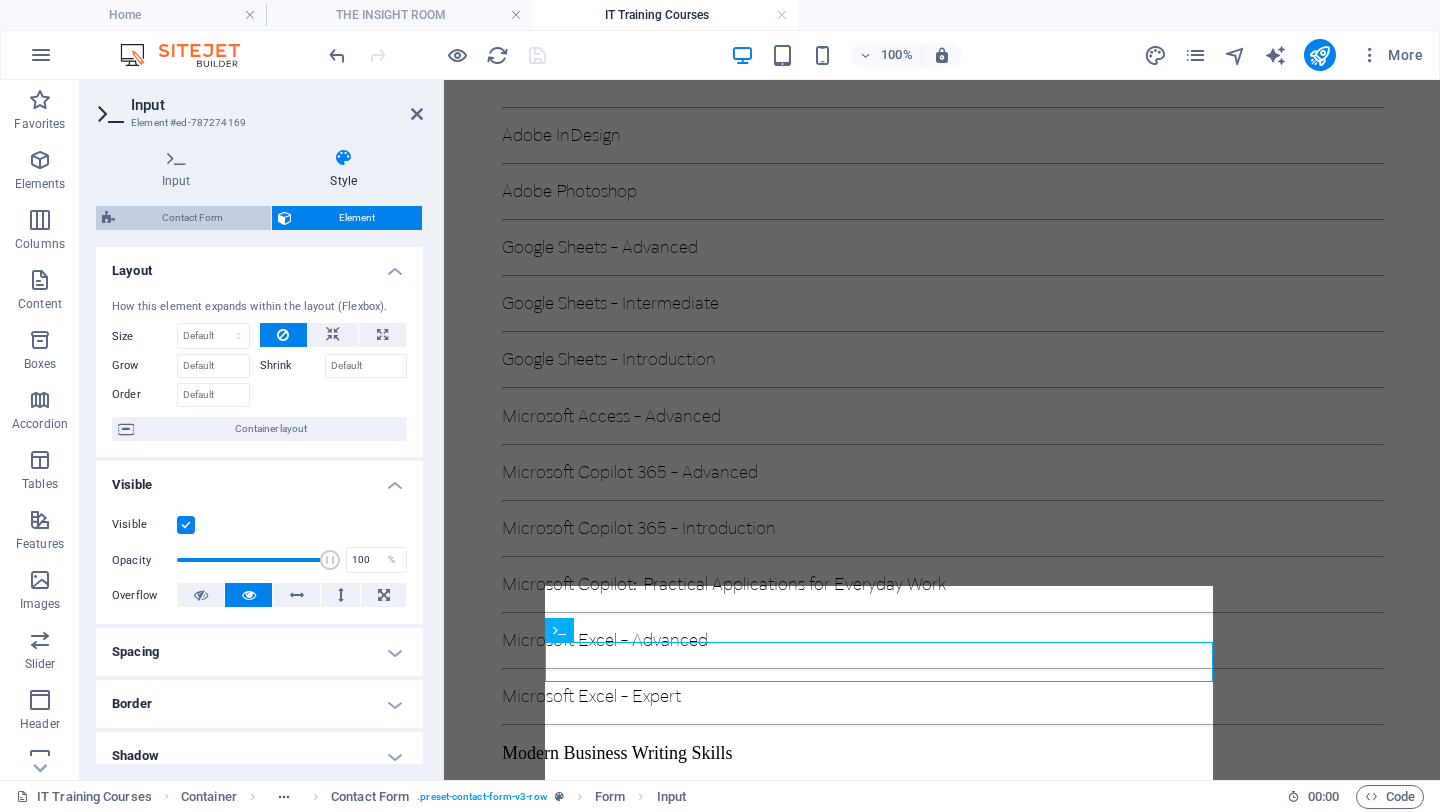 click on "Contact Form" at bounding box center [193, 218] 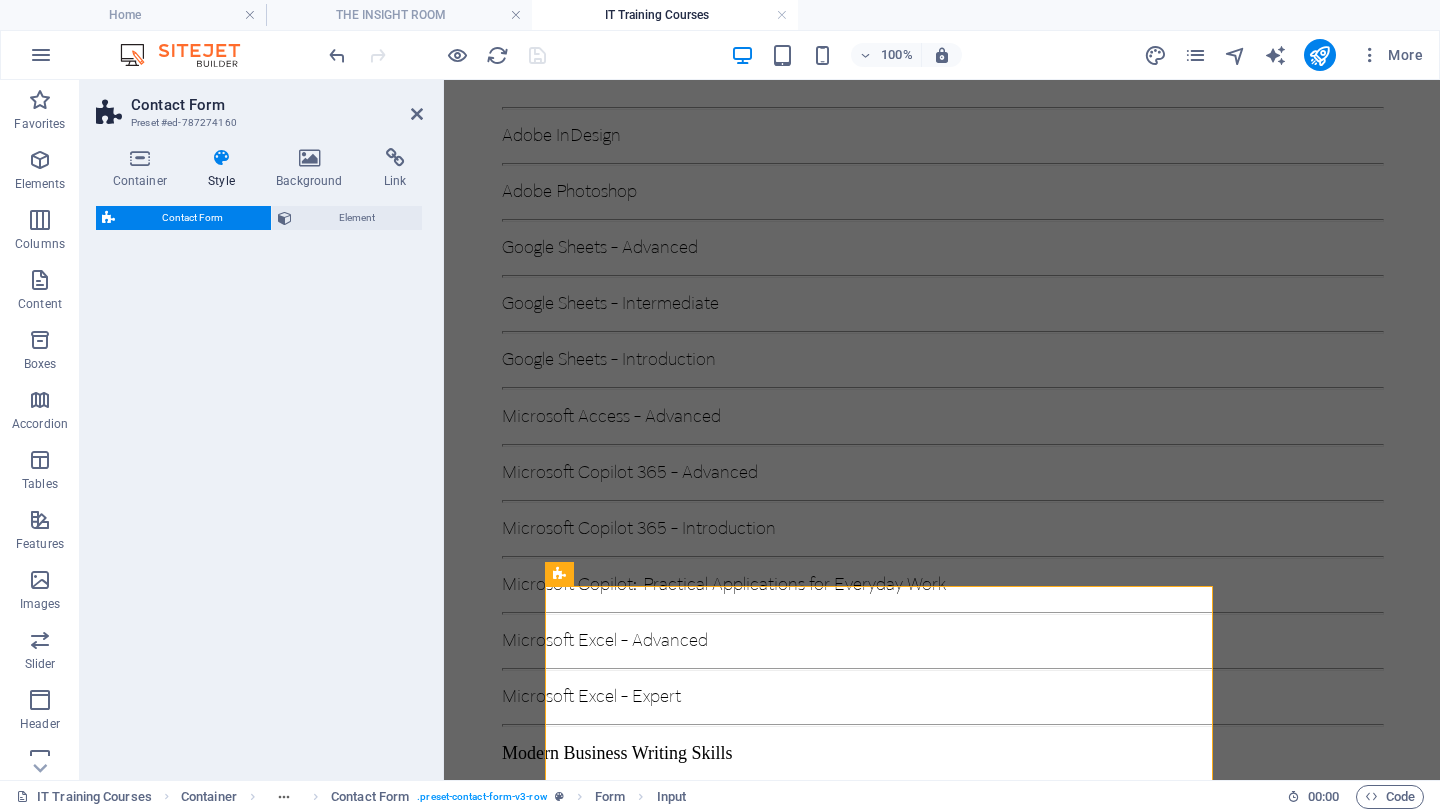 select on "rem" 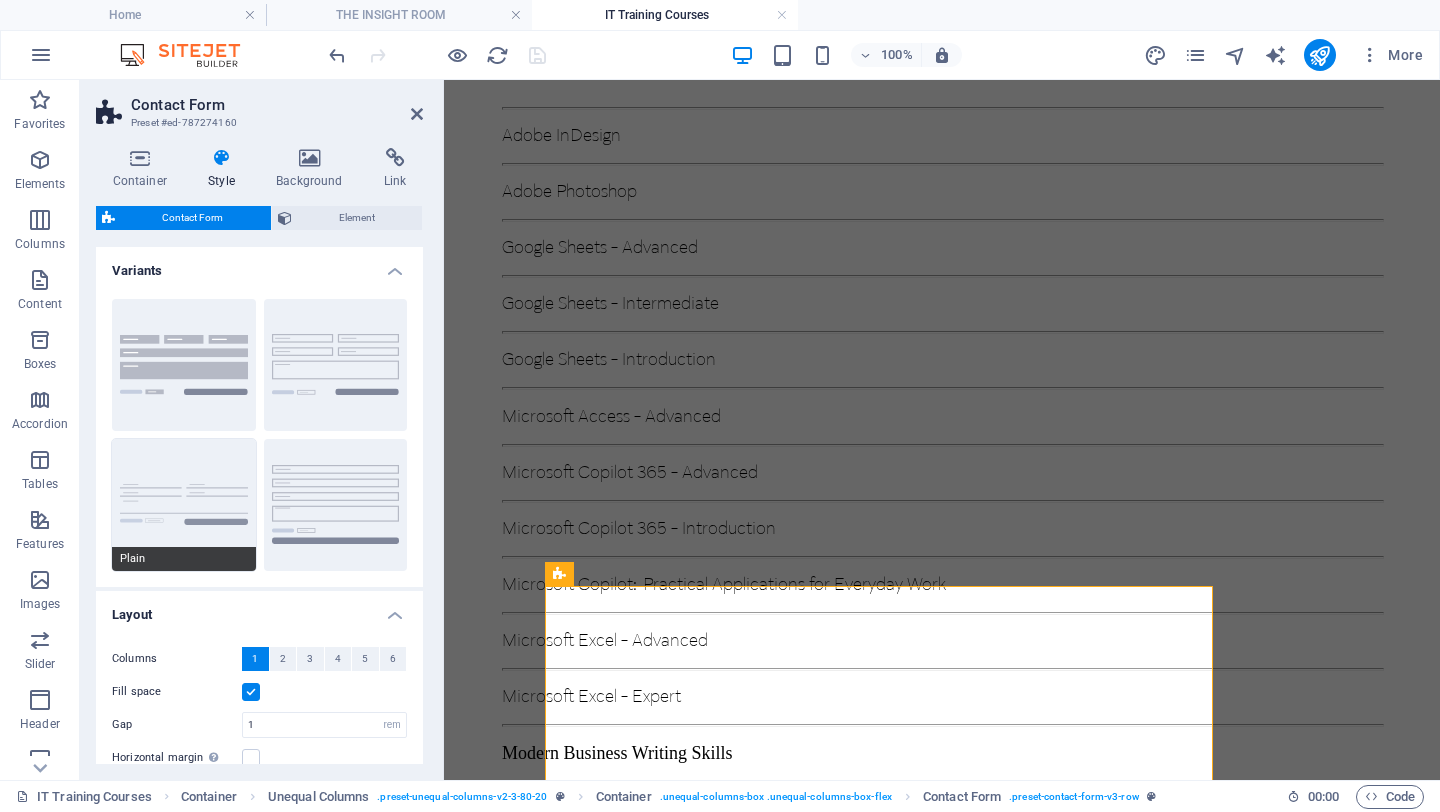 scroll, scrollTop: 241, scrollLeft: 0, axis: vertical 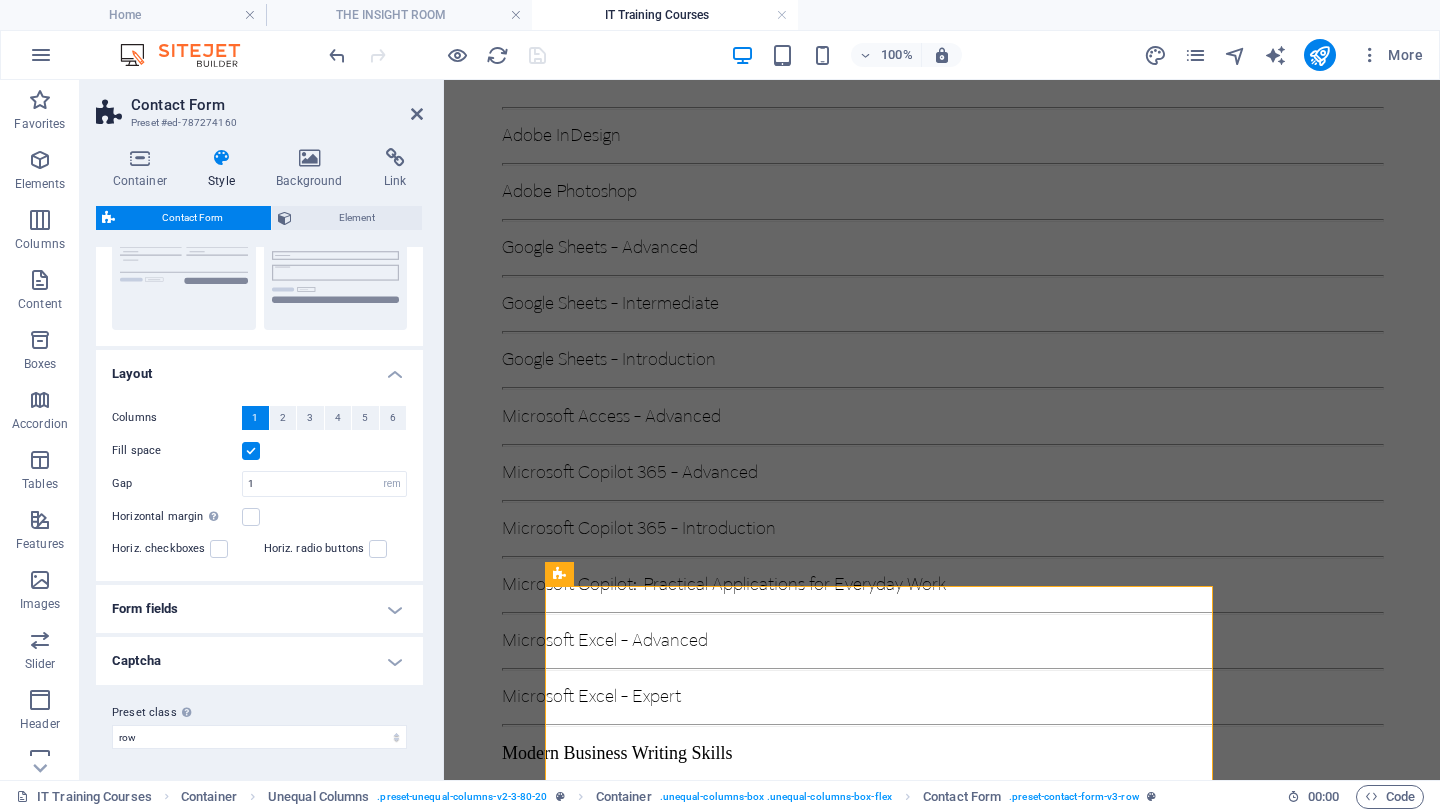 click on "Form fields" at bounding box center (259, 609) 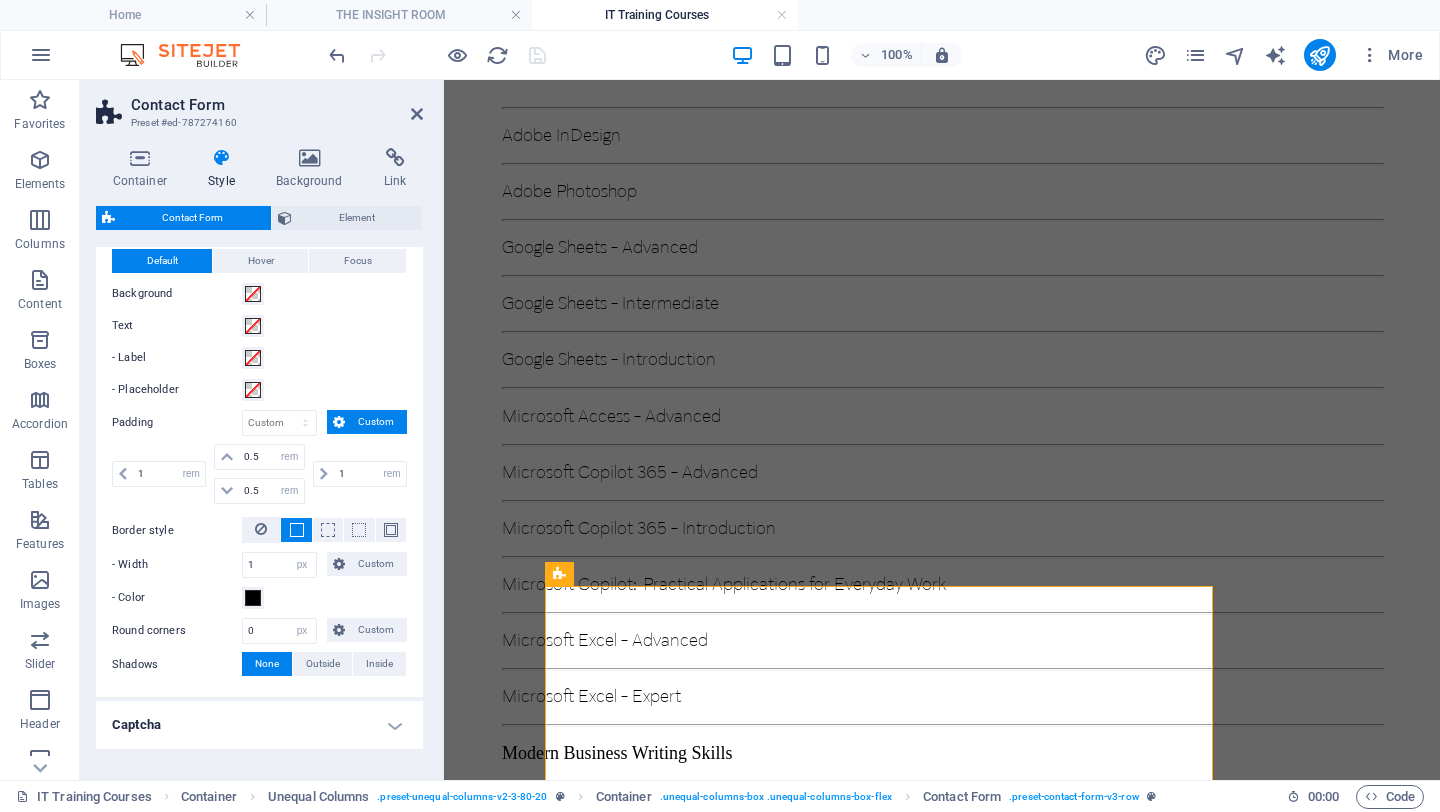 scroll, scrollTop: 721, scrollLeft: 0, axis: vertical 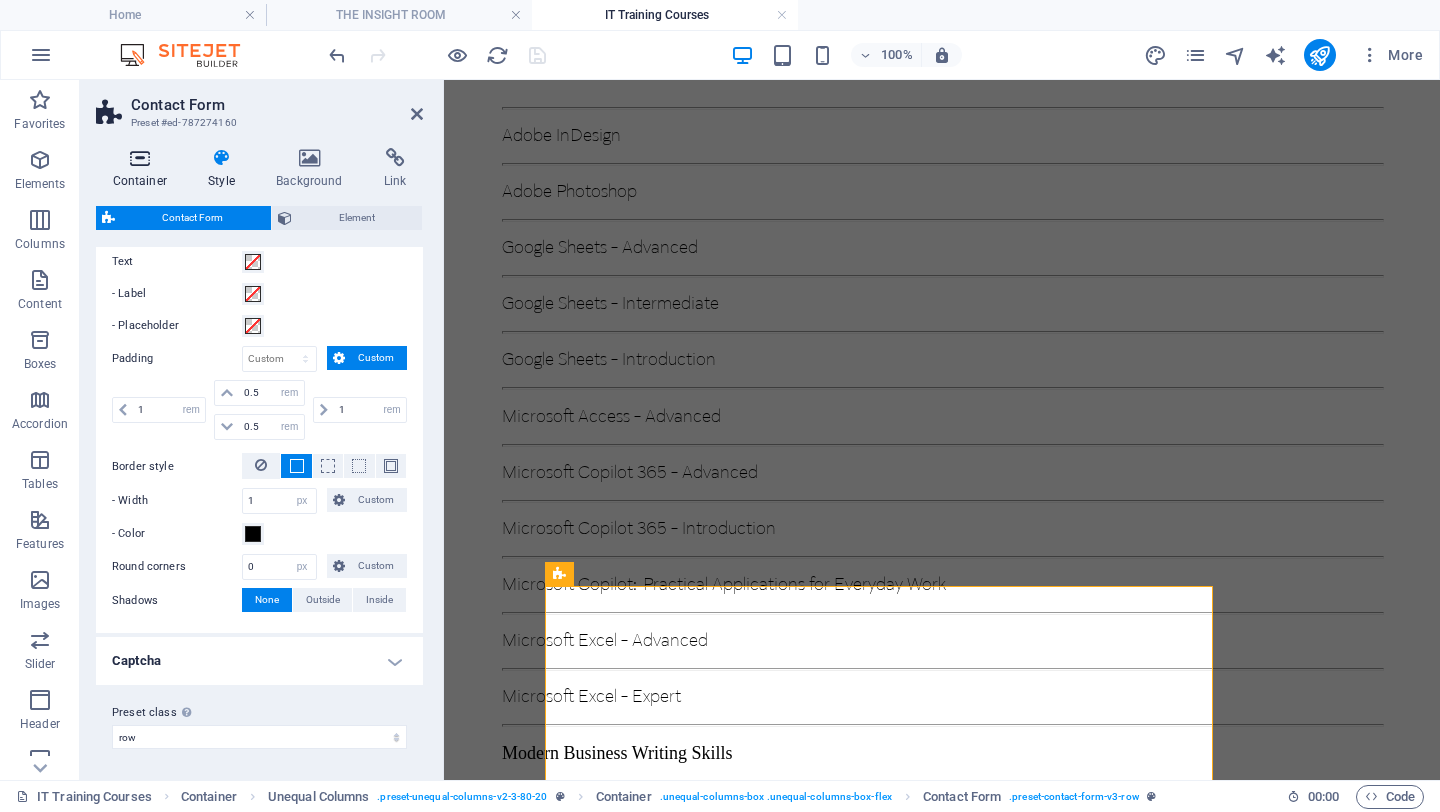 click on "Container" at bounding box center (144, 169) 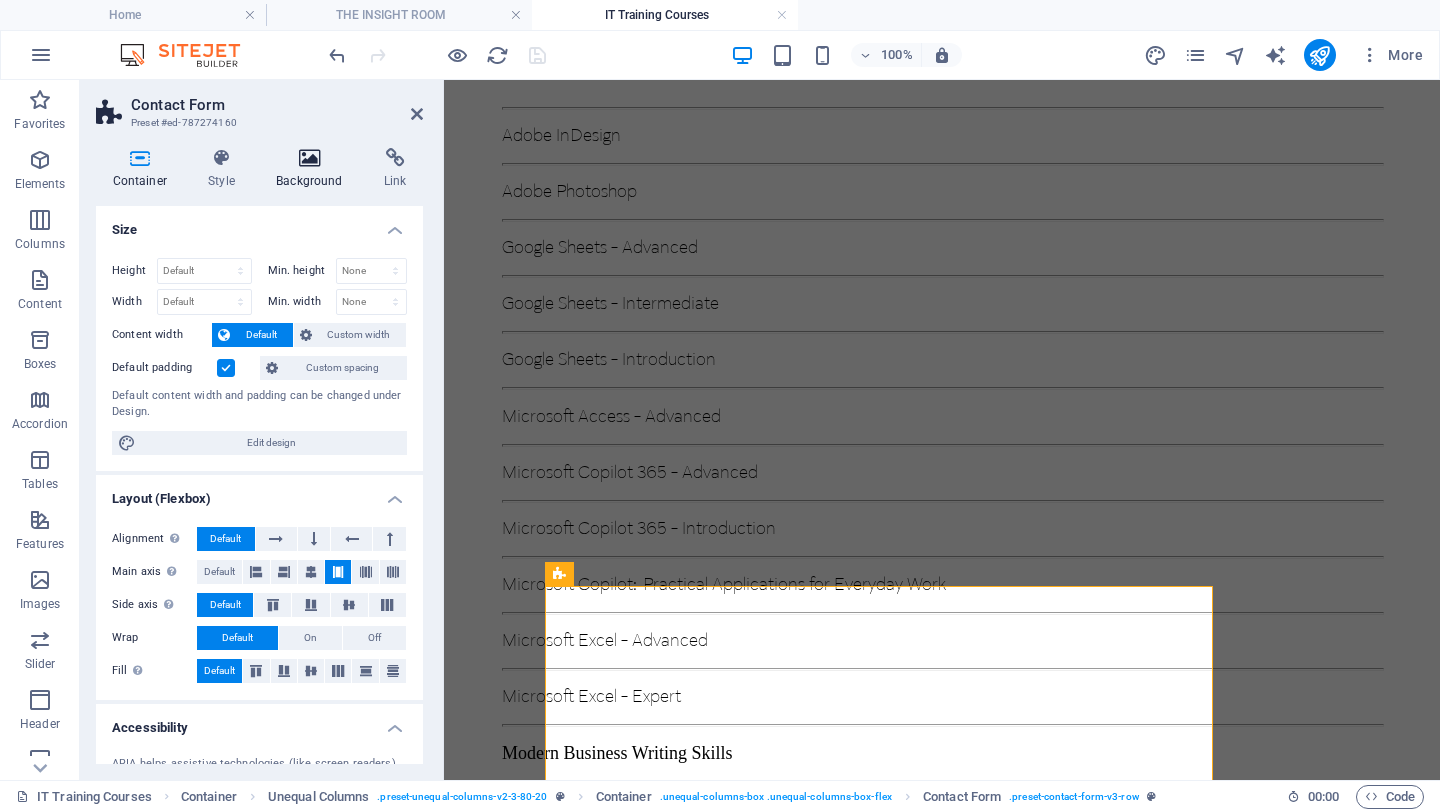 click at bounding box center (310, 158) 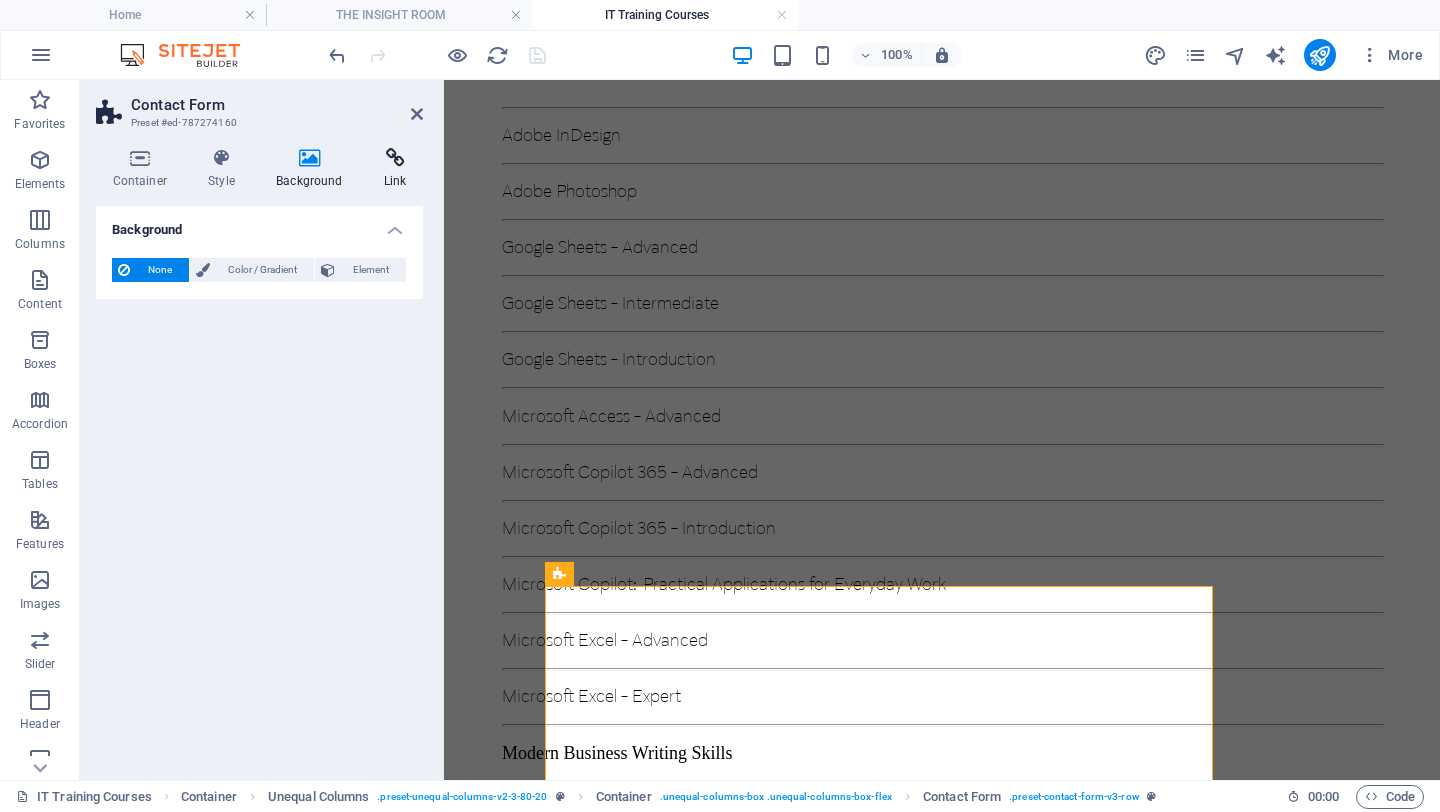 click at bounding box center (395, 158) 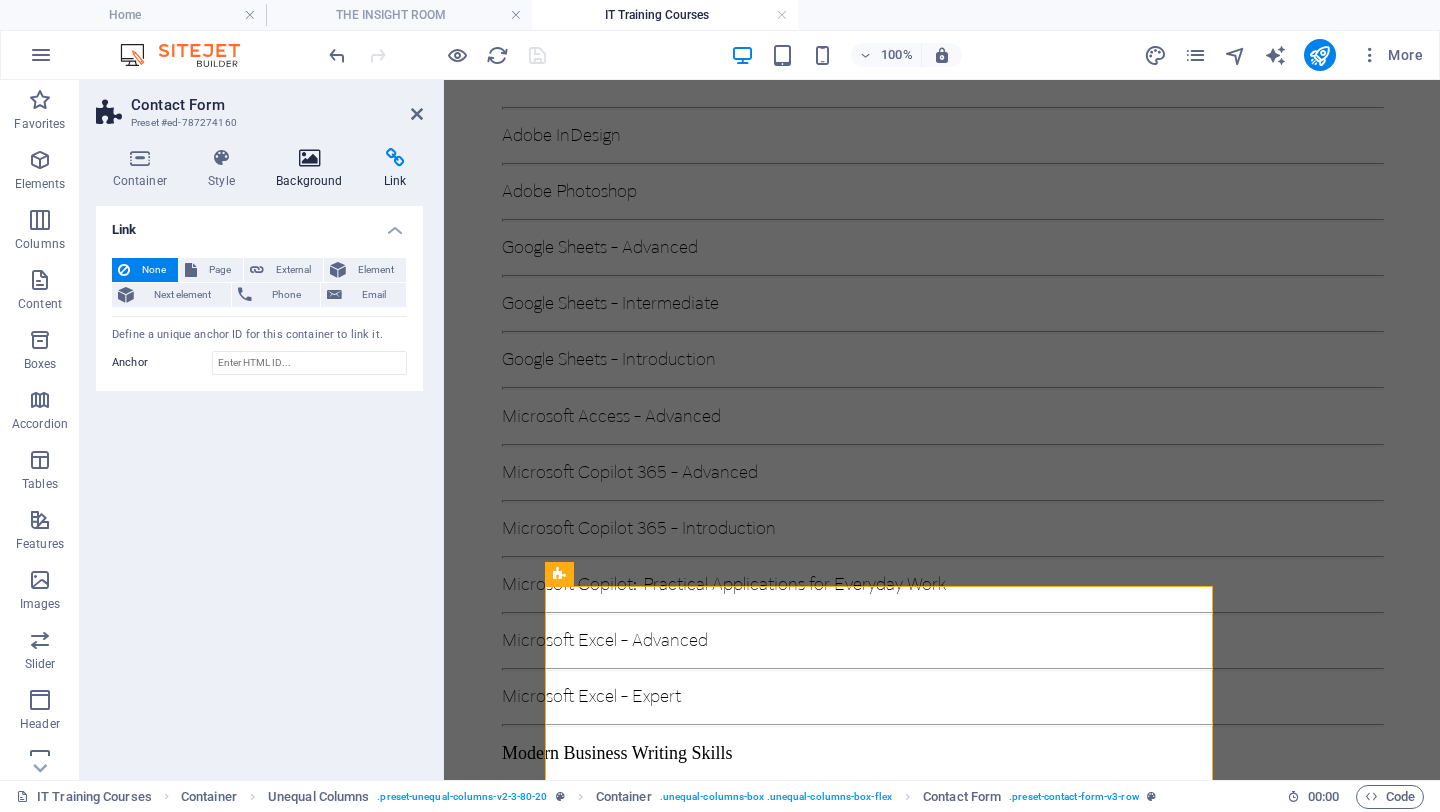 click on "Background" at bounding box center [314, 169] 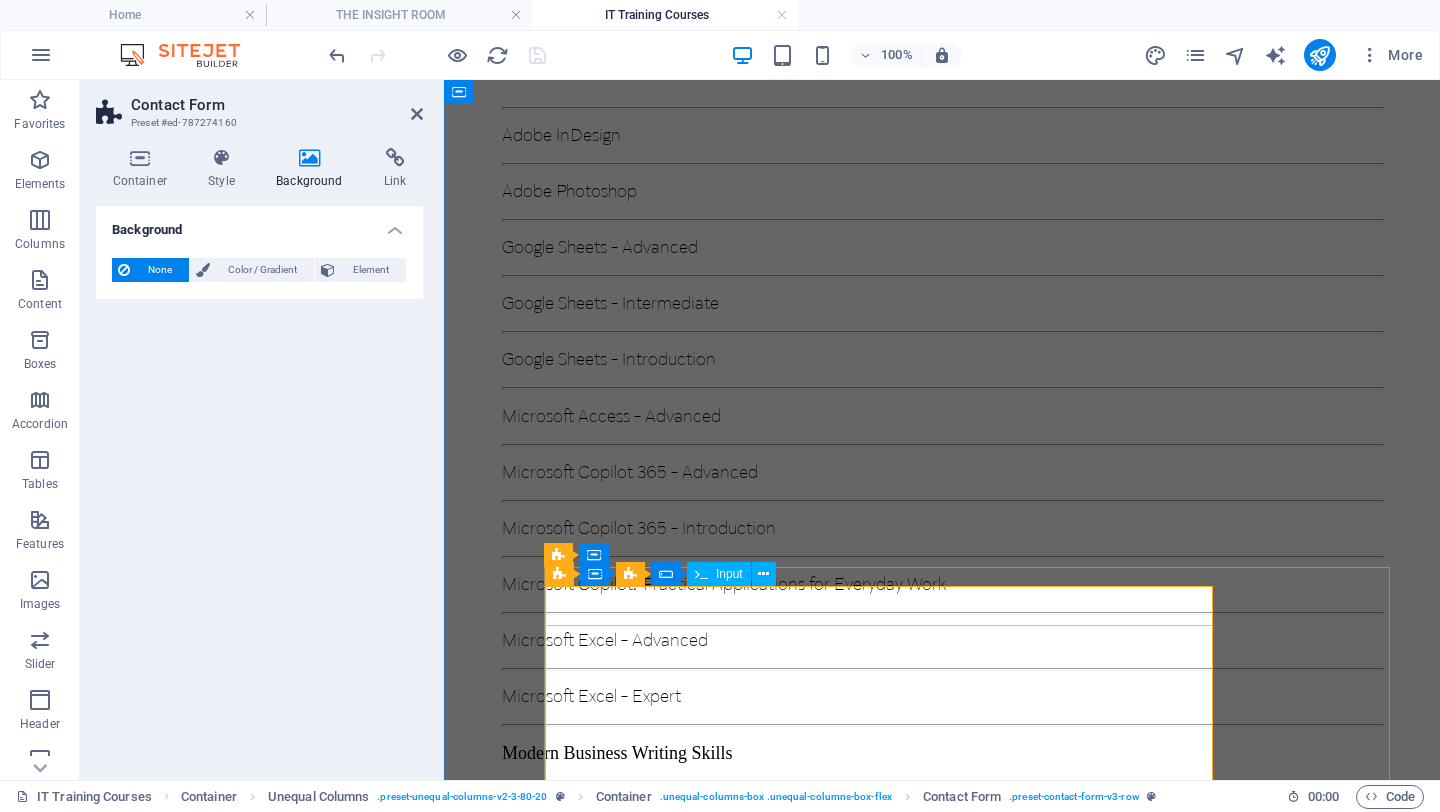 click at bounding box center [640, 3238] 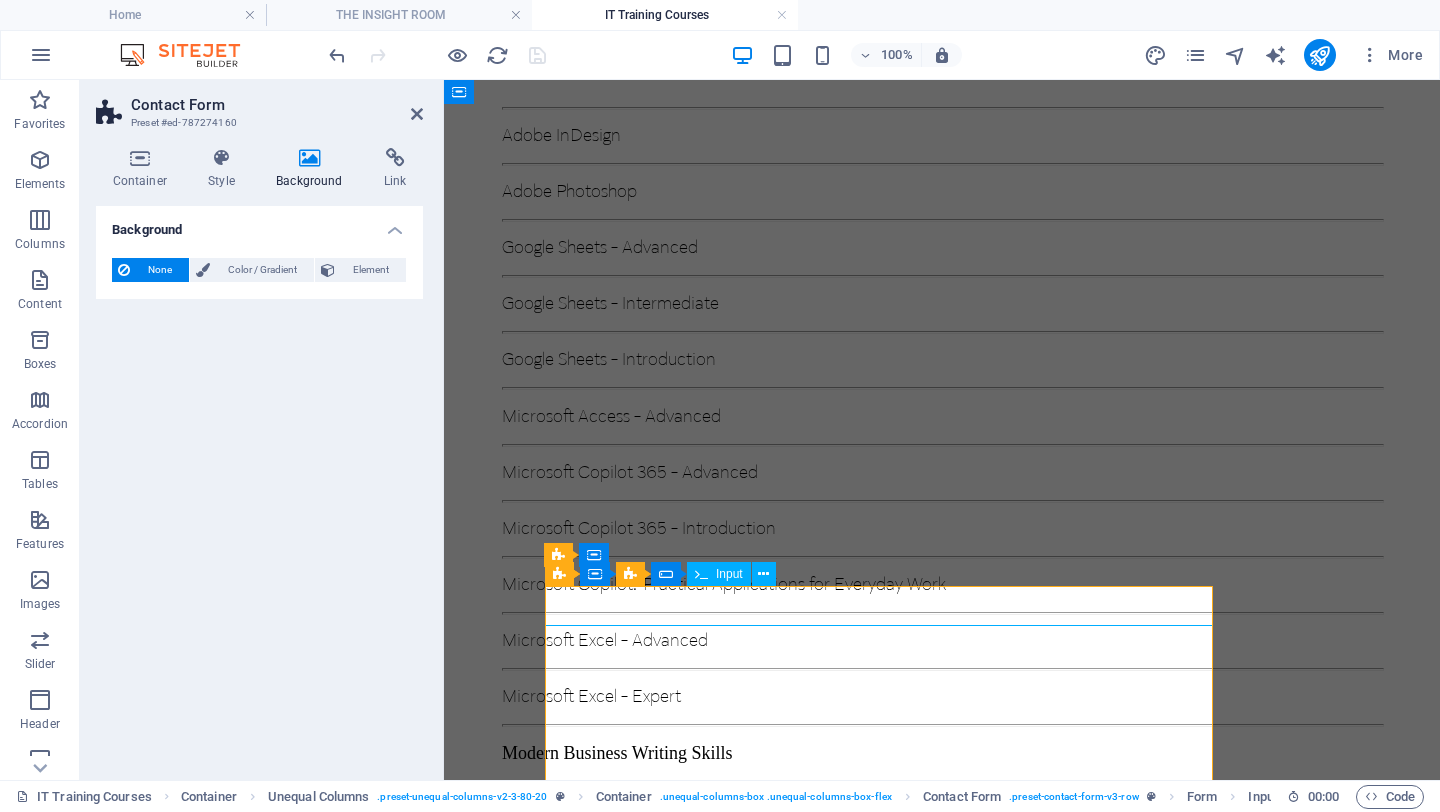 click at bounding box center [640, 3238] 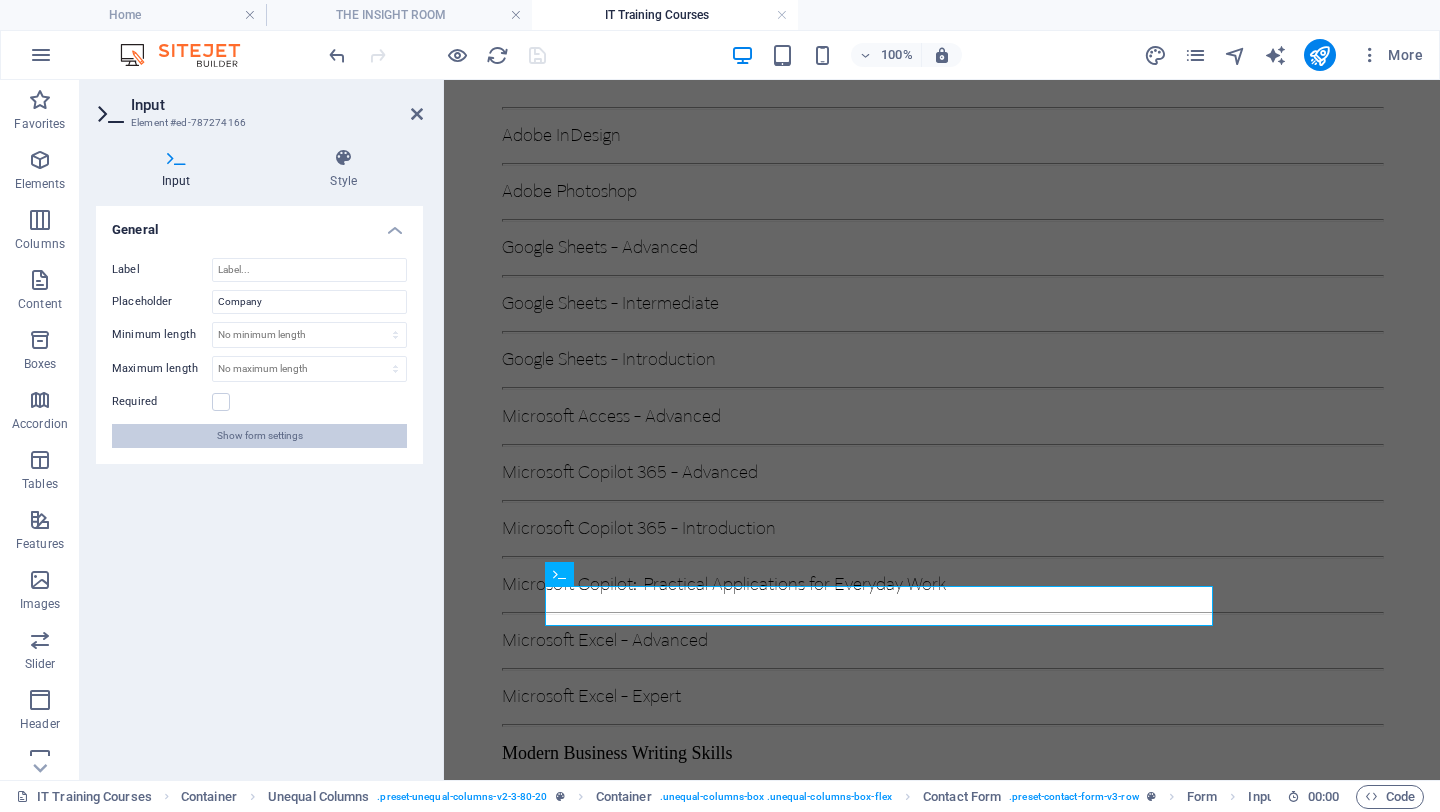 click on "Show form settings" at bounding box center (260, 436) 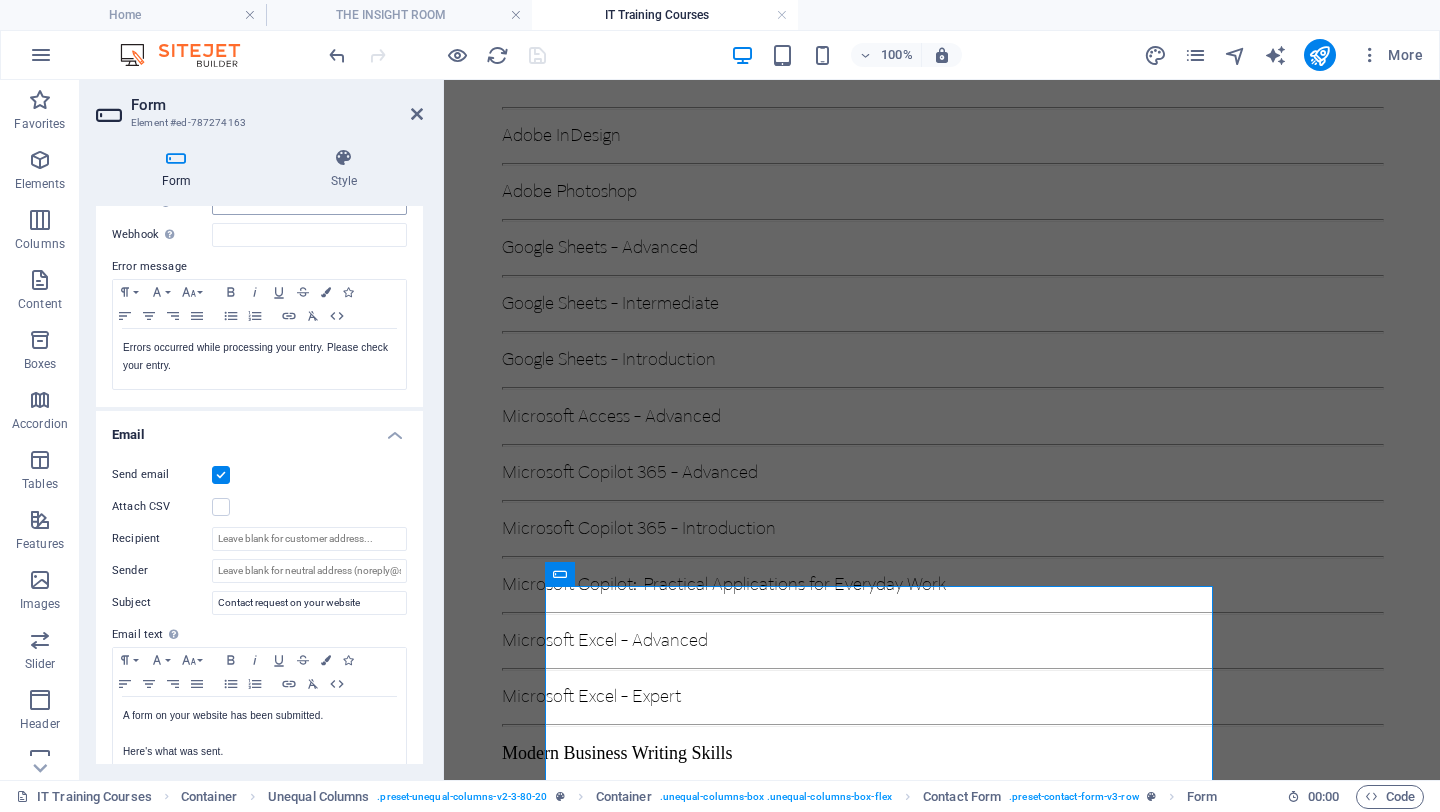 scroll, scrollTop: 312, scrollLeft: 0, axis: vertical 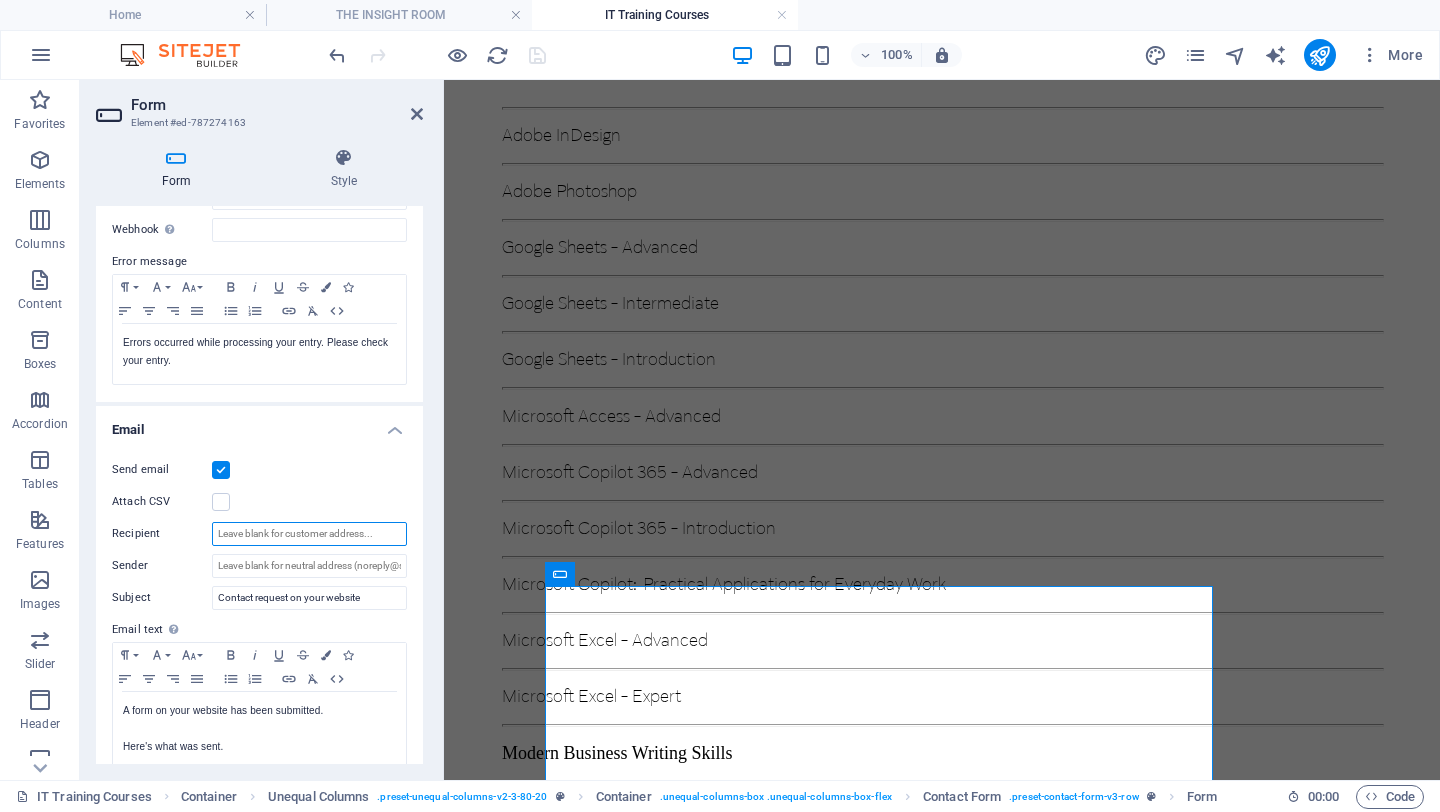click on "Recipient" at bounding box center (309, 534) 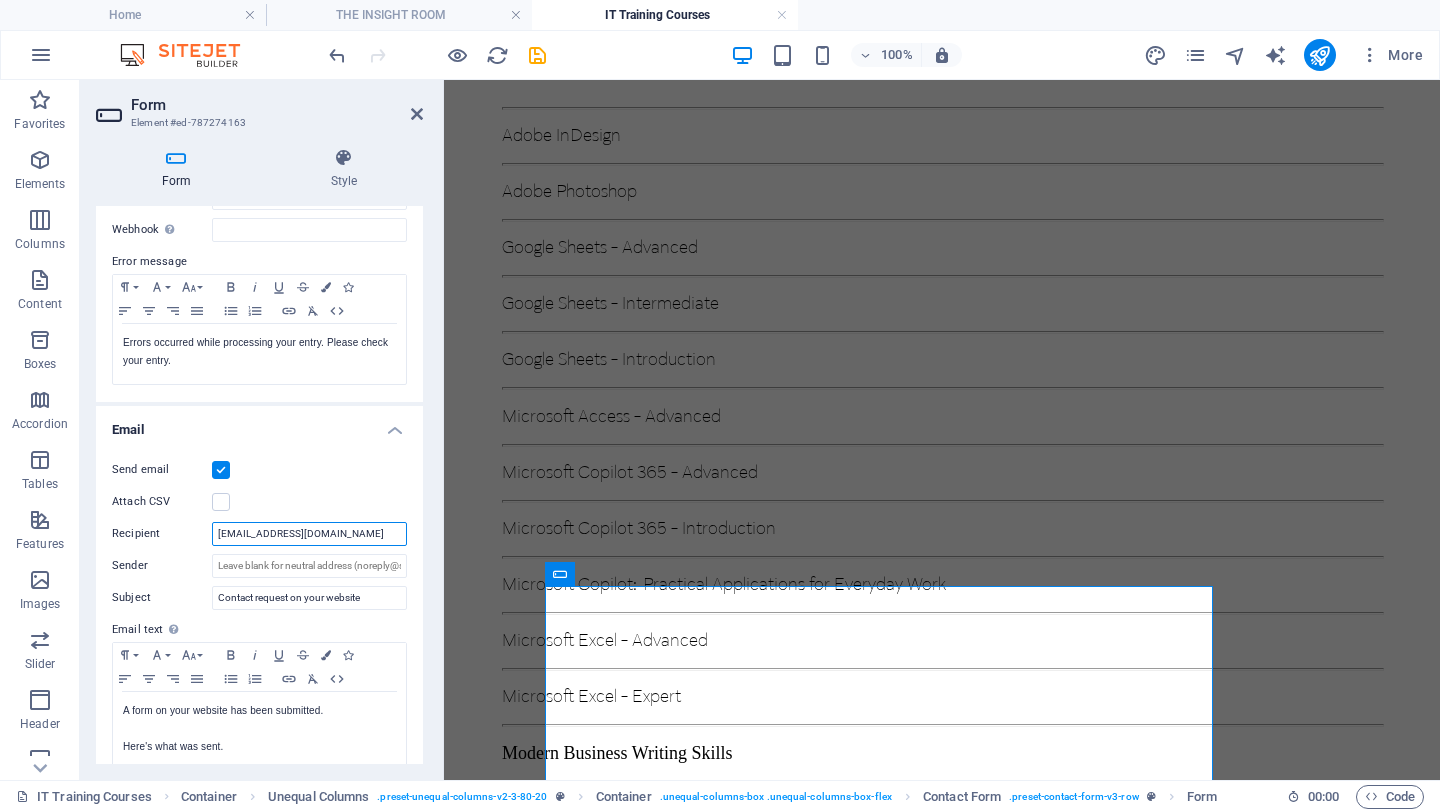 type on "[EMAIL_ADDRESS][DOMAIN_NAME]" 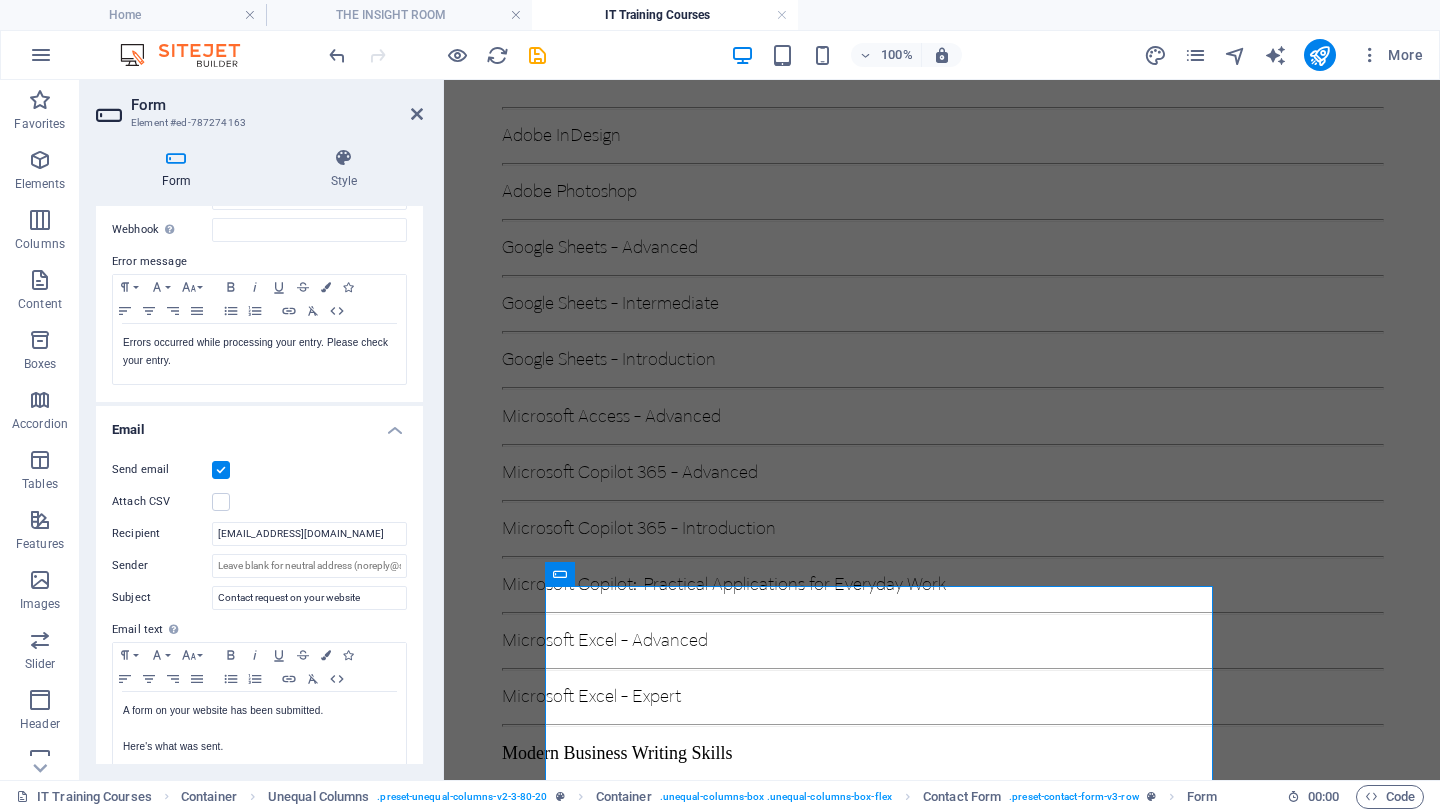 click at bounding box center (437, 55) 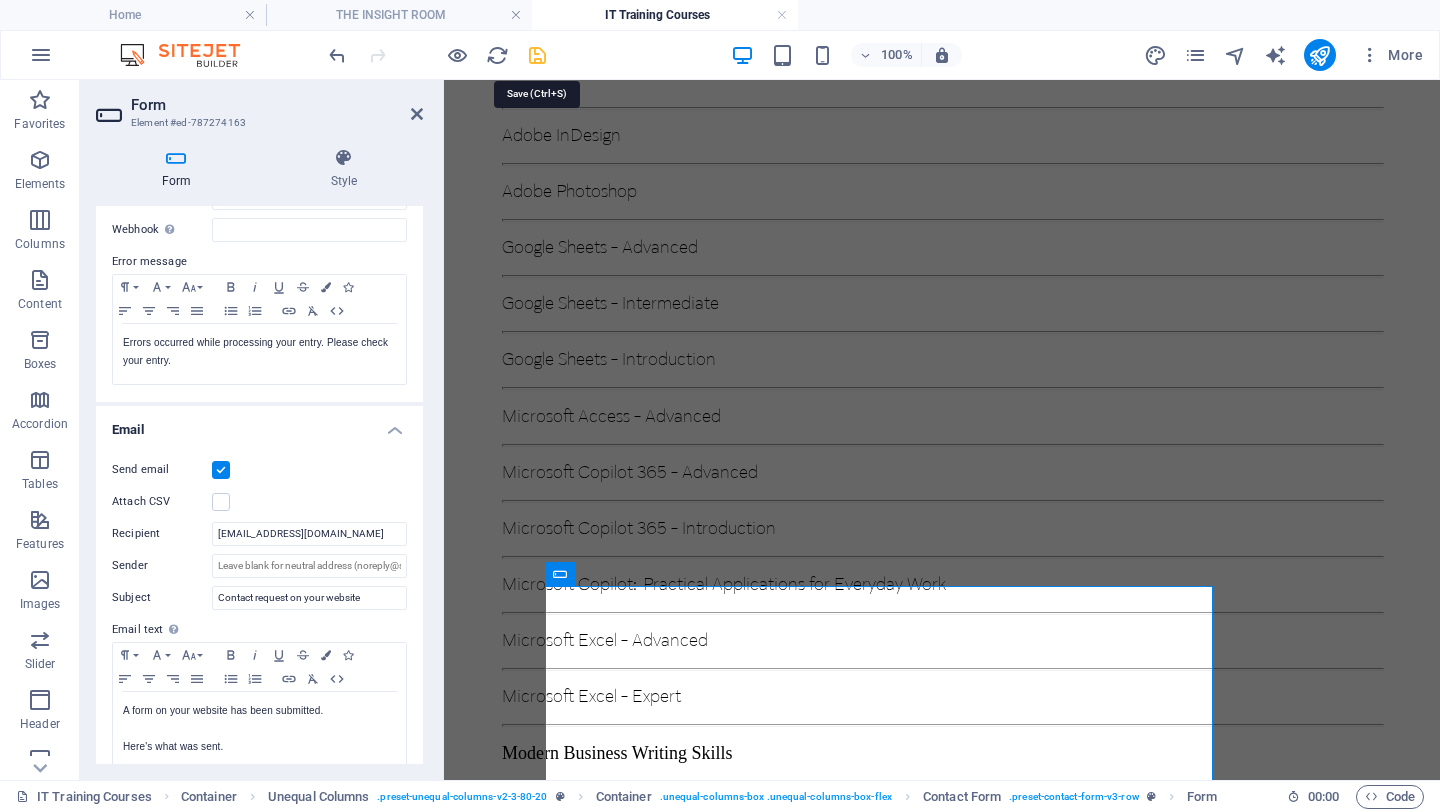 click at bounding box center (537, 55) 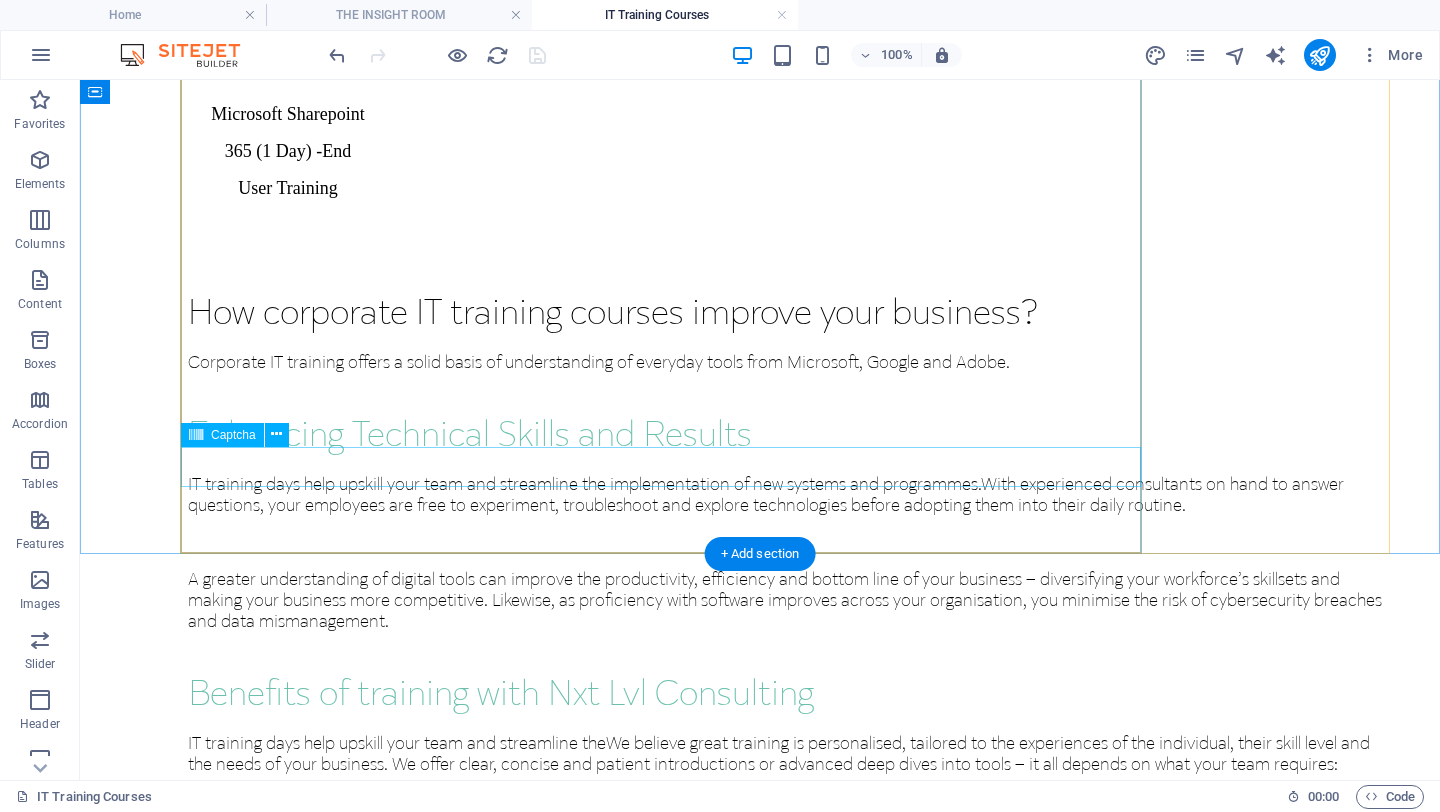 scroll, scrollTop: 4015, scrollLeft: 0, axis: vertical 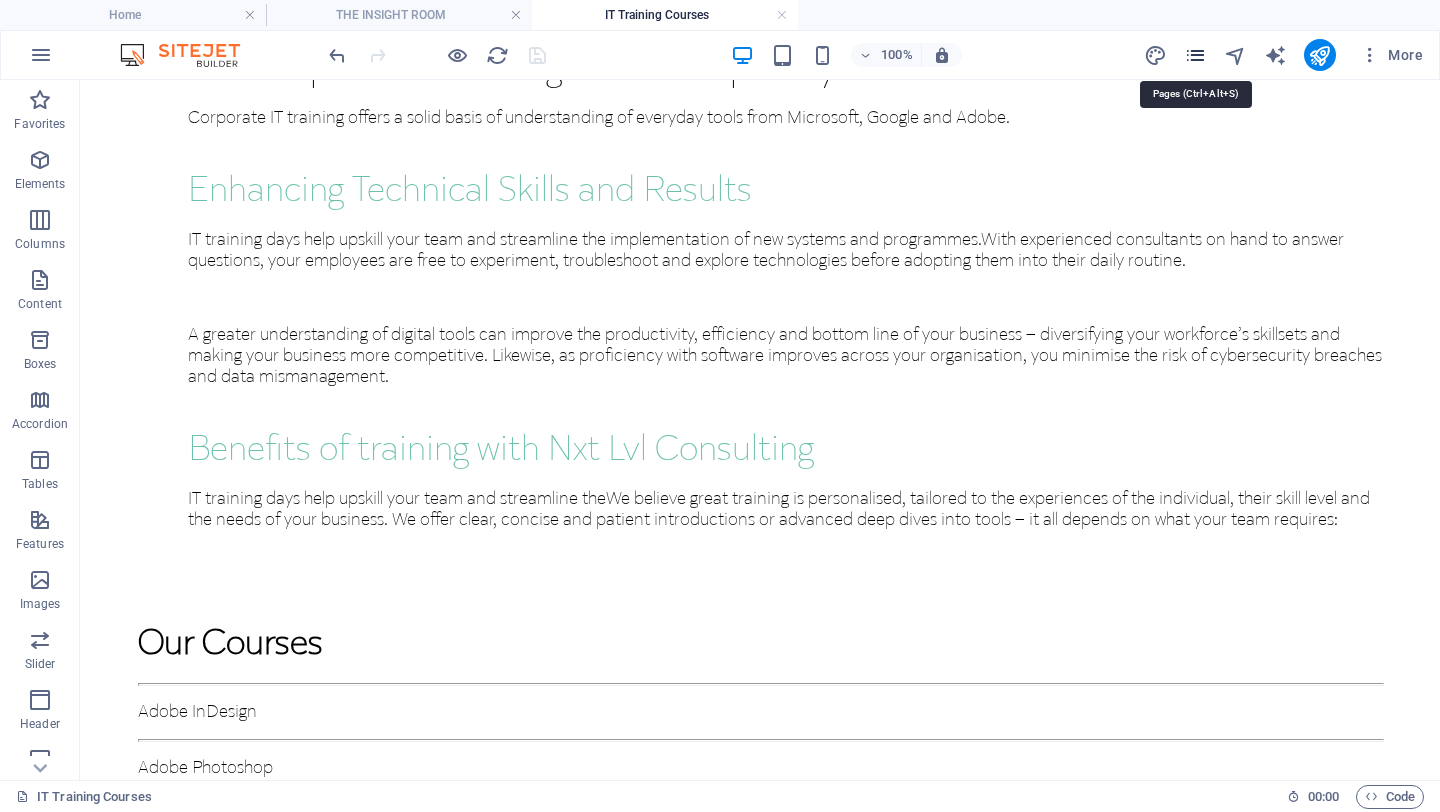 click at bounding box center [1195, 55] 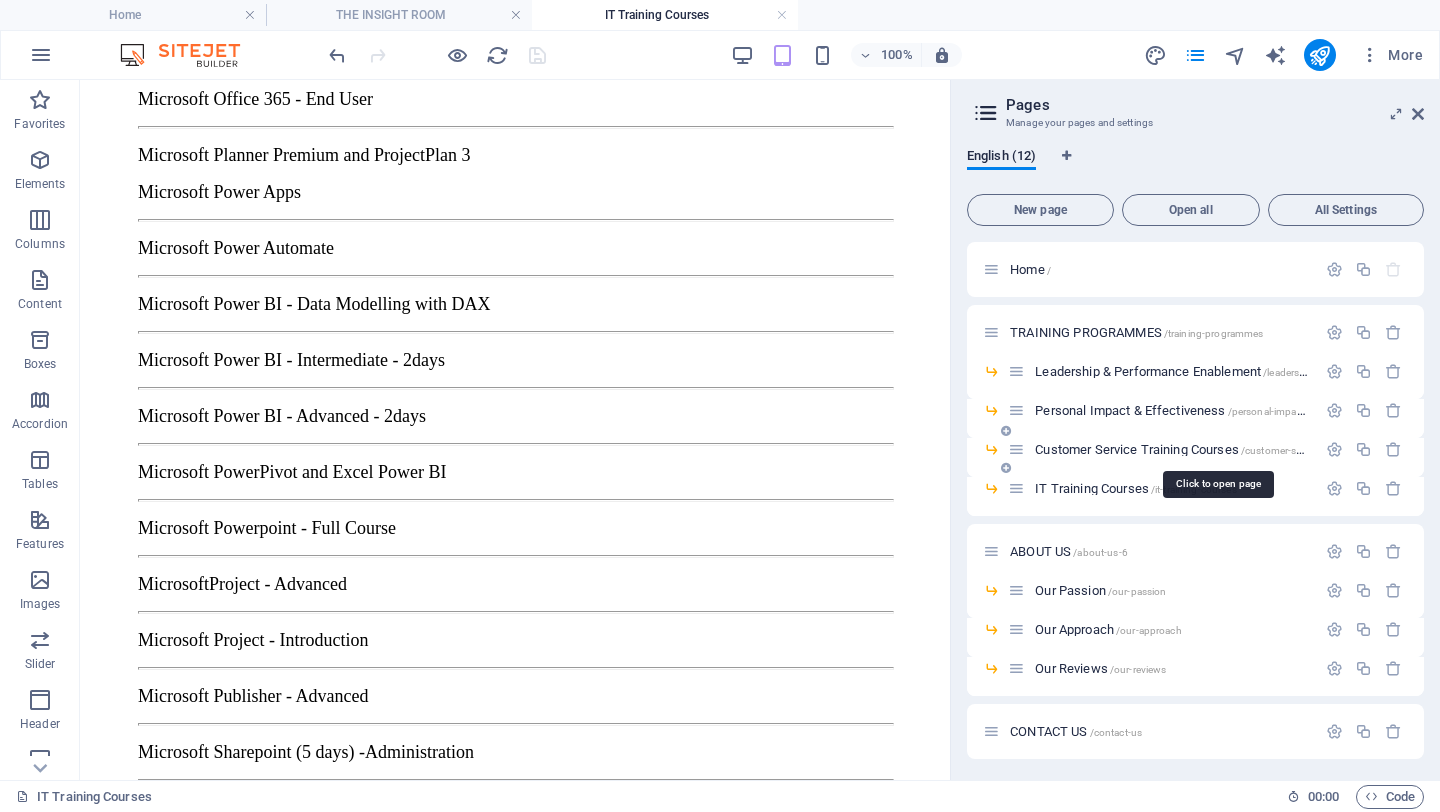 click on "Customer Service Training Courses /customer-service-training-courses" at bounding box center [1216, 449] 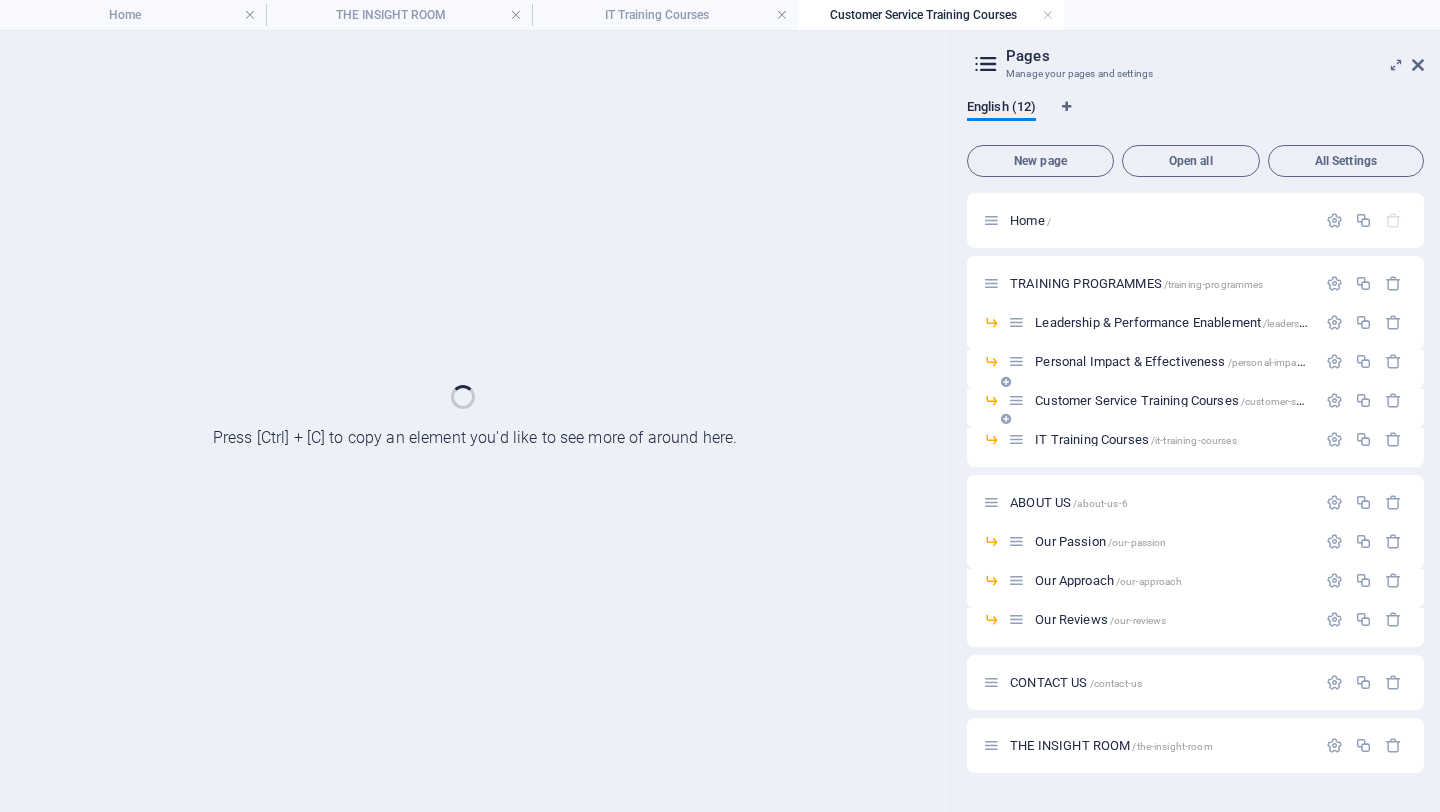 scroll, scrollTop: 0, scrollLeft: 0, axis: both 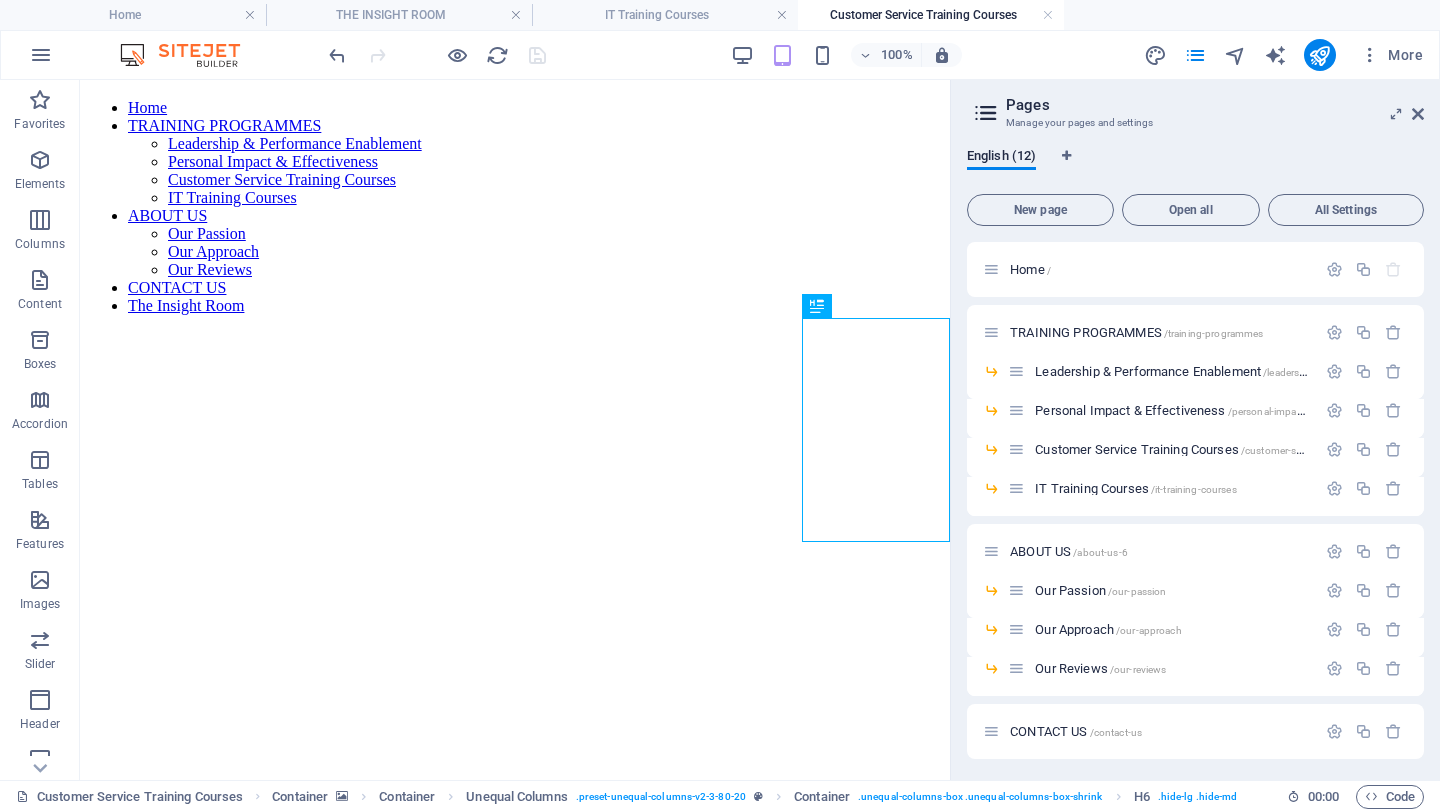 click on "Pages" at bounding box center [1215, 105] 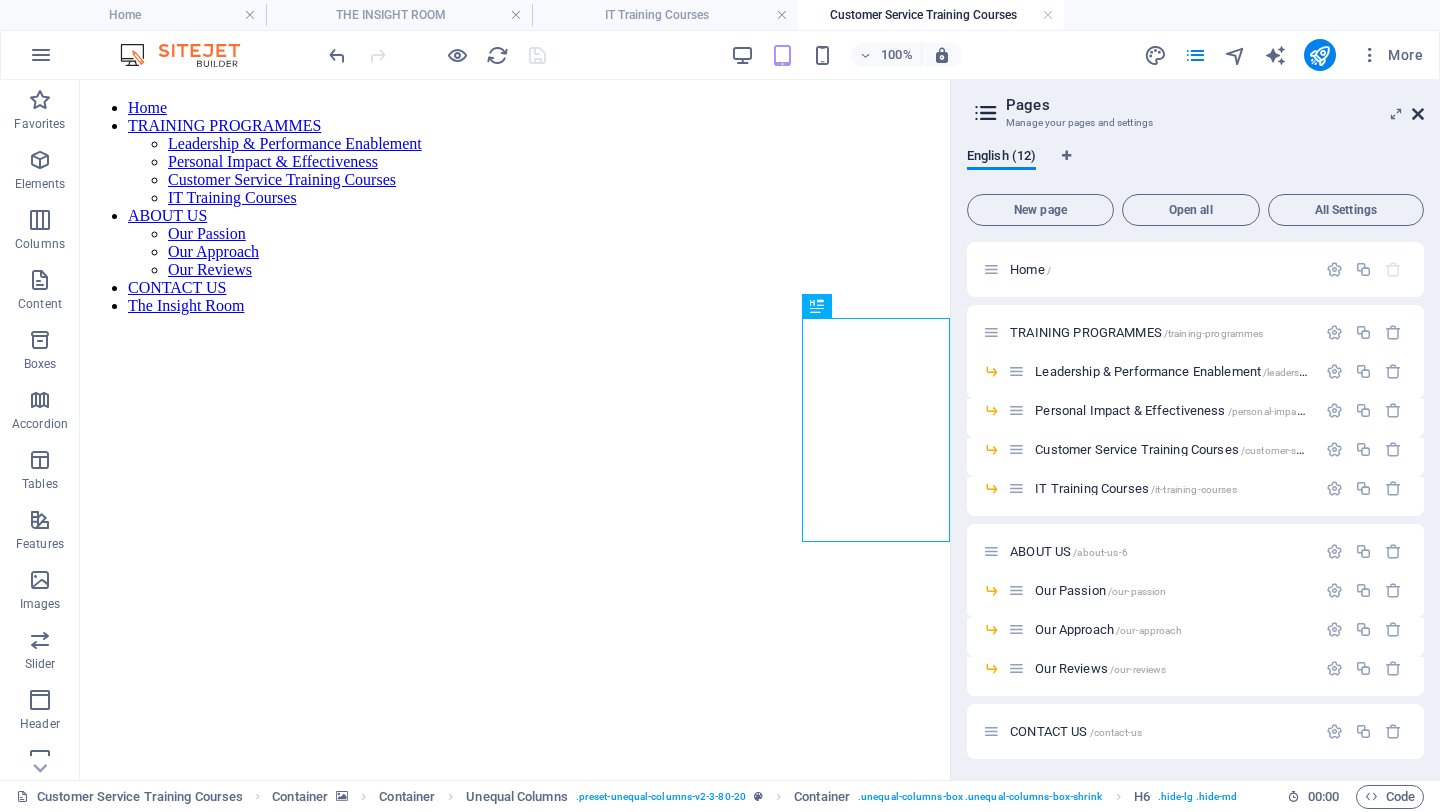 drag, startPoint x: 1421, startPoint y: 105, endPoint x: 1341, endPoint y: 23, distance: 114.56003 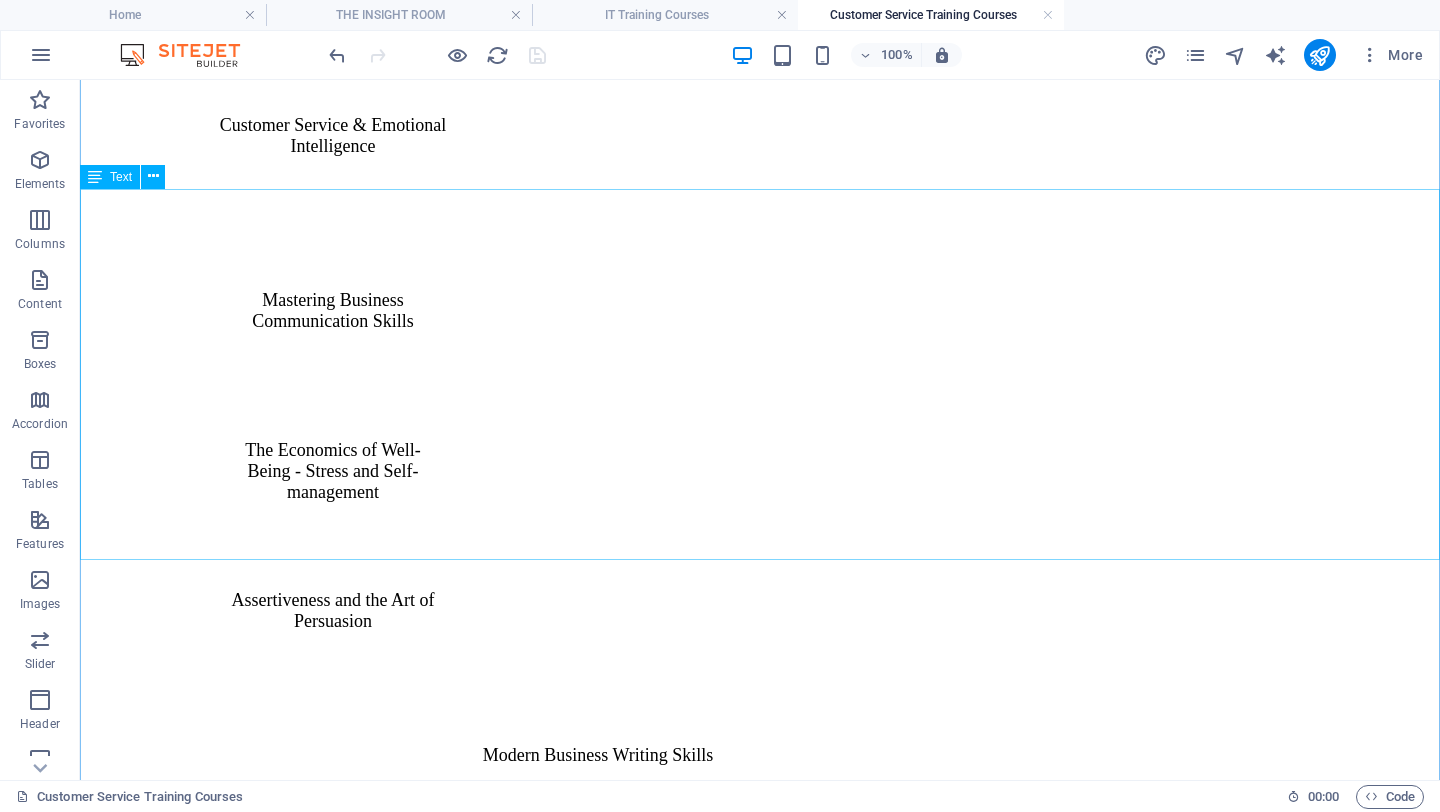 scroll, scrollTop: 3037, scrollLeft: 0, axis: vertical 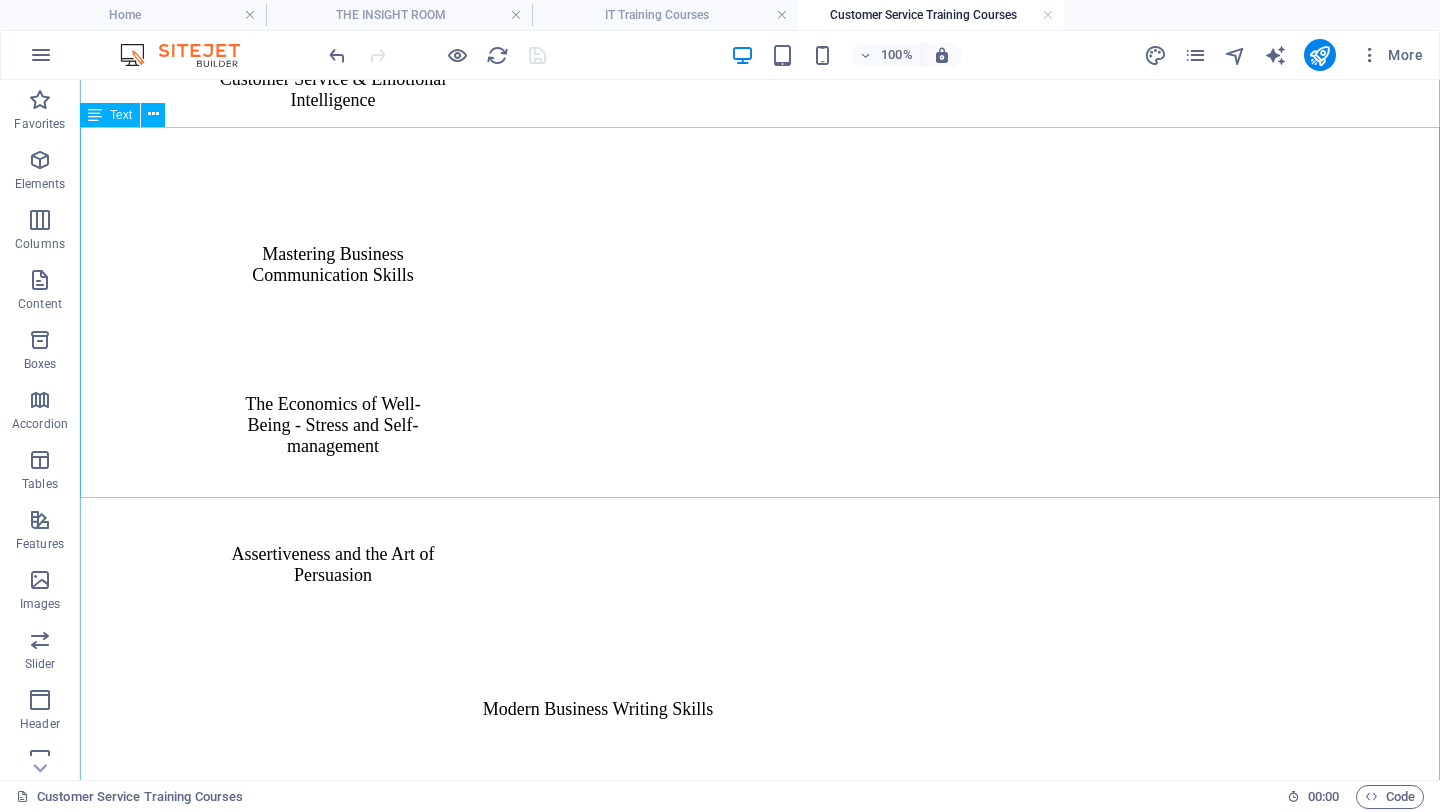 click on "We don’t take a one-size-fits-all approach to training. Our customer service programmes put the everyday scenarios of your organisation at the forefront, building interactive, relevant, people-led courses that genuinely educate.  We ensure our training programmes are aligned with your organisation’s values and vision. Our goal is to inspire your teams to think differently, behave differently, and continue to make a difference in the workplace – but with a more informed, considerate and sensitive approach to addressing customer needs.  We’re committed to working closely with you to devise courses that address areas where improvement in skills, behaviours and knowledge can be encouraged.  Can’t find the course you’re looking for? Enquire [DATE] about how we can work with you to tailor a purpose-made course for your customer service needs. Call us on  [PHONE_NUMBER]  or complete our enquiry form." at bounding box center (760, 1469) 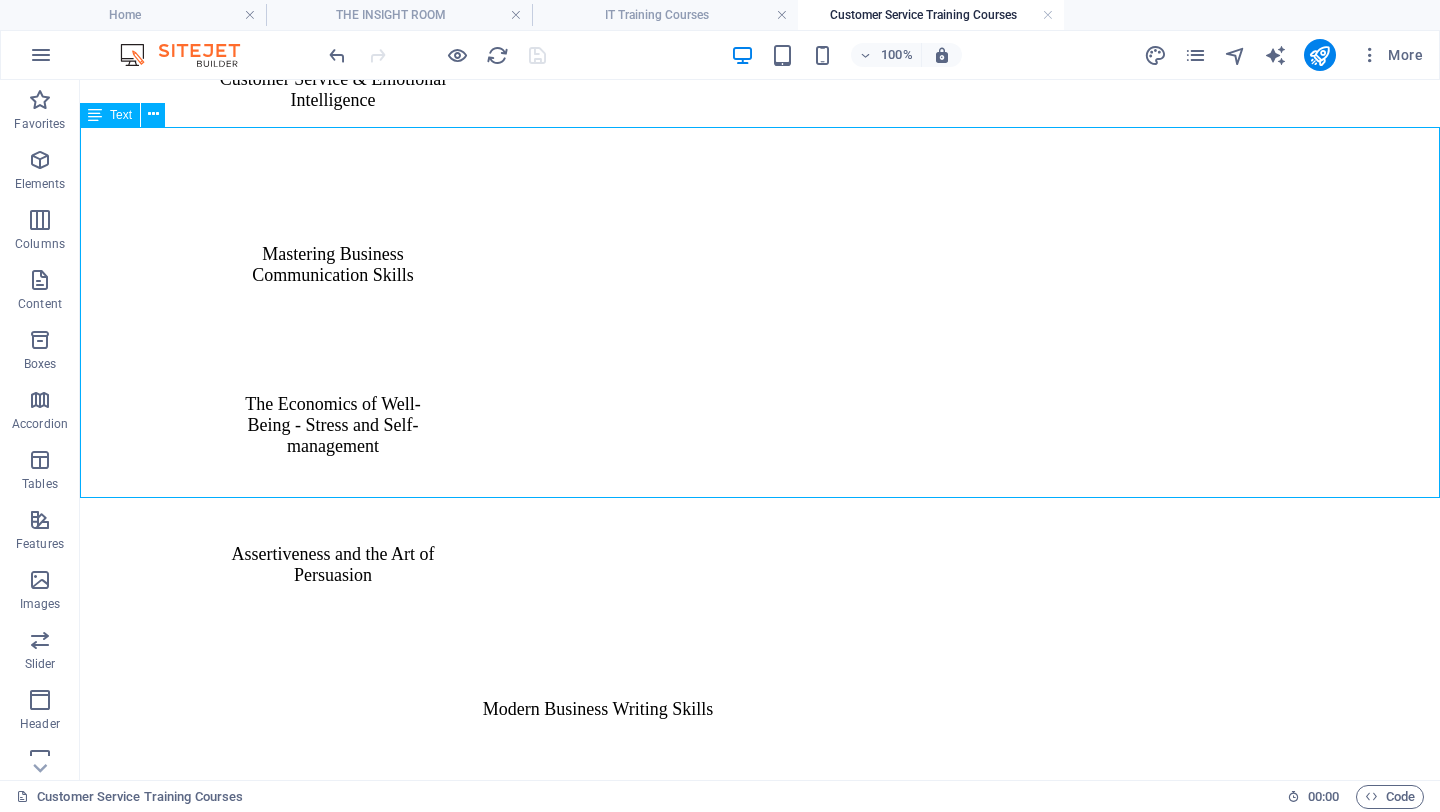 click on "We don’t take a one-size-fits-all approach to training. Our customer service programmes put the everyday scenarios of your organisation at the forefront, building interactive, relevant, people-led courses that genuinely educate.  We ensure our training programmes are aligned with your organisation’s values and vision. Our goal is to inspire your teams to think differently, behave differently, and continue to make a difference in the workplace – but with a more informed, considerate and sensitive approach to addressing customer needs.  We’re committed to working closely with you to devise courses that address areas where improvement in skills, behaviours and knowledge can be encouraged.  Can’t find the course you’re looking for? Enquire [DATE] about how we can work with you to tailor a purpose-made course for your customer service needs. Call us on  [PHONE_NUMBER]  or complete our enquiry form." at bounding box center [760, 1469] 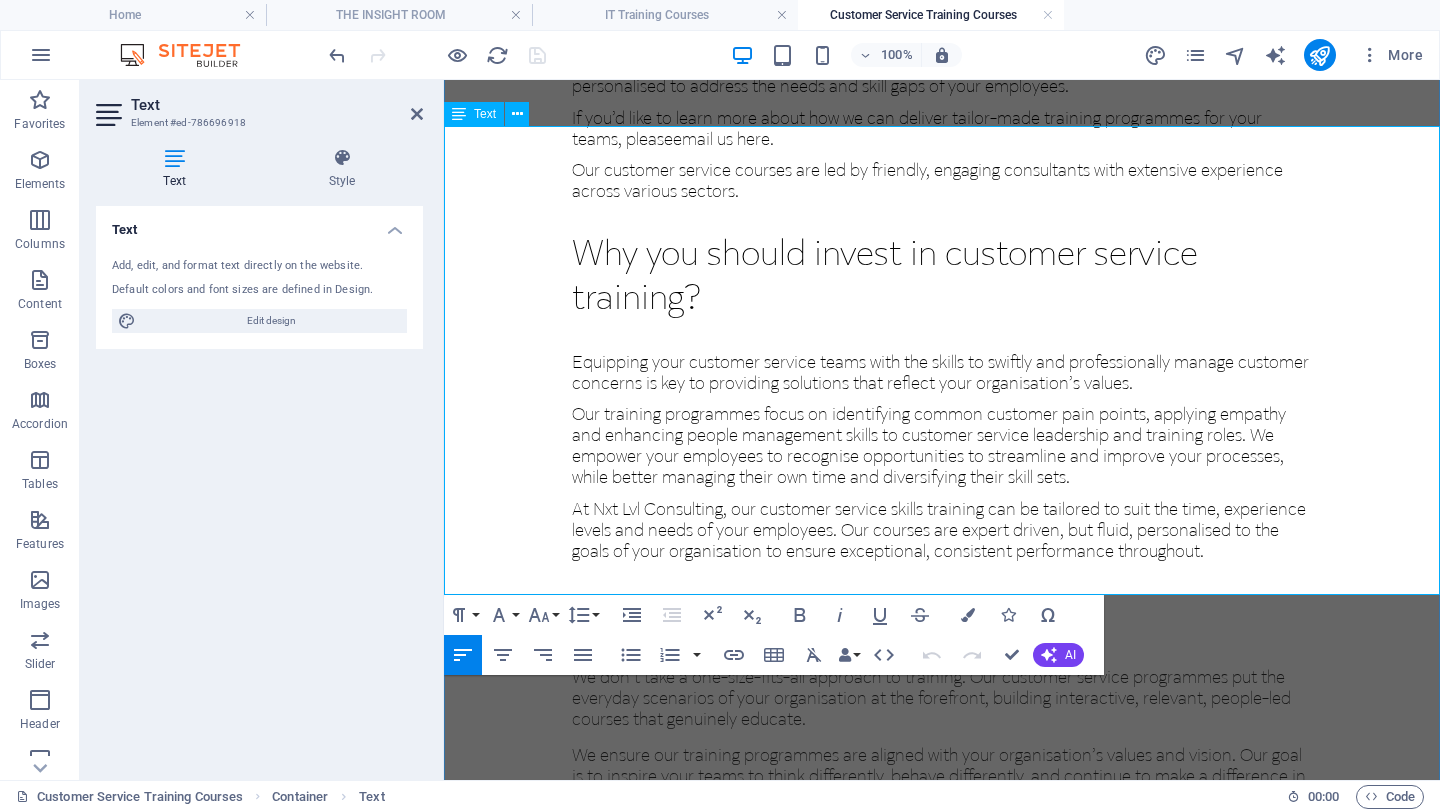 click on "[PHONE_NUMBER]" at bounding box center [1131, 933] 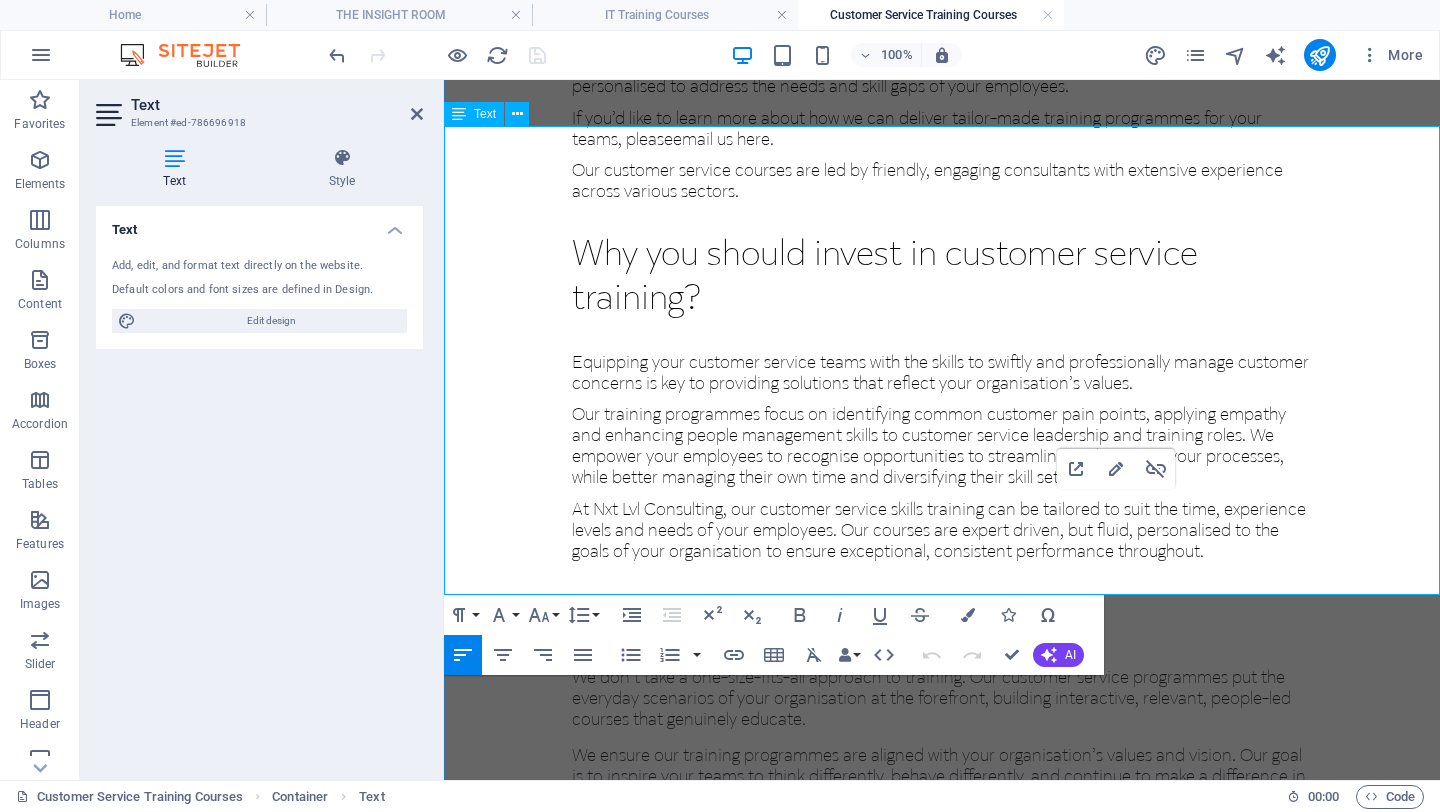 click on "[PHONE_NUMBER]" at bounding box center [1131, 933] 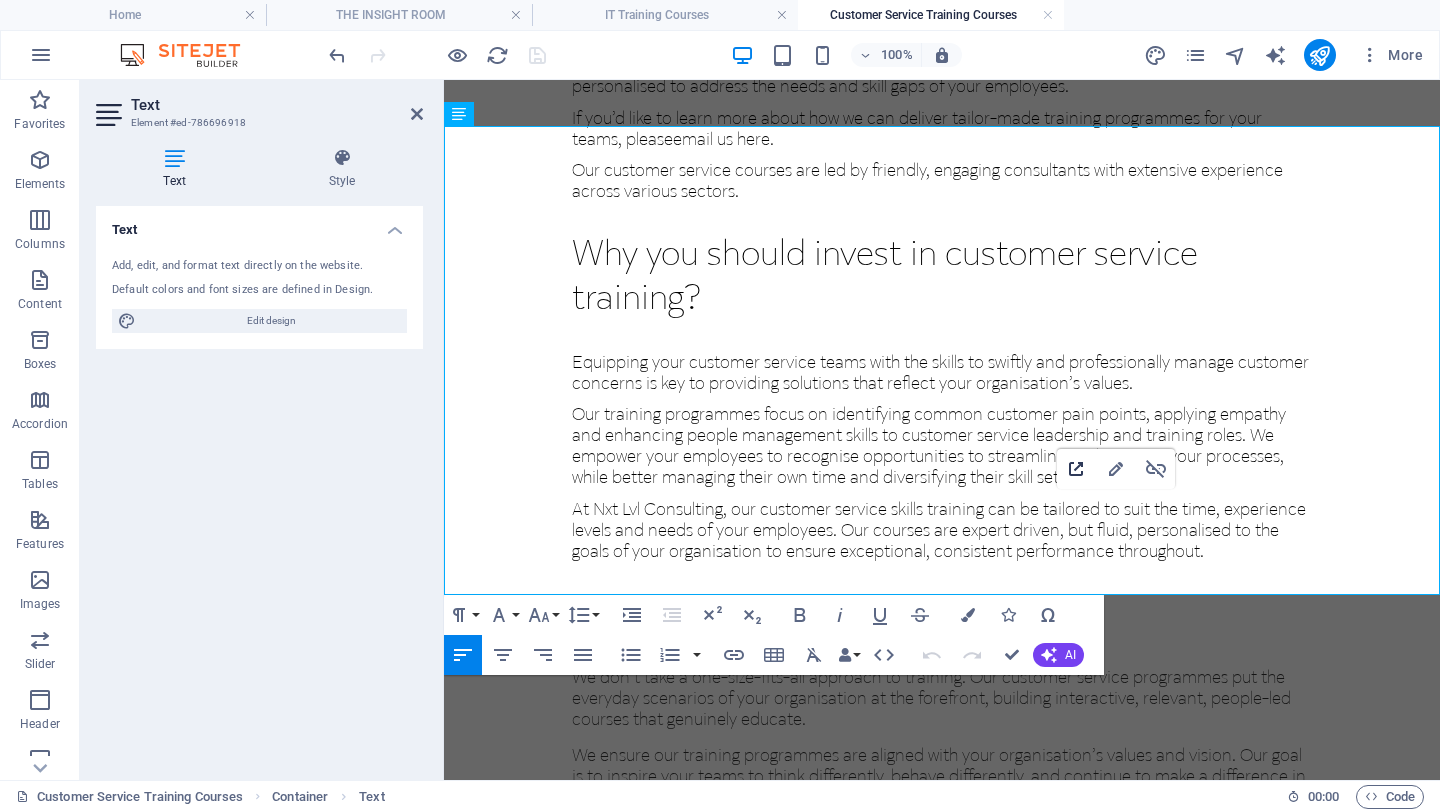 click 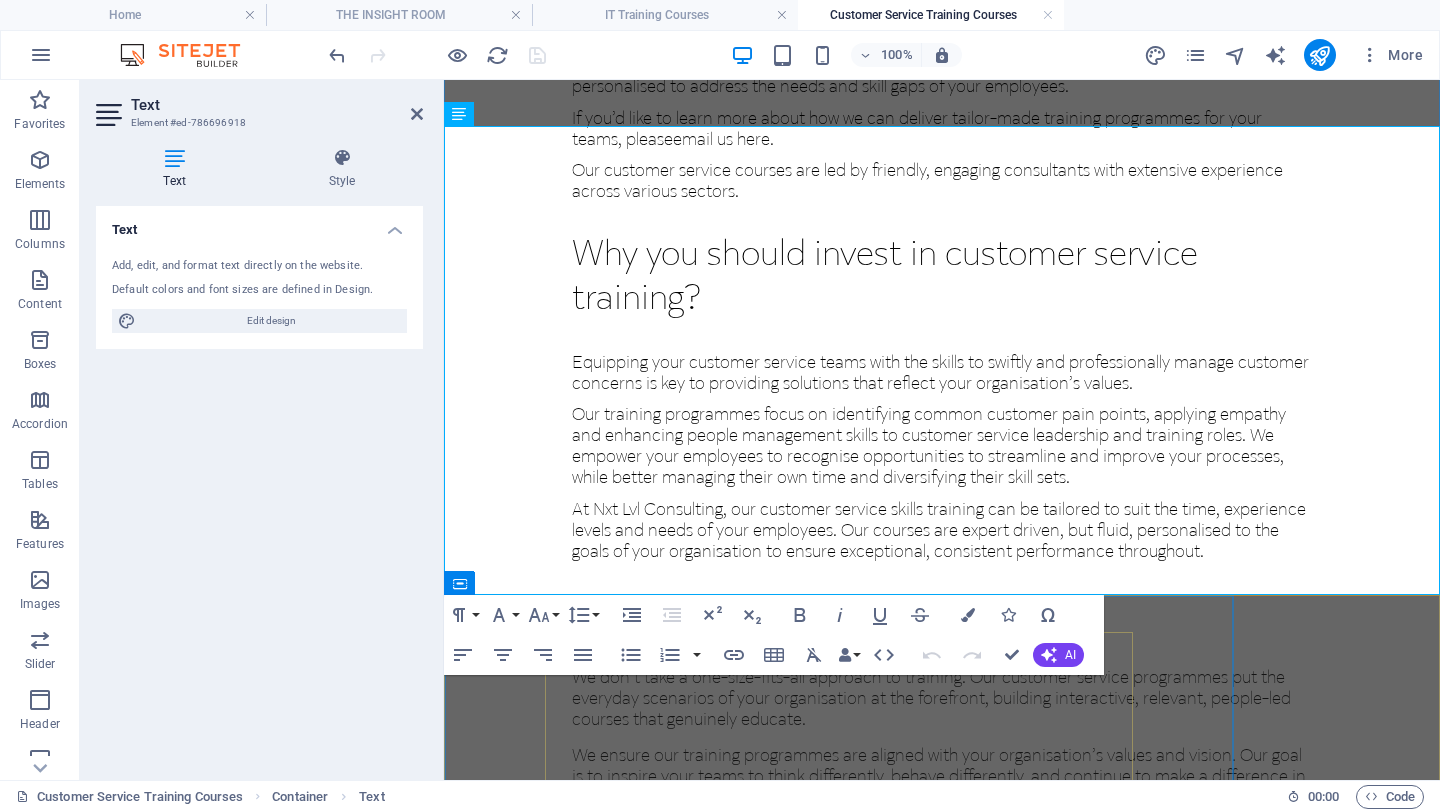 click on "POPI Consent. Unreadable? Regenerate SEND" at bounding box center (942, 1217) 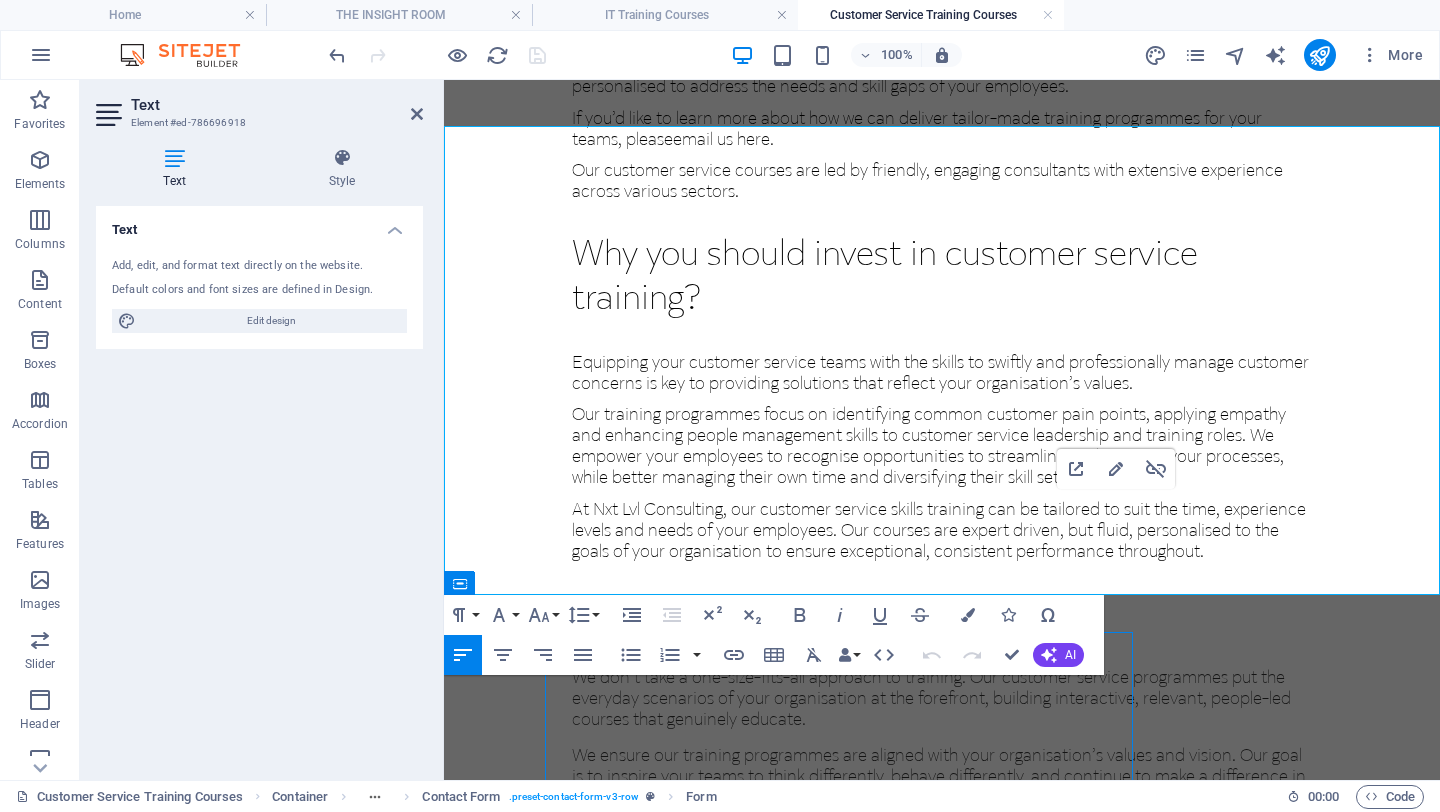 click on "POPI Consent. Unreadable? Regenerate SEND" at bounding box center [942, 1217] 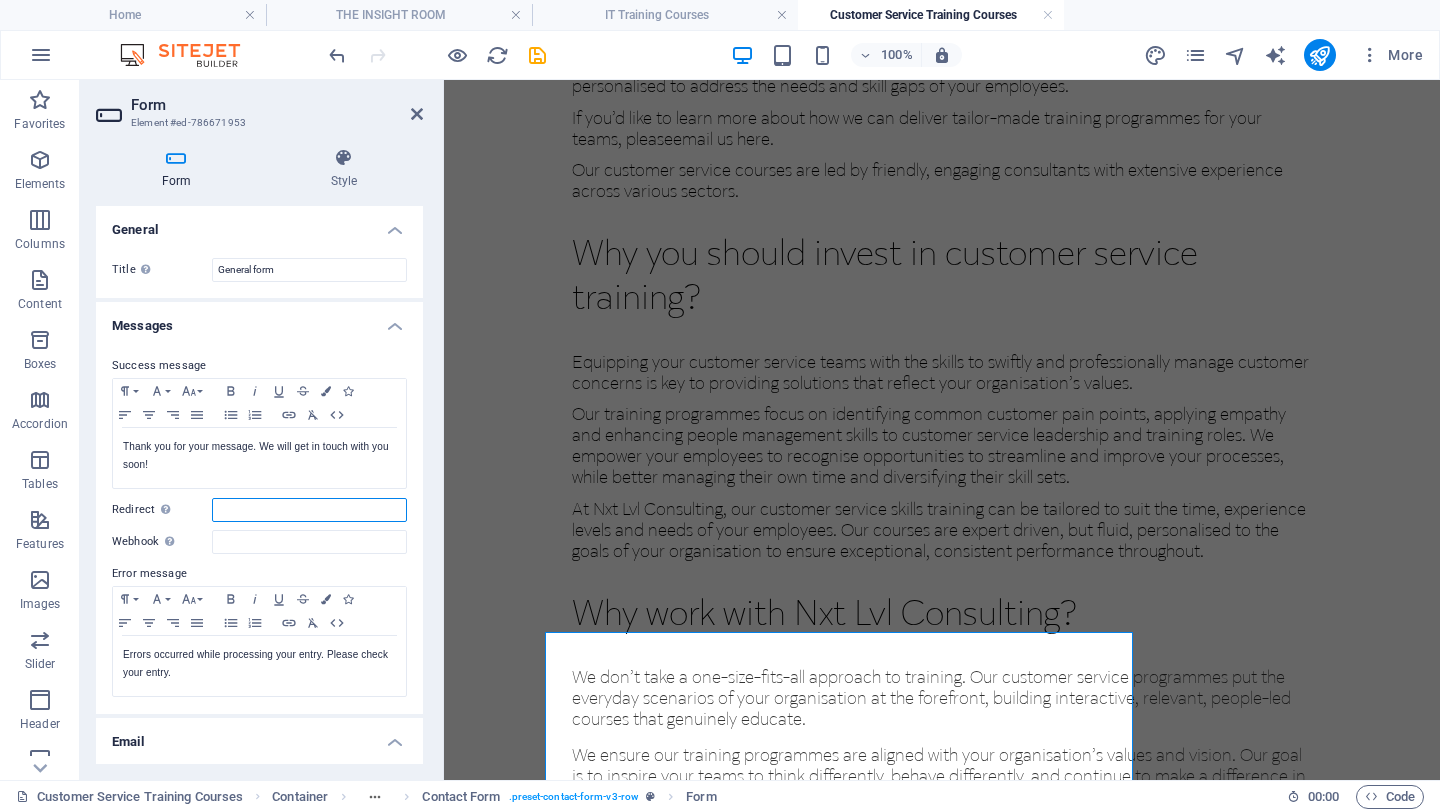 click on "Redirect Define a redirect target upon successful form submission; for example, a success page." at bounding box center (309, 510) 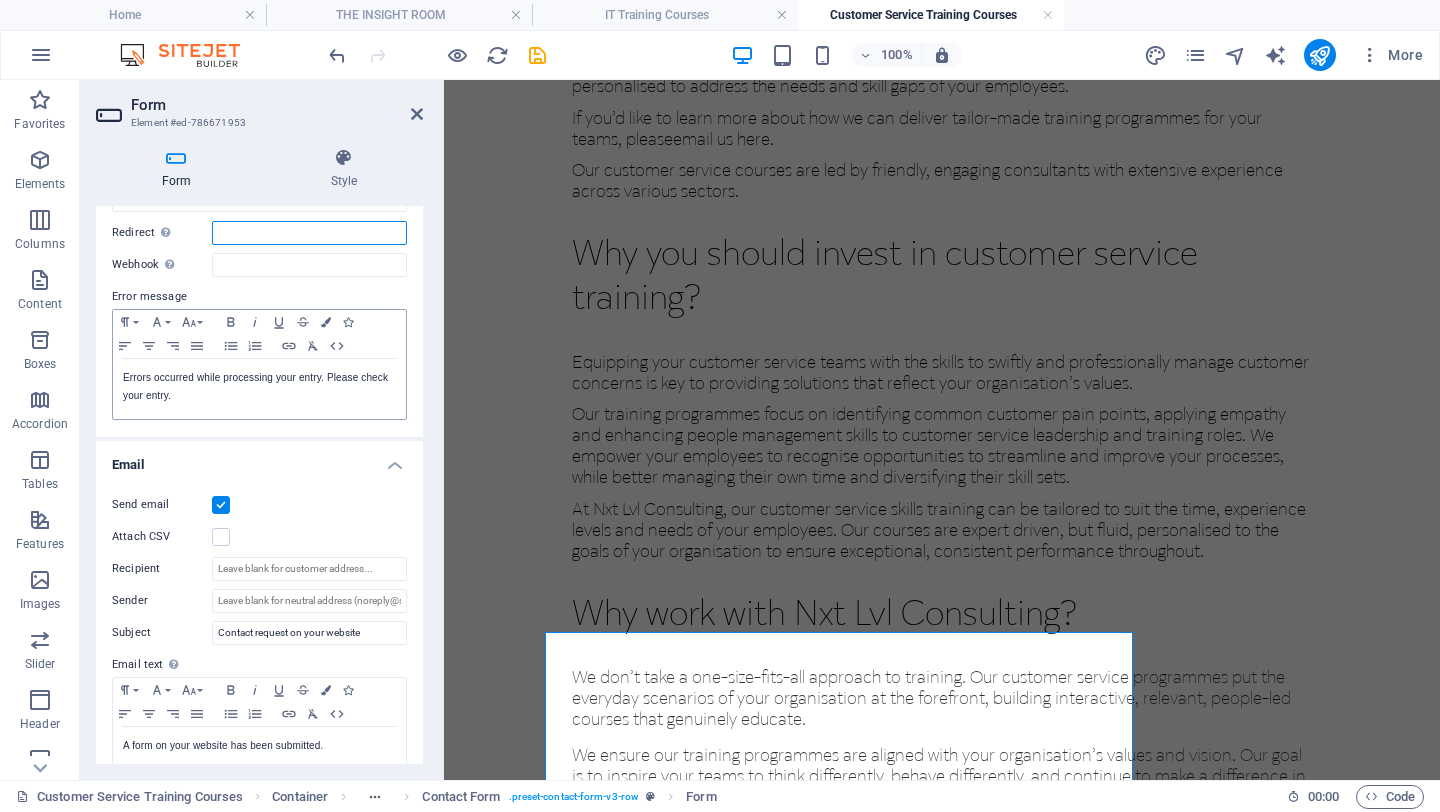 scroll, scrollTop: 284, scrollLeft: 0, axis: vertical 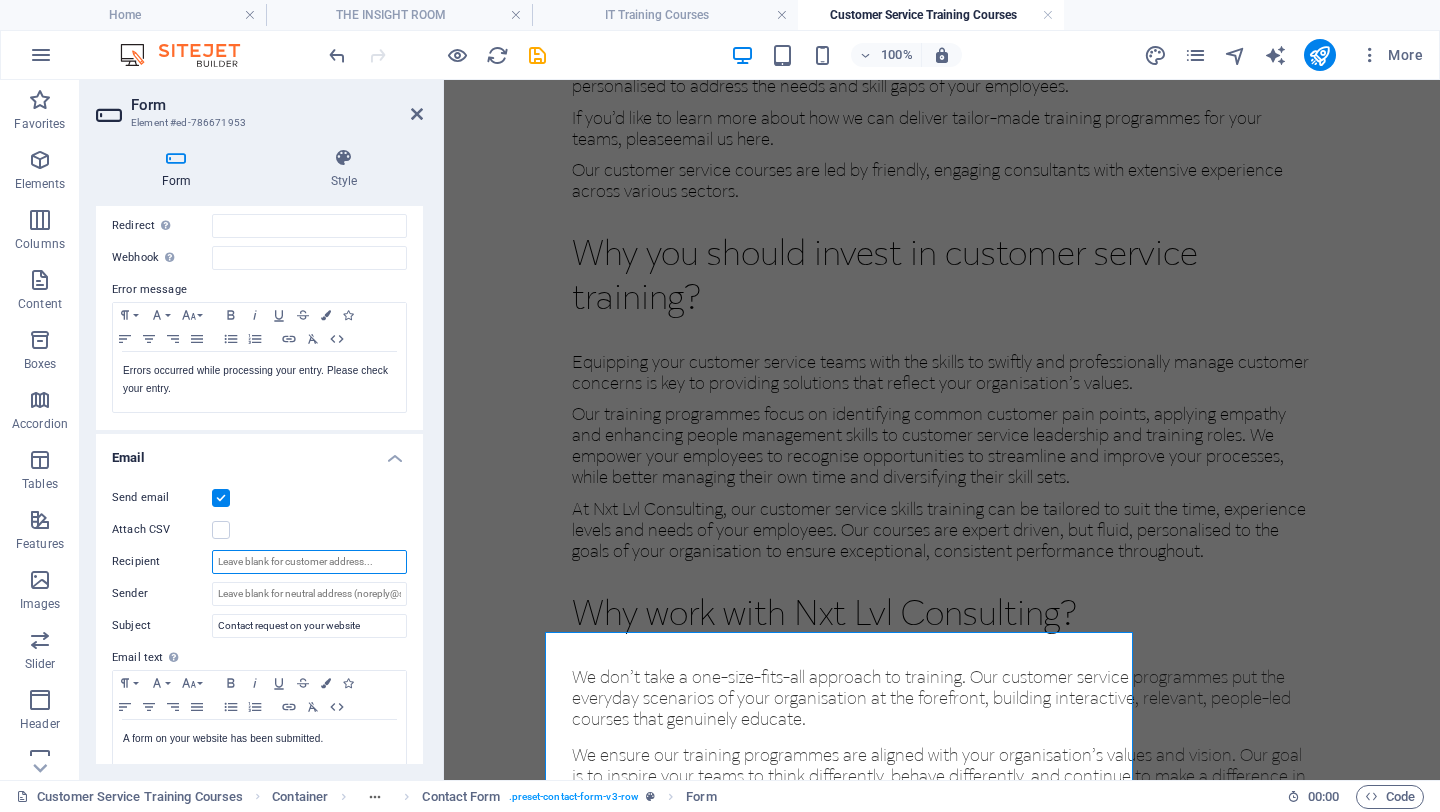 click on "Recipient" at bounding box center [309, 562] 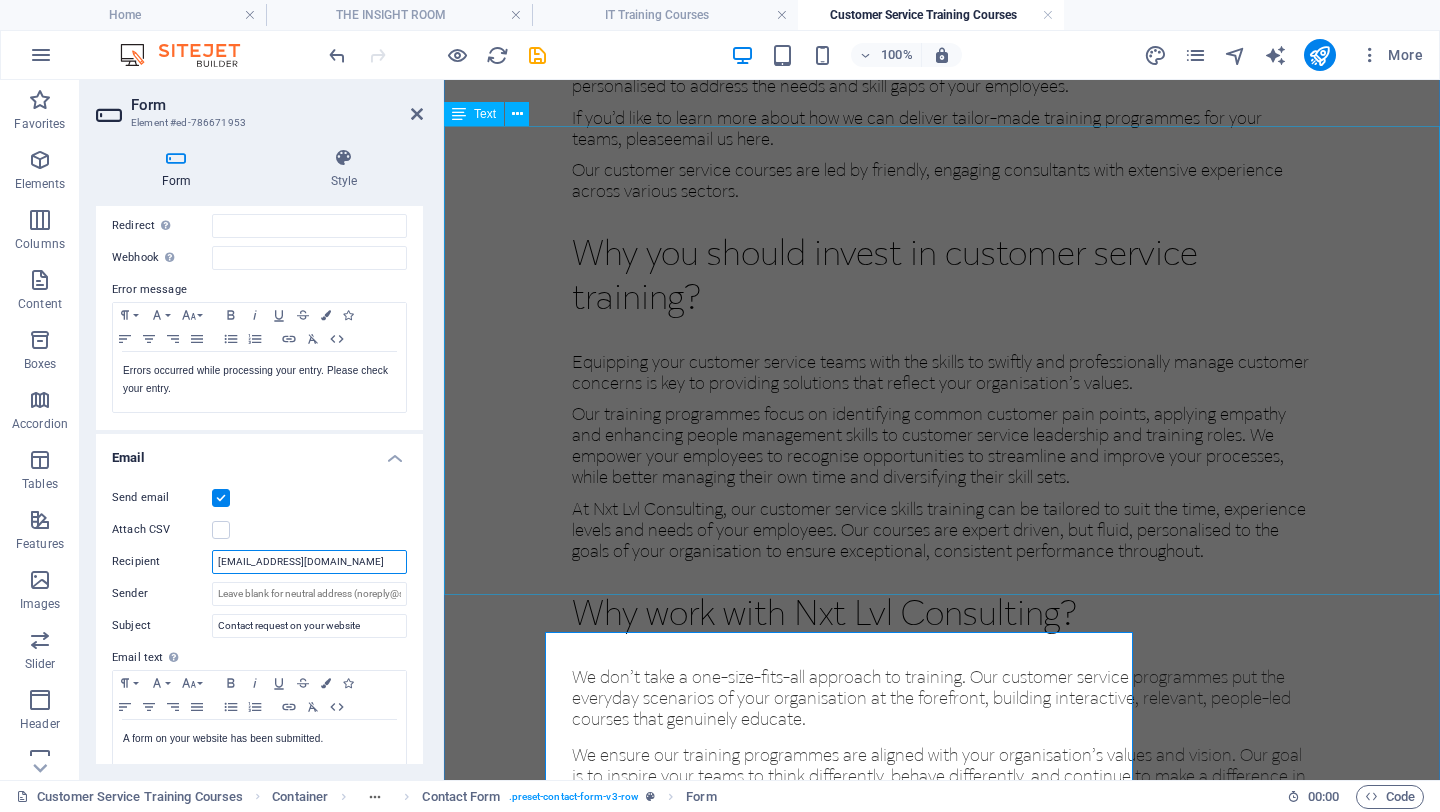 type on "[EMAIL_ADDRESS][DOMAIN_NAME]" 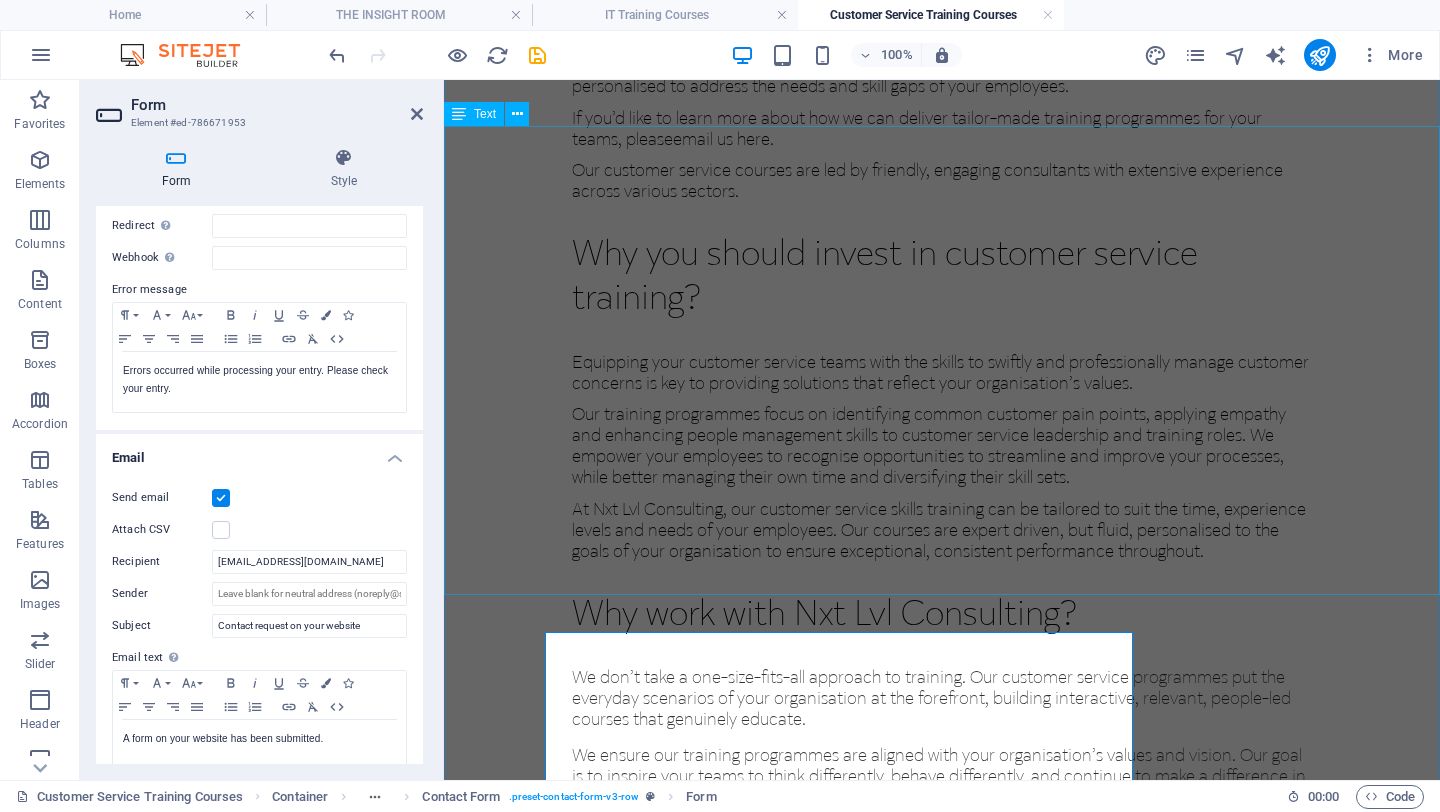 click on "We don’t take a one-size-fits-all approach to training. Our customer service programmes put the everyday scenarios of your organisation at the forefront, building interactive, relevant, people-led courses that genuinely educate.  We ensure our training programmes are aligned with your organisation’s values and vision. Our goal is to inspire your teams to think differently, behave differently, and continue to make a difference in the workplace – but with a more informed, considerate and sensitive approach to addressing customer needs.  We’re committed to working closely with you to devise courses that address areas where improvement in skills, behaviours and knowledge can be encouraged.  Can’t find the course you’re looking for? Enquire [DATE] about how we can work with you to tailor a purpose-made course for your customer service needs. Call us on  [PHONE_NUMBER]  or complete our enquiry form." at bounding box center (942, 824) 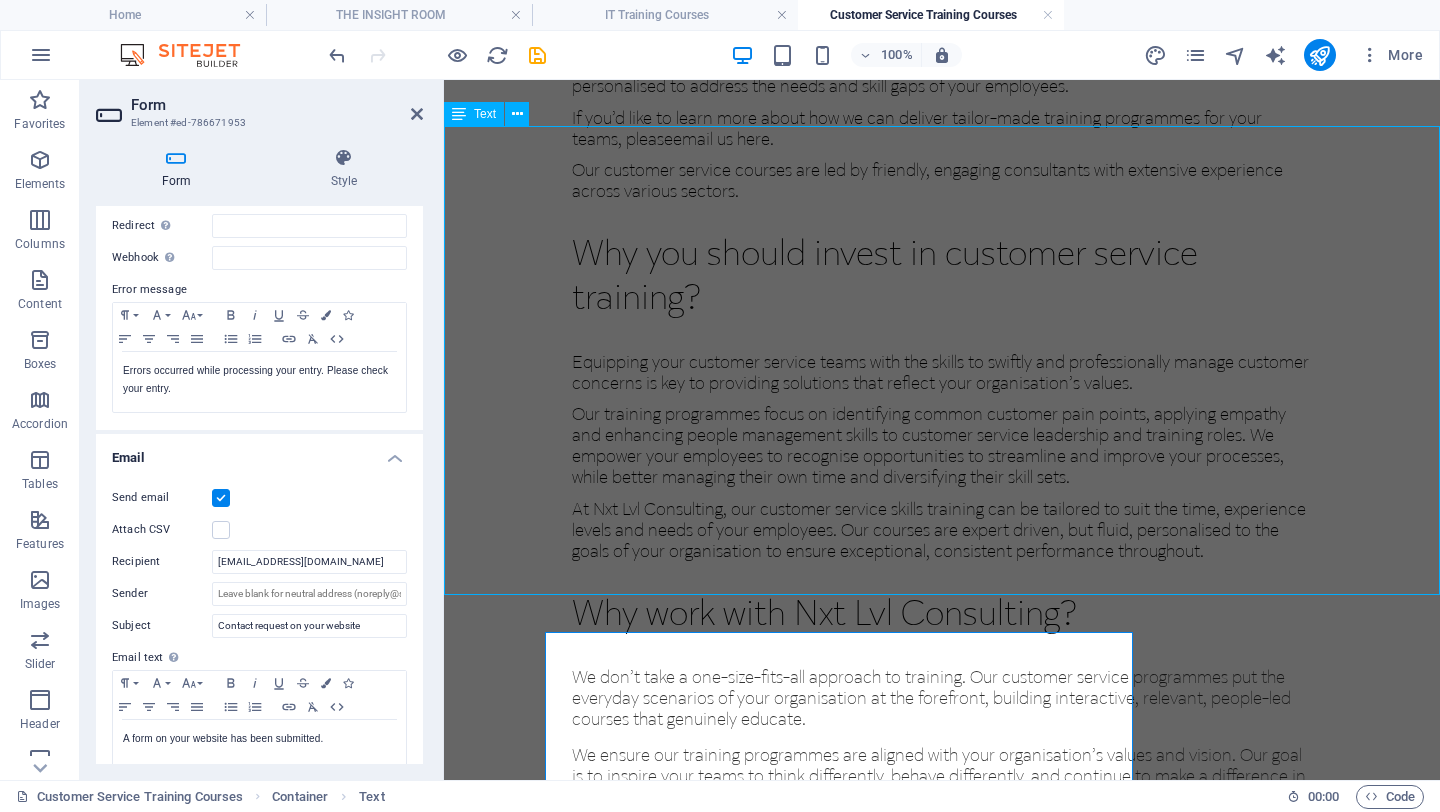 scroll, scrollTop: 3037, scrollLeft: 0, axis: vertical 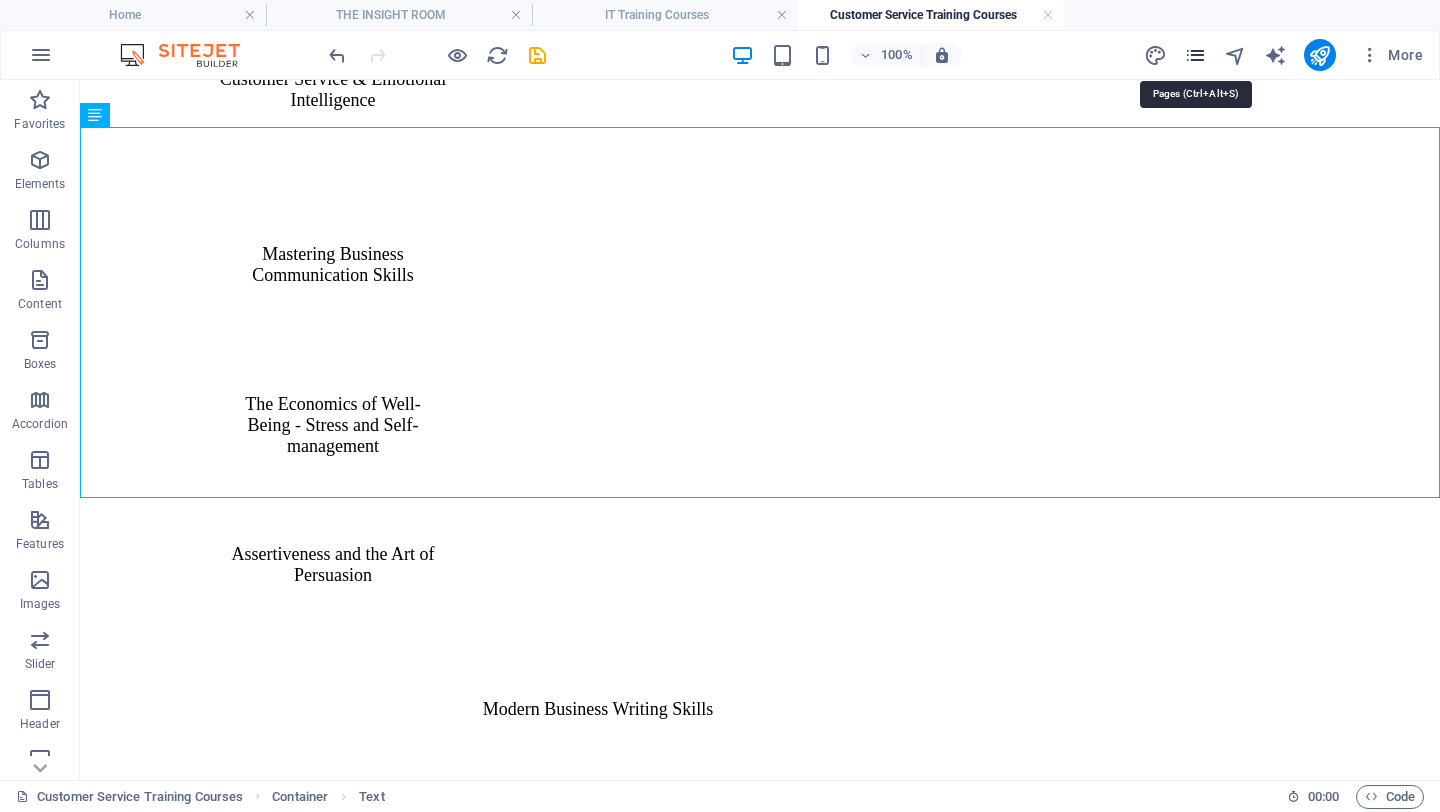 click at bounding box center (1195, 55) 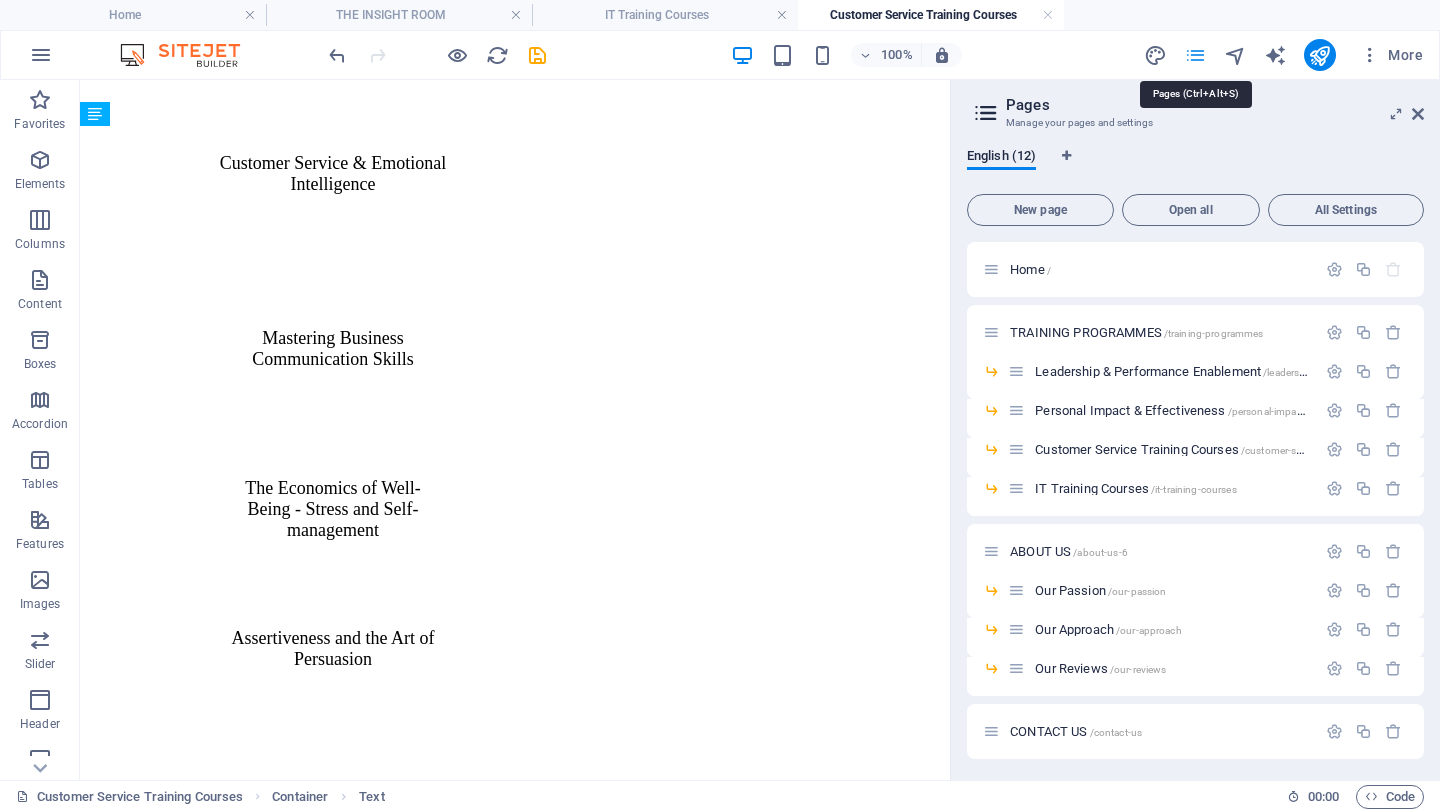 scroll, scrollTop: 4210, scrollLeft: 0, axis: vertical 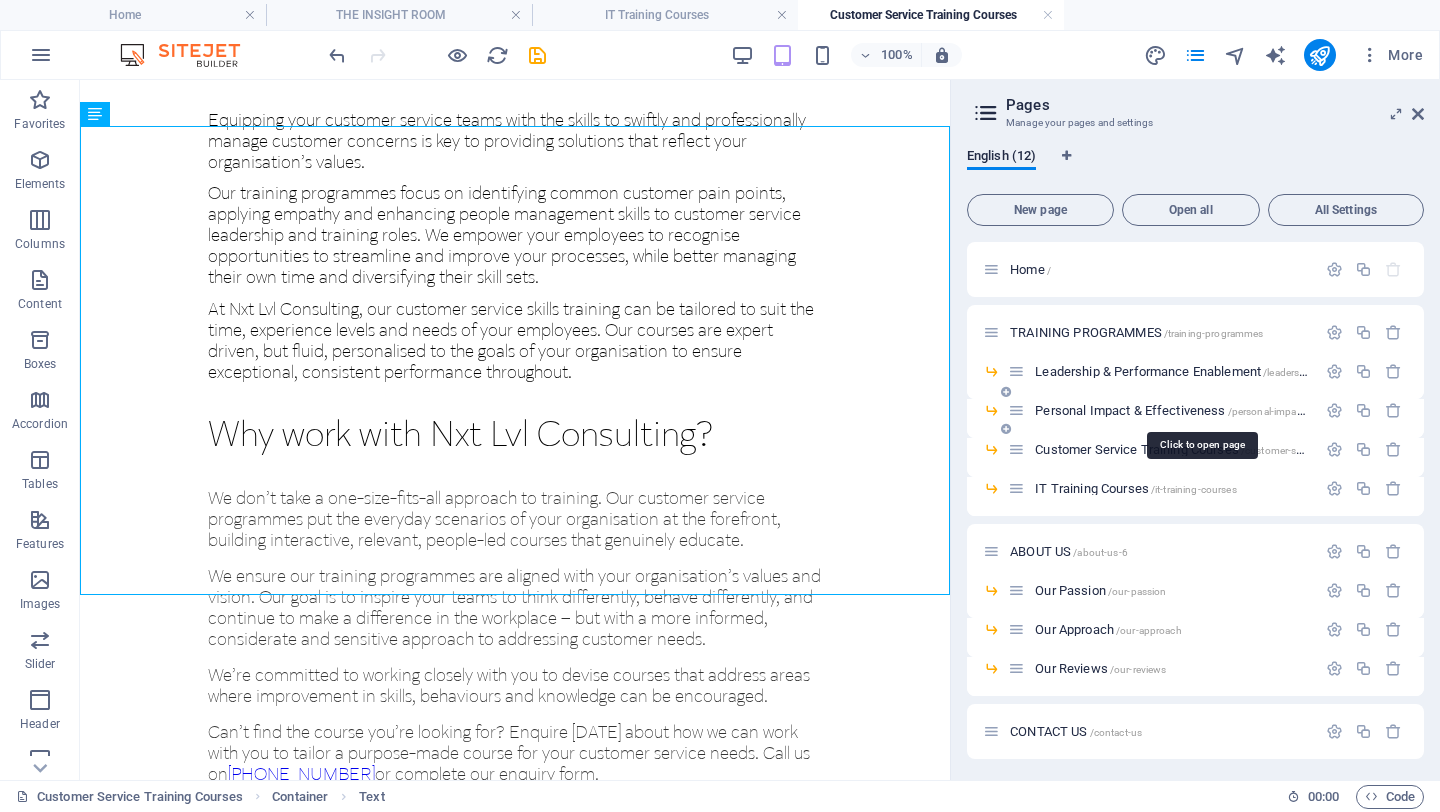 click on "Personal Impact & Effectiveness /personal-impact-effectiveness" at bounding box center [1201, 410] 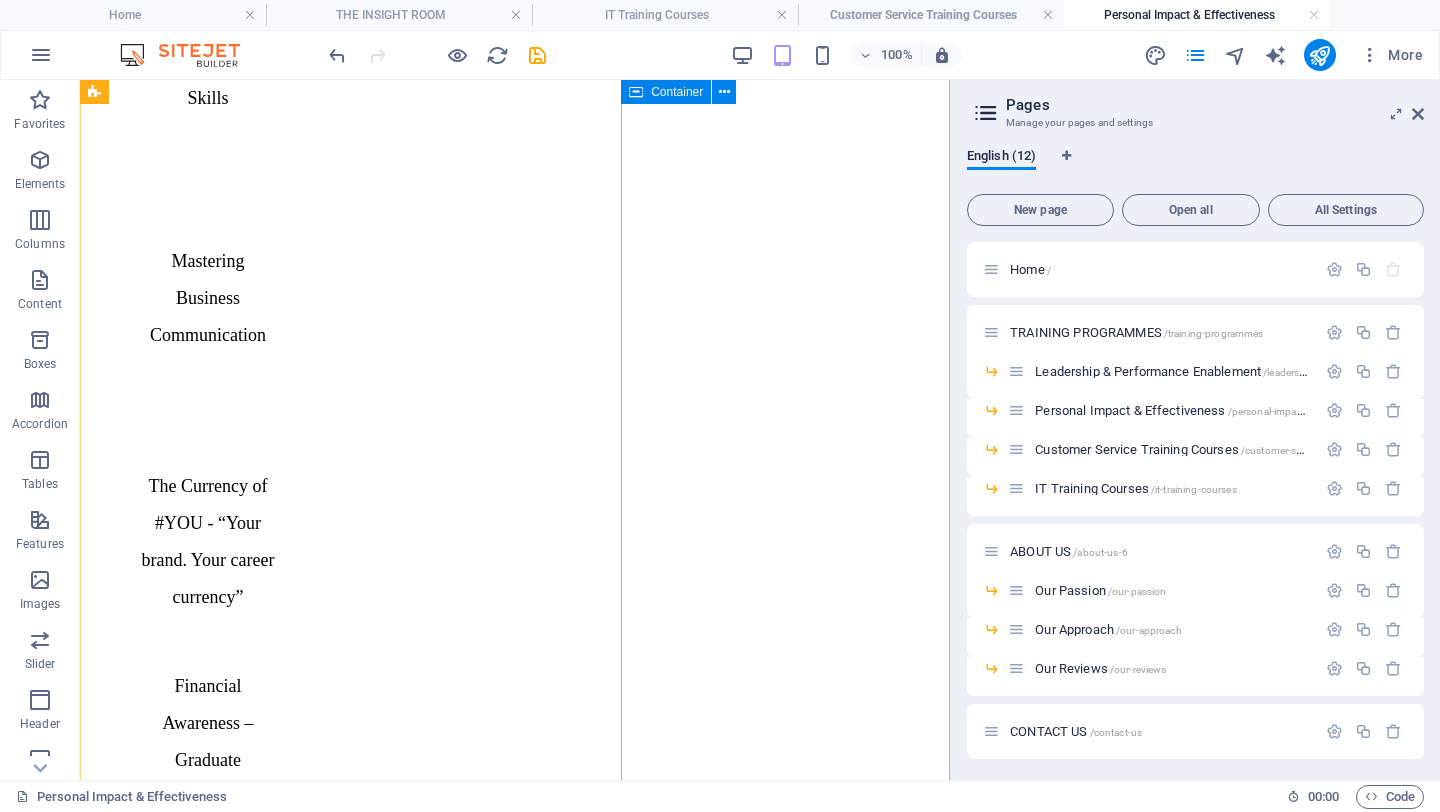 scroll, scrollTop: 3350, scrollLeft: 0, axis: vertical 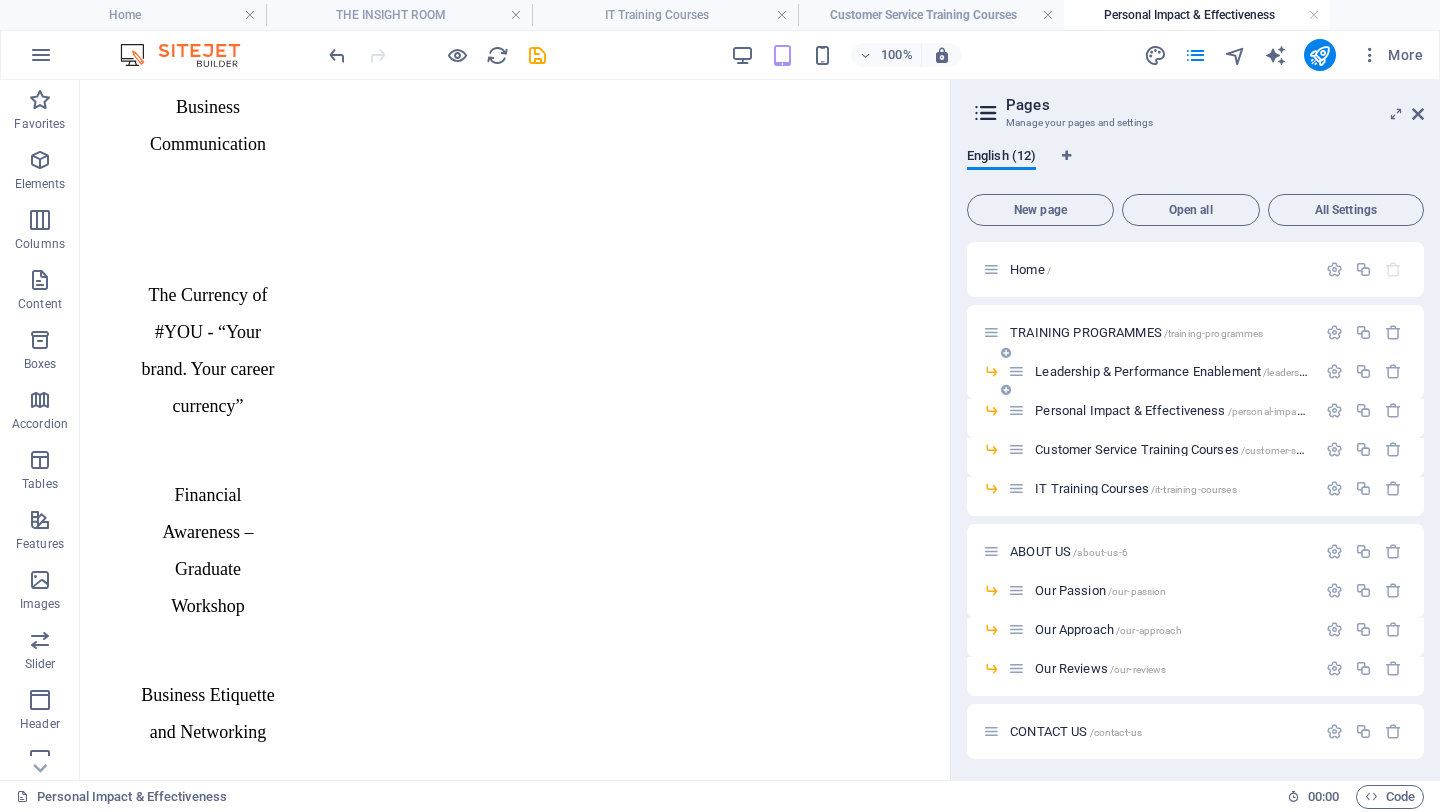 click on "Leadership & Performance Enablement /leadership-performance-enablement" at bounding box center (1233, 371) 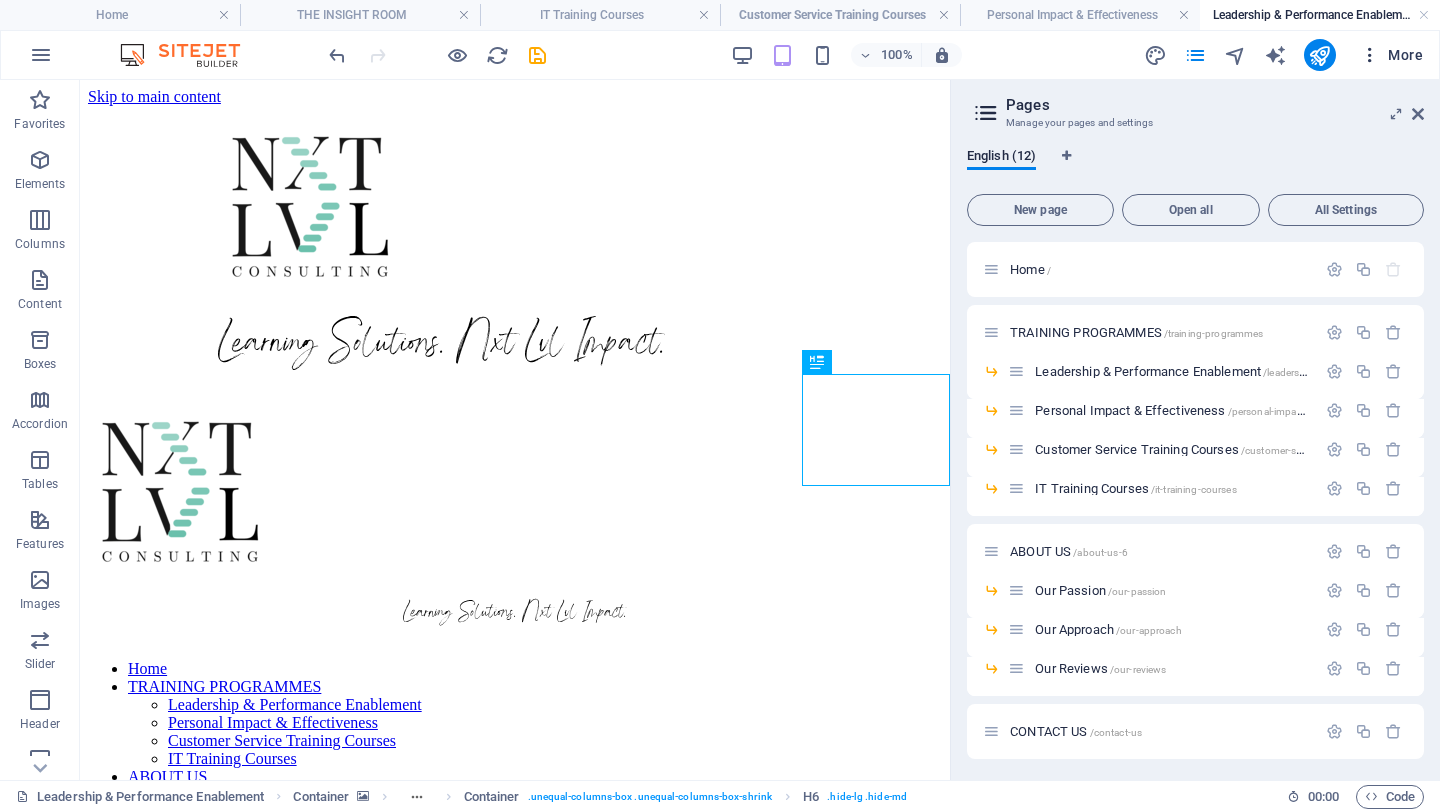 scroll, scrollTop: 617, scrollLeft: 0, axis: vertical 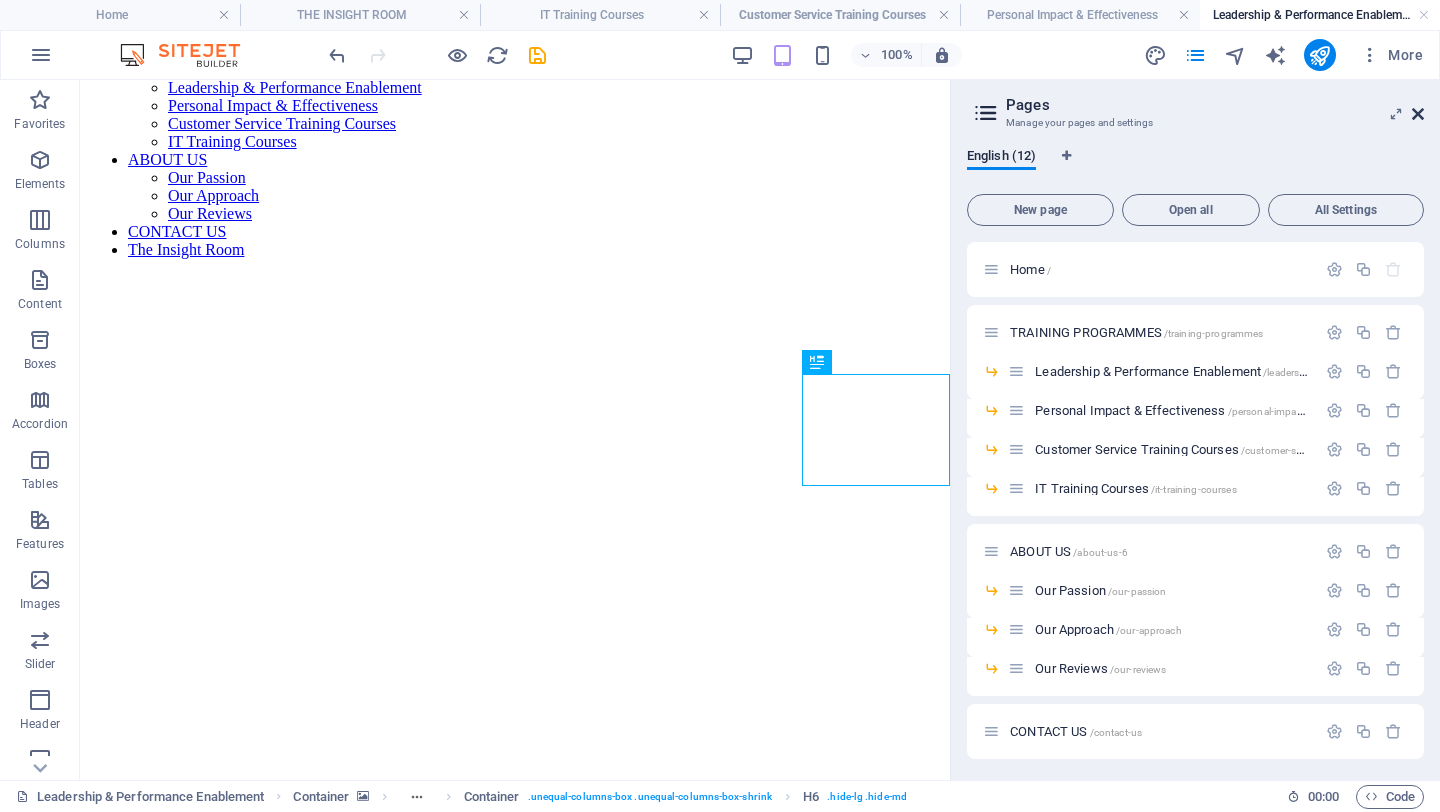 click at bounding box center [1418, 114] 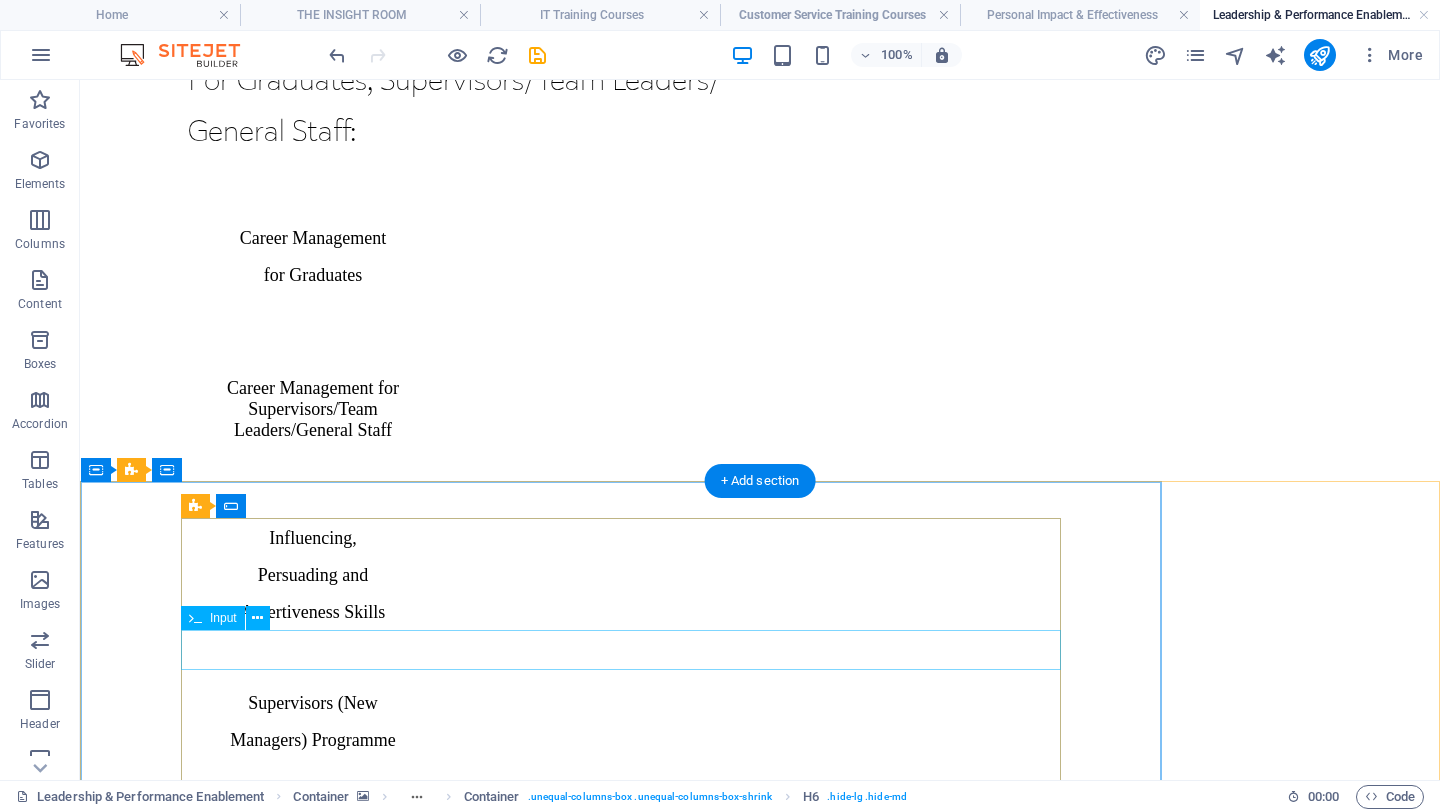 scroll, scrollTop: 2912, scrollLeft: 0, axis: vertical 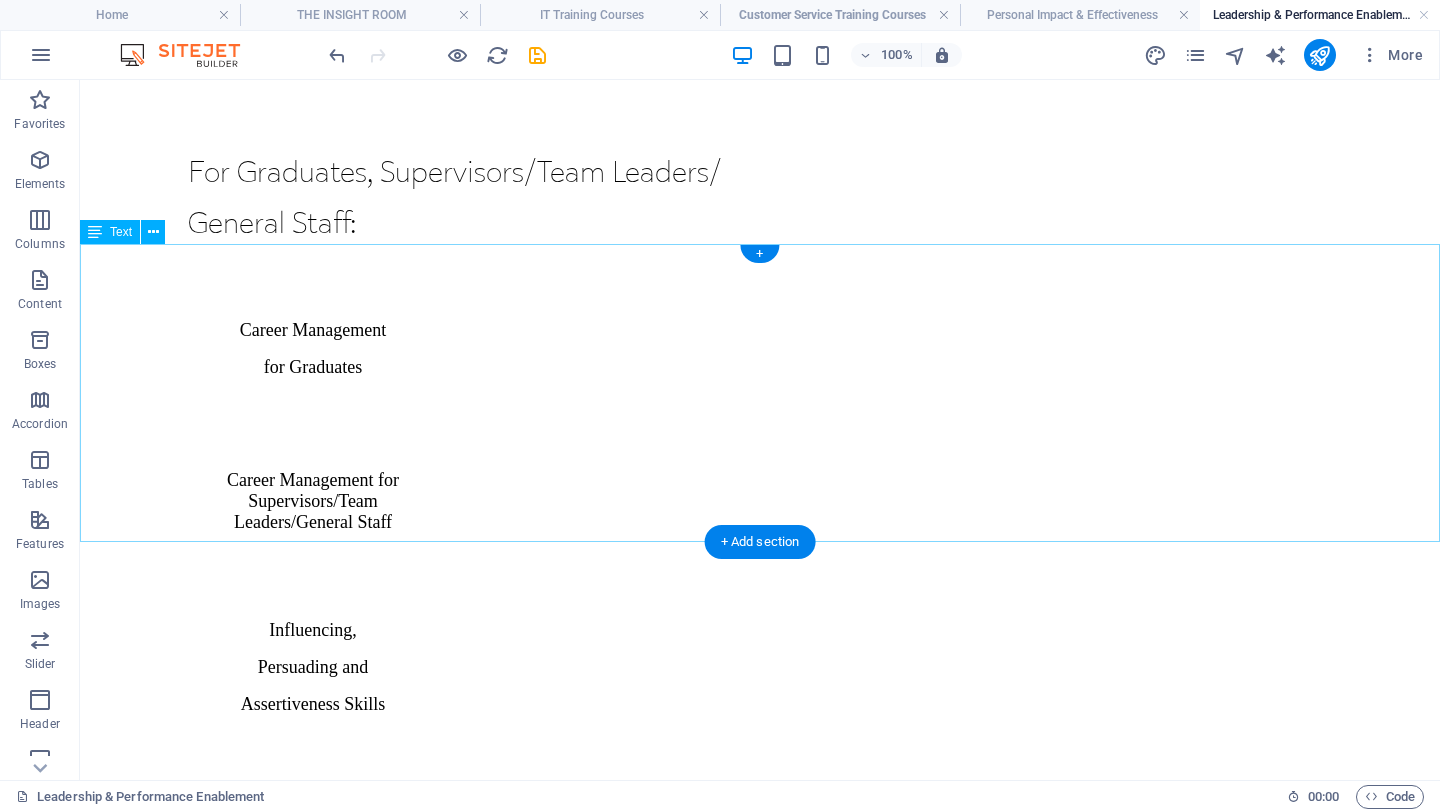 click on "While our in-person courses are informed by practical workplace experience and expertise, they can be personalised to address the needs and skill gaps of your employees. If you’d like to learn more about how we can work alongside you to deliver tailor-made training programmes for your teams, please  email us here. Our full range of courses is available to view on the right of this page.  Our courses are led by a selection of  experienced consultants  from a range of disciplines, professional backgrounds and sectors. If any of our courses are of interest to you, please get in touch with our team [DATE] to have an initial discussion about your requirements. Call us on   + [PHONE_NUMBER]   or drop us an   email ." at bounding box center (760, 2863) 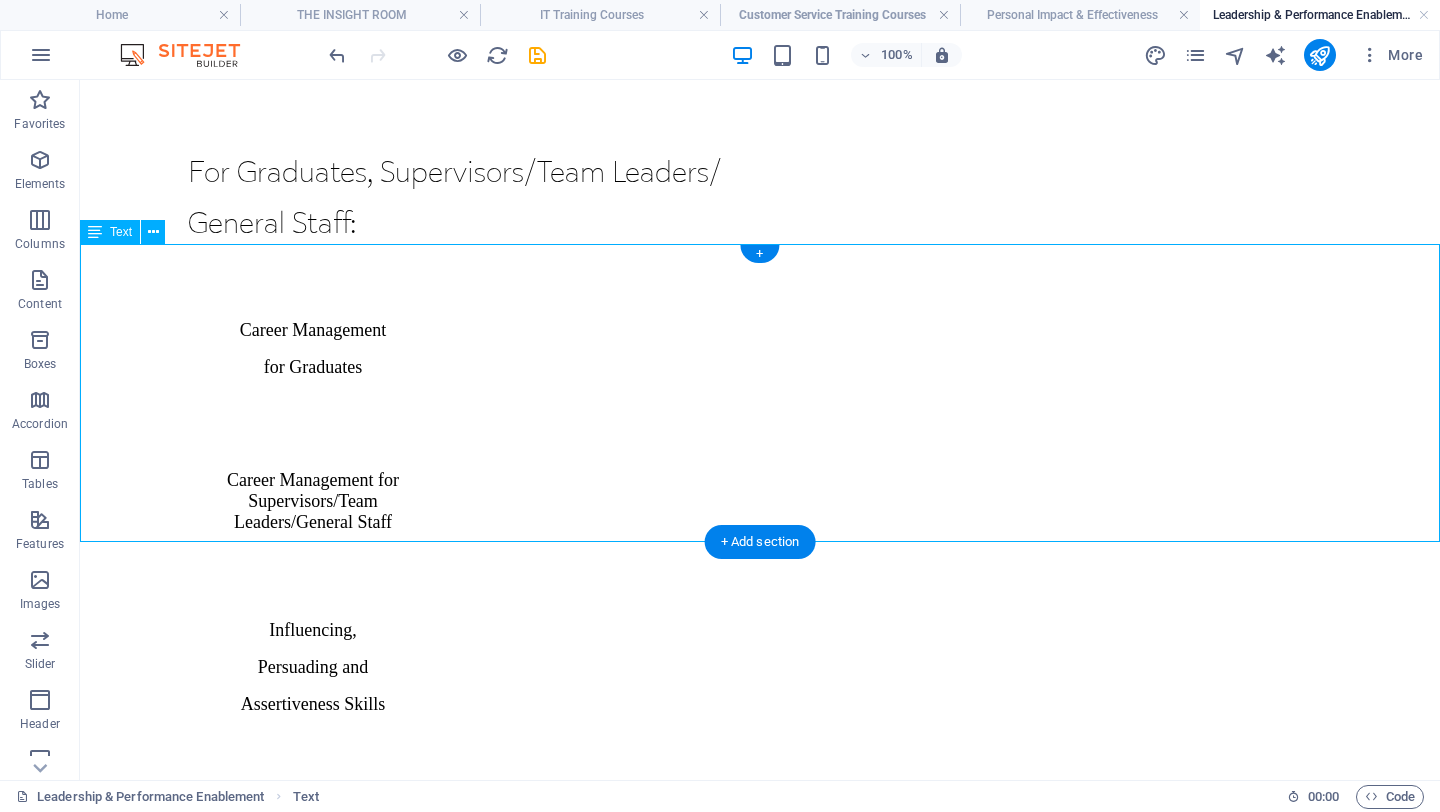 click on "While our in-person courses are informed by practical workplace experience and expertise, they can be personalised to address the needs and skill gaps of your employees. If you’d like to learn more about how we can work alongside you to deliver tailor-made training programmes for your teams, please  email us here. Our full range of courses is available to view on the right of this page.  Our courses are led by a selection of  experienced consultants  from a range of disciplines, professional backgrounds and sectors. If any of our courses are of interest to you, please get in touch with our team [DATE] to have an initial discussion about your requirements. Call us on   + [PHONE_NUMBER]   or drop us an   email ." at bounding box center [760, 2863] 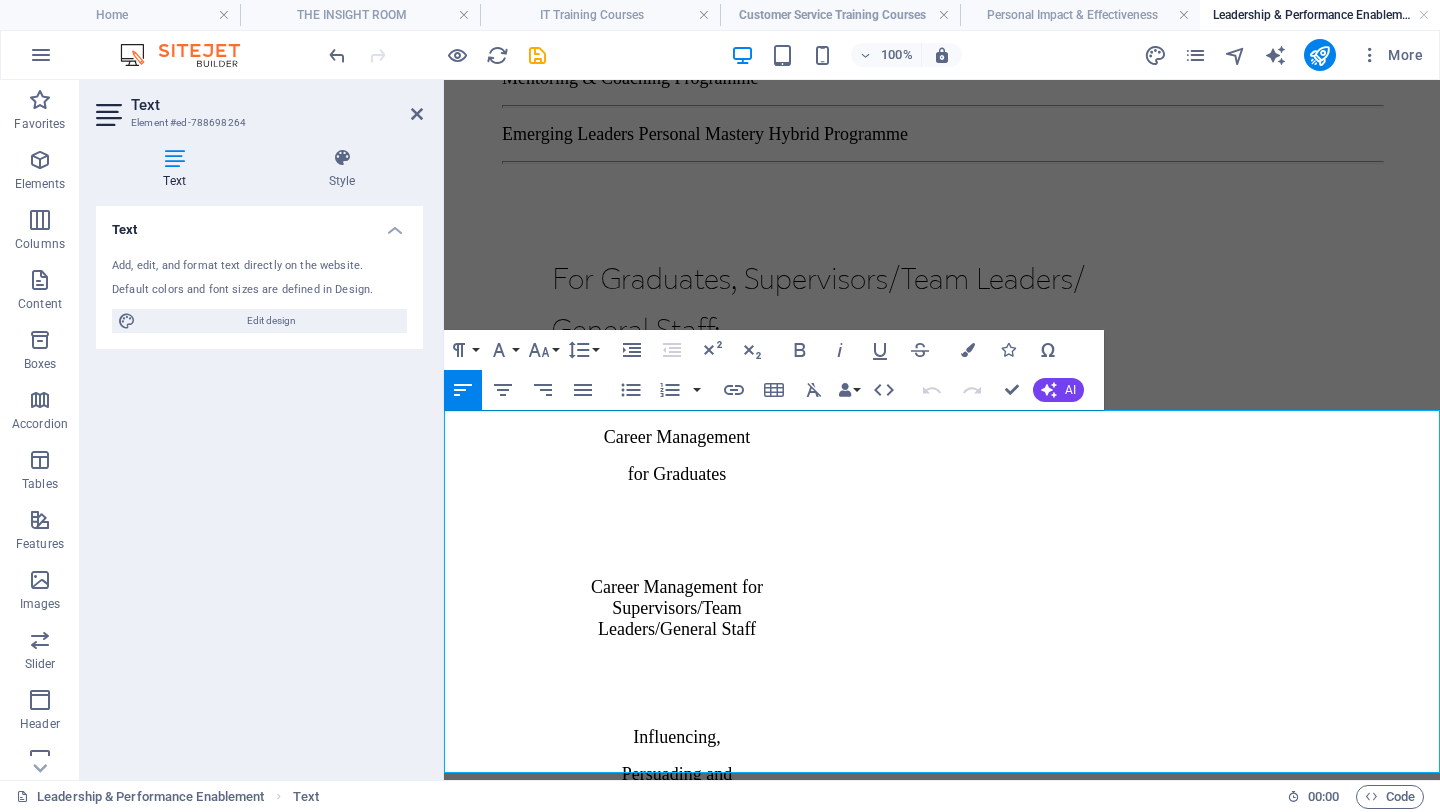 scroll, scrollTop: 3803, scrollLeft: 0, axis: vertical 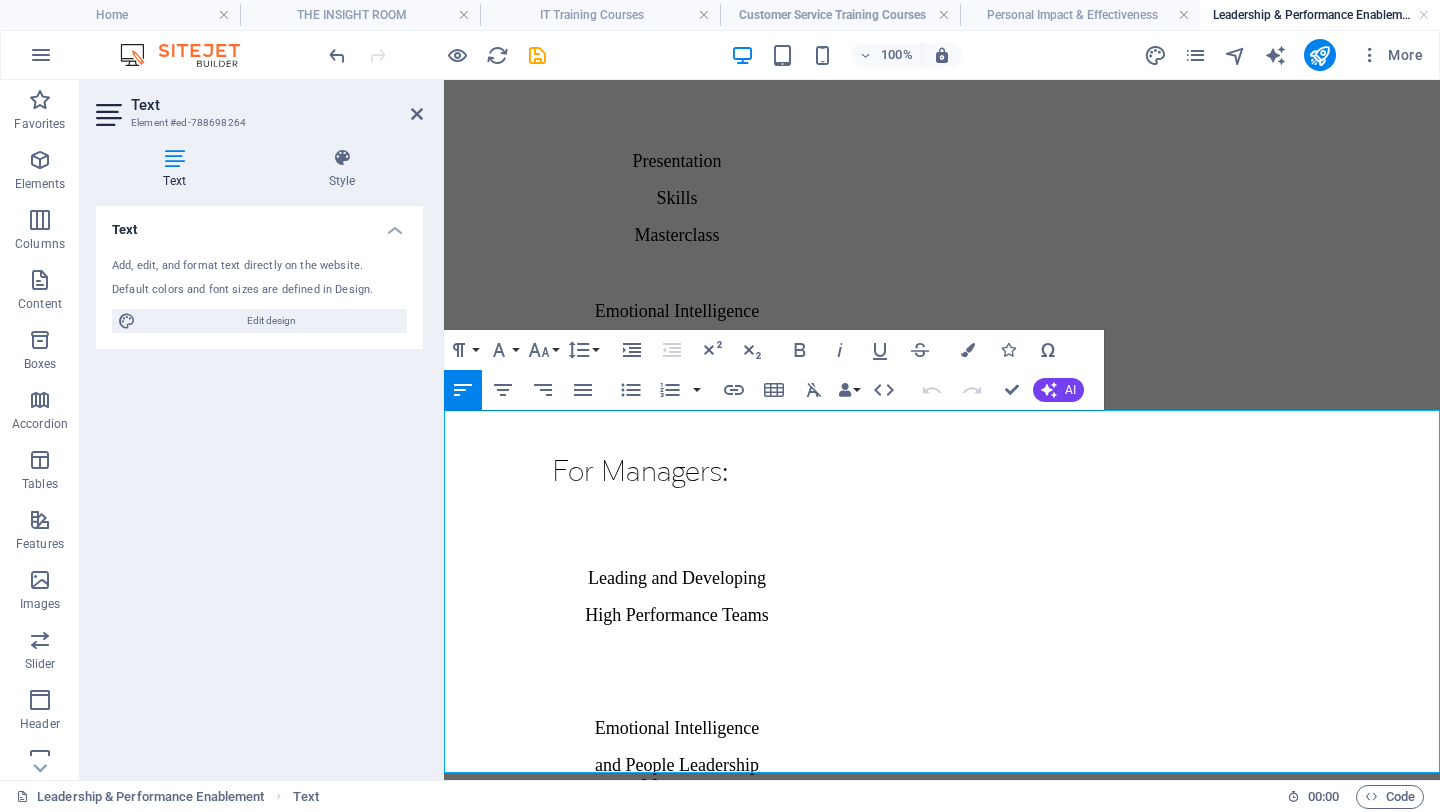 click on "email" at bounding box center (1151, 2197) 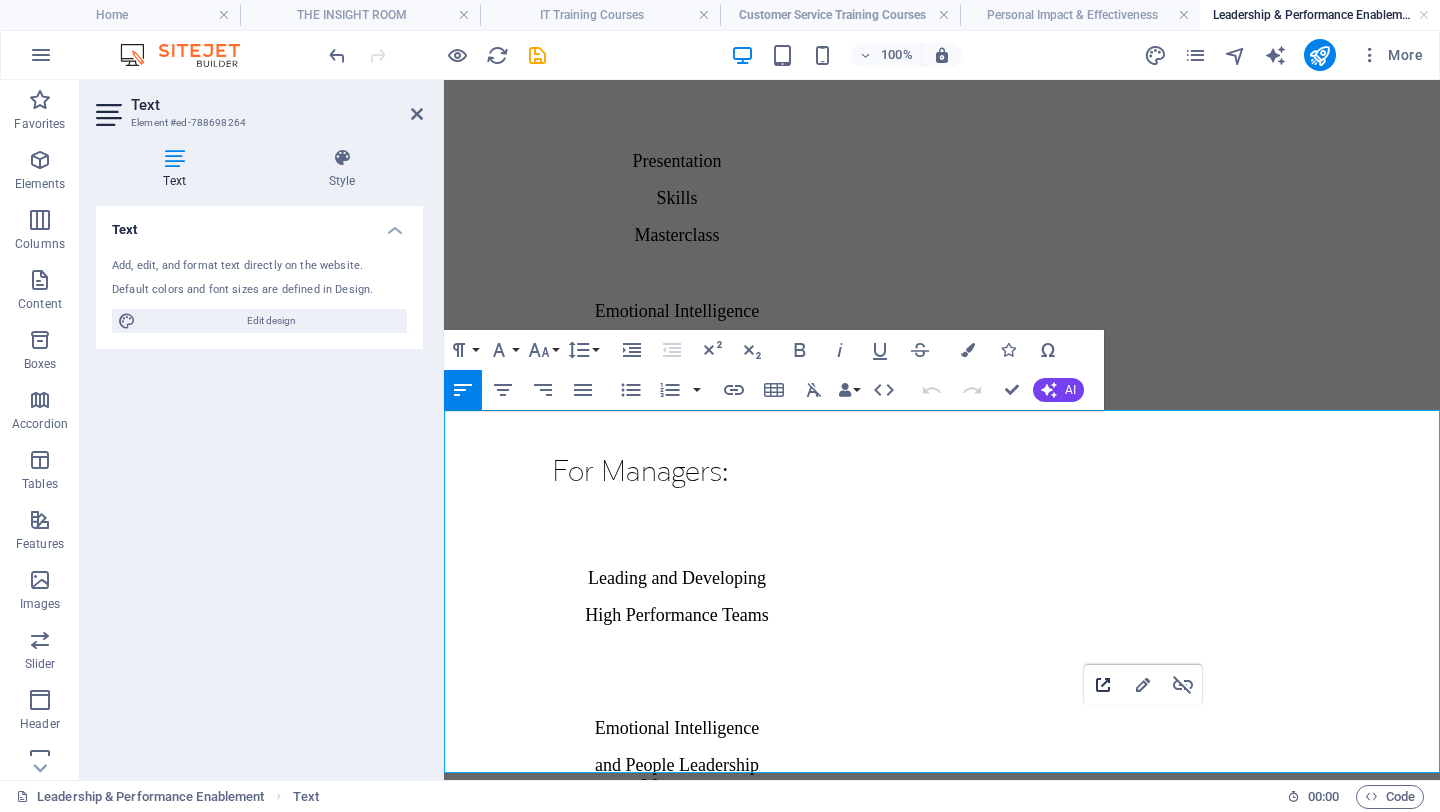 click 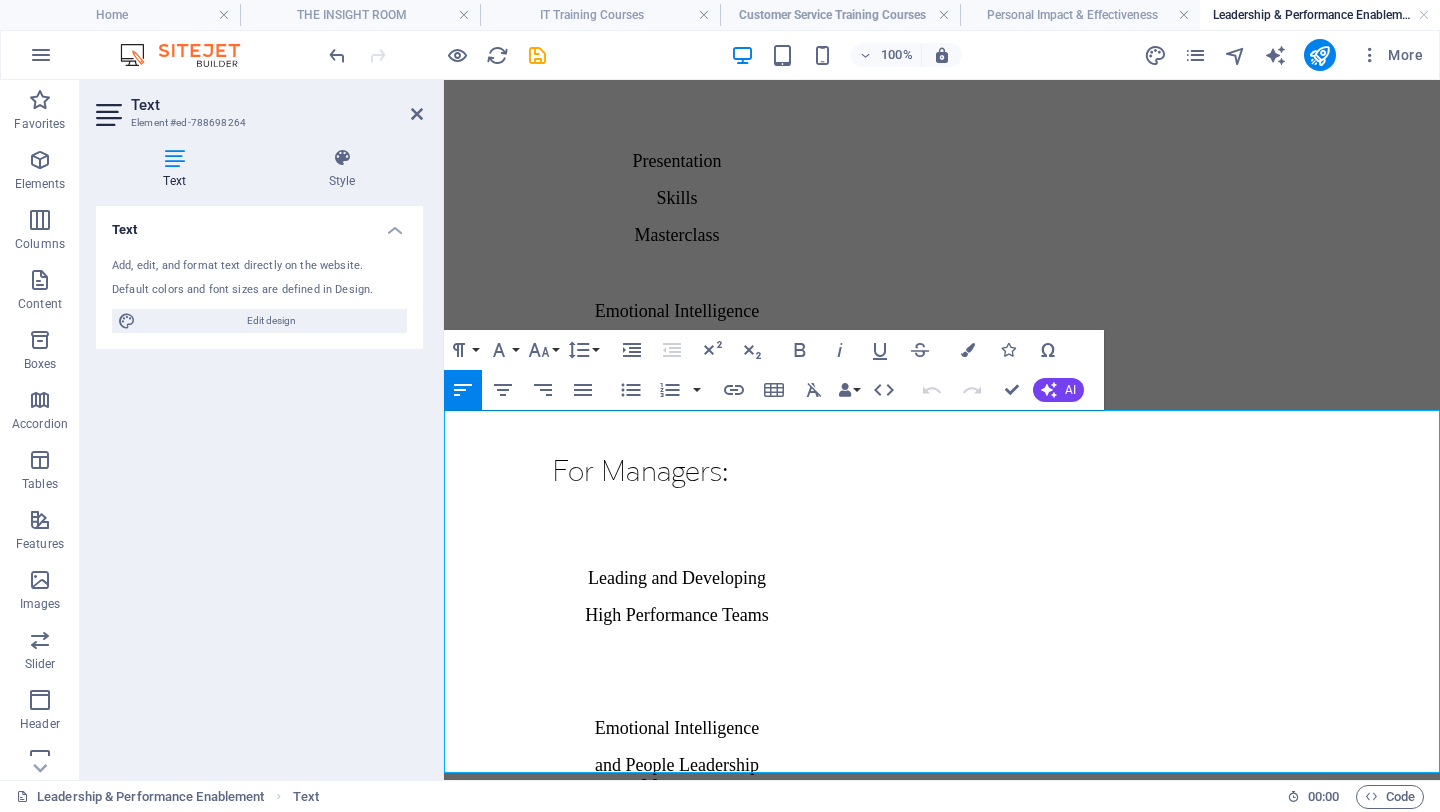 click on "email" at bounding box center (1151, 2197) 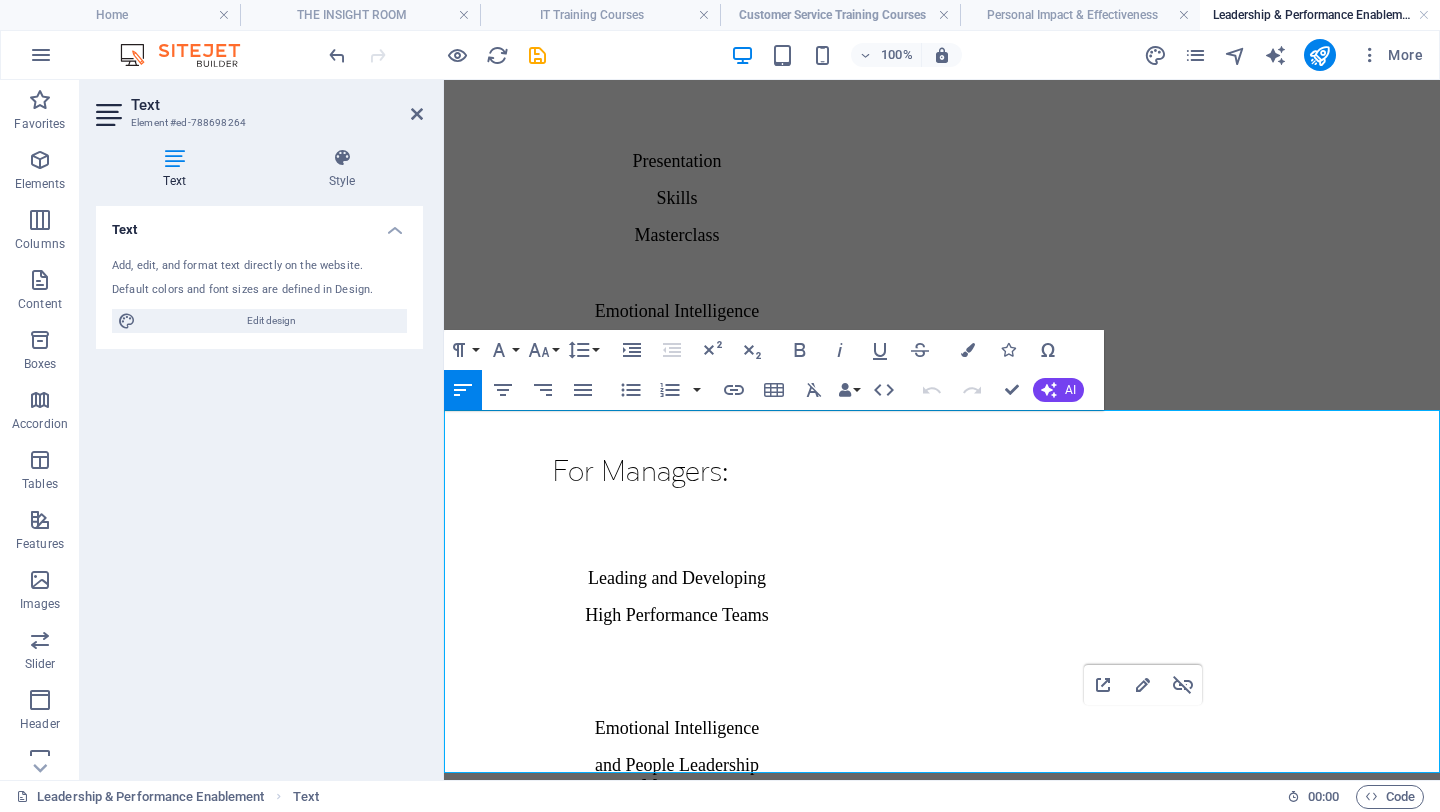 click on "email" at bounding box center (1151, 2197) 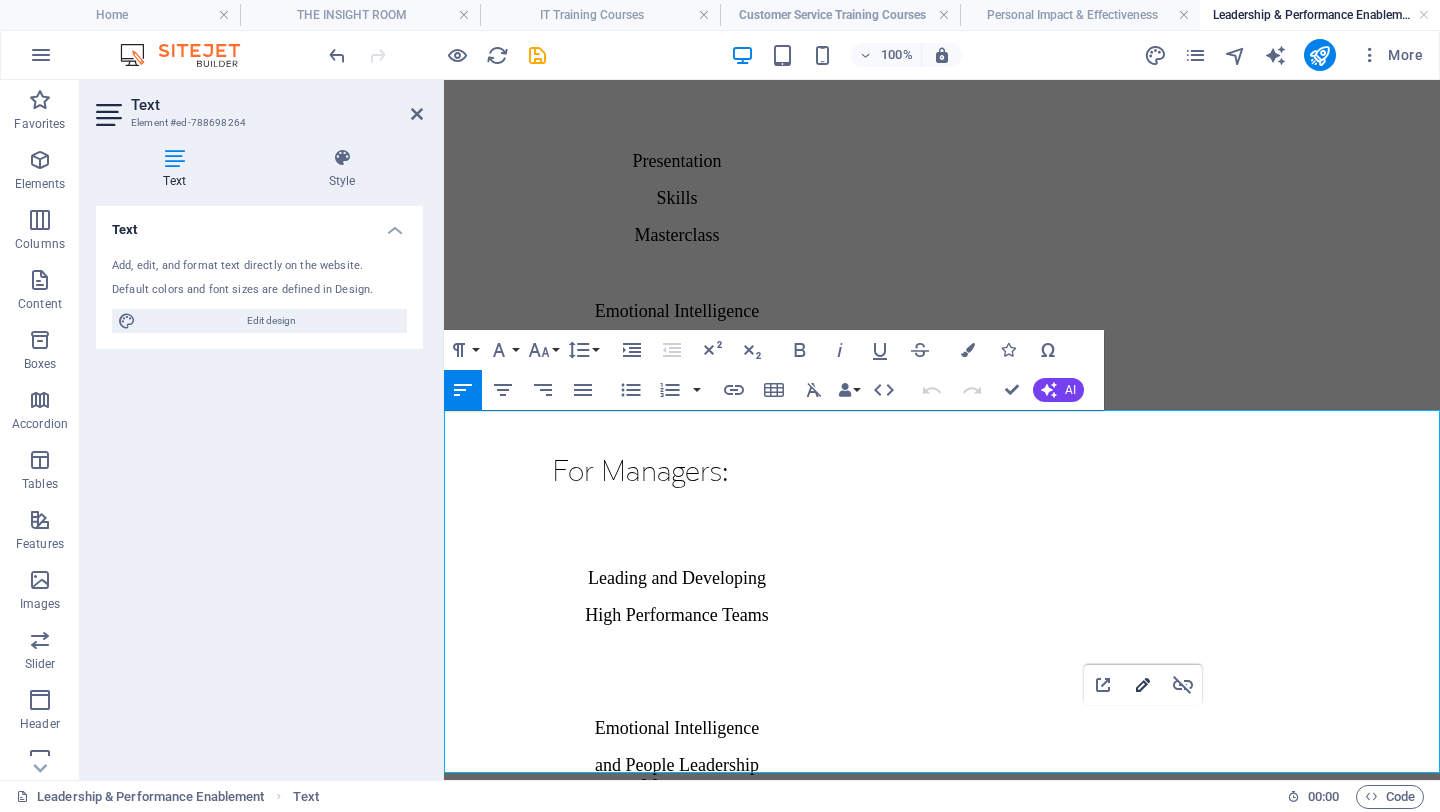 click 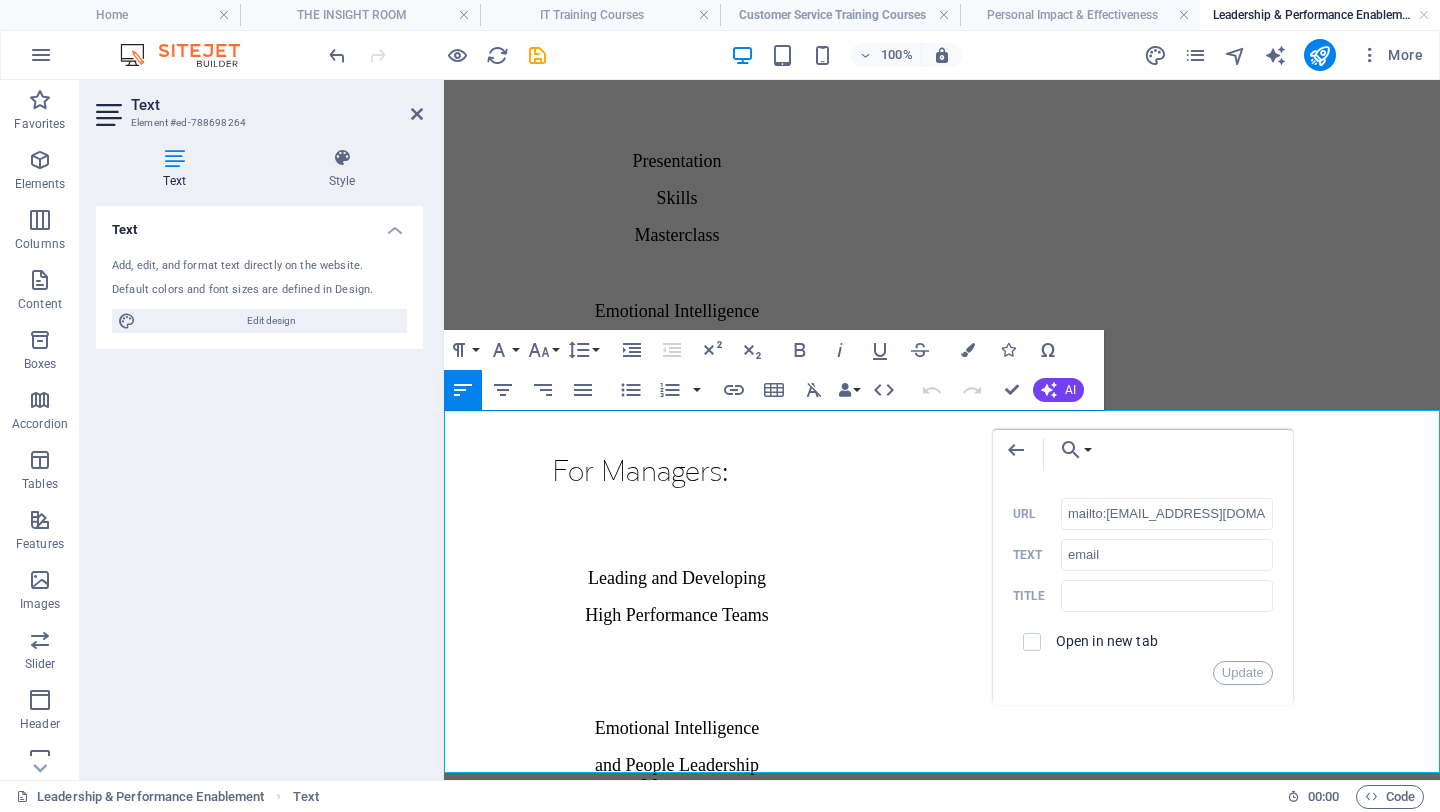 click on "While our in-person courses are informed by practical workplace experience and expertise, they can be personalised to address the needs and skill gaps of your employees. If you’d like to learn more about how we can work alongside you to deliver tailor-made training programmes for your teams, please  email us here. Our full range of courses is available to view on the right of this page.  Our courses are led by a selection of  experienced consultants  from a range of disciplines, professional backgrounds and sectors. If any of our courses are of interest to you, please get in touch with our team [DATE] to have an initial discussion about your requirements. Call us on   + [PHONE_NUMBER]   or drop us an   ​ email ​ ." at bounding box center (942, 2099) 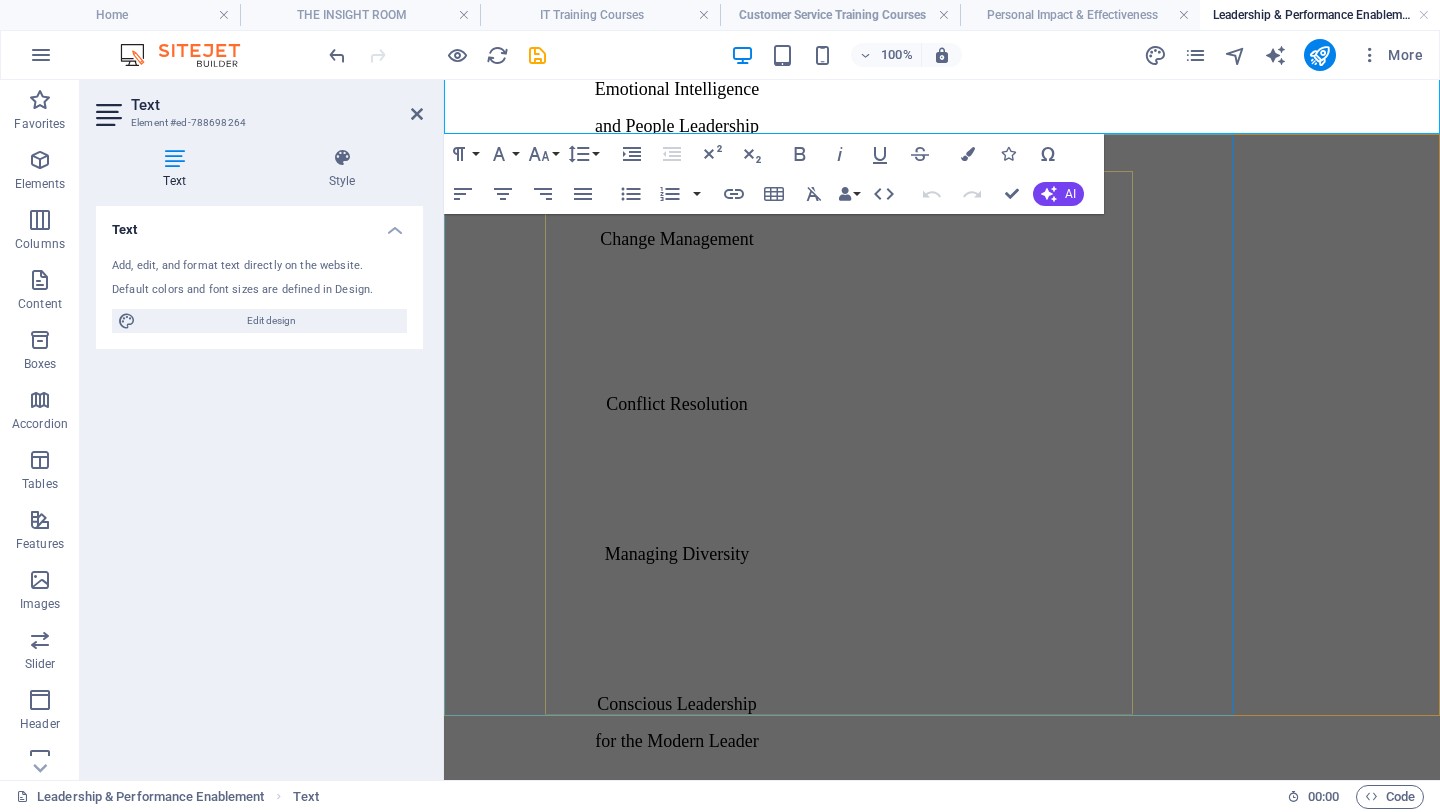 scroll, scrollTop: 4500, scrollLeft: 0, axis: vertical 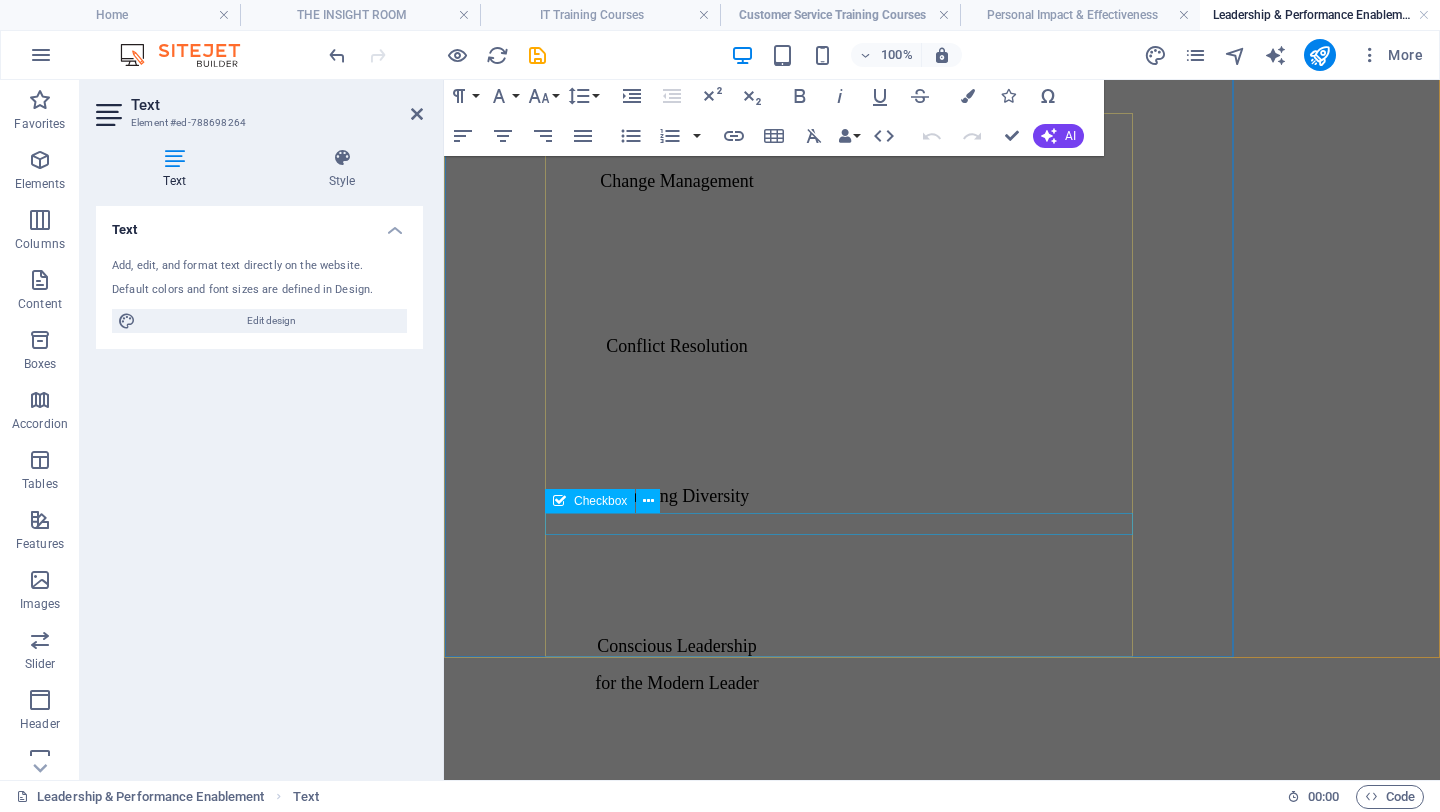 click on "POPI Consent." at bounding box center [942, 1806] 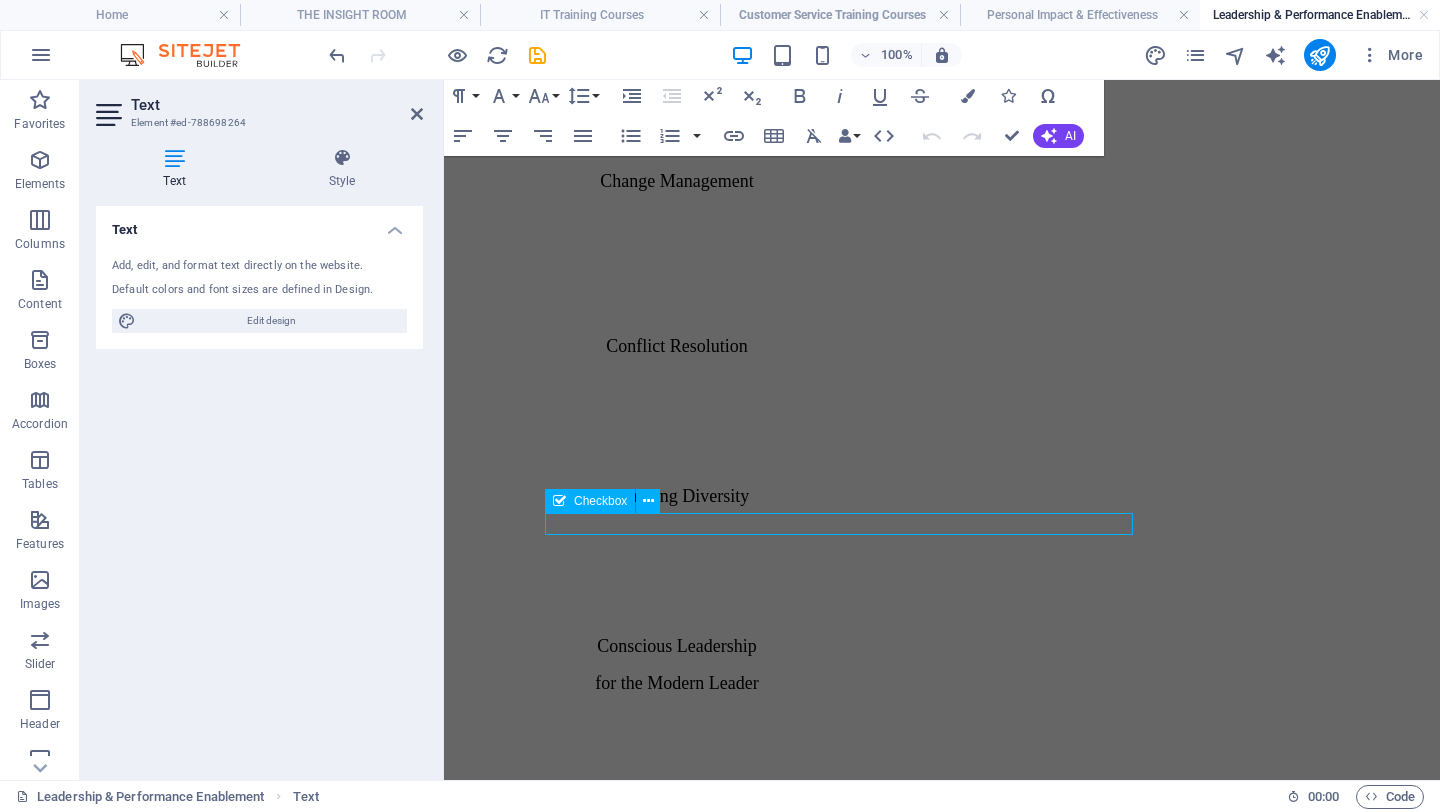 click on "POPI Consent." at bounding box center (942, 1806) 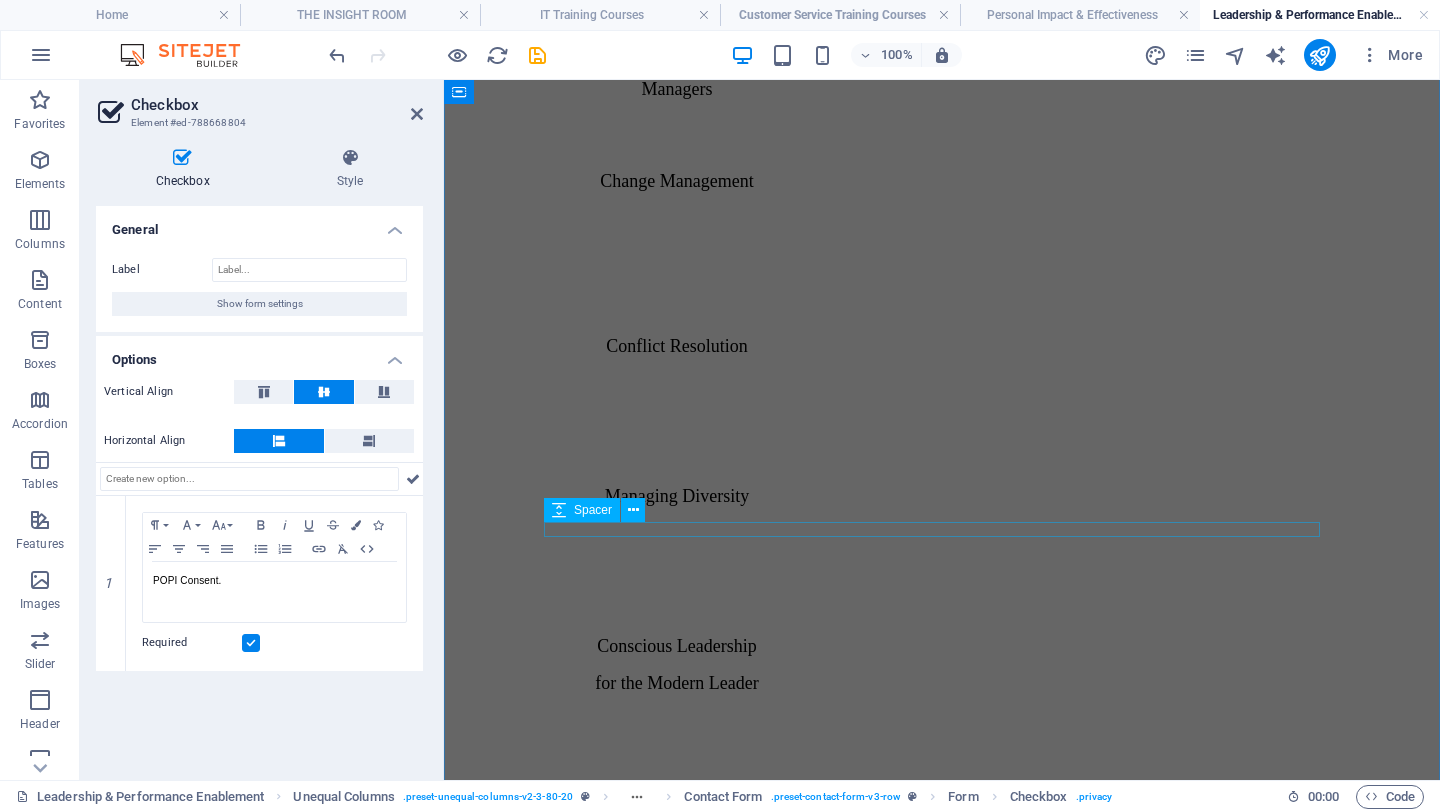 scroll, scrollTop: 4594, scrollLeft: 0, axis: vertical 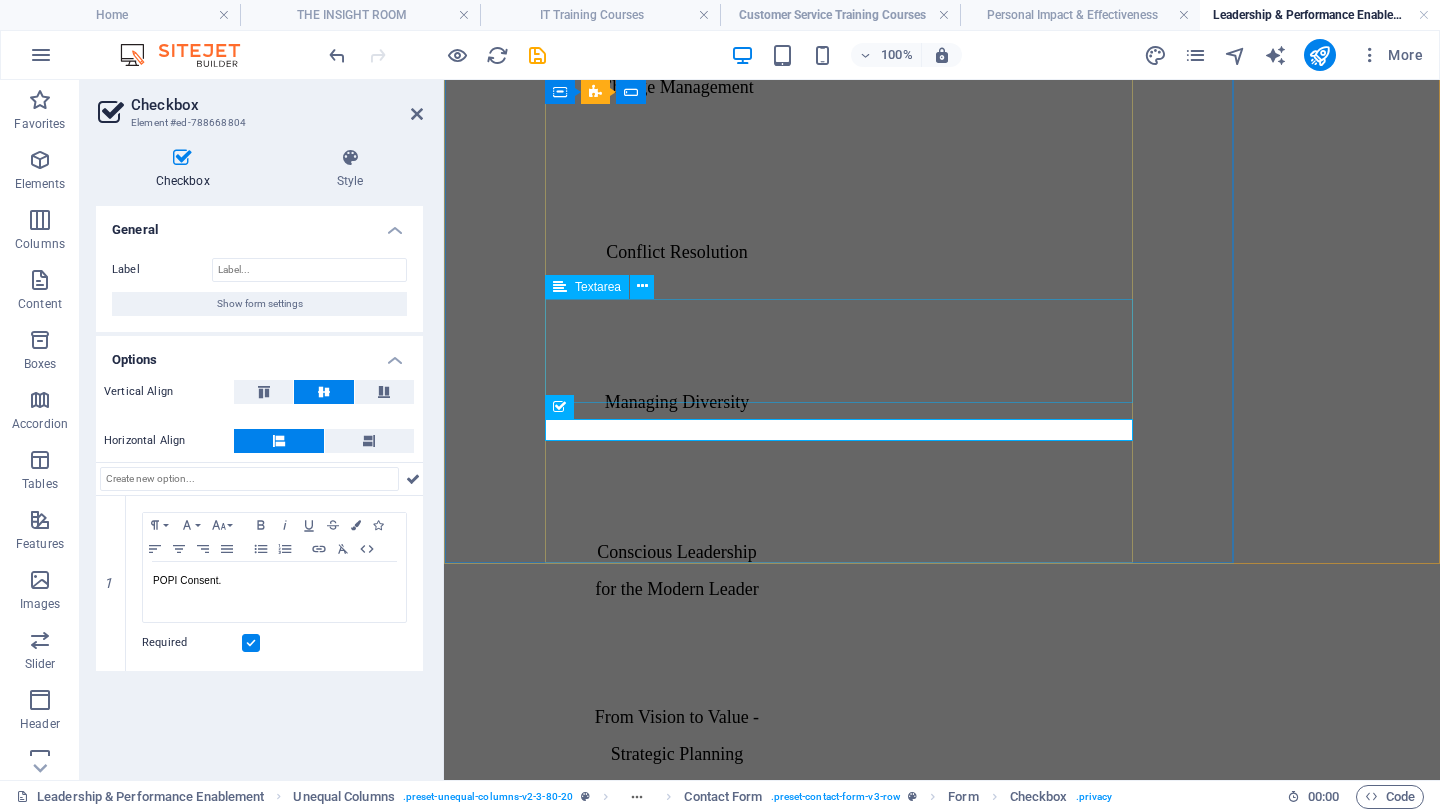 click at bounding box center (942, 1628) 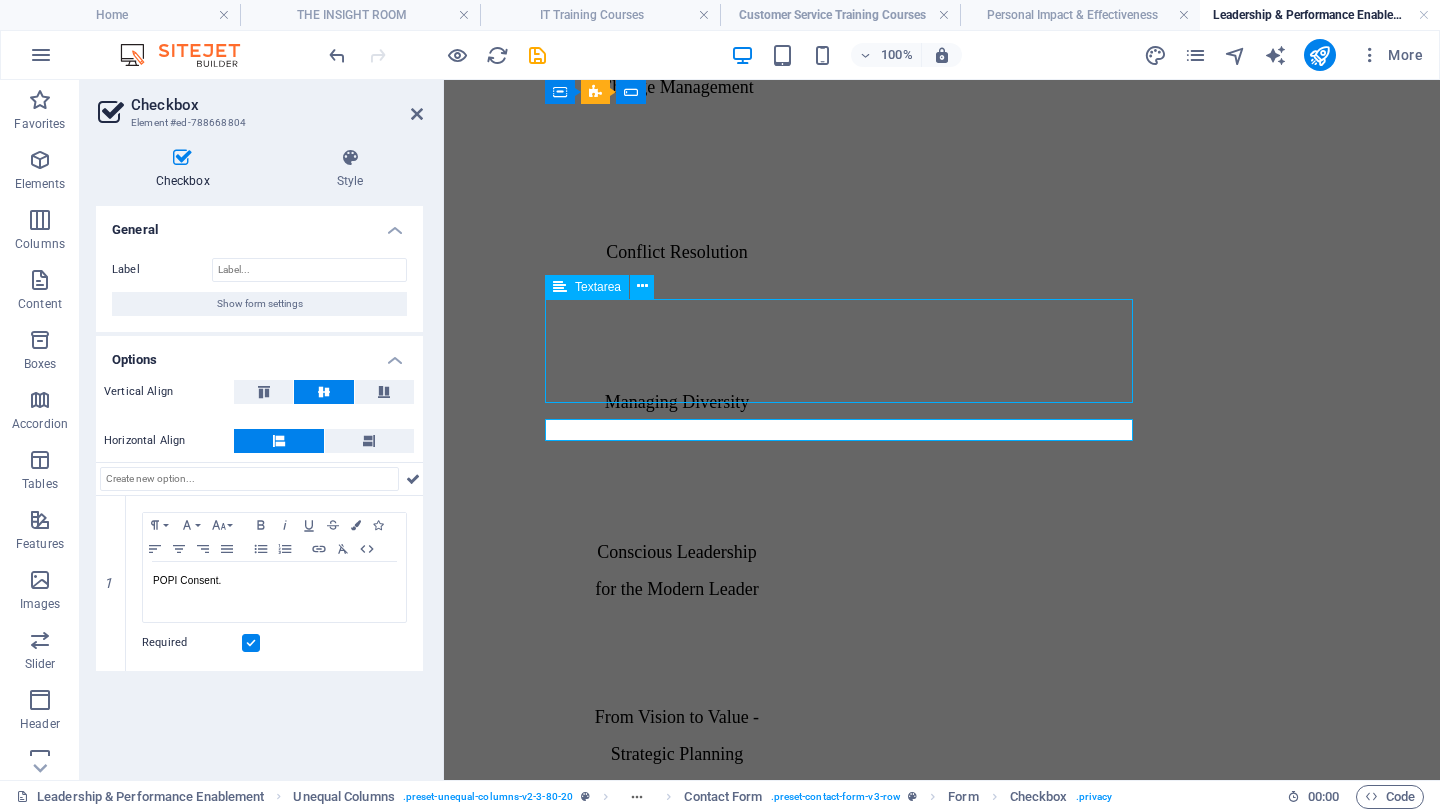 click at bounding box center [942, 1628] 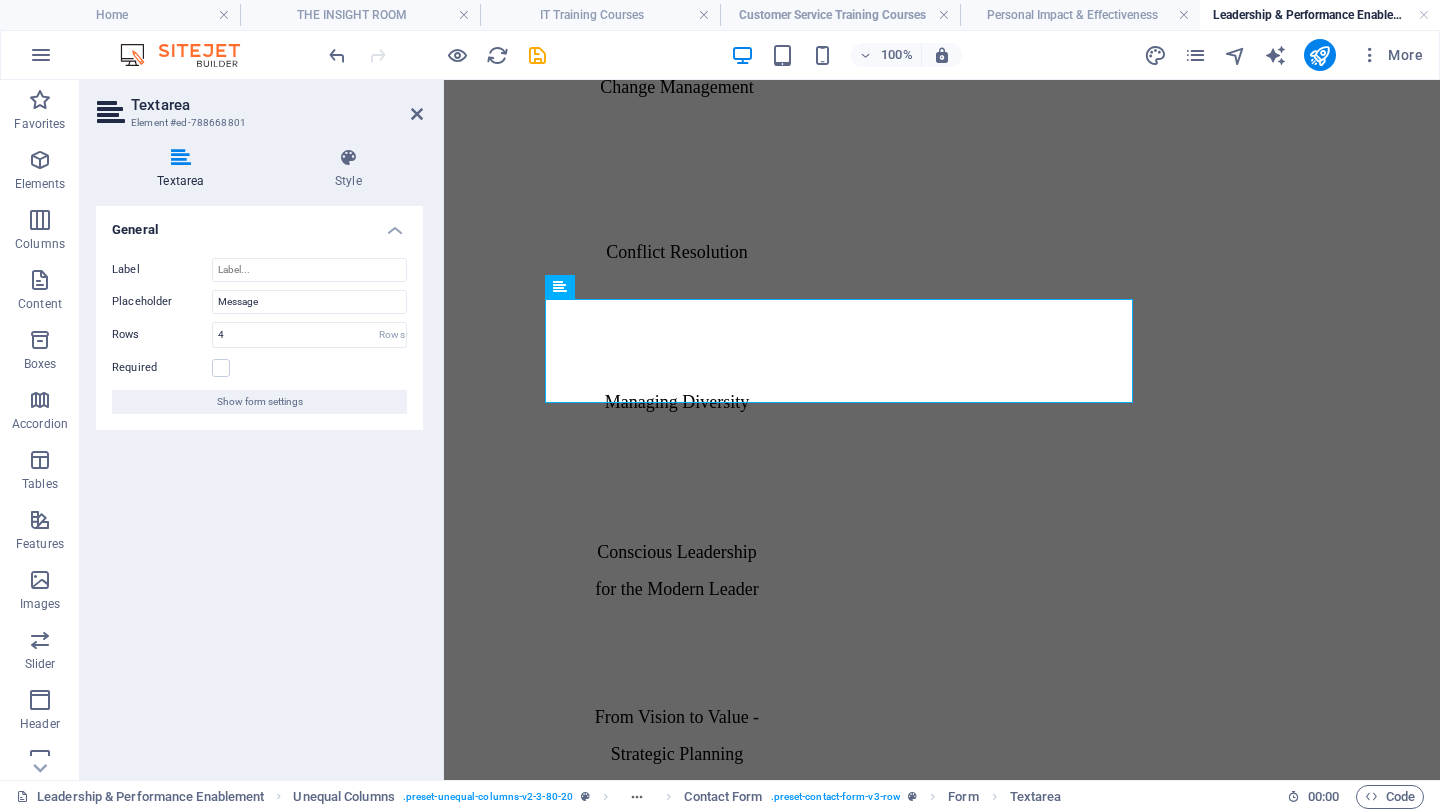 click on "Label Placeholder Message Rows 4 Rows Required Show form settings" at bounding box center (259, 336) 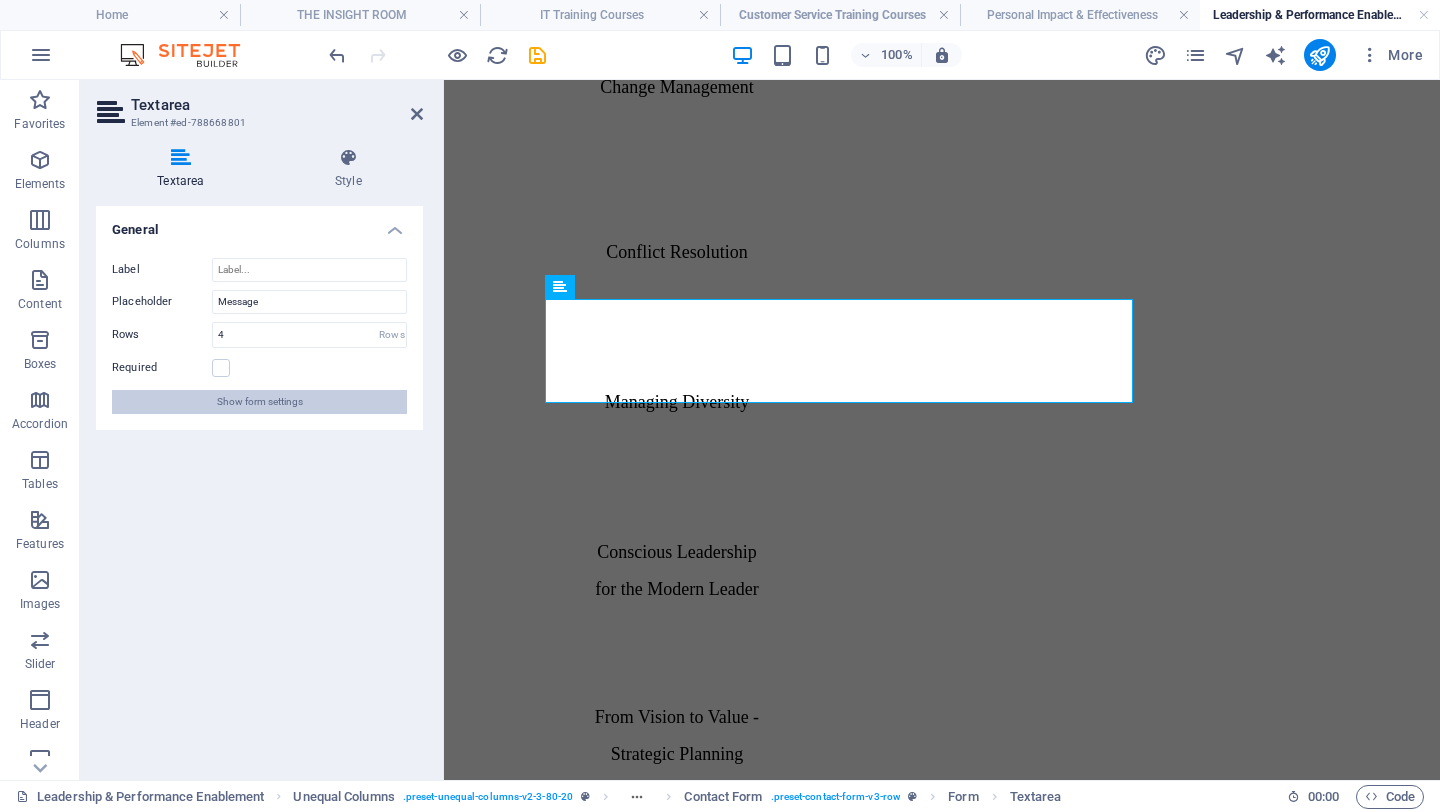 click on "Show form settings" at bounding box center [259, 402] 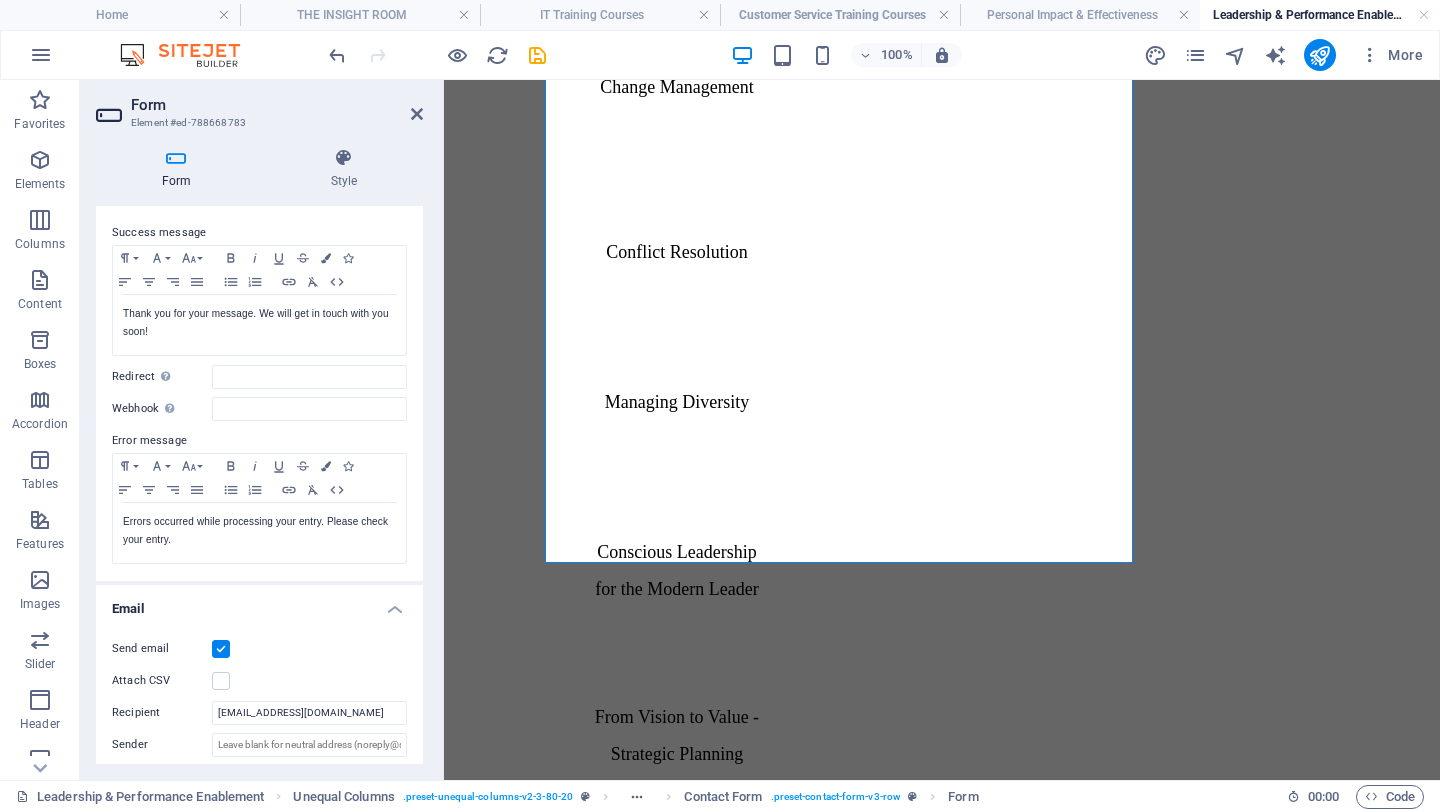 scroll, scrollTop: 140, scrollLeft: 0, axis: vertical 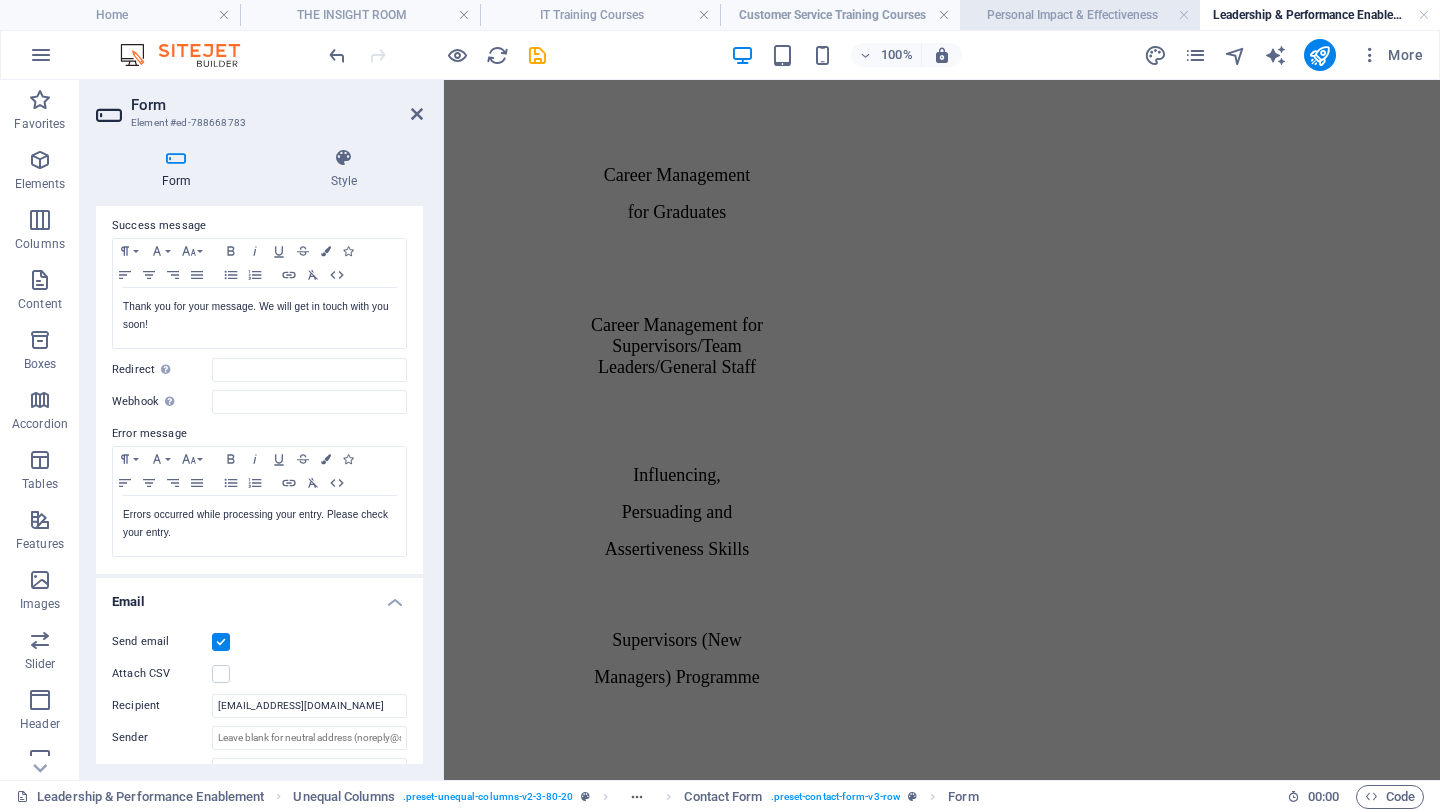 click on "Personal Impact & Effectiveness" at bounding box center [1080, 15] 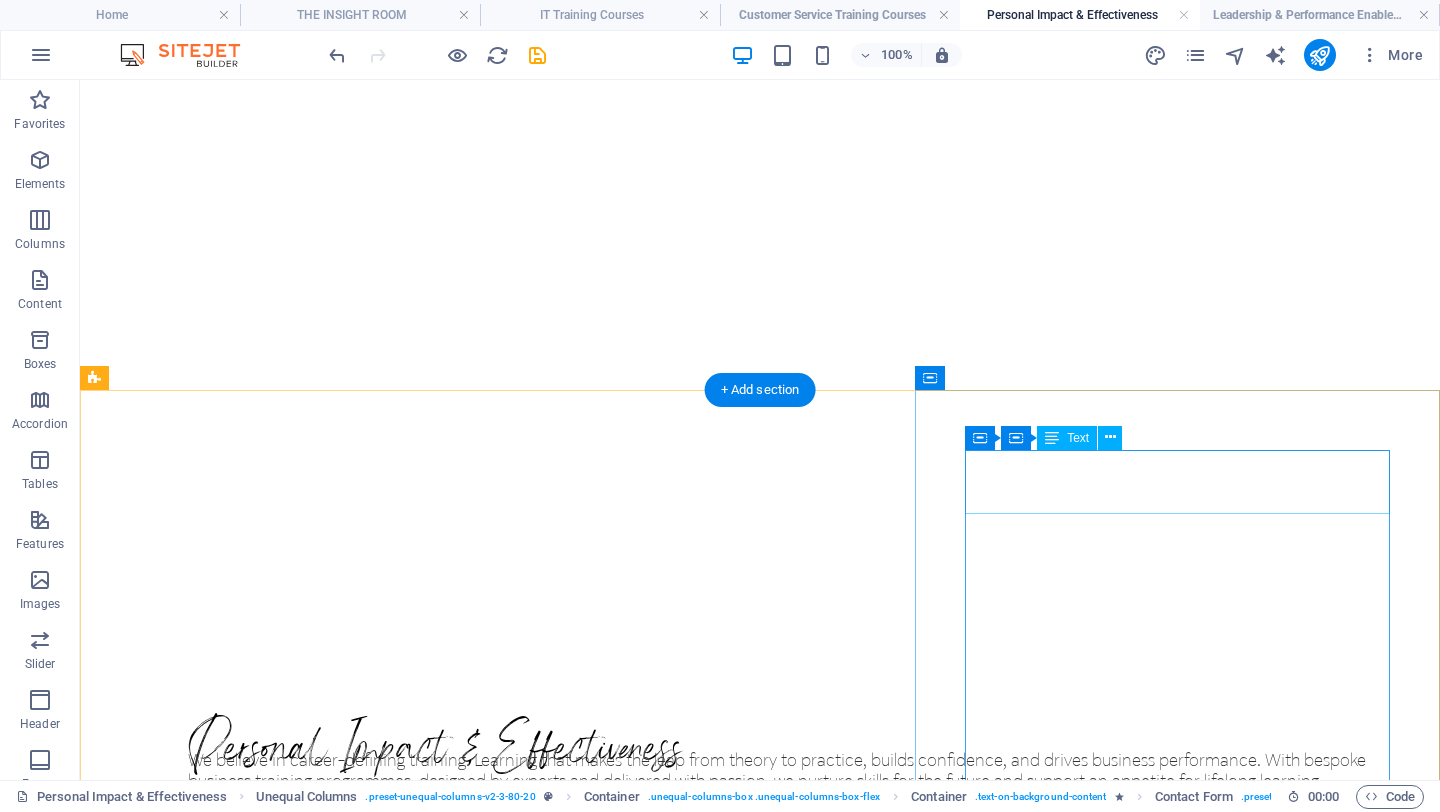 scroll, scrollTop: 766, scrollLeft: 0, axis: vertical 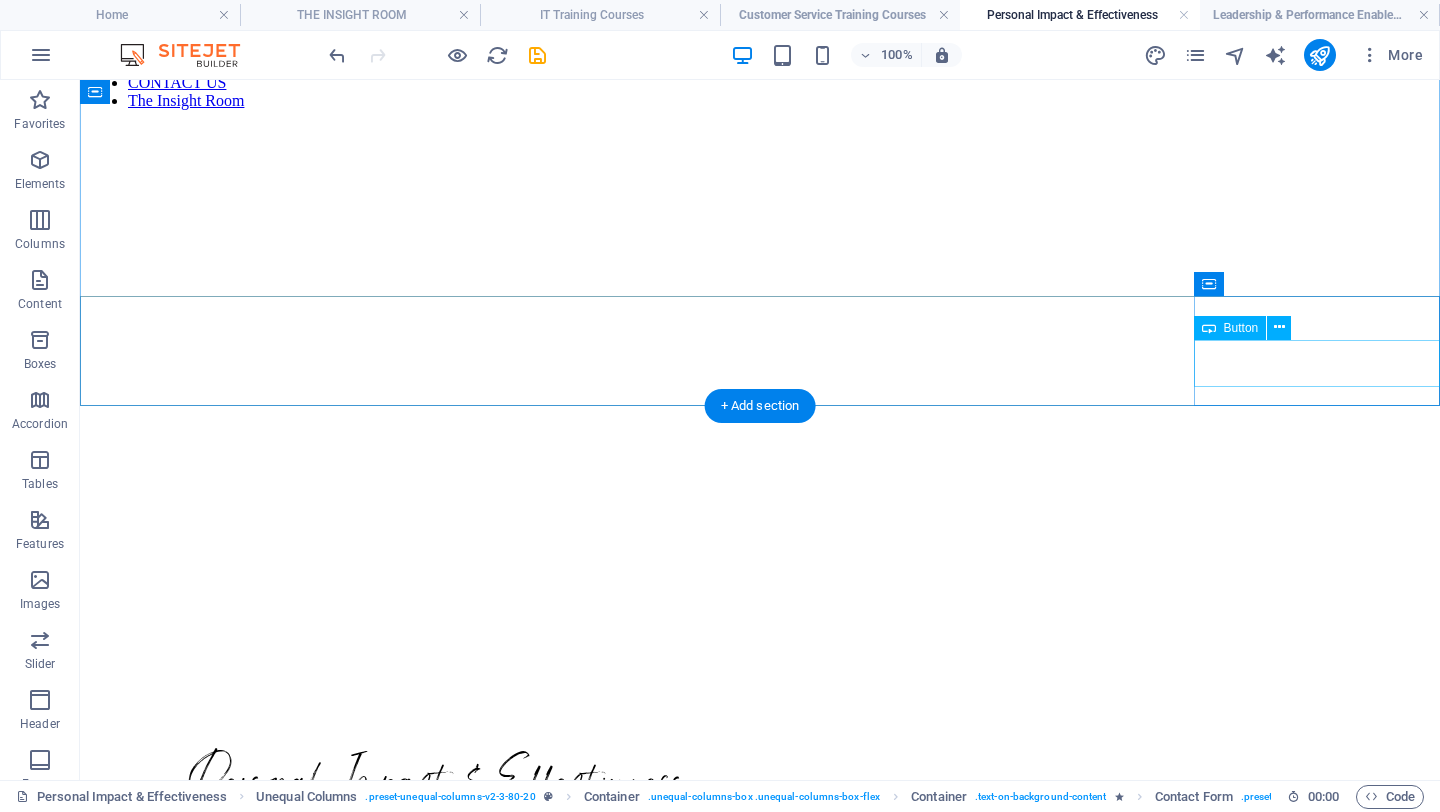 click on "Contact Us" at bounding box center [760, 911] 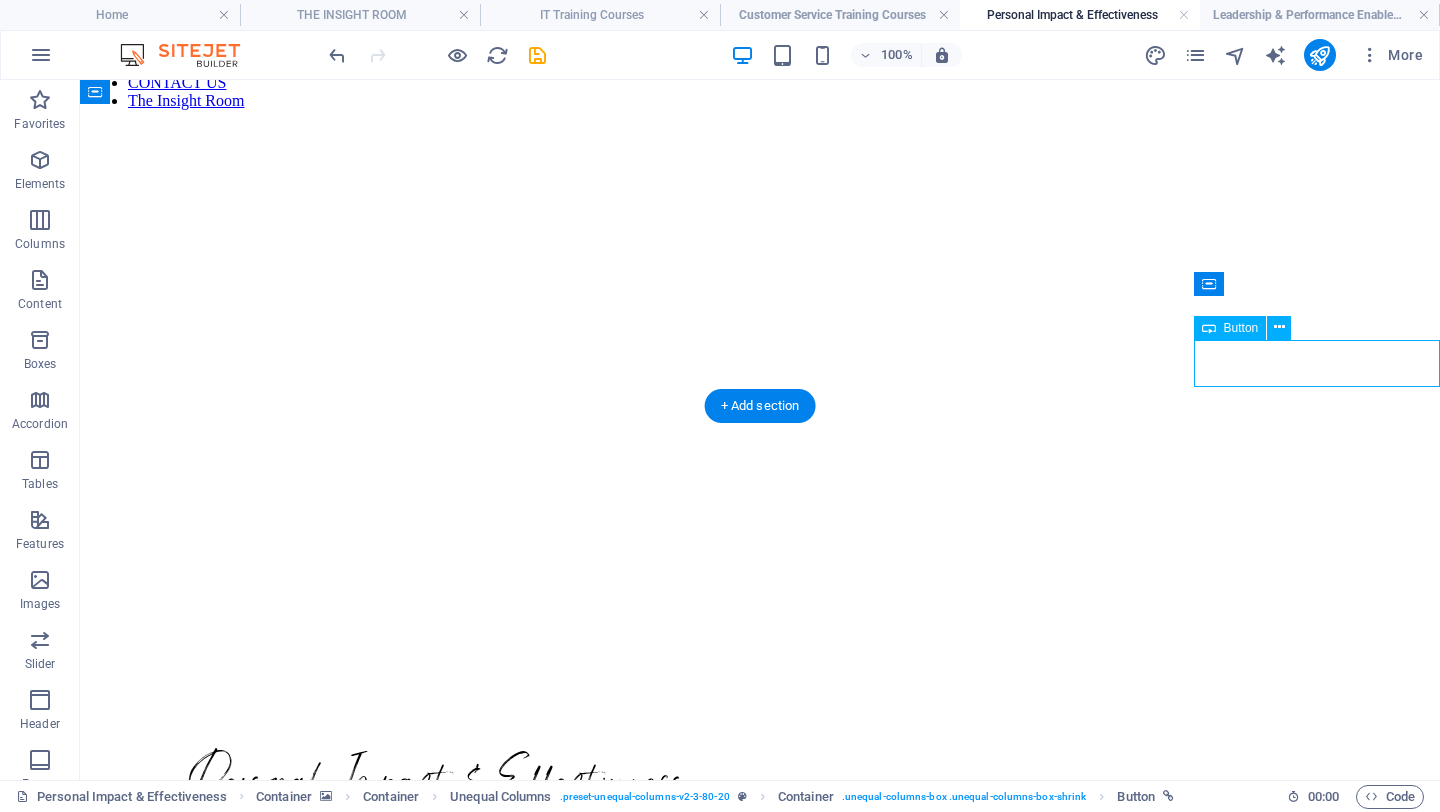 click on "Contact Us" at bounding box center [760, 911] 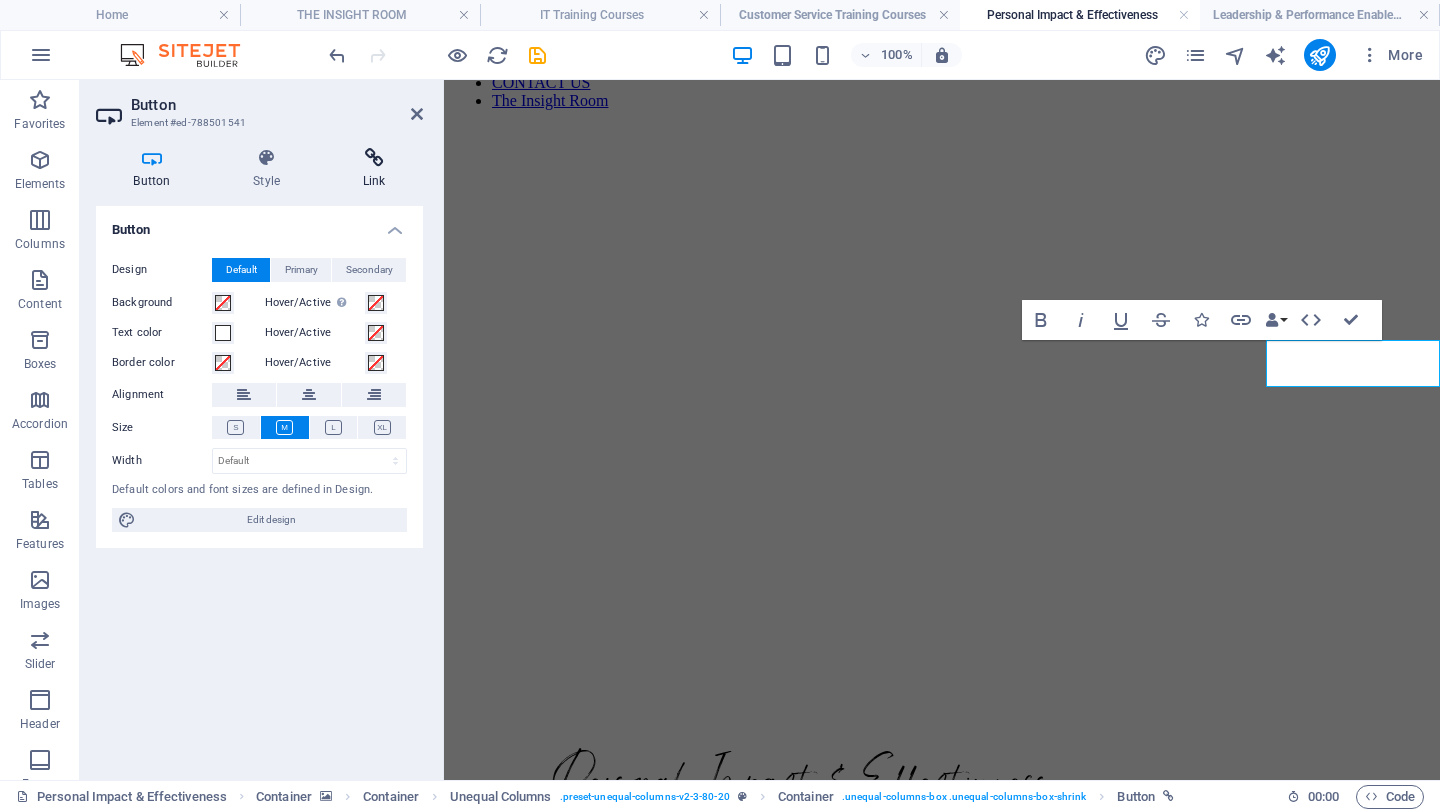 click at bounding box center [374, 158] 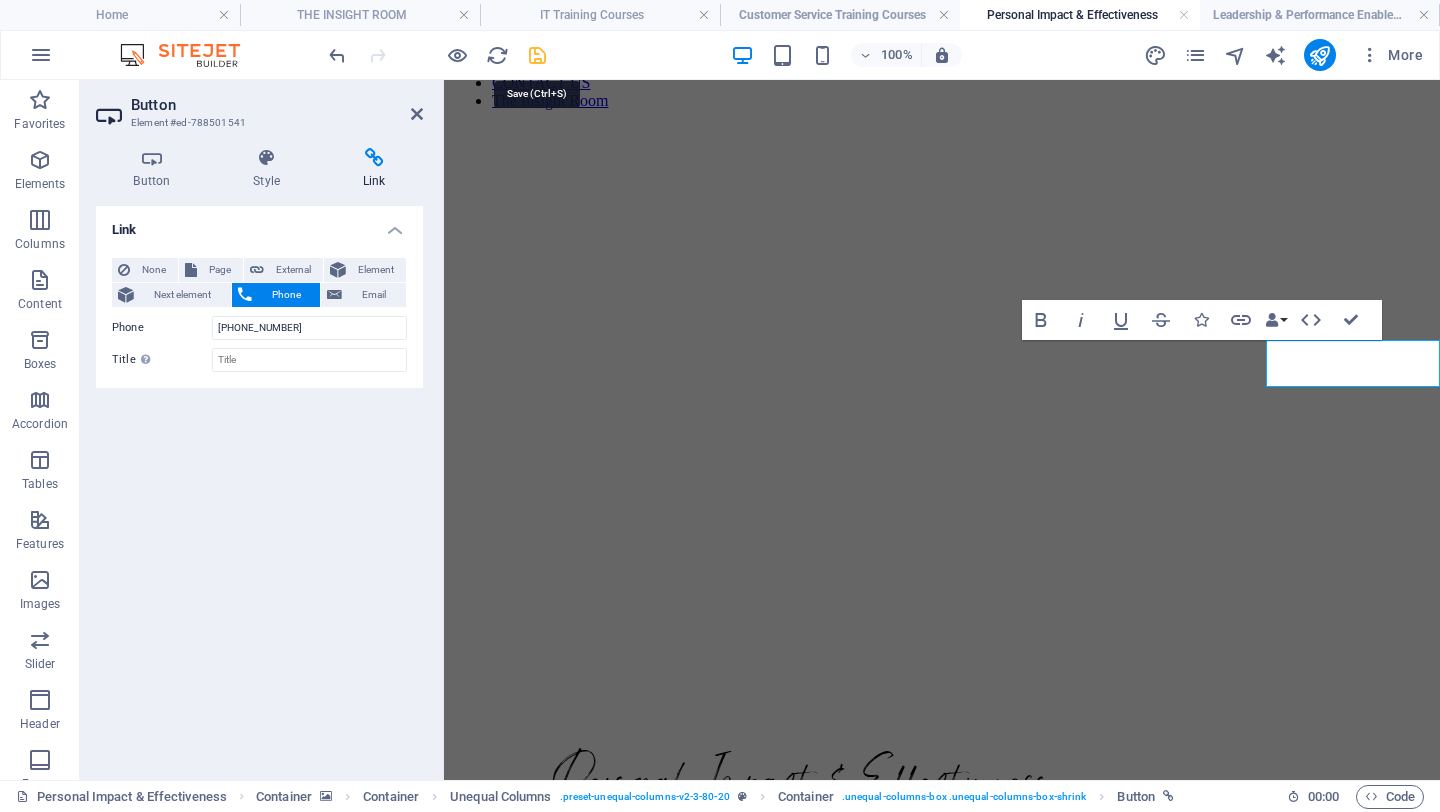 click at bounding box center (537, 55) 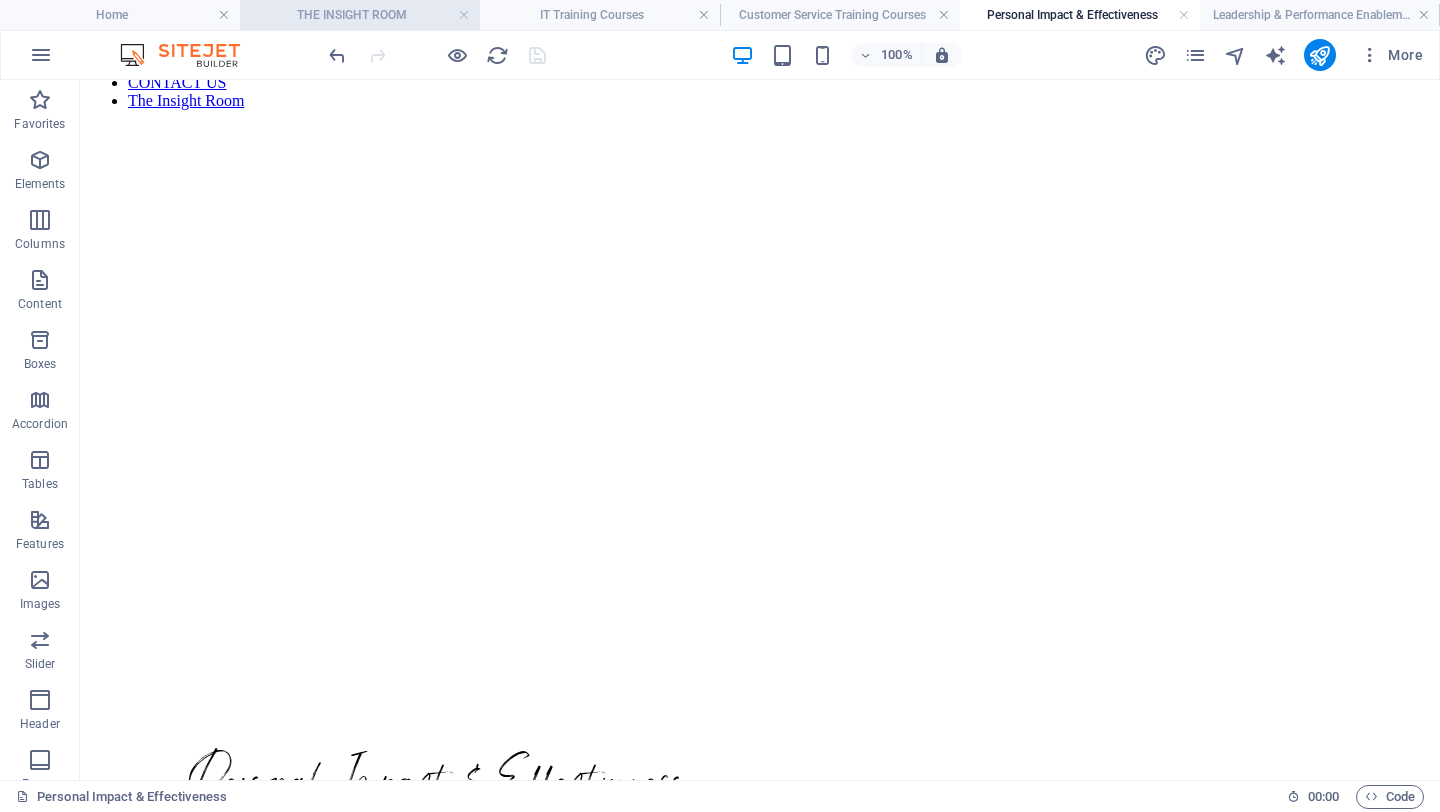 click on "THE INSIGHT ROOM" at bounding box center (360, 15) 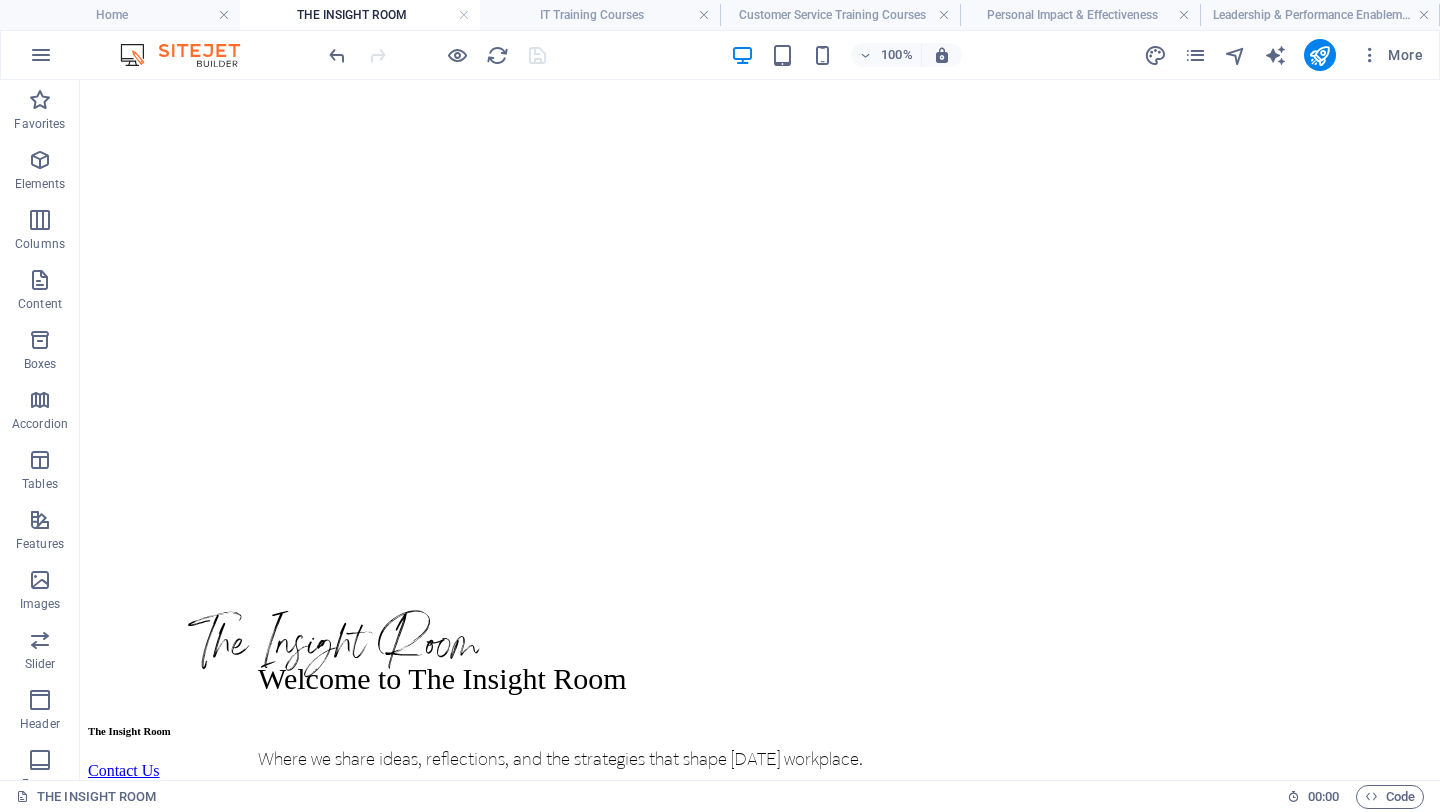 scroll, scrollTop: 0, scrollLeft: 0, axis: both 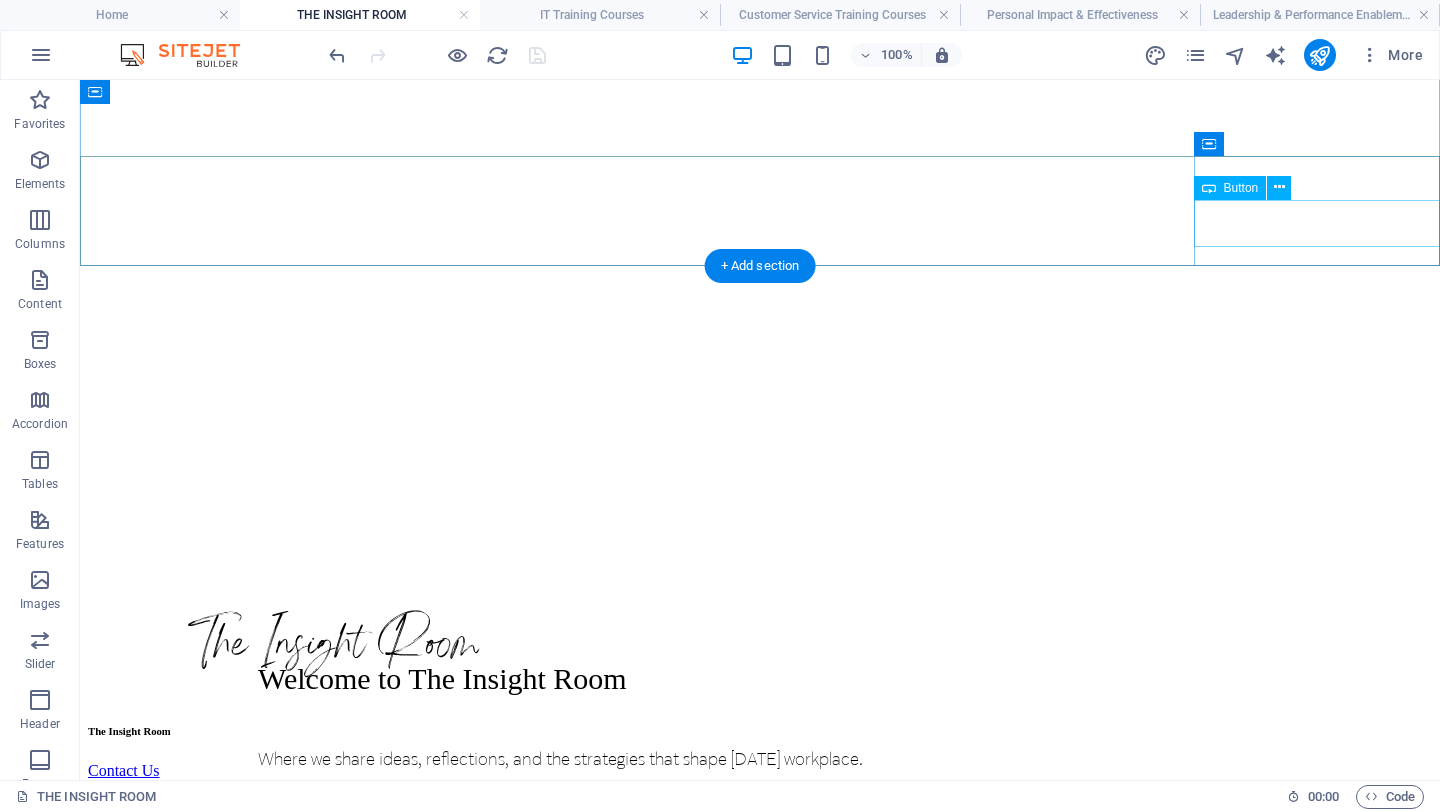 click on "Contact Us" at bounding box center [760, 771] 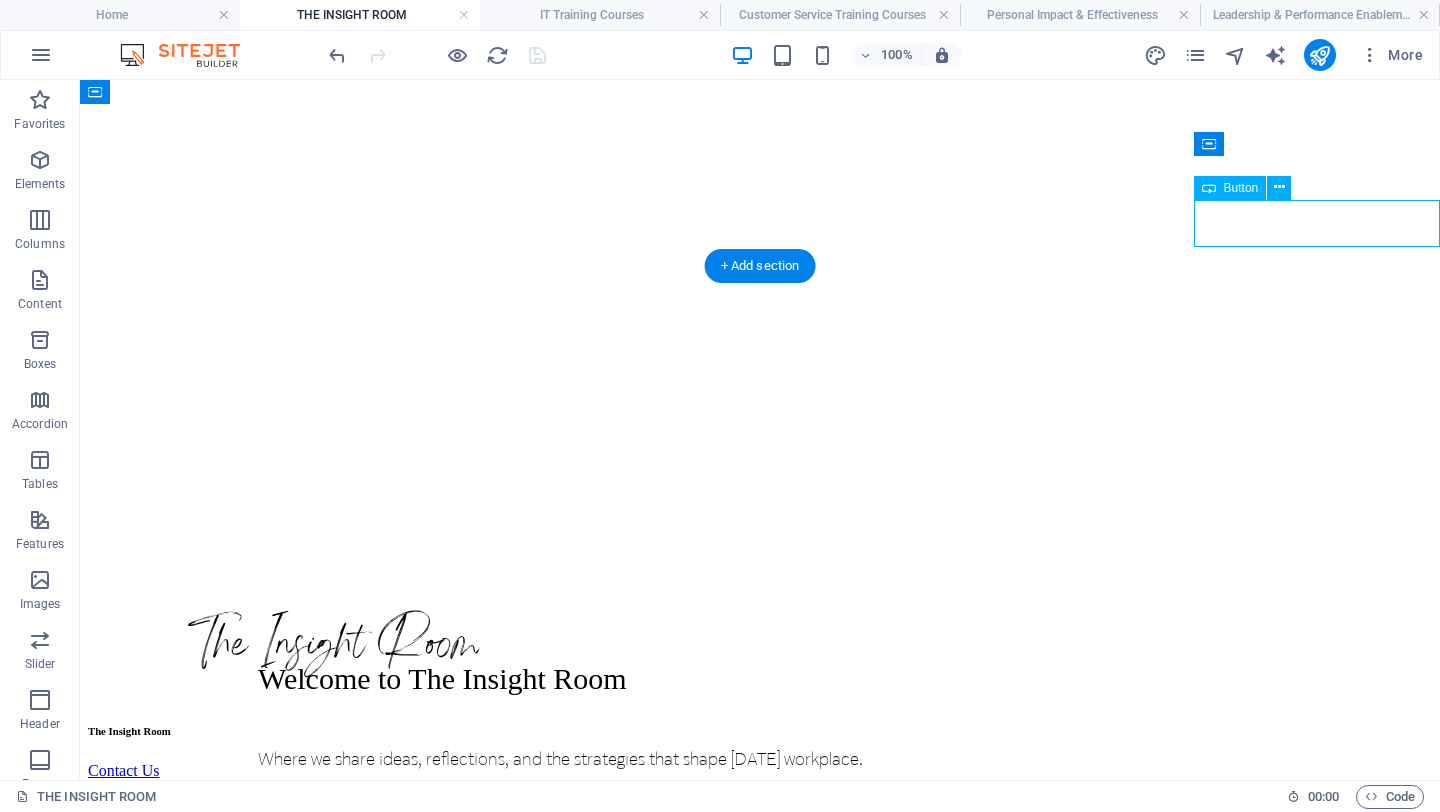 click on "Contact Us" at bounding box center [760, 771] 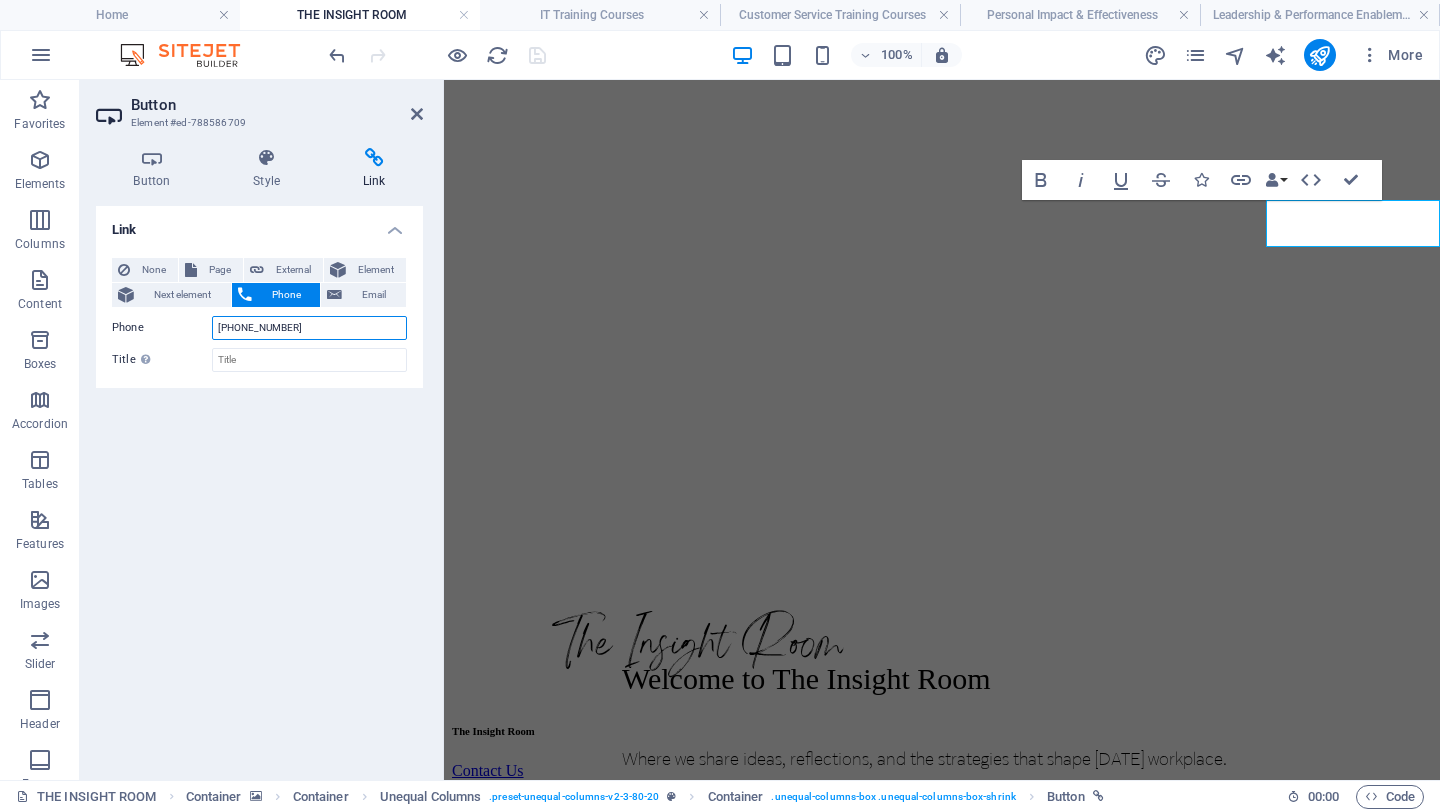 click on "[PHONE_NUMBER]" at bounding box center (309, 328) 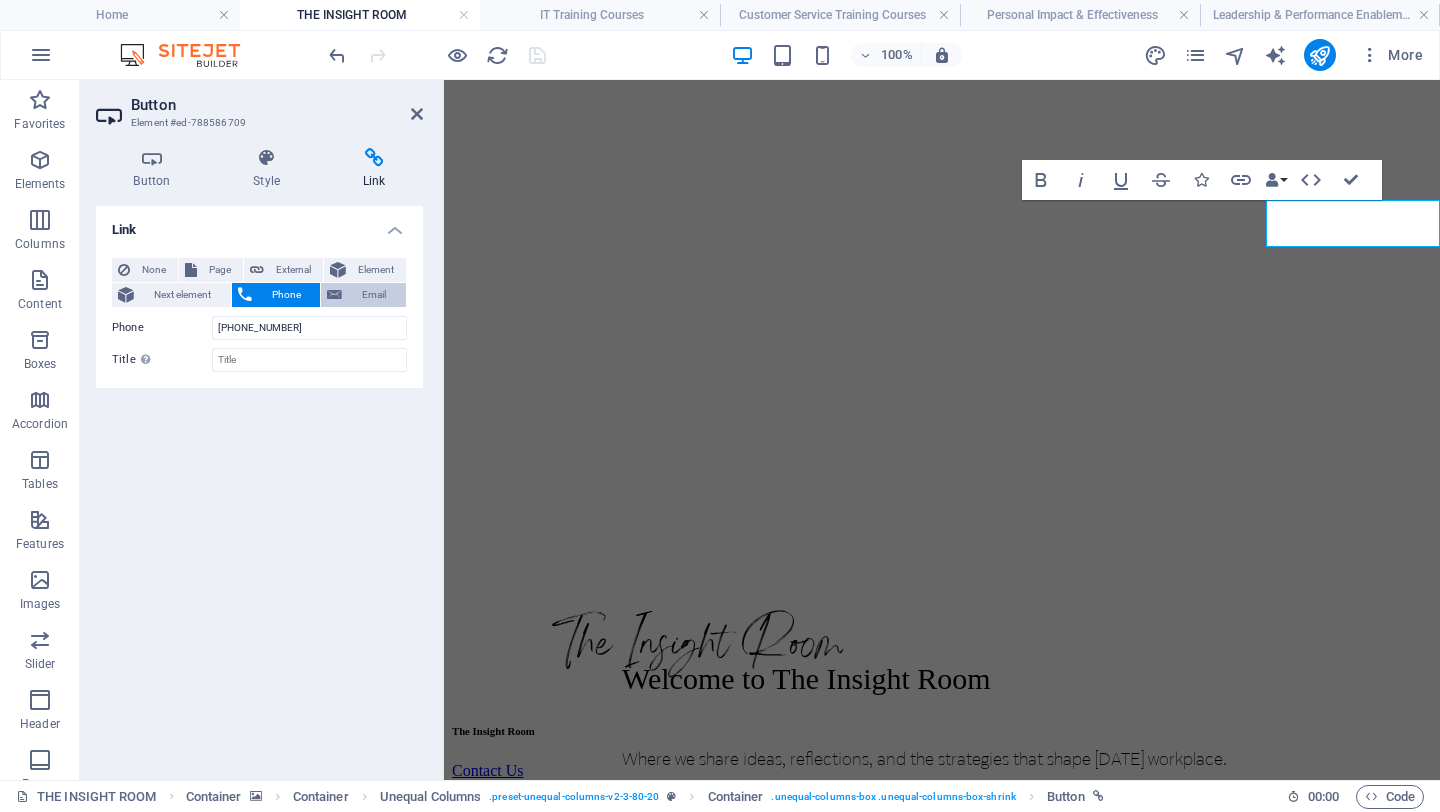 click on "Email" at bounding box center (374, 295) 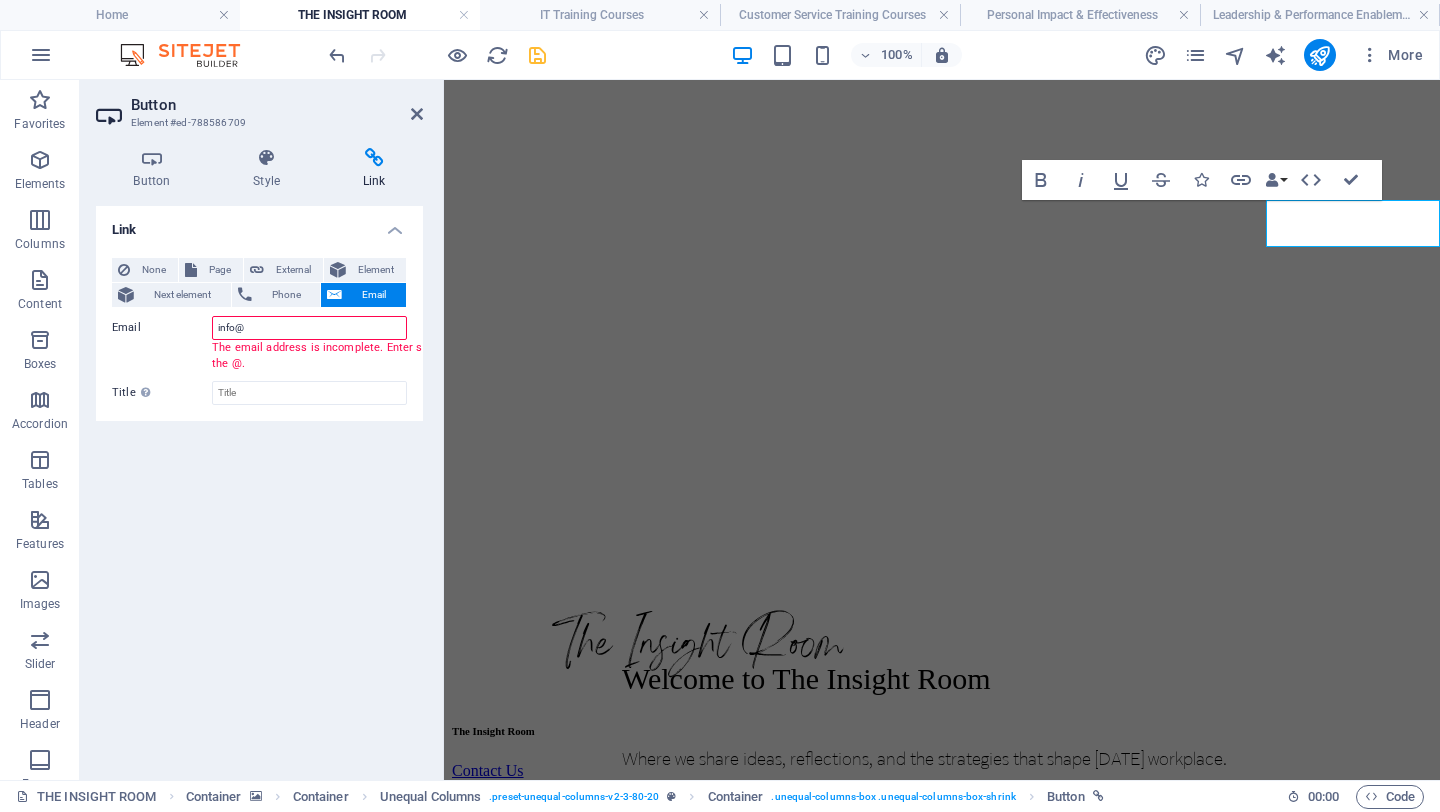 paste on "[PHONE_NUMBER]" 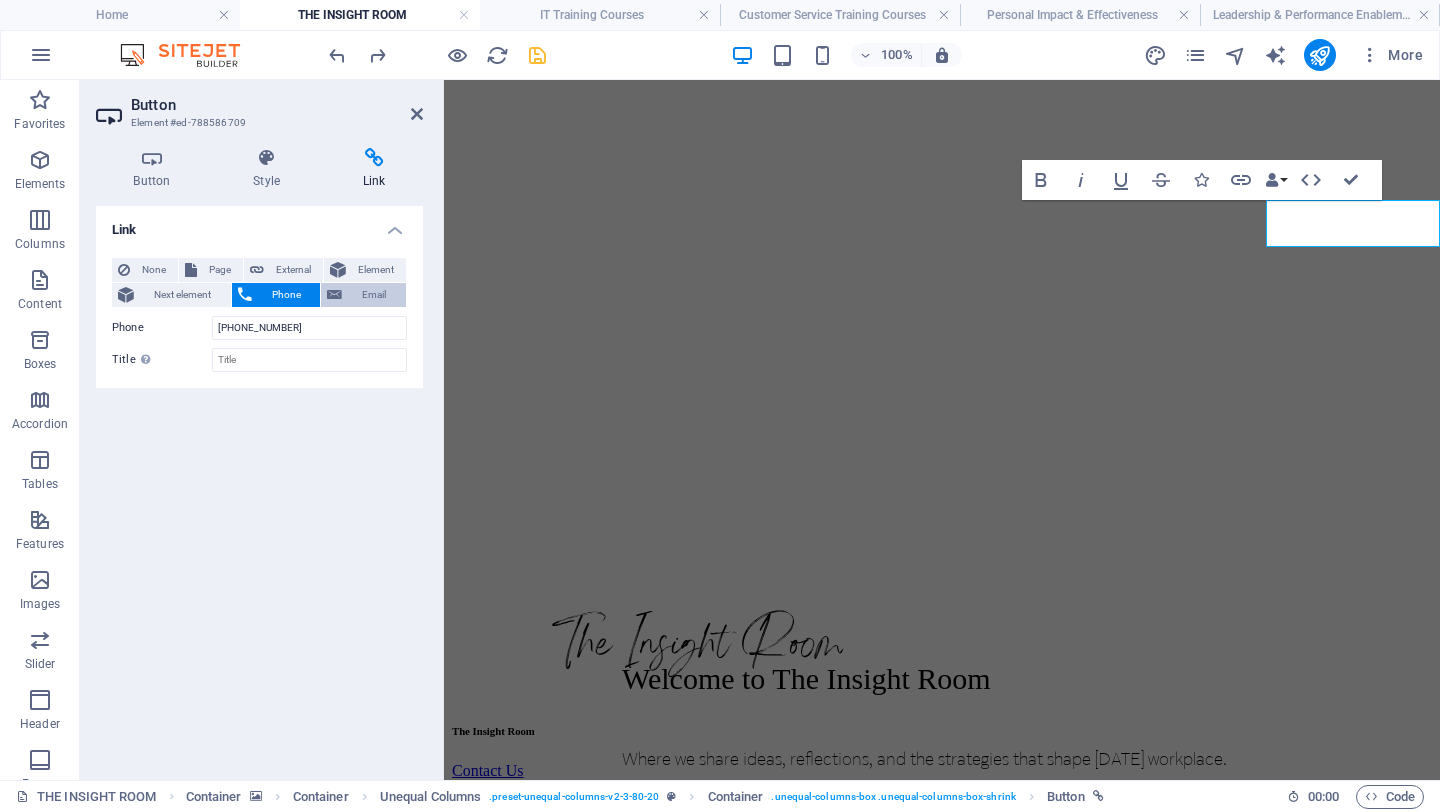 click at bounding box center (334, 295) 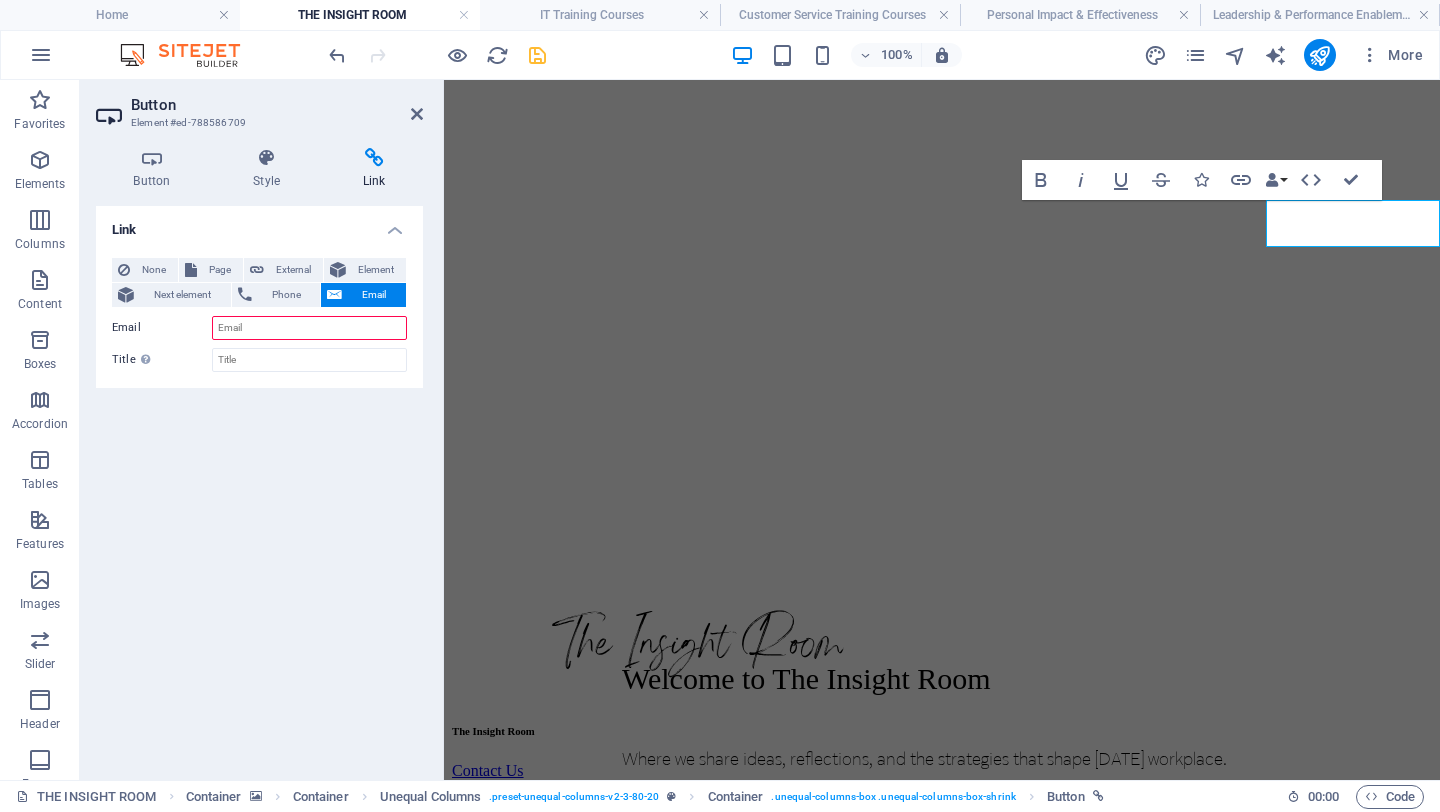 paste on "[EMAIL_ADDRESS][DOMAIN_NAME]" 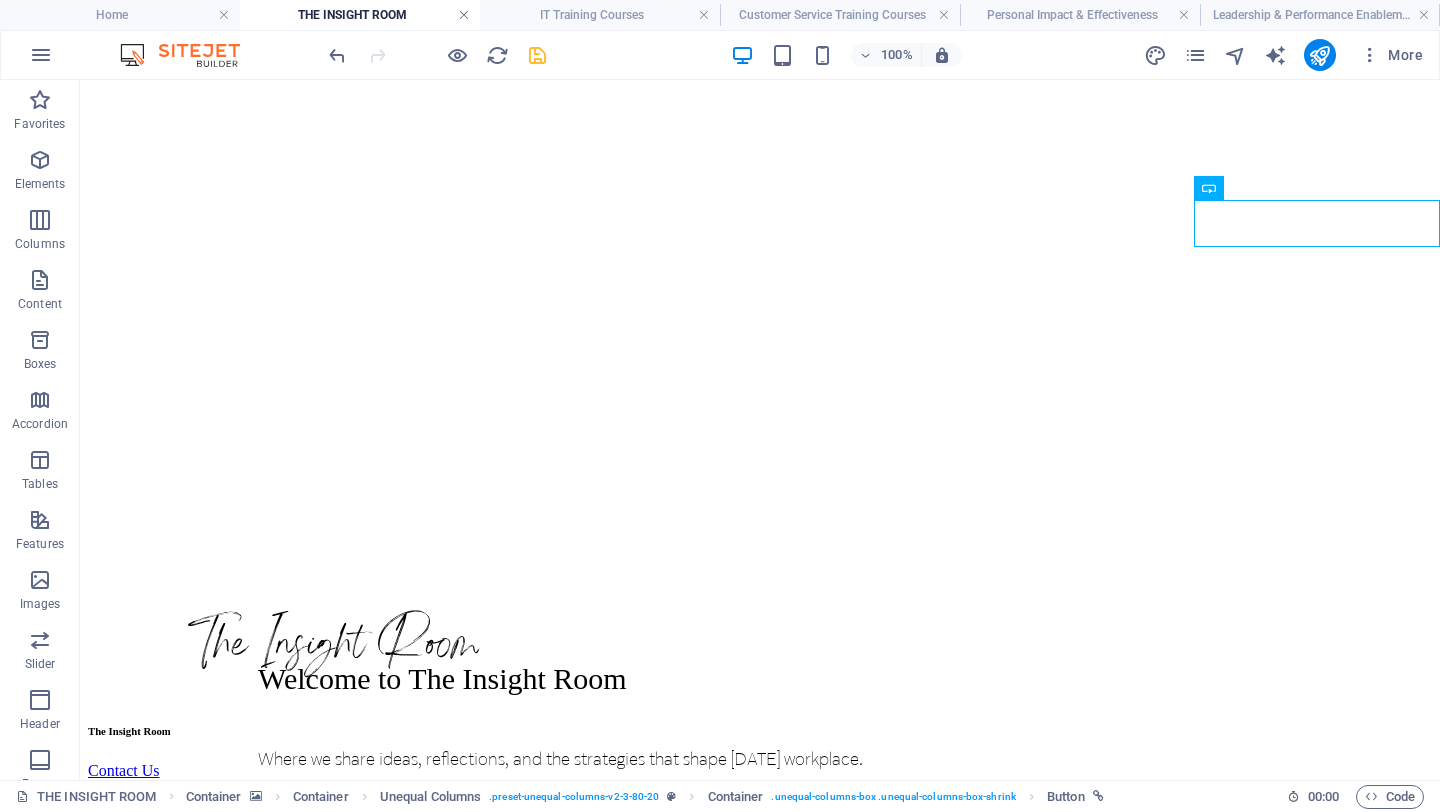 click at bounding box center [464, 15] 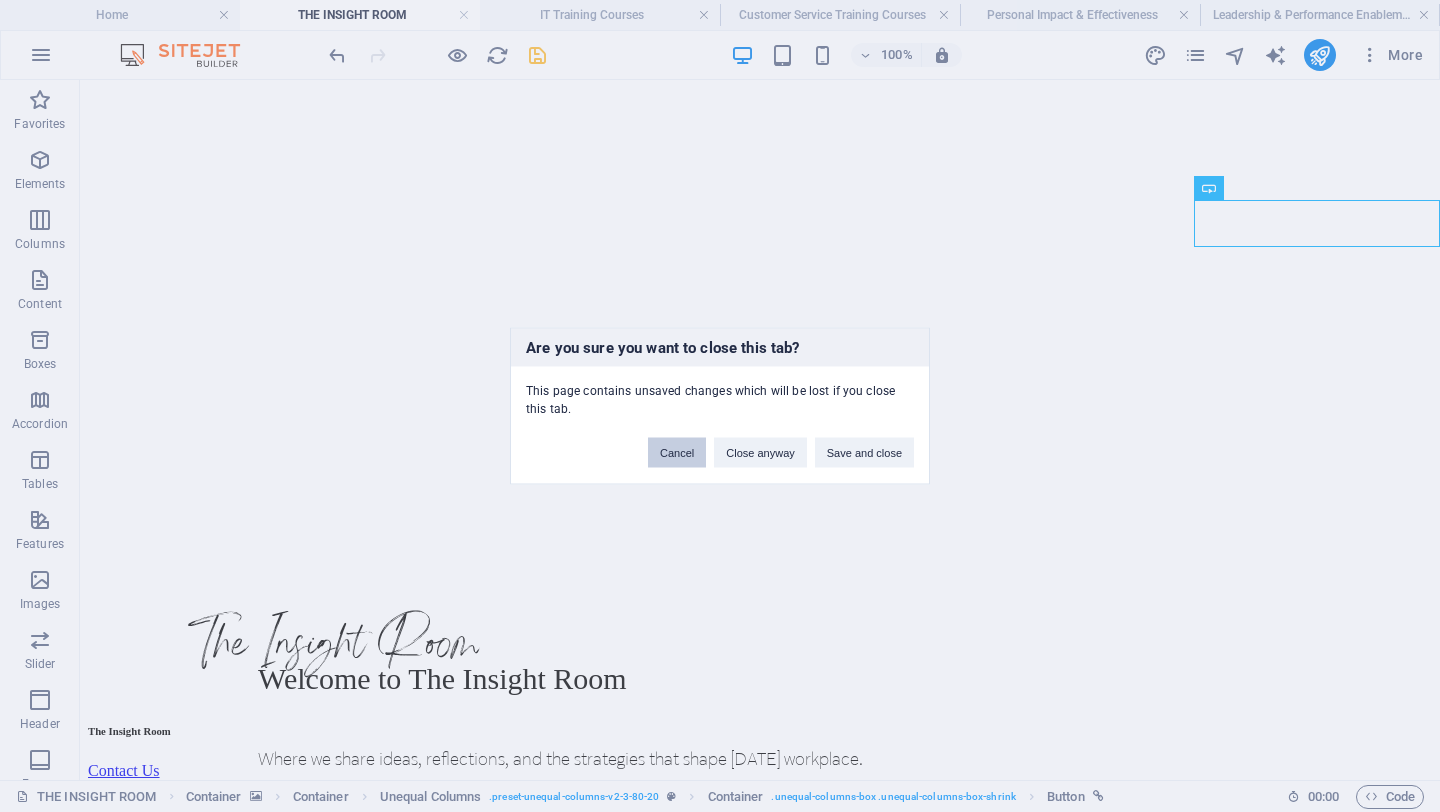click on "Cancel" at bounding box center [677, 453] 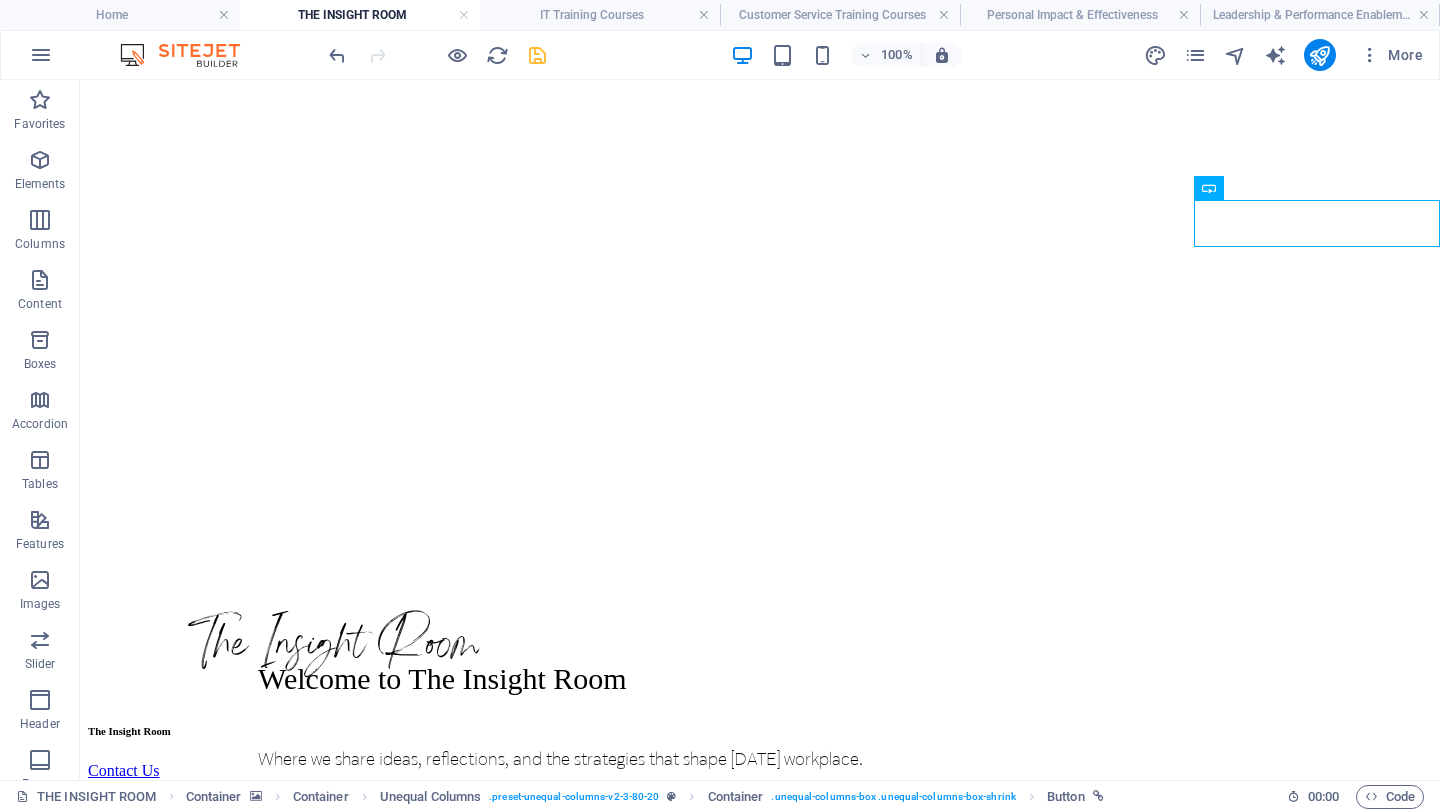 click at bounding box center (537, 55) 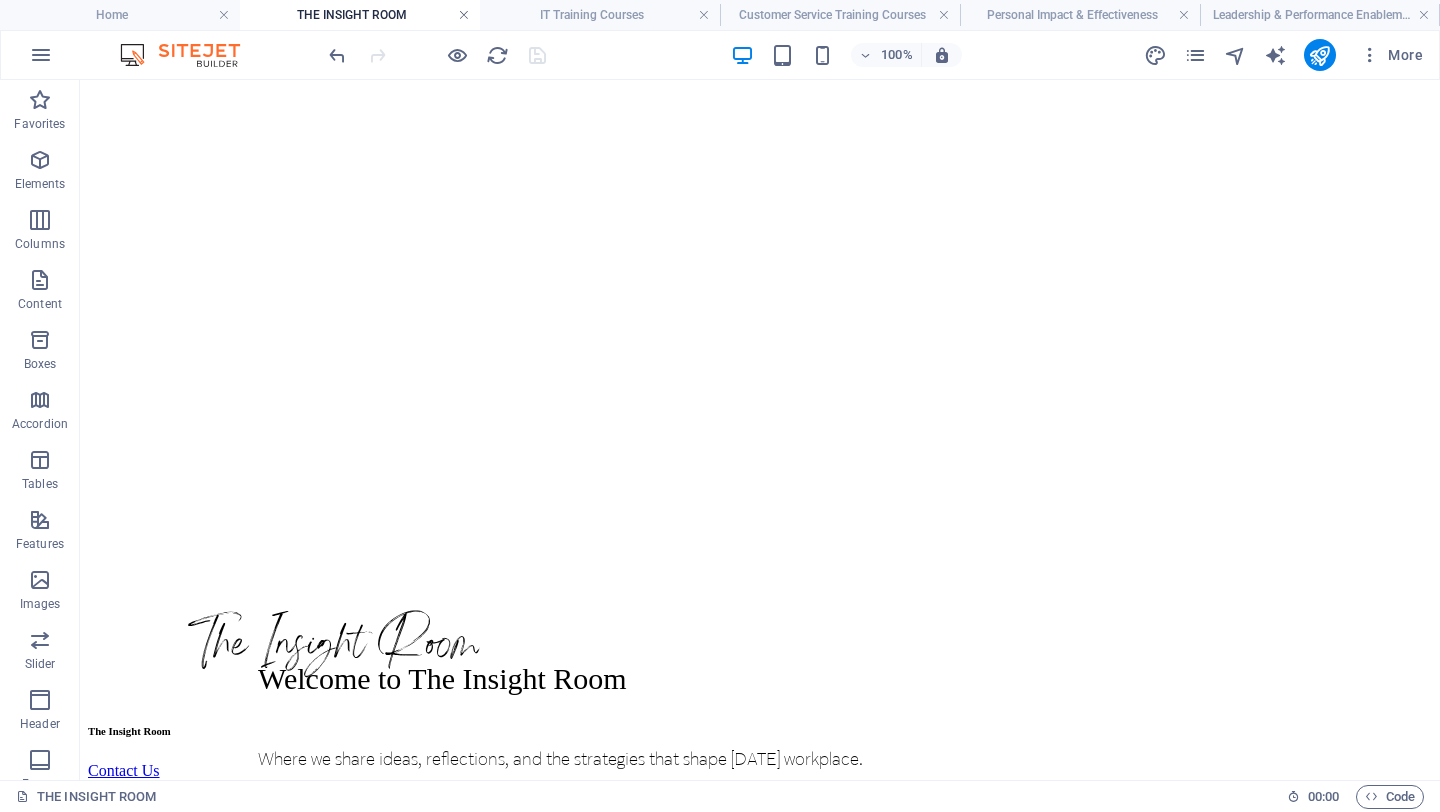 click at bounding box center [464, 15] 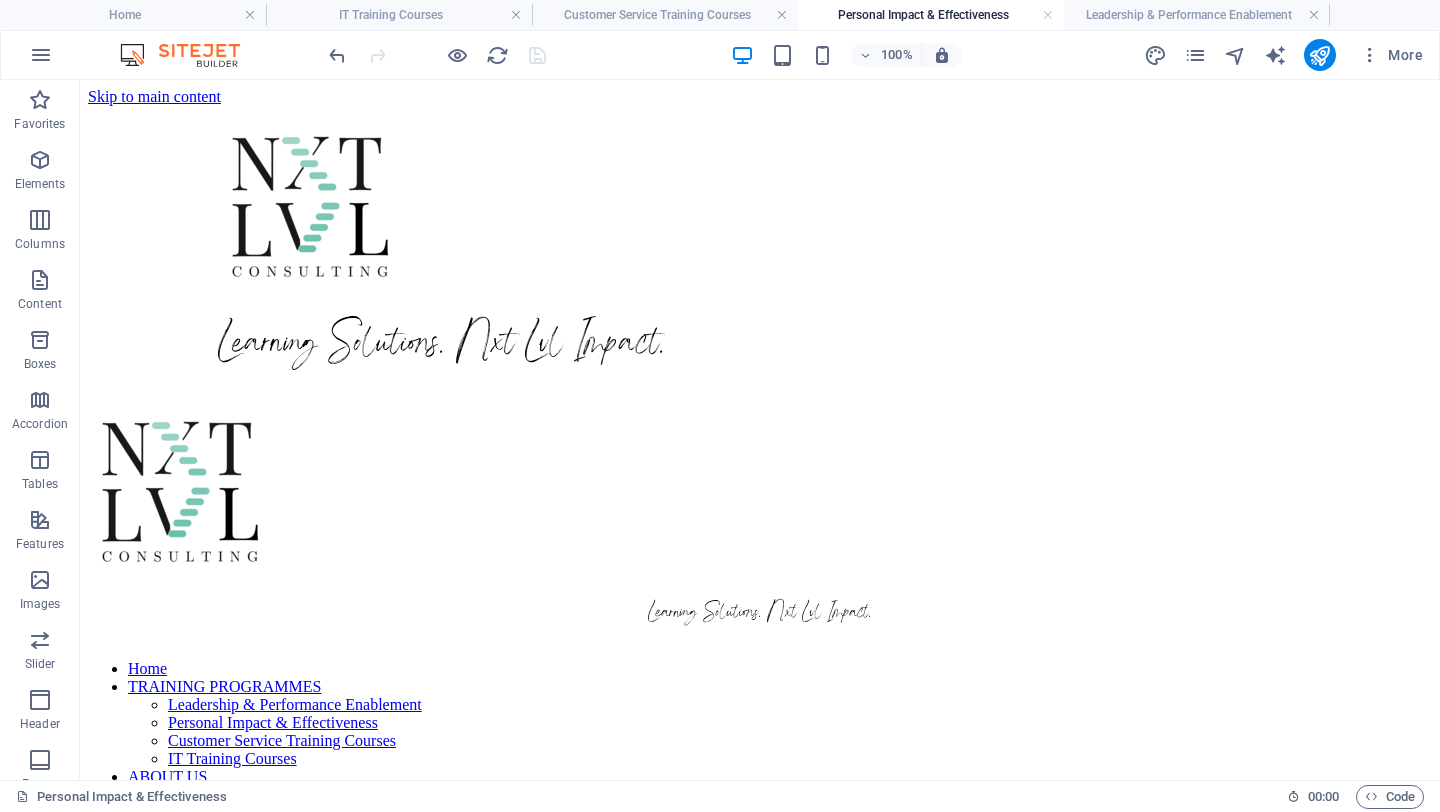 scroll, scrollTop: 766, scrollLeft: 0, axis: vertical 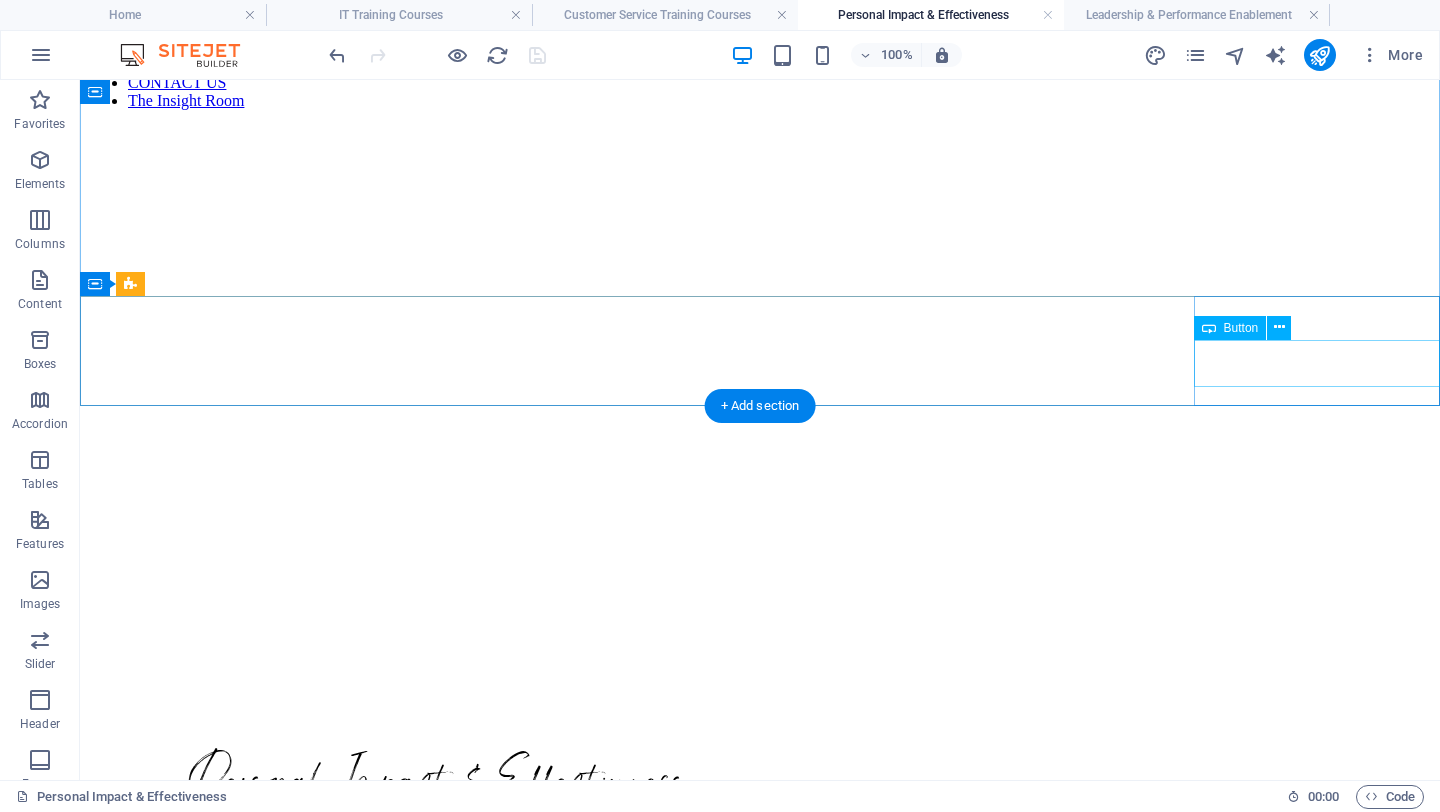 click on "Contact Us" at bounding box center (760, 911) 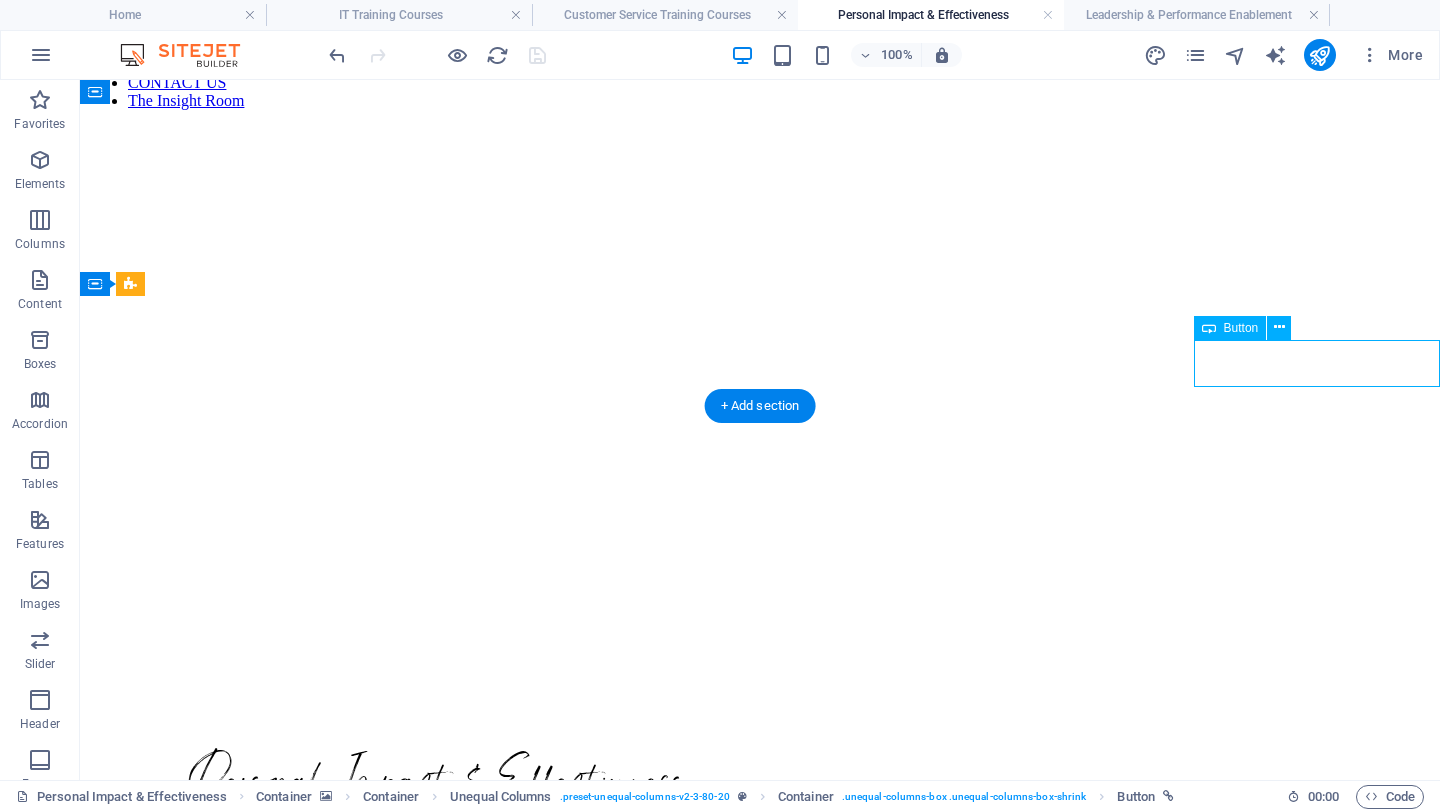 click on "Contact Us" at bounding box center [760, 911] 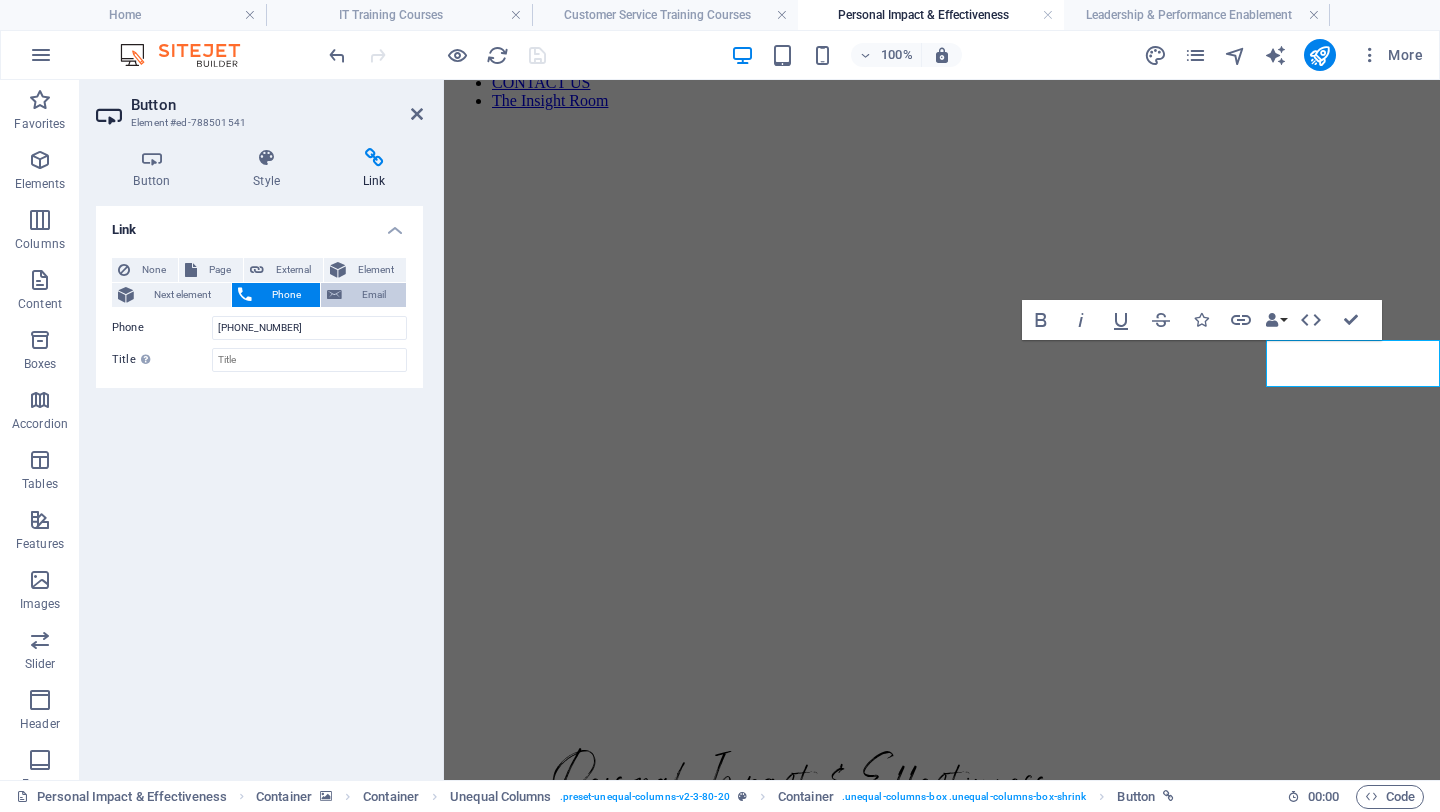 click on "Email" at bounding box center (374, 295) 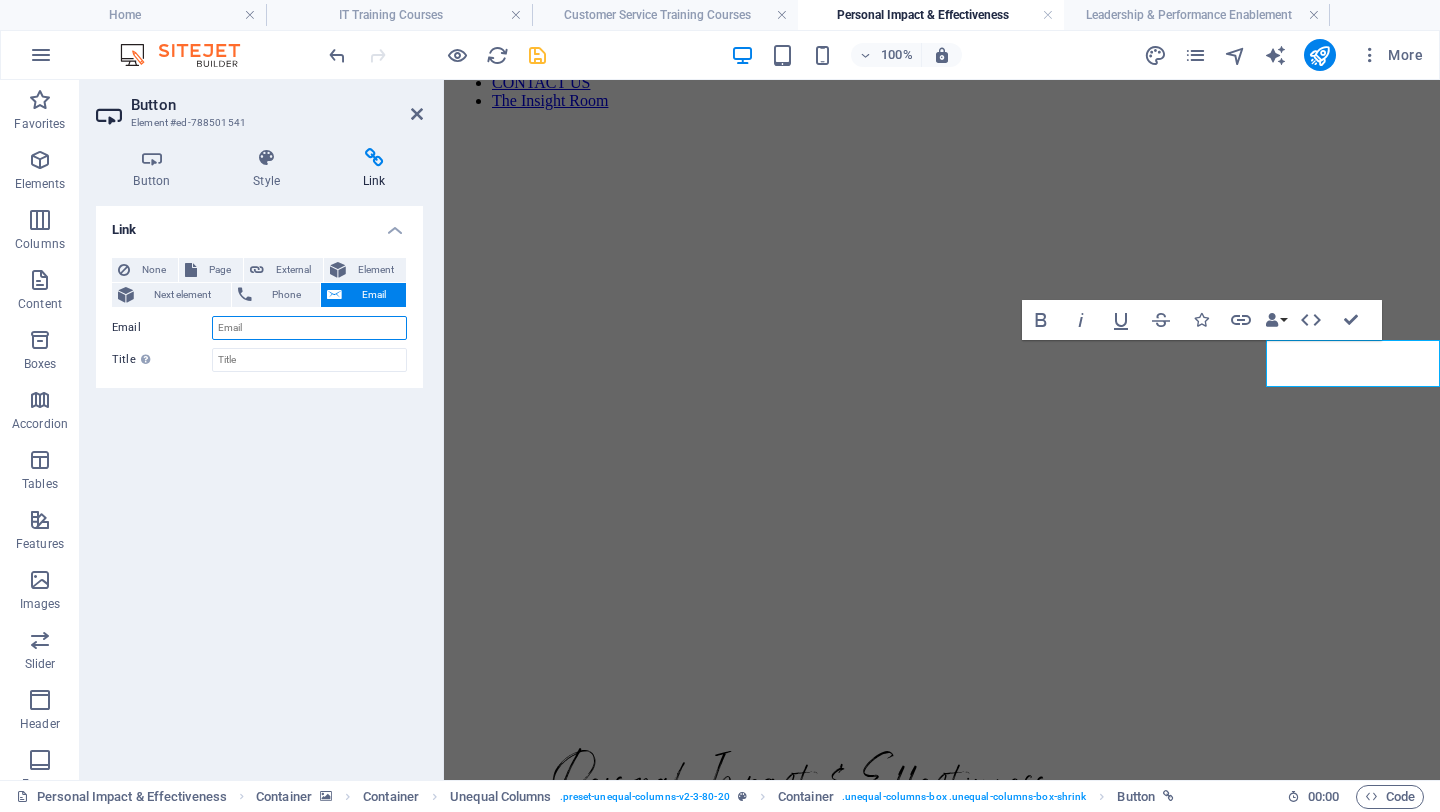 paste on "[EMAIL_ADDRESS][DOMAIN_NAME]" 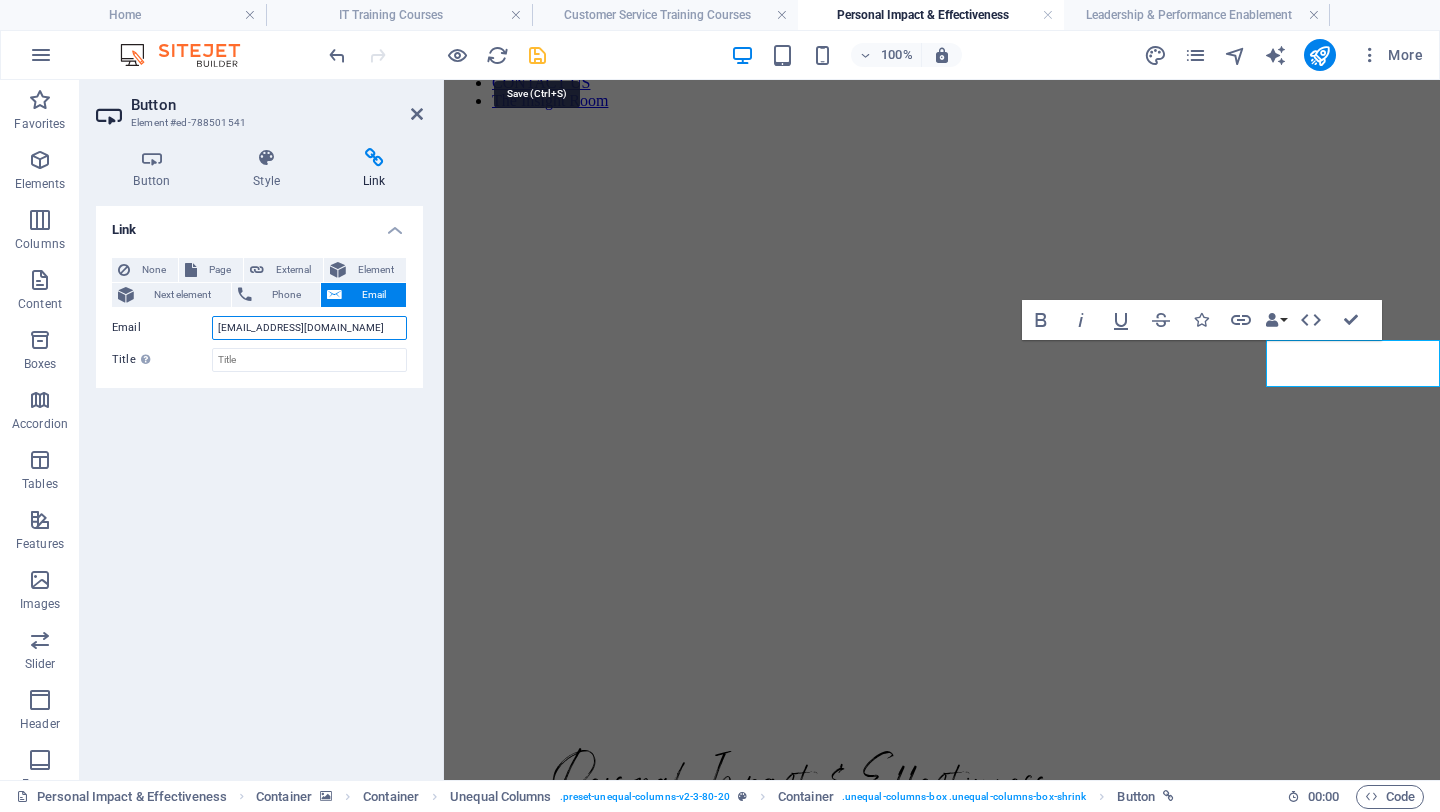 type on "[EMAIL_ADDRESS][DOMAIN_NAME]" 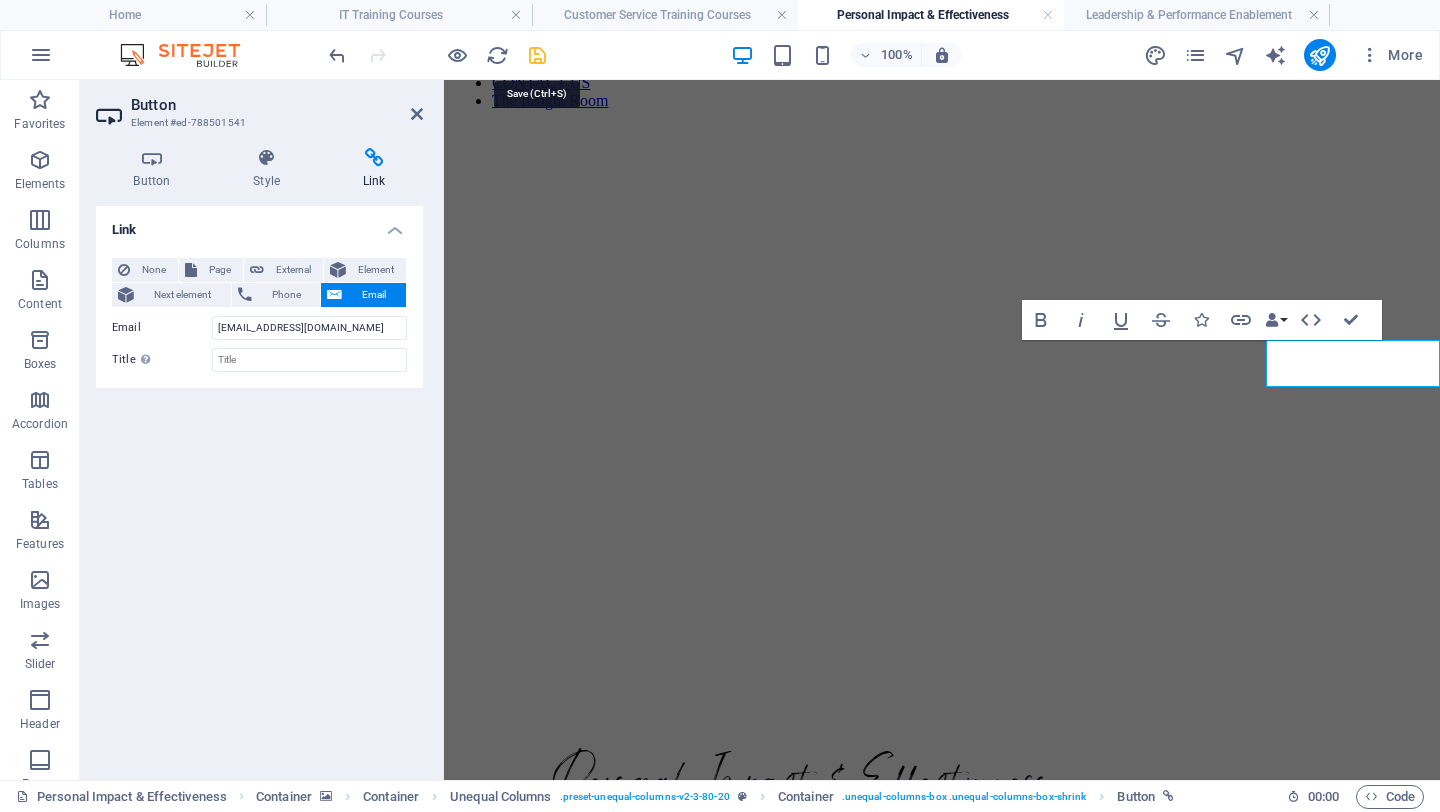 click at bounding box center (537, 55) 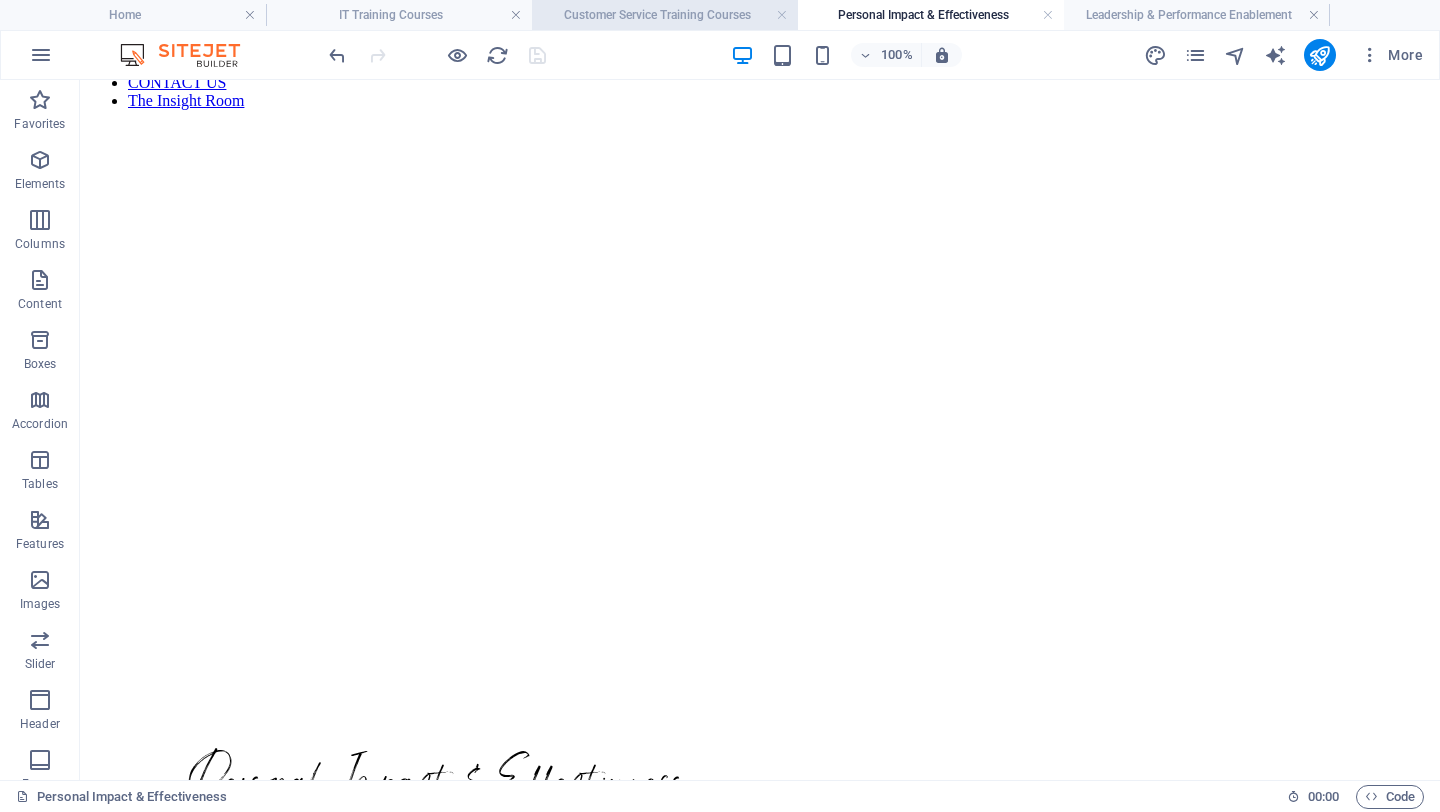click on "Customer Service Training Courses" at bounding box center (665, 15) 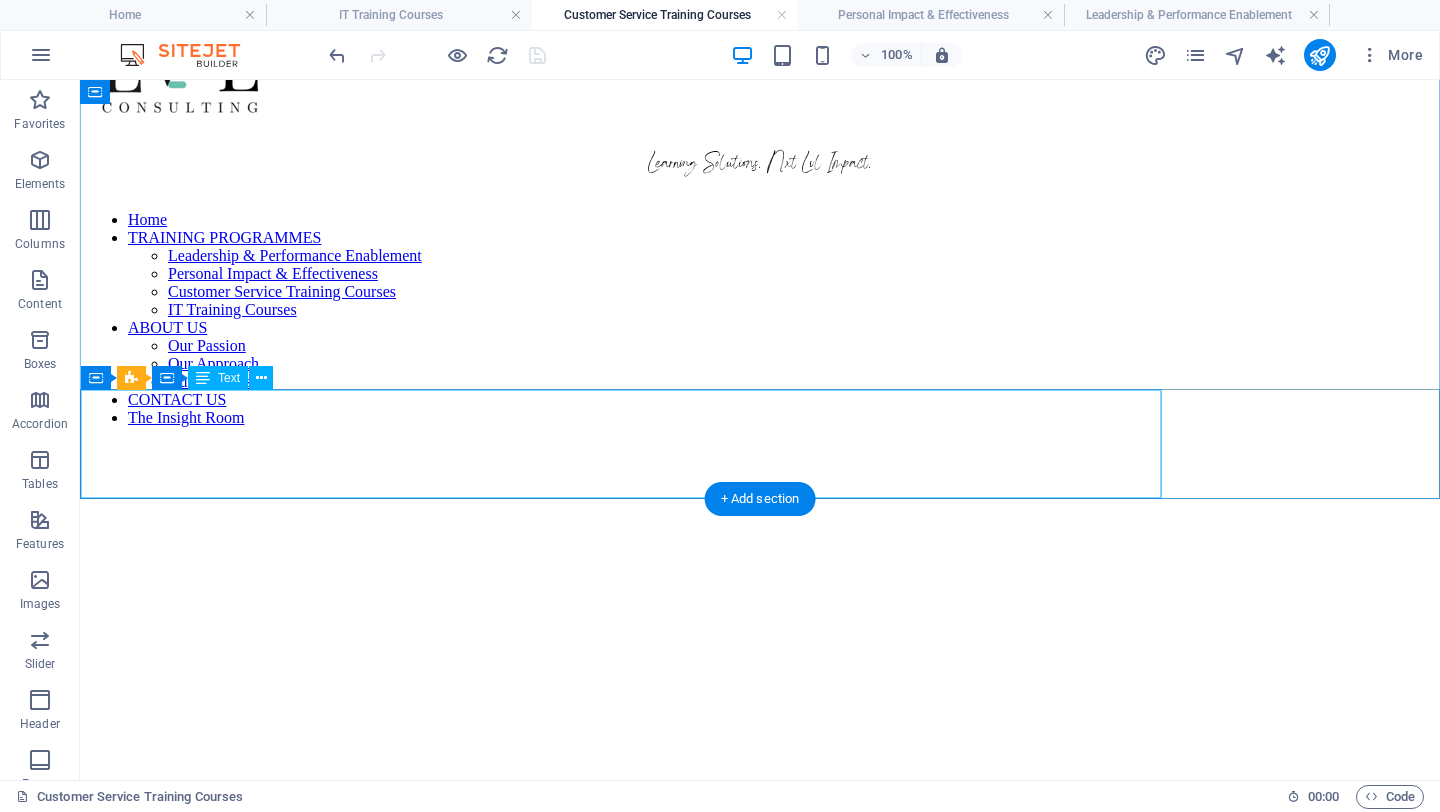 scroll, scrollTop: 673, scrollLeft: 0, axis: vertical 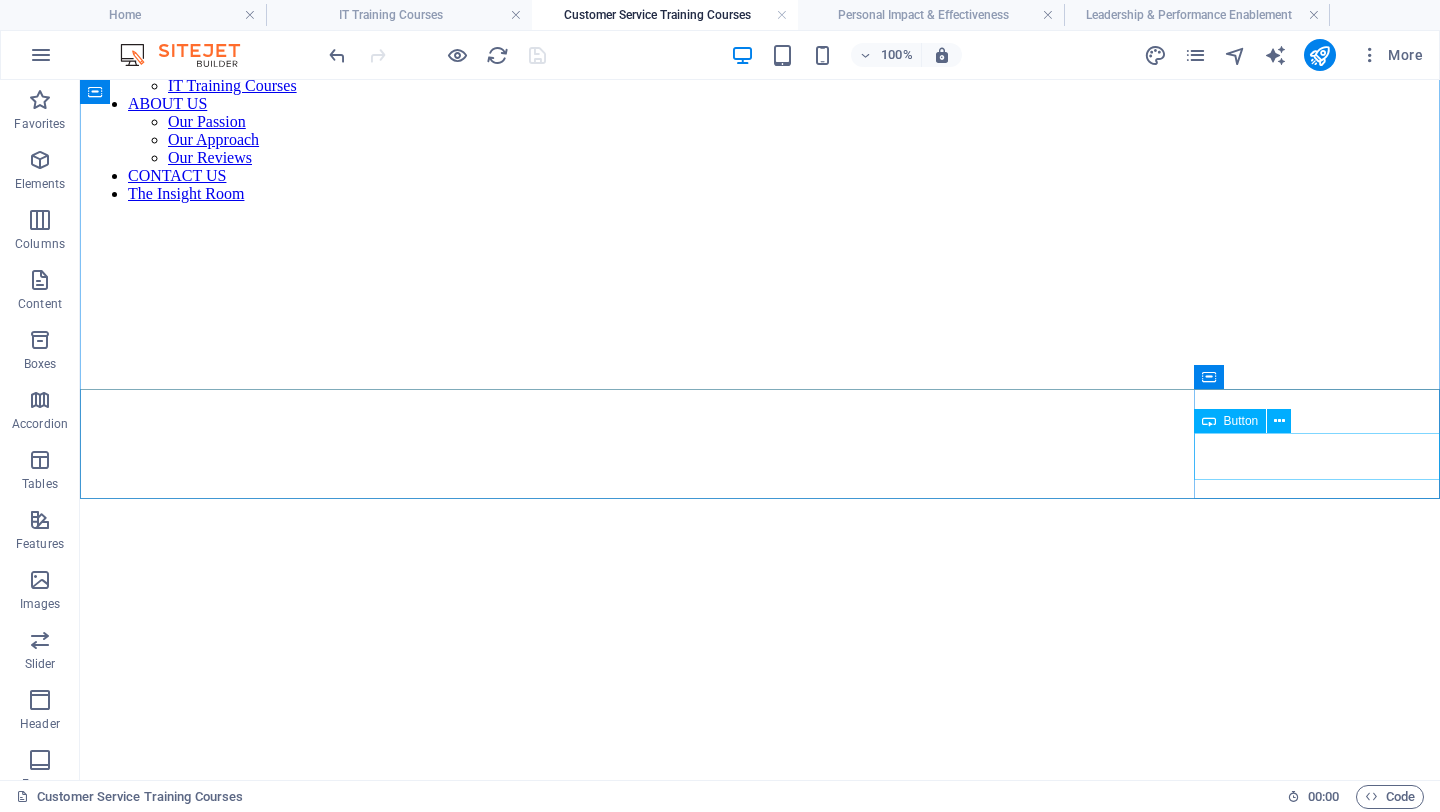 click on "Contact Us" at bounding box center (760, 1004) 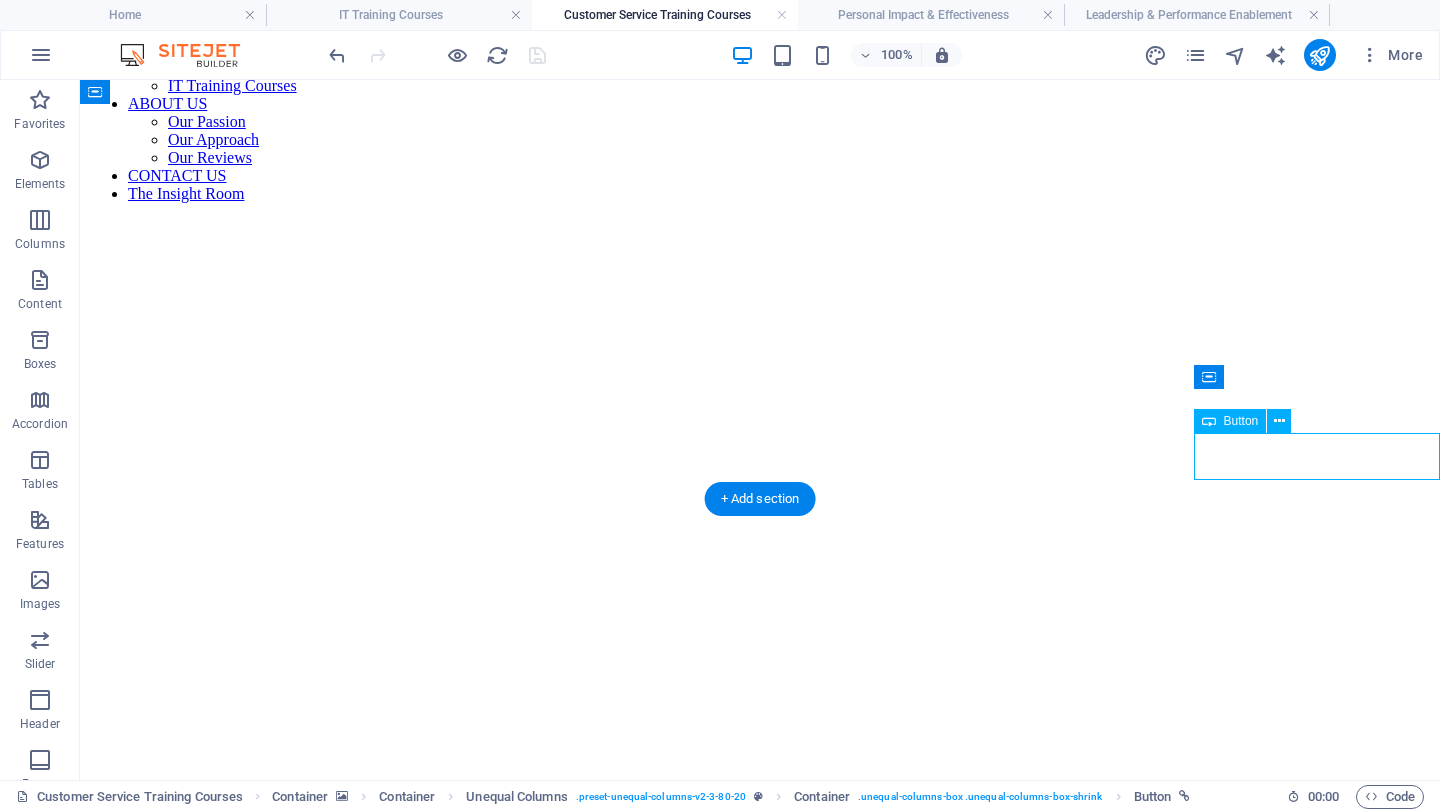 click on "Contact Us" at bounding box center [760, 1004] 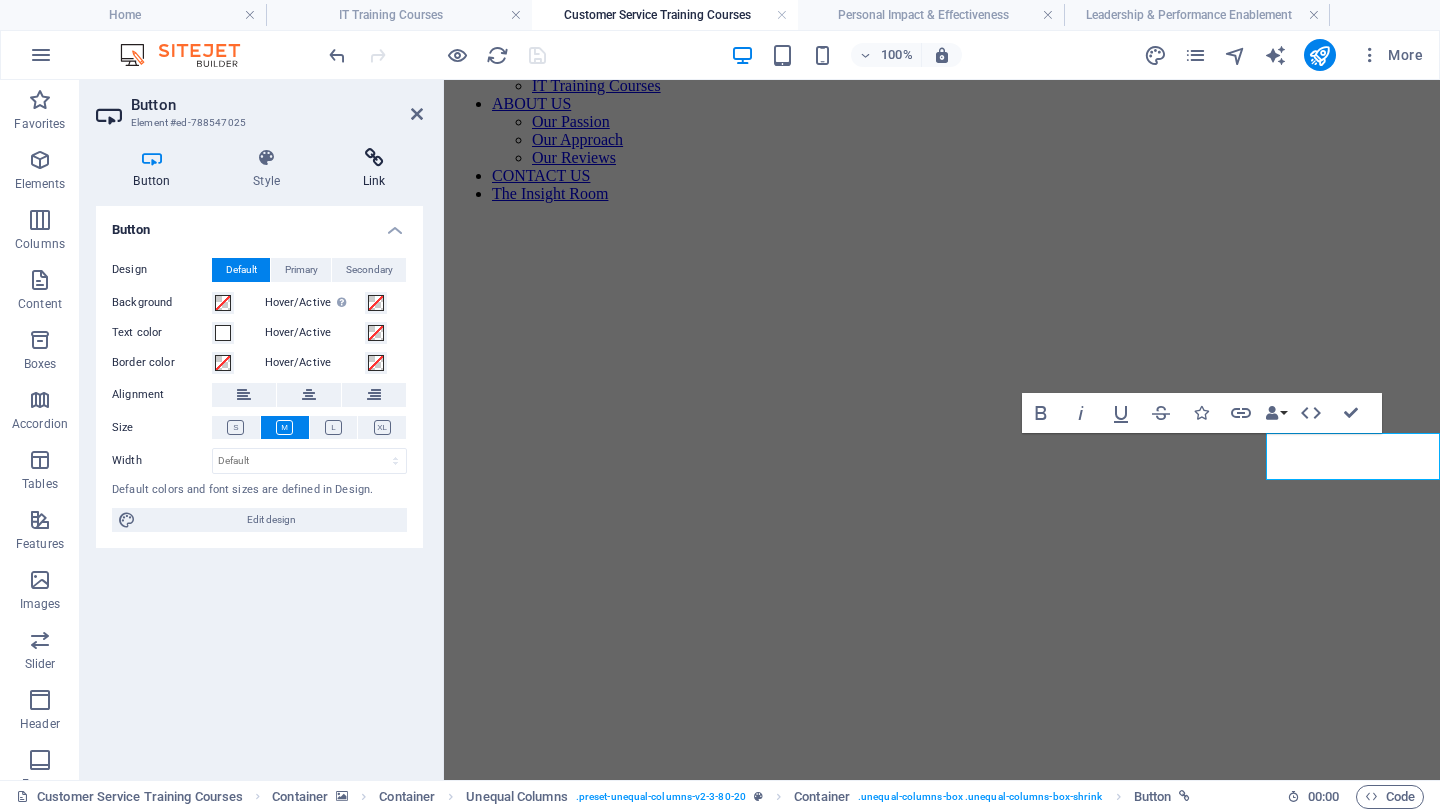 click on "Link" at bounding box center [374, 169] 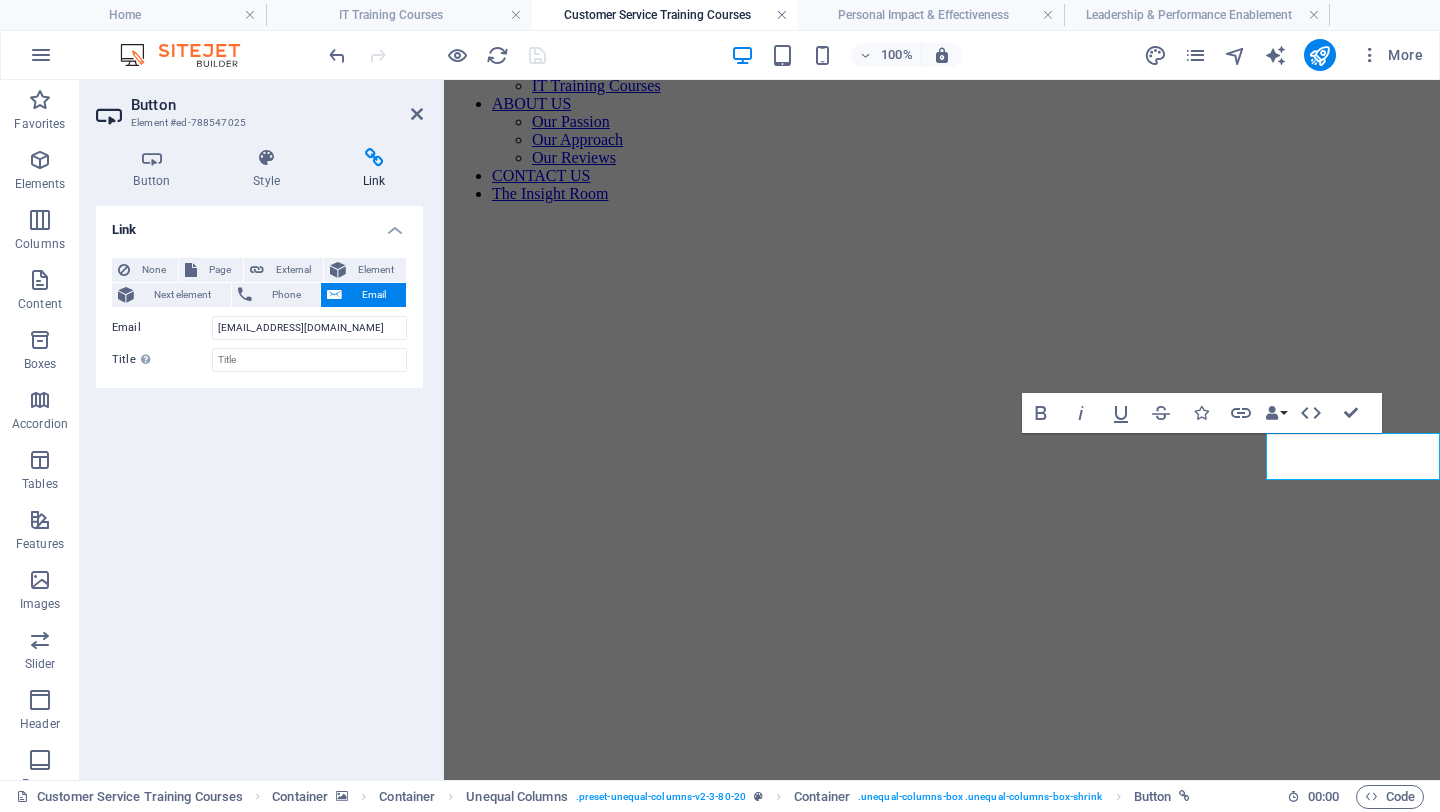click at bounding box center [782, 15] 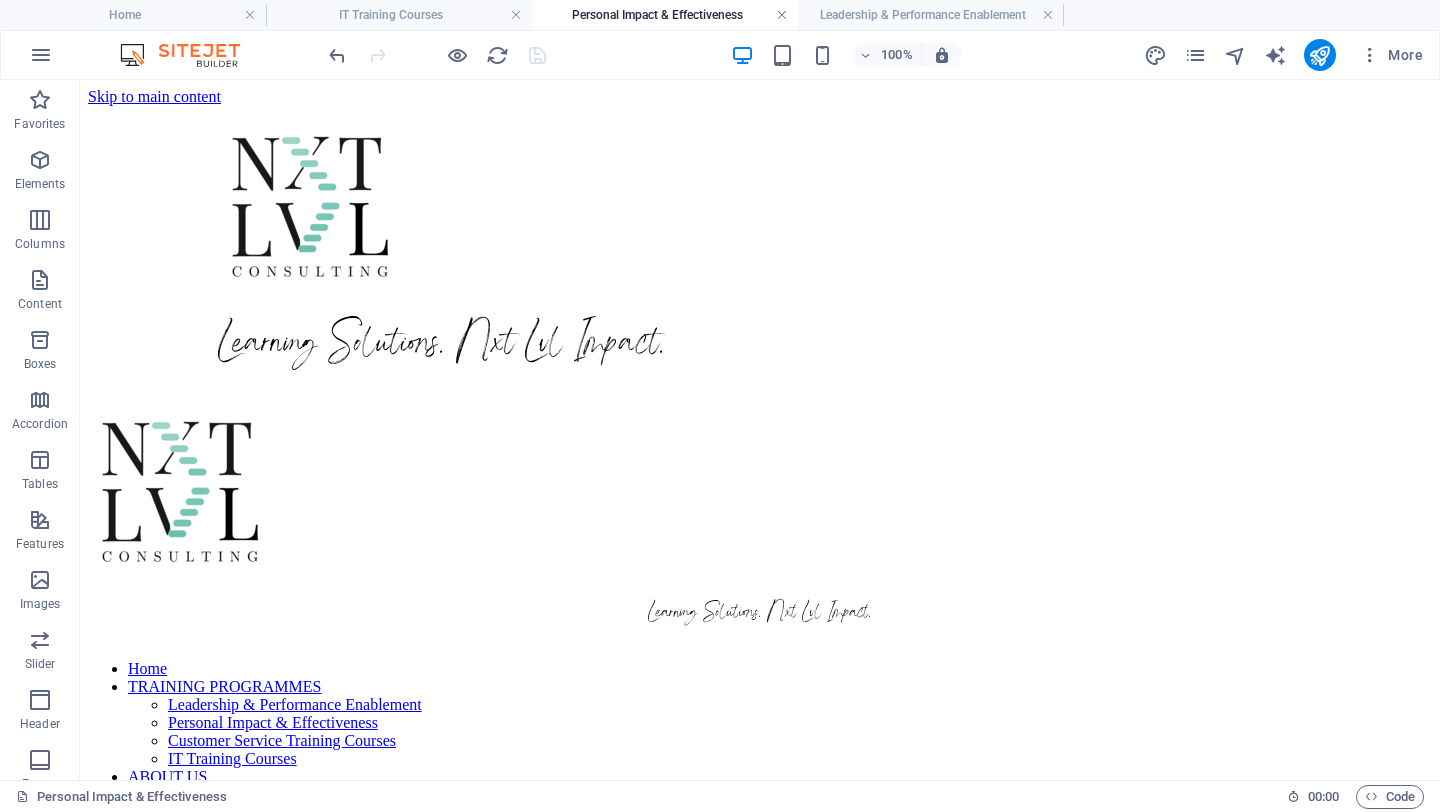 scroll, scrollTop: 766, scrollLeft: 0, axis: vertical 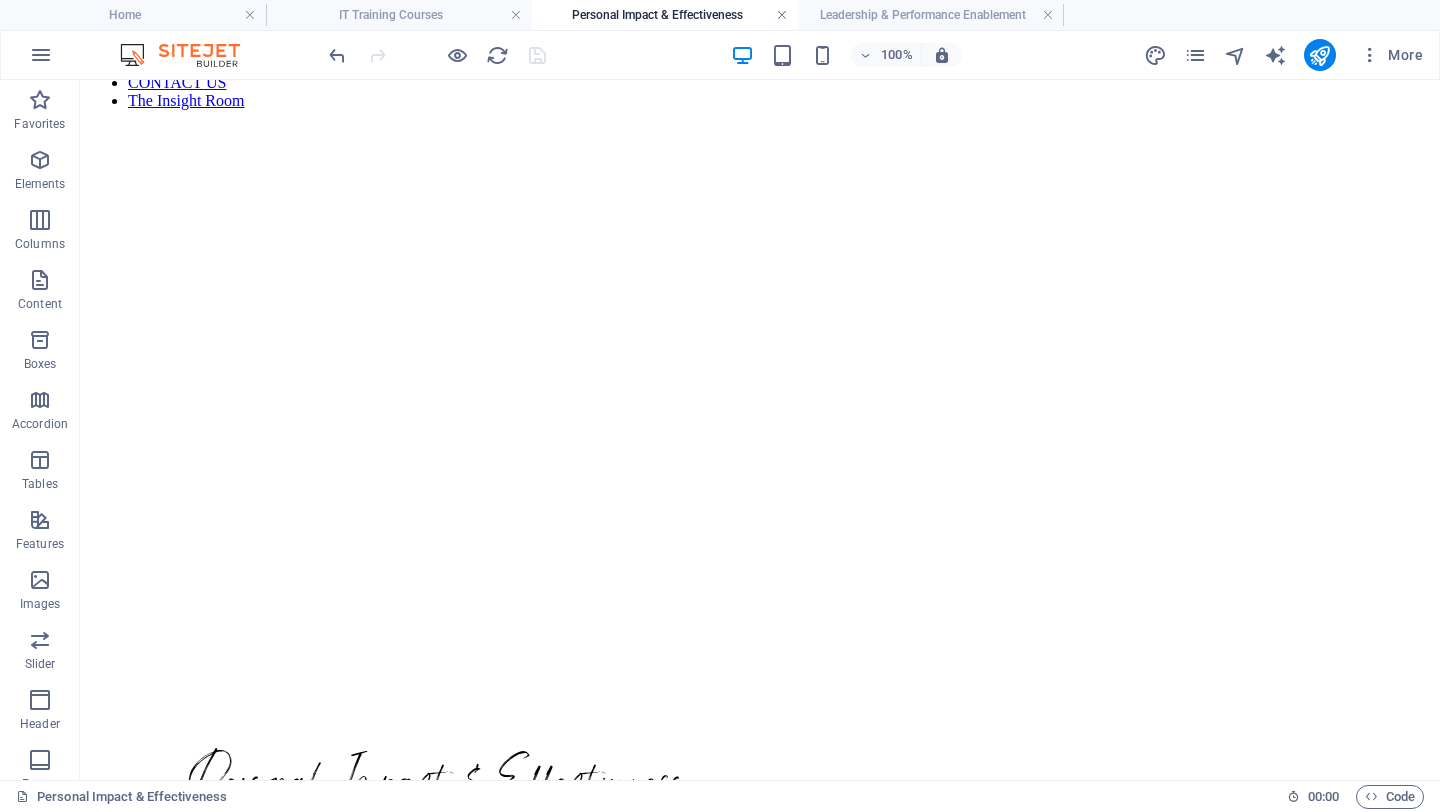 click at bounding box center (782, 15) 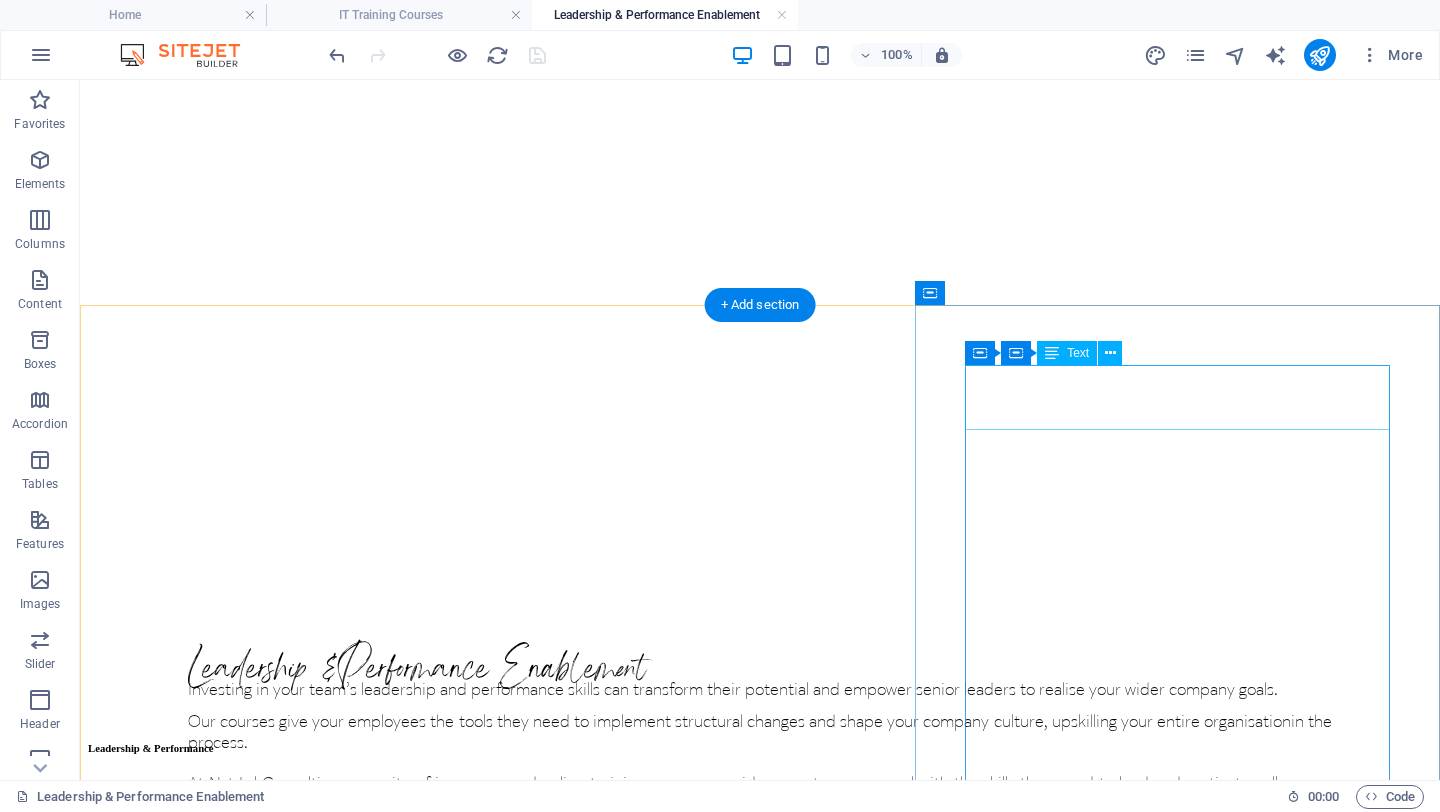 scroll, scrollTop: 867, scrollLeft: 0, axis: vertical 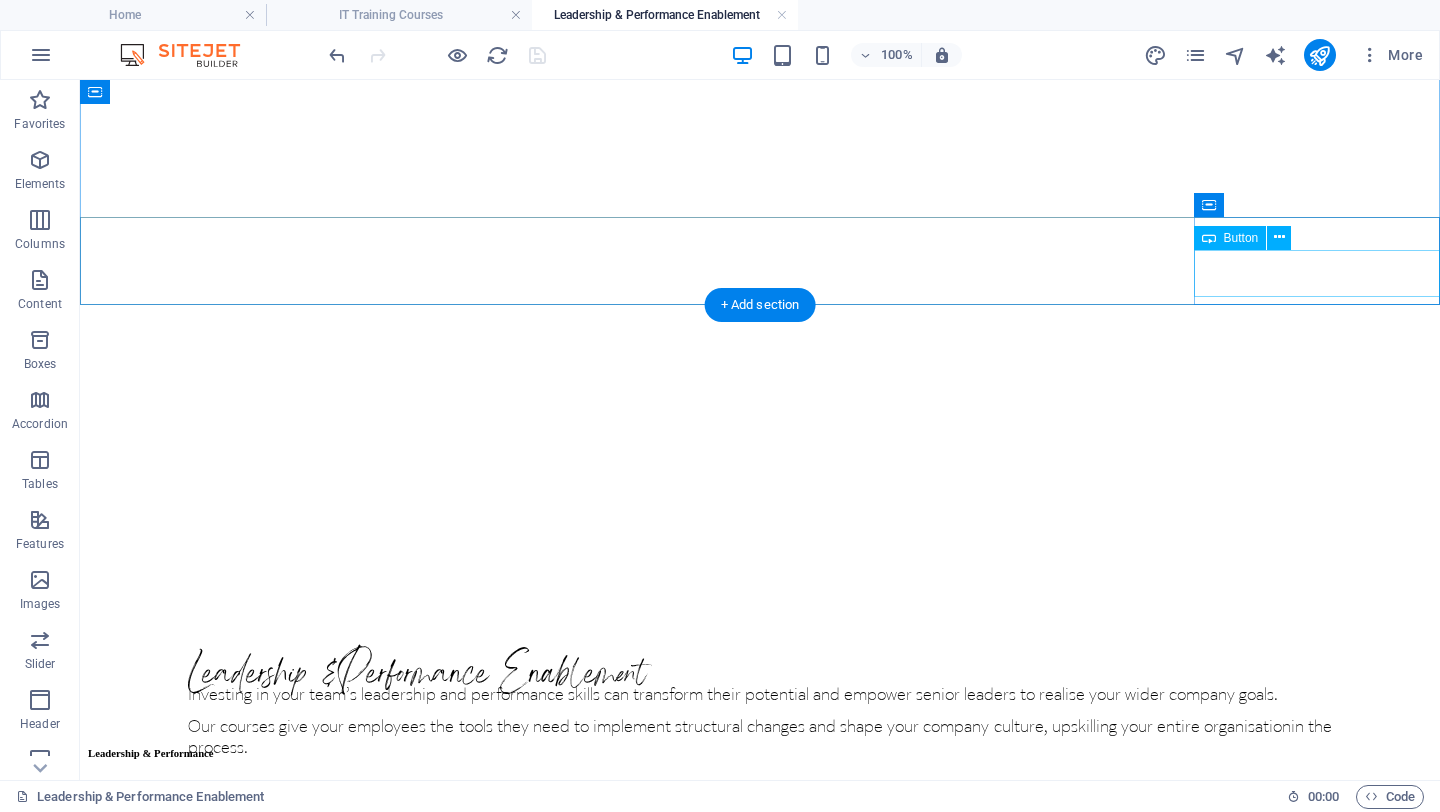 click on "Contact Us" at bounding box center [760, 793] 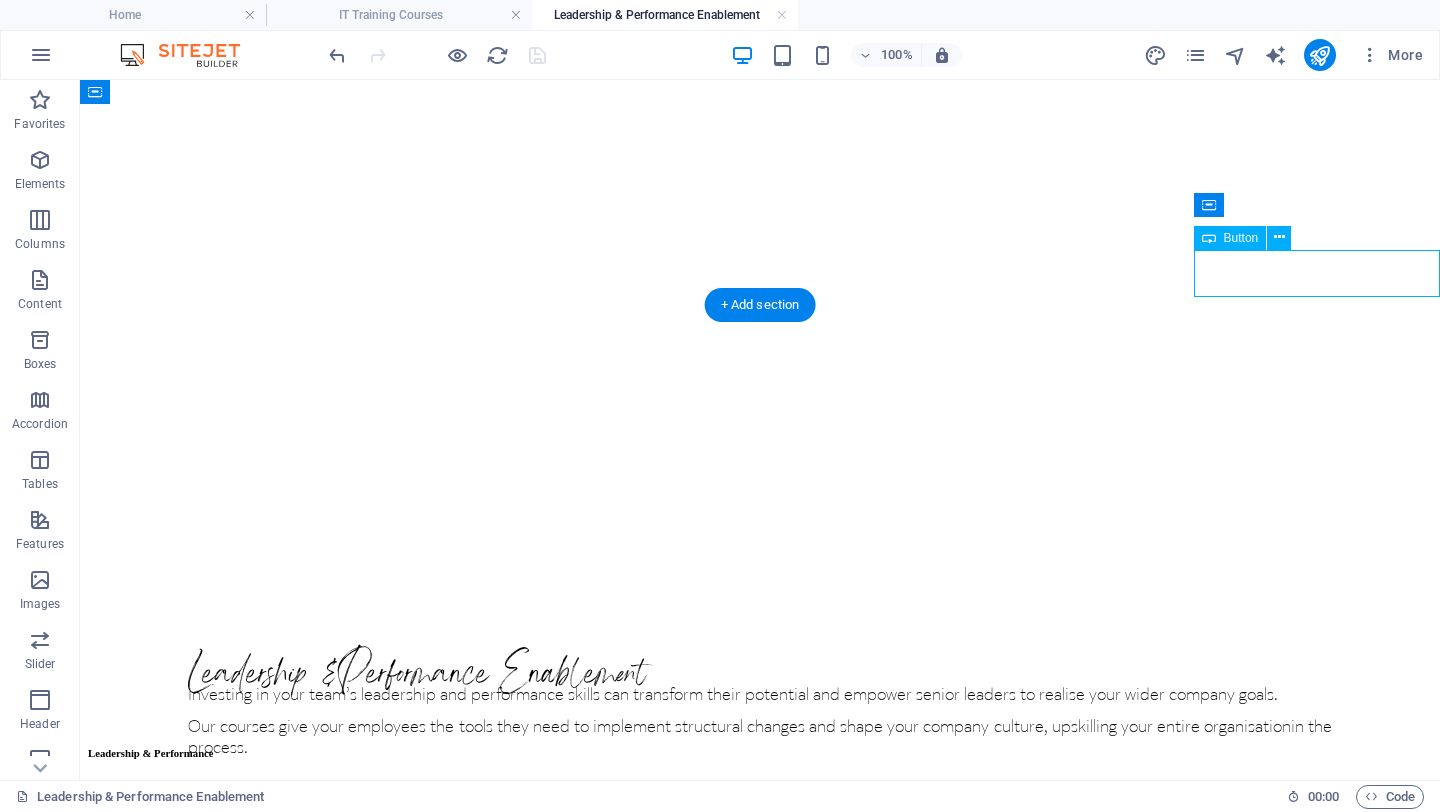 click on "Contact Us" at bounding box center (760, 793) 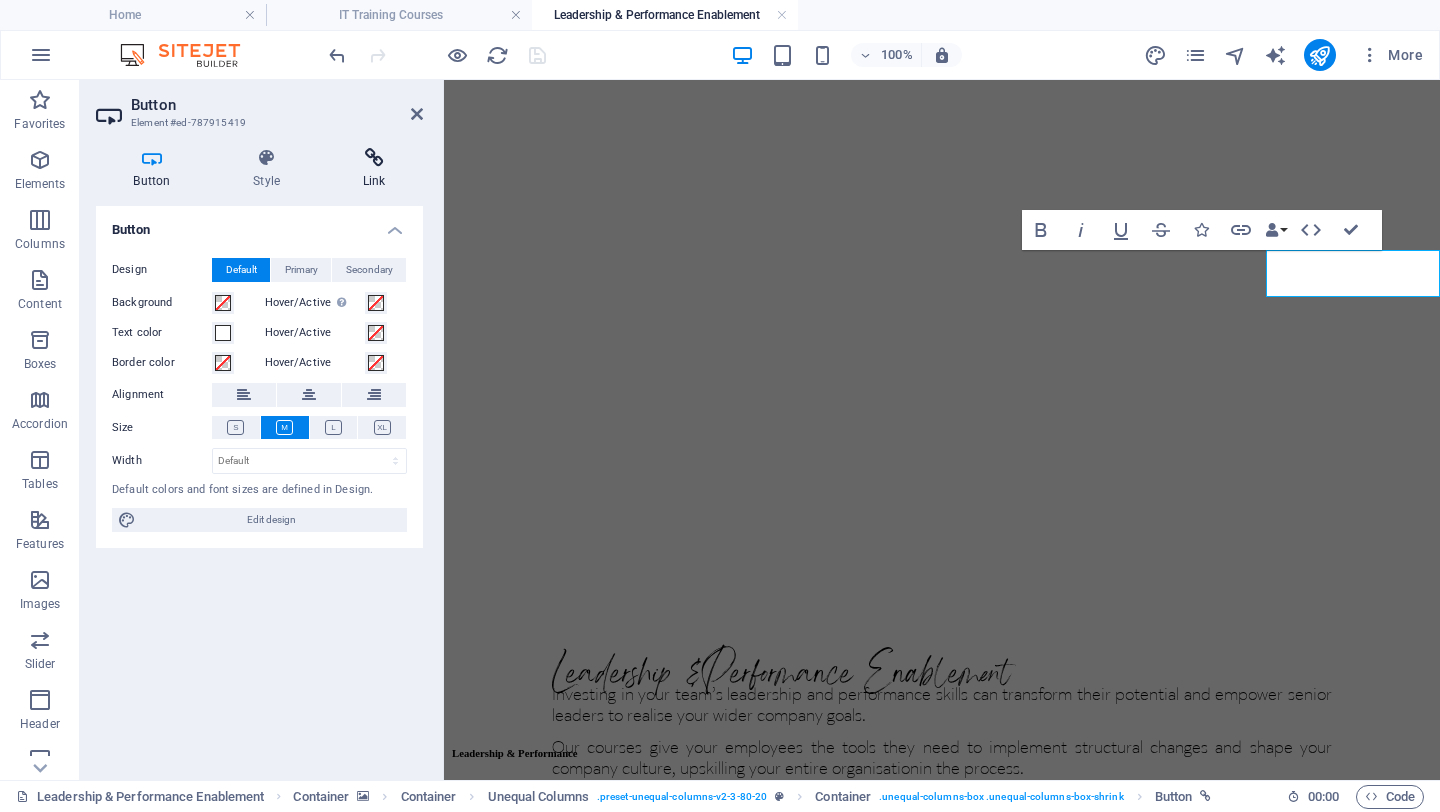 click on "Link" at bounding box center [374, 169] 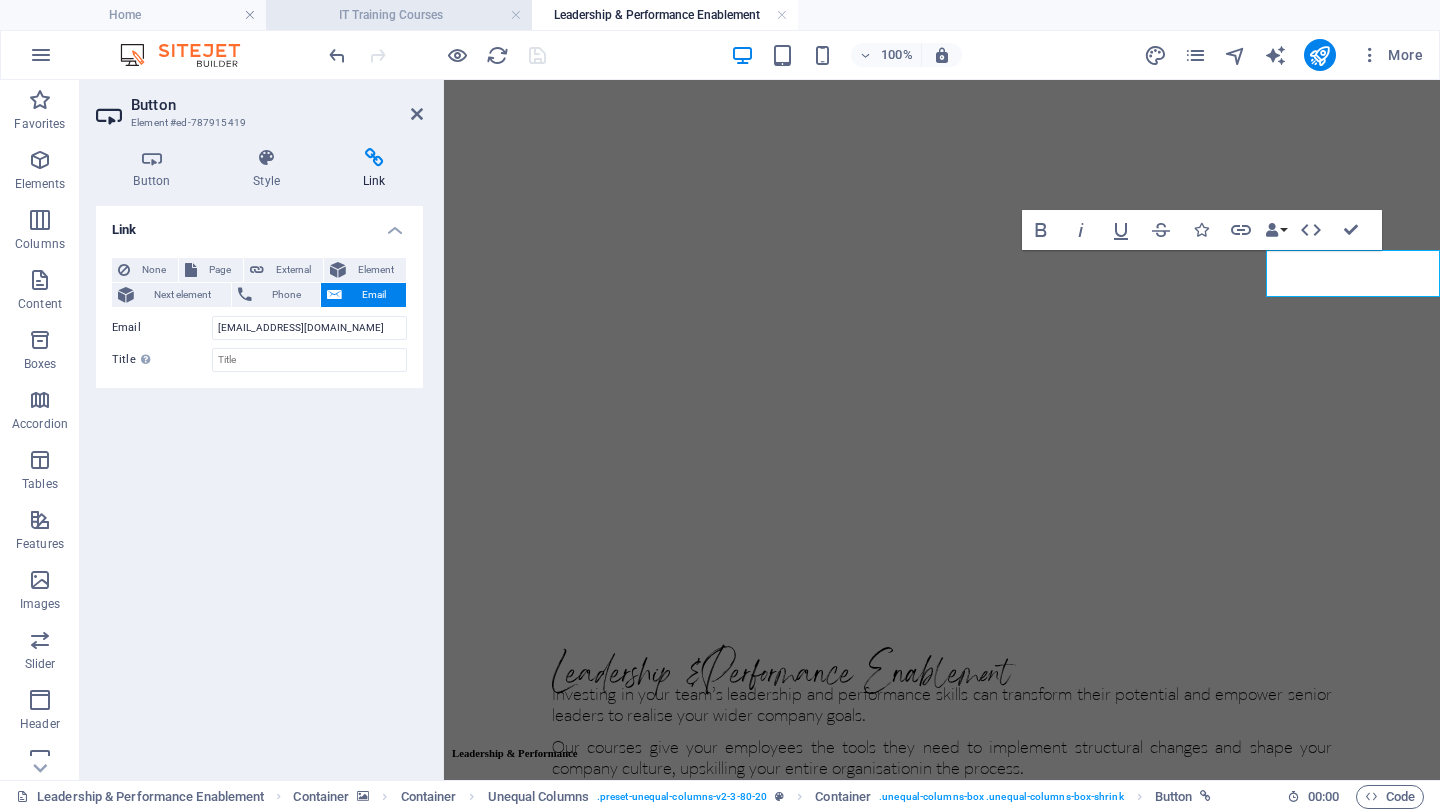 click on "IT Training Courses" at bounding box center (399, 15) 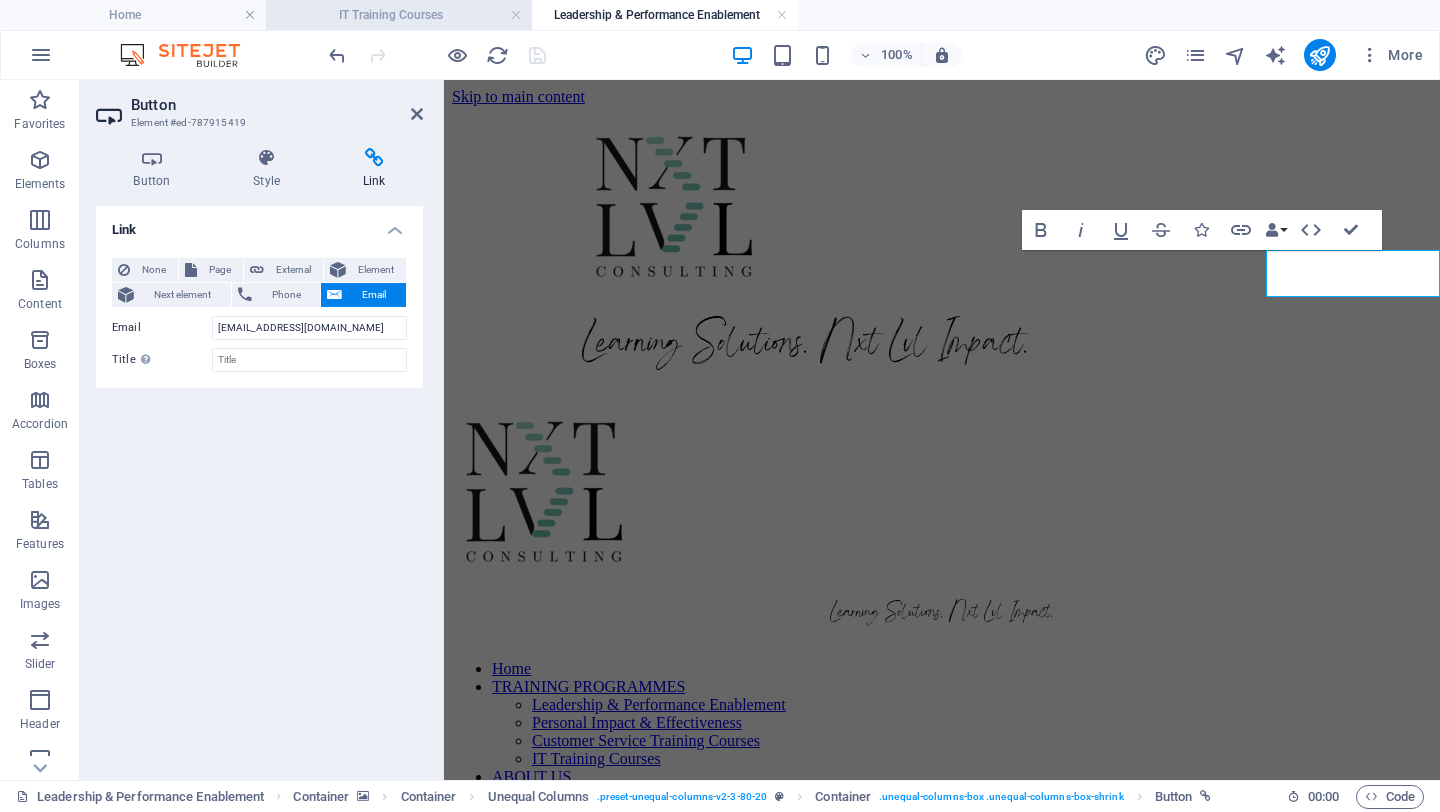 scroll, scrollTop: 4015, scrollLeft: 0, axis: vertical 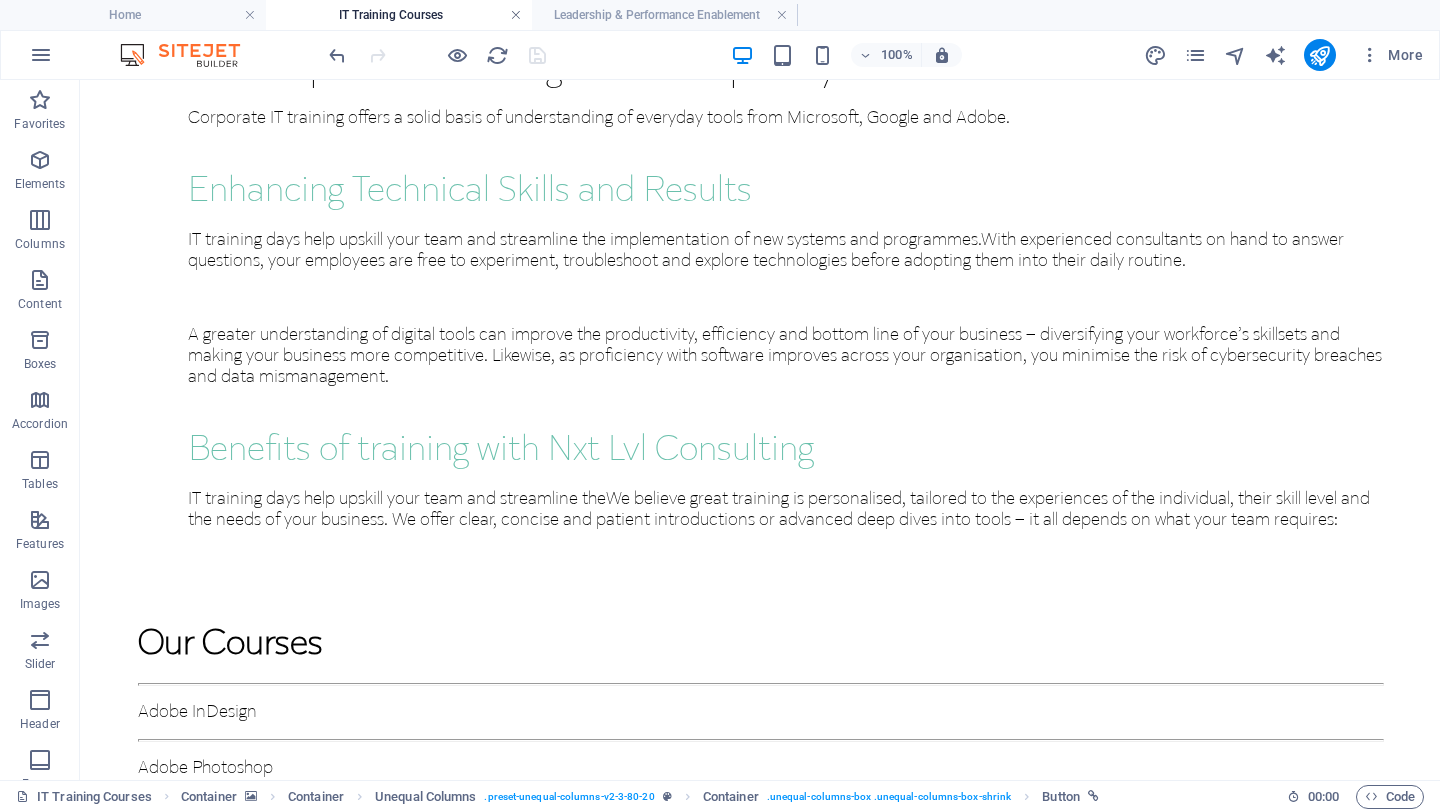 click at bounding box center (516, 15) 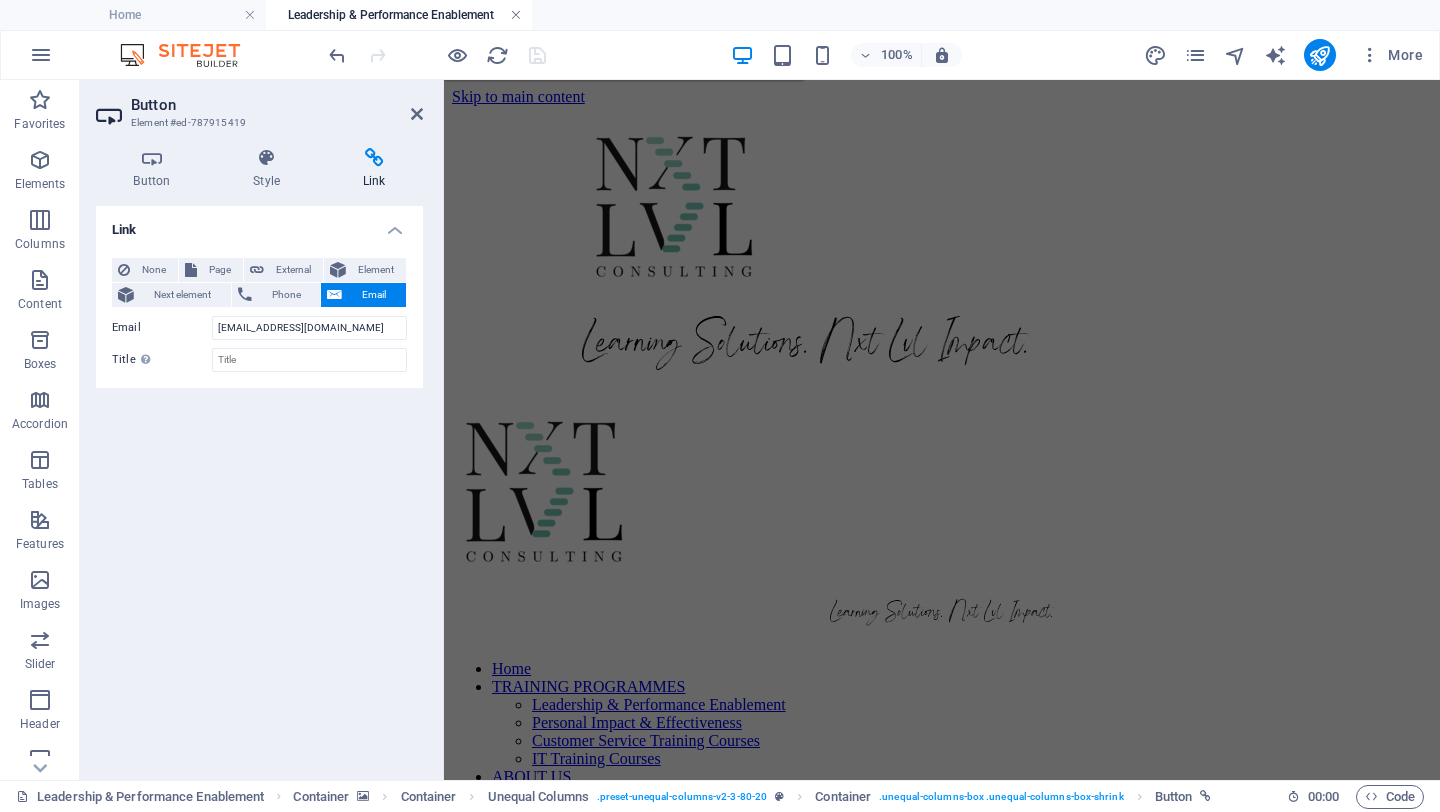 scroll, scrollTop: 867, scrollLeft: 0, axis: vertical 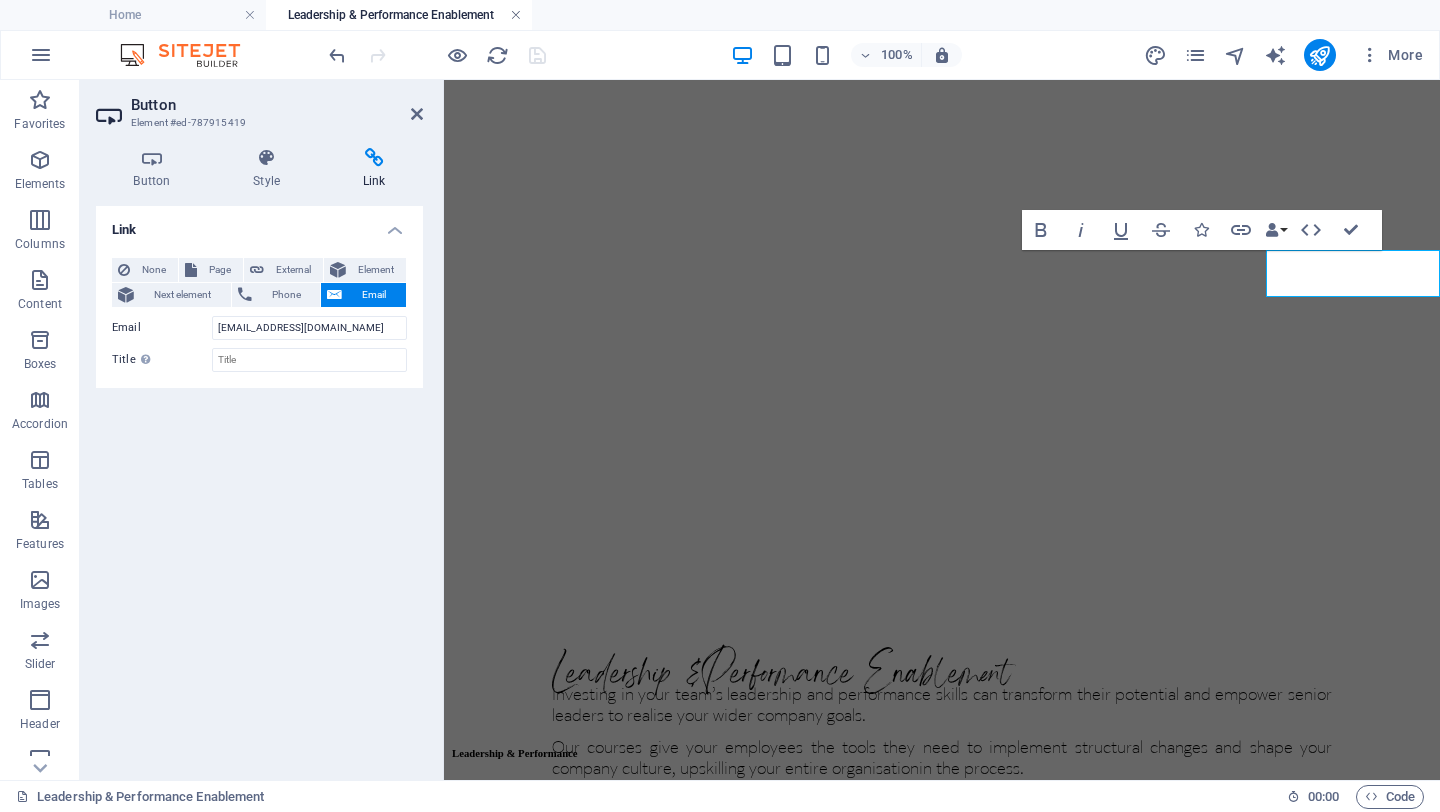click at bounding box center [516, 15] 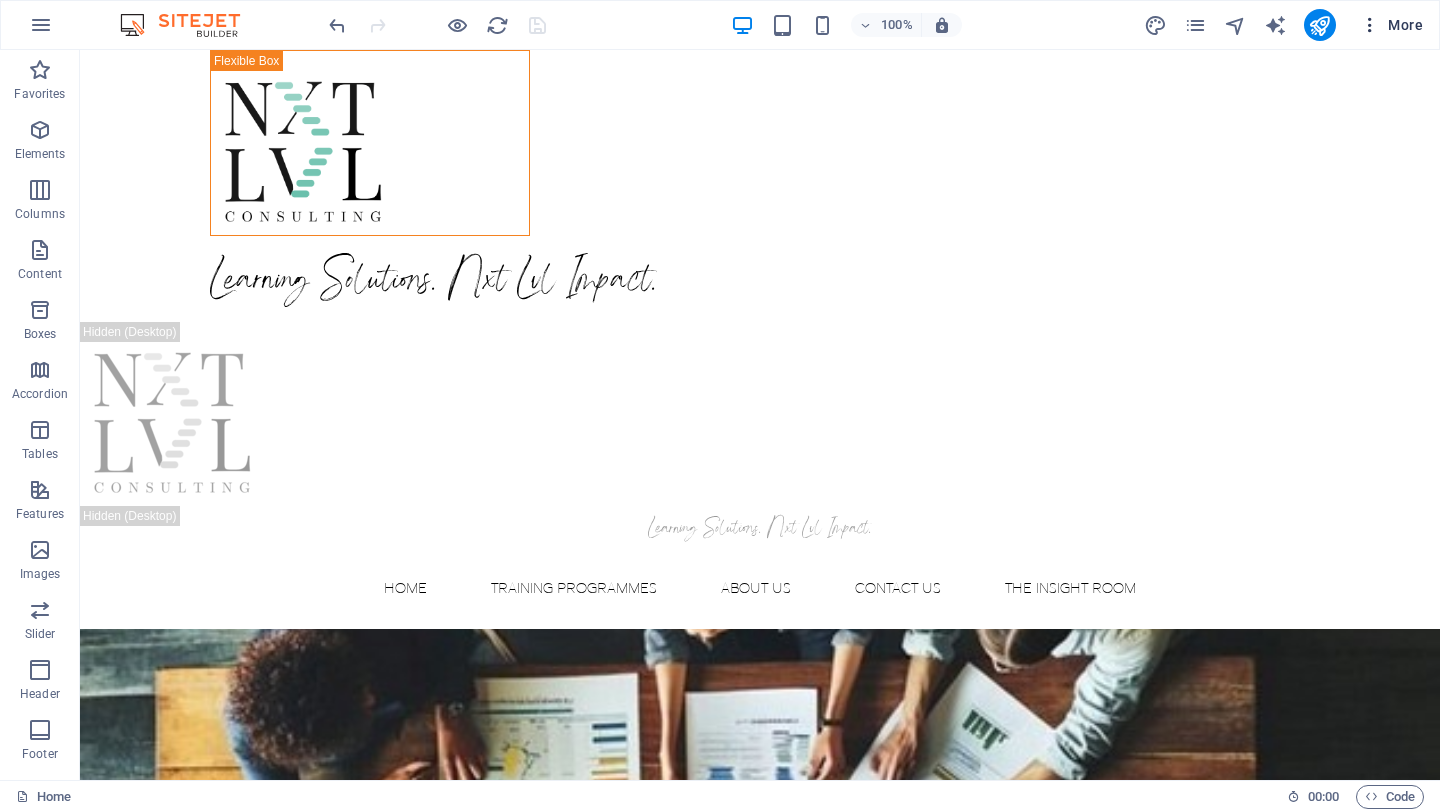 click on "More" at bounding box center [1391, 25] 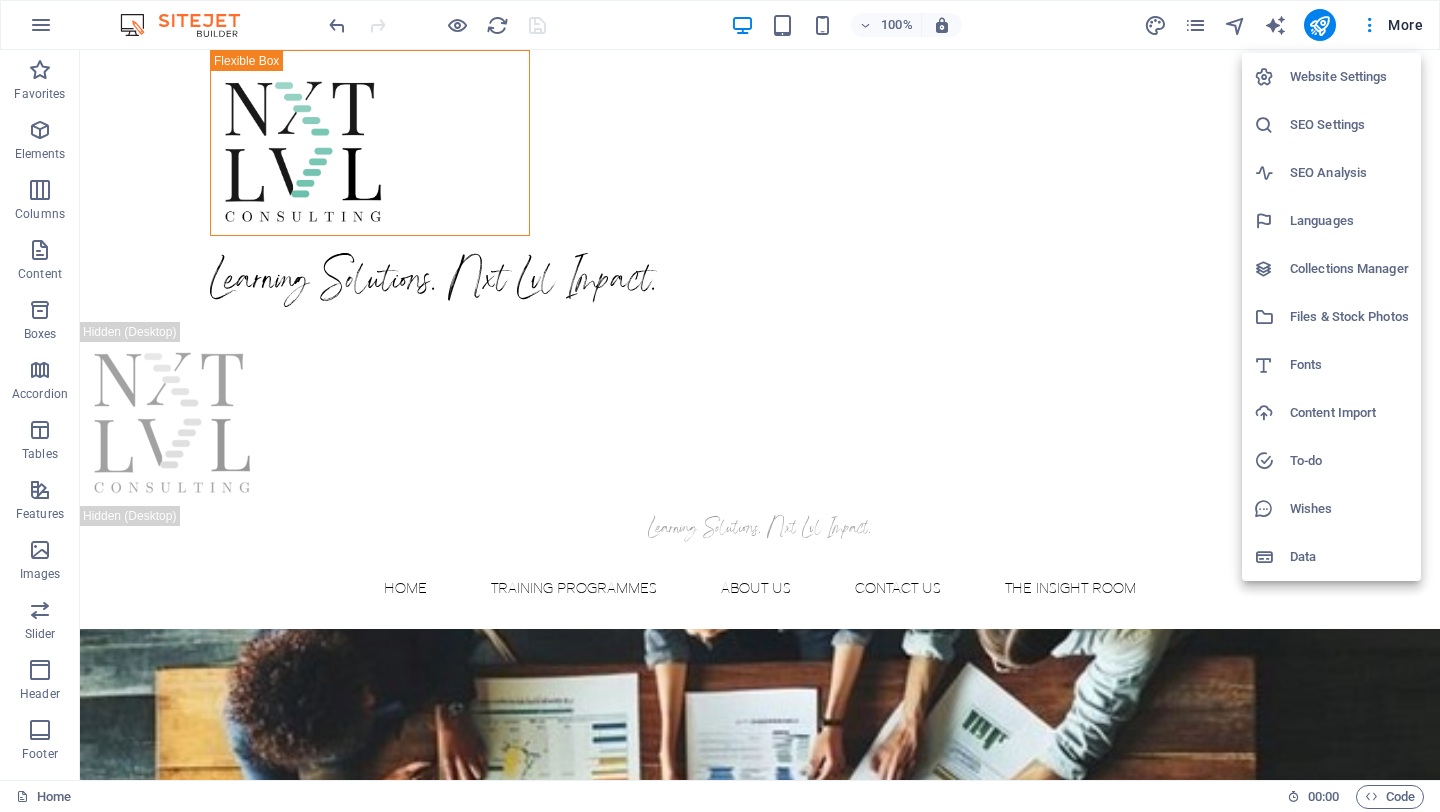 click at bounding box center [720, 406] 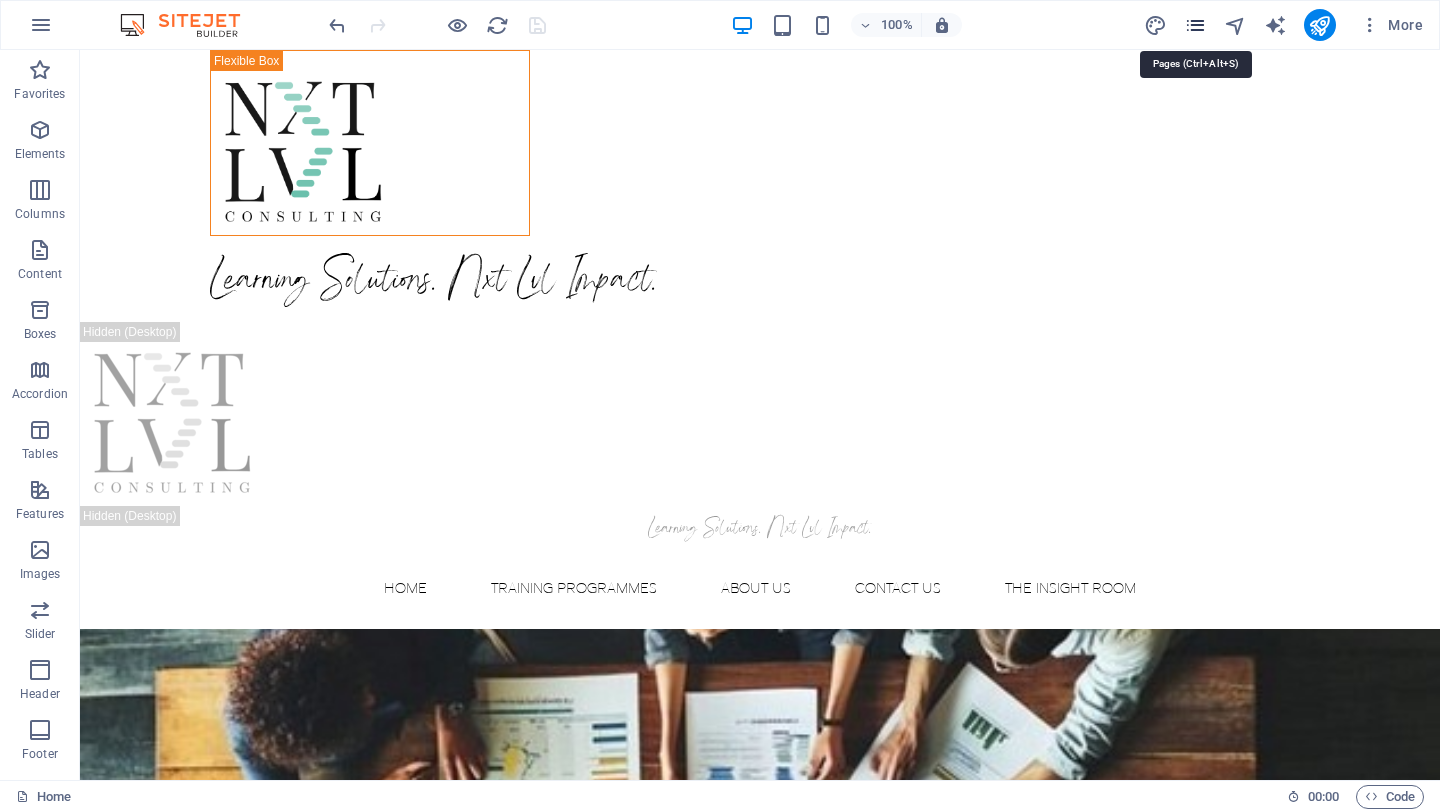 click at bounding box center [1195, 25] 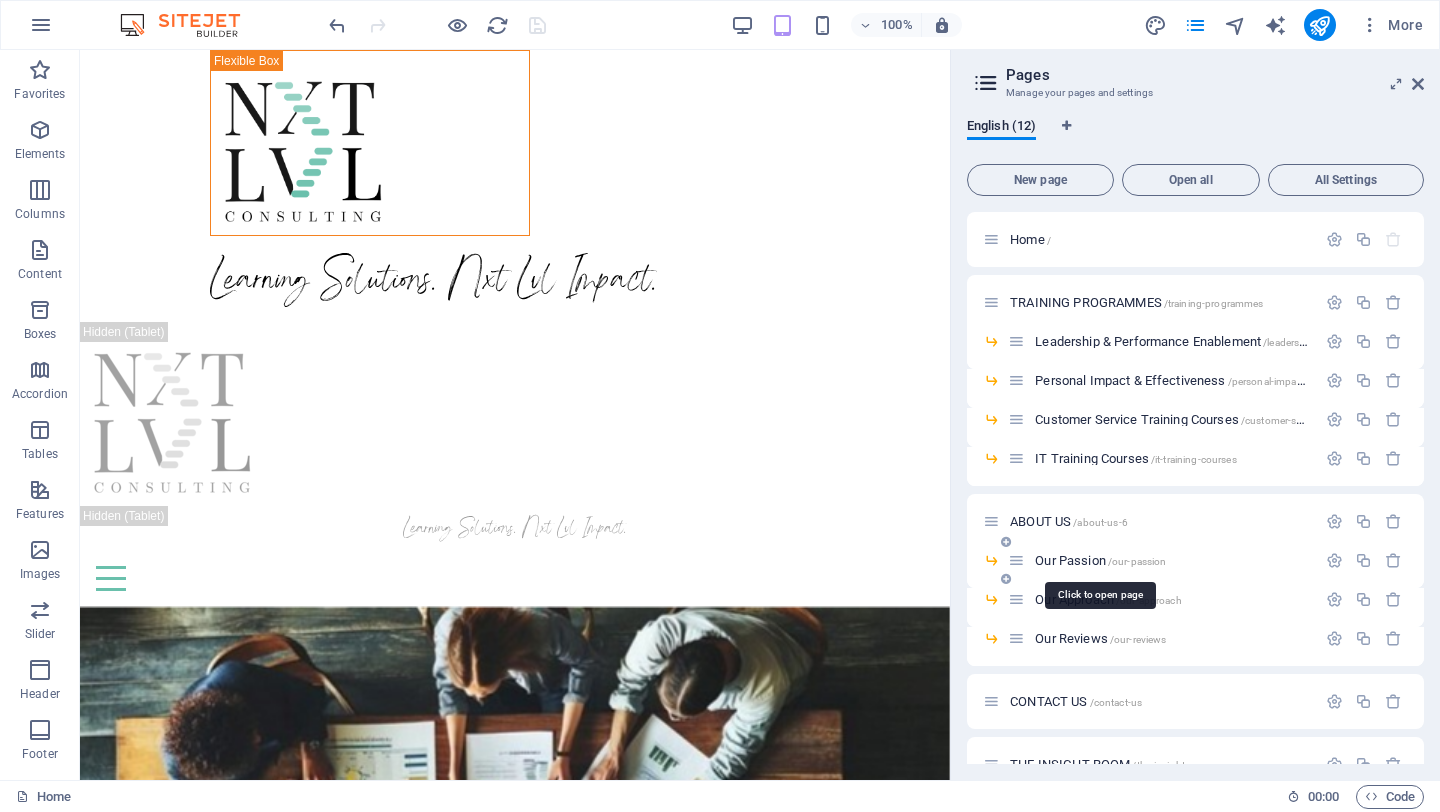 click on "Our Passion /our-passion" at bounding box center [1100, 560] 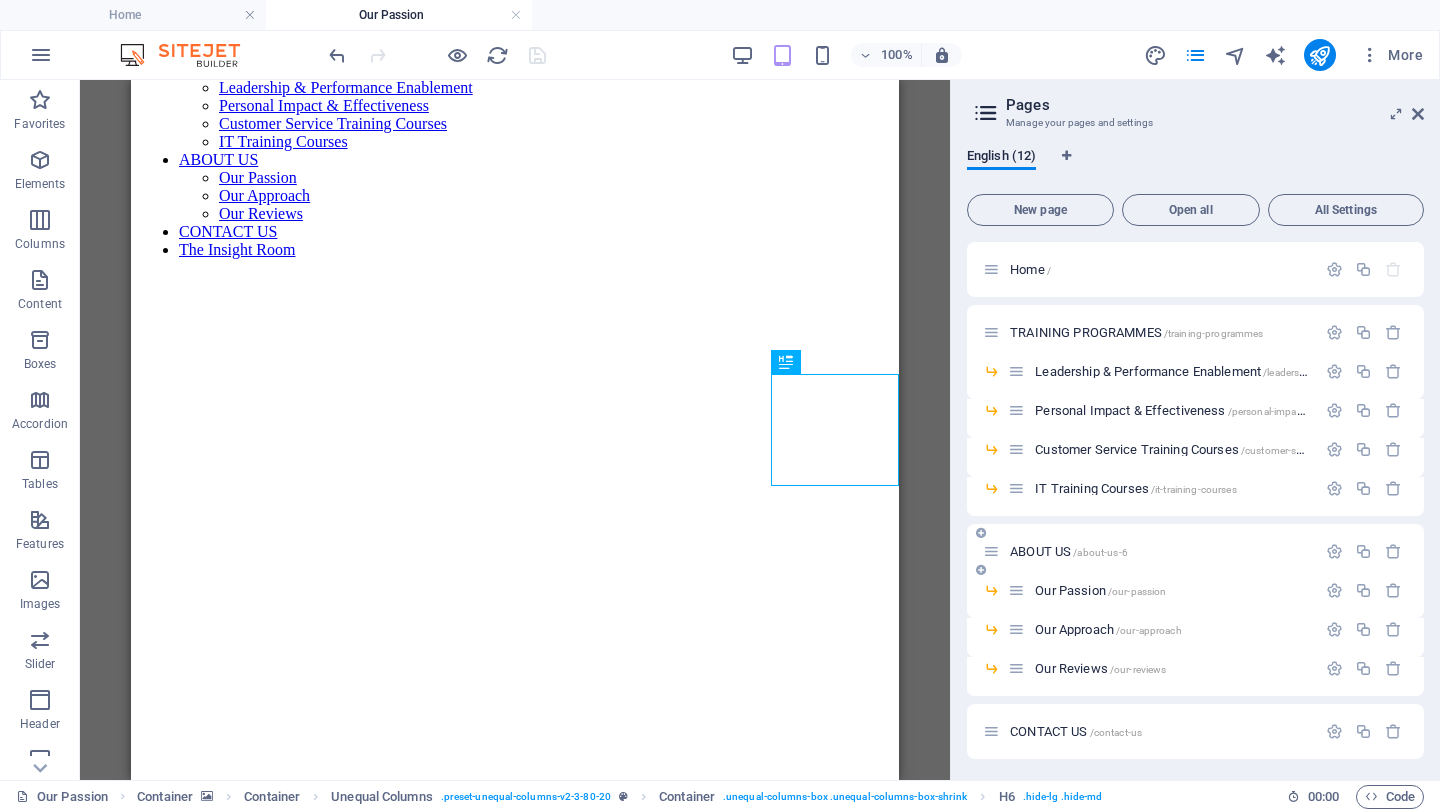 click on "ABOUT US  /about-us-6" at bounding box center [1195, 551] 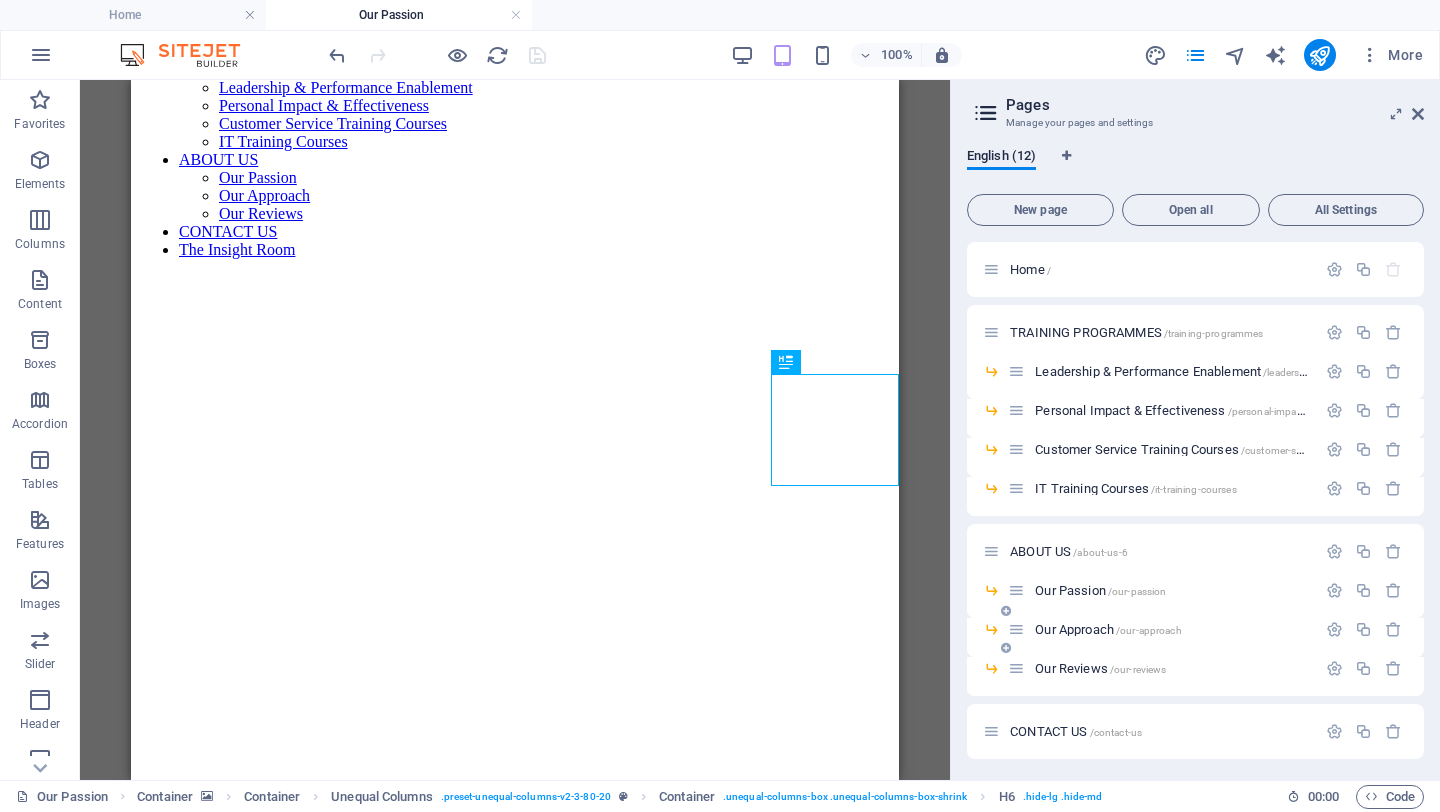 click on "Our Approach /our-approach" at bounding box center (1108, 629) 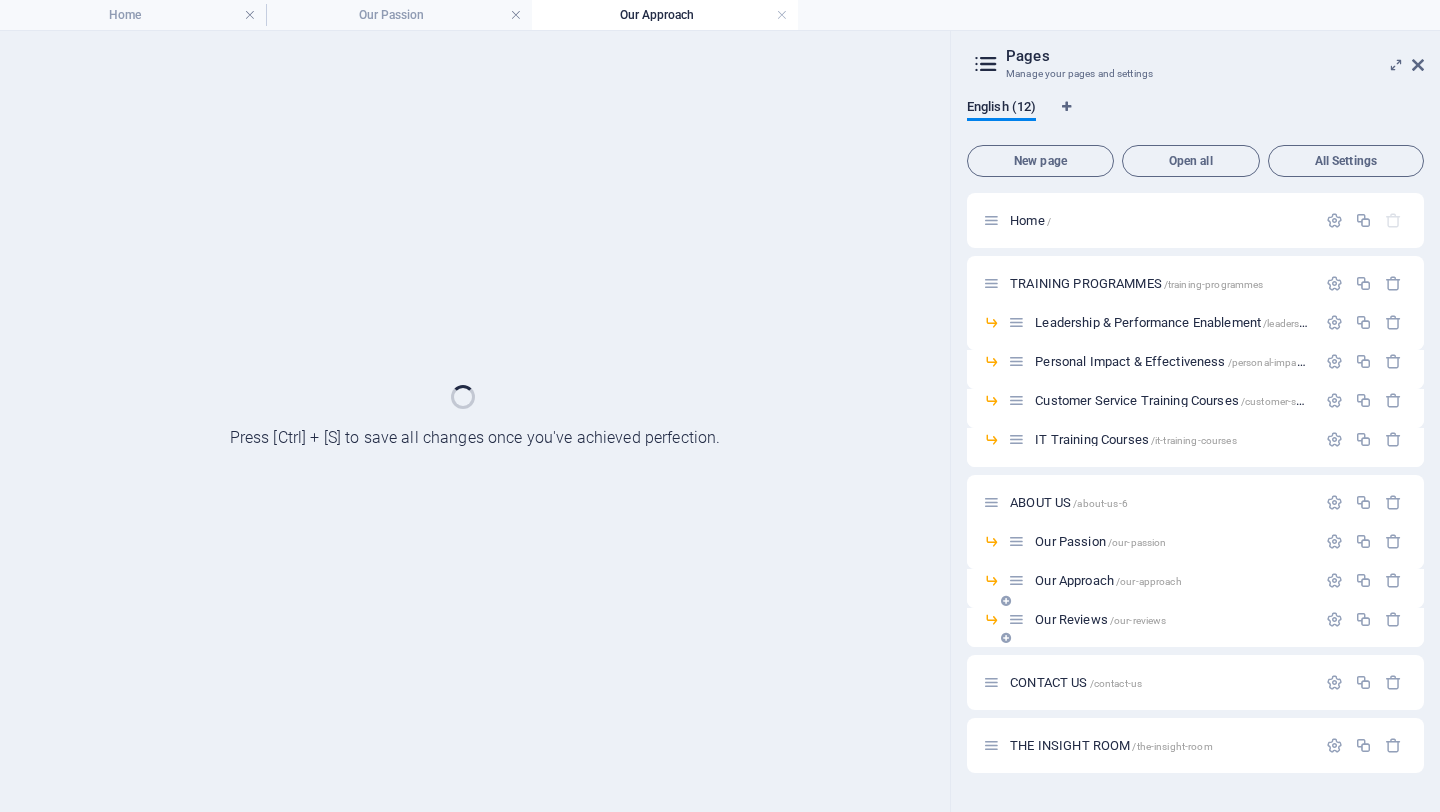 scroll, scrollTop: 0, scrollLeft: 0, axis: both 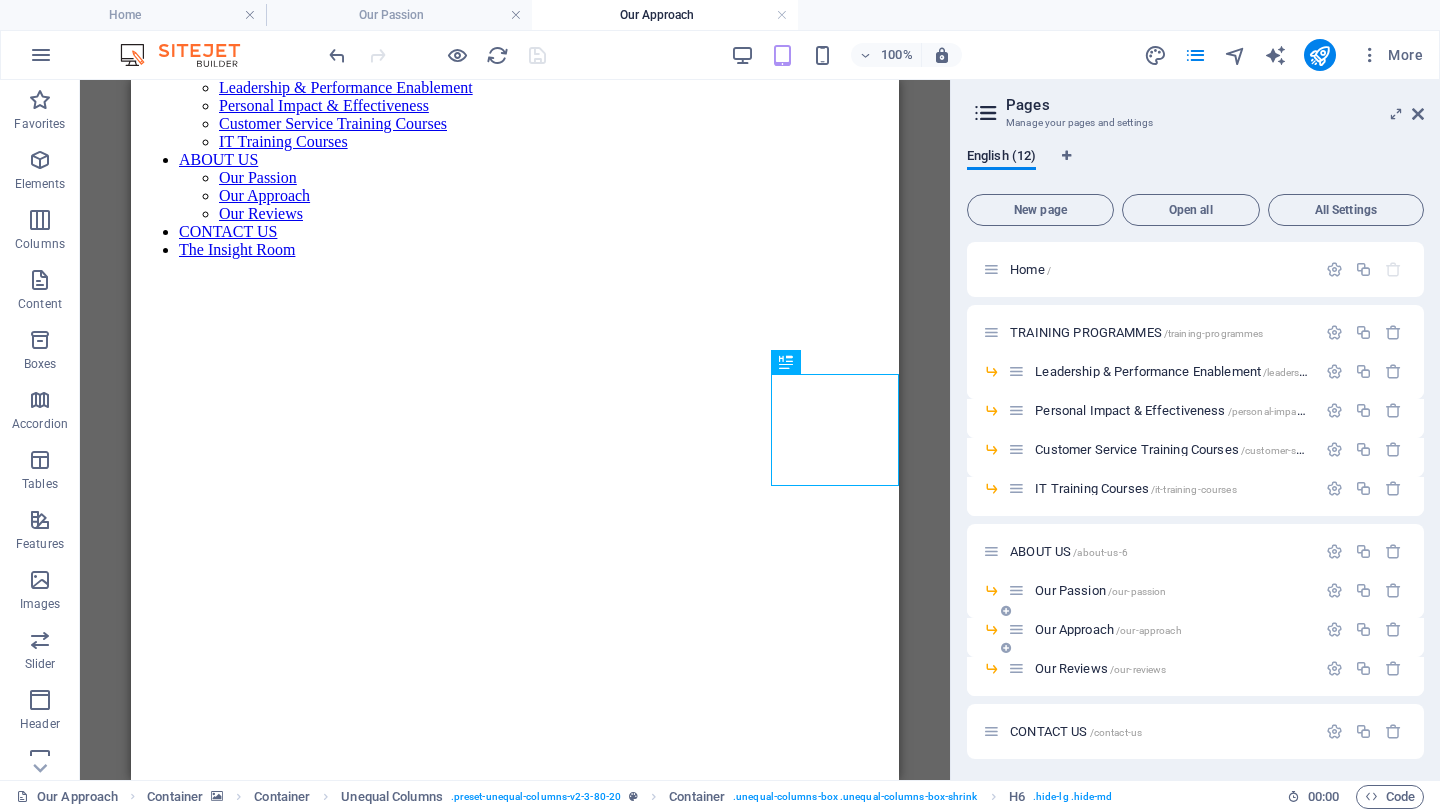 click on "Our Approach /our-approach" at bounding box center [1162, 629] 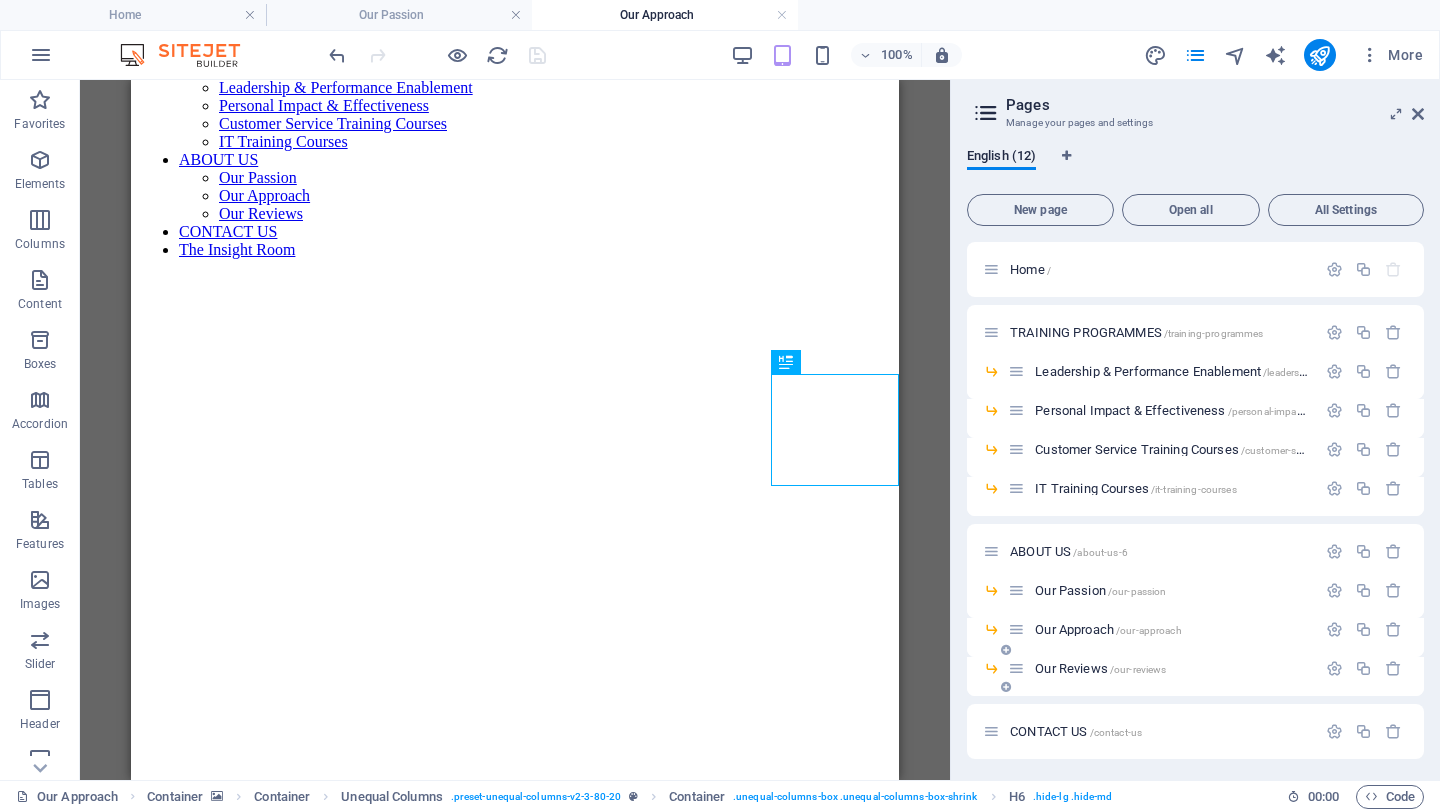 click on "Our Reviews /our-reviews" at bounding box center (1100, 668) 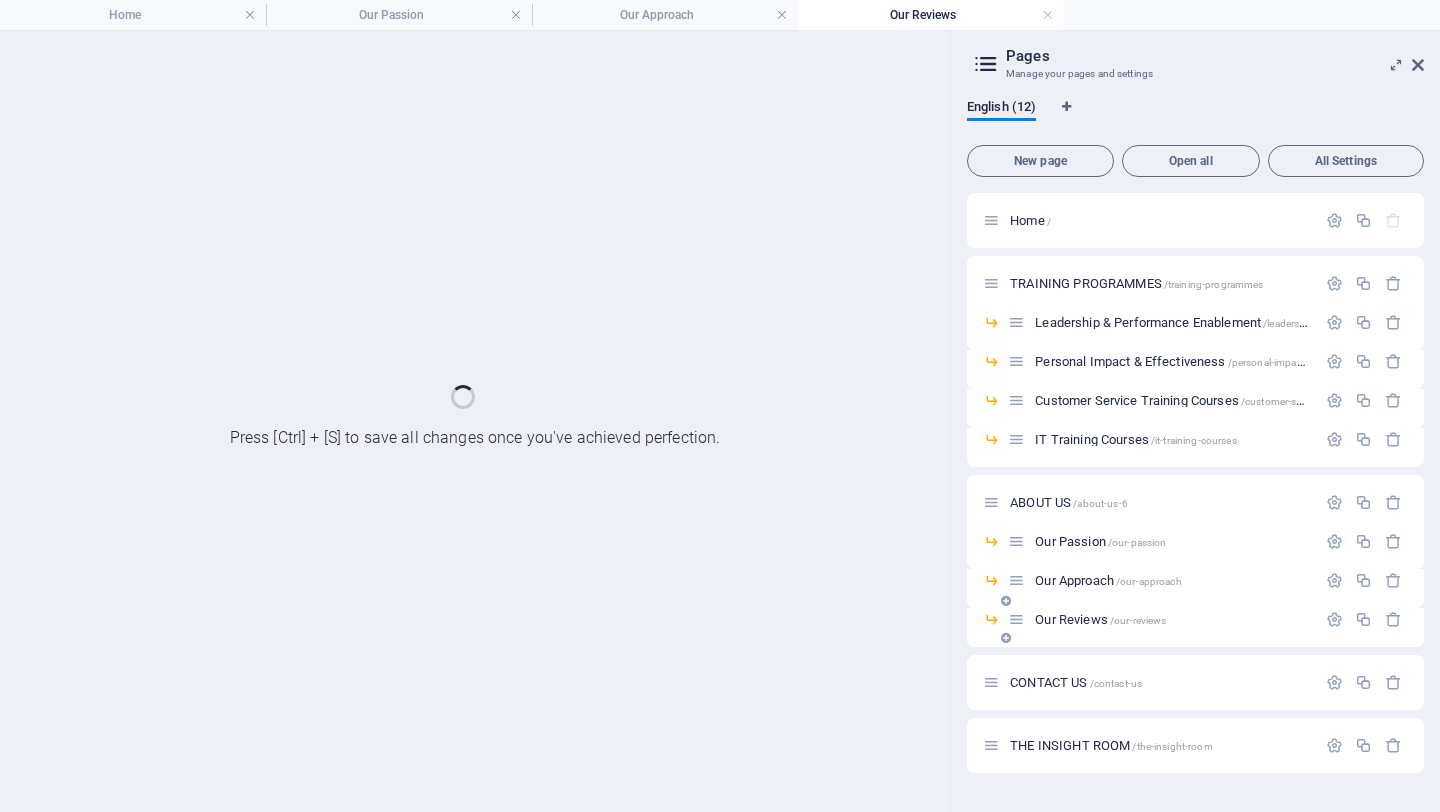 scroll, scrollTop: 0, scrollLeft: 0, axis: both 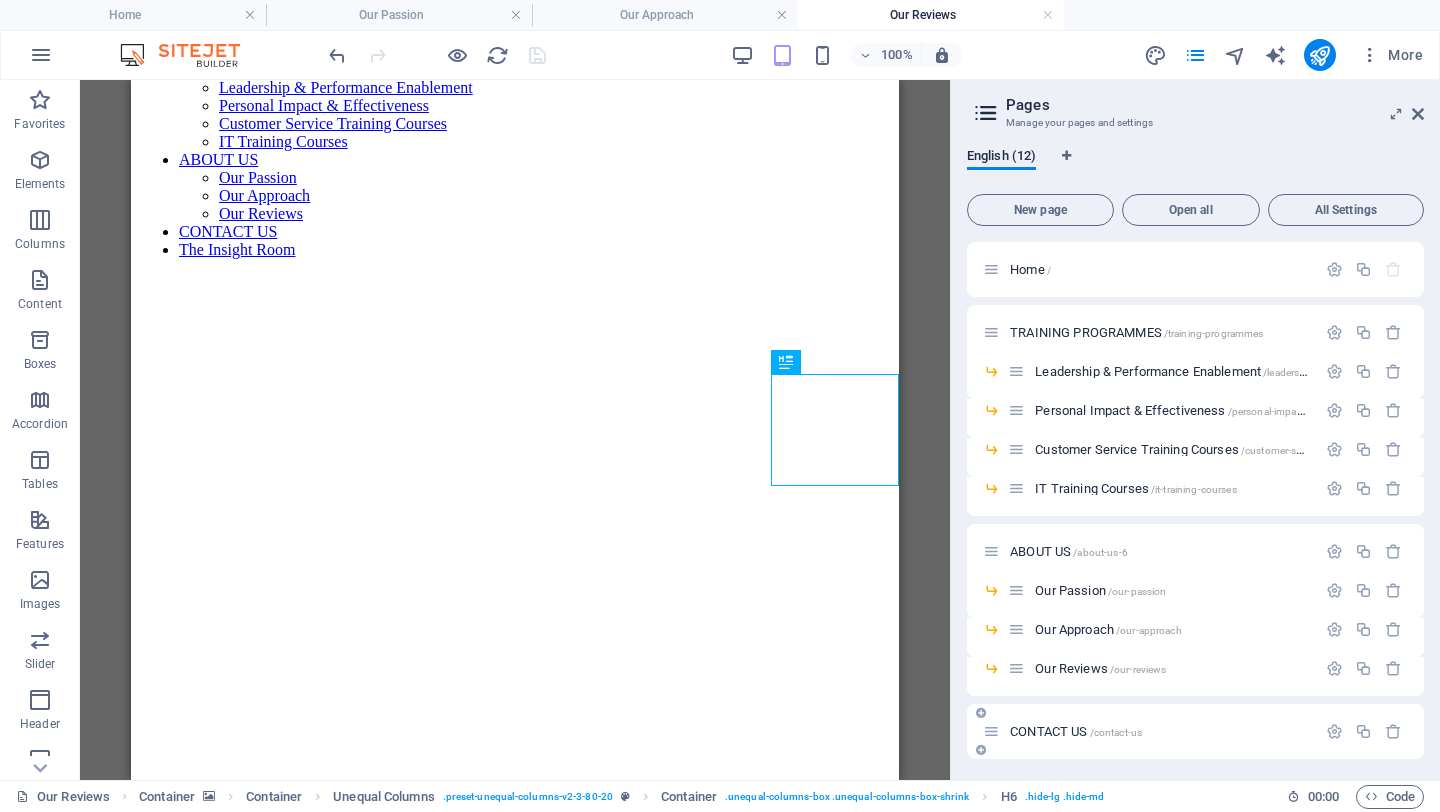 click on "CONTACT US /contact-us" at bounding box center [1076, 731] 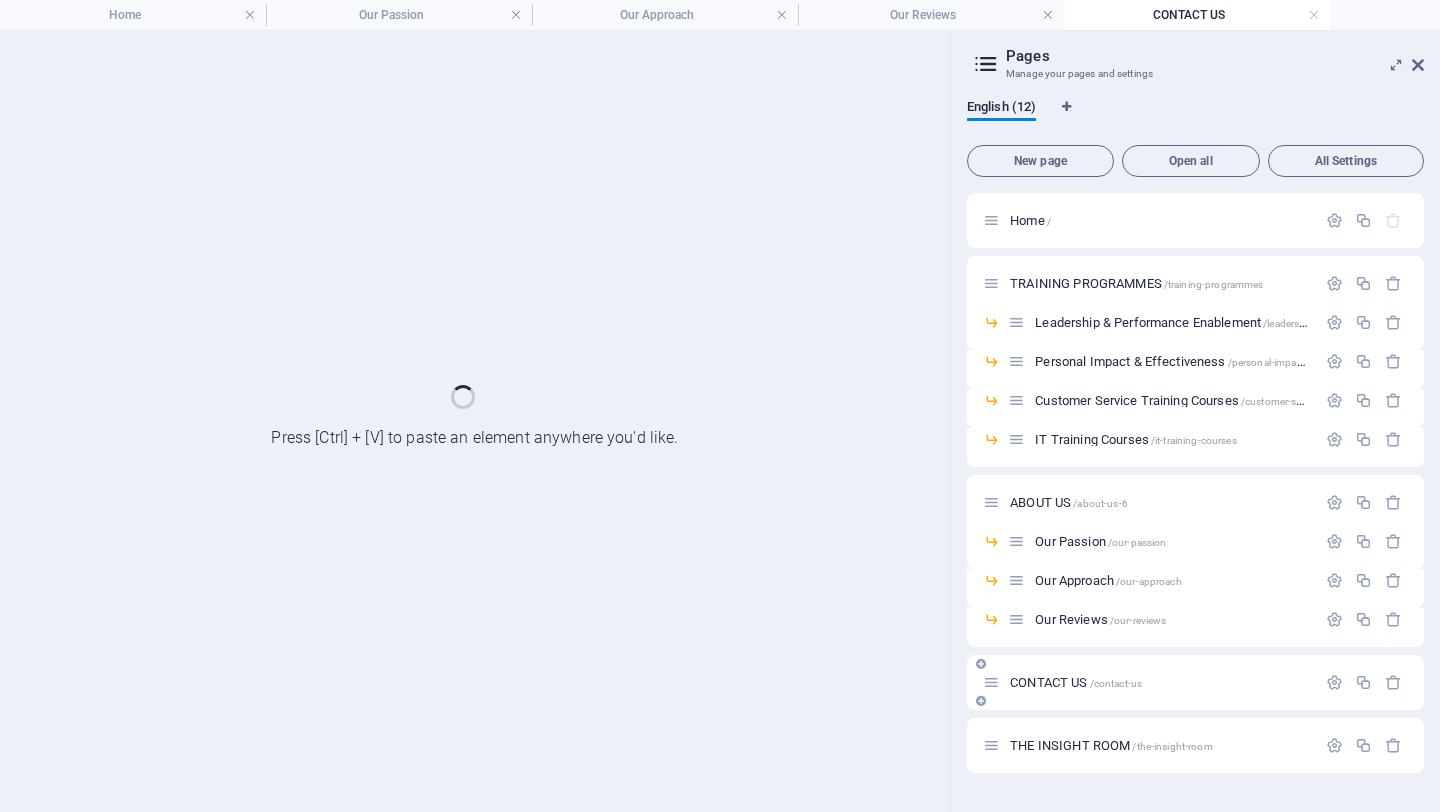 scroll, scrollTop: 0, scrollLeft: 0, axis: both 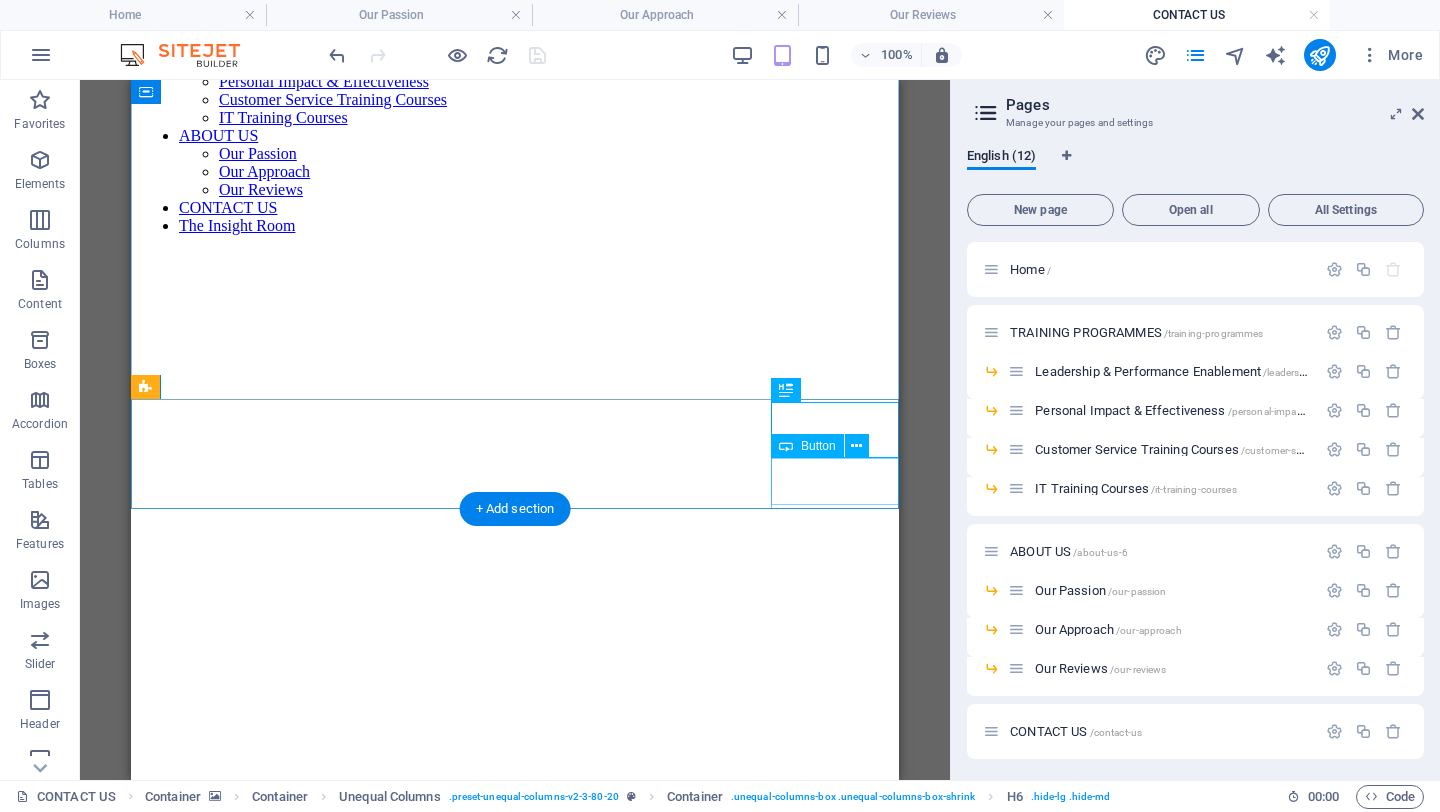 click on "Contact Us" at bounding box center [515, 1036] 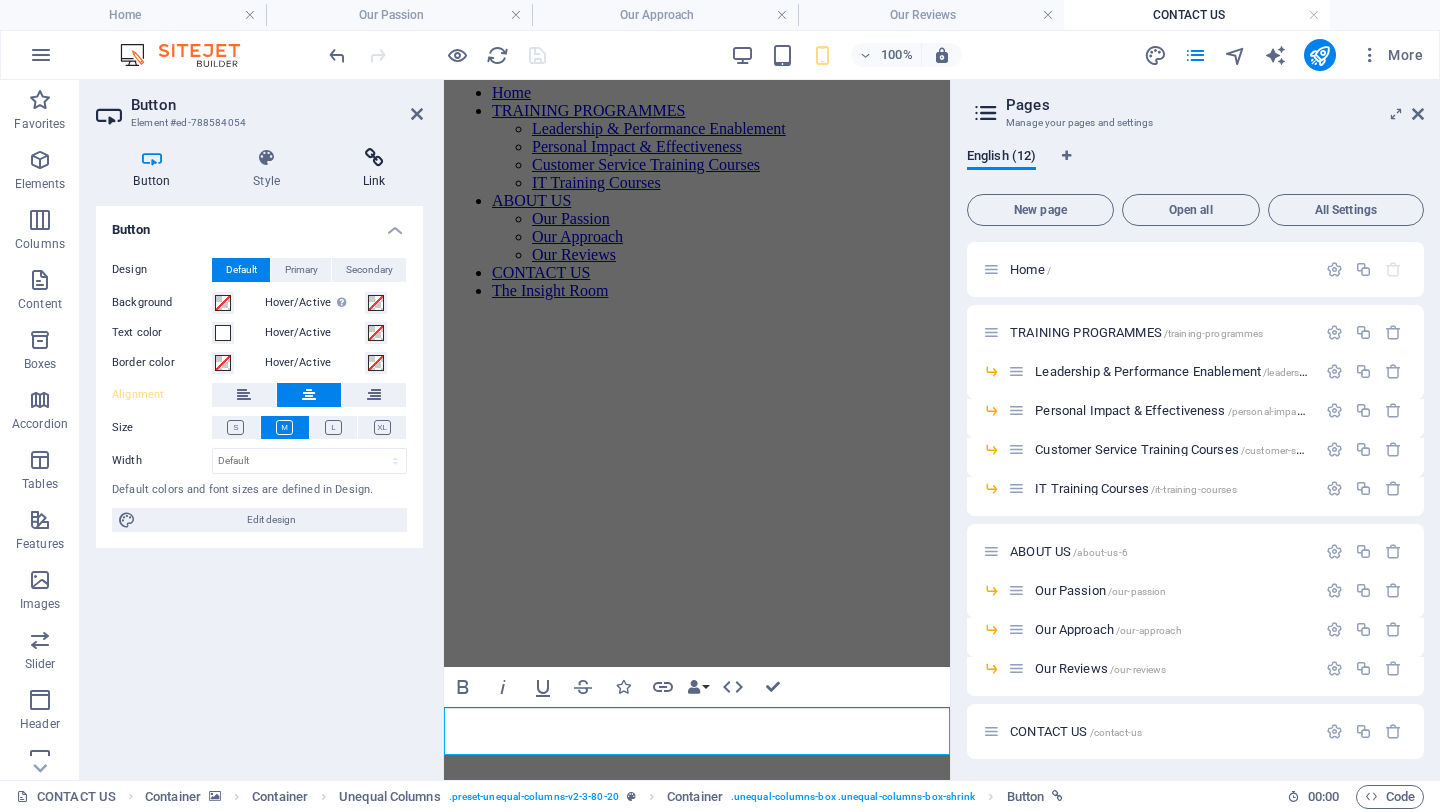click on "Link" at bounding box center (374, 169) 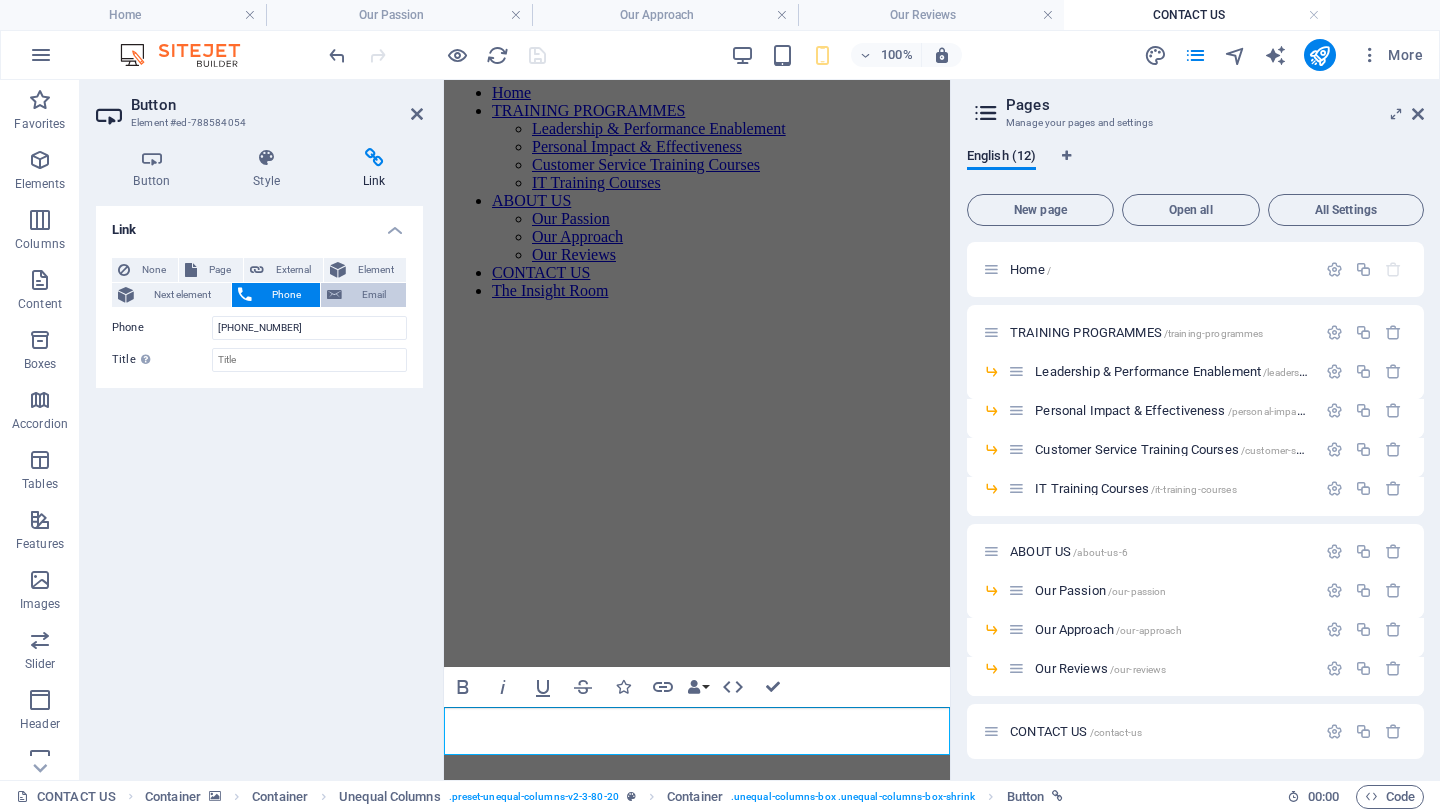 click at bounding box center (334, 295) 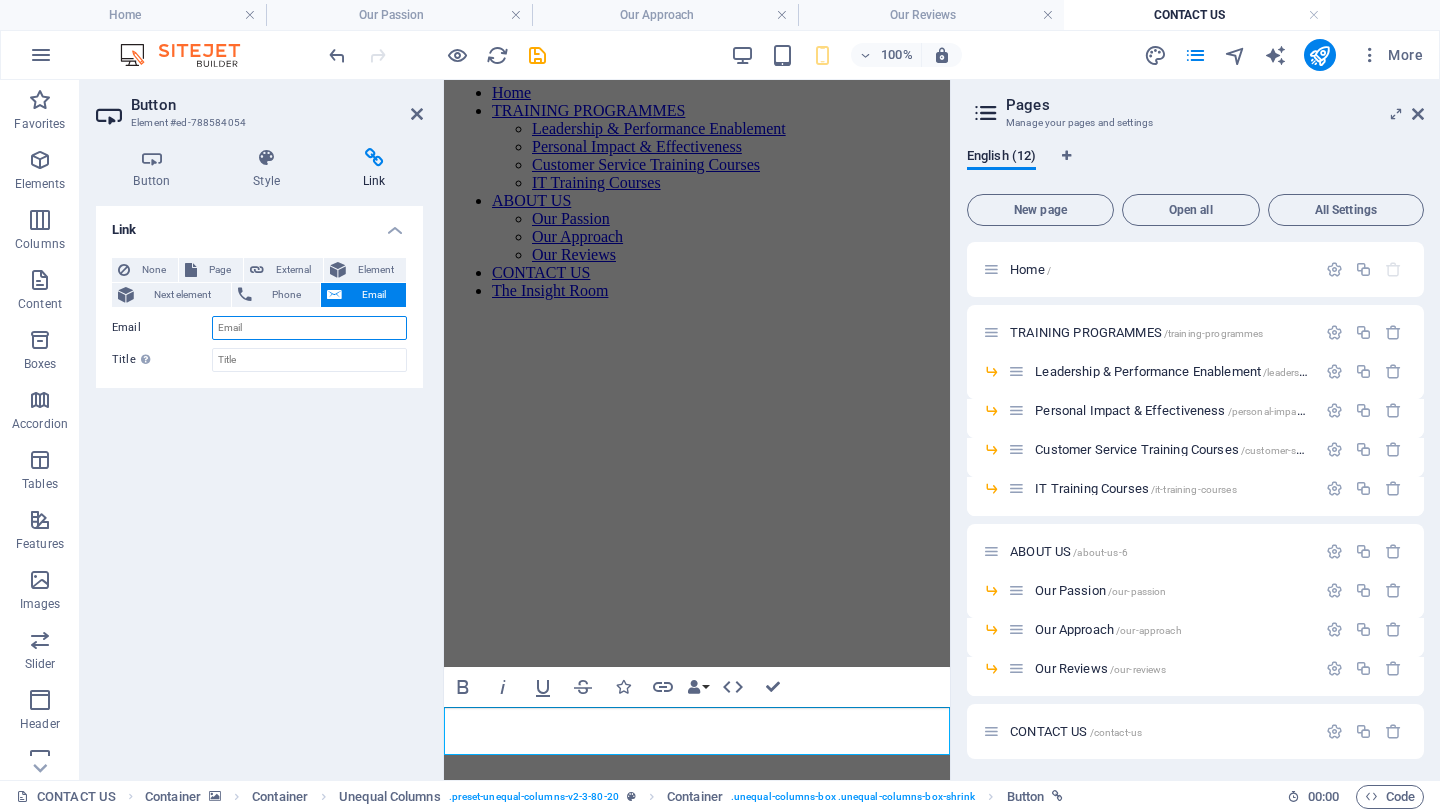 paste on "[EMAIL_ADDRESS][DOMAIN_NAME]" 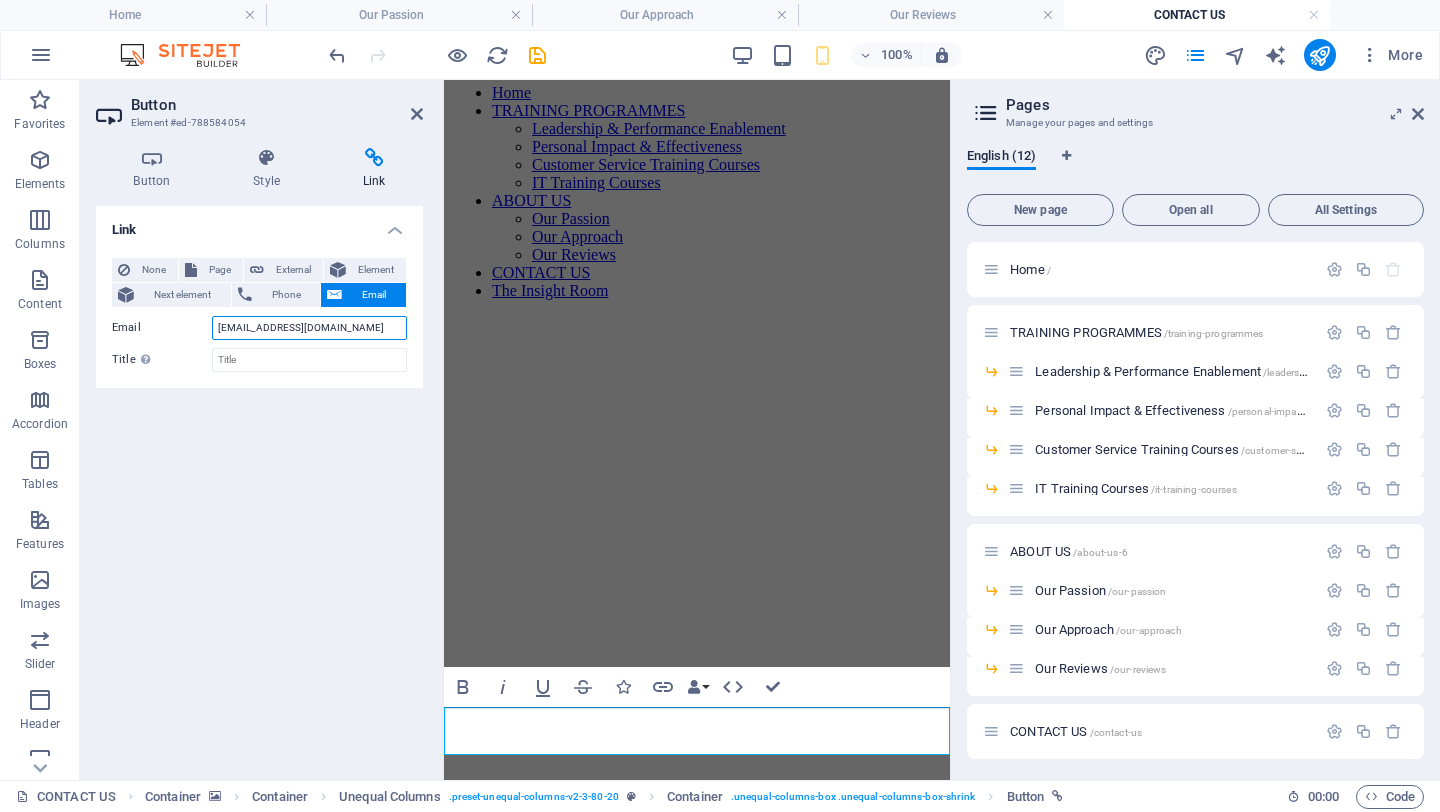 type on "[EMAIL_ADDRESS][DOMAIN_NAME]" 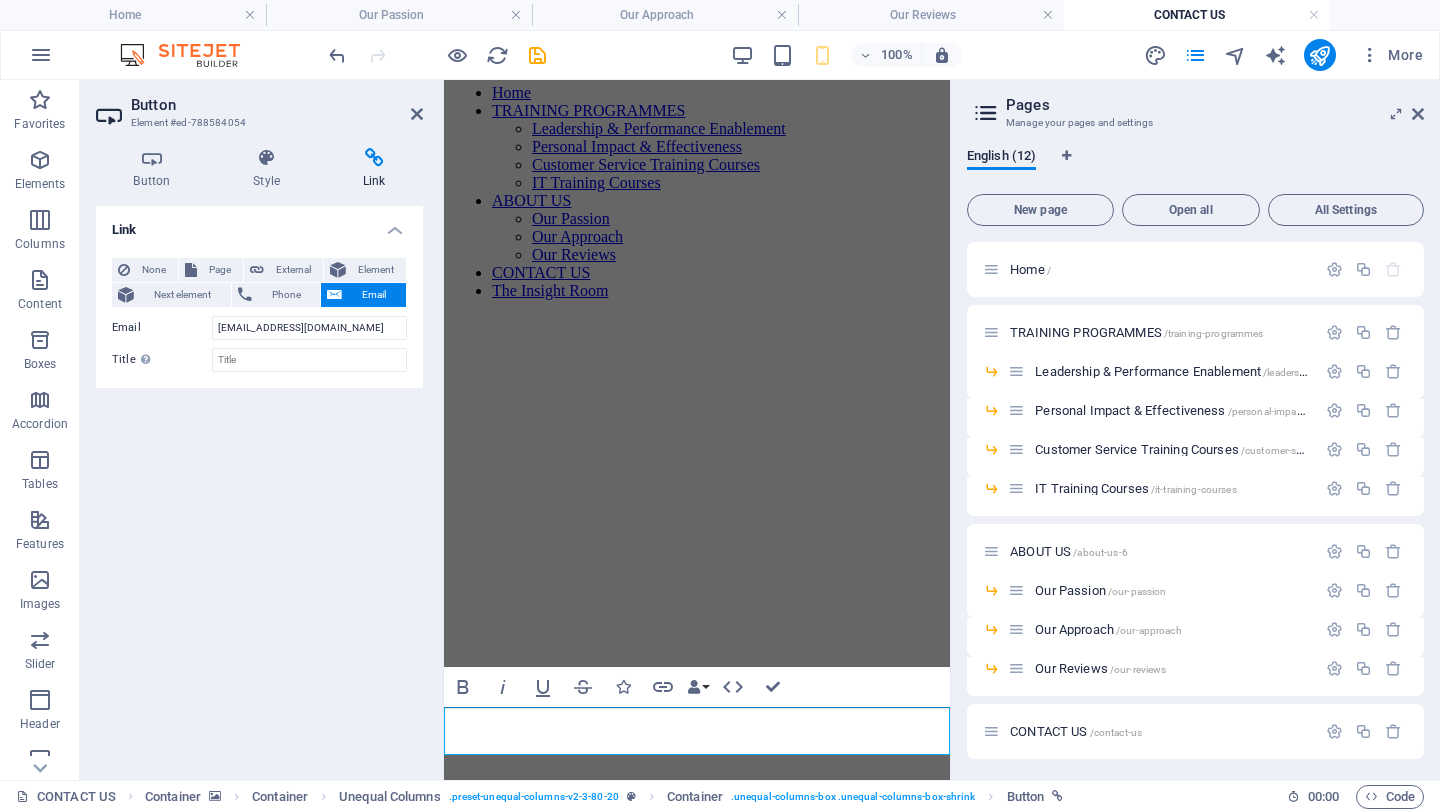 click on "Button Element #ed-788584054" at bounding box center [259, 106] 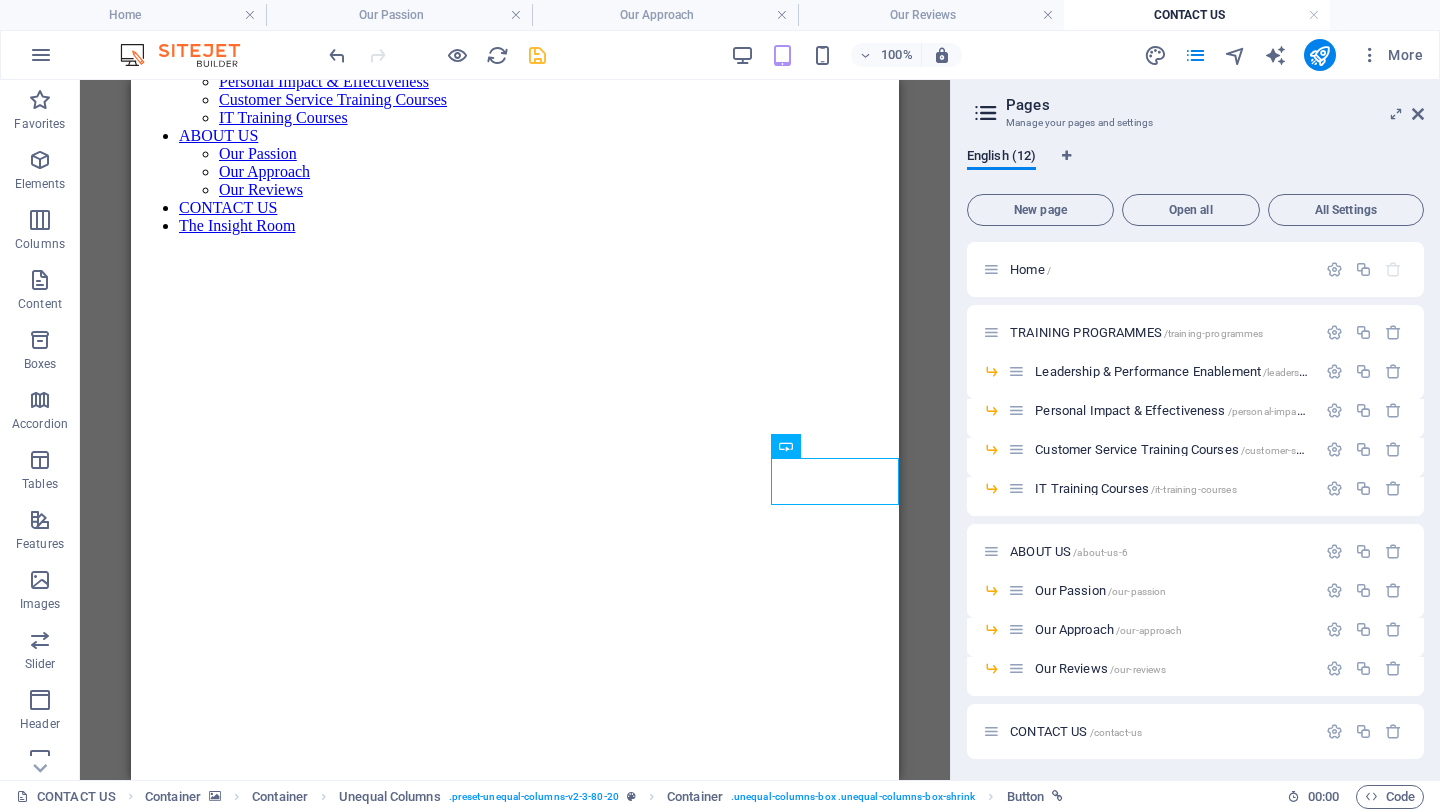 click at bounding box center [537, 55] 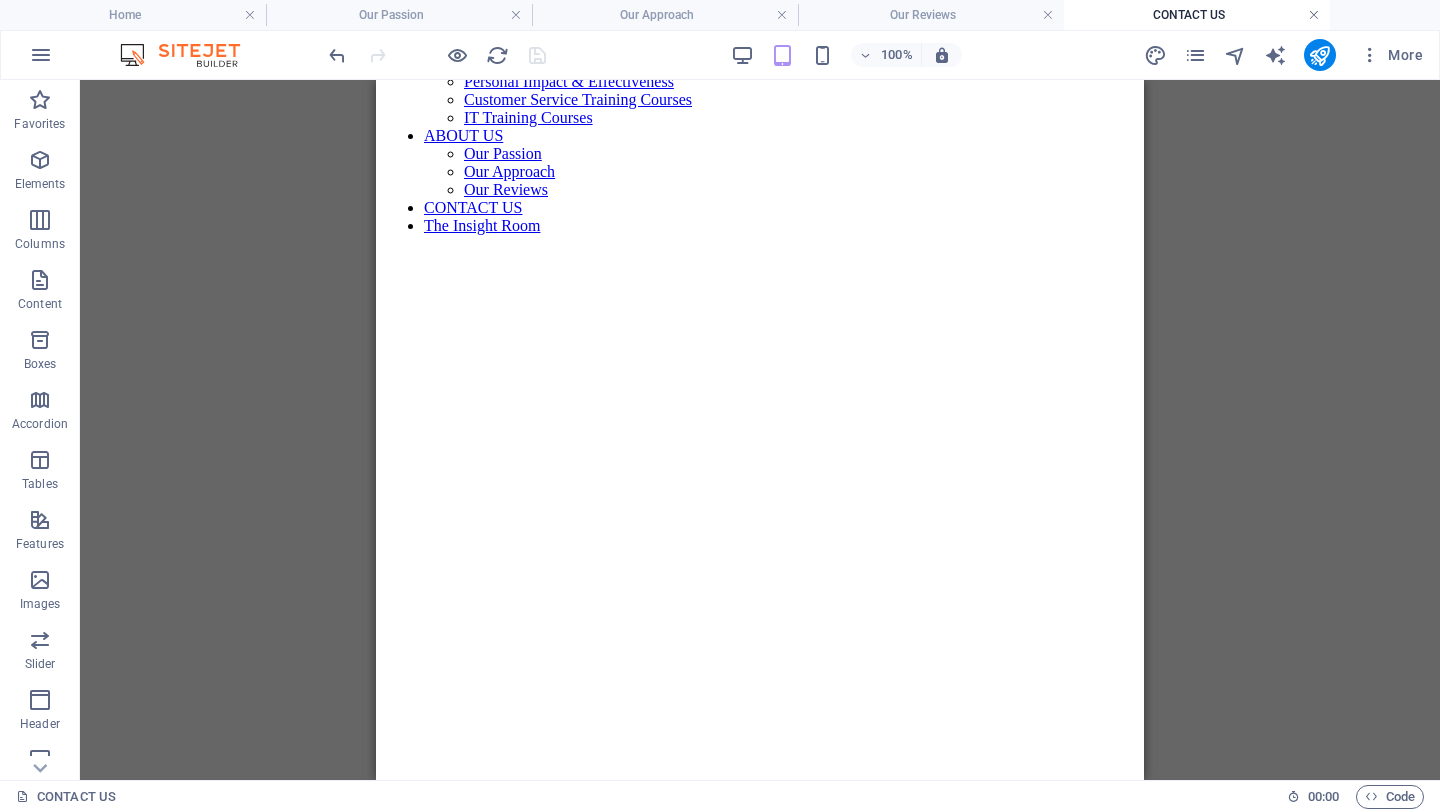 click at bounding box center [1314, 15] 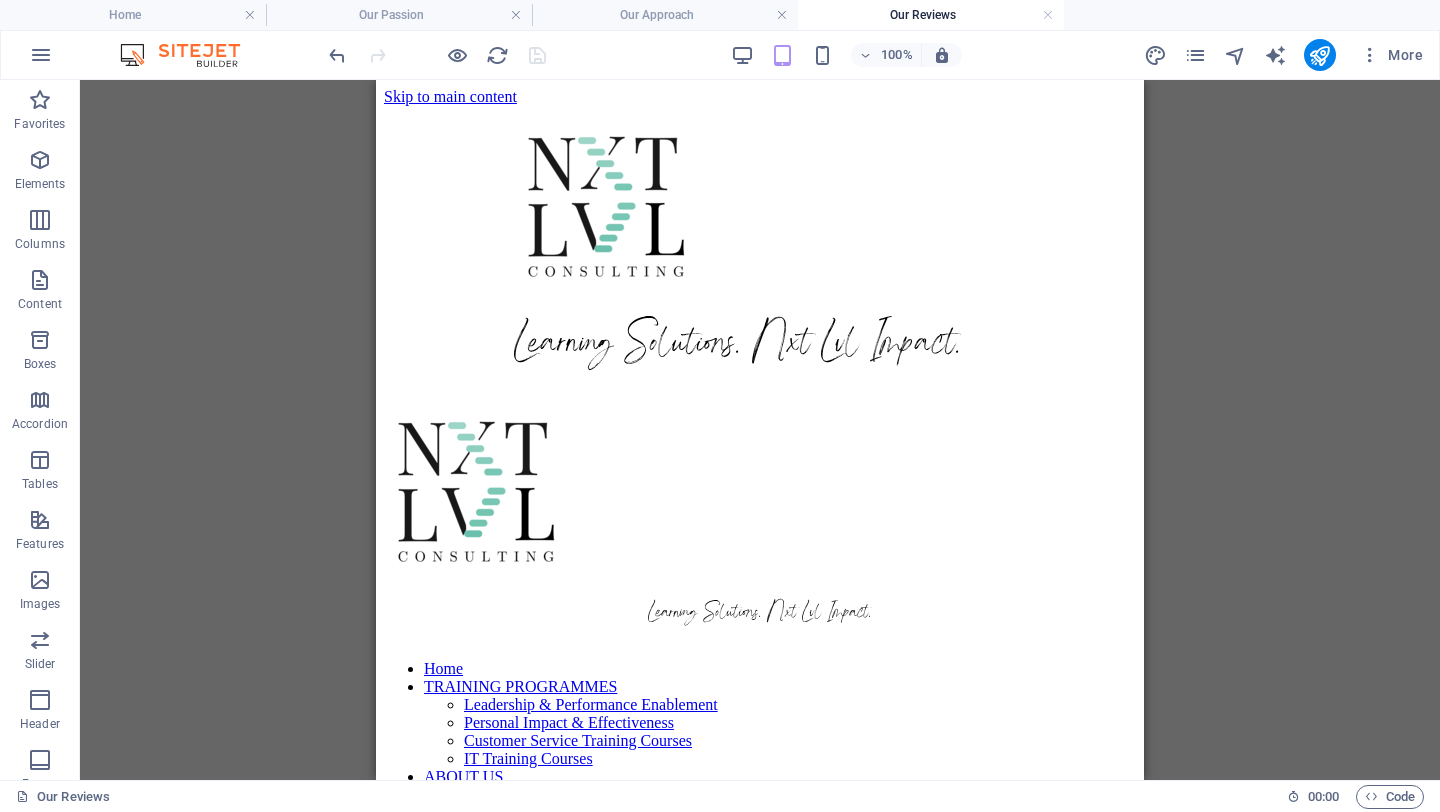 scroll, scrollTop: 617, scrollLeft: 0, axis: vertical 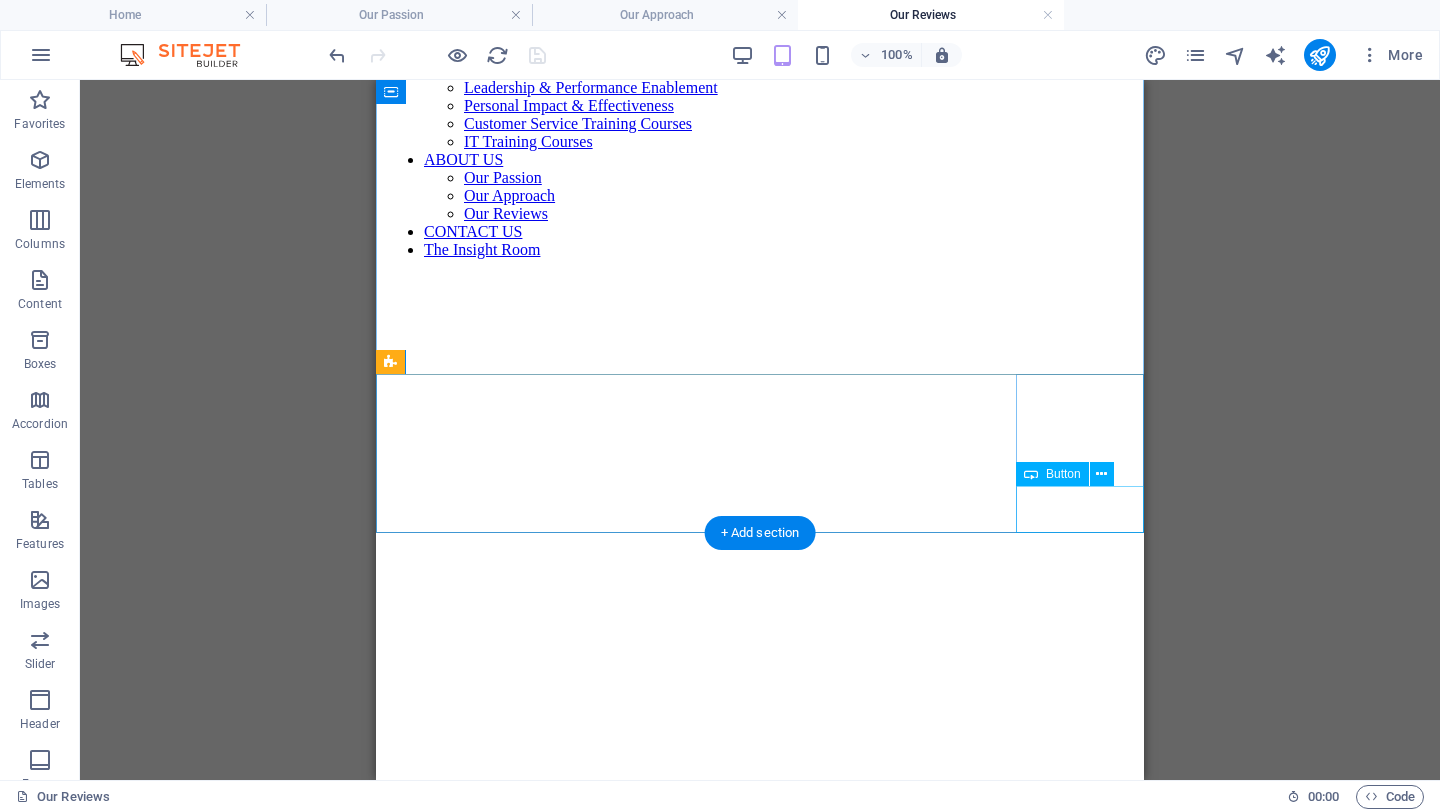 click on "Contact Us" at bounding box center (760, 1060) 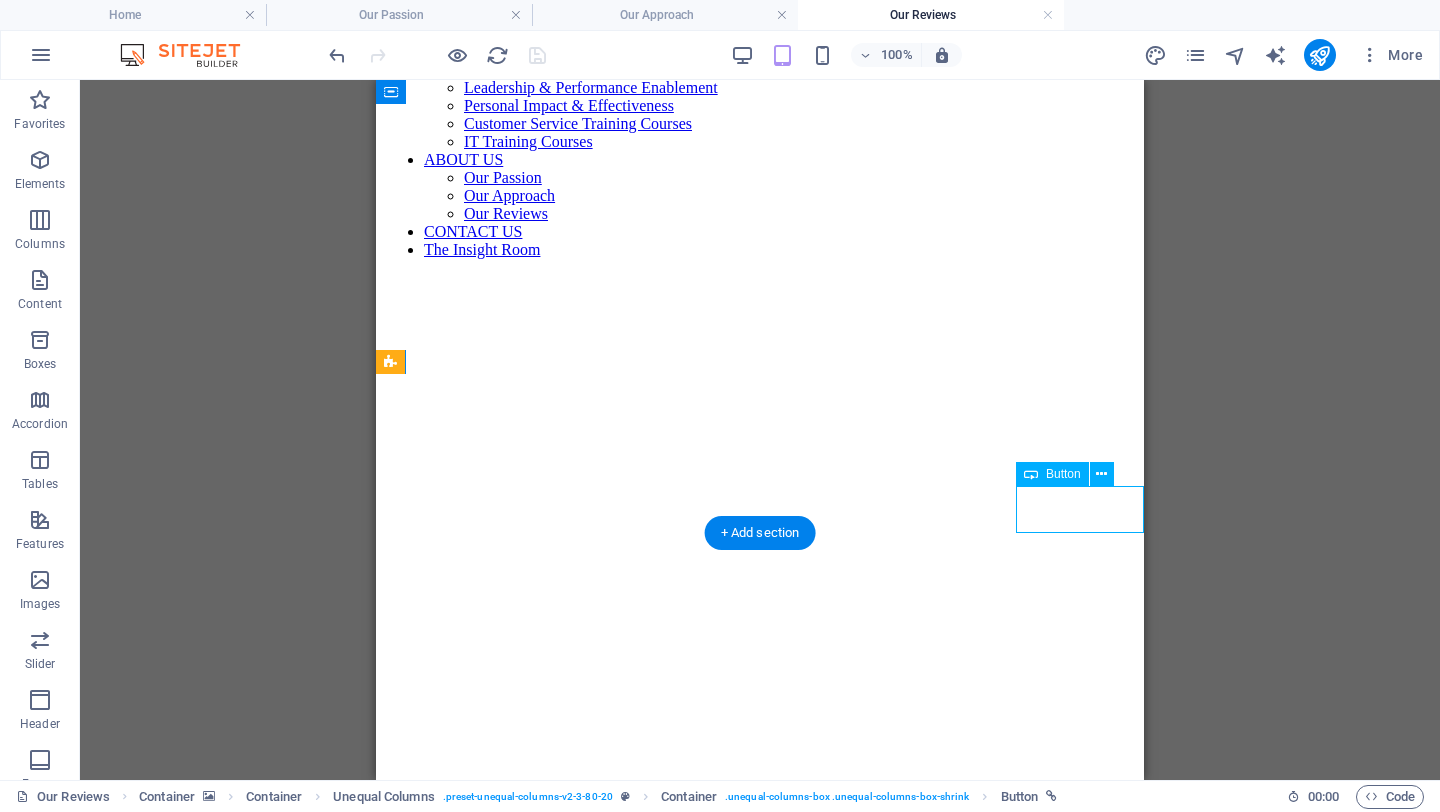 click on "Contact Us" at bounding box center [760, 1060] 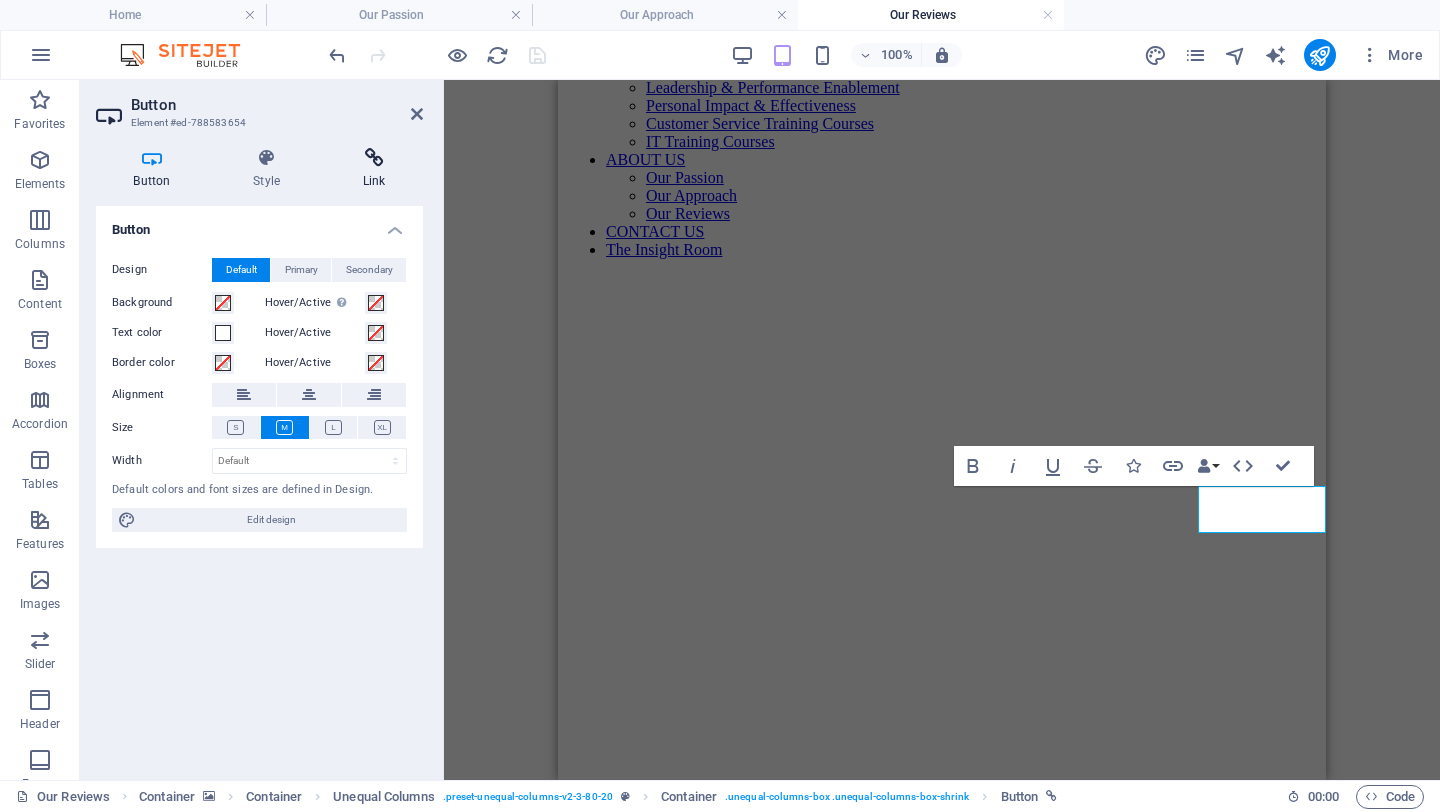 click at bounding box center (374, 158) 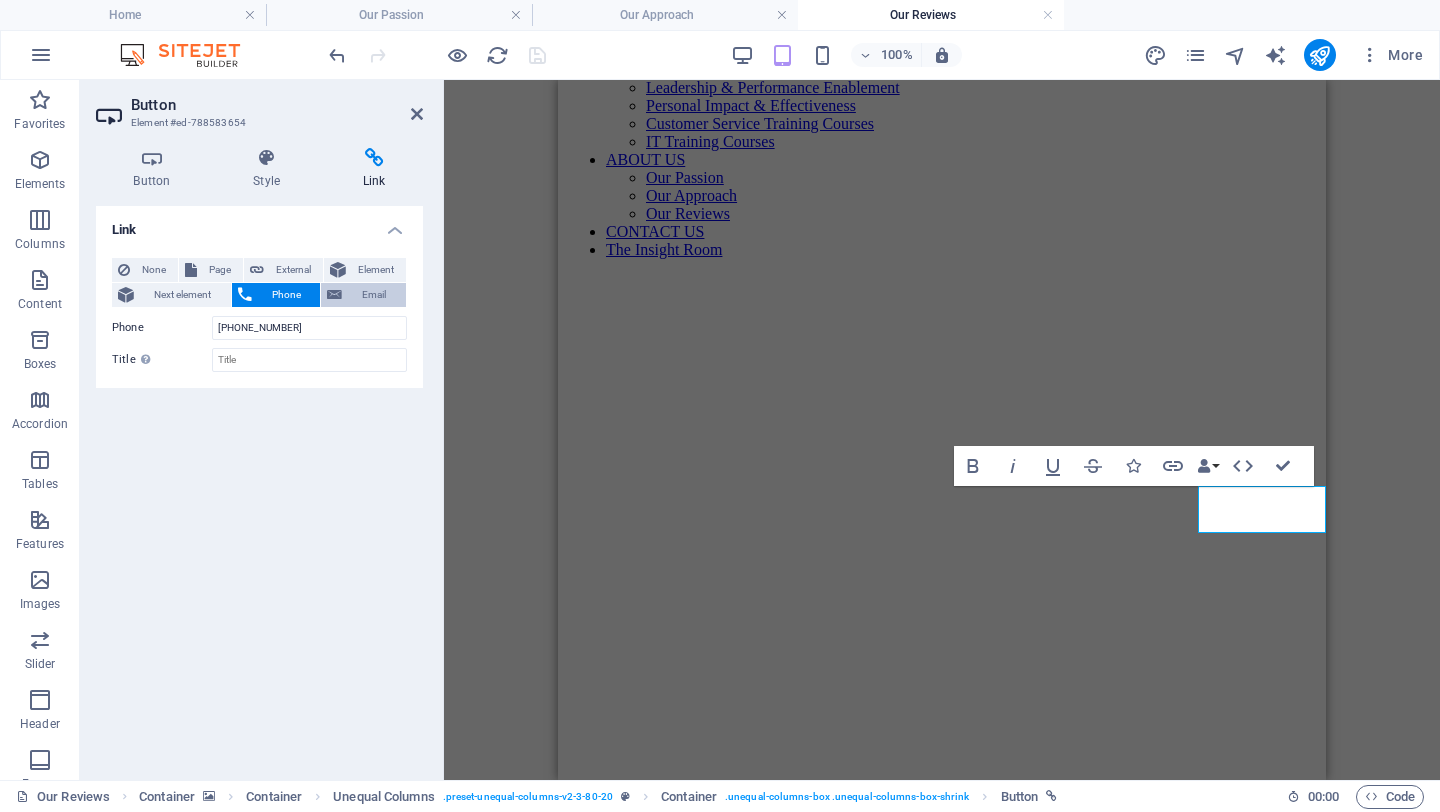 click on "Email" at bounding box center (374, 295) 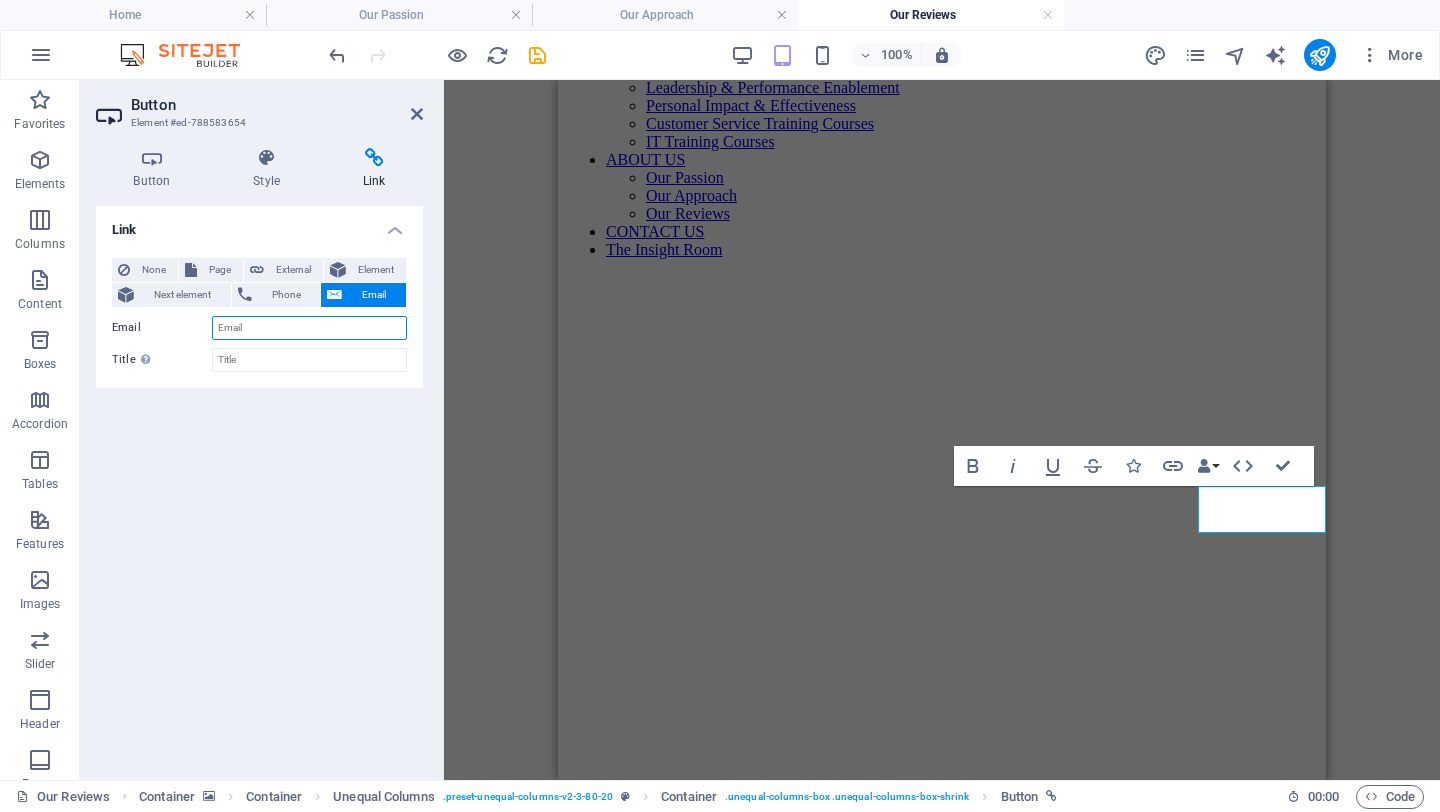 paste on "[EMAIL_ADDRESS][DOMAIN_NAME]" 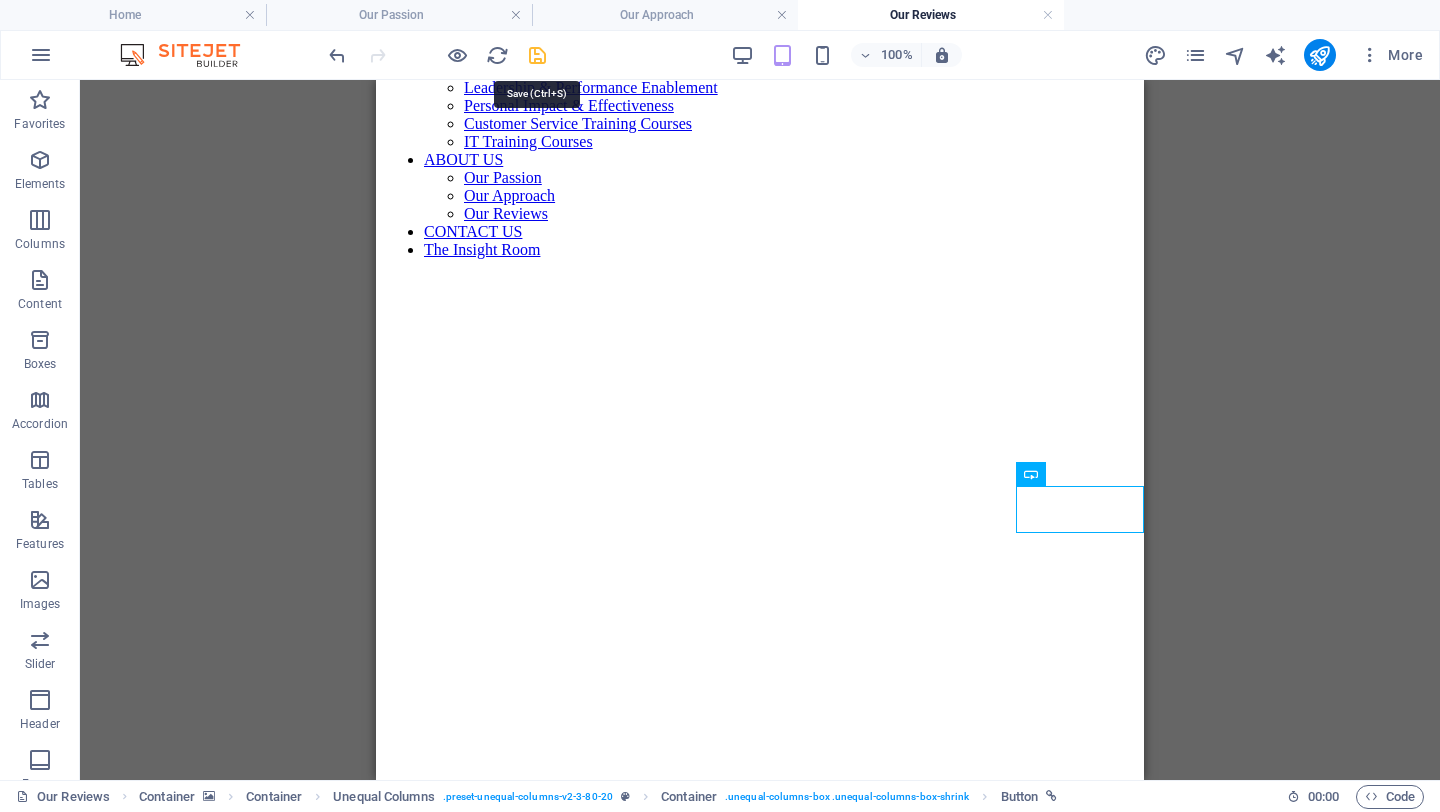 click at bounding box center [537, 55] 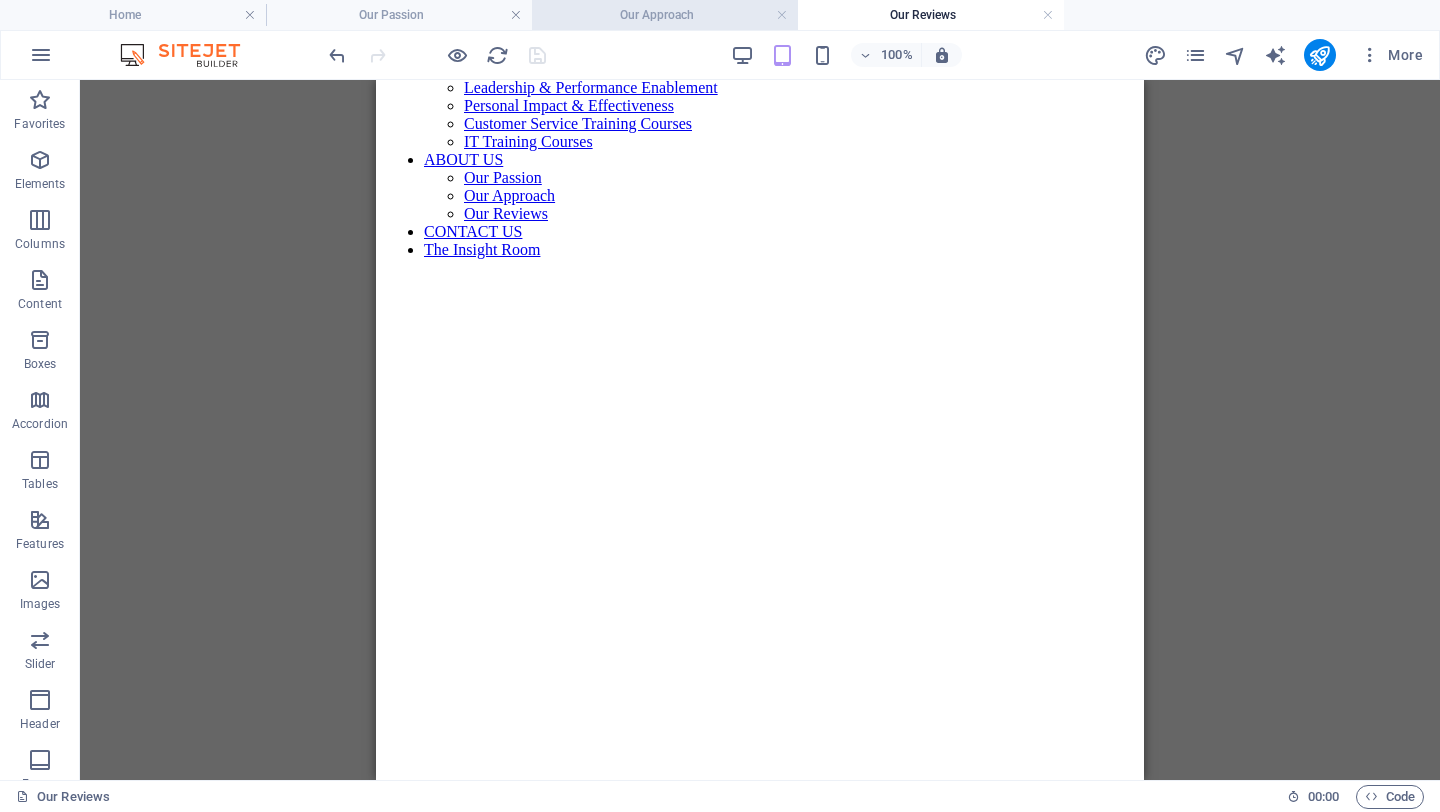 click on "Our Approach" at bounding box center (665, 15) 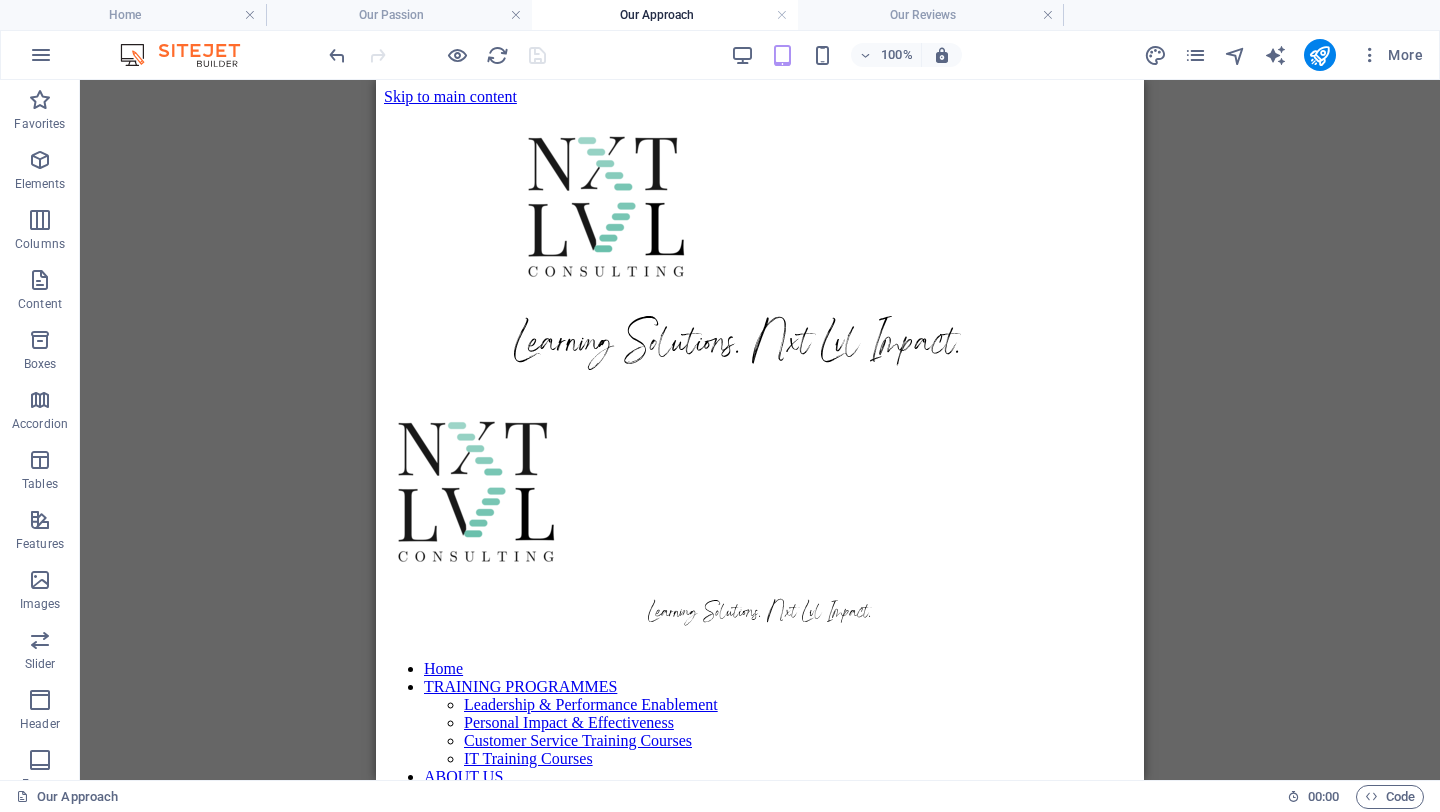 scroll, scrollTop: 617, scrollLeft: 0, axis: vertical 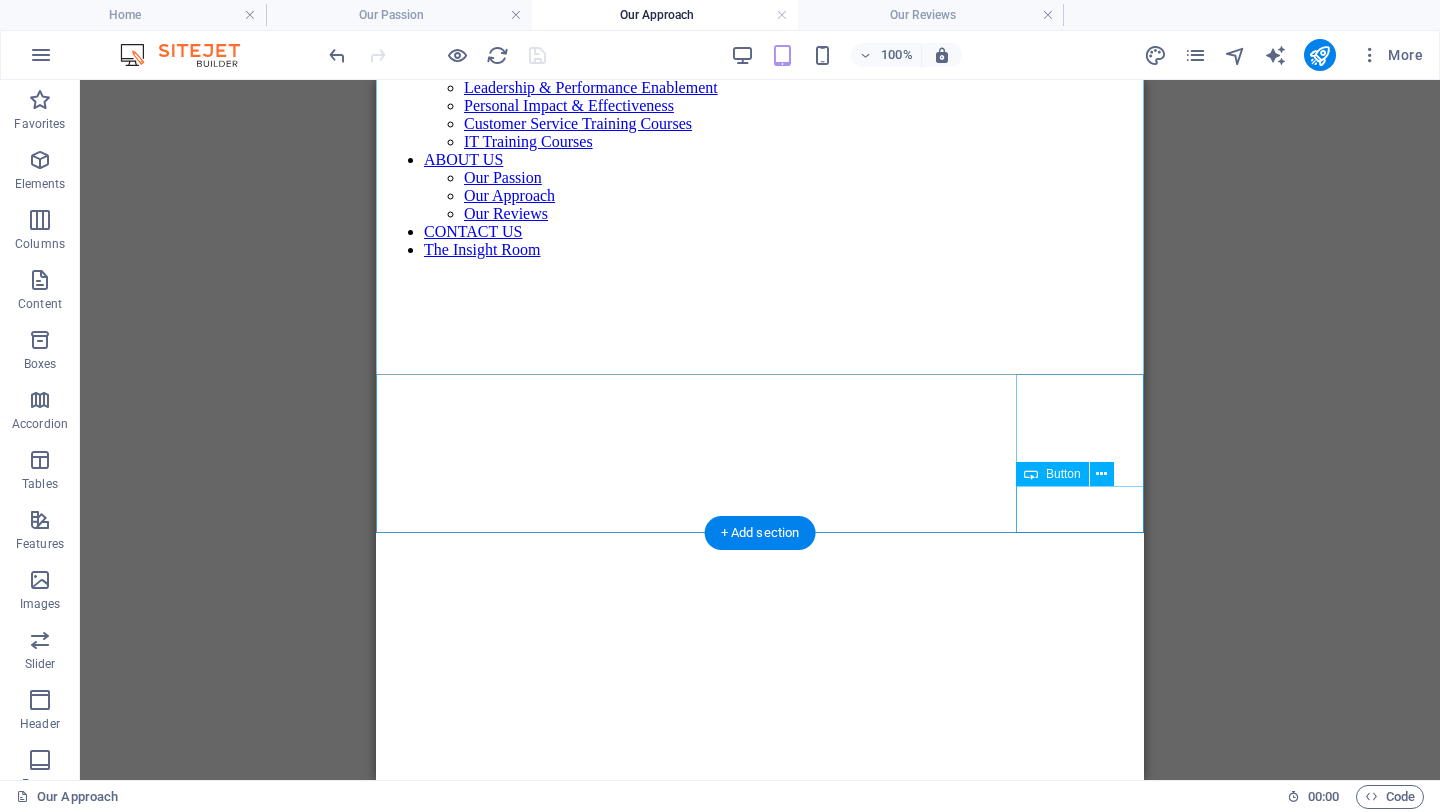 click on "Contact Us" at bounding box center [760, 1060] 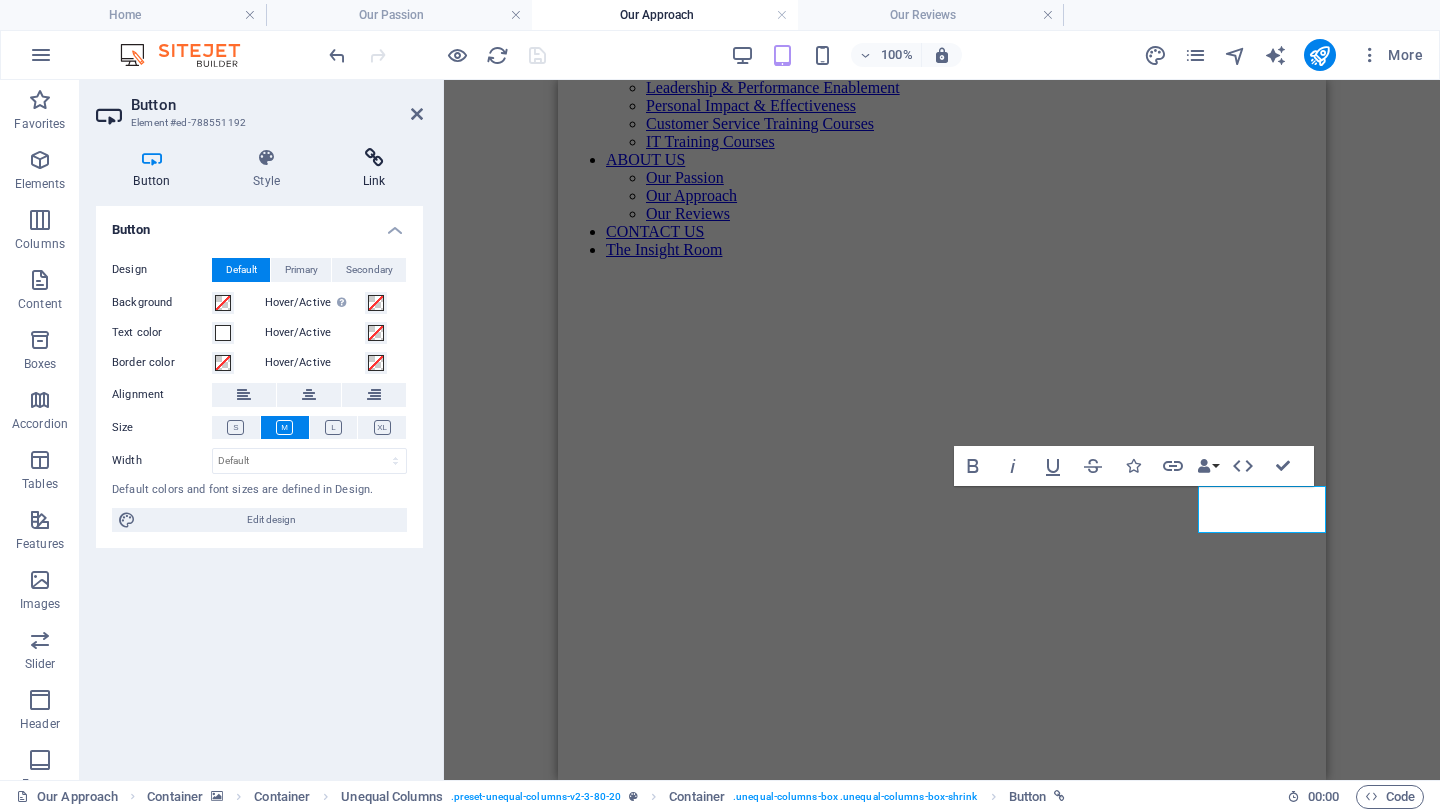 click at bounding box center [374, 158] 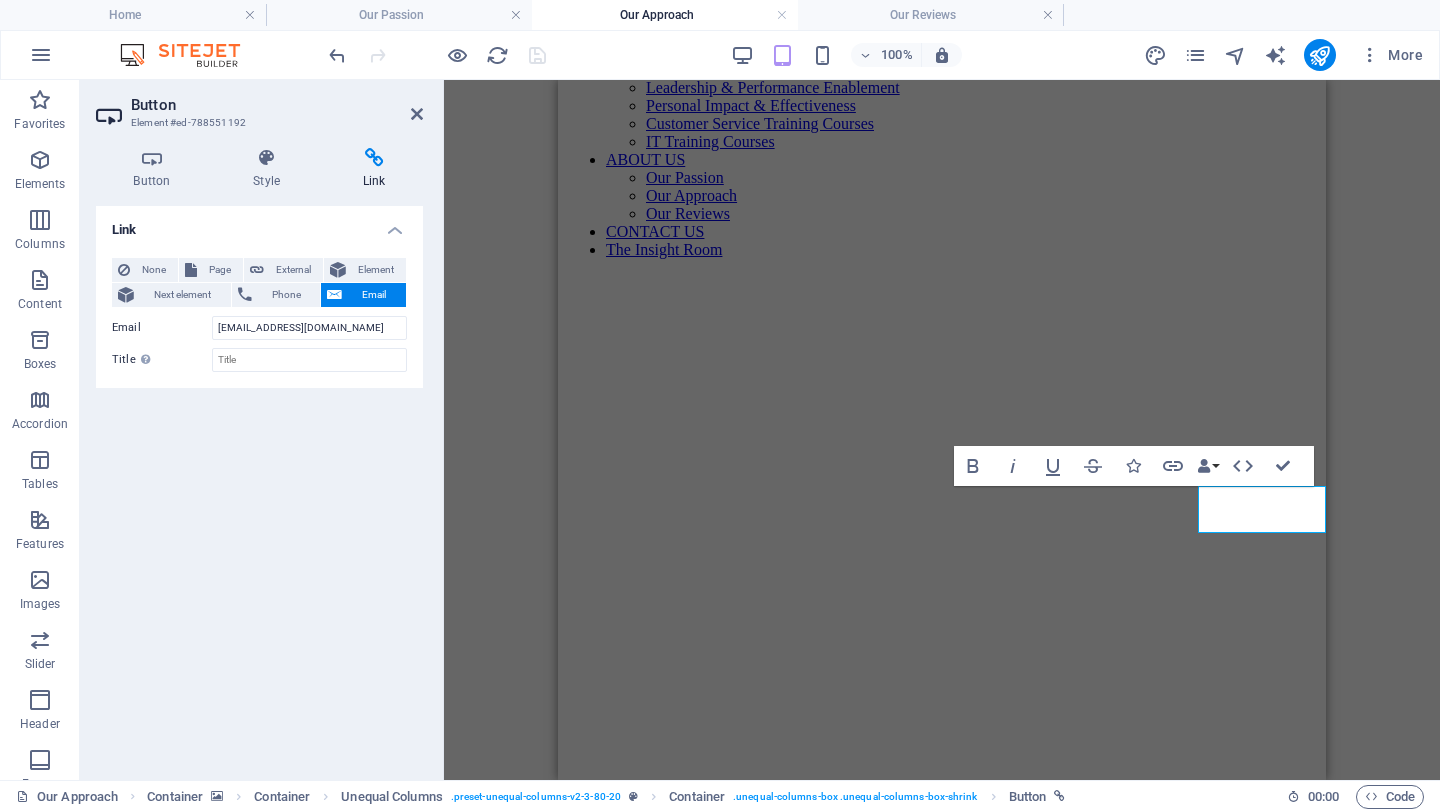 click on "100% More" at bounding box center (720, 55) 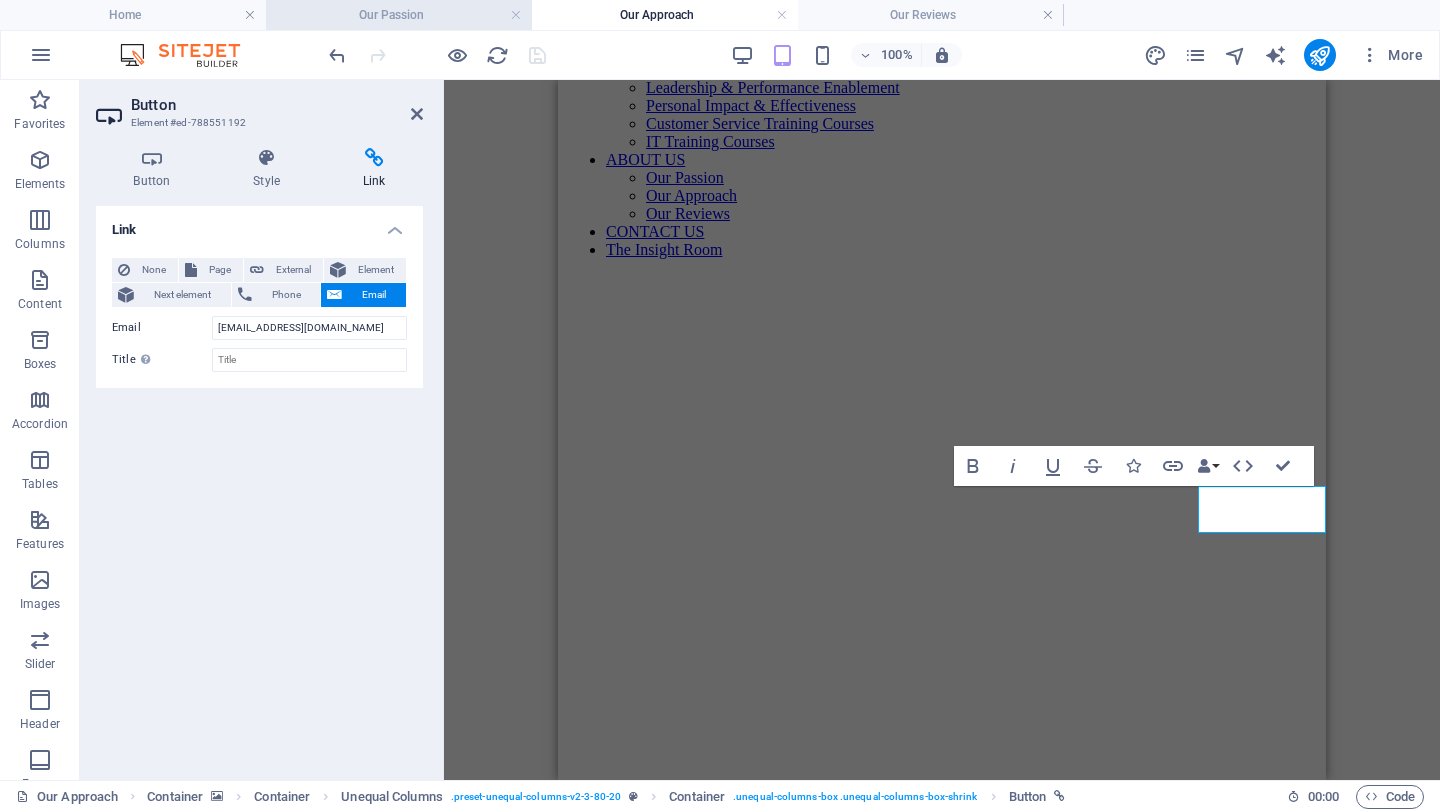 click on "Our Passion" at bounding box center (399, 15) 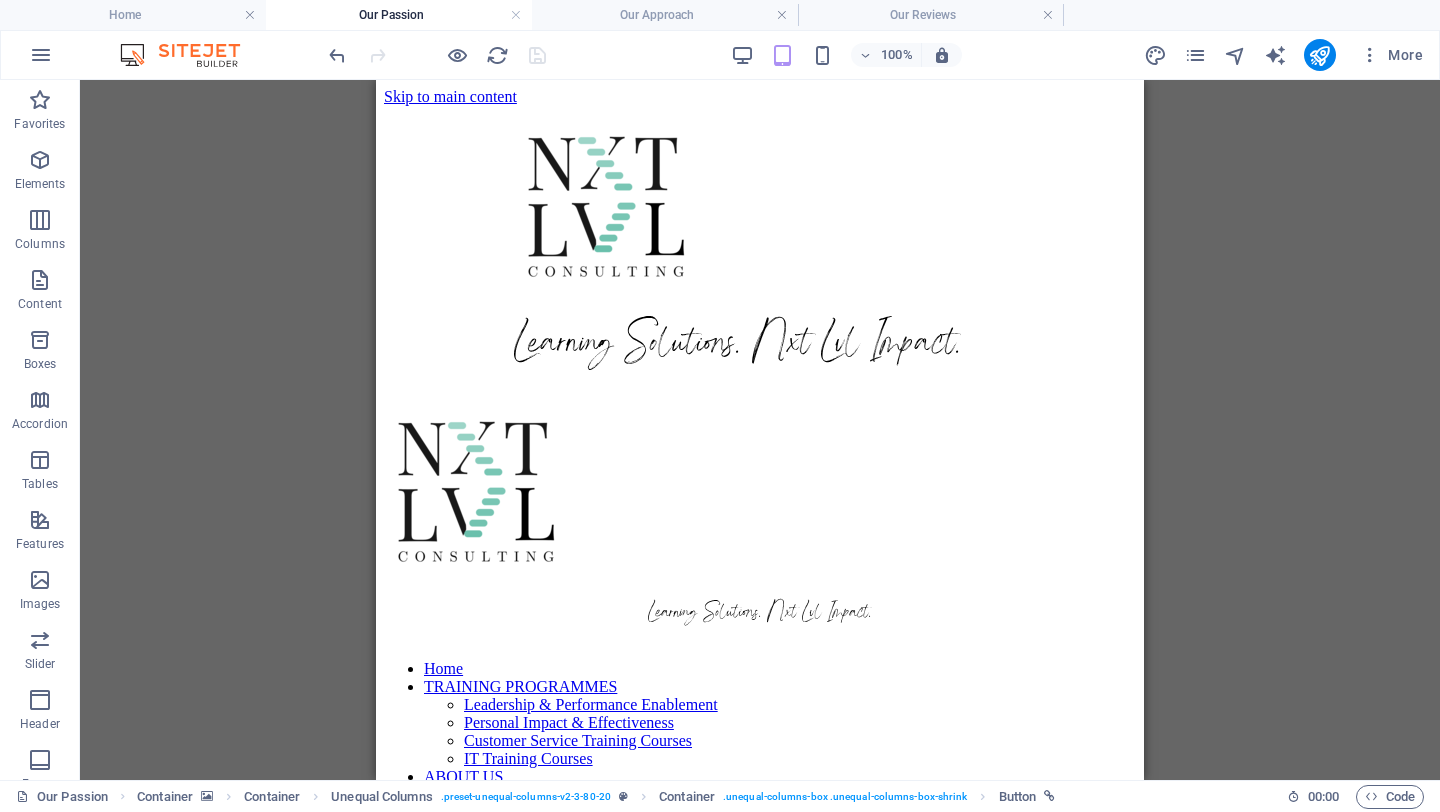 scroll, scrollTop: 0, scrollLeft: 0, axis: both 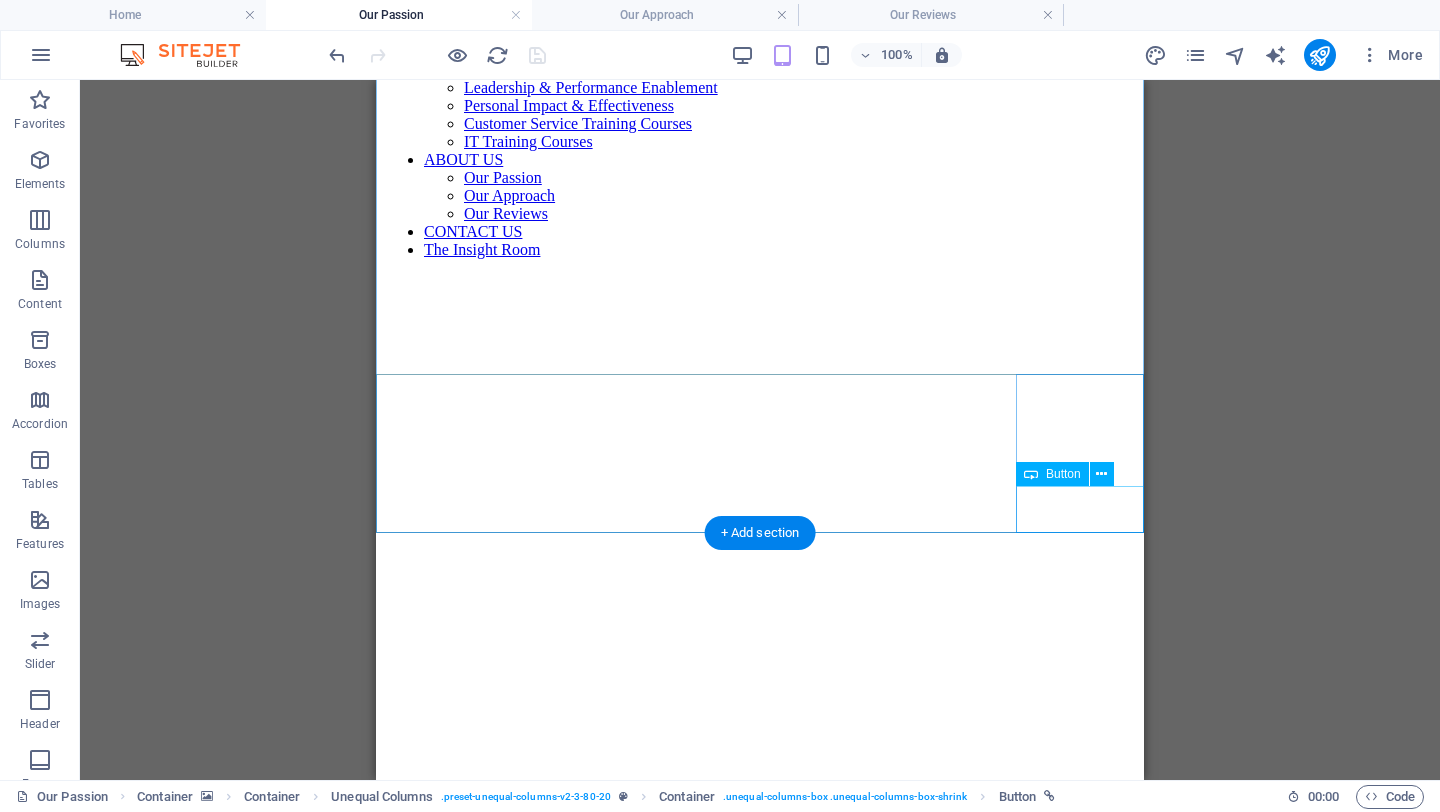 click on "Contact Us" at bounding box center (760, 1060) 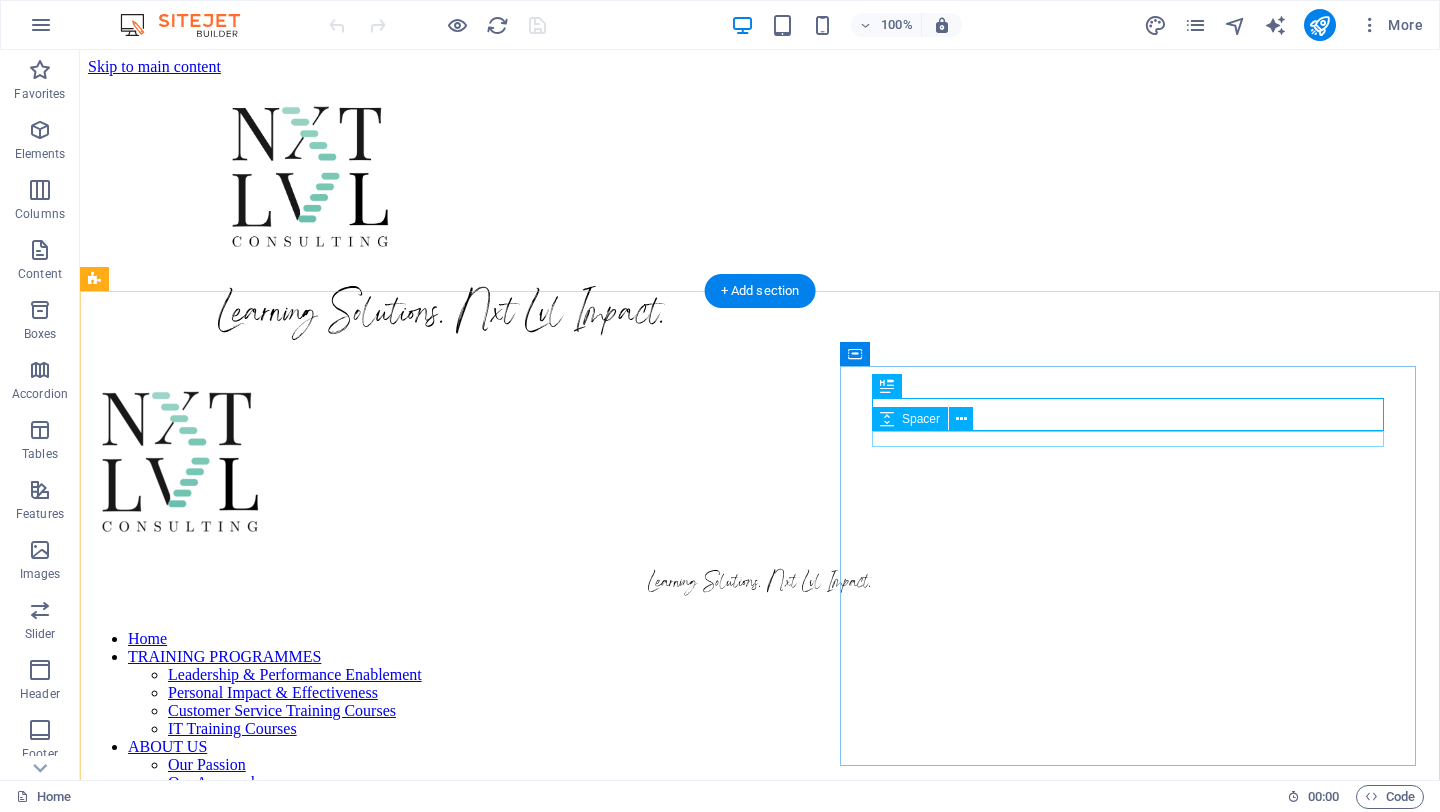 scroll, scrollTop: 751, scrollLeft: 0, axis: vertical 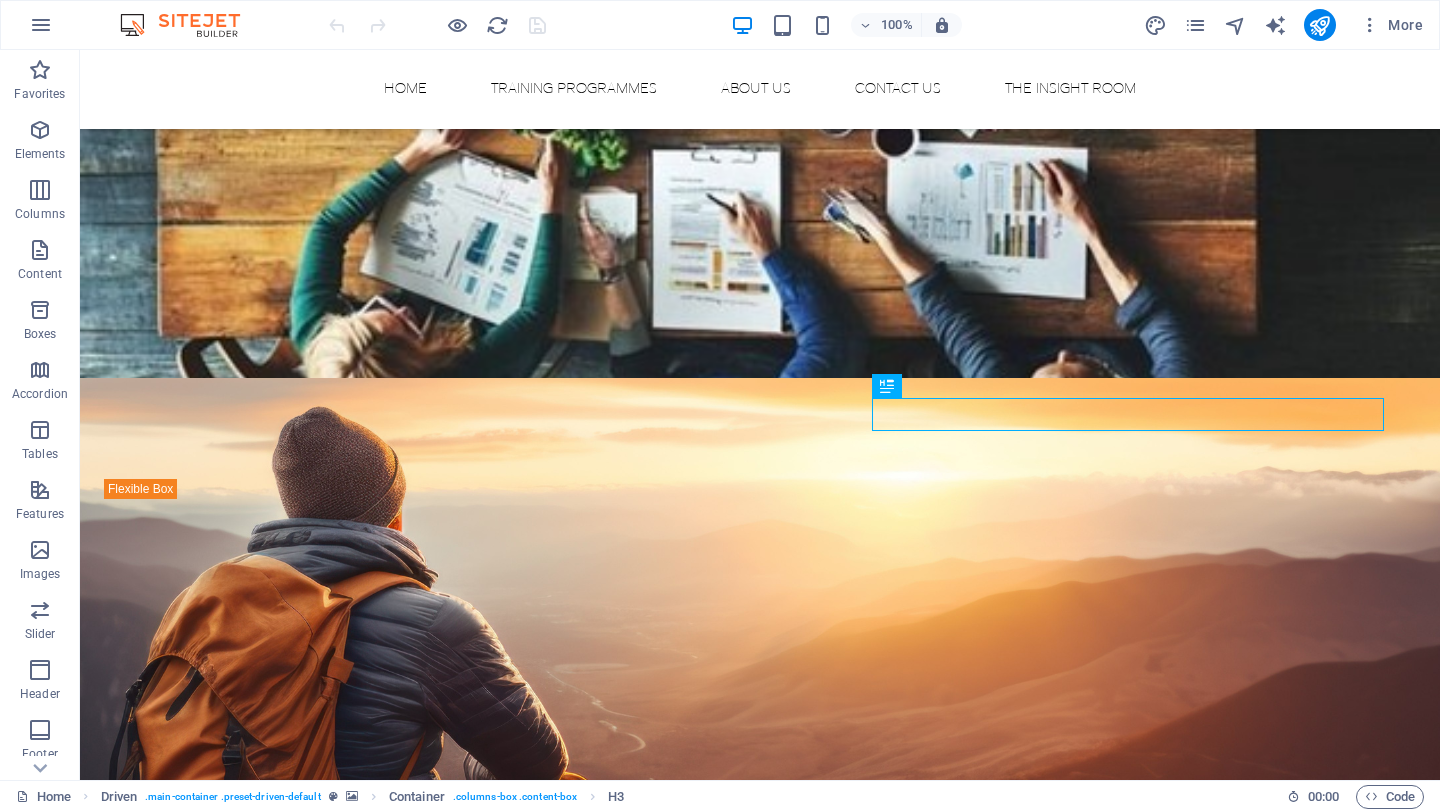 click on "More" at bounding box center [1287, 25] 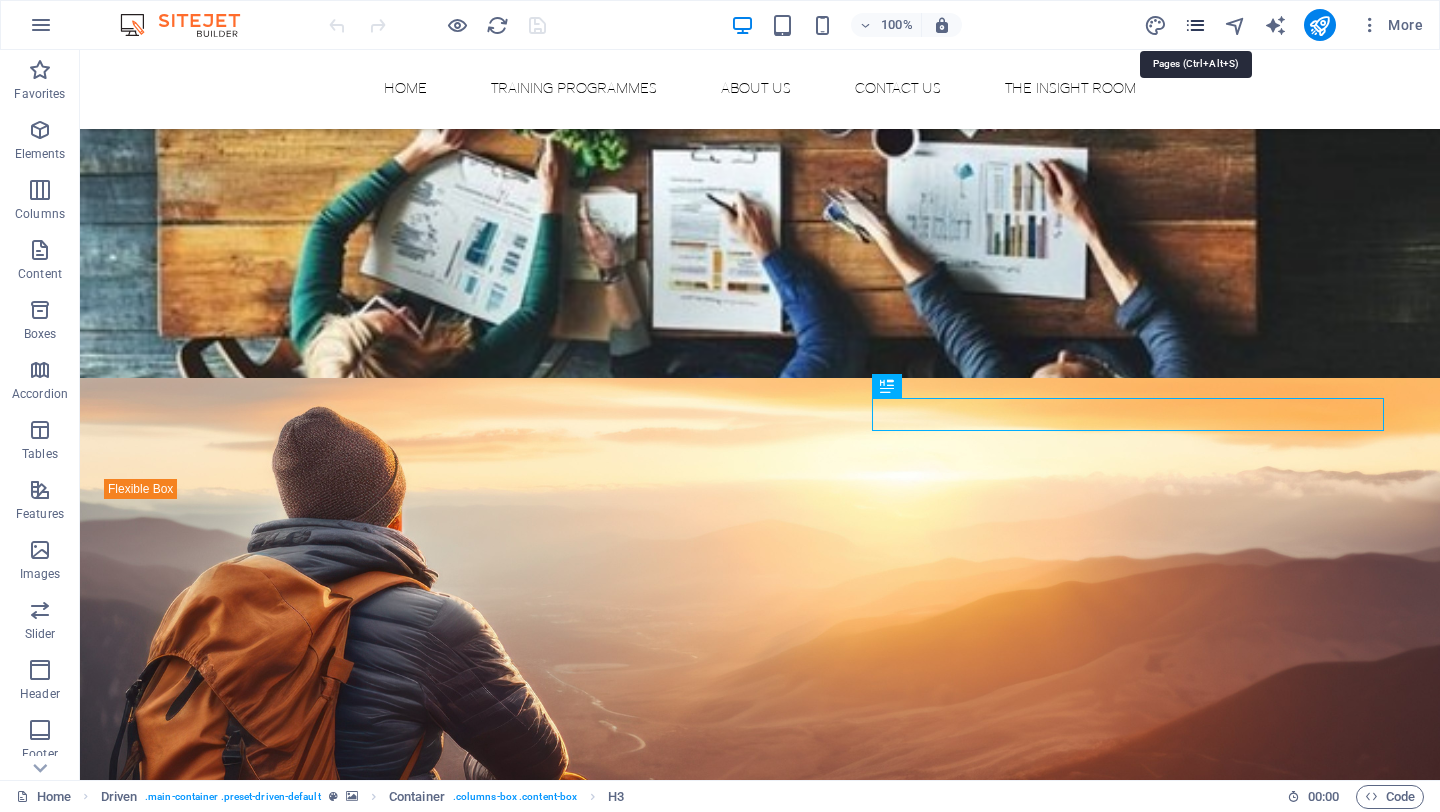 click at bounding box center (1195, 25) 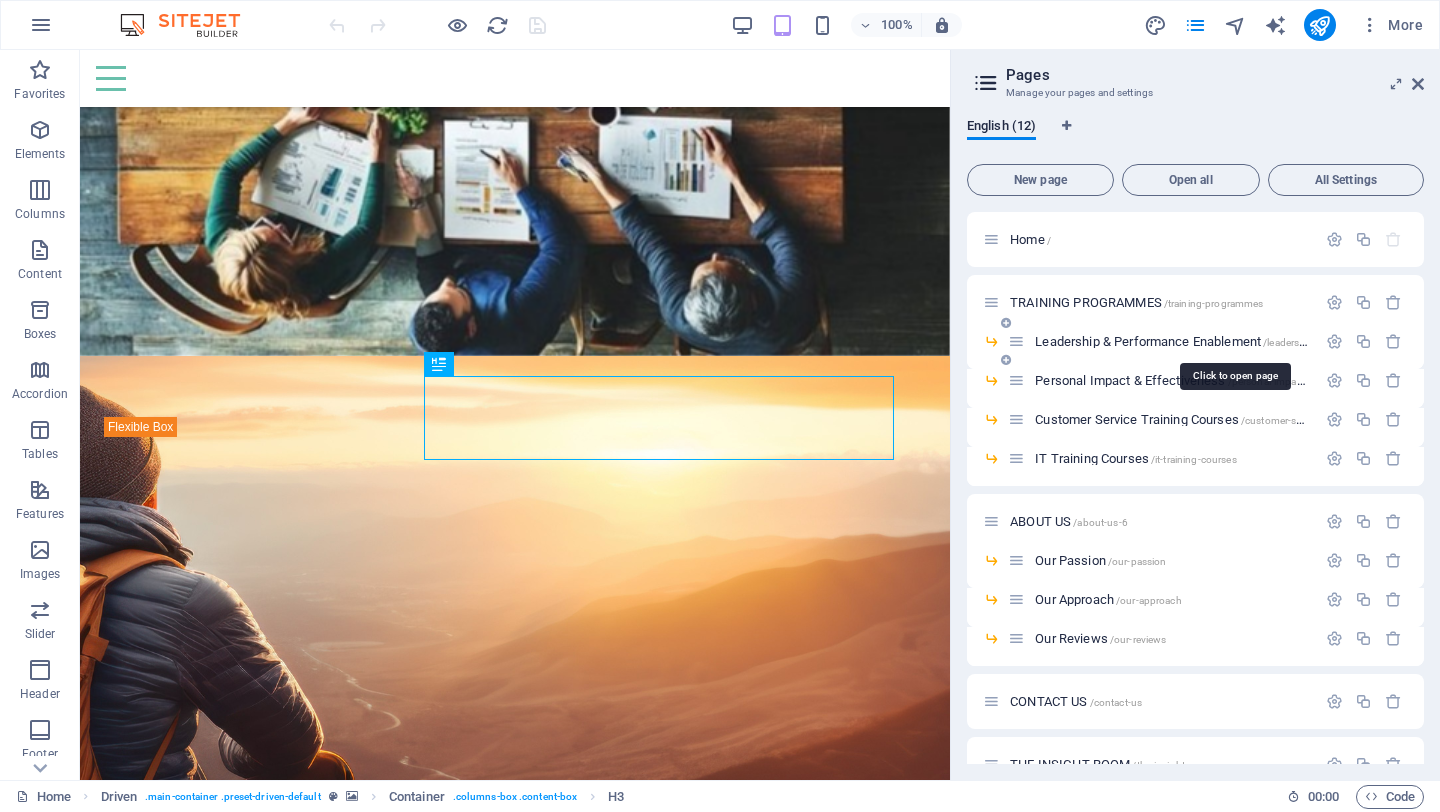 click on "Leadership & Performance Enablement /leadership-performance-enablement" at bounding box center (1233, 341) 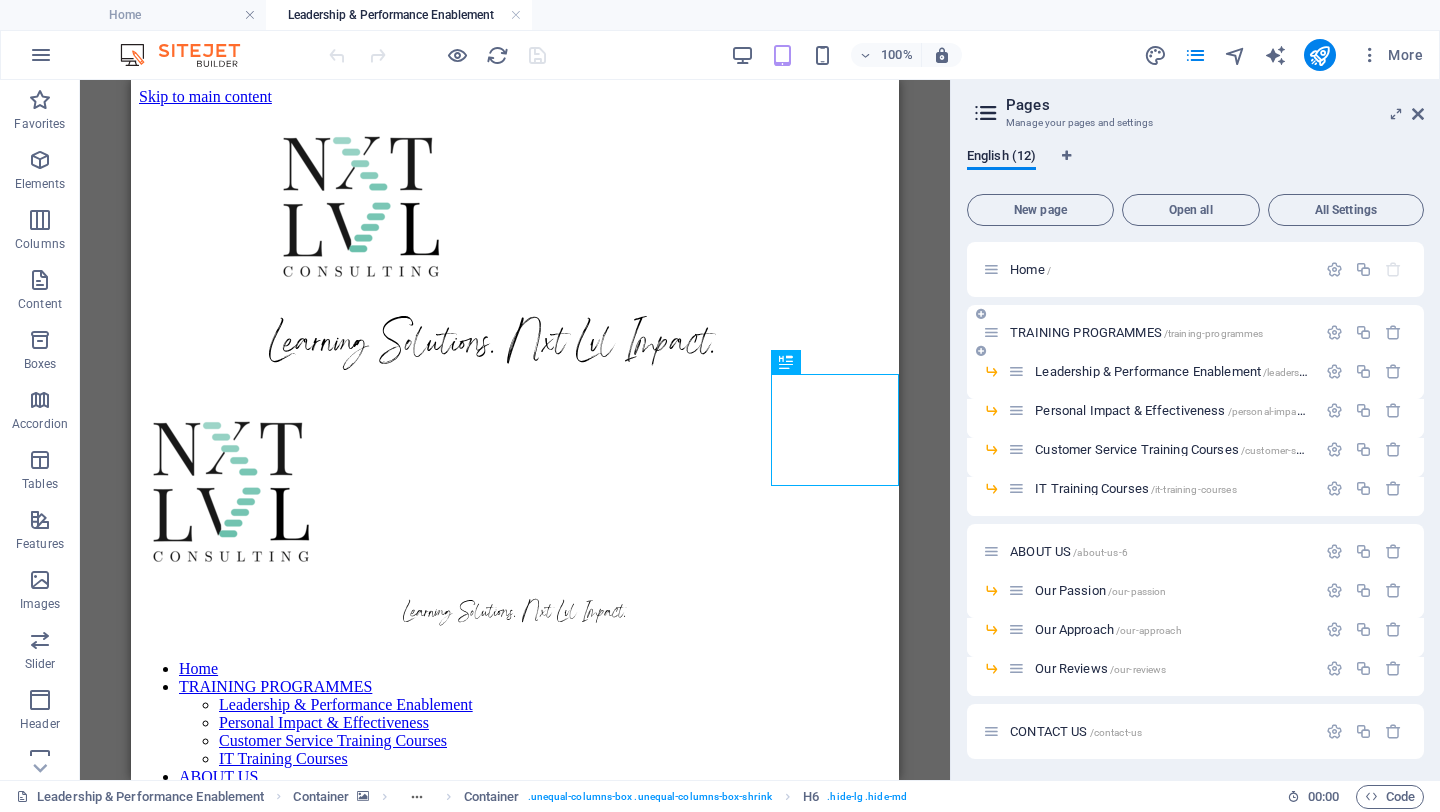 scroll, scrollTop: 617, scrollLeft: 0, axis: vertical 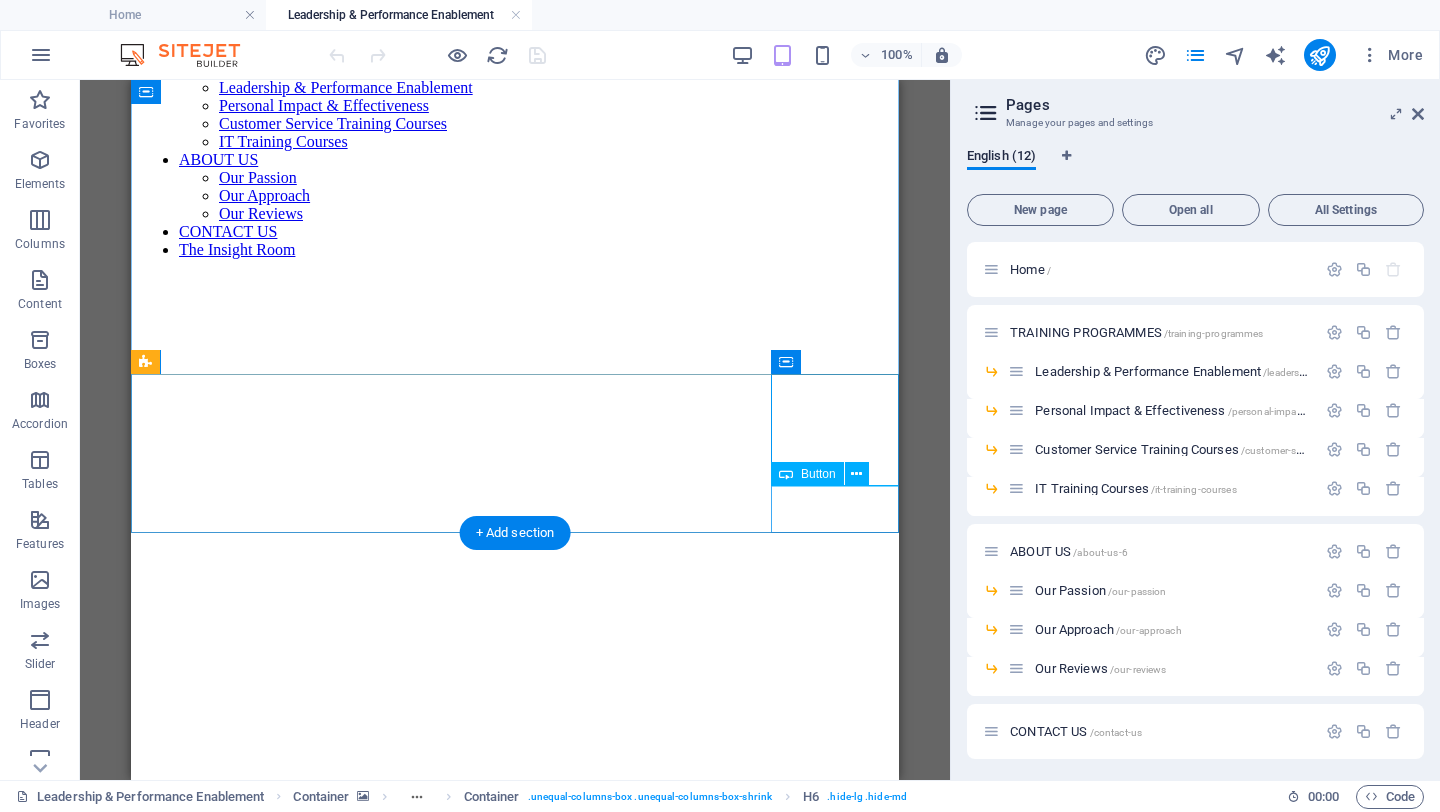 click on "Contact Us" at bounding box center [515, 1043] 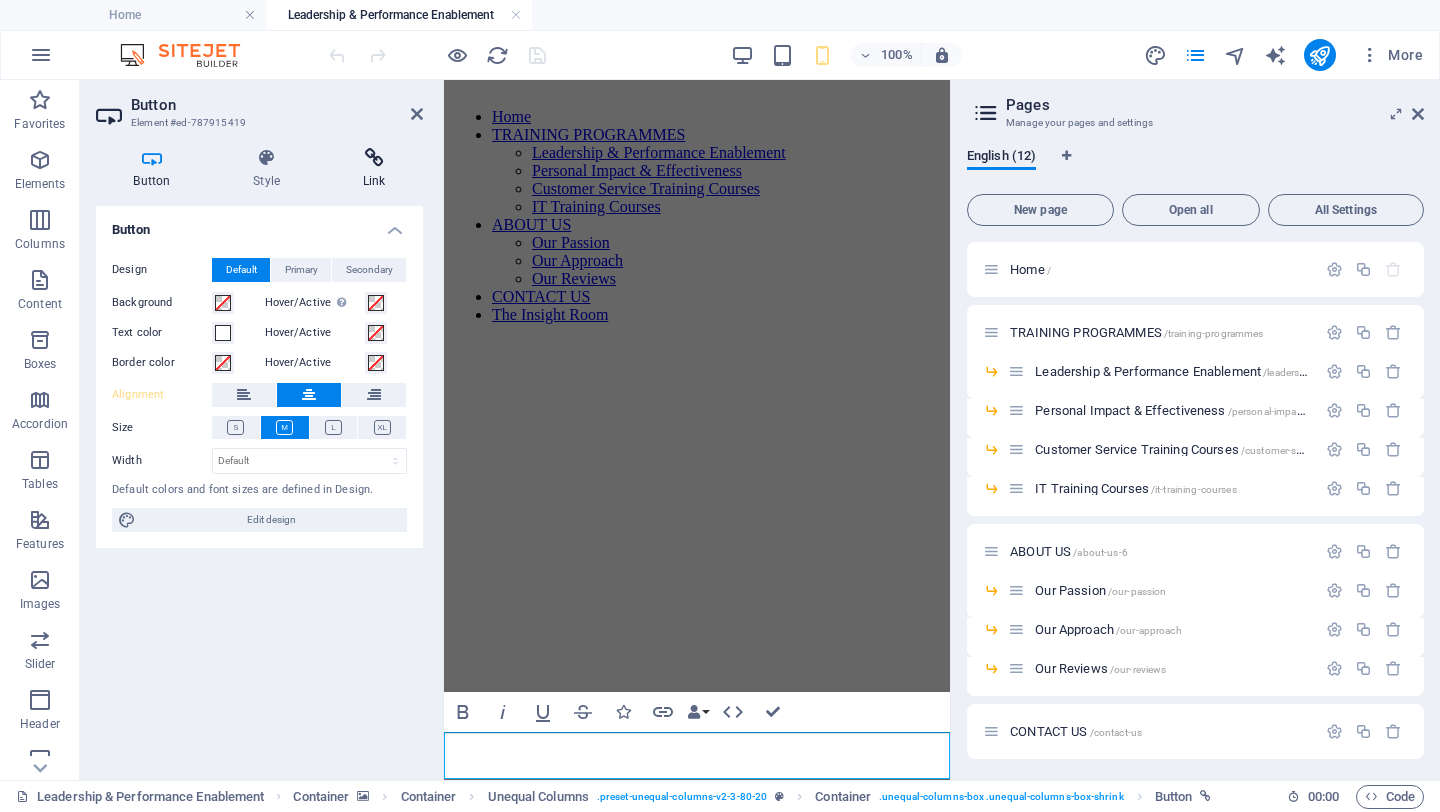 click at bounding box center (374, 158) 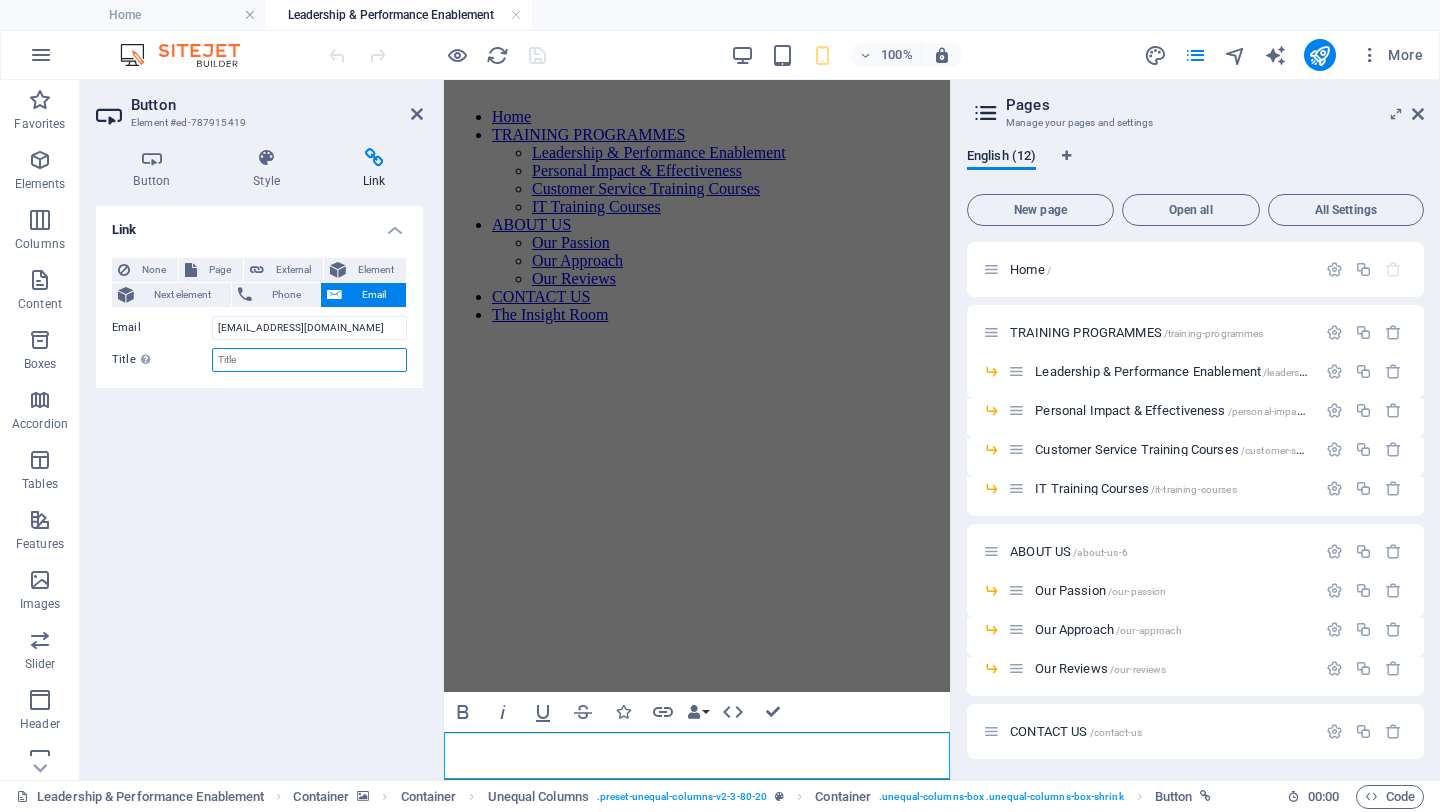 click on "Title Additional link description, should not be the same as the link text. The title is most often shown as a tooltip text when the mouse moves over the element. Leave empty if uncertain." at bounding box center (309, 360) 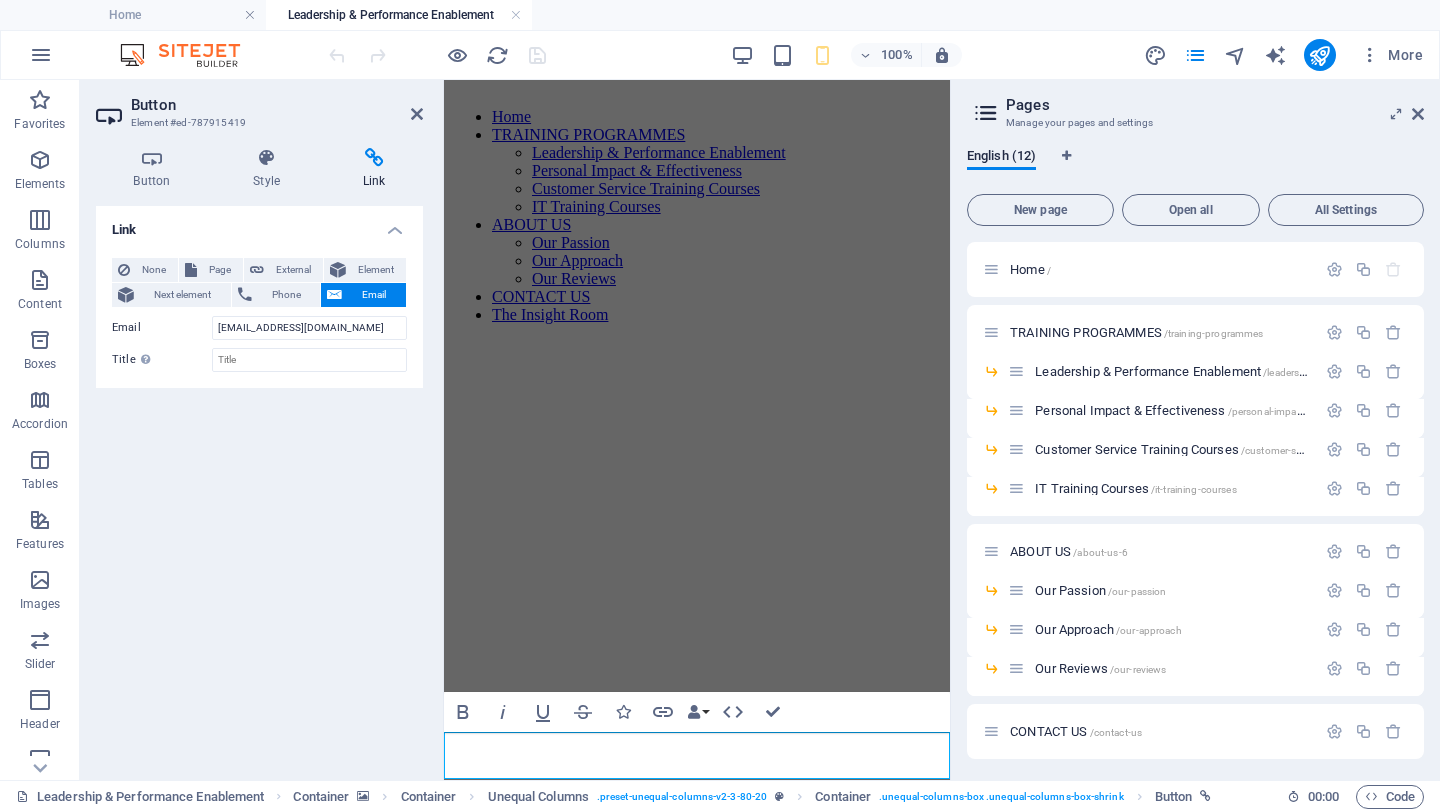 click on "Link None Page External Element Next element Phone Email Page Home TRAINING PROGRAMMES -- Leadership &amp; Performance Enablement -- Personal Impact &amp; Effectiveness --  Customer Service Training Courses -- IT Training Courses ABOUT US  -- Our Passion -- Our Approach -- Our Reviews CONTACT US THE INSIGHT ROOM Element
URL Phone Email [EMAIL_ADDRESS][DOMAIN_NAME] Link target New tab Same tab Overlay Title Additional link description, should not be the same as the link text. The title is most often shown as a tooltip text when the mouse moves over the element. Leave empty if uncertain. Relationship Sets the  relationship of this link to the link target . For example, the value "nofollow" instructs search engines not to follow the link. Can be left empty. alternate author bookmark external help license next nofollow noreferrer noopener prev search tag" at bounding box center (259, 485) 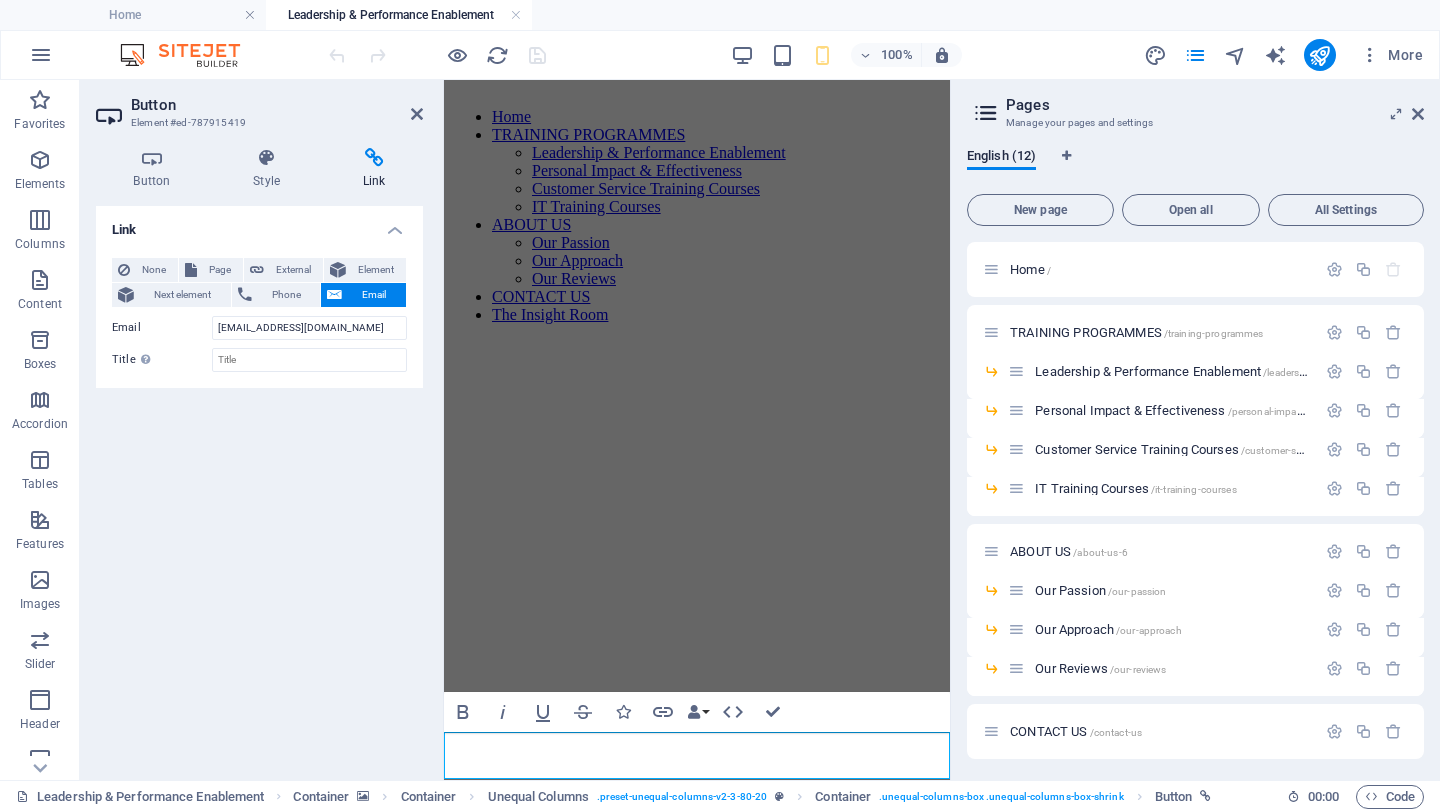 click on "Email" at bounding box center (374, 295) 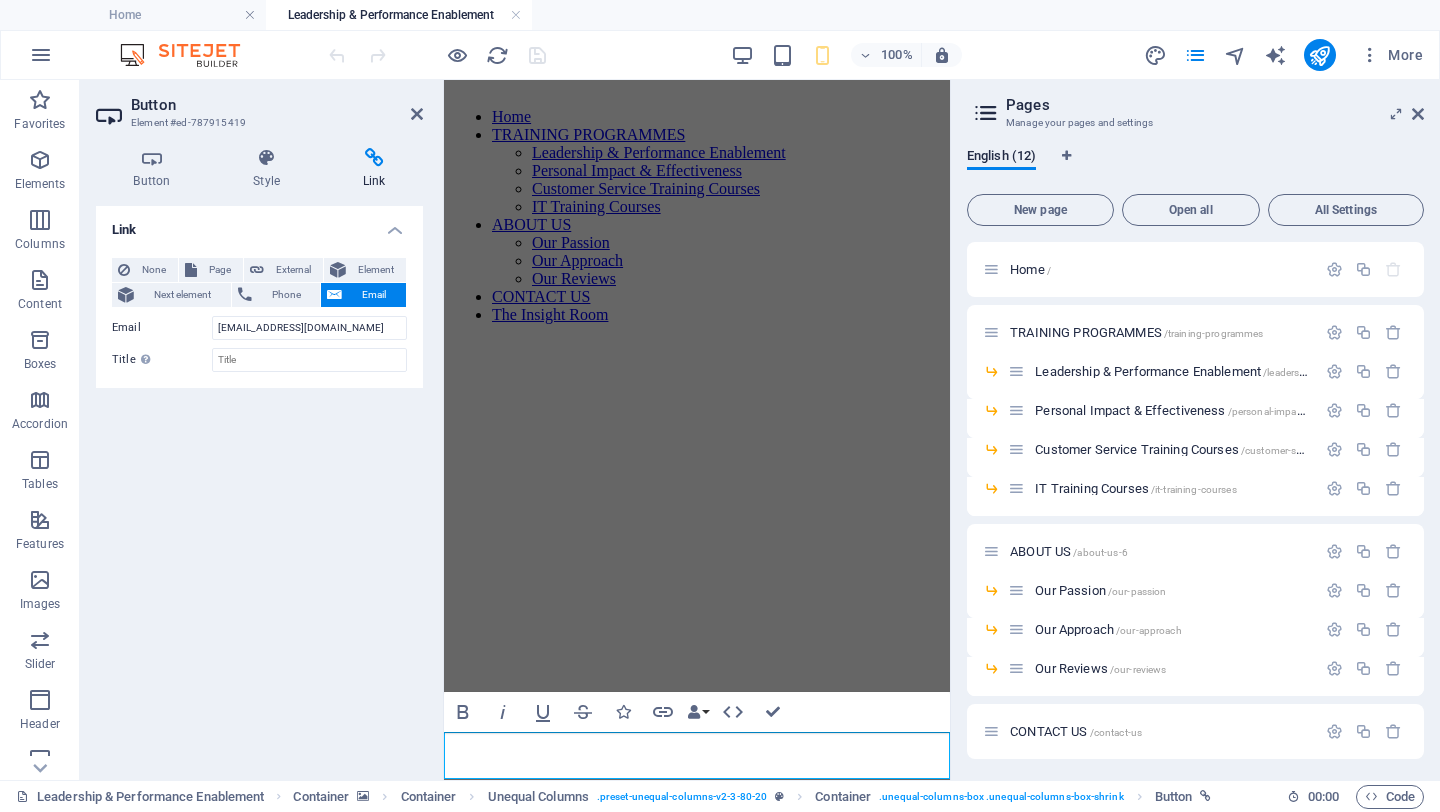 click at bounding box center [697, 340] 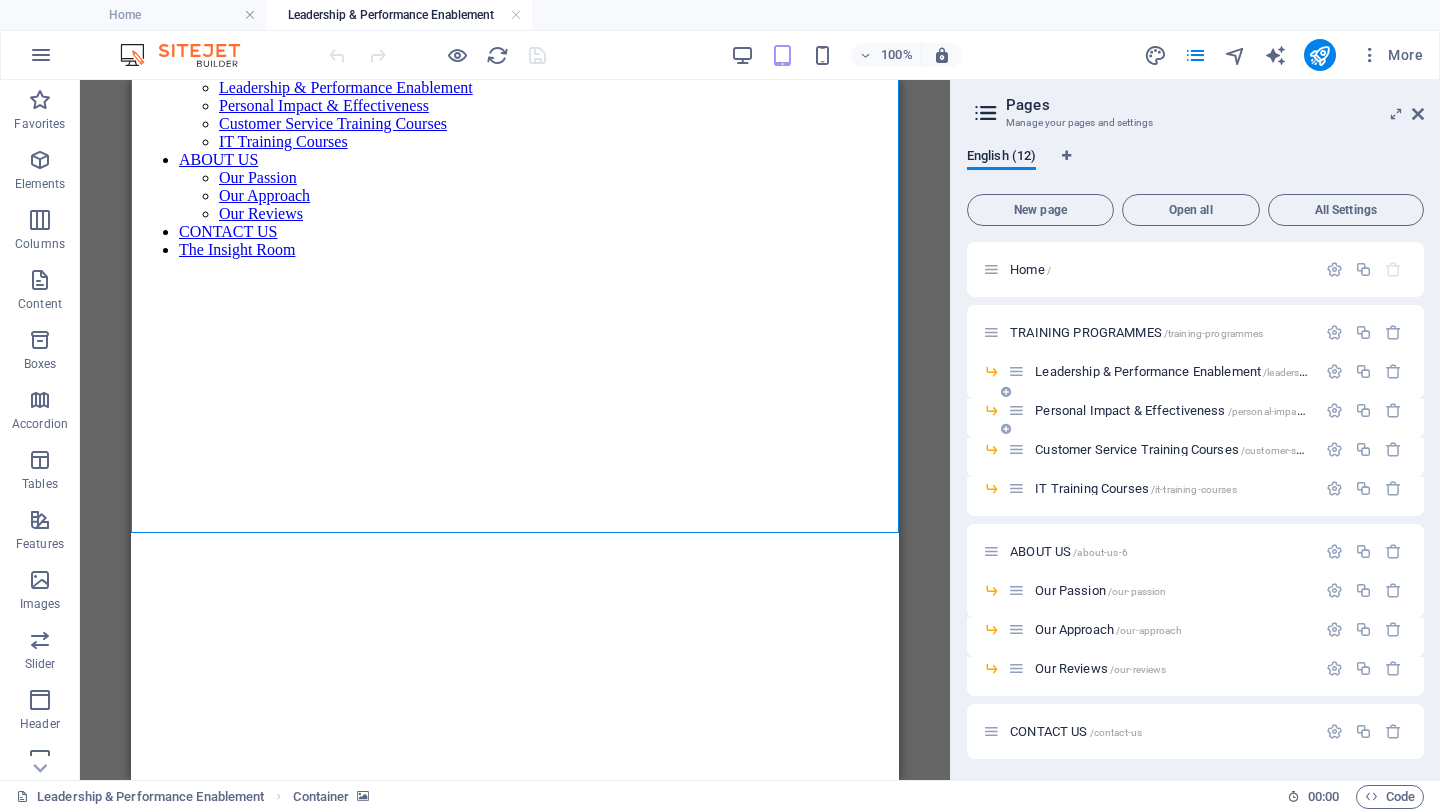 click on "Personal Impact & Effectiveness /personal-impact-effectiveness" at bounding box center (1201, 410) 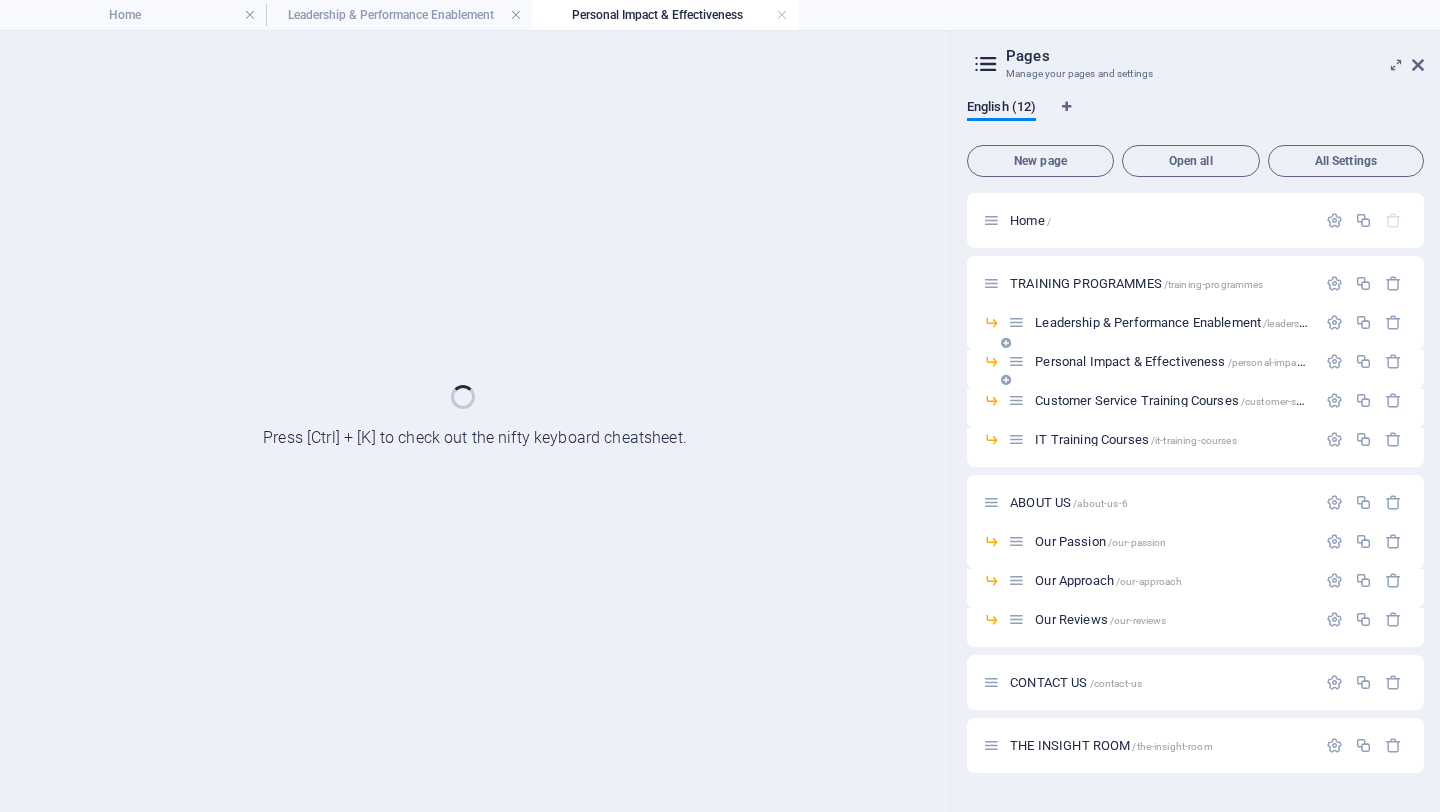 scroll, scrollTop: 0, scrollLeft: 0, axis: both 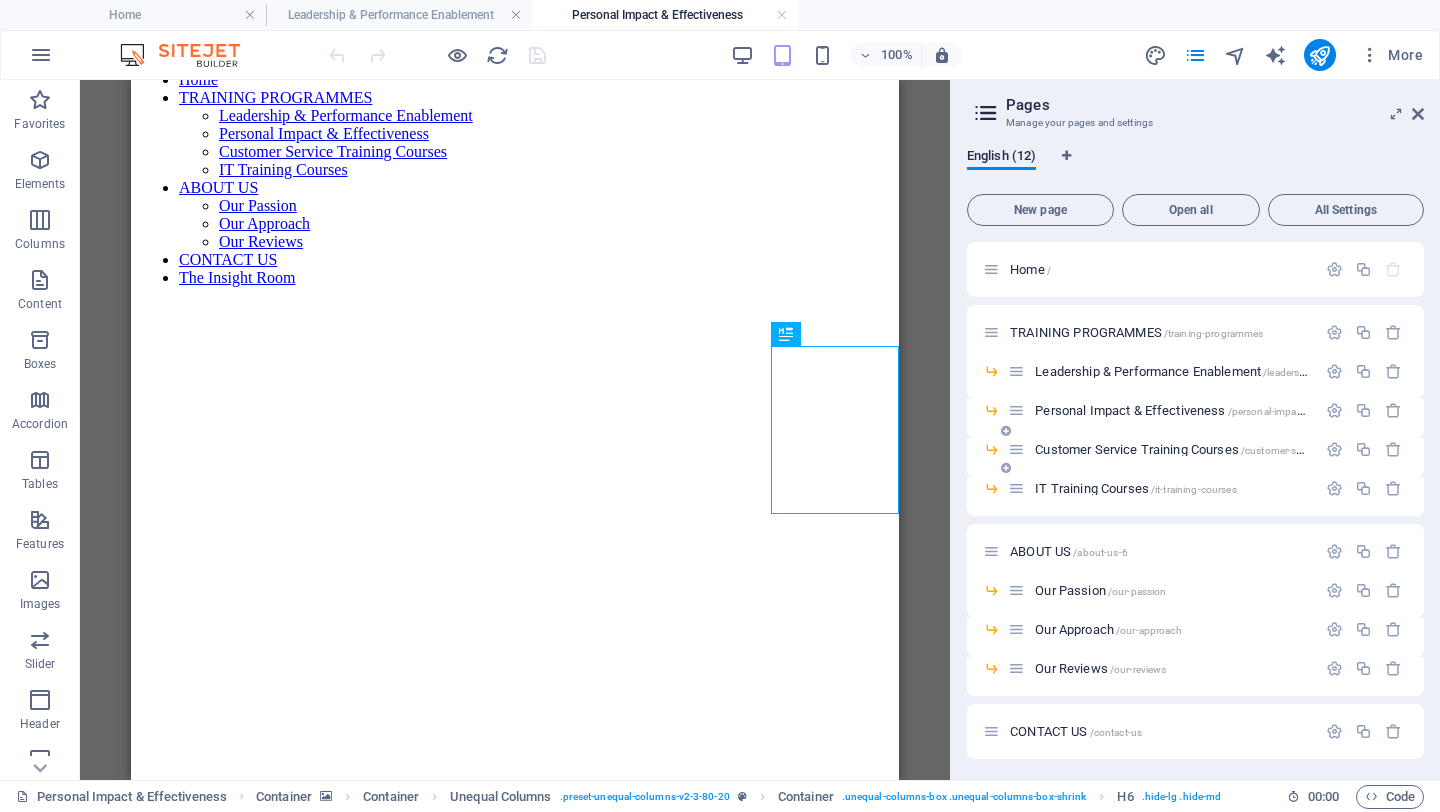 click on "Customer Service Training Courses /customer-service-training-courses" at bounding box center [1216, 449] 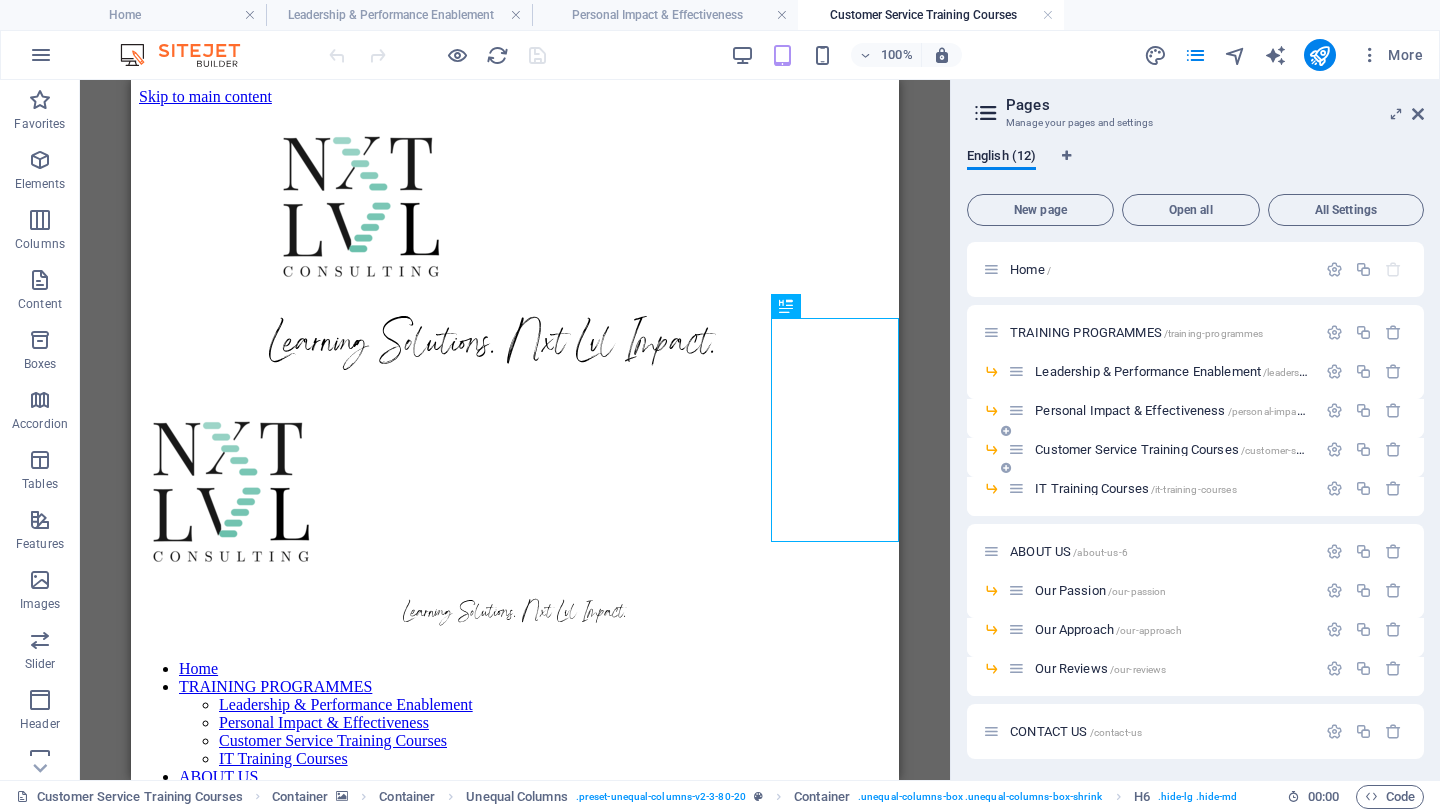 scroll, scrollTop: 561, scrollLeft: 0, axis: vertical 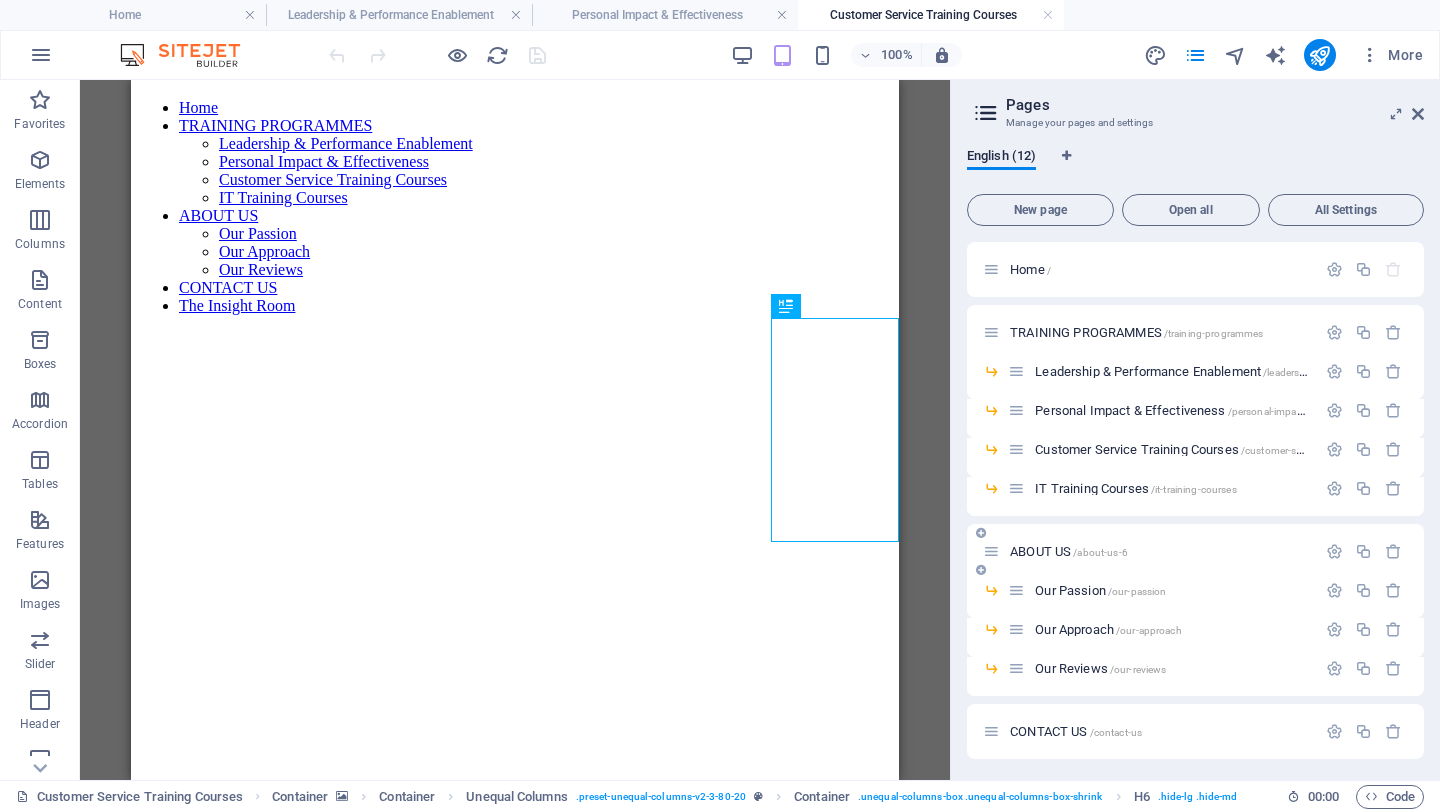 click on "IT Training Courses /it-training-courses" at bounding box center [1135, 488] 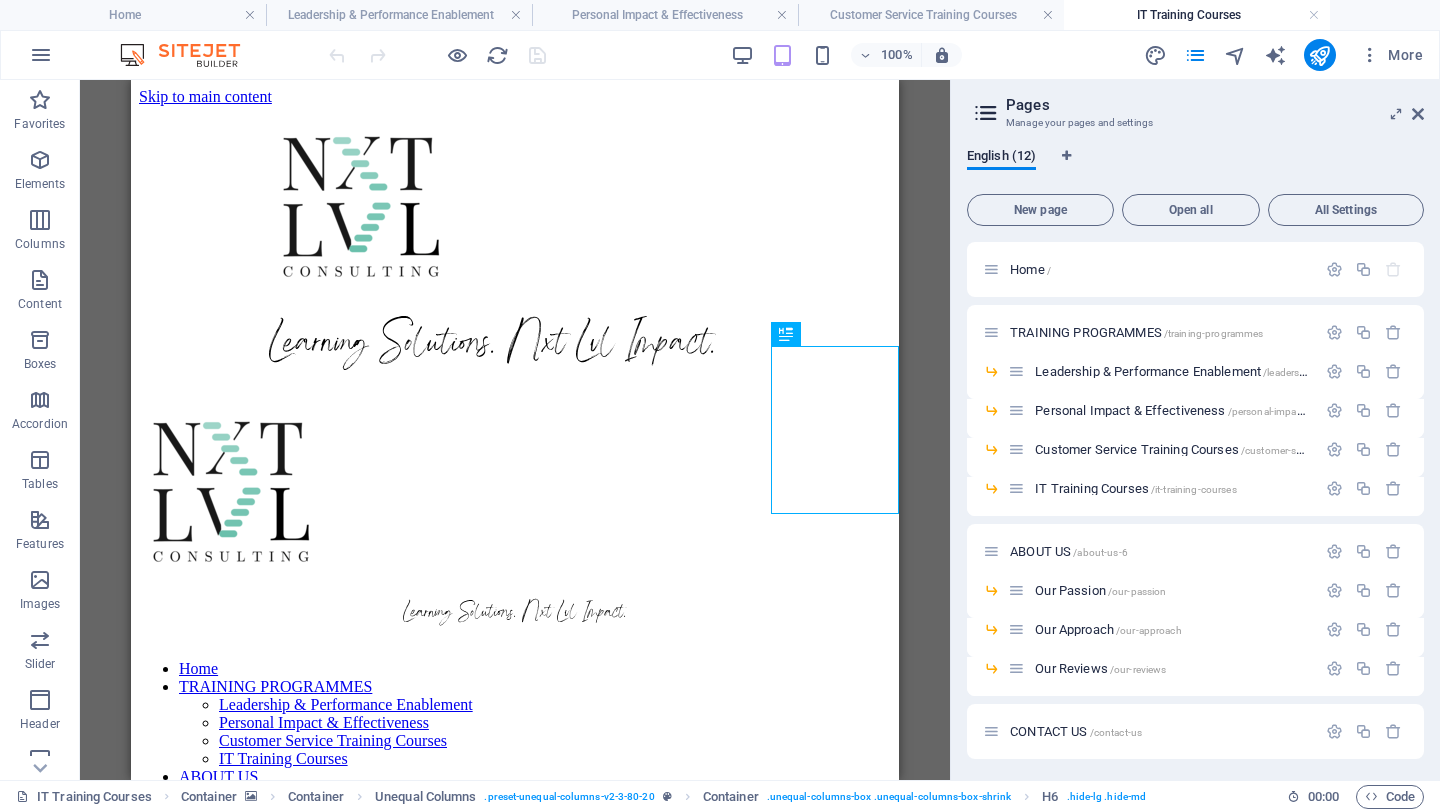 scroll, scrollTop: 589, scrollLeft: 0, axis: vertical 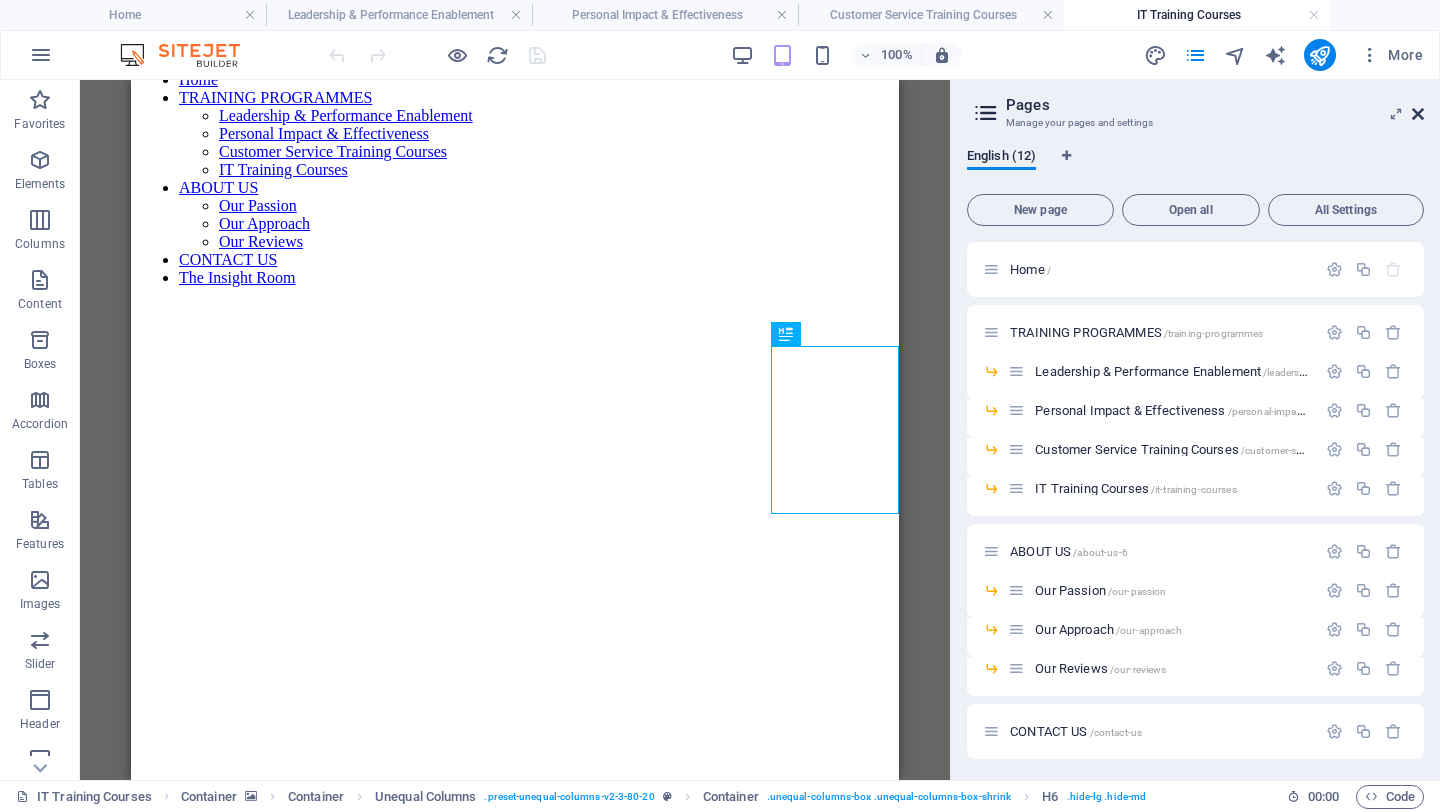 click at bounding box center [1418, 114] 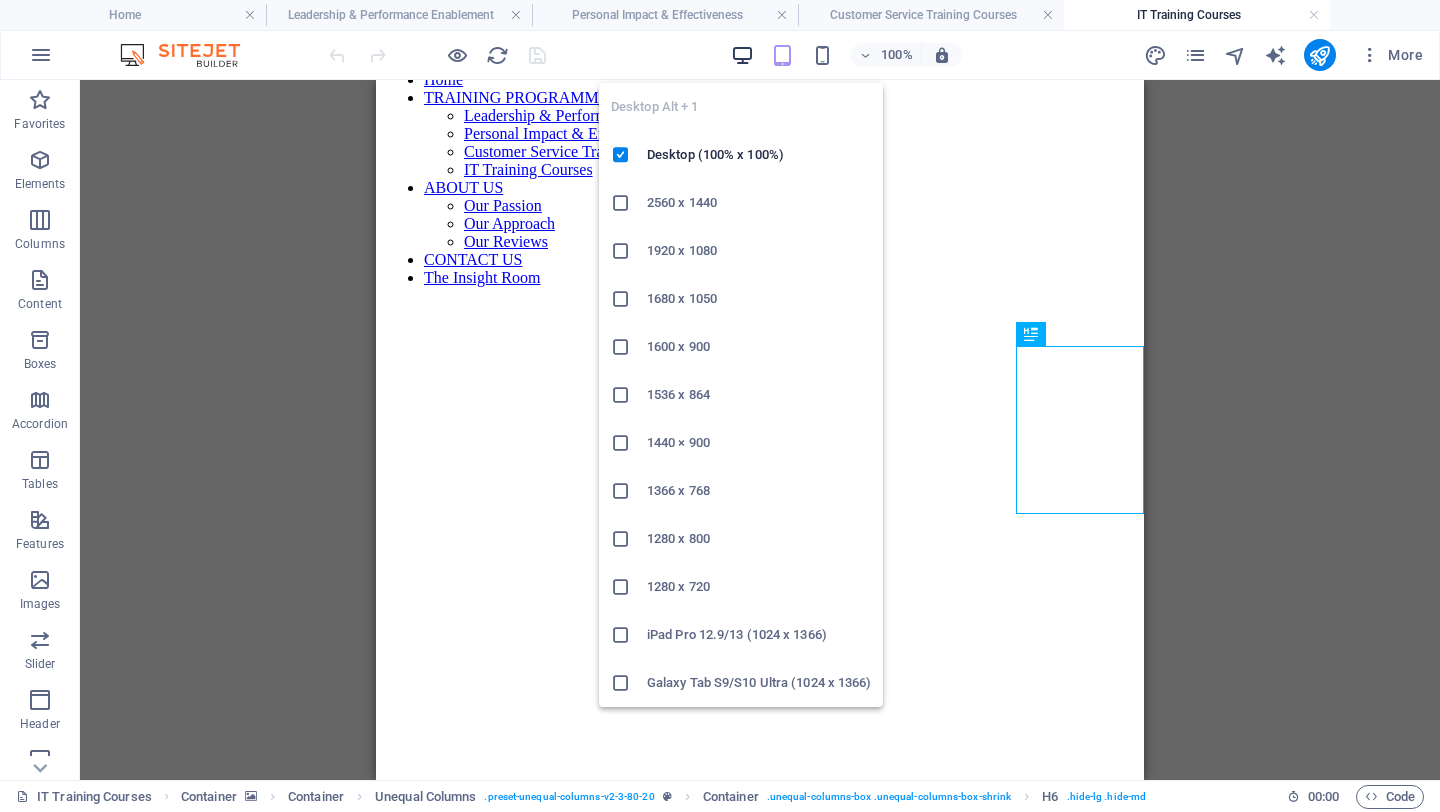click at bounding box center (742, 55) 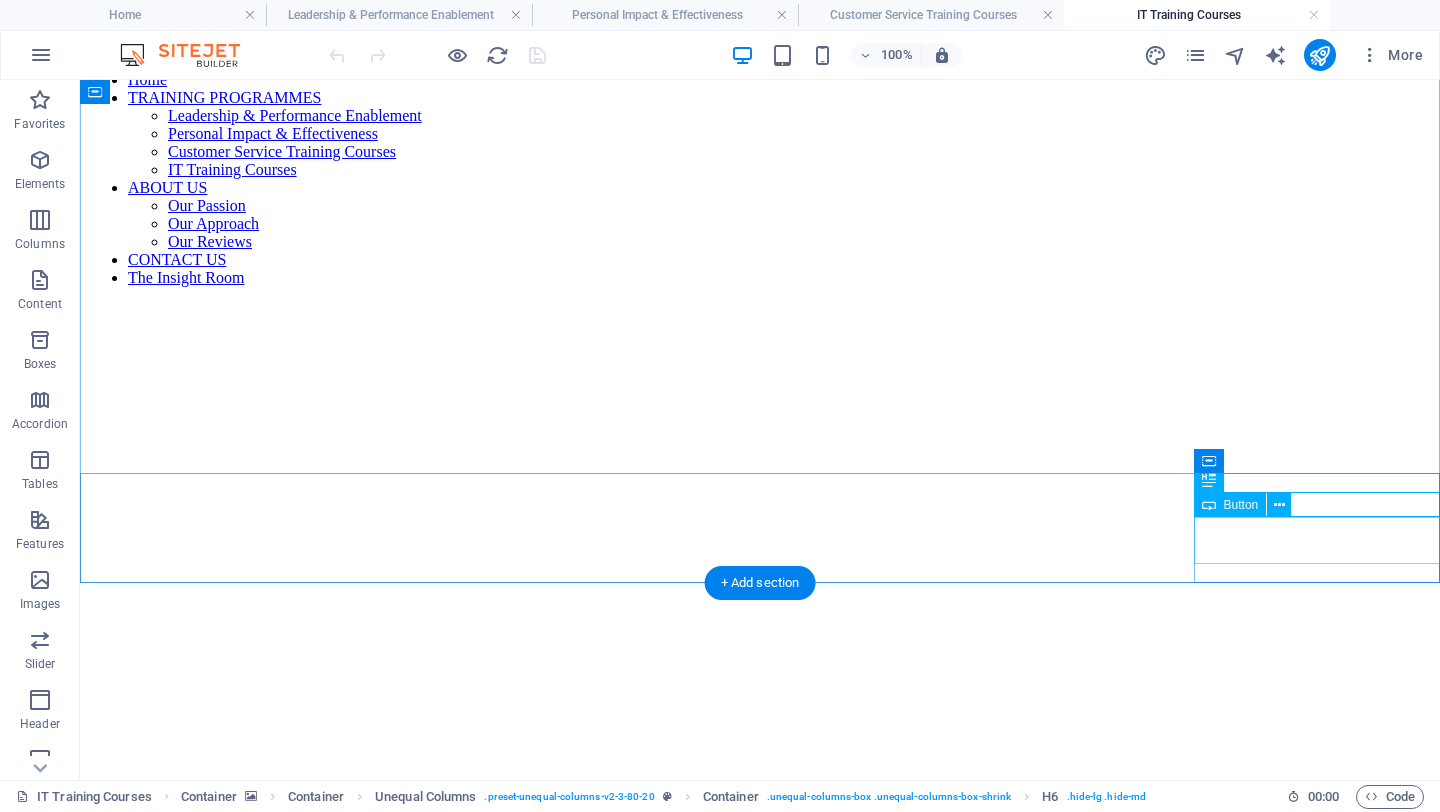 click on "Contact Us" at bounding box center [760, 1088] 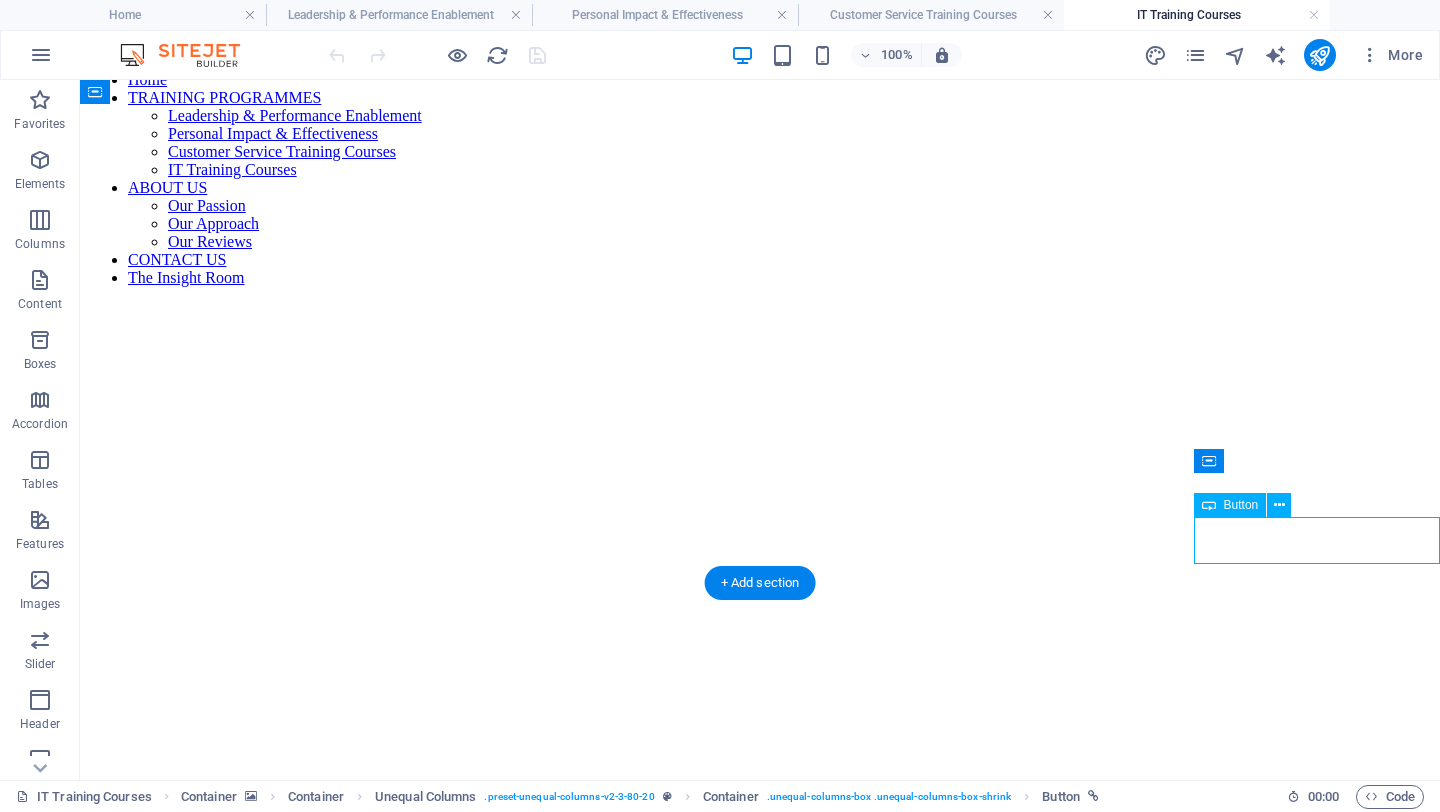 click on "Contact Us" at bounding box center (760, 1088) 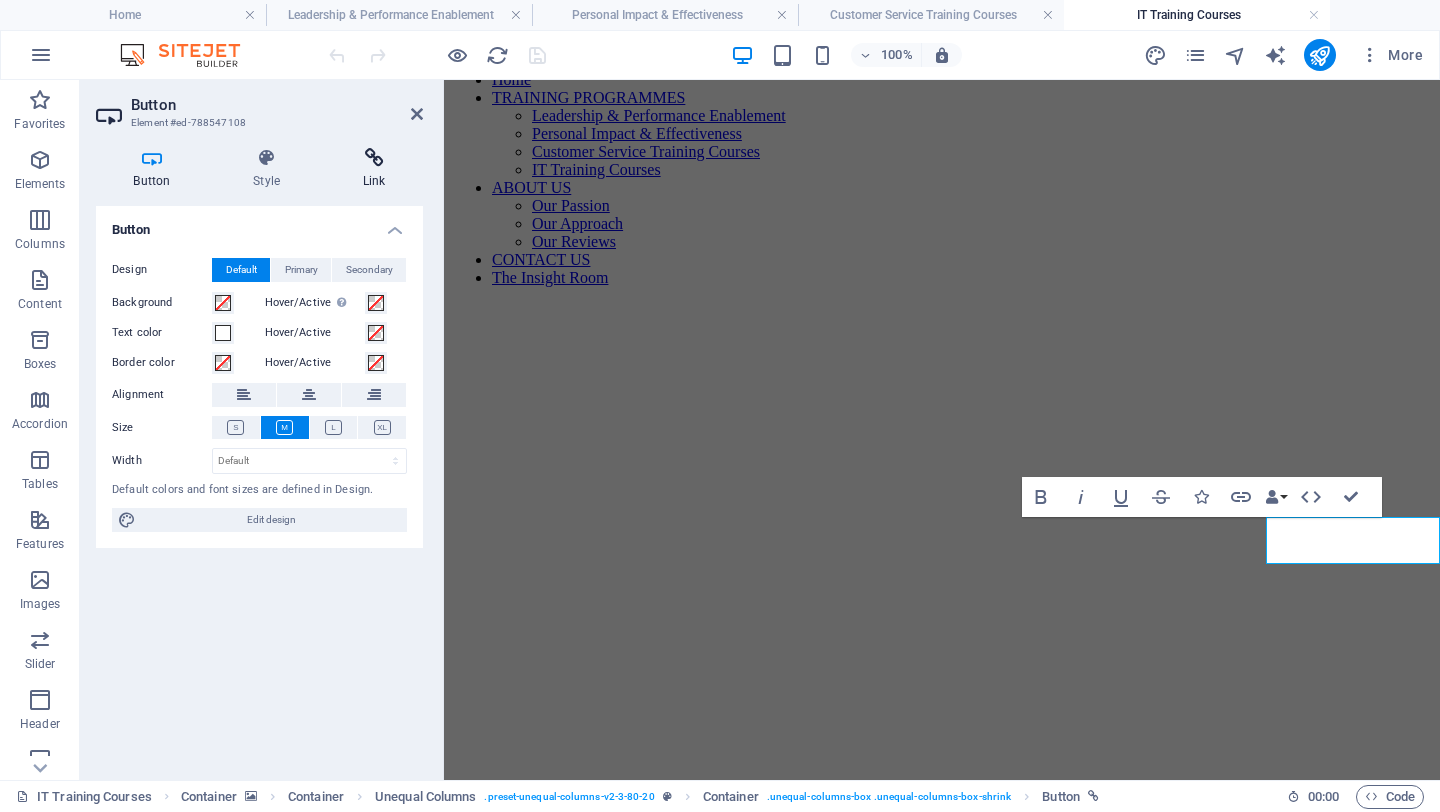 click at bounding box center [374, 158] 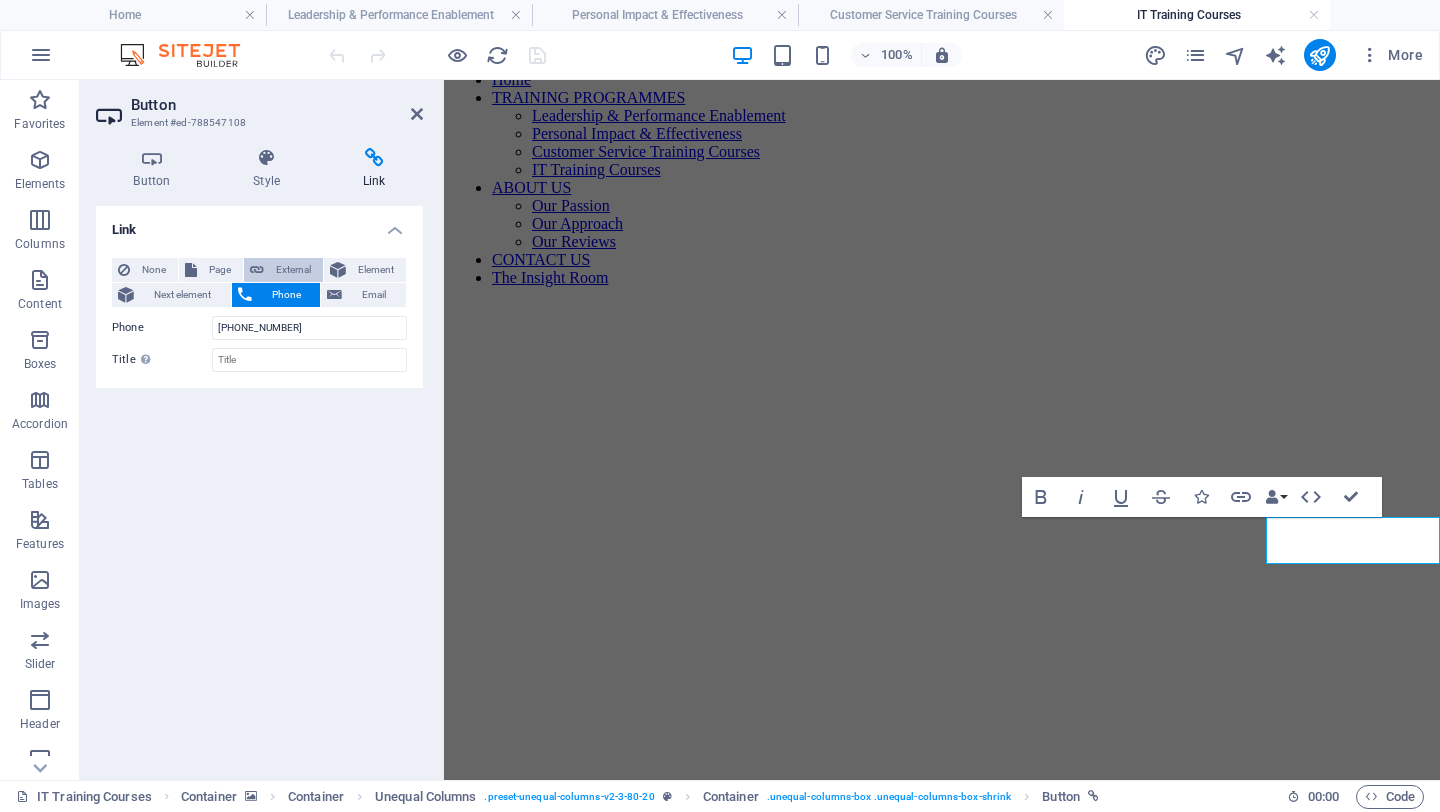 click on "External" at bounding box center (293, 270) 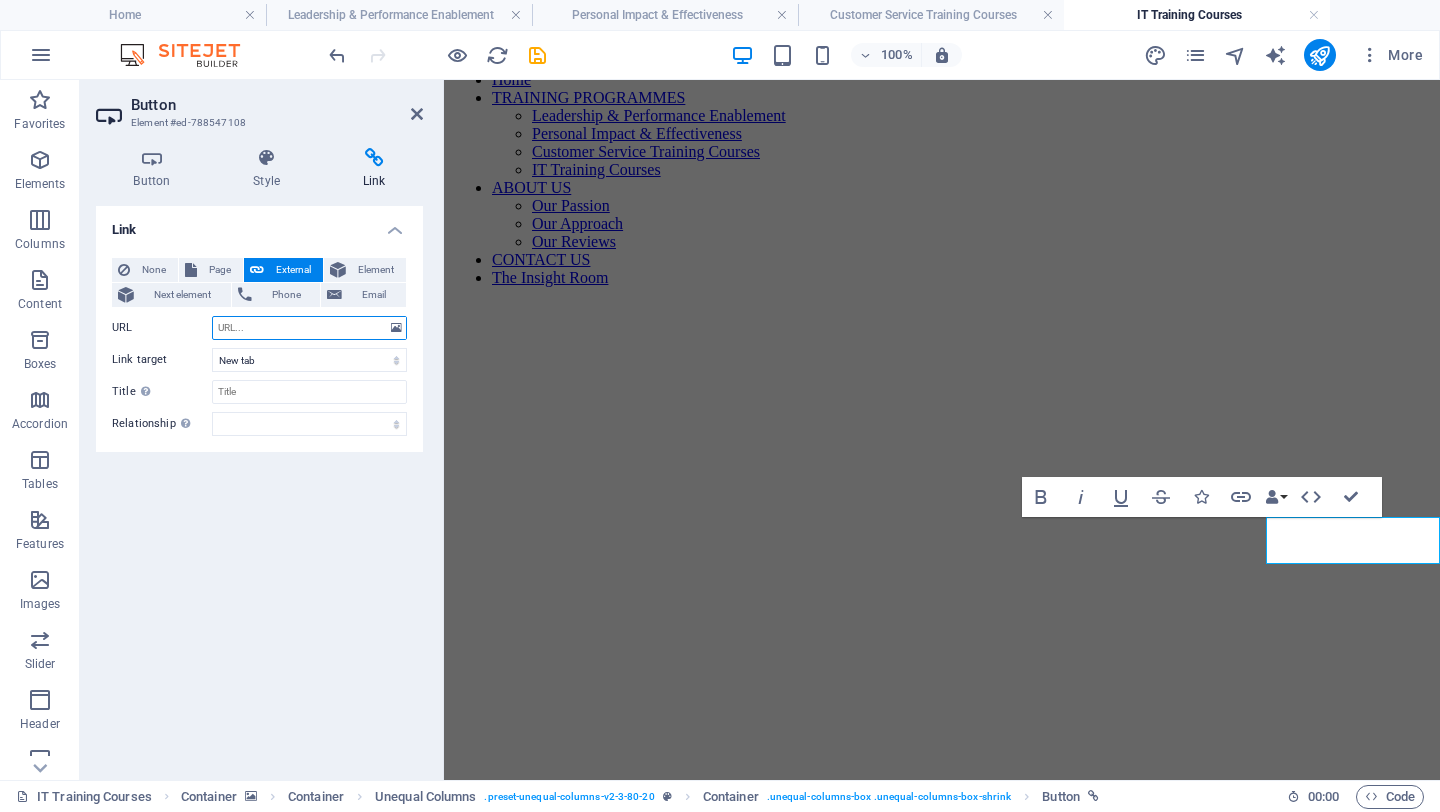 paste on "[EMAIL_ADDRESS][DOMAIN_NAME]" 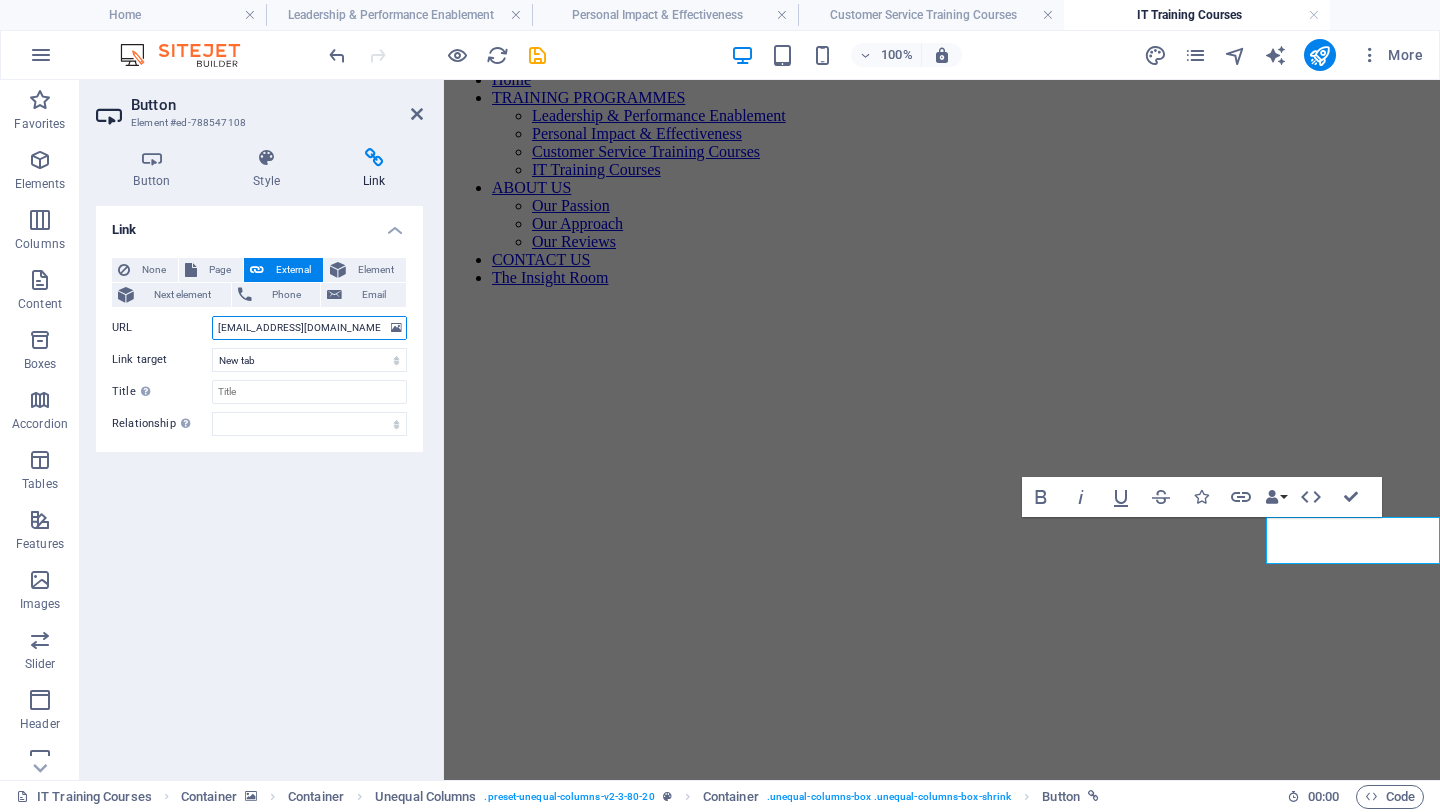 type on "[EMAIL_ADDRESS][DOMAIN_NAME]" 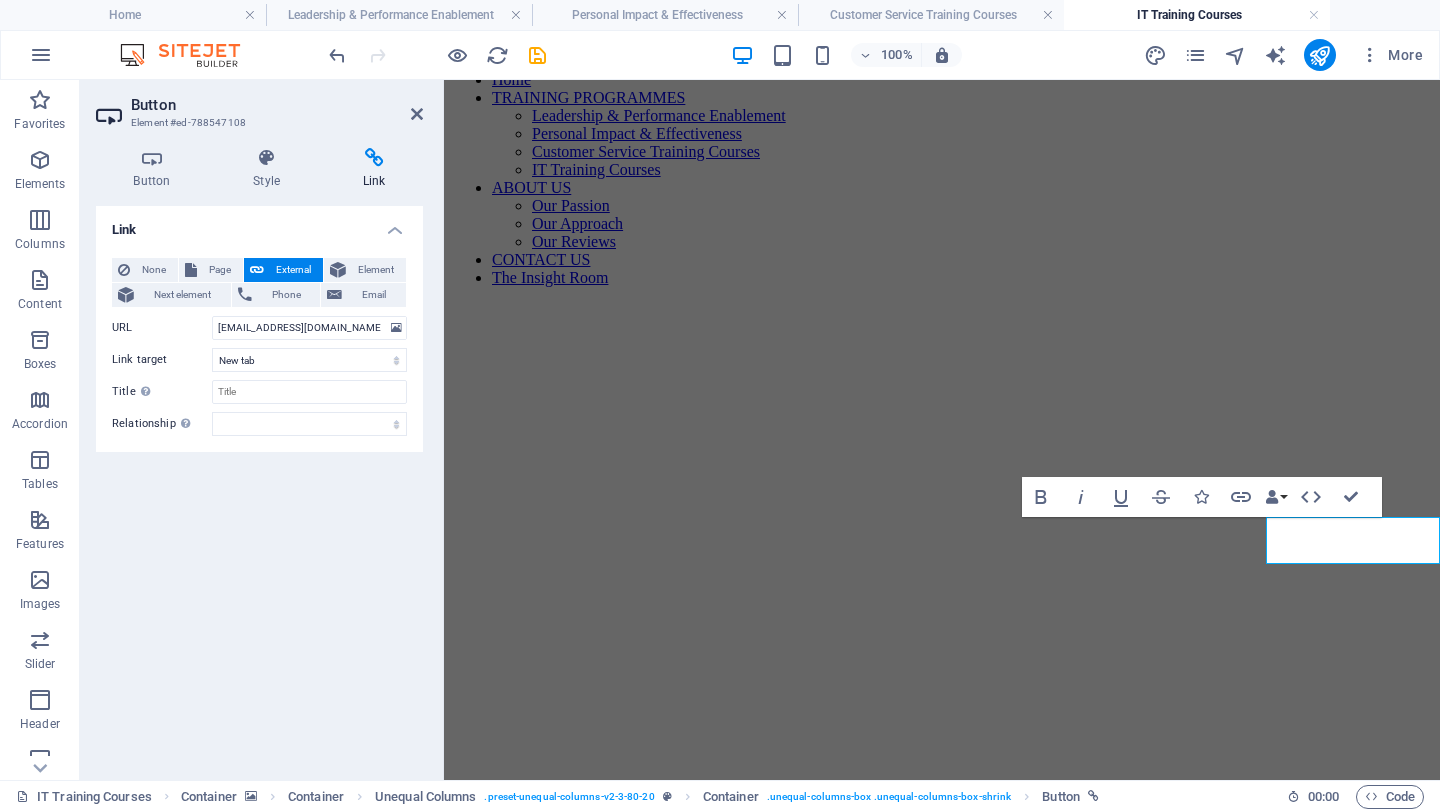 click at bounding box center [942, 303] 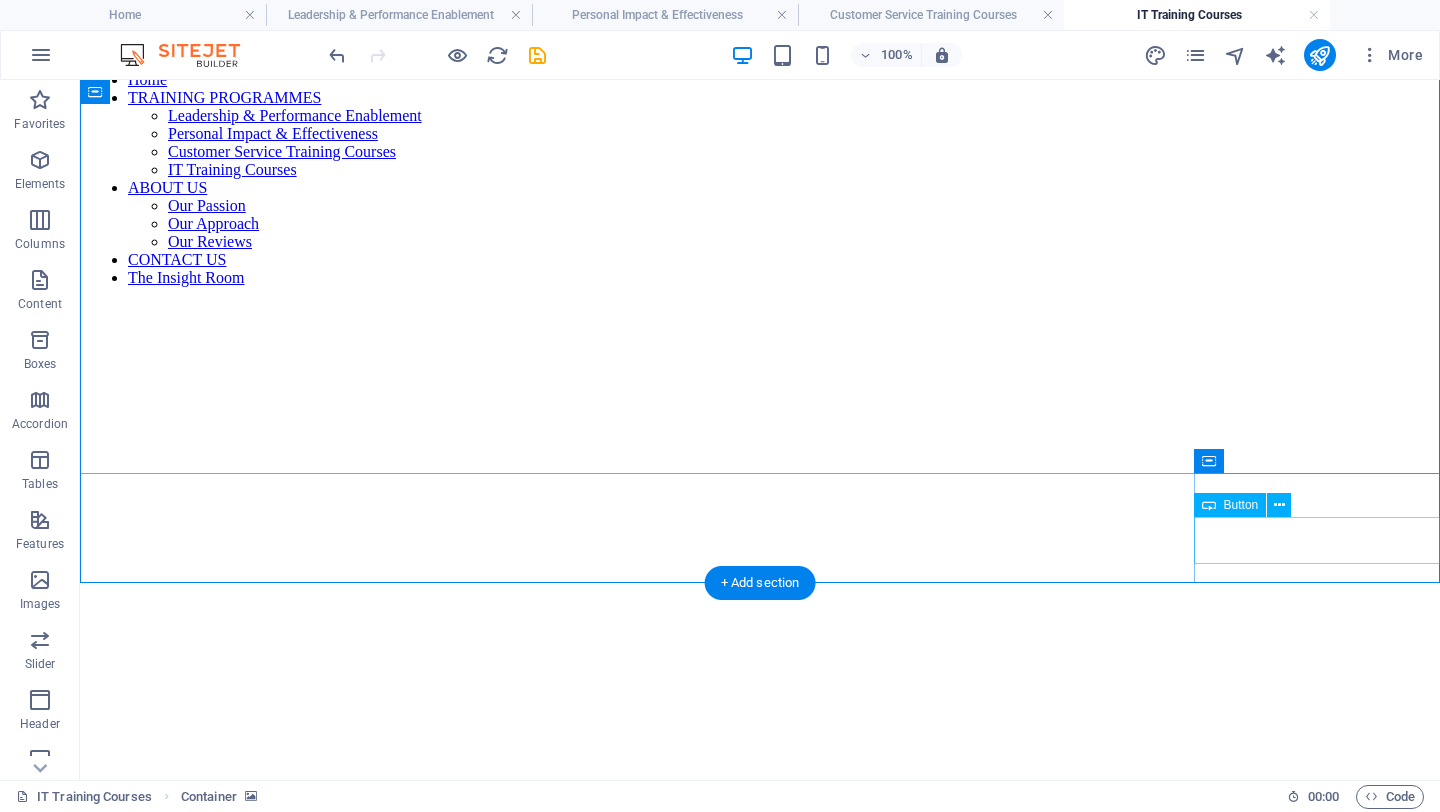 click on "Contact Us" at bounding box center [760, 1088] 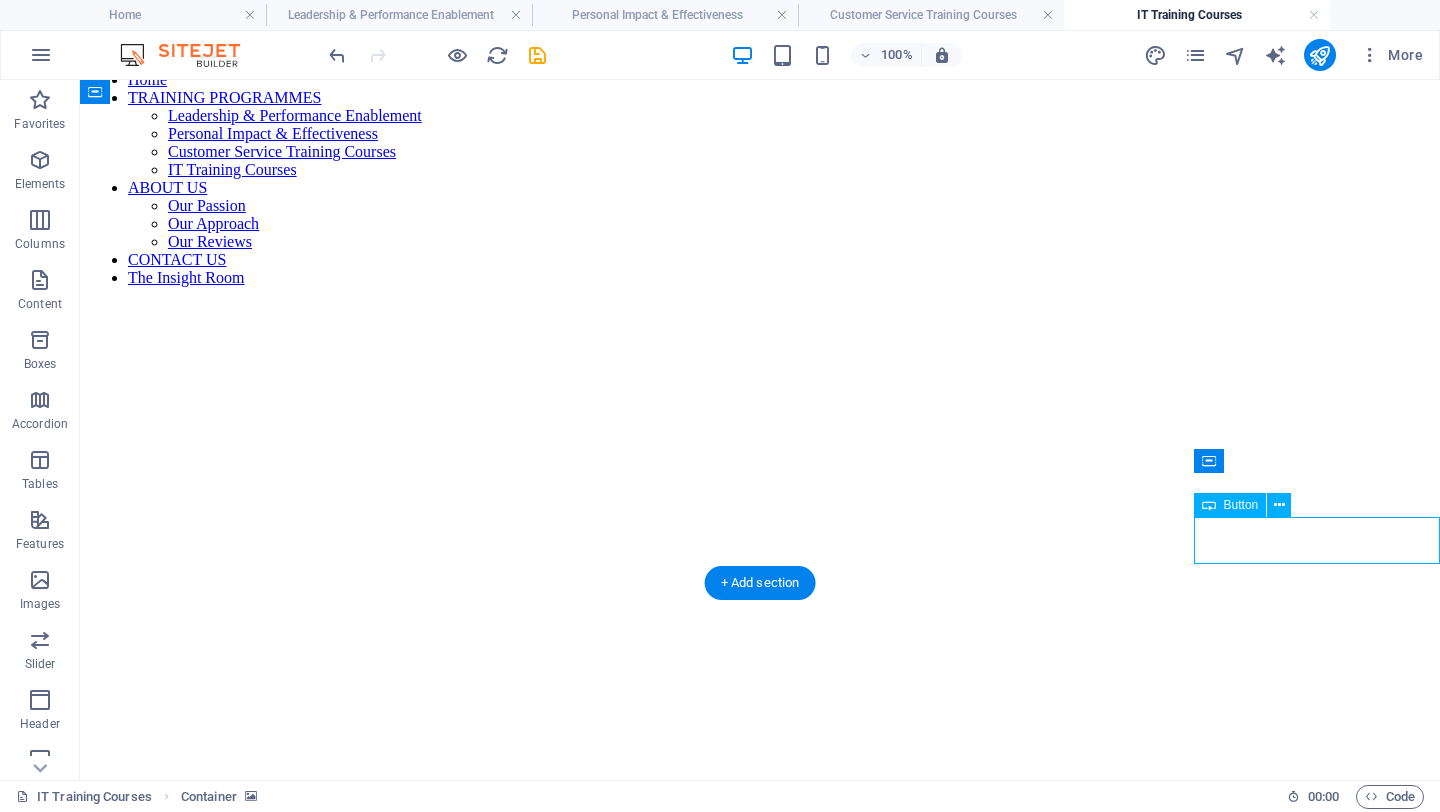 click on "Contact Us" at bounding box center [760, 1088] 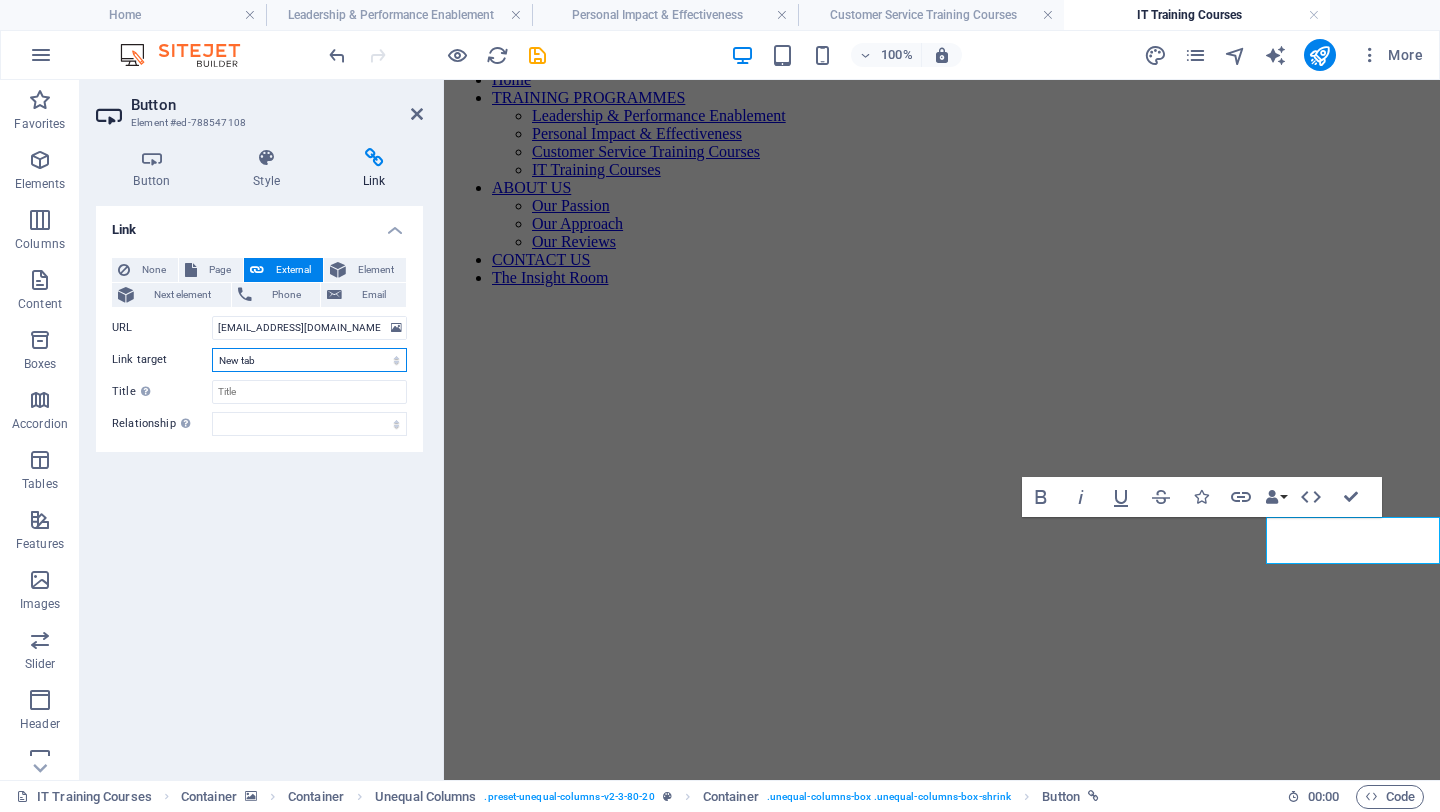 click on "New tab Same tab Overlay" at bounding box center [309, 360] 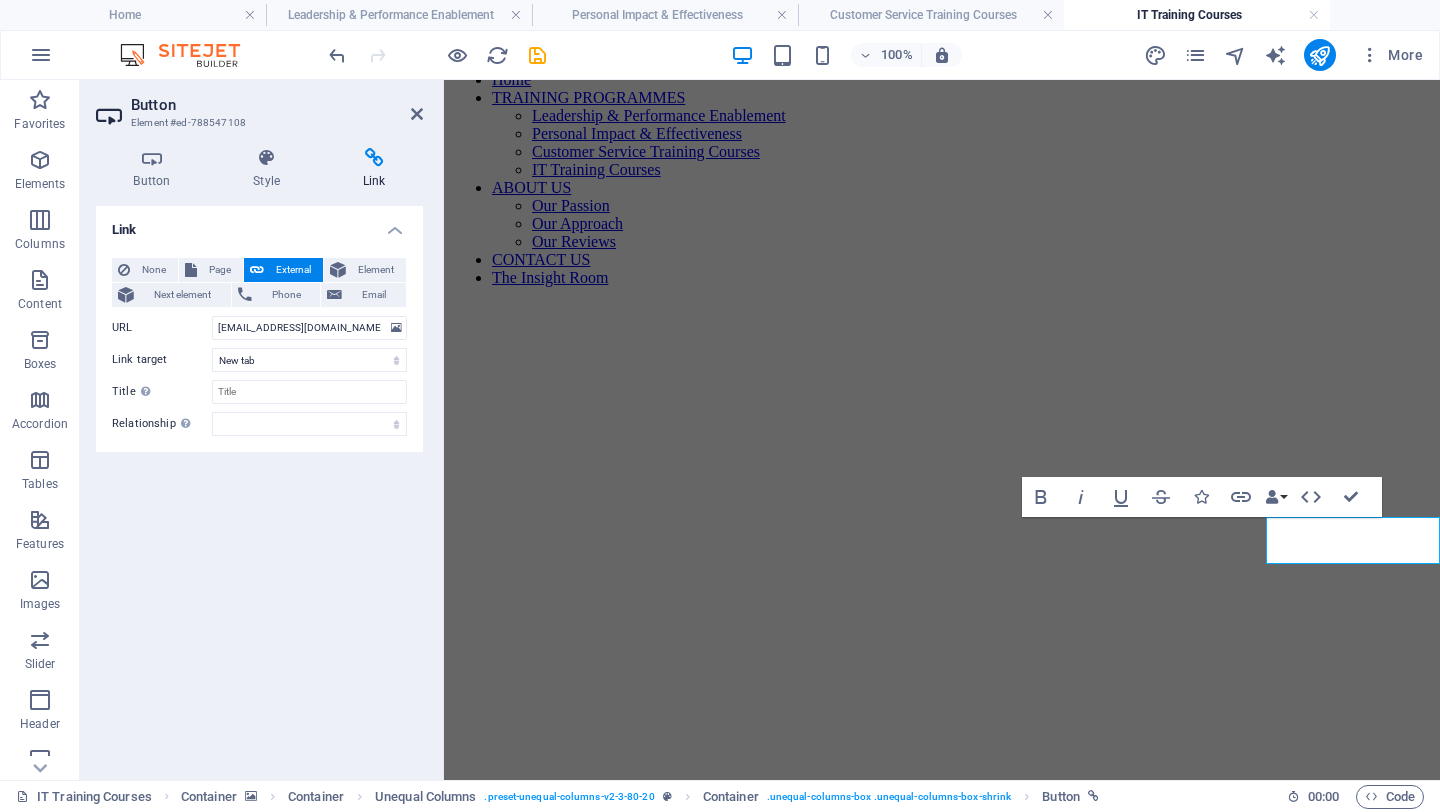 click at bounding box center (942, 303) 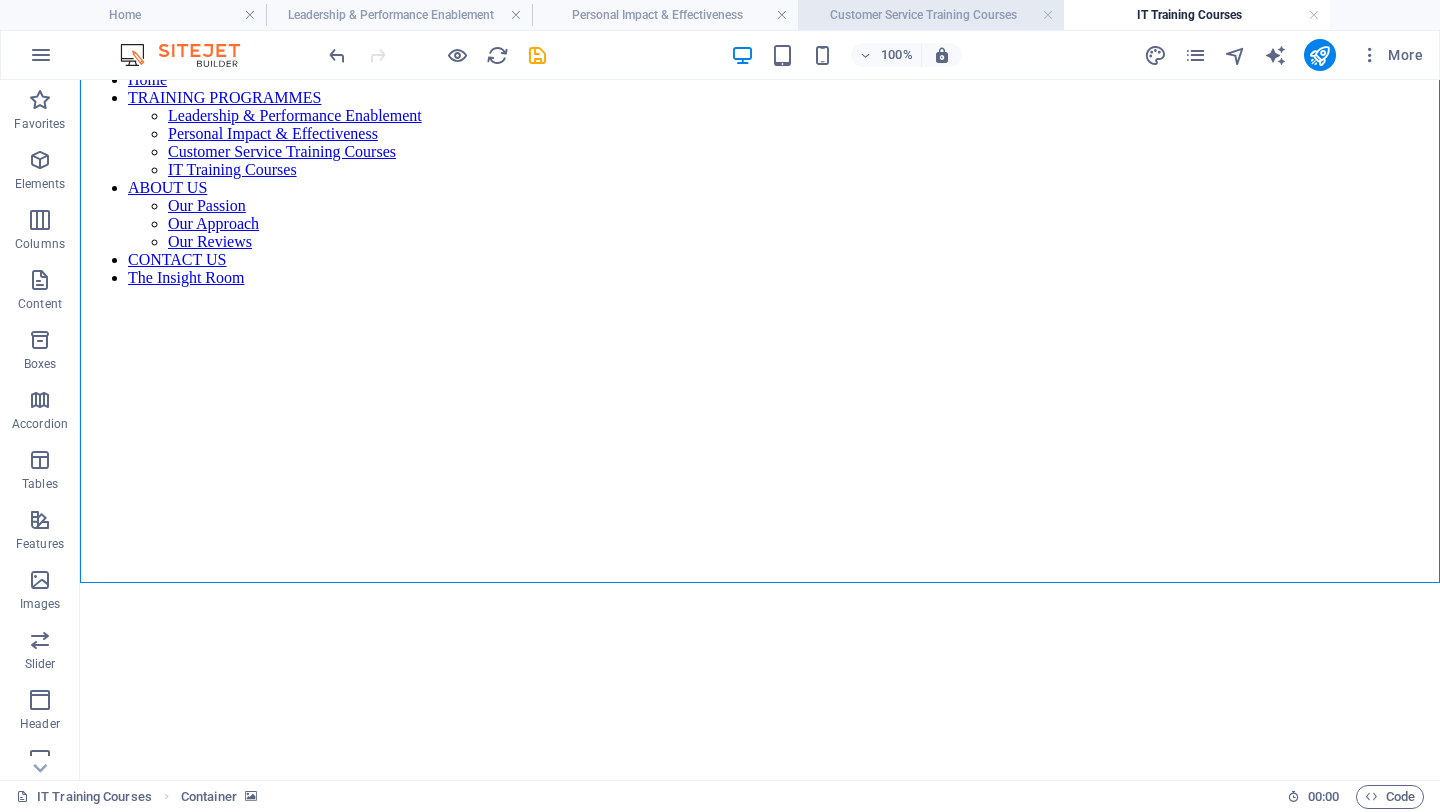 click on "Customer Service Training Courses" at bounding box center (931, 15) 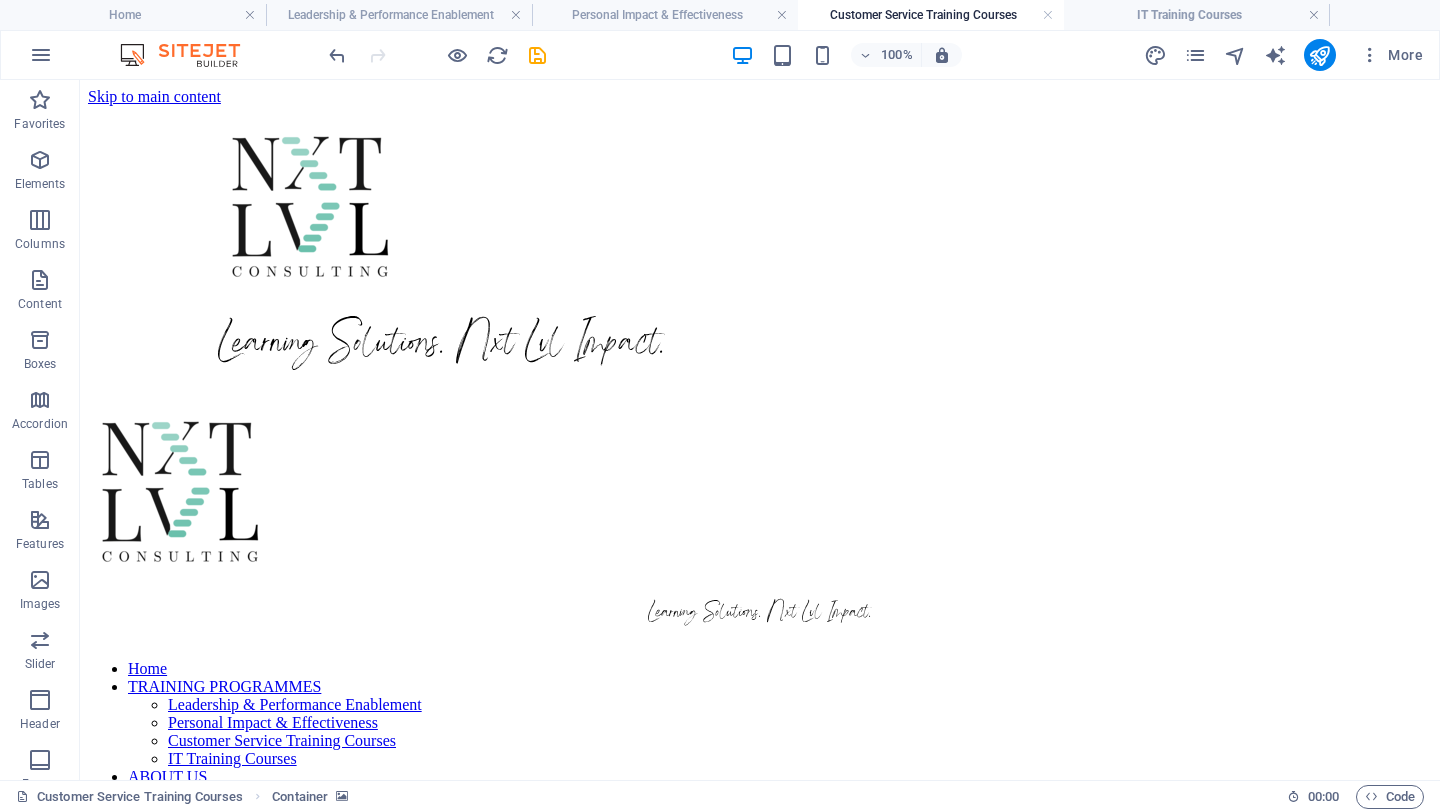 scroll, scrollTop: 561, scrollLeft: 0, axis: vertical 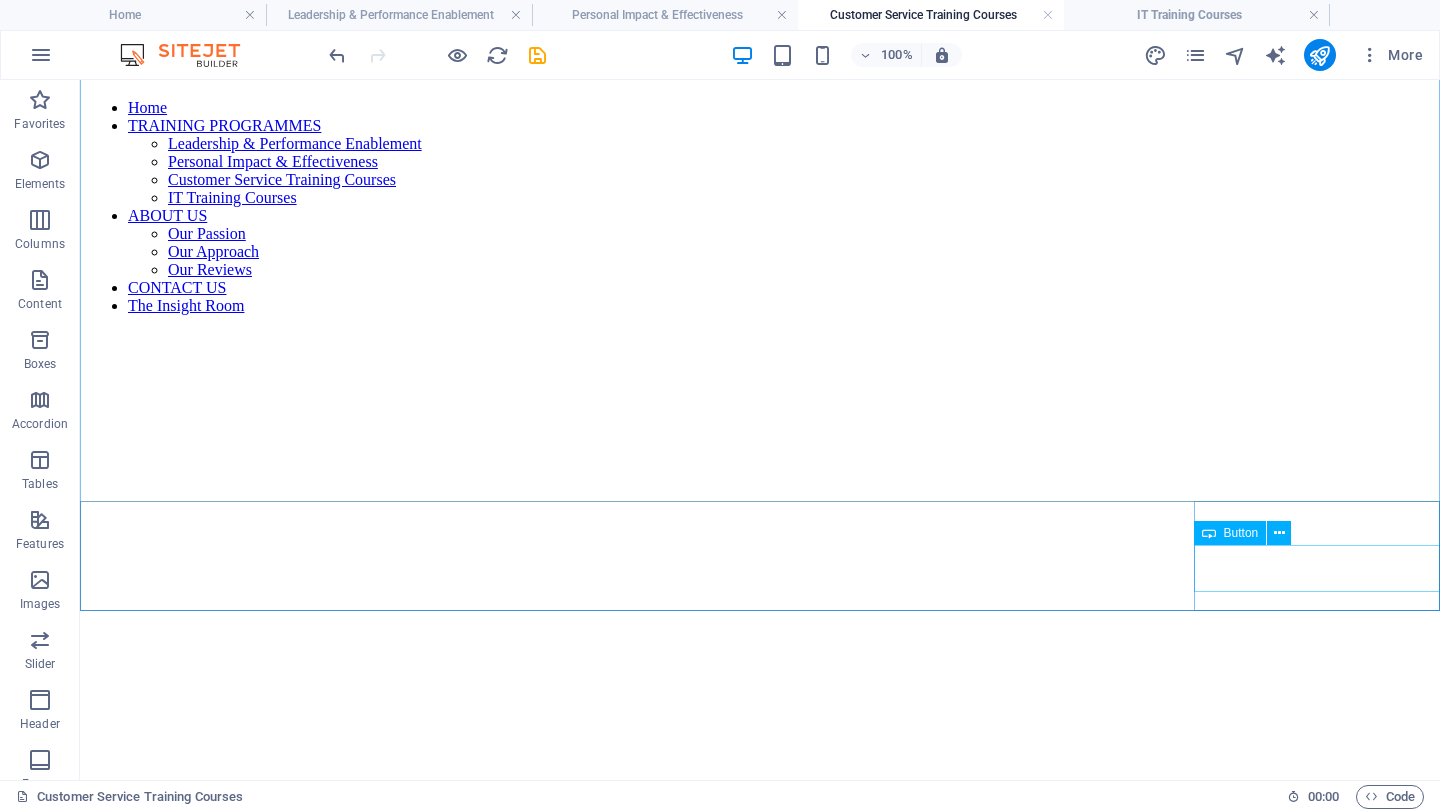 click on "Contact Us" at bounding box center [760, 1116] 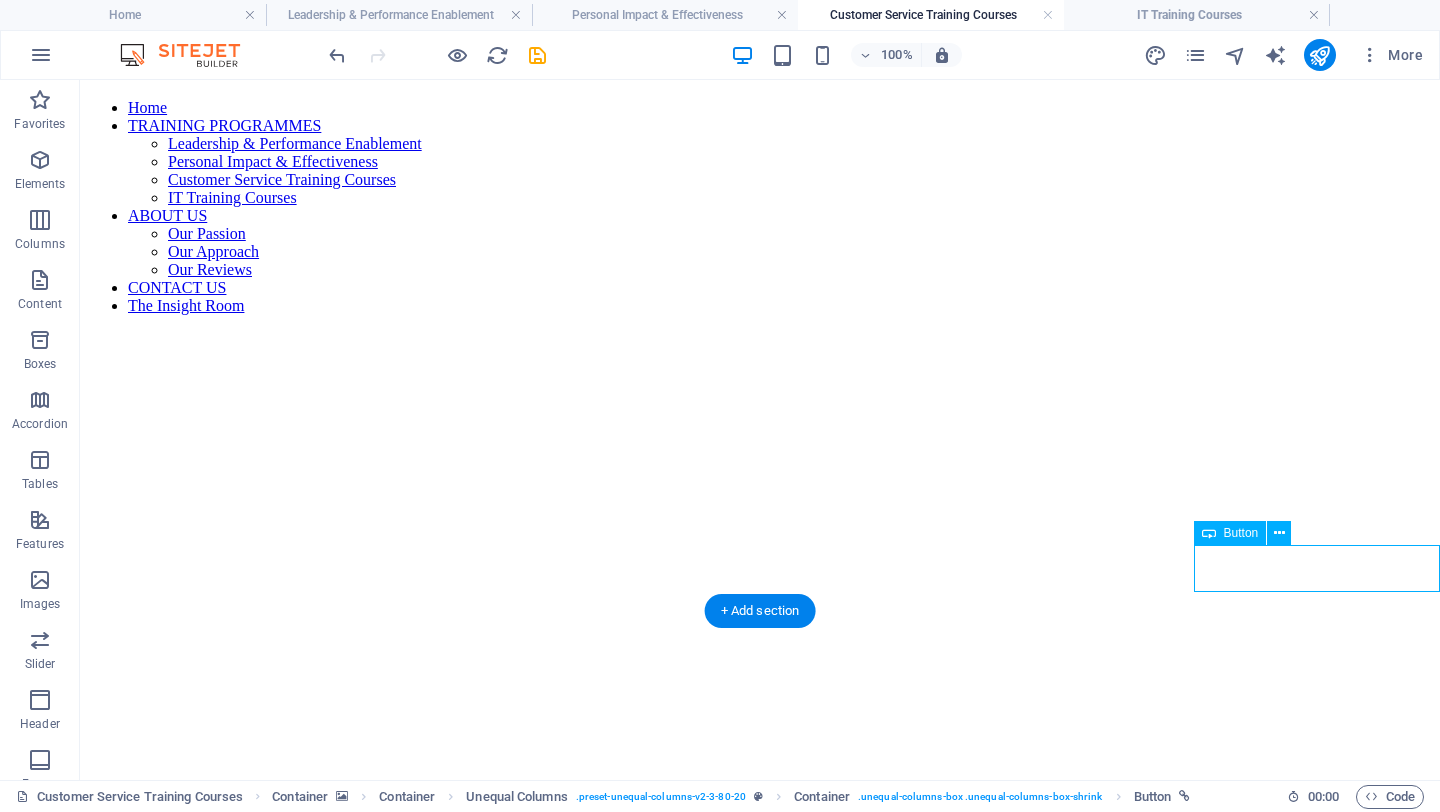 click on "Contact Us" at bounding box center (760, 1116) 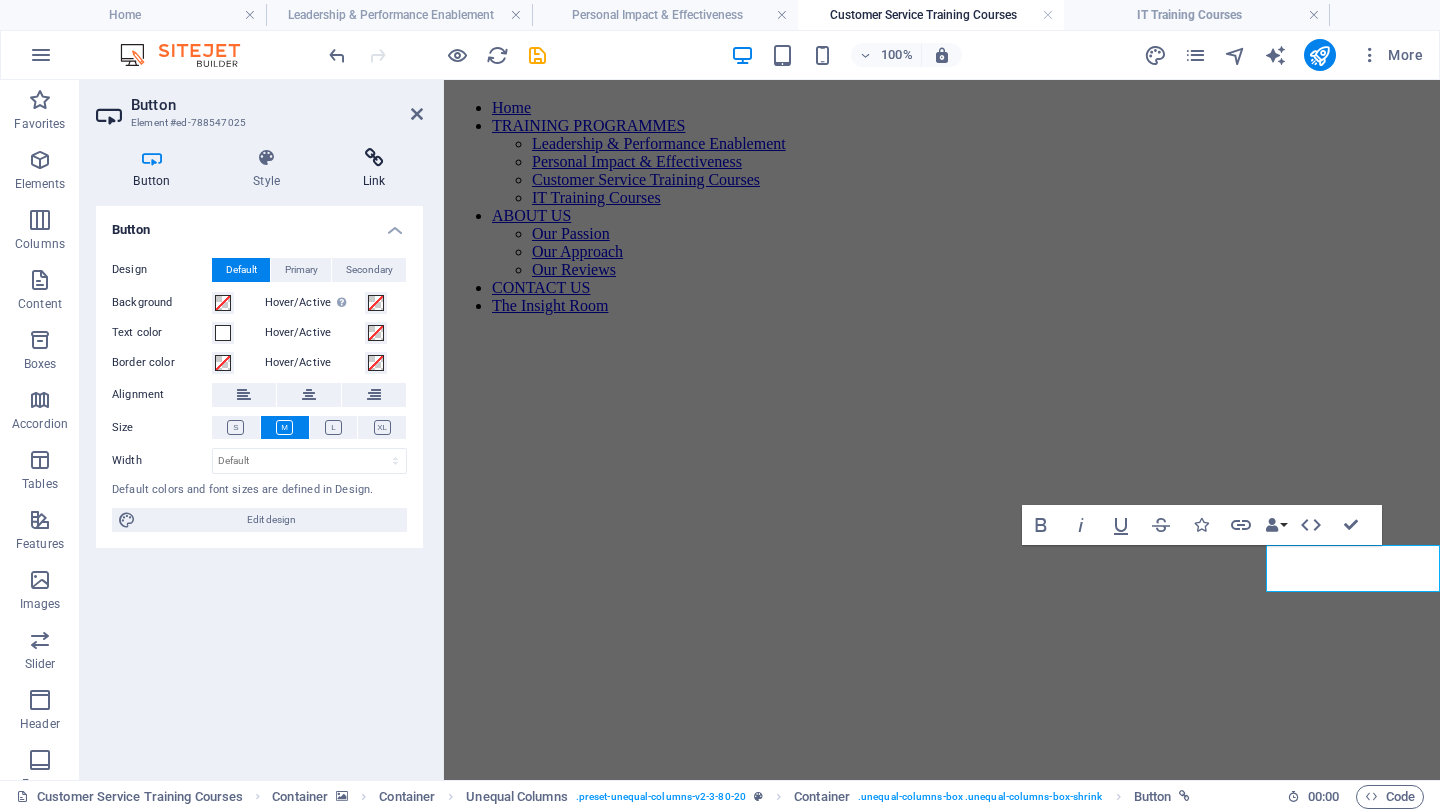 click on "Link" at bounding box center (374, 169) 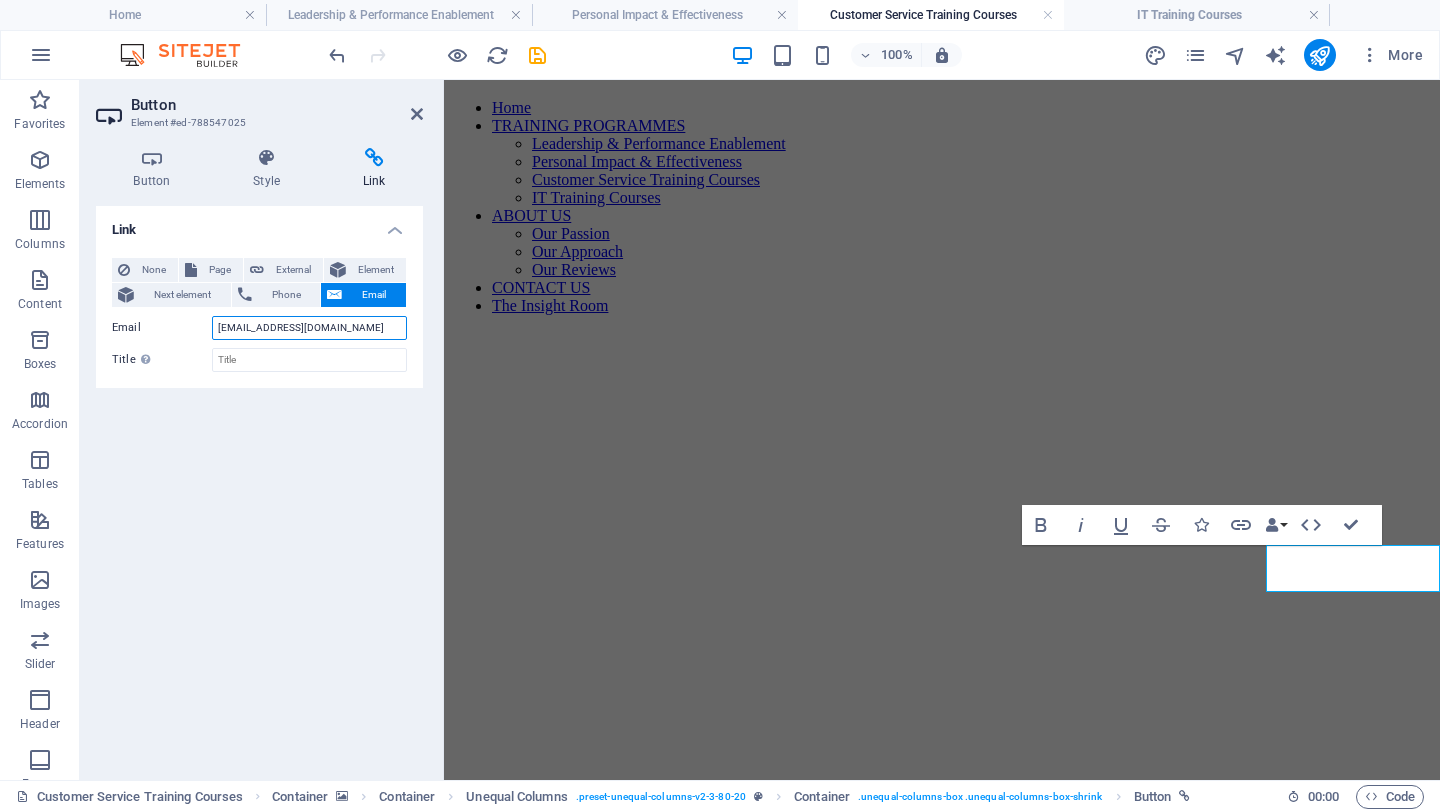 click on "[EMAIL_ADDRESS][DOMAIN_NAME]" at bounding box center (309, 328) 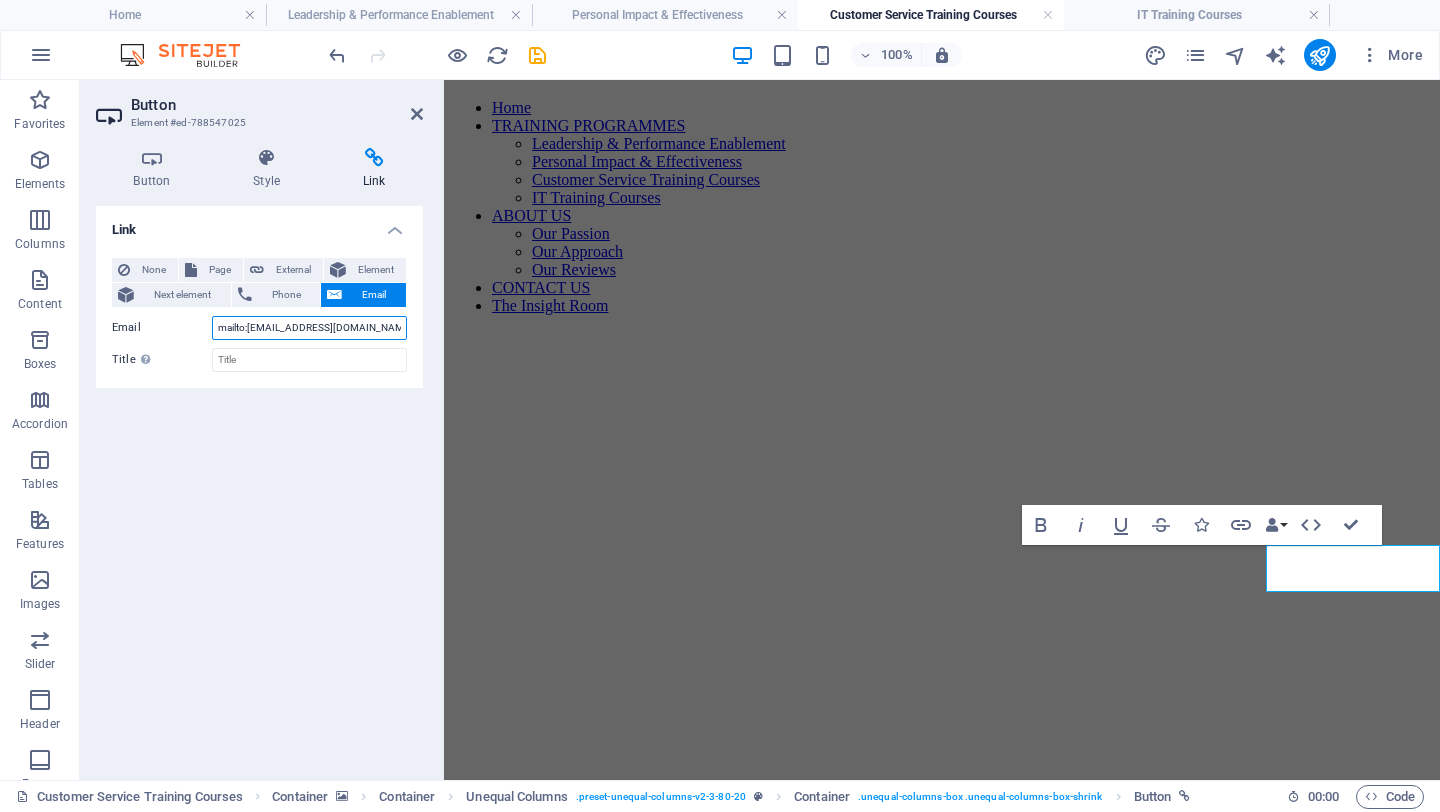 type on "mailto:[EMAIL_ADDRESS][DOMAIN_NAME]" 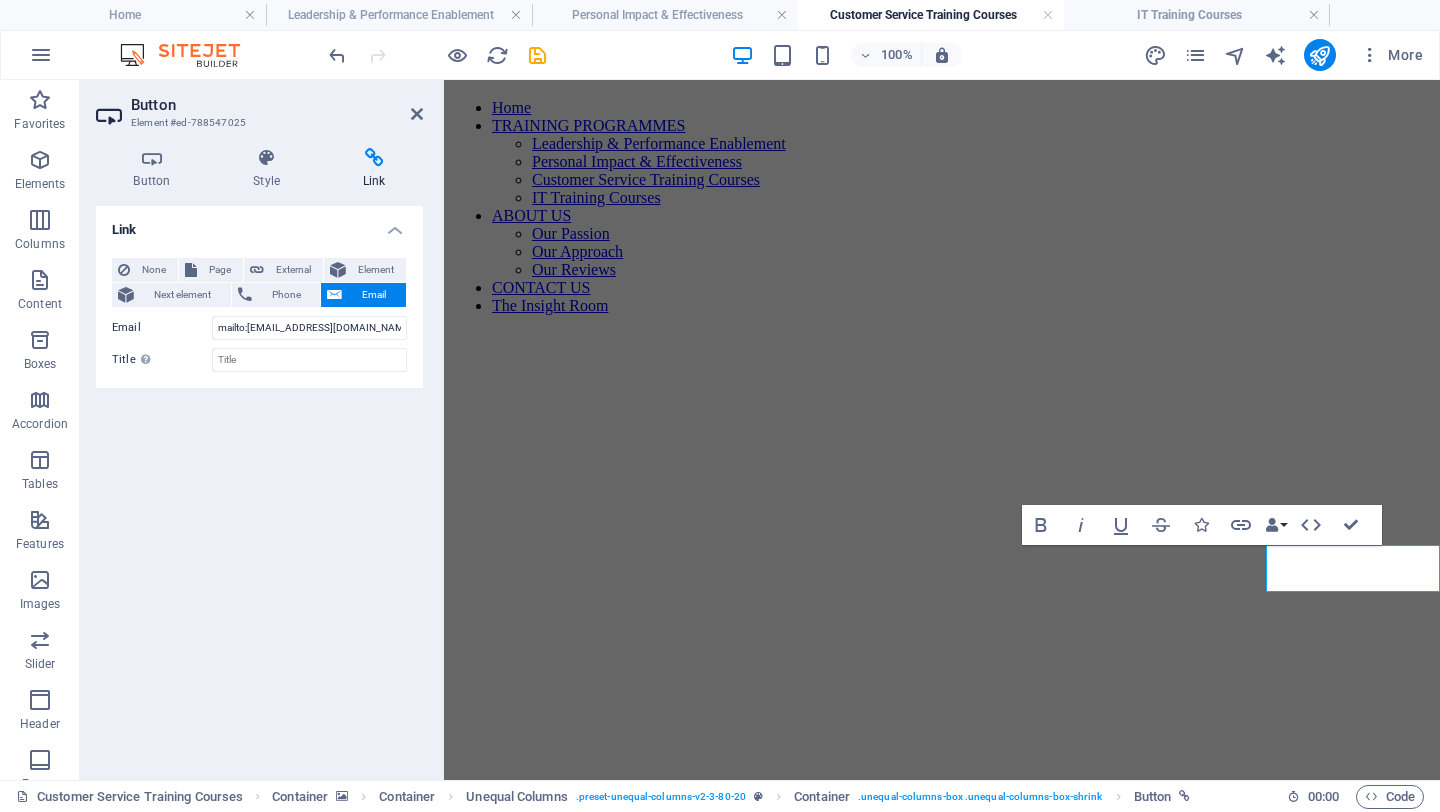 click at bounding box center [942, 331] 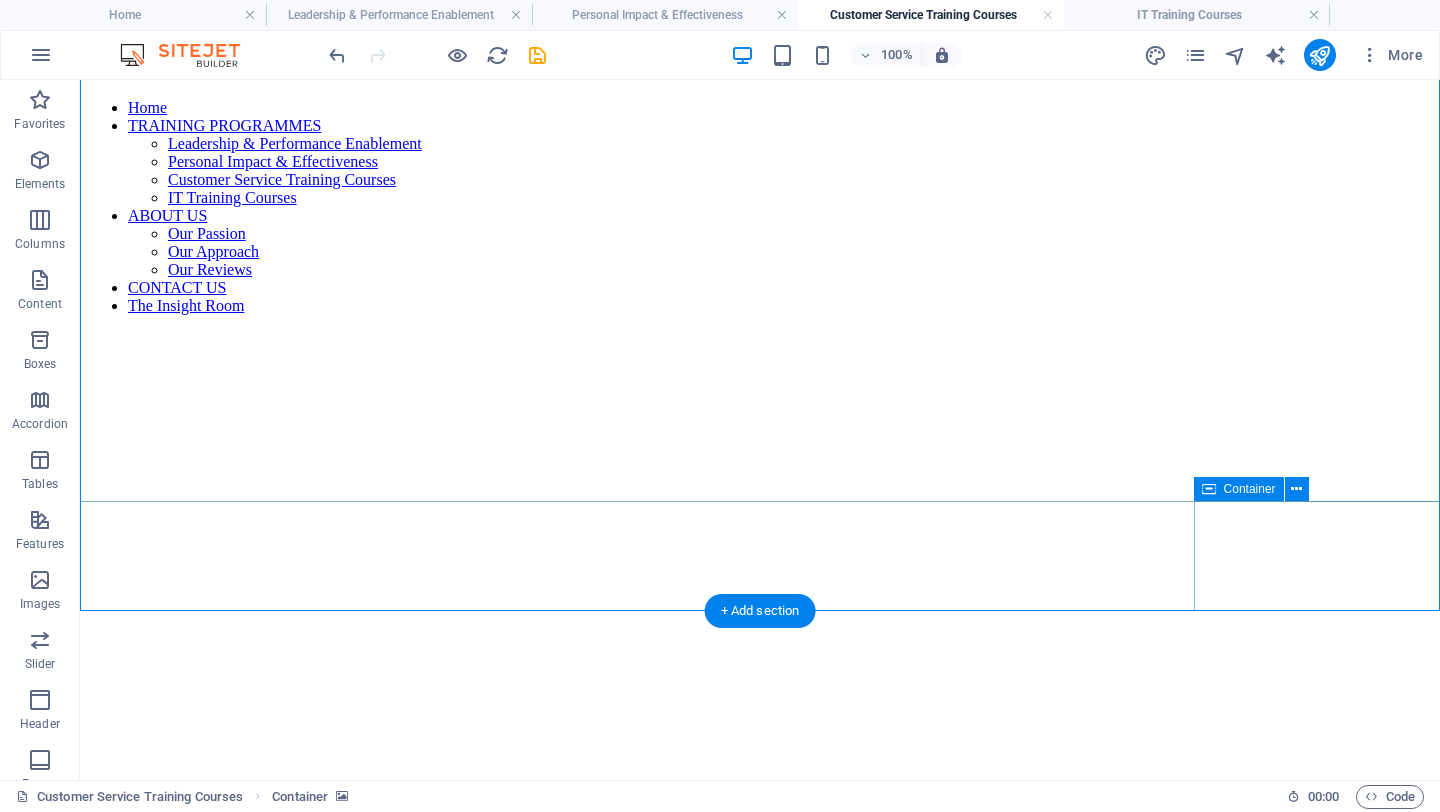click on "Customer Service Training Courses Contact Us" at bounding box center (760, 1085) 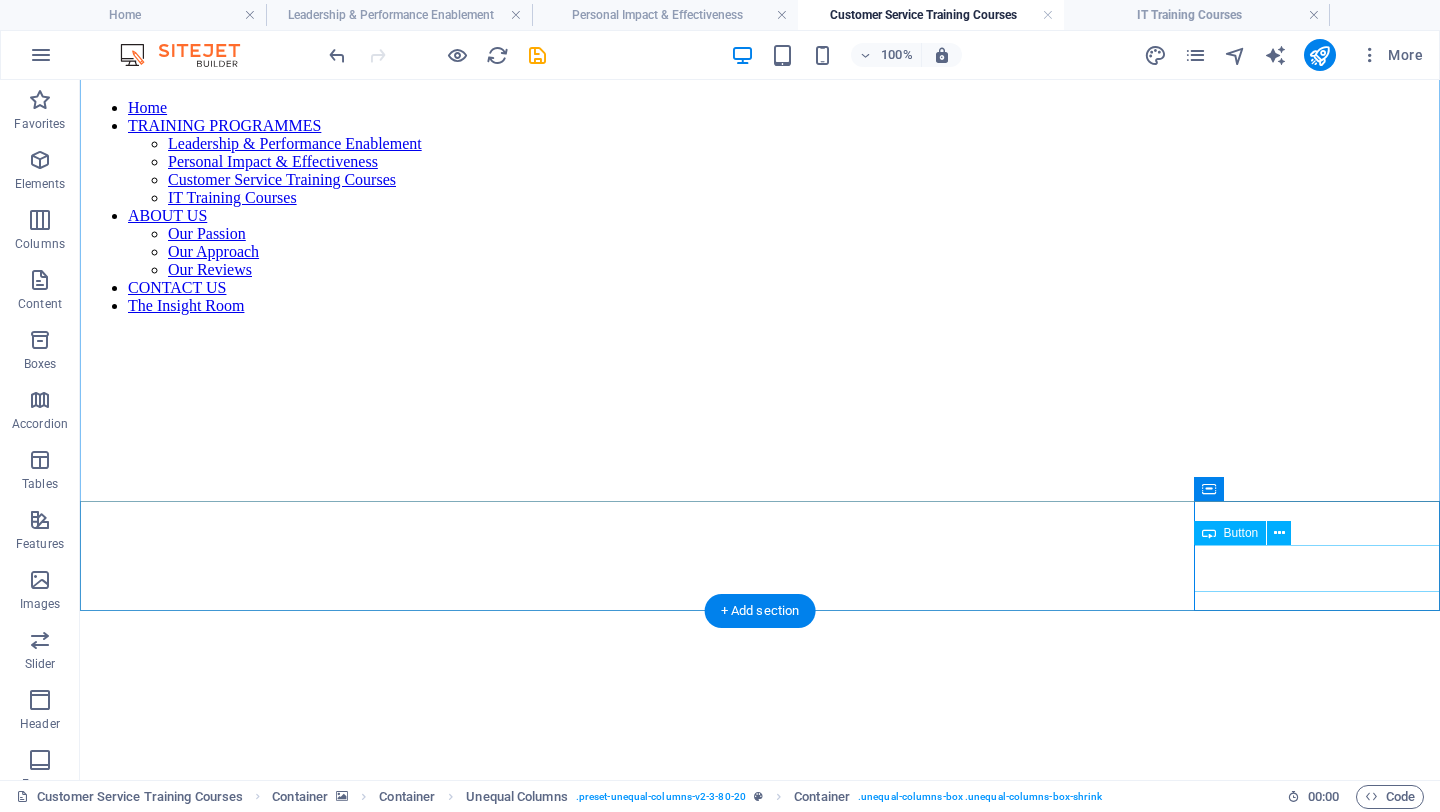 click on "Contact Us" at bounding box center [760, 1116] 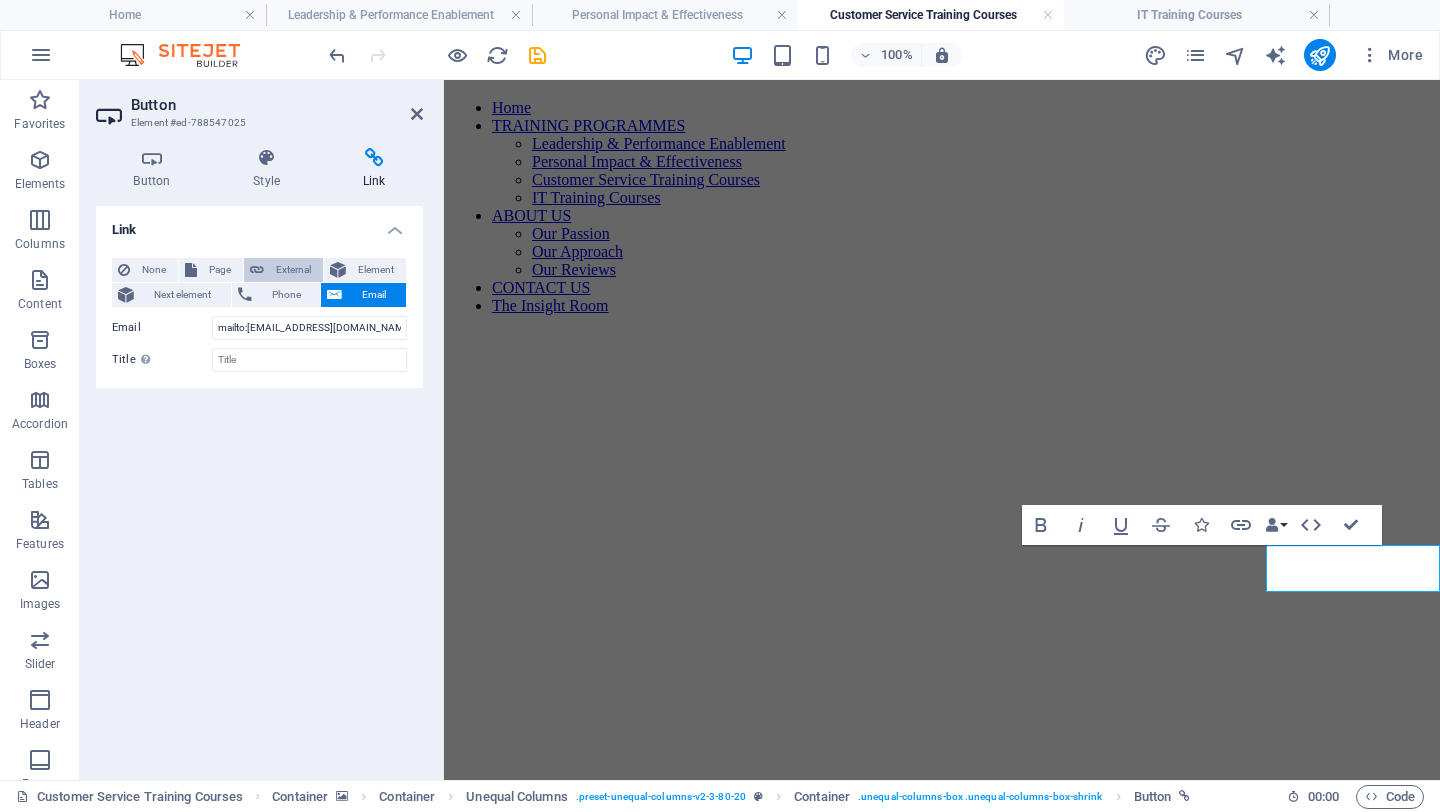 click on "External" at bounding box center (293, 270) 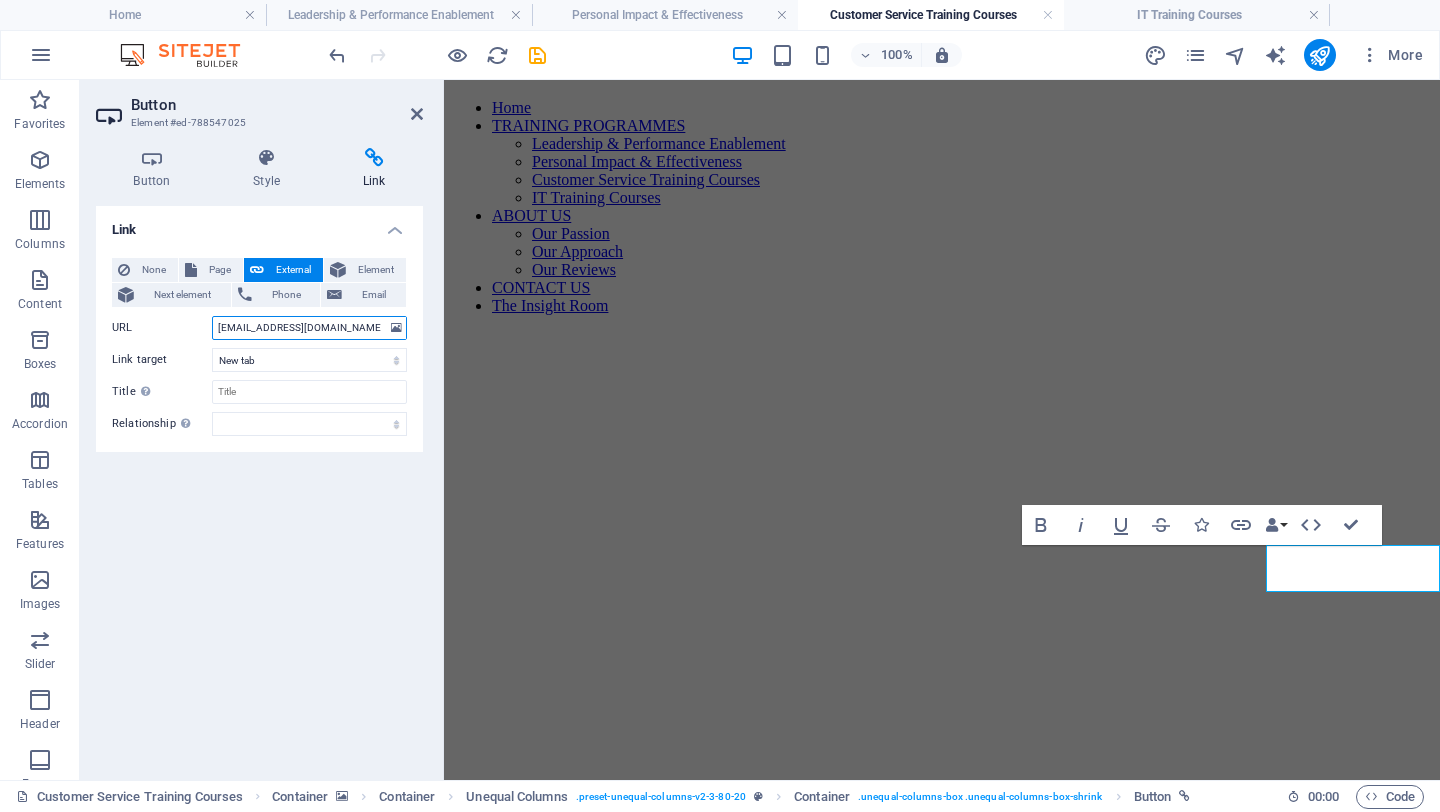 type on "[EMAIL_ADDRESS][DOMAIN_NAME]" 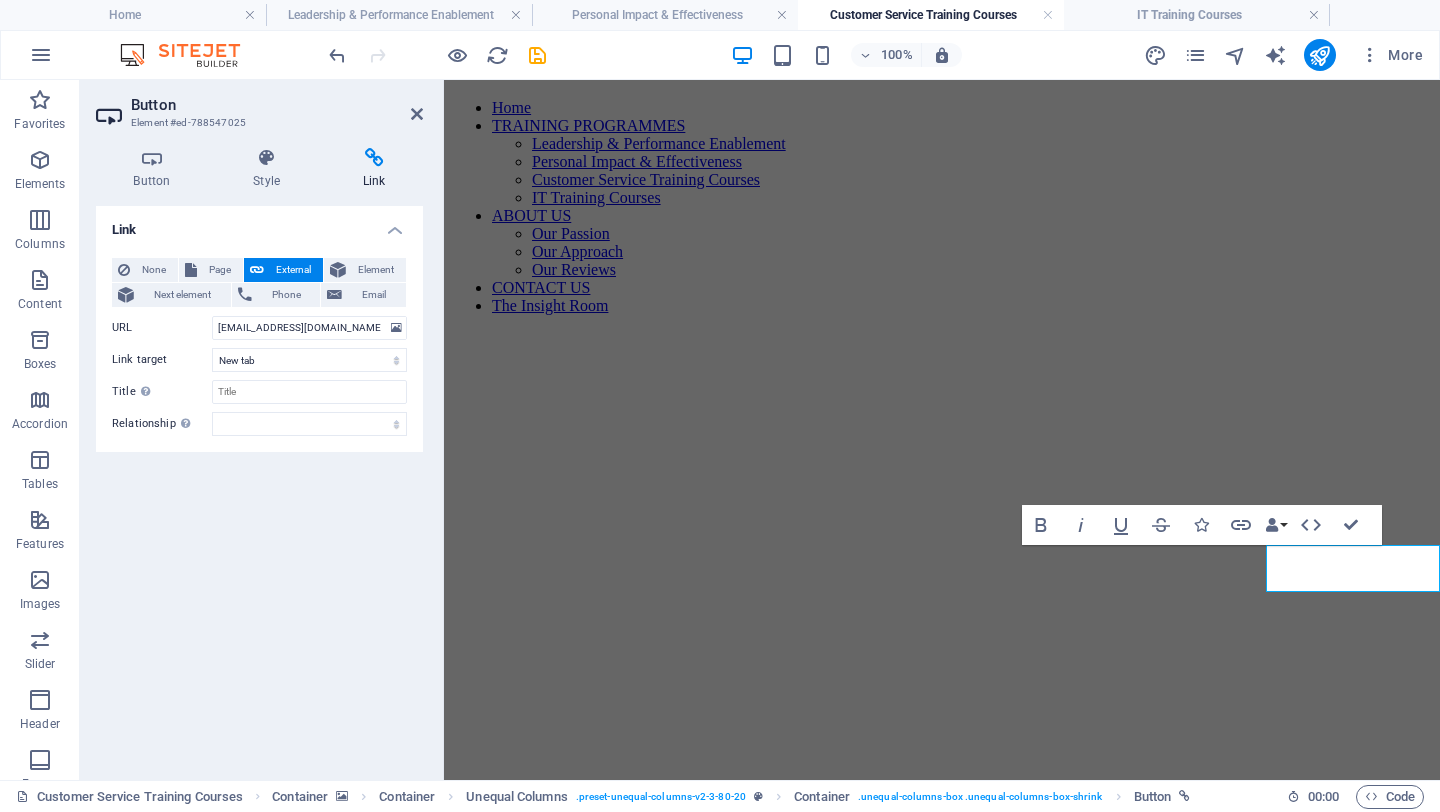 click at bounding box center [942, 331] 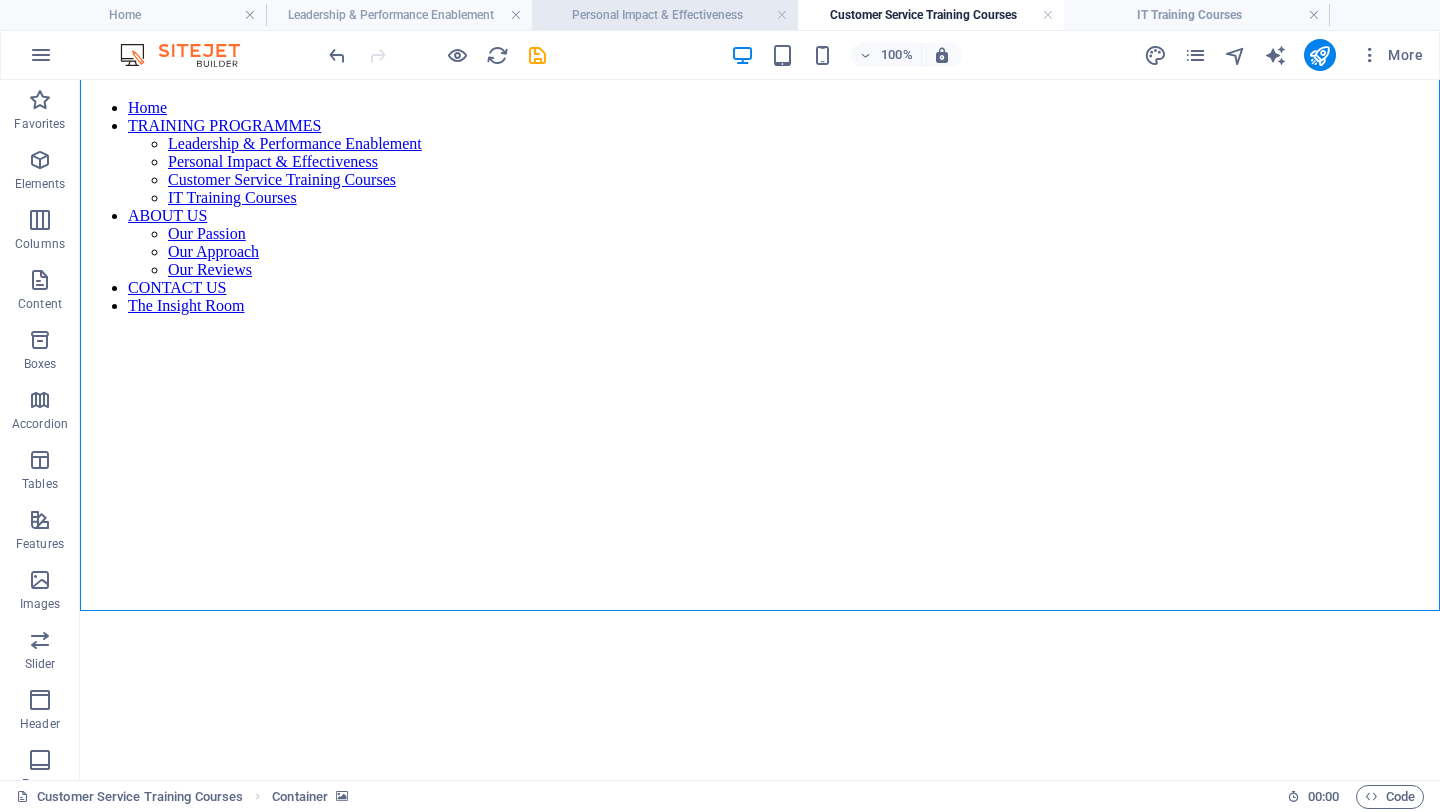 click on "Personal Impact & Effectiveness" at bounding box center (665, 15) 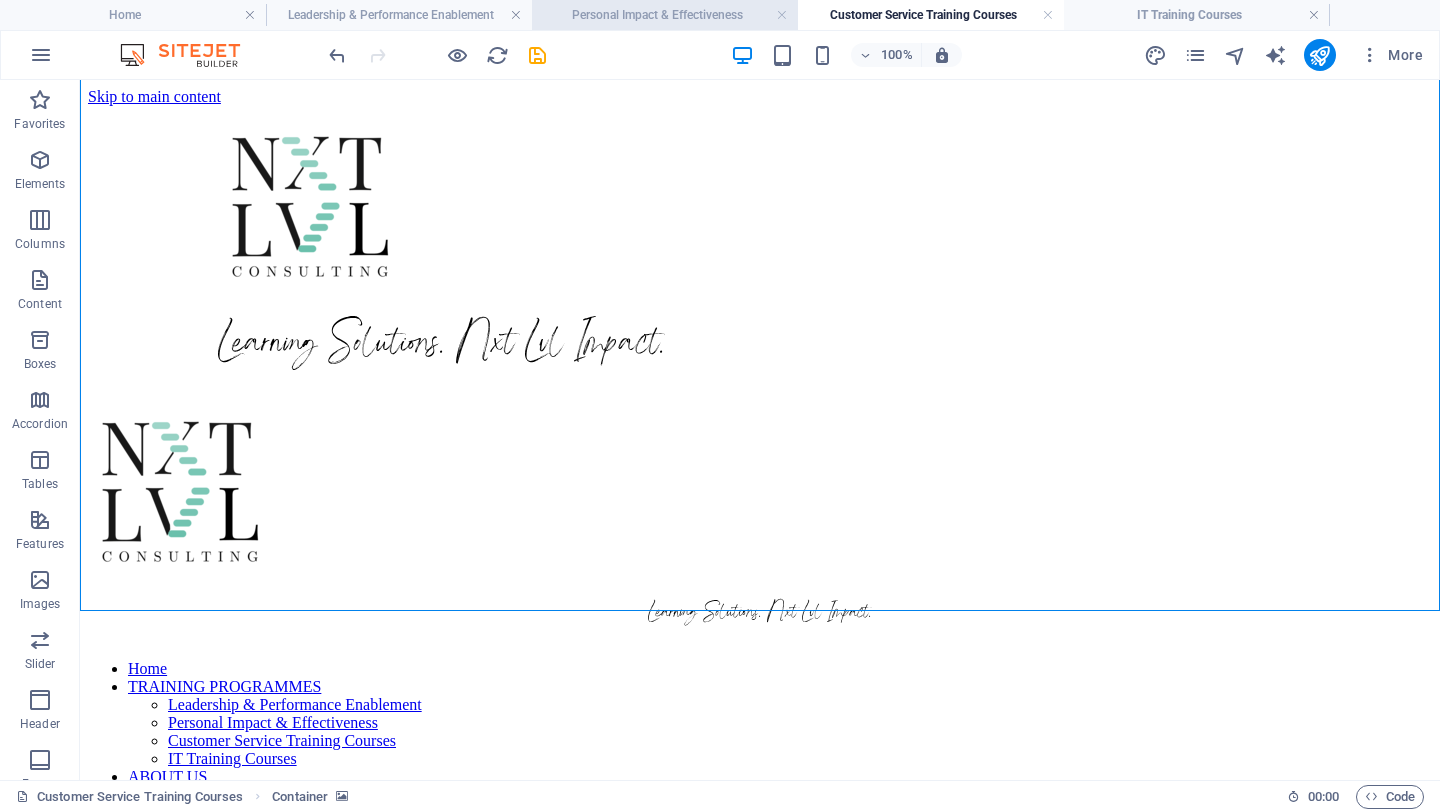 scroll, scrollTop: 589, scrollLeft: 0, axis: vertical 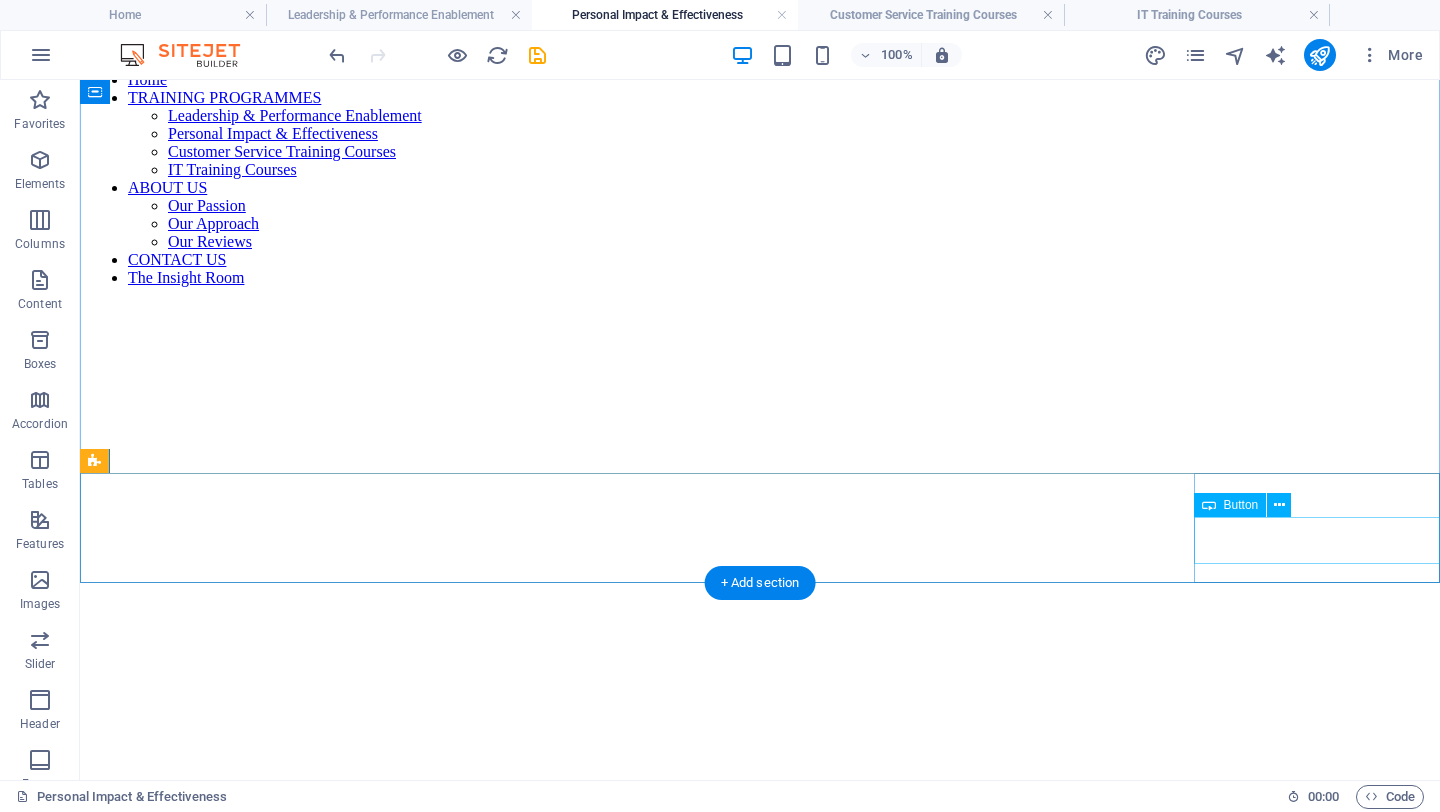 click on "Contact Us" at bounding box center [760, 1088] 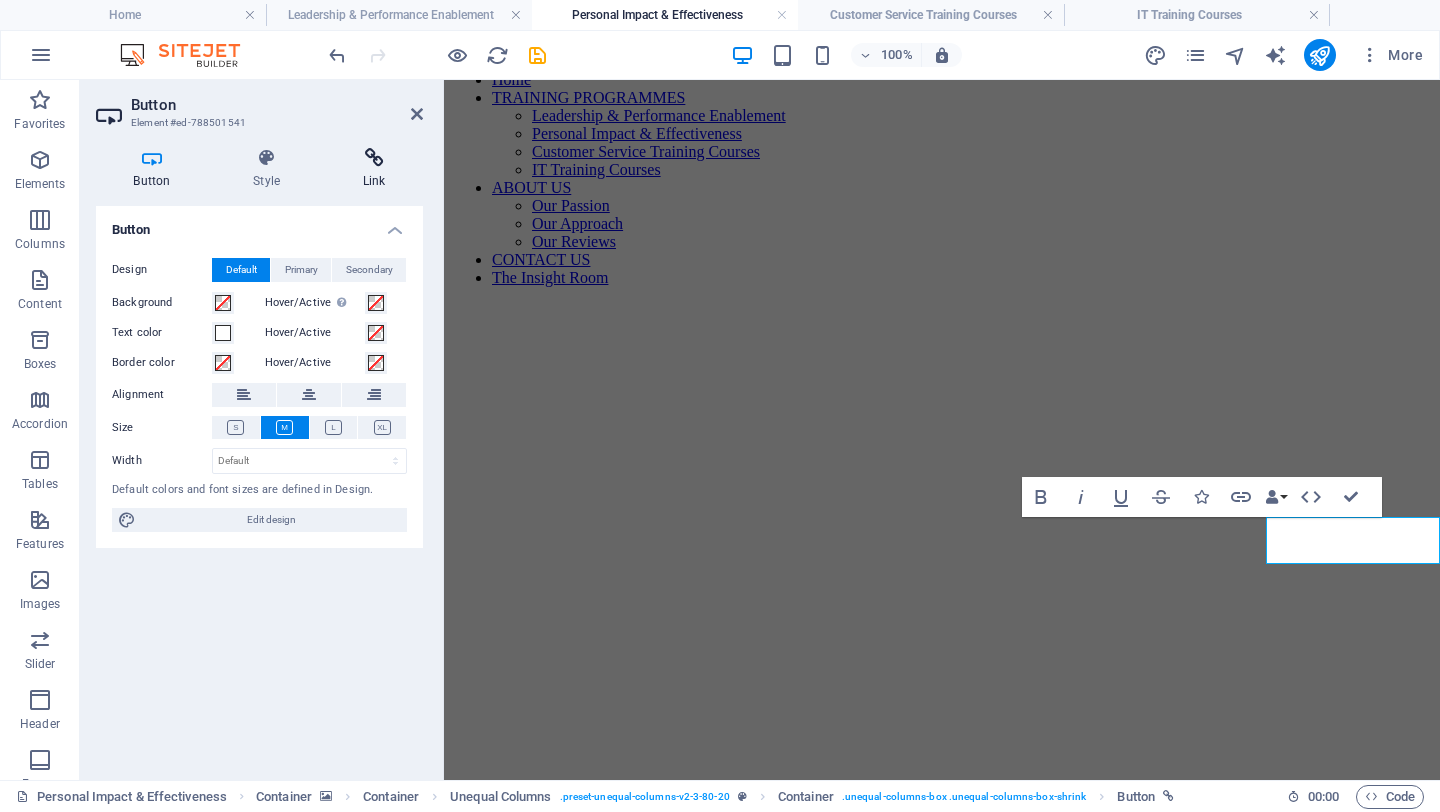 click at bounding box center (374, 158) 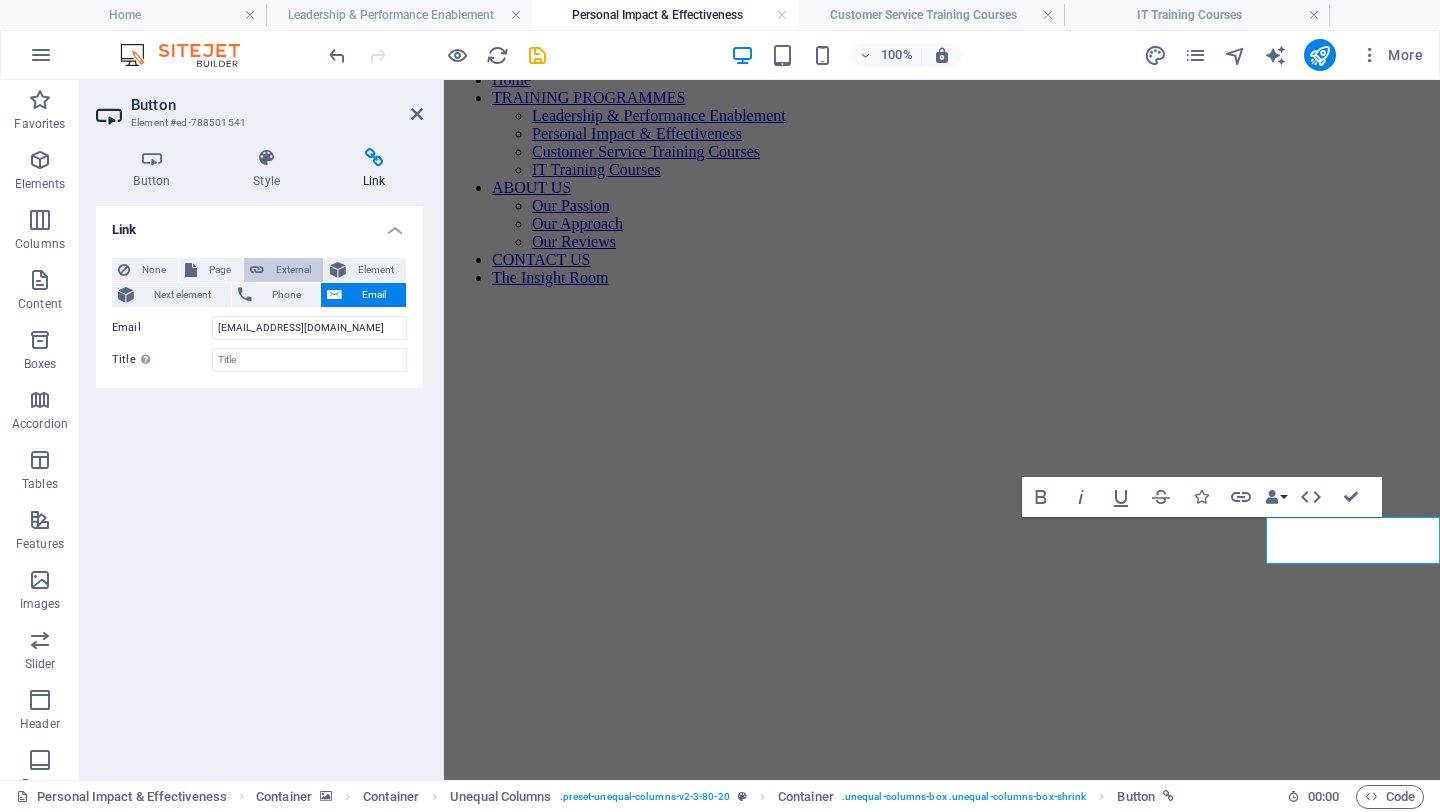 click on "External" at bounding box center [293, 270] 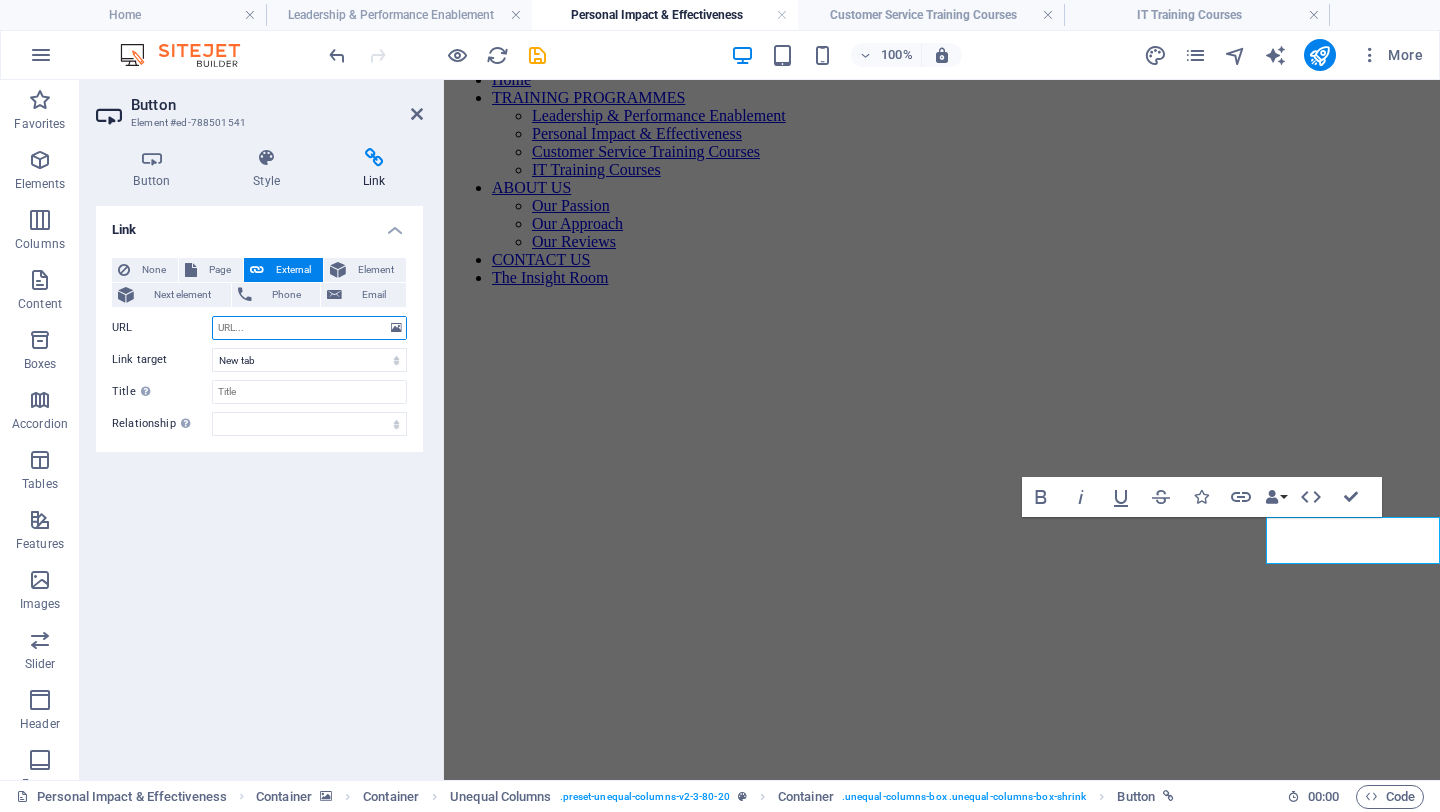 paste on "[EMAIL_ADDRESS][DOMAIN_NAME]" 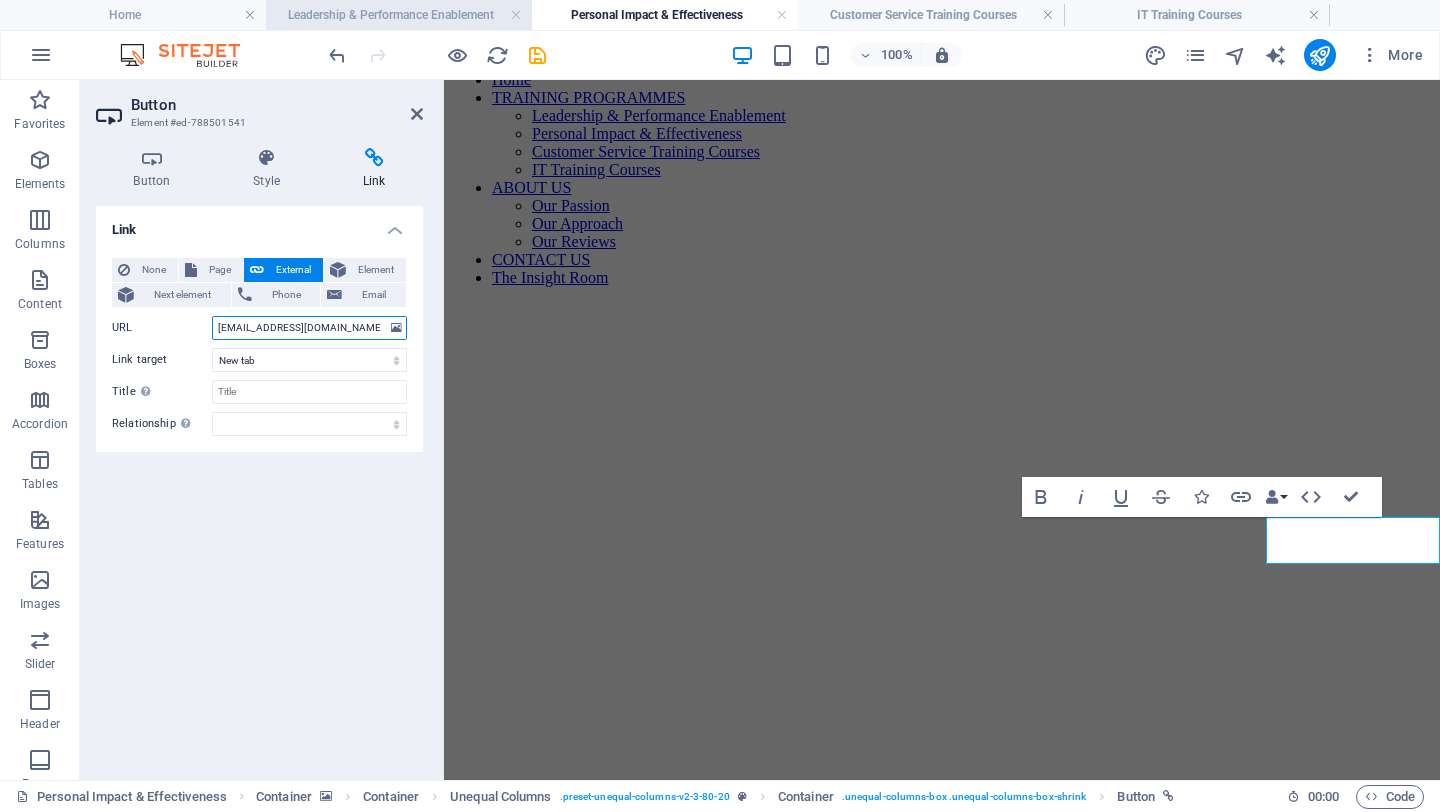 type on "[EMAIL_ADDRESS][DOMAIN_NAME]" 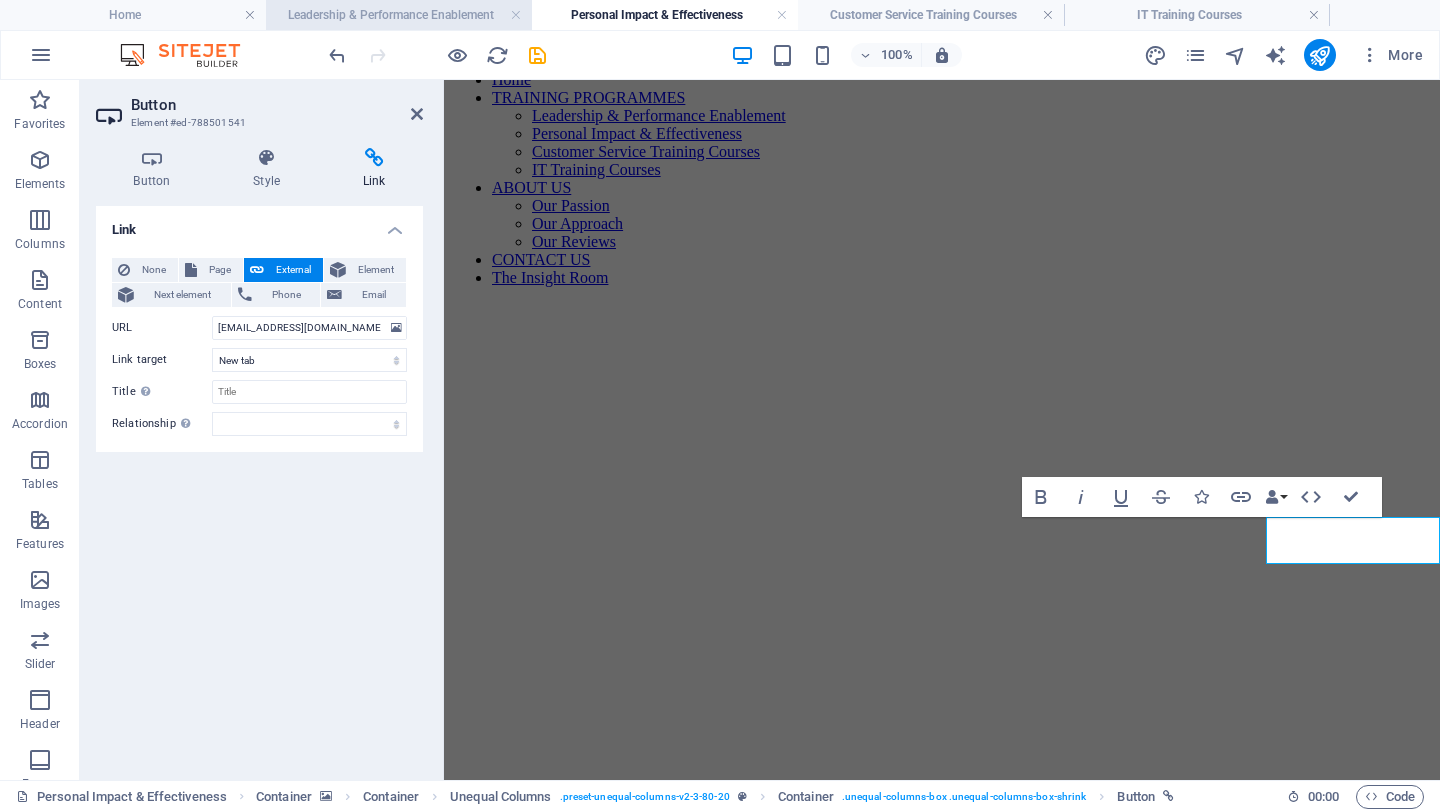 click on "Leadership & Performance Enablement" at bounding box center [399, 15] 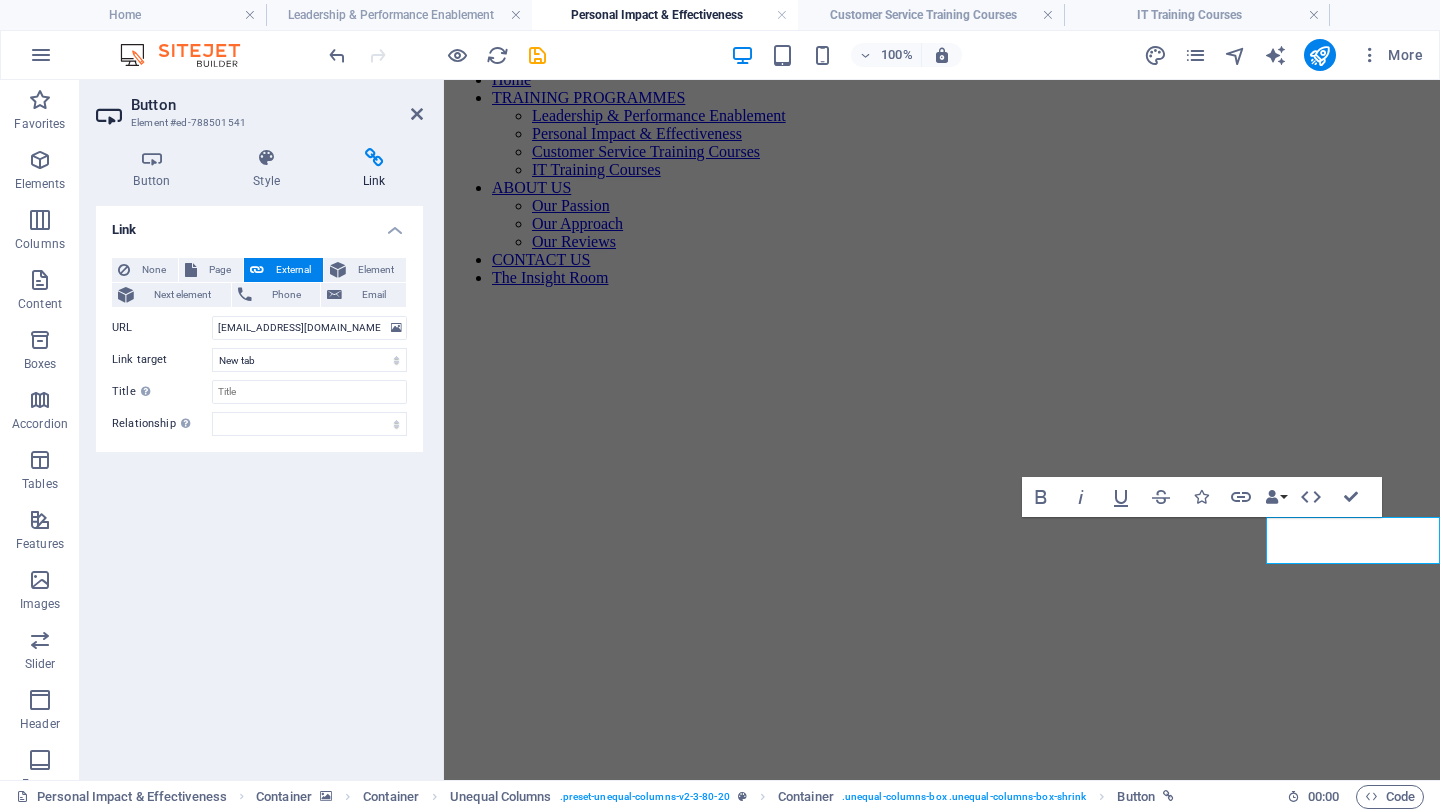 scroll, scrollTop: 0, scrollLeft: 0, axis: both 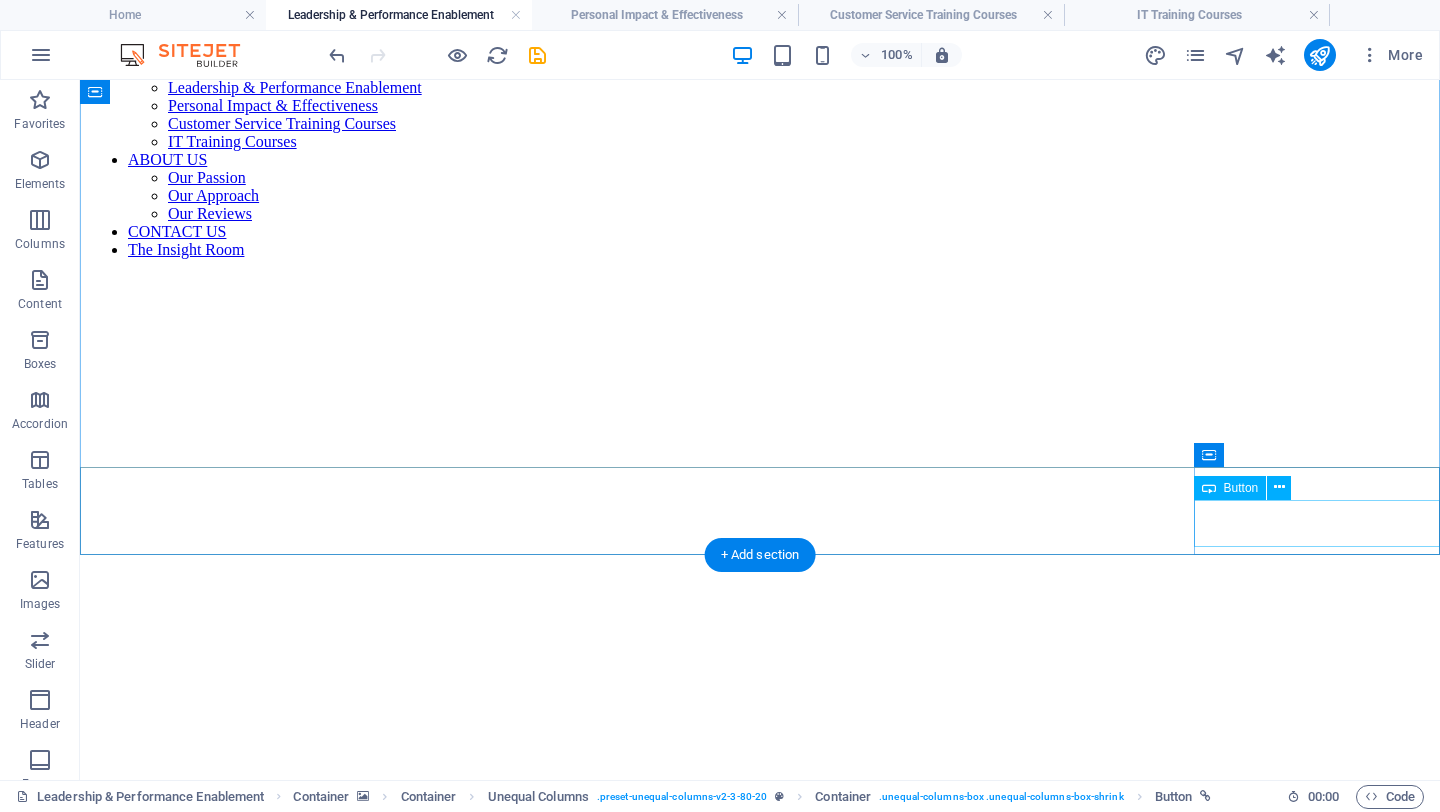click on "Contact Us" at bounding box center [760, 1043] 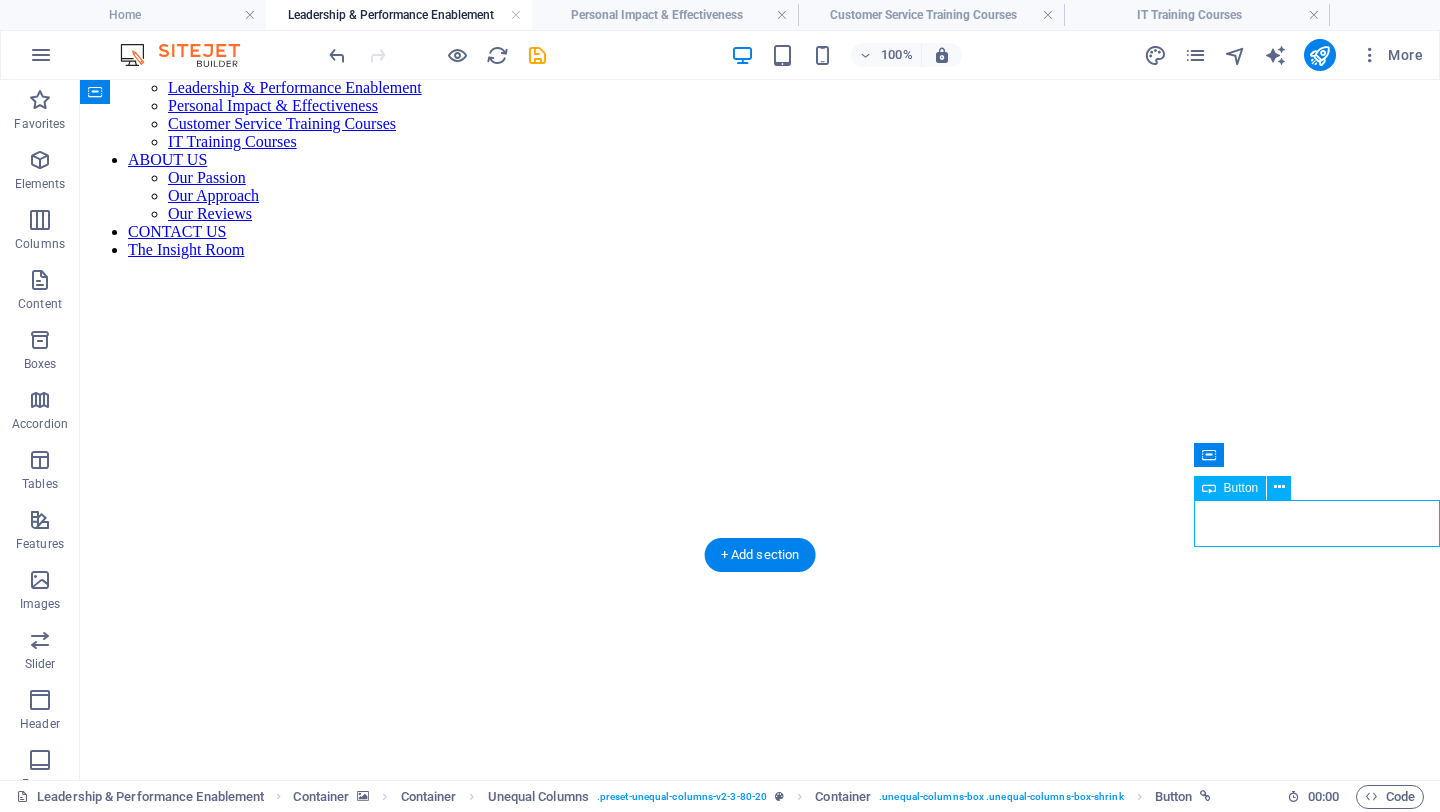 click on "Contact Us" at bounding box center [760, 1043] 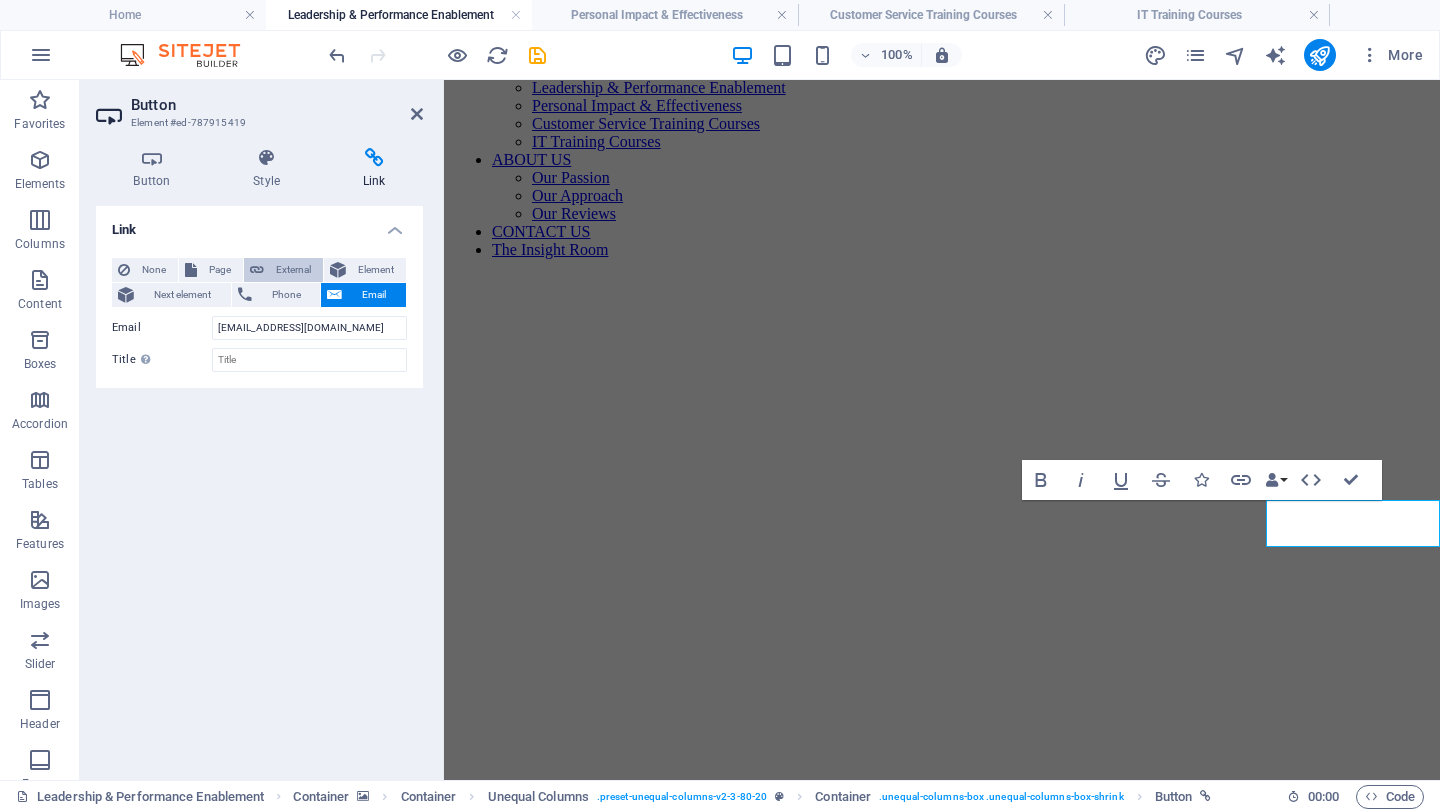 click on "External" at bounding box center [293, 270] 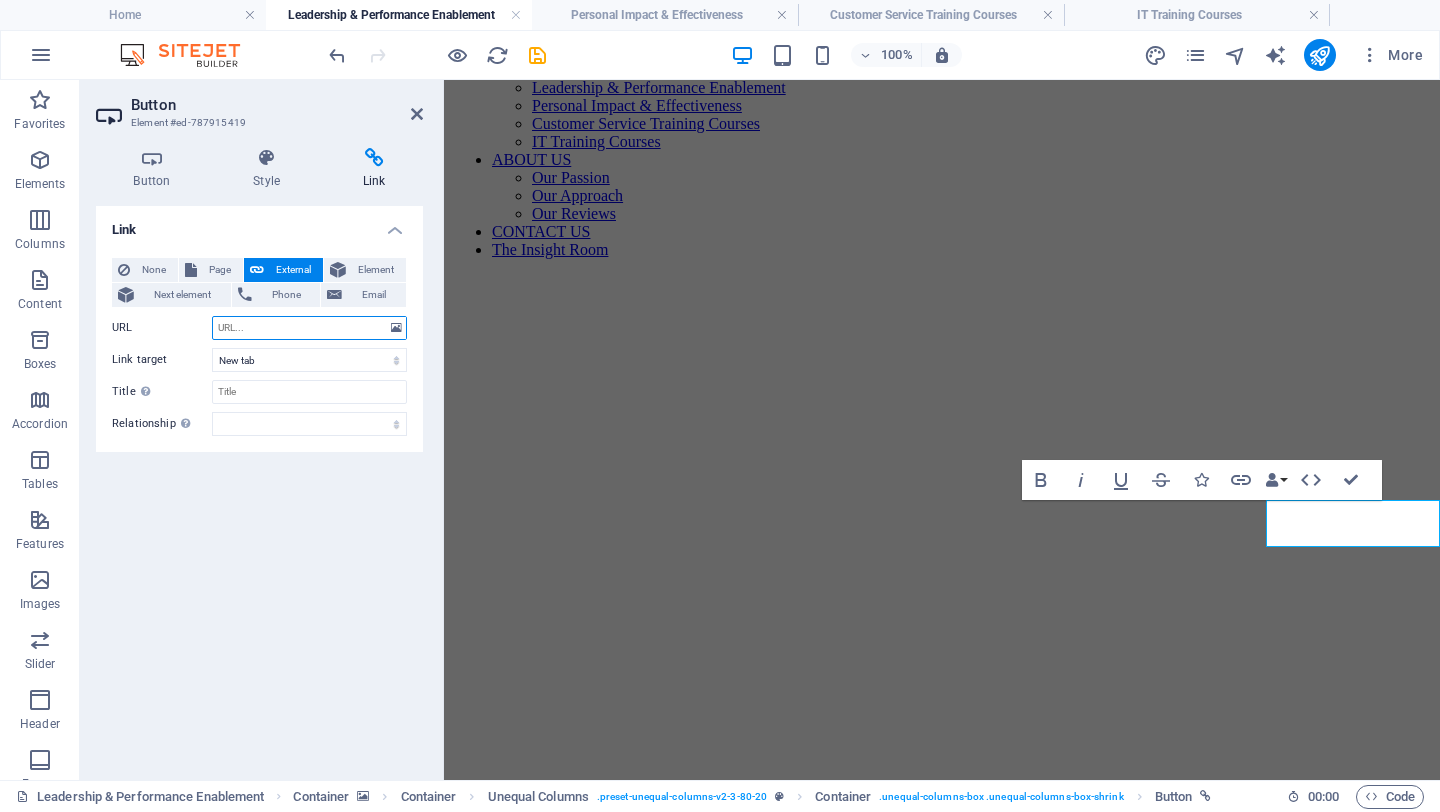 paste on "[EMAIL_ADDRESS][DOMAIN_NAME]" 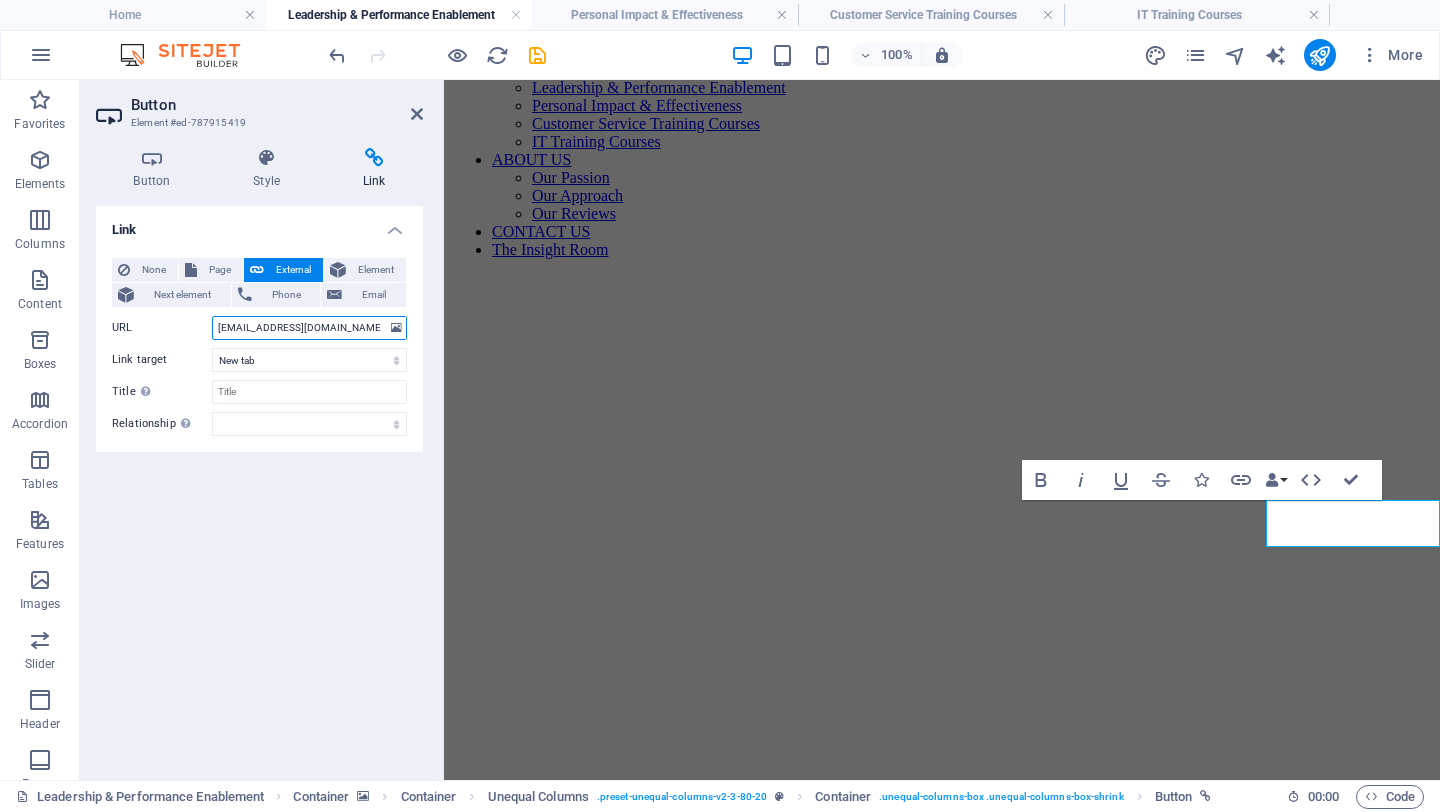 type on "[EMAIL_ADDRESS][DOMAIN_NAME]" 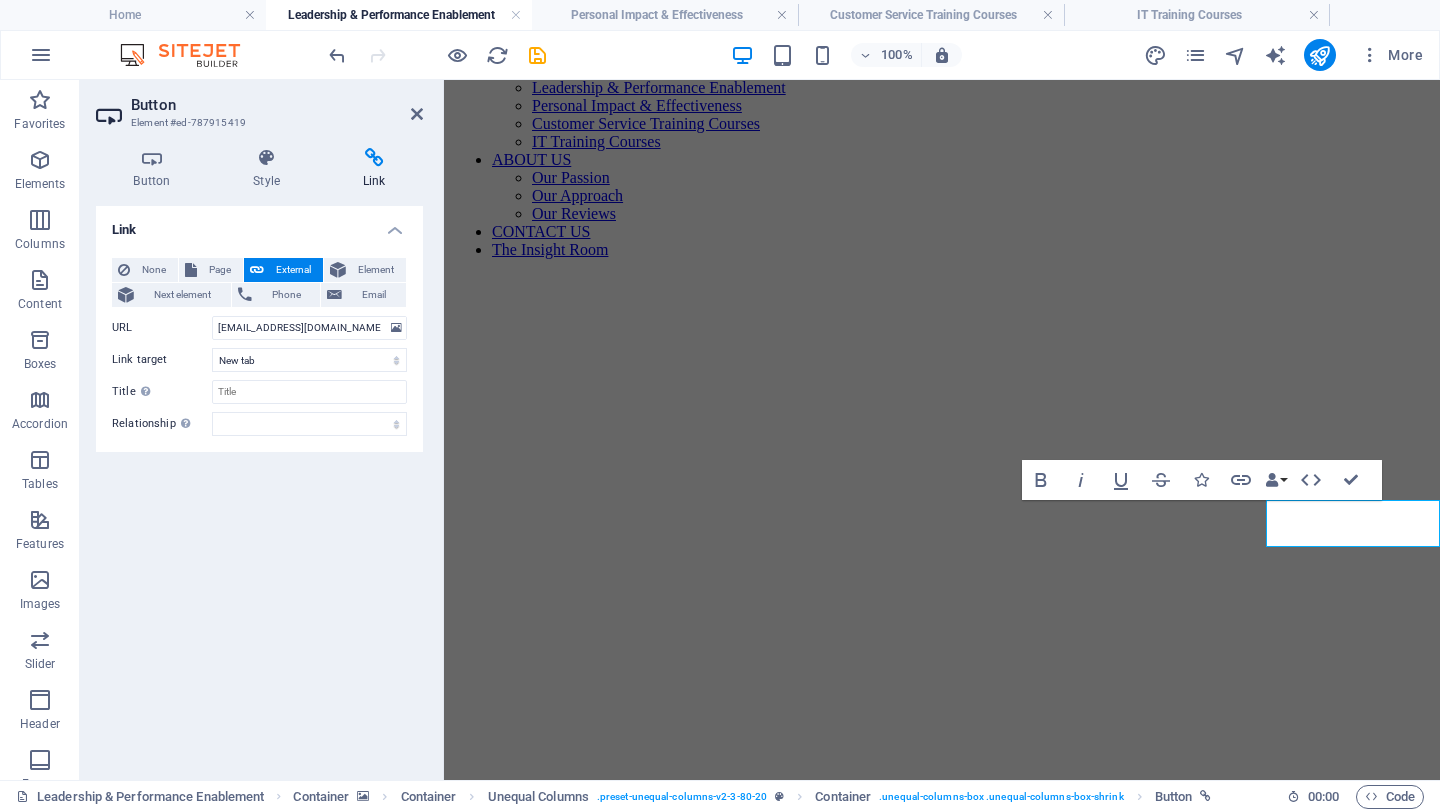 click at bounding box center (942, 275) 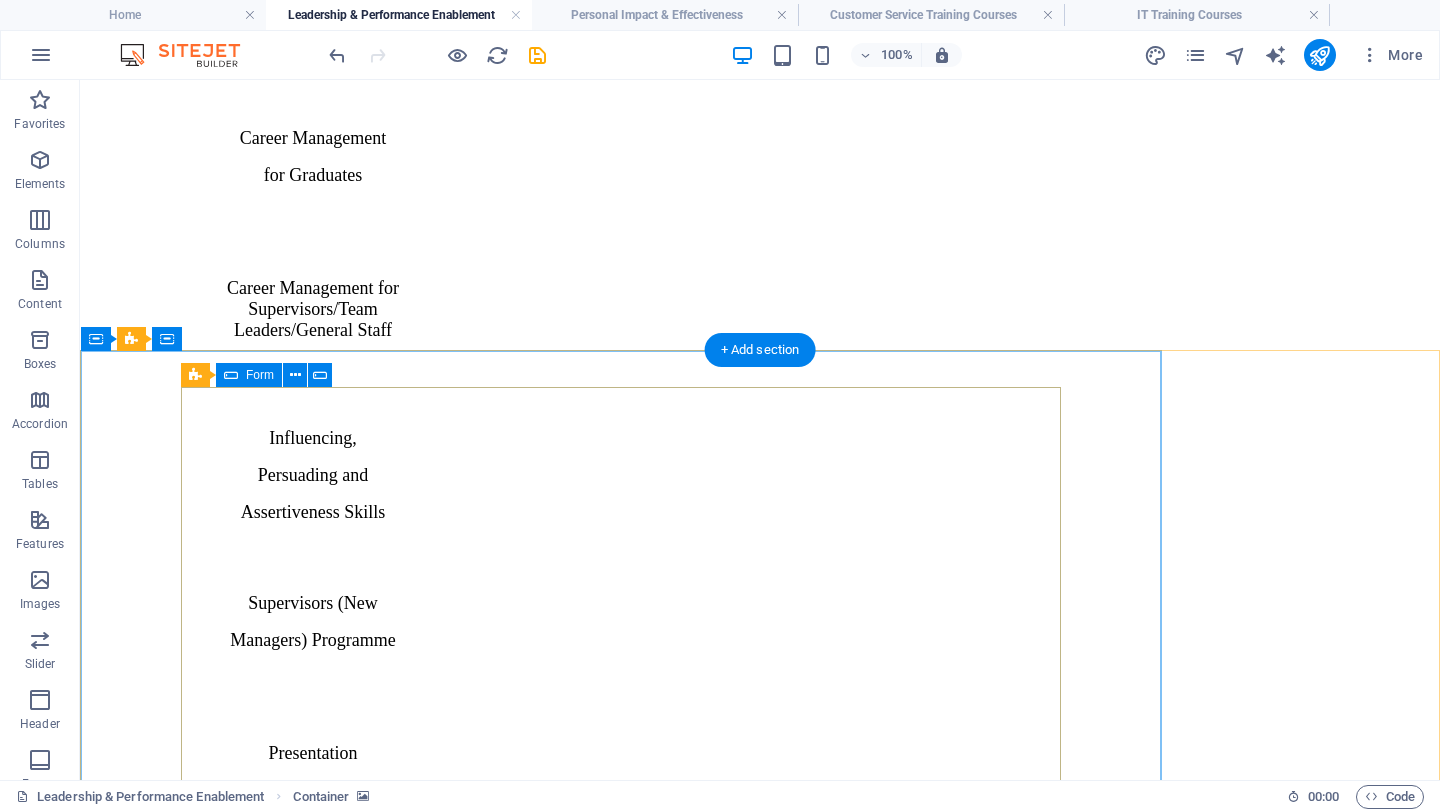 scroll, scrollTop: 3098, scrollLeft: 0, axis: vertical 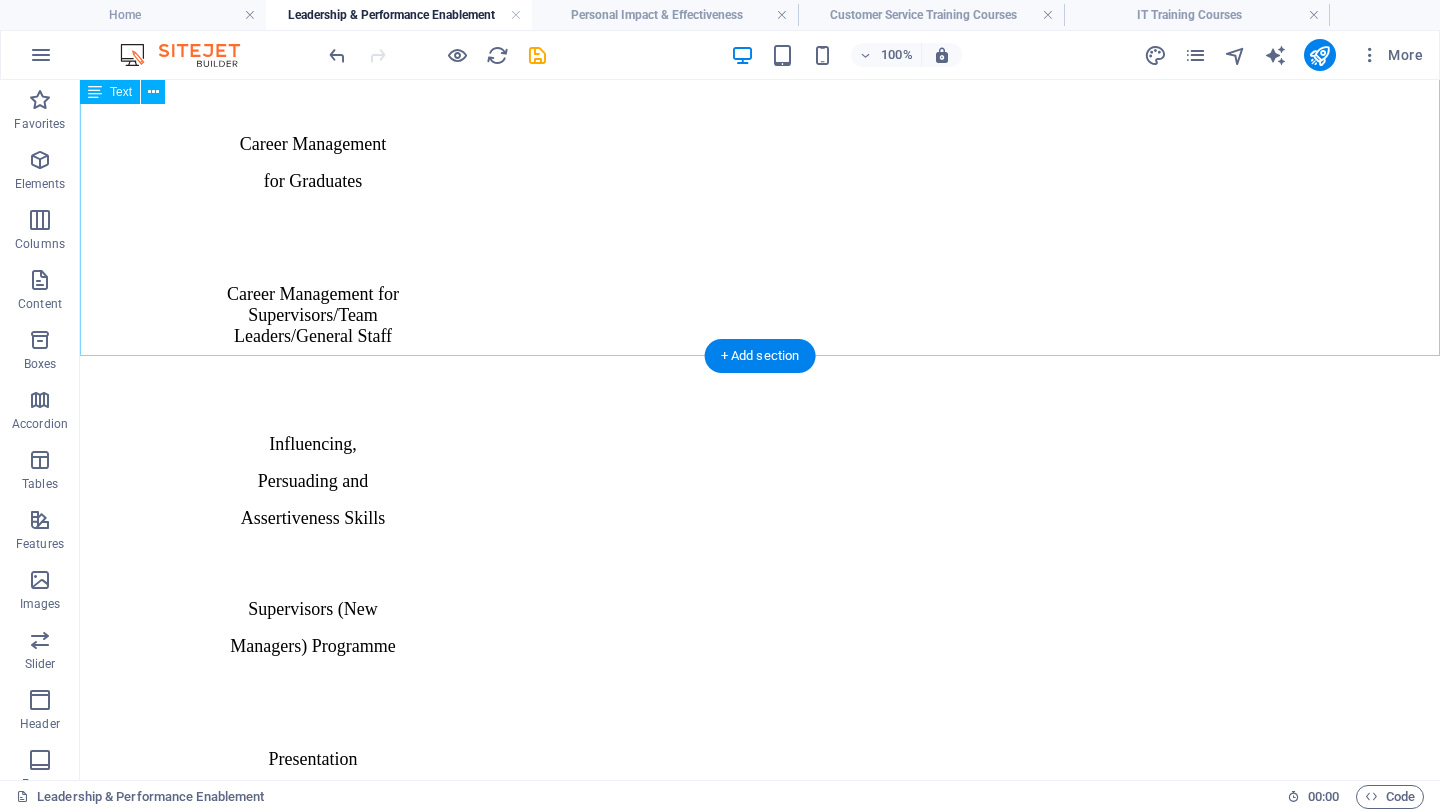click on "While our in-person courses are informed by practical workplace experience and expertise, they can be personalised to address the needs and skill gaps of your employees. If you’d like to learn more about how we can work alongside you to deliver tailor-made training programmes for your teams, please  email us here. Our full range of courses is available to view on the right of this page.  Our courses are led by a selection of  experienced consultants  from a range of disciplines, professional backgrounds and sectors. If any of our courses are of interest to you, please get in touch with our team [DATE] to have an initial discussion about your requirements. Call us on   + [PHONE_NUMBER]   or drop us an   email ." at bounding box center [760, 2677] 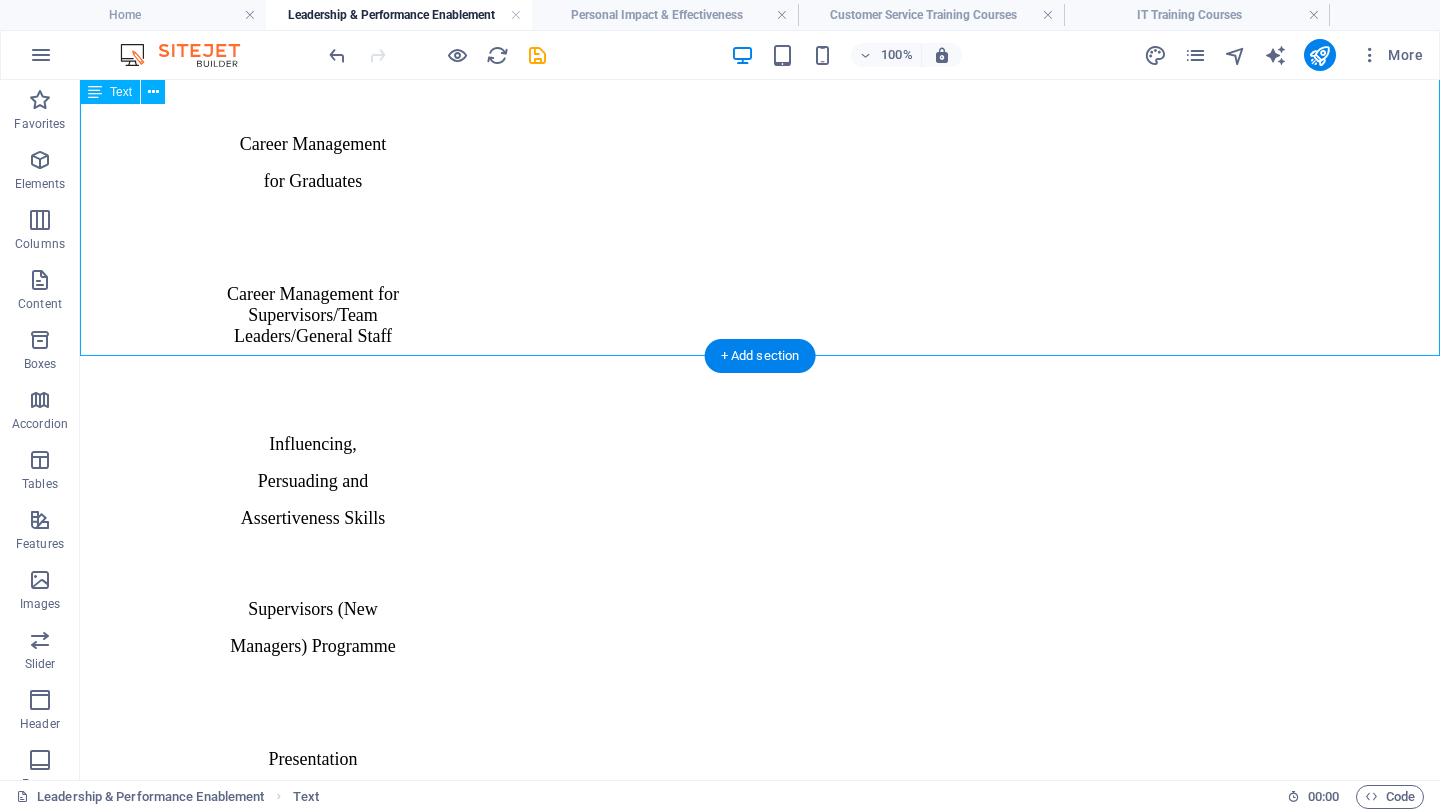 click on "While our in-person courses are informed by practical workplace experience and expertise, they can be personalised to address the needs and skill gaps of your employees. If you’d like to learn more about how we can work alongside you to deliver tailor-made training programmes for your teams, please  email us here. Our full range of courses is available to view on the right of this page.  Our courses are led by a selection of  experienced consultants  from a range of disciplines, professional backgrounds and sectors. If any of our courses are of interest to you, please get in touch with our team [DATE] to have an initial discussion about your requirements. Call us on   + [PHONE_NUMBER]   or drop us an   email ." at bounding box center [760, 2677] 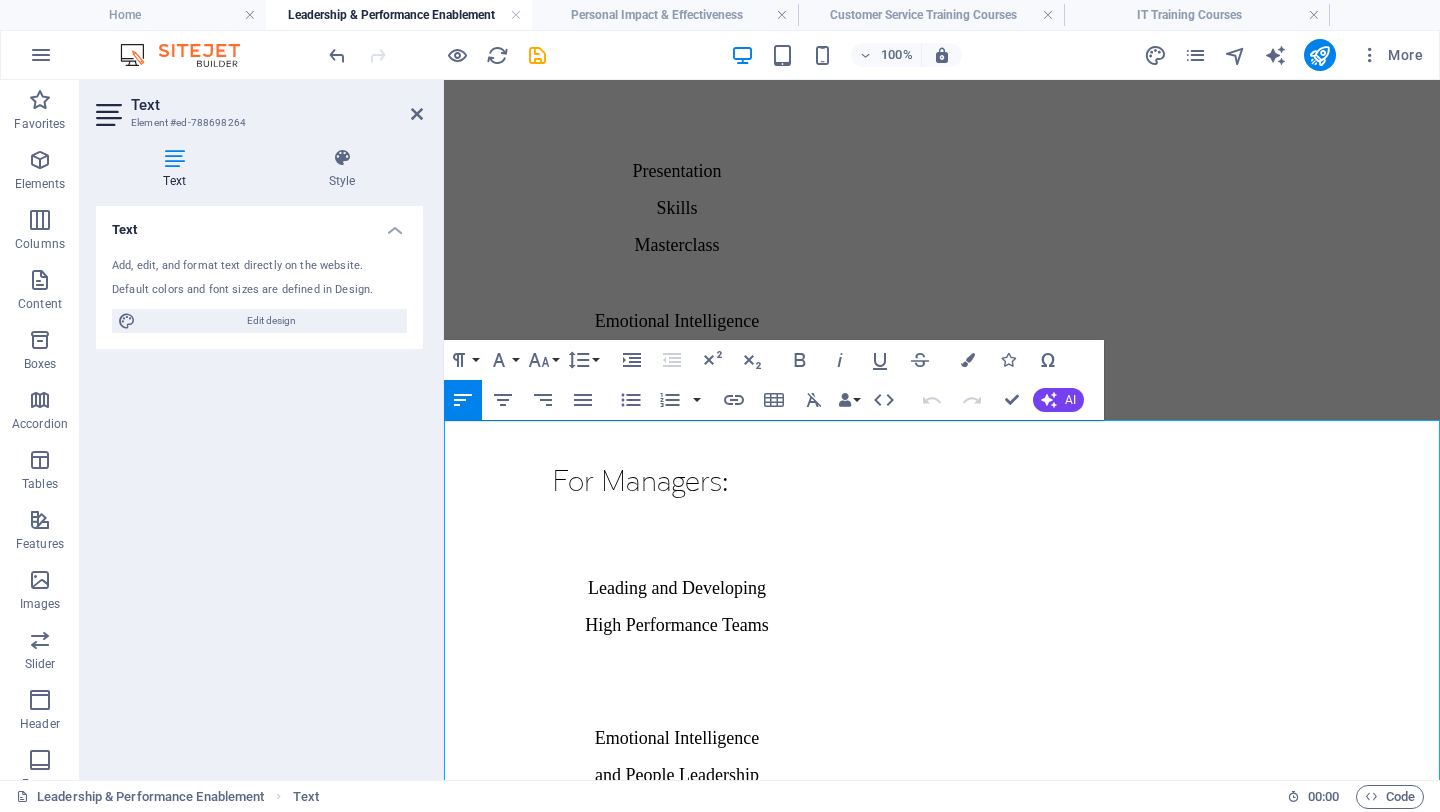 click on "email us here." at bounding box center [649, 2062] 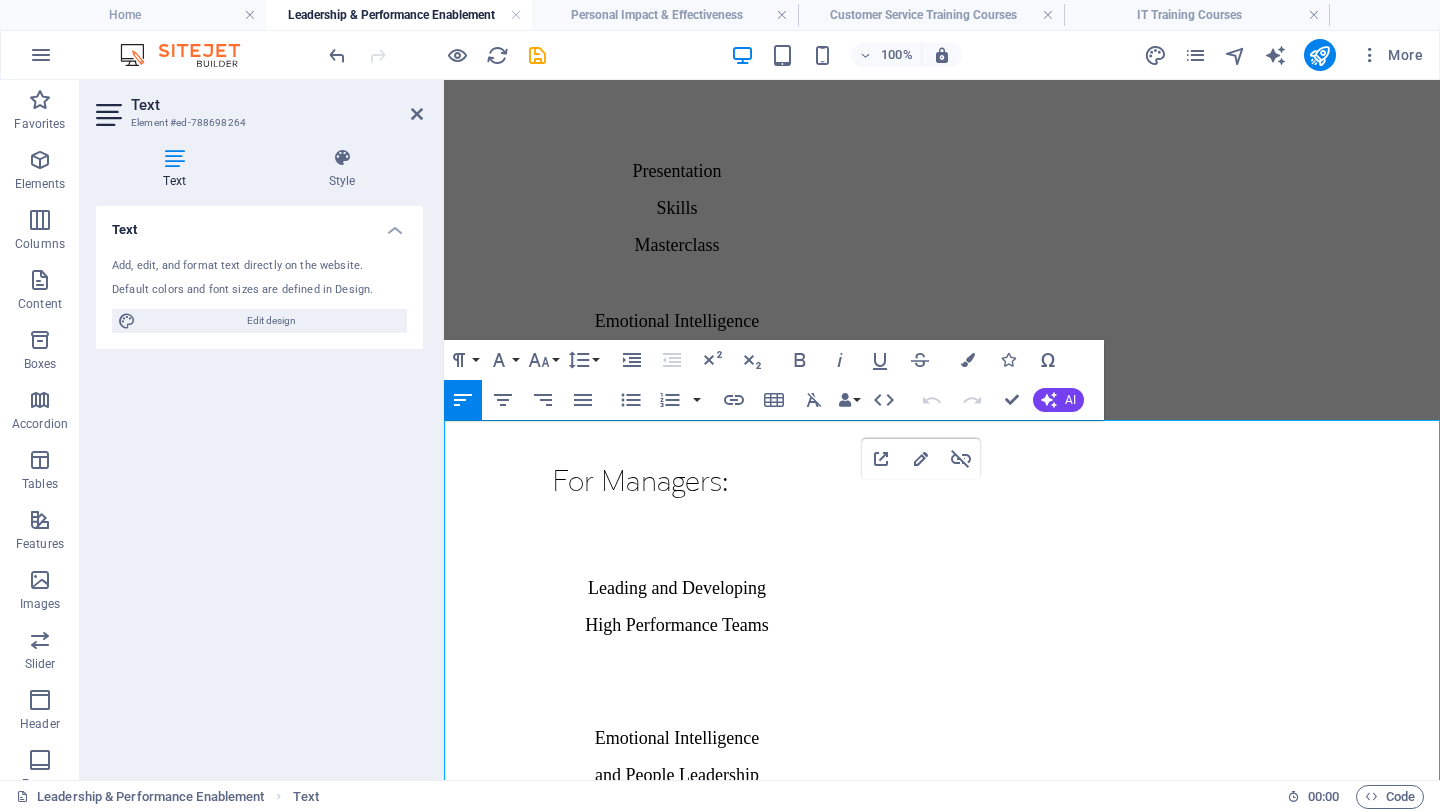 click on "email us here." at bounding box center [649, 2062] 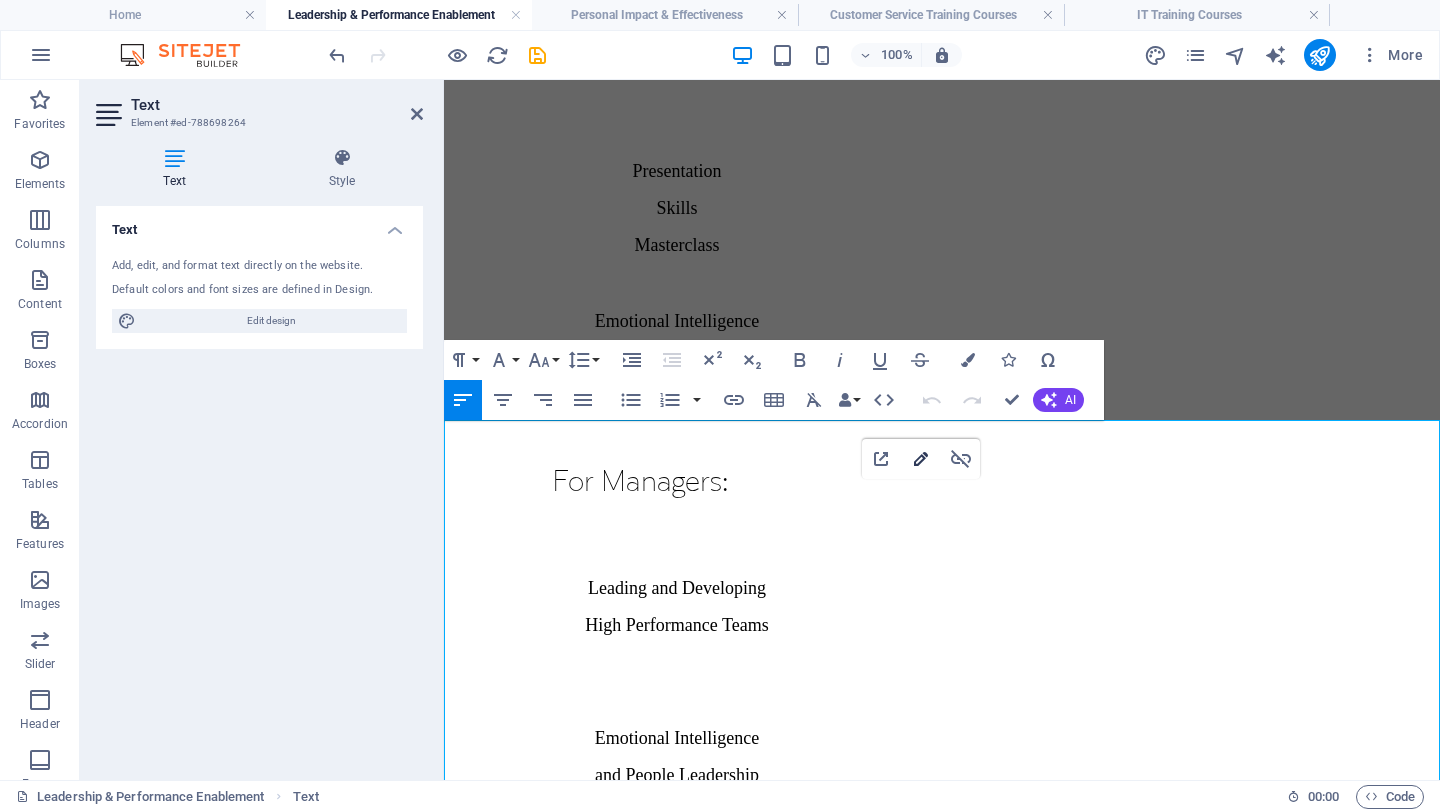 click 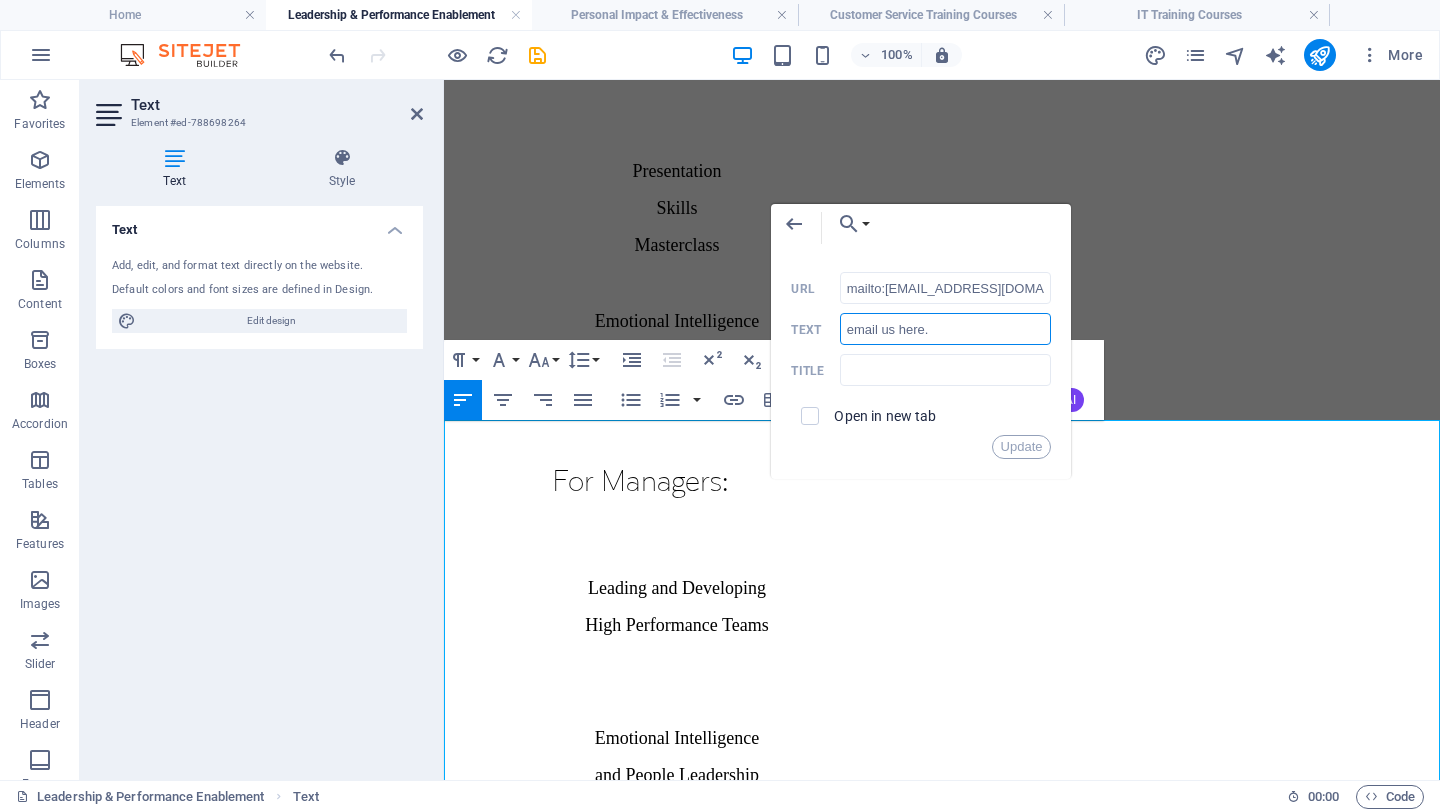 click on "email us here." at bounding box center [946, 329] 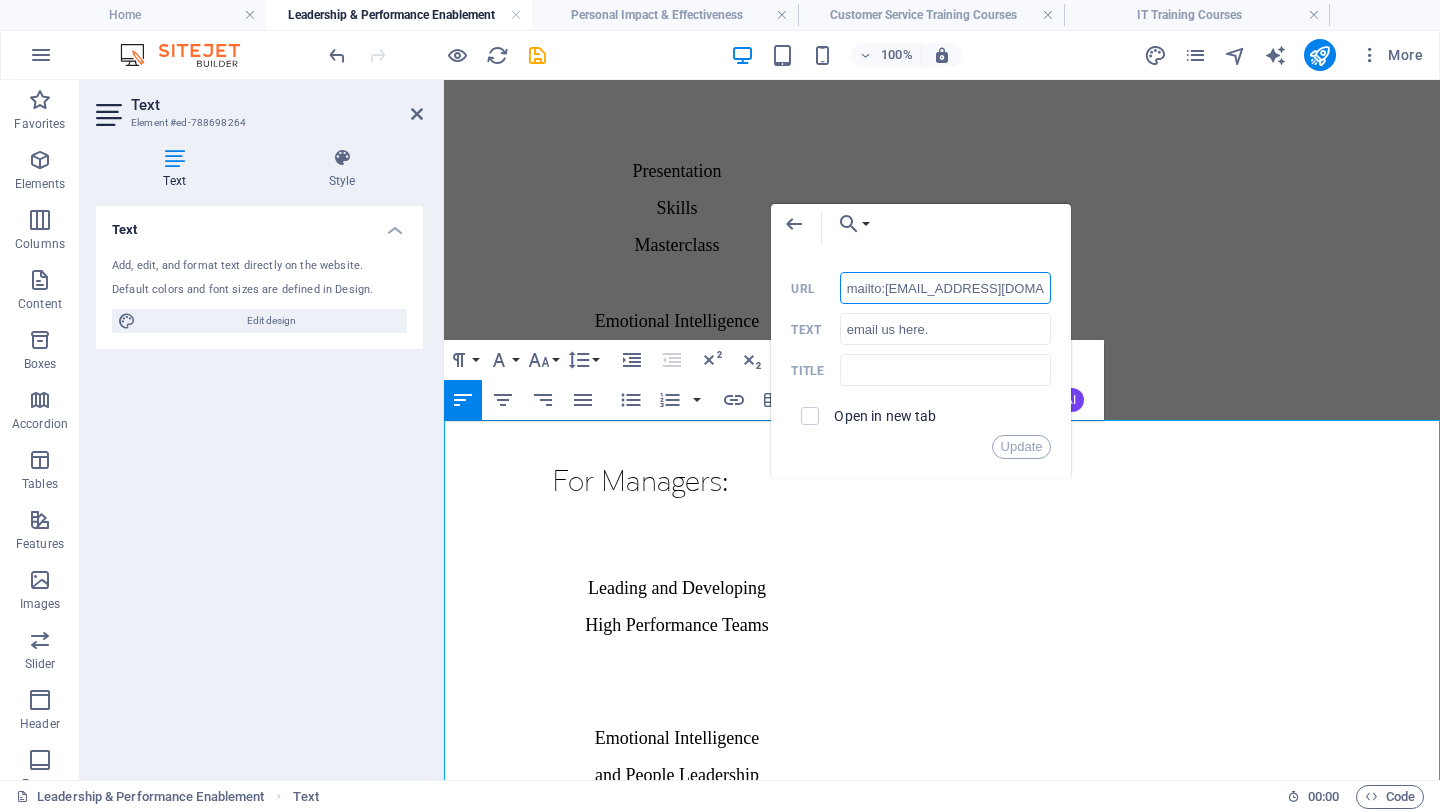 click on "mailto:[EMAIL_ADDRESS][DOMAIN_NAME]" at bounding box center [946, 288] 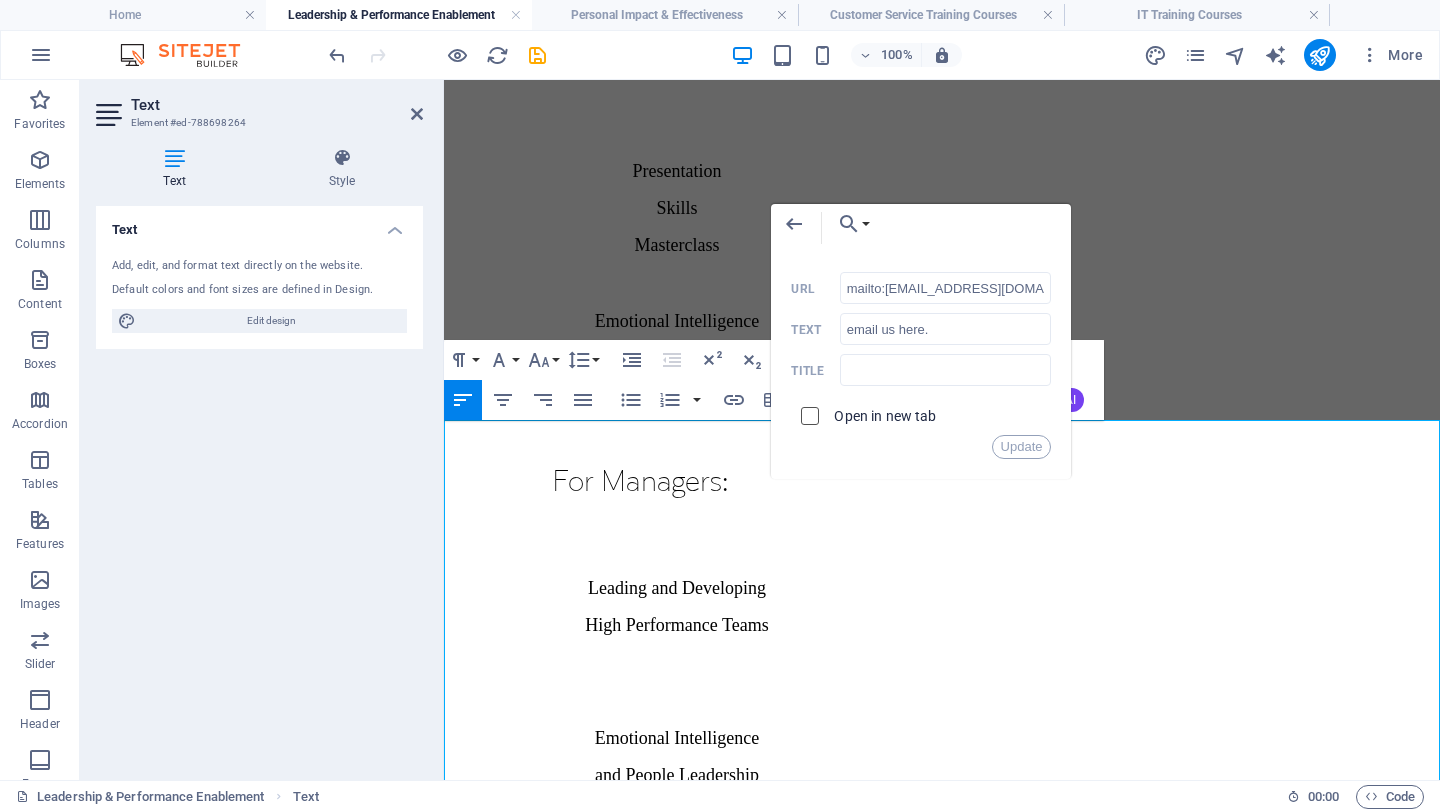 click at bounding box center (807, 413) 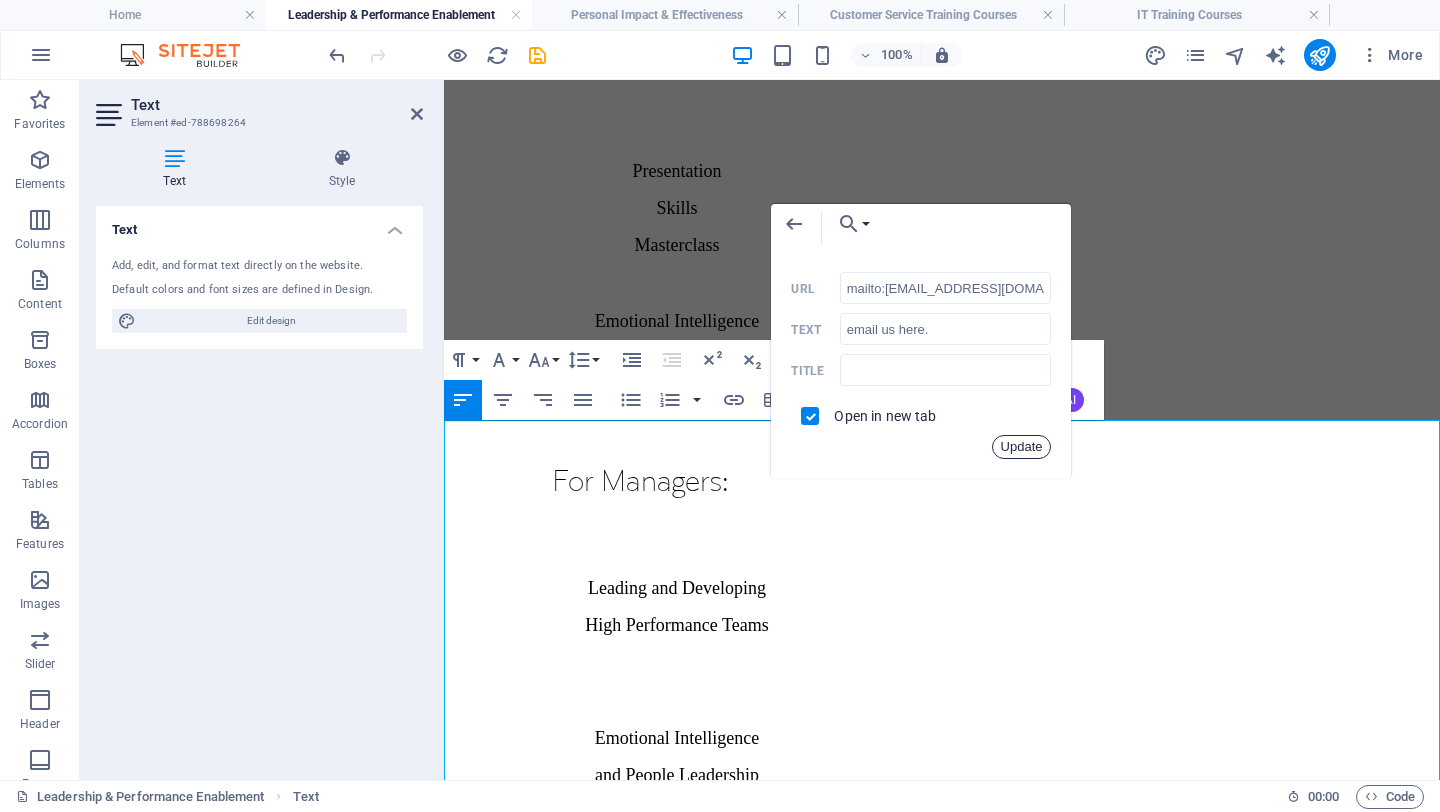 click on "Update" at bounding box center [1022, 447] 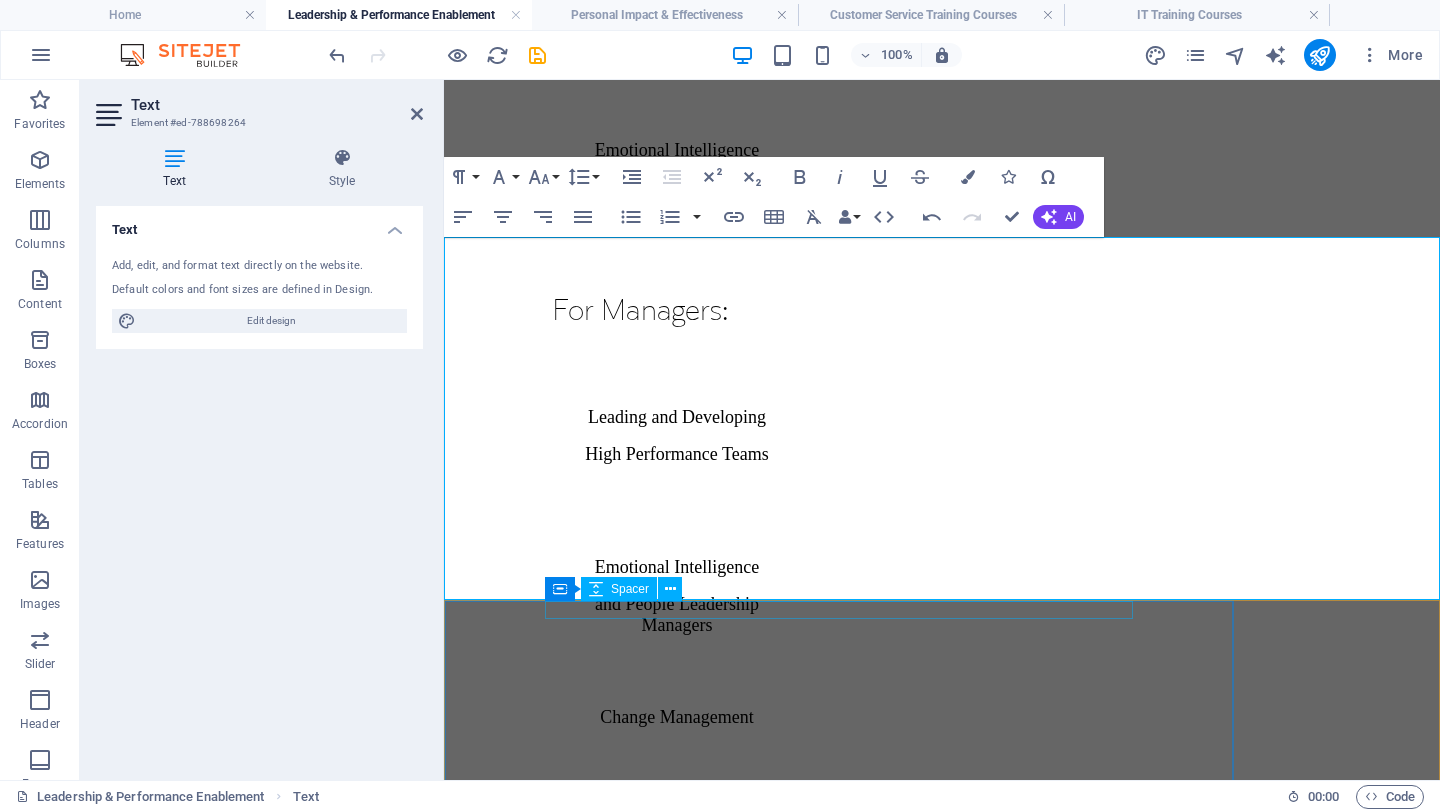 scroll, scrollTop: 4041, scrollLeft: 0, axis: vertical 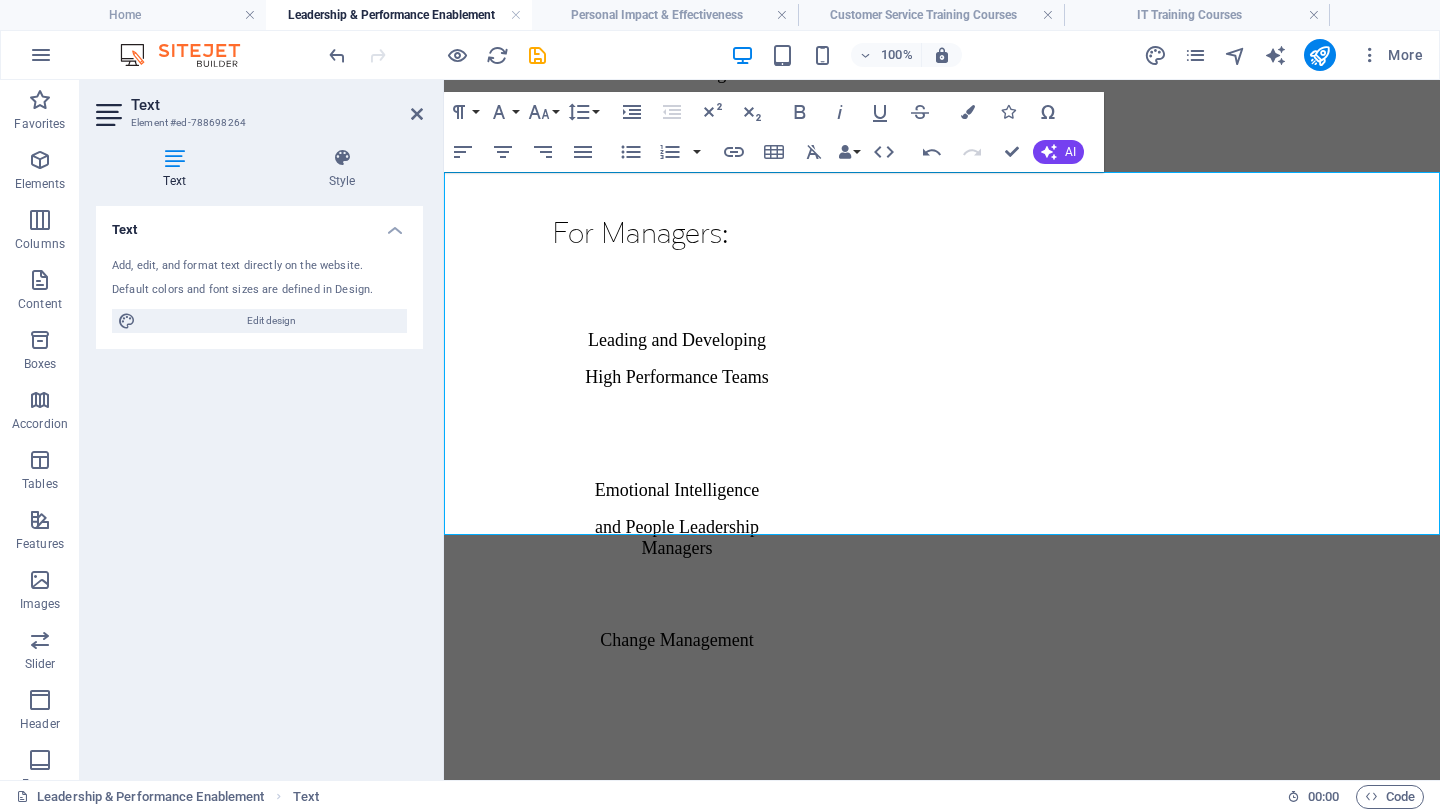 click on "27 83 381 6067" at bounding box center [967, 1959] 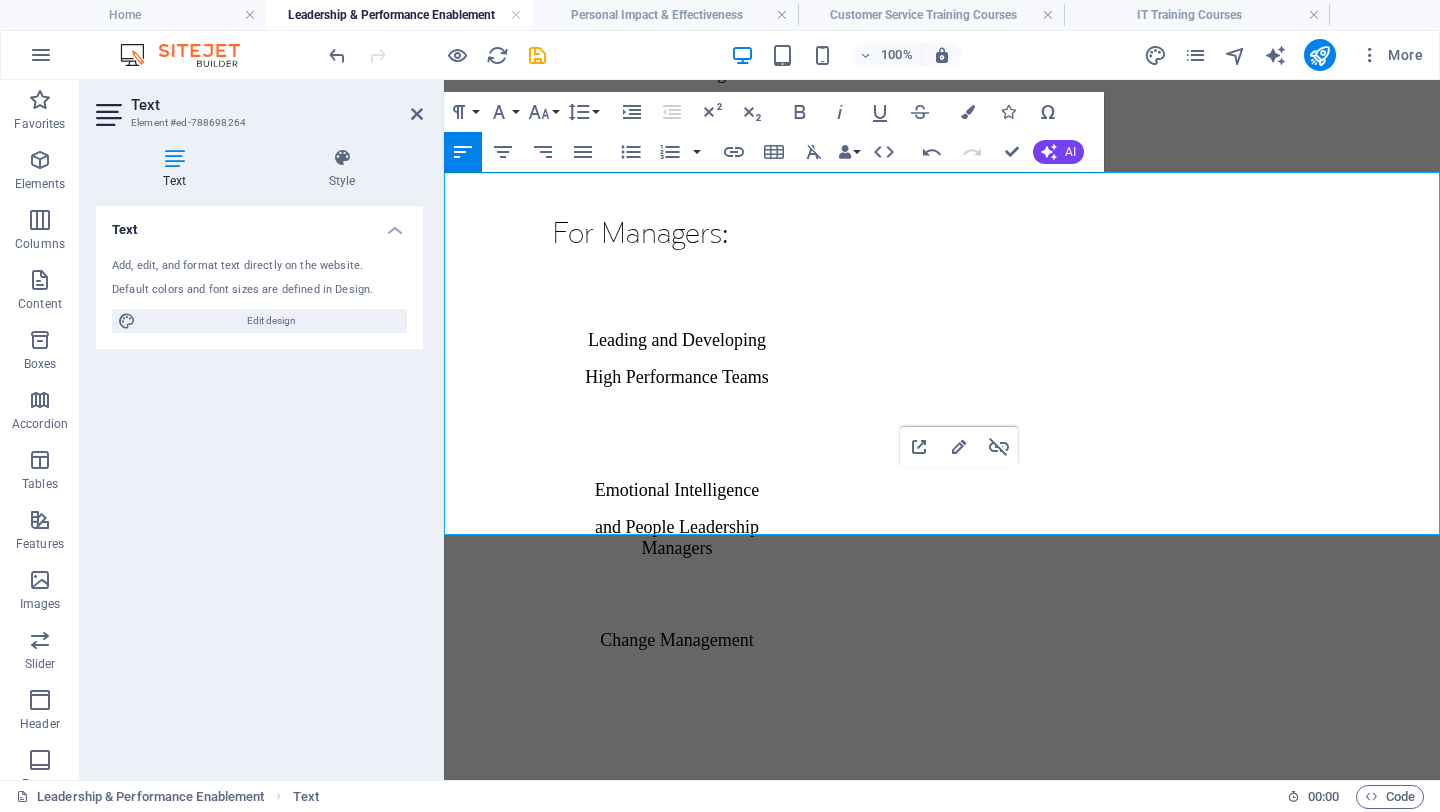 click on "27 83 381 6067" at bounding box center [967, 1959] 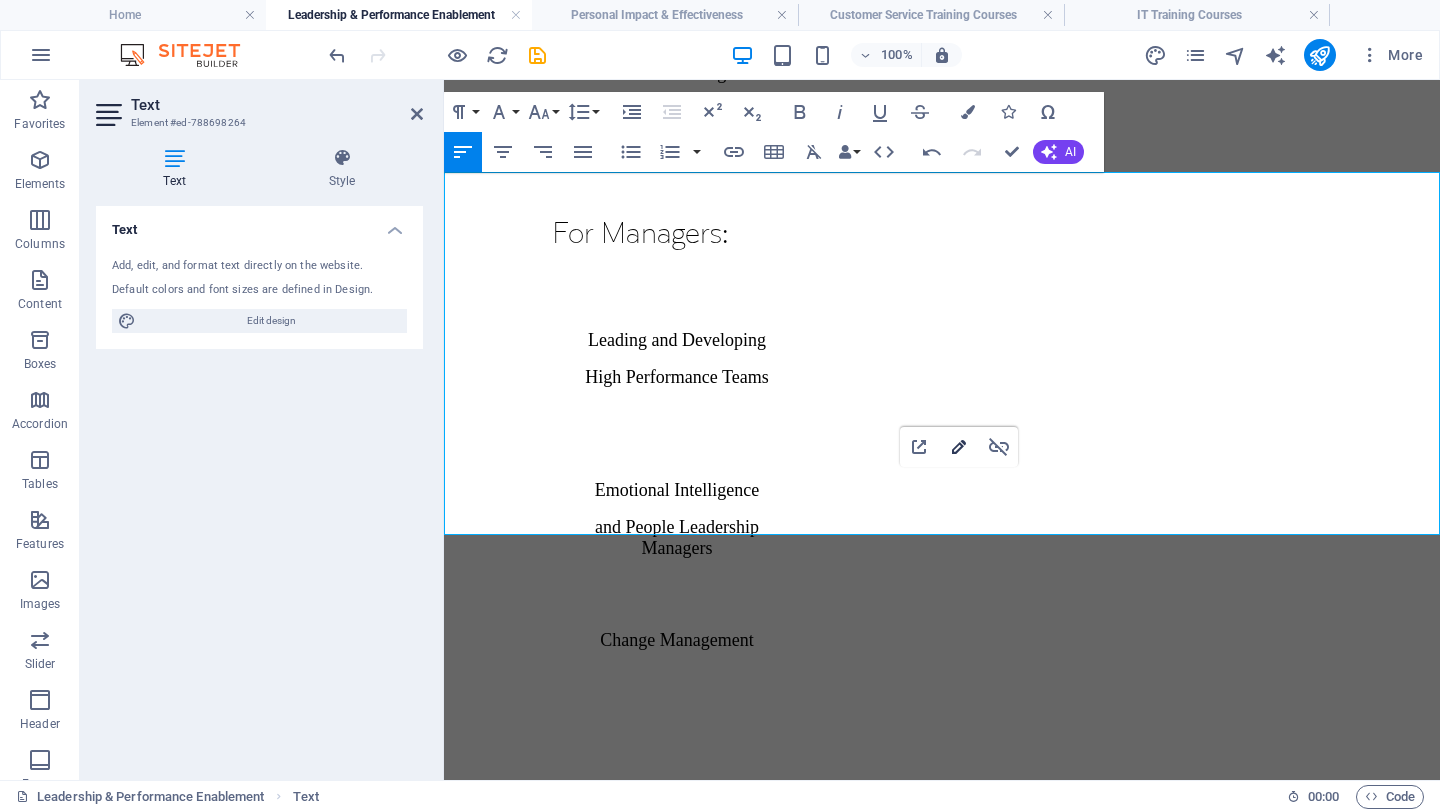 type on "http://+27 83 381 6067" 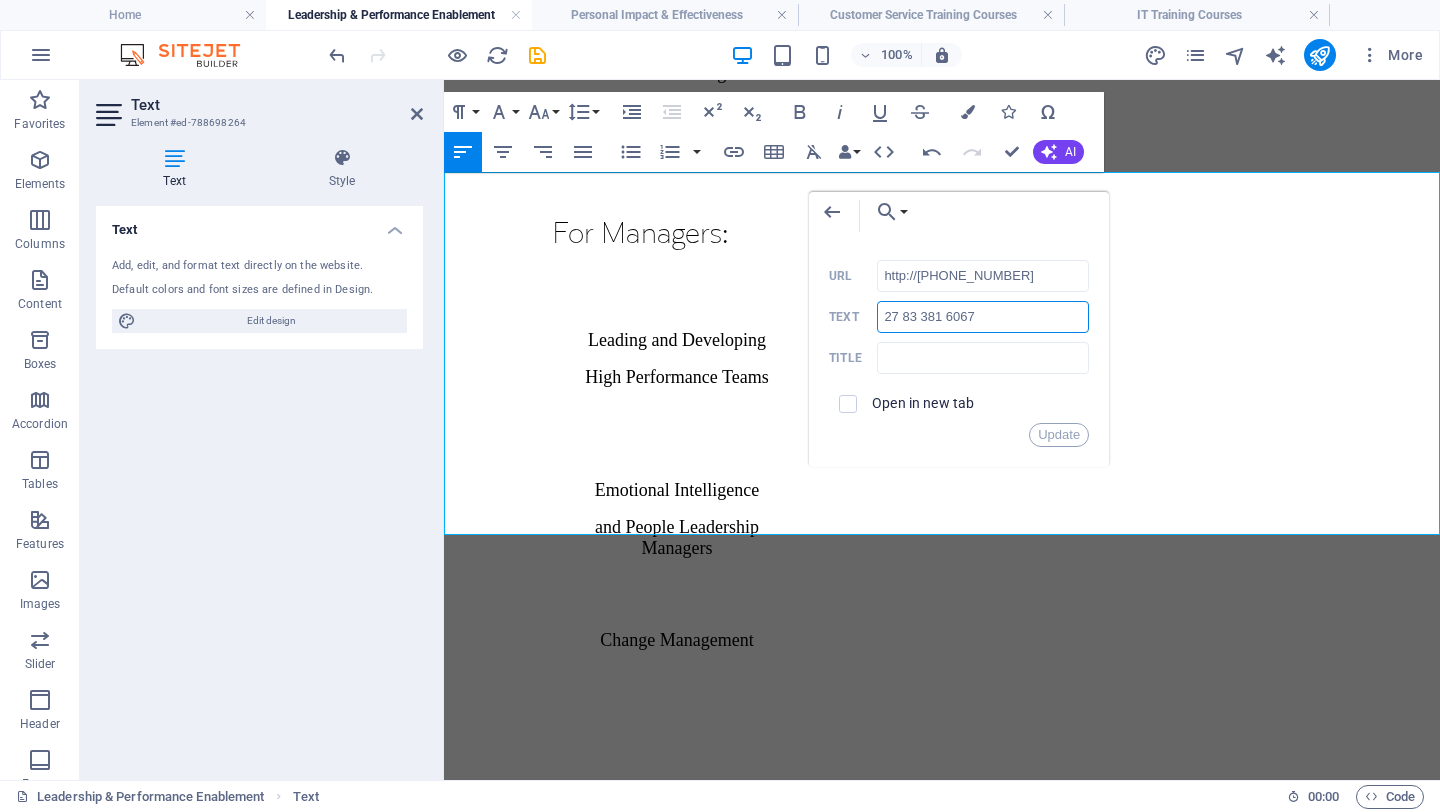 click on "27 83 381 6067" at bounding box center [983, 317] 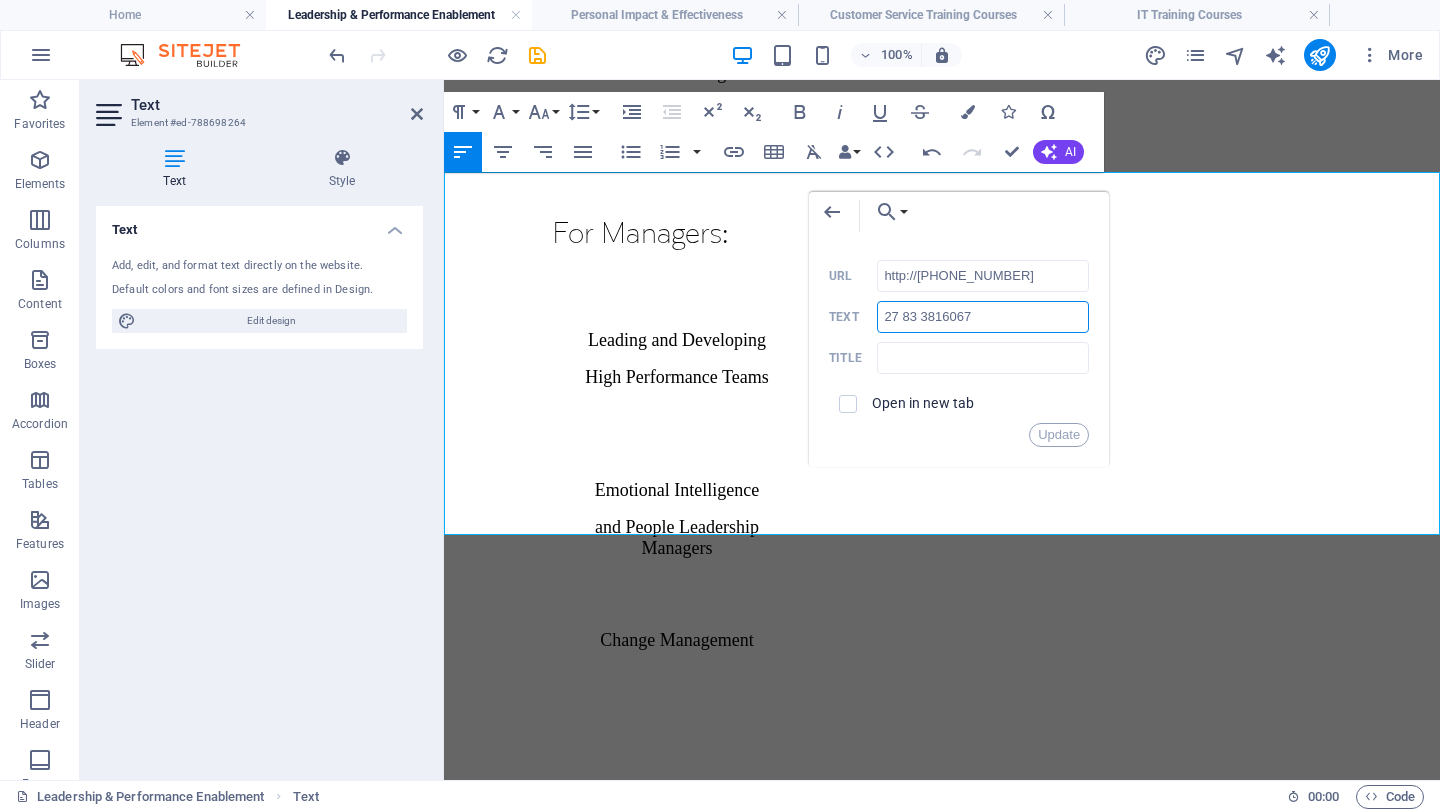 click on "27 83 3816067" at bounding box center [983, 317] 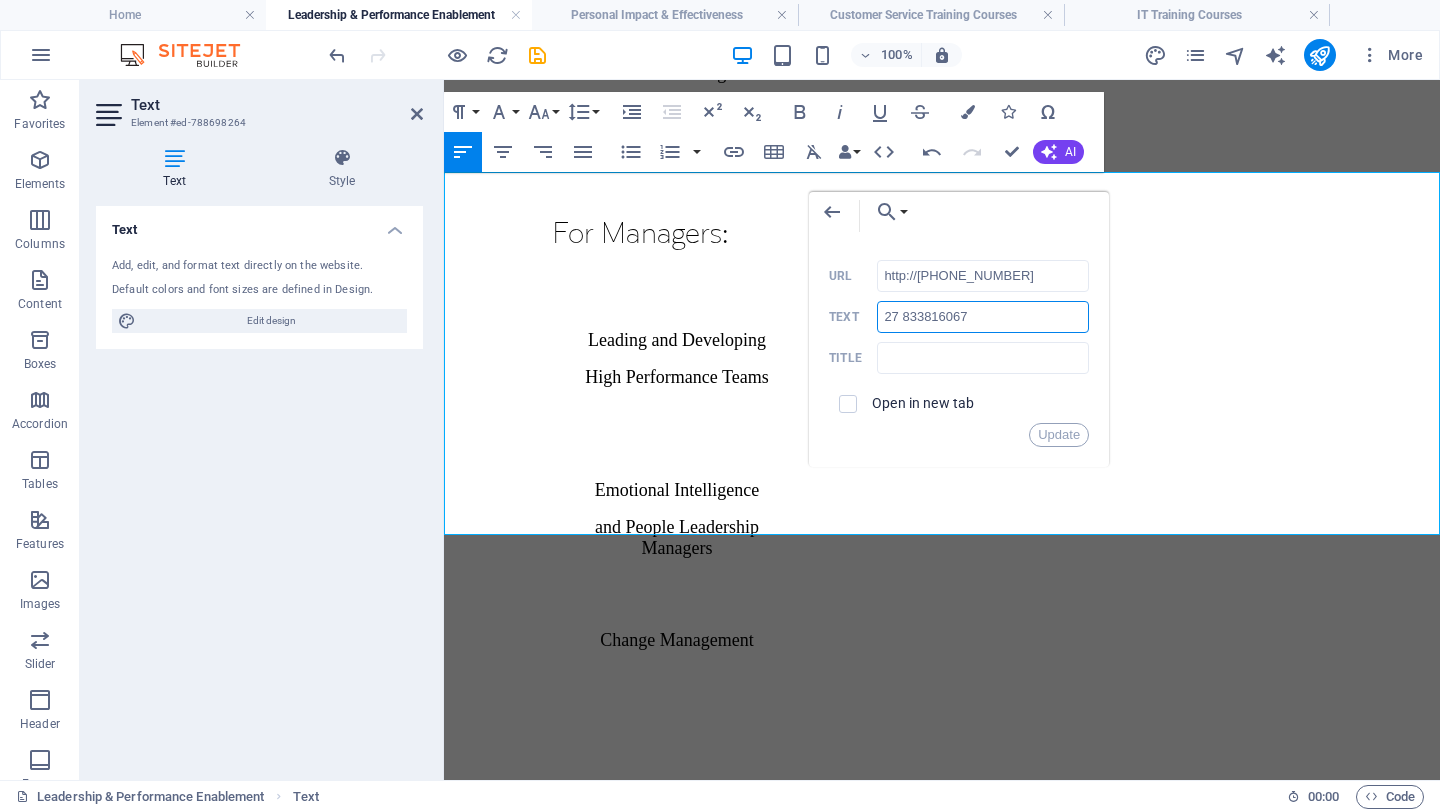 click on "27 833816067" at bounding box center (983, 317) 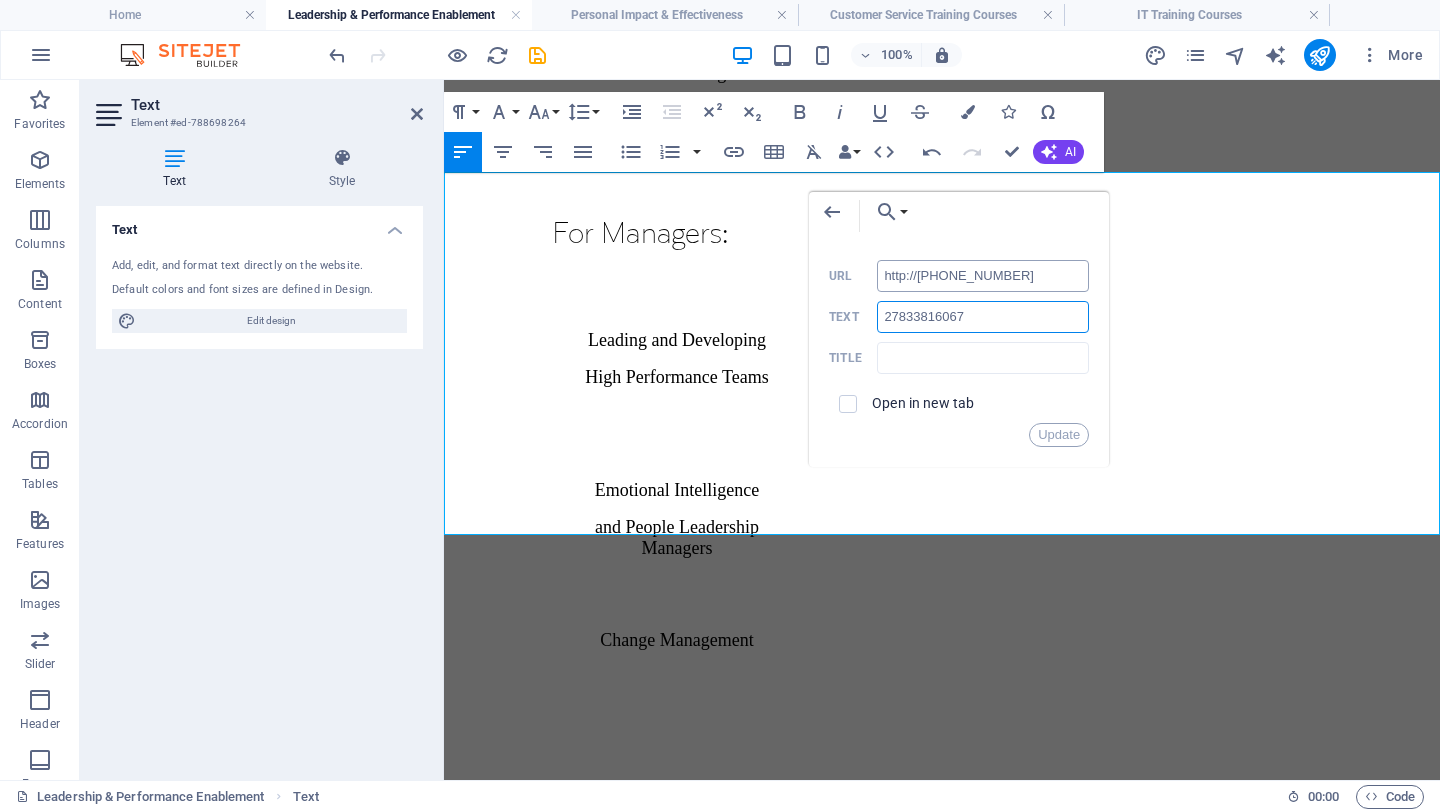 type on "27833816067" 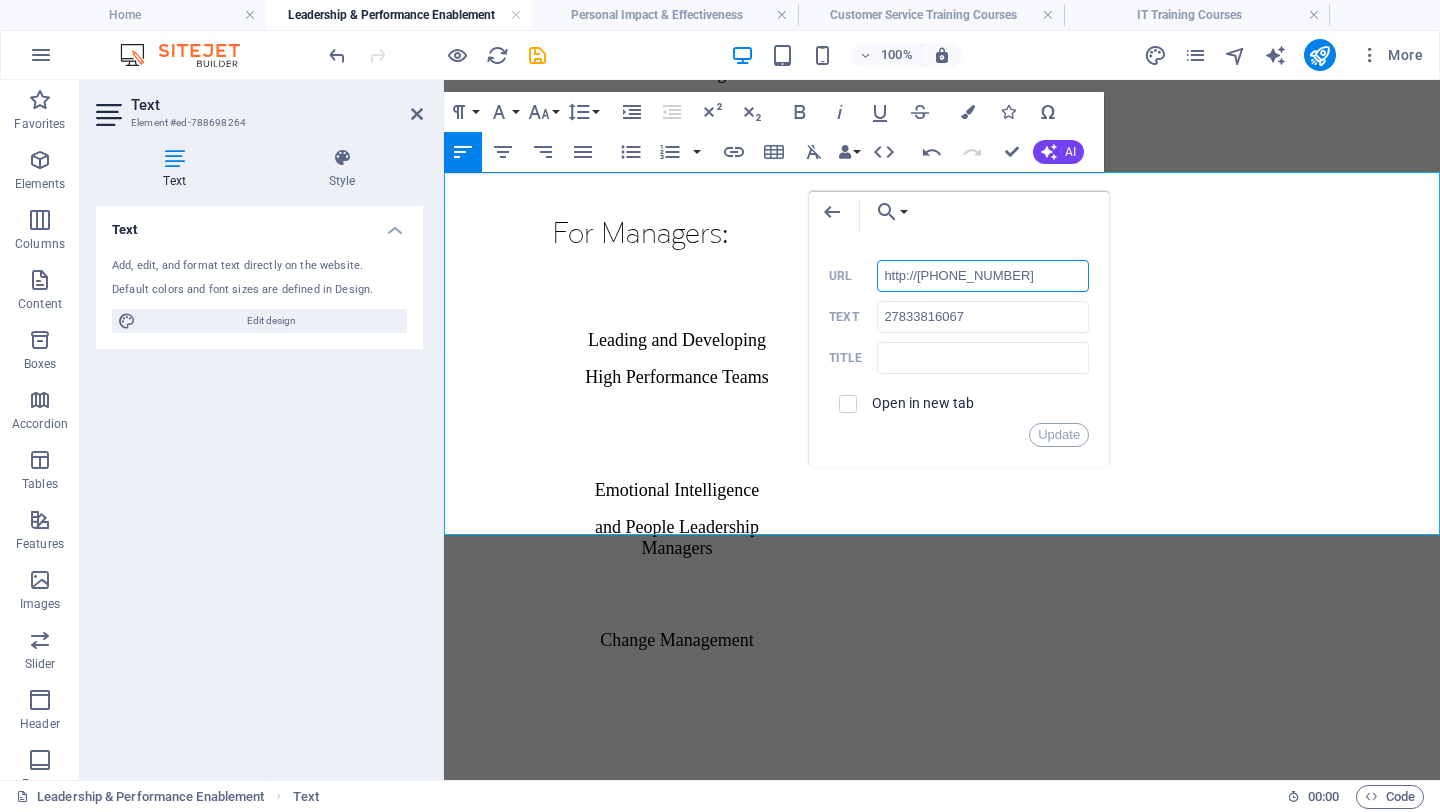 click on "http://+27 83 381 6067" at bounding box center (983, 276) 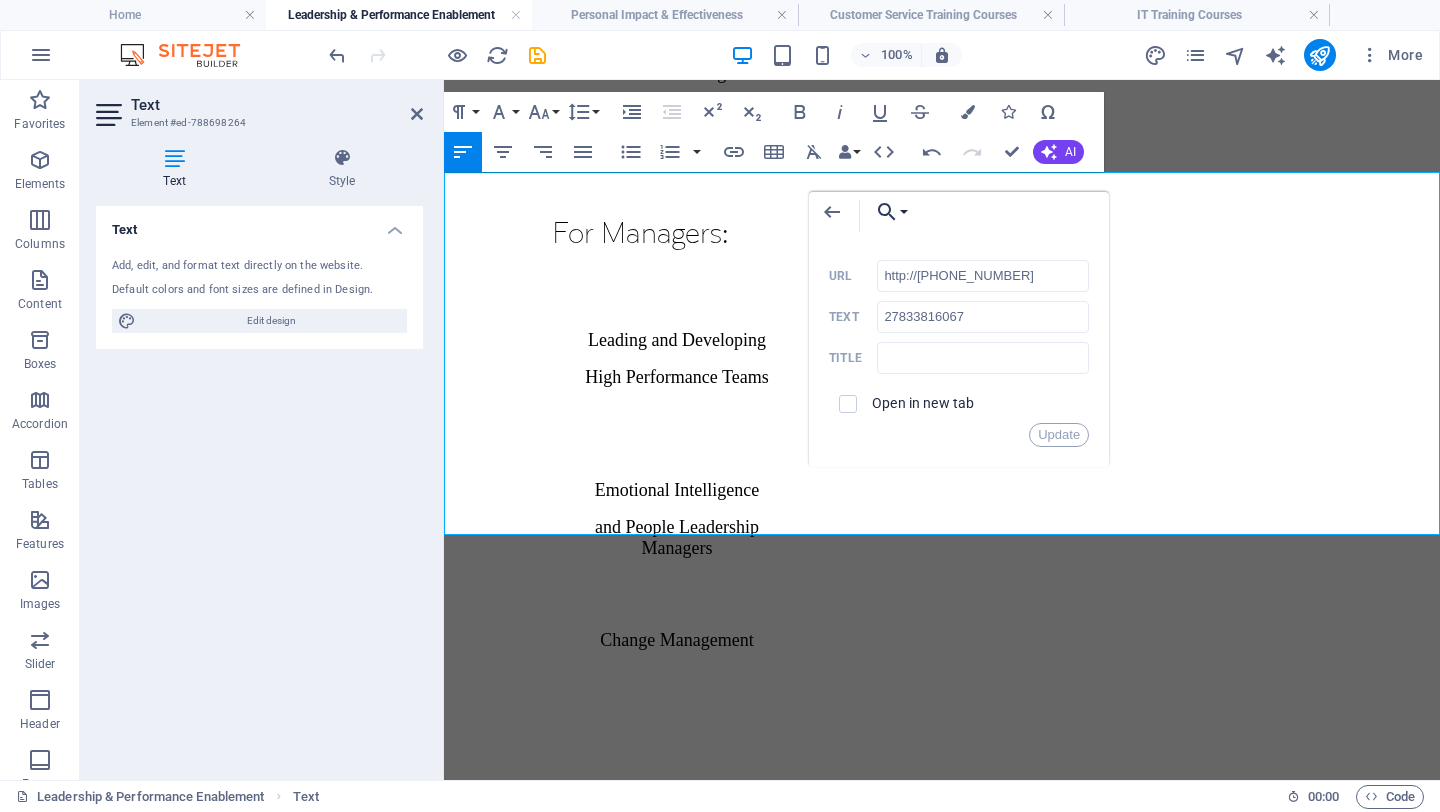 click 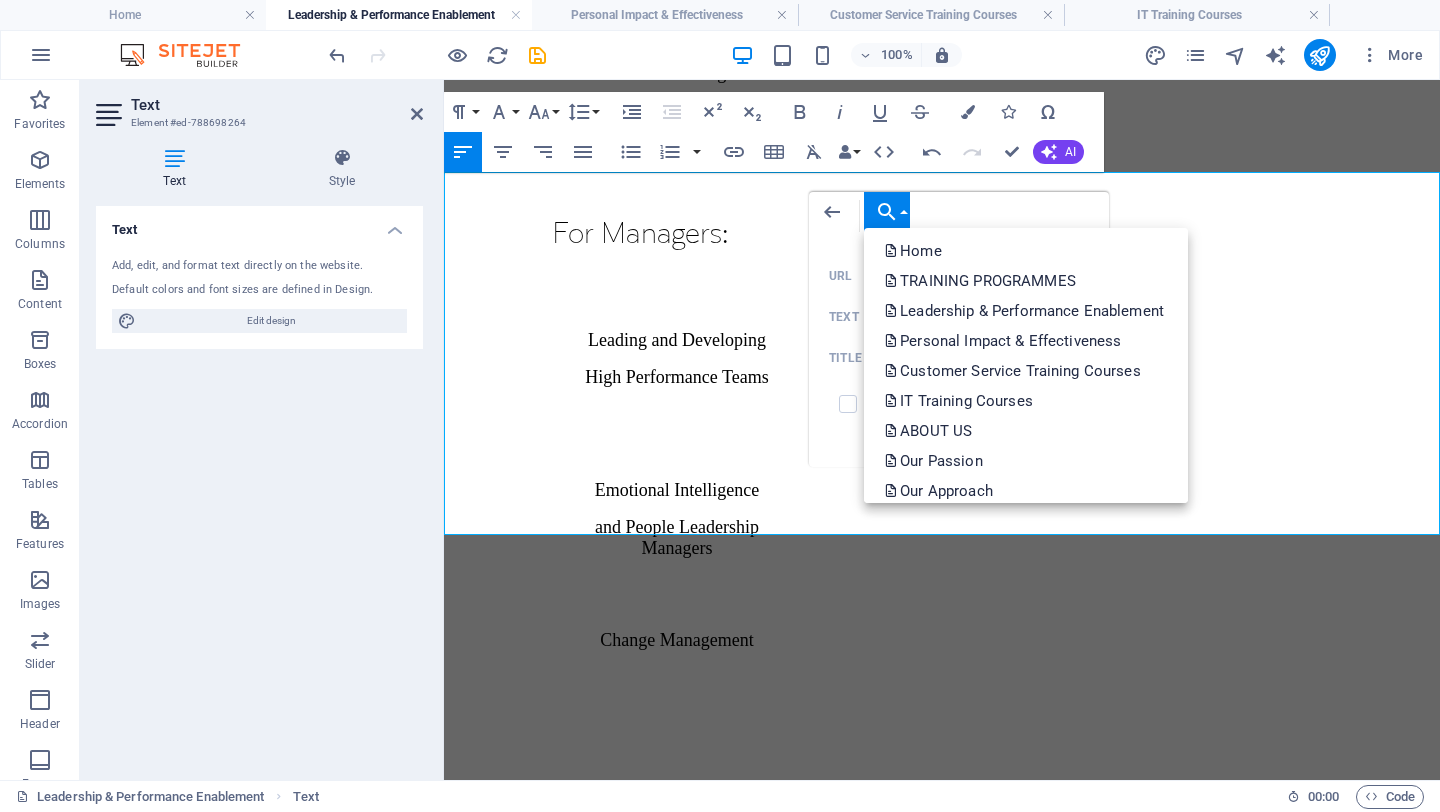 click on "http://+2783 381 6067 URL" at bounding box center (959, 276) 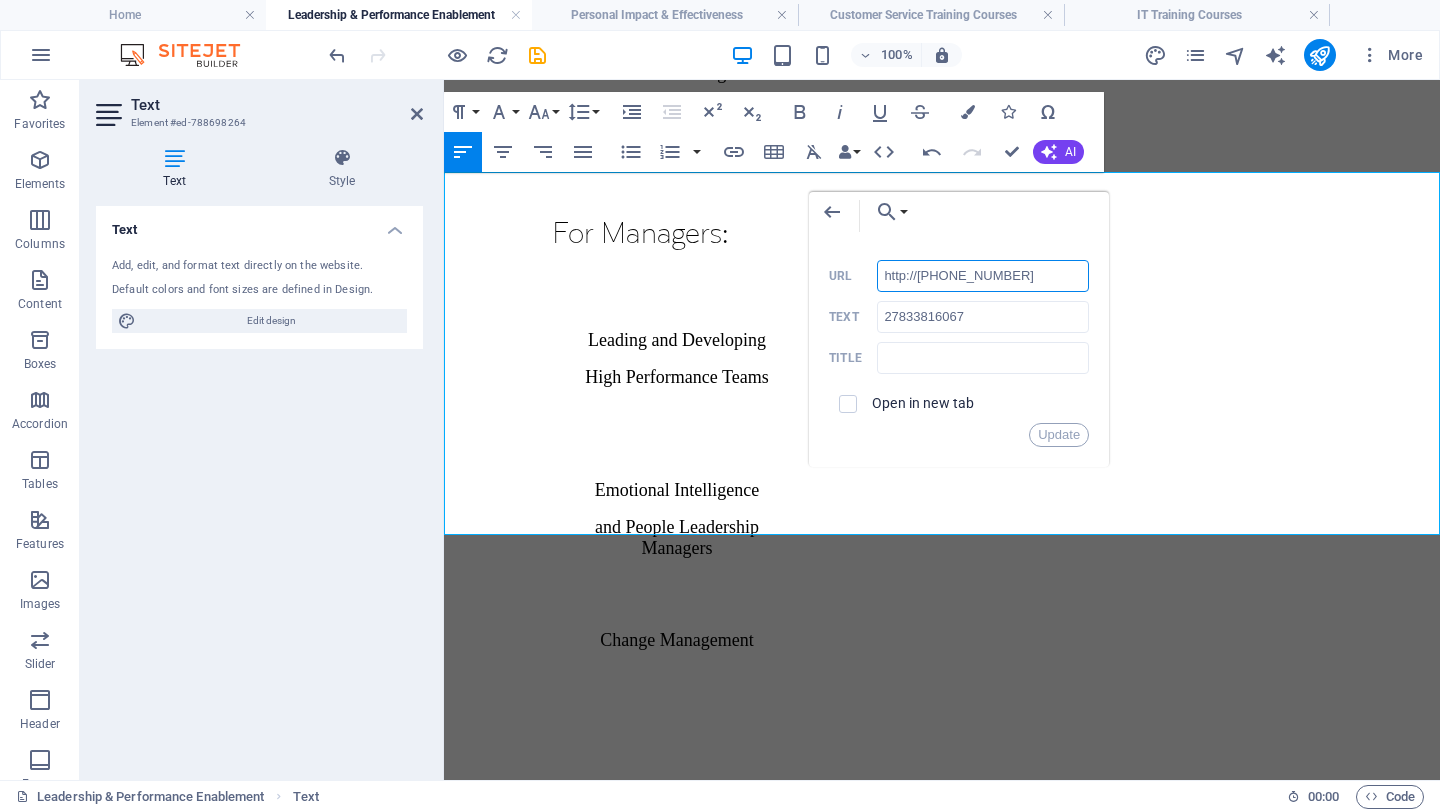 click on "http://+2783 381 6067" at bounding box center [983, 276] 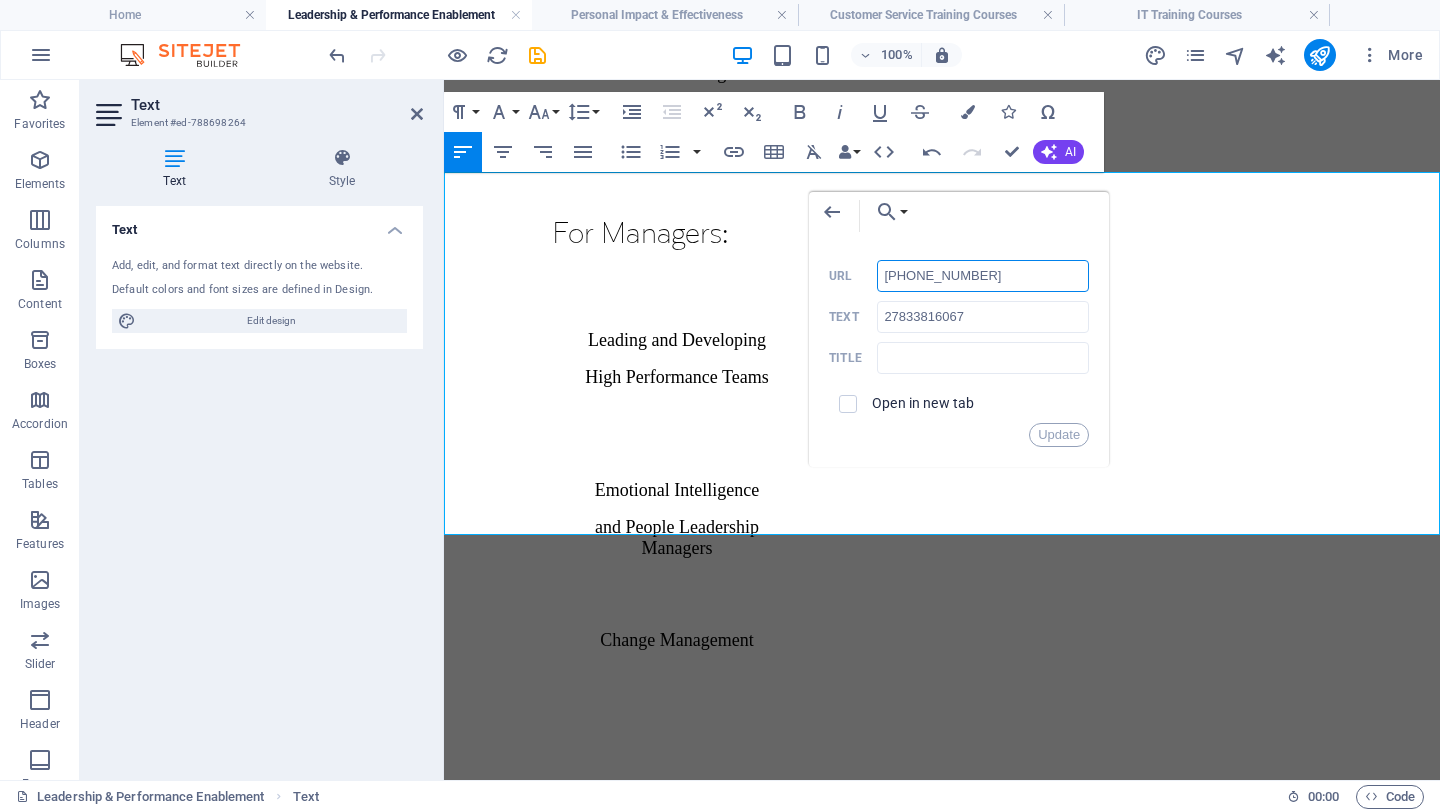 click on "+2783 381 6067" at bounding box center (983, 276) 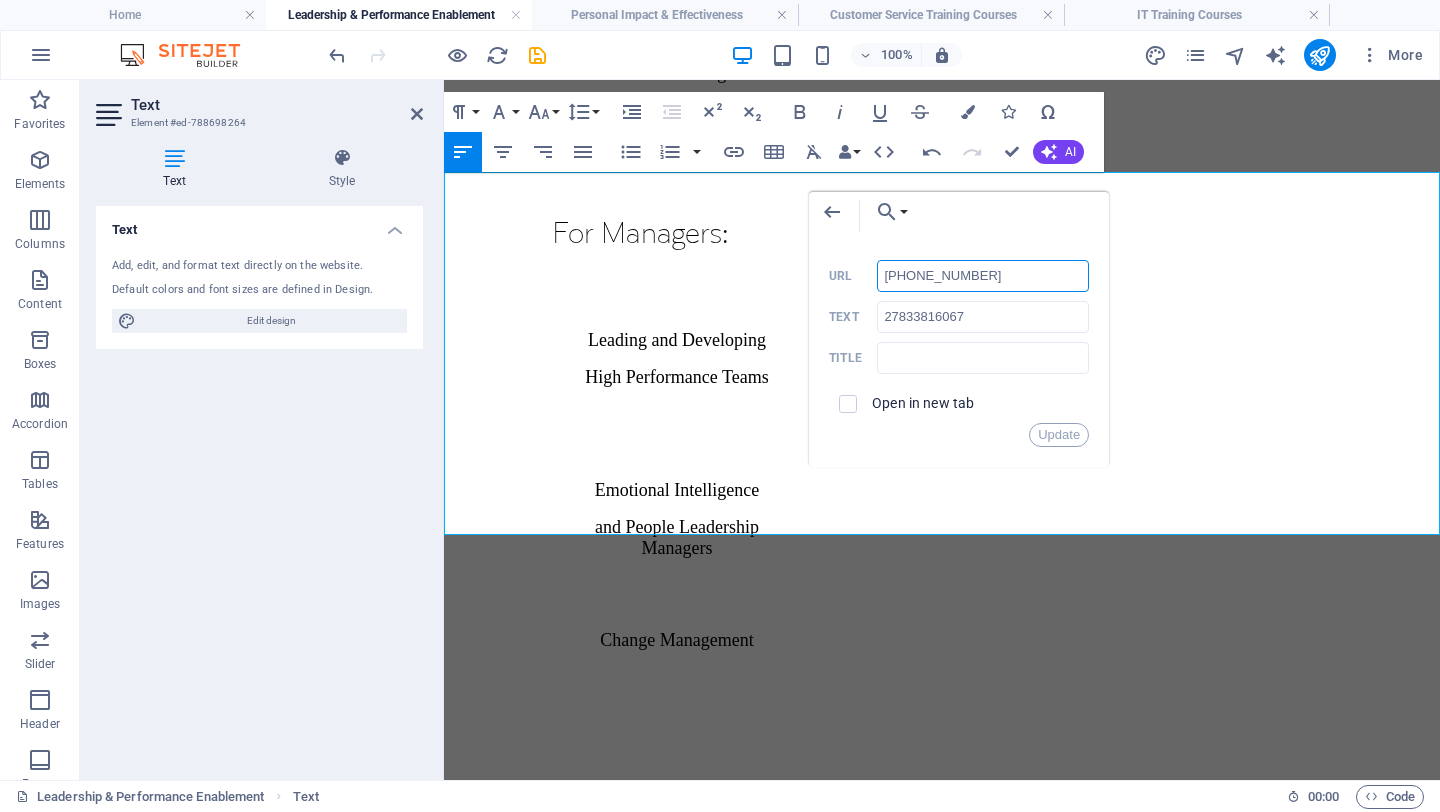 click on "+2783381 6067" at bounding box center [983, 276] 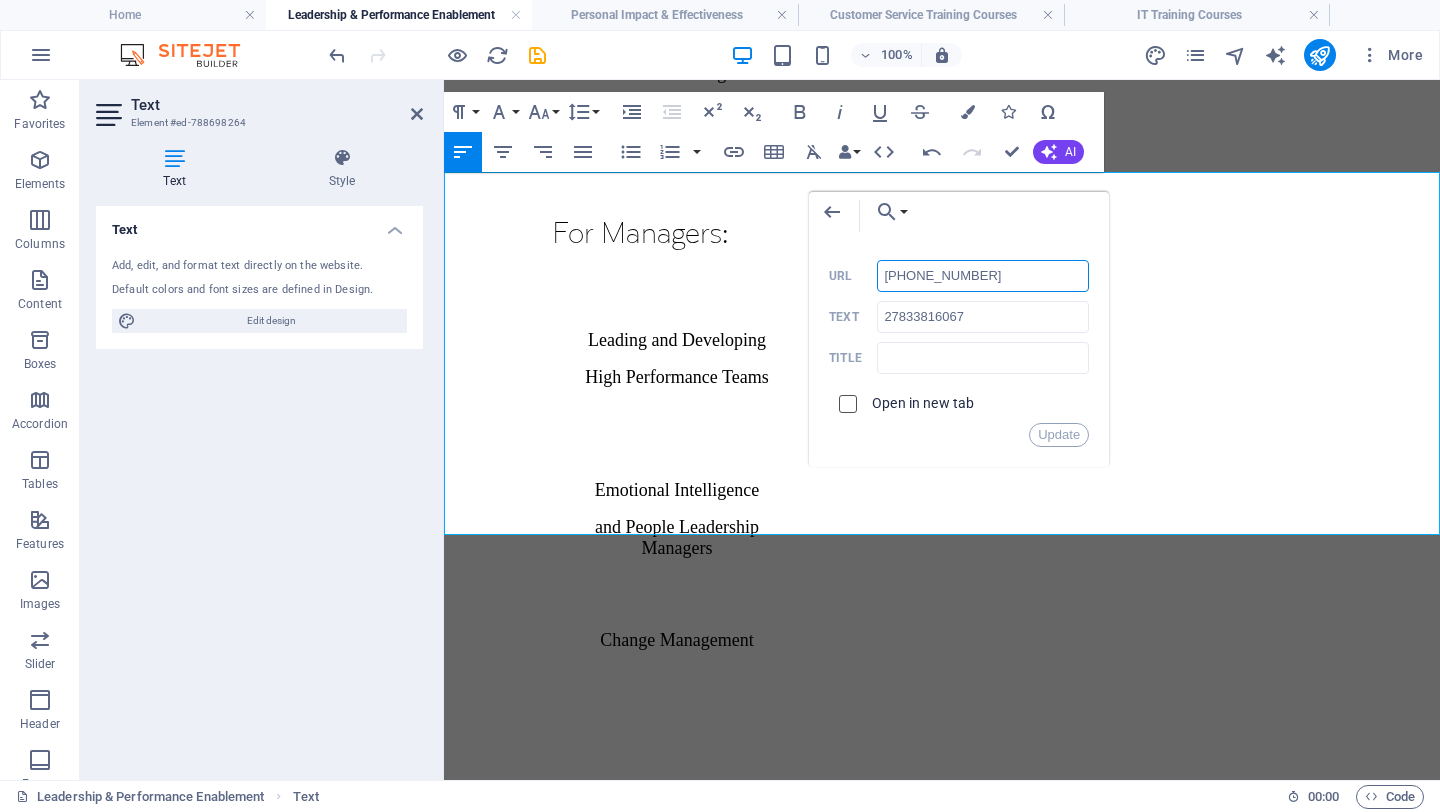 type on "[PHONE_NUMBER]" 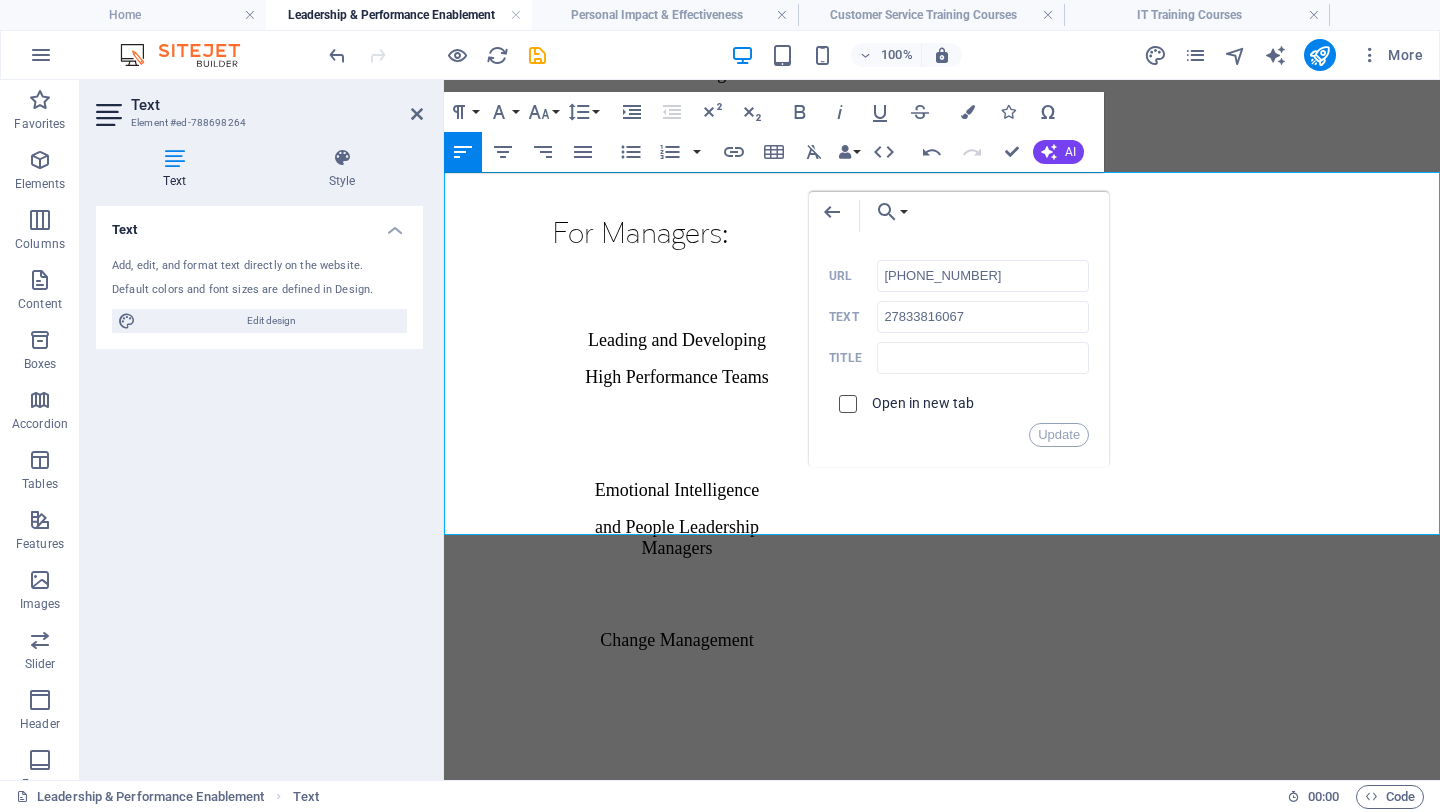 click at bounding box center (845, 401) 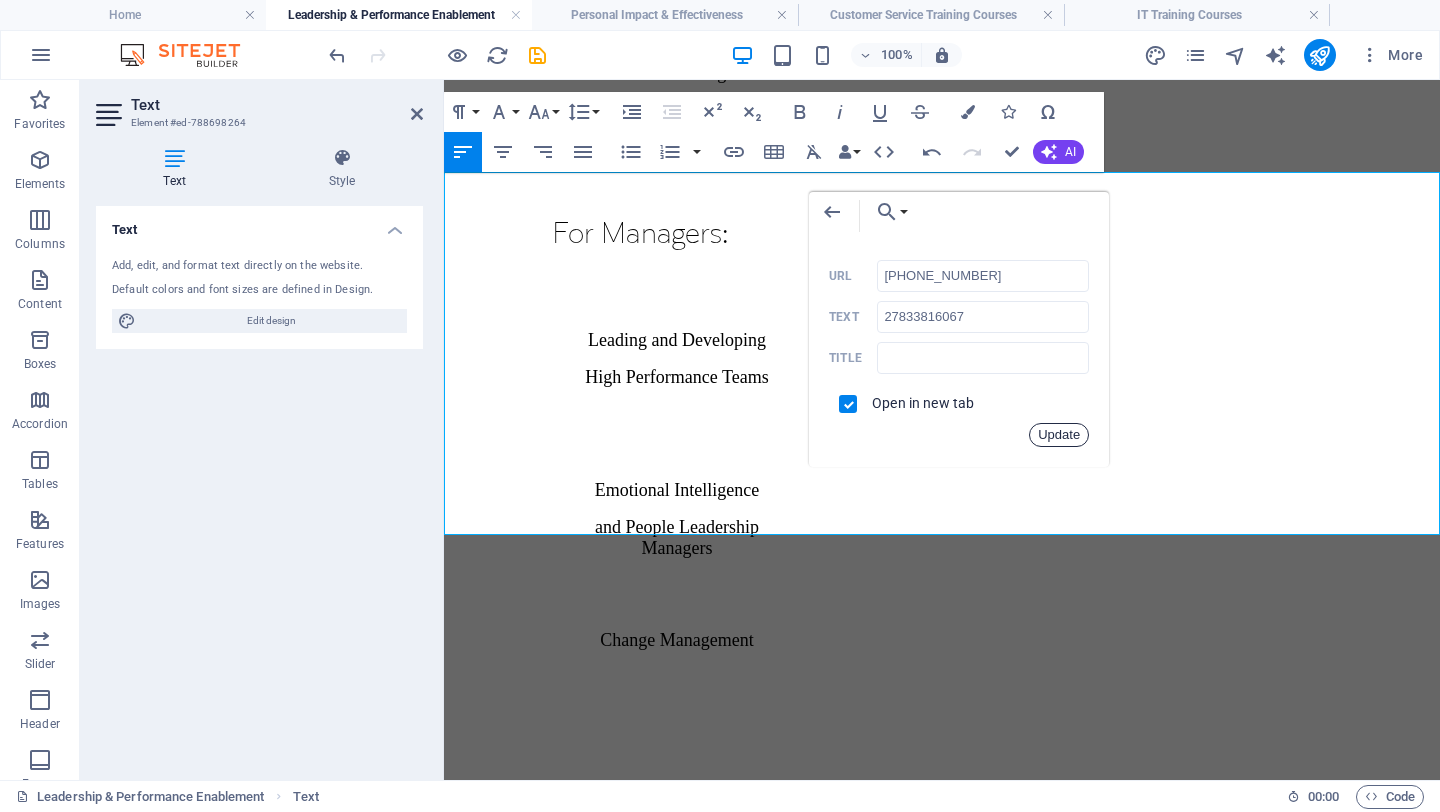 click on "Update" at bounding box center (1059, 435) 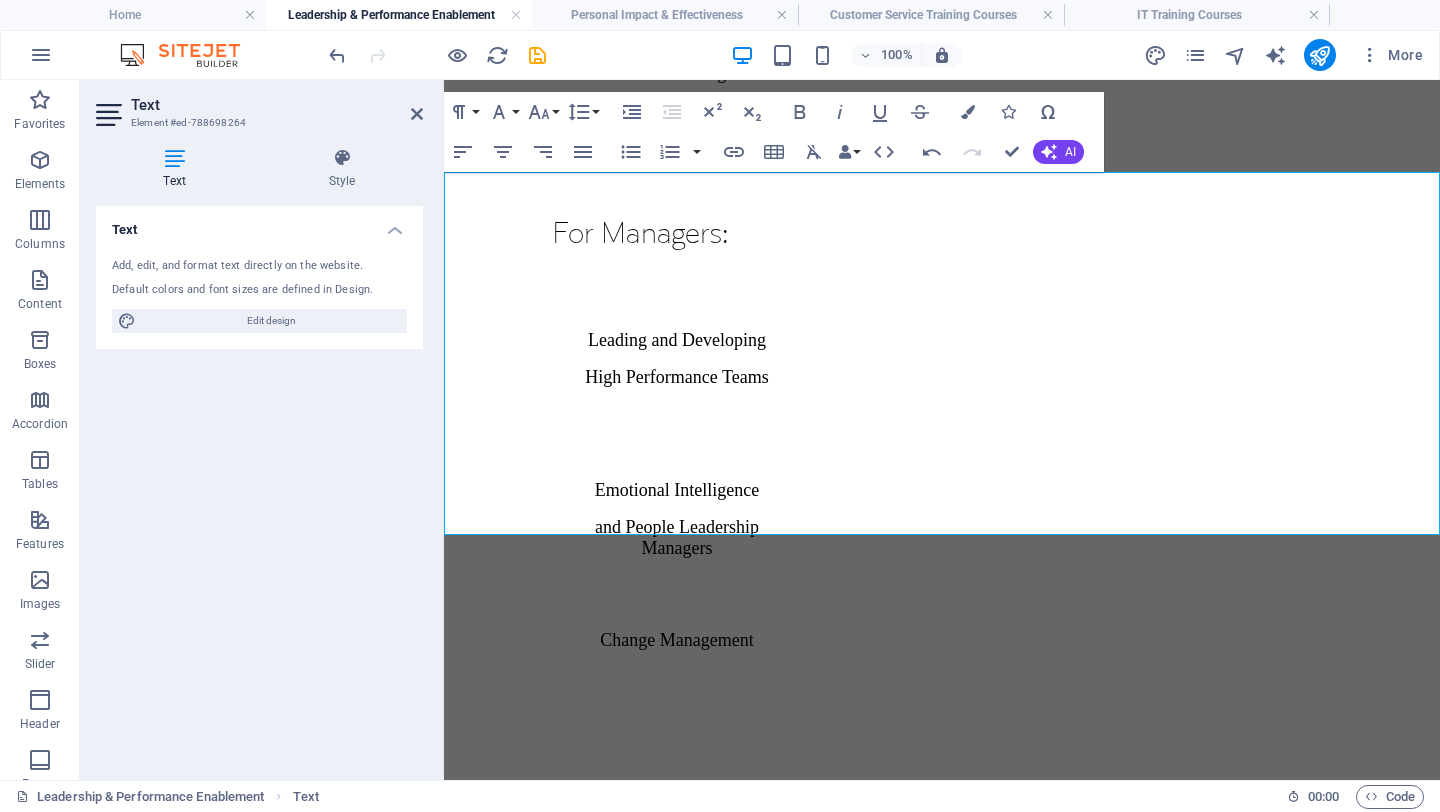 click on "email" at bounding box center [1138, 1959] 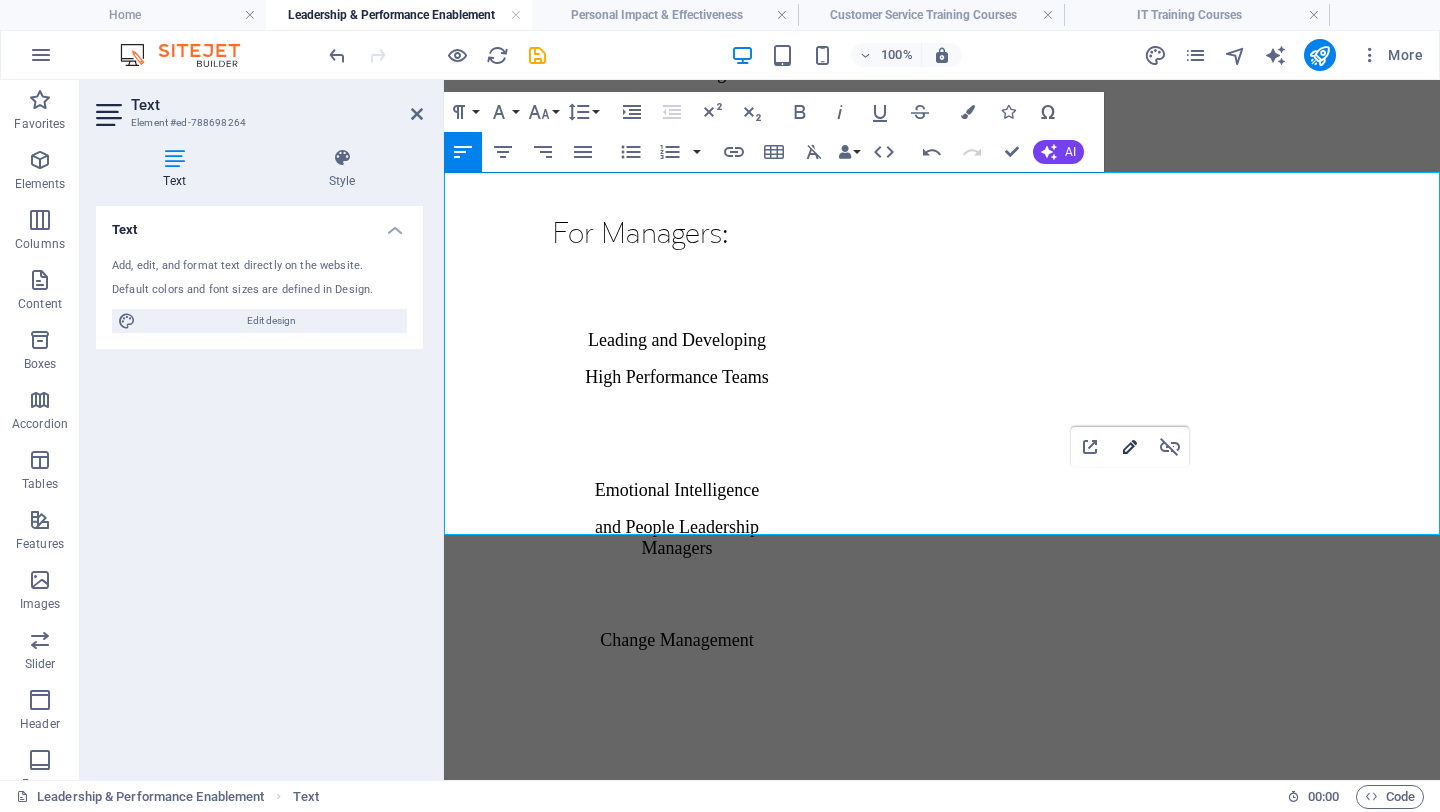 type on "mailto:[EMAIL_ADDRESS][DOMAIN_NAME]" 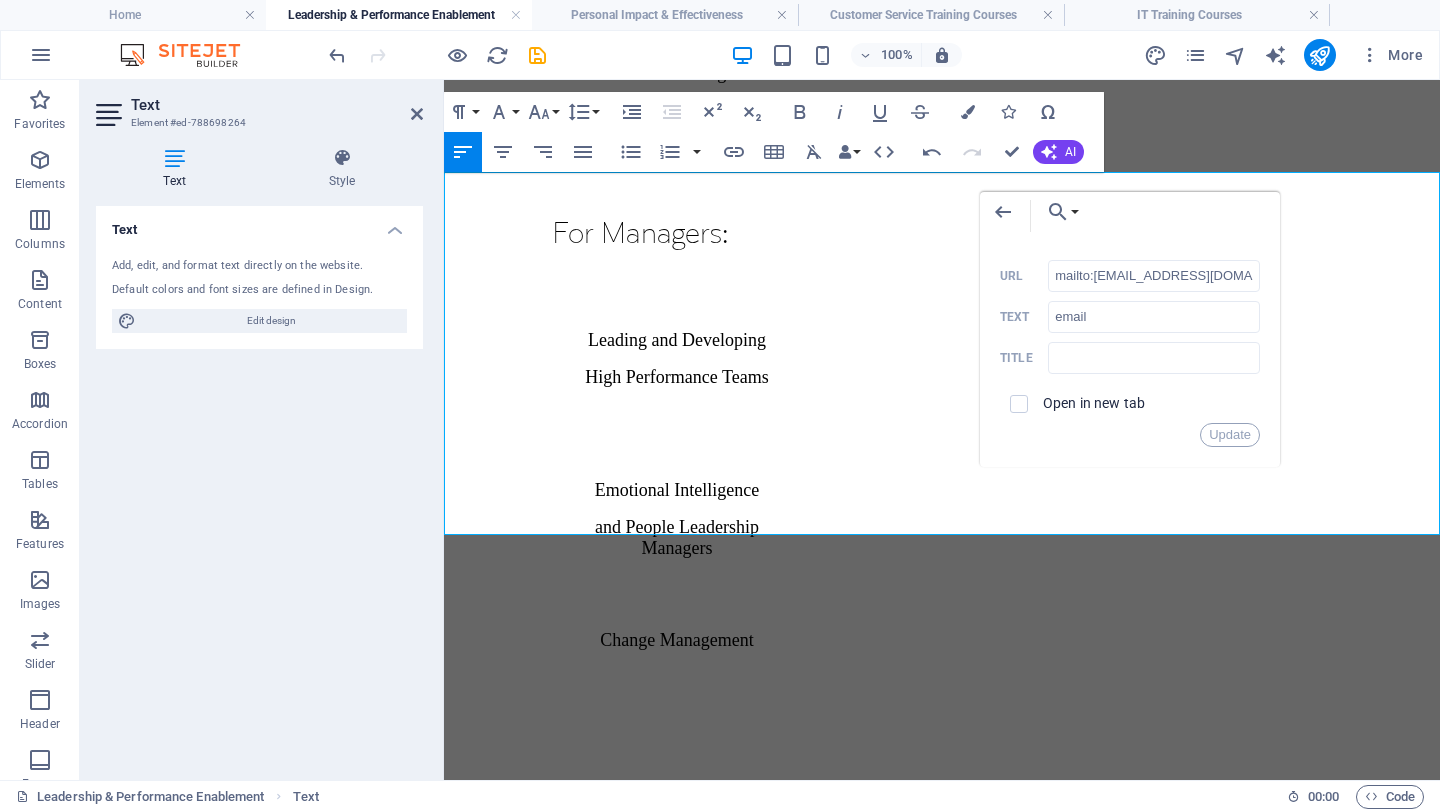 click at bounding box center (1019, 404) 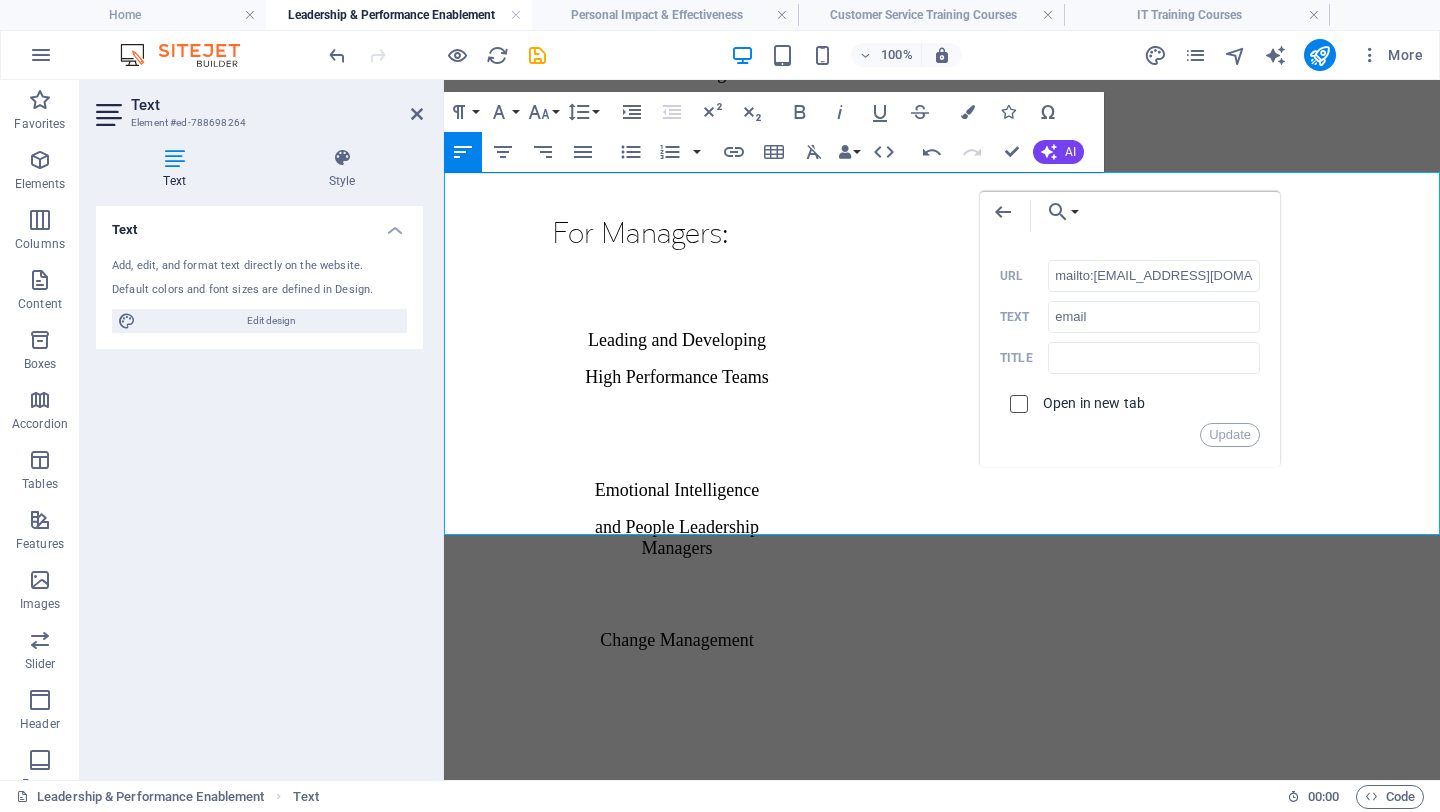 click at bounding box center (1016, 401) 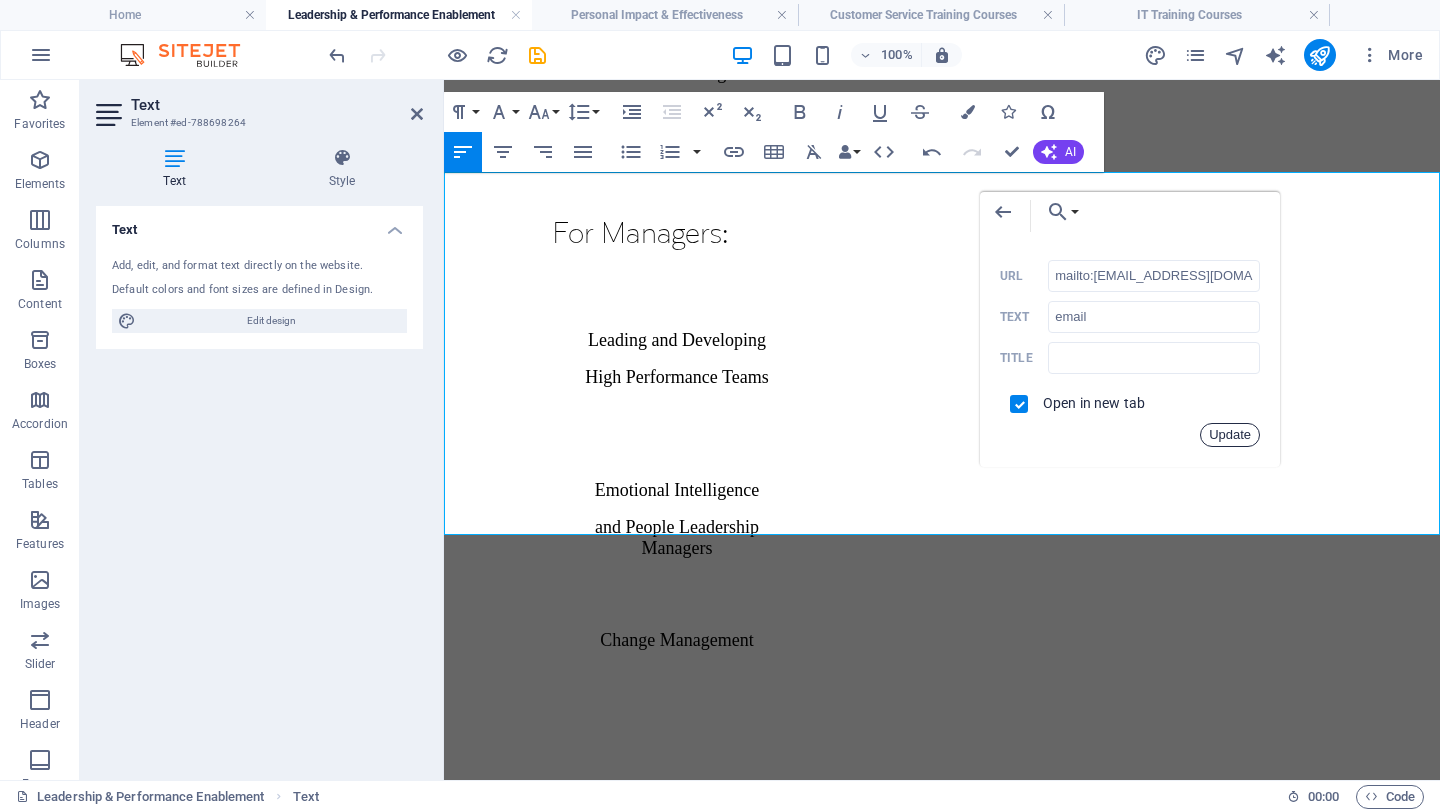 click on "Update" at bounding box center (1230, 435) 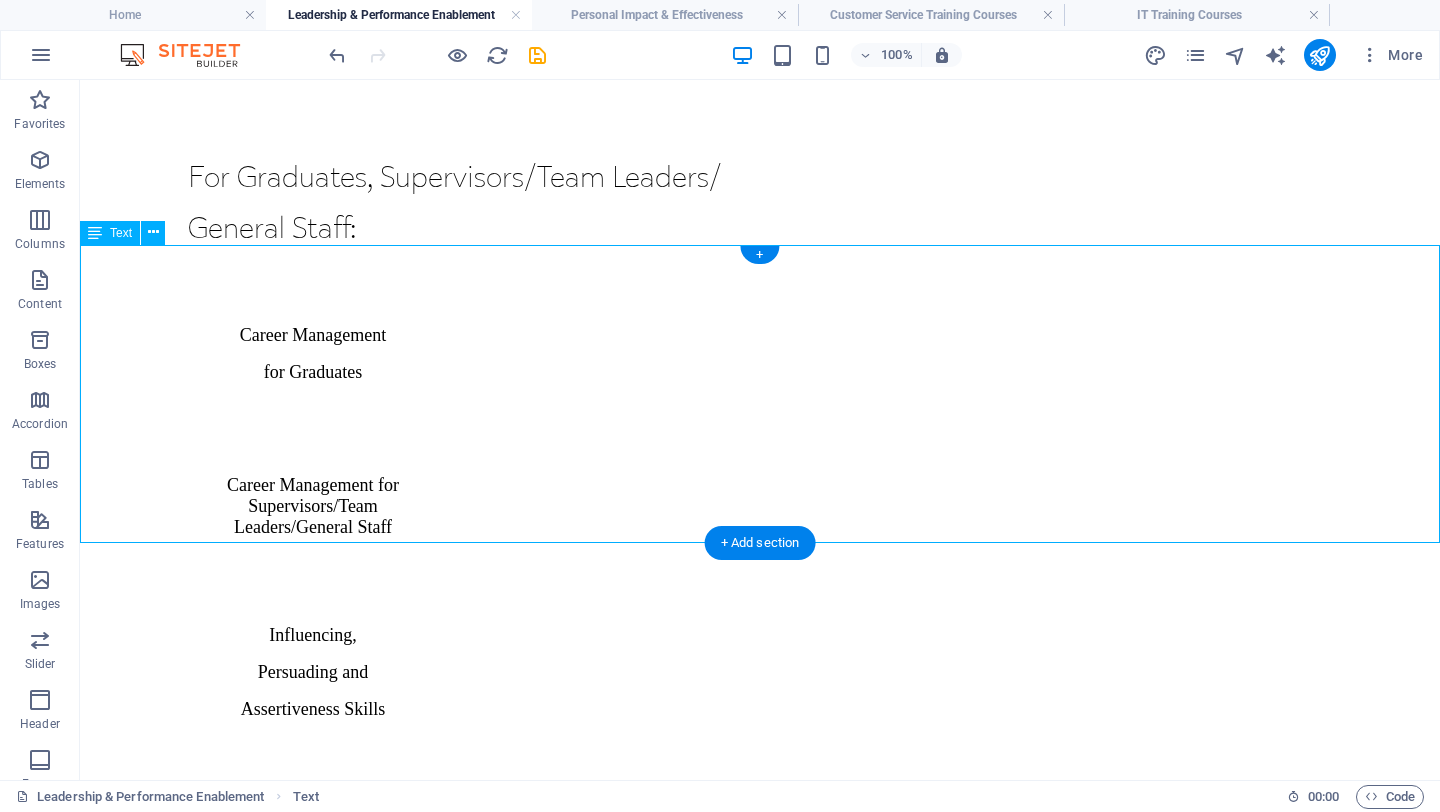 scroll, scrollTop: 2916, scrollLeft: 0, axis: vertical 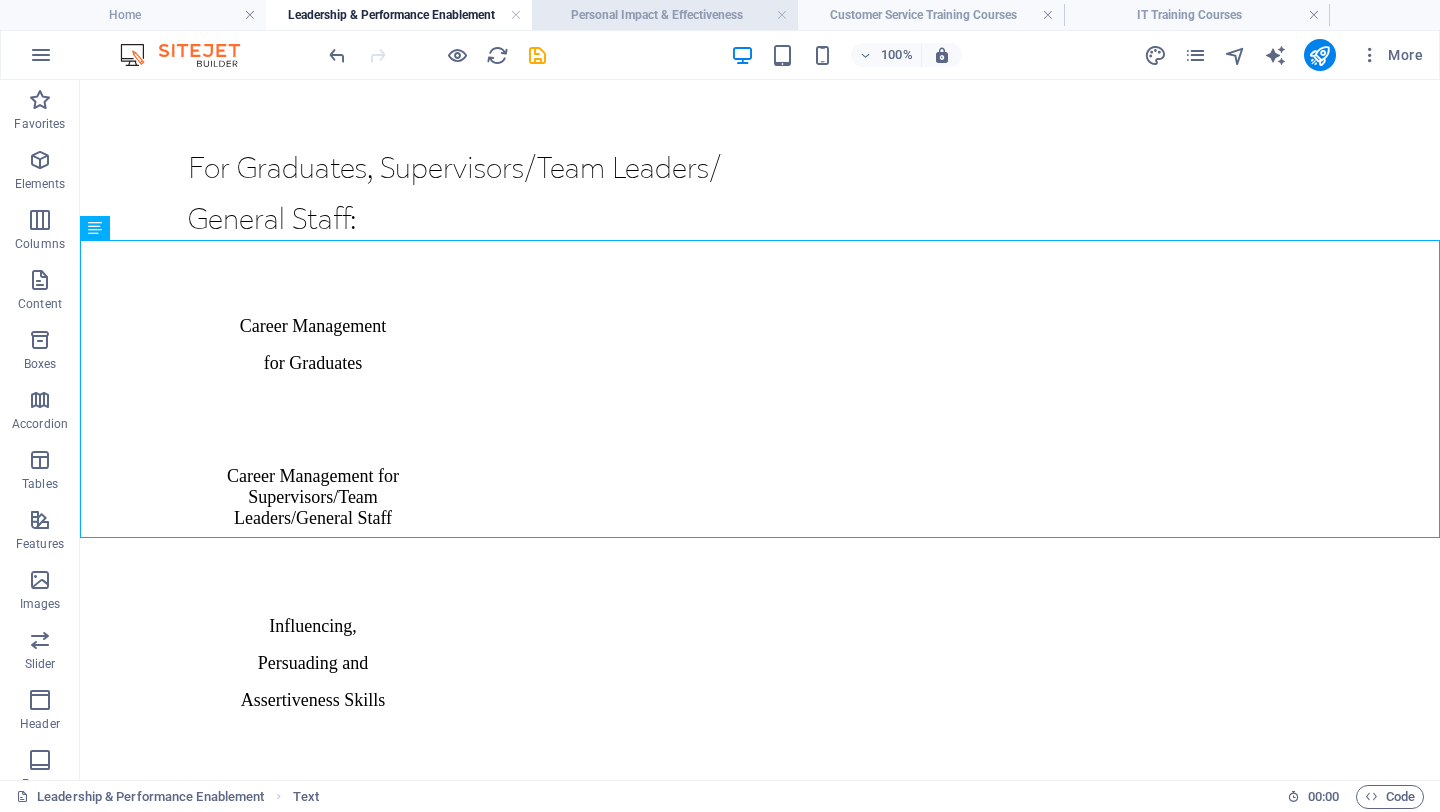 click on "Personal Impact & Effectiveness" at bounding box center (665, 15) 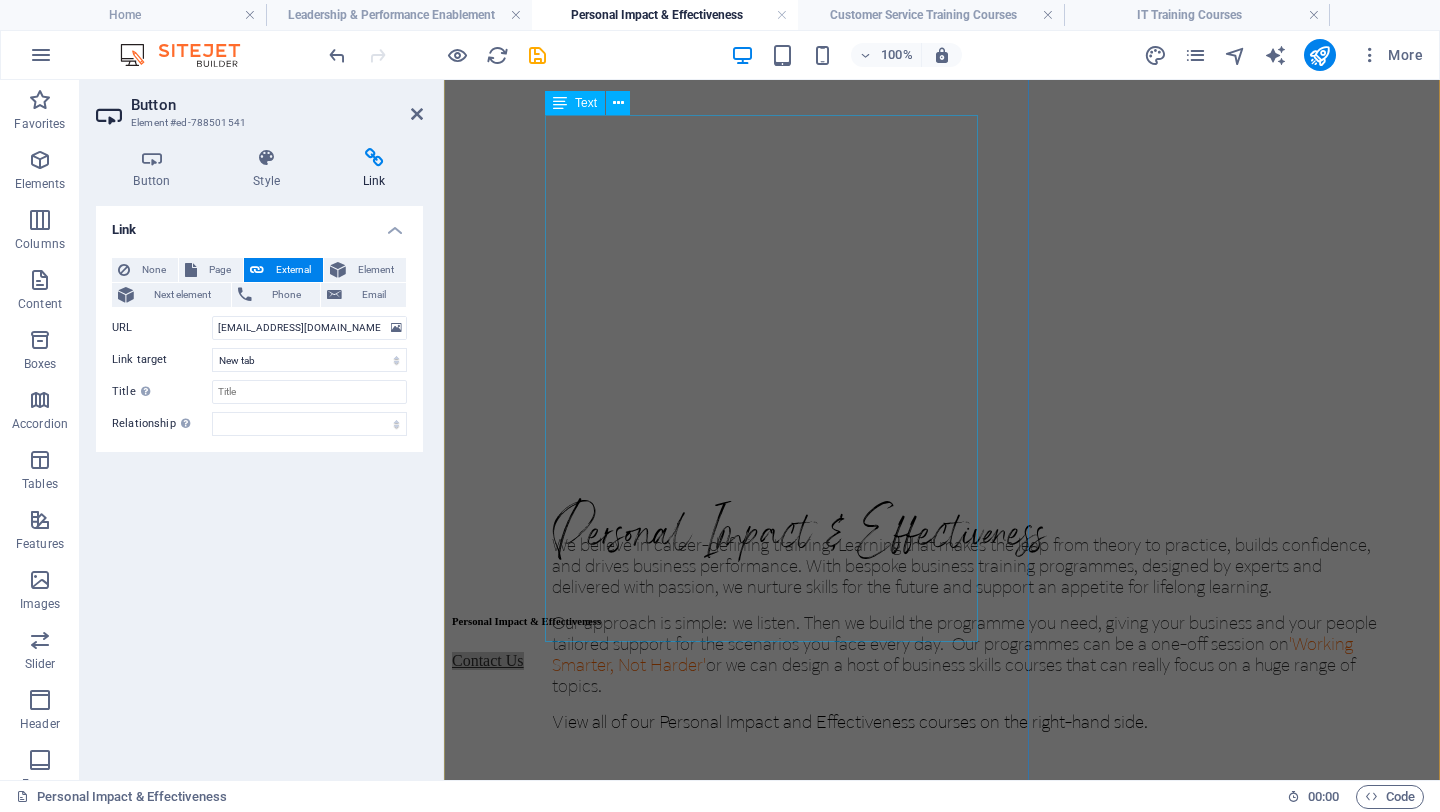 scroll, scrollTop: 1259, scrollLeft: 0, axis: vertical 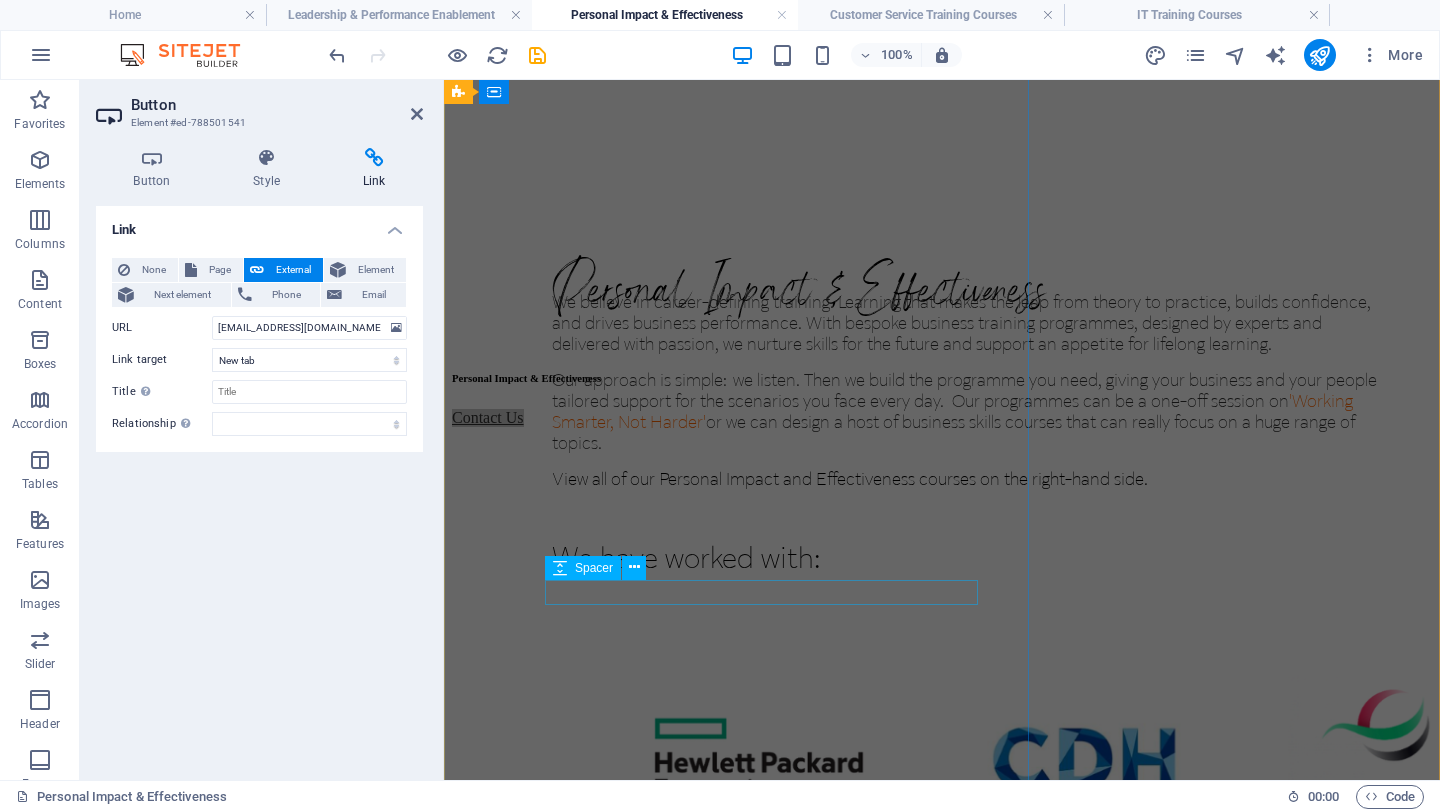 click at bounding box center [967, 606] 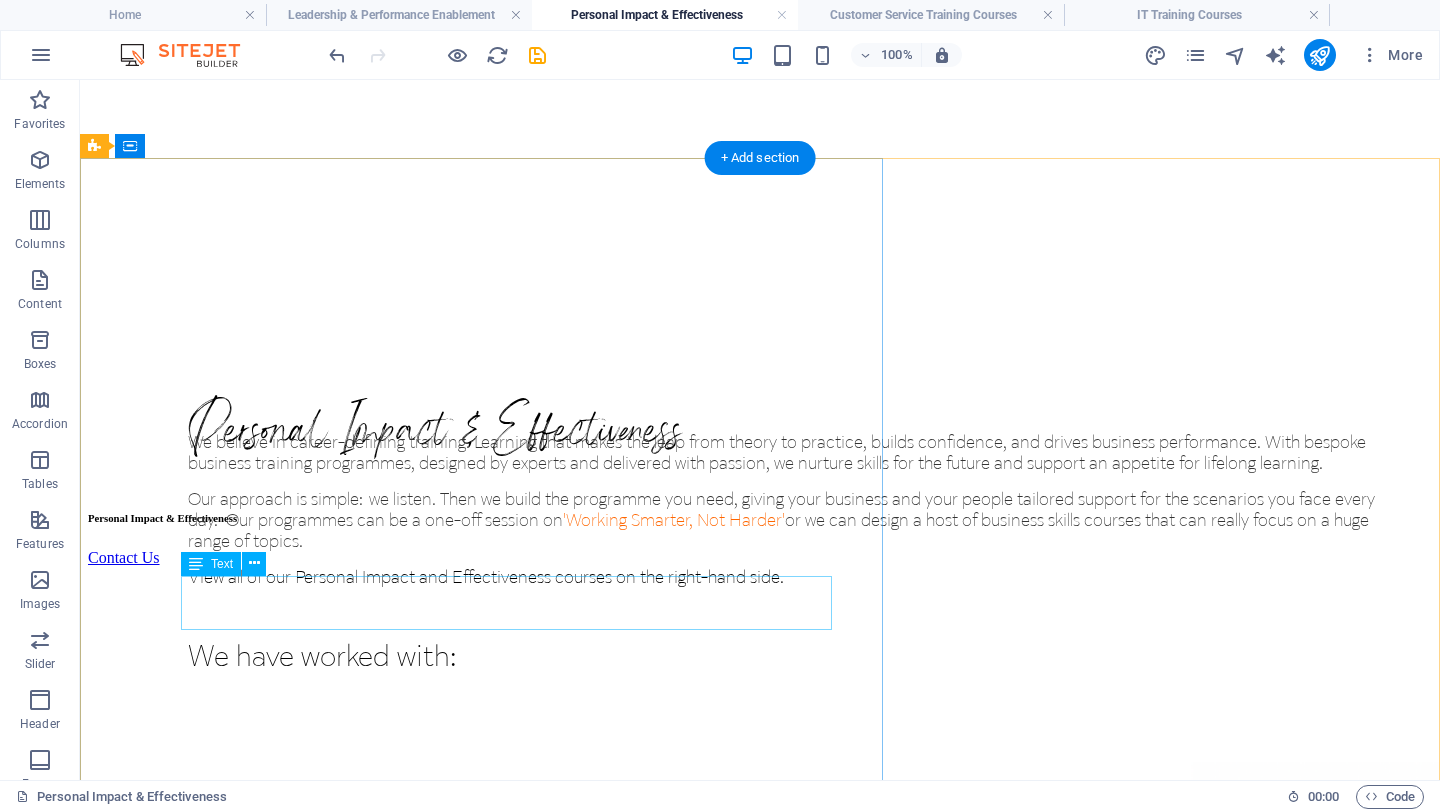 scroll, scrollTop: 807, scrollLeft: 0, axis: vertical 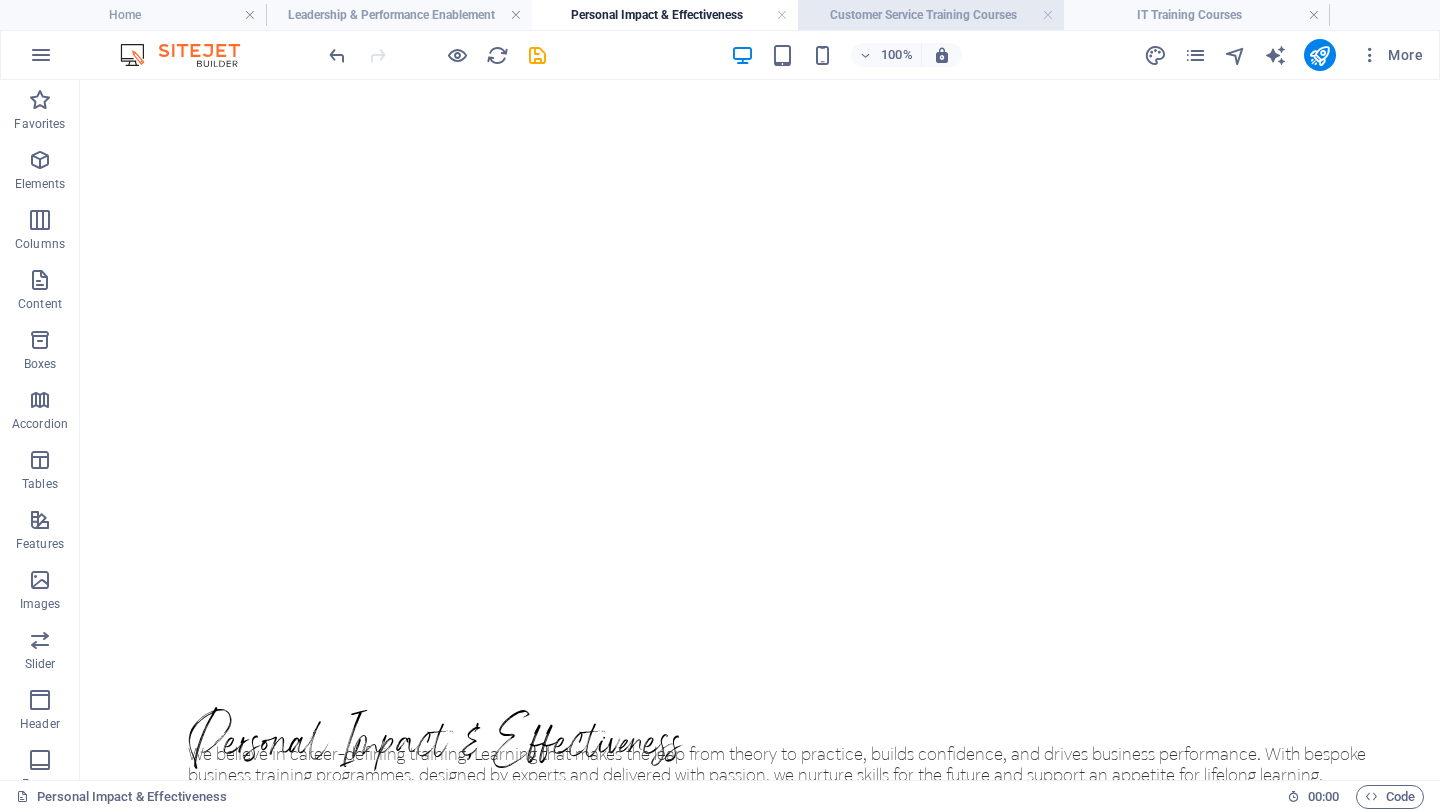 click on "Customer Service Training Courses" at bounding box center (931, 15) 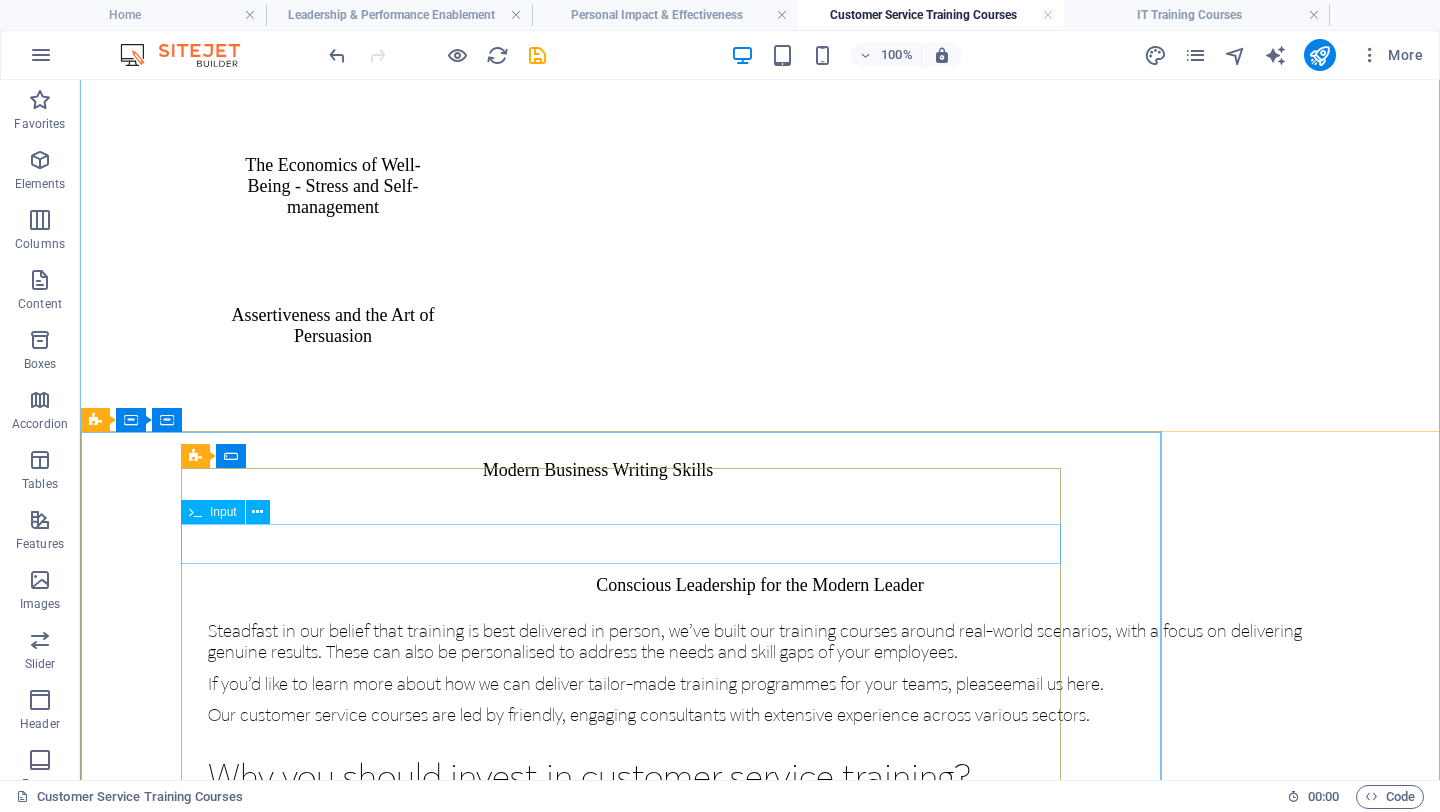 scroll, scrollTop: 3038, scrollLeft: 0, axis: vertical 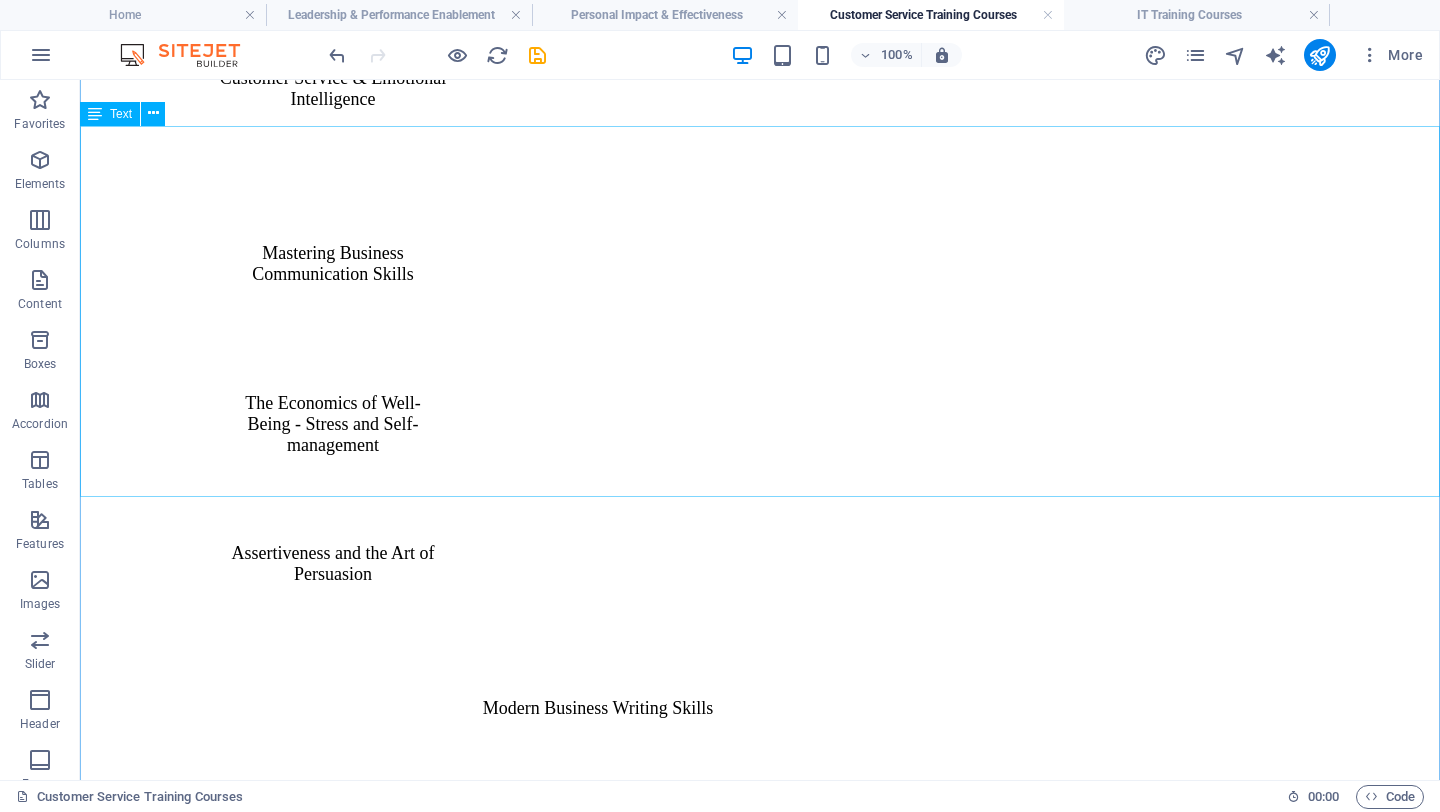 click on "We don’t take a one-size-fits-all approach to training. Our customer service programmes put the everyday scenarios of your organisation at the forefront, building interactive, relevant, people-led courses that genuinely educate.  We ensure our training programmes are aligned with your organisation’s values and vision. Our goal is to inspire your teams to think differently, behave differently, and continue to make a difference in the workplace – but with a more informed, considerate and sensitive approach to addressing customer needs.  We’re committed to working closely with you to devise courses that address areas where improvement in skills, behaviours and knowledge can be encouraged.  Can’t find the course you’re looking for? Enquire [DATE] about how we can work with you to tailor a purpose-made course for your customer service needs. Call us on  [PHONE_NUMBER]  or complete our enquiry form." at bounding box center [760, 1468] 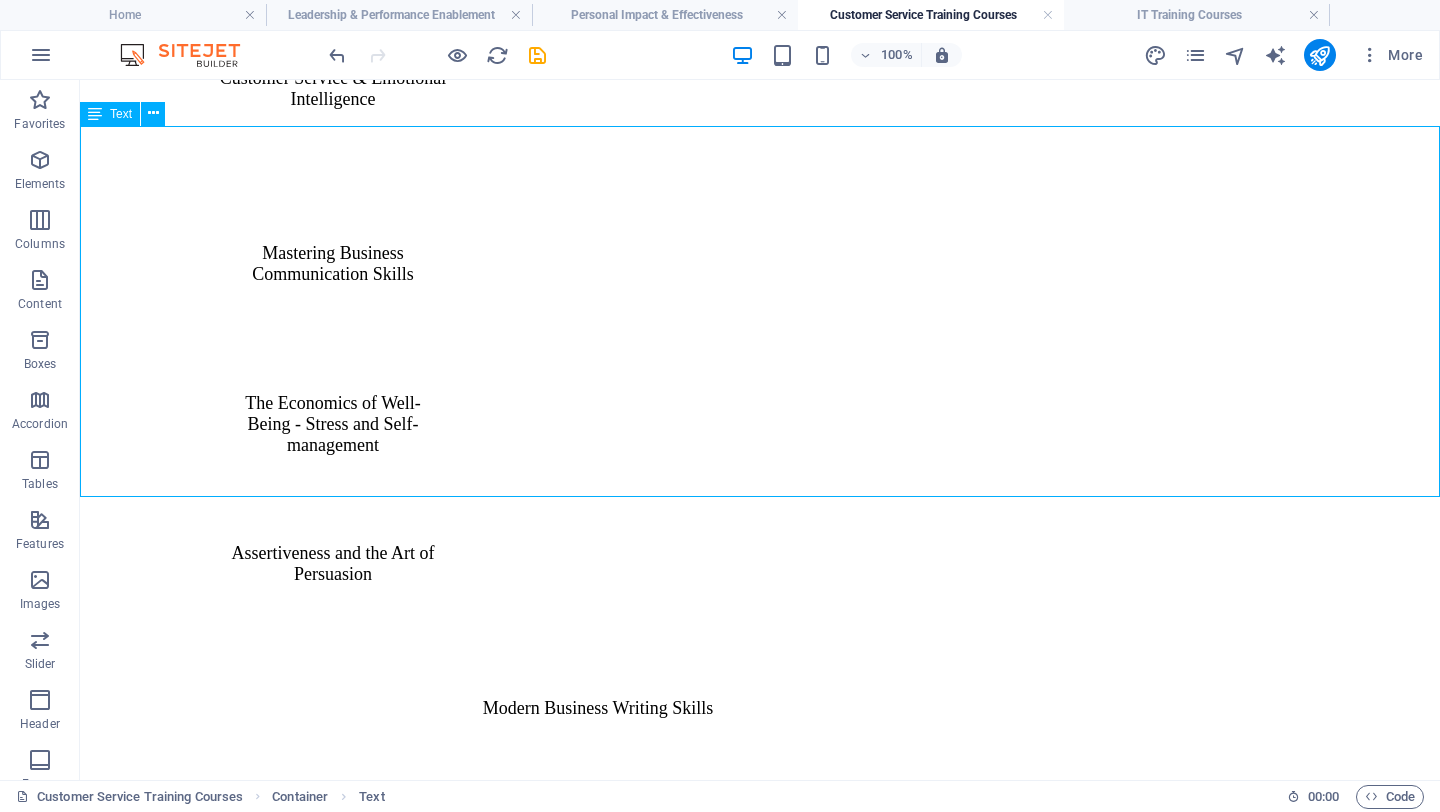 click on "We don’t take a one-size-fits-all approach to training. Our customer service programmes put the everyday scenarios of your organisation at the forefront, building interactive, relevant, people-led courses that genuinely educate.  We ensure our training programmes are aligned with your organisation’s values and vision. Our goal is to inspire your teams to think differently, behave differently, and continue to make a difference in the workplace – but with a more informed, considerate and sensitive approach to addressing customer needs.  We’re committed to working closely with you to devise courses that address areas where improvement in skills, behaviours and knowledge can be encouraged.  Can’t find the course you’re looking for? Enquire [DATE] about how we can work with you to tailor a purpose-made course for your customer service needs. Call us on  [PHONE_NUMBER]  or complete our enquiry form." at bounding box center (760, 1468) 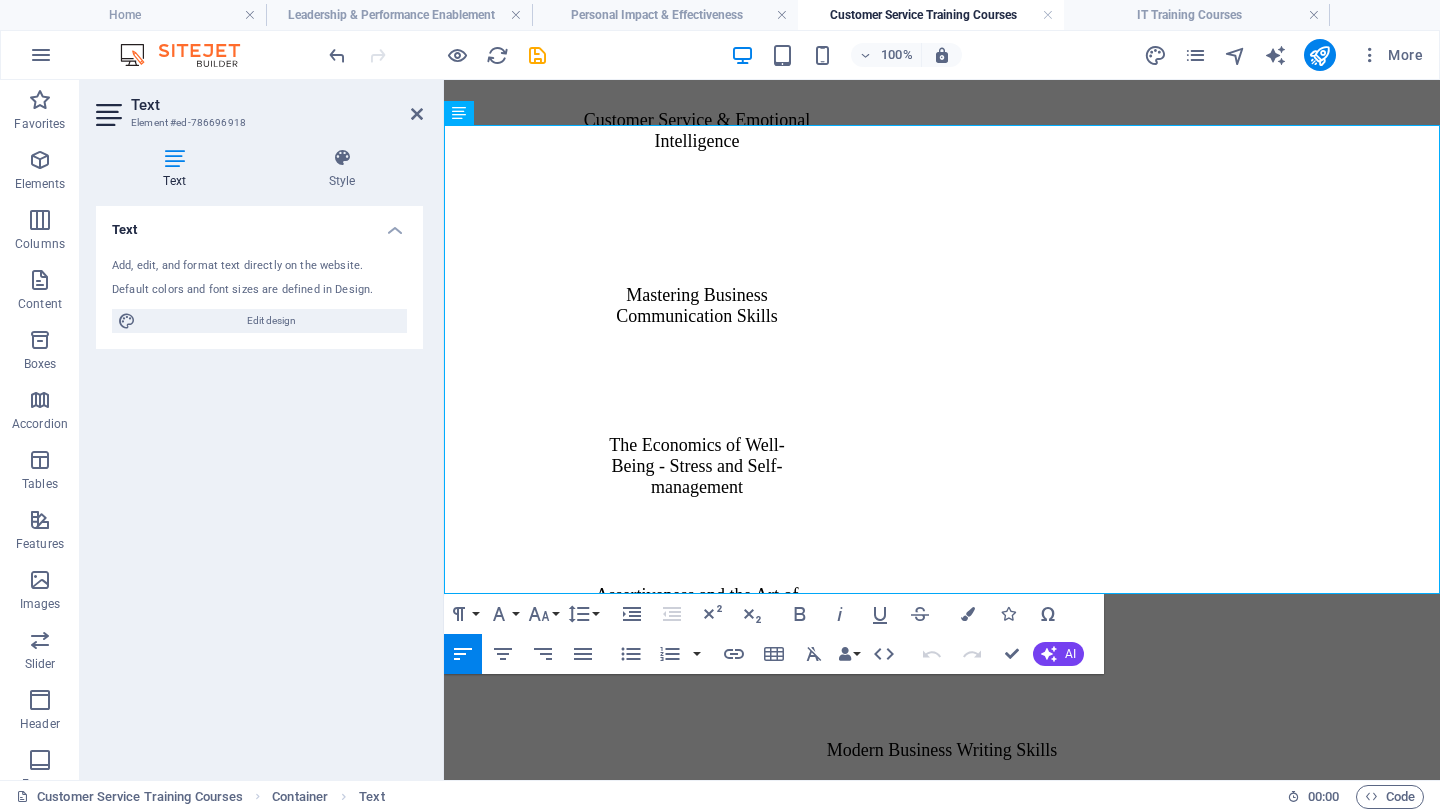 scroll, scrollTop: 3906, scrollLeft: 0, axis: vertical 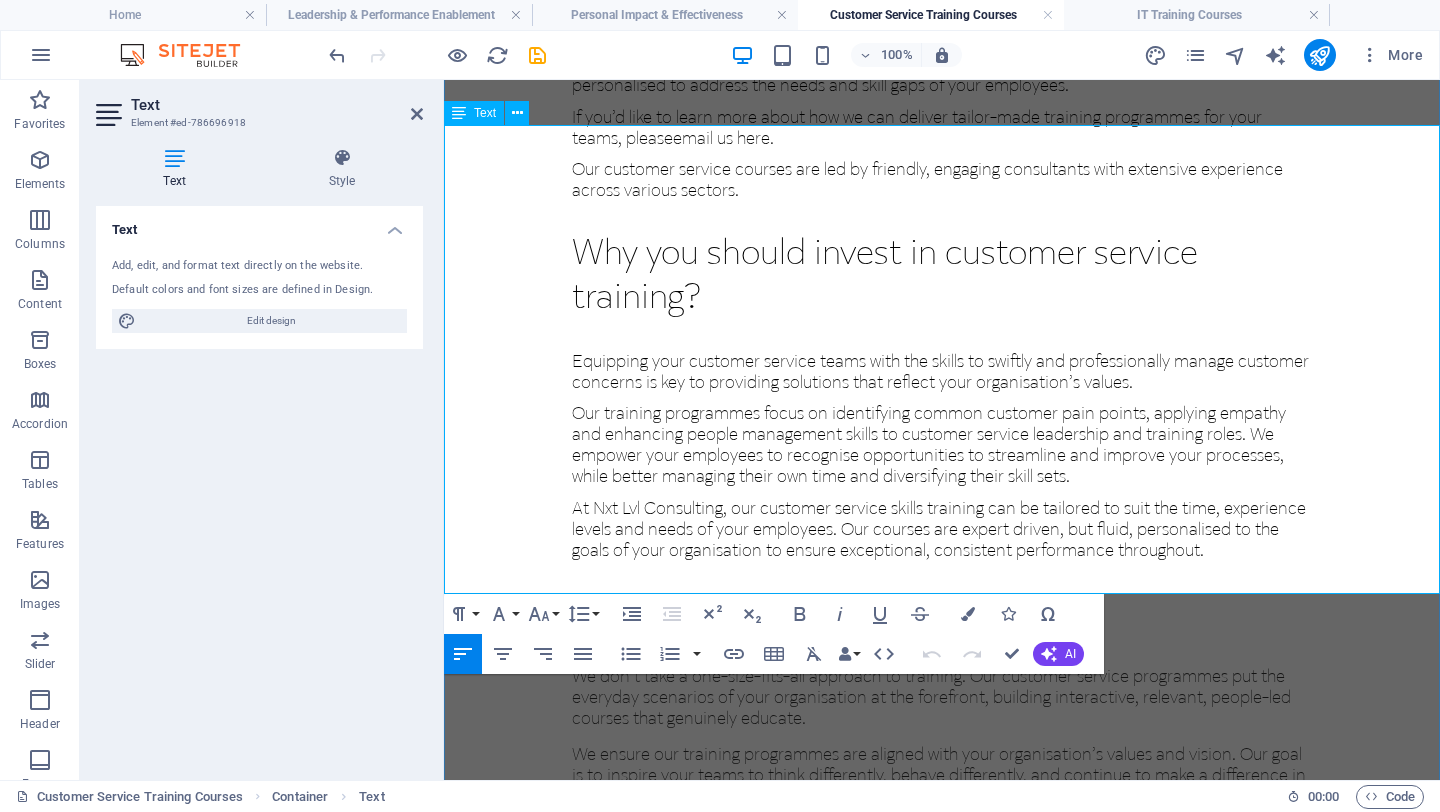 click on "[PHONE_NUMBER]" at bounding box center [1131, 932] 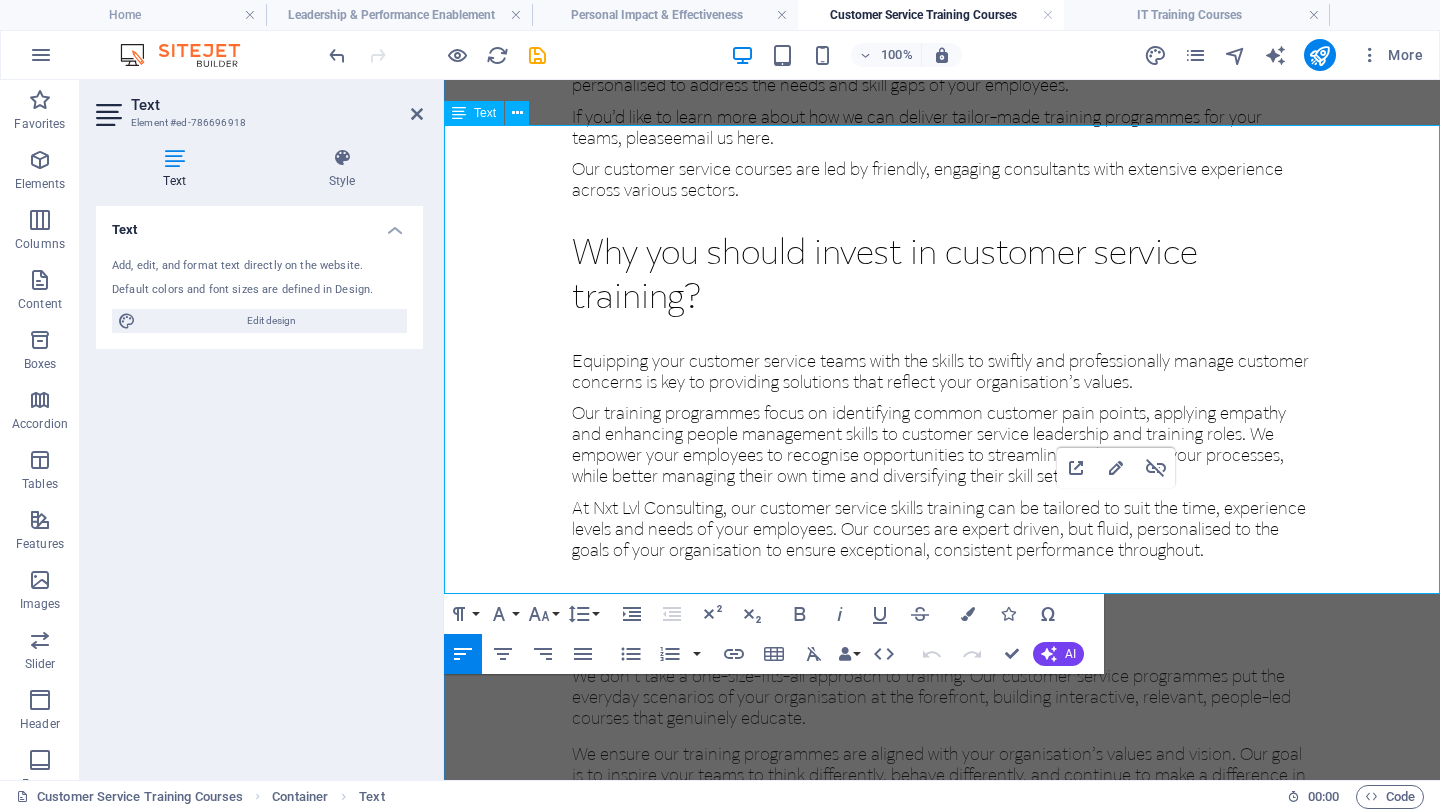 click on "[PHONE_NUMBER]" at bounding box center [1131, 932] 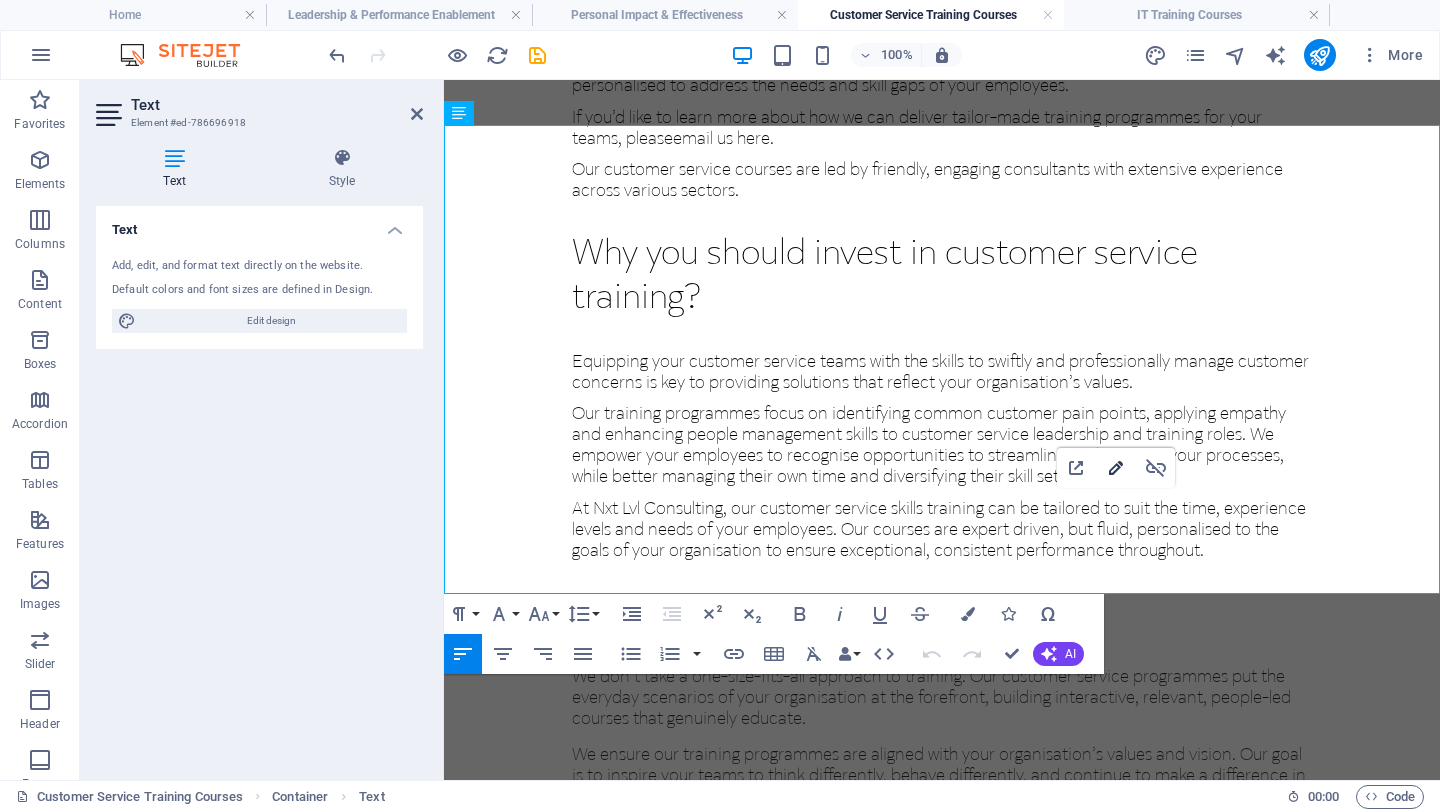 click 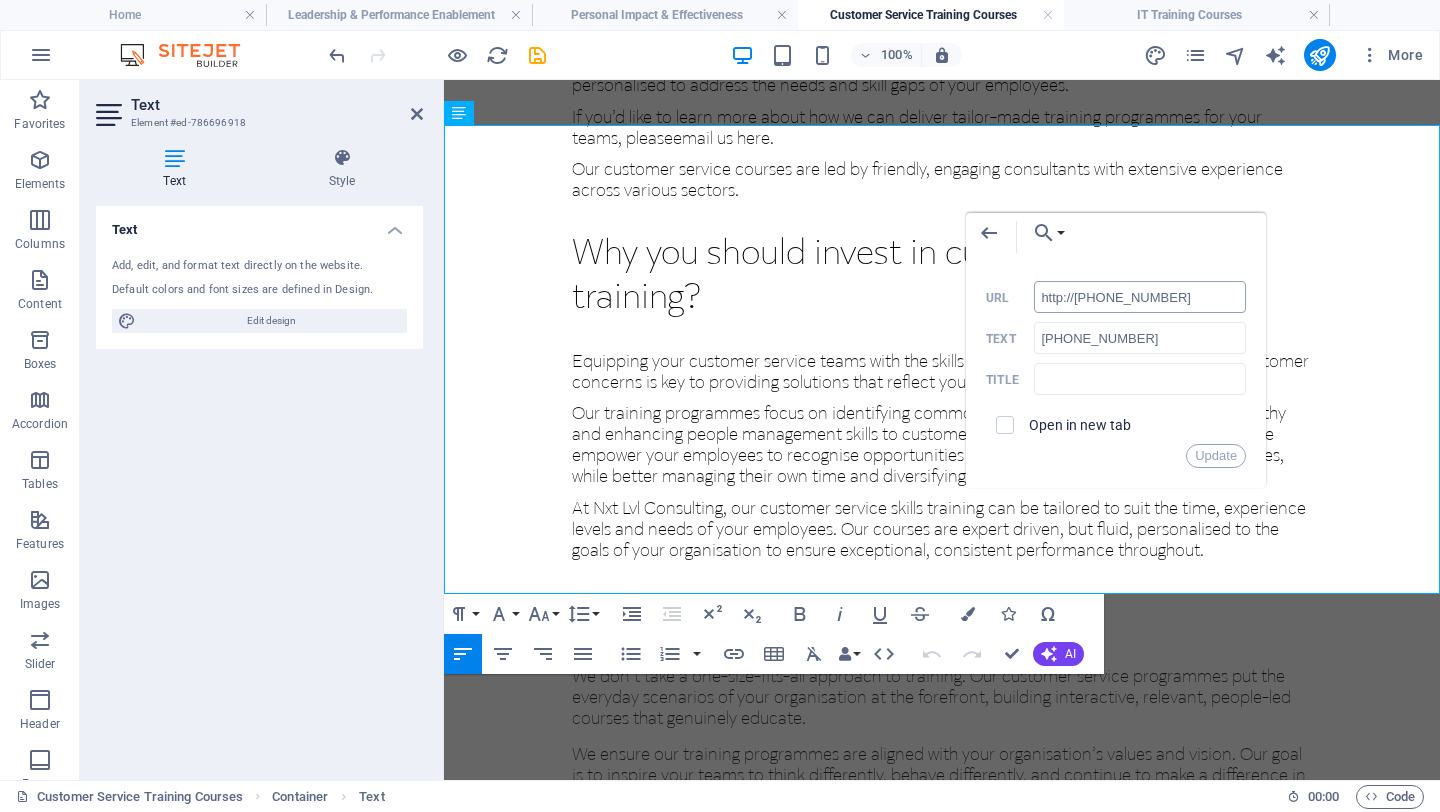 click on "http://+27 83 831 6067" at bounding box center (1140, 297) 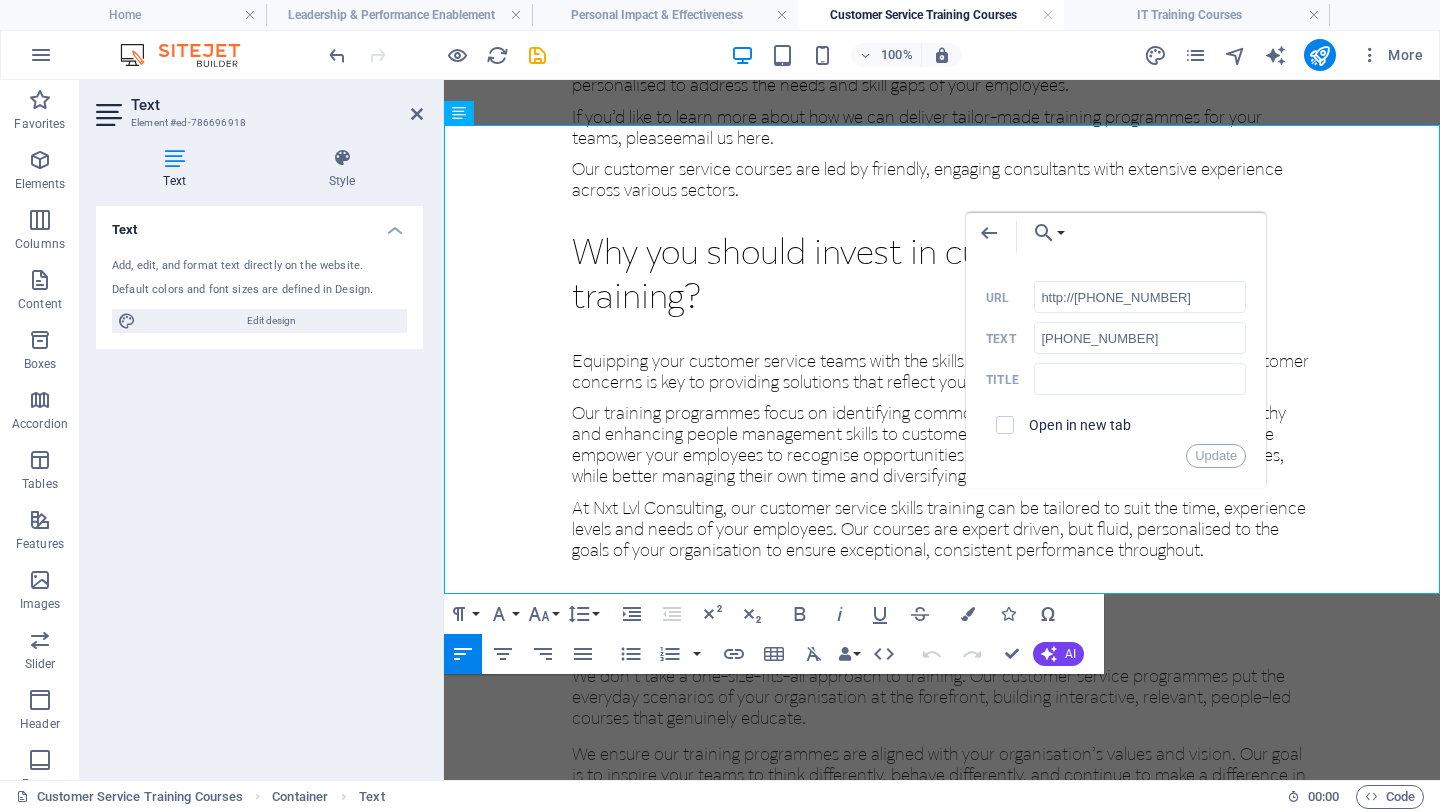 drag, startPoint x: 1078, startPoint y: 302, endPoint x: 960, endPoint y: 270, distance: 122.26202 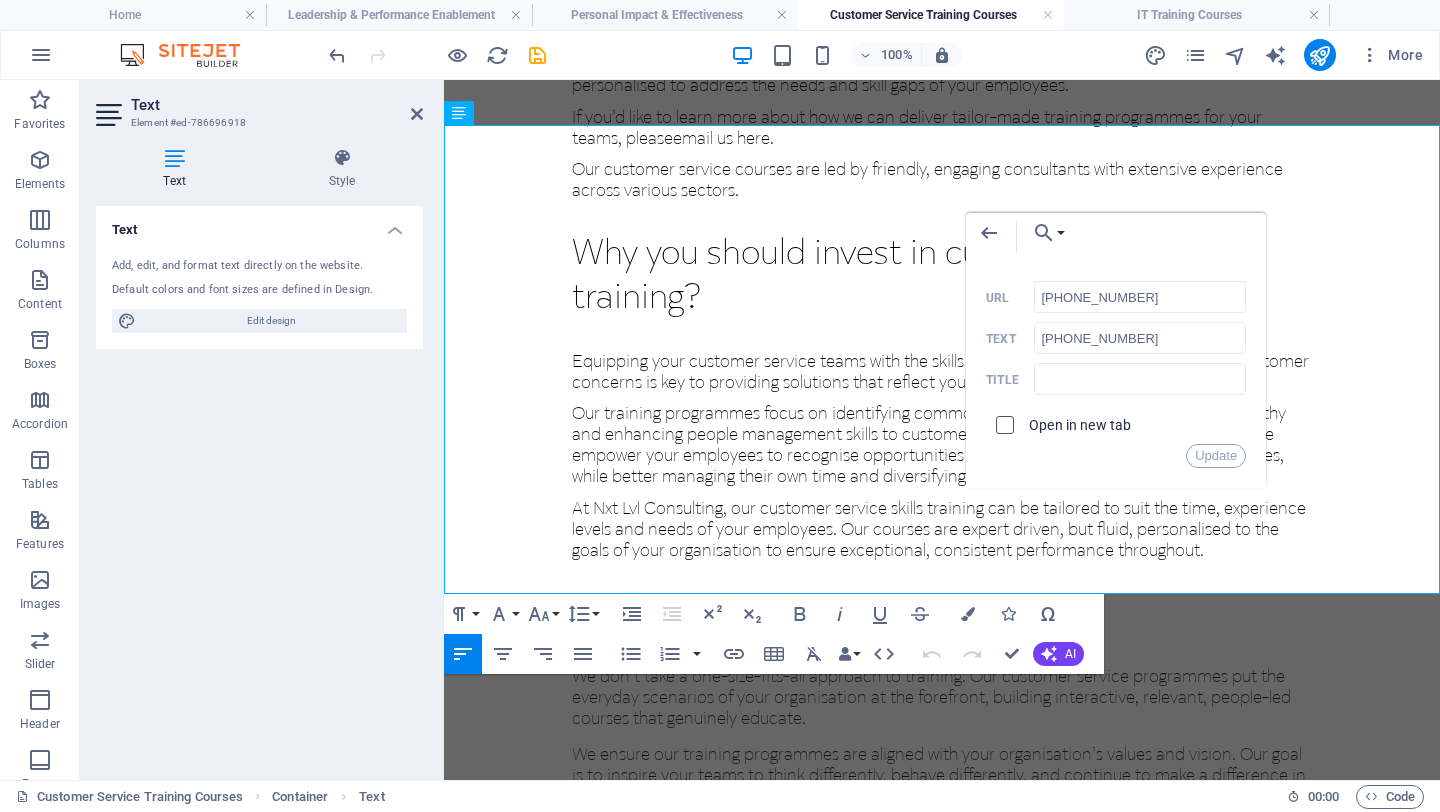 type on "+27838316067" 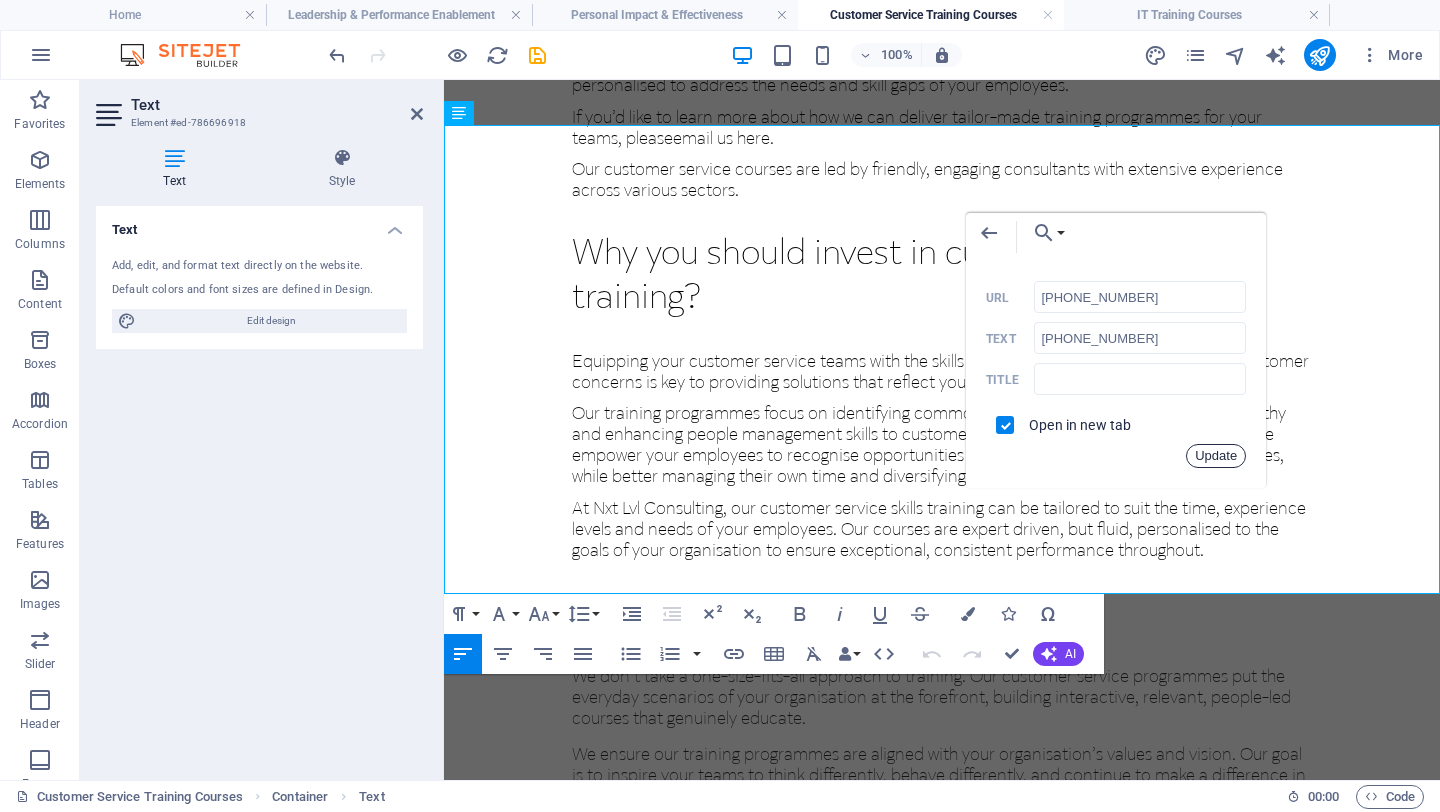 click on "Update" at bounding box center [1216, 456] 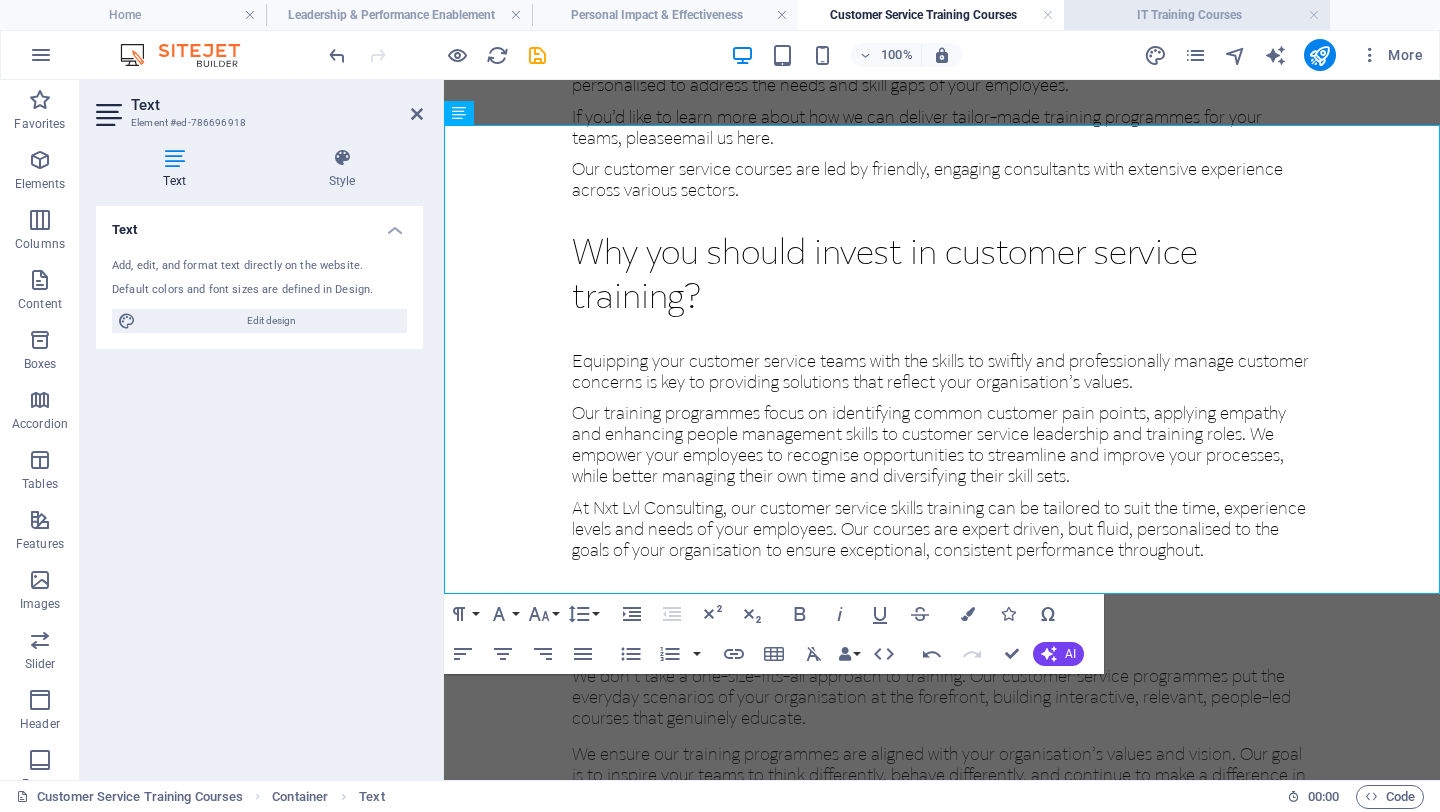 click on "IT Training Courses" at bounding box center [1197, 15] 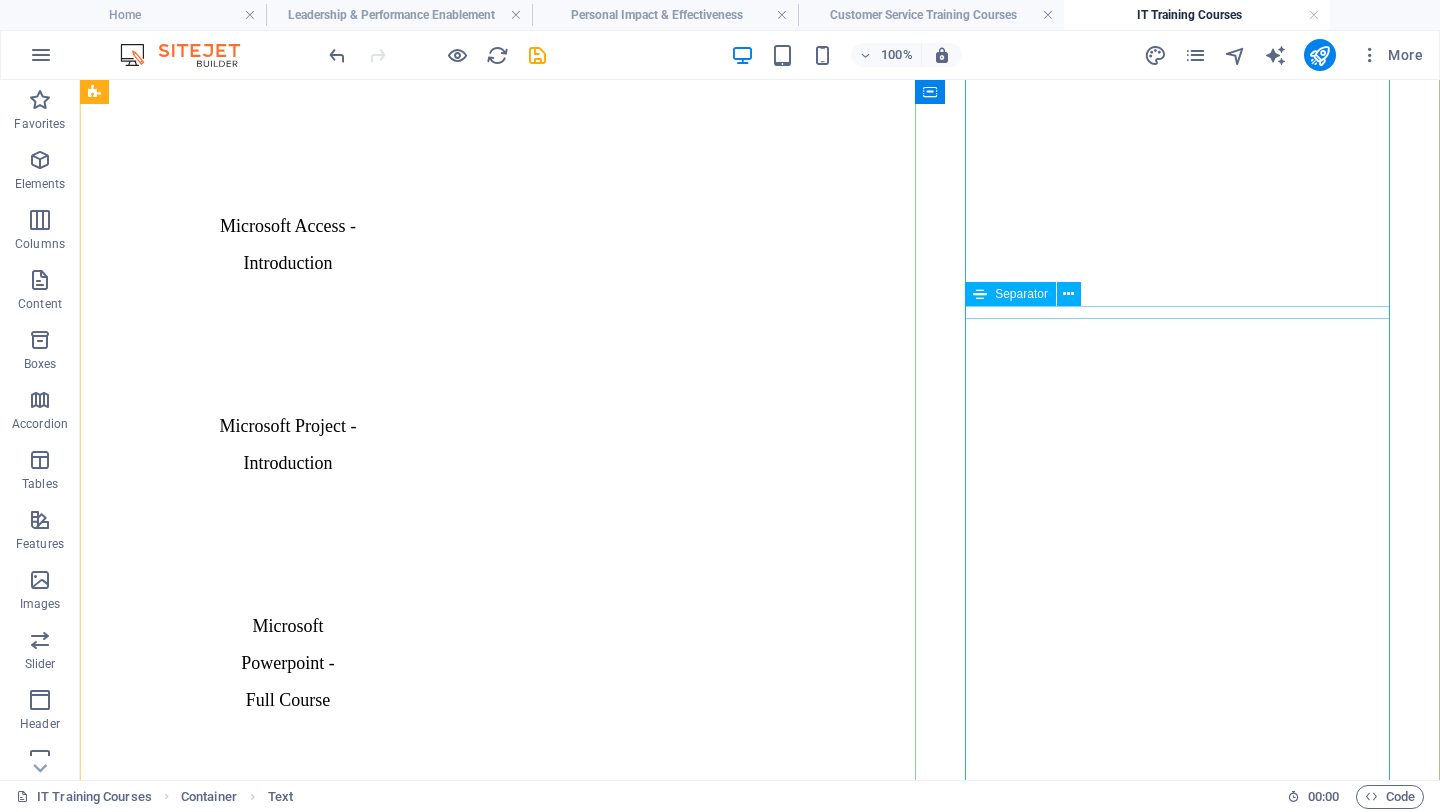 scroll, scrollTop: 2463, scrollLeft: 0, axis: vertical 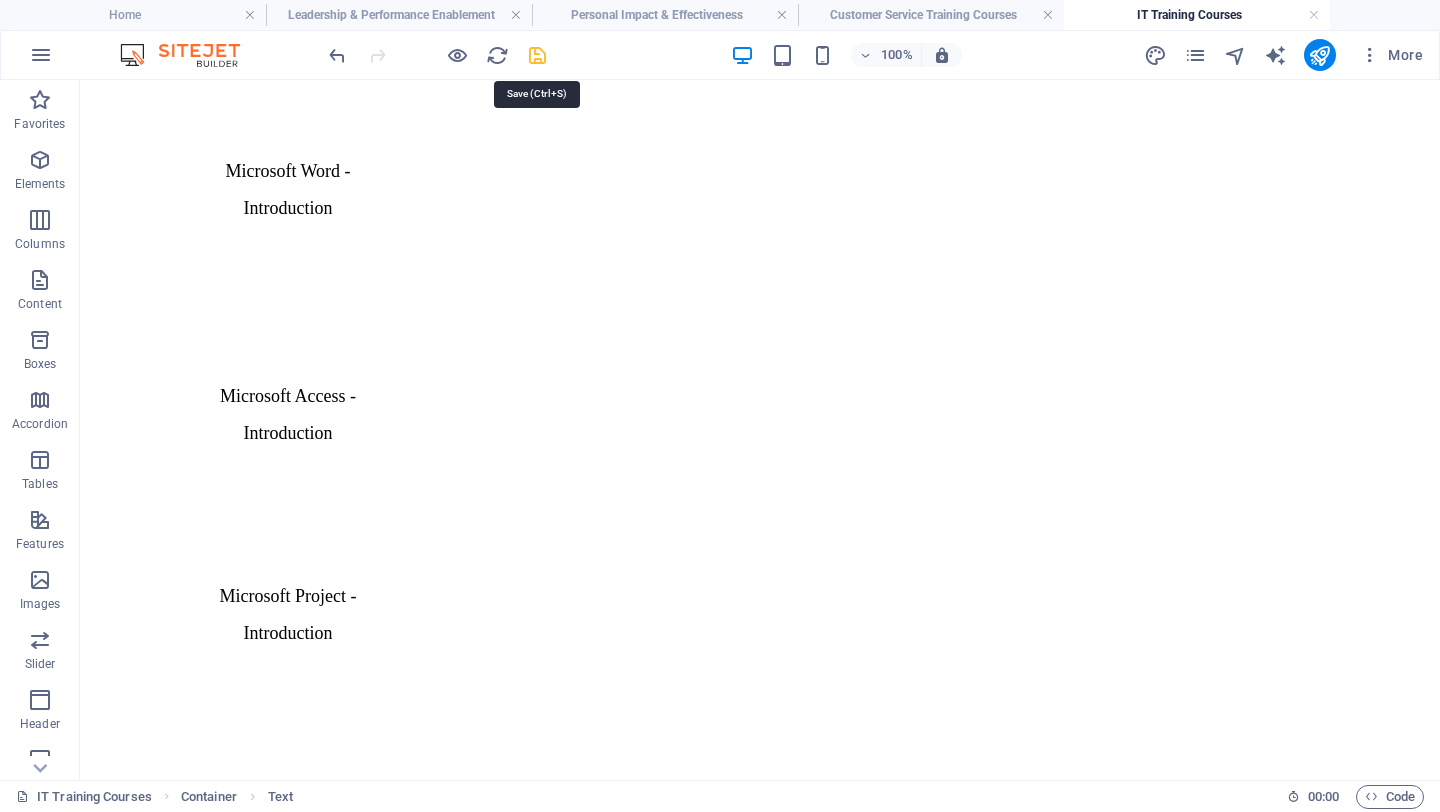 click at bounding box center [537, 55] 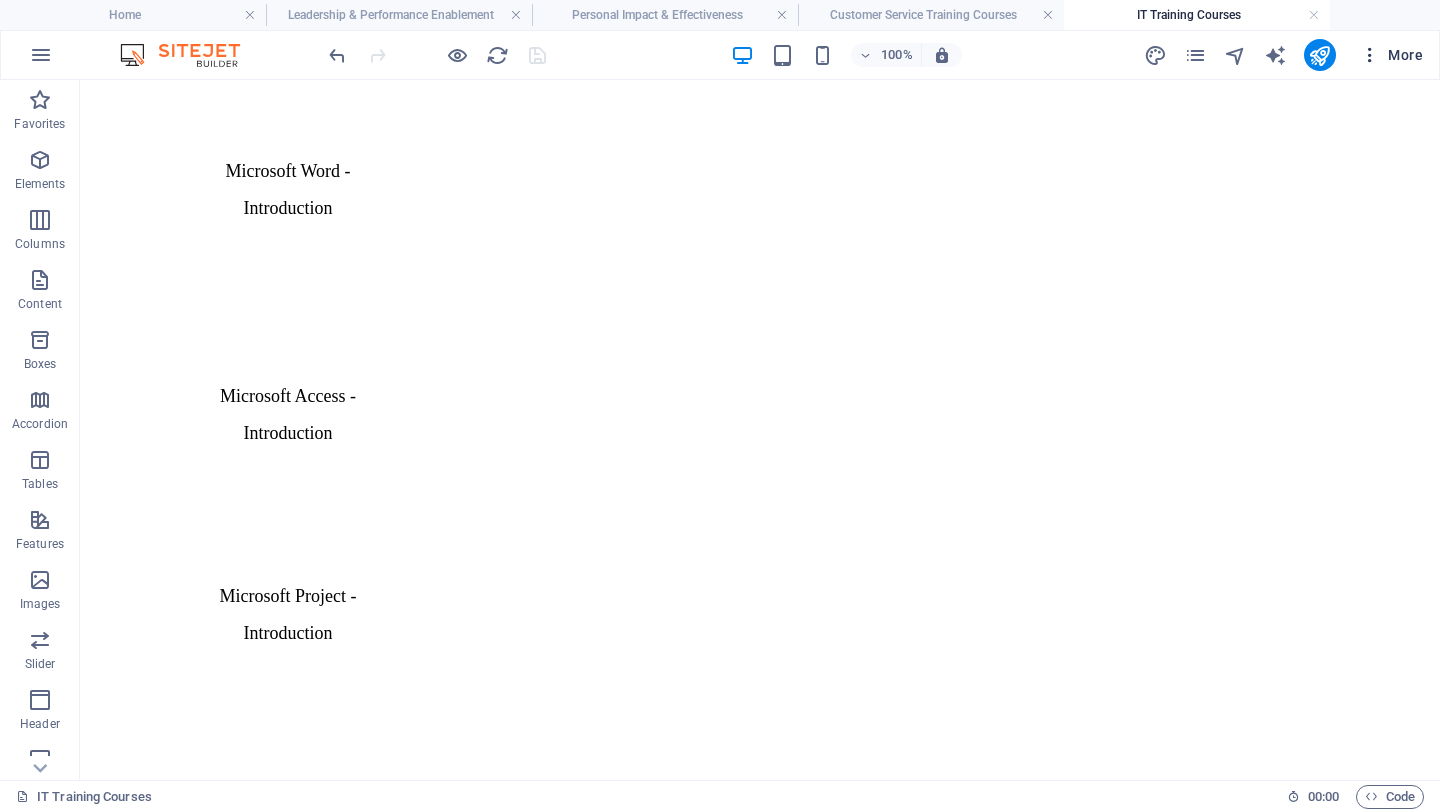click on "More" at bounding box center (1391, 55) 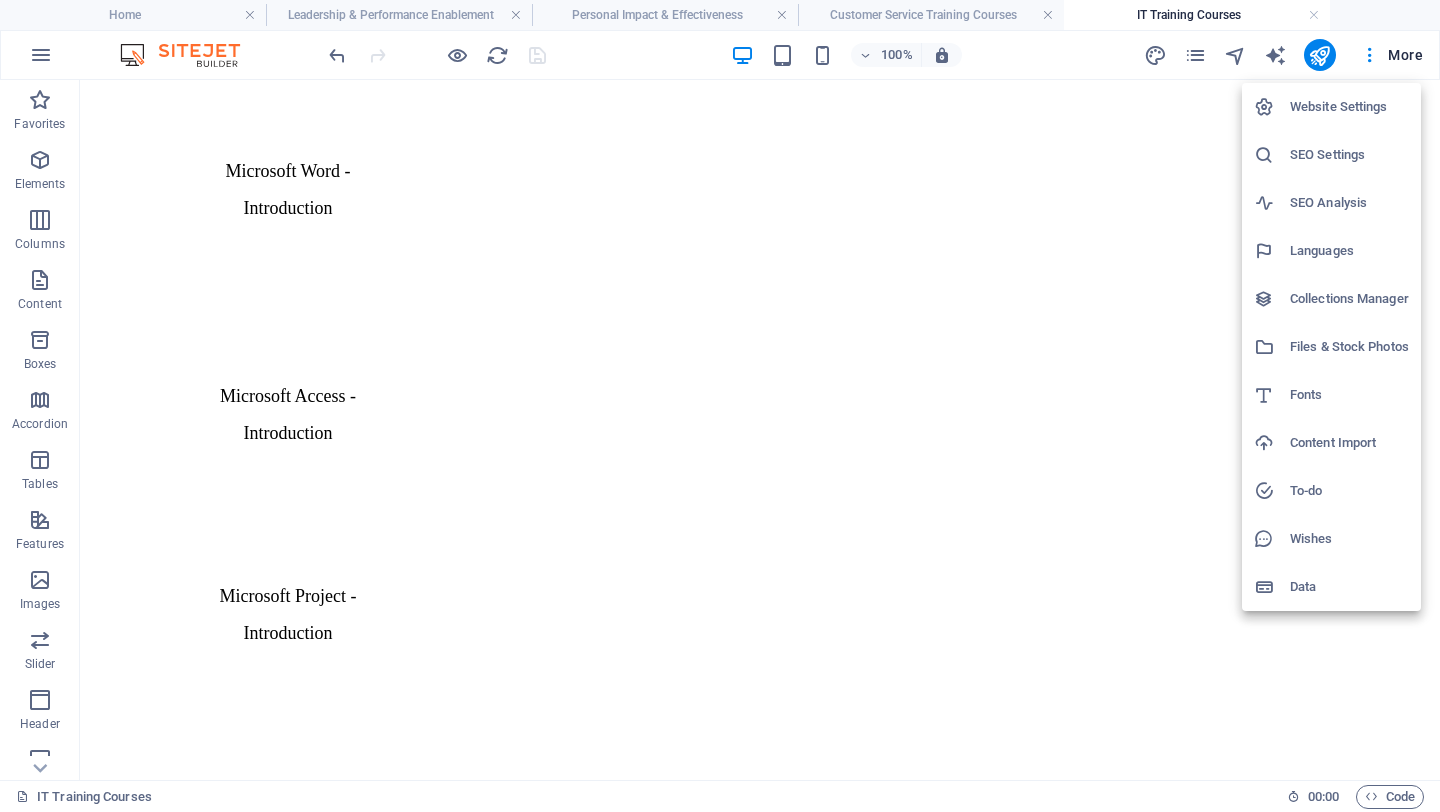 click at bounding box center [720, 406] 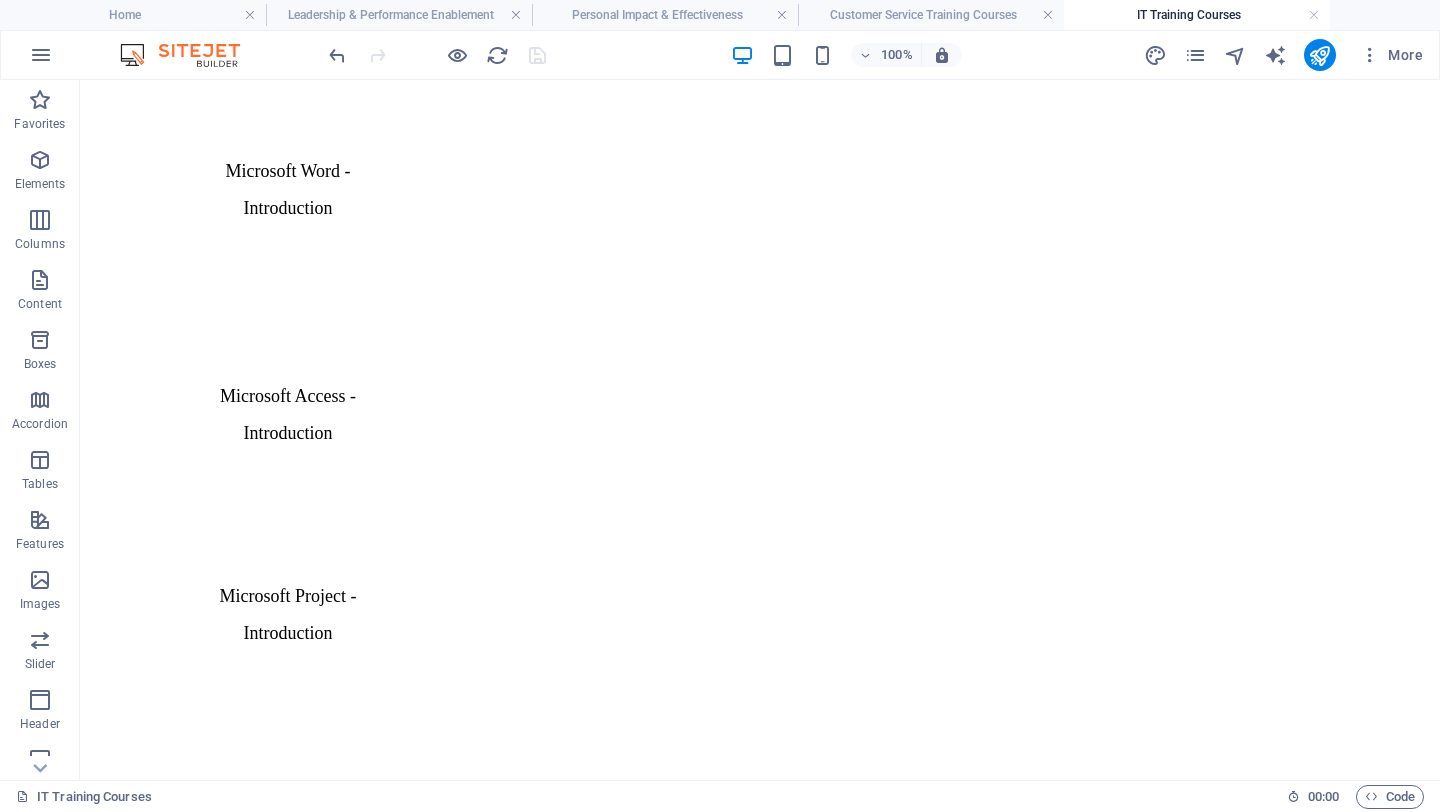 click at bounding box center (1195, 55) 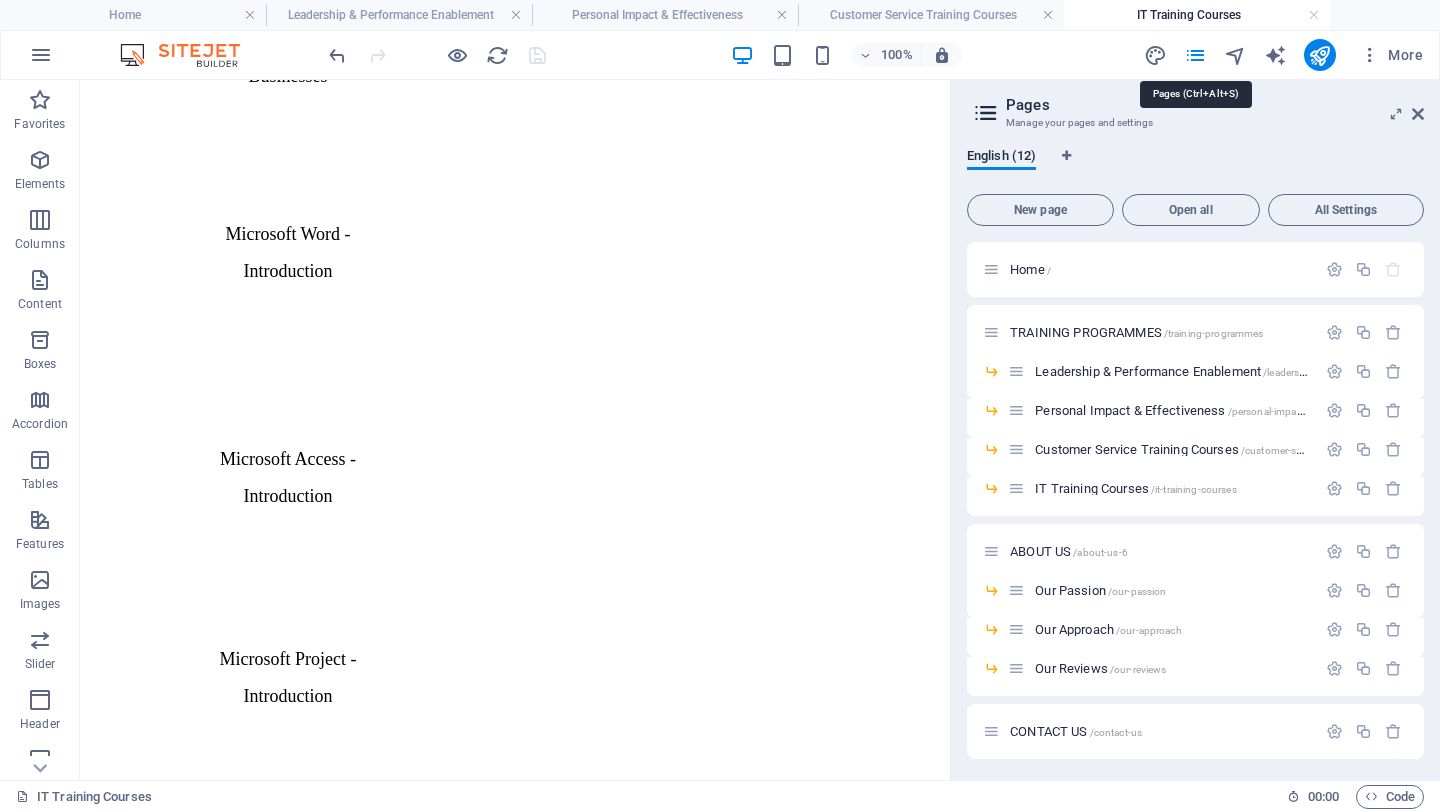 scroll, scrollTop: 3582, scrollLeft: 0, axis: vertical 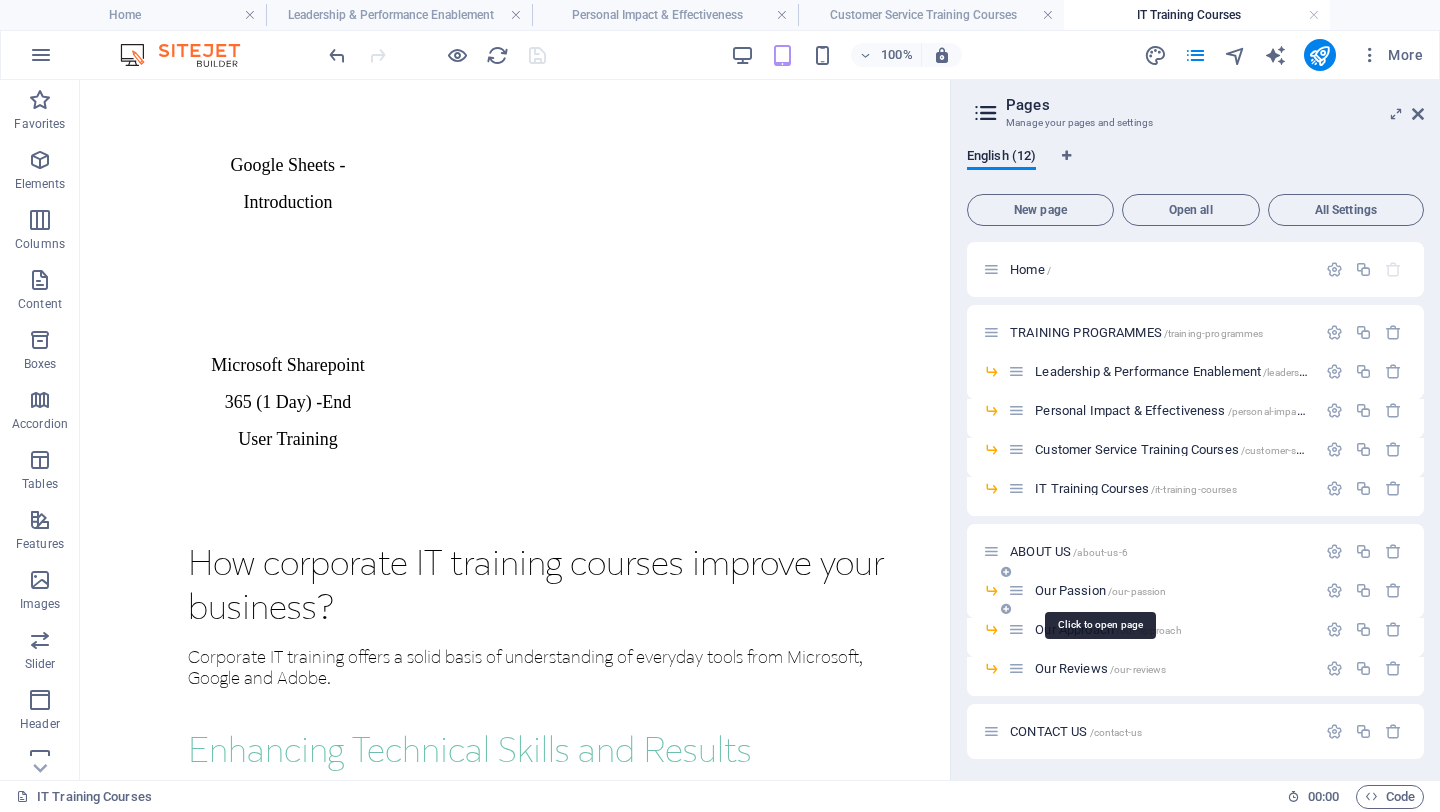 click on "/our-passion" at bounding box center (1137, 591) 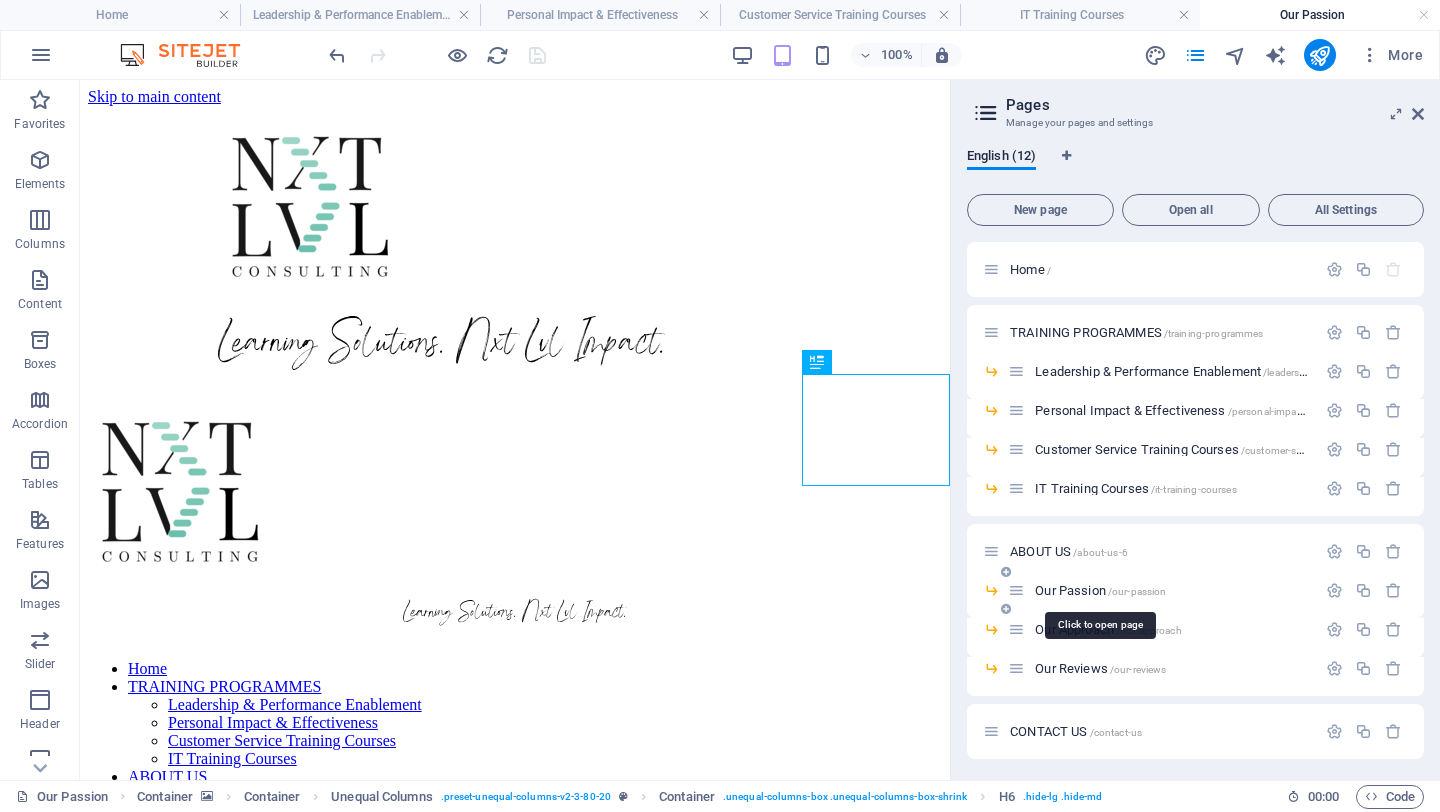 scroll, scrollTop: 617, scrollLeft: 0, axis: vertical 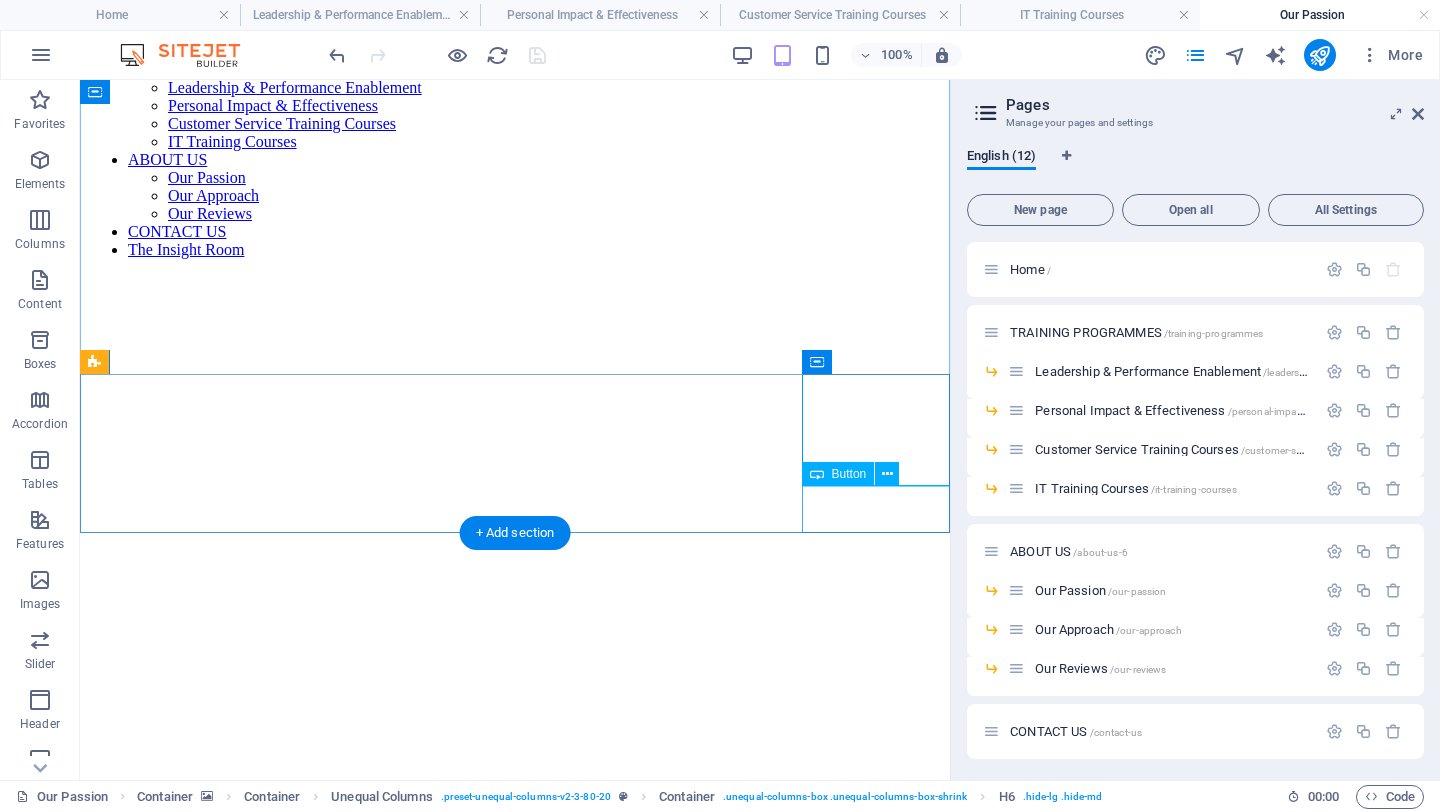 click on "Contact Us" at bounding box center (515, 1060) 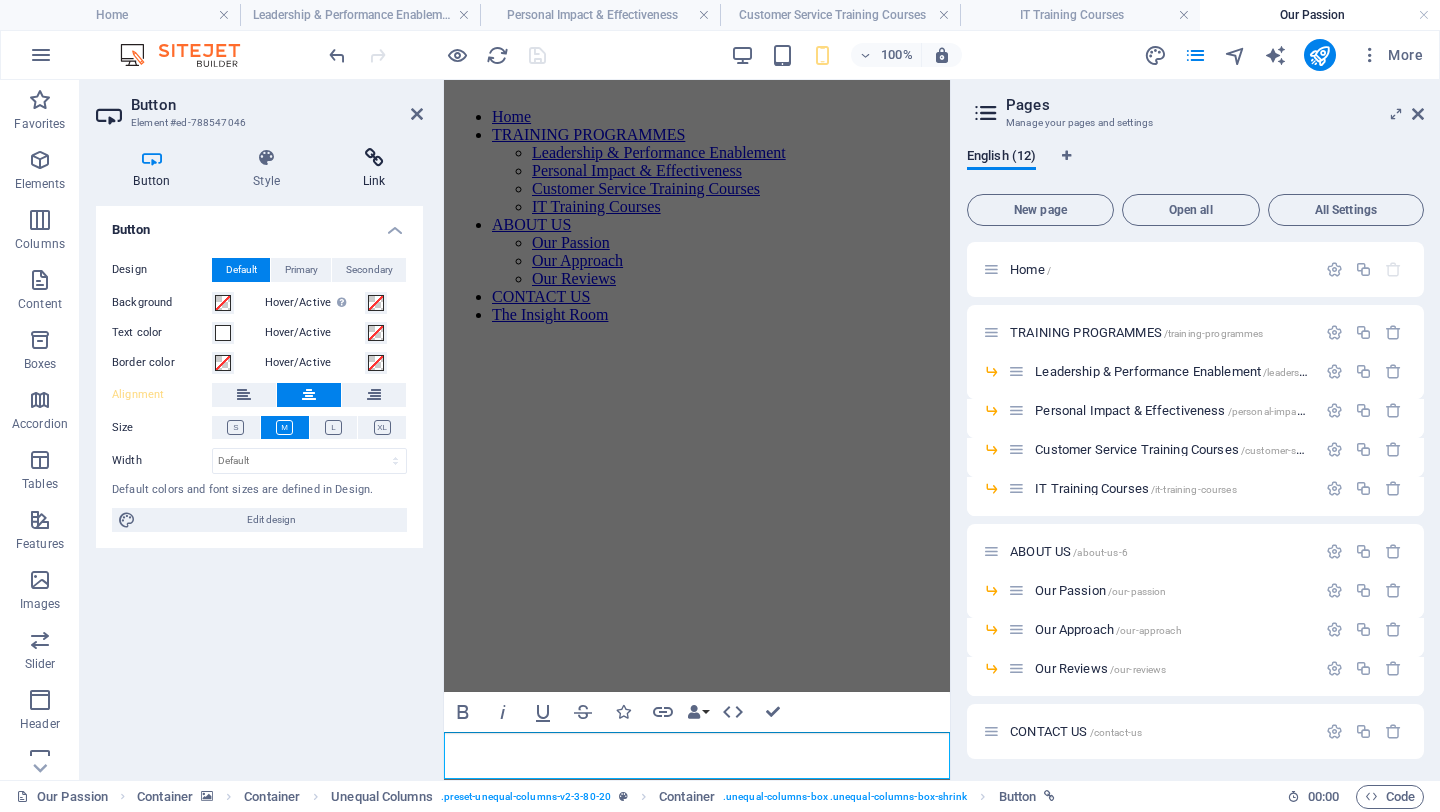 click on "Link" at bounding box center [374, 169] 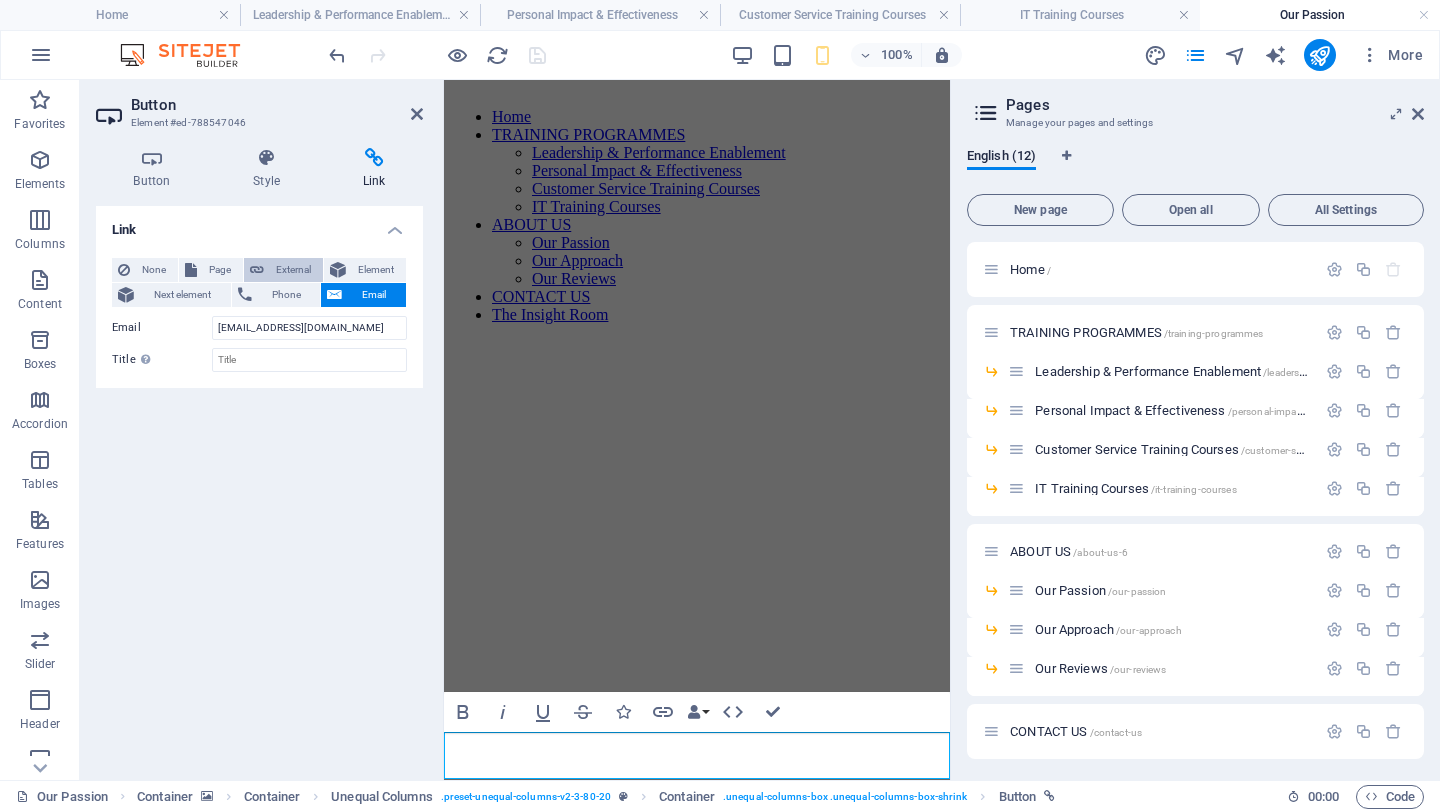 click on "External" at bounding box center [293, 270] 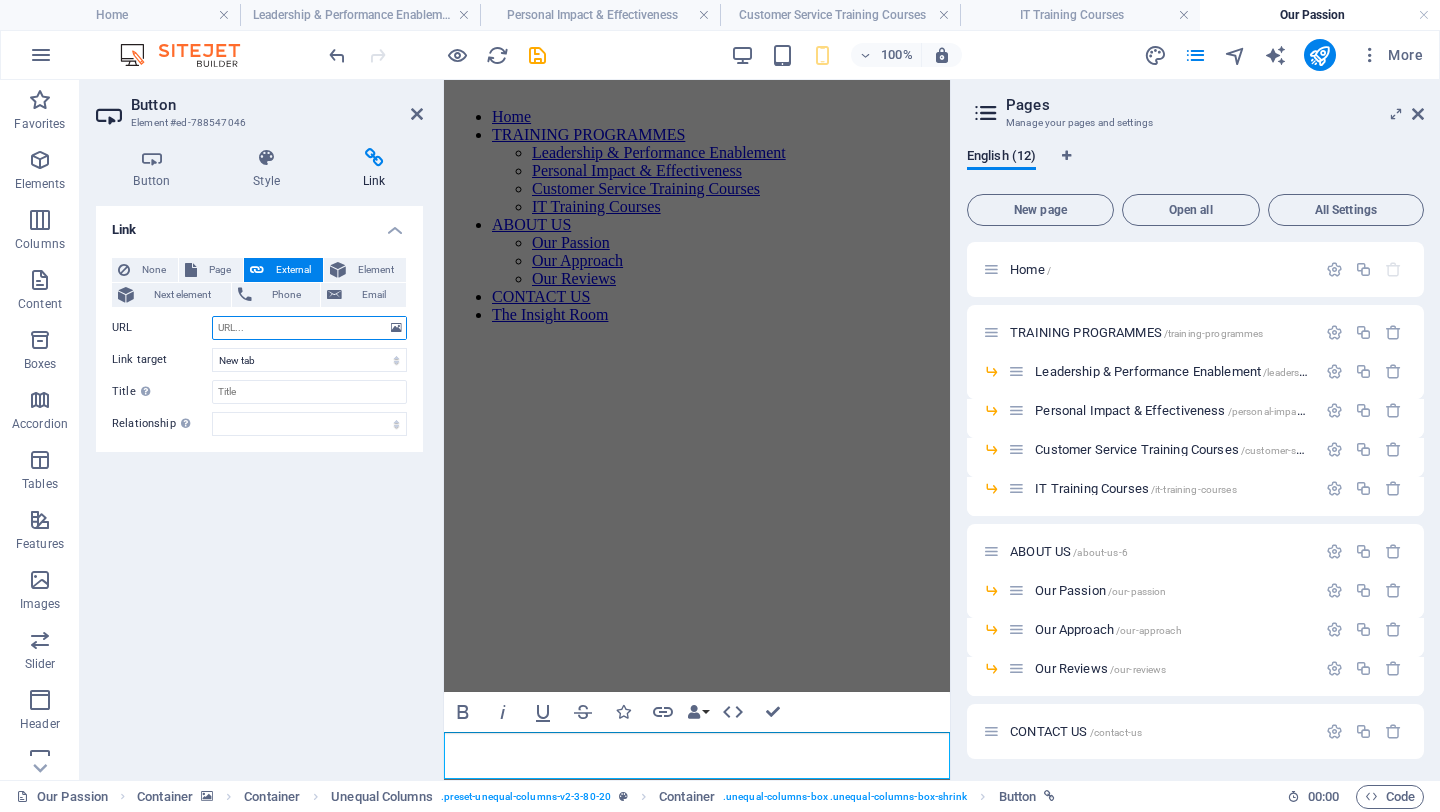paste on "[EMAIL_ADDRESS][DOMAIN_NAME]" 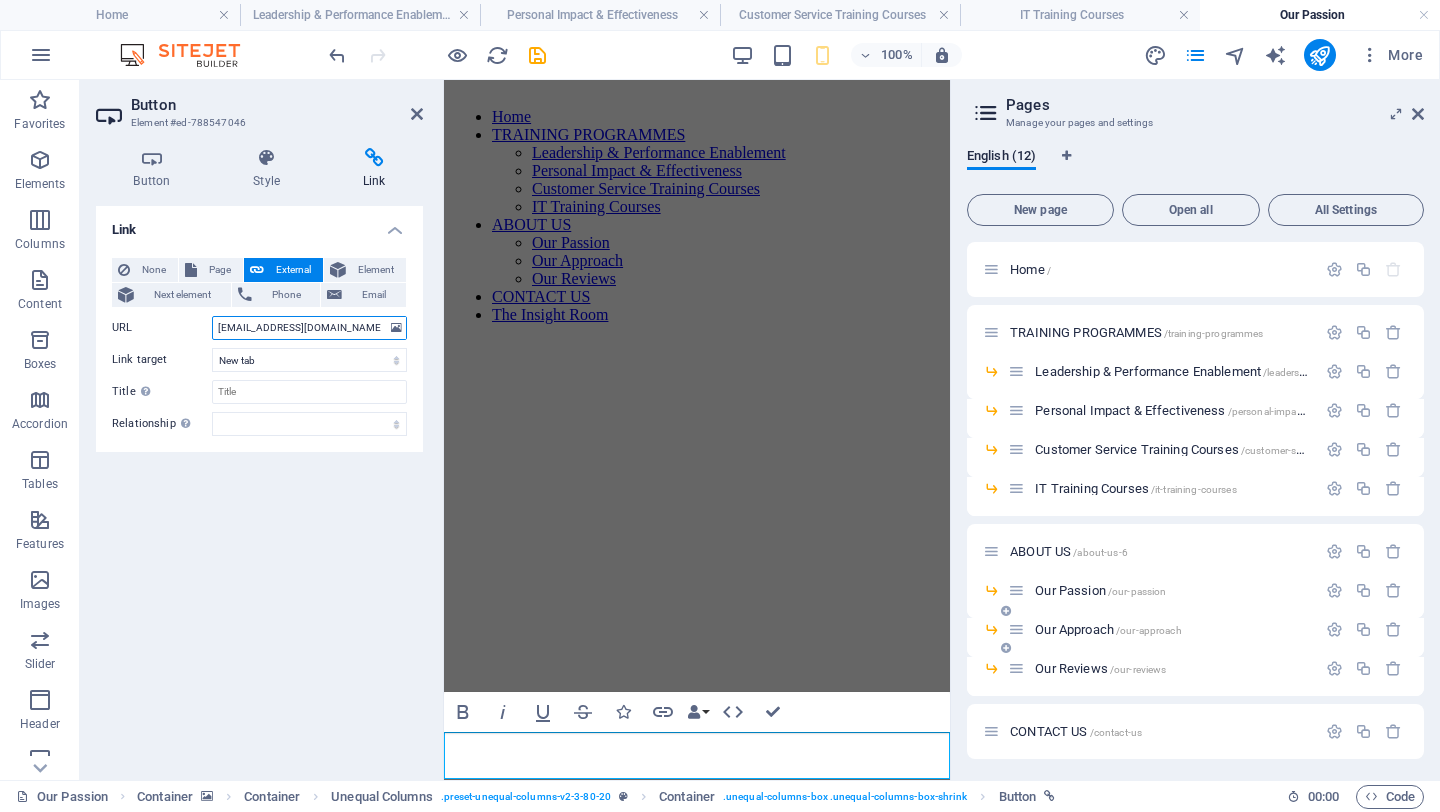 type on "[EMAIL_ADDRESS][DOMAIN_NAME]" 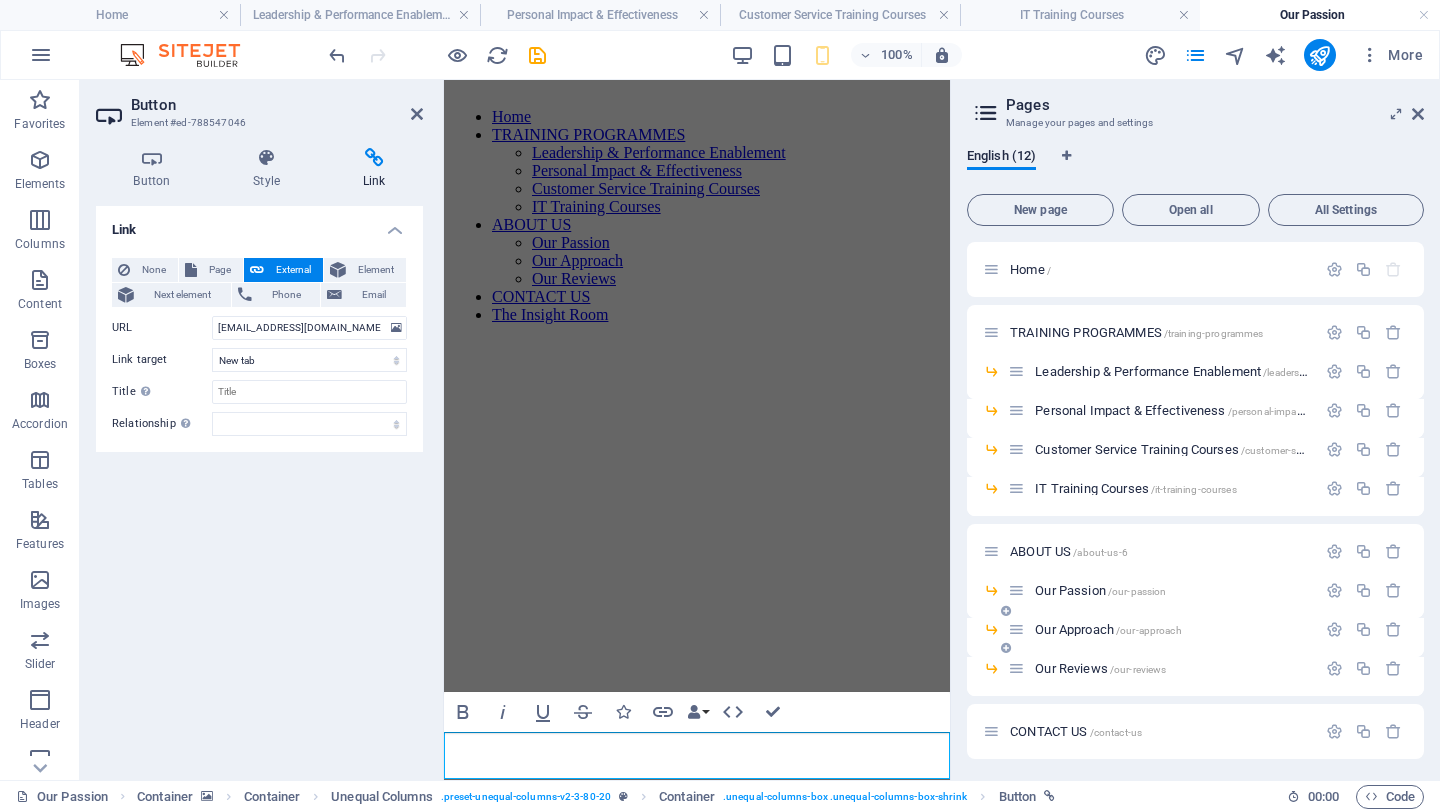 click on "Our Approach /our-approach" at bounding box center [1108, 629] 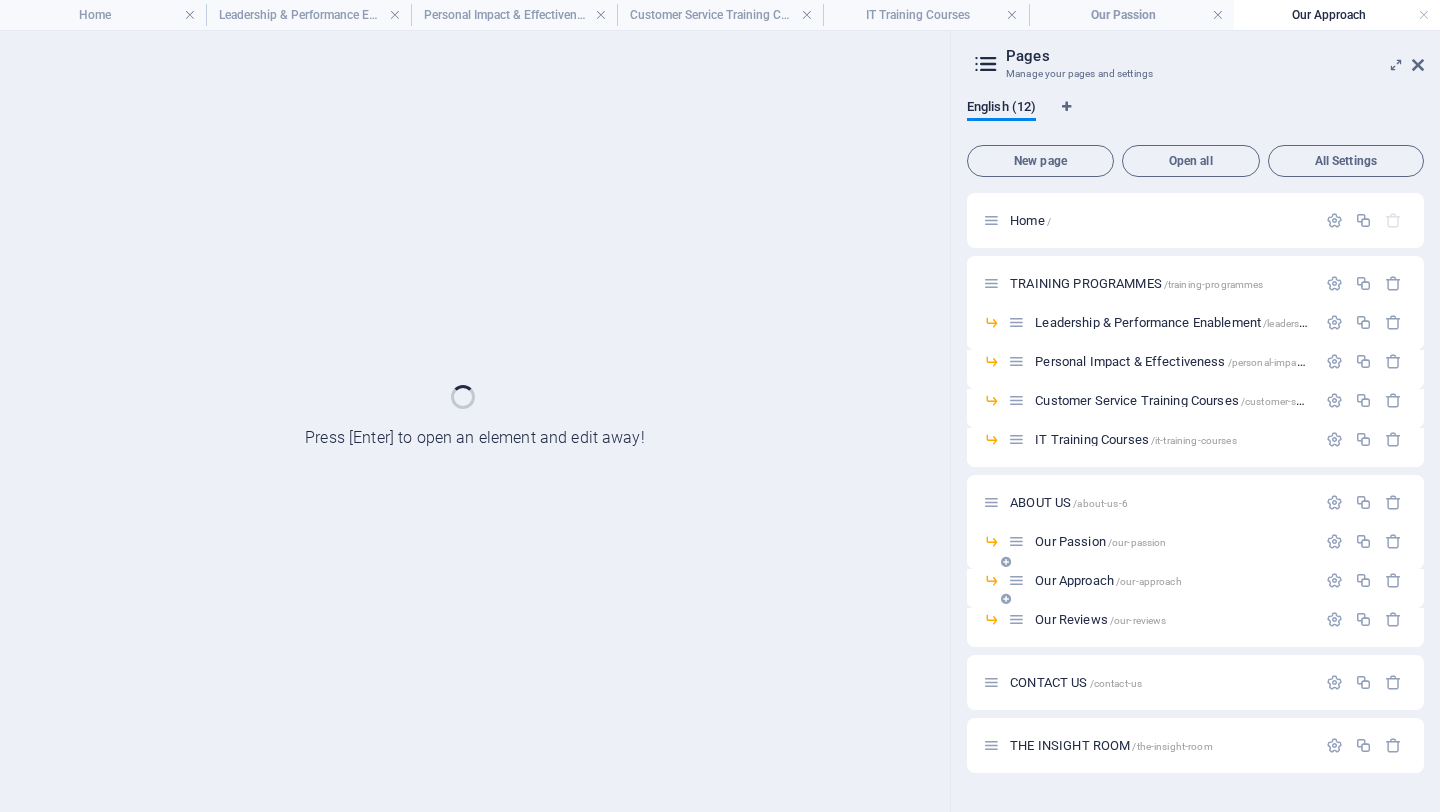 scroll, scrollTop: 0, scrollLeft: 0, axis: both 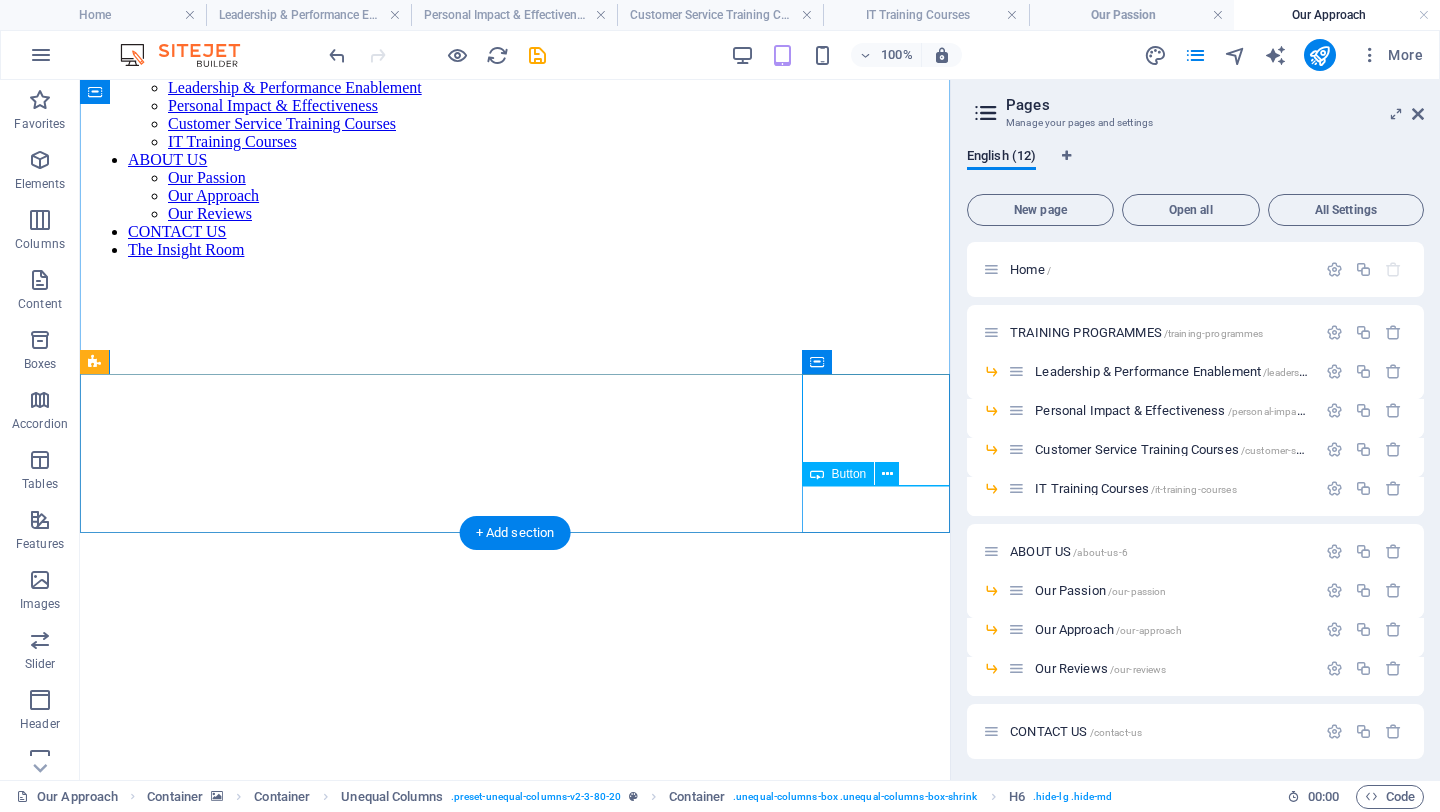 click on "Contact Us" at bounding box center [515, 1060] 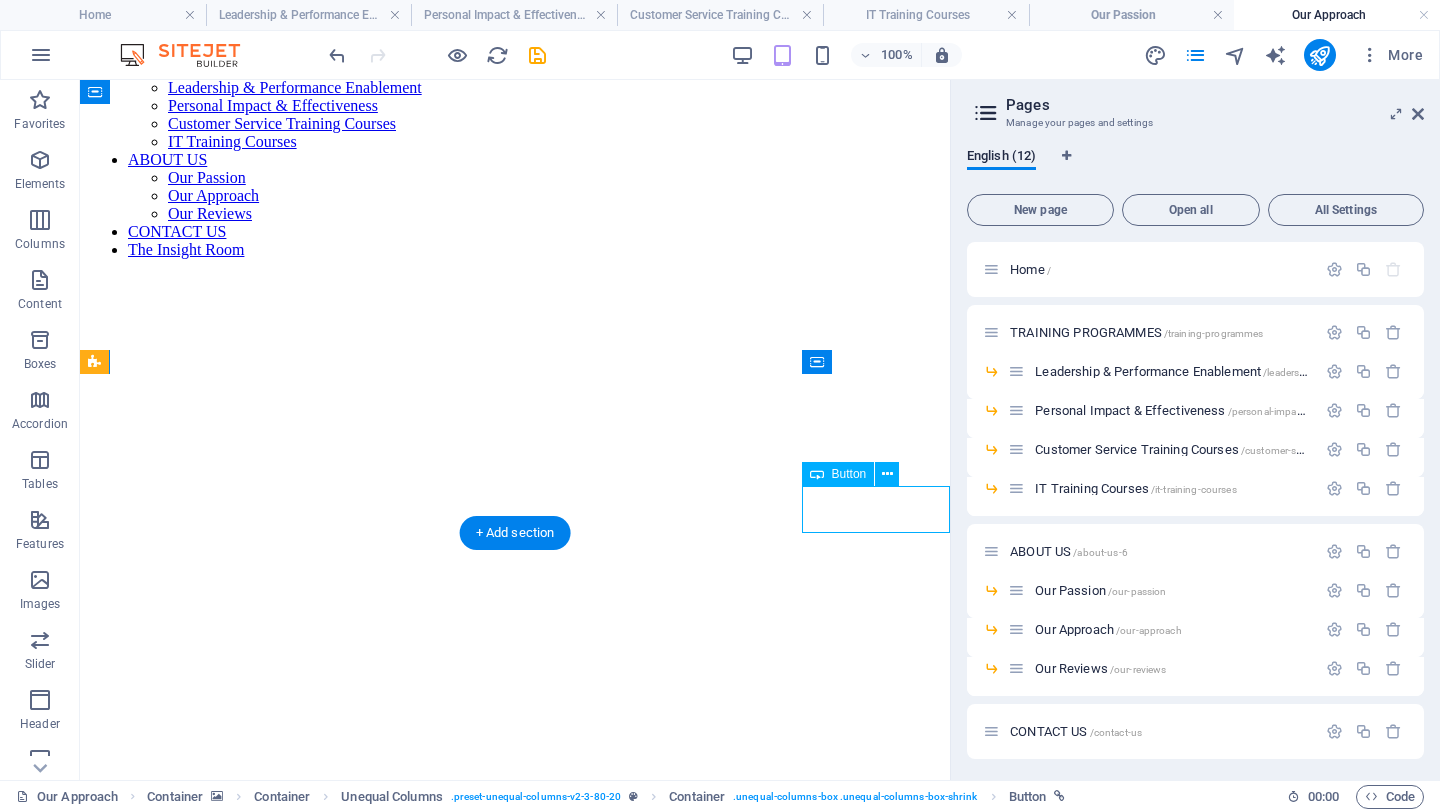 click on "Contact Us" at bounding box center (515, 1060) 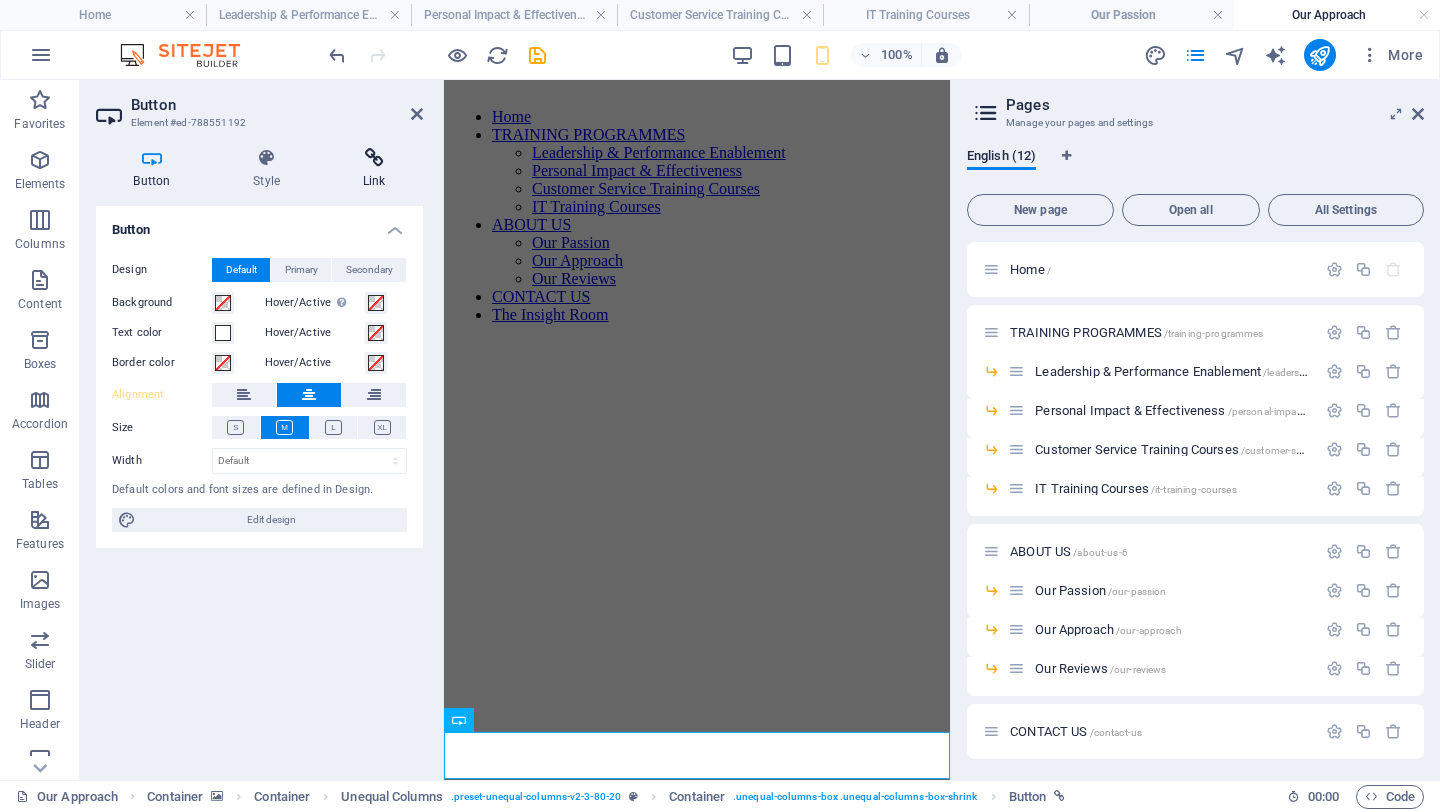 click on "Link" at bounding box center [374, 169] 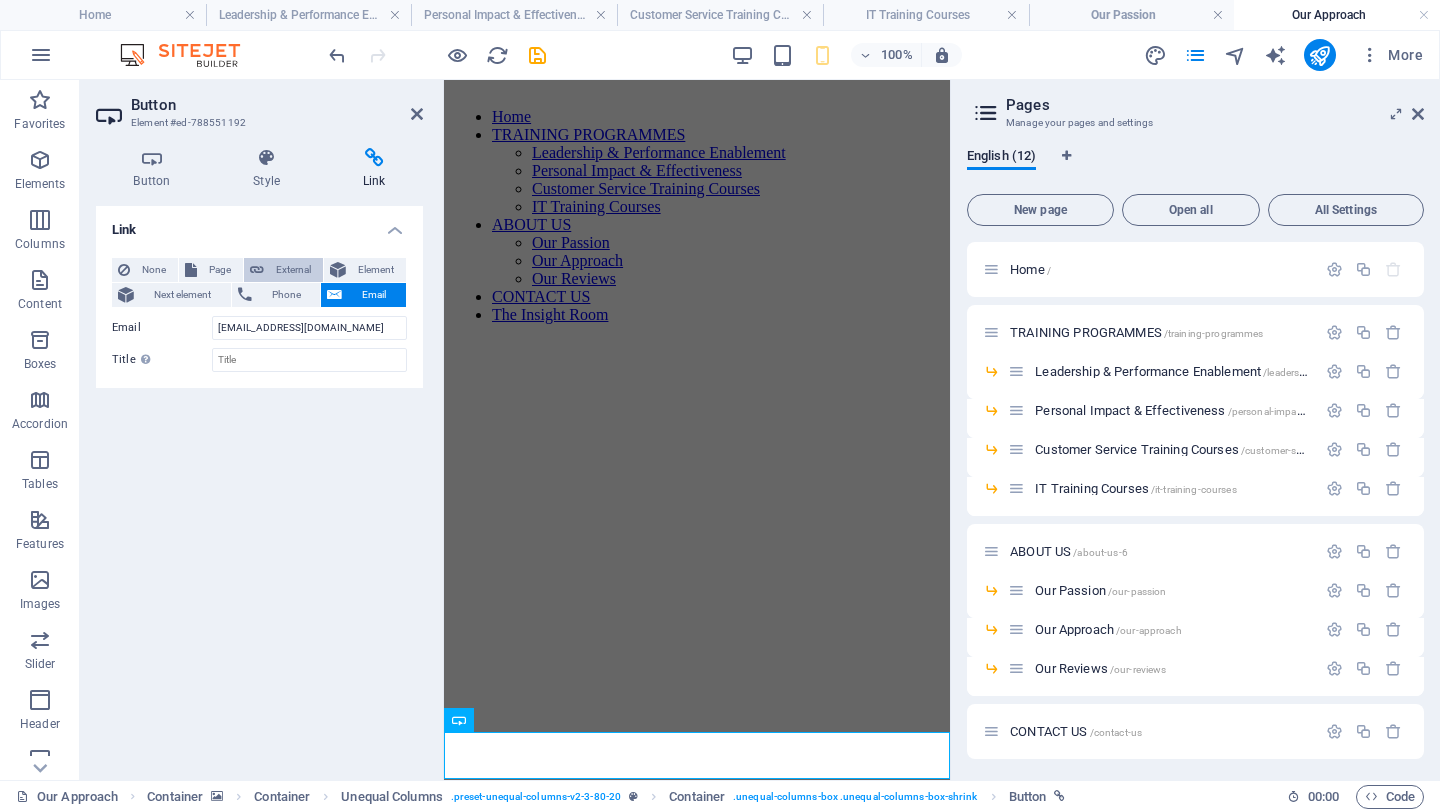 click on "External" at bounding box center [293, 270] 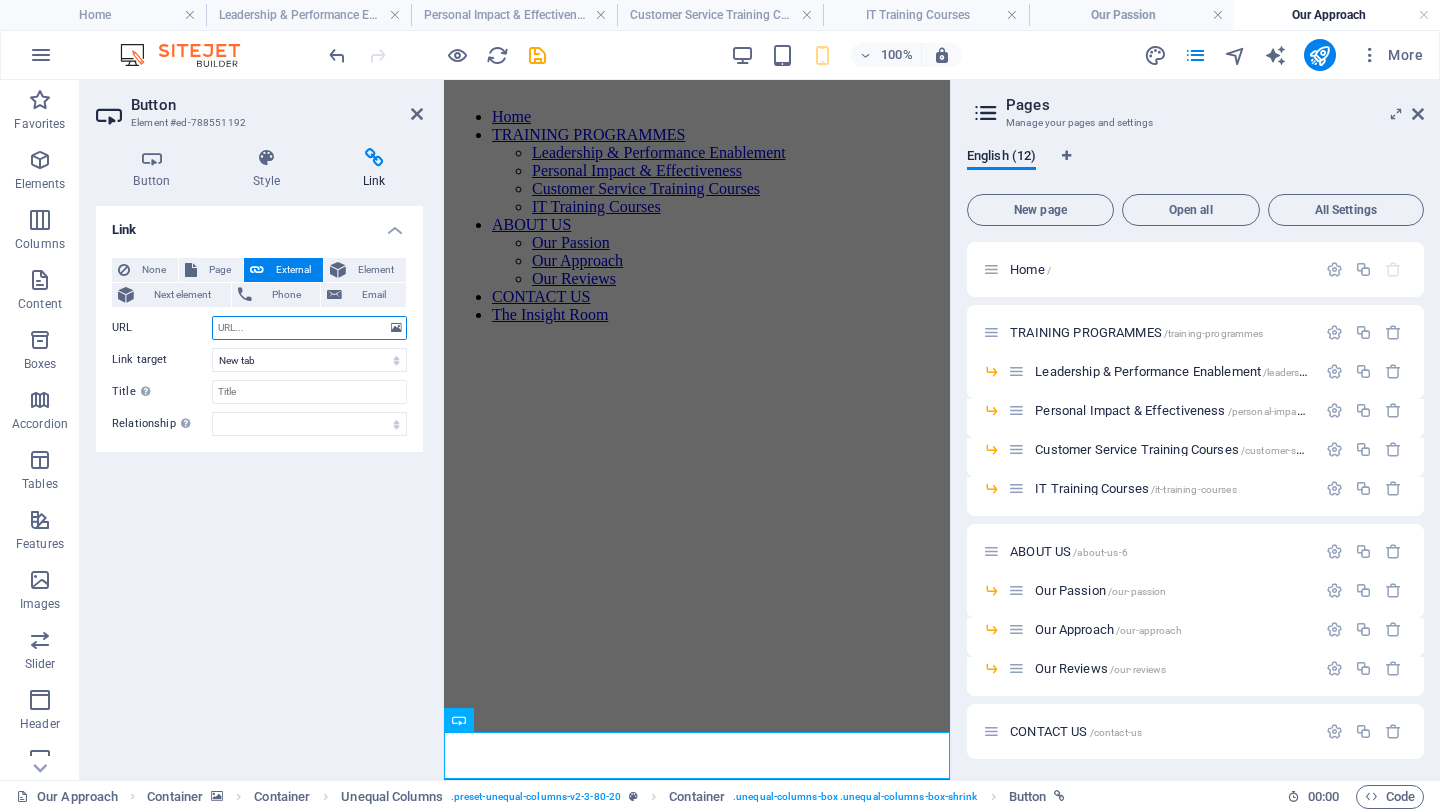 paste on "[EMAIL_ADDRESS][DOMAIN_NAME]" 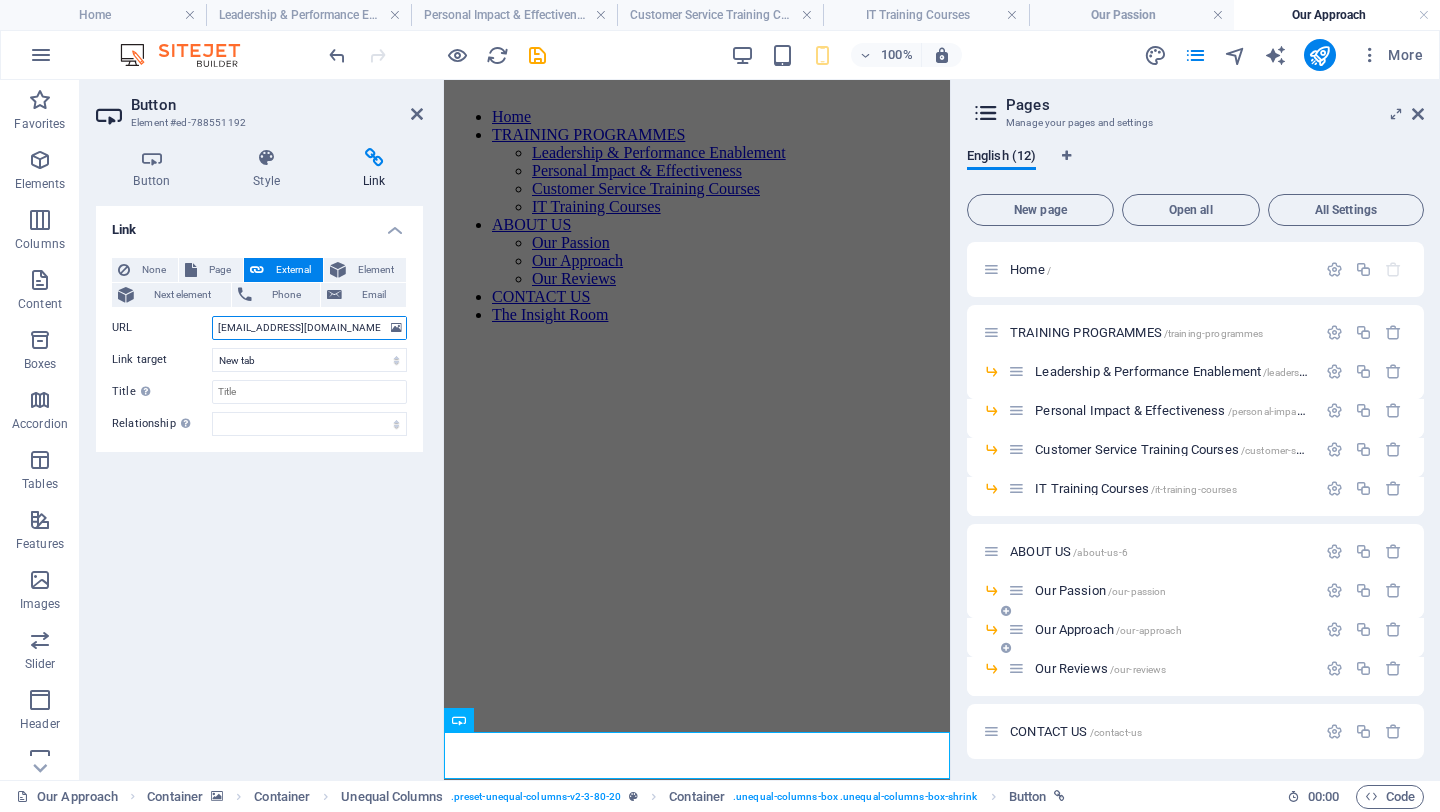 type on "[EMAIL_ADDRESS][DOMAIN_NAME]" 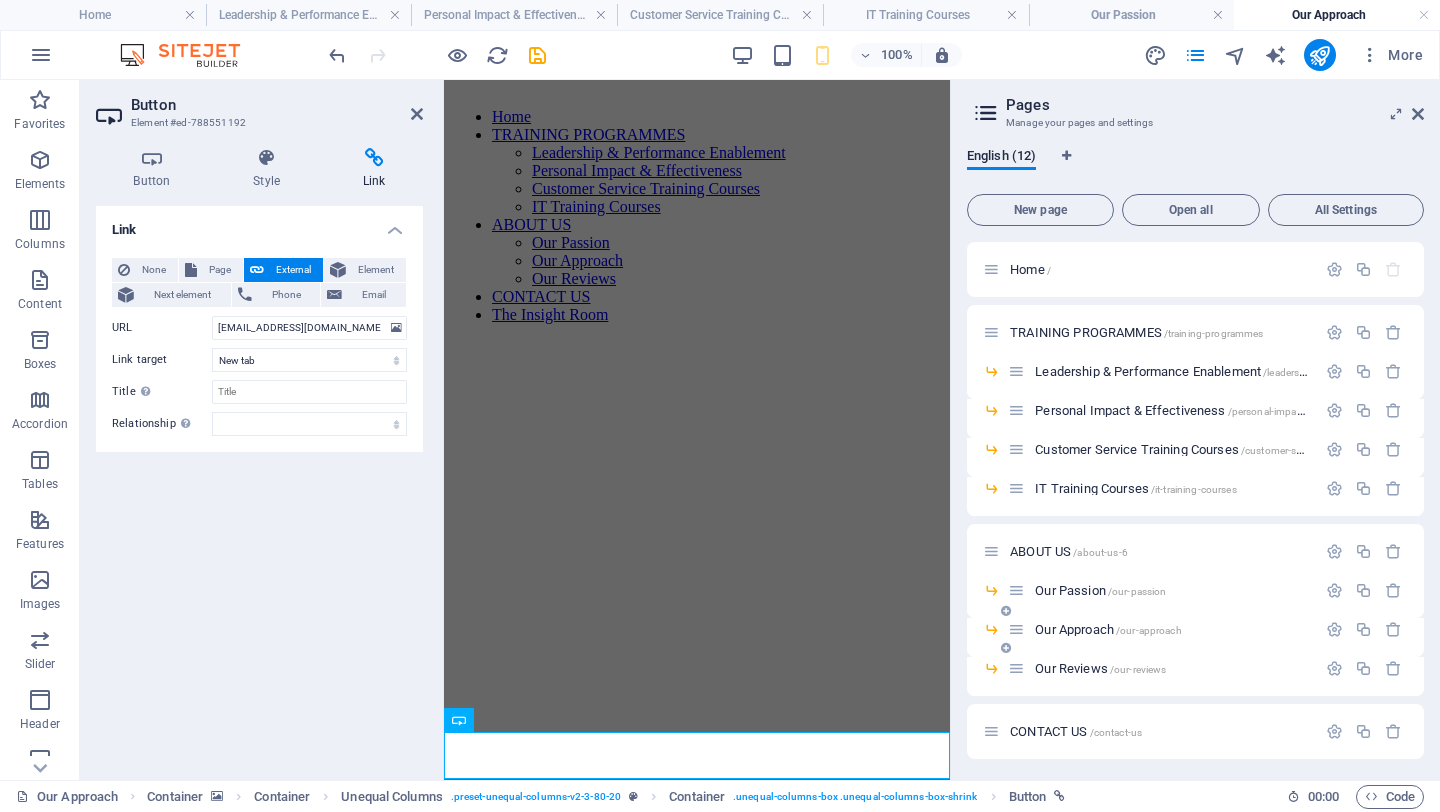 click on "Our Approach /our-approach" at bounding box center (1195, 637) 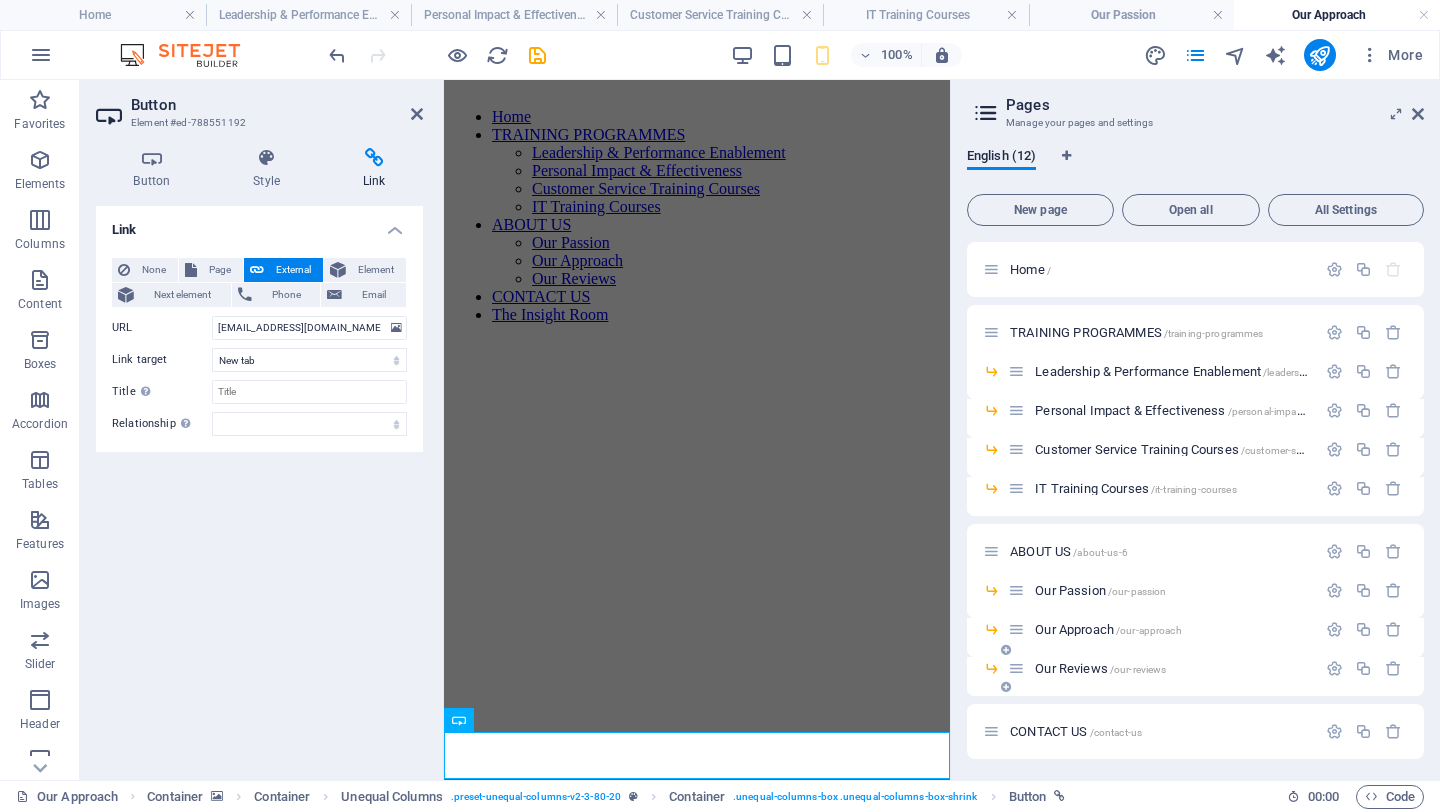 click on "Our Reviews /our-reviews" at bounding box center [1100, 668] 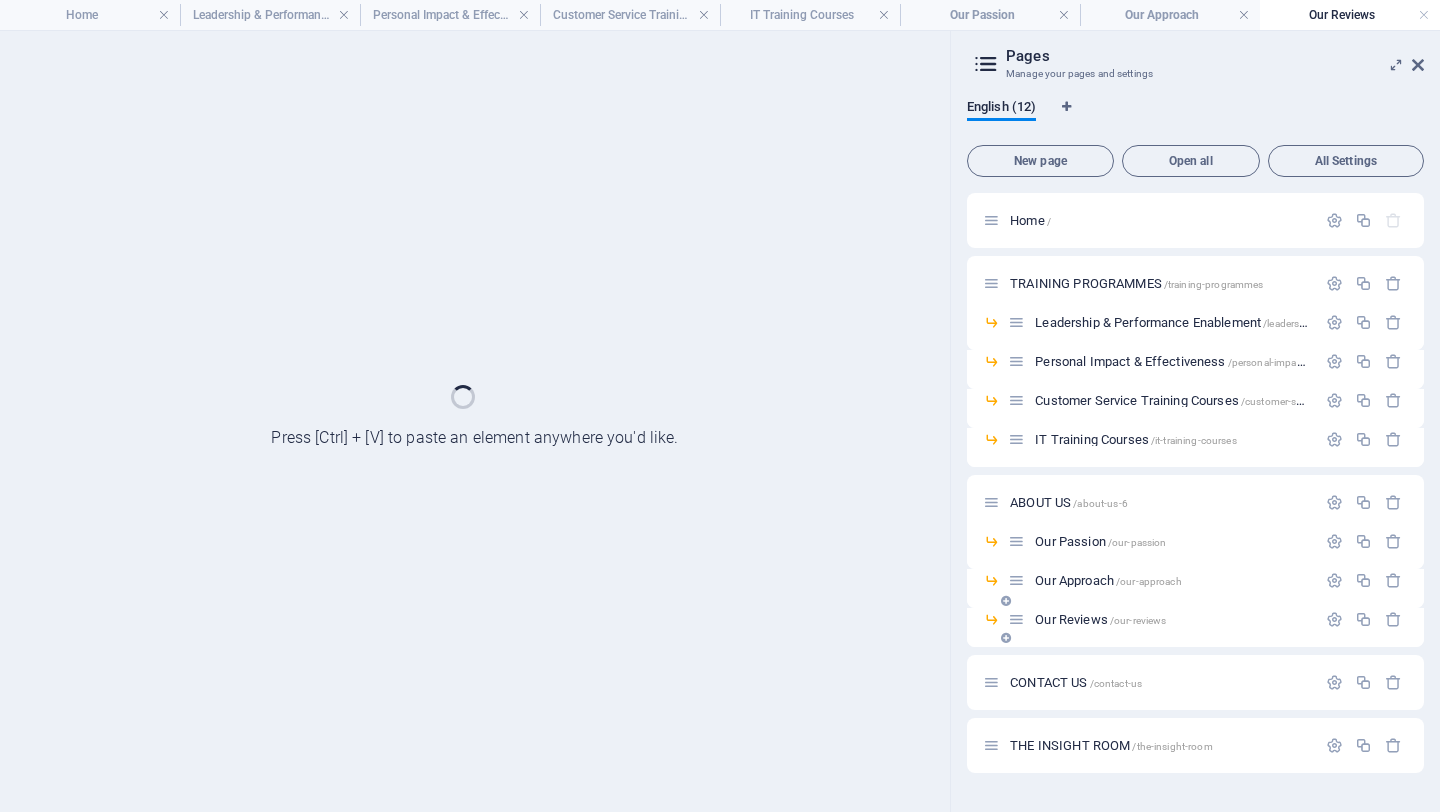 scroll, scrollTop: 0, scrollLeft: 0, axis: both 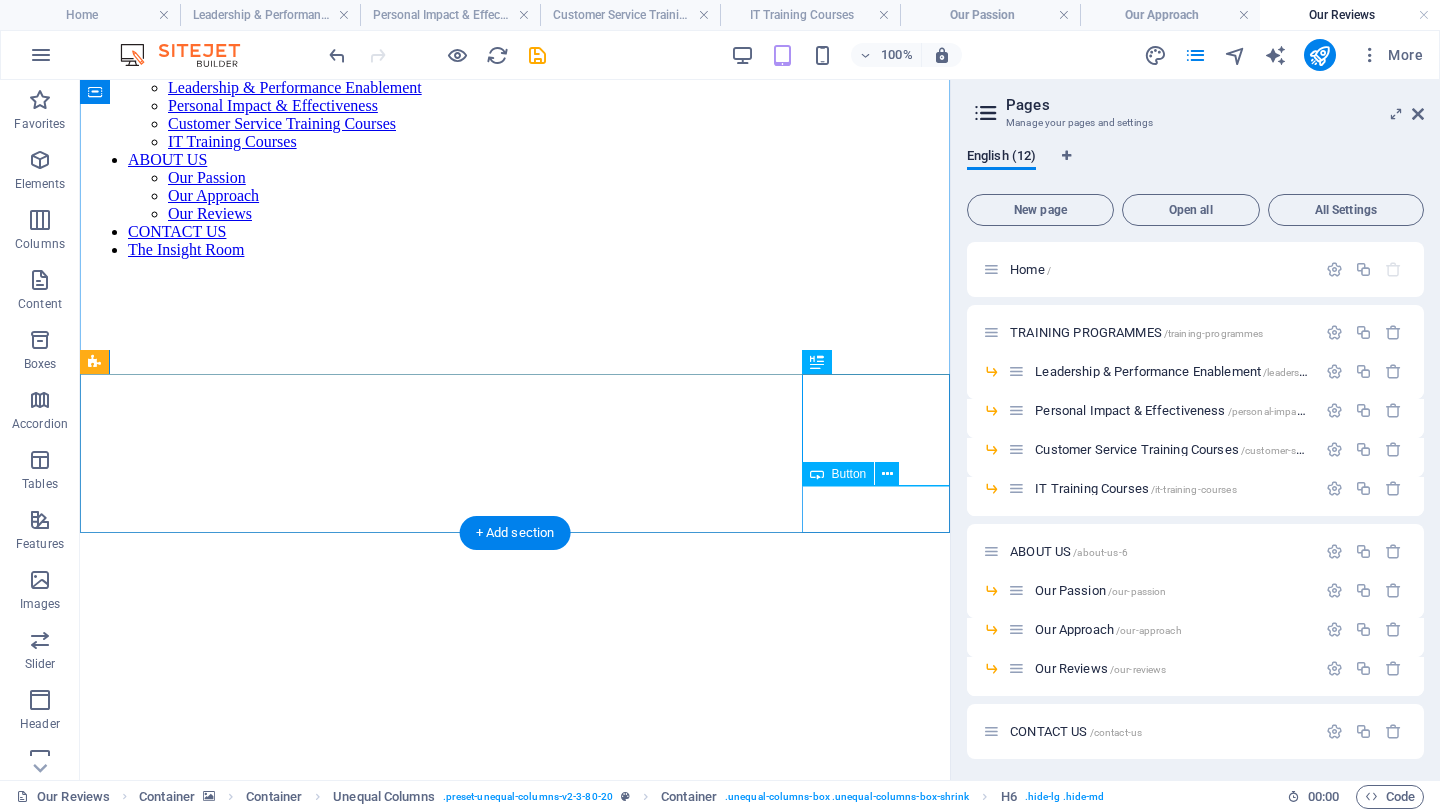 click on "Contact Us" at bounding box center [515, 1060] 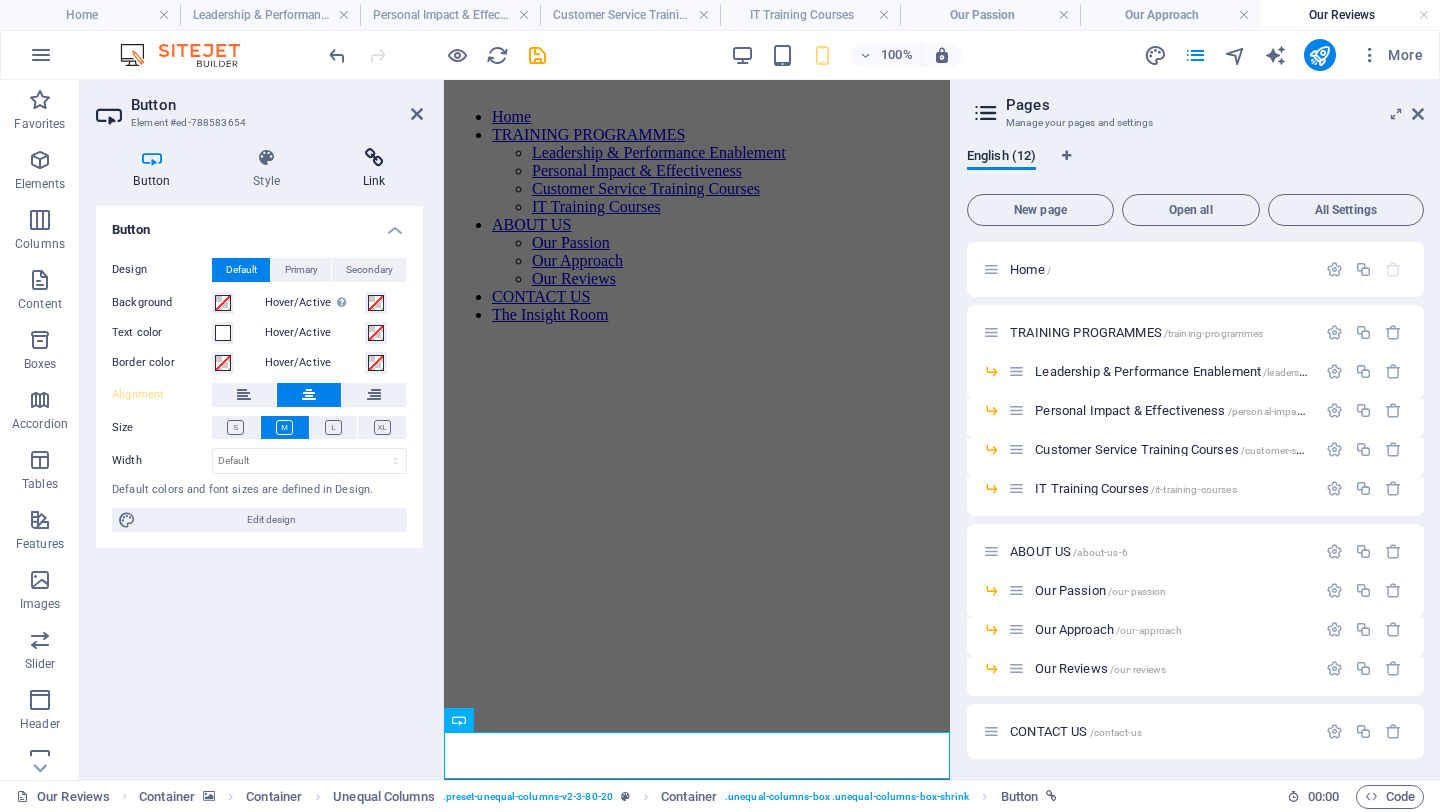 click on "Link" at bounding box center (374, 169) 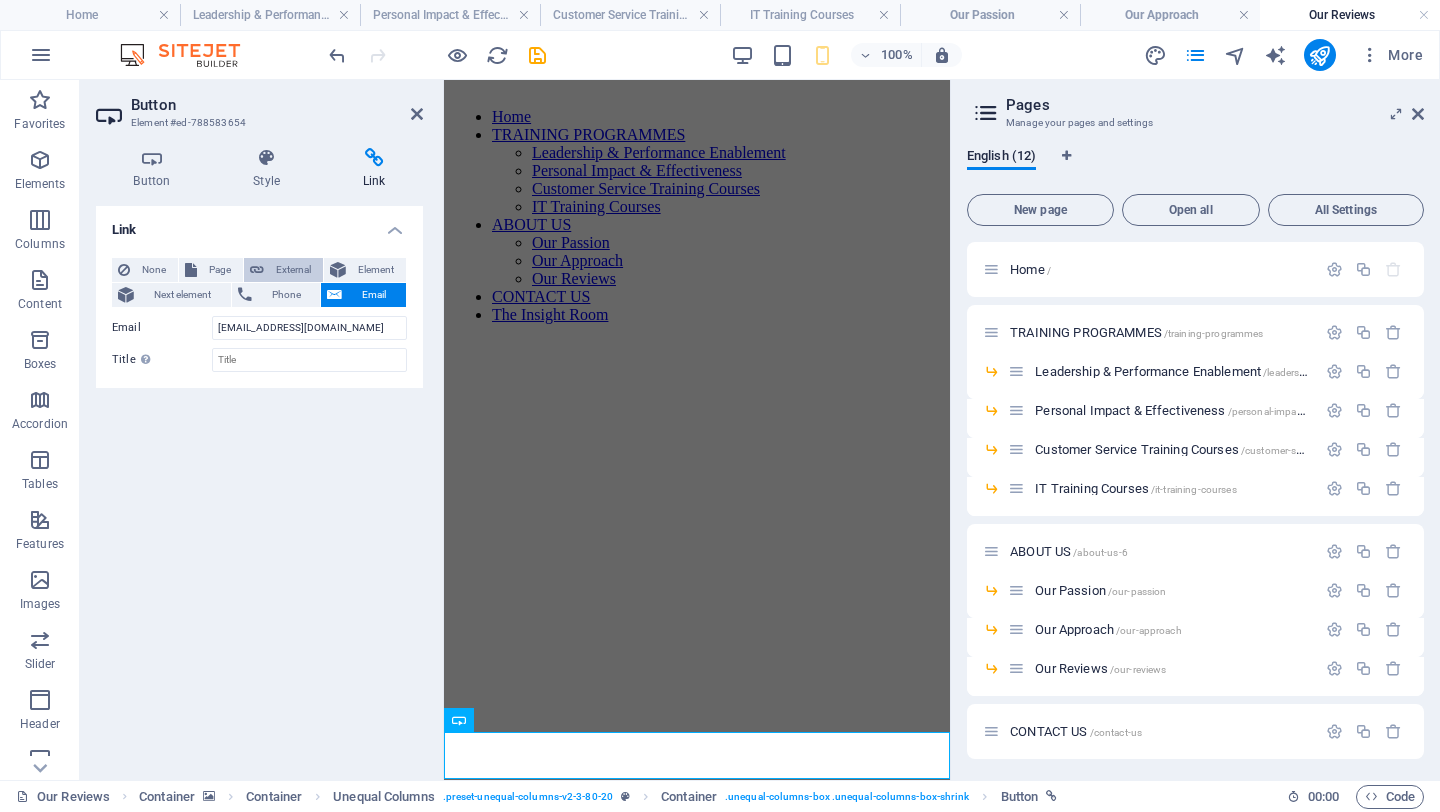 click on "External" at bounding box center (283, 270) 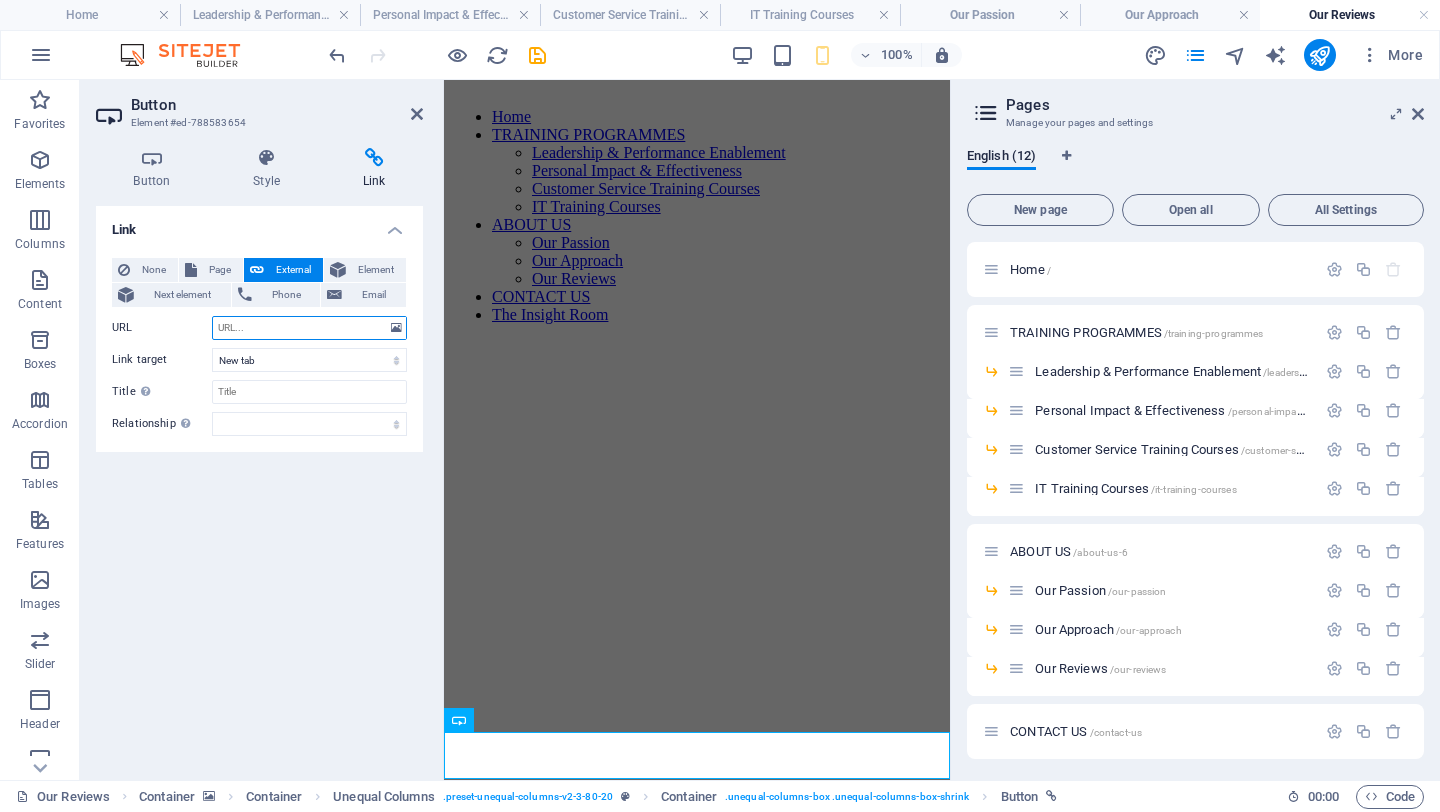 paste on "[EMAIL_ADDRESS][DOMAIN_NAME]" 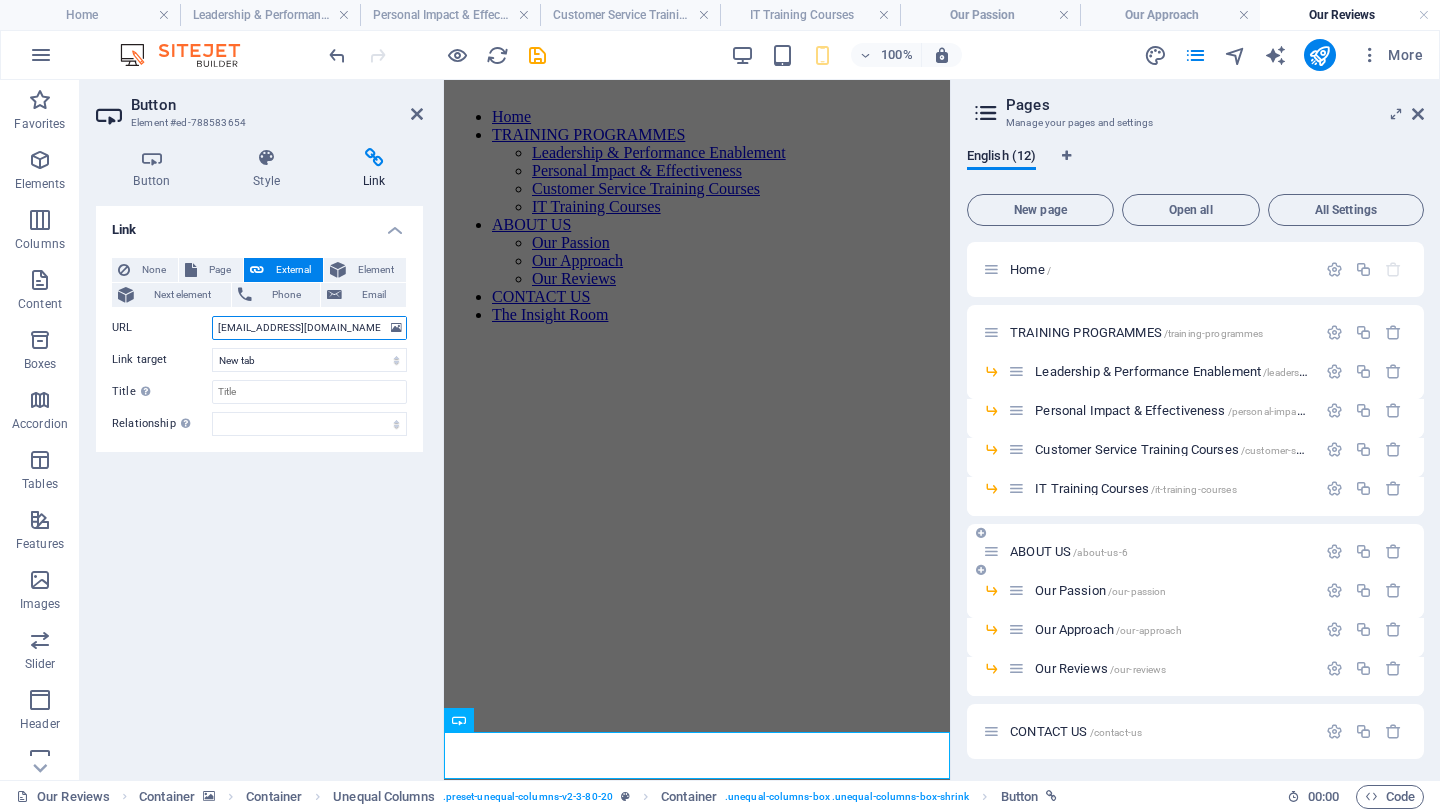 scroll, scrollTop: 66, scrollLeft: 0, axis: vertical 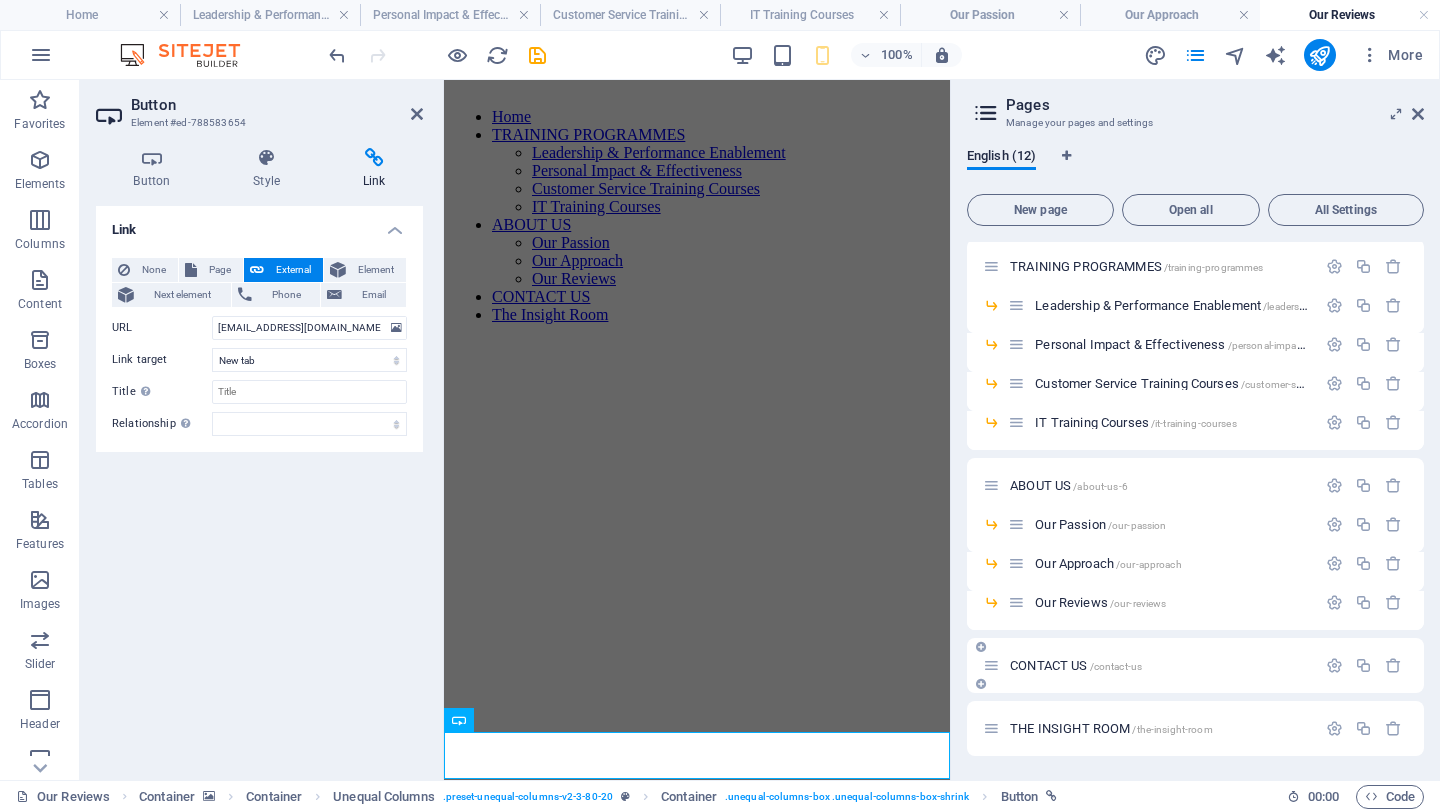 click on "CONTACT US /contact-us" at bounding box center (1076, 665) 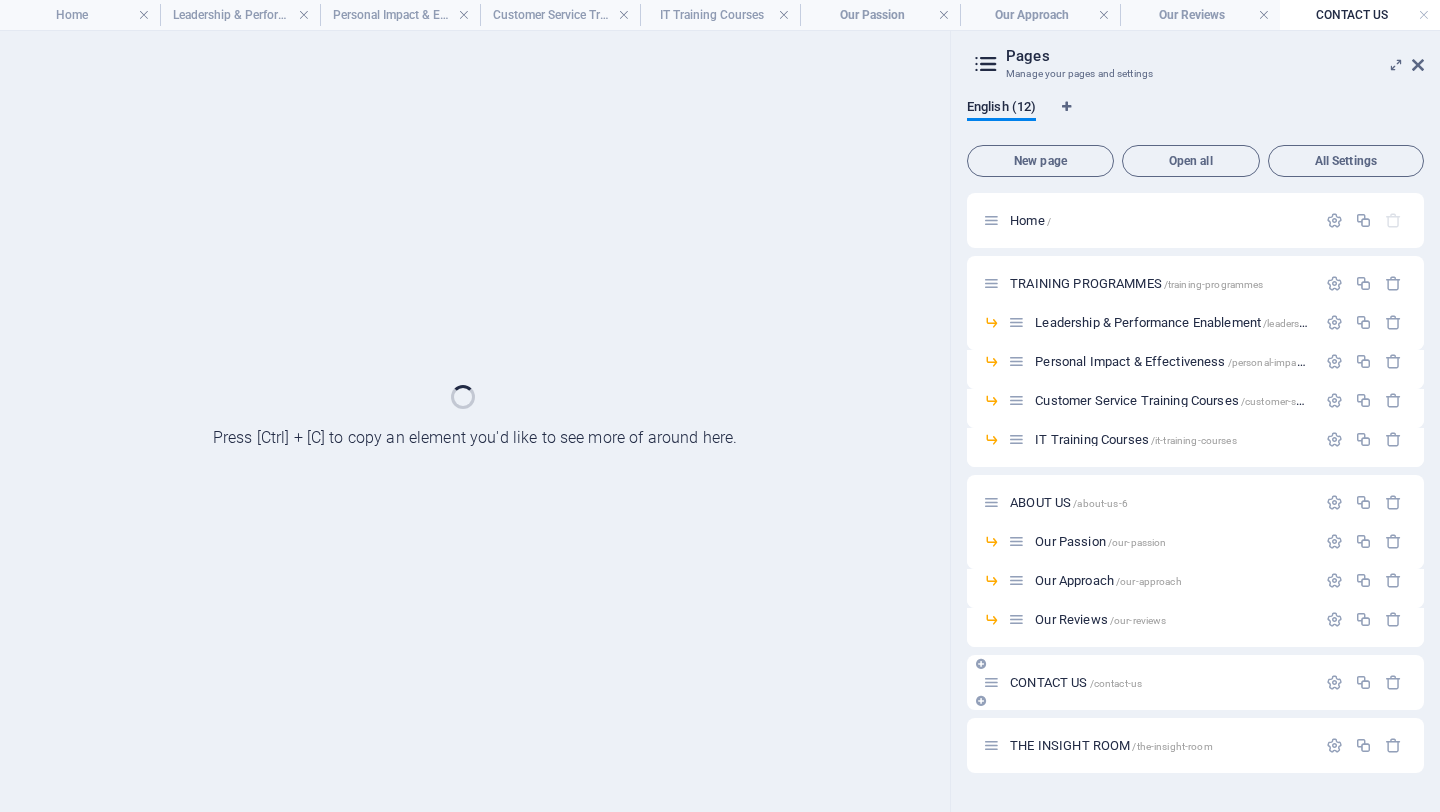 scroll, scrollTop: 0, scrollLeft: 0, axis: both 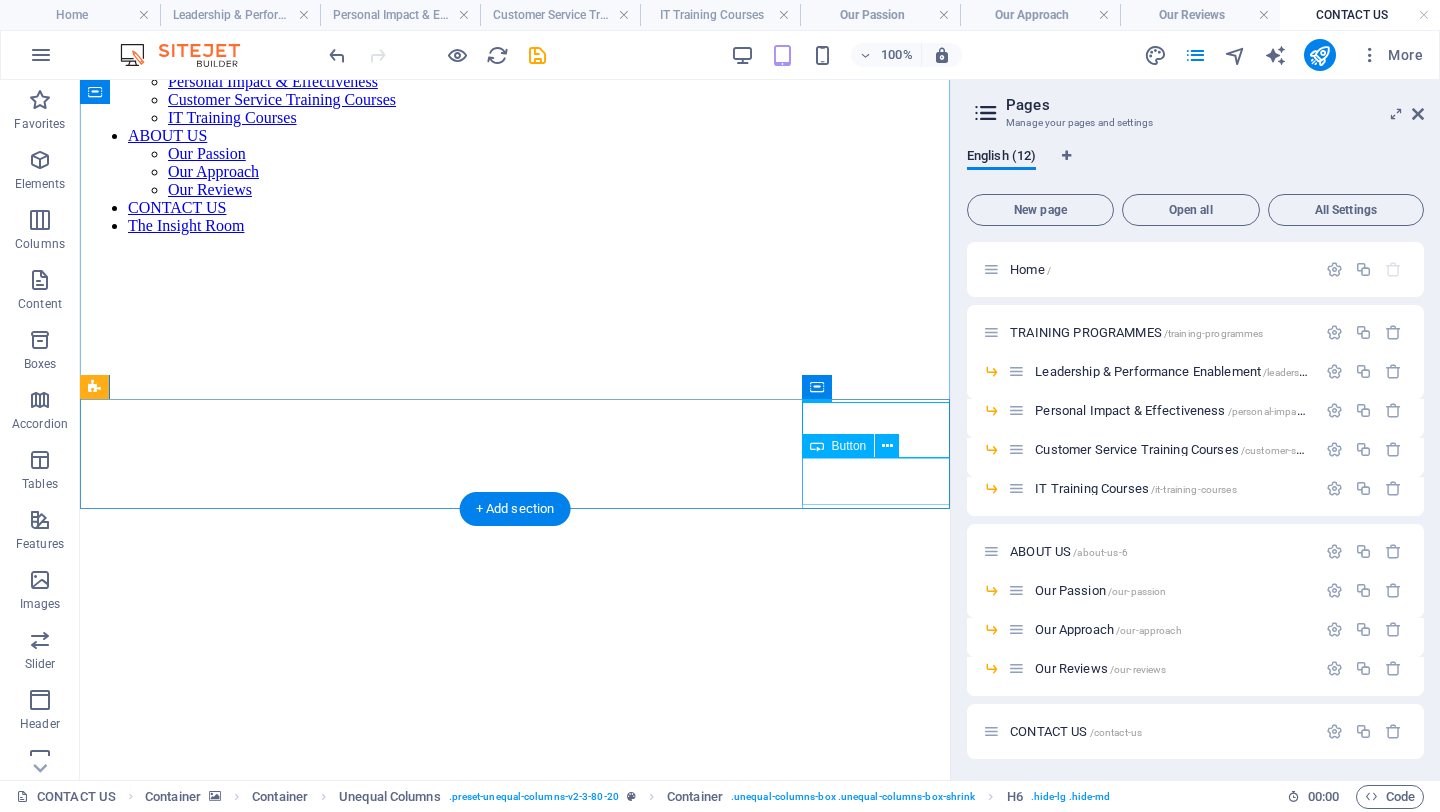 click on "Contact Us" at bounding box center (515, 1036) 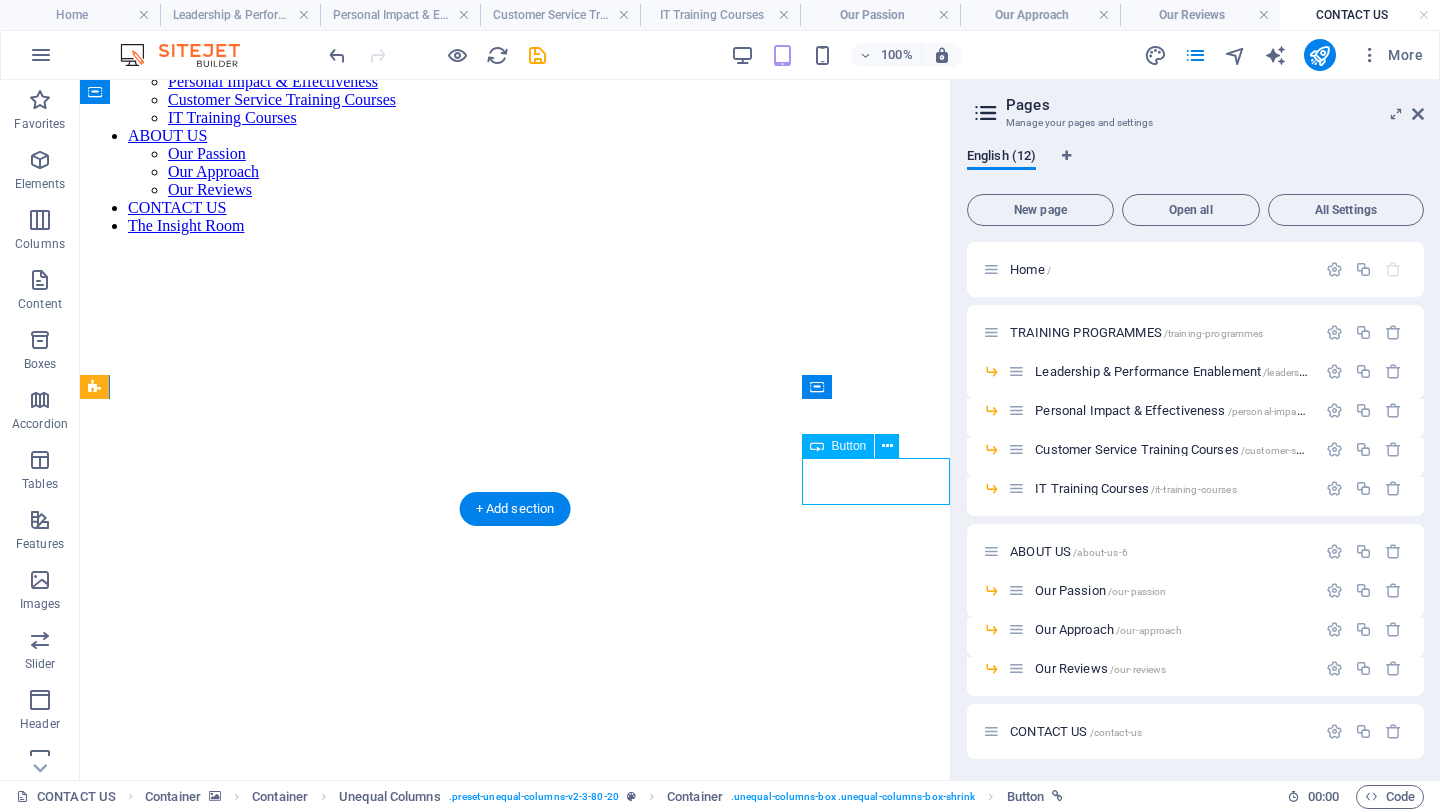 click on "Contact Us" at bounding box center (515, 1036) 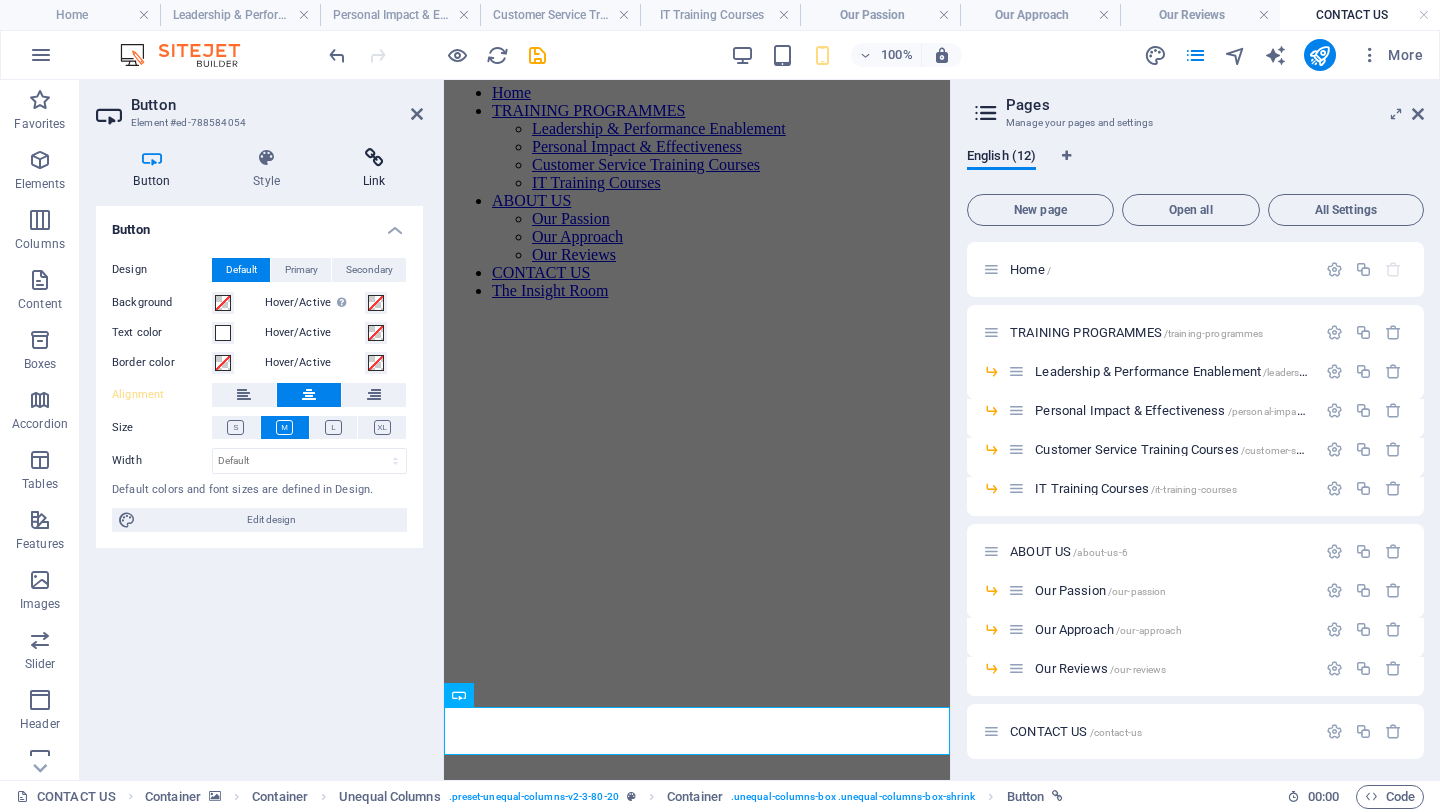 click at bounding box center (374, 158) 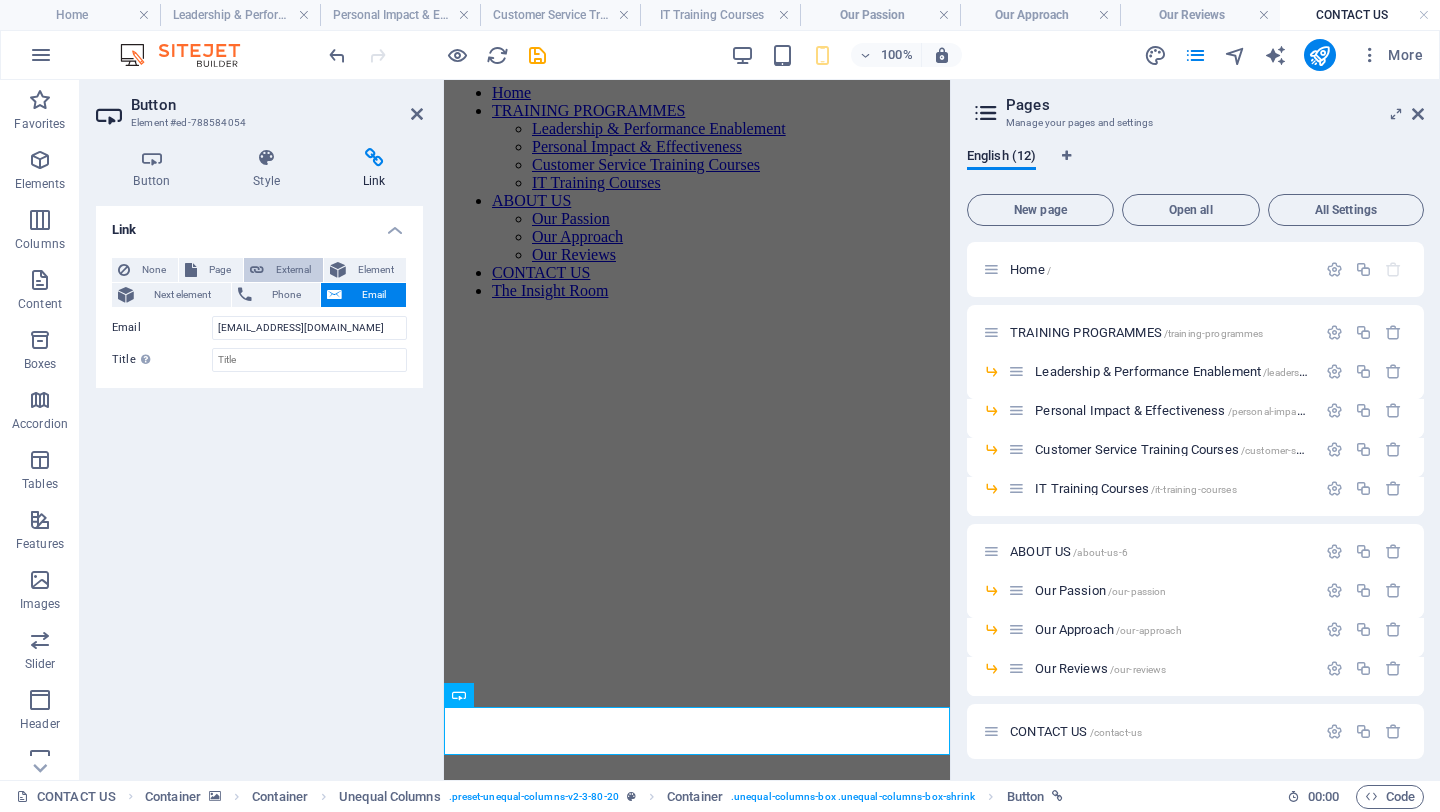 click on "External" at bounding box center (283, 270) 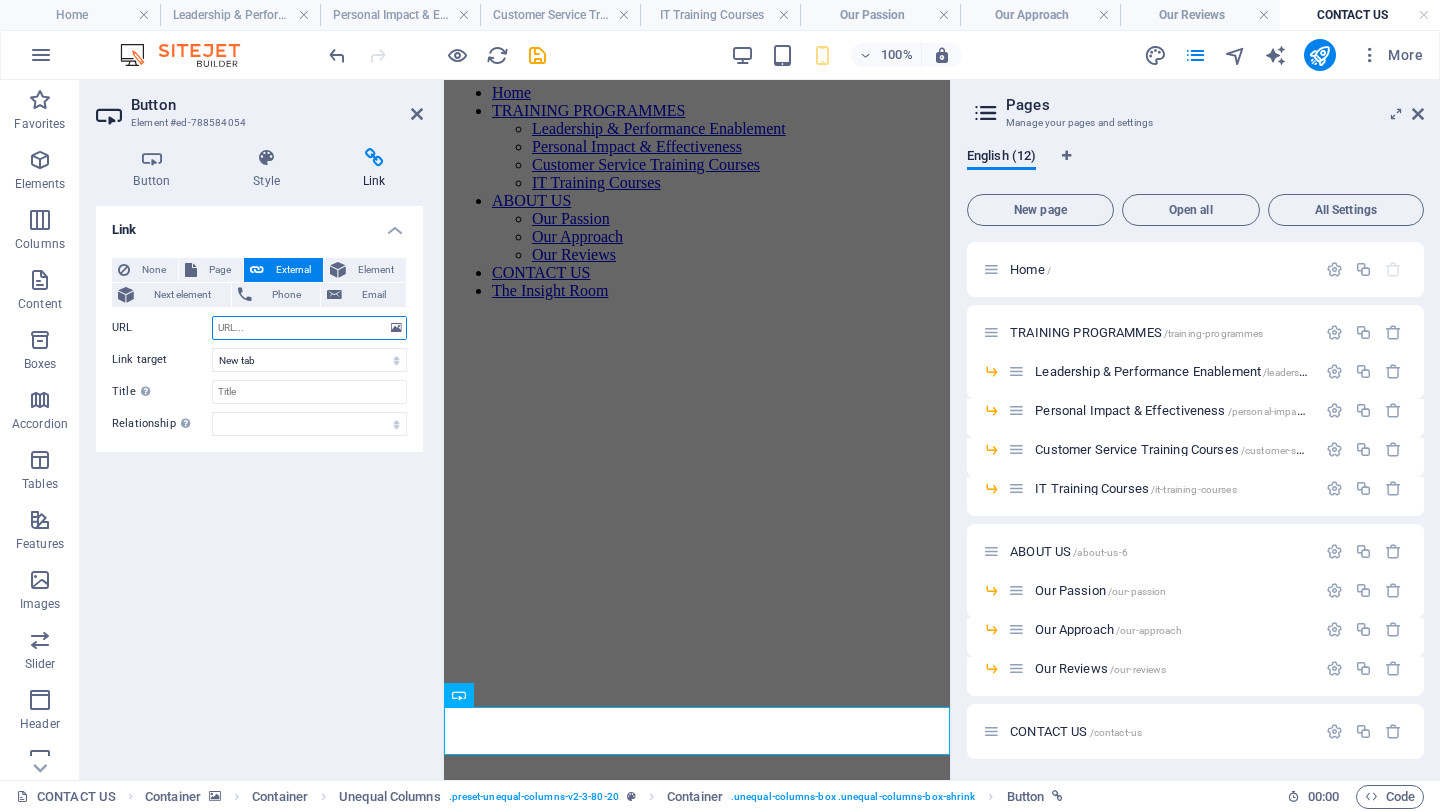paste on "[EMAIL_ADDRESS][DOMAIN_NAME]" 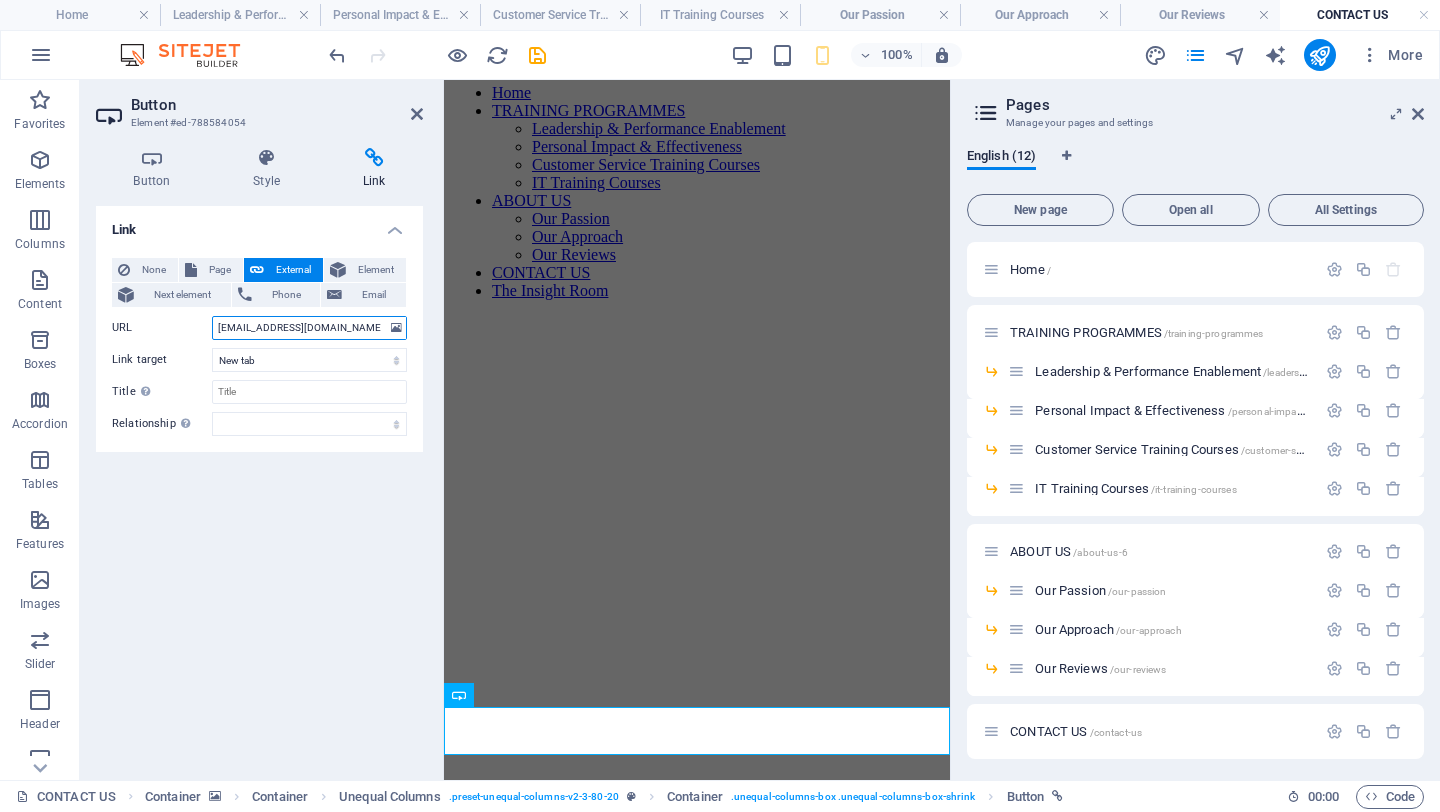 type on "[EMAIL_ADDRESS][DOMAIN_NAME]" 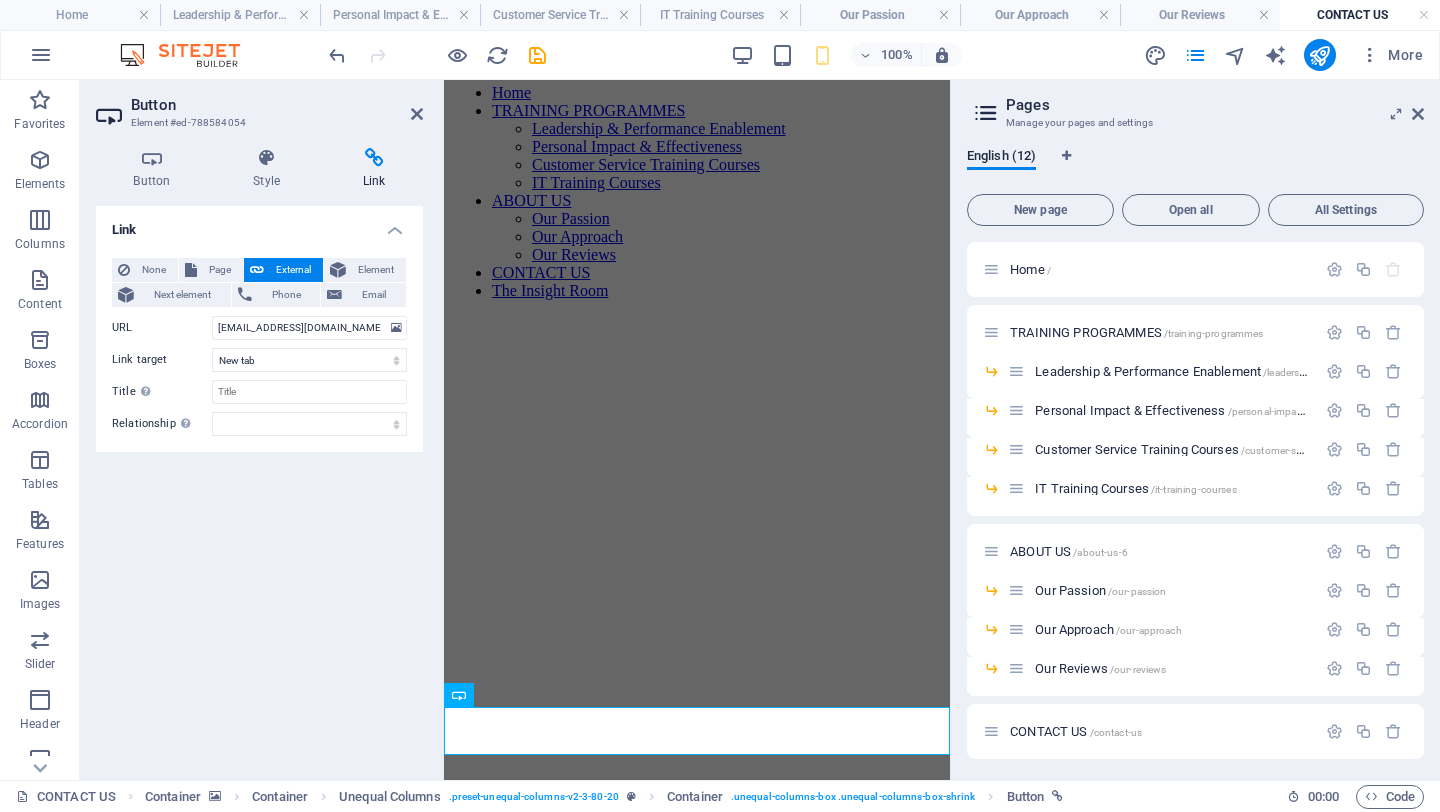 click at bounding box center [697, 316] 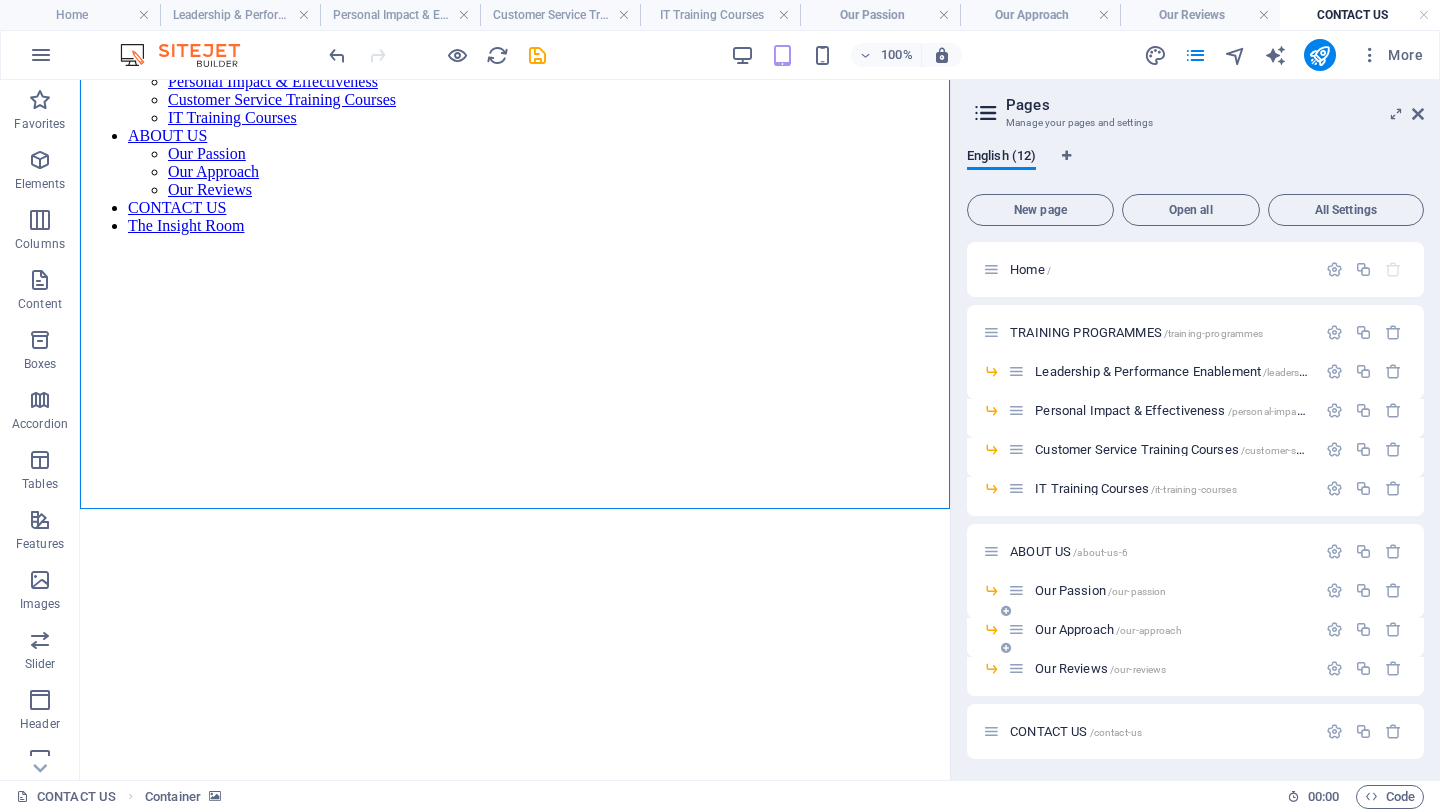scroll, scrollTop: 66, scrollLeft: 0, axis: vertical 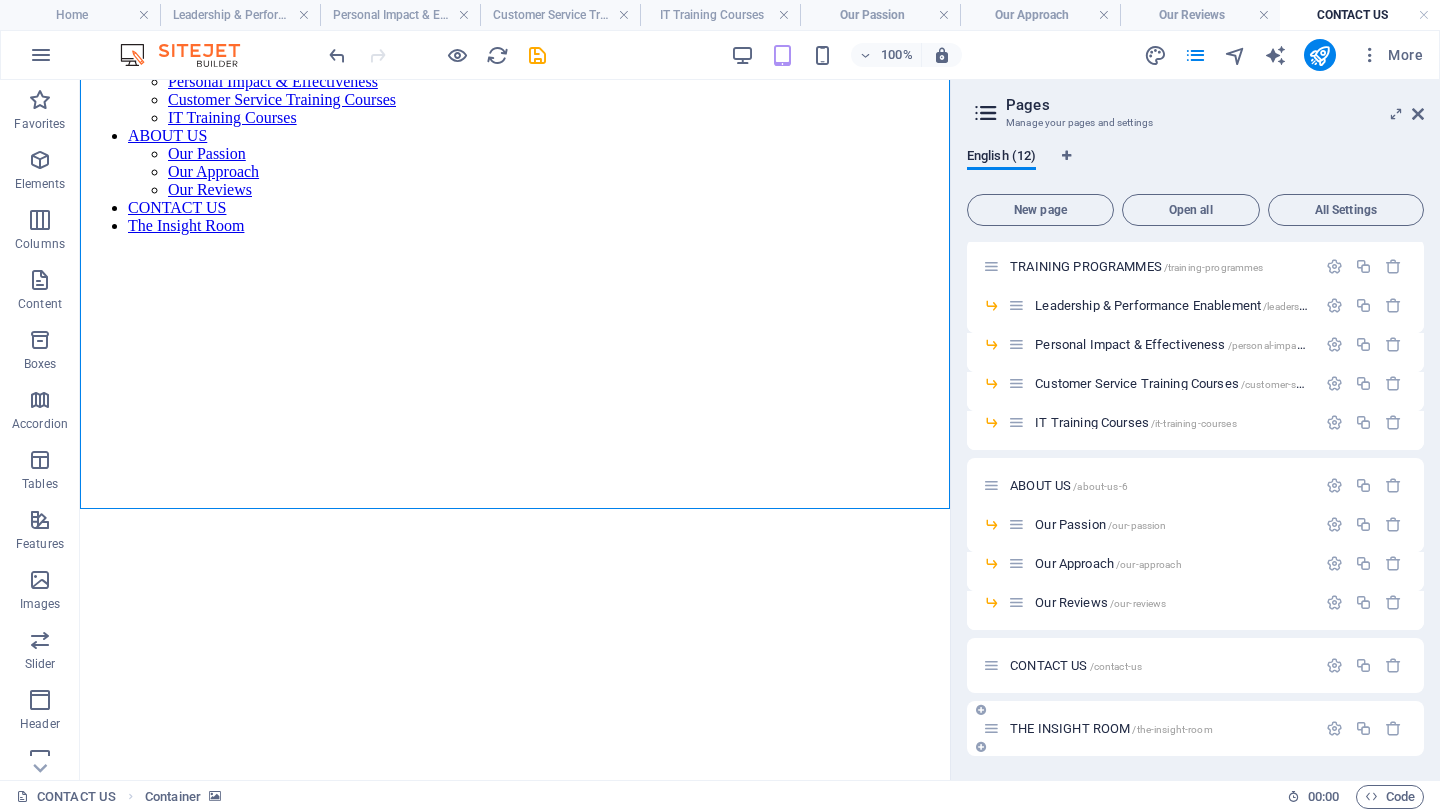 click on "THE INSIGHT ROOM /the-insight-room" at bounding box center (1111, 728) 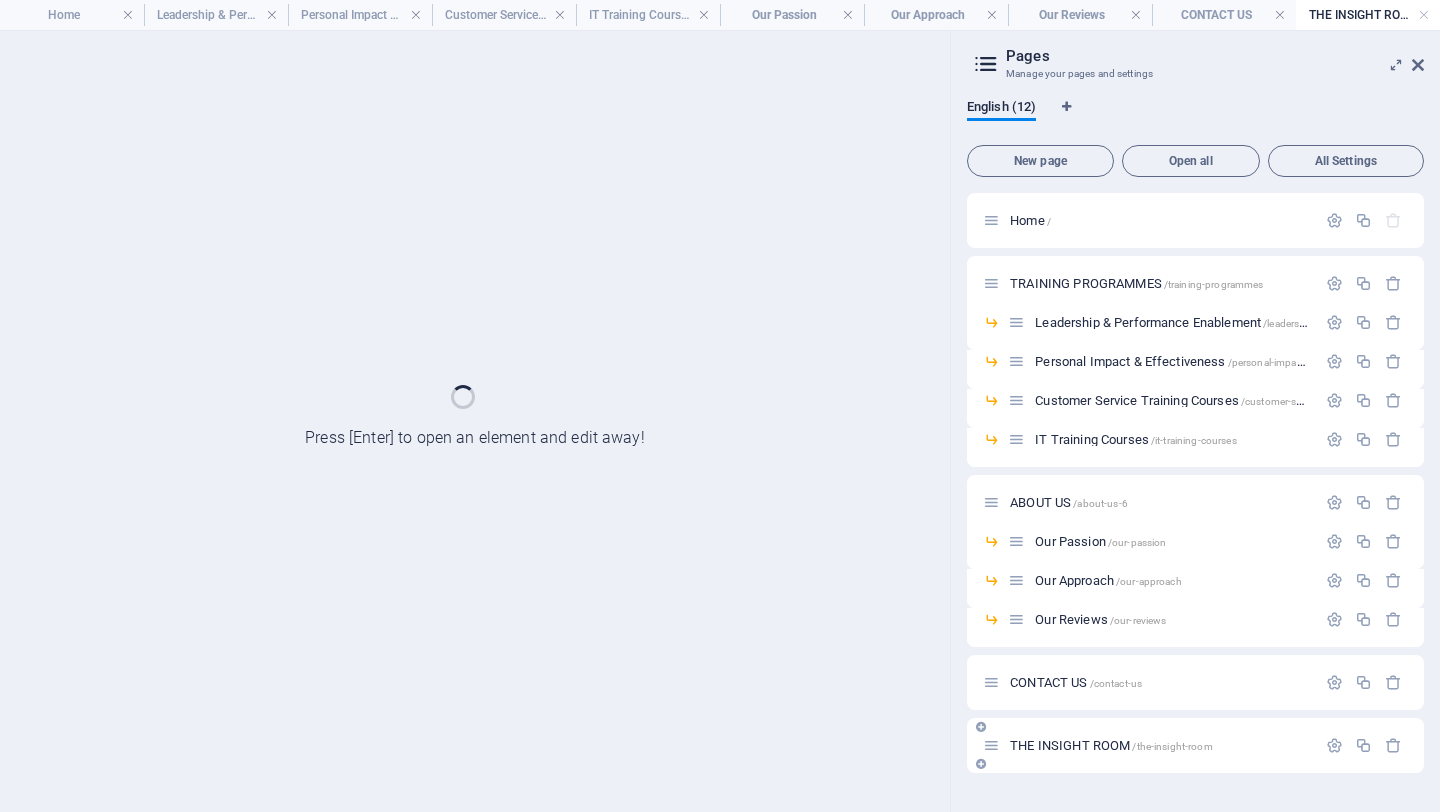 scroll, scrollTop: 0, scrollLeft: 0, axis: both 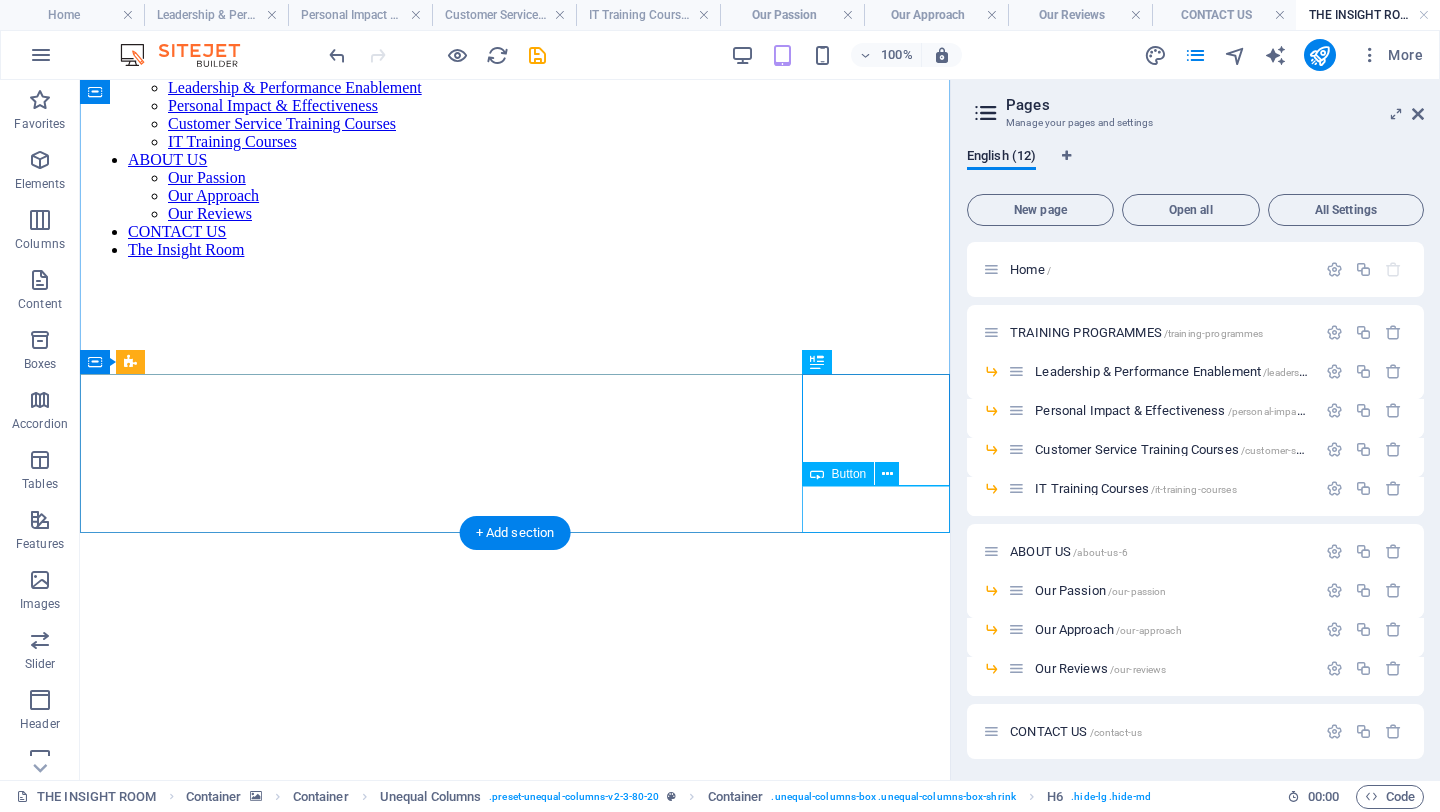 click on "Contact Us" at bounding box center (515, 1060) 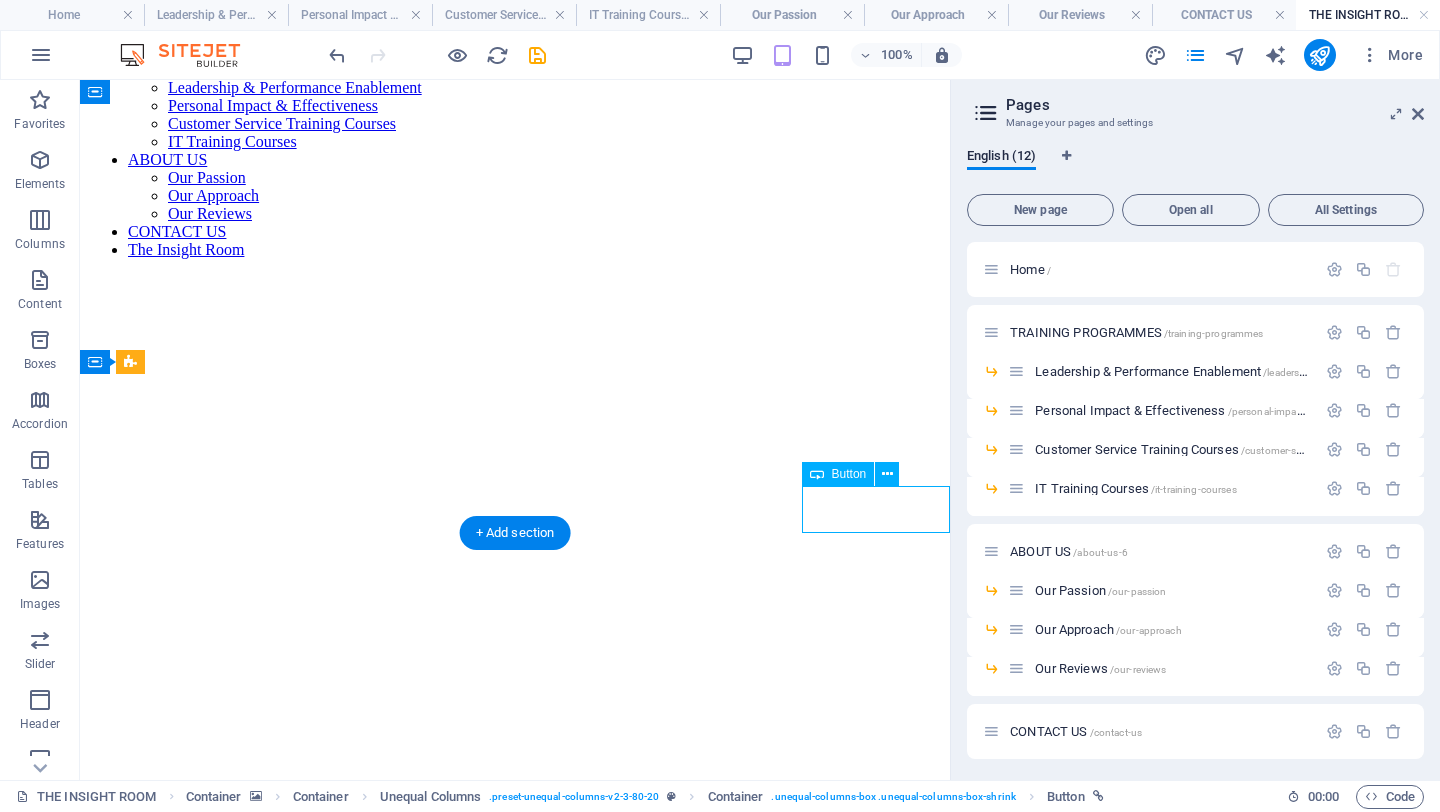 click on "Contact Us" at bounding box center [515, 1060] 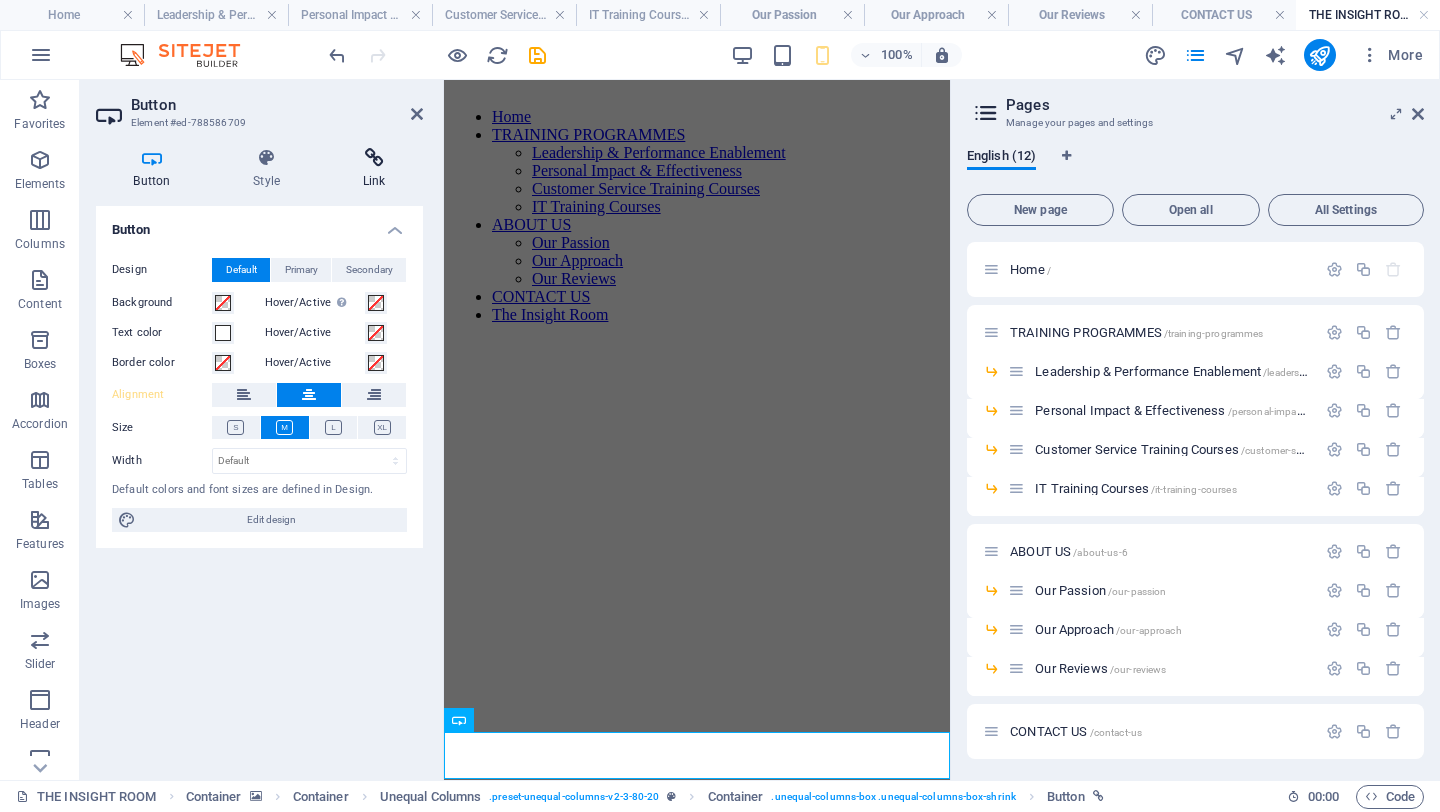 click at bounding box center [374, 158] 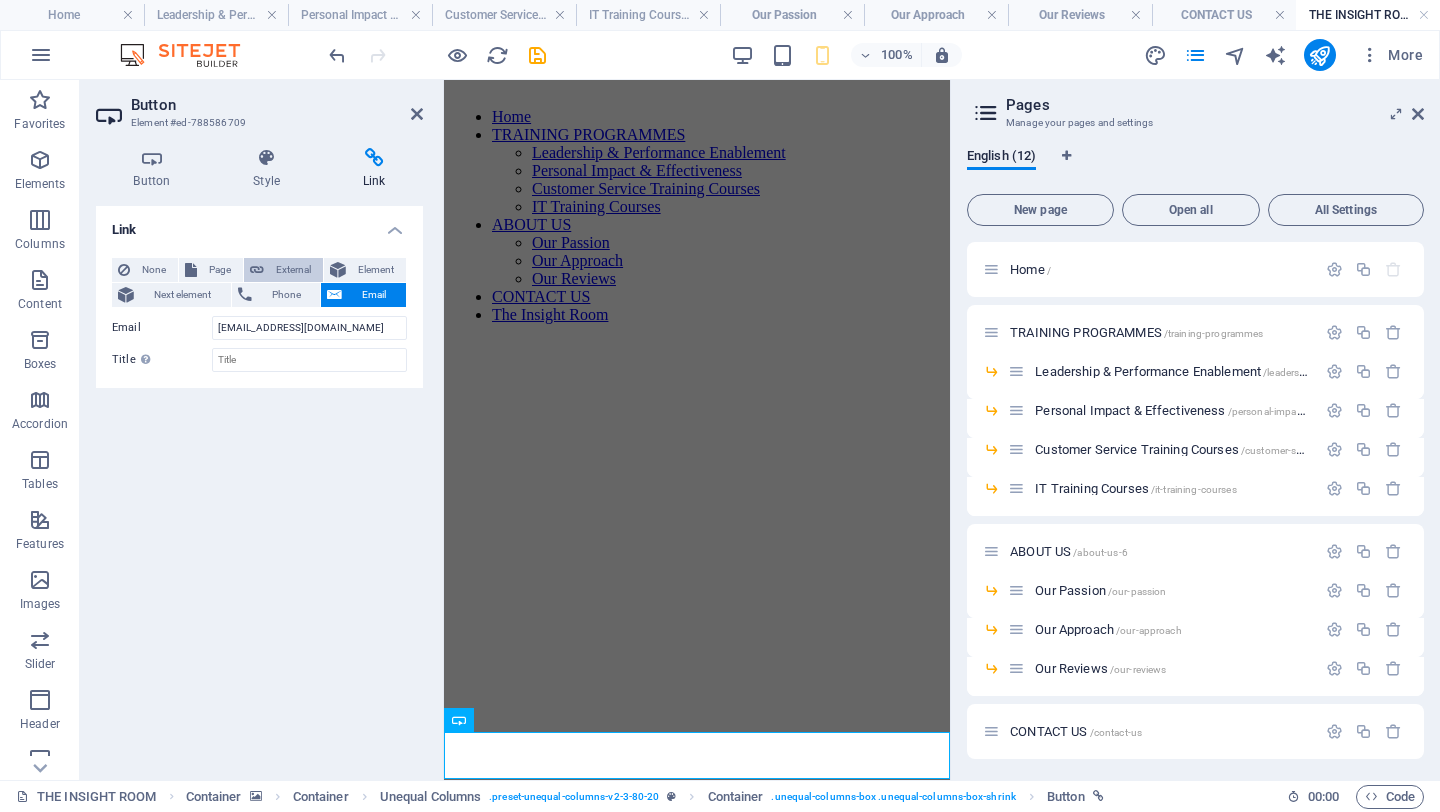 click on "External" at bounding box center [293, 270] 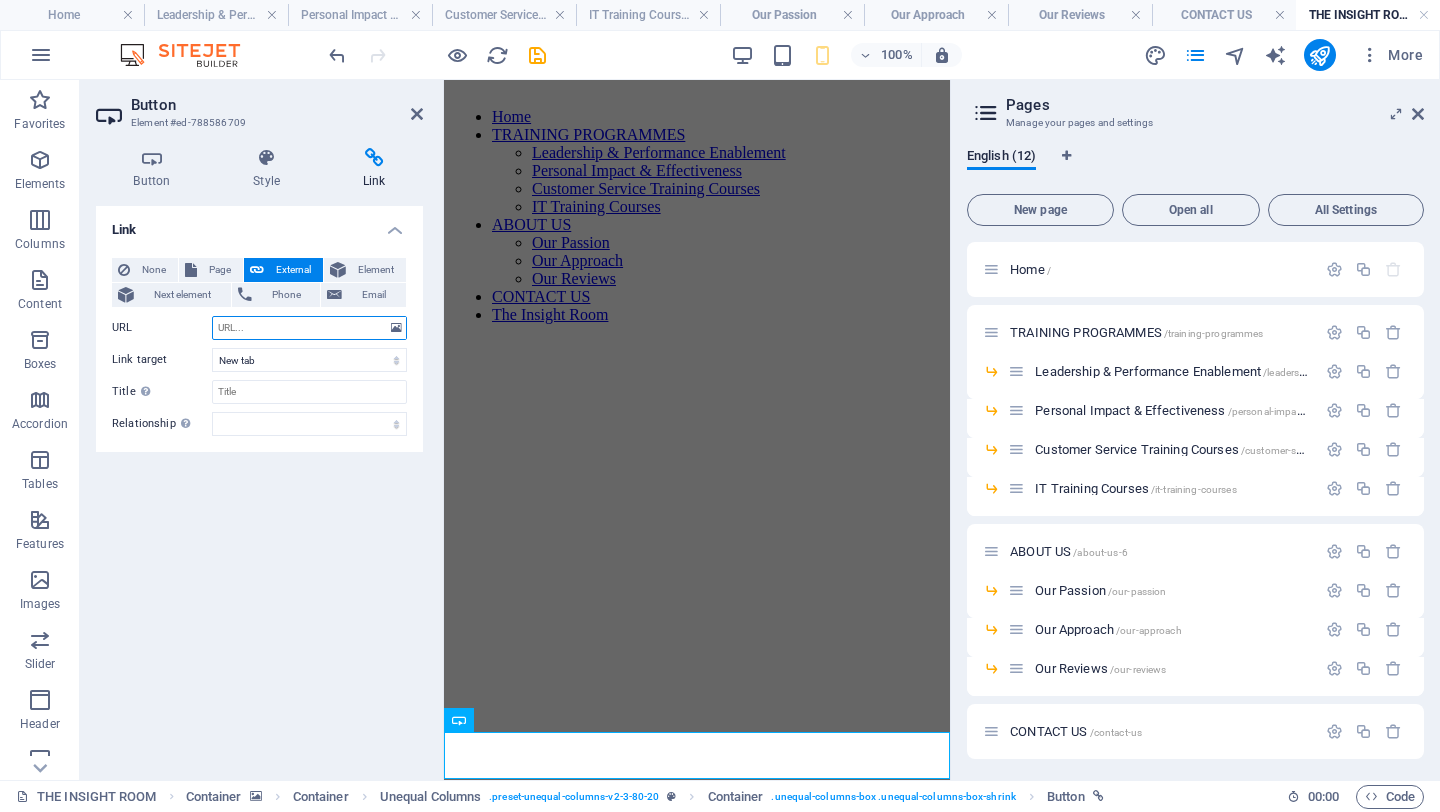 paste on "[EMAIL_ADDRESS][DOMAIN_NAME]" 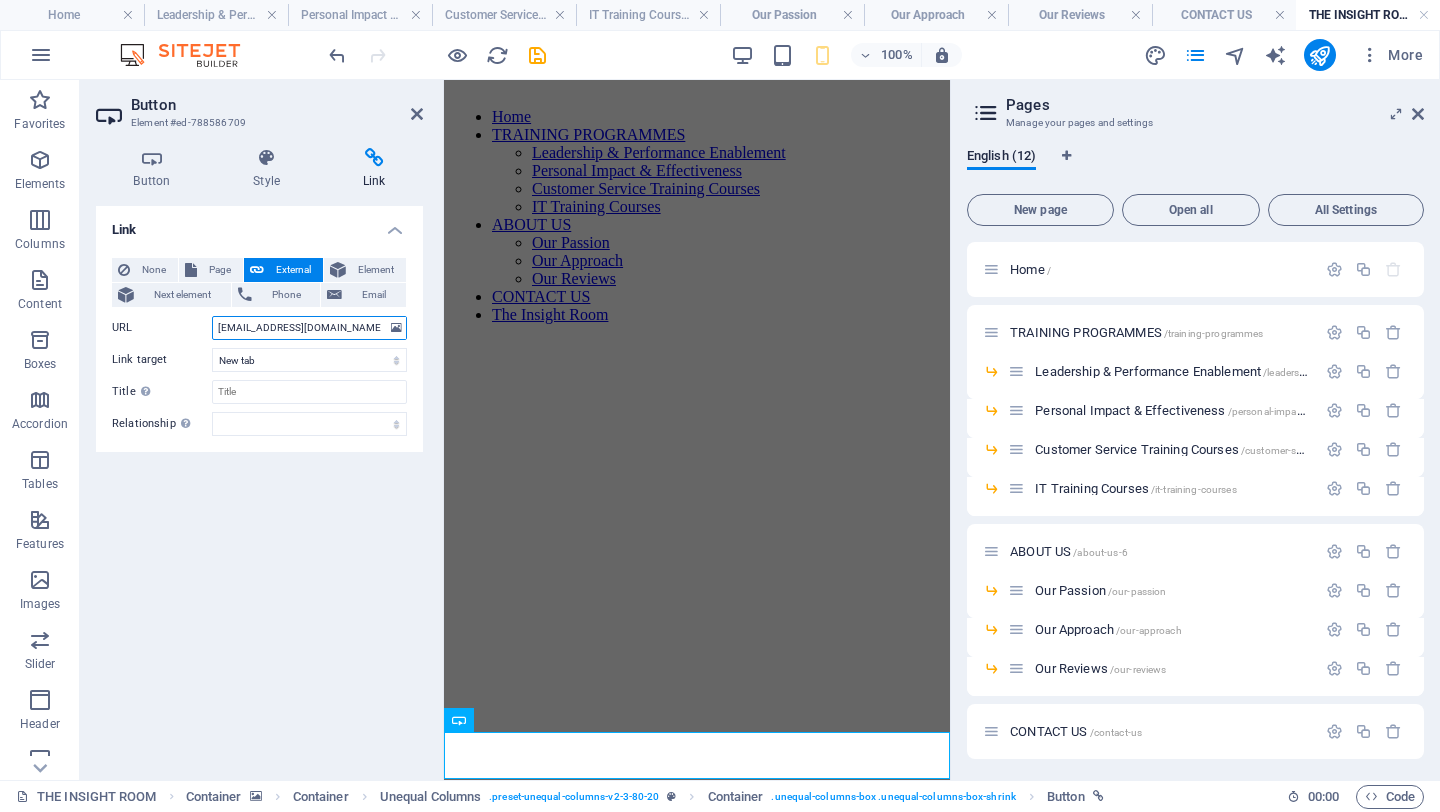 type on "[EMAIL_ADDRESS][DOMAIN_NAME]" 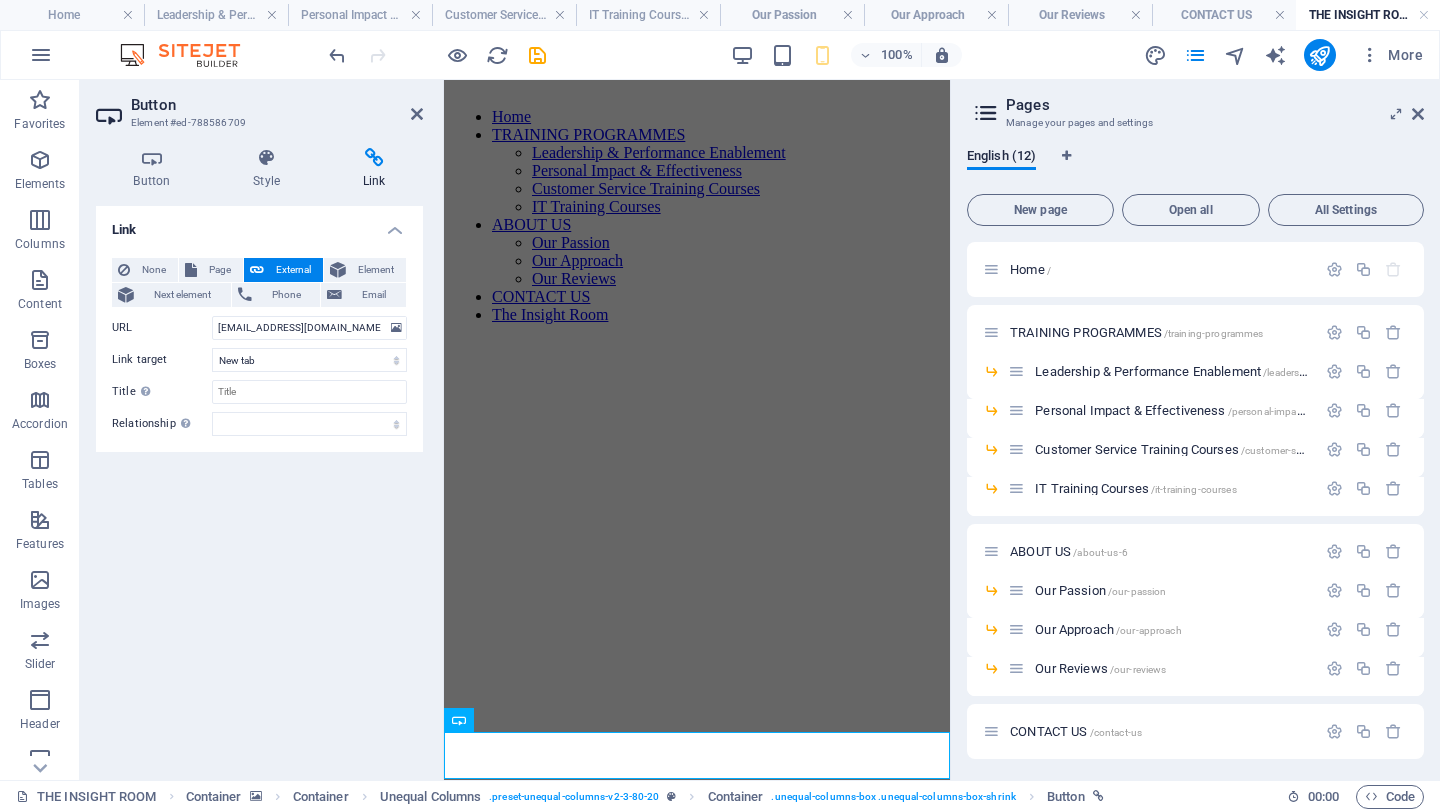 click at bounding box center [697, 340] 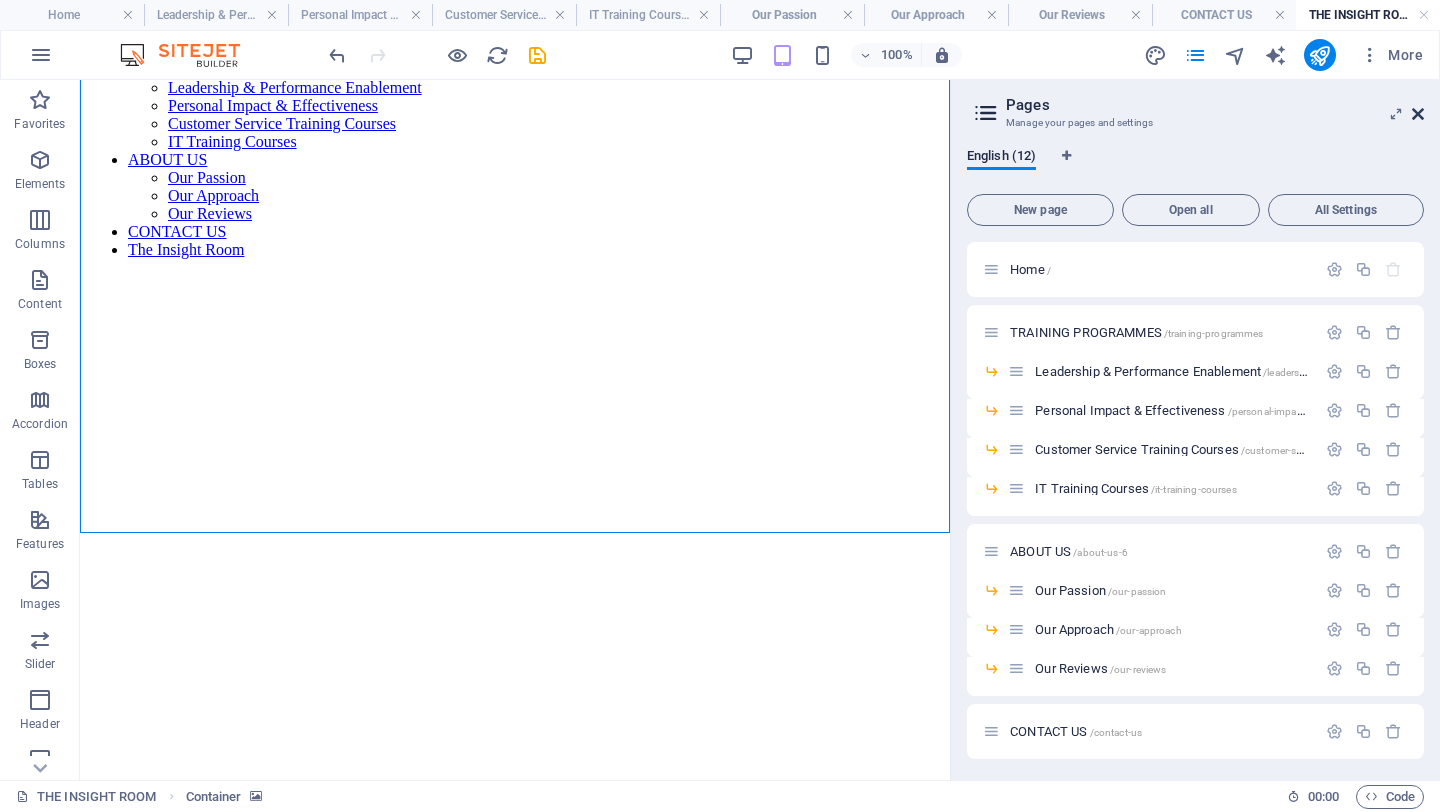 click at bounding box center (1418, 114) 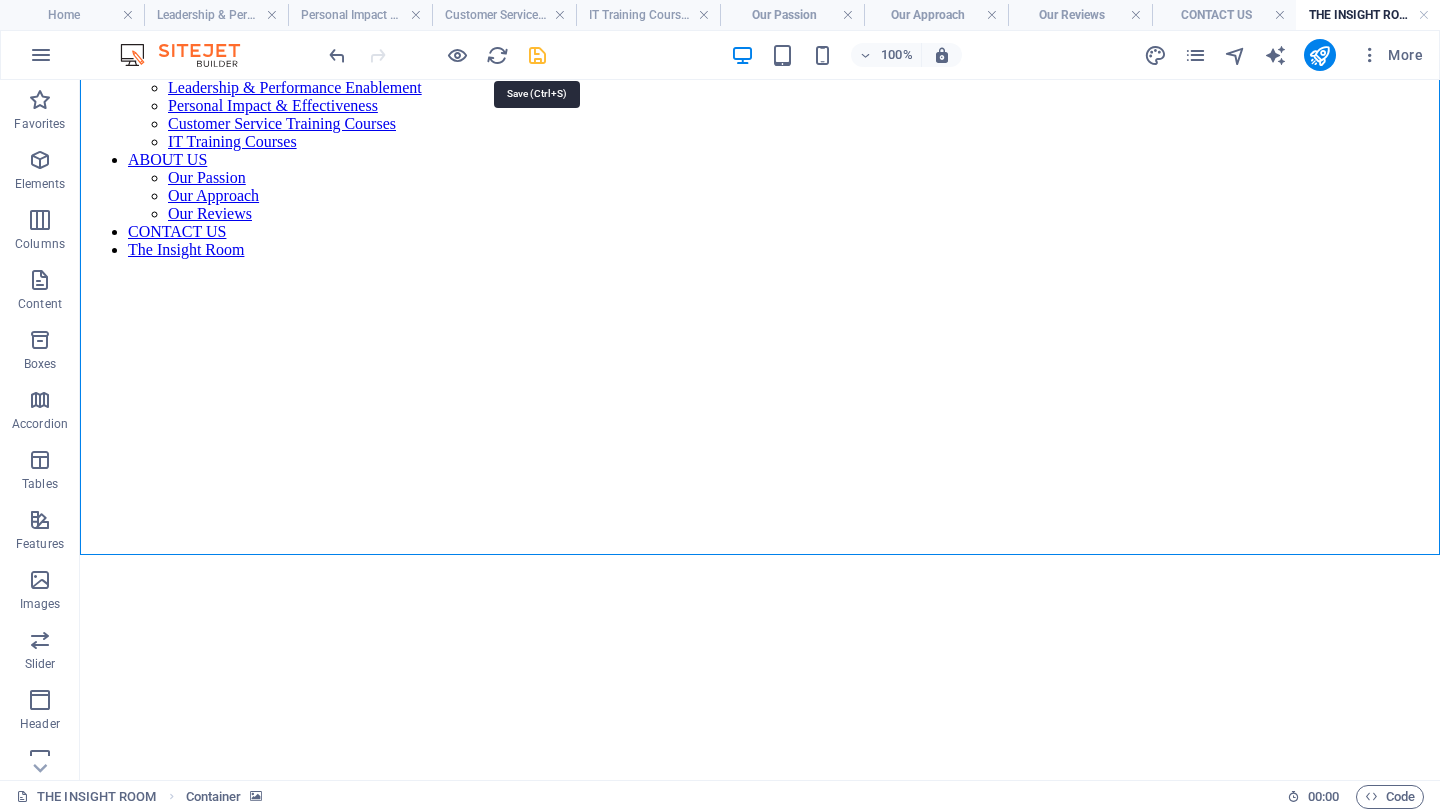 click at bounding box center [537, 55] 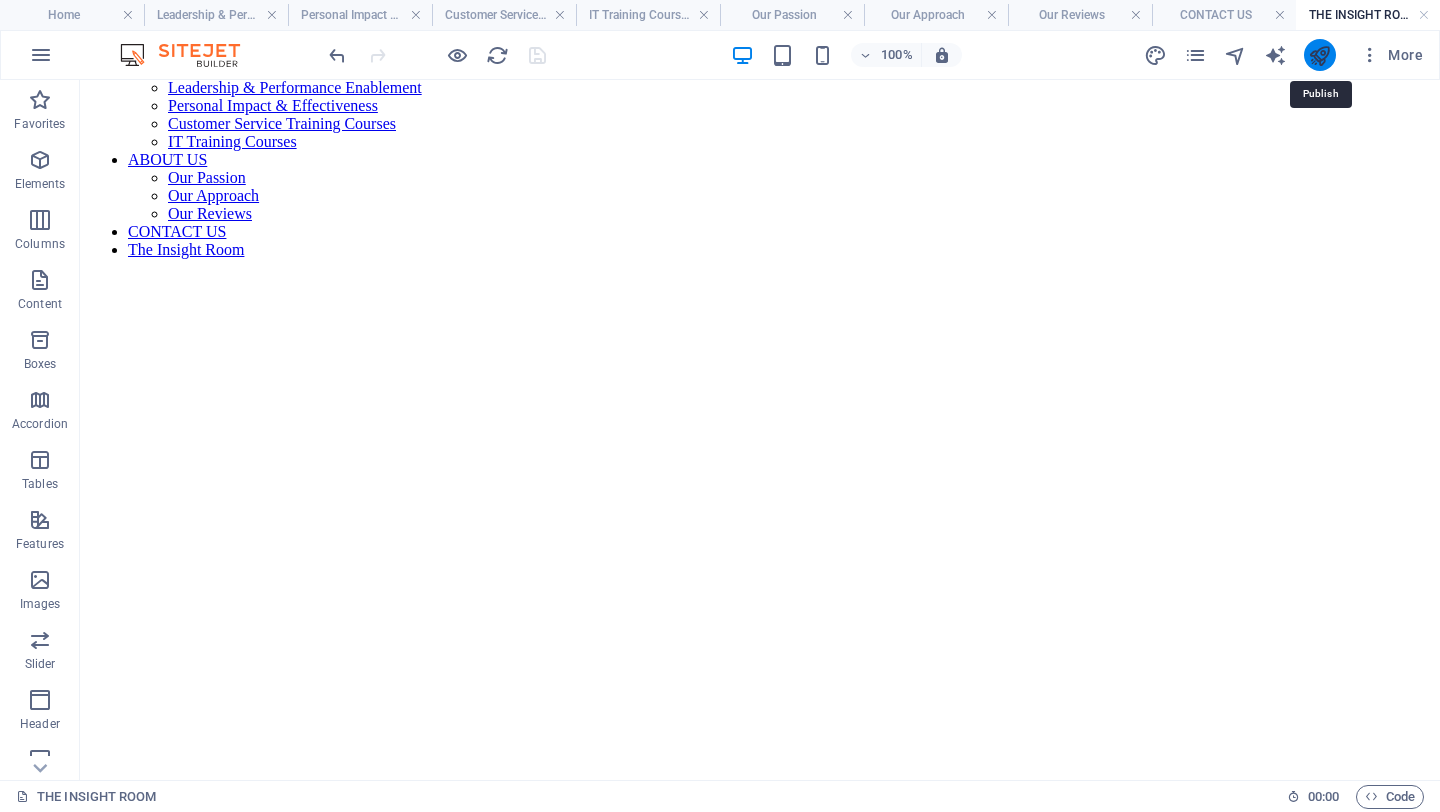 click at bounding box center (1319, 55) 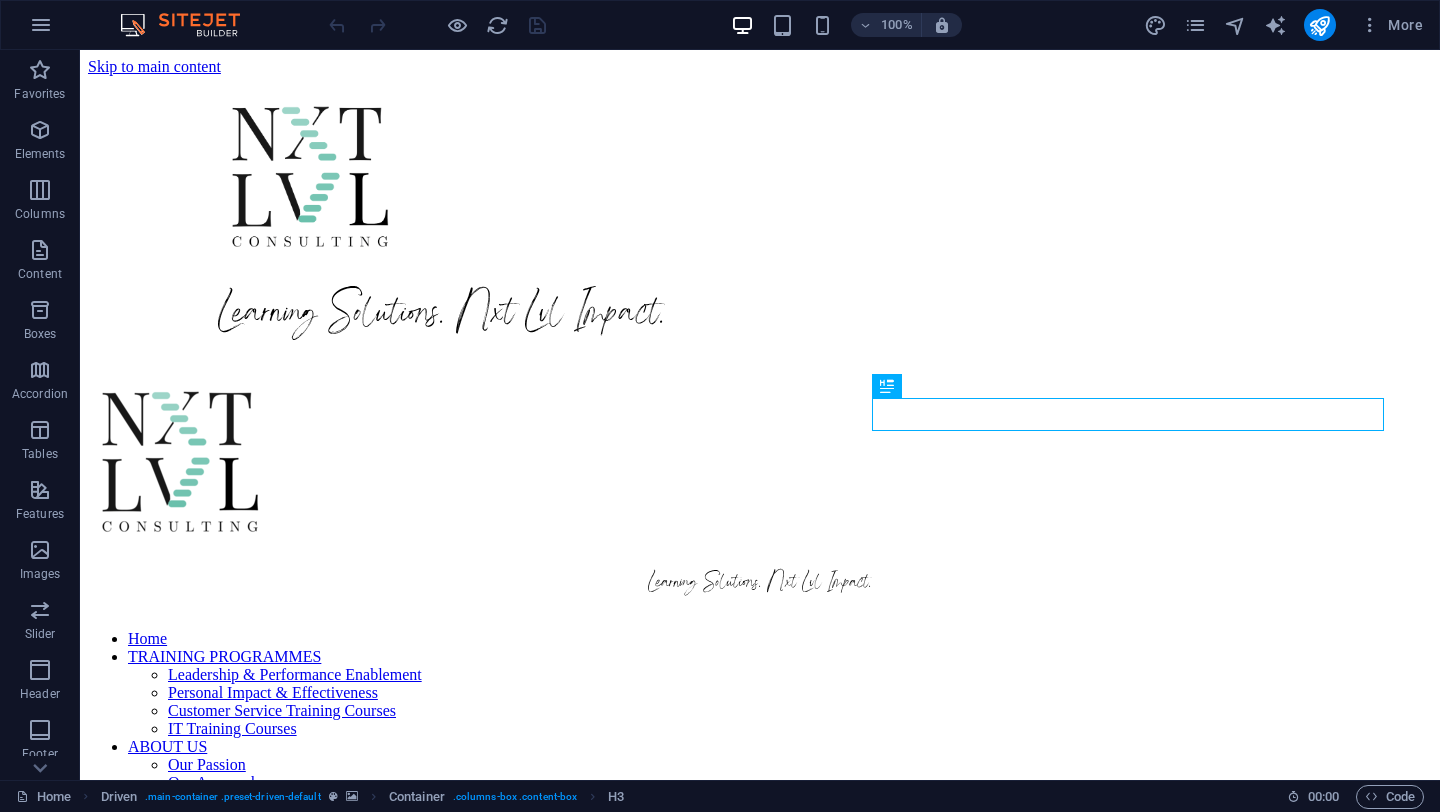 scroll, scrollTop: 751, scrollLeft: 0, axis: vertical 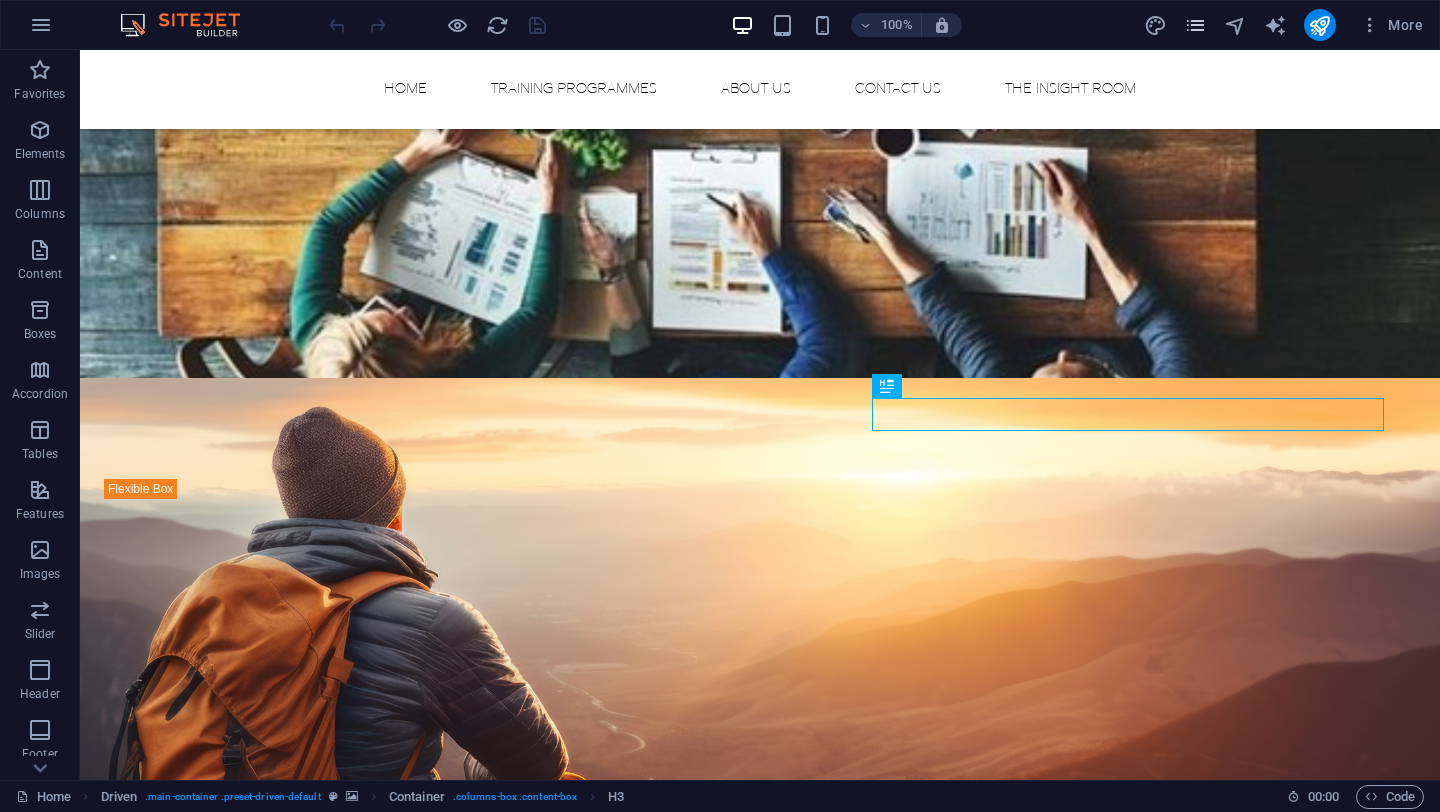 click at bounding box center (1195, 25) 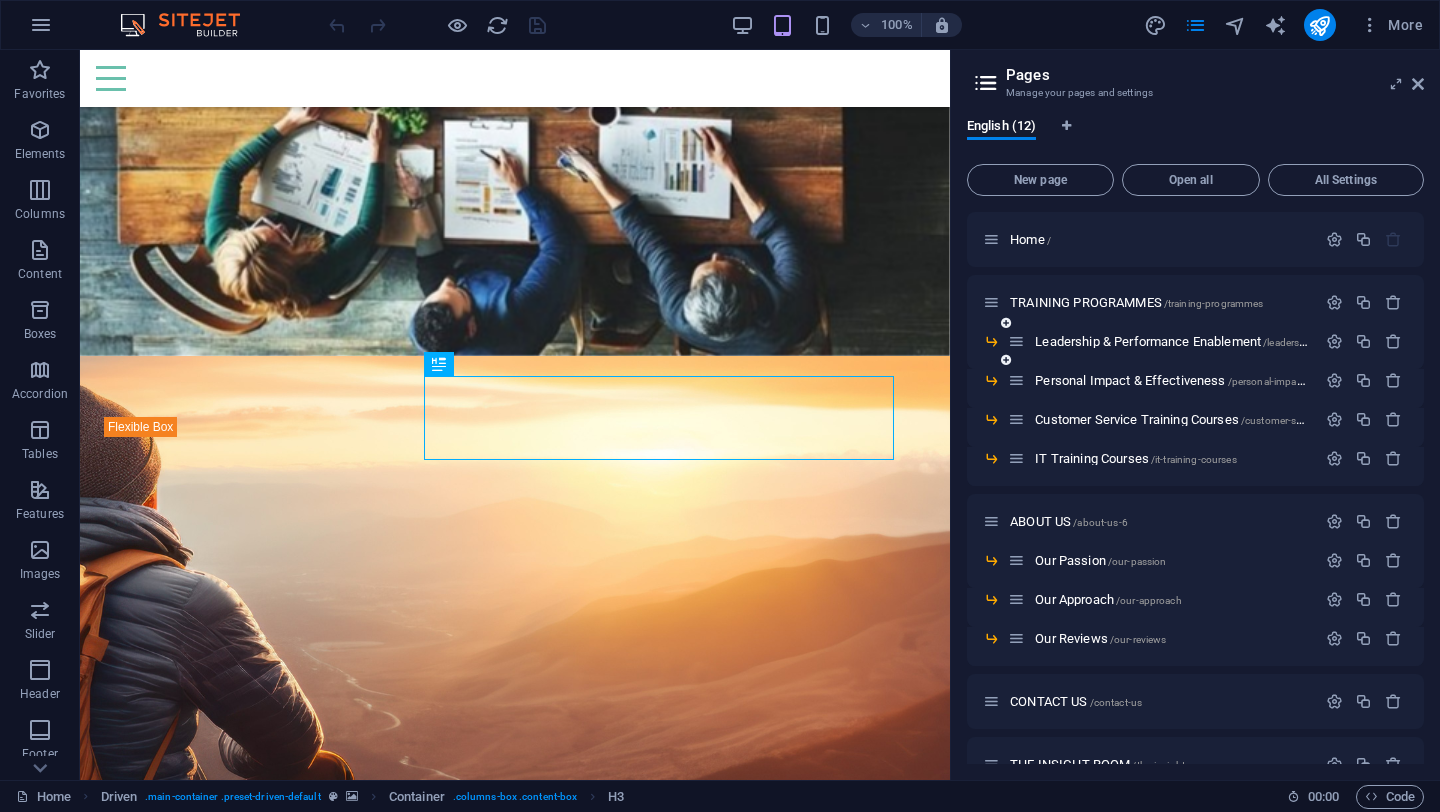 click on "Leadership & Performance Enablement /leadership-performance-enablement" at bounding box center (1162, 341) 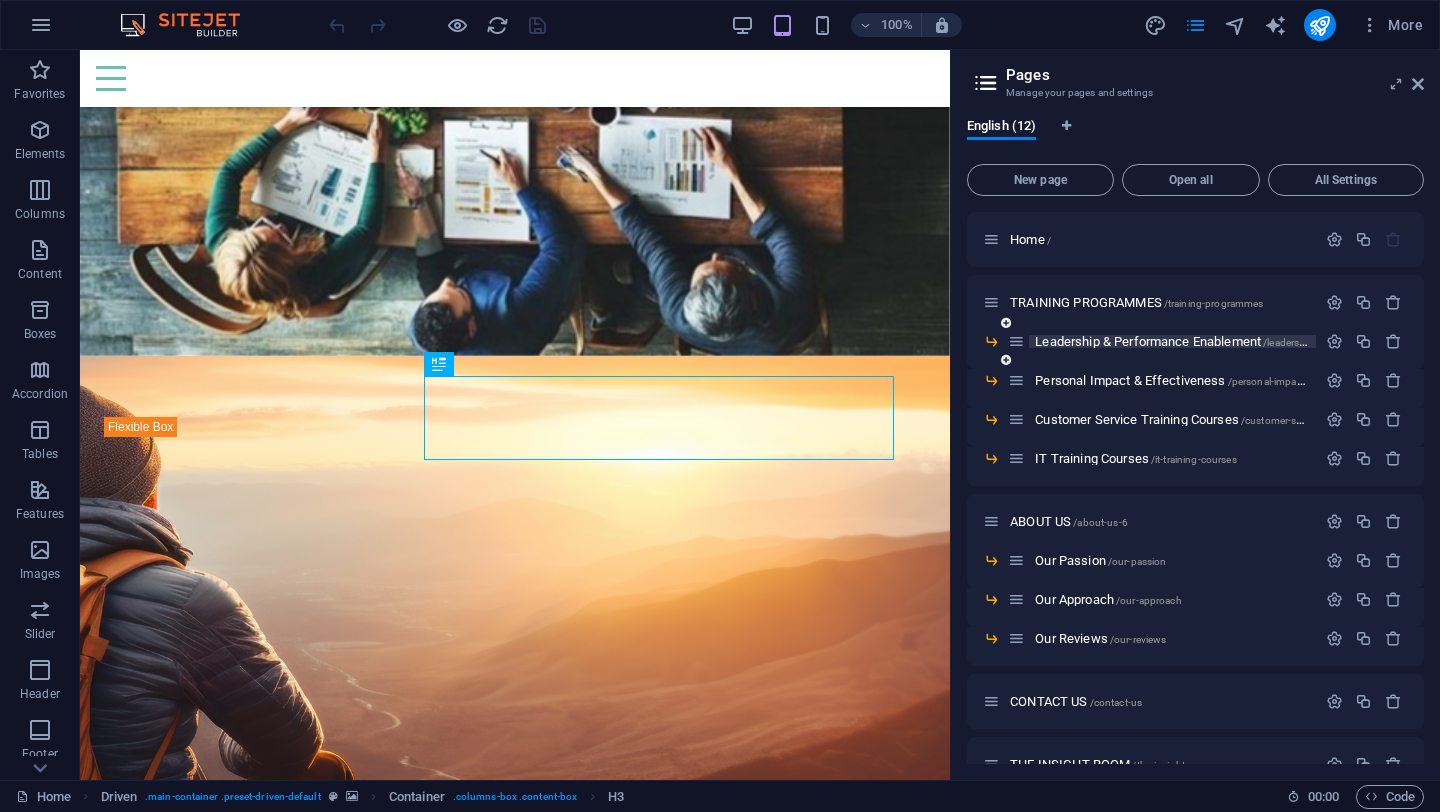click on "Leadership & Performance Enablement /leadership-performance-enablement" at bounding box center [1233, 341] 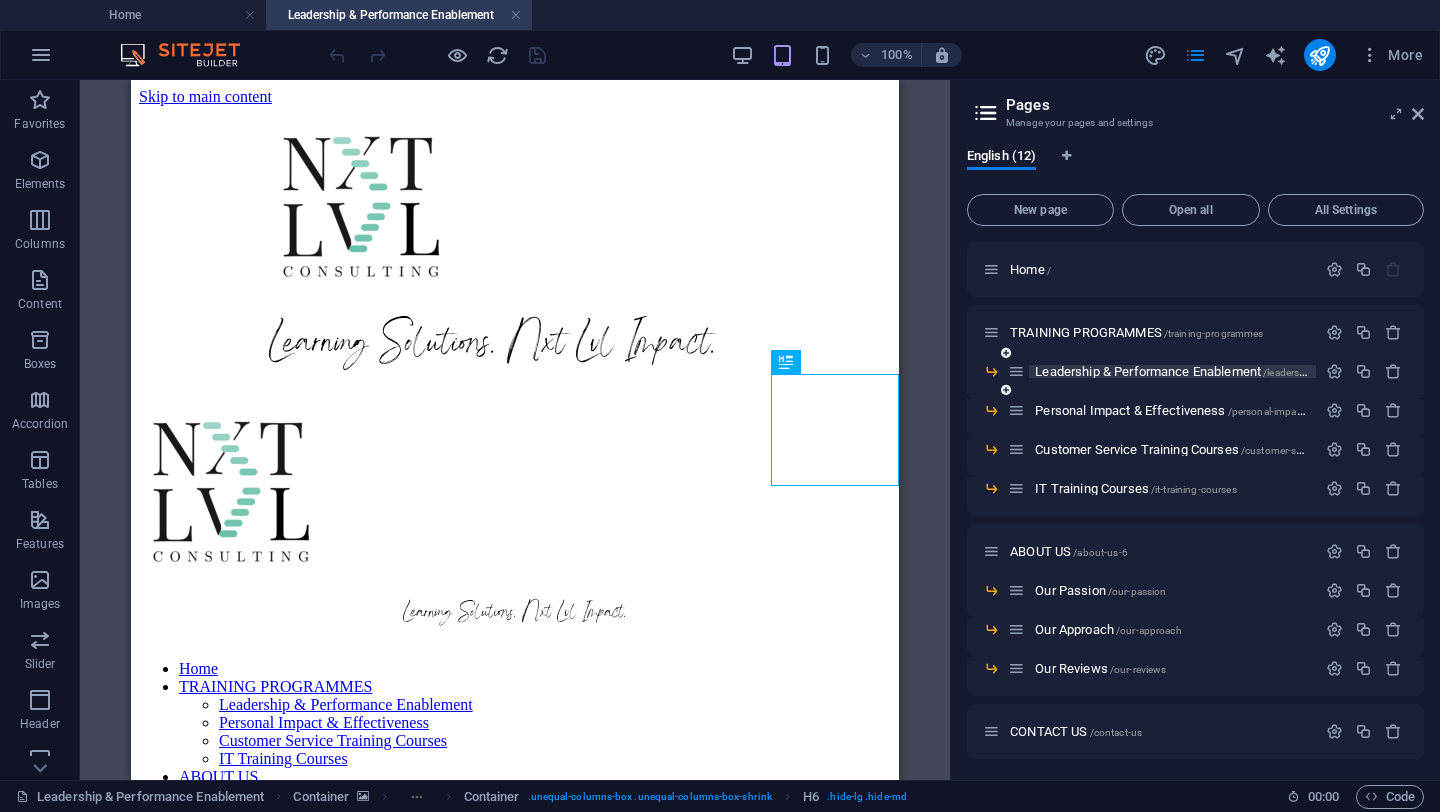 scroll, scrollTop: 617, scrollLeft: 0, axis: vertical 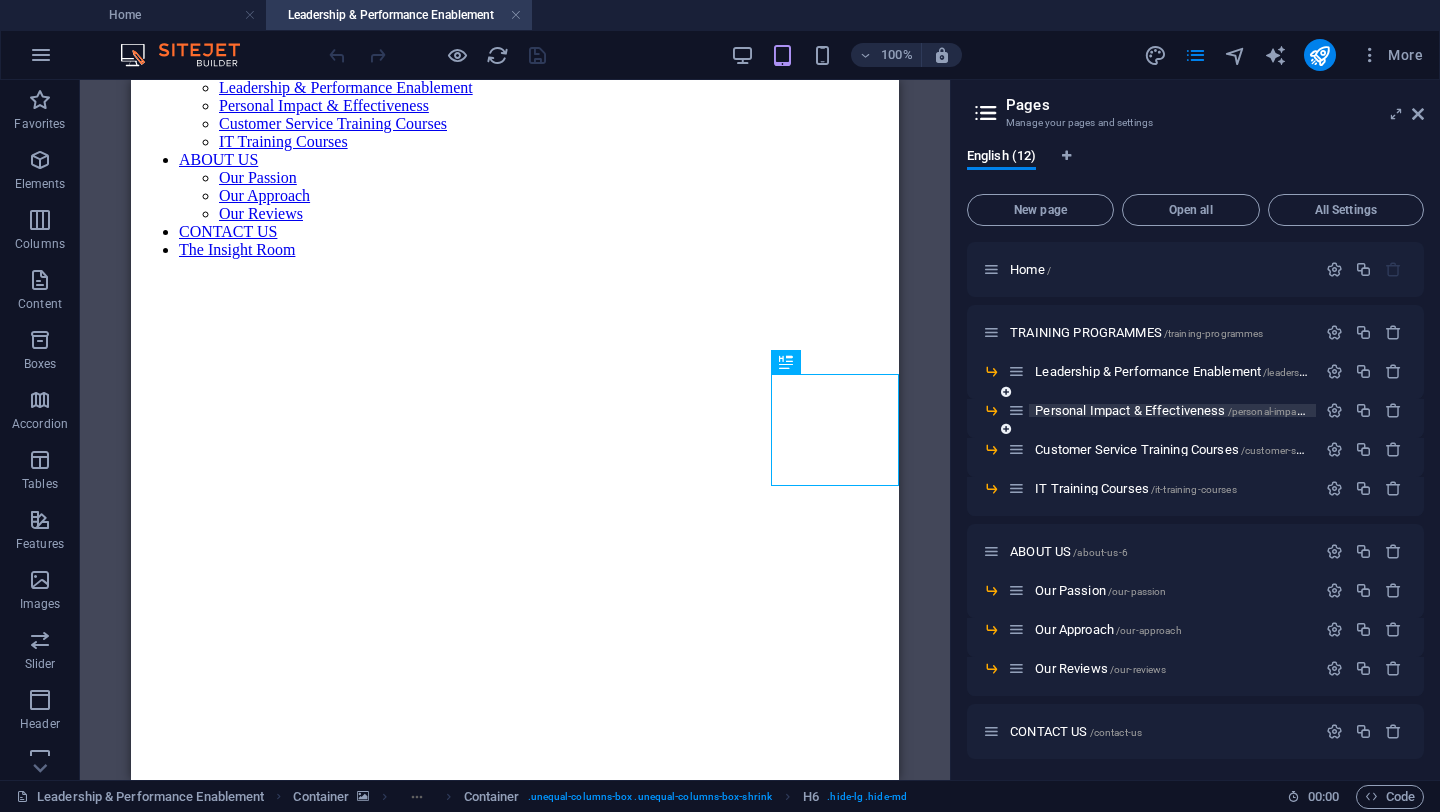 click on "Personal Impact & Effectiveness /personal-impact-effectiveness" at bounding box center [1201, 410] 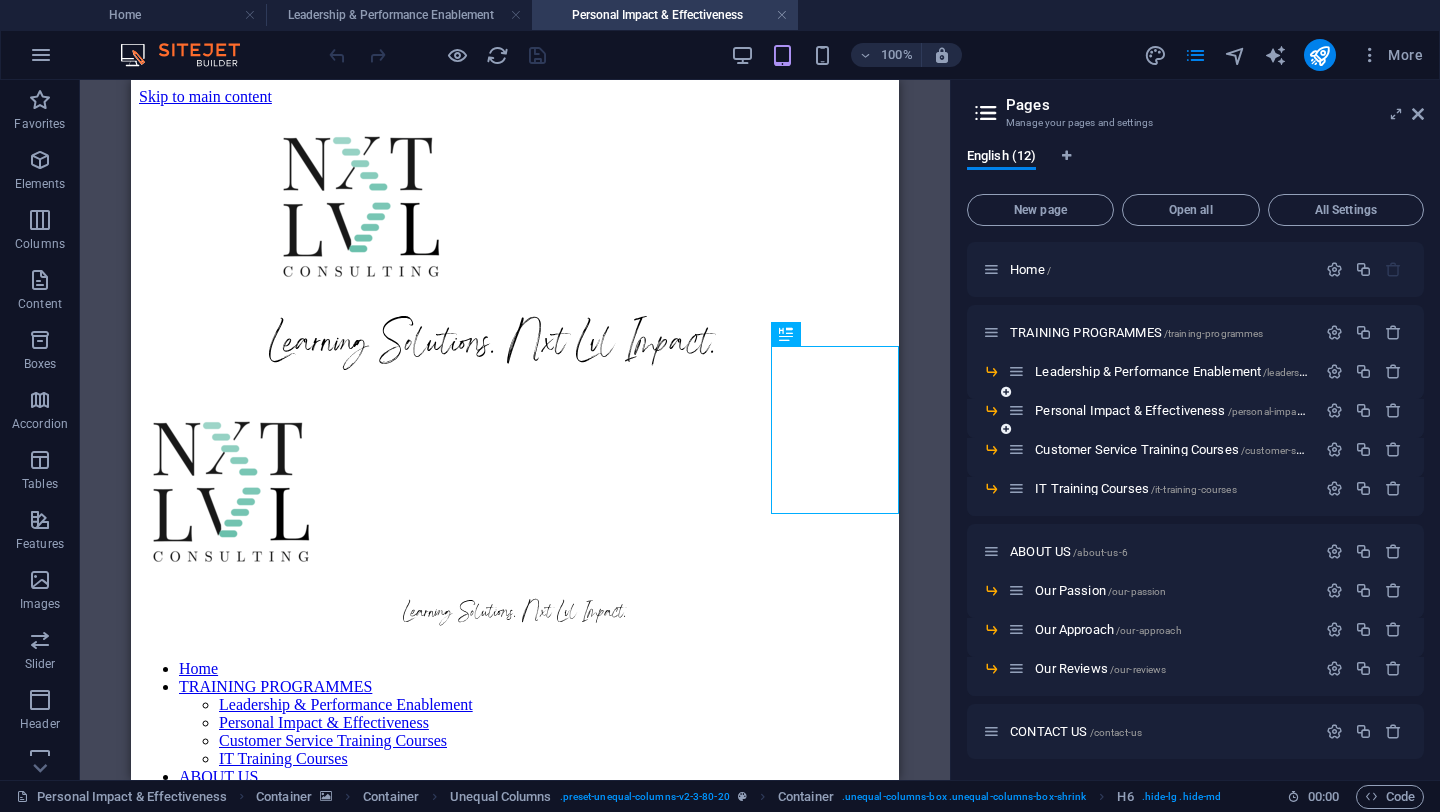 click on "Personal Impact & Effectiveness /personal-impact-effectiveness" at bounding box center [1162, 410] 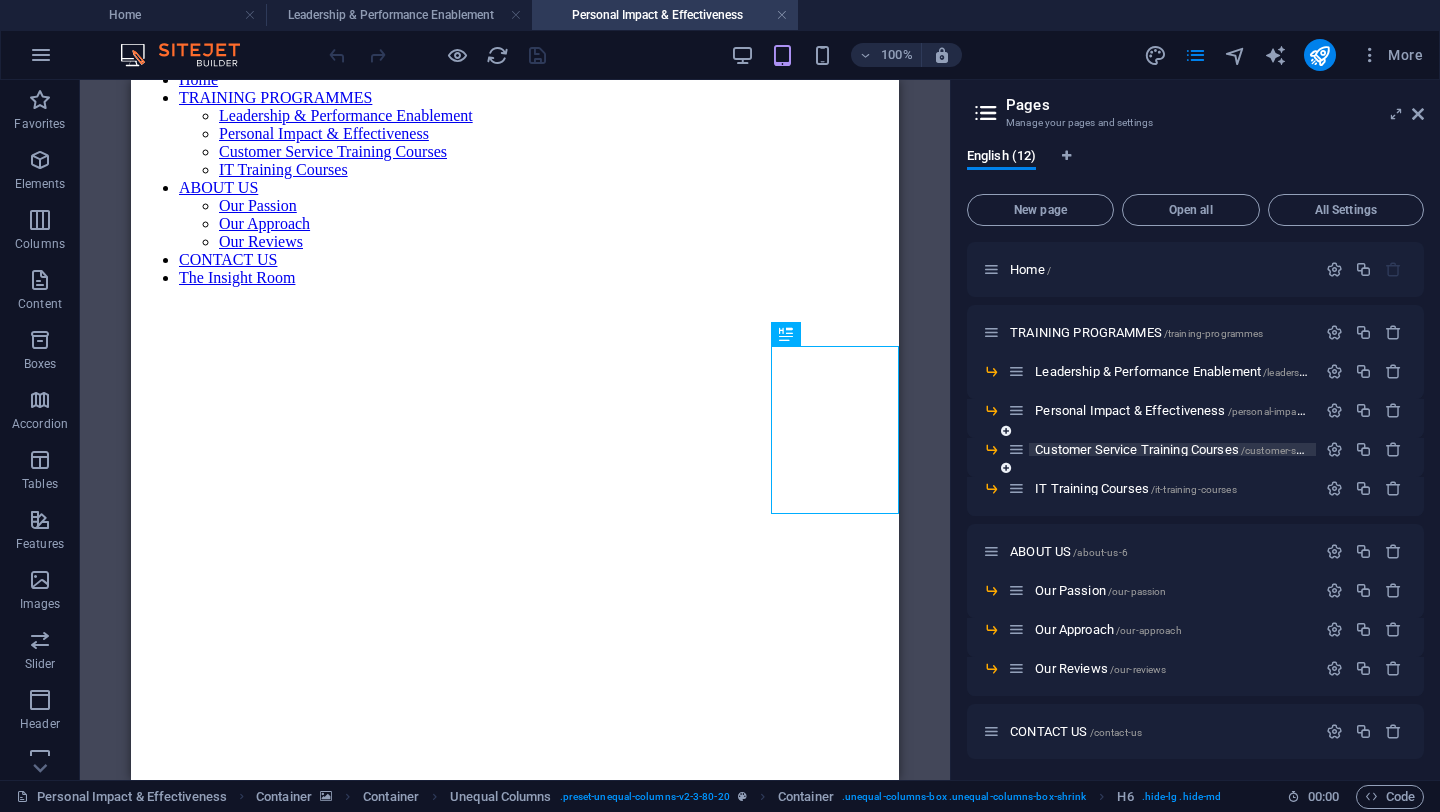 click on "Customer Service Training Courses /customer-service-training-courses" at bounding box center [1216, 449] 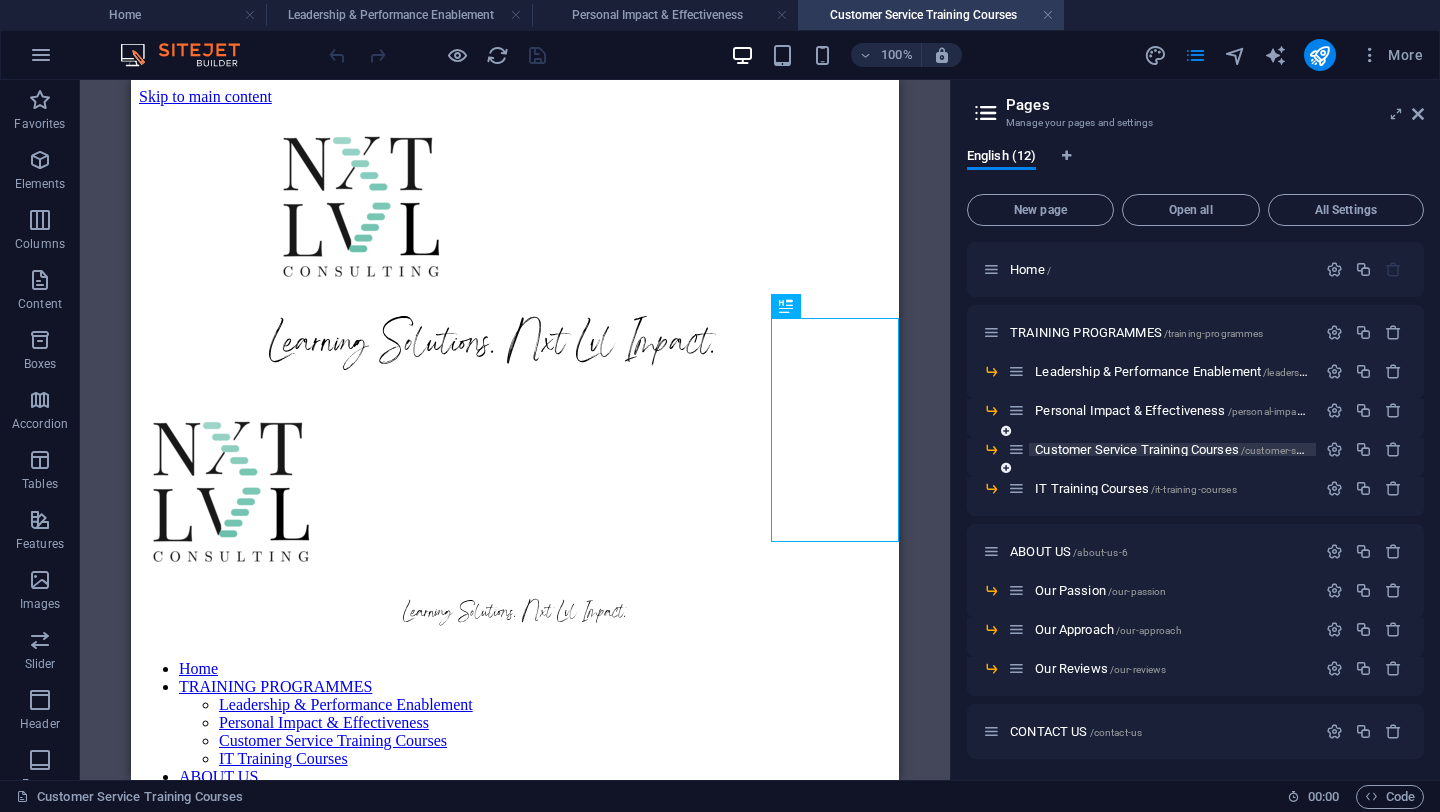 scroll, scrollTop: 561, scrollLeft: 0, axis: vertical 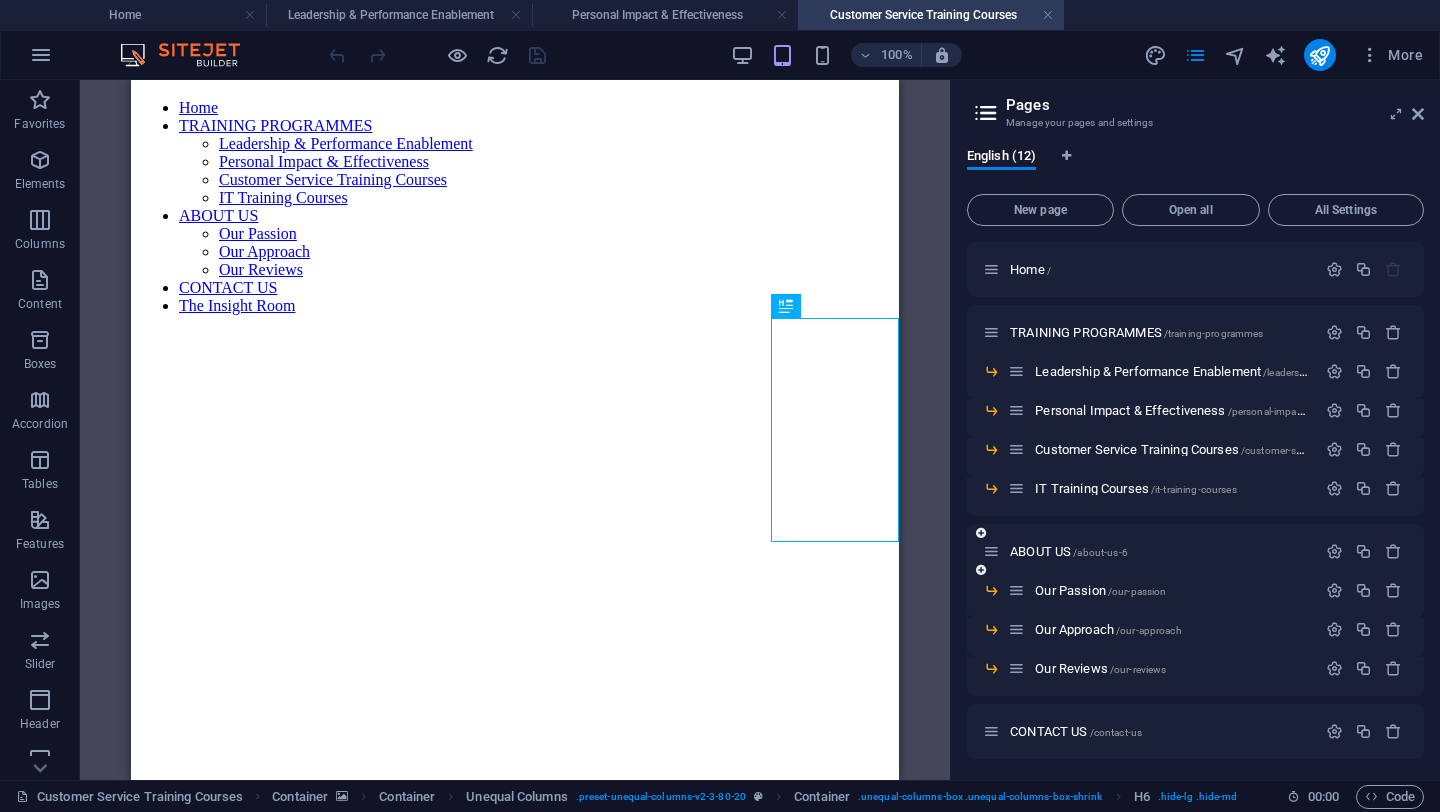click on "IT Training Courses /it-training-courses" at bounding box center [1135, 488] 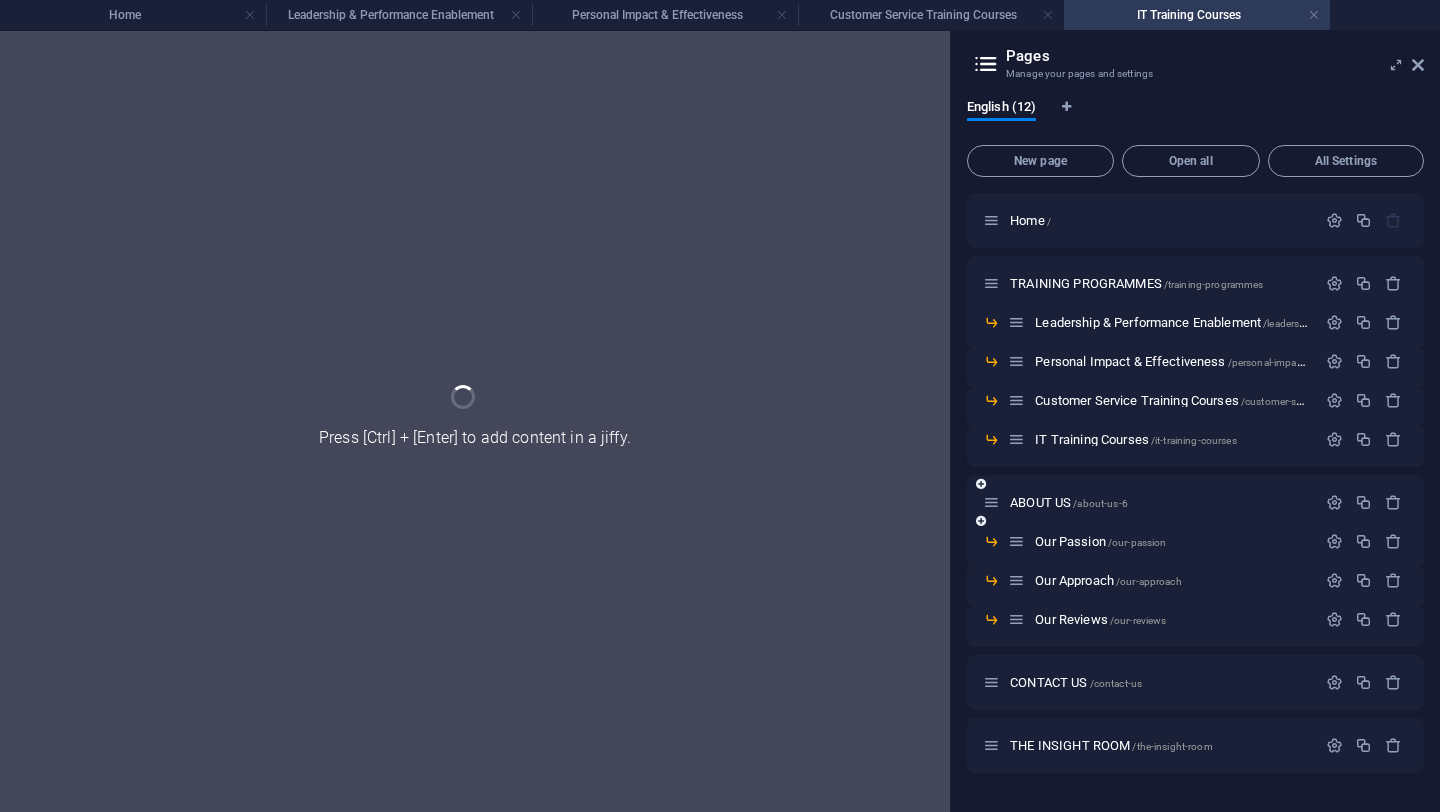 scroll, scrollTop: 0, scrollLeft: 0, axis: both 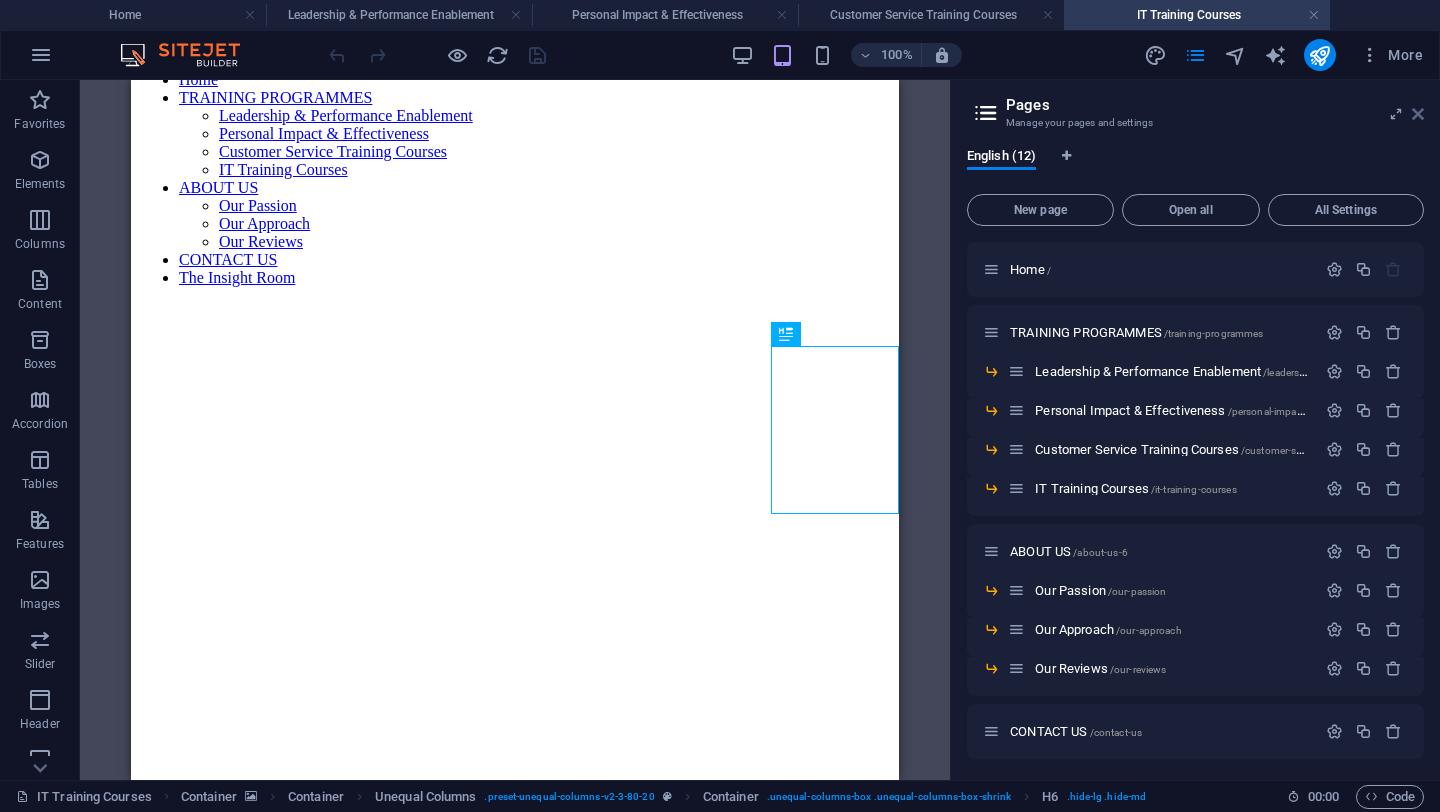 click at bounding box center (1418, 114) 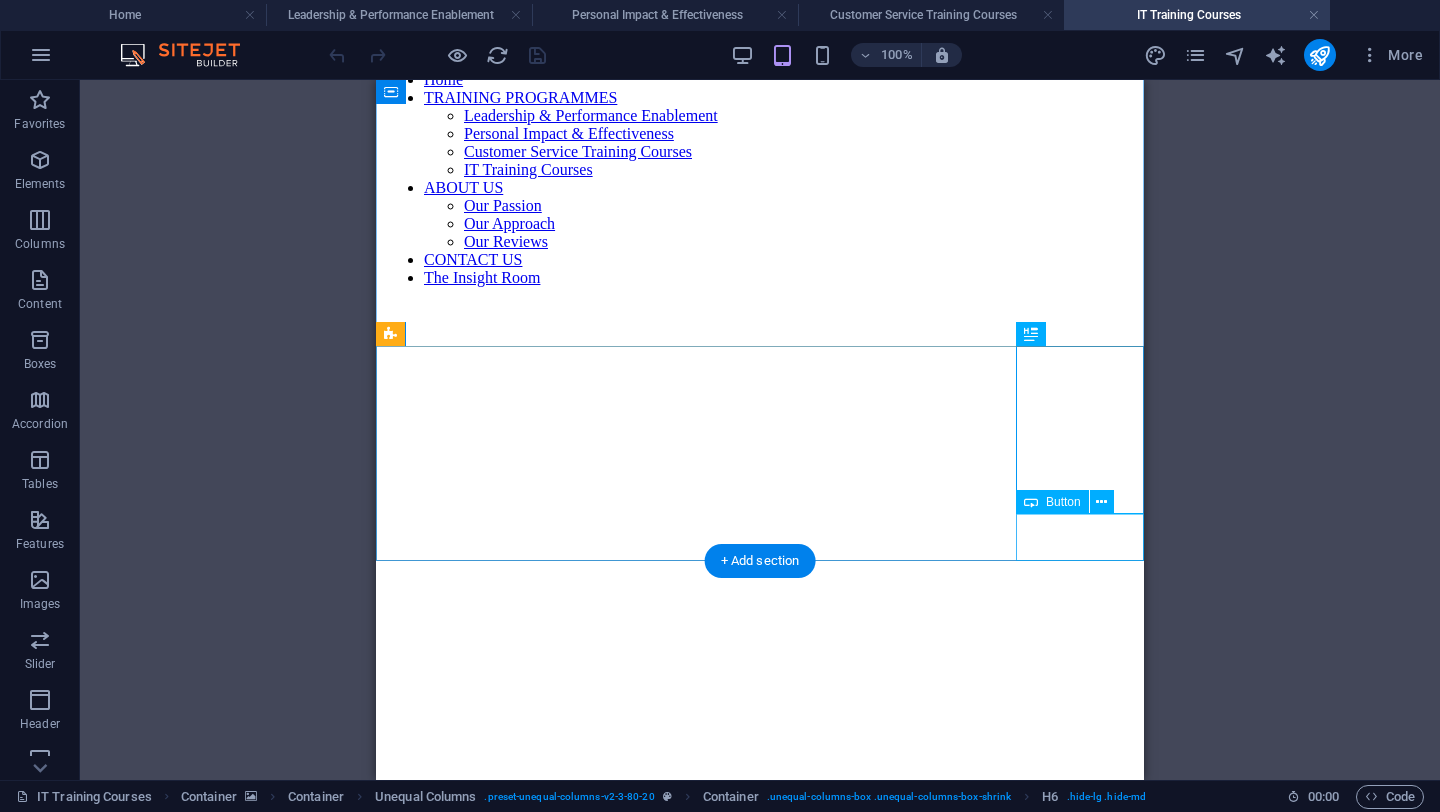 click on "Contact Us" at bounding box center (760, 1088) 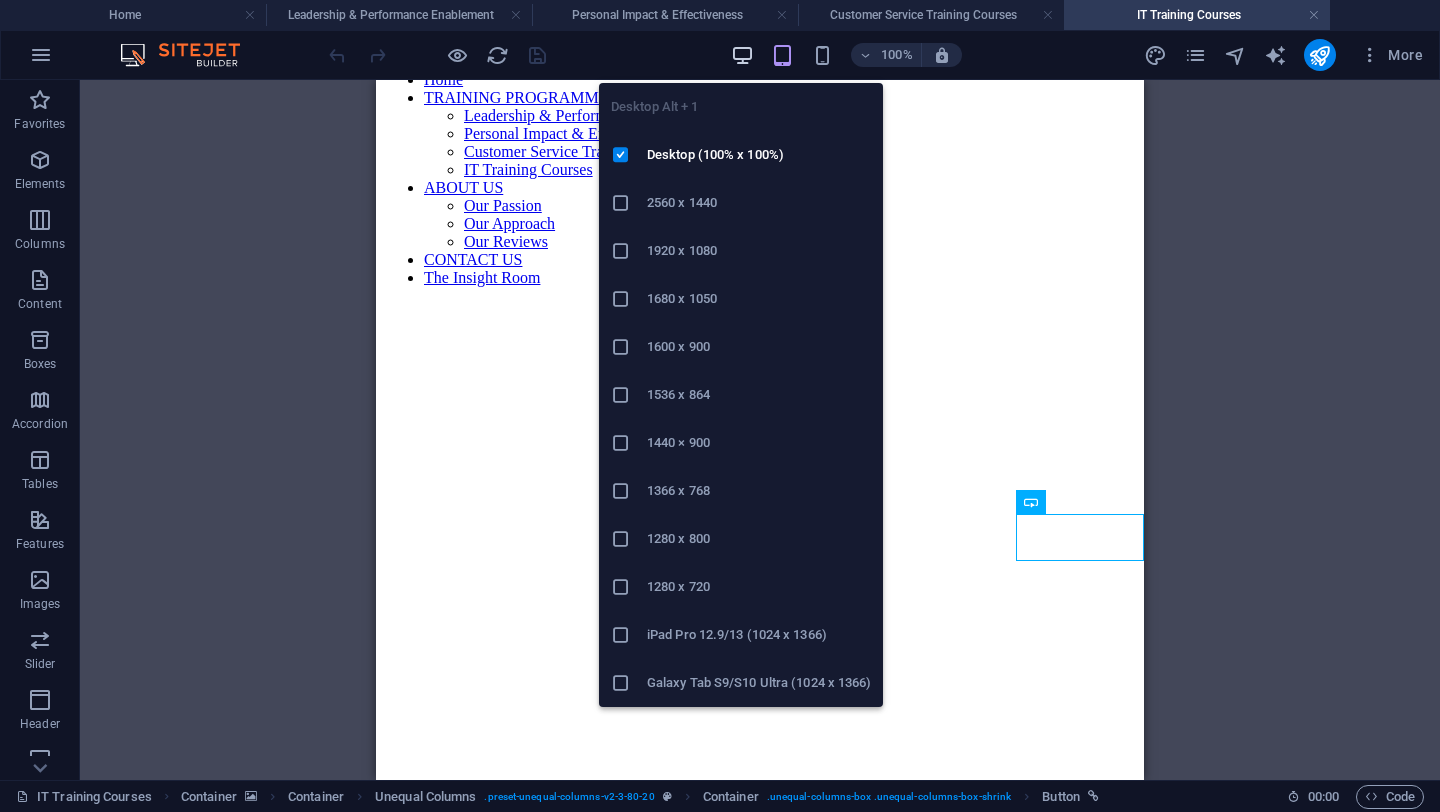 click at bounding box center (742, 55) 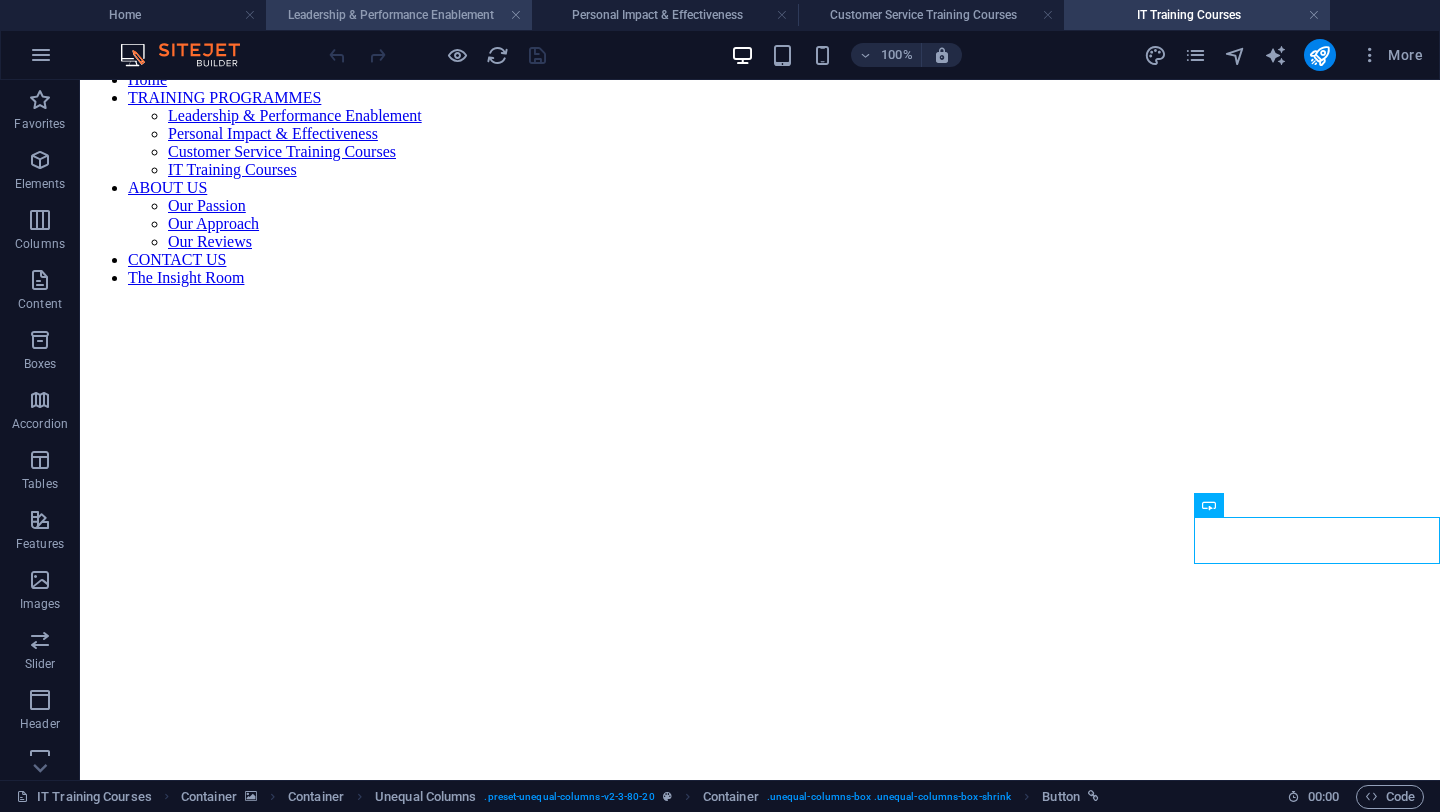 click on "Leadership & Performance Enablement" at bounding box center (399, 15) 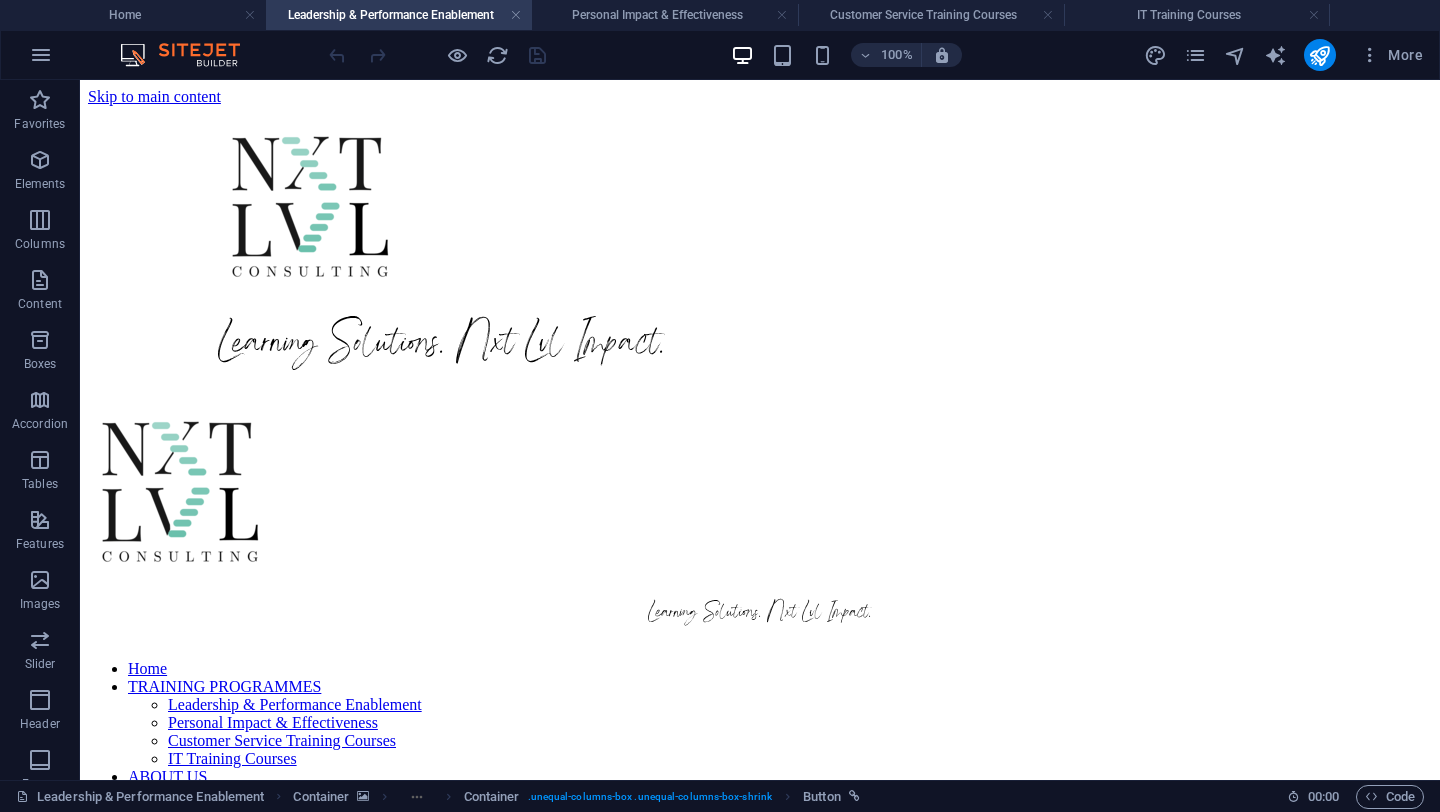 scroll, scrollTop: 0, scrollLeft: 0, axis: both 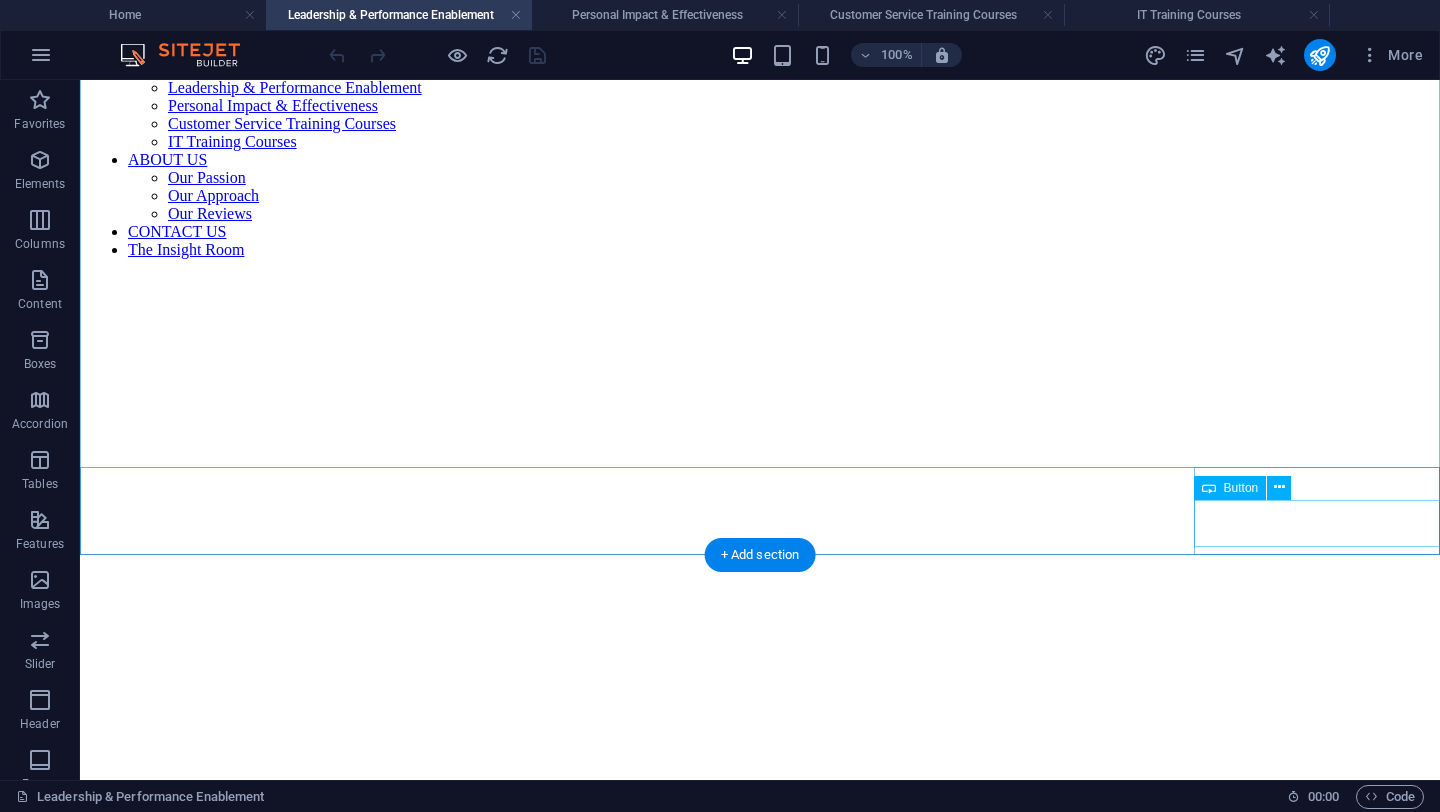 click on "Contact Us" at bounding box center (760, 1043) 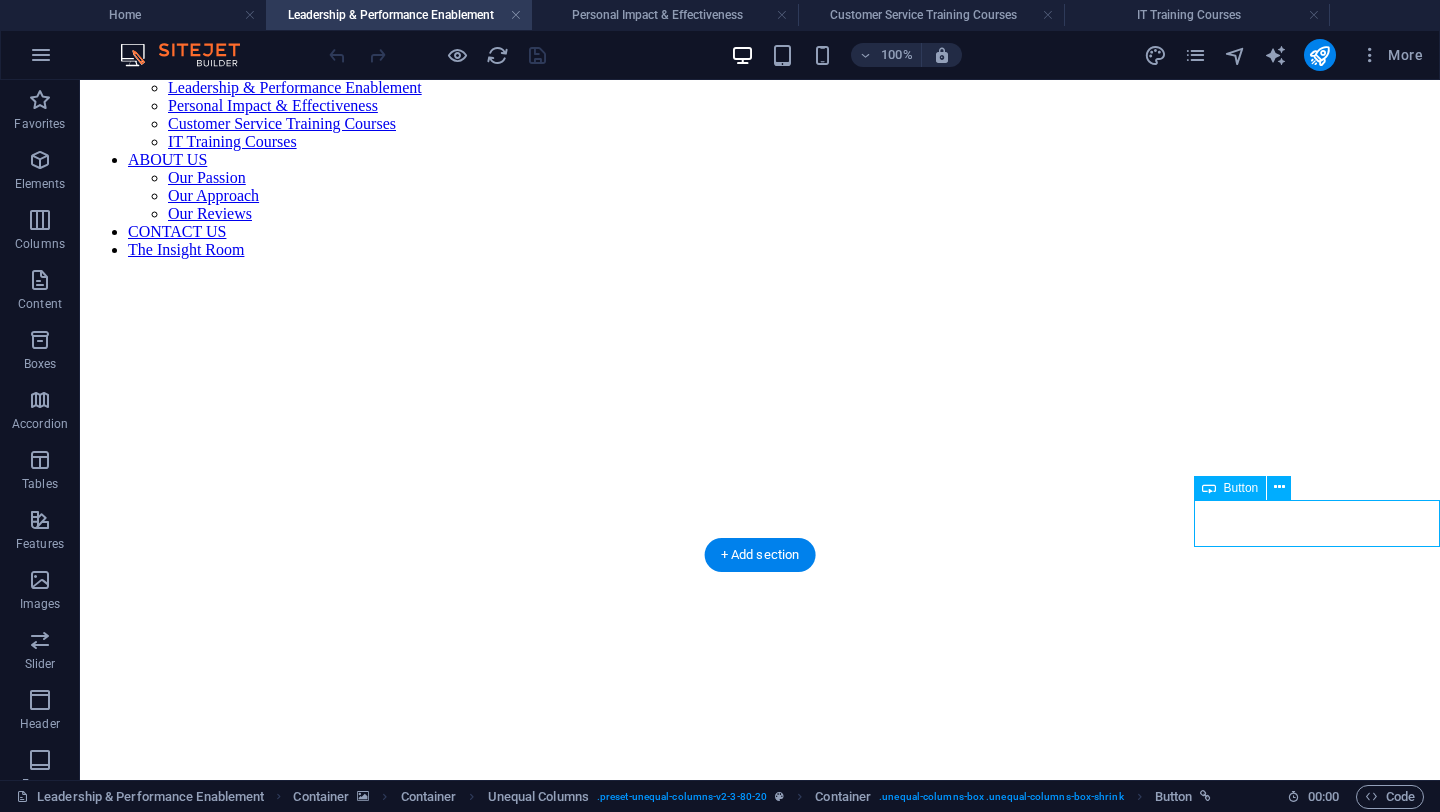 click on "Contact Us" at bounding box center (760, 1043) 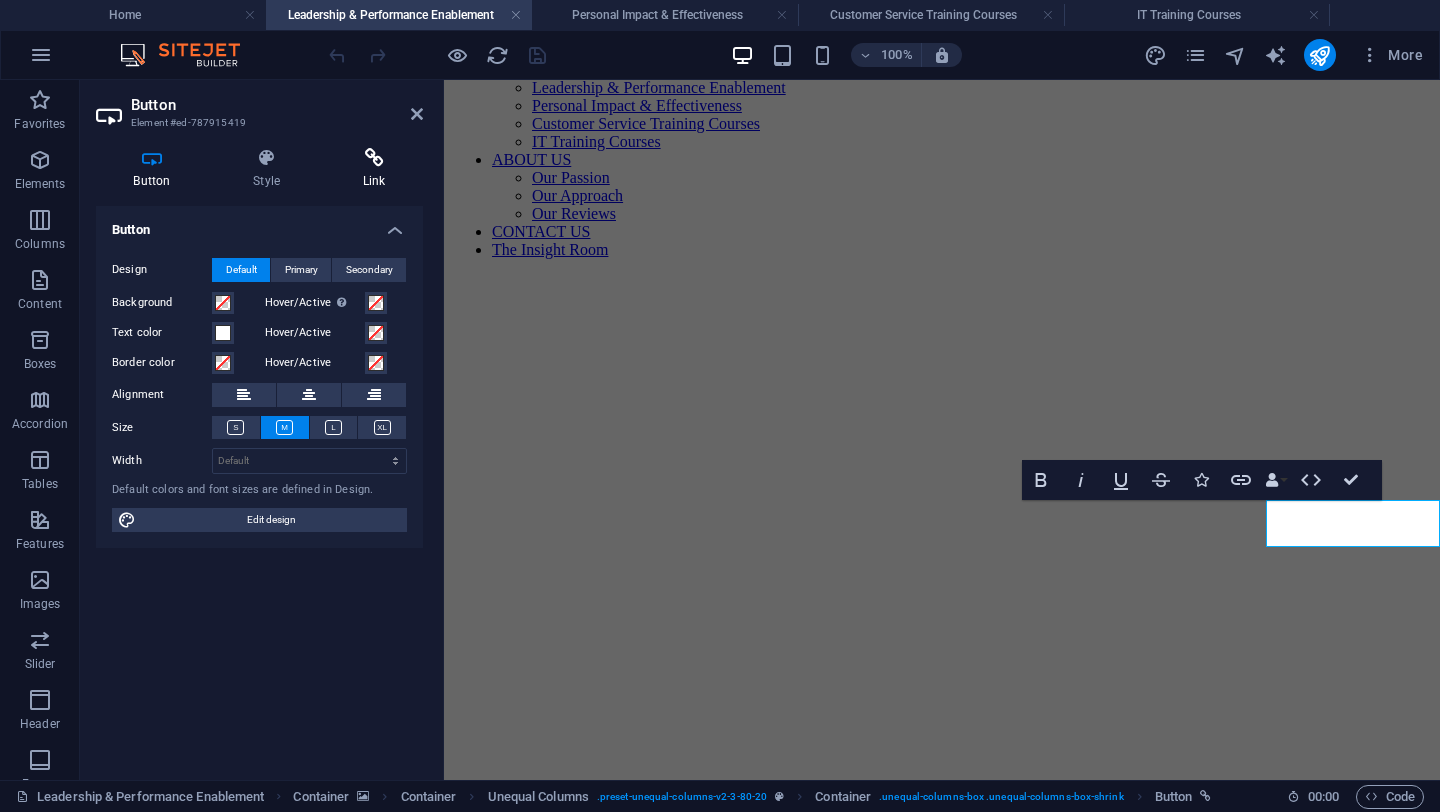 click on "Link" at bounding box center (374, 169) 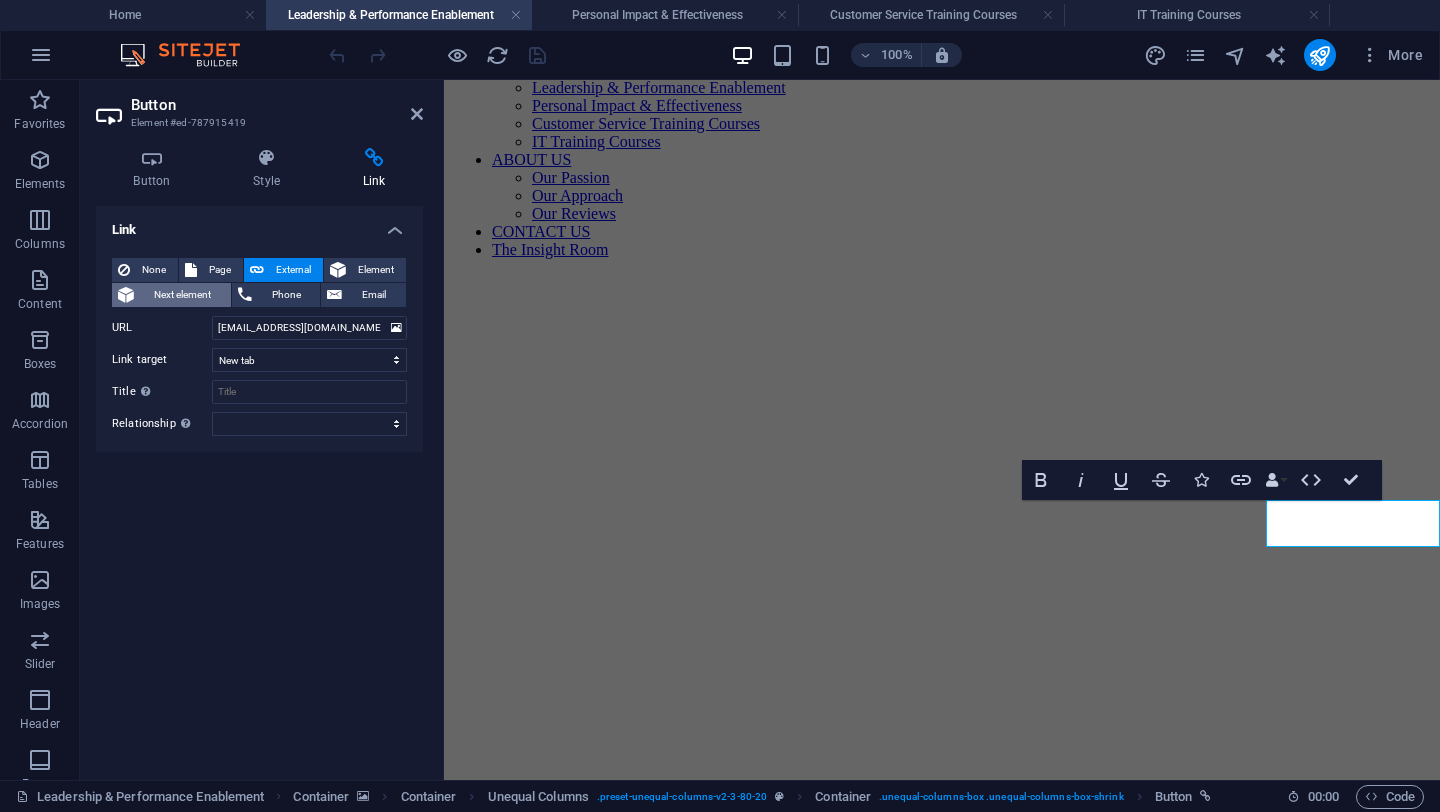 click on "Next element" at bounding box center [182, 295] 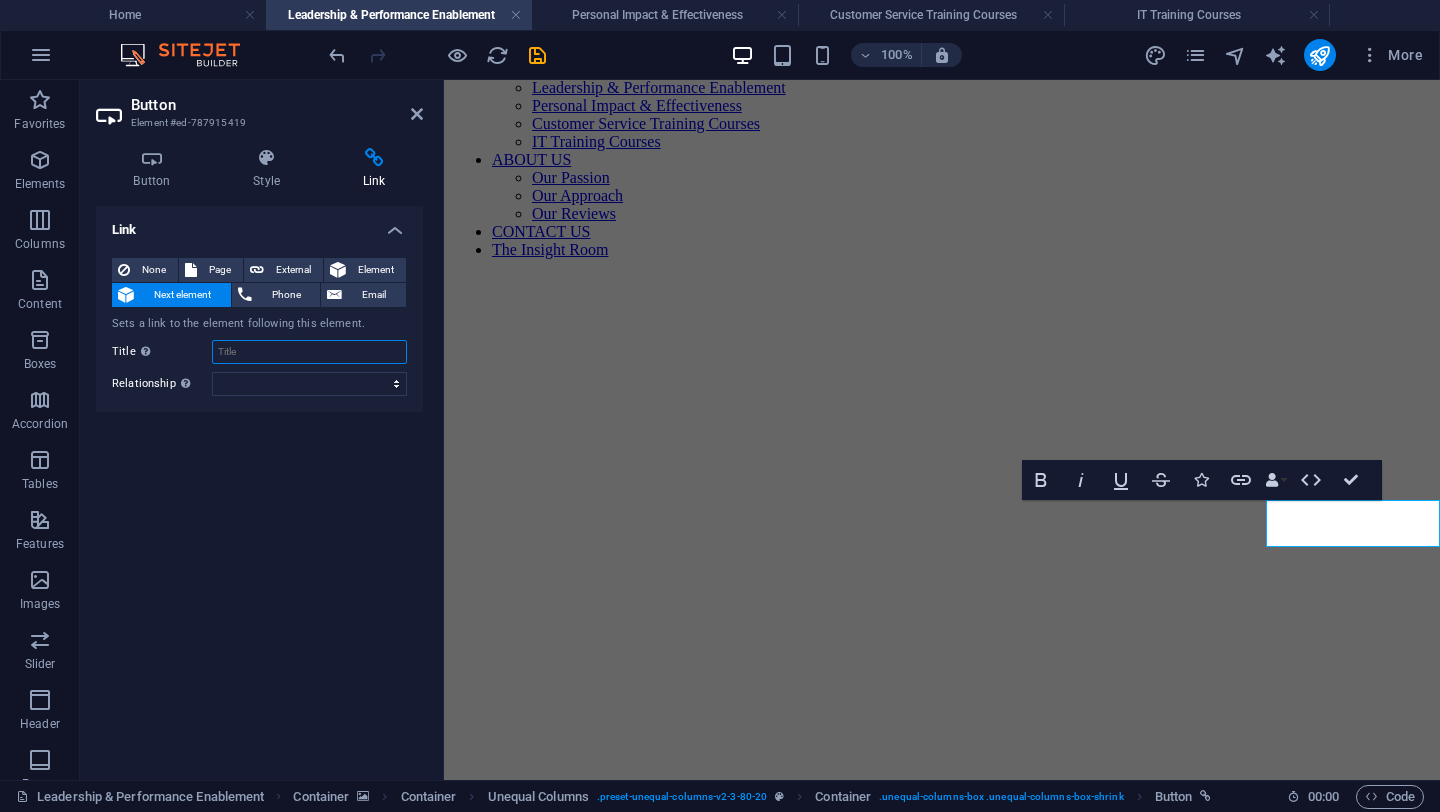 click on "Title Additional link description, should not be the same as the link text. The title is most often shown as a tooltip text when the mouse moves over the element. Leave empty if uncertain." at bounding box center [309, 352] 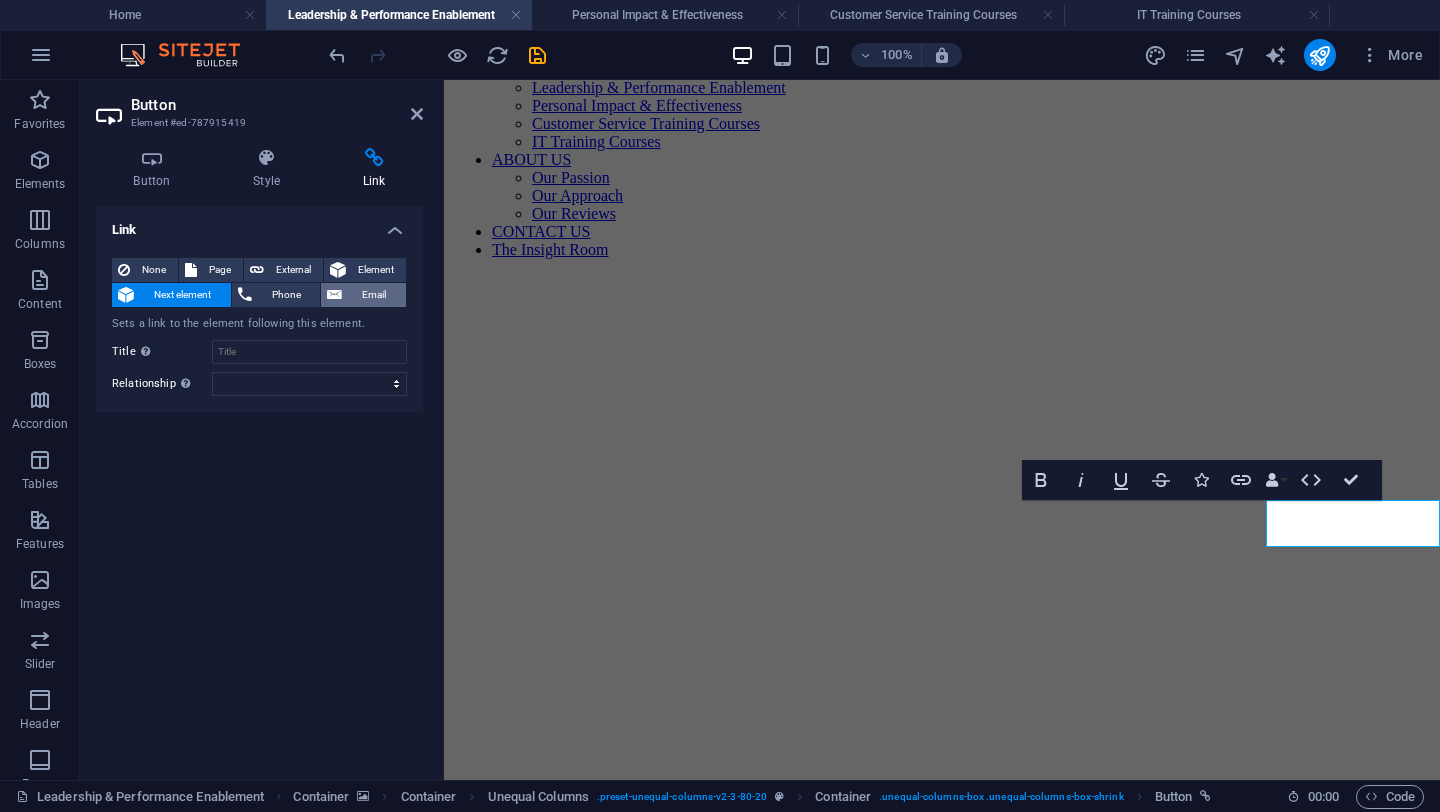 click on "Email" at bounding box center [374, 295] 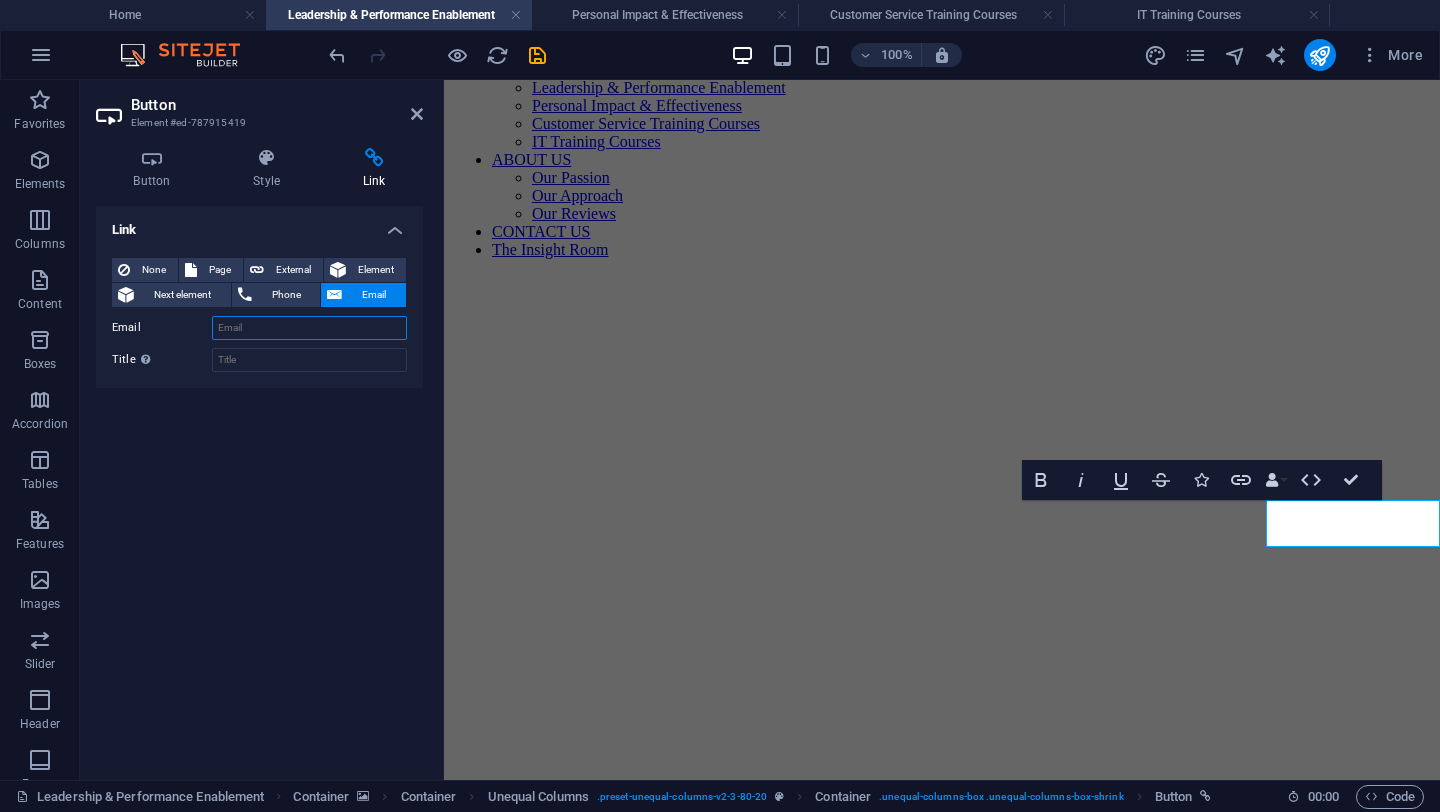 paste on "[EMAIL_ADDRESS][DOMAIN_NAME]" 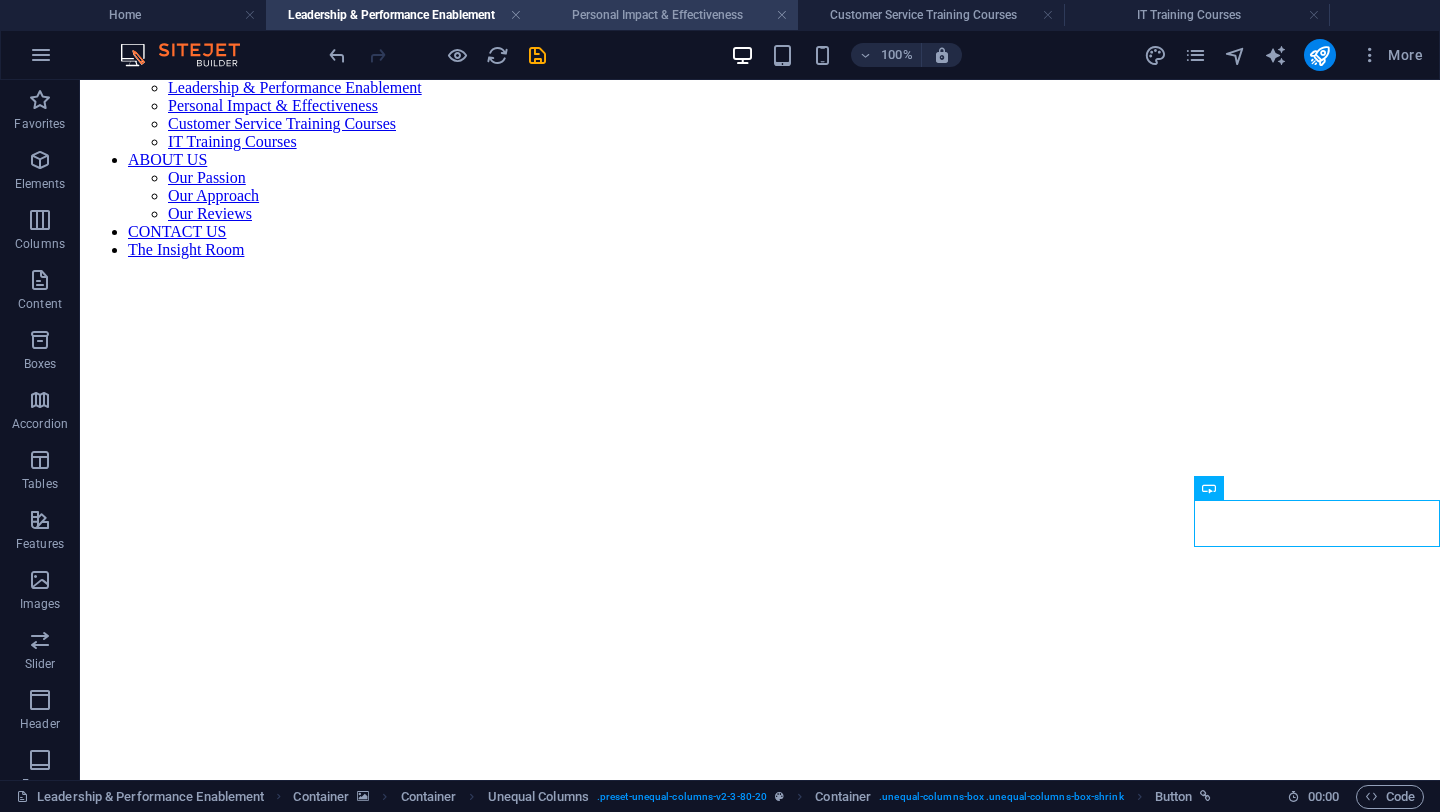 click on "Personal Impact & Effectiveness" at bounding box center [665, 15] 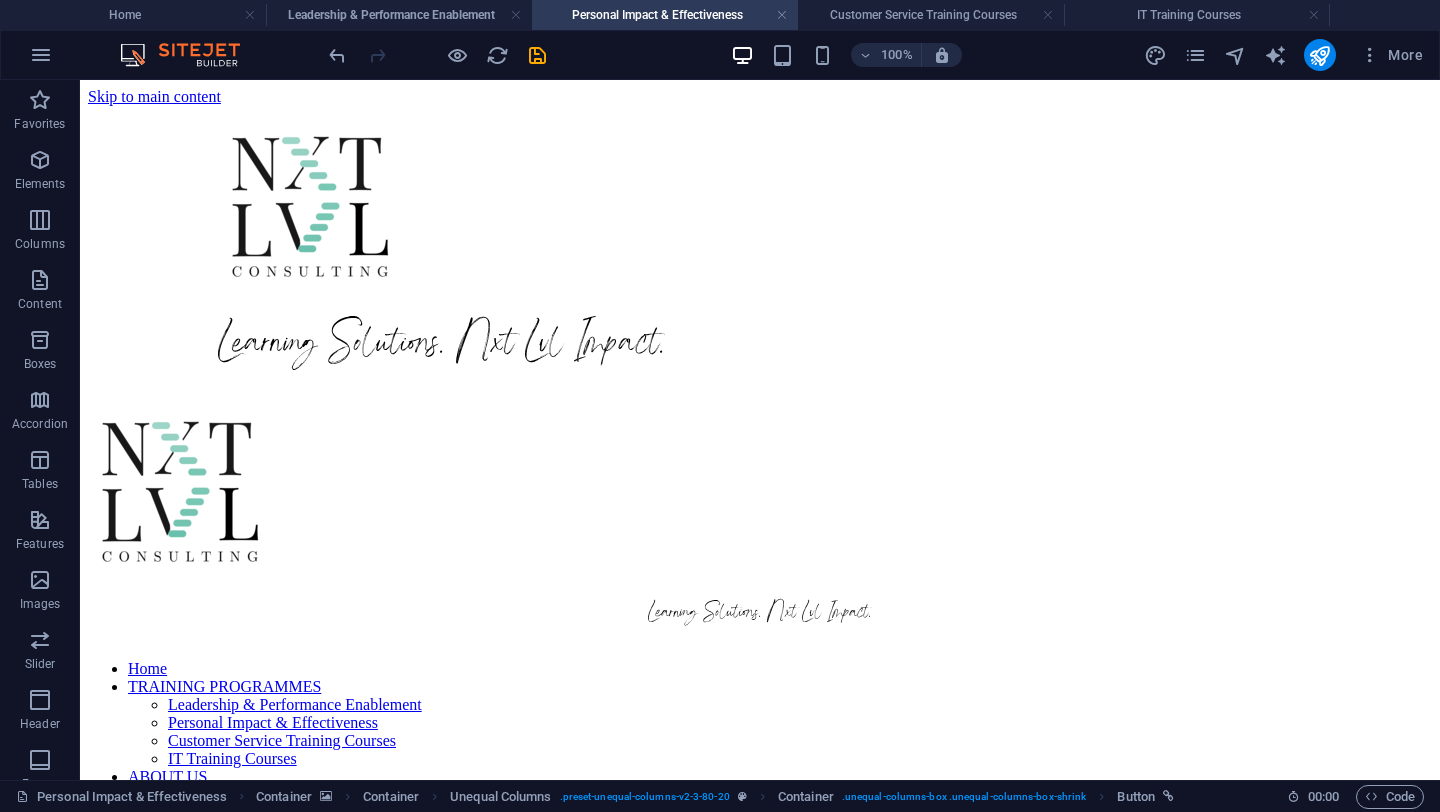 scroll, scrollTop: 589, scrollLeft: 0, axis: vertical 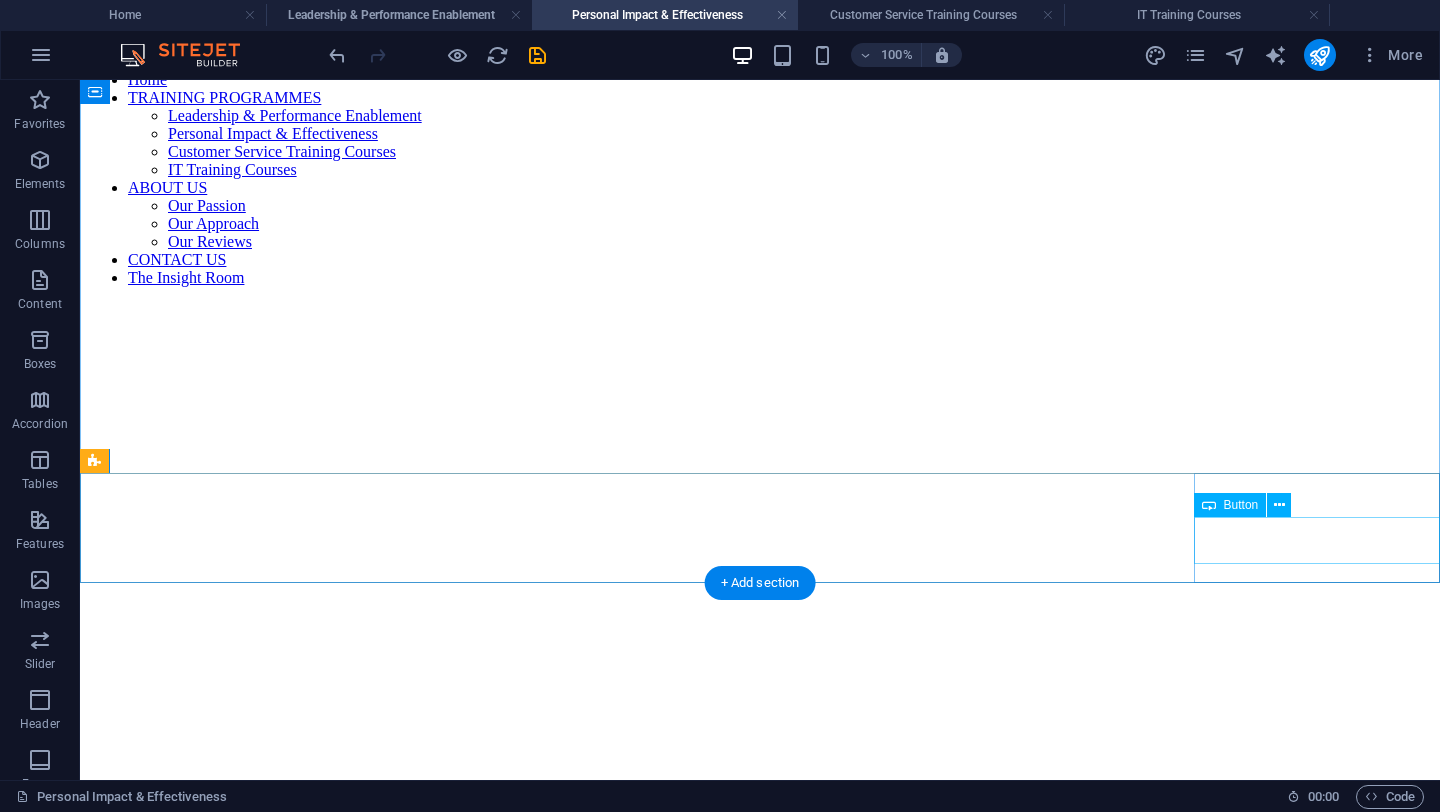 click on "Contact Us" at bounding box center [760, 1088] 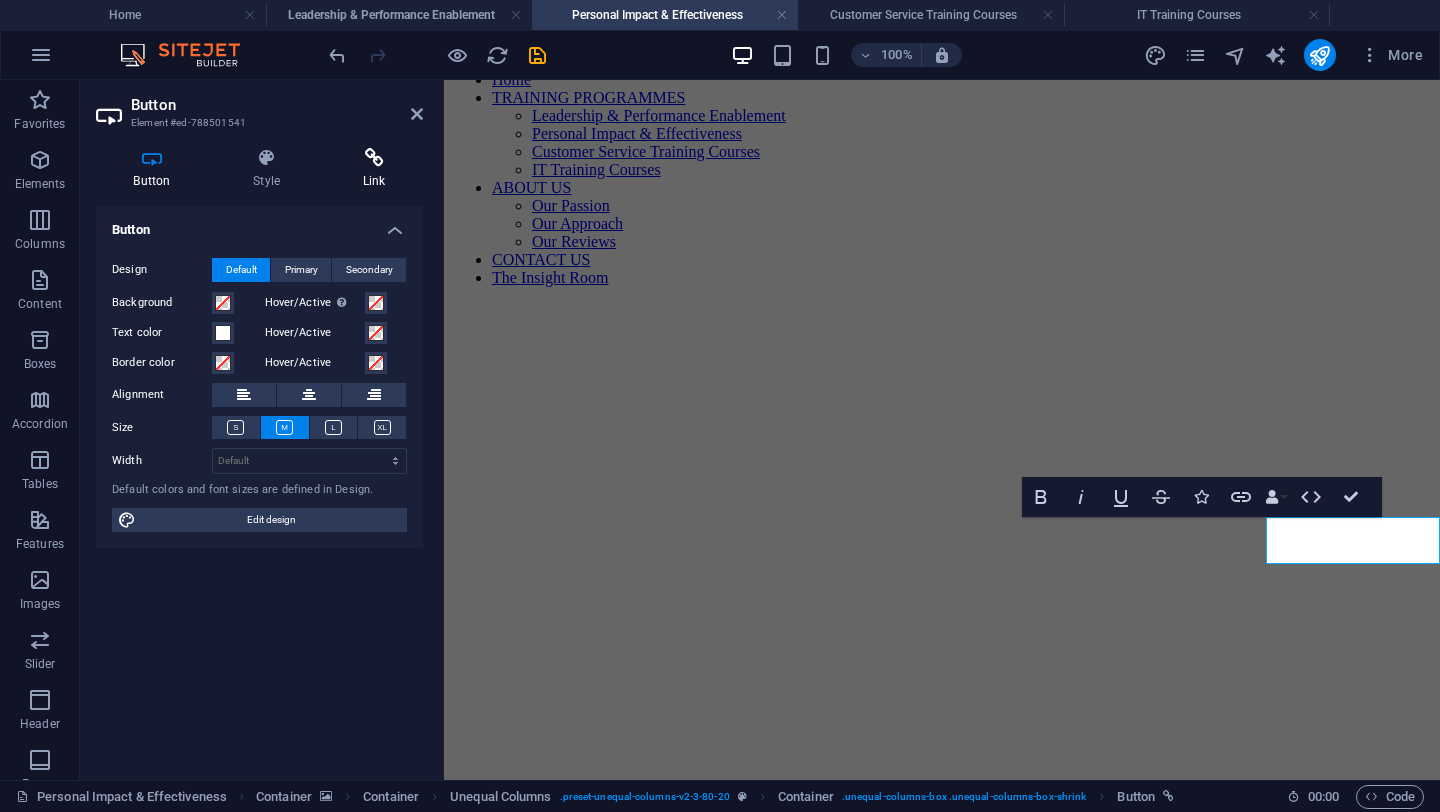 click at bounding box center [374, 158] 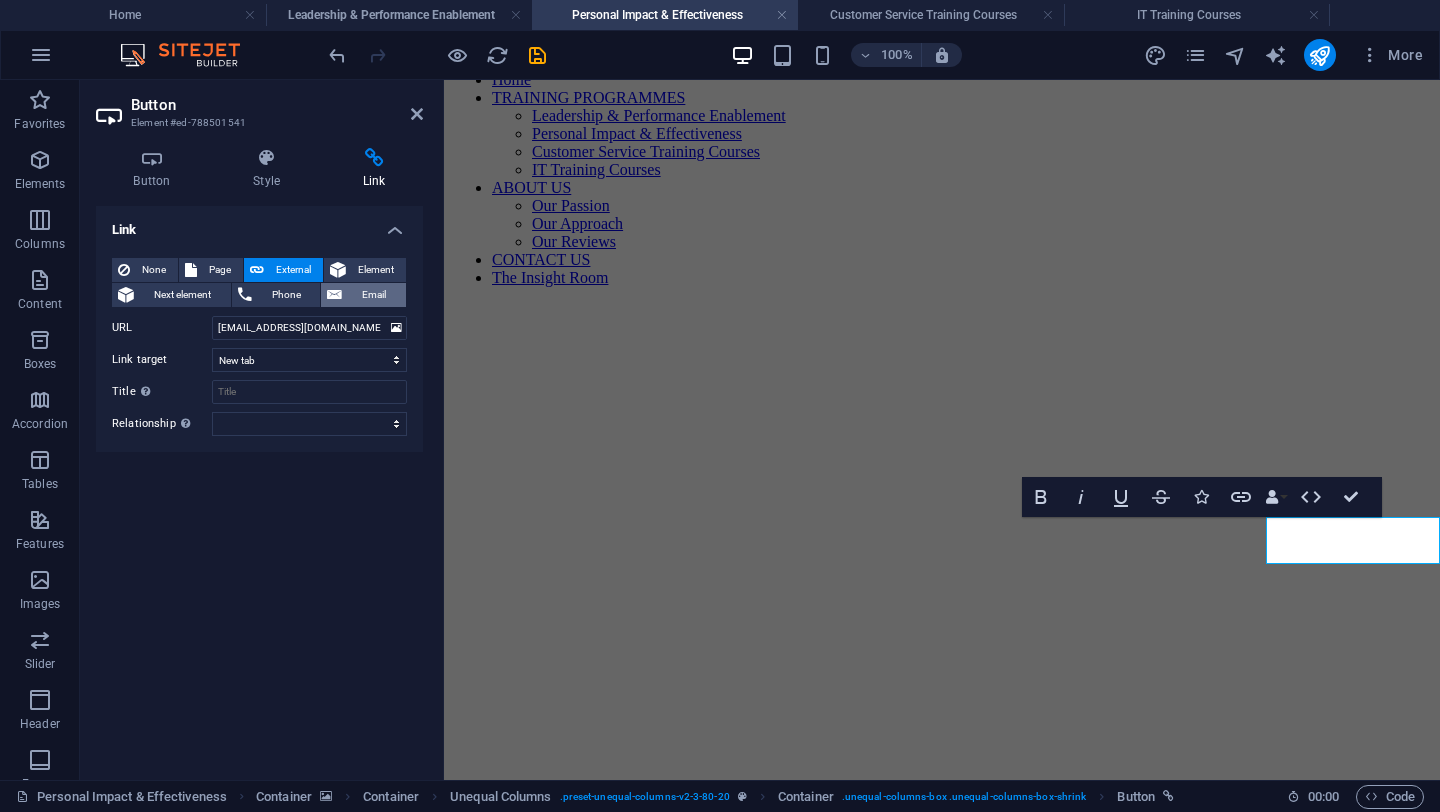 click on "Email" at bounding box center (363, 295) 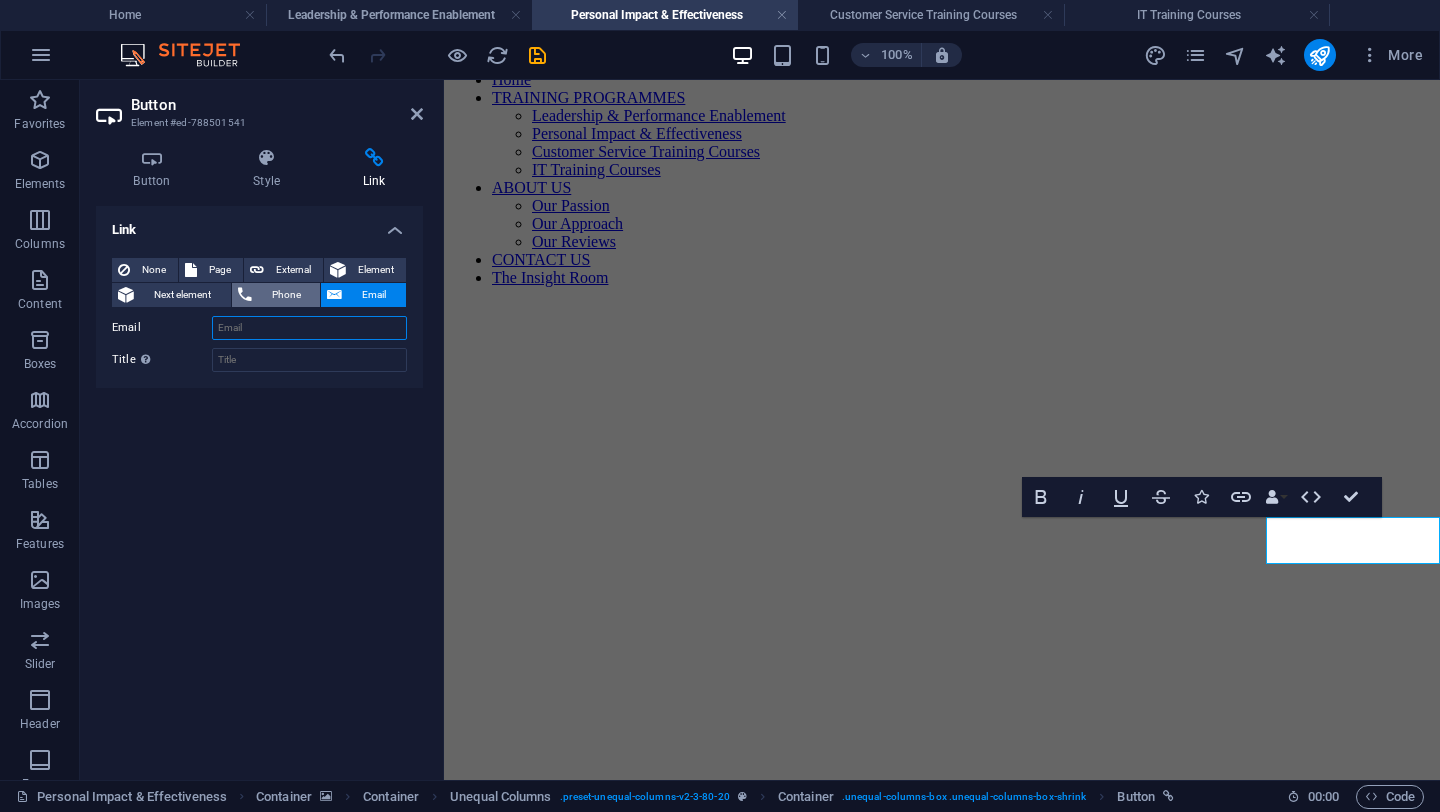 paste on "[EMAIL_ADDRESS][DOMAIN_NAME]" 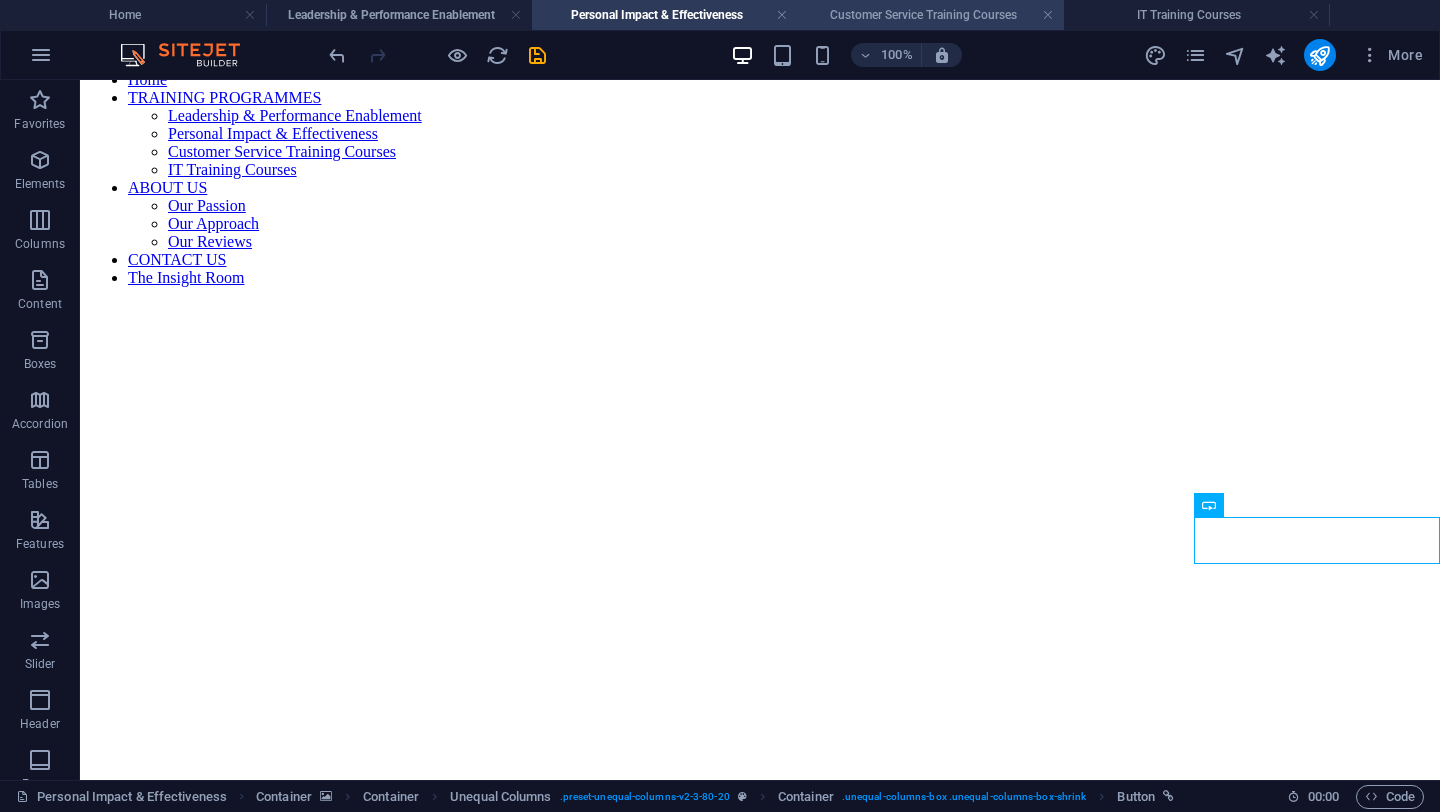 click on "Customer Service Training Courses" at bounding box center (931, 15) 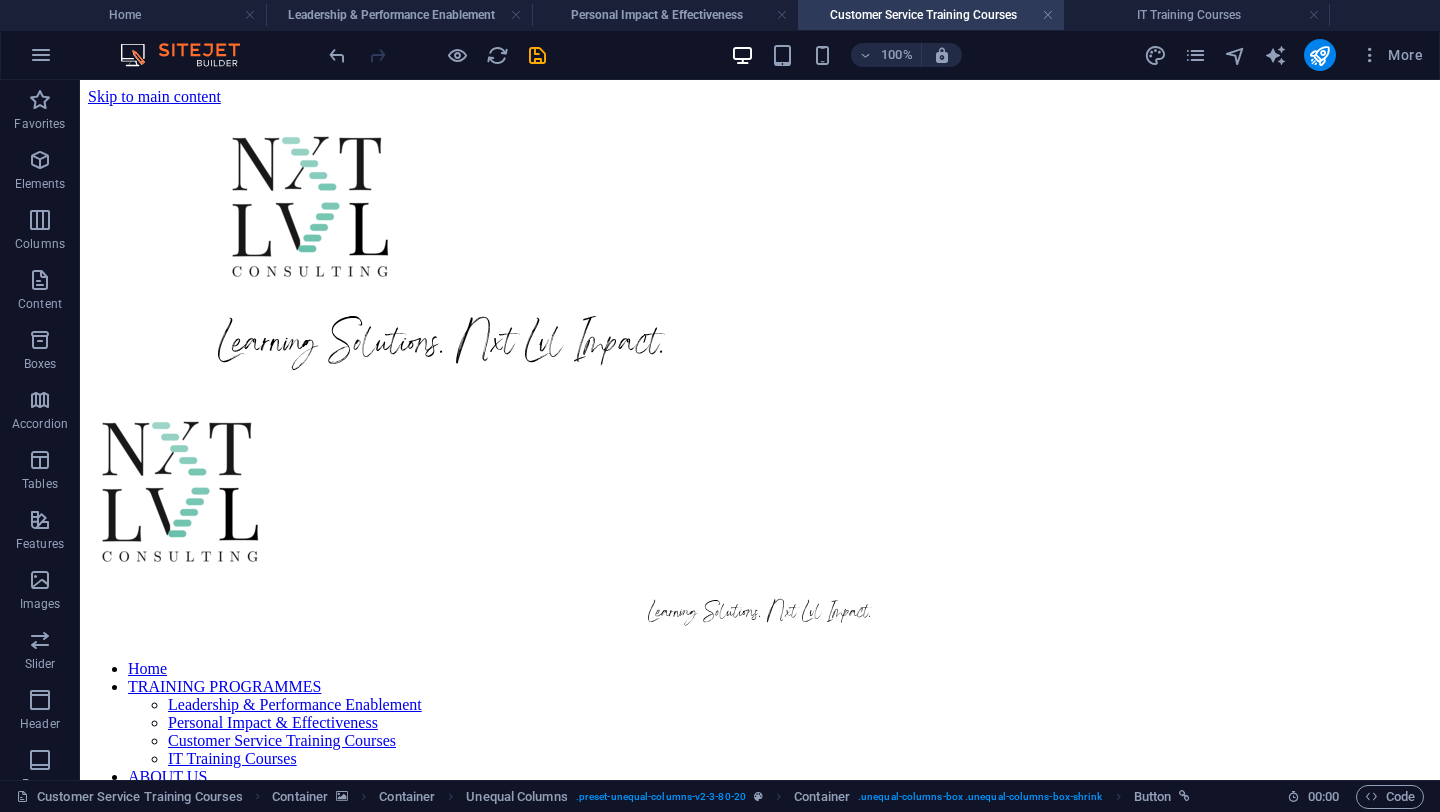 scroll, scrollTop: 561, scrollLeft: 0, axis: vertical 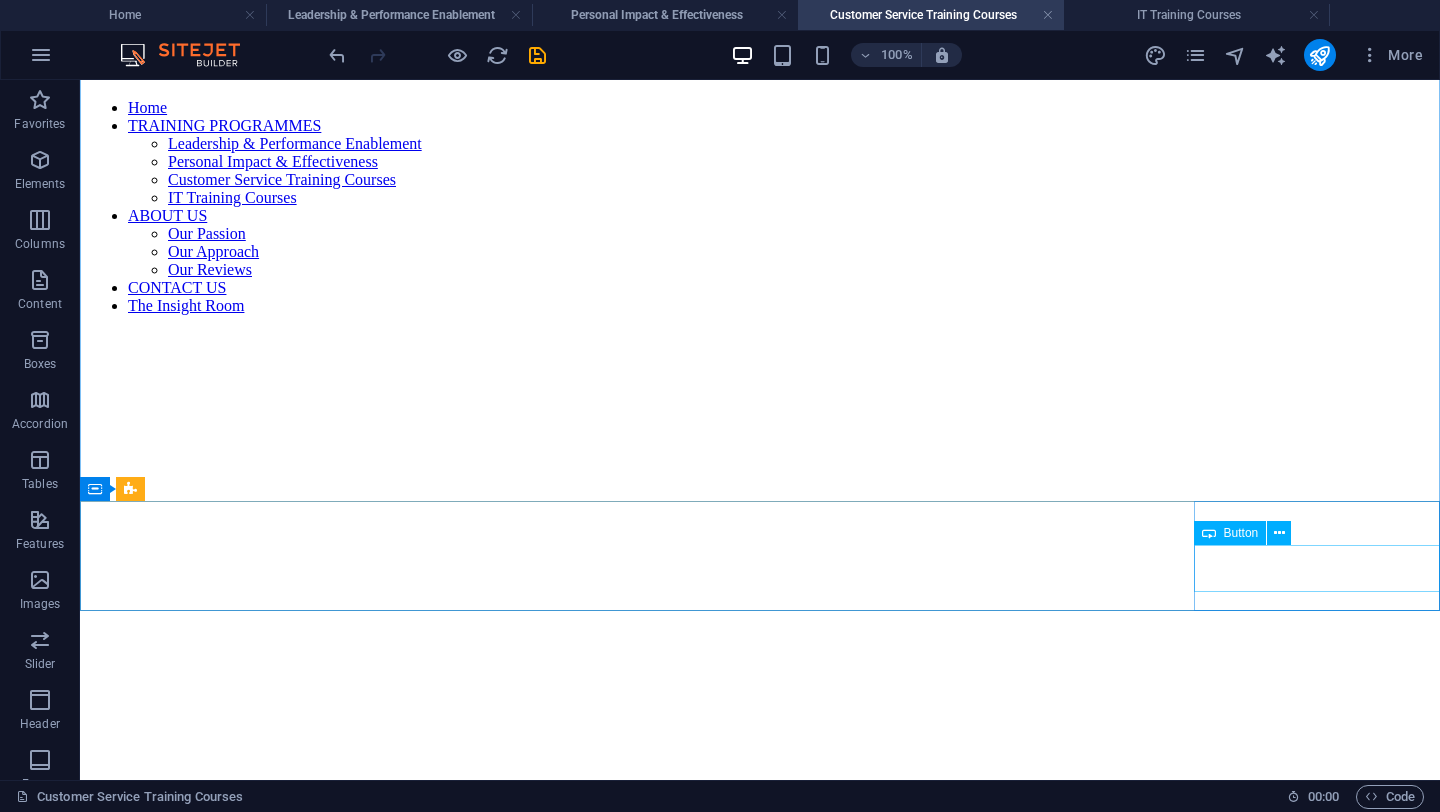 click on "Button" at bounding box center [1249, 533] 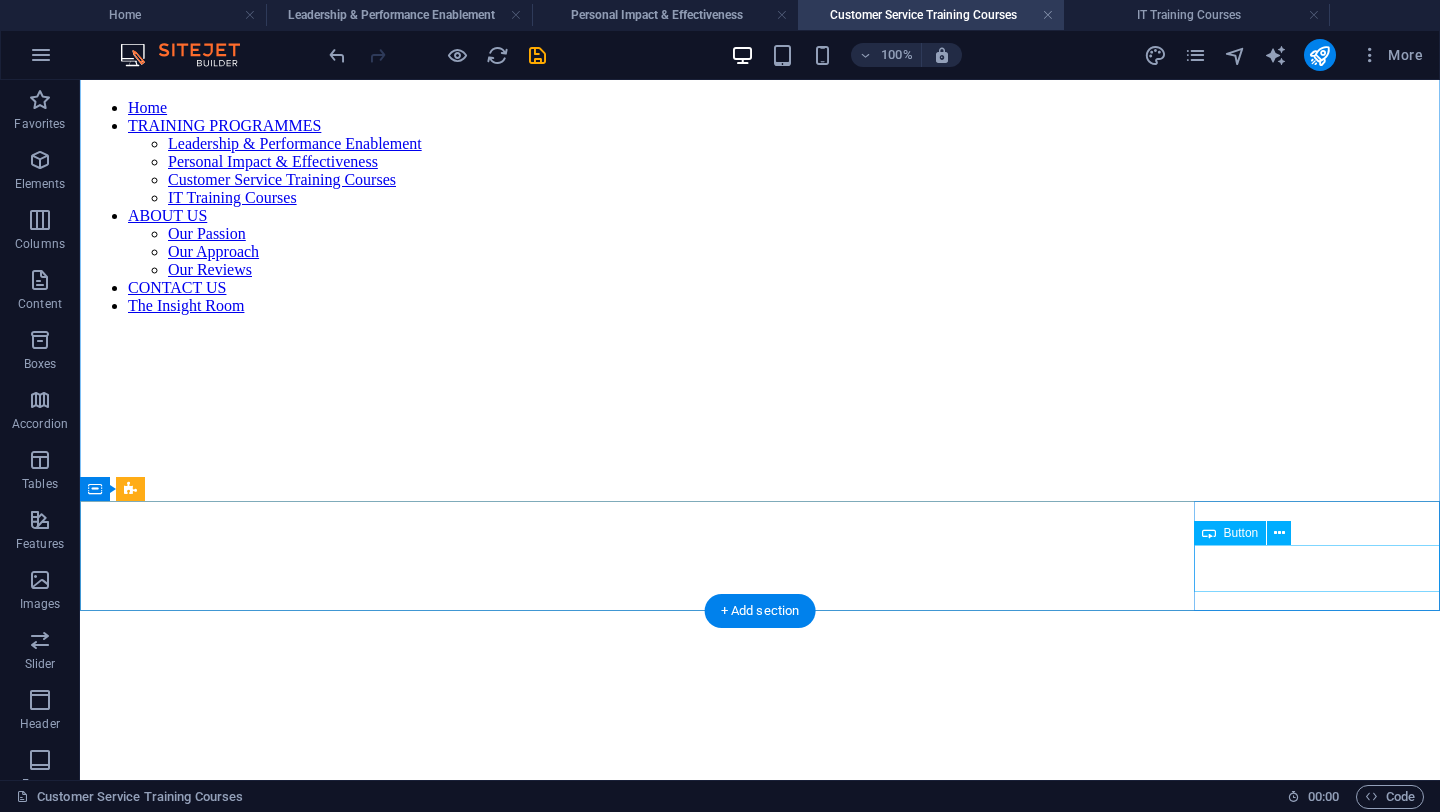 click on "Contact Us" at bounding box center (760, 1116) 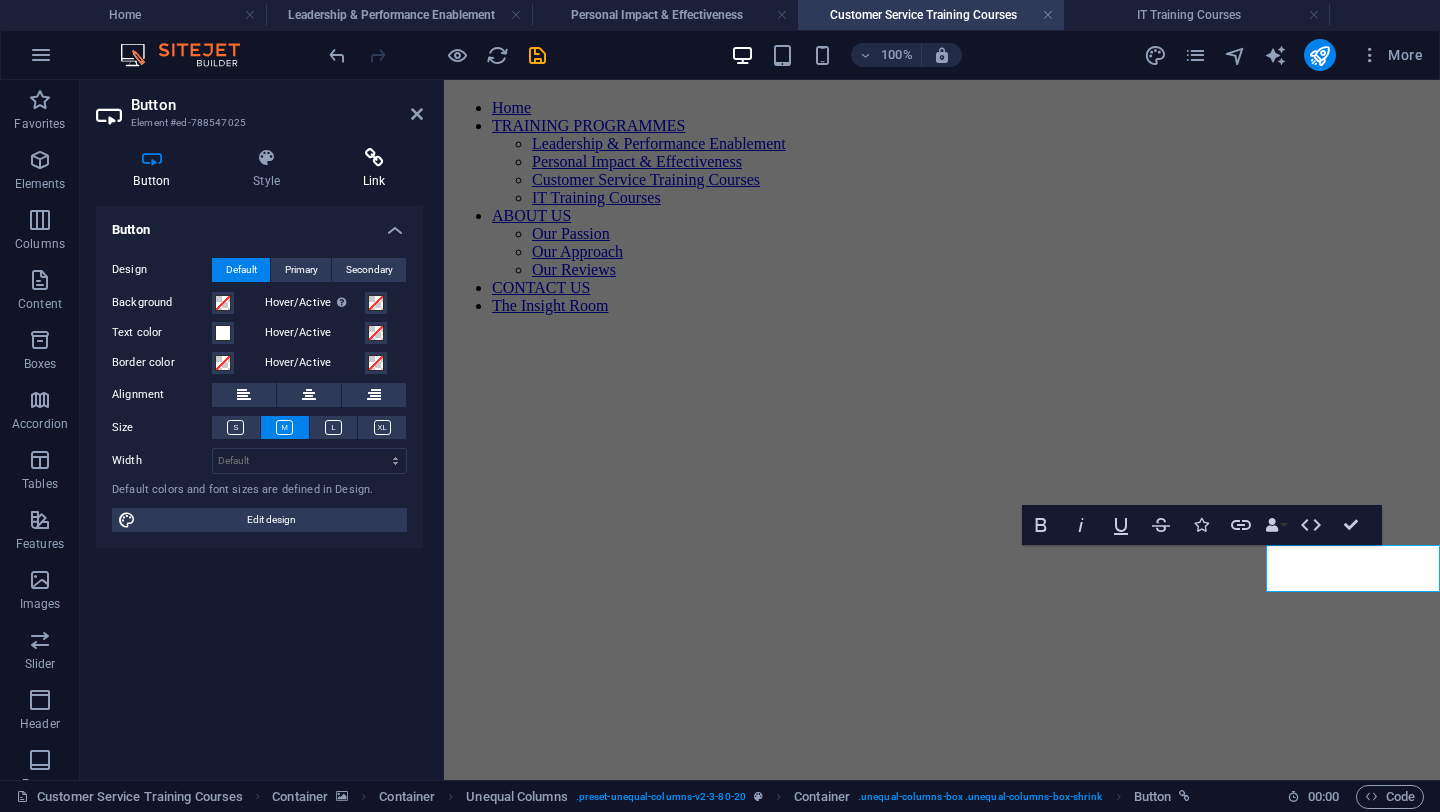 click on "Link" at bounding box center (374, 169) 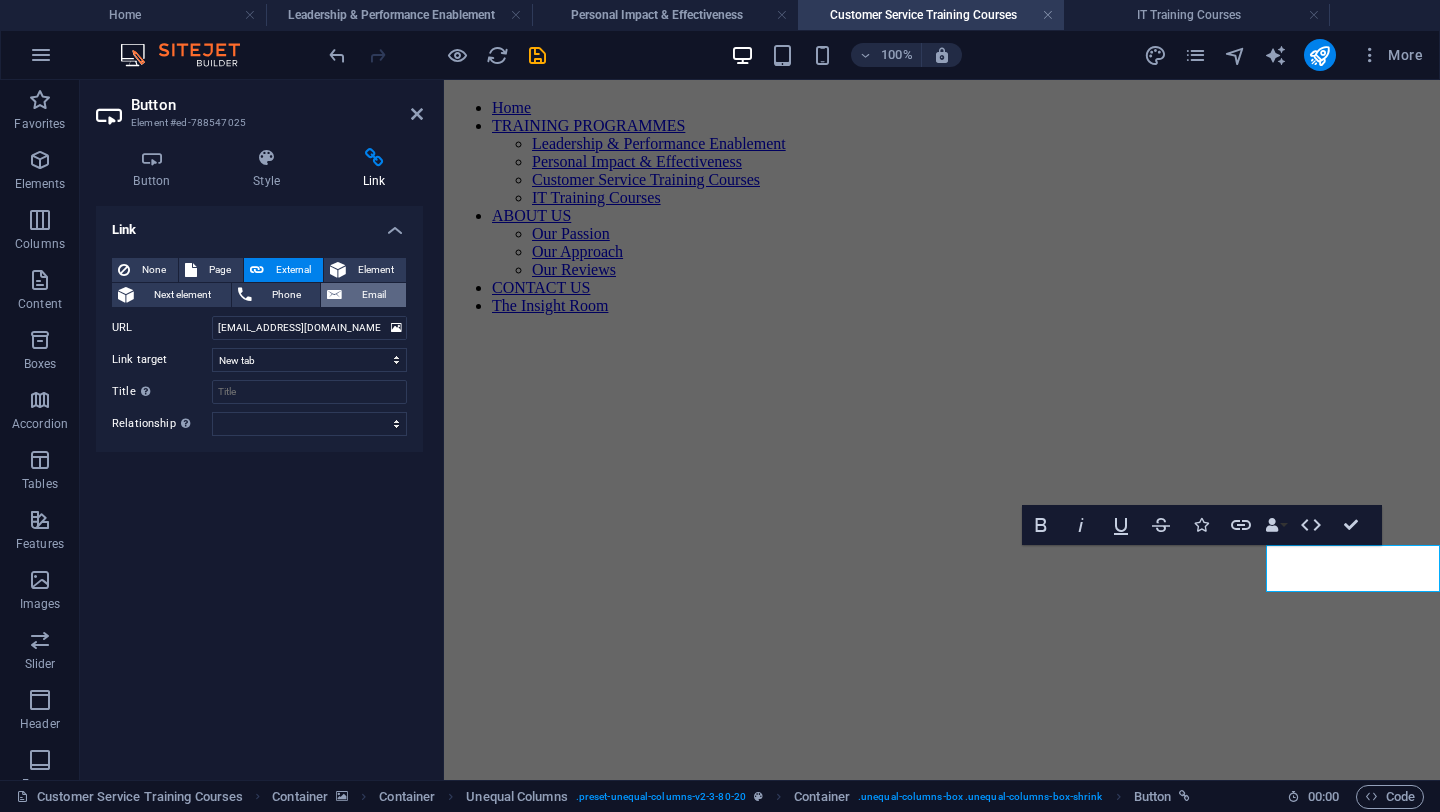 click on "Email" at bounding box center (363, 295) 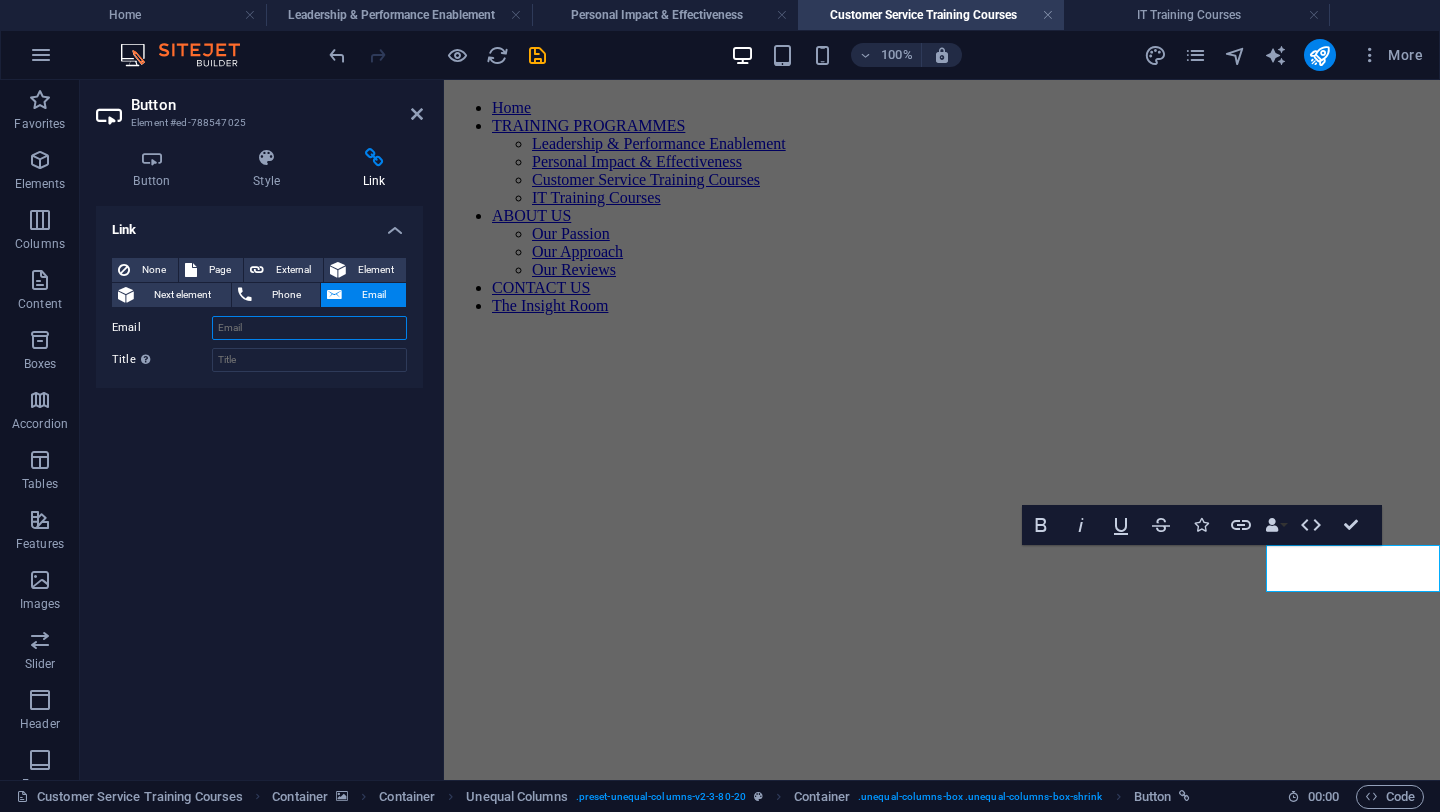 paste on "[EMAIL_ADDRESS][DOMAIN_NAME]" 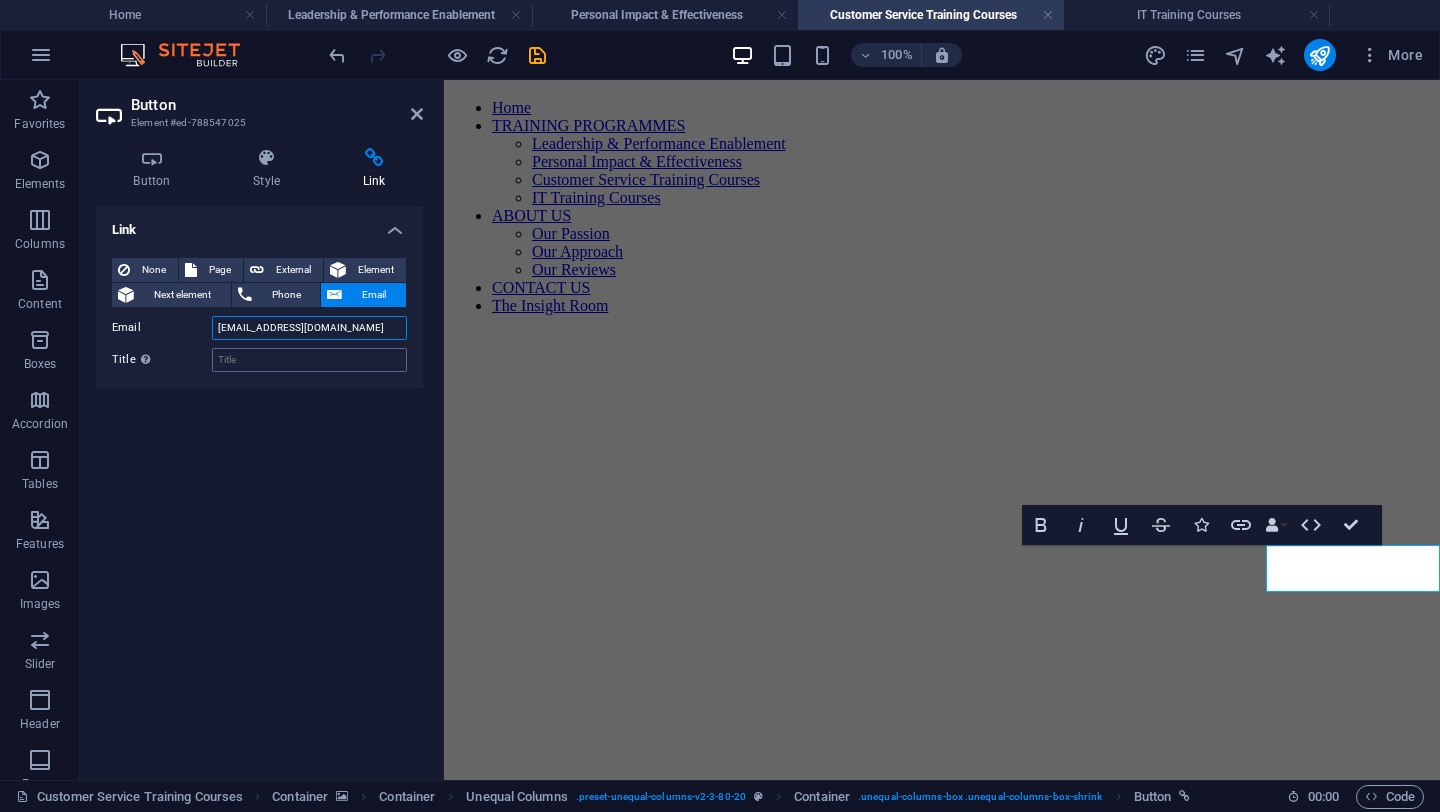 type on "[EMAIL_ADDRESS][DOMAIN_NAME]" 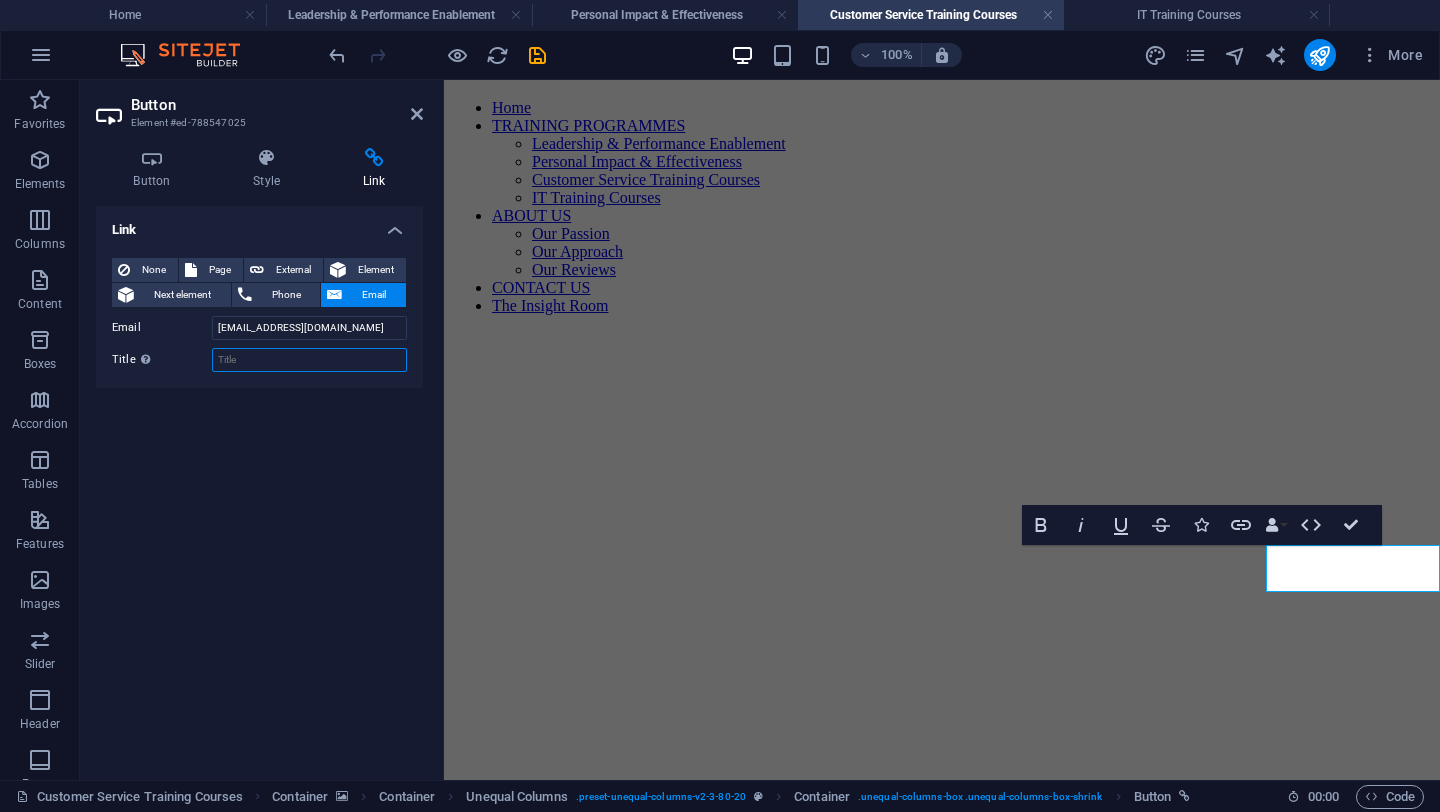 click on "Title Additional link description, should not be the same as the link text. The title is most often shown as a tooltip text when the mouse moves over the element. Leave empty if uncertain." at bounding box center [309, 360] 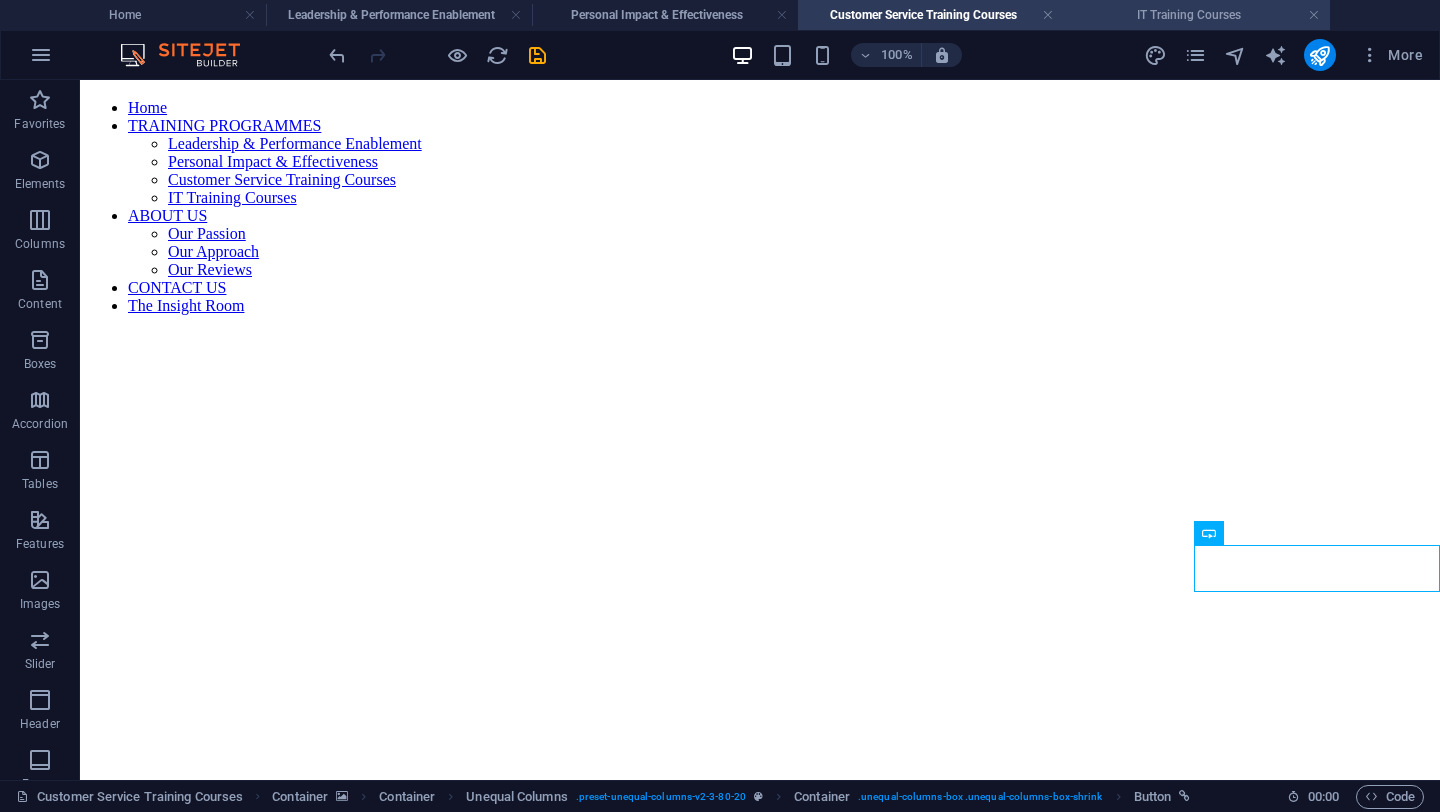 click on "IT Training Courses" at bounding box center [1197, 15] 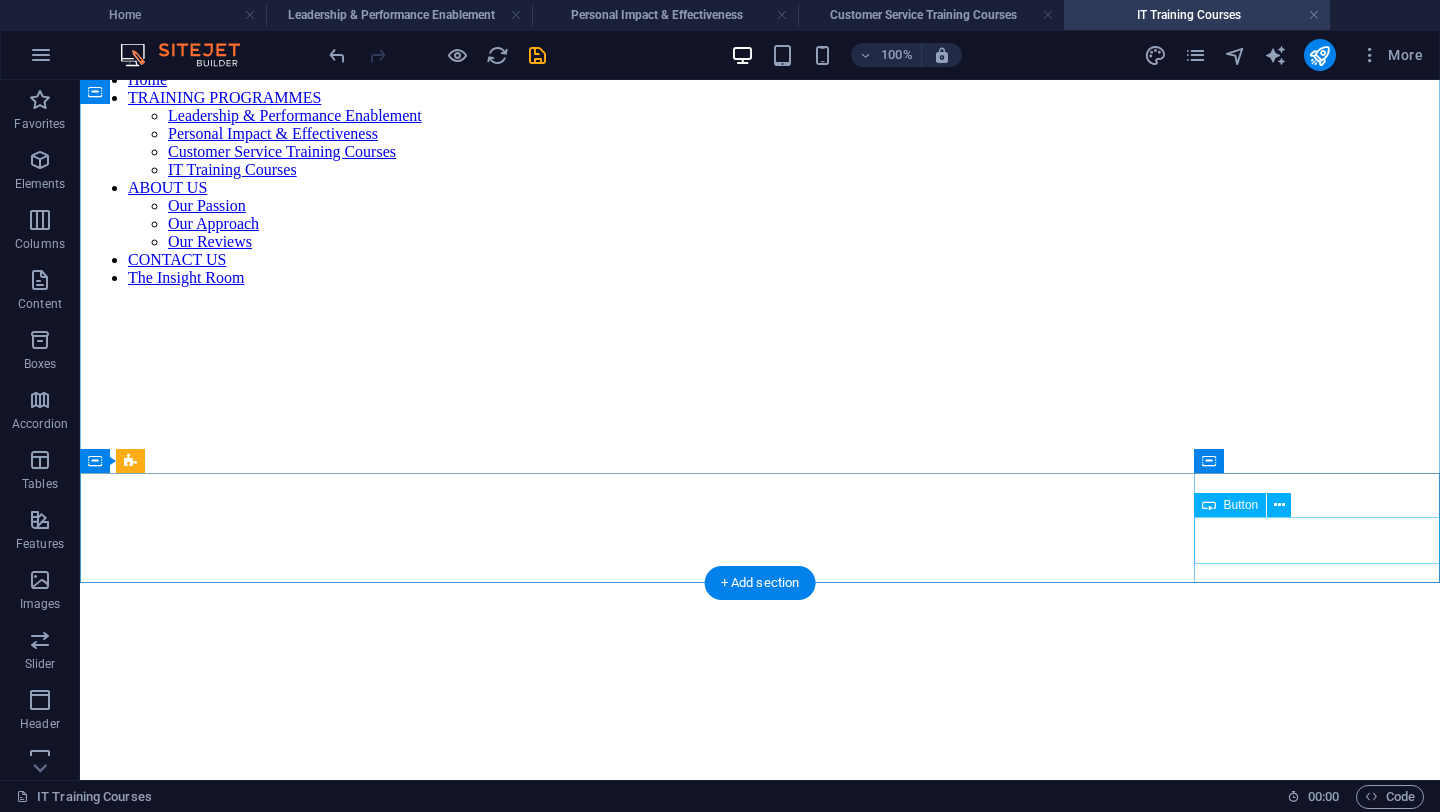 click on "Contact Us" at bounding box center (760, 1088) 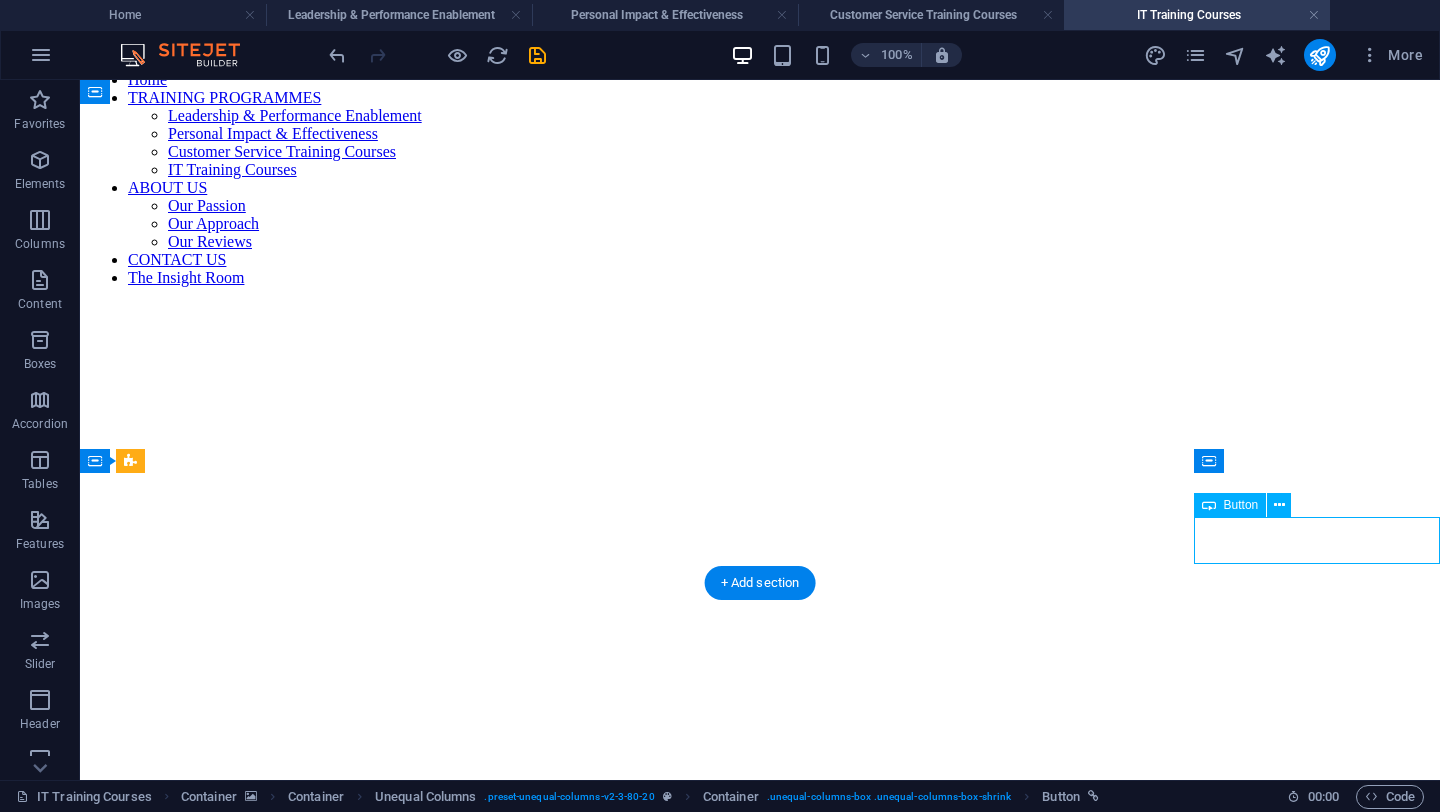 click on "Contact Us" at bounding box center [760, 1088] 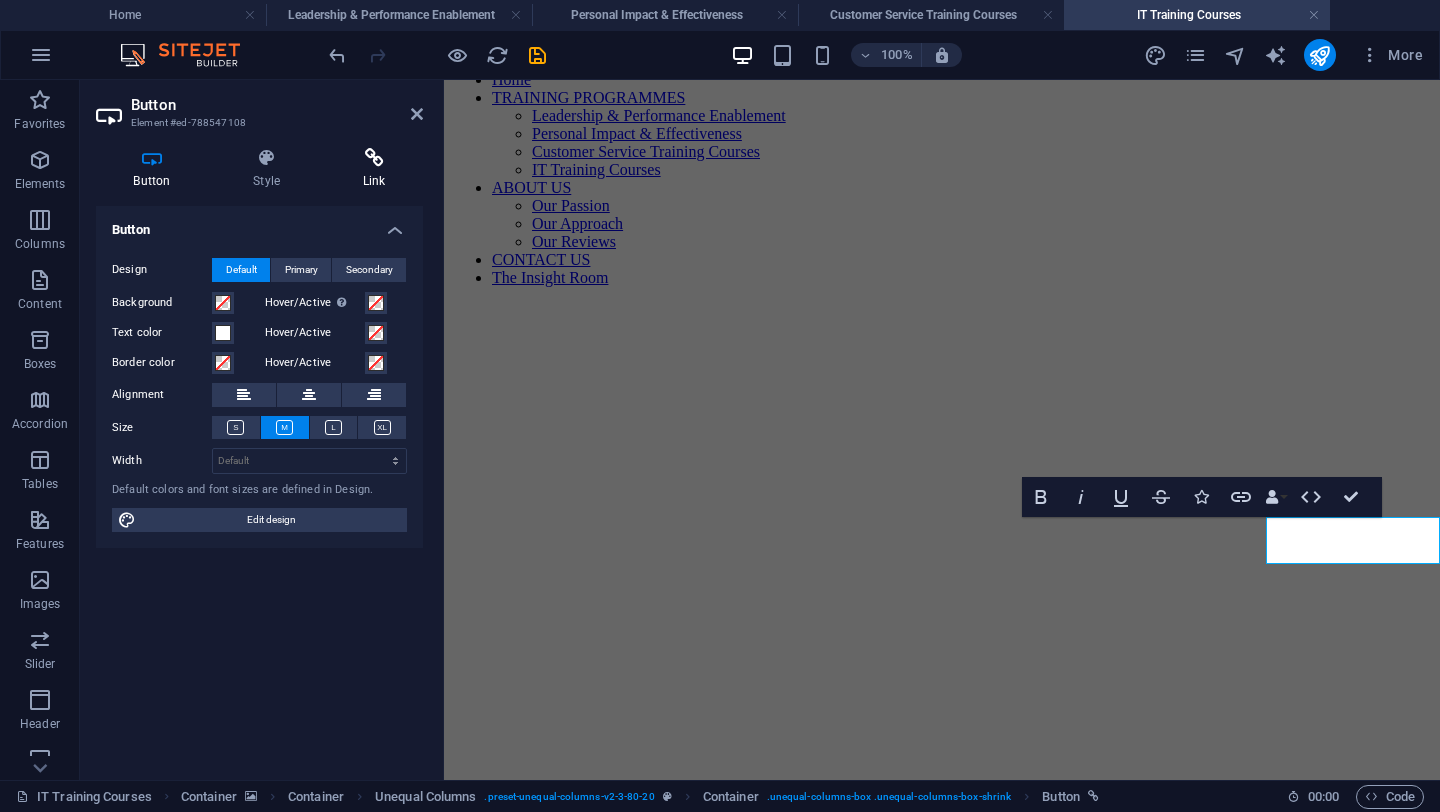 click at bounding box center (374, 158) 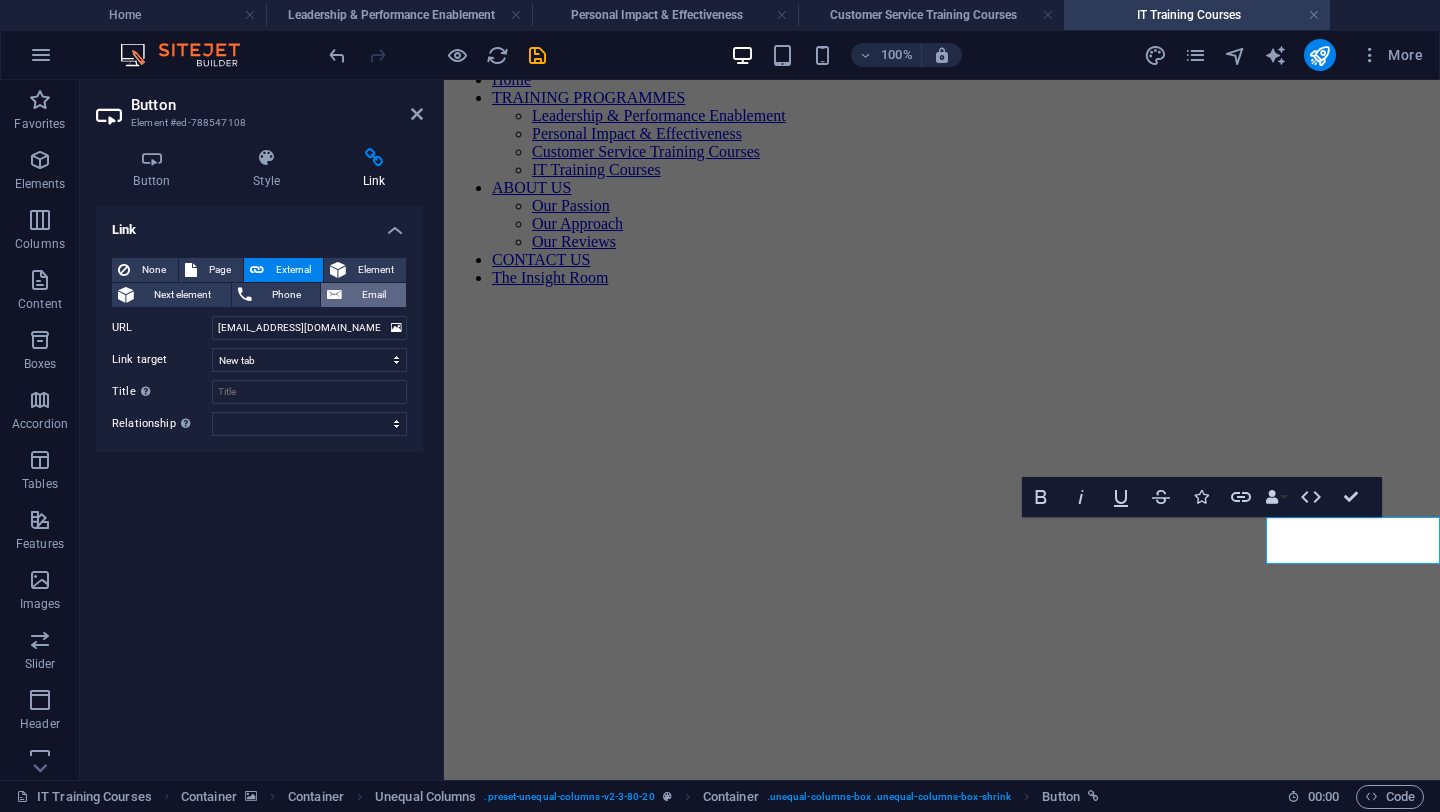 click on "Email" at bounding box center [374, 295] 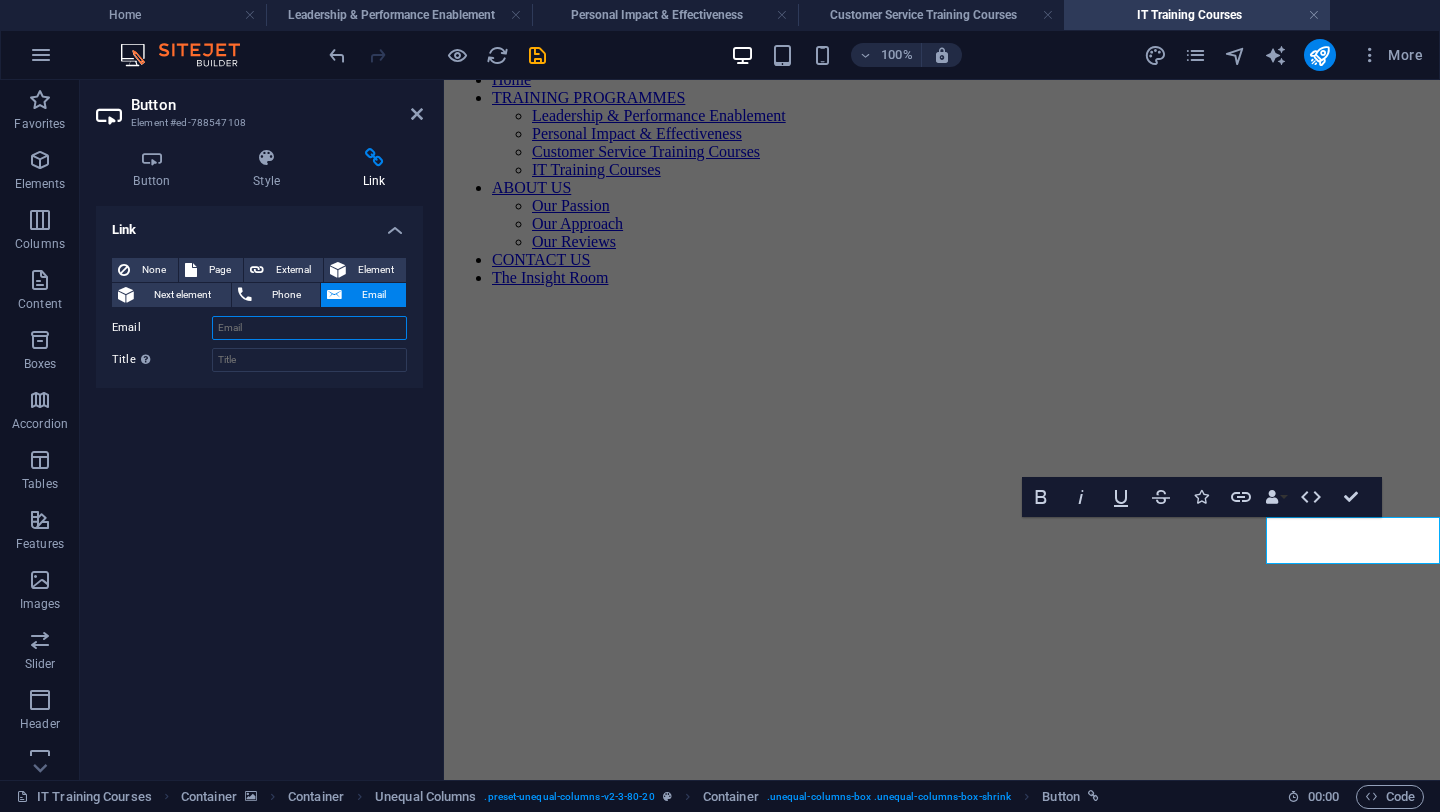 paste on "[EMAIL_ADDRESS][DOMAIN_NAME]" 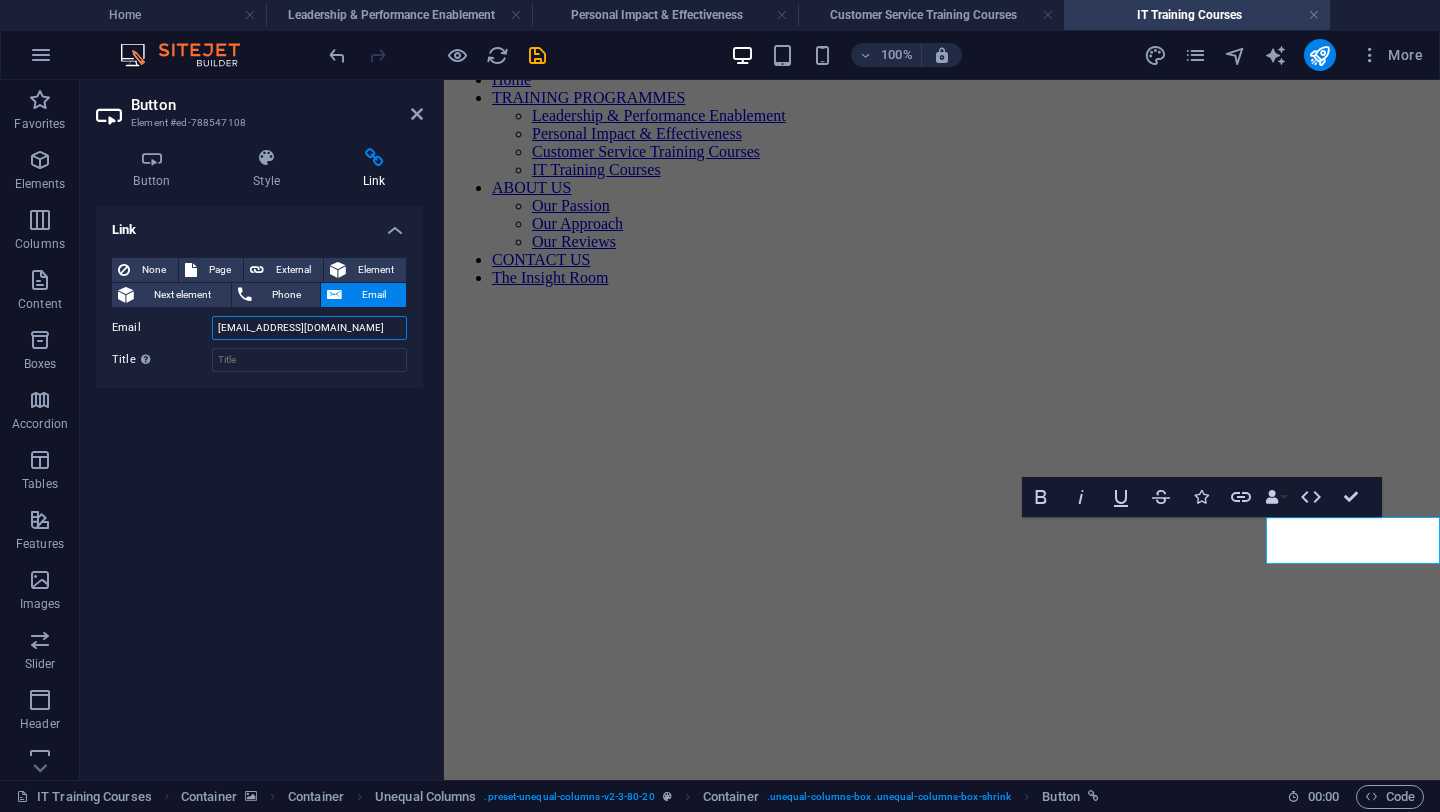 type on "[EMAIL_ADDRESS][DOMAIN_NAME]" 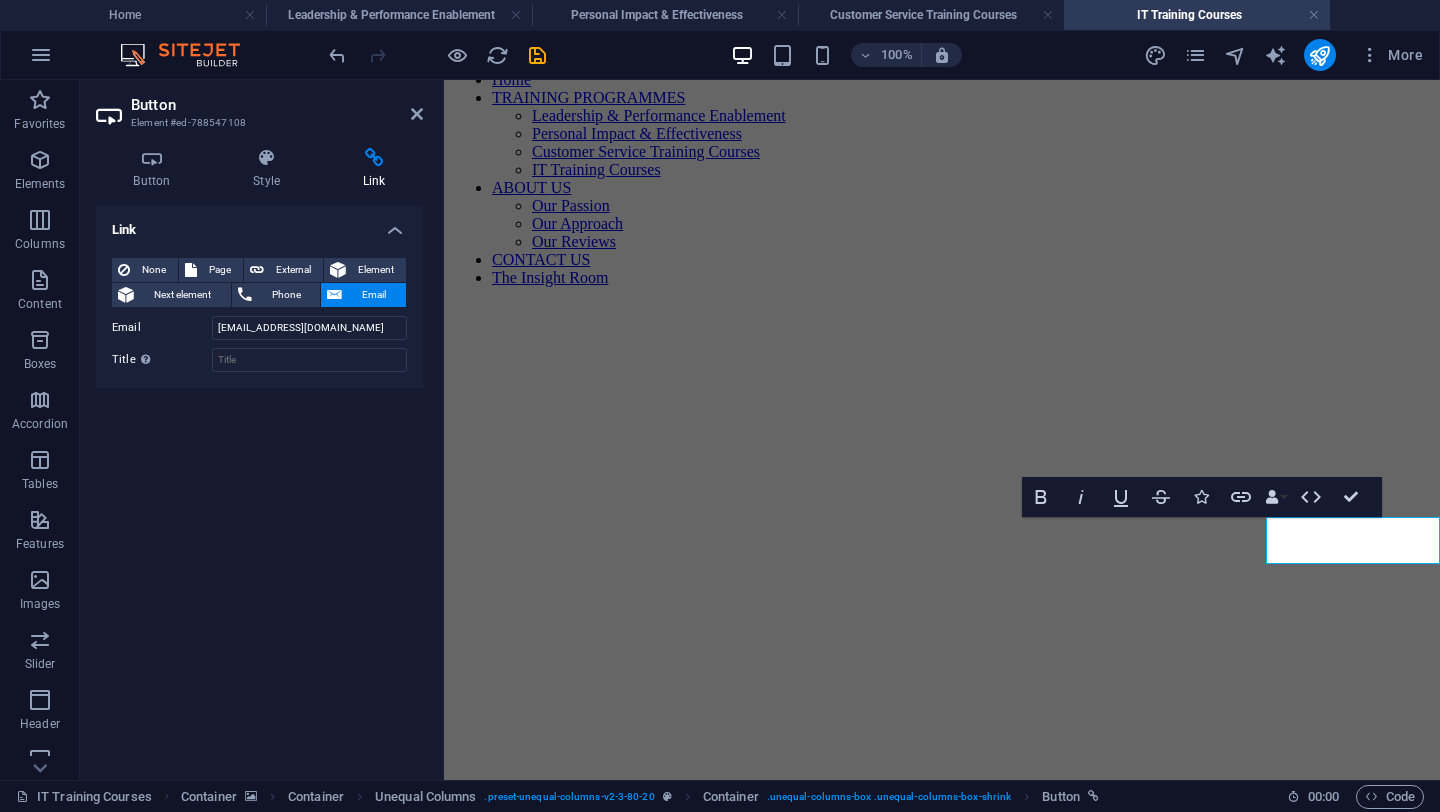 click at bounding box center [942, 303] 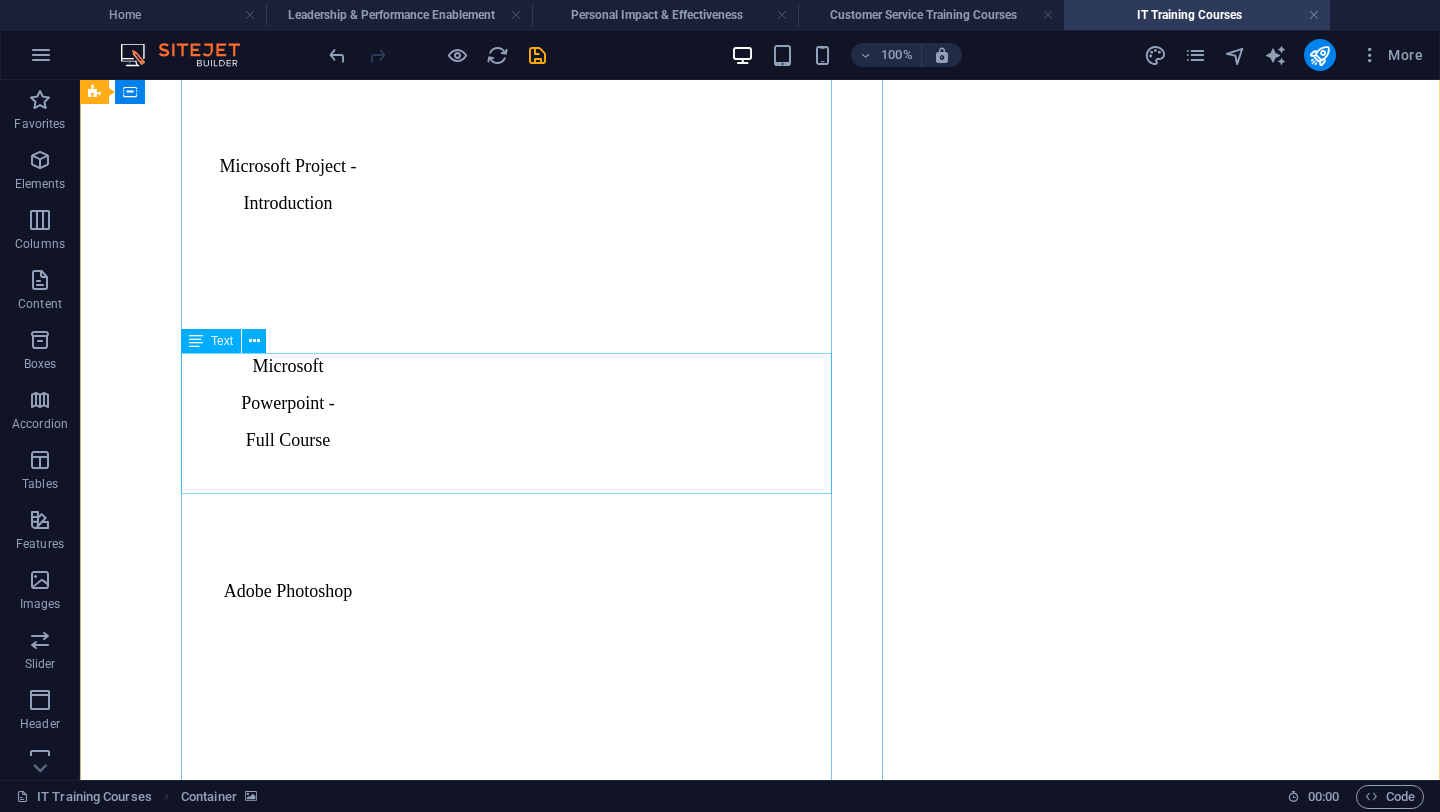 scroll, scrollTop: 3458, scrollLeft: 0, axis: vertical 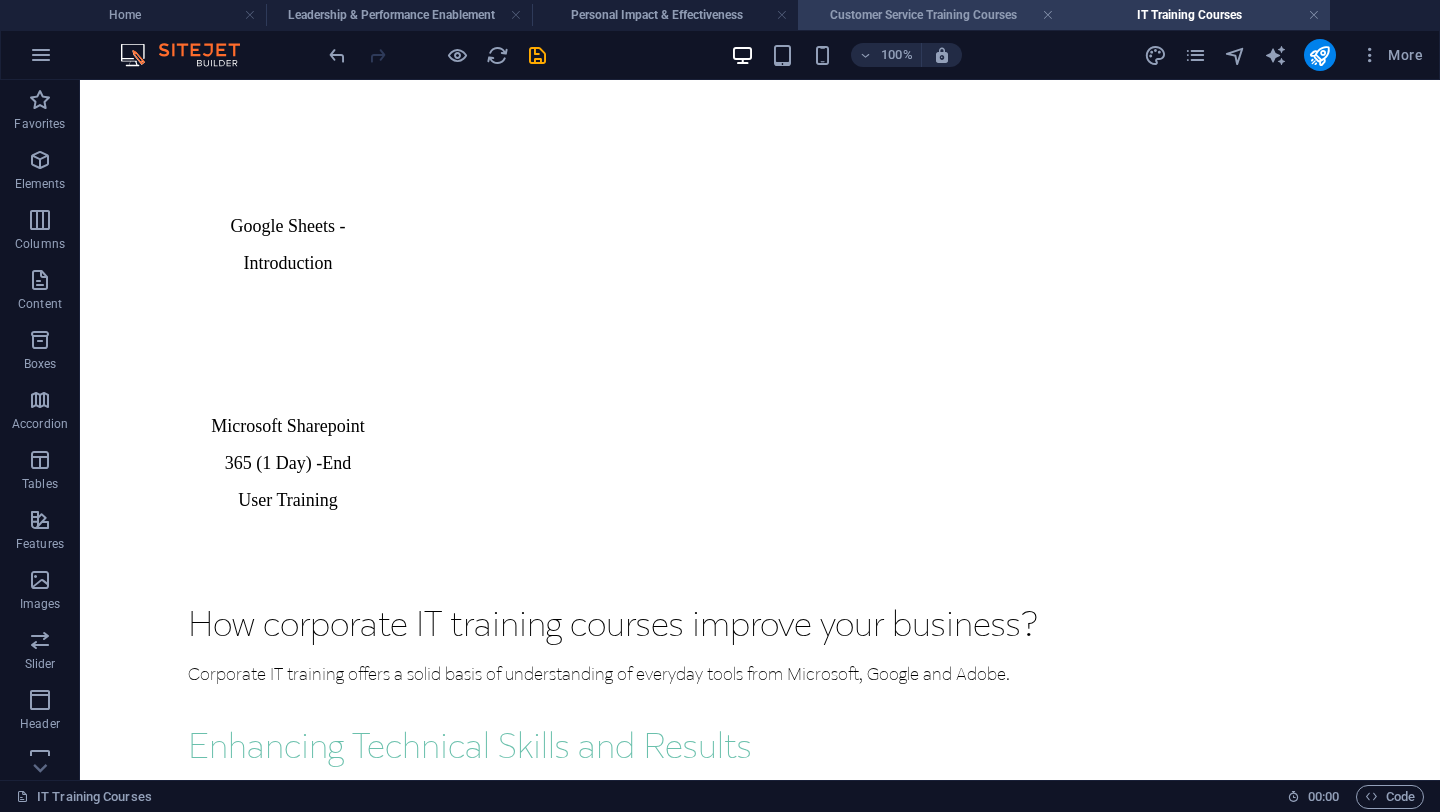 click on "Customer Service Training Courses" at bounding box center [931, 15] 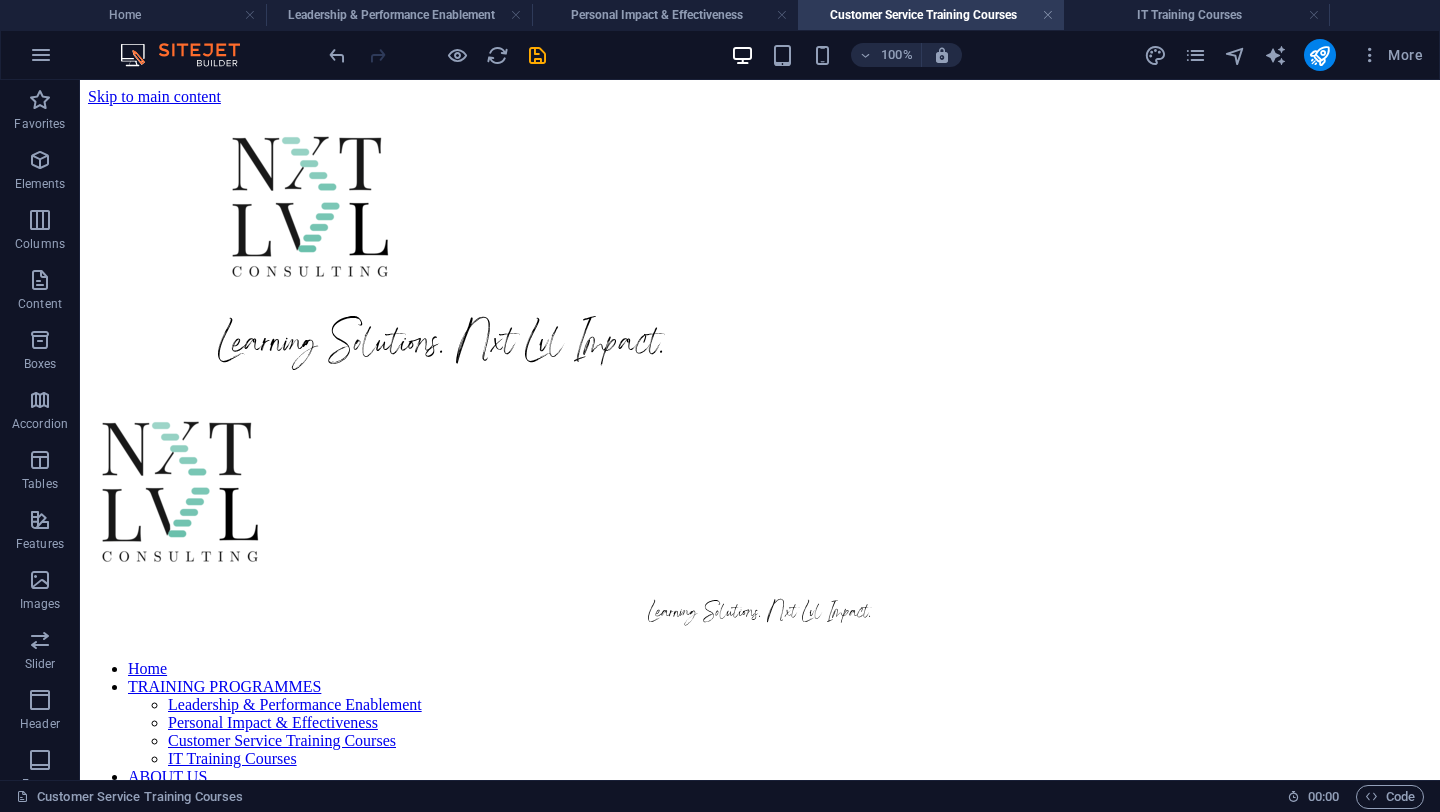 scroll, scrollTop: 561, scrollLeft: 0, axis: vertical 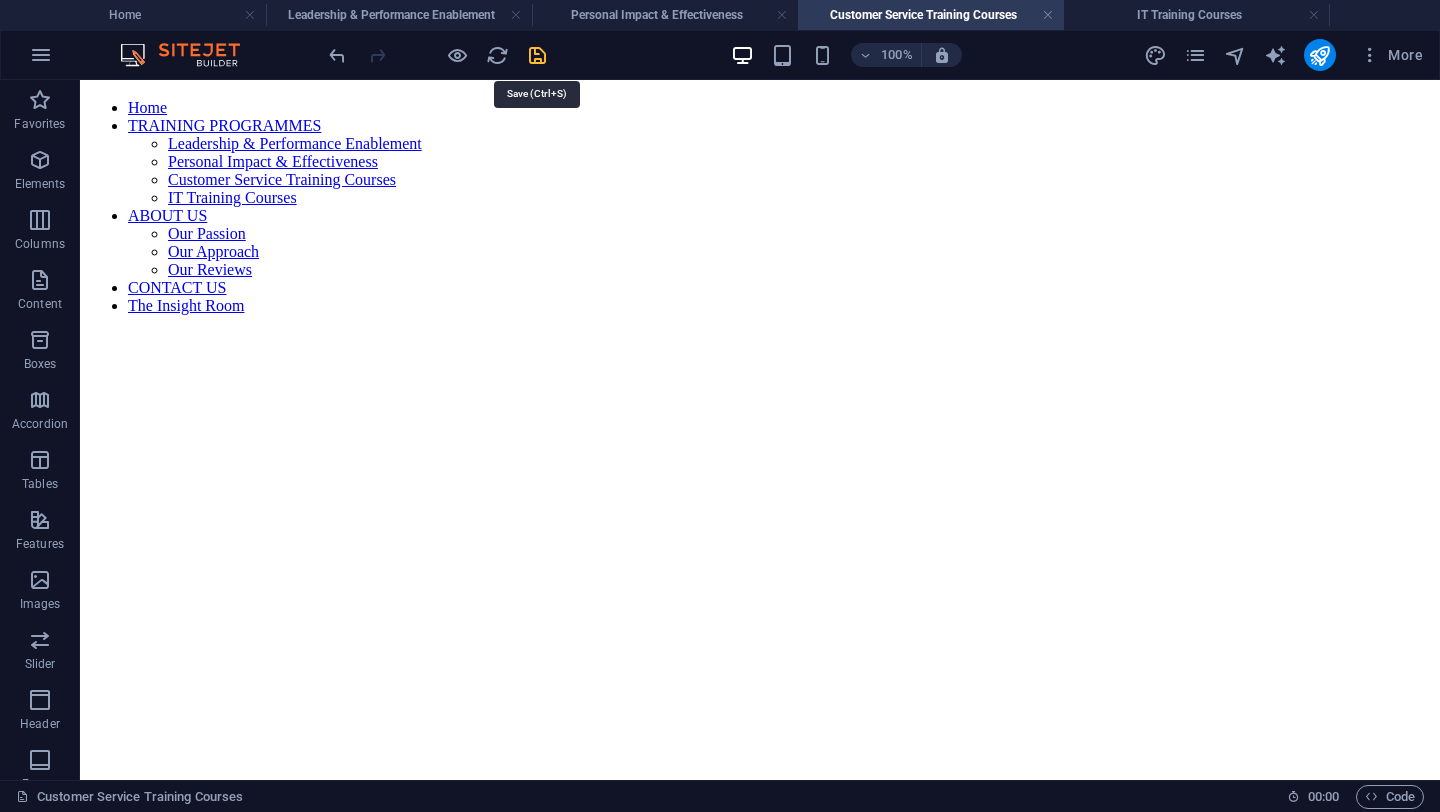 click at bounding box center (537, 55) 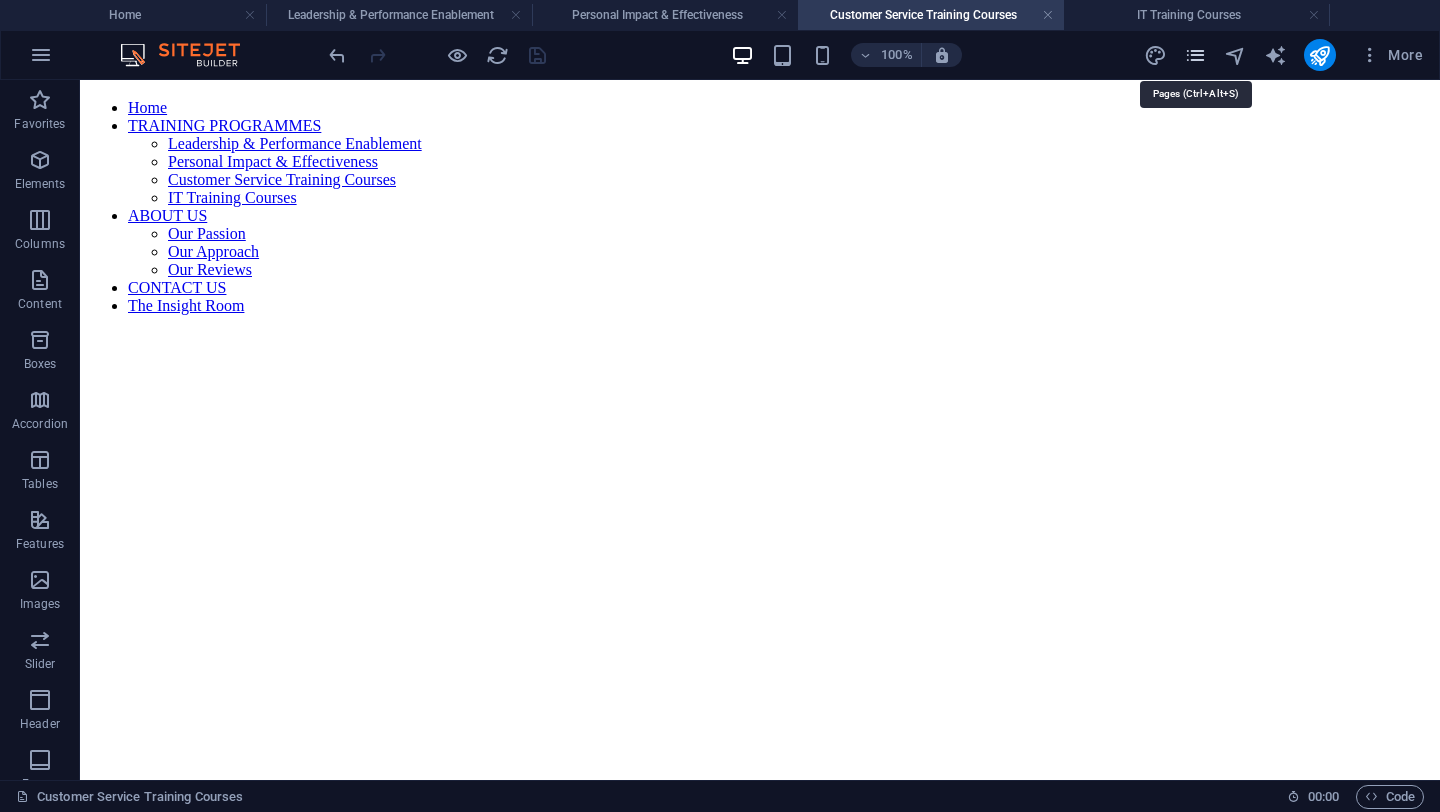 click at bounding box center [1195, 55] 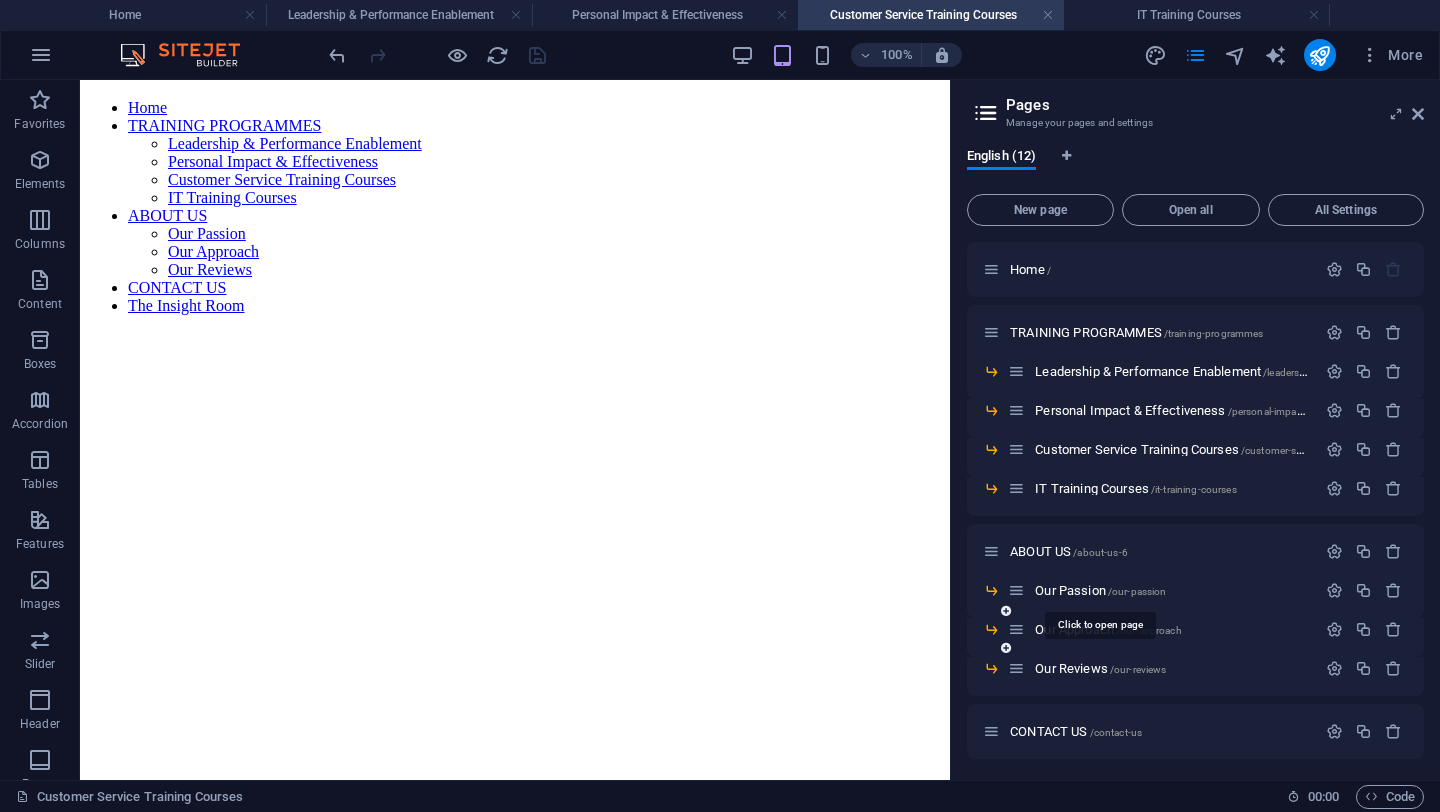 click on "Our Passion /our-passion" at bounding box center (1100, 590) 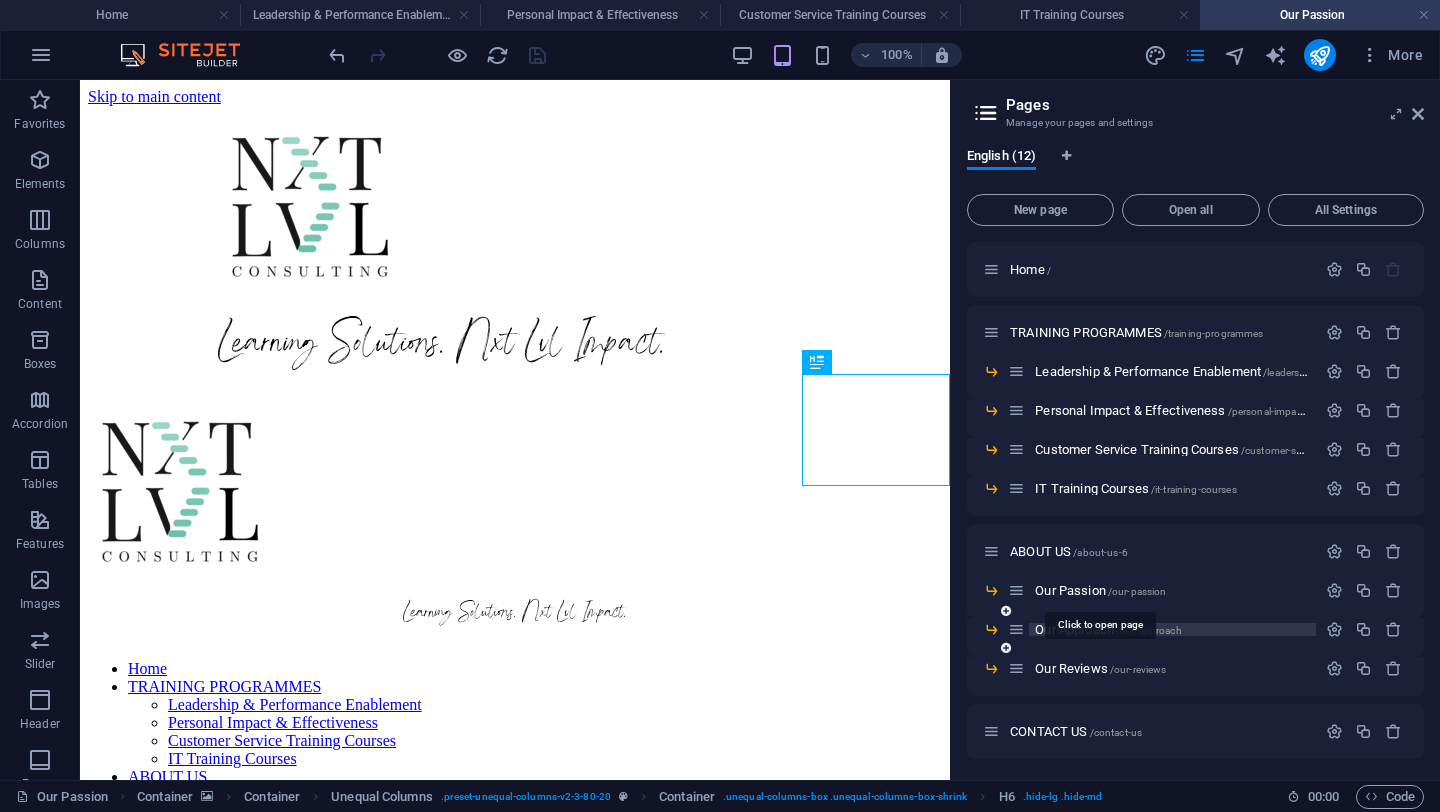 scroll, scrollTop: 617, scrollLeft: 0, axis: vertical 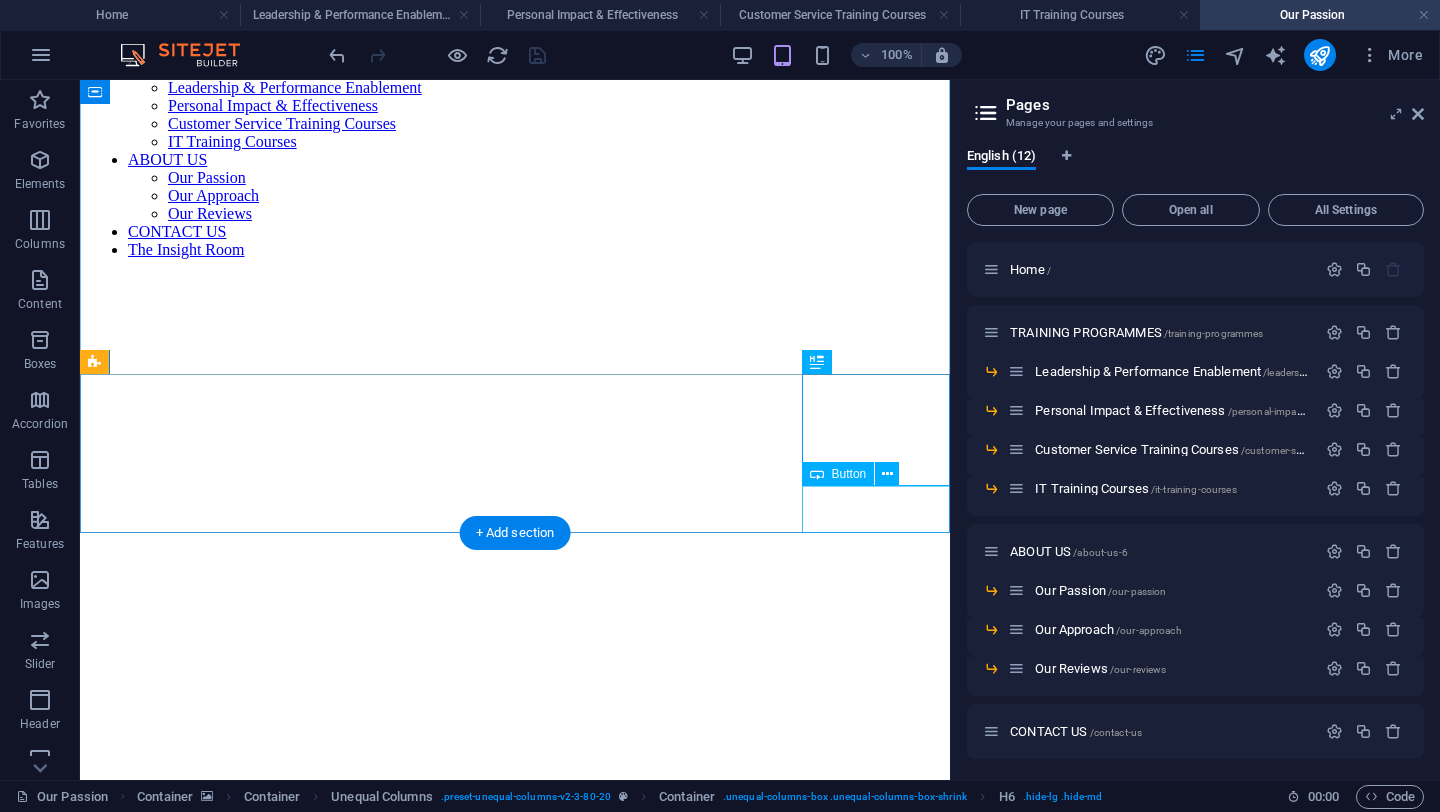 click on "Contact Us" at bounding box center (515, 1060) 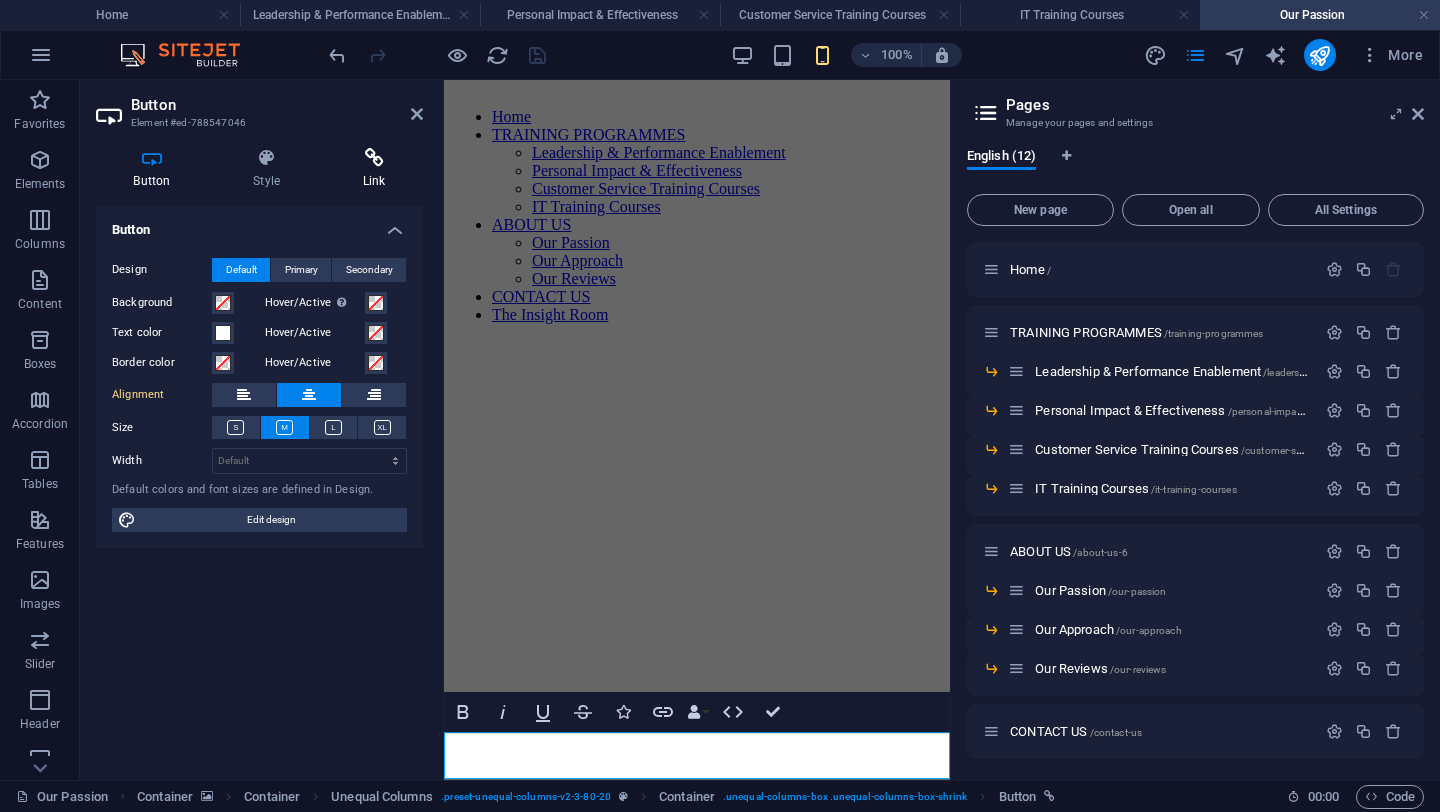 click on "Link" at bounding box center (374, 169) 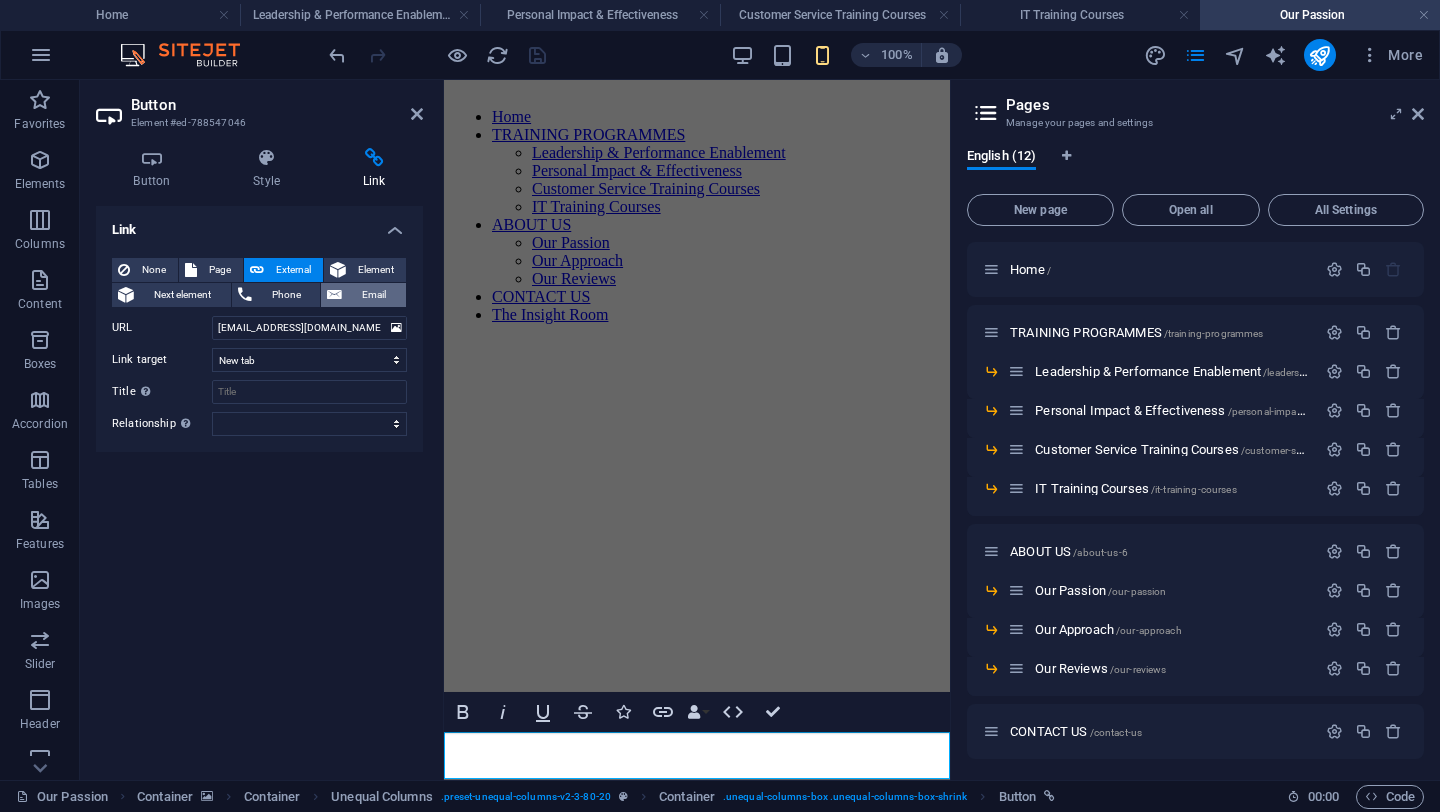 click on "Email" at bounding box center (374, 295) 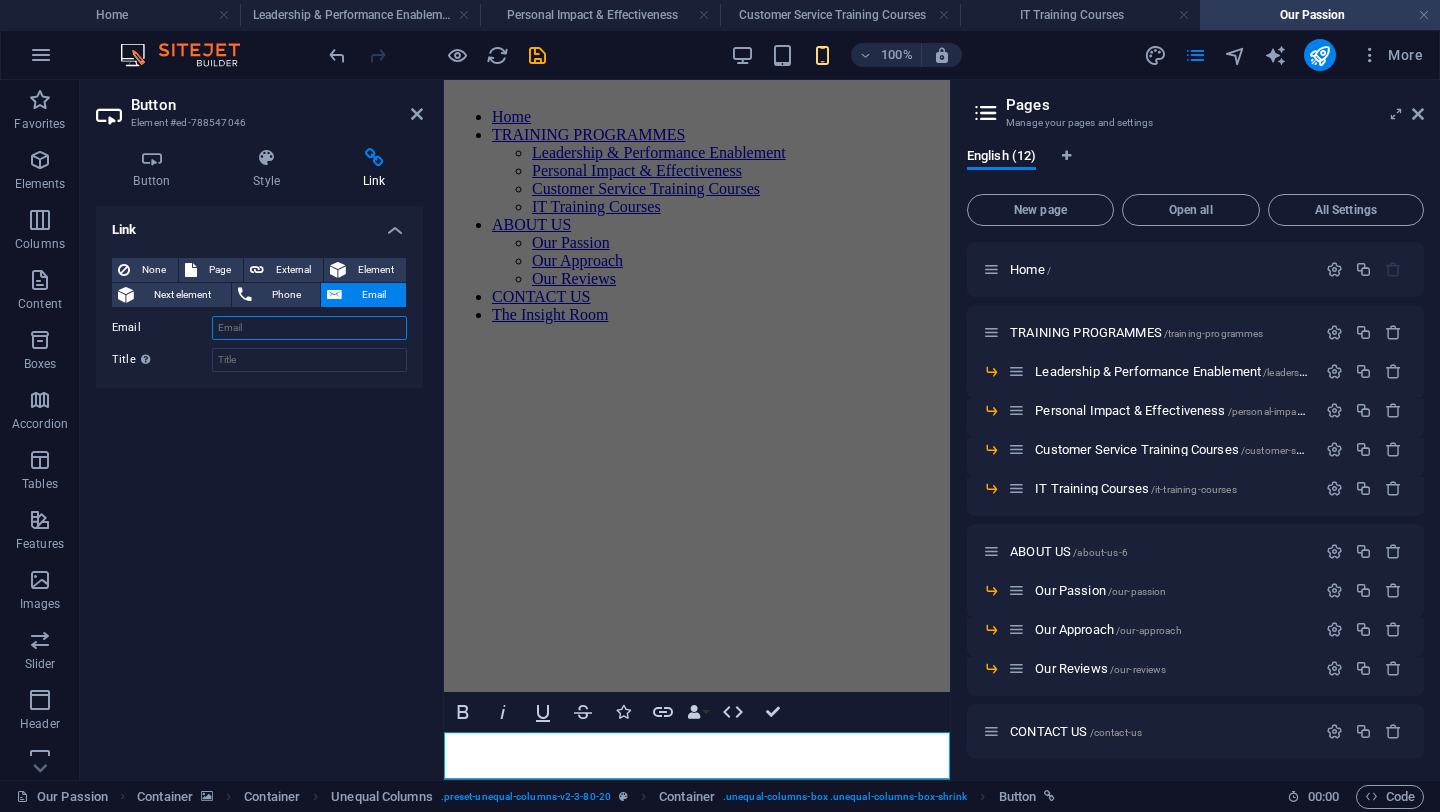 paste on "[EMAIL_ADDRESS][DOMAIN_NAME]" 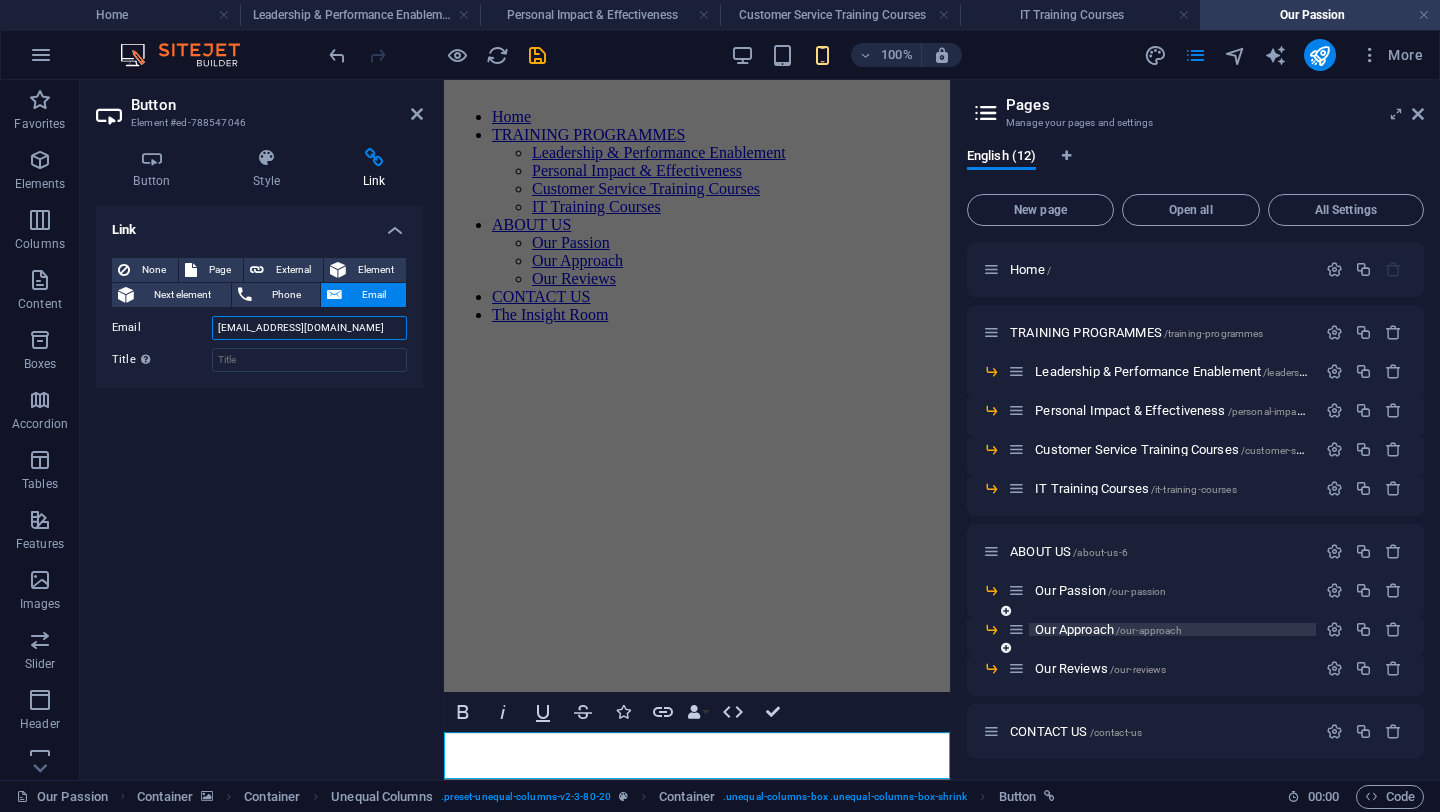 type on "[EMAIL_ADDRESS][DOMAIN_NAME]" 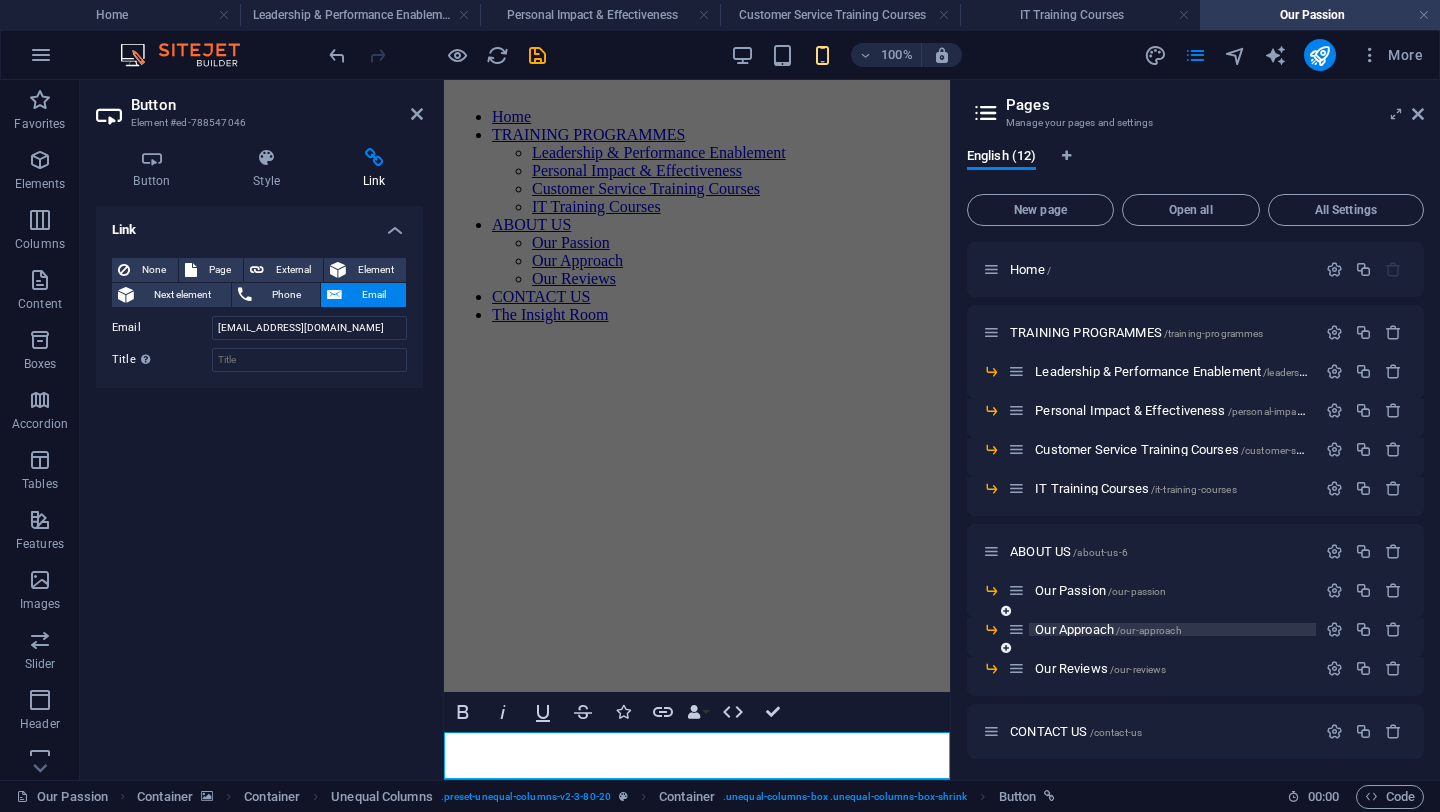 click on "/our-approach" at bounding box center (1149, 630) 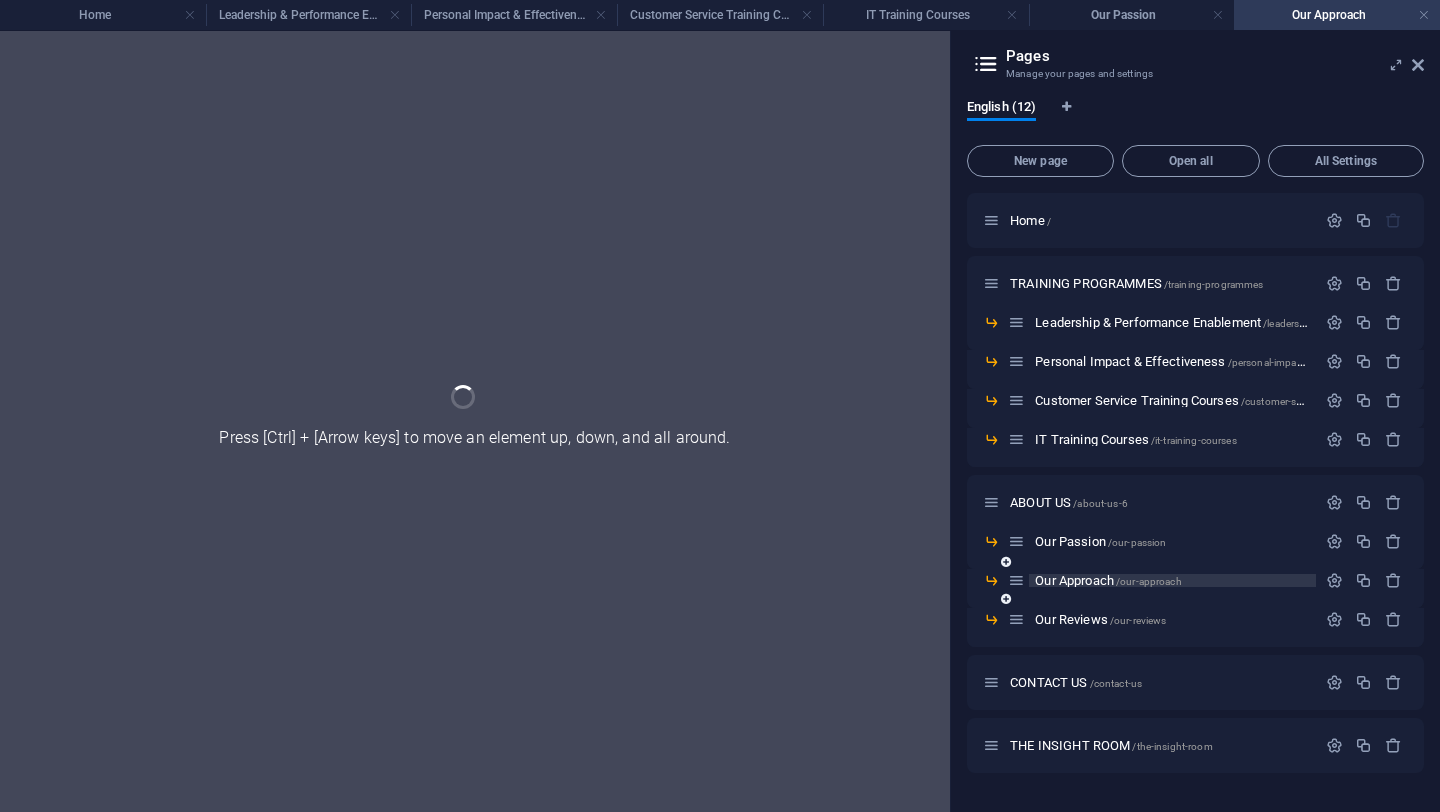 scroll, scrollTop: 0, scrollLeft: 0, axis: both 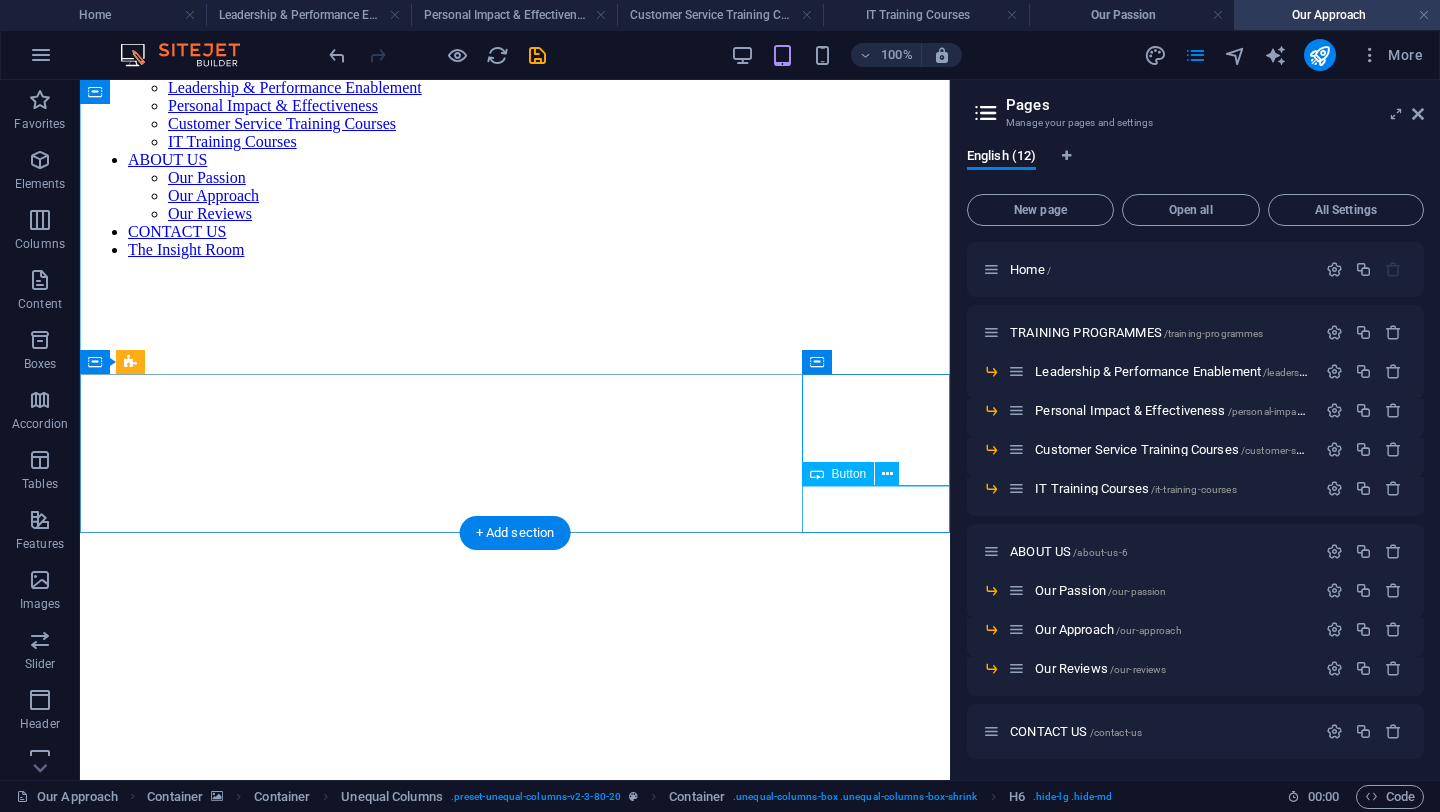 click on "Contact Us" at bounding box center [515, 1060] 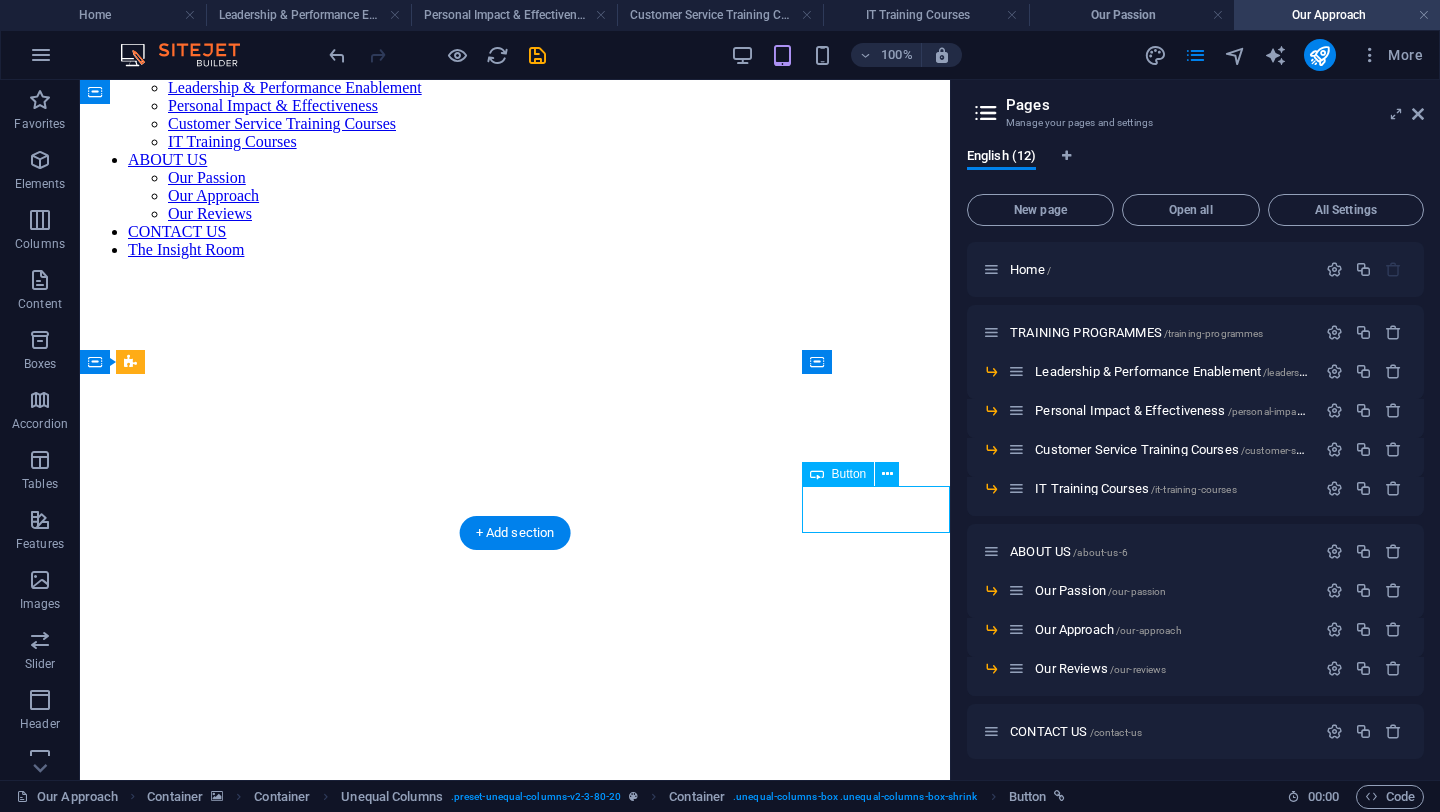click on "Contact Us" at bounding box center (515, 1060) 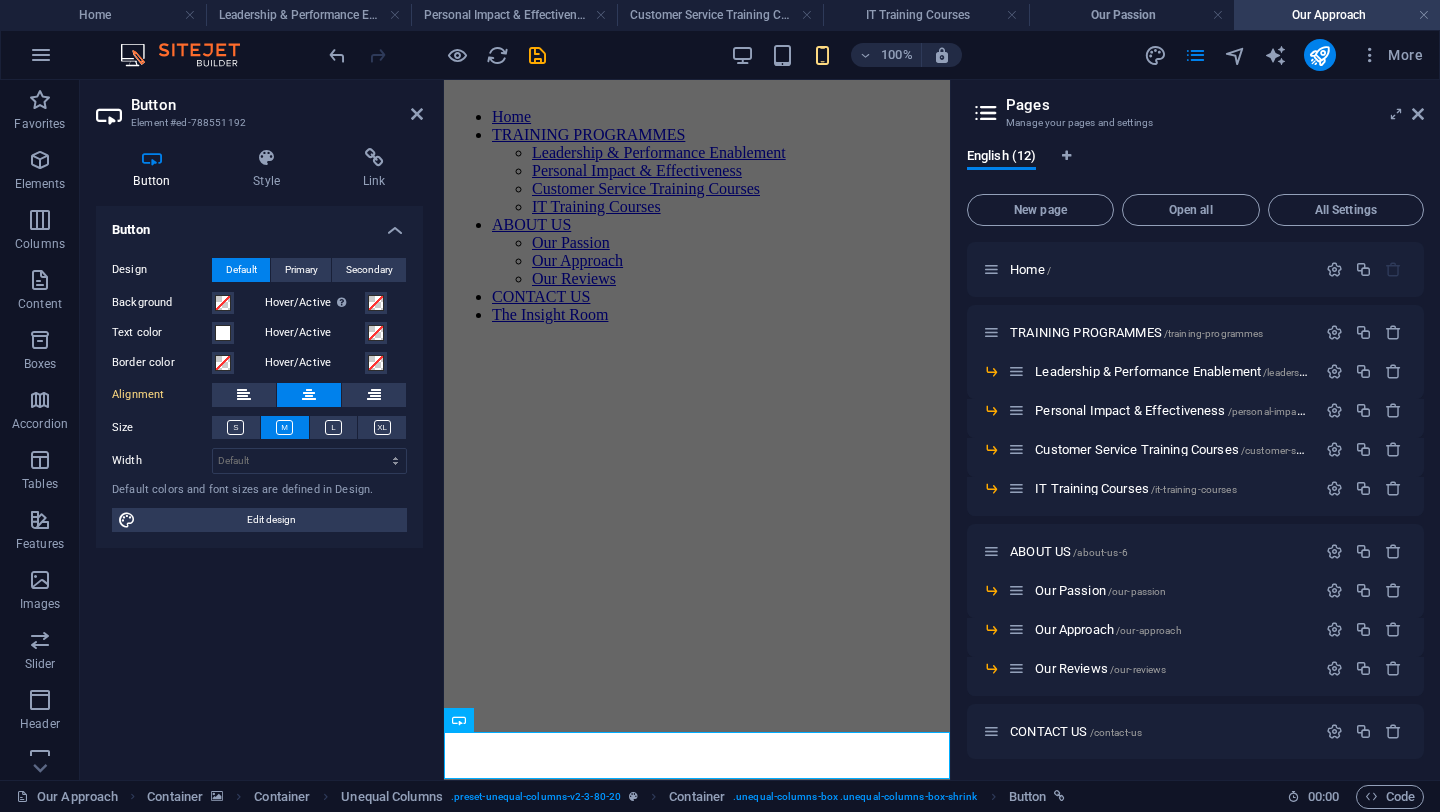 click at bounding box center (697, 340) 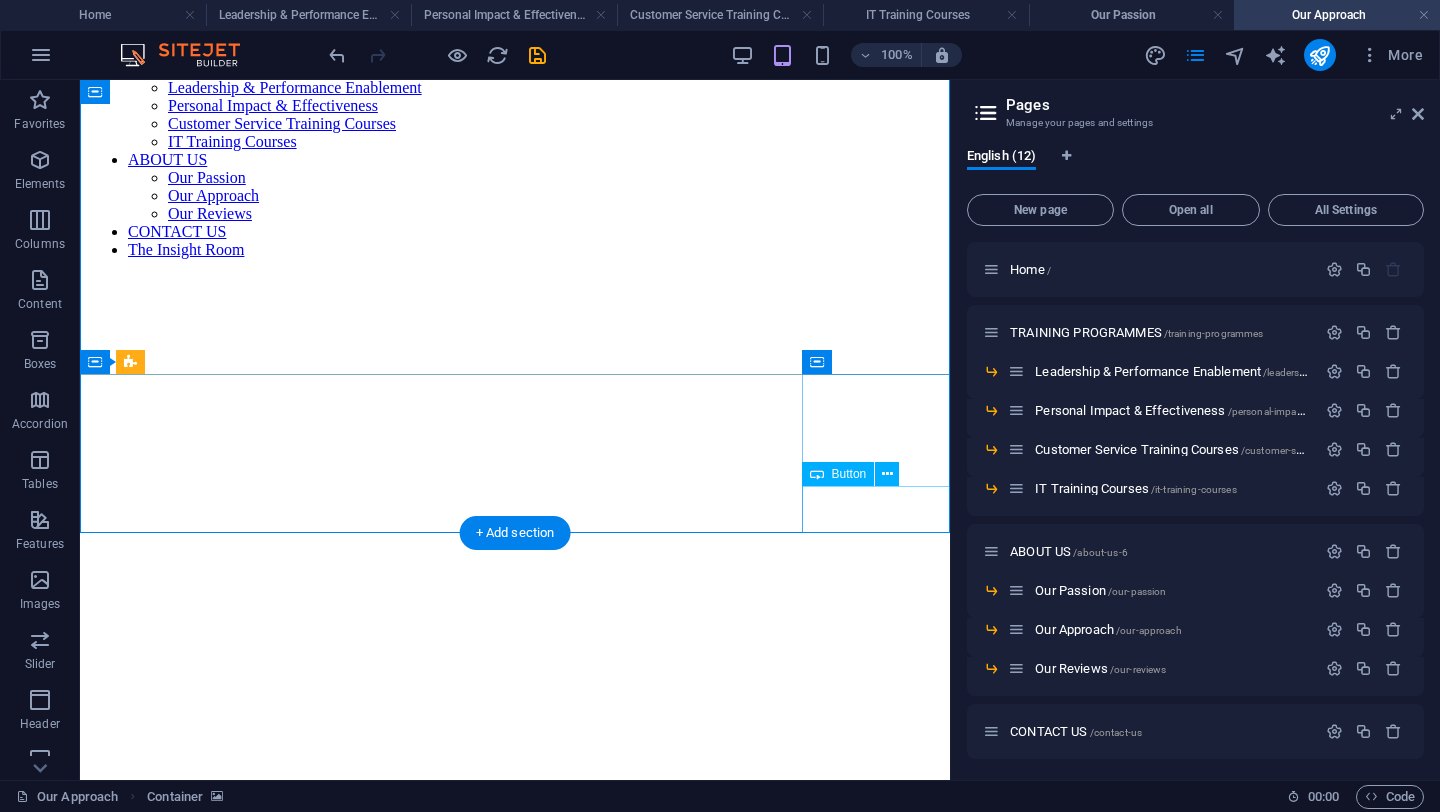 click on "Contact Us" at bounding box center [515, 1060] 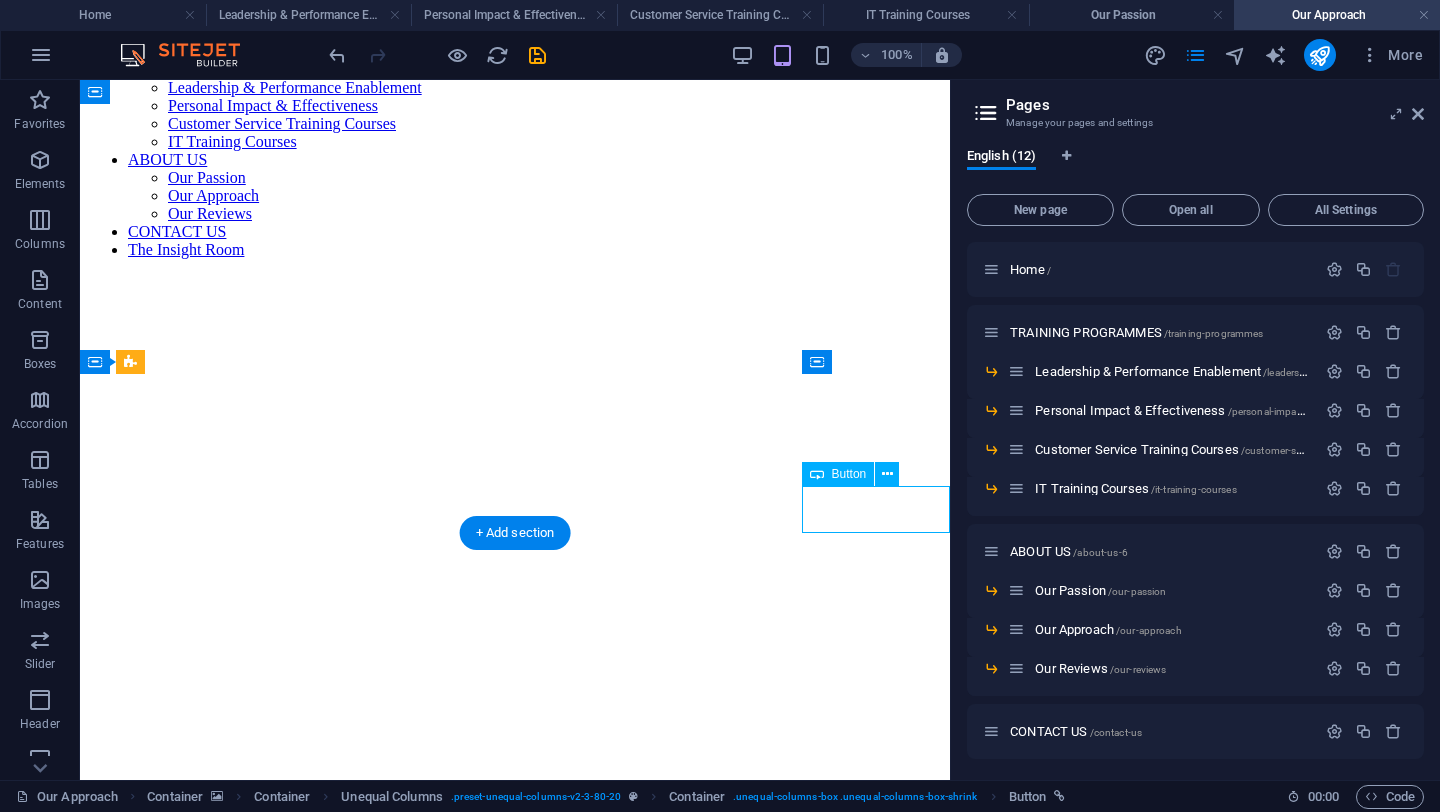 click on "Contact Us" at bounding box center [515, 1060] 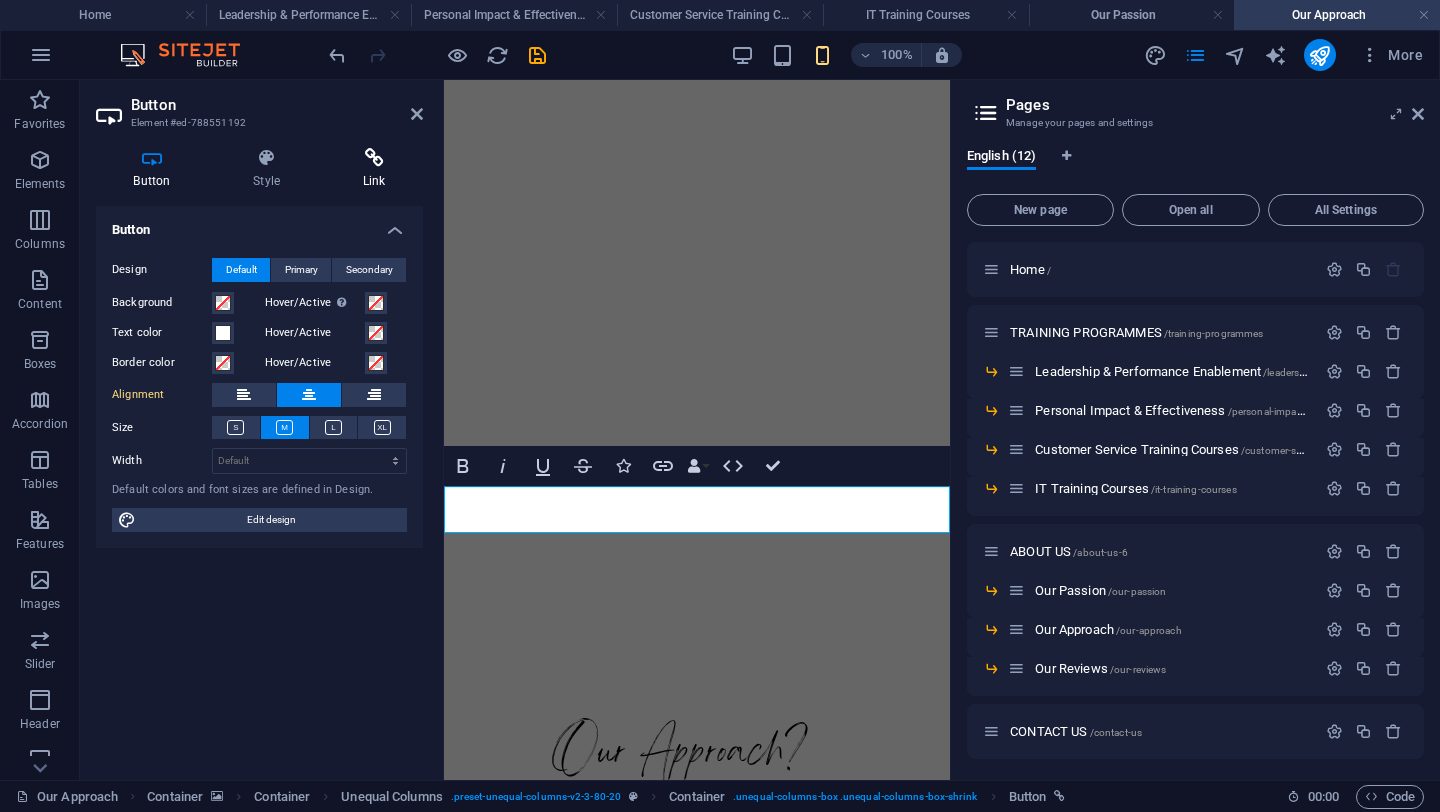 click at bounding box center [374, 158] 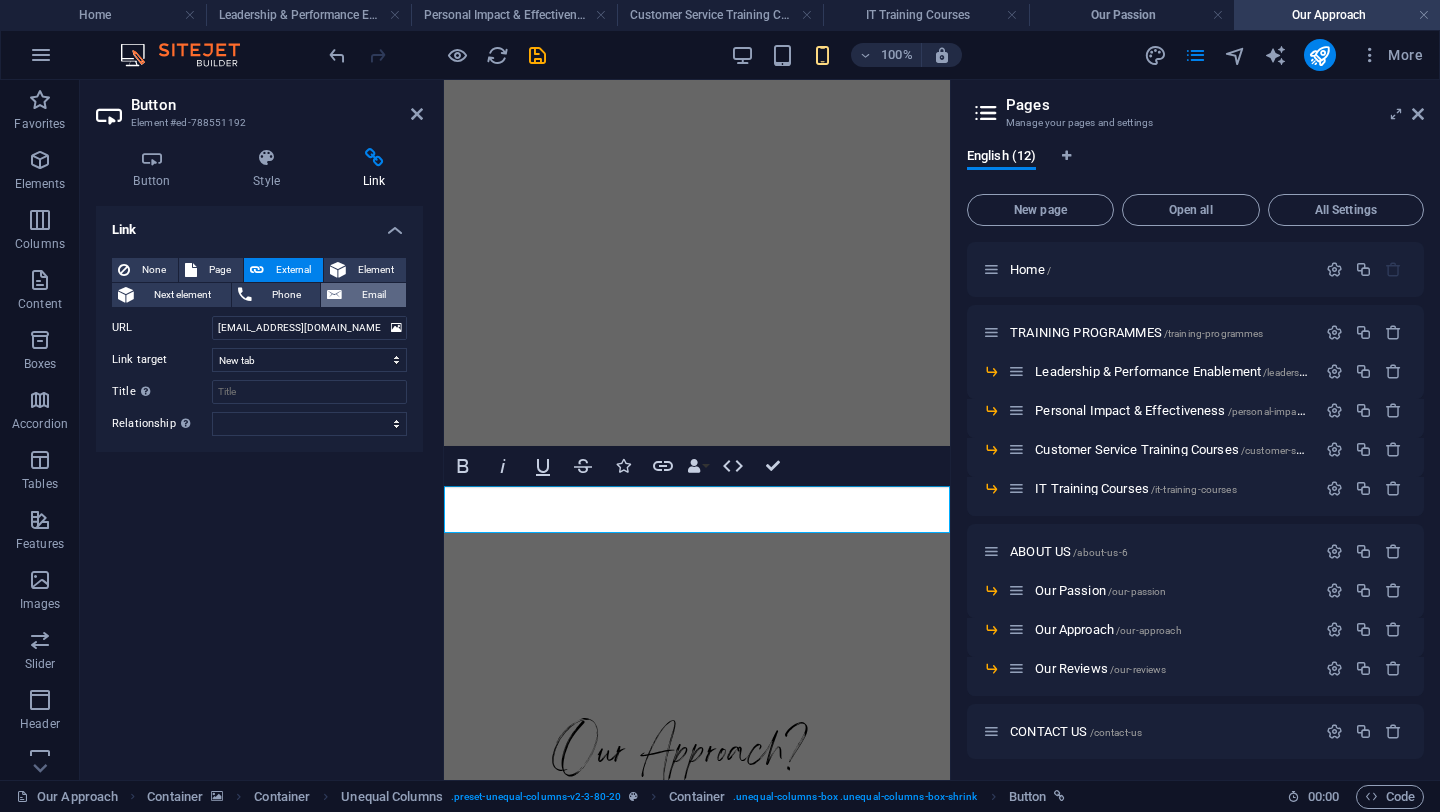 click on "Email" at bounding box center [374, 295] 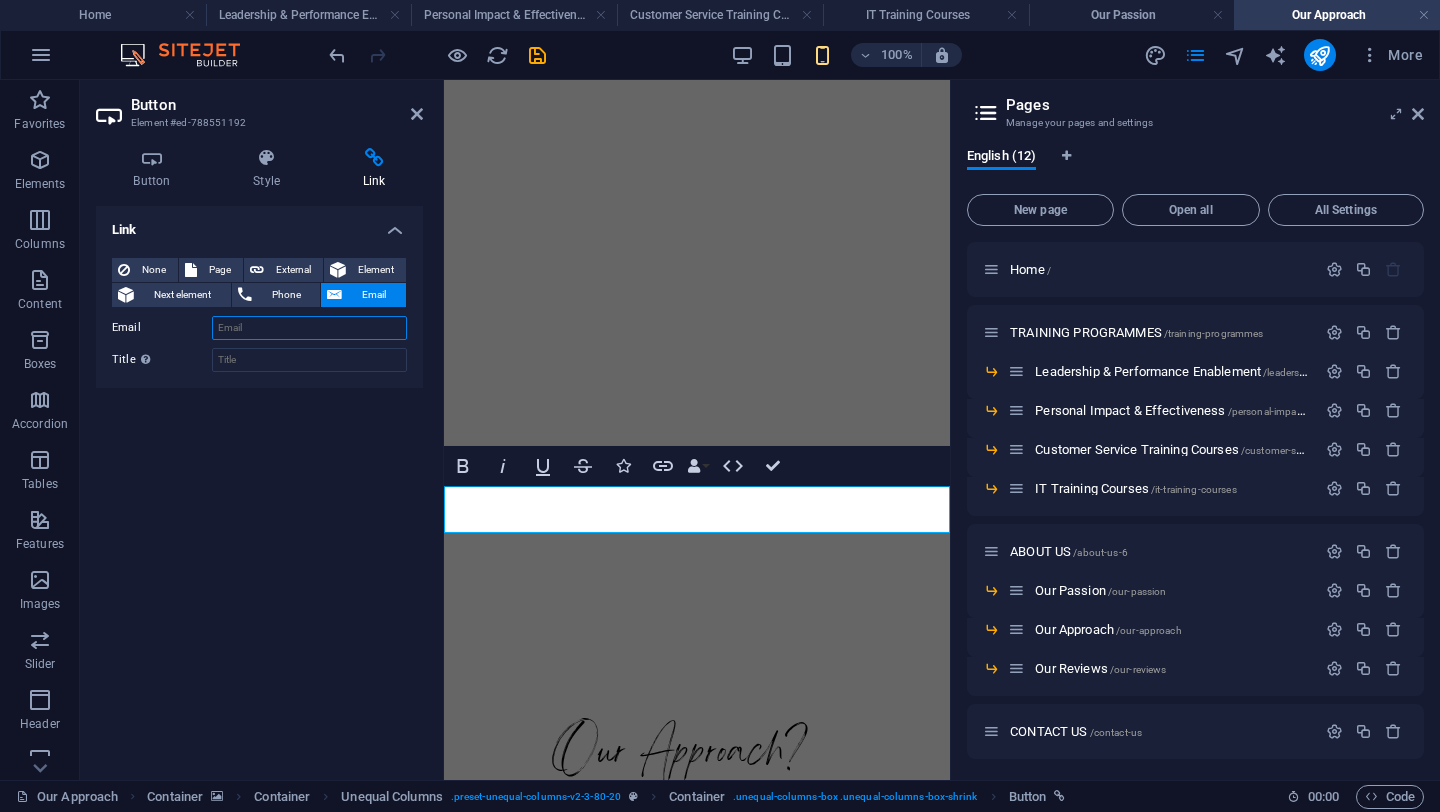 paste on "[EMAIL_ADDRESS][DOMAIN_NAME]" 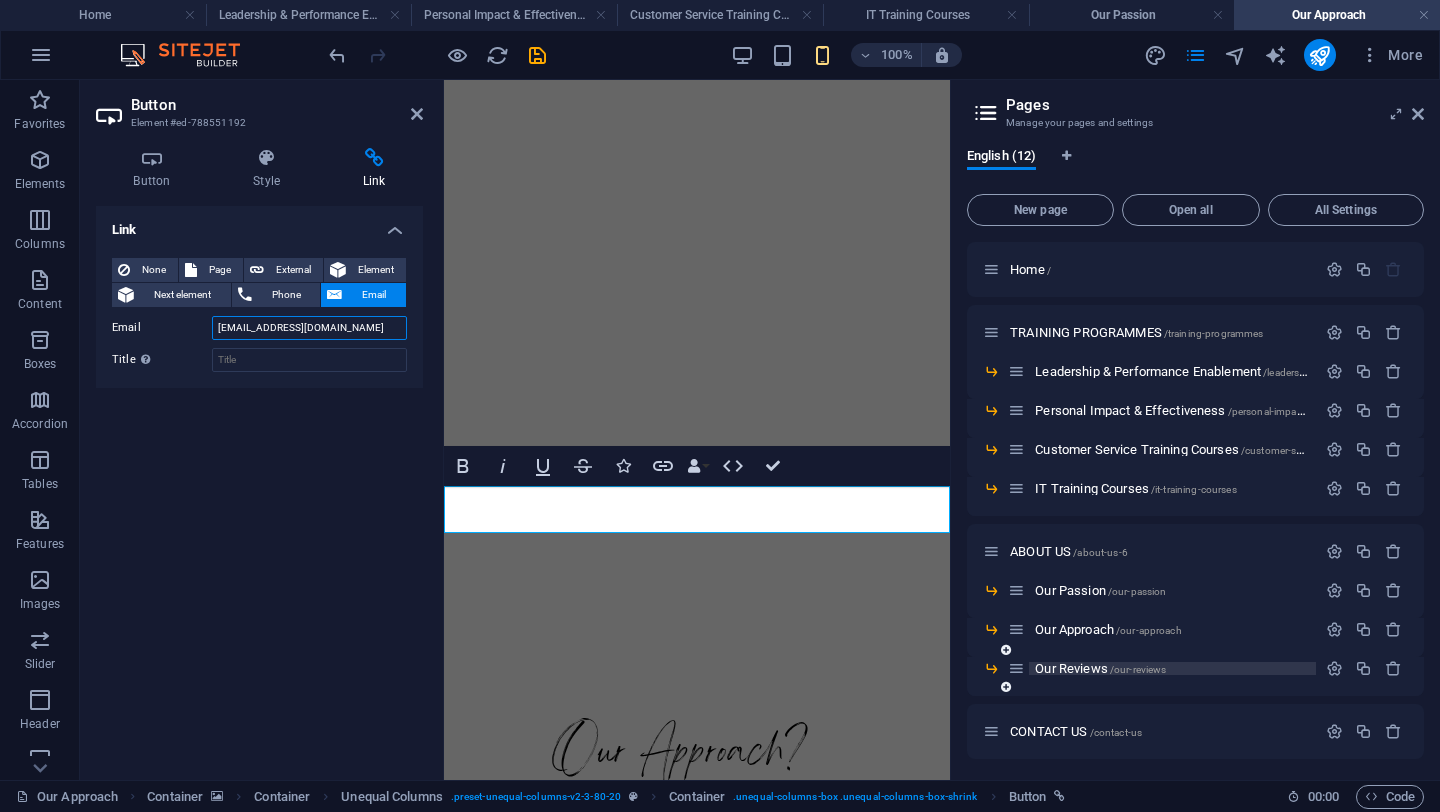 type on "[EMAIL_ADDRESS][DOMAIN_NAME]" 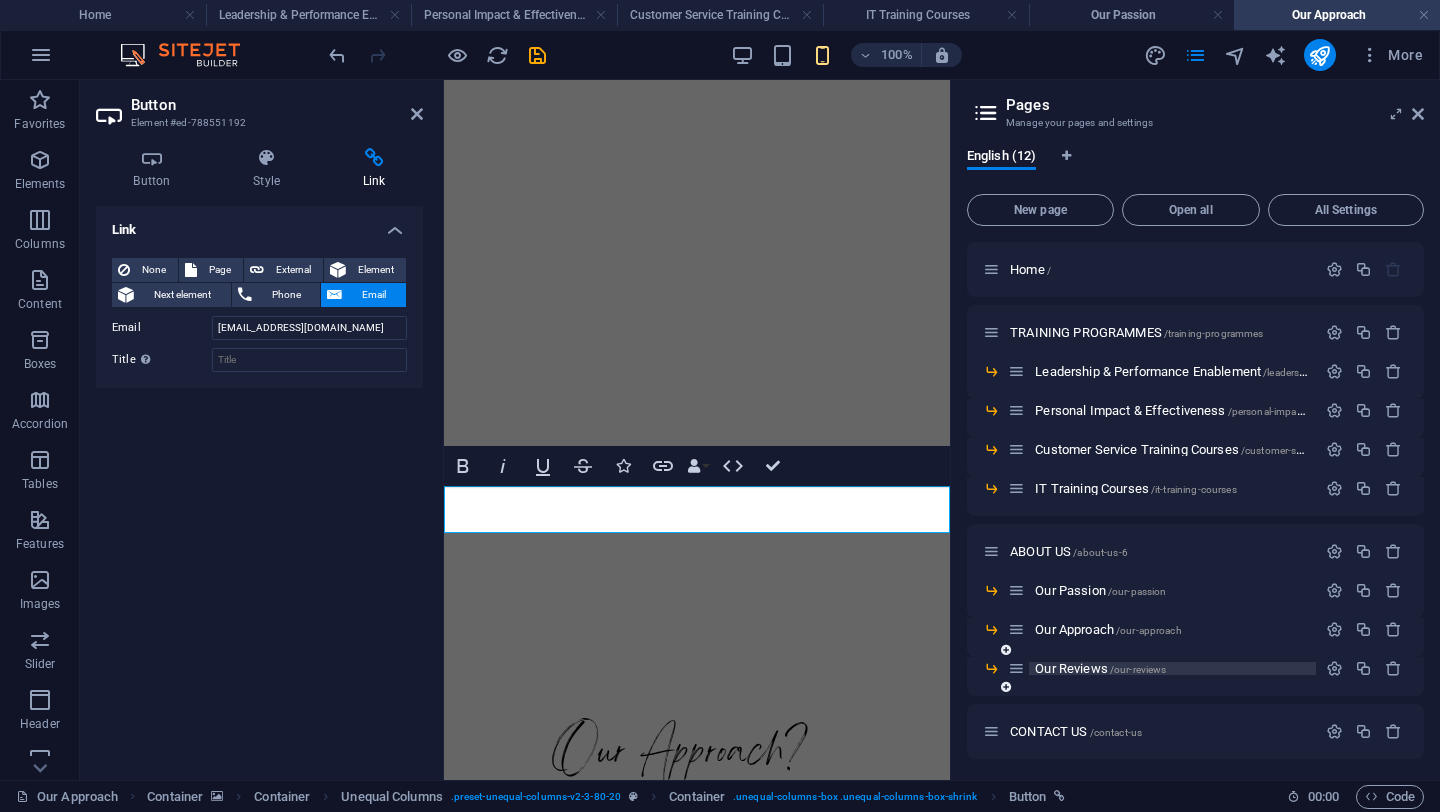 click on "Our Reviews /our-reviews" at bounding box center [1100, 668] 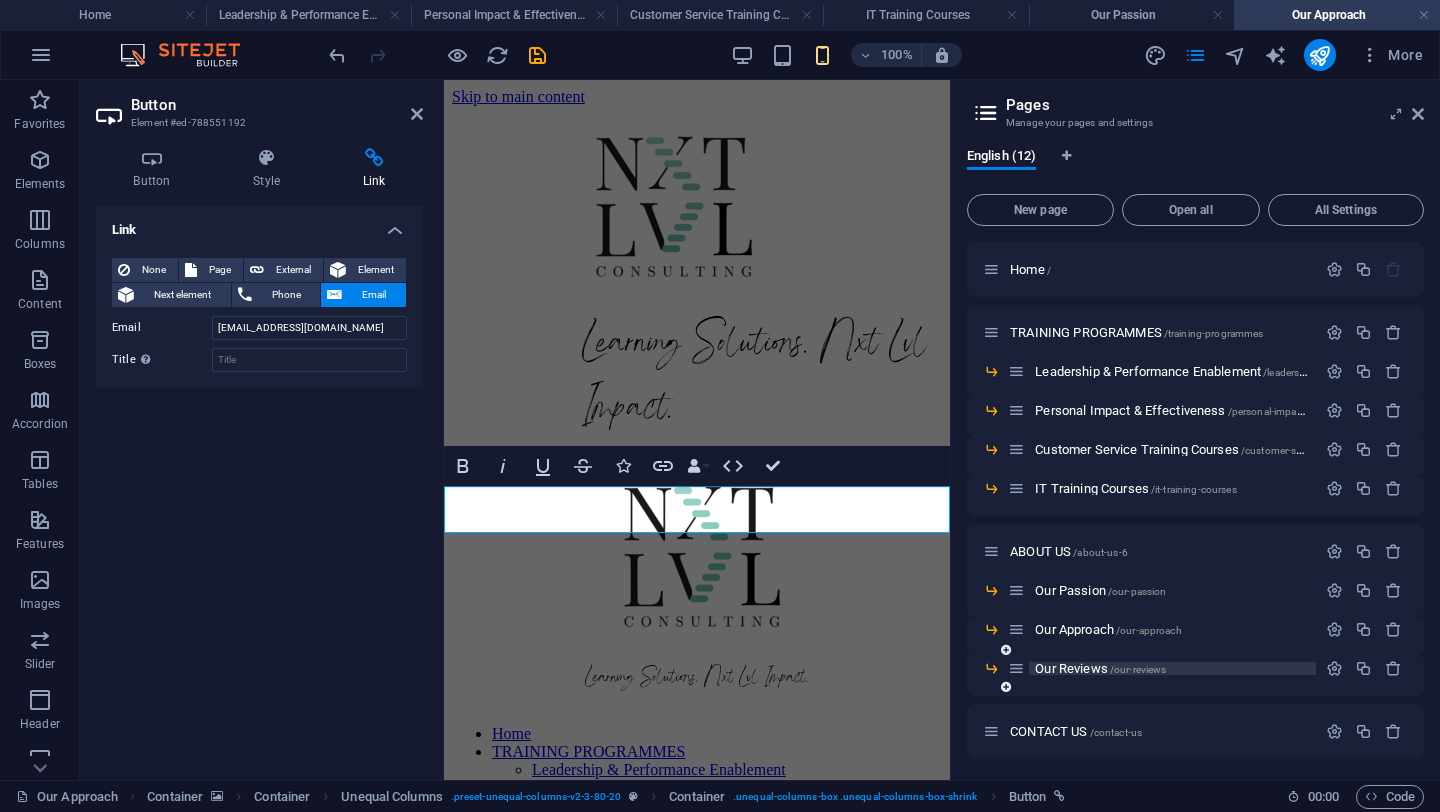 click on "CONTACT US /contact-us" at bounding box center (1195, 731) 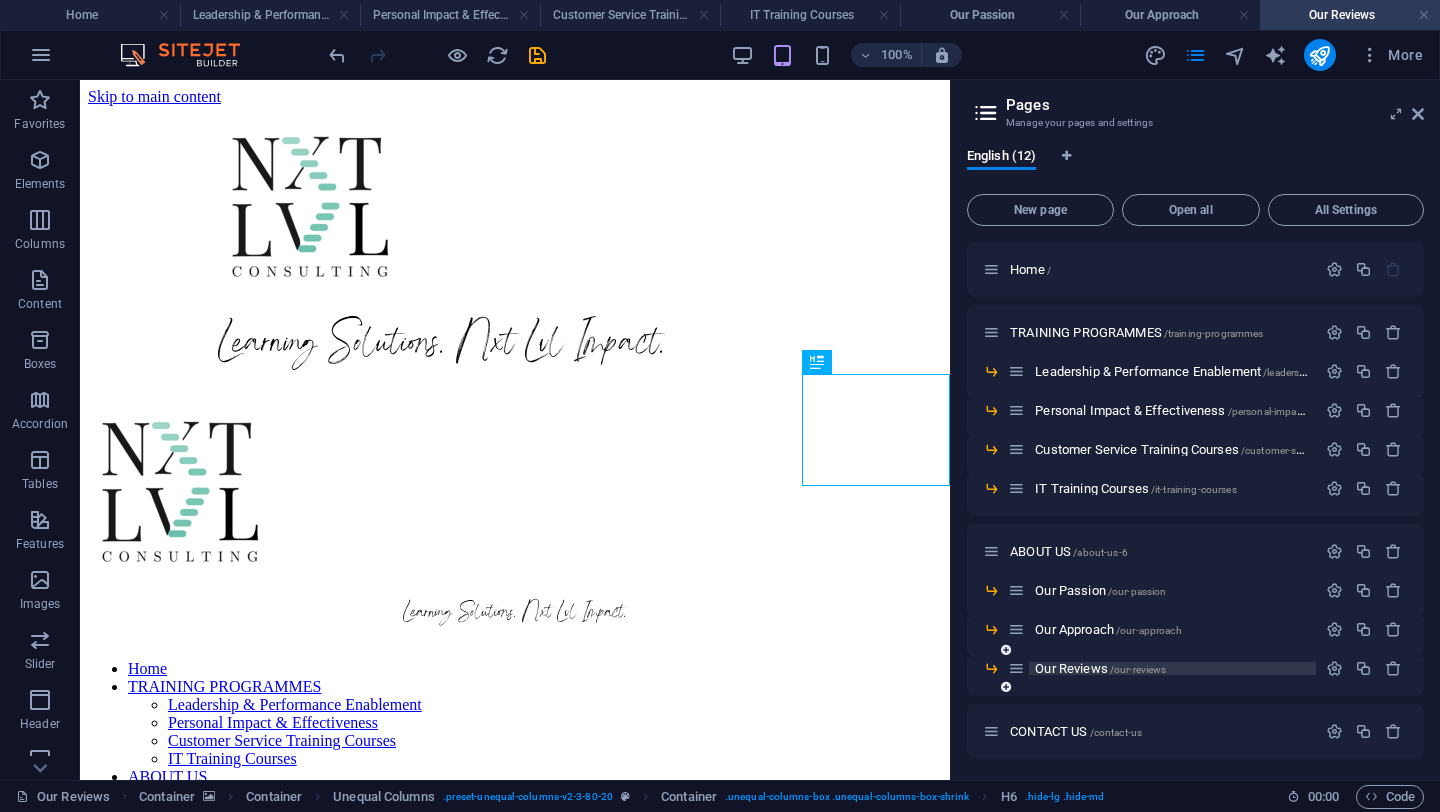 scroll, scrollTop: 617, scrollLeft: 0, axis: vertical 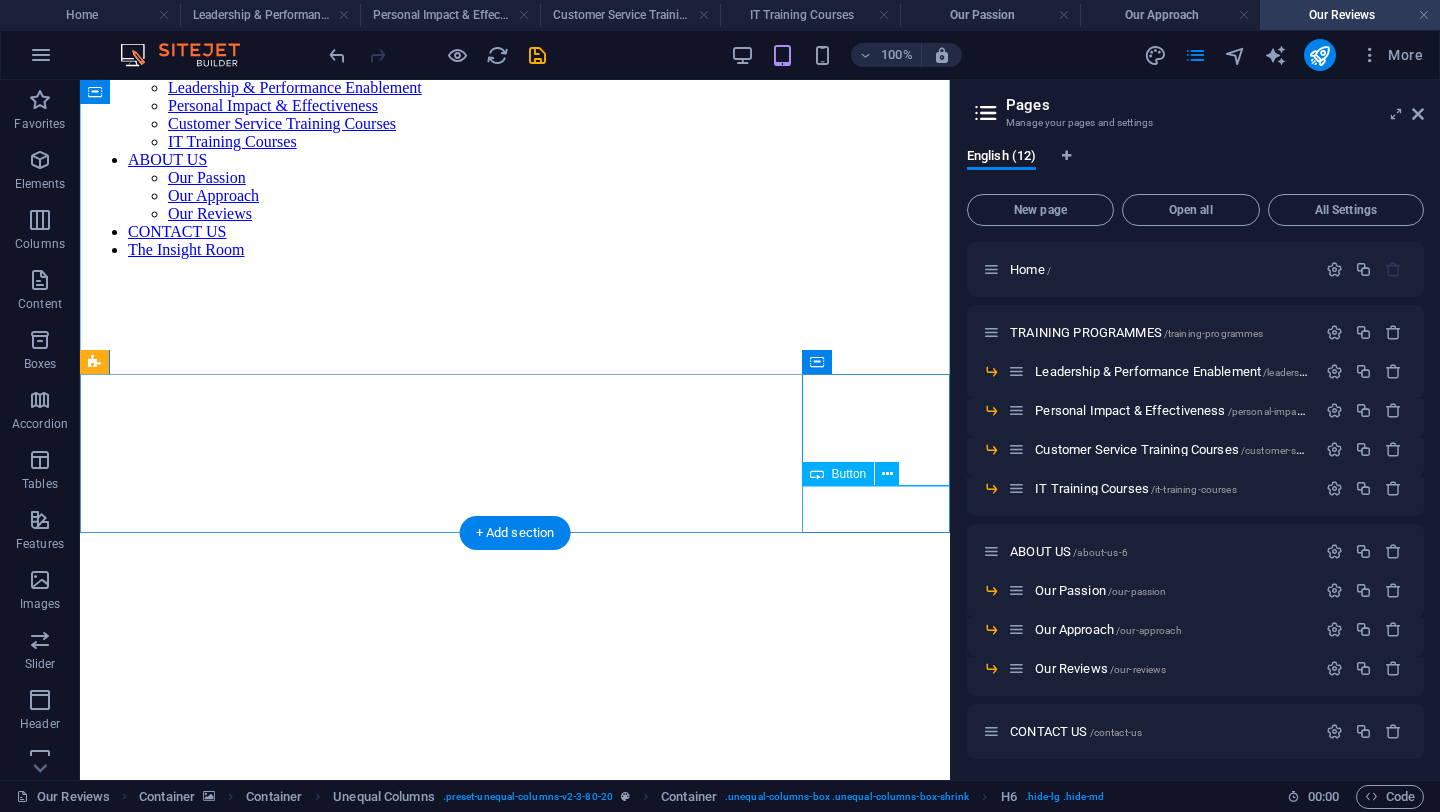 click on "Contact Us" at bounding box center [515, 1060] 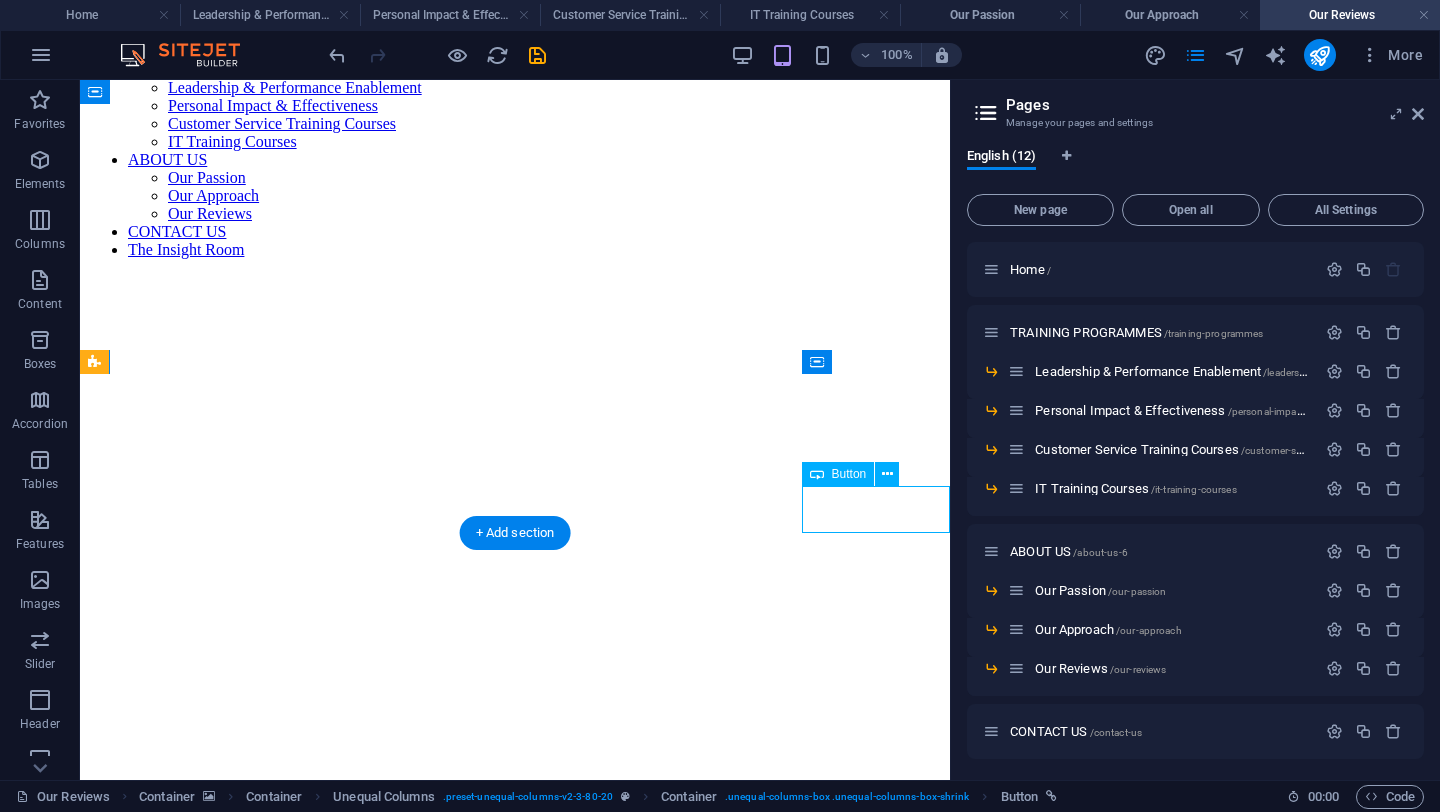 click on "Contact Us" at bounding box center [515, 1060] 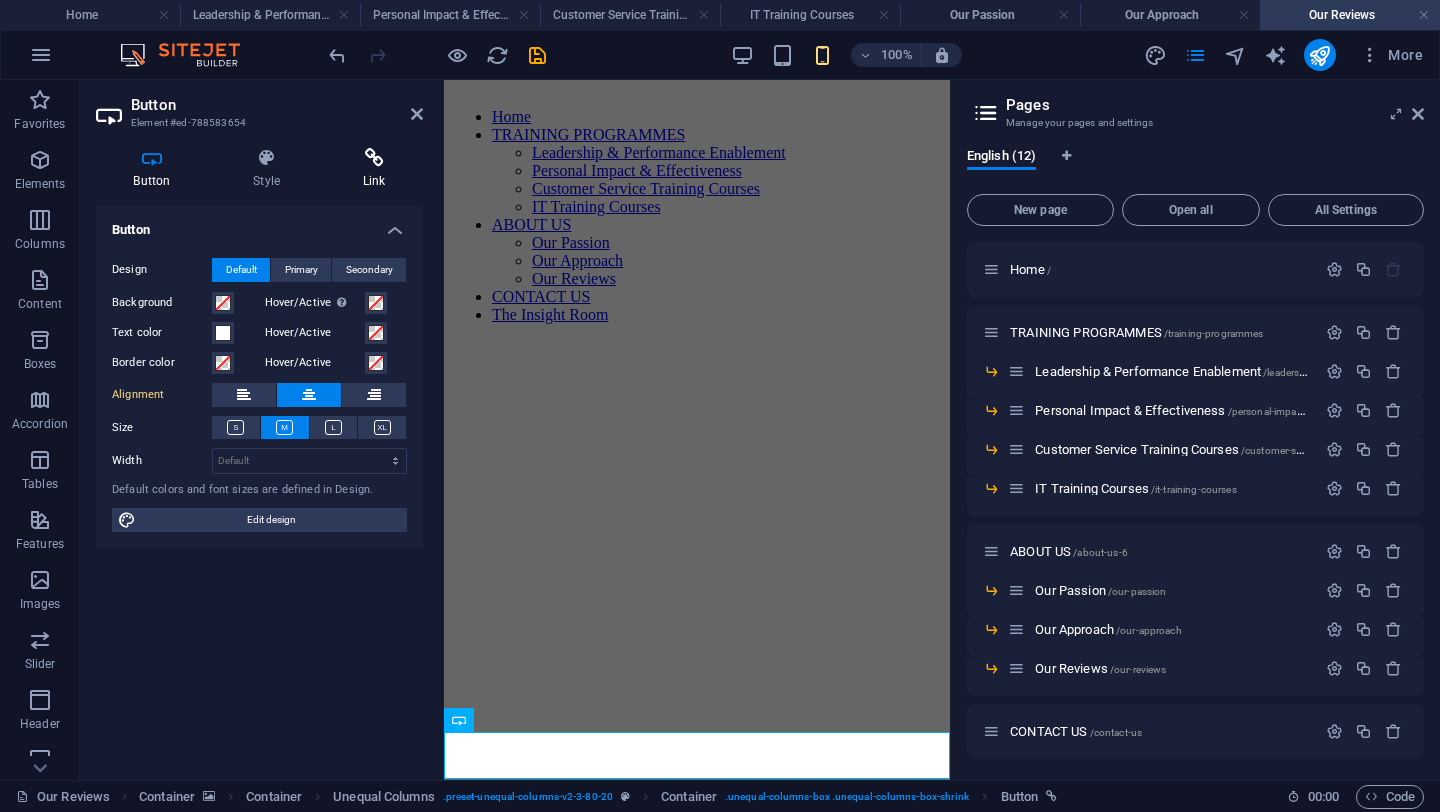 click at bounding box center (374, 158) 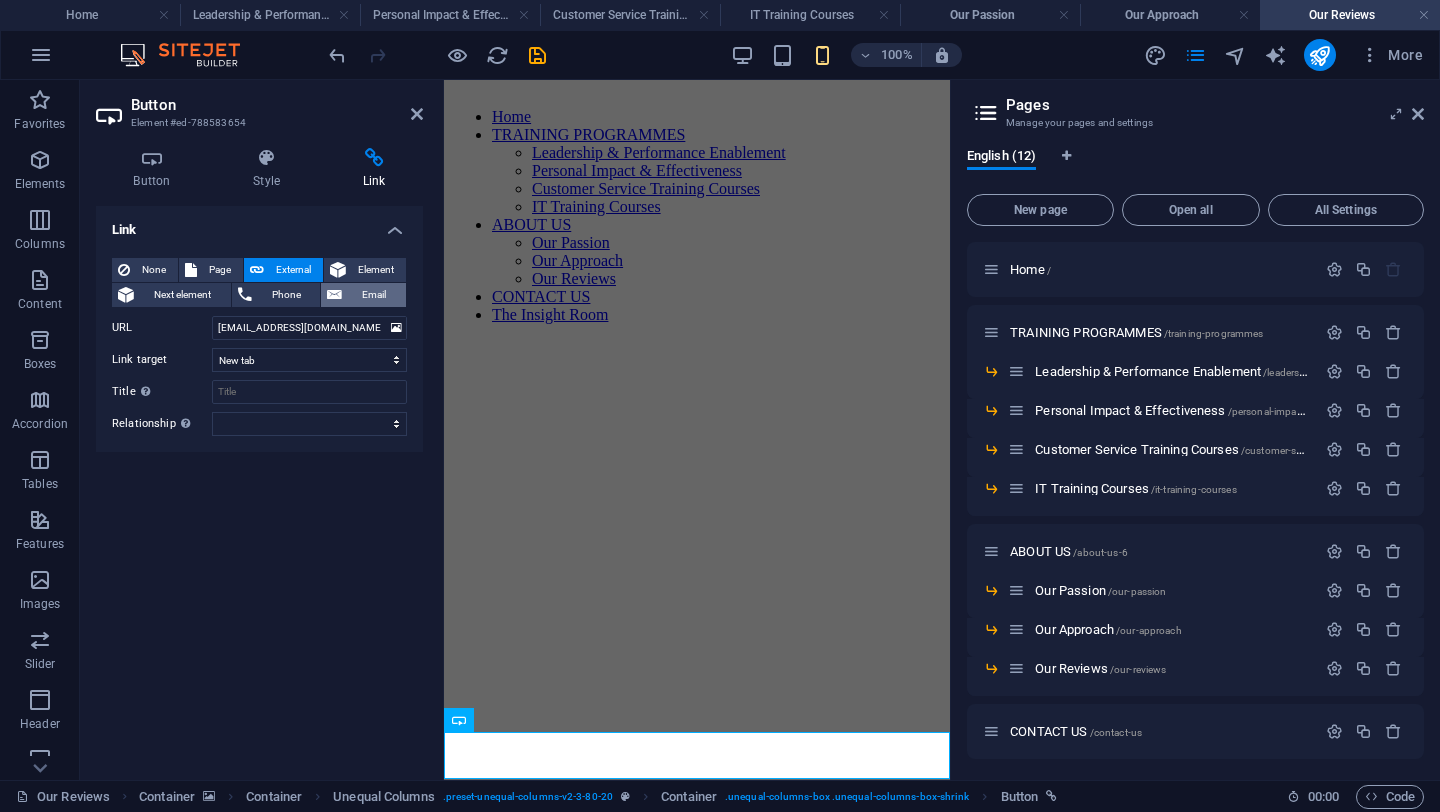 click on "Email" at bounding box center (374, 295) 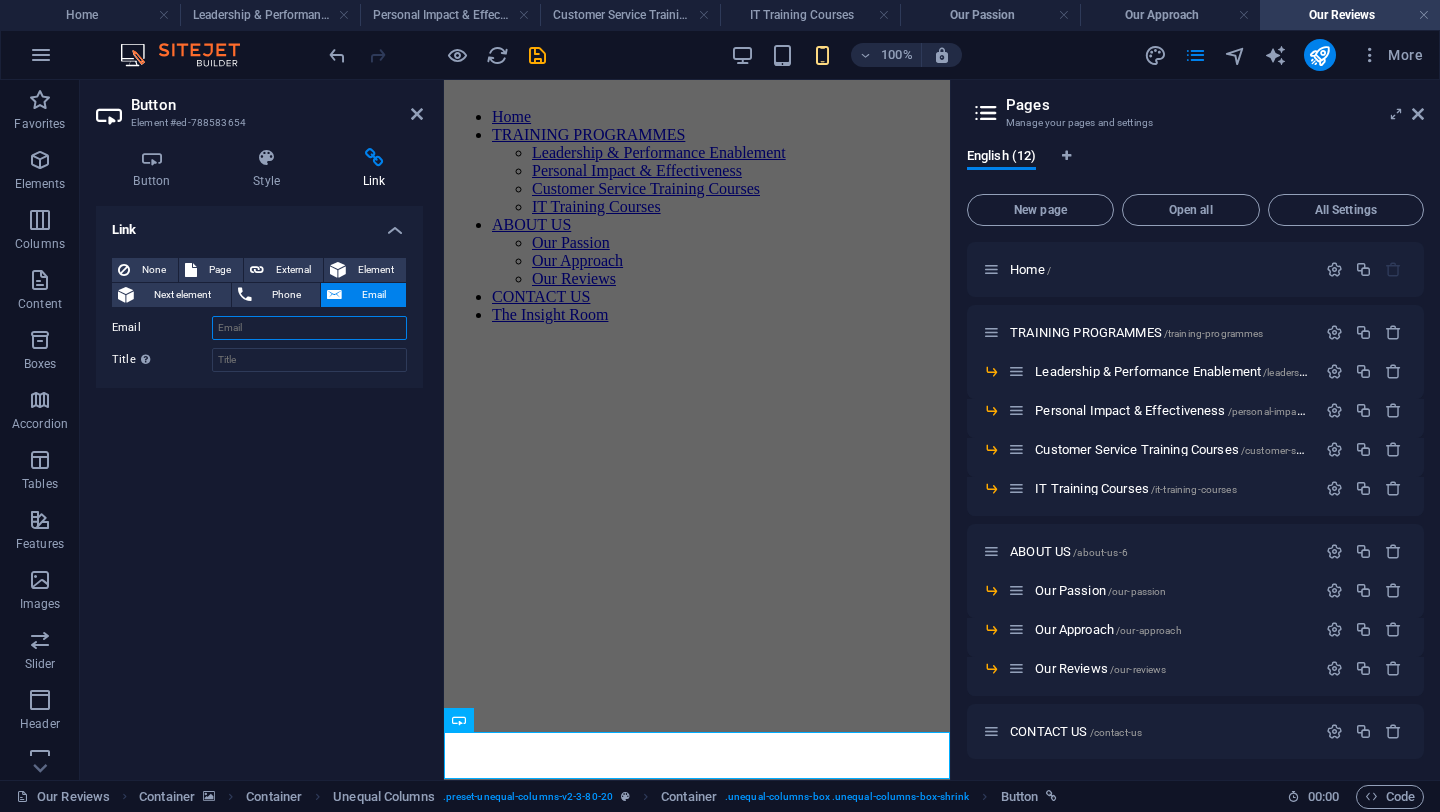 paste on "[EMAIL_ADDRESS][DOMAIN_NAME]" 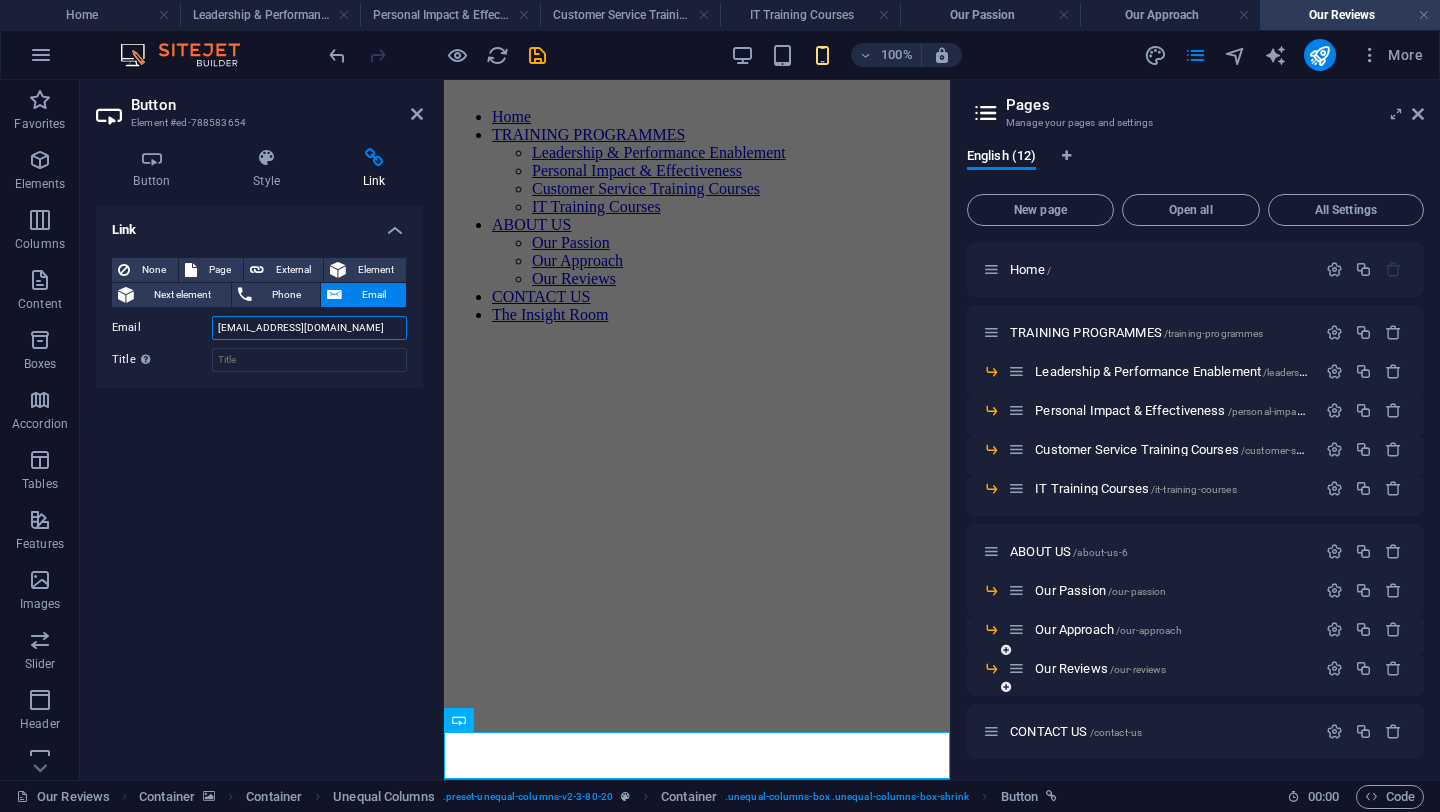 scroll, scrollTop: 66, scrollLeft: 0, axis: vertical 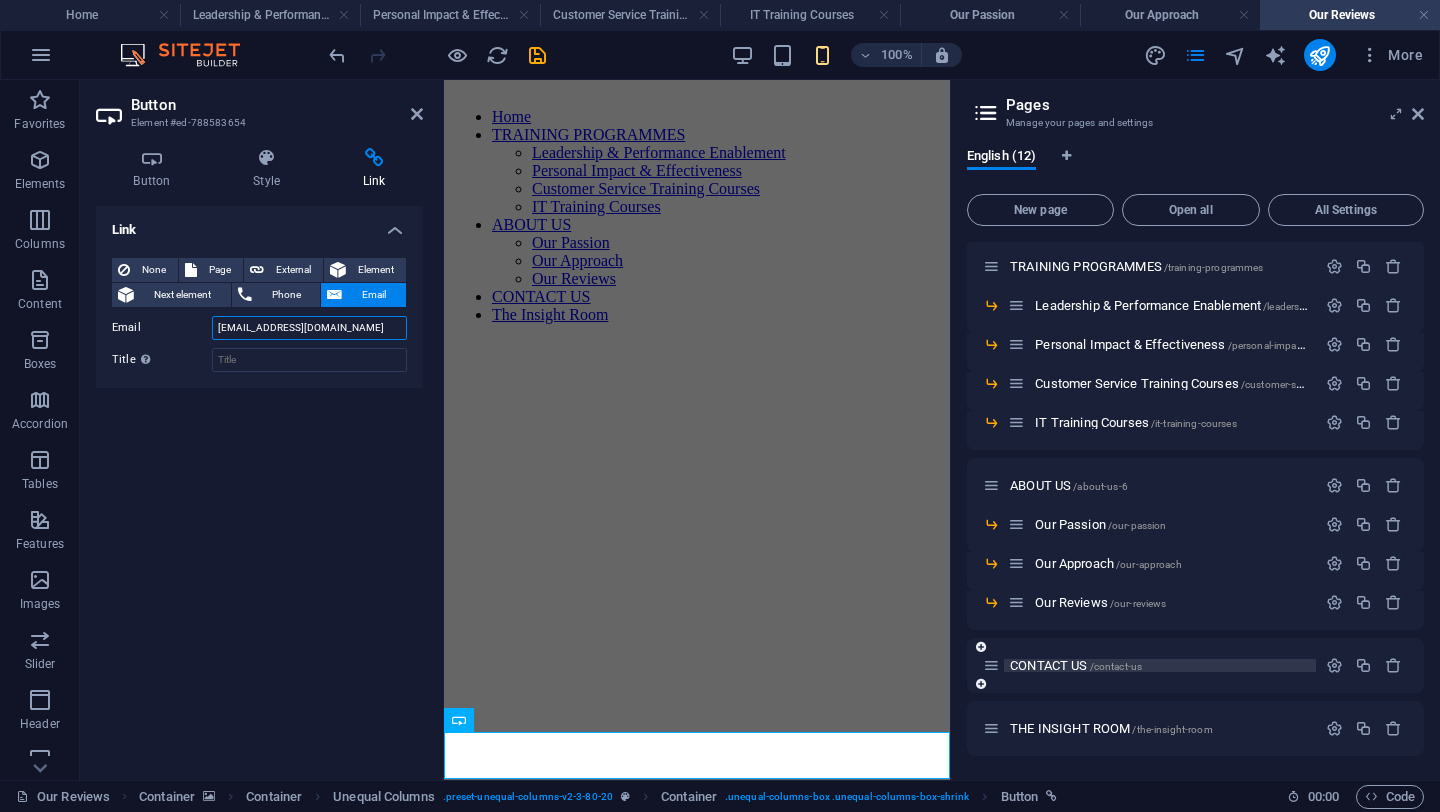 type on "[EMAIL_ADDRESS][DOMAIN_NAME]" 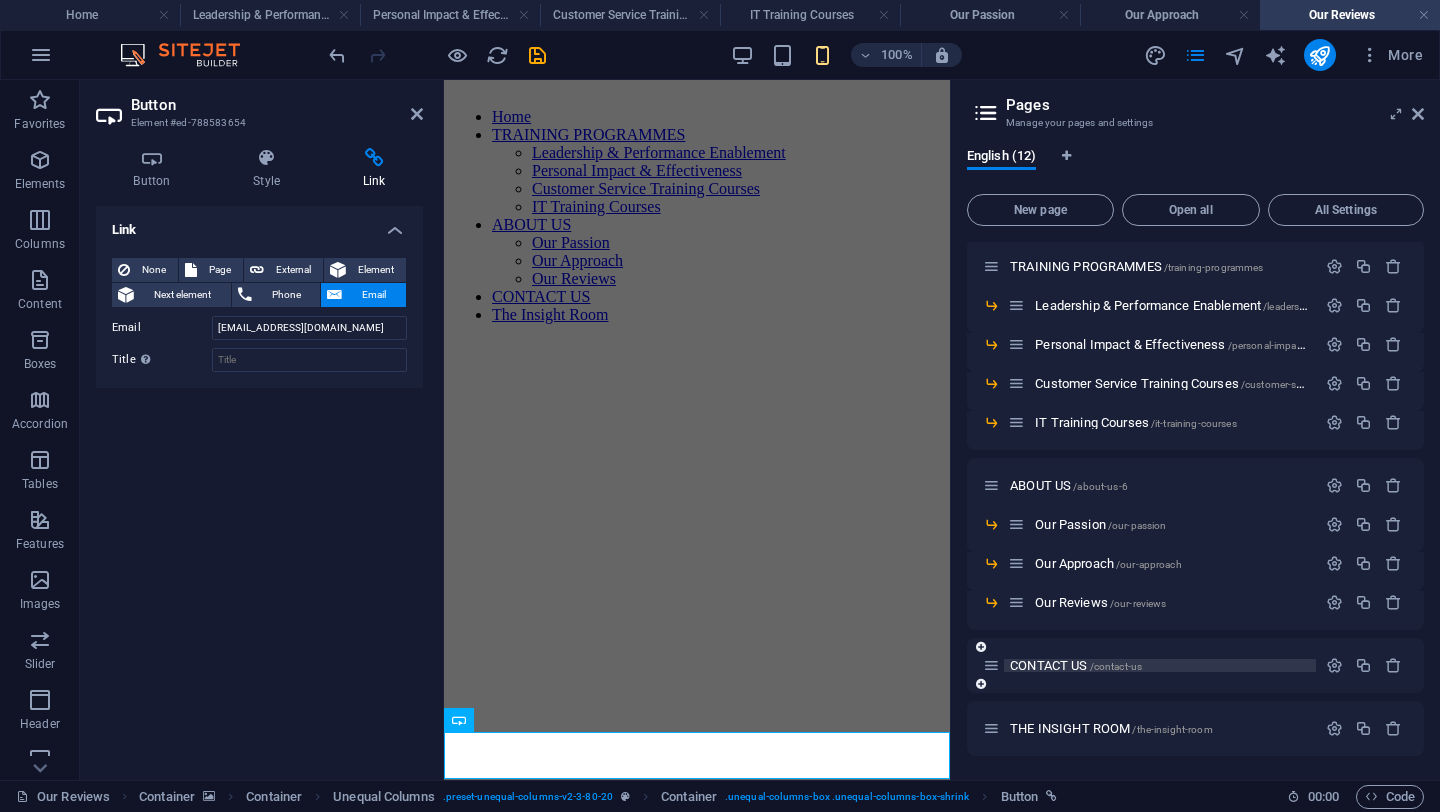 click on "CONTACT US /contact-us" at bounding box center (1076, 665) 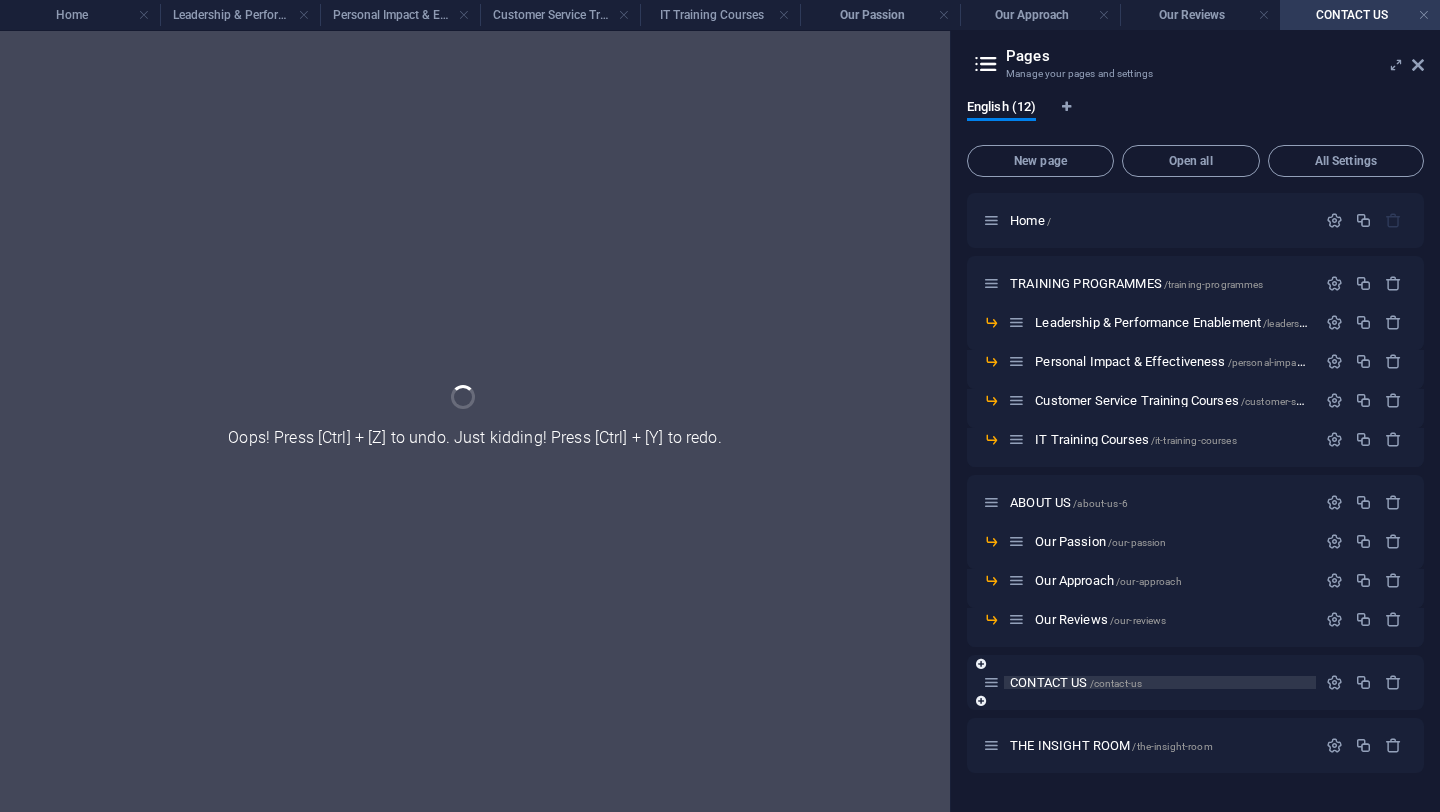 click on "CONTACT US /contact-us" at bounding box center [1195, 682] 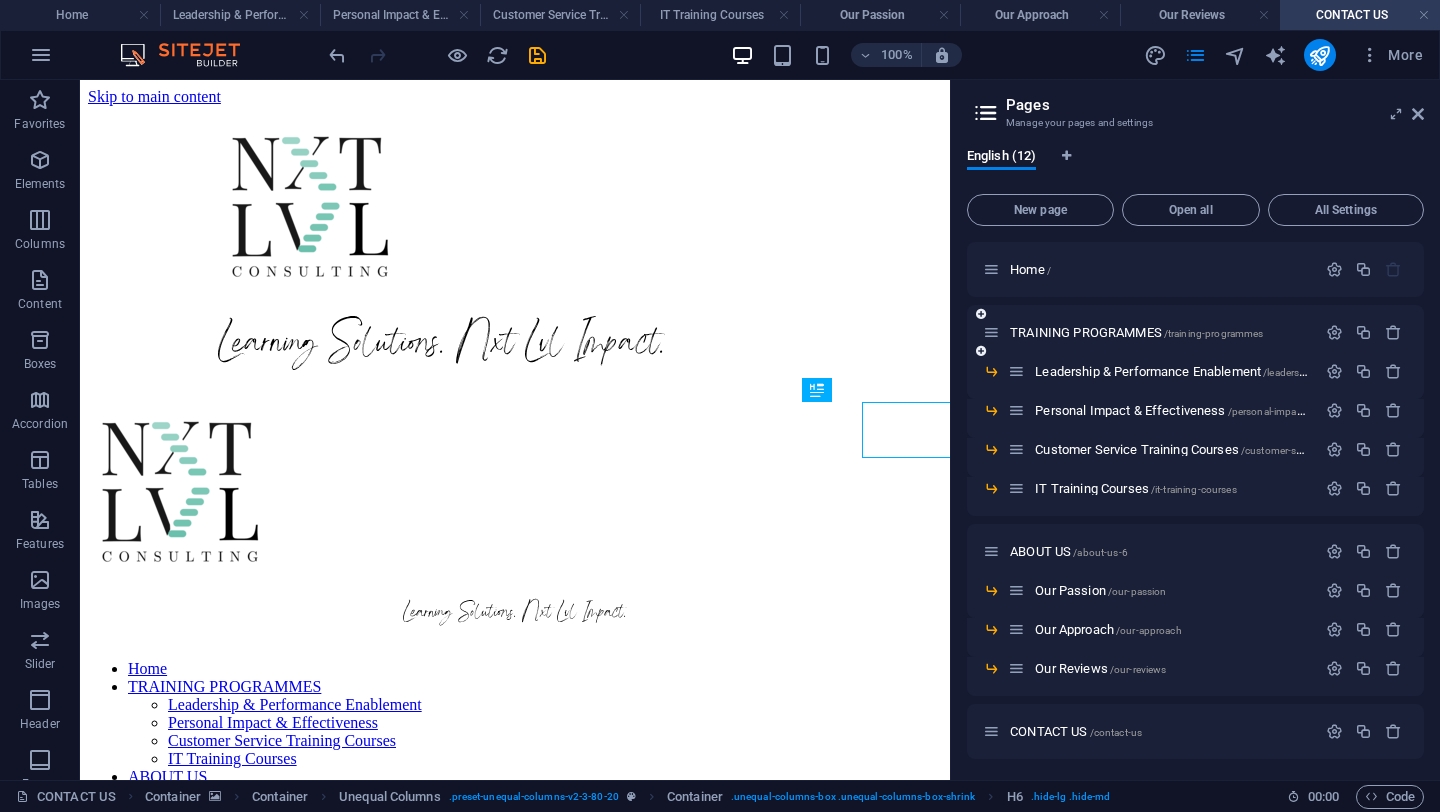 scroll, scrollTop: 641, scrollLeft: 0, axis: vertical 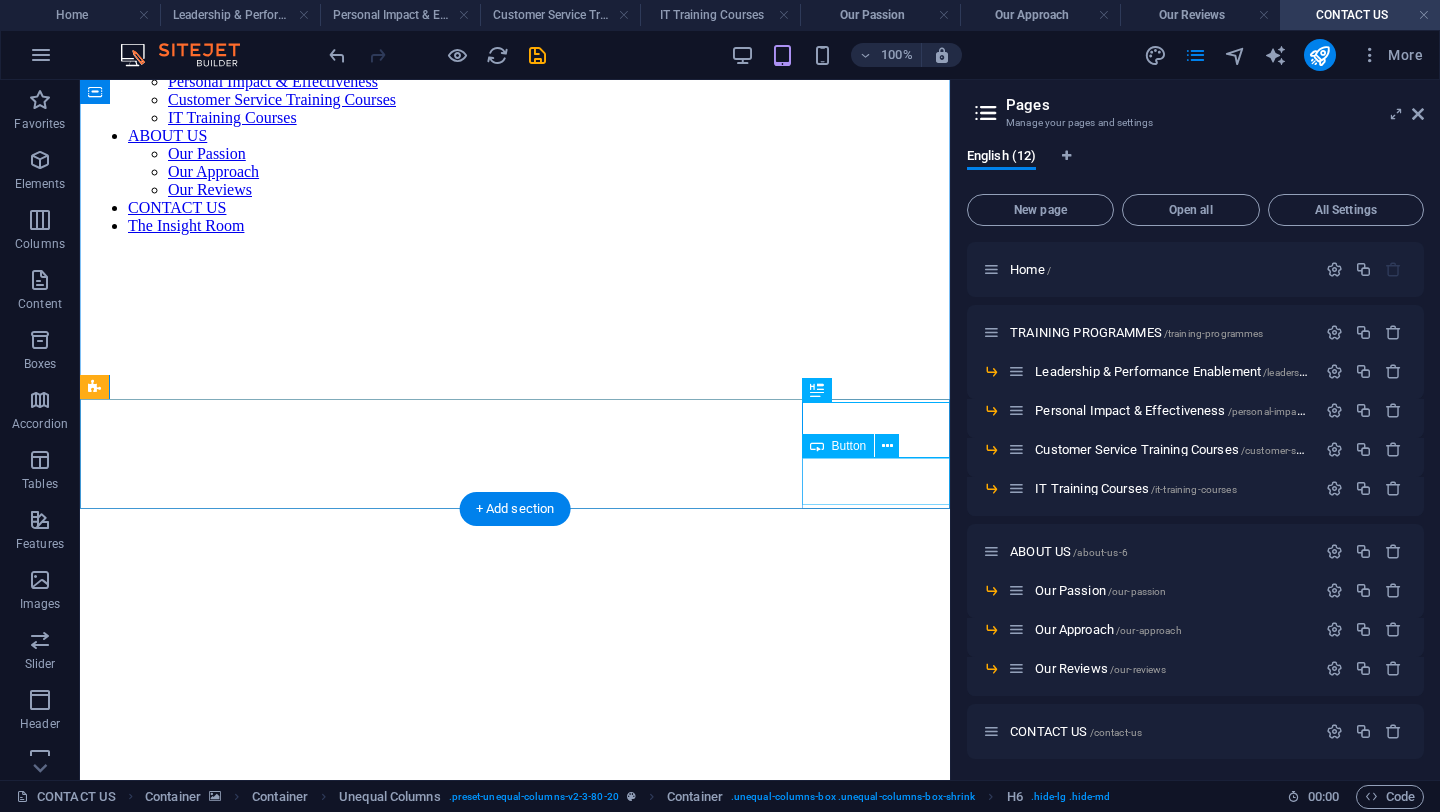 click on "Contact Us" at bounding box center (515, 1036) 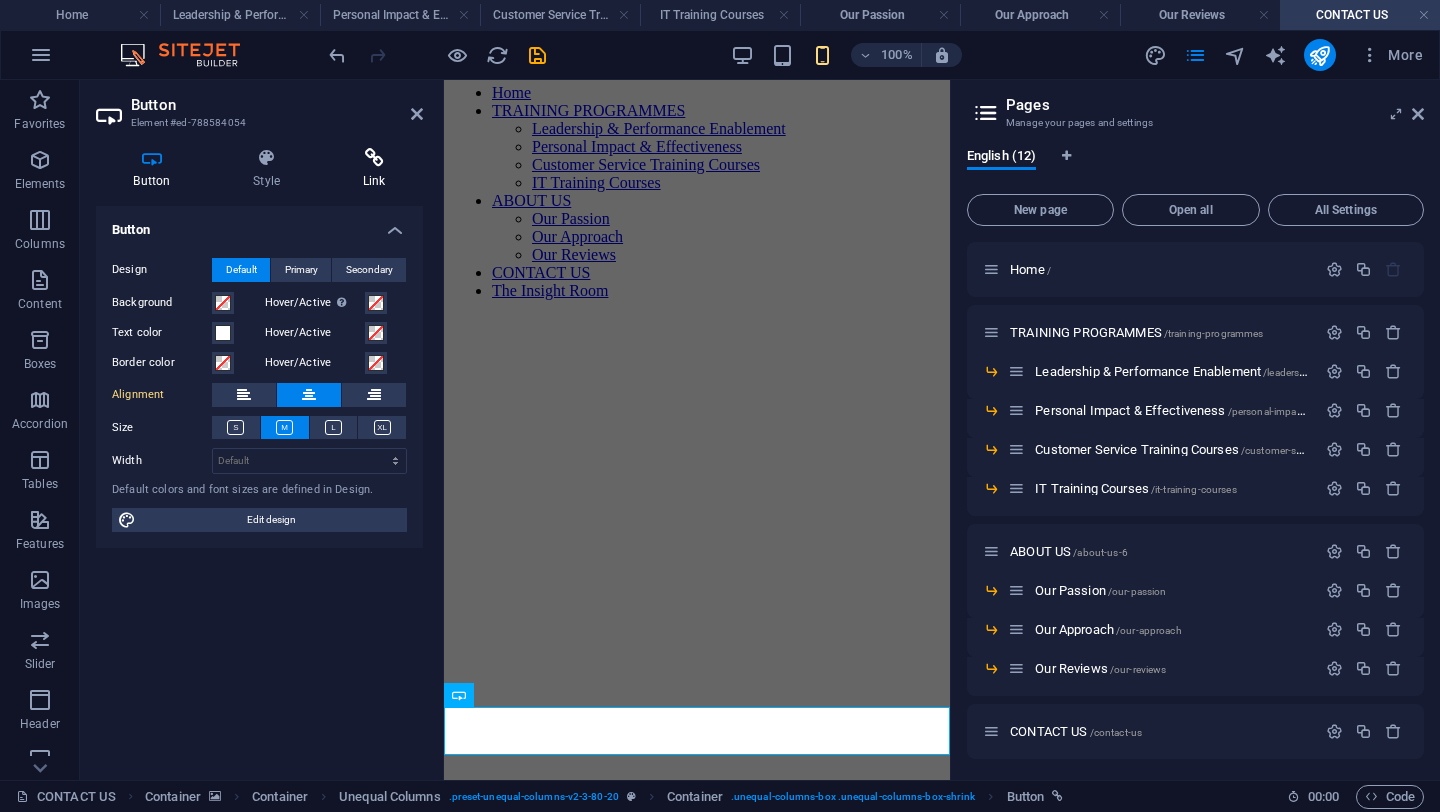 click at bounding box center [374, 158] 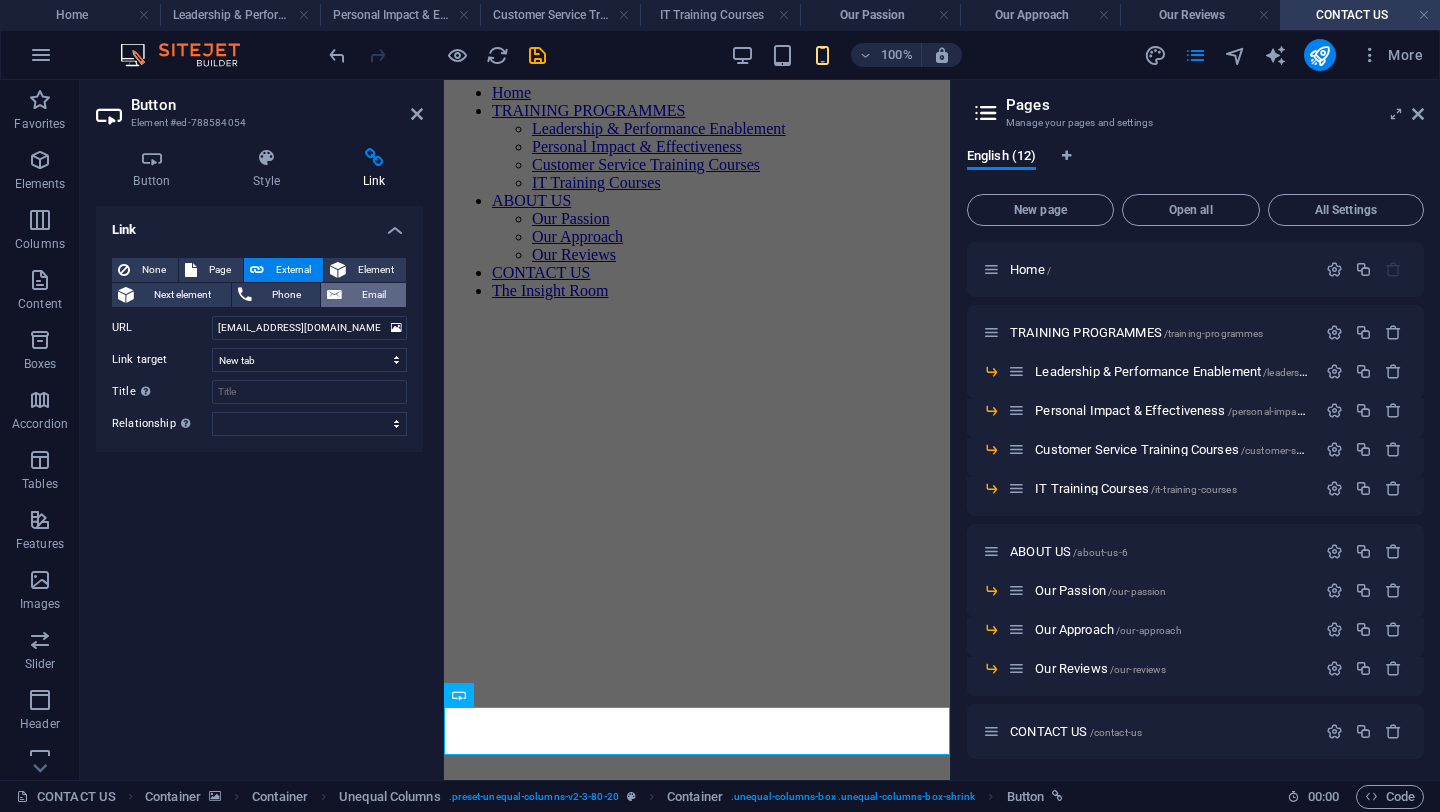 click on "Email" at bounding box center [374, 295] 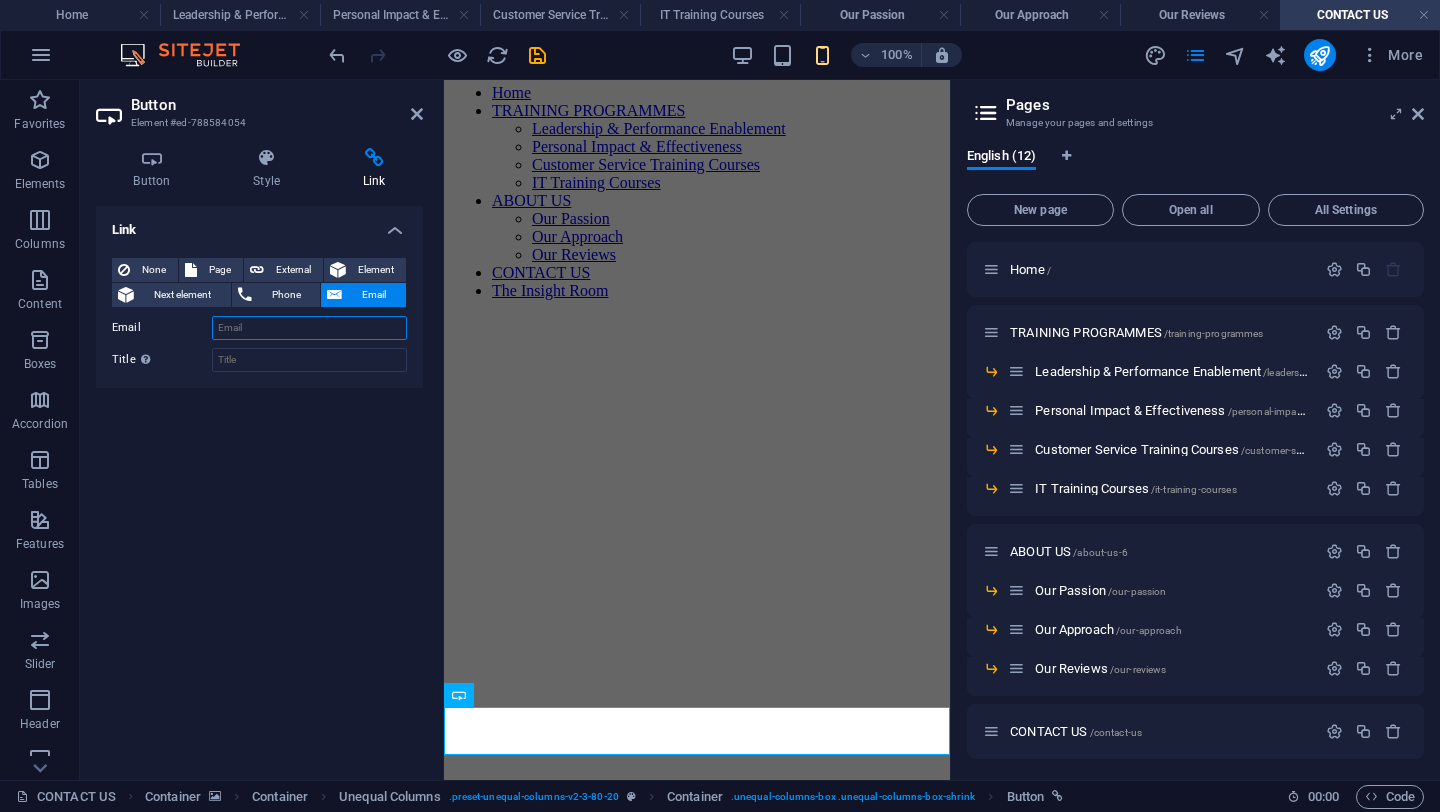 paste on "[EMAIL_ADDRESS][DOMAIN_NAME]" 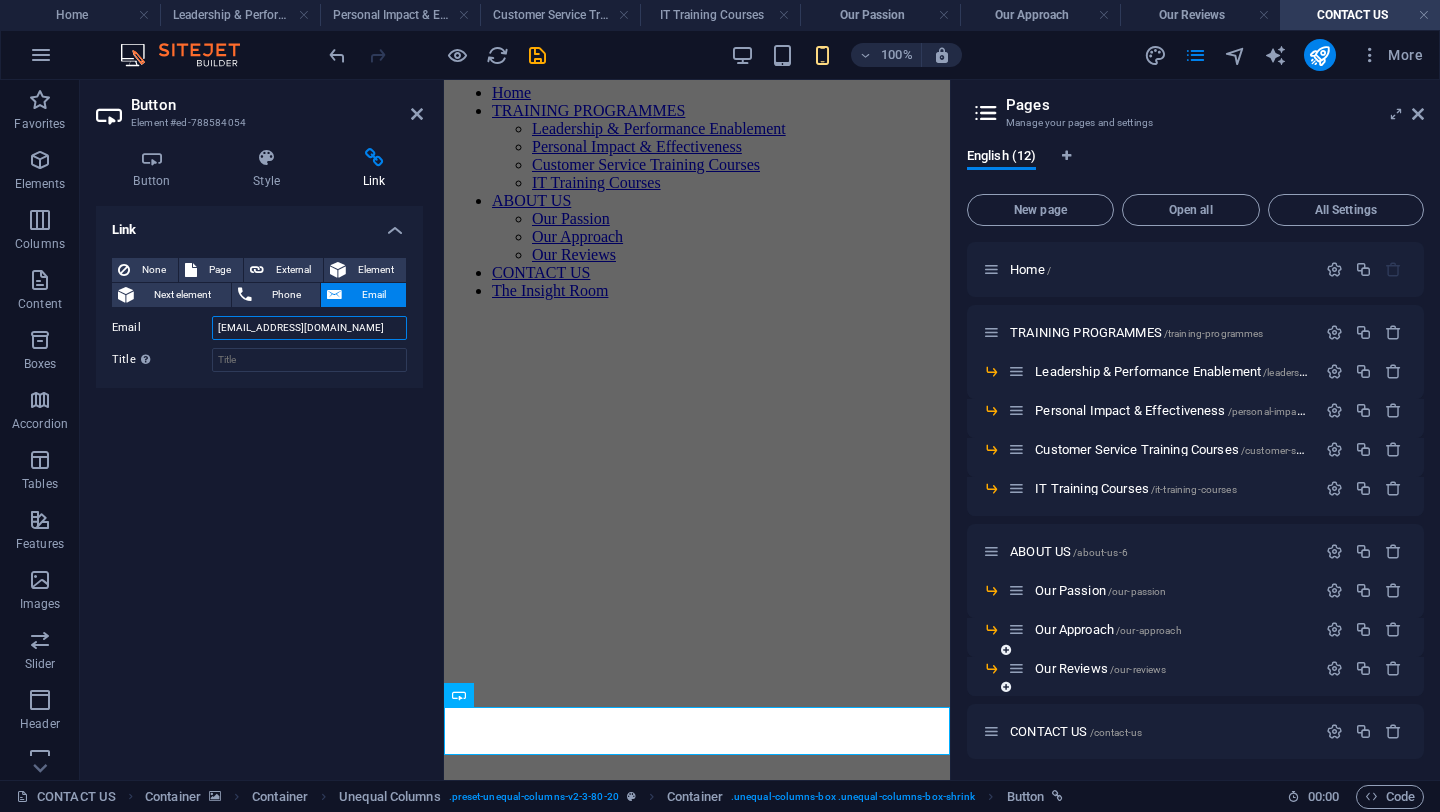 scroll, scrollTop: 66, scrollLeft: 0, axis: vertical 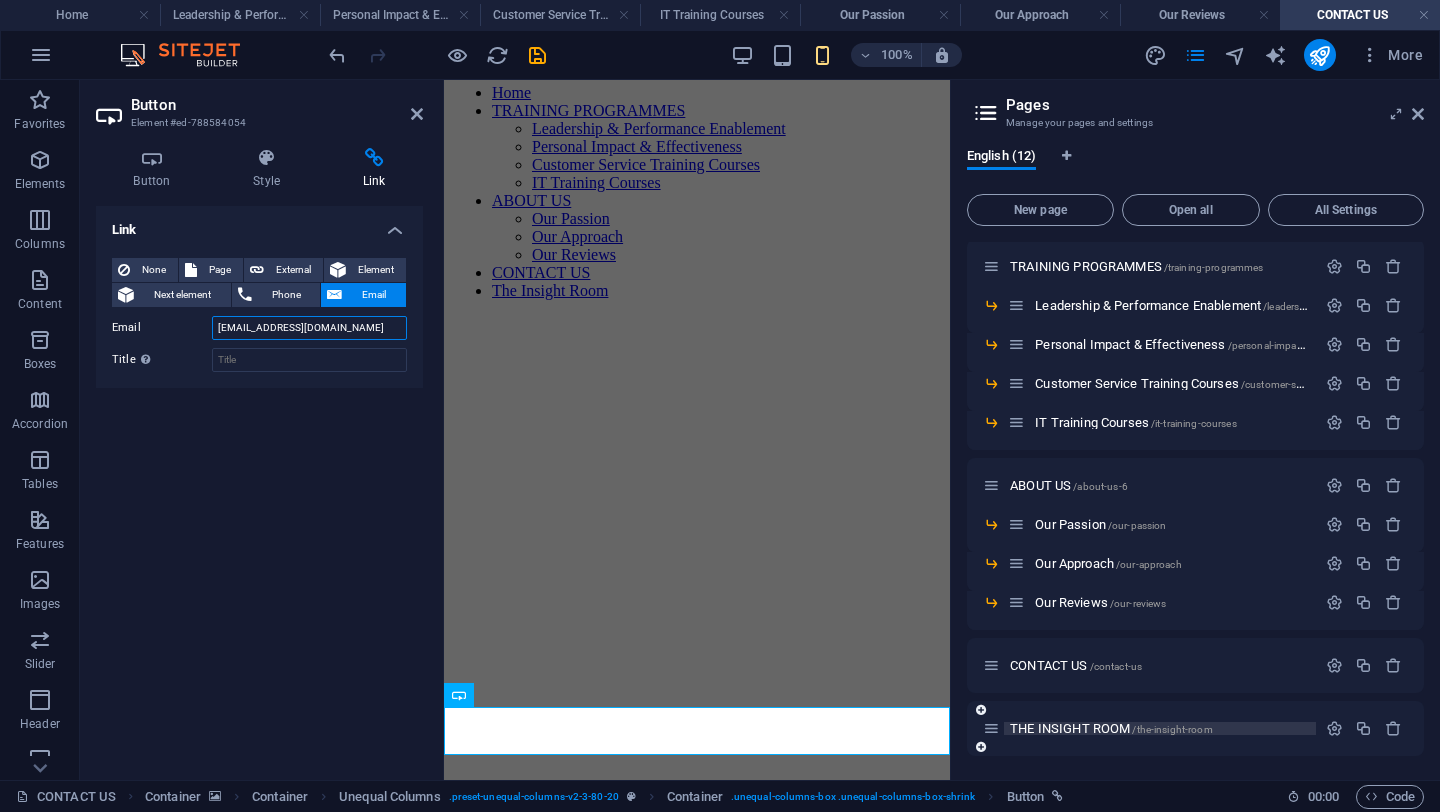 type on "[EMAIL_ADDRESS][DOMAIN_NAME]" 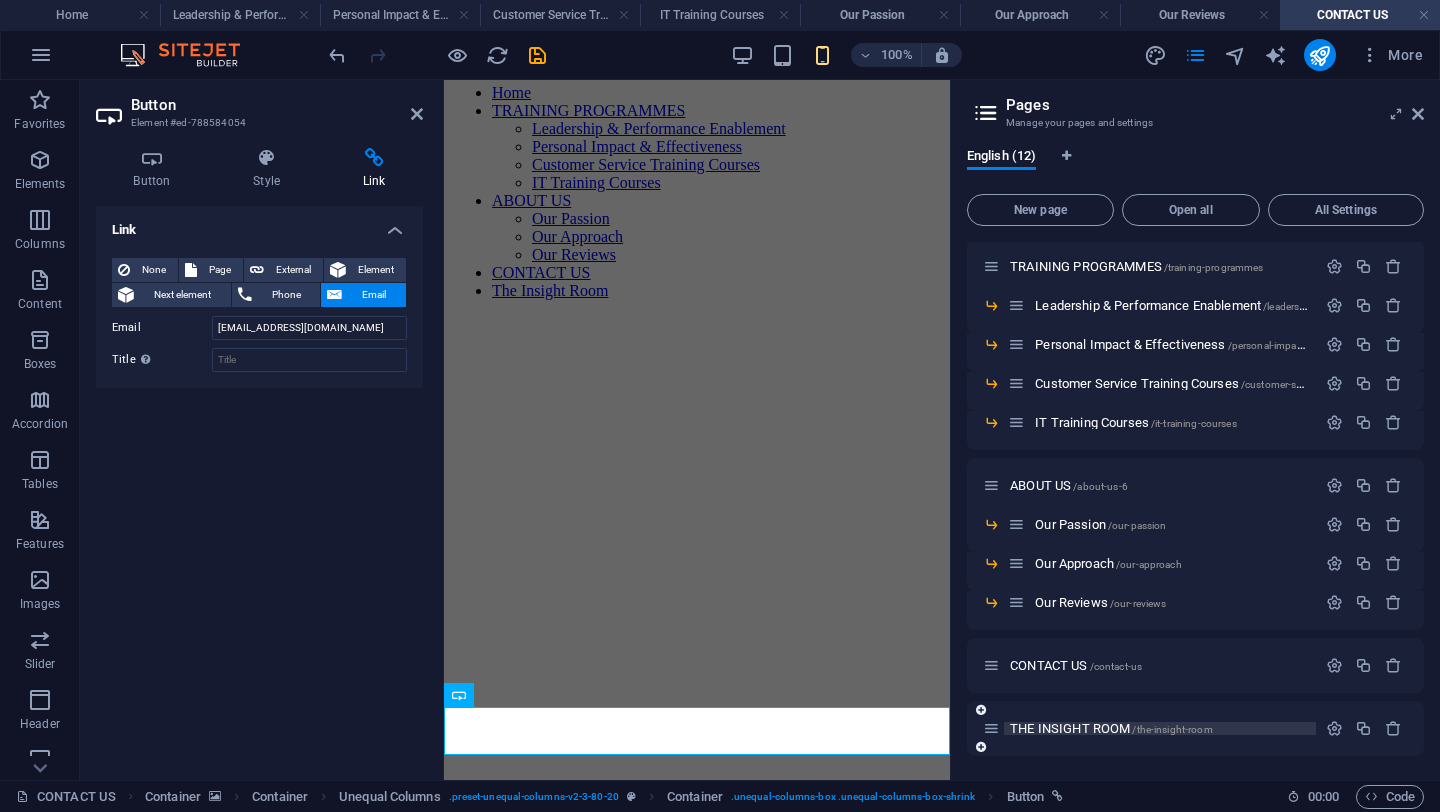 click on "THE INSIGHT ROOM /the-insight-room" at bounding box center (1111, 728) 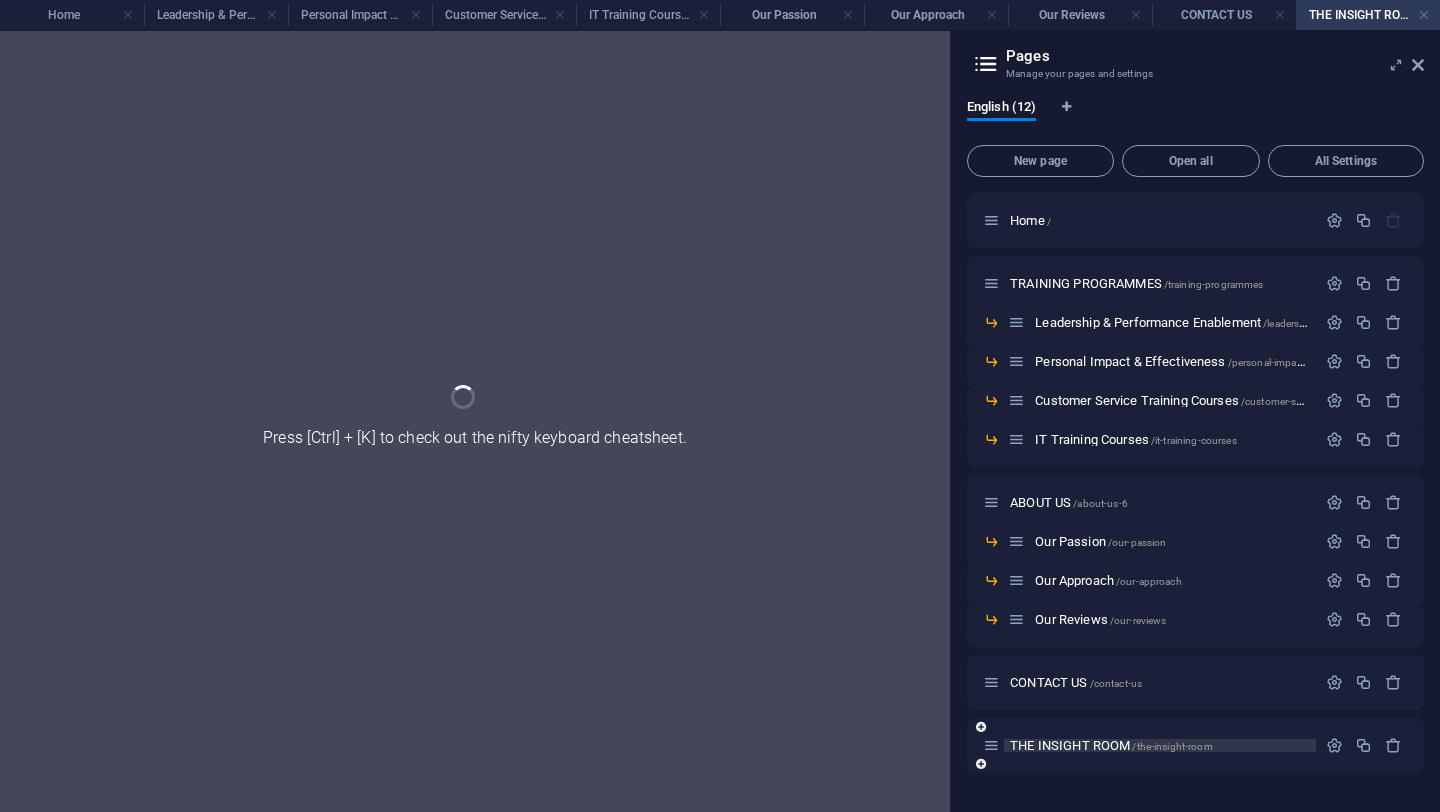 scroll, scrollTop: 0, scrollLeft: 0, axis: both 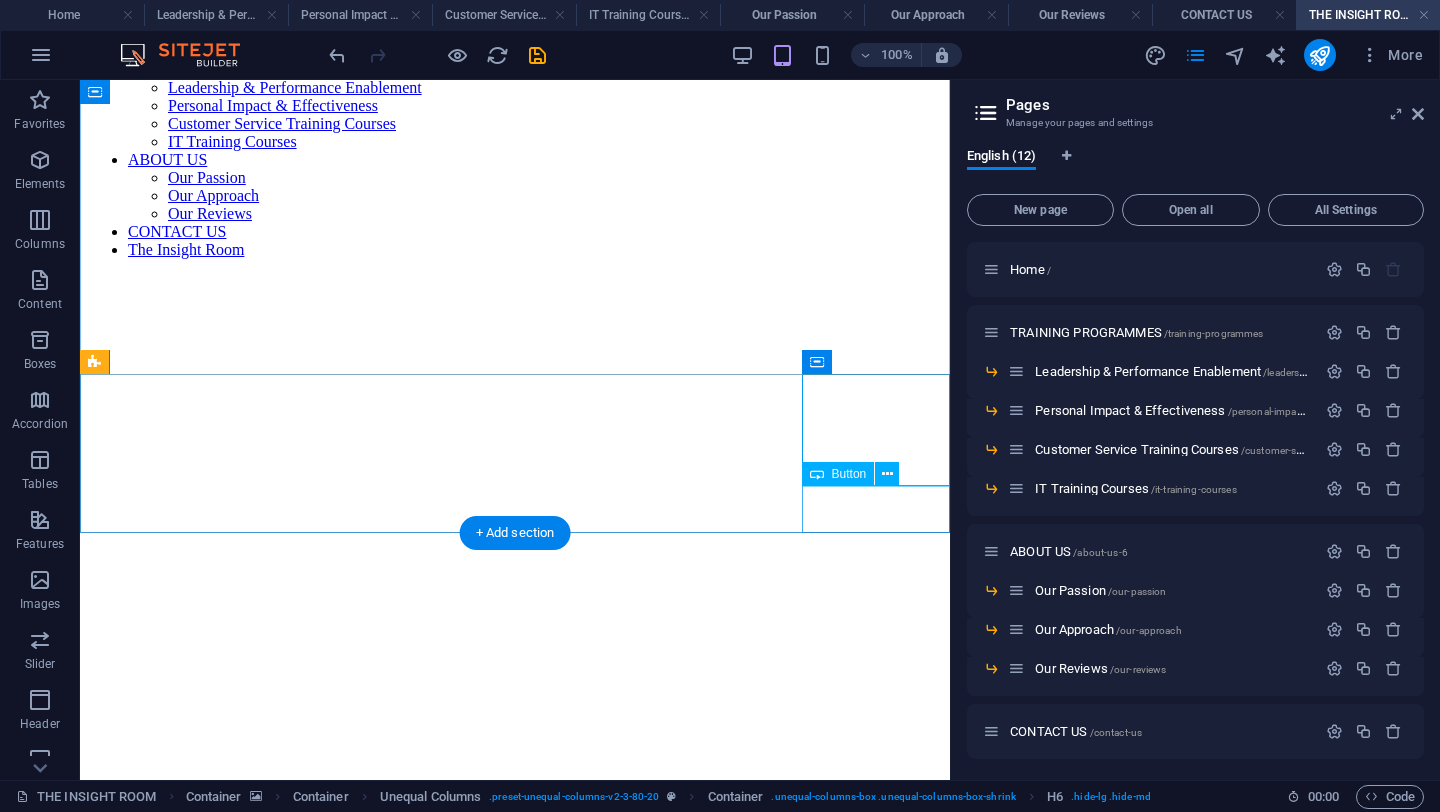 click on "Contact Us" at bounding box center [515, 1060] 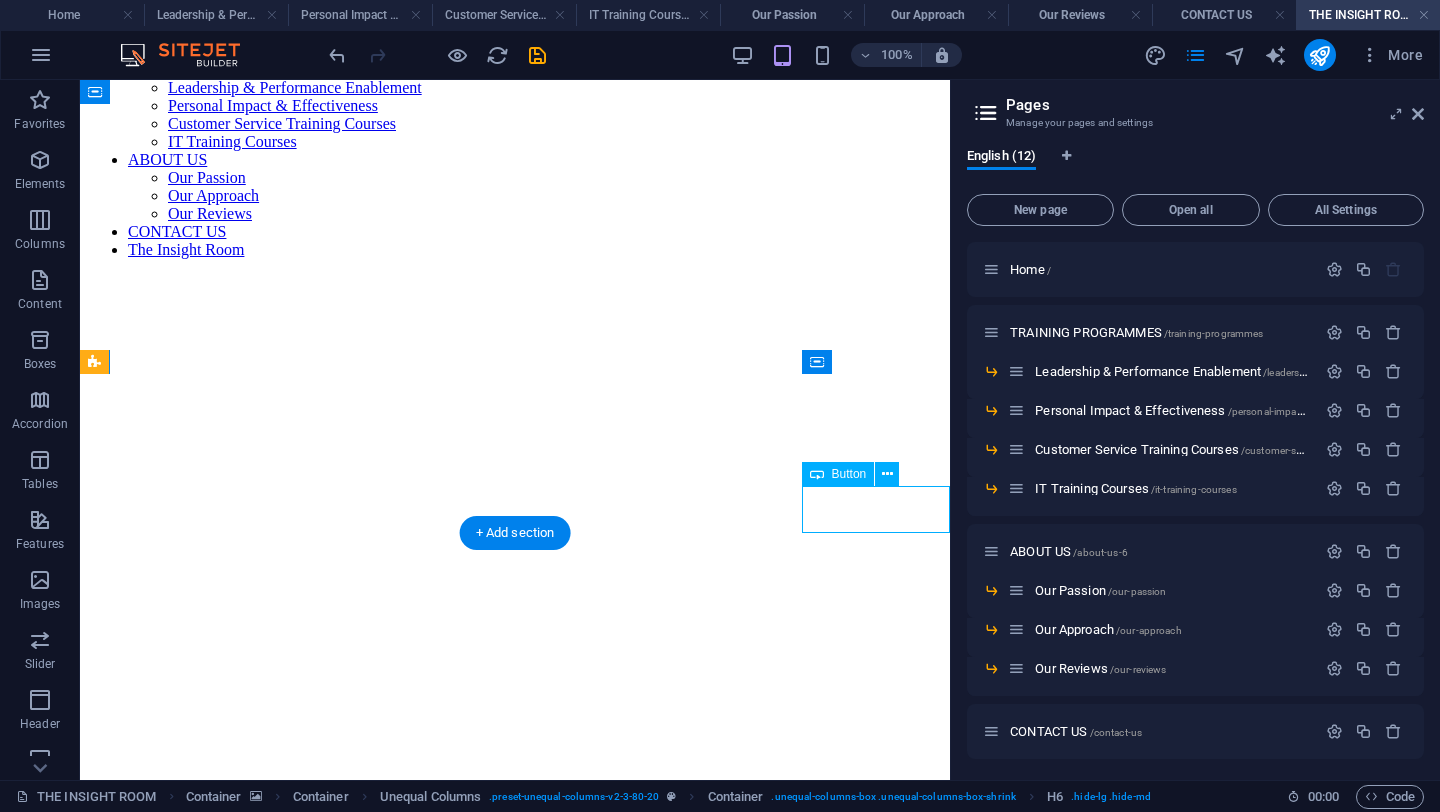 click on "Contact Us" at bounding box center (515, 1060) 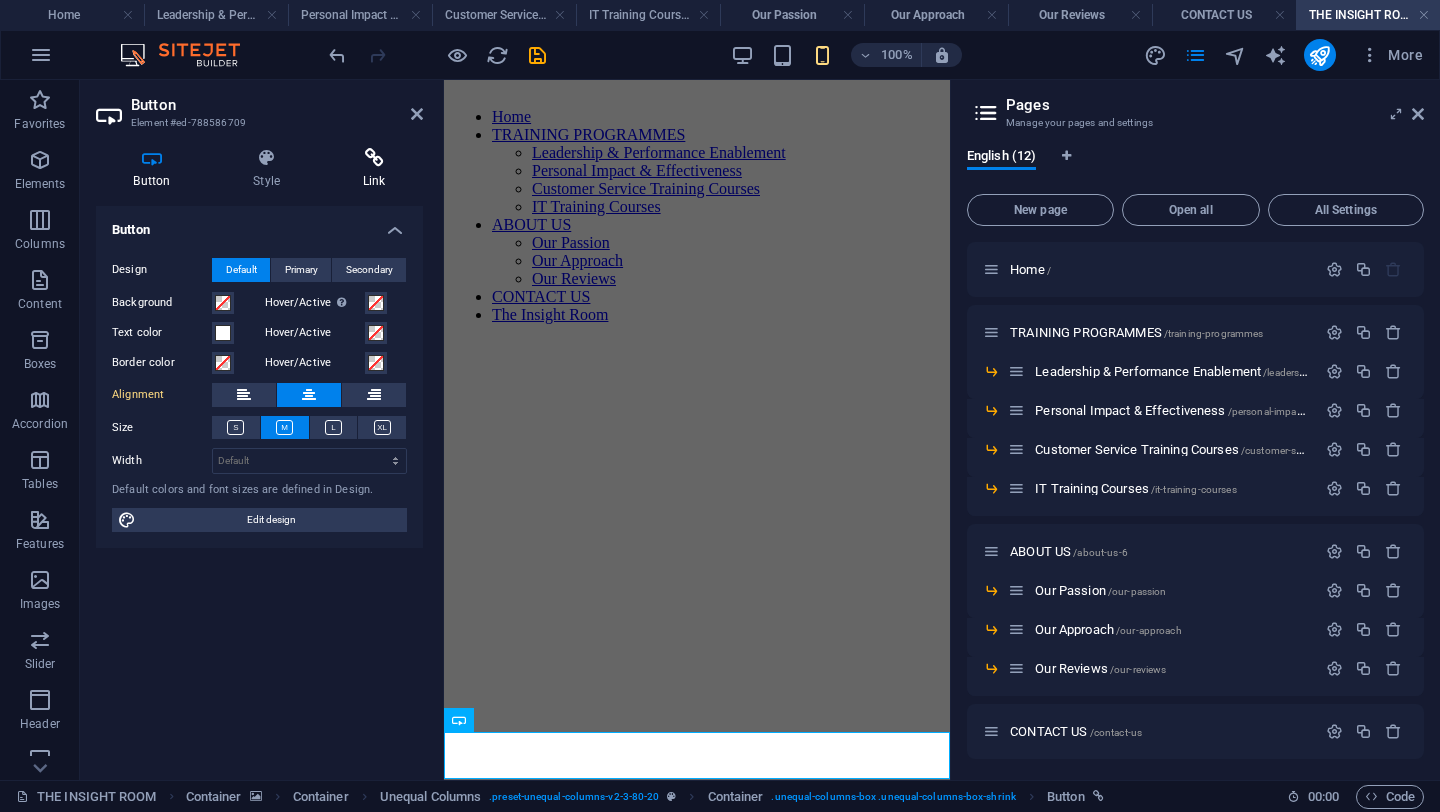 click at bounding box center (374, 158) 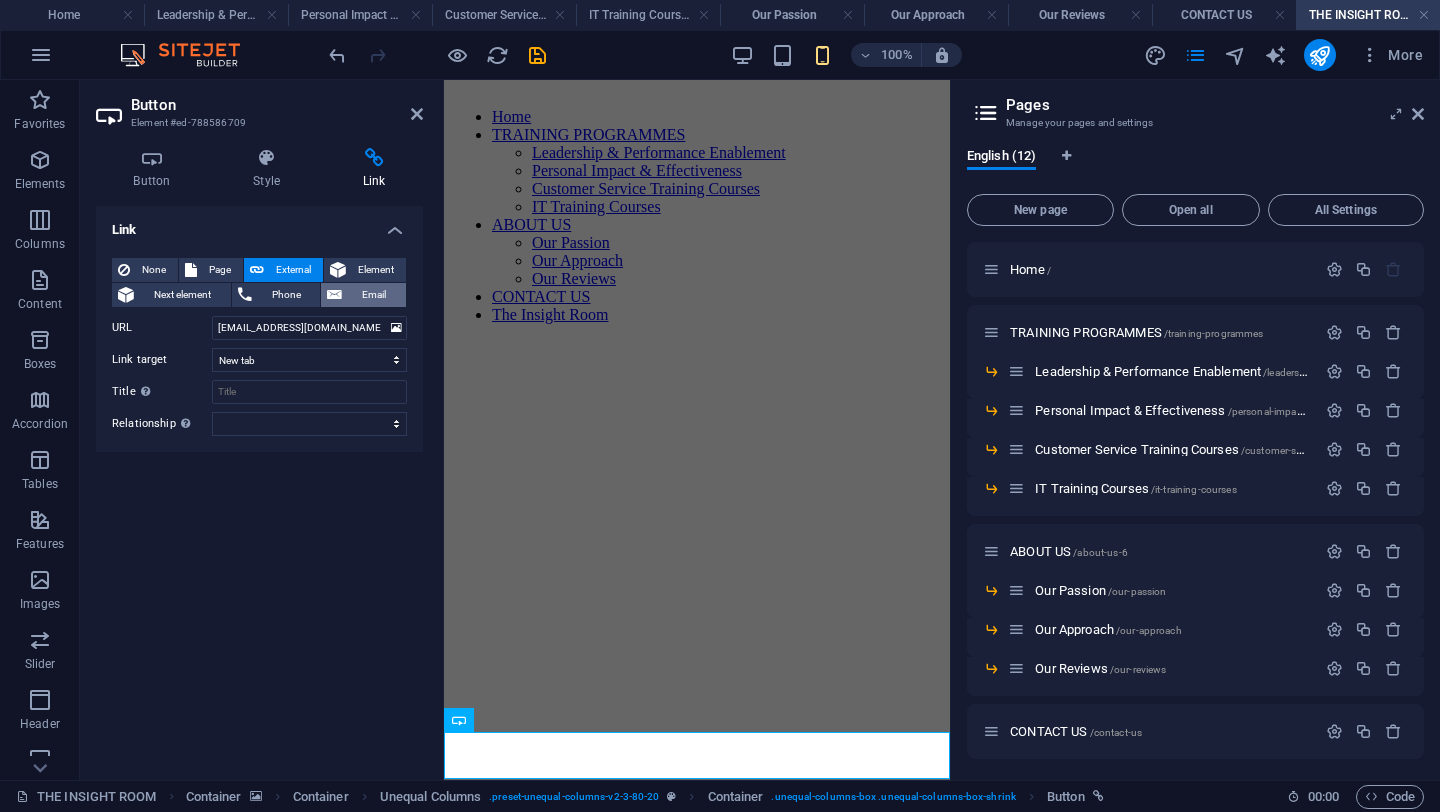 click on "Email" at bounding box center (374, 295) 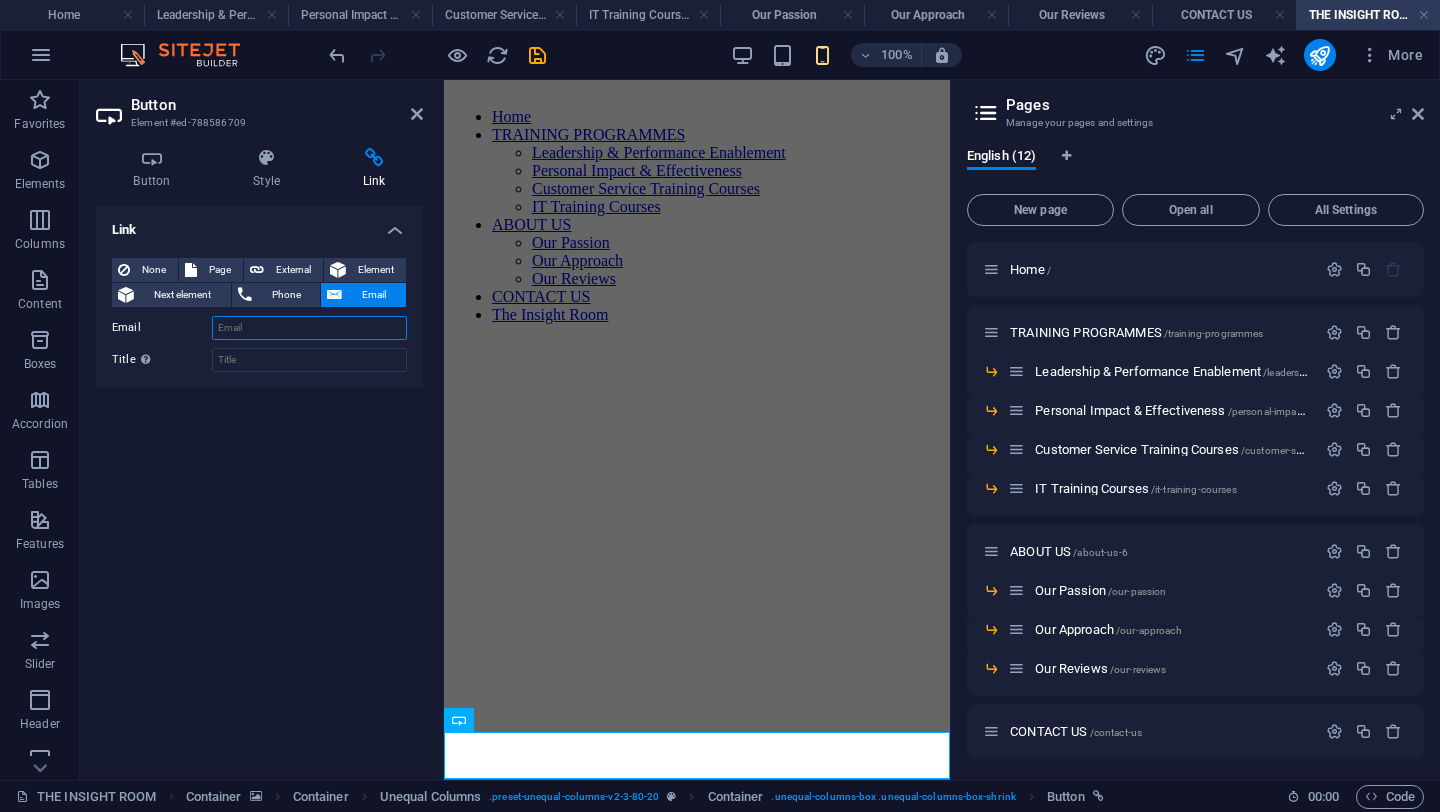 paste on "[EMAIL_ADDRESS][DOMAIN_NAME]" 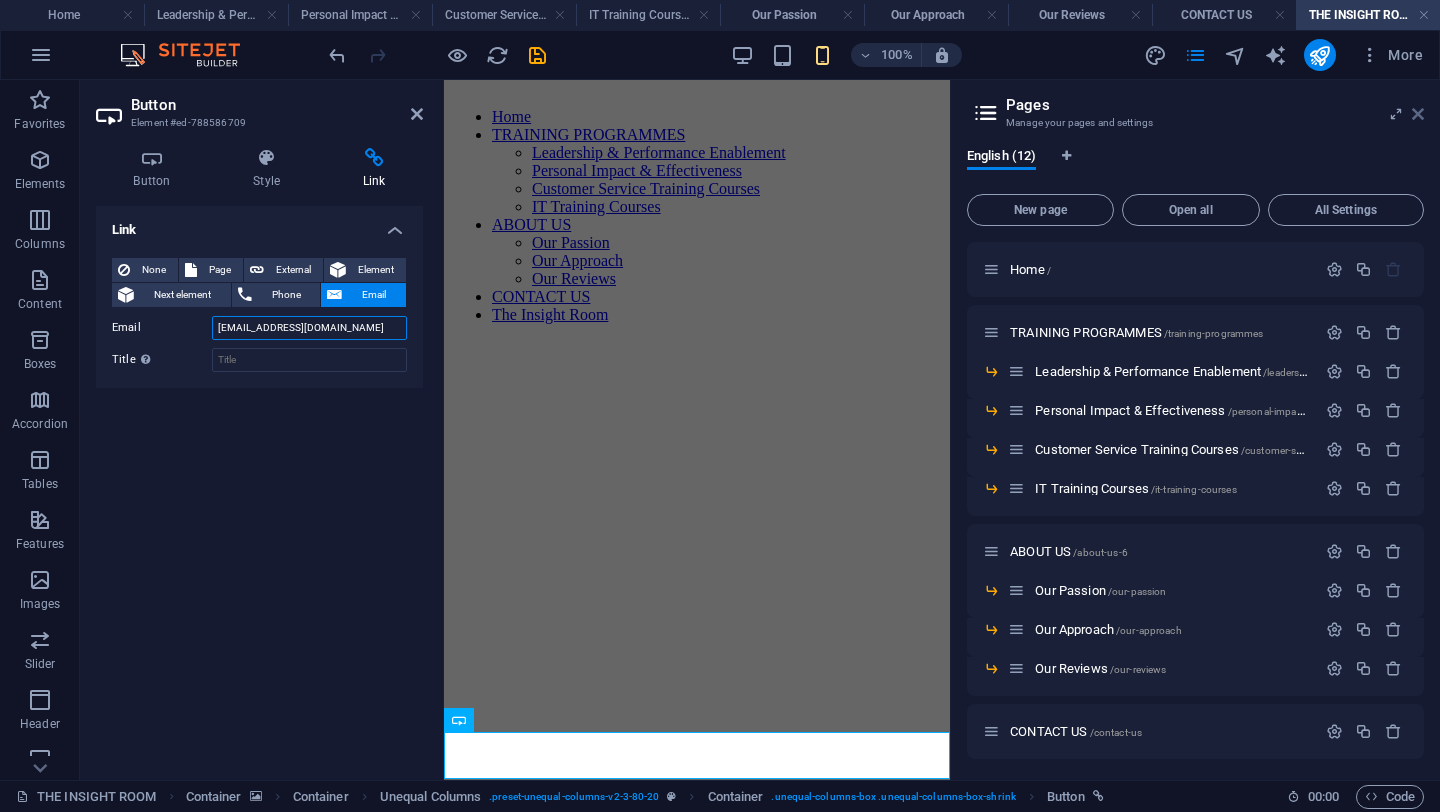 type on "[EMAIL_ADDRESS][DOMAIN_NAME]" 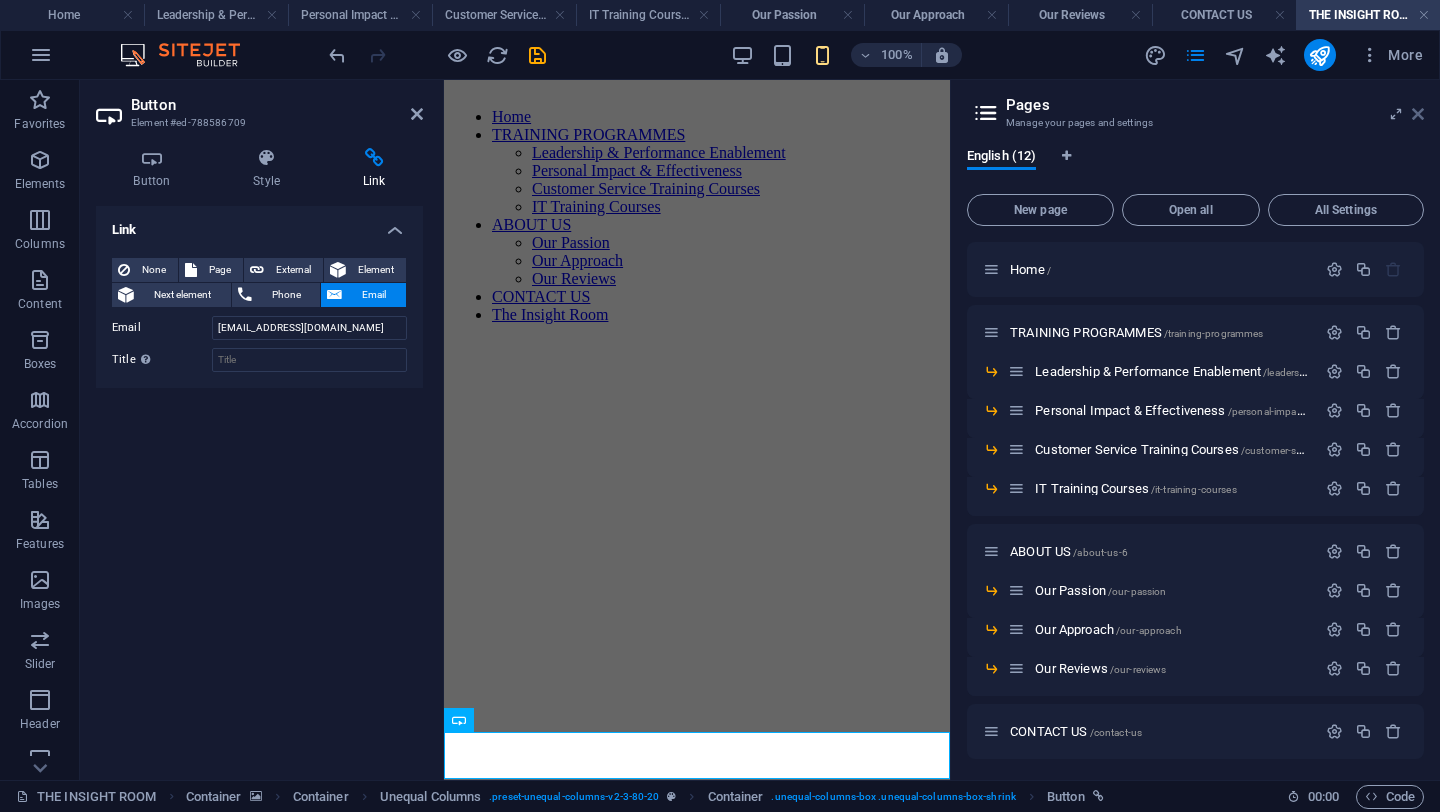 click at bounding box center (1418, 114) 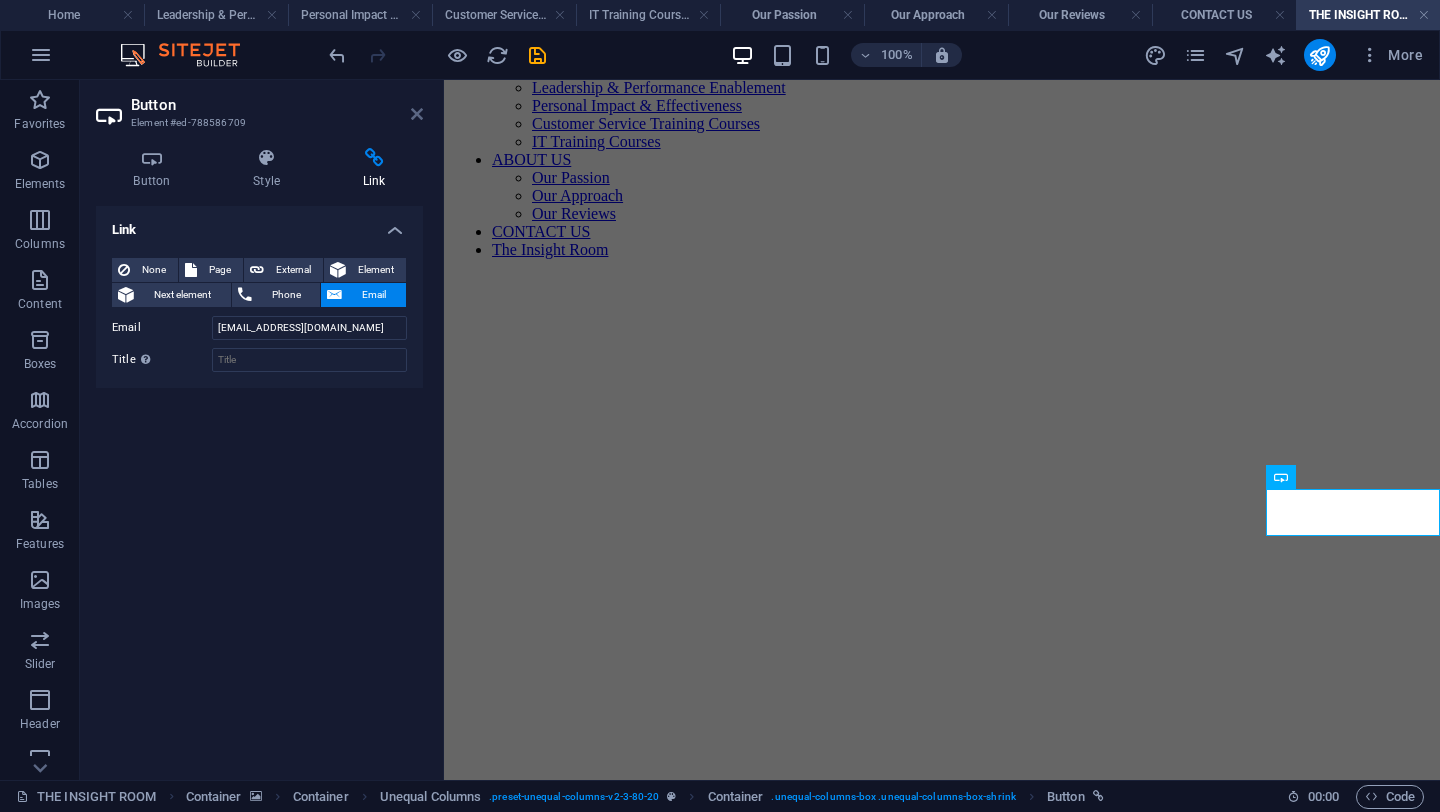 click at bounding box center [417, 114] 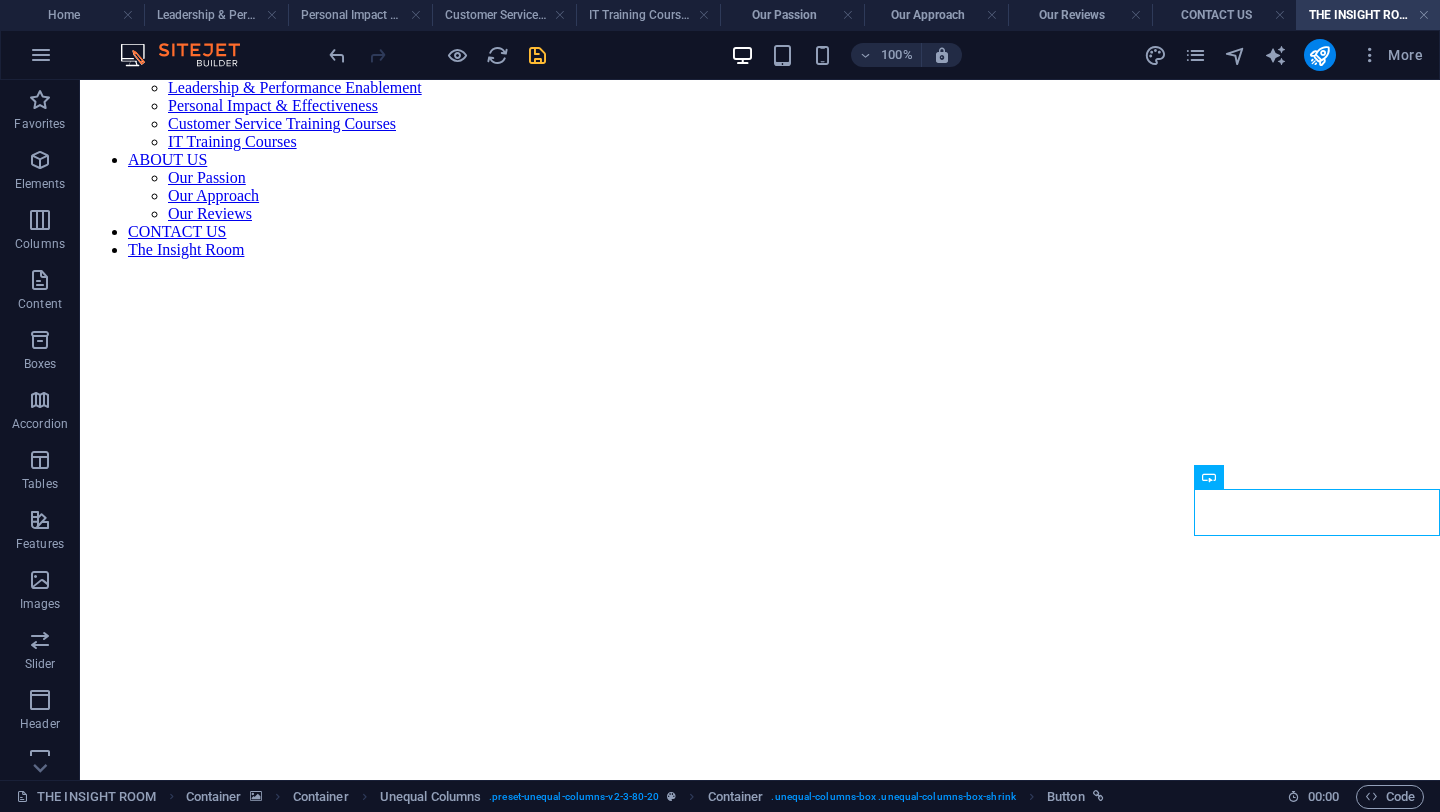 click at bounding box center [537, 55] 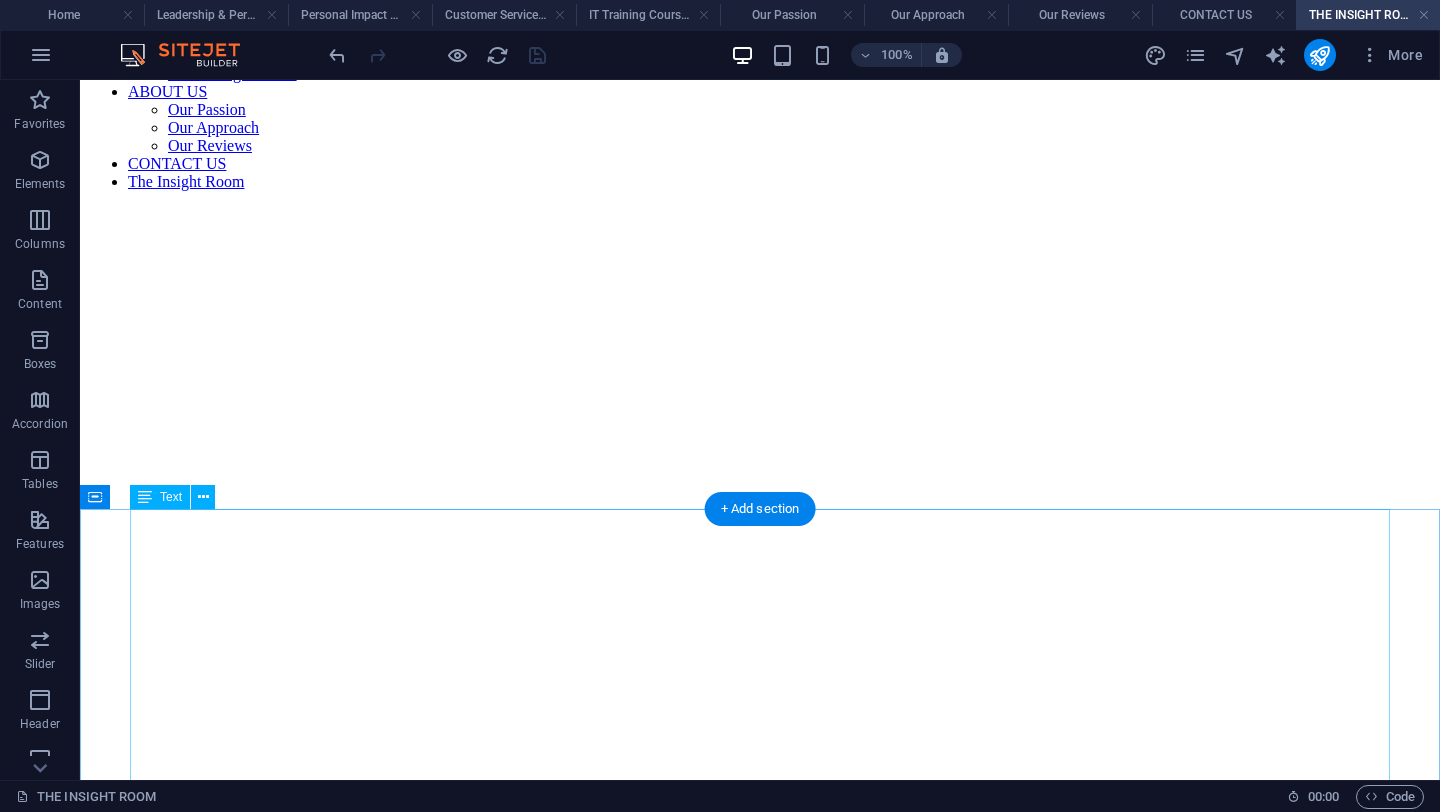 scroll, scrollTop: 691, scrollLeft: 0, axis: vertical 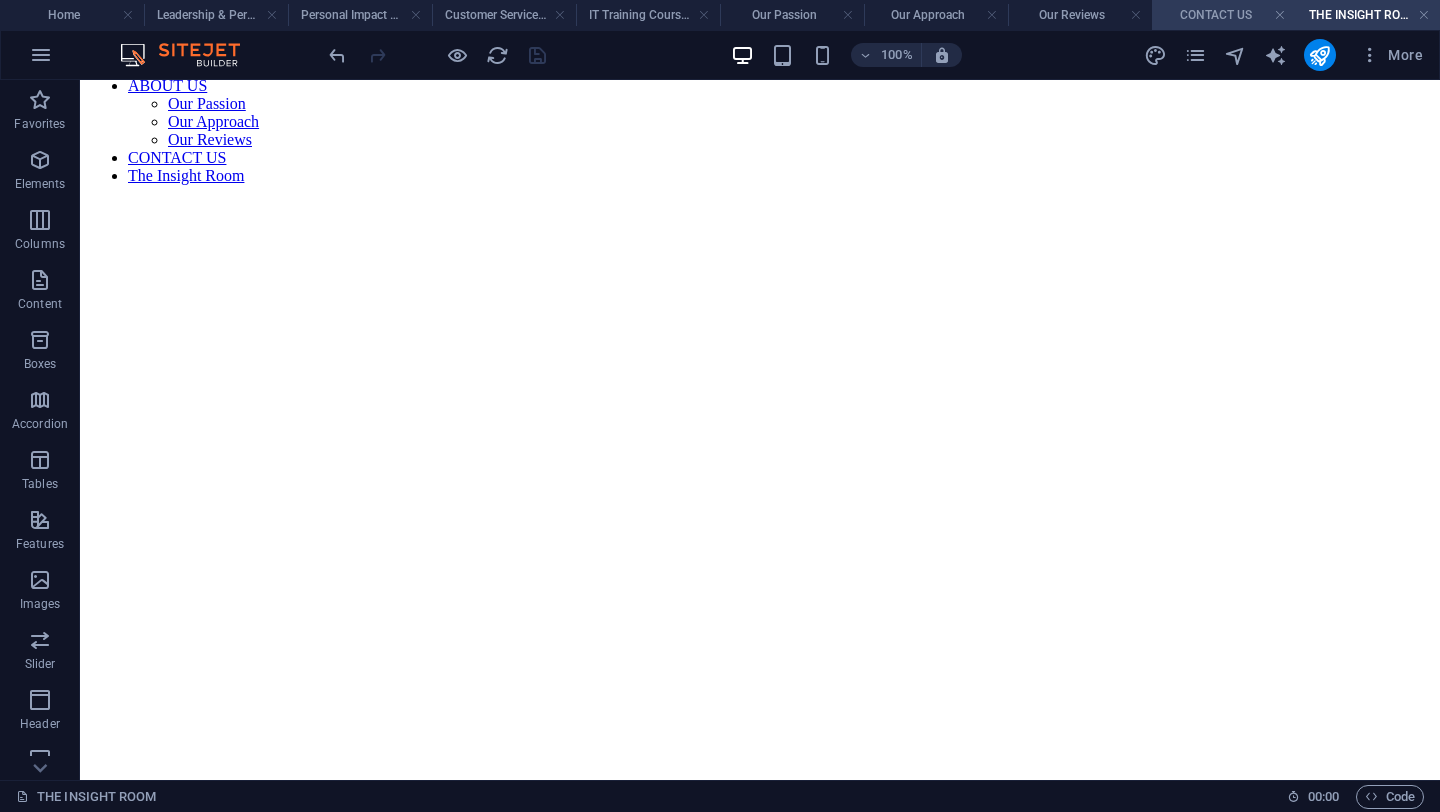 click on "CONTACT US" at bounding box center [1224, 15] 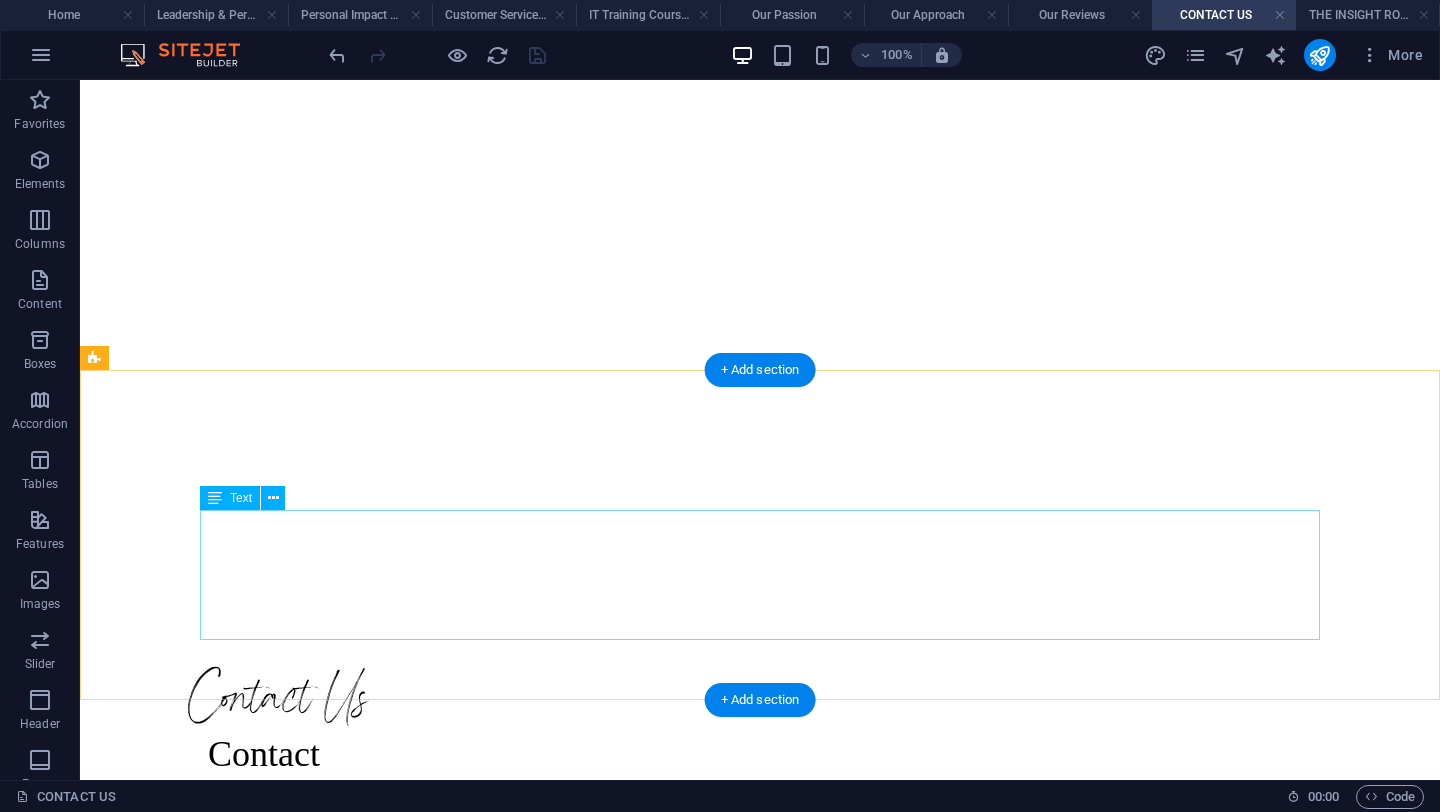 scroll, scrollTop: 872, scrollLeft: 0, axis: vertical 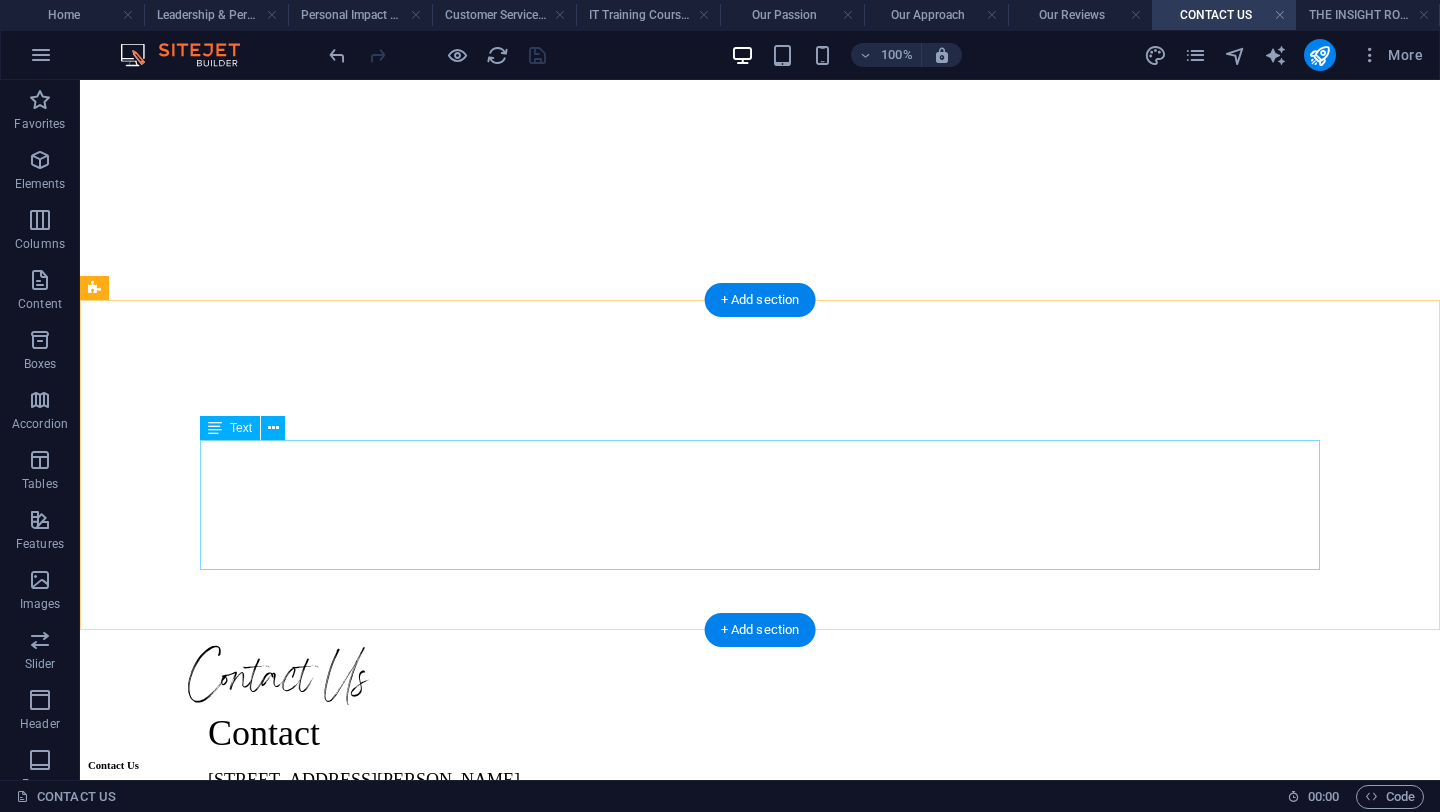 click on "16 Milner Street  Paarden Eiland Cape Town  7500" at bounding box center (760, 836) 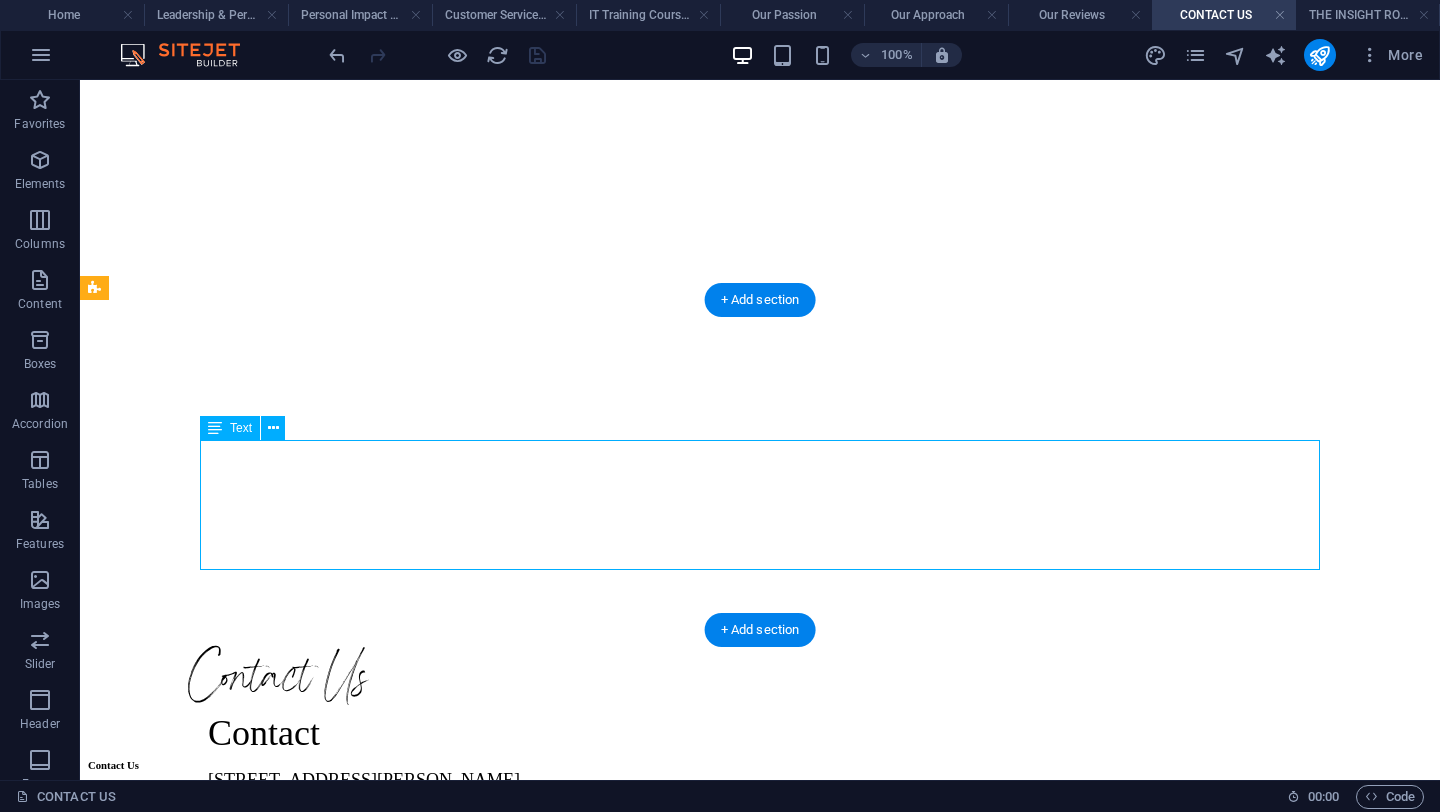 click on "16 Milner Street  Paarden Eiland Cape Town  7500" at bounding box center [760, 836] 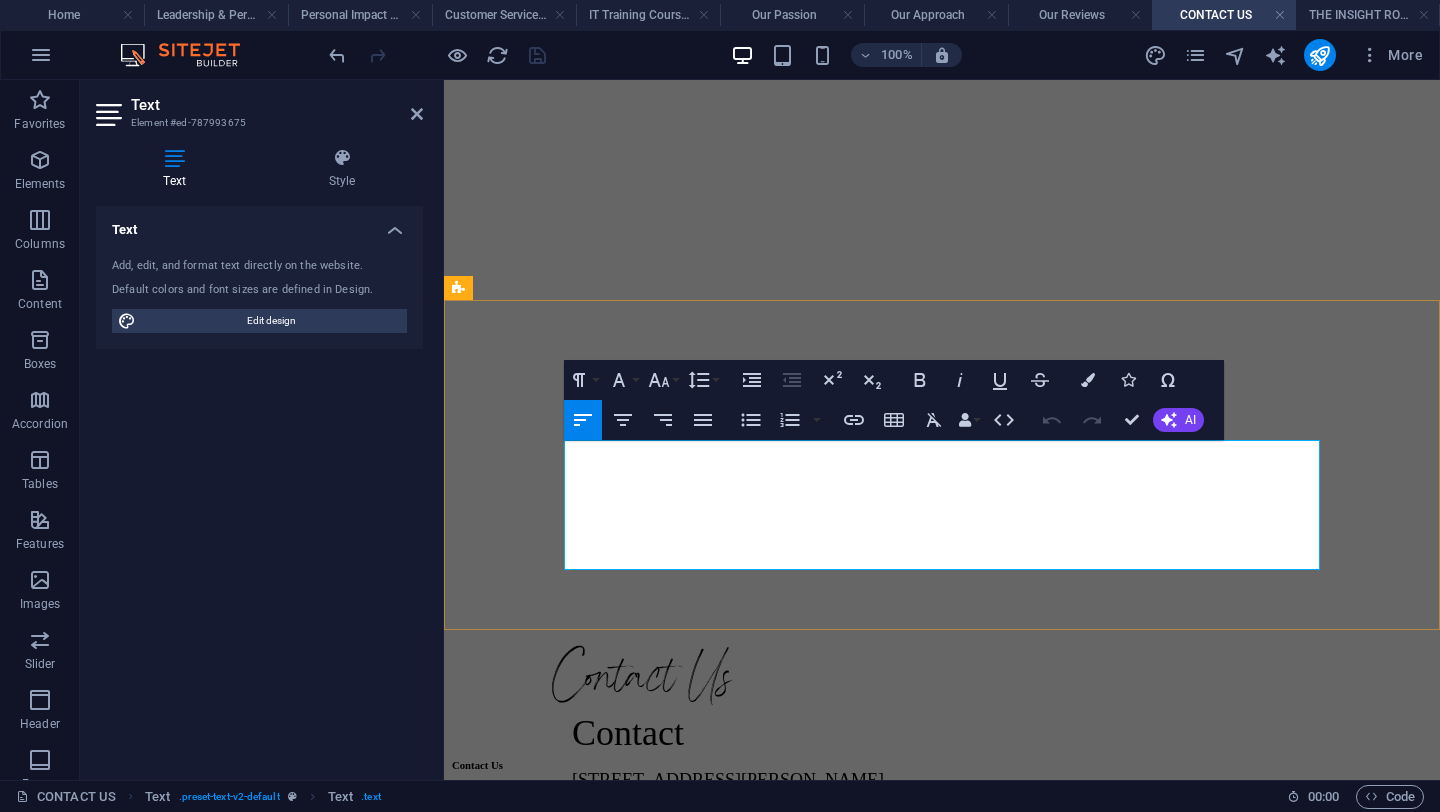 click on "7500" at bounding box center [942, 891] 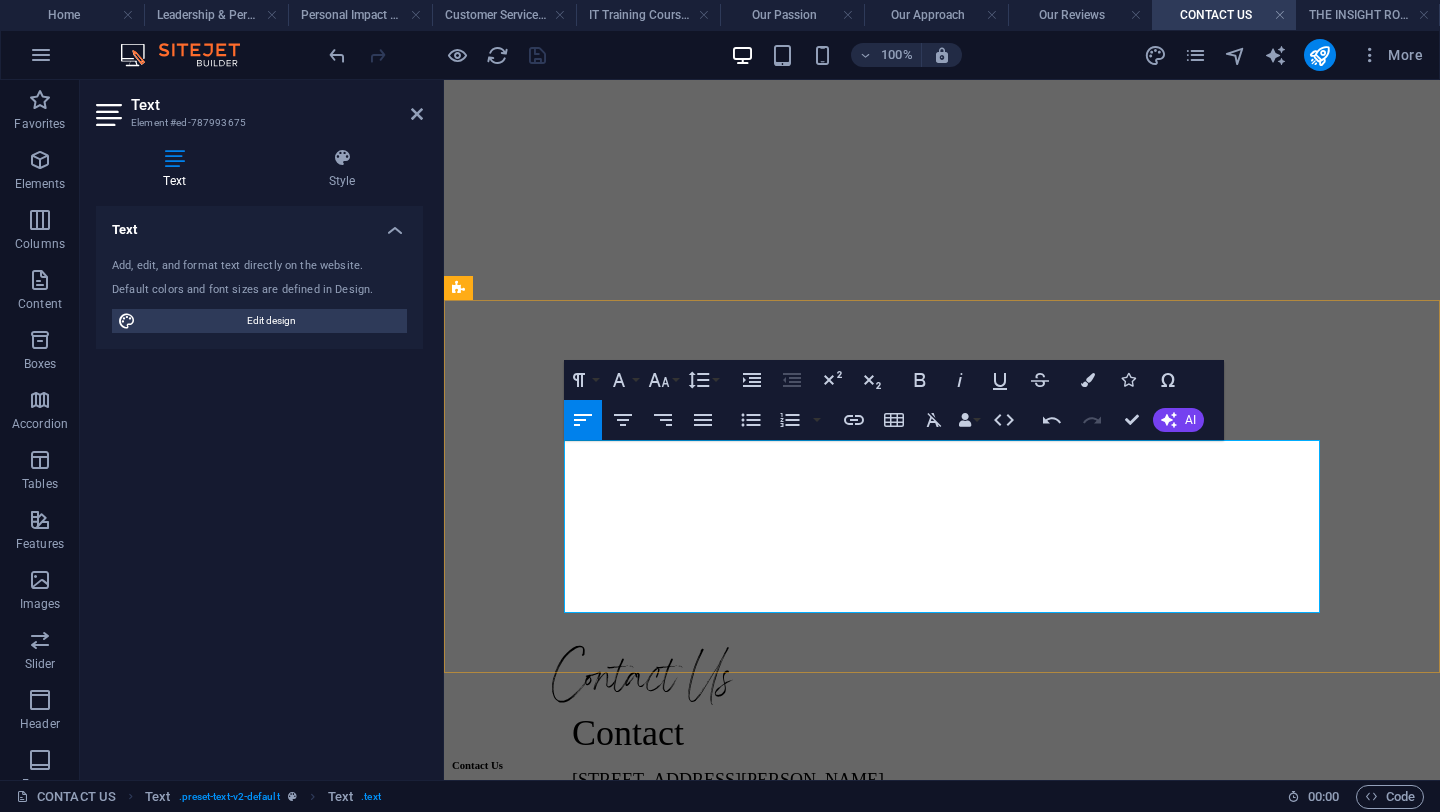 scroll, scrollTop: 173, scrollLeft: 4, axis: both 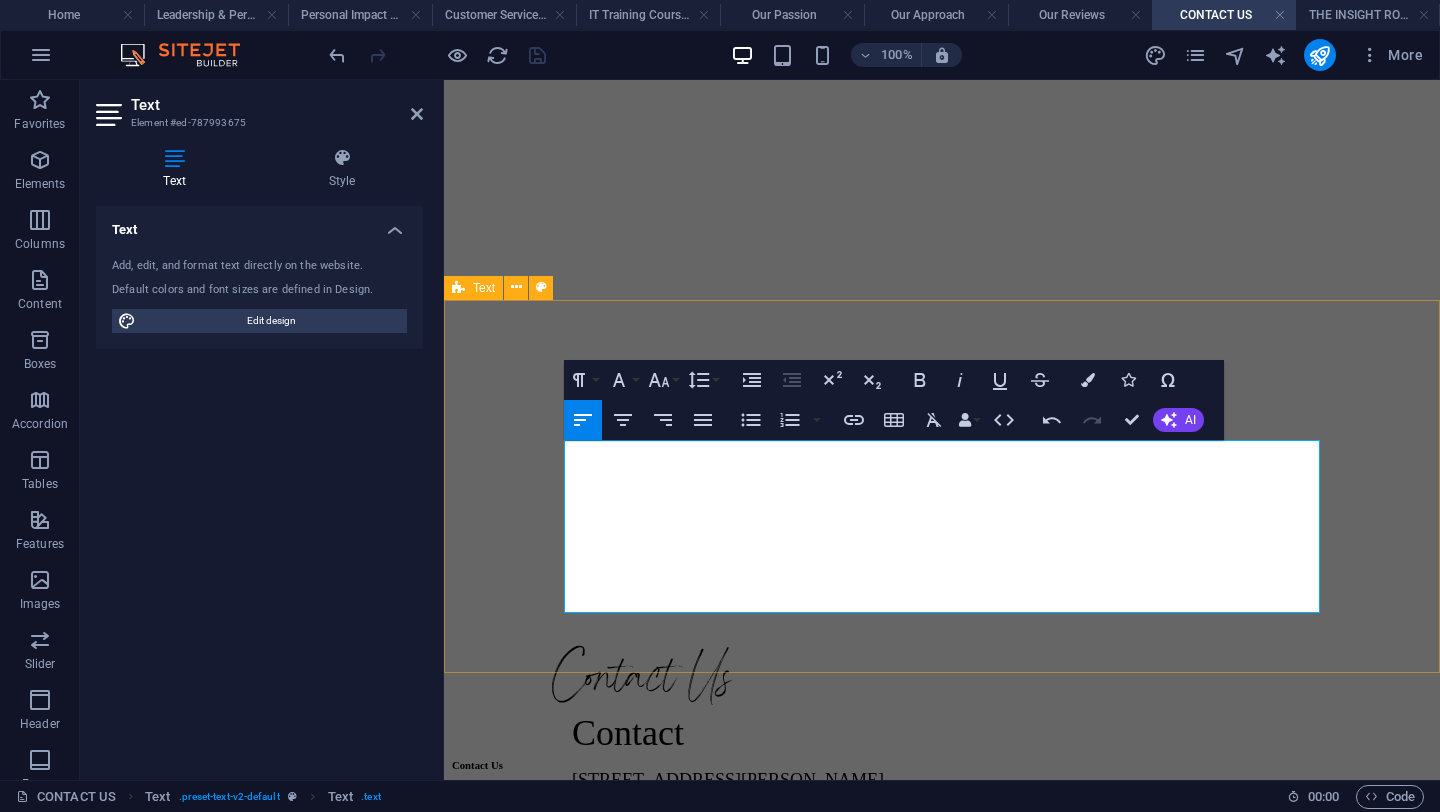 drag, startPoint x: 749, startPoint y: 608, endPoint x: 546, endPoint y: 571, distance: 206.34438 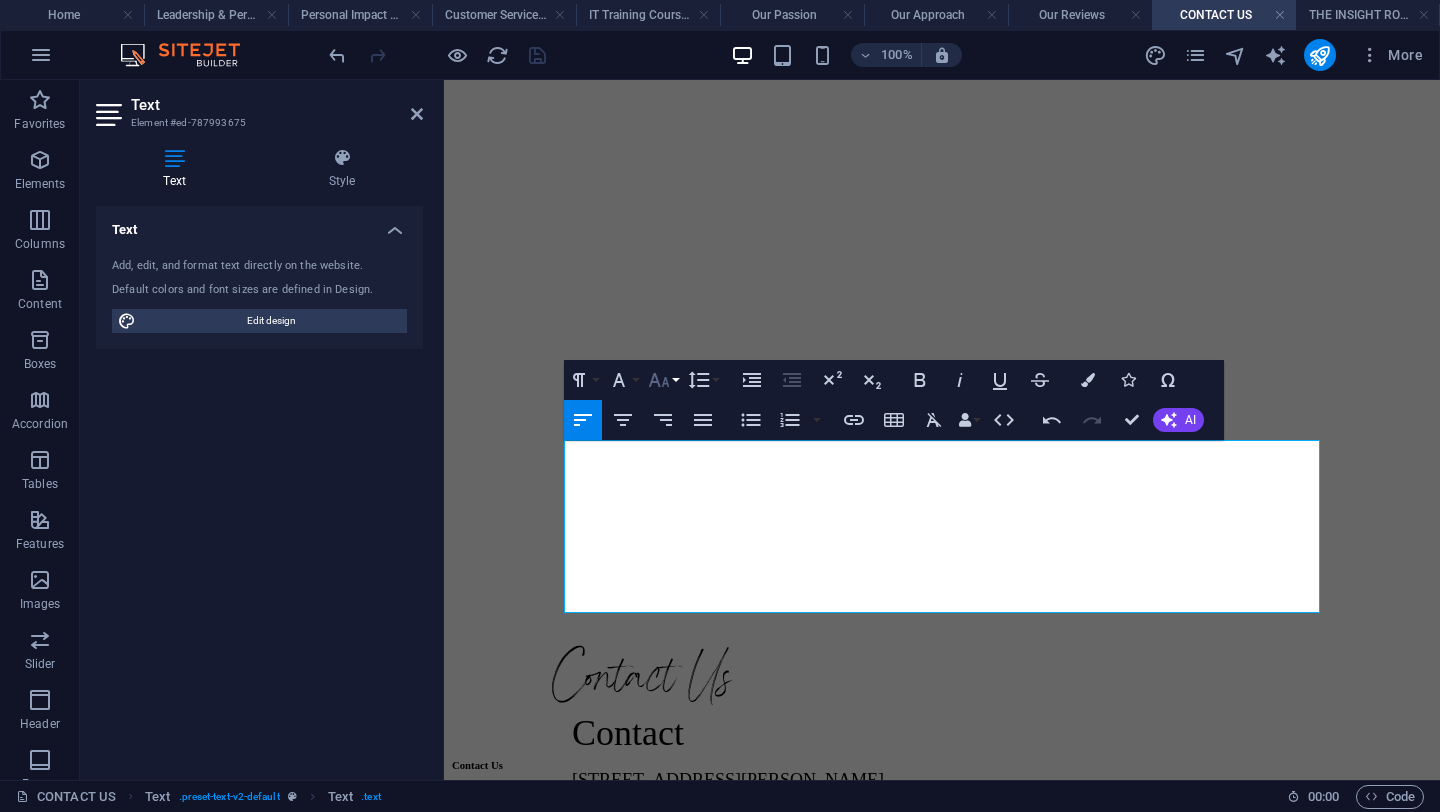 click 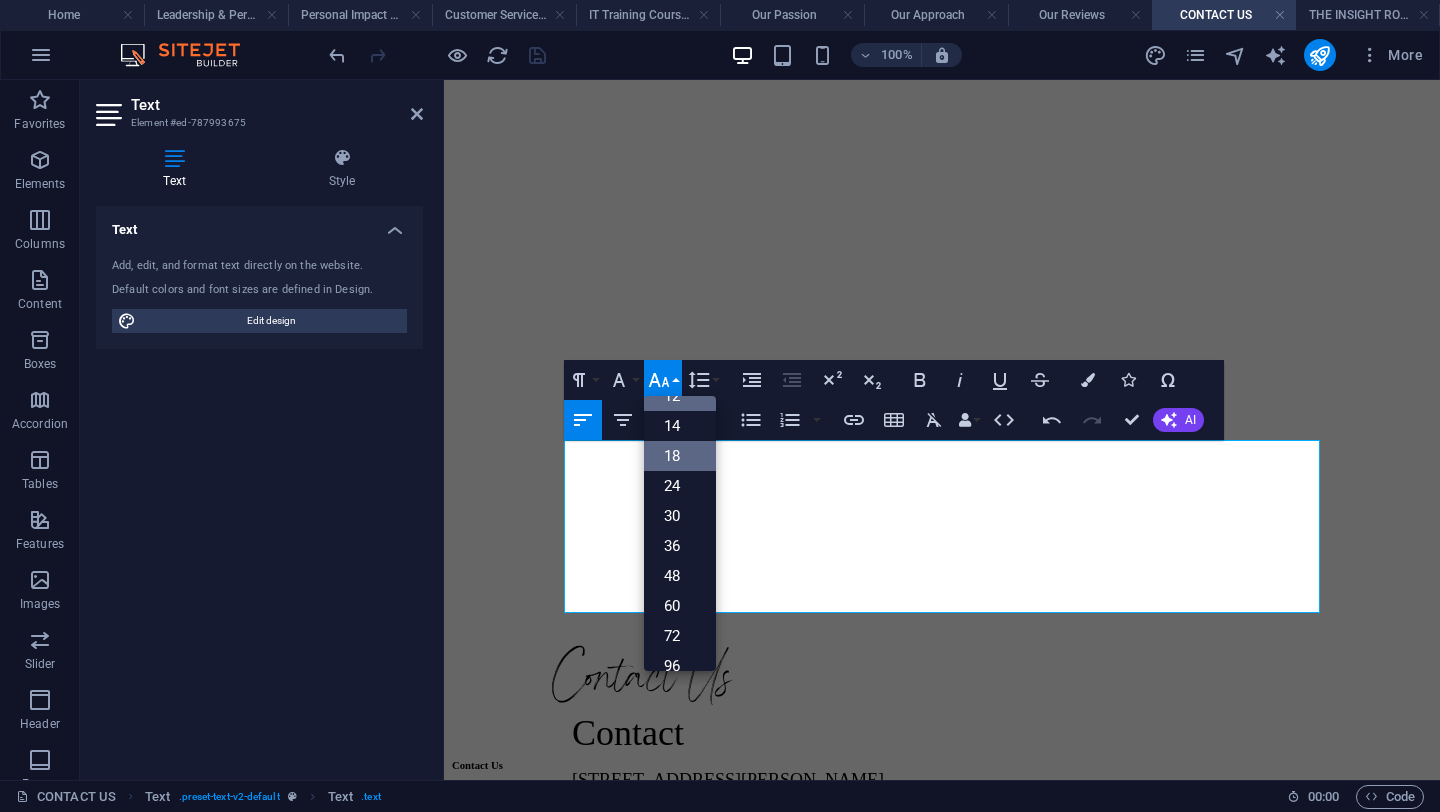 click on "18" at bounding box center [680, 456] 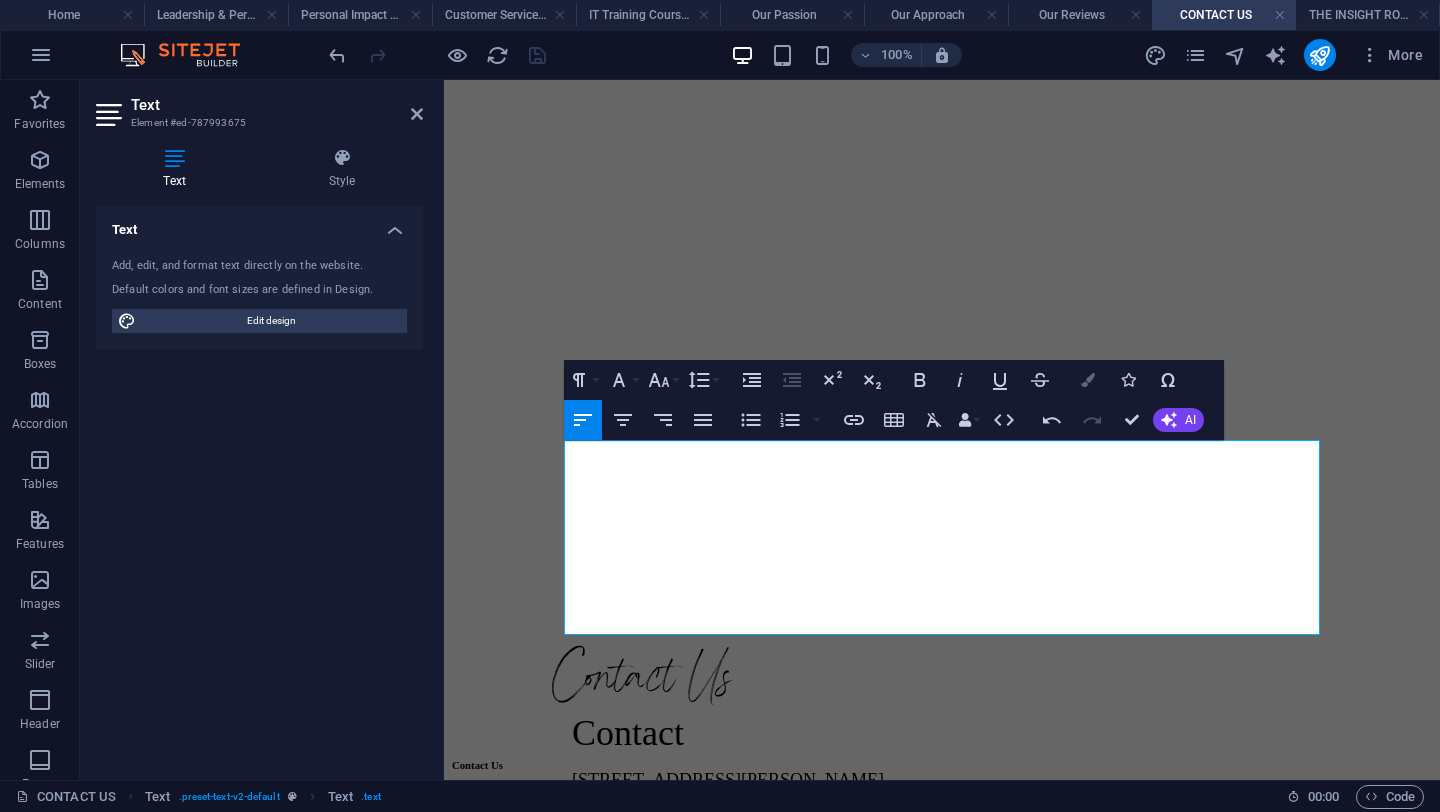 click on "Colors" at bounding box center [1088, 380] 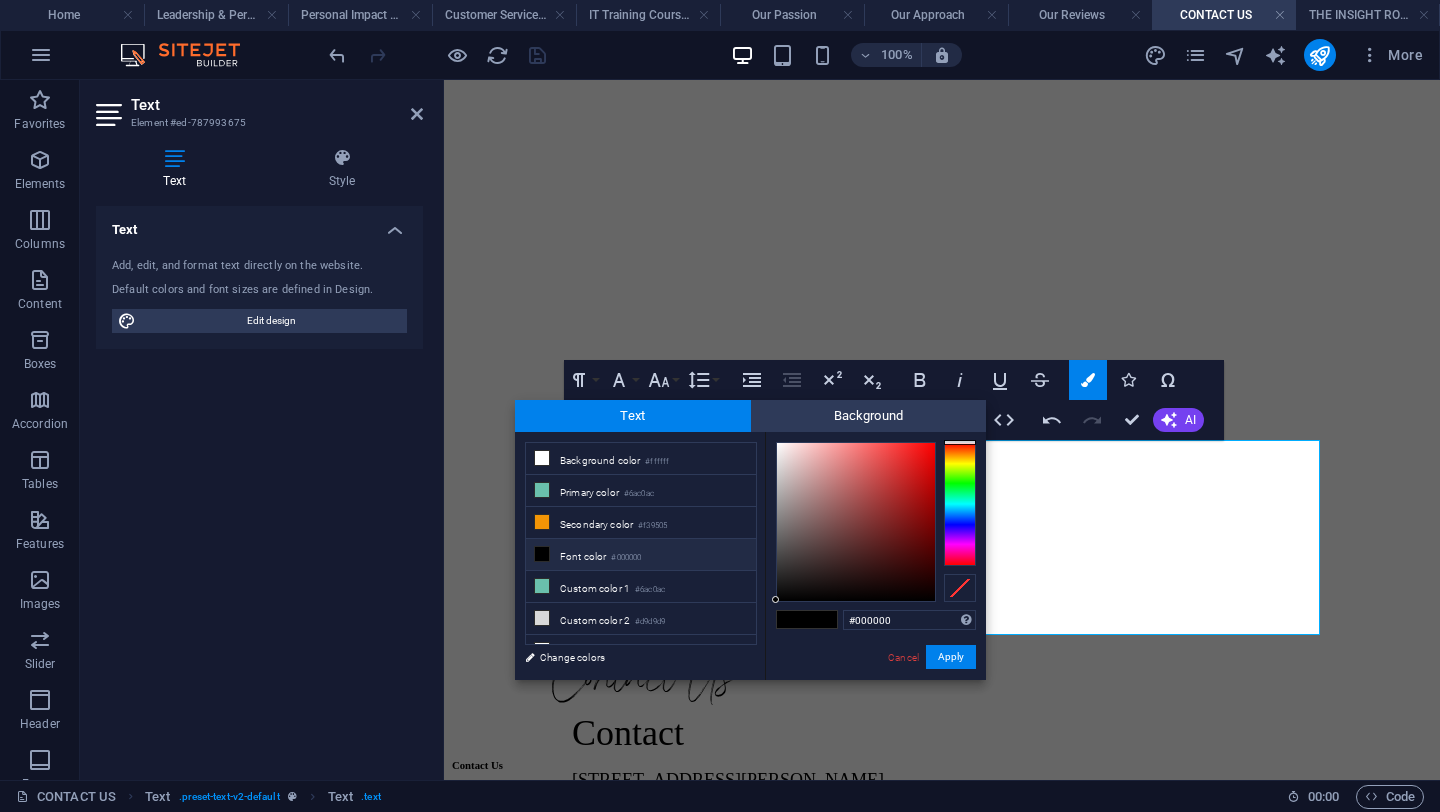 click on "#000000" at bounding box center [626, 558] 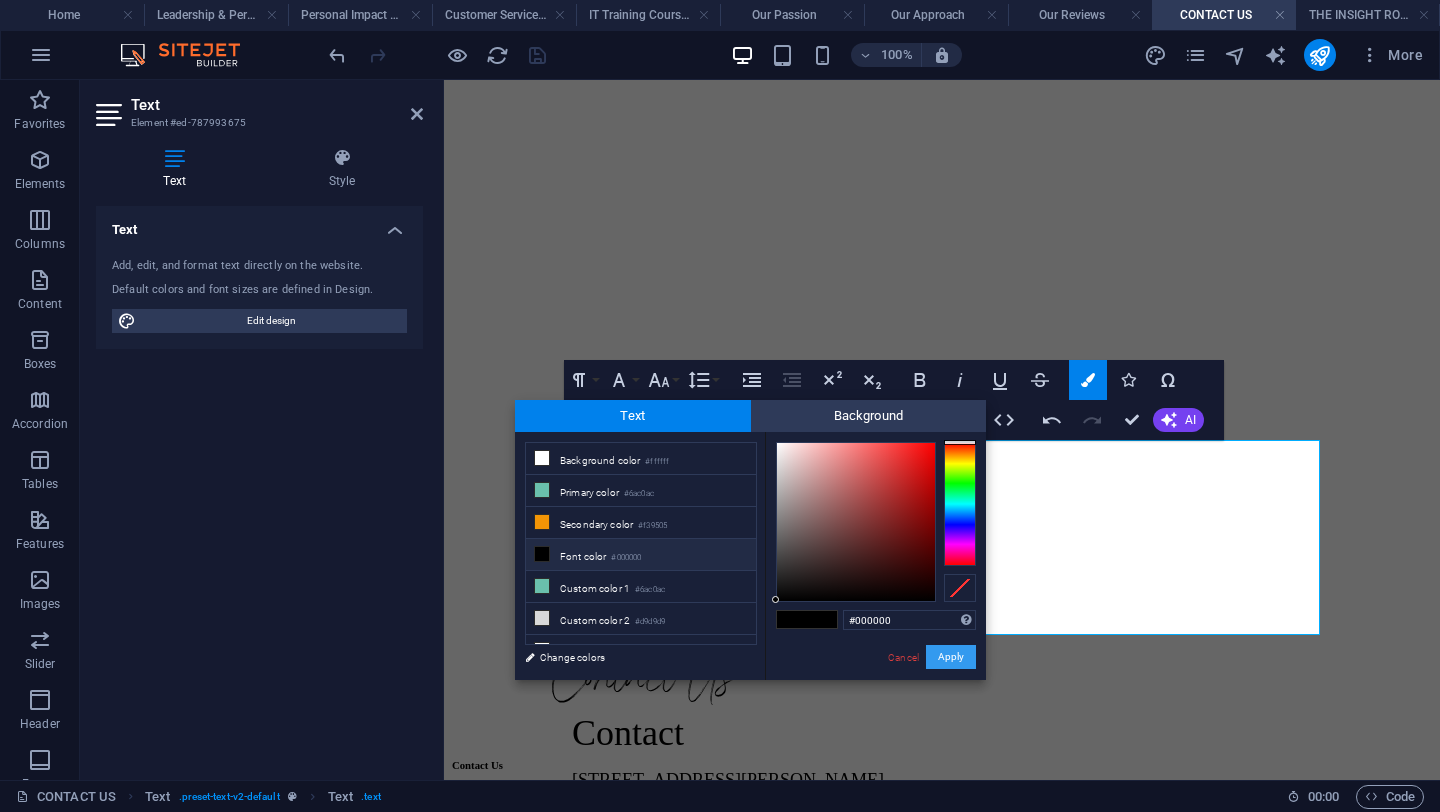 click on "Apply" at bounding box center (951, 657) 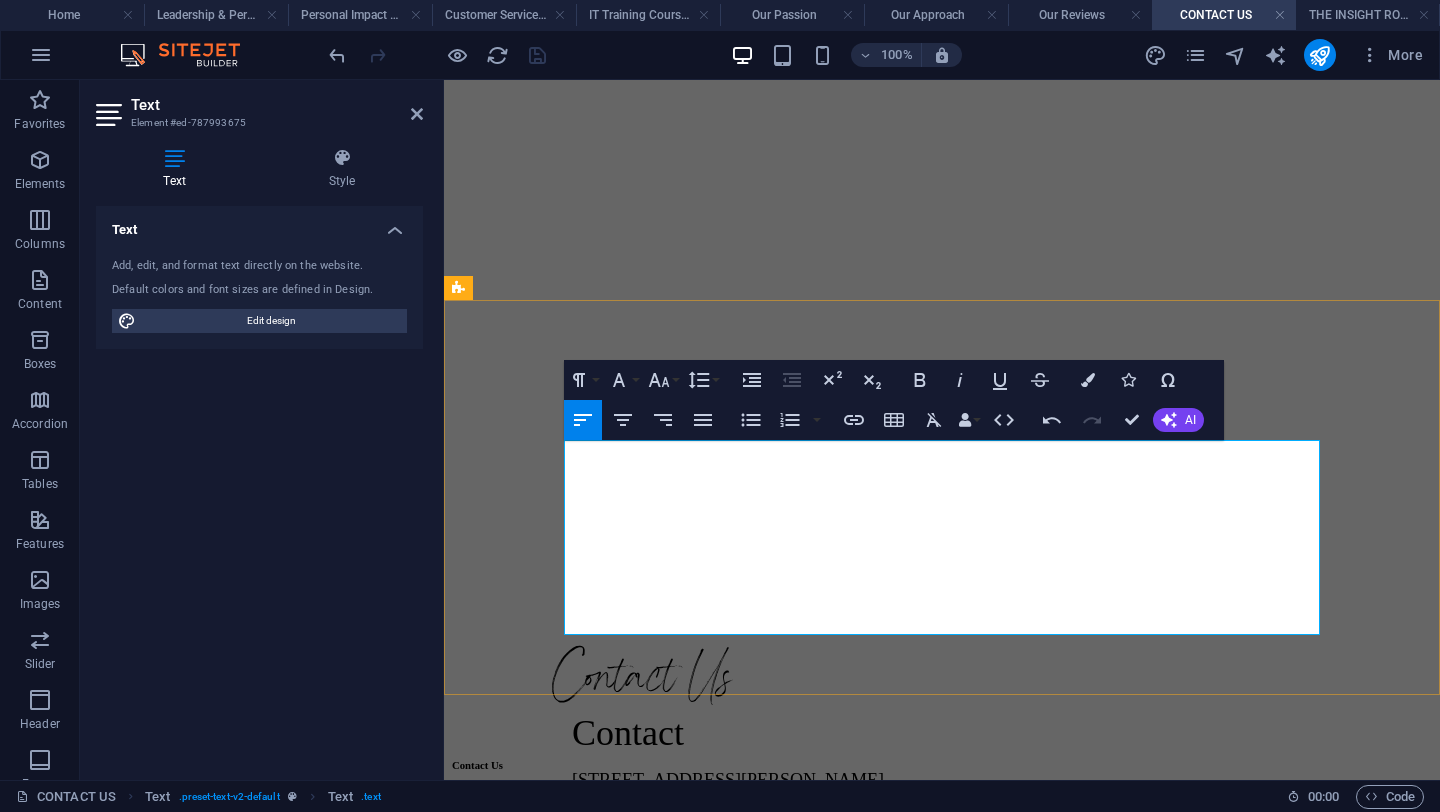 click on "Email:  info@nxtlvlconsulting.co.za" at bounding box center (942, 965) 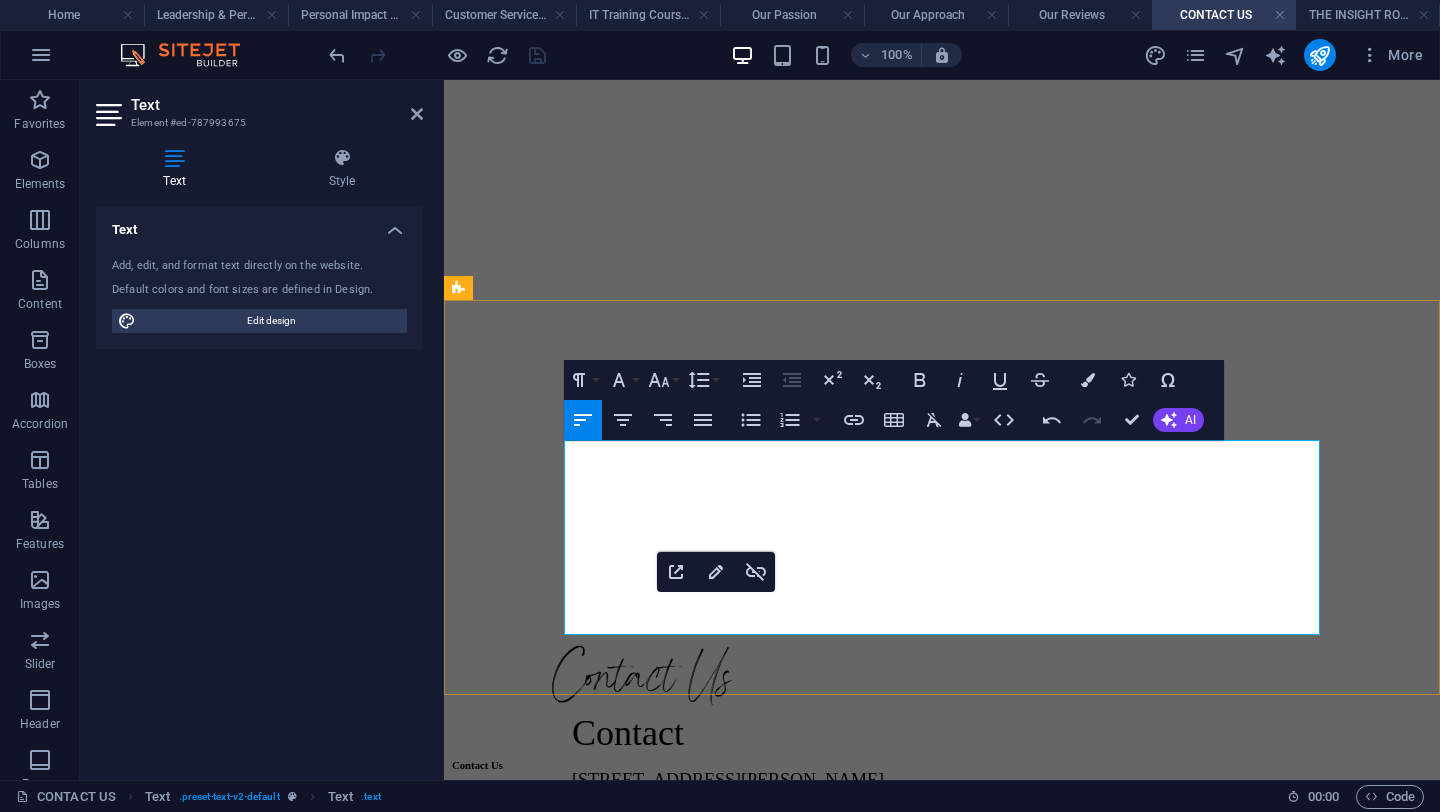 drag, startPoint x: 830, startPoint y: 617, endPoint x: 614, endPoint y: 614, distance: 216.02083 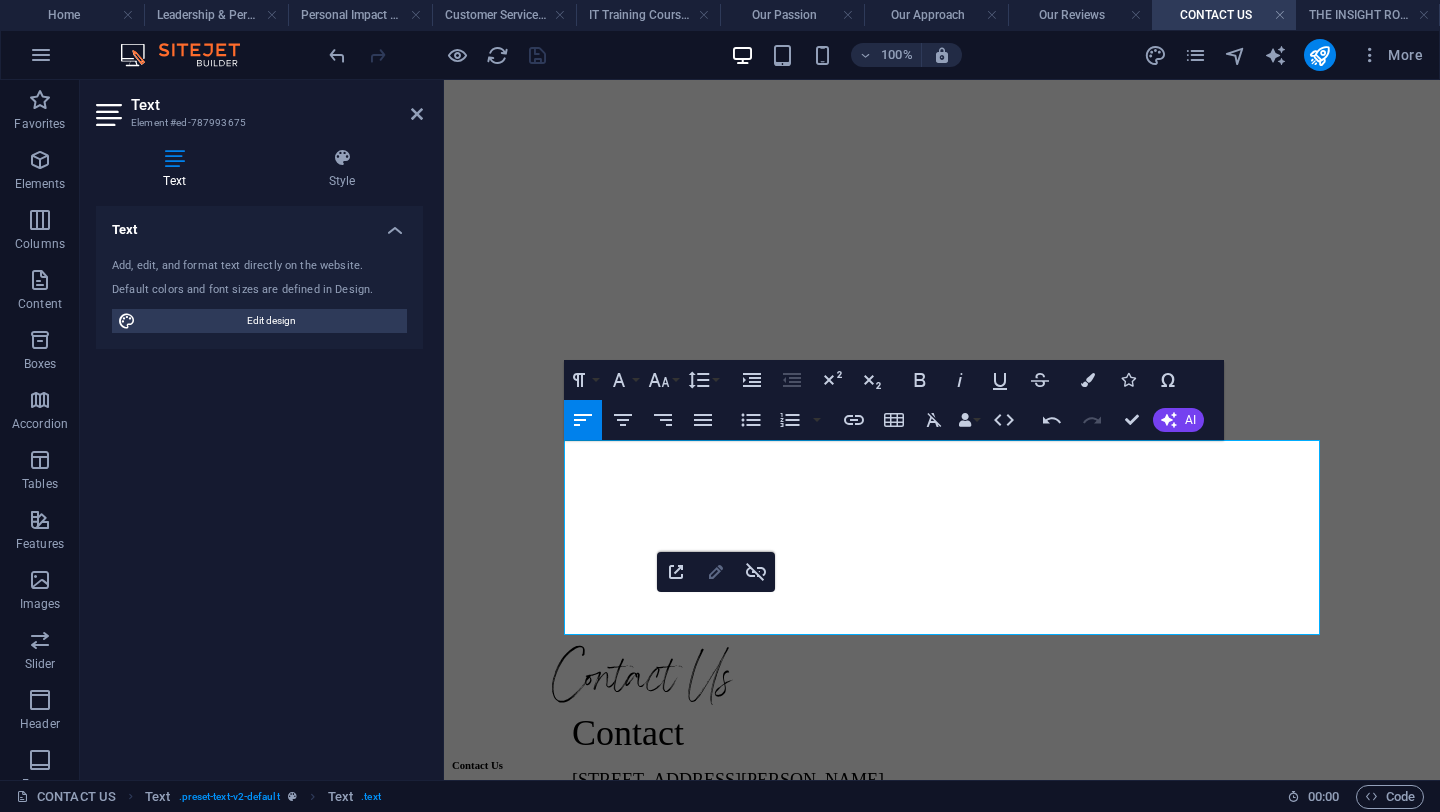 click 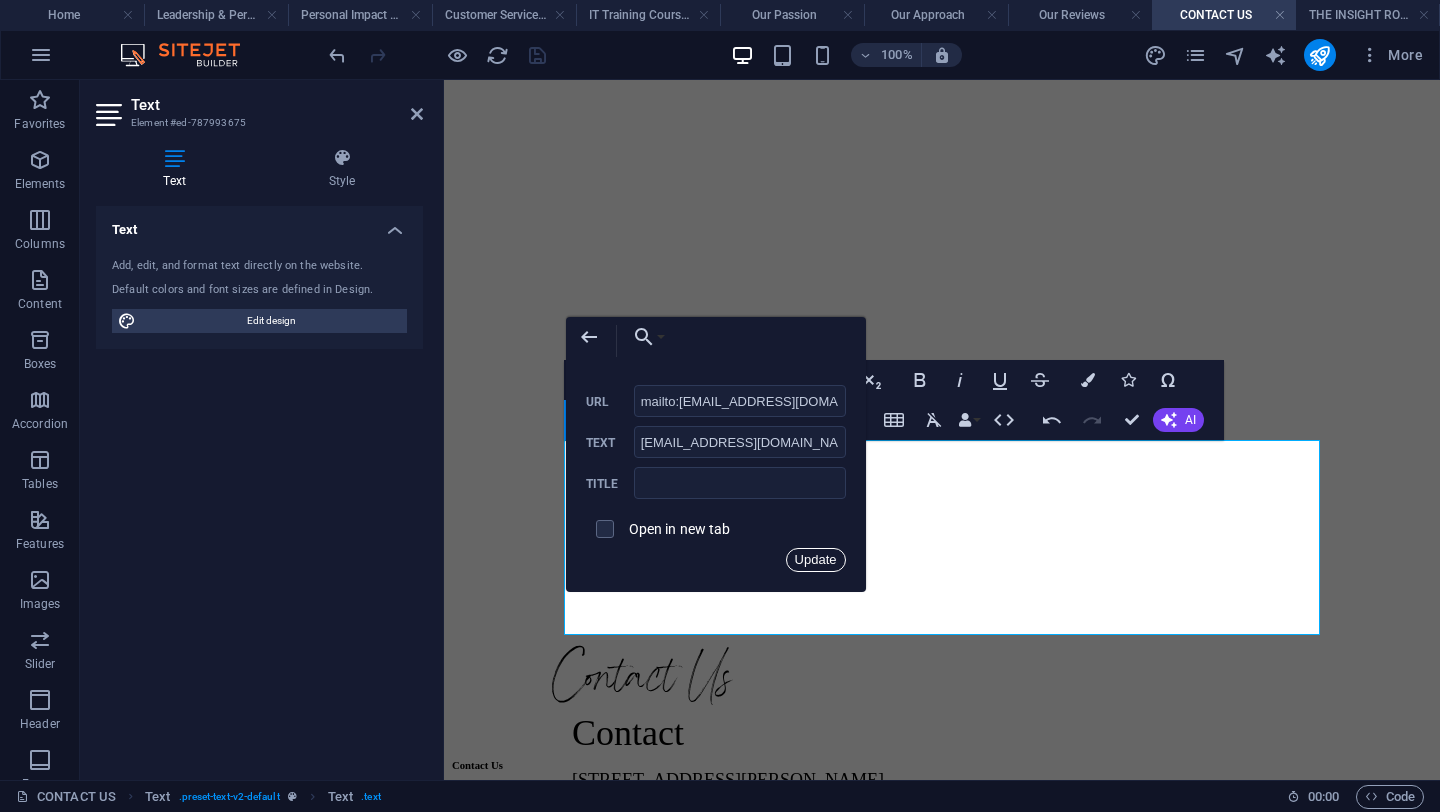 click on "Update" at bounding box center [816, 560] 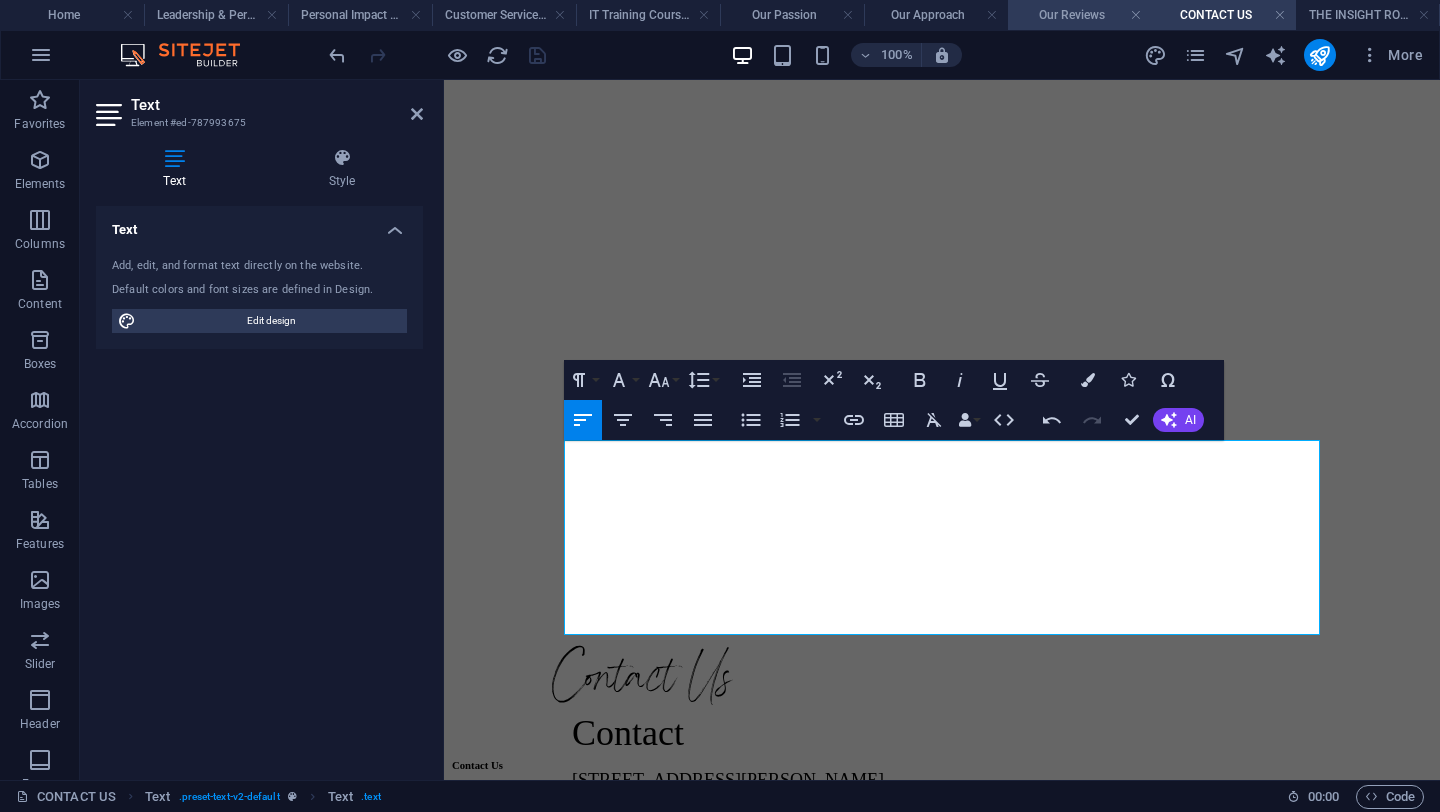 click on "Our Reviews" at bounding box center (1080, 15) 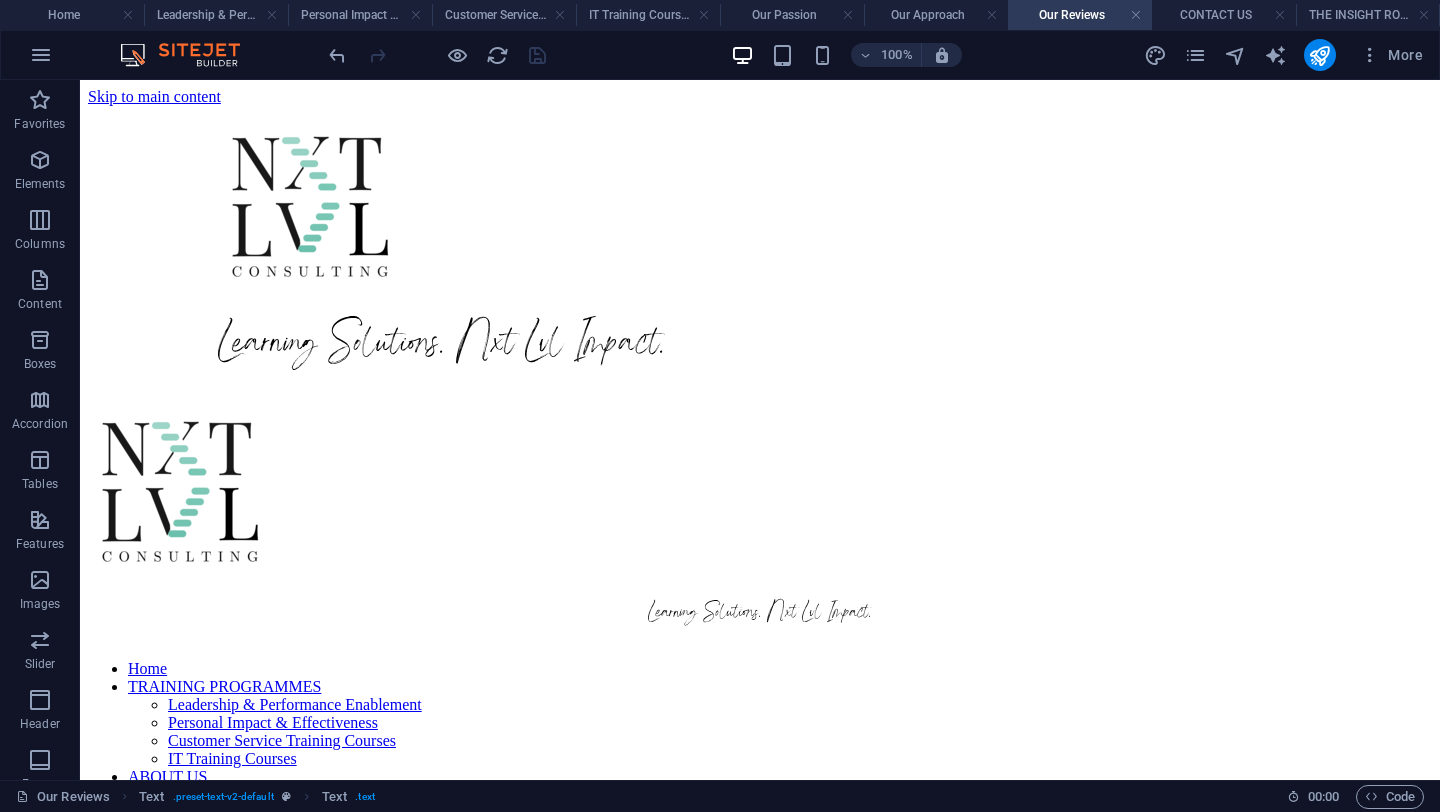 scroll, scrollTop: 617, scrollLeft: 0, axis: vertical 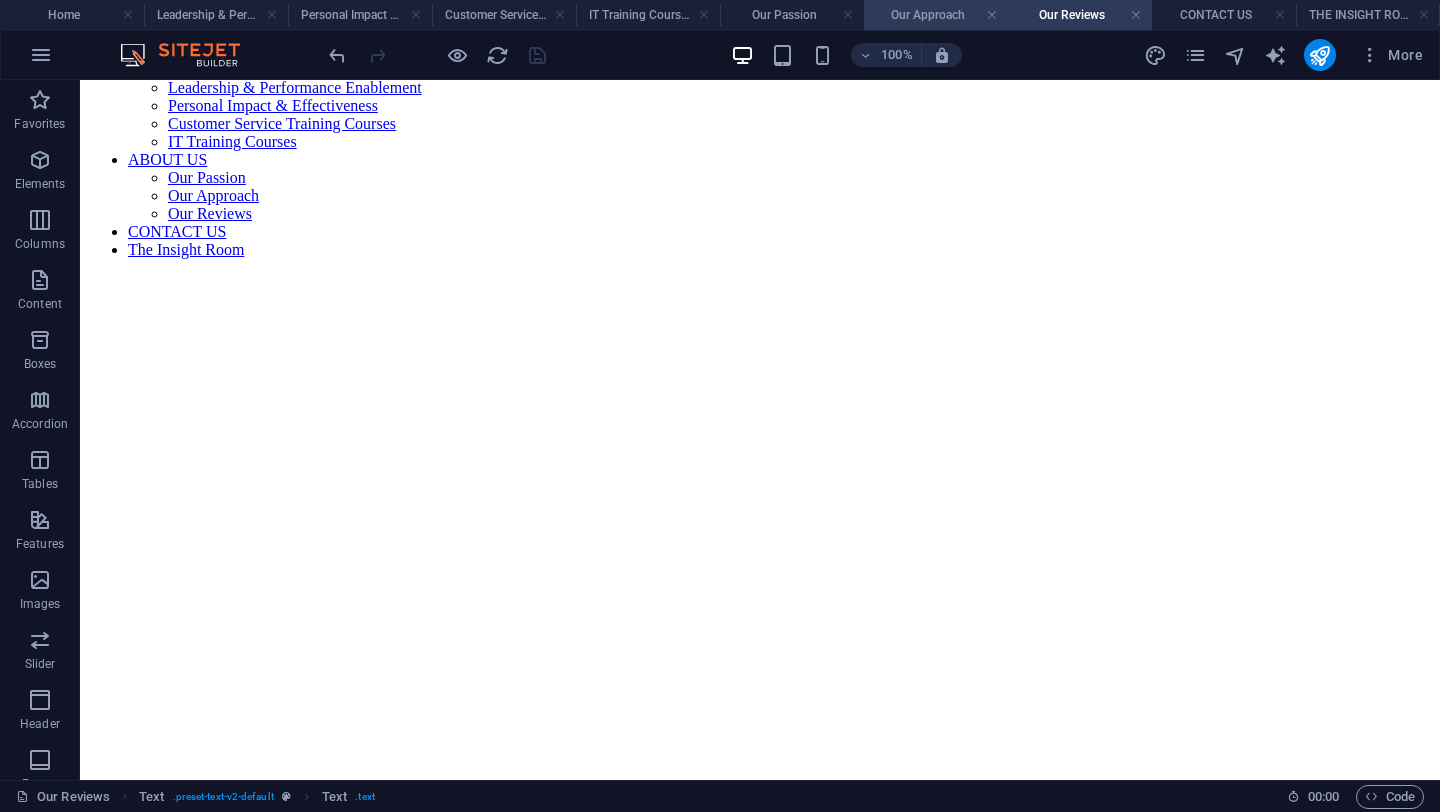 click on "Our Approach" at bounding box center [936, 15] 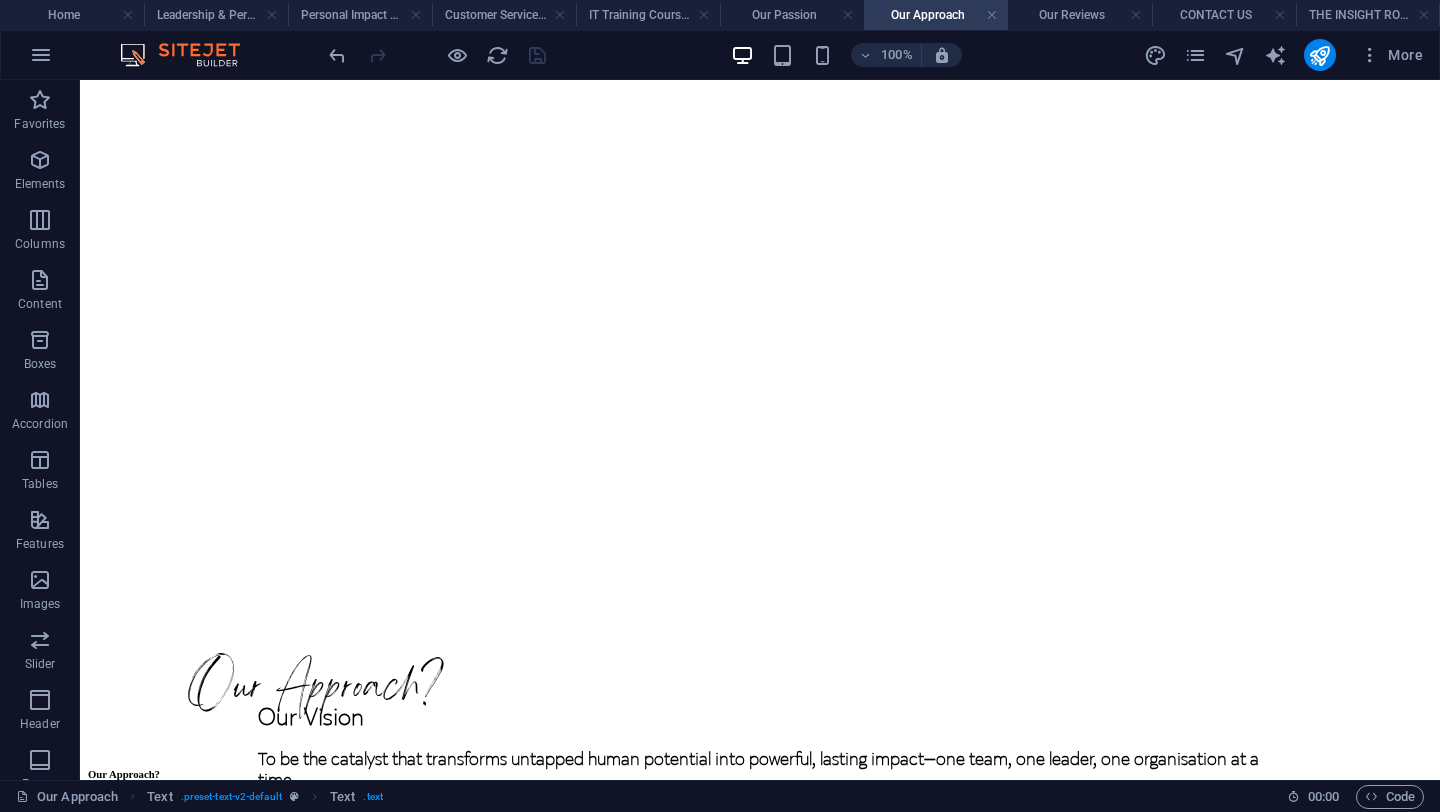 scroll, scrollTop: 0, scrollLeft: 0, axis: both 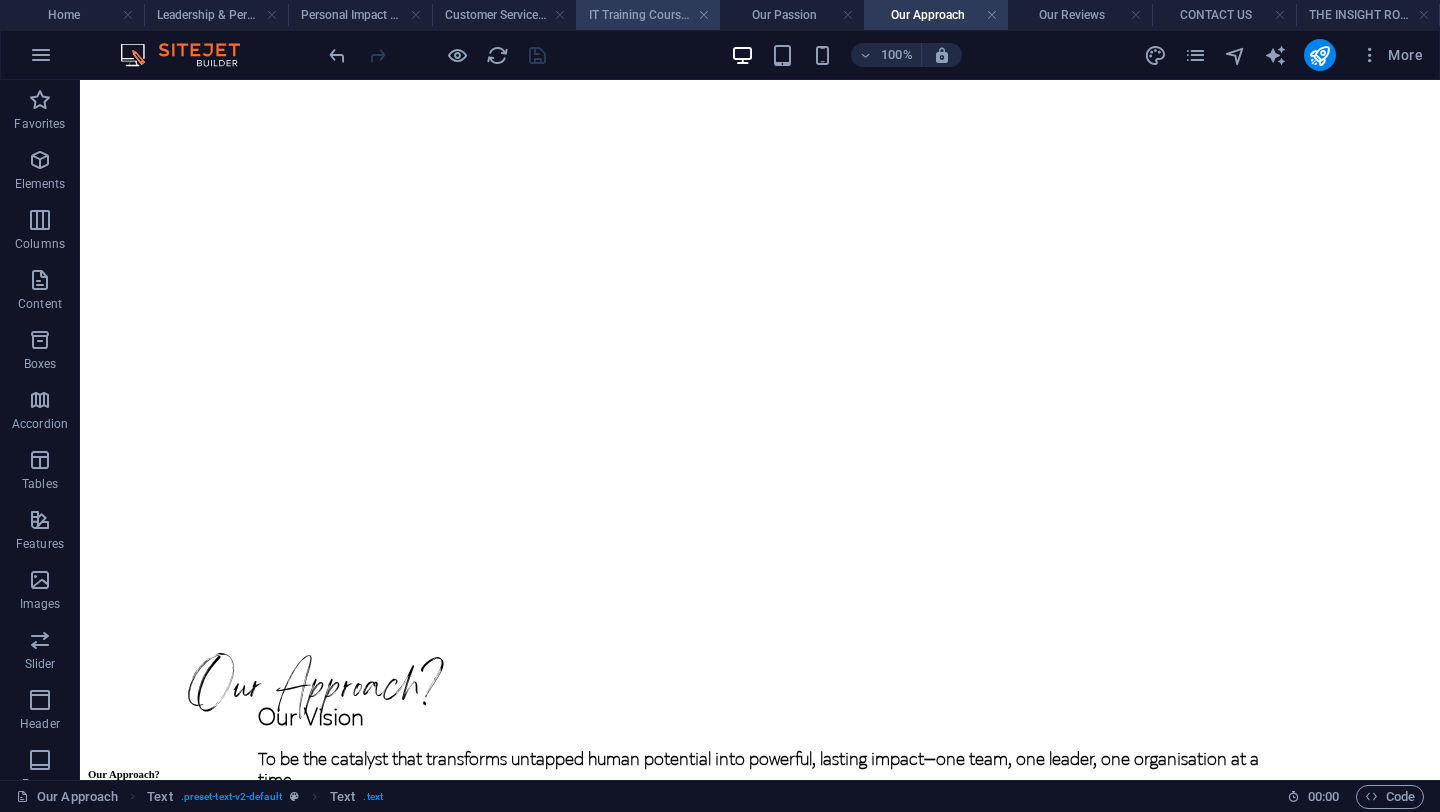 click on "IT Training Courses" at bounding box center (648, 15) 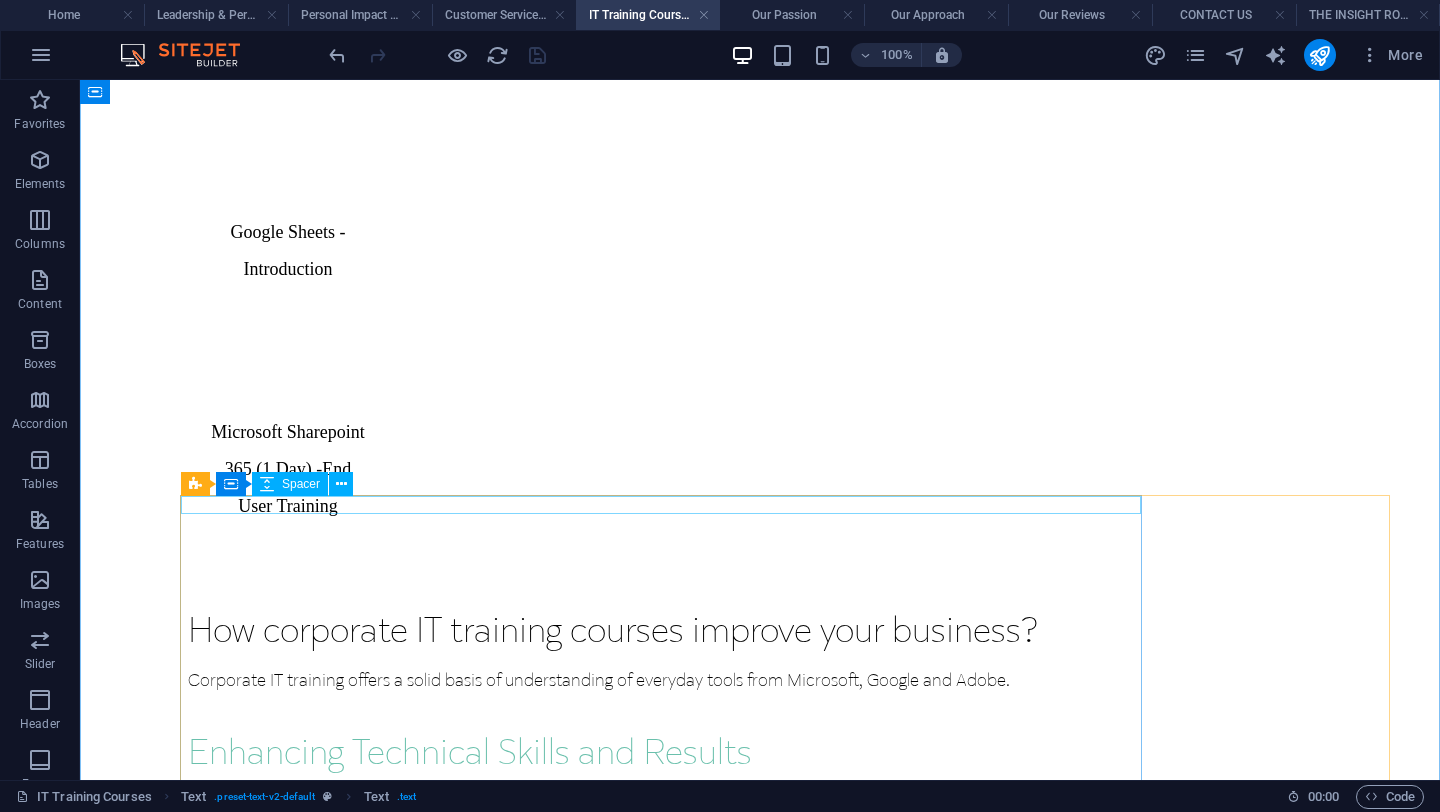 scroll, scrollTop: 3453, scrollLeft: 0, axis: vertical 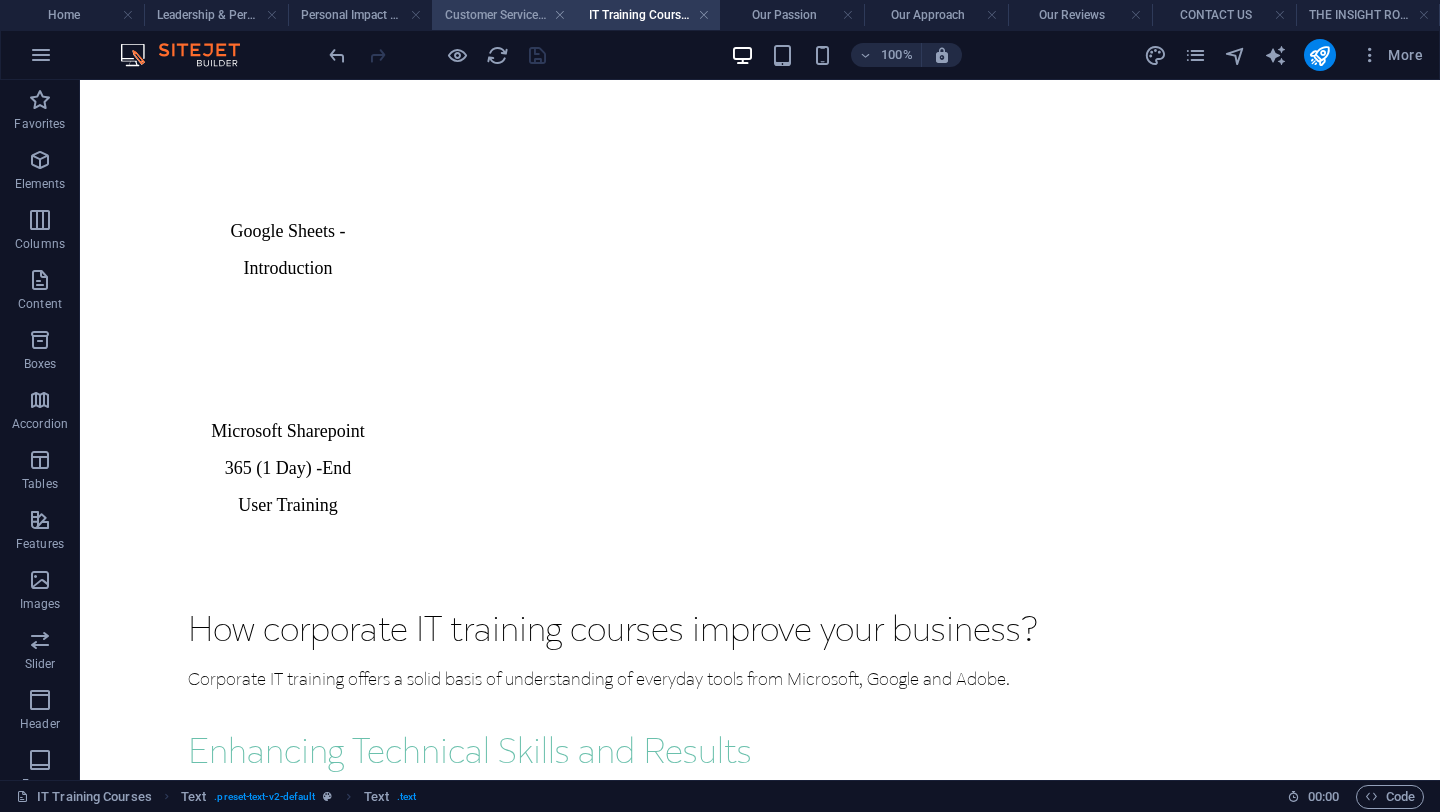 click on "Customer Service Training Courses" at bounding box center (504, 15) 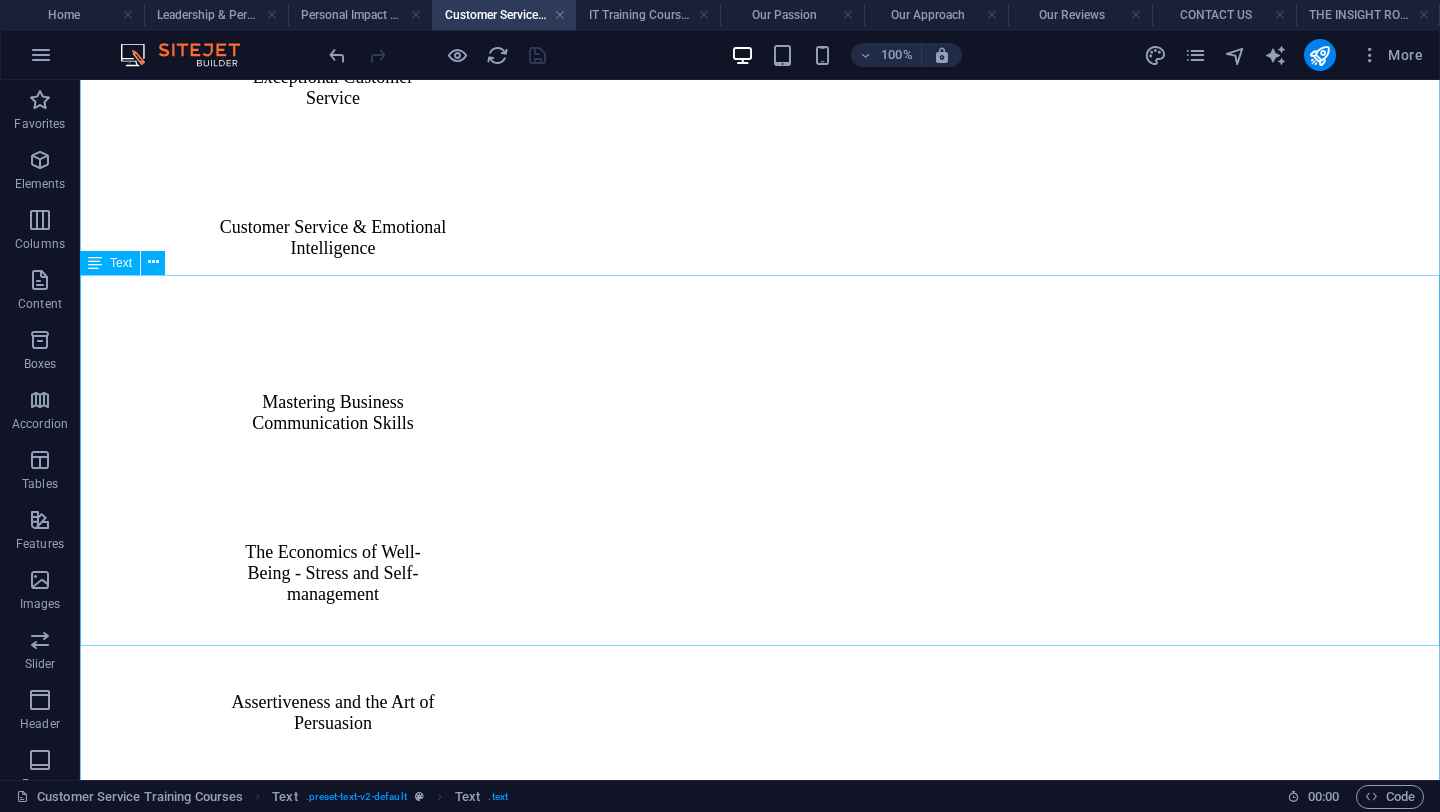 scroll, scrollTop: 2911, scrollLeft: 0, axis: vertical 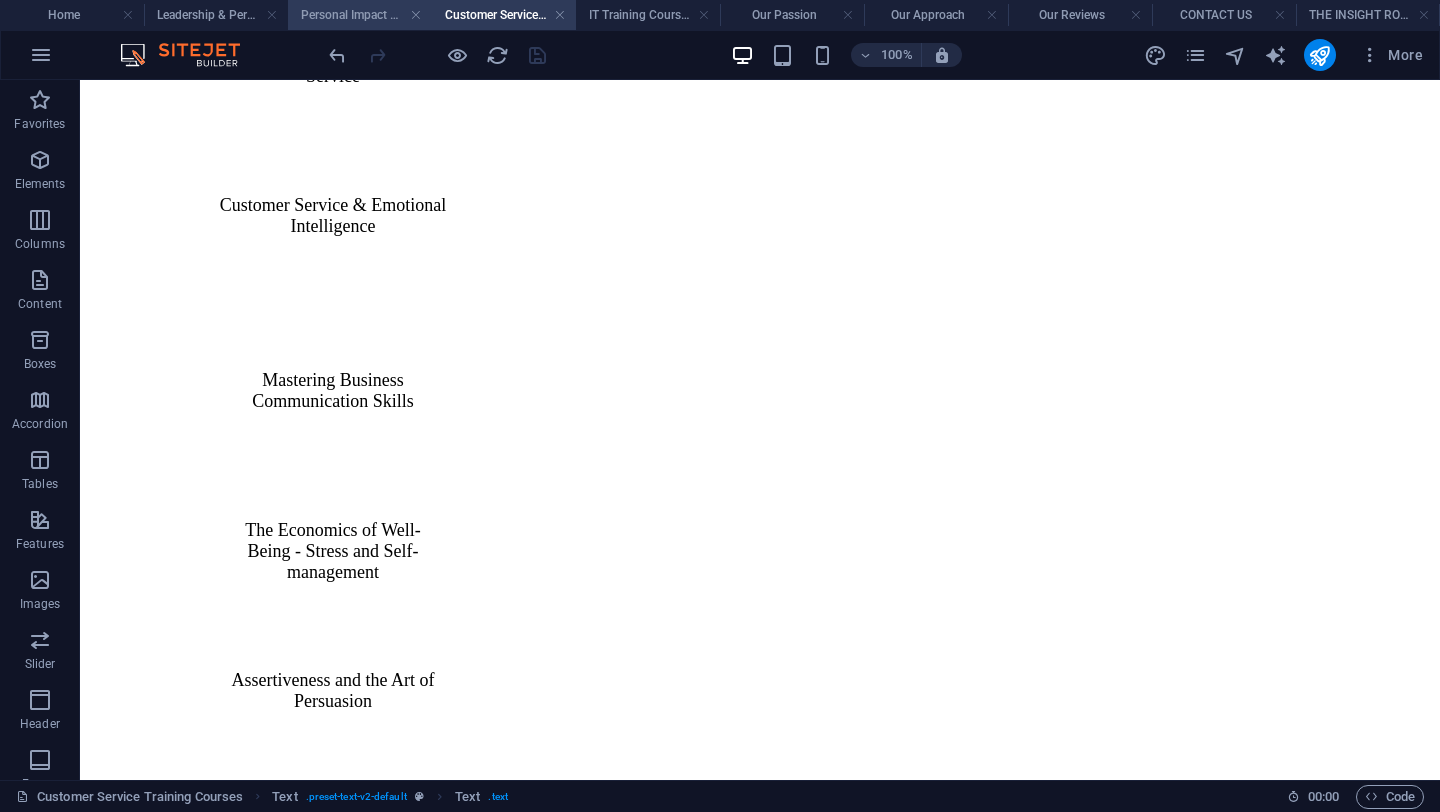 click on "Personal Impact & Effectiveness" at bounding box center [360, 15] 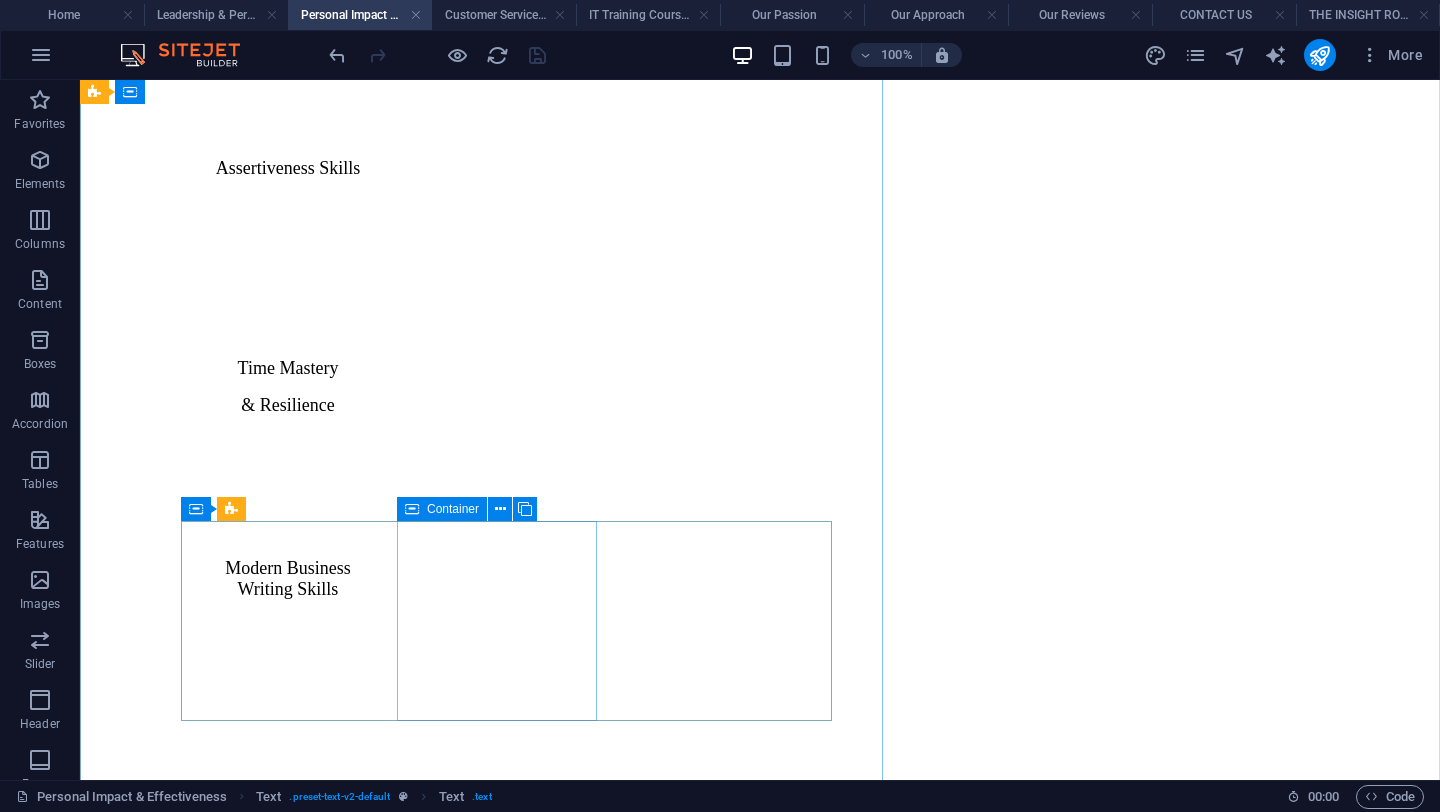 scroll, scrollTop: 2675, scrollLeft: 0, axis: vertical 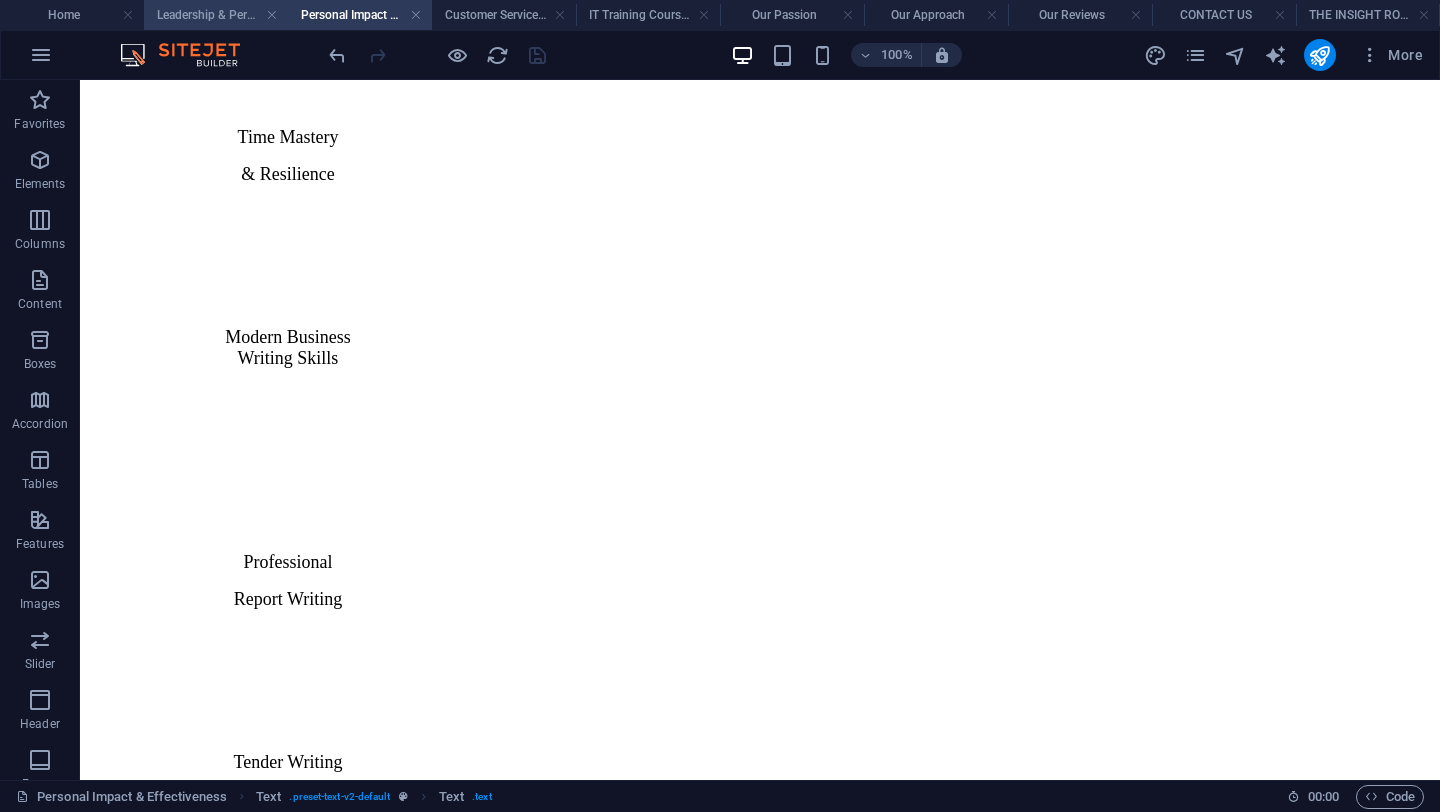 click on "Leadership & Performance Enablement" at bounding box center [216, 15] 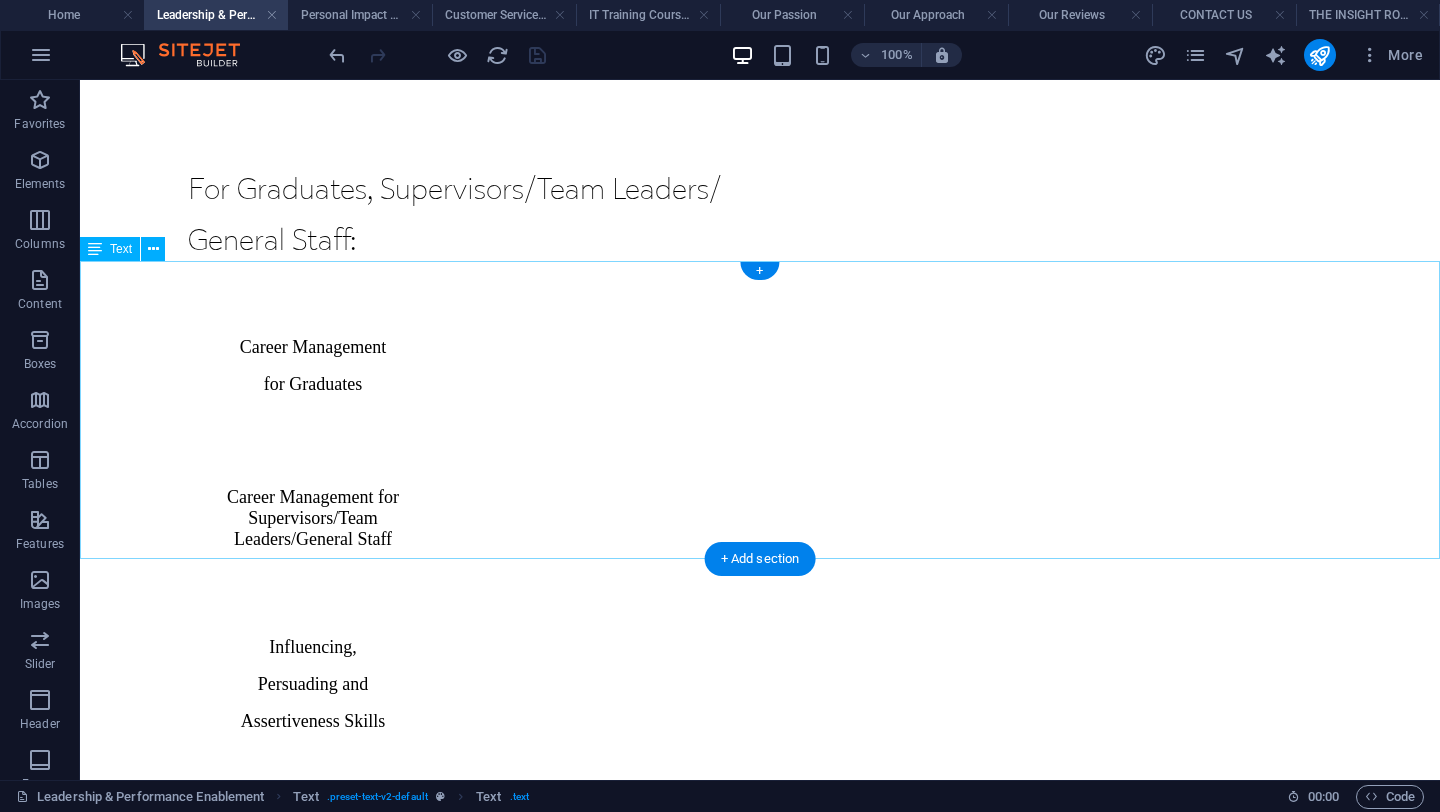 scroll, scrollTop: 2933, scrollLeft: 0, axis: vertical 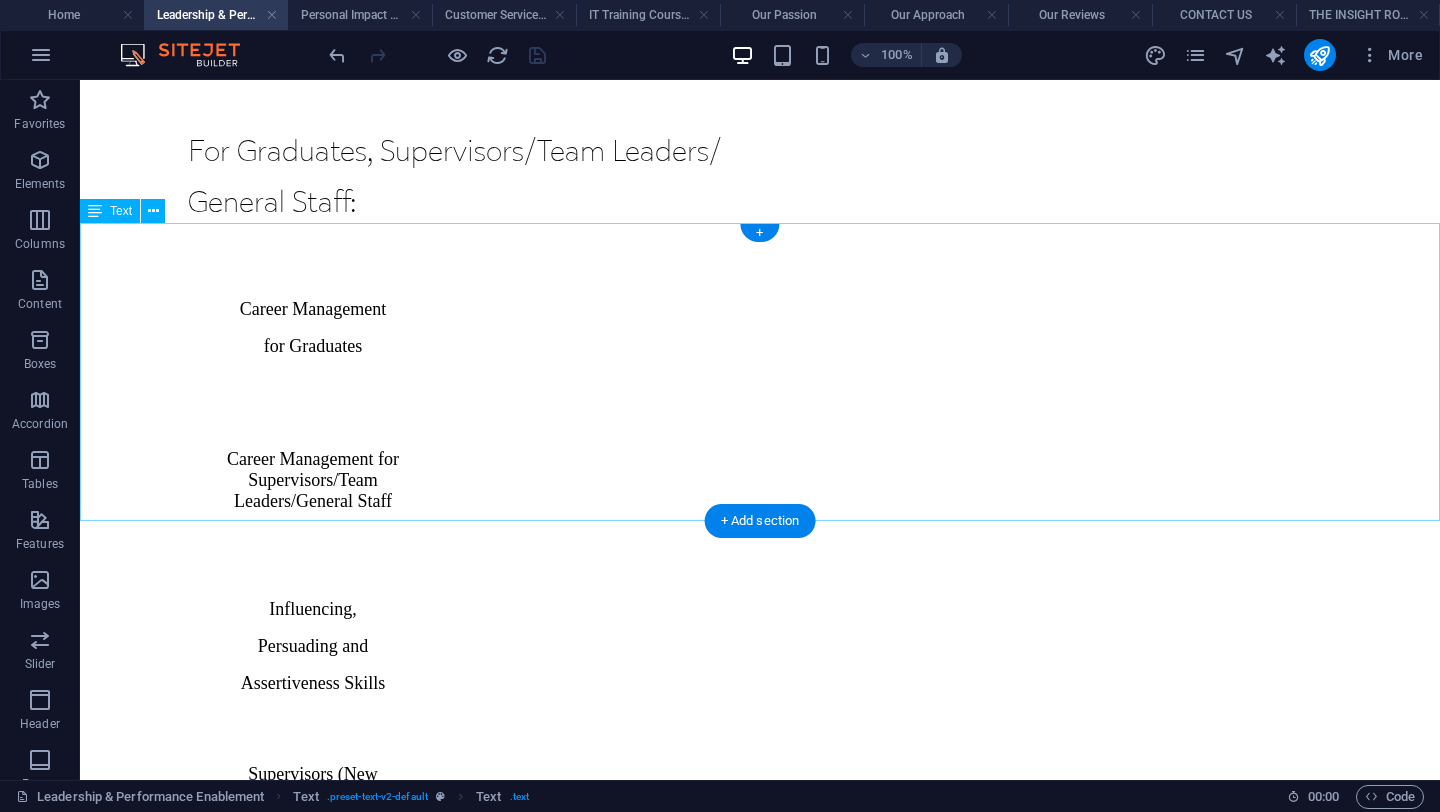click on "While our in-person courses are informed by practical workplace experience and expertise, they can be personalised to address the needs and skill gaps of your employees. If you’d like to learn more about how we can work alongside you to deliver tailor-made training programmes for your teams, please  email us here. Our full range of courses is available to view on the right of this page.  Our courses are led by a selection of  experienced consultants  from a range of disciplines, professional backgrounds and sectors. If any of our courses are of interest to you, please get in touch with our team today to have an initial discussion about your requirements. Call us on   + 27833816067   or drop us an   email ." at bounding box center (760, 2841) 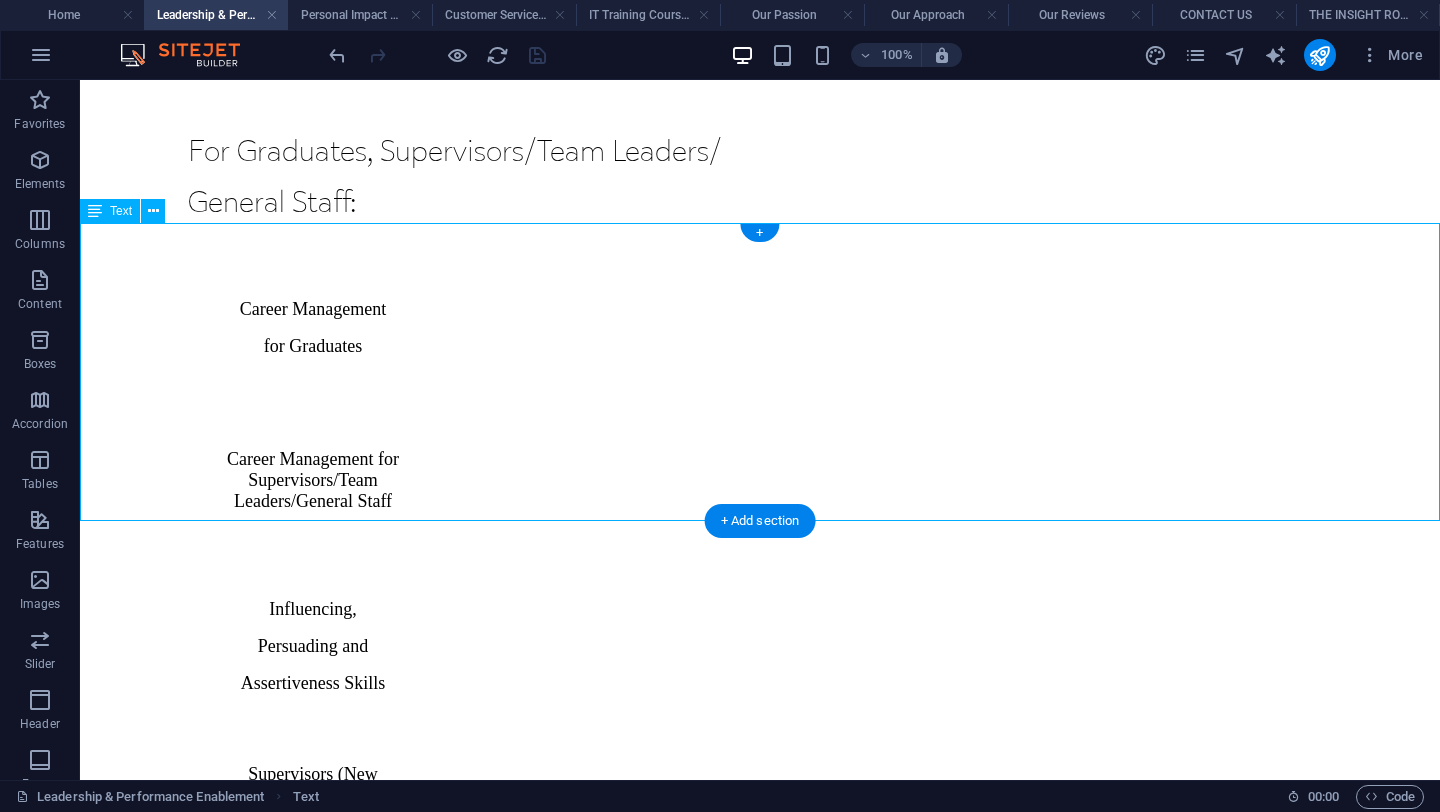 click on "While our in-person courses are informed by practical workplace experience and expertise, they can be personalised to address the needs and skill gaps of your employees. If you’d like to learn more about how we can work alongside you to deliver tailor-made training programmes for your teams, please  email us here. Our full range of courses is available to view on the right of this page.  Our courses are led by a selection of  experienced consultants  from a range of disciplines, professional backgrounds and sectors. If any of our courses are of interest to you, please get in touch with our team today to have an initial discussion about your requirements. Call us on   + 27833816067   or drop us an   email ." at bounding box center [760, 2841] 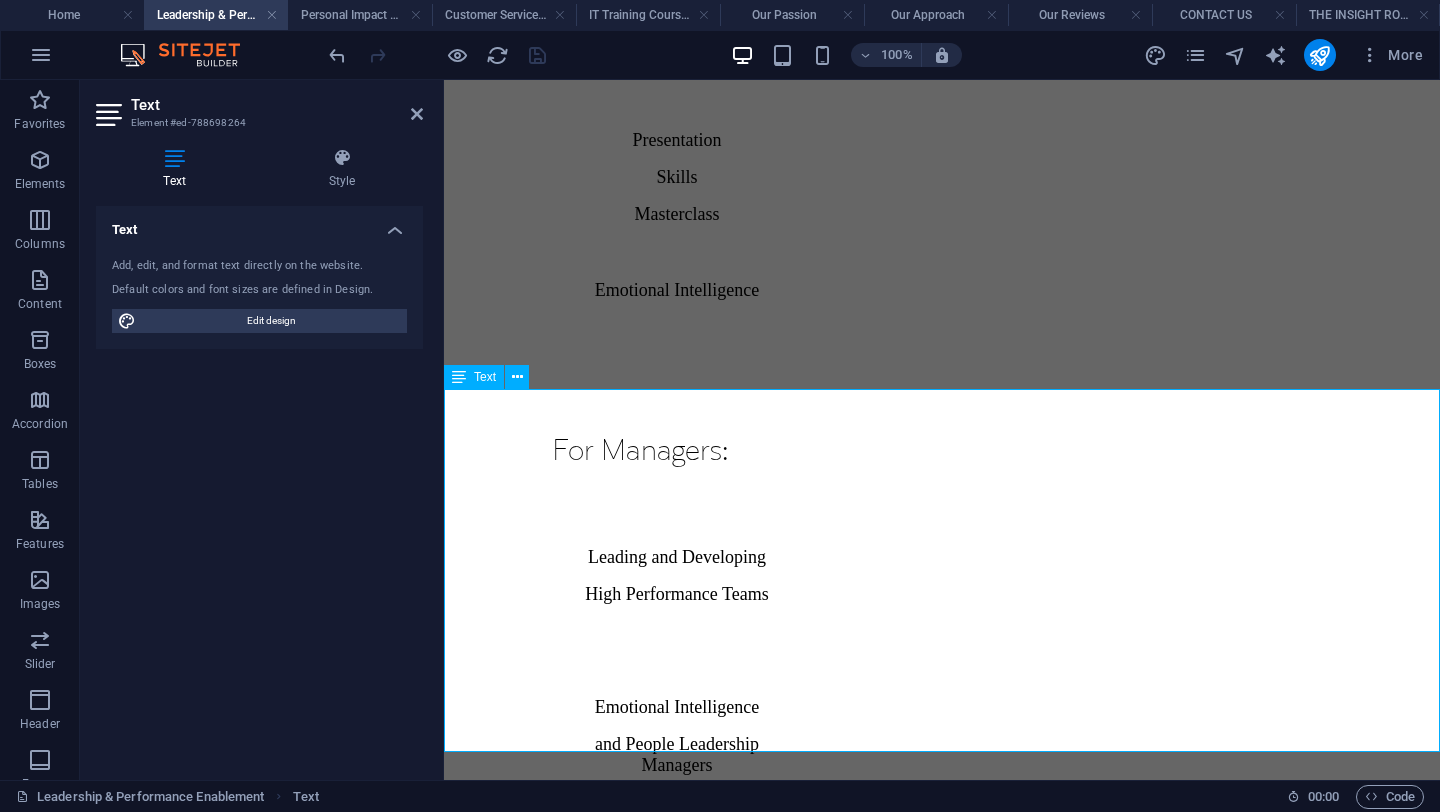 drag, startPoint x: 598, startPoint y: 510, endPoint x: 1232, endPoint y: 484, distance: 634.5329 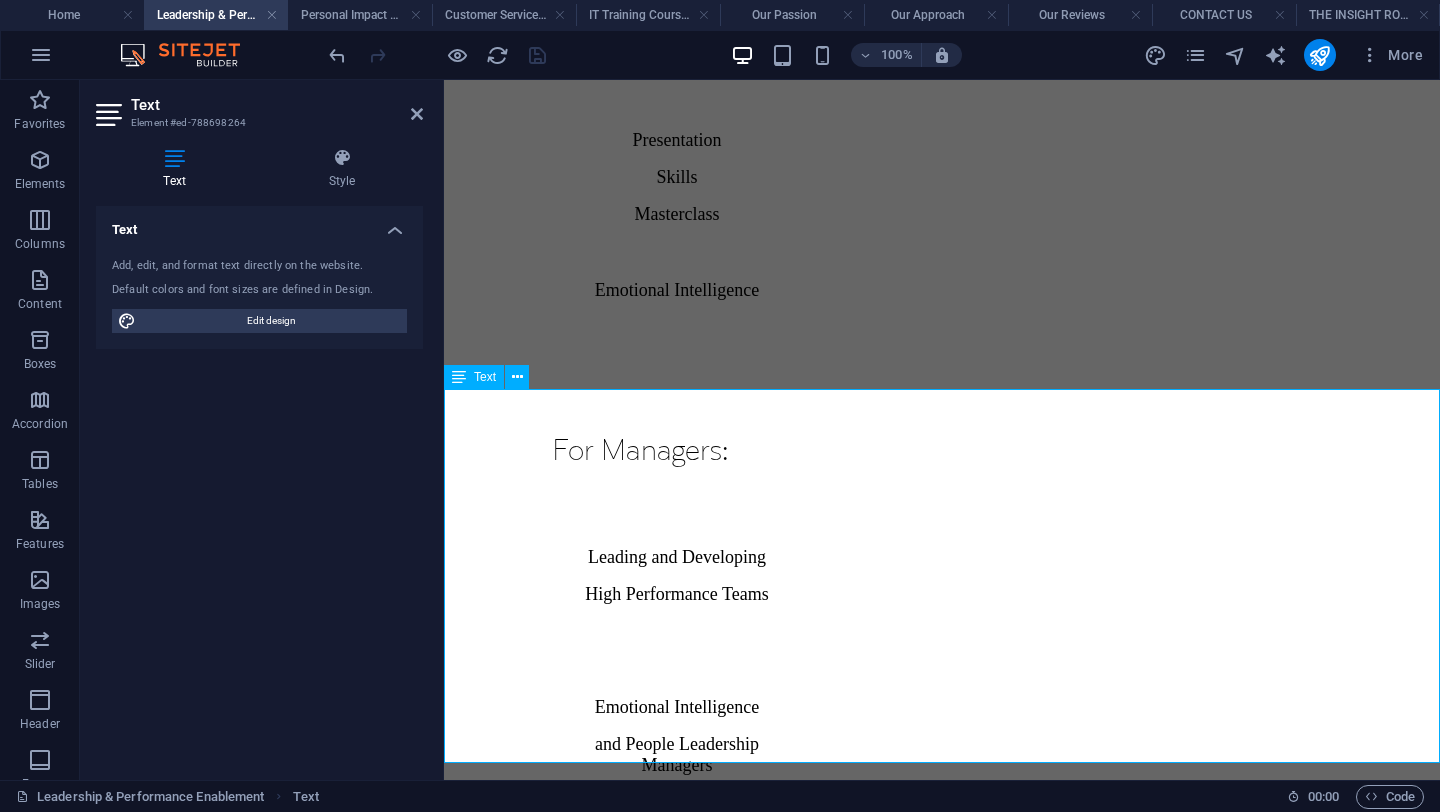 scroll, scrollTop: 173, scrollLeft: 4, axis: both 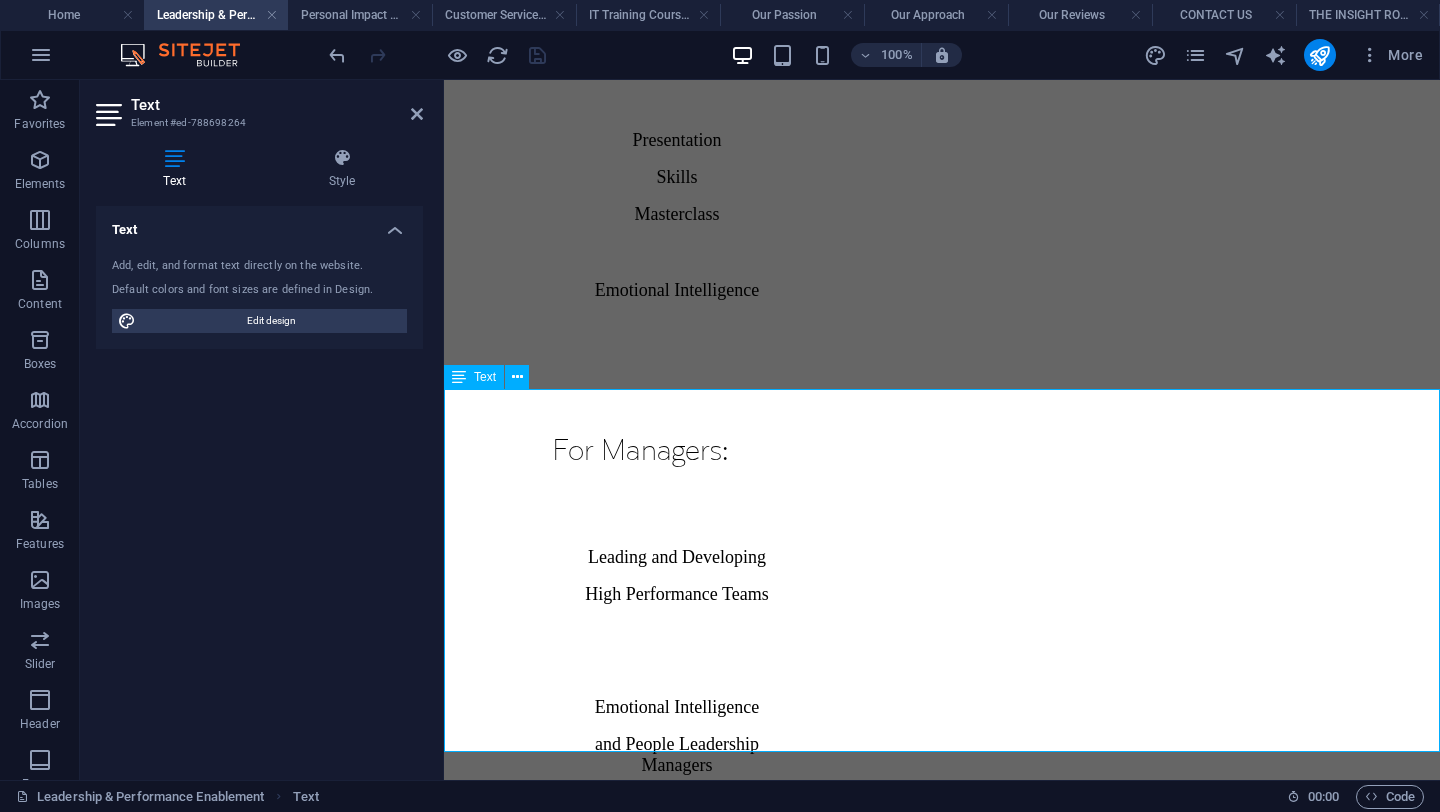 type 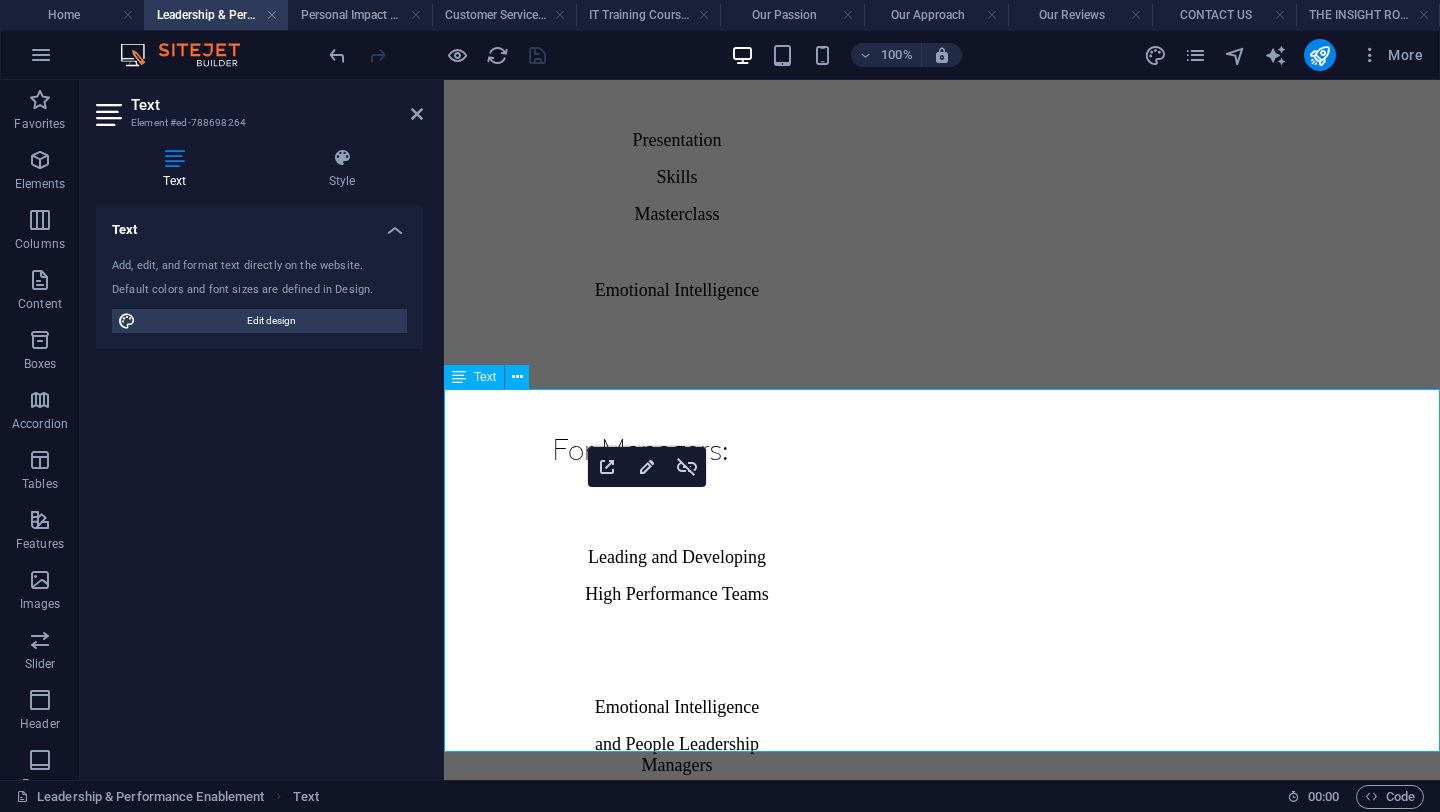click on "[EMAIL_ADDRESS][DOMAIN_NAME]" at bounding box center (786, 2030) 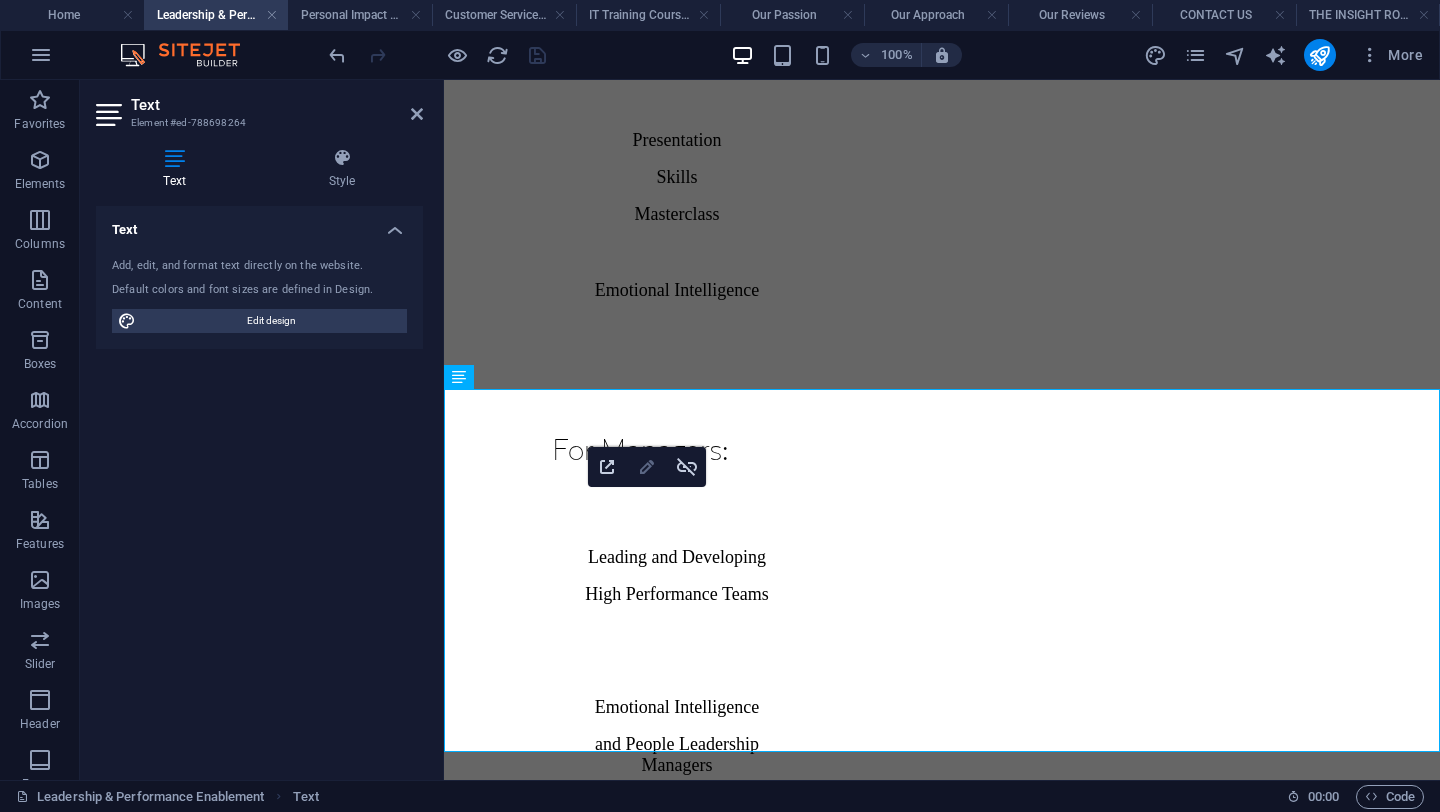 click 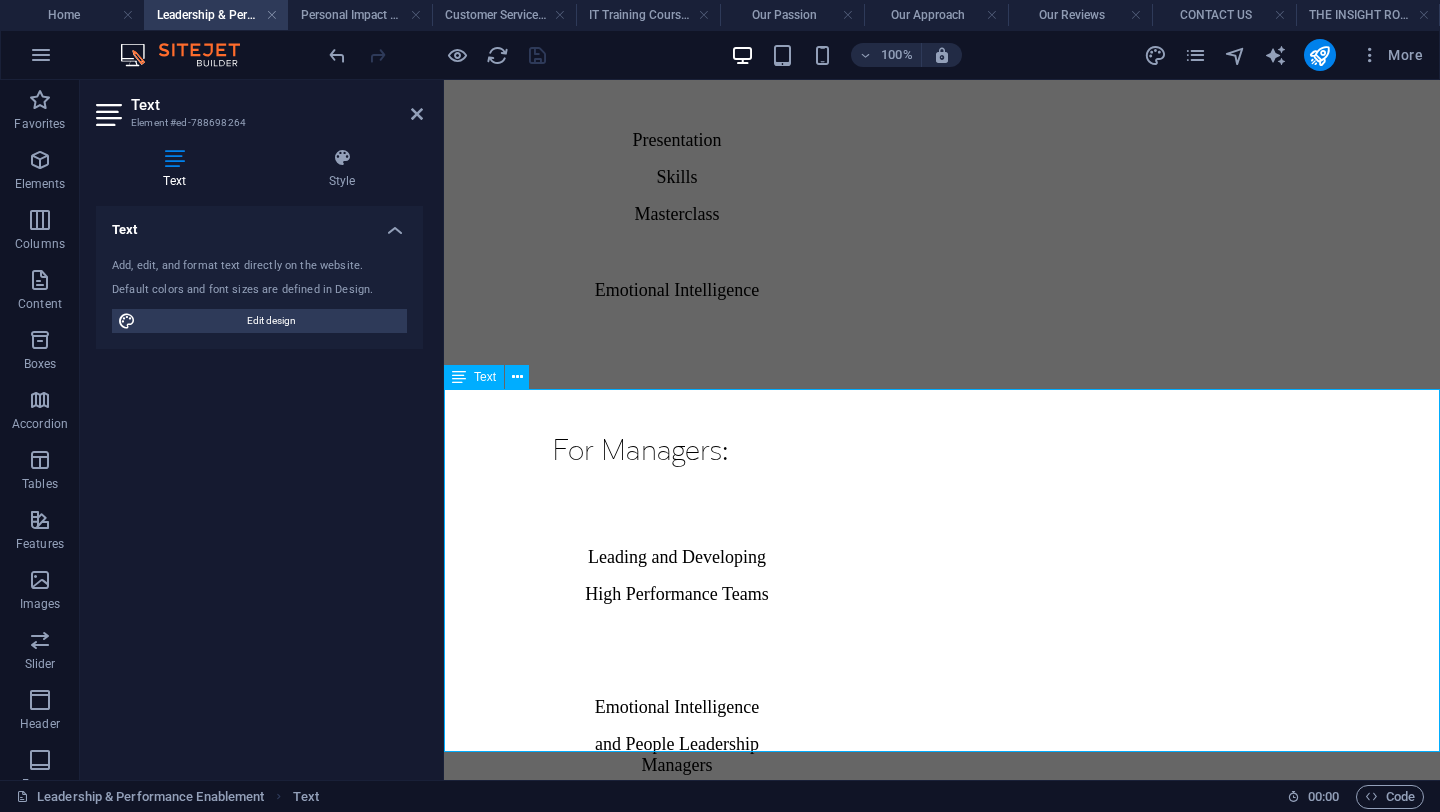 click on "While our in-person courses are informed by practical workplace experience and expertise, they can be personalised to address the needs and skill gaps of your employees. If you’d like to learn more about how we can work alongside you to deliver tailor-made training programmes for your teams, please email us here  info@ ​ nxtlvlconsulting ​ .co.za" at bounding box center (932, 2000) 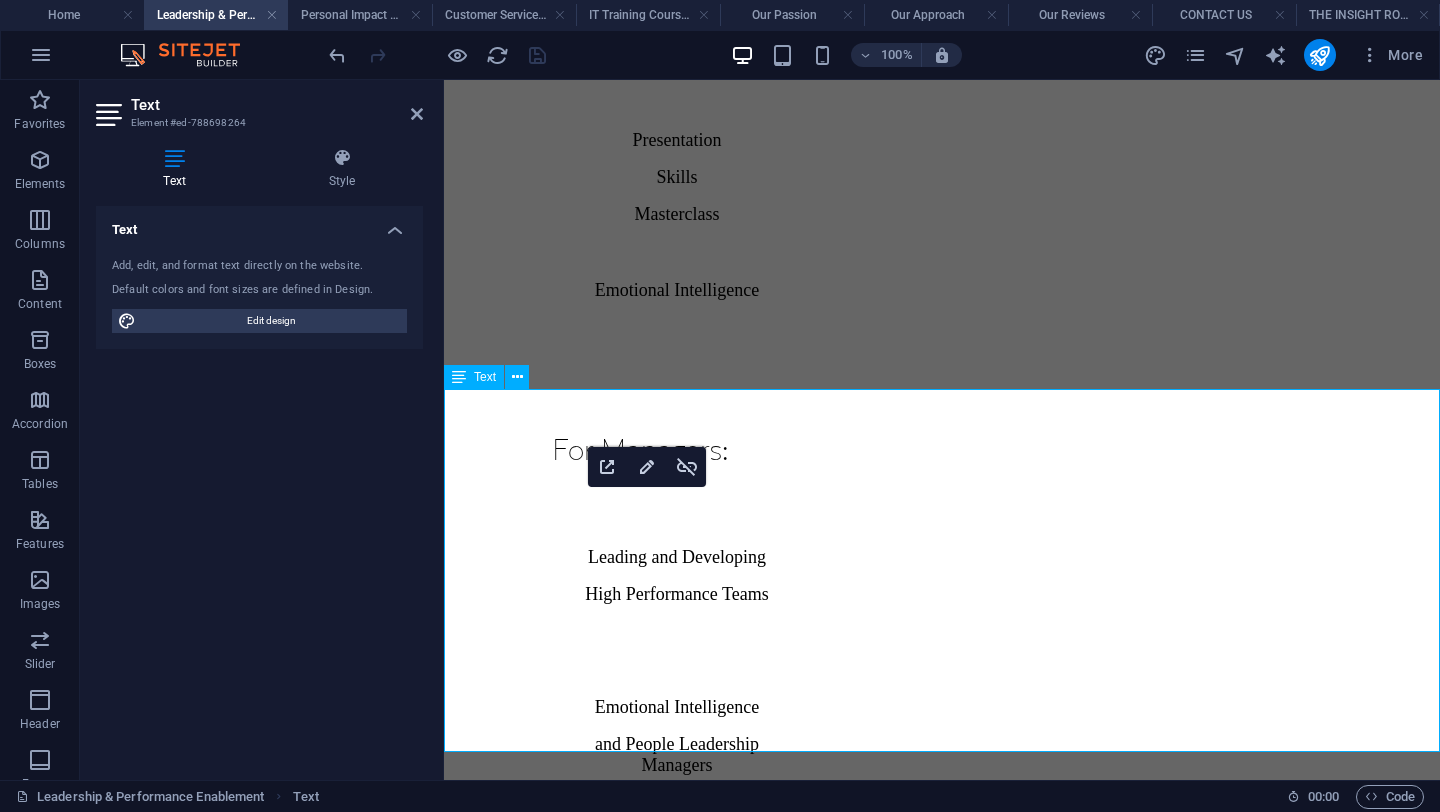 drag, startPoint x: 716, startPoint y: 519, endPoint x: 581, endPoint y: 514, distance: 135.09256 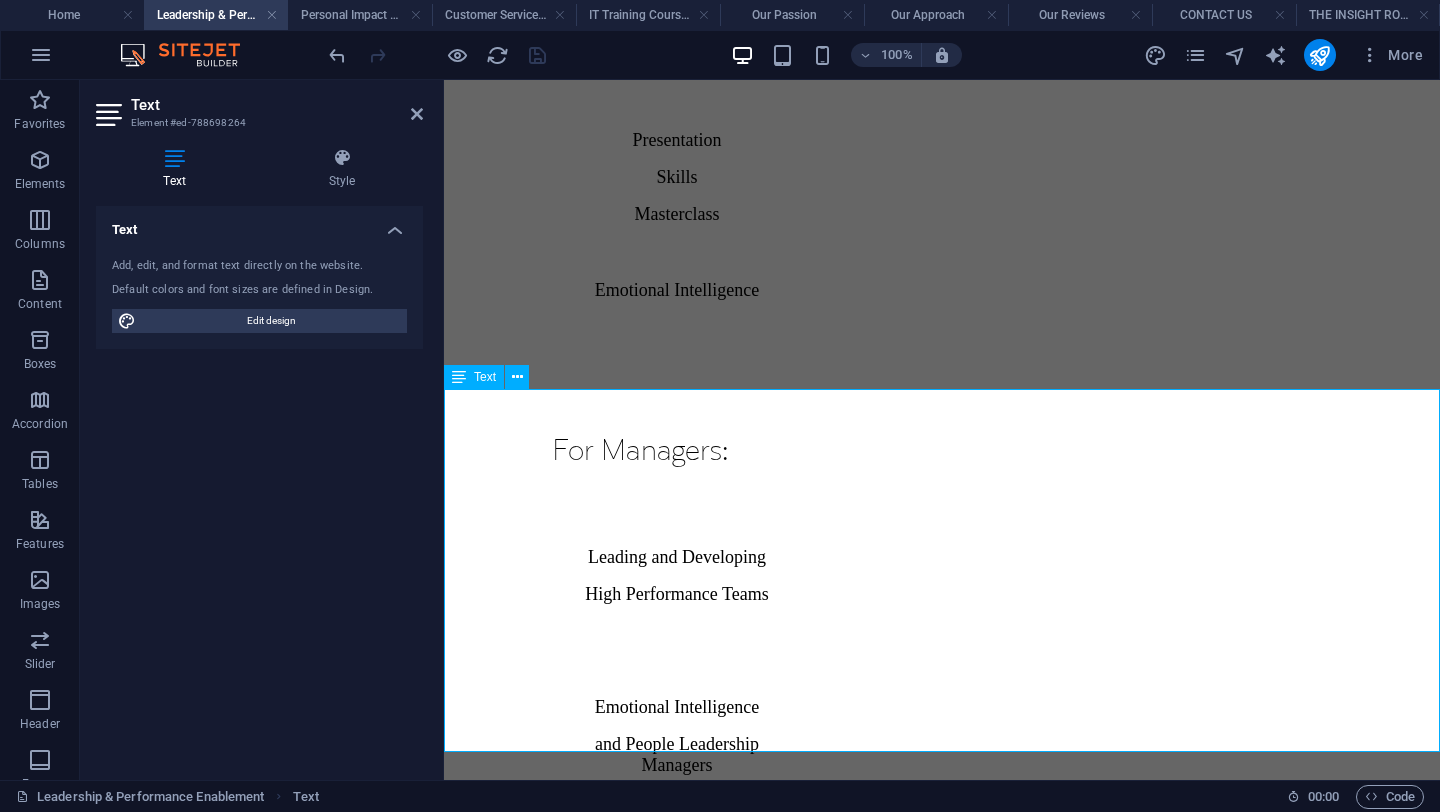 click on "While our in-person courses are informed by practical workplace experience and expertise, they can be personalised to address the needs and skill gaps of your employees. If you’d like to learn more about how we can work alongside you to deliver tailor-made training programmes for your teams, please email us here" at bounding box center [932, 2000] 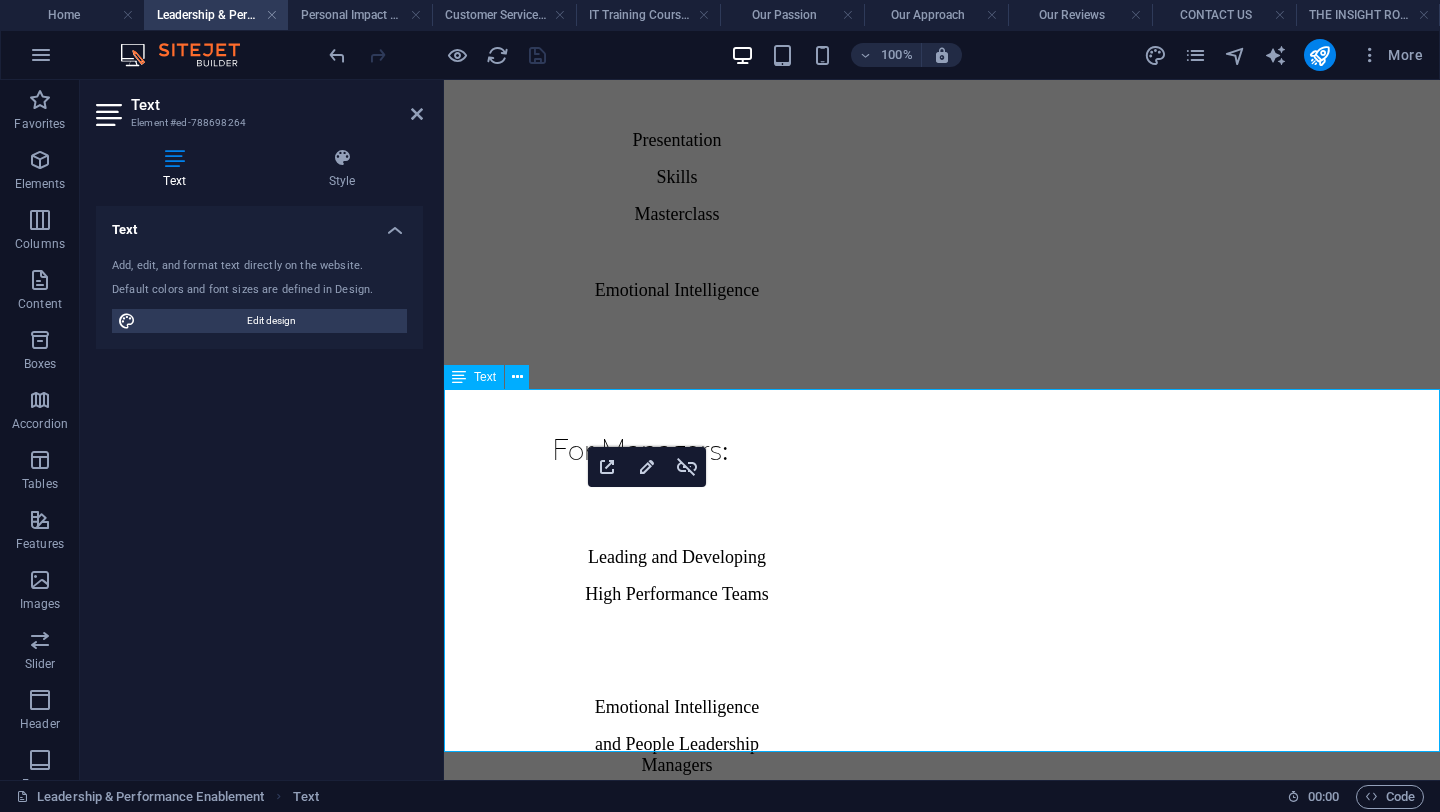 click on "info@ nxtlvlconsulting .co.za" at bounding box center (789, 2030) 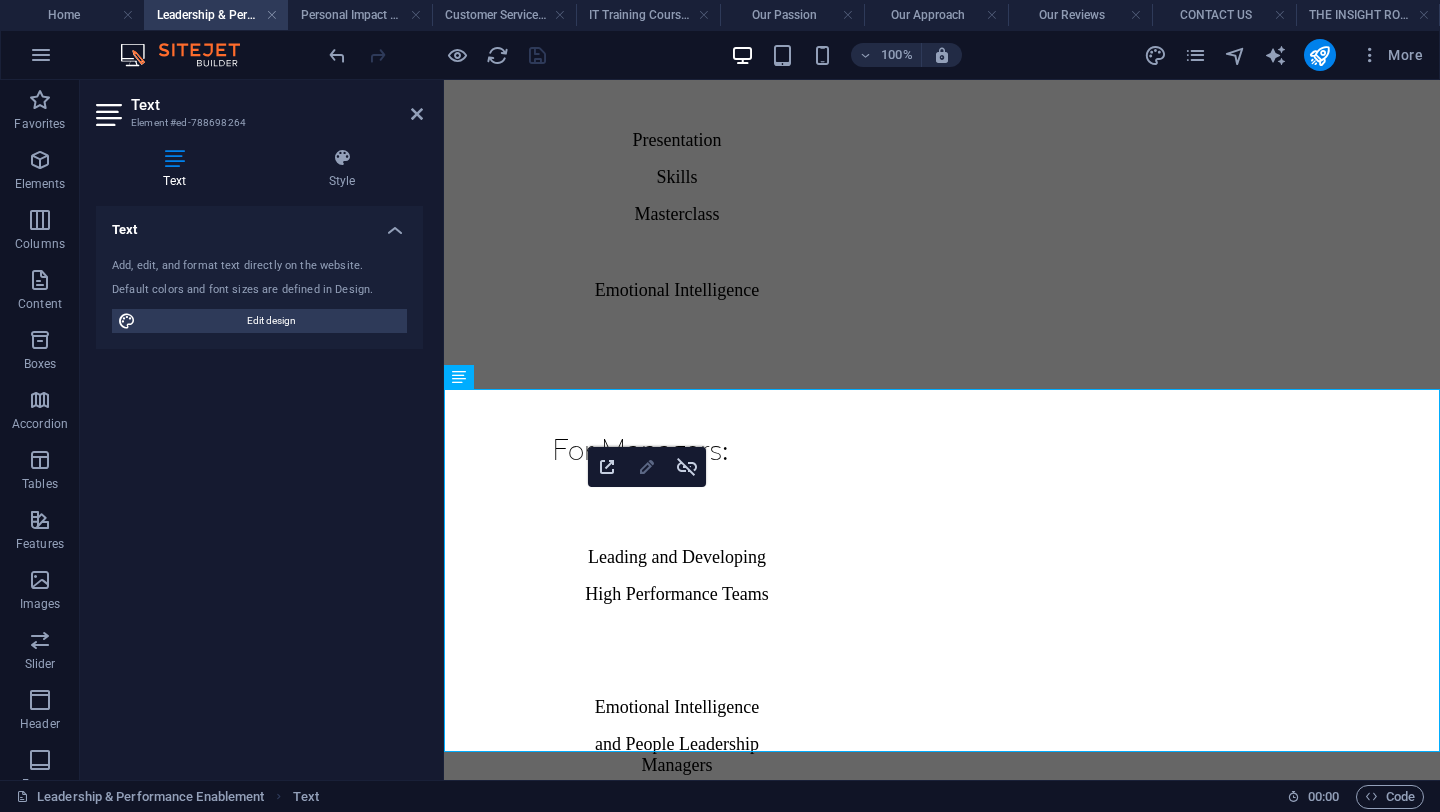 click 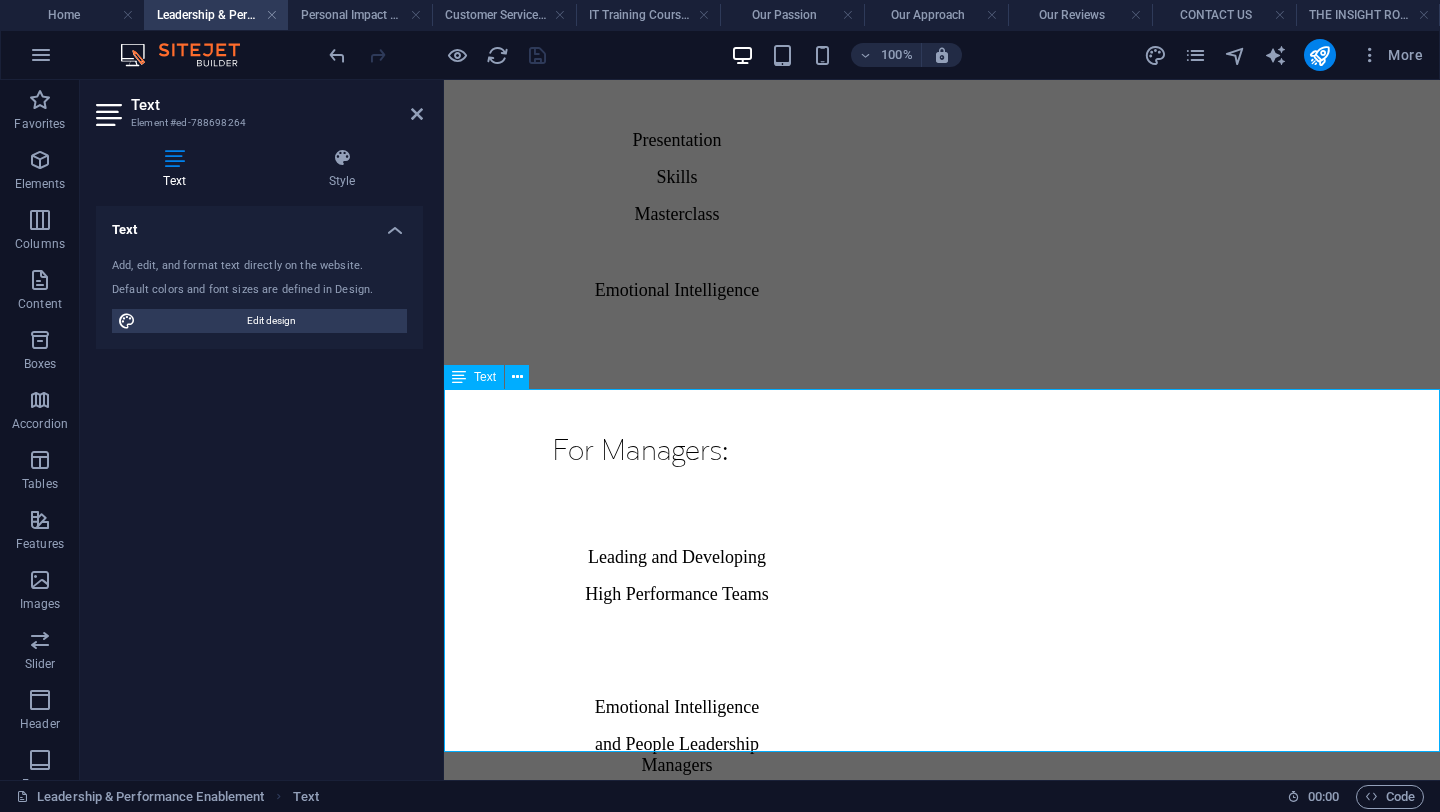 drag, startPoint x: 742, startPoint y: 502, endPoint x: 578, endPoint y: 507, distance: 164.0762 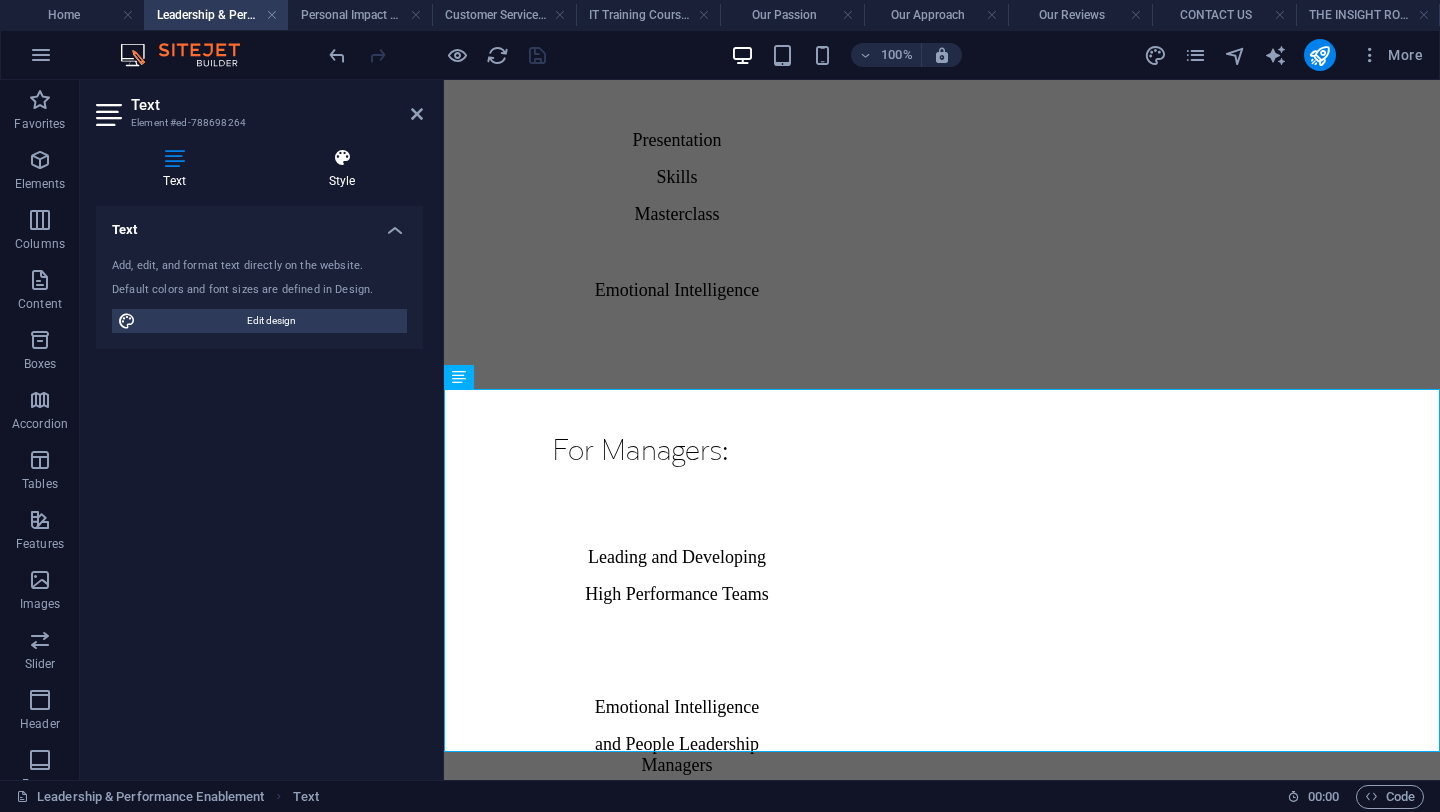 click at bounding box center (342, 158) 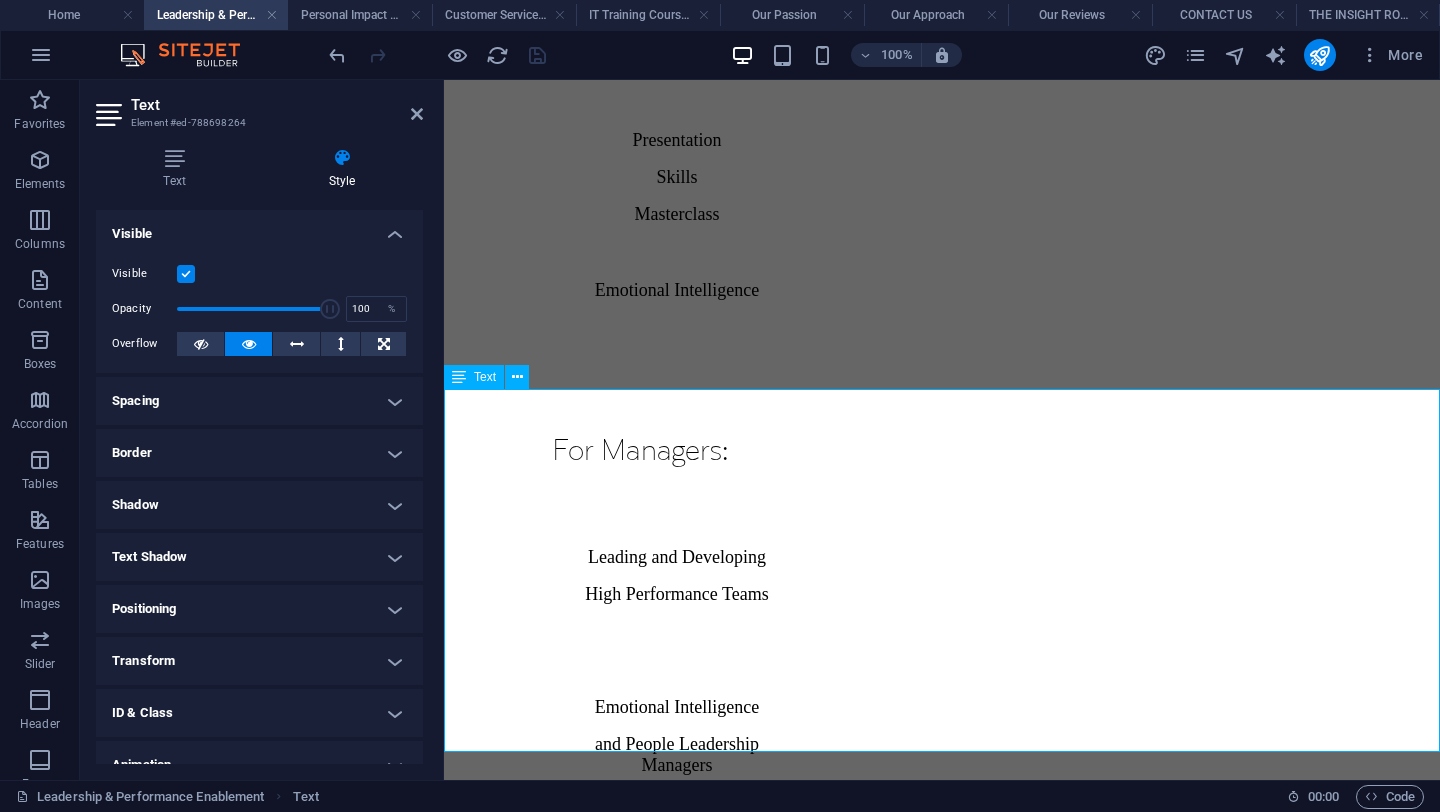 click on "While our in-person courses are informed by practical workplace experience and expertise, they can be personalised to address the needs and skill gaps of your employees. If you’d like to learn more about how we can work alongside you to deliver tailor-made training programmes for your teams, please email us here." at bounding box center (932, 2000) 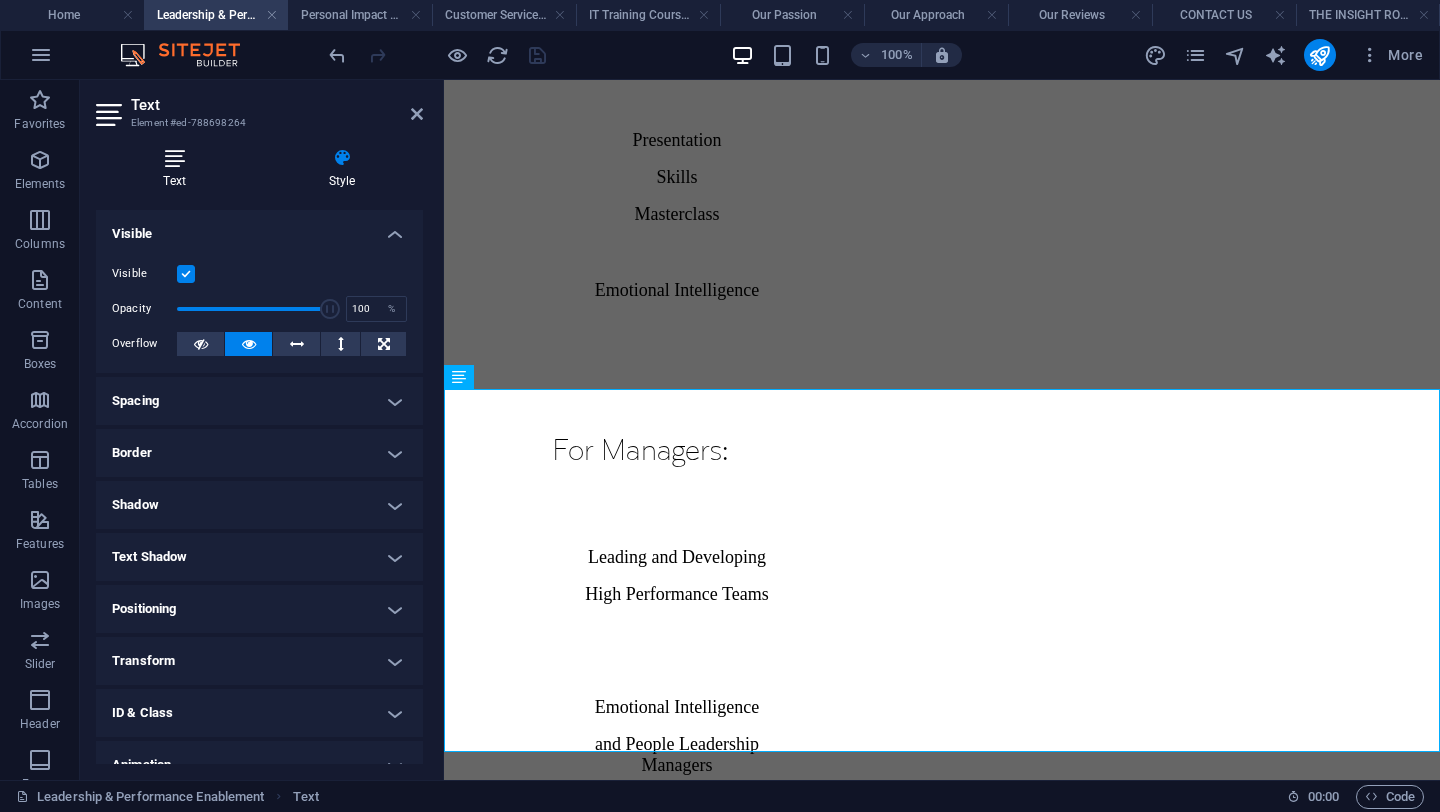 click on "Text" at bounding box center [178, 169] 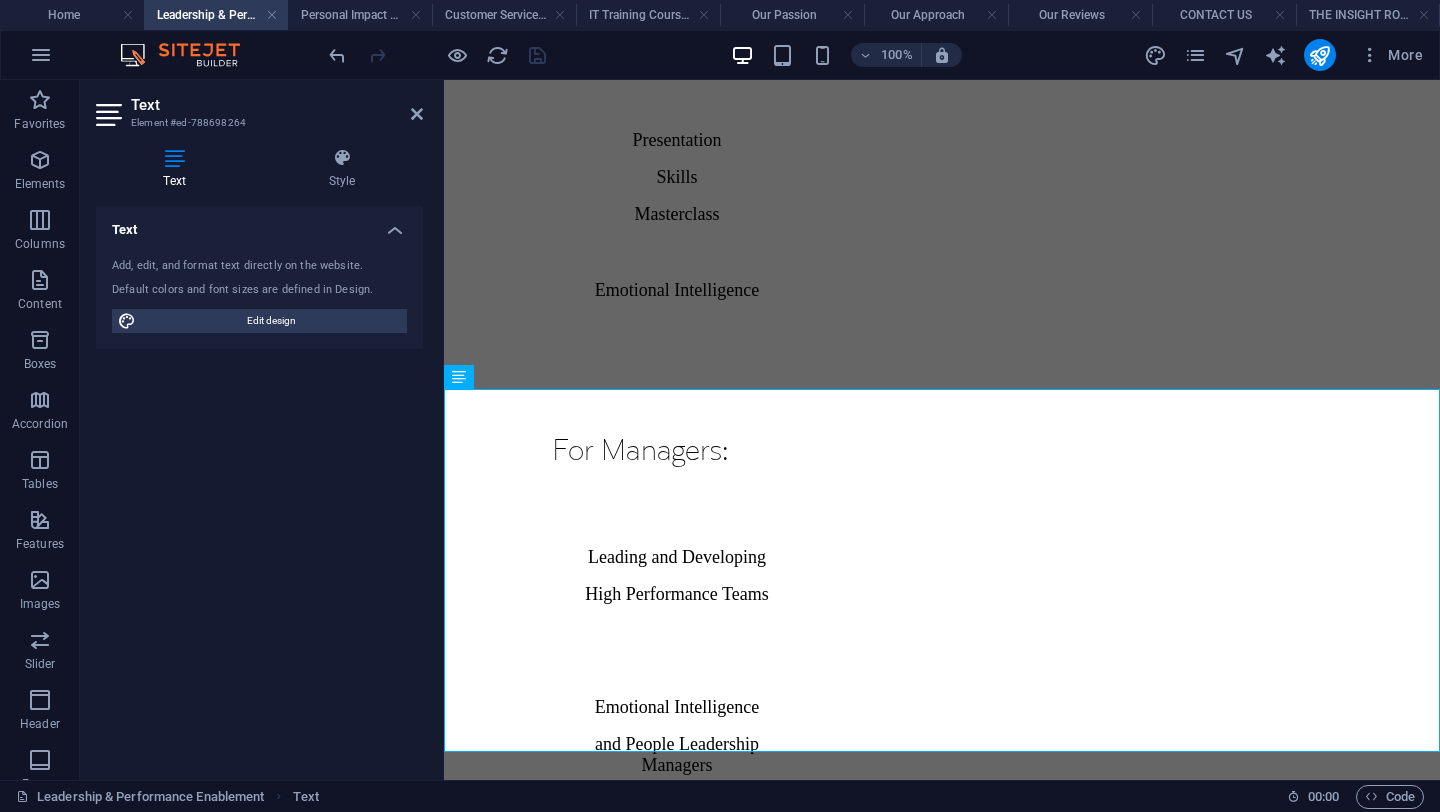 click on "Text Element #ed-788698264" at bounding box center [259, 106] 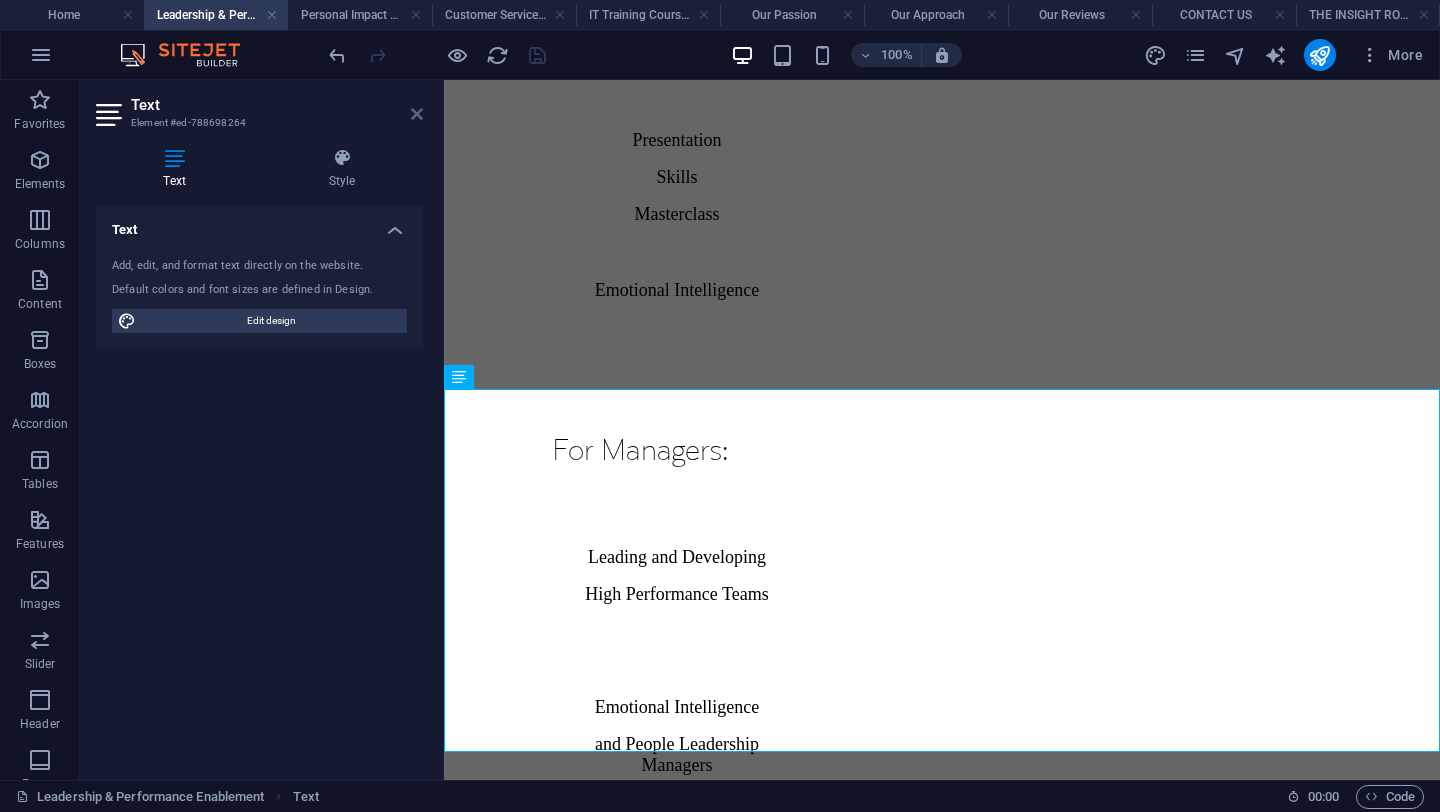 click at bounding box center [417, 114] 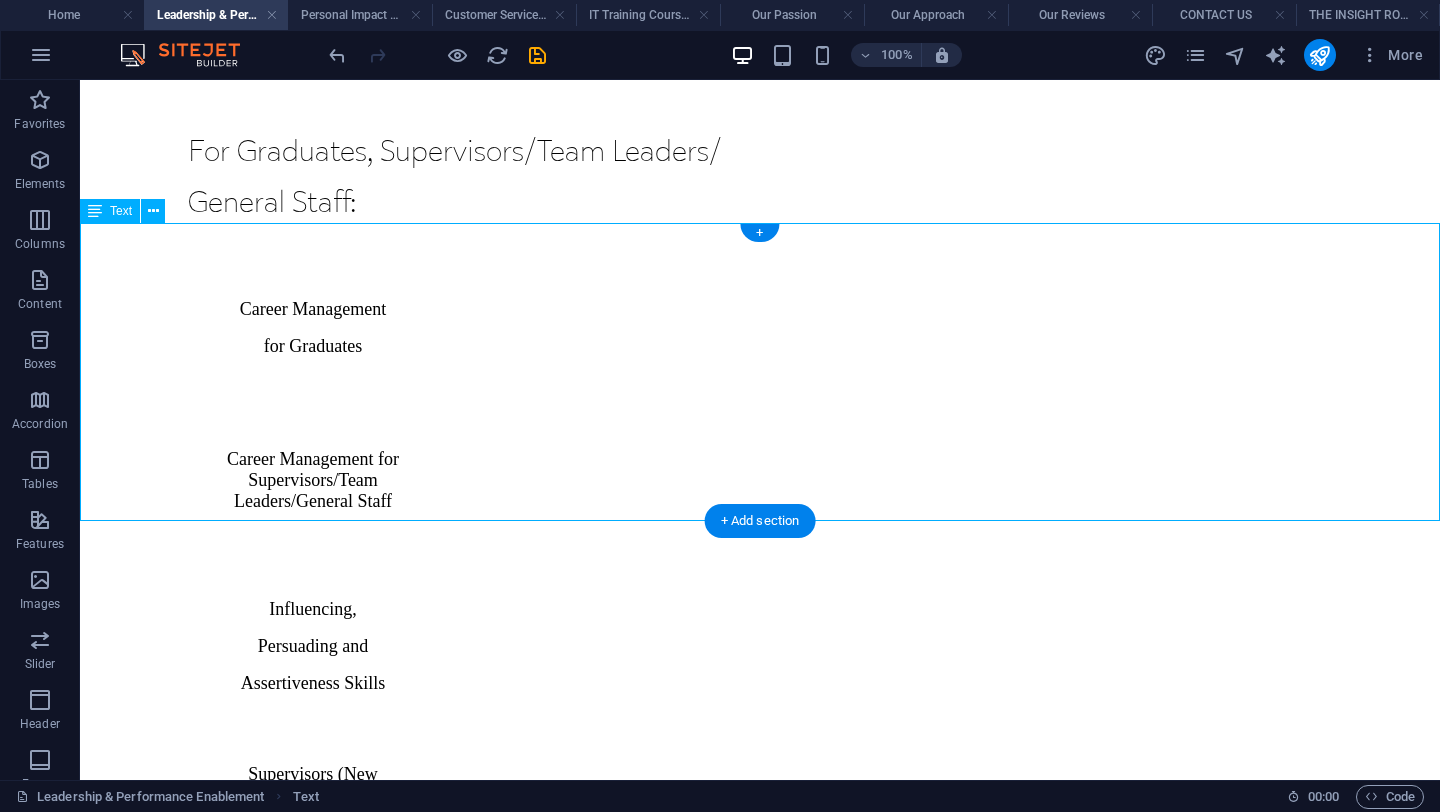 click on "While our in-person courses are informed by practical workplace experience and expertise, they can be personalised to address the needs and skill gaps of your employees. If you’d like to learn more about how we can work alongside you to deliver tailor-made training programmes for your teams, please email us here. Our full range of courses is available to view on the right of this page.  Our courses are led by a selection of  experienced consultants  from a range of disciplines, professional backgrounds and sectors. If any of our courses are of interest to you, please get in touch with our team today to have an initial discussion about your requirements. Call us on   + 27833816067   or drop us an   email ." at bounding box center (760, 2841) 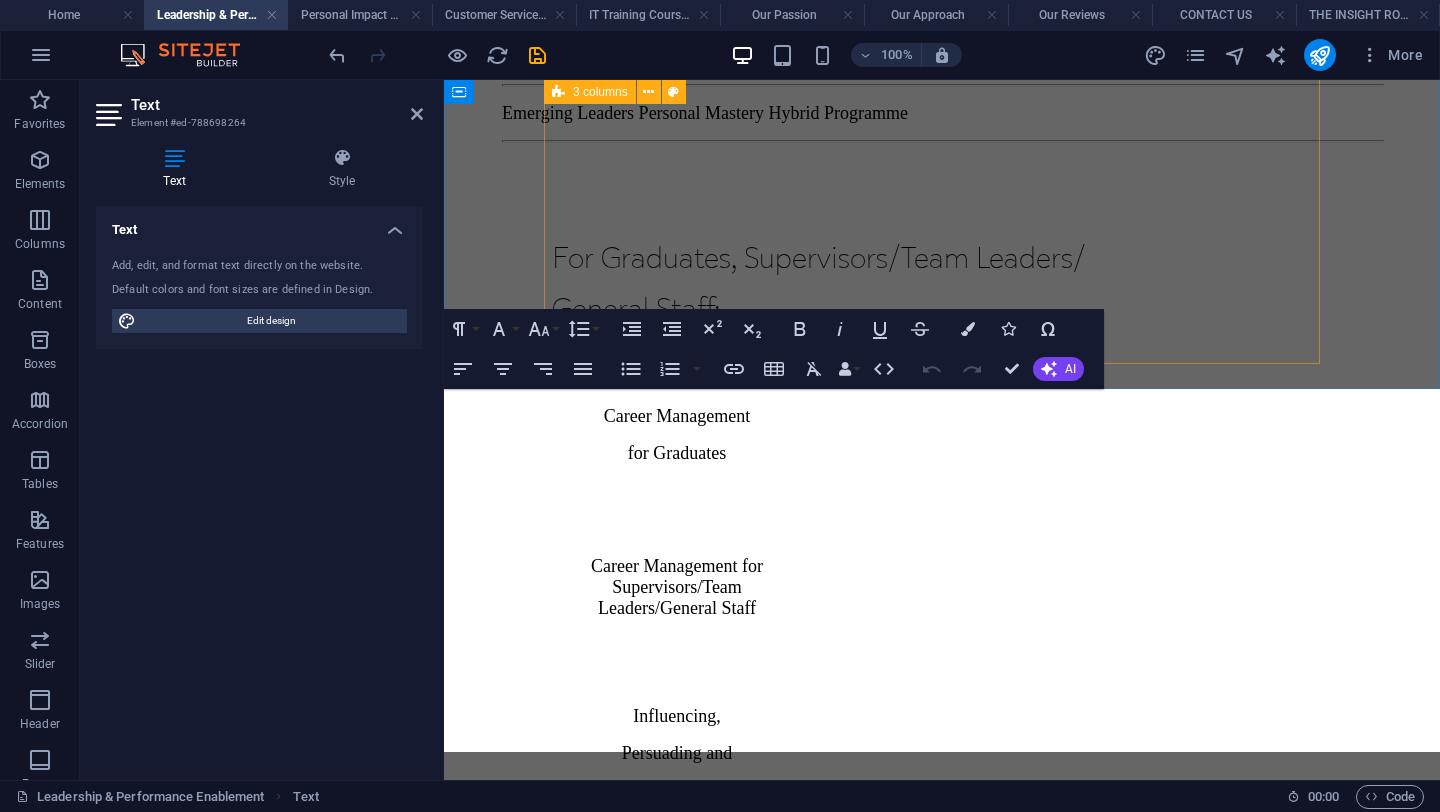scroll, scrollTop: 3824, scrollLeft: 0, axis: vertical 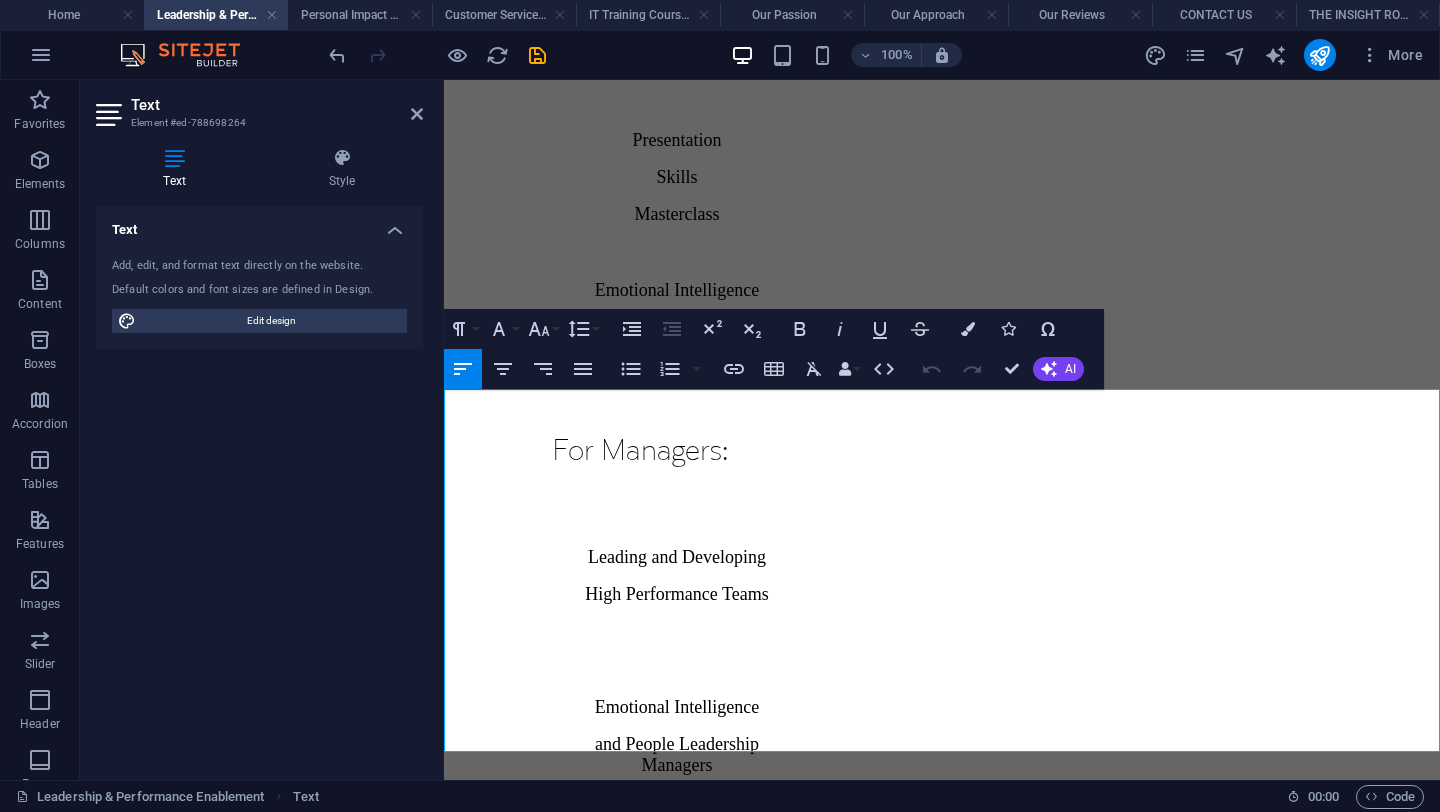 drag, startPoint x: 1236, startPoint y: 482, endPoint x: 1237, endPoint y: 505, distance: 23.021729 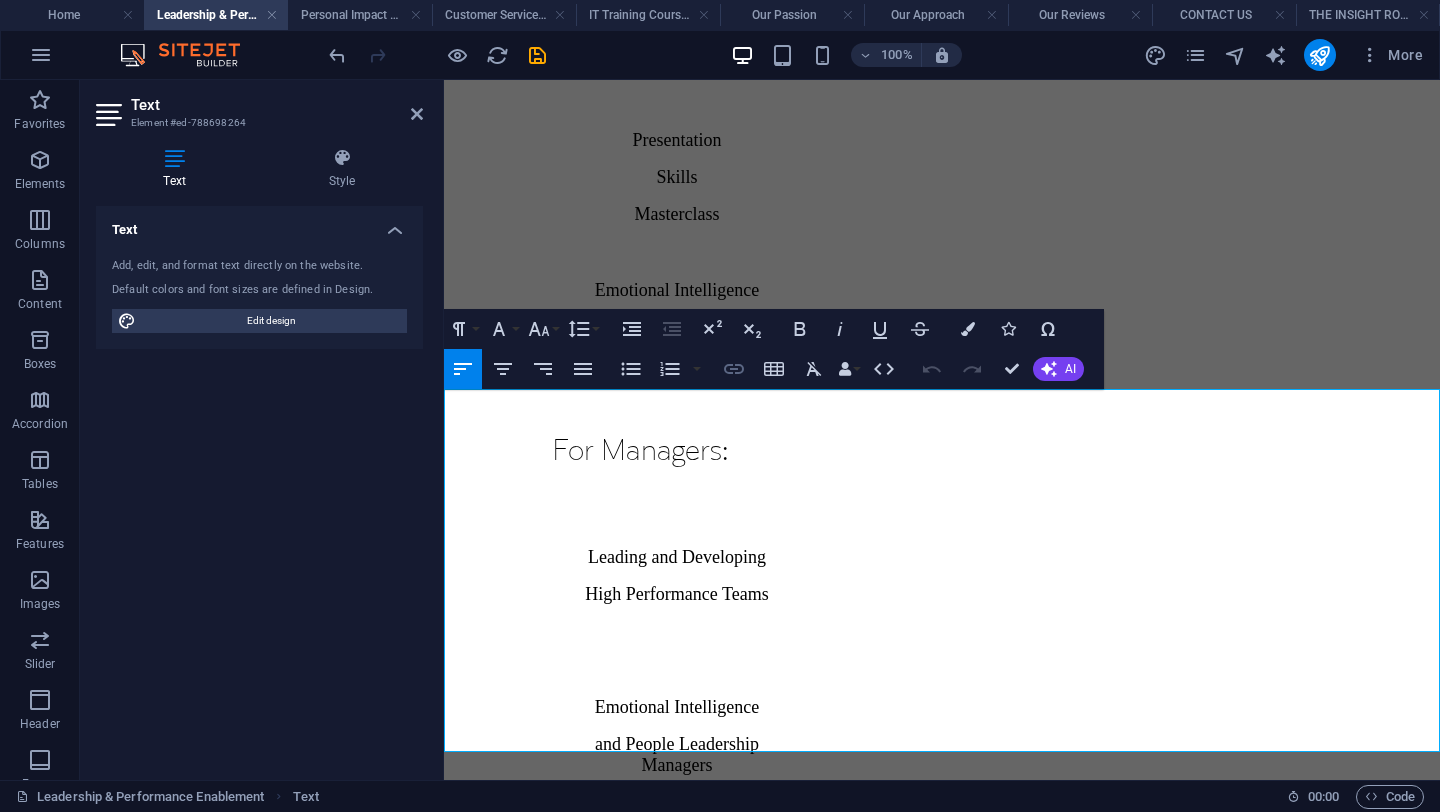 click 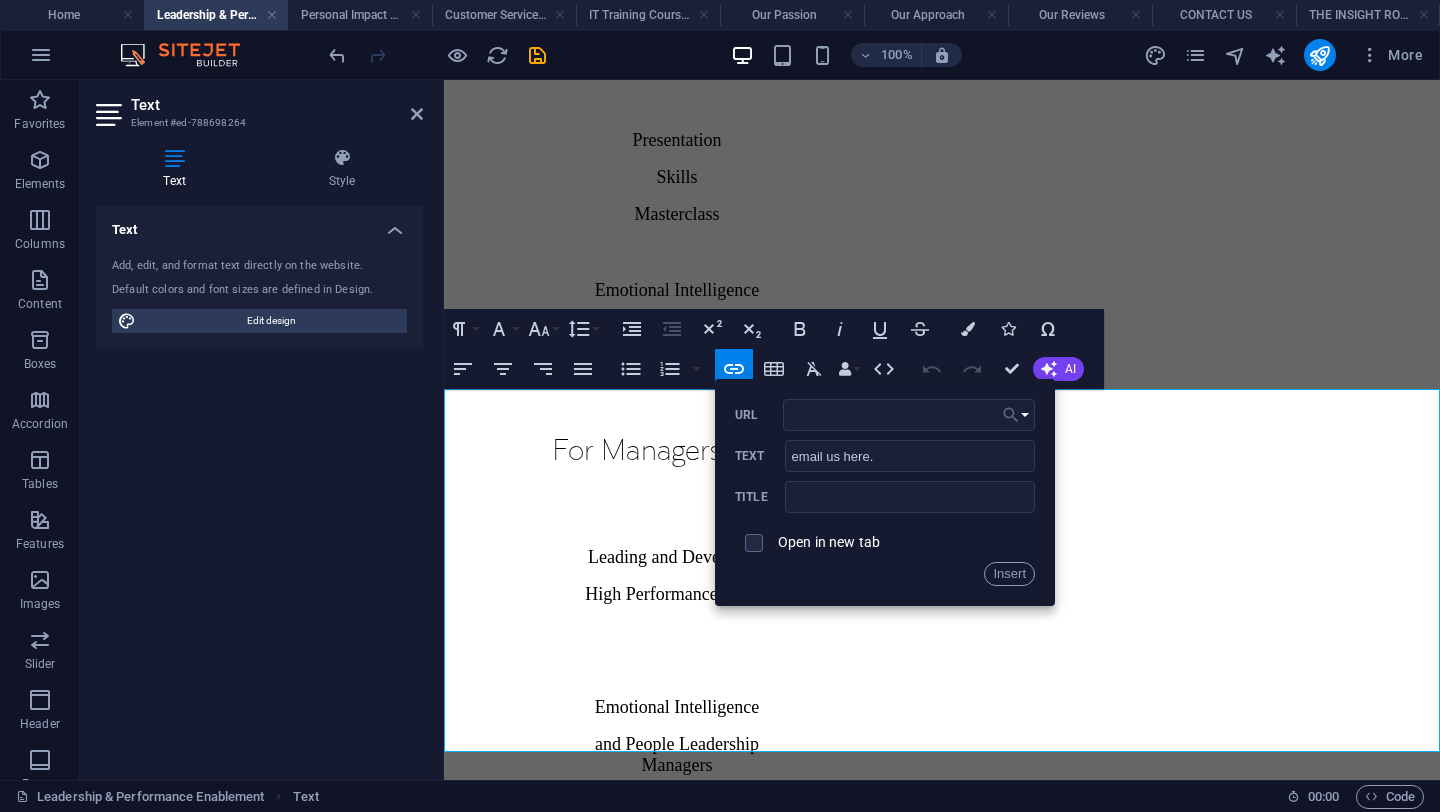 click 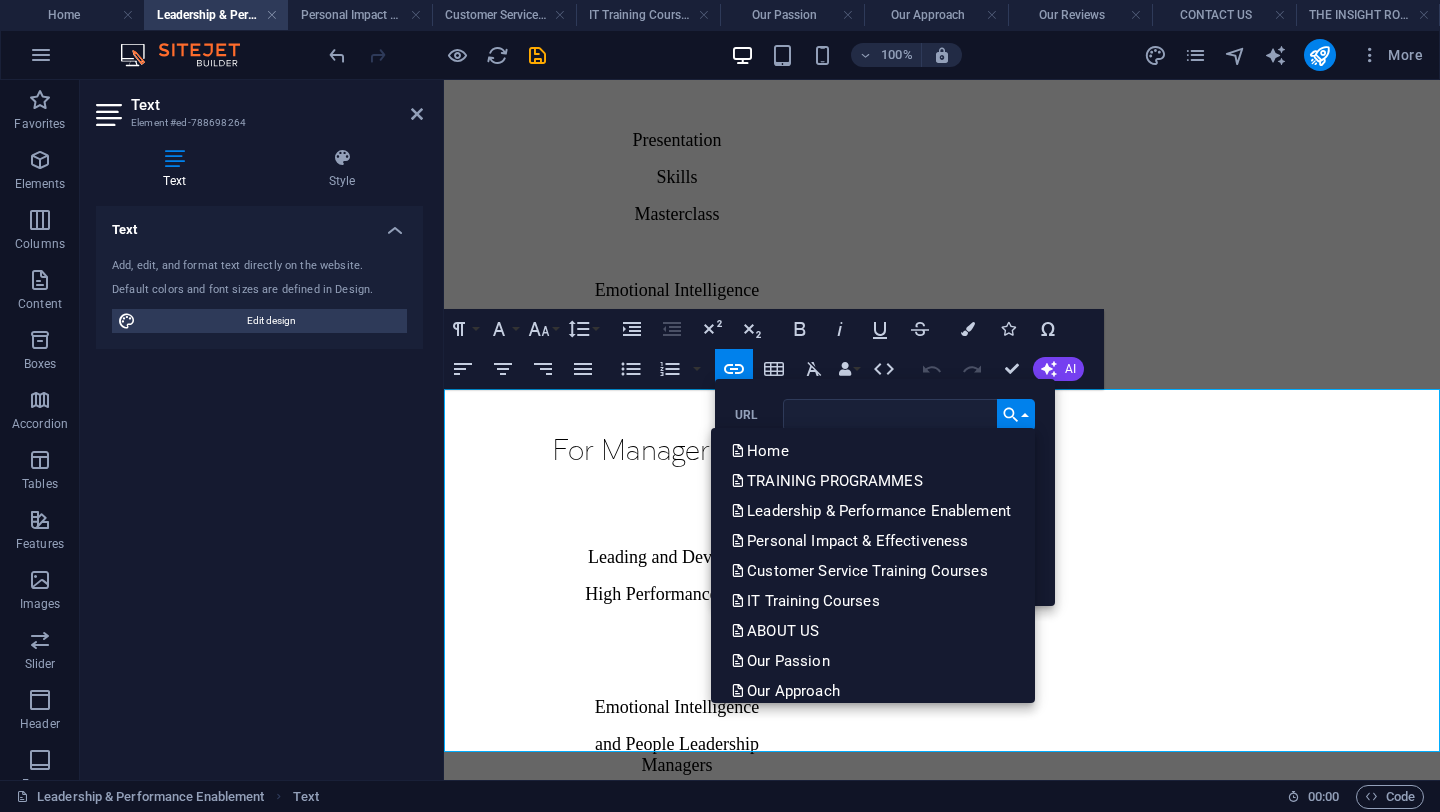 click 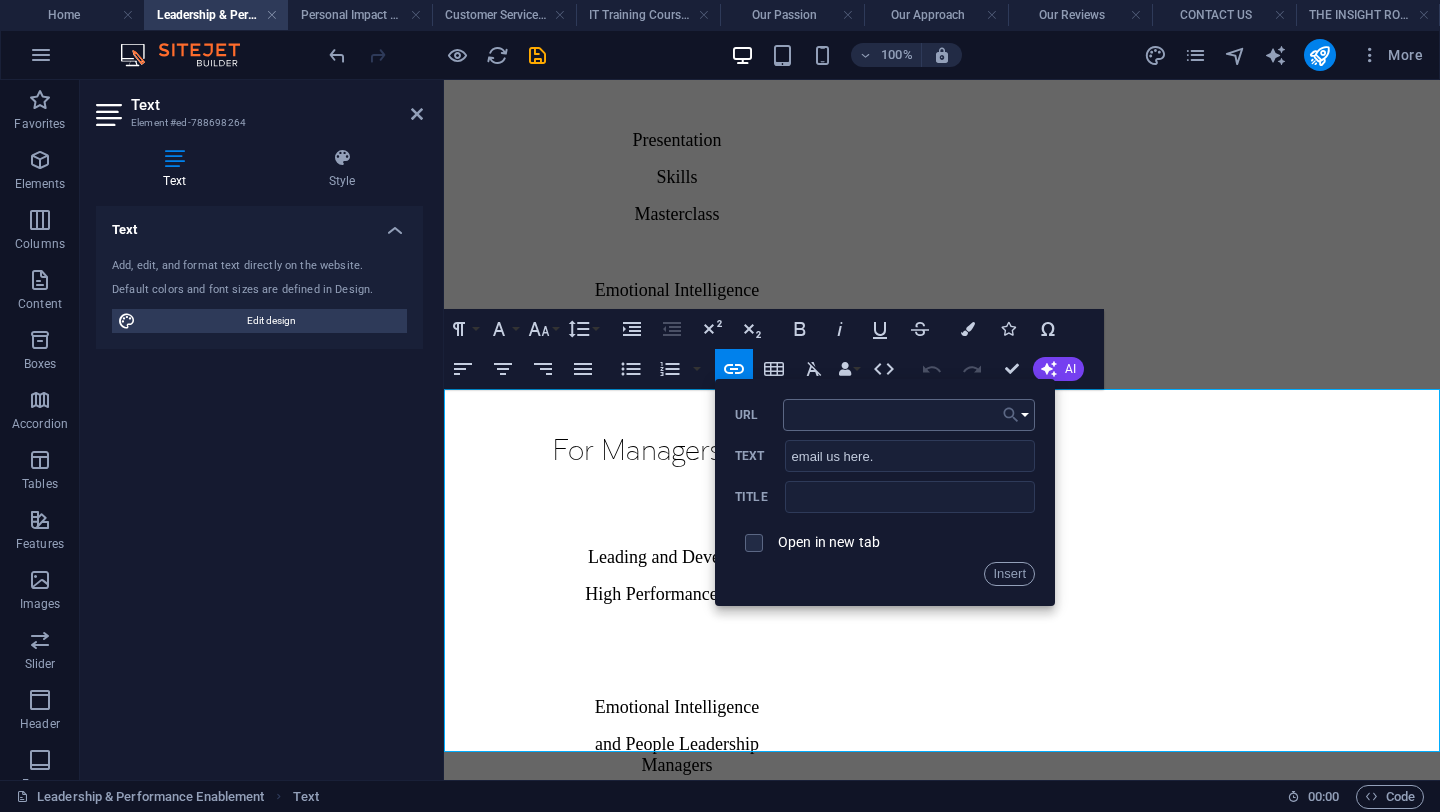 type 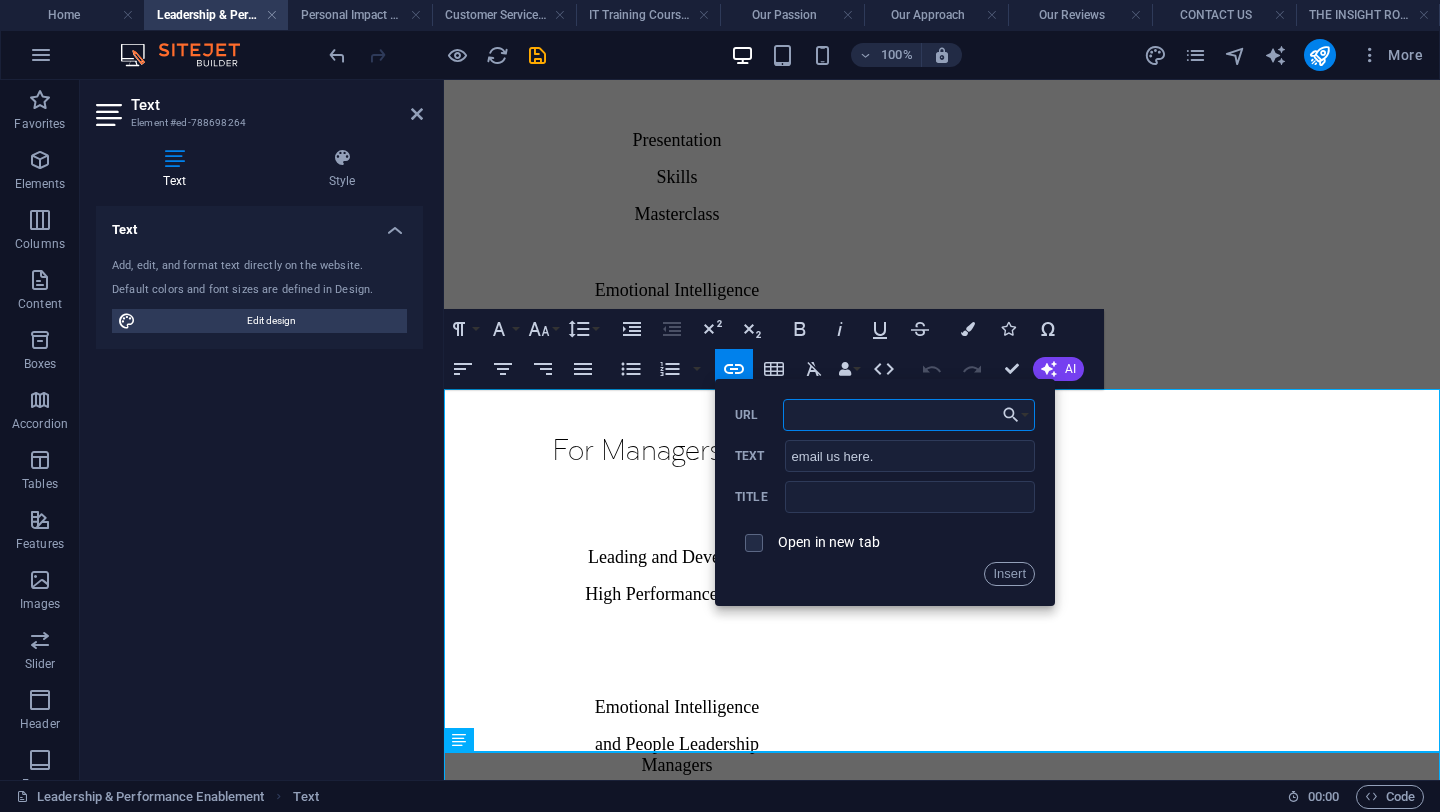 click on "URL" at bounding box center (909, 415) 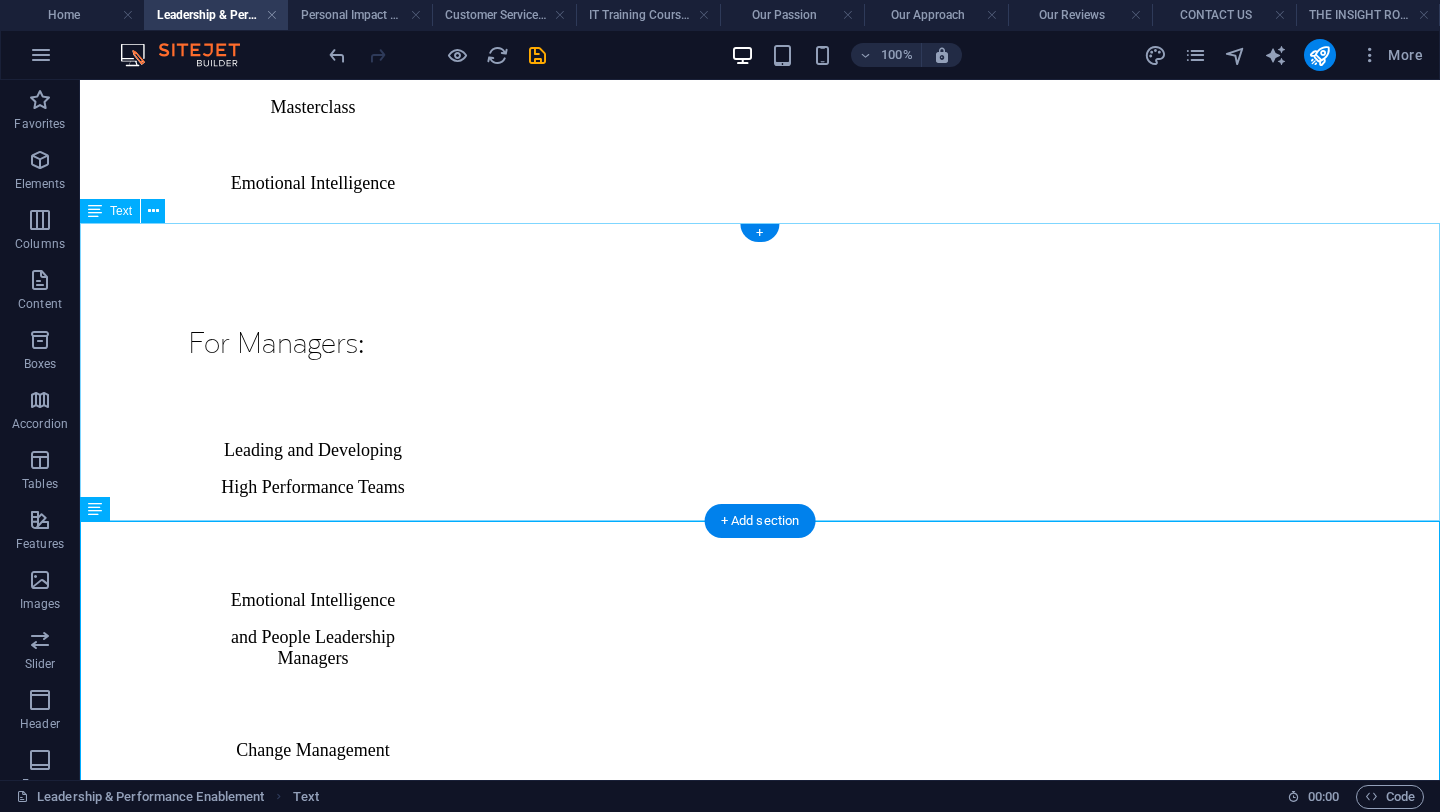 scroll, scrollTop: 2933, scrollLeft: 0, axis: vertical 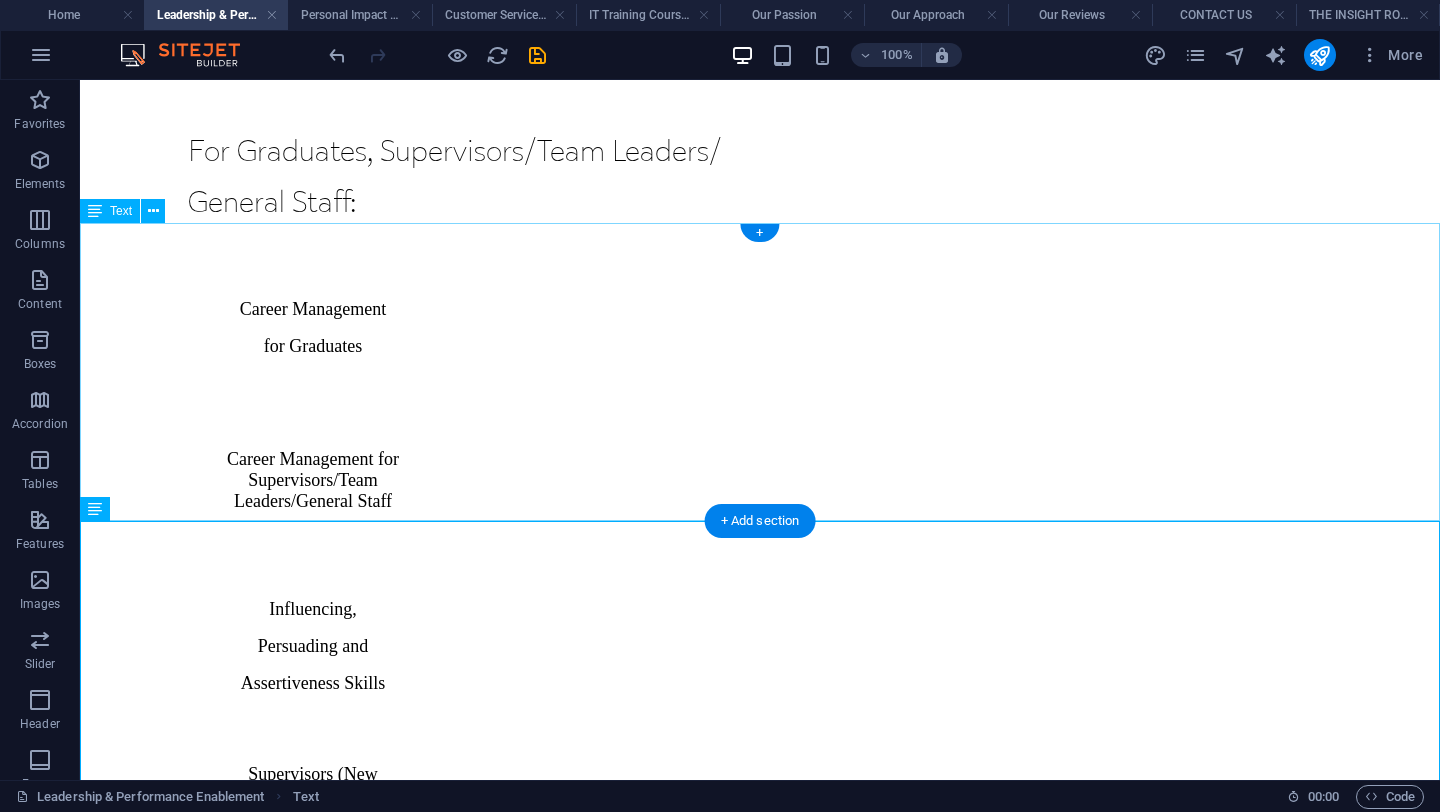 click on "While our in-person courses are informed by practical workplace experience and expertise, they can be personalised to address the needs and skill gaps of your employees. If you’d like to learn more about how we can work alongside you to deliver tailor-made training programmes for your teams, please email us here. Our full range of courses is available to view on the right of this page.  Our courses are led by a selection of  experienced consultants  from a range of disciplines, professional backgrounds and sectors. If any of our courses are of interest to you, please get in touch with our team today to have an initial discussion about your requirements. Call us on   + 27833816067   or drop us an   email ." at bounding box center [760, 2841] 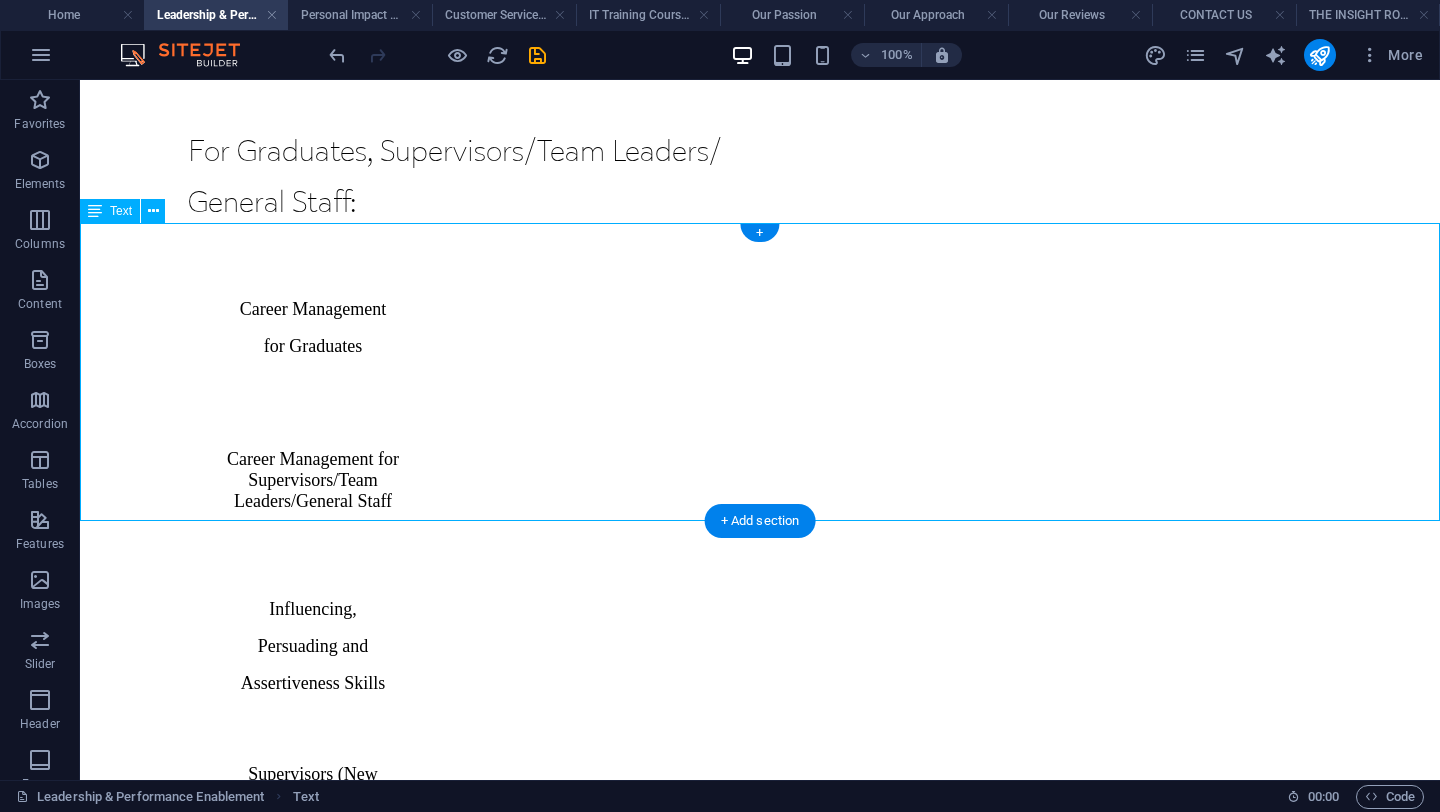 click on "While our in-person courses are informed by practical workplace experience and expertise, they can be personalised to address the needs and skill gaps of your employees. If you’d like to learn more about how we can work alongside you to deliver tailor-made training programmes for your teams, please email us here. Our full range of courses is available to view on the right of this page.  Our courses are led by a selection of  experienced consultants  from a range of disciplines, professional backgrounds and sectors. If any of our courses are of interest to you, please get in touch with our team today to have an initial discussion about your requirements. Call us on   + 27833816067   or drop us an   email ." at bounding box center [760, 2841] 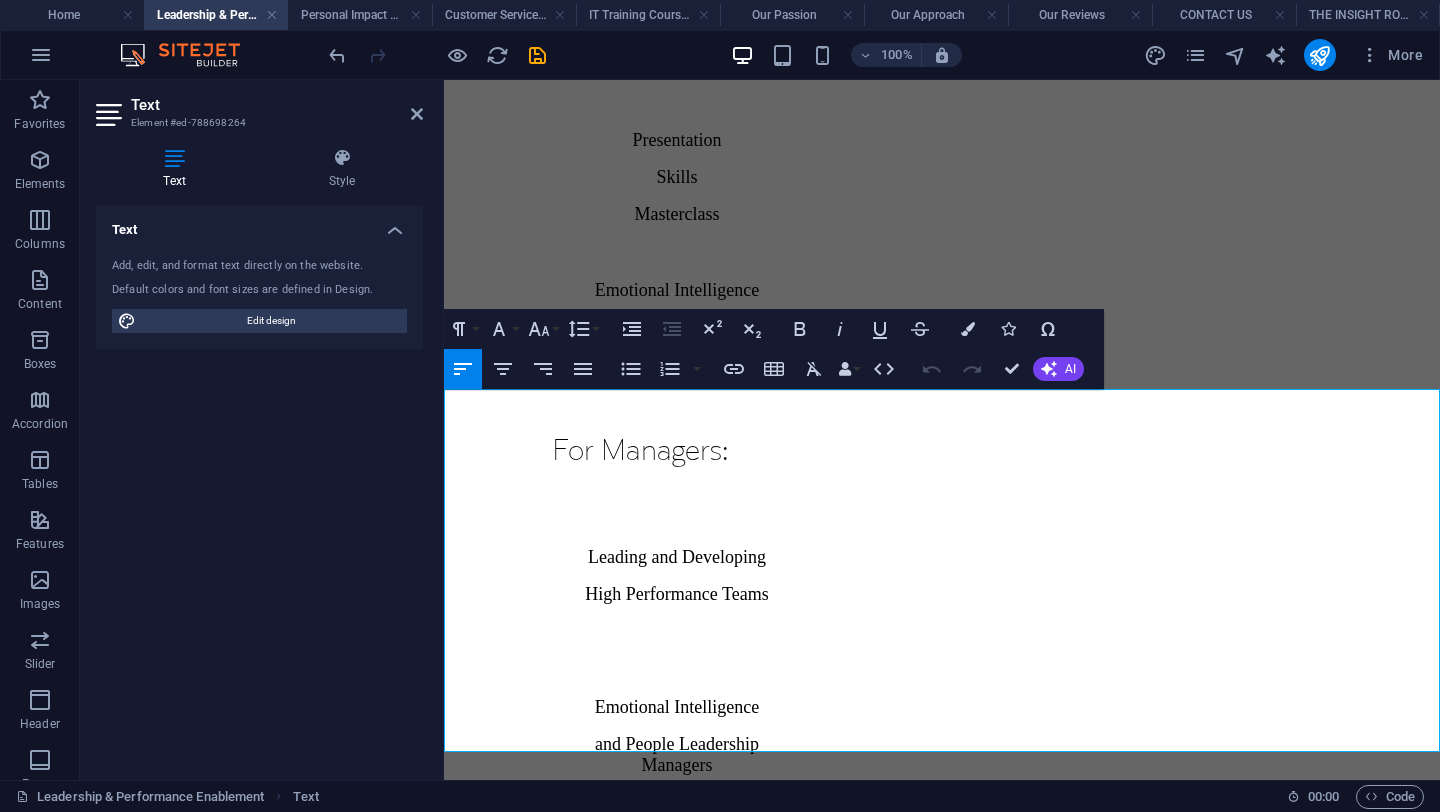 click on "While our in-person courses are informed by practical workplace experience and expertise, they can be personalised to address the needs and skill gaps of your employees. If you’d like to learn more about how we can work alongside you to deliver tailor-made training programmes for your teams, please email us here." at bounding box center [932, 2000] 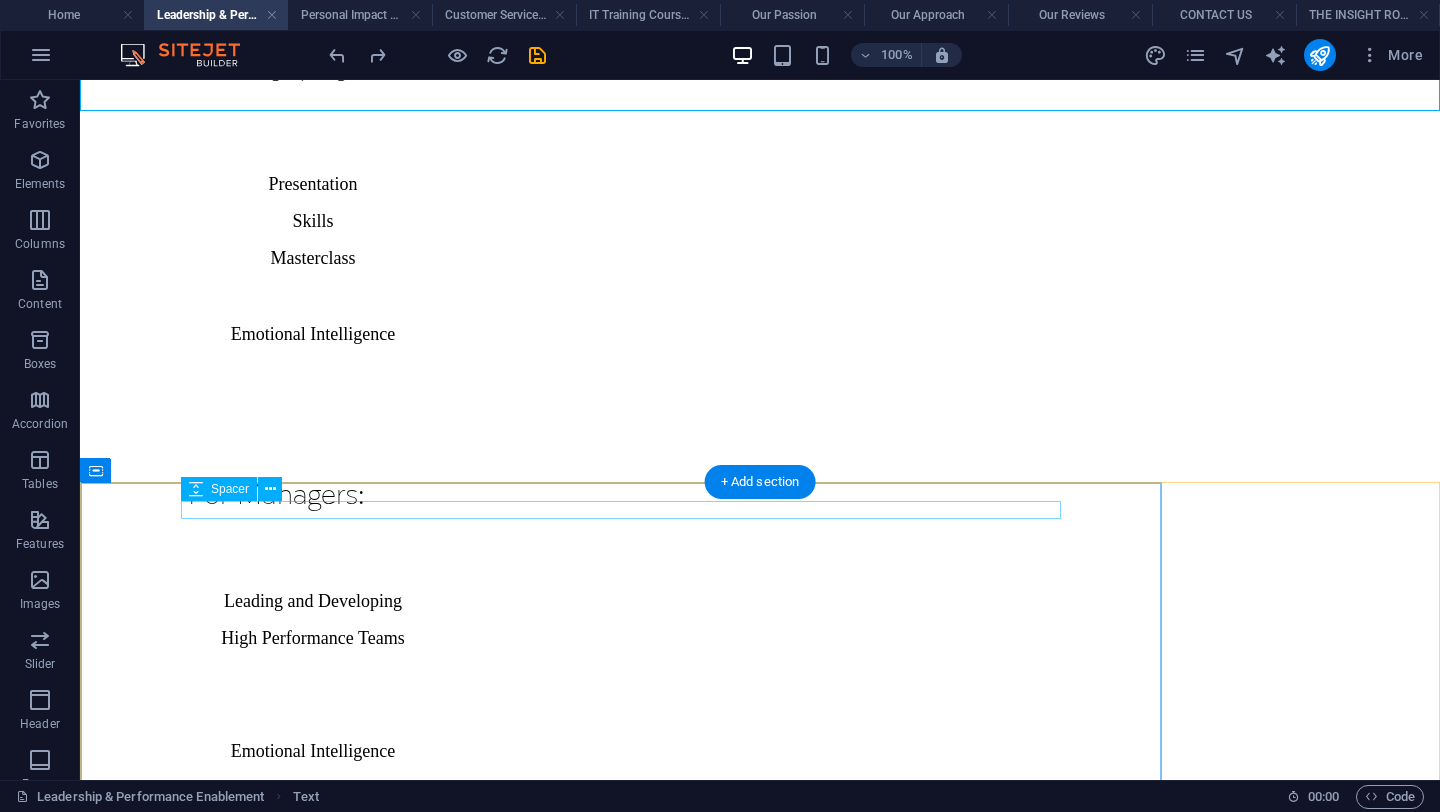 scroll, scrollTop: 3715, scrollLeft: 0, axis: vertical 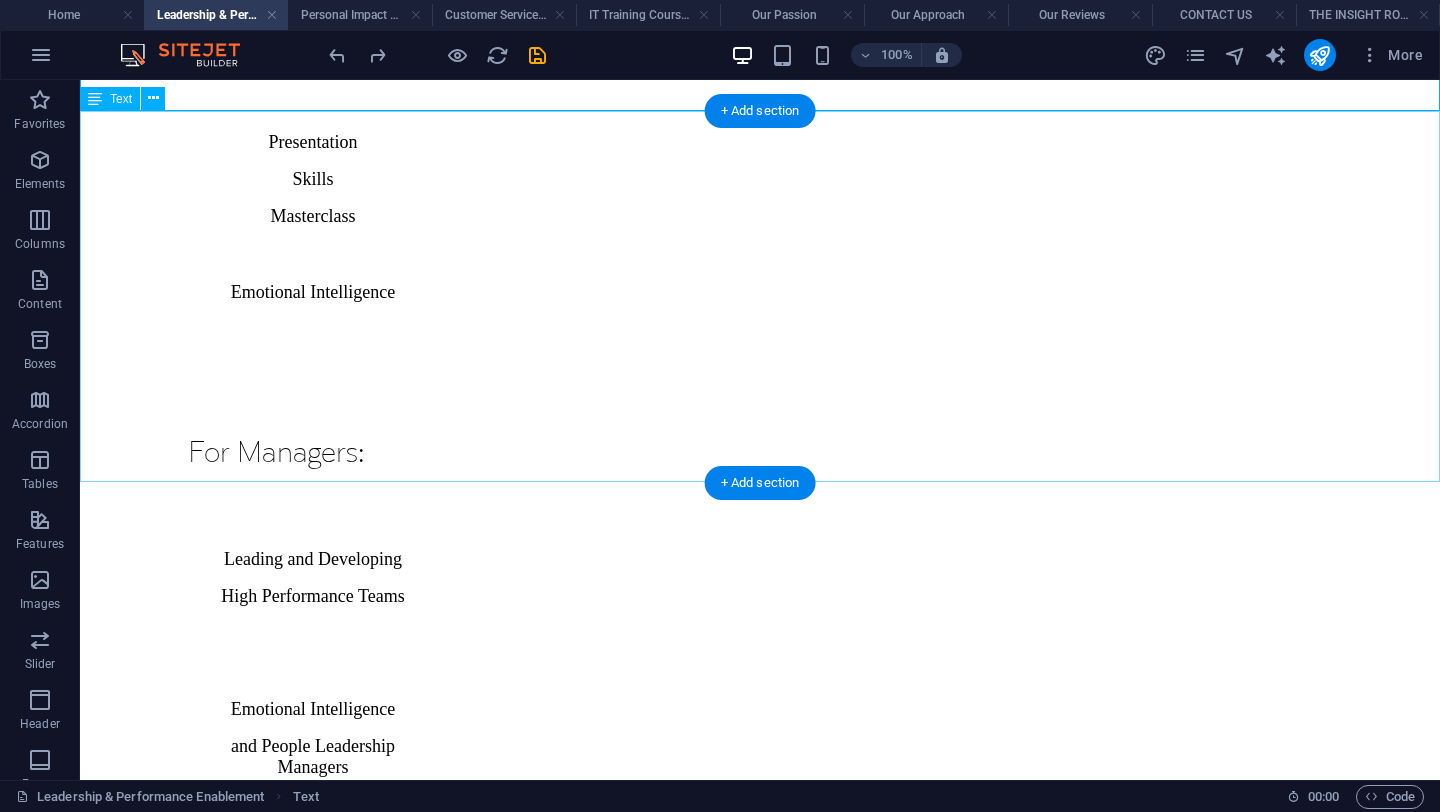 click on "We don’t take a one-size-fits-all approach to training. Our customer service programmes put the everyday scenarios of your organisation at the forefront, building interactive, relevant, people-led courses that genuinely educate.  We ensure our training programmes are aligned with your organisation’s values and vision. Our goal is to inspire your teams to think differently, behave differently, and continue to make a difference in the workplace – but with a more informed, considerate and sensitive approach to addressing customer needs.  We’re committed to working closely with you to devise courses that address areas where improvement in skills, behaviours and knowledge can be encouraged.  Can’t find the course you’re looking for? Enquire [DATE] about how we can work with you to tailor a purpose-made course for your customer service needs. Call us on  [PHONE_NUMBER]  or complete our enquiry form." at bounding box center [760, 2572] 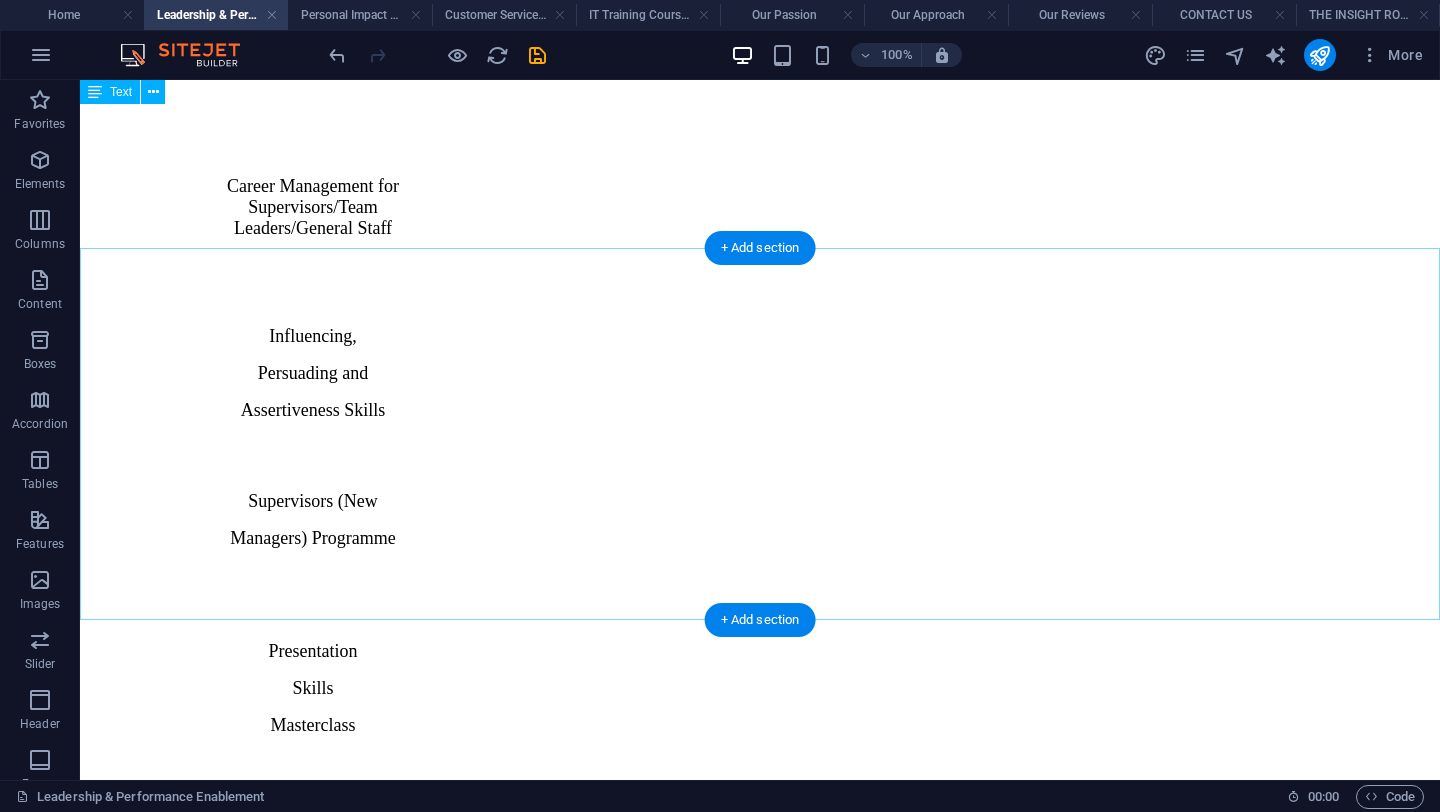 scroll, scrollTop: 3164, scrollLeft: 0, axis: vertical 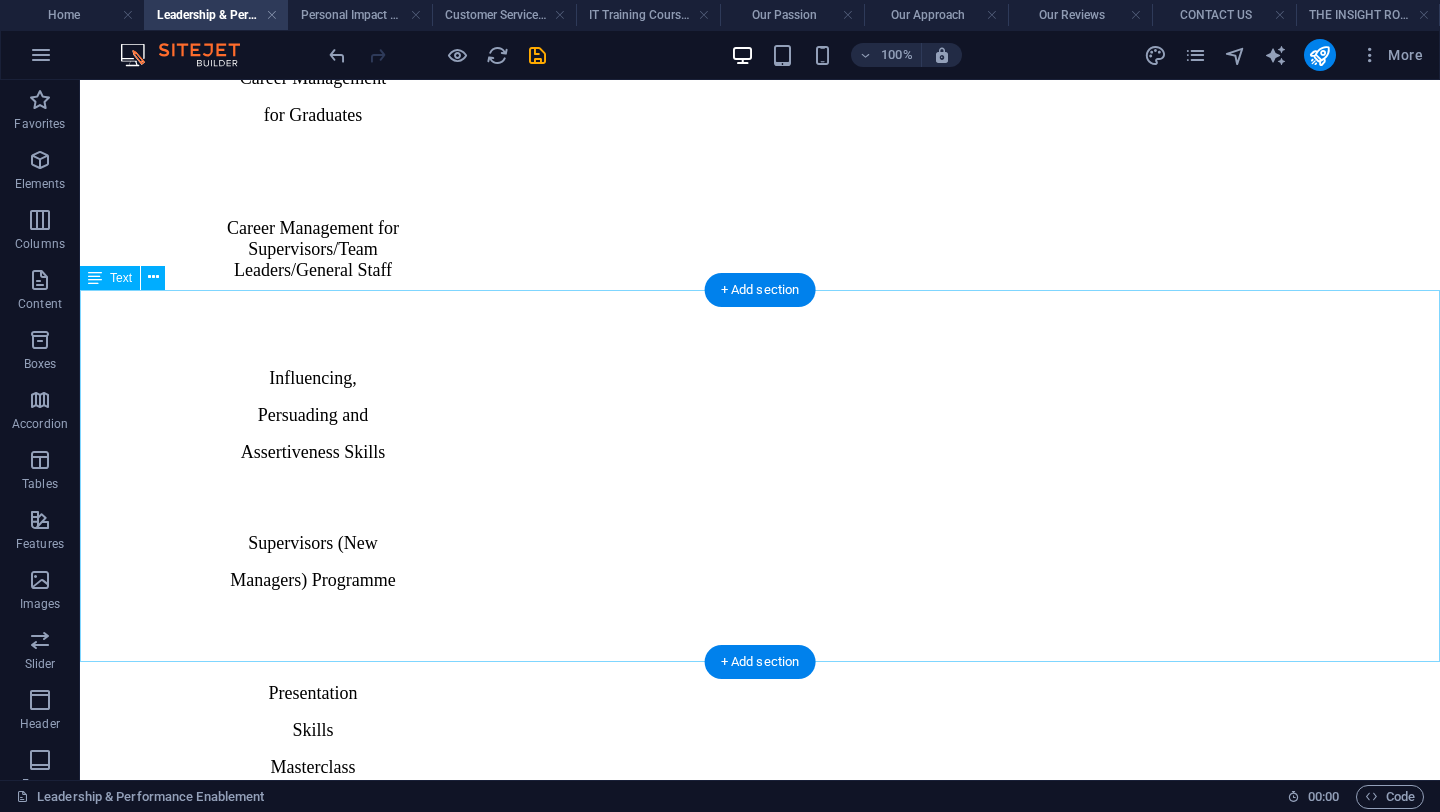 click on "We don’t take a one-size-fits-all approach to training. Our customer service programmes put the everyday scenarios of your organisation at the forefront, building interactive, relevant, people-led courses that genuinely educate.  We ensure our training programmes are aligned with your organisation’s values and vision. Our goal is to inspire your teams to think differently, behave differently, and continue to make a difference in the workplace – but with a more informed, considerate and sensitive approach to addressing customer needs.  We’re committed to working closely with you to devise courses that address areas where improvement in skills, behaviours and knowledge can be encouraged.  Can’t find the course you’re looking for? Enquire [DATE] about how we can work with you to tailor a purpose-made course for your customer service needs. Call us on  [PHONE_NUMBER]  or complete our enquiry form." at bounding box center [760, 2854] 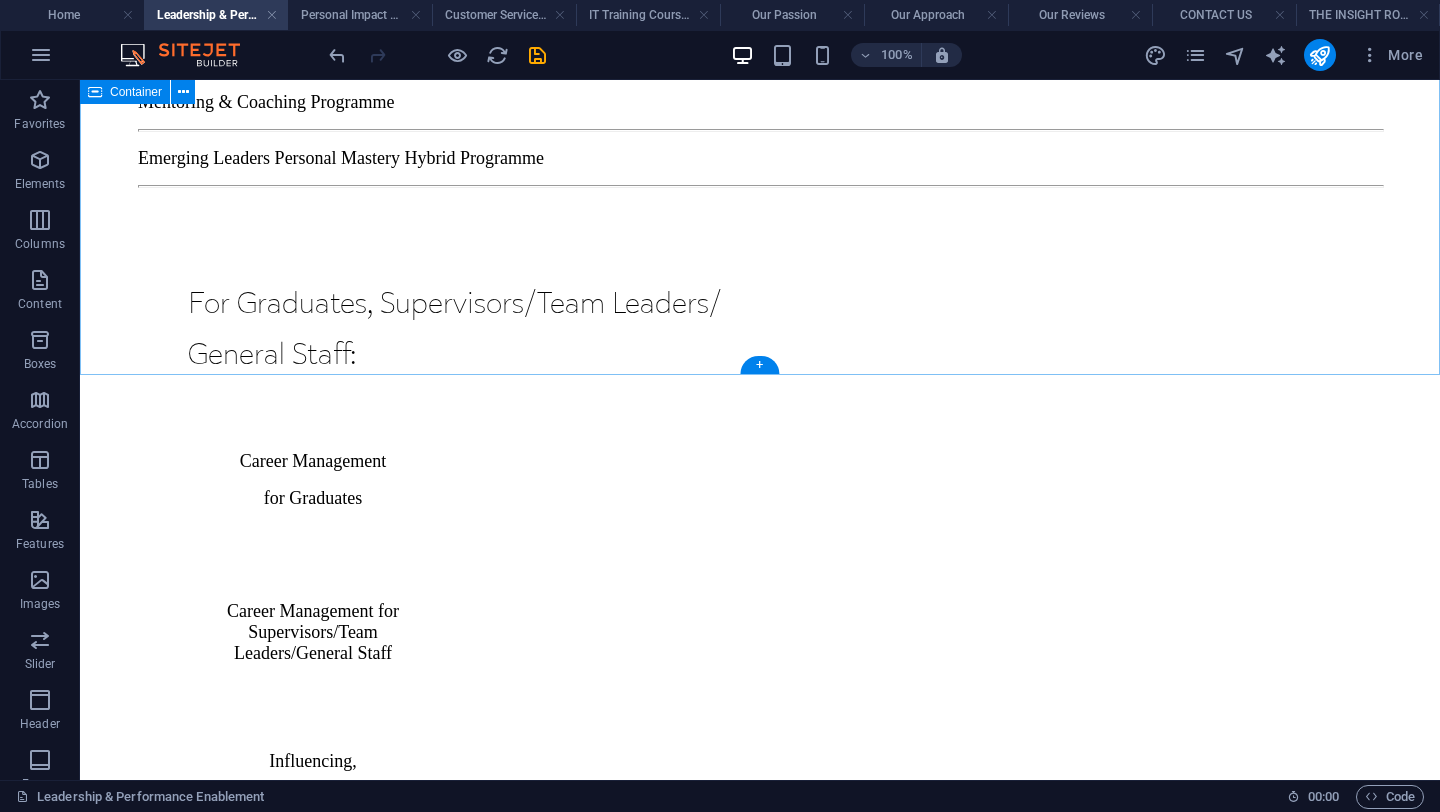 scroll, scrollTop: 2669, scrollLeft: 0, axis: vertical 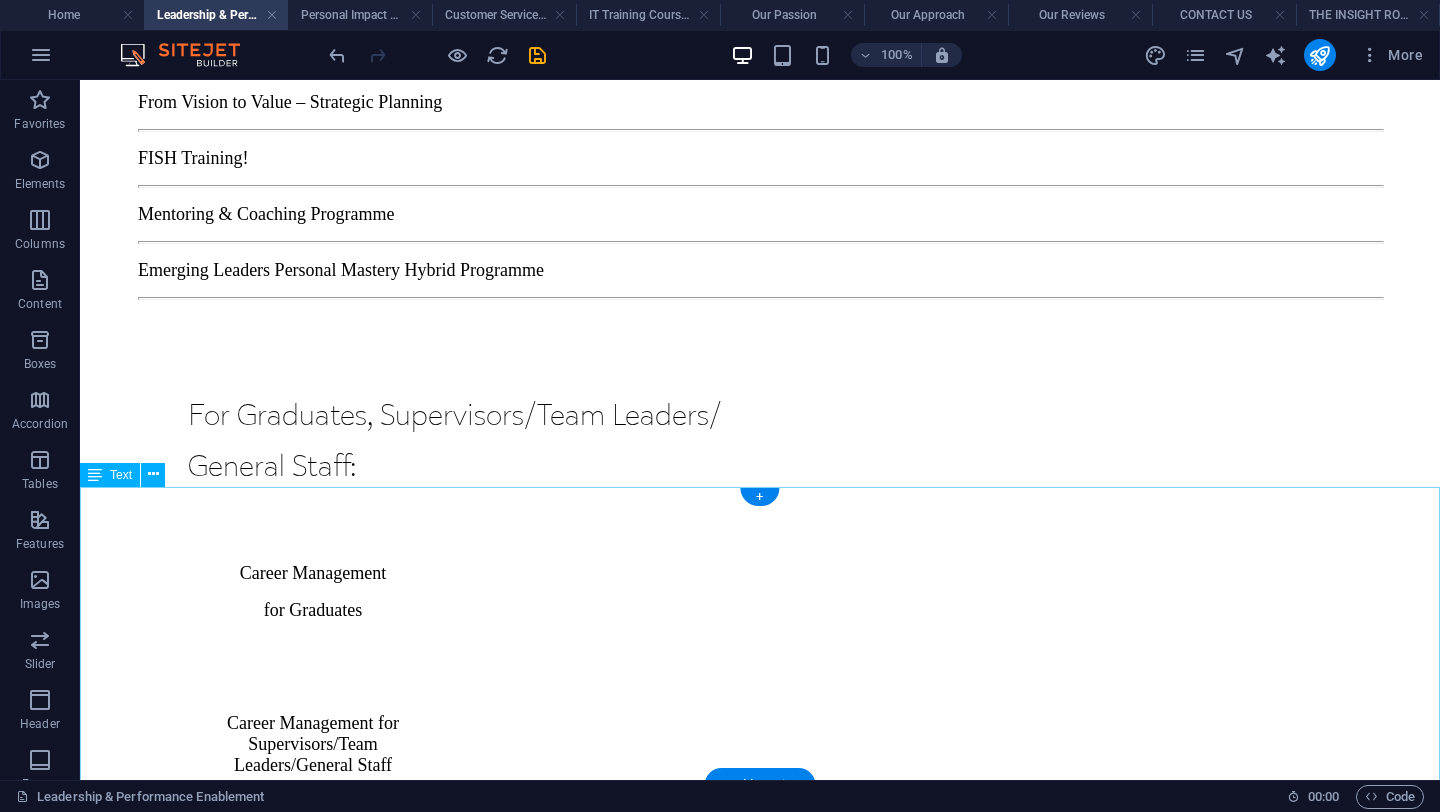 click on "While our in-person courses are informed by practical workplace experience and expertise, they can be personalised to address the needs and skill gaps of your employees. If you’d like to learn more about how we can work alongside you to deliver tailor-made training programmes for your teams, please email us here. Our full range of courses is available to view on the right of this page.  Our courses are led by a selection of  experienced consultants  from a range of disciplines, professional backgrounds and sectors. If any of our courses are of interest to you, please get in touch with our team today to have an initial discussion about your requirements. Call us on   + 27833816067   or drop us an   email ." at bounding box center (760, 3105) 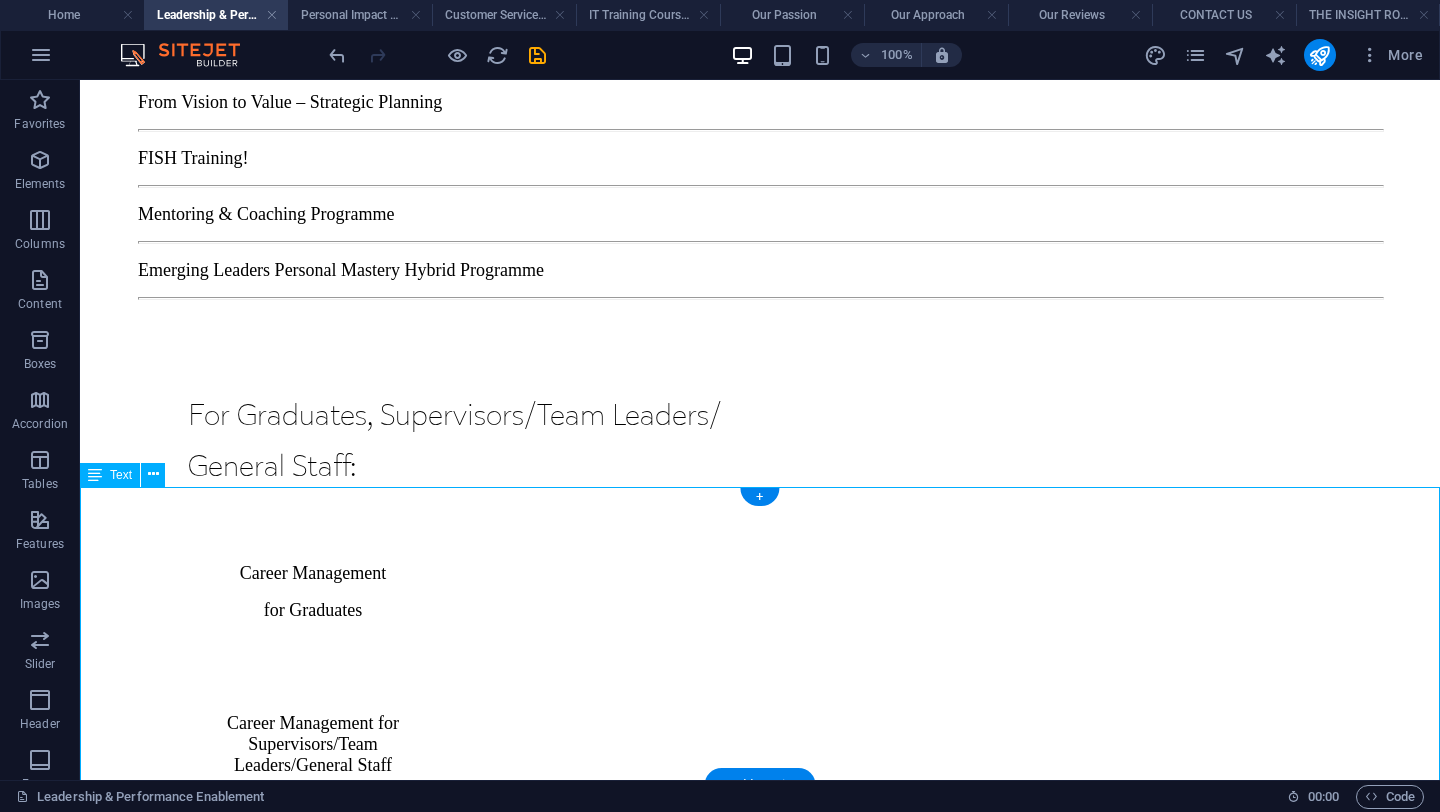 click on "While our in-person courses are informed by practical workplace experience and expertise, they can be personalised to address the needs and skill gaps of your employees. If you’d like to learn more about how we can work alongside you to deliver tailor-made training programmes for your teams, please email us here. Our full range of courses is available to view on the right of this page.  Our courses are led by a selection of  experienced consultants  from a range of disciplines, professional backgrounds and sectors. If any of our courses are of interest to you, please get in touch with our team today to have an initial discussion about your requirements. Call us on   + 27833816067   or drop us an   email ." at bounding box center [760, 3105] 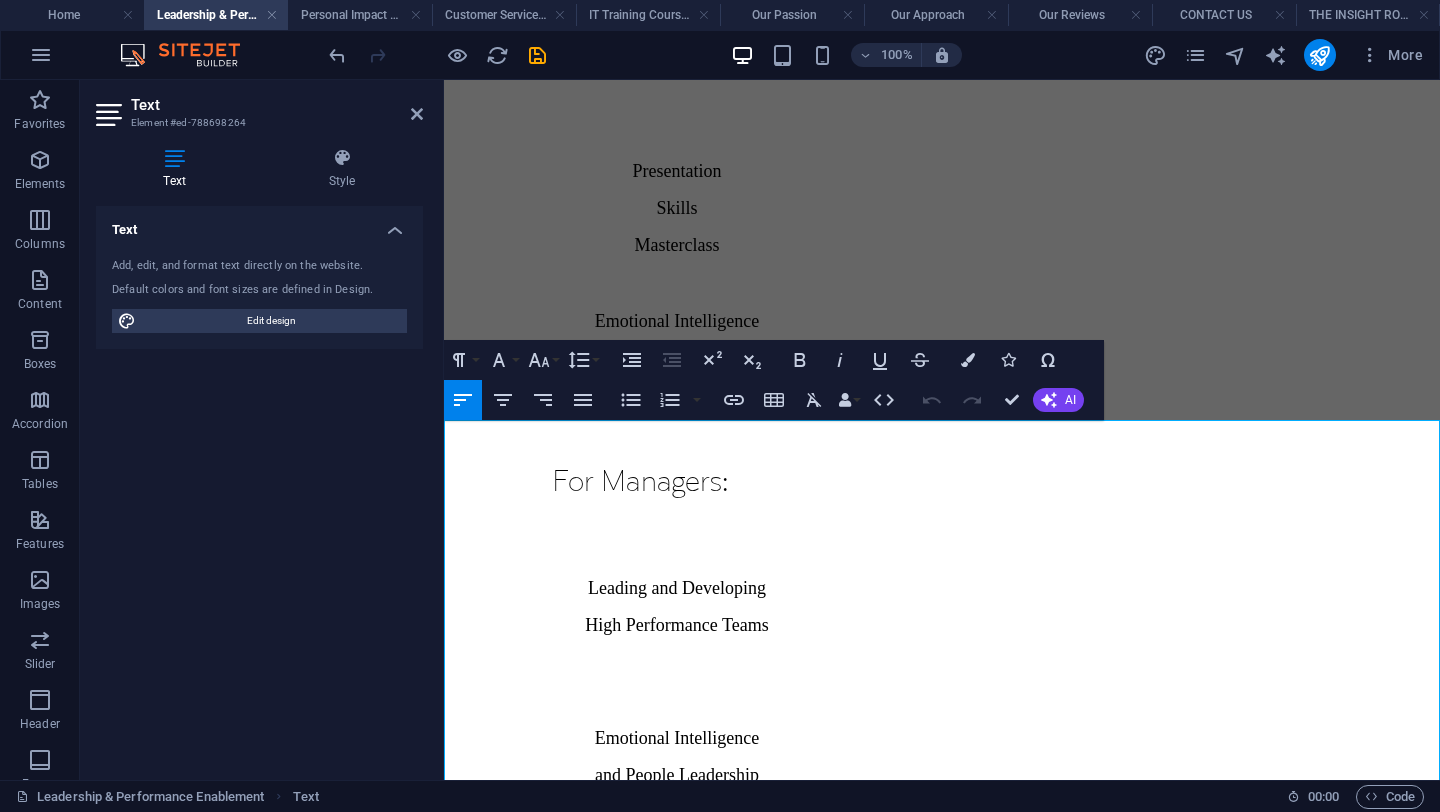 click on "While our in-person courses are informed by practical workplace experience and expertise, they can be personalised to address the needs and skill gaps of your employees. If you’d like to learn more about how we can work alongside you to deliver tailor-made training programmes for your teams, please email us here." at bounding box center [932, 2031] 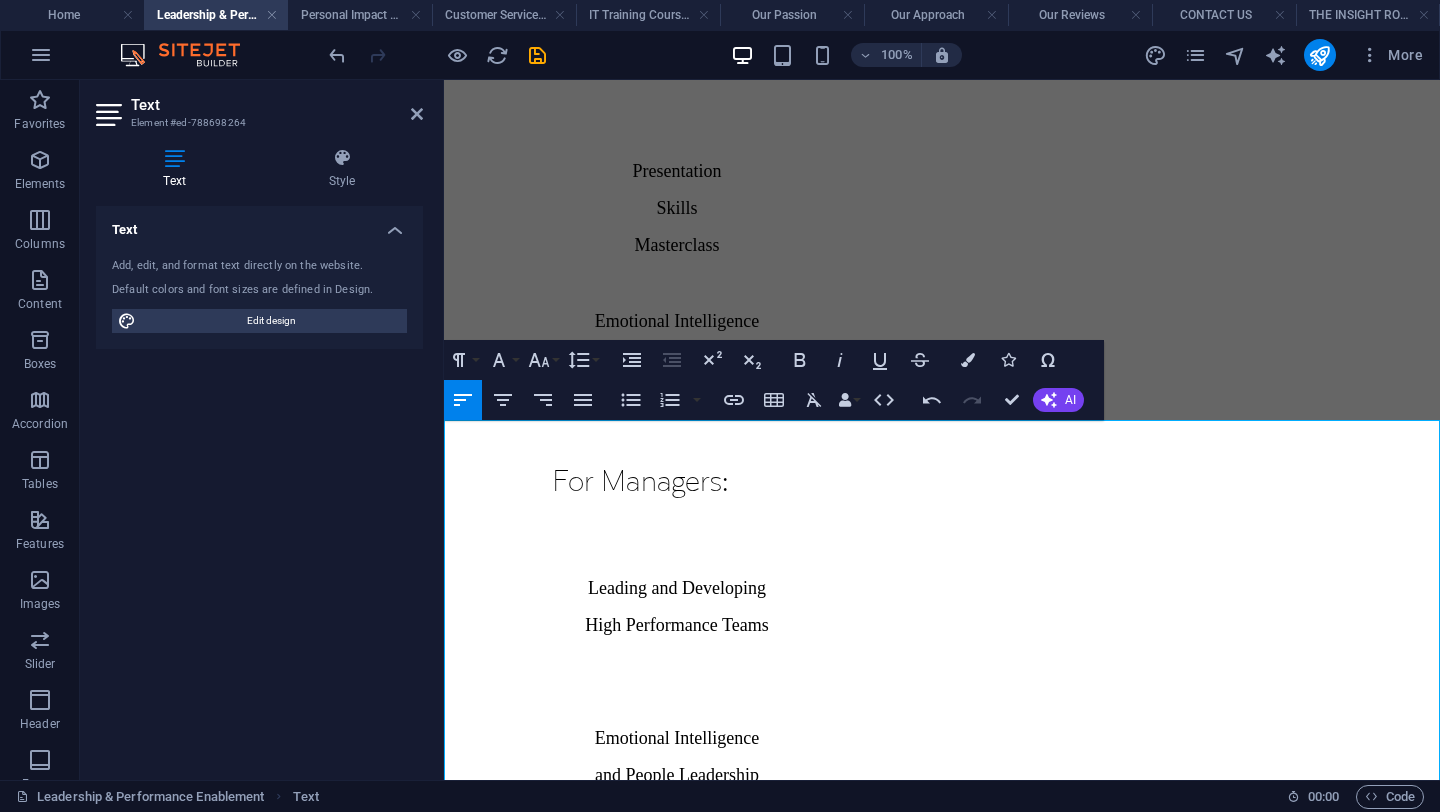 drag, startPoint x: 819, startPoint y: 553, endPoint x: 585, endPoint y: 538, distance: 234.48027 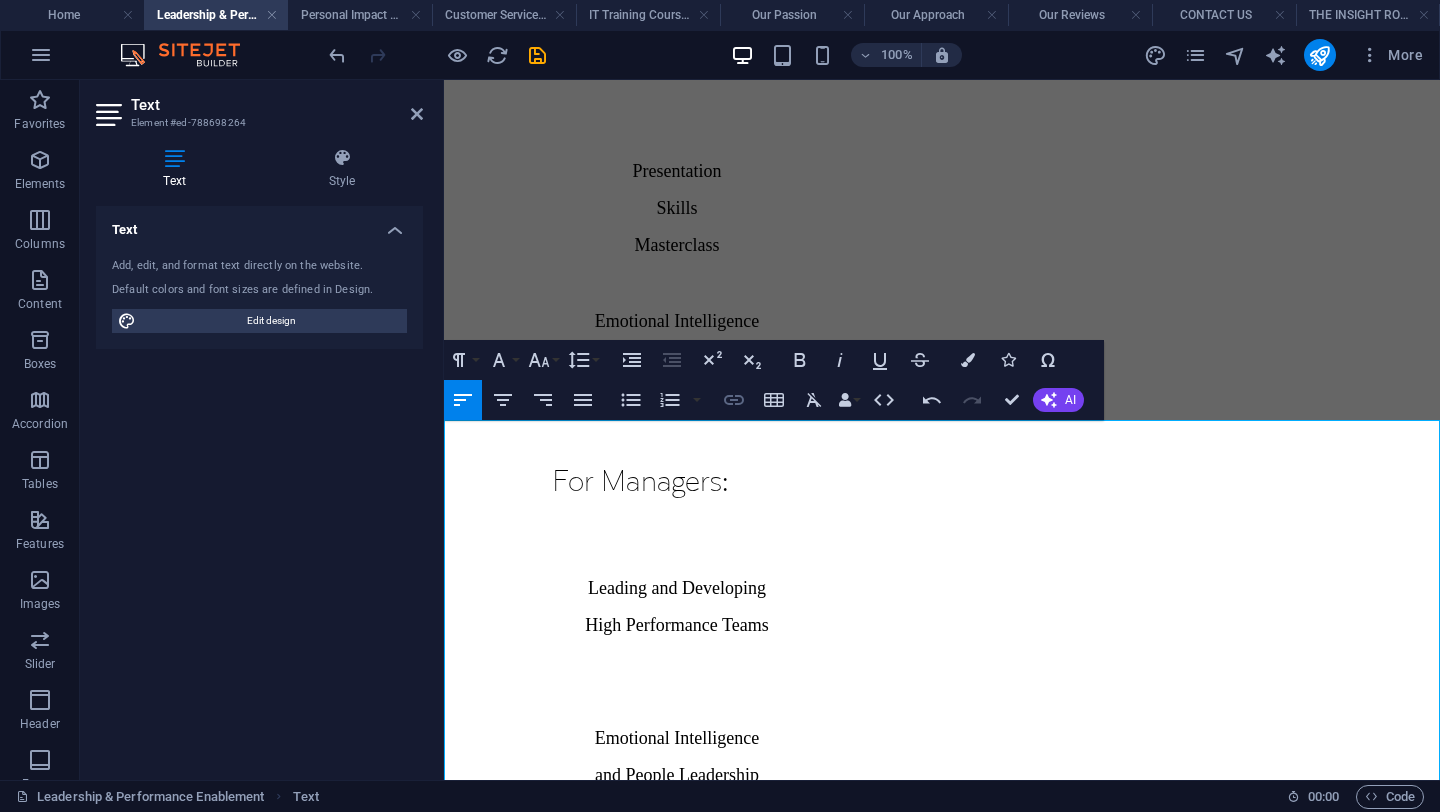 click 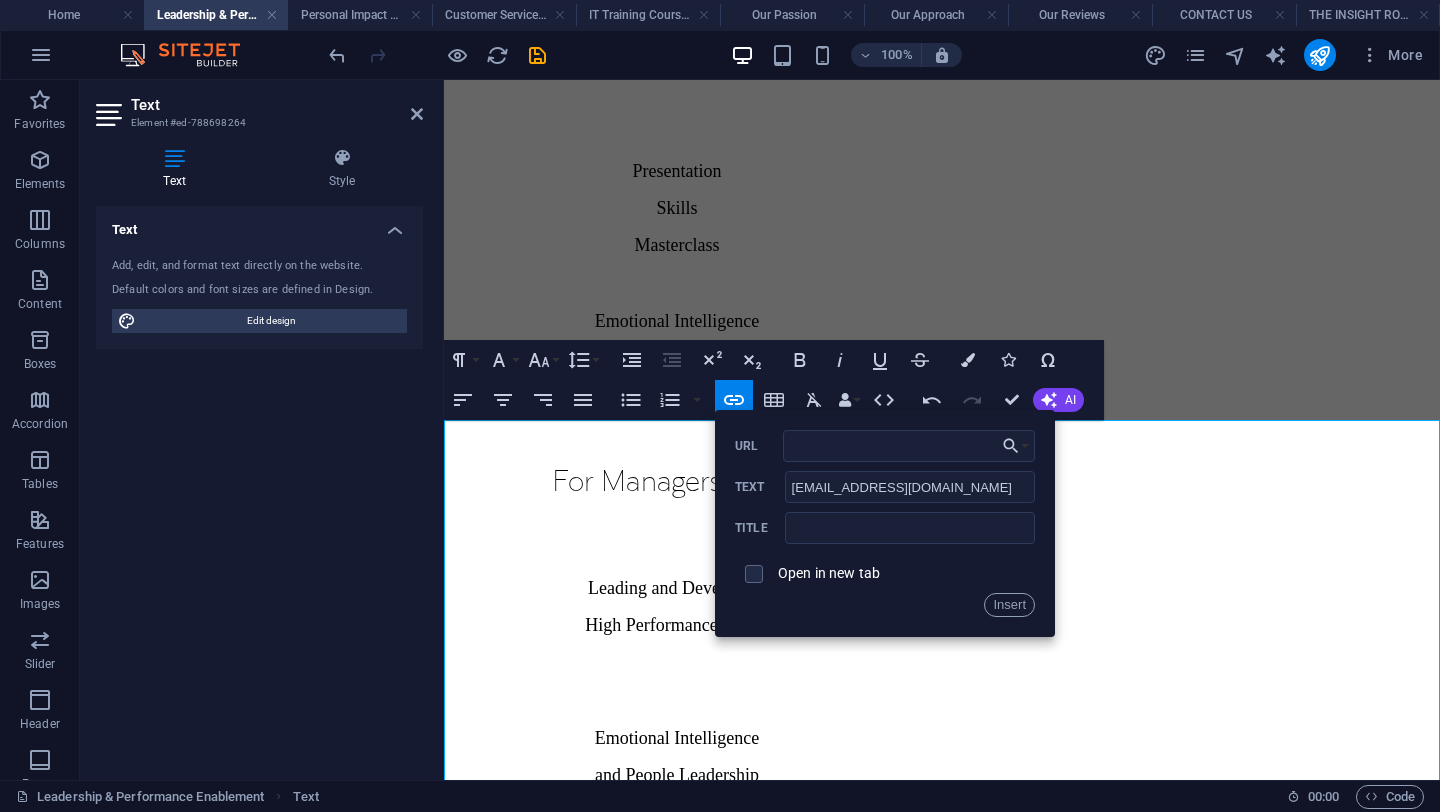 click on "​ info@nxtlvlconsulting.co.za" at bounding box center (789, 2062) 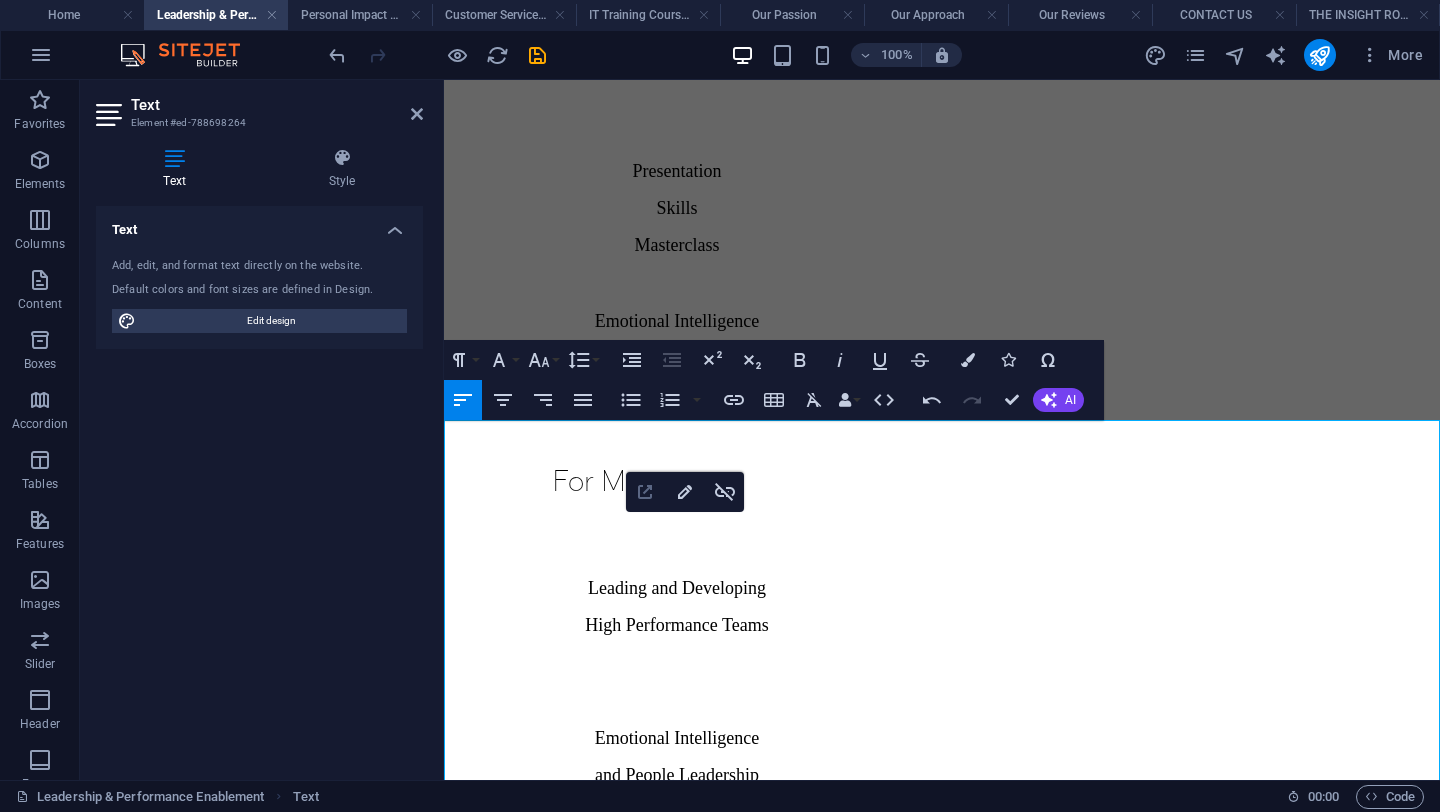 click 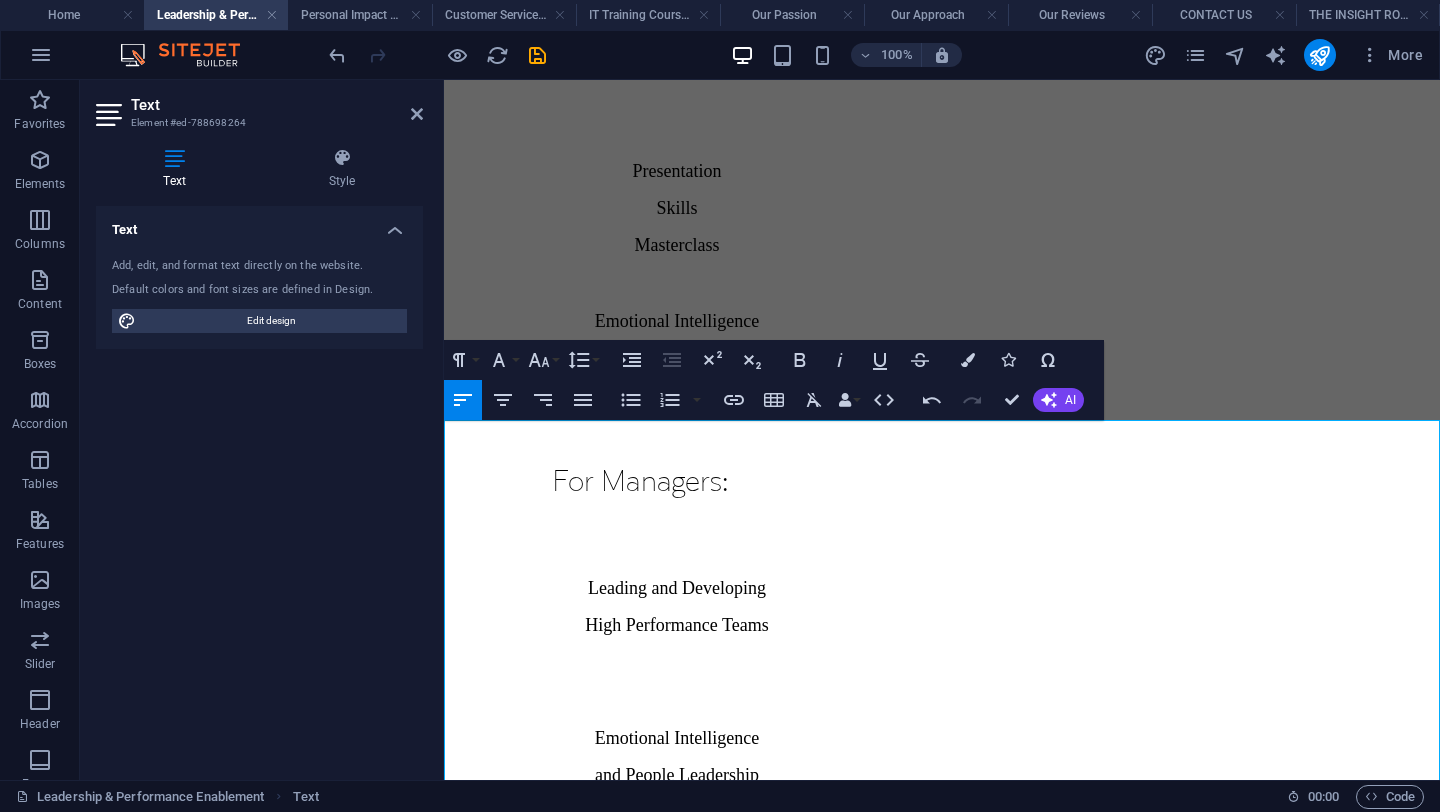 click on "While our in-person courses are informed by practical workplace experience and expertise, they can be personalised to address the needs and skill gaps of your employees. If you’d like to learn more about how we can work alongside you to deliver tailor-made training programmes for your teams, please email us here.  info@nxtlvlconsulting.co.za" at bounding box center (932, 2031) 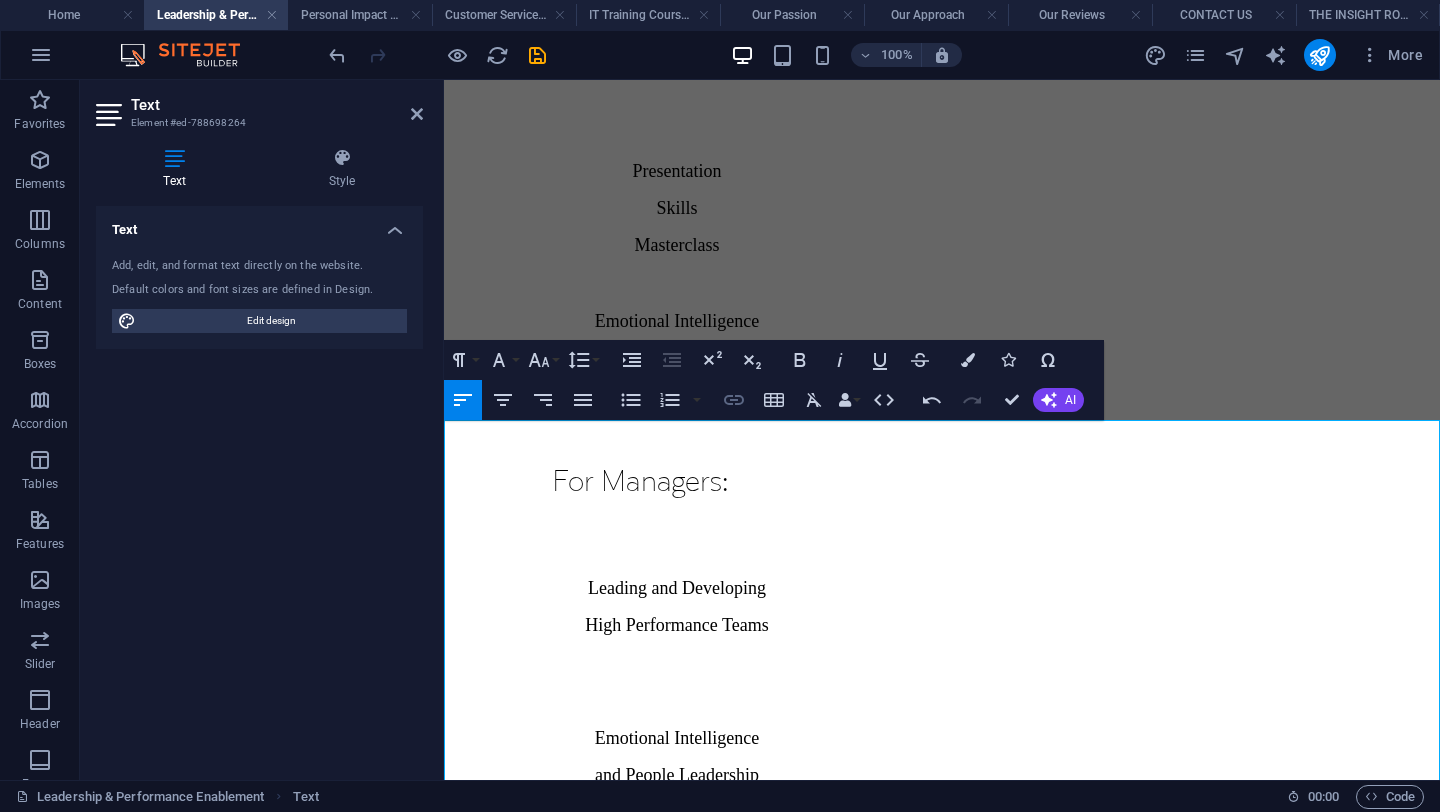 type on "email us here" 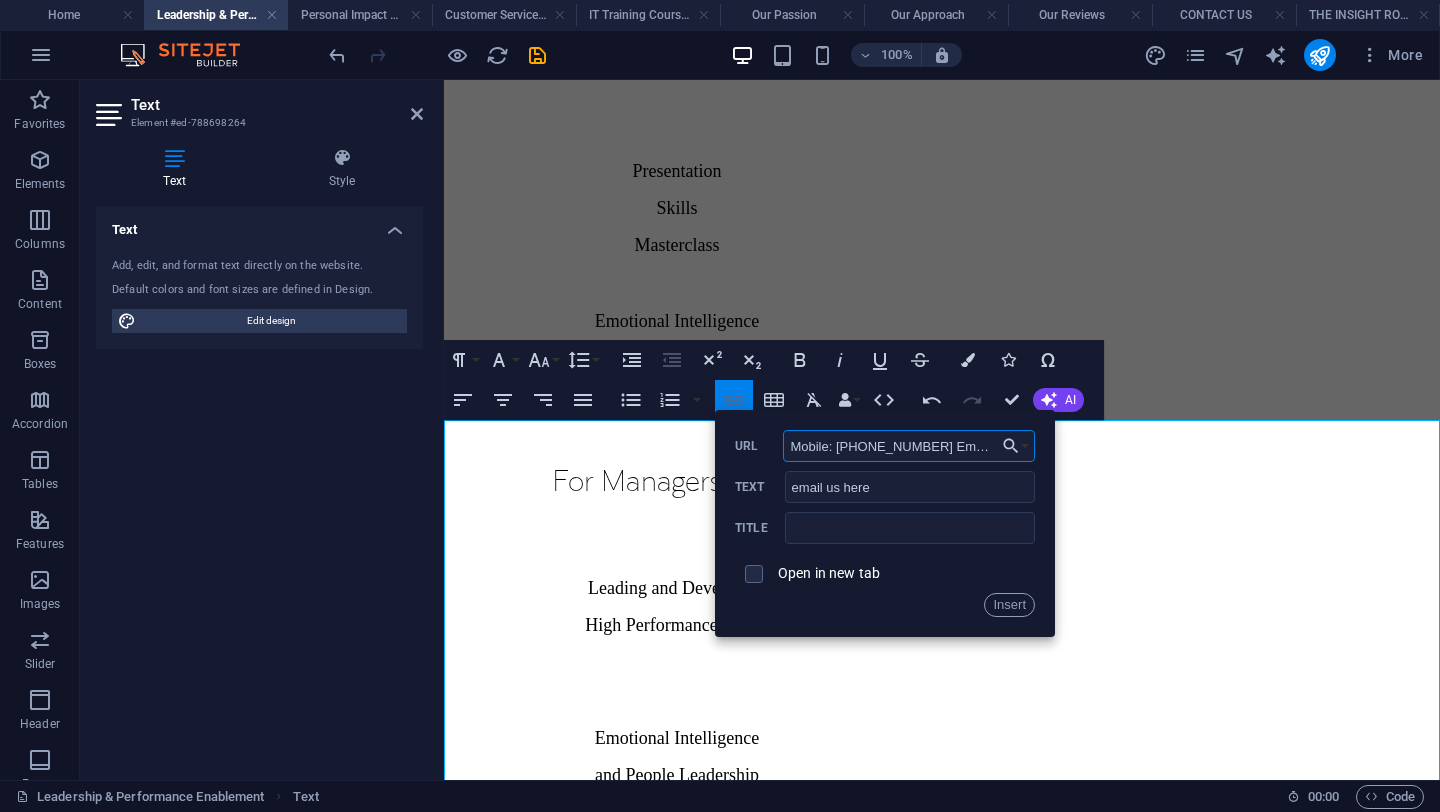 scroll, scrollTop: 0, scrollLeft: 142, axis: horizontal 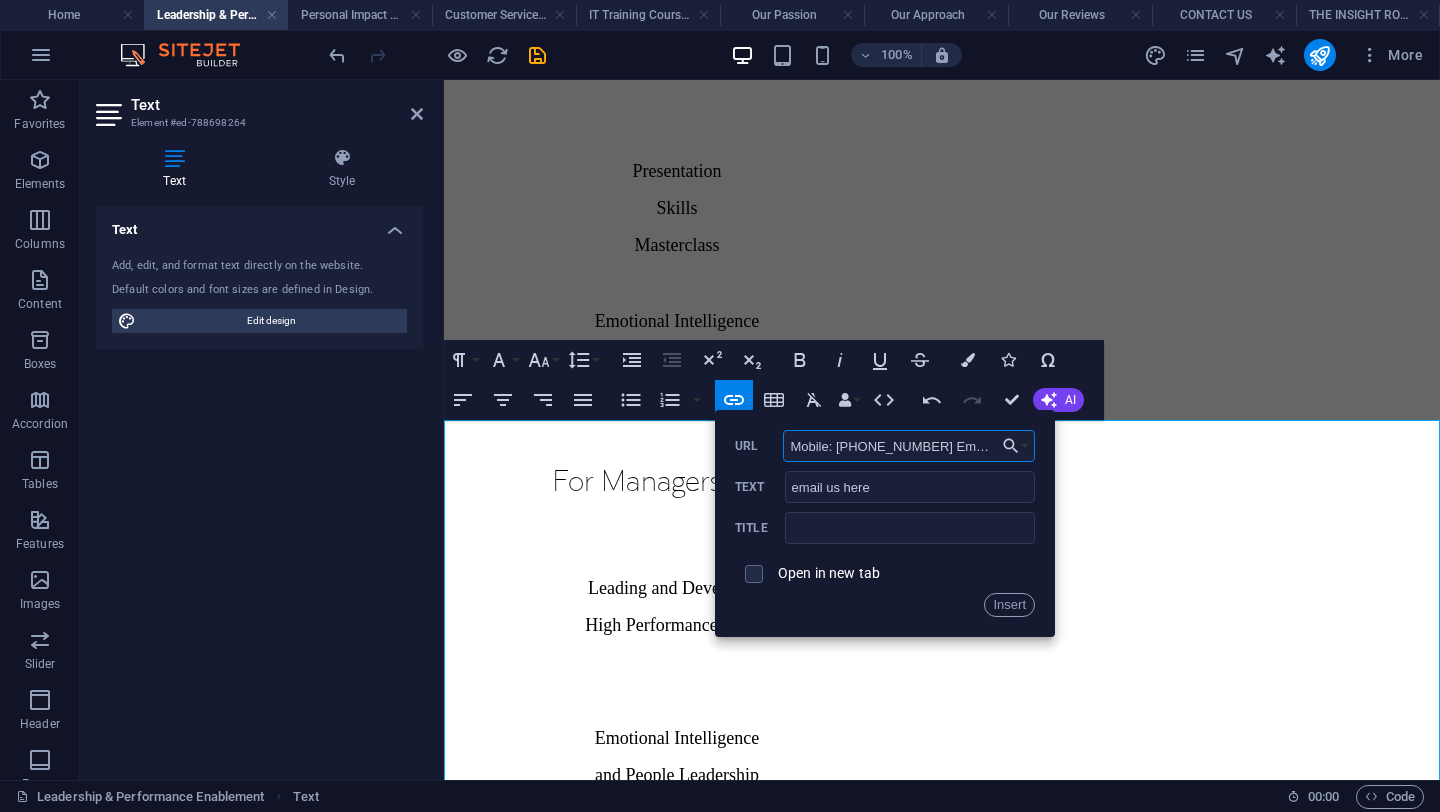drag, startPoint x: 837, startPoint y: 445, endPoint x: 735, endPoint y: 414, distance: 106.60675 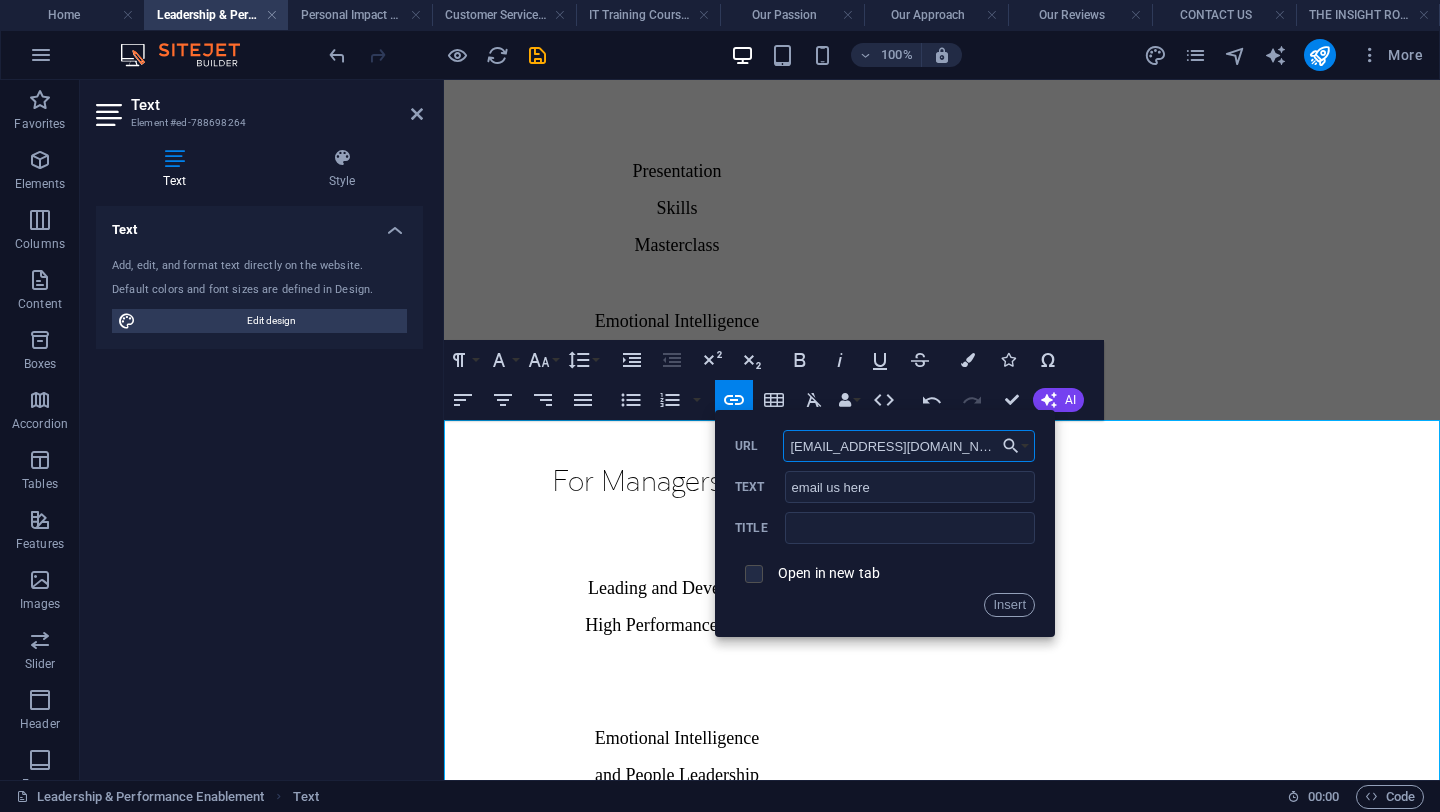 type on "nfo@nxtlvlconsulting.co.za" 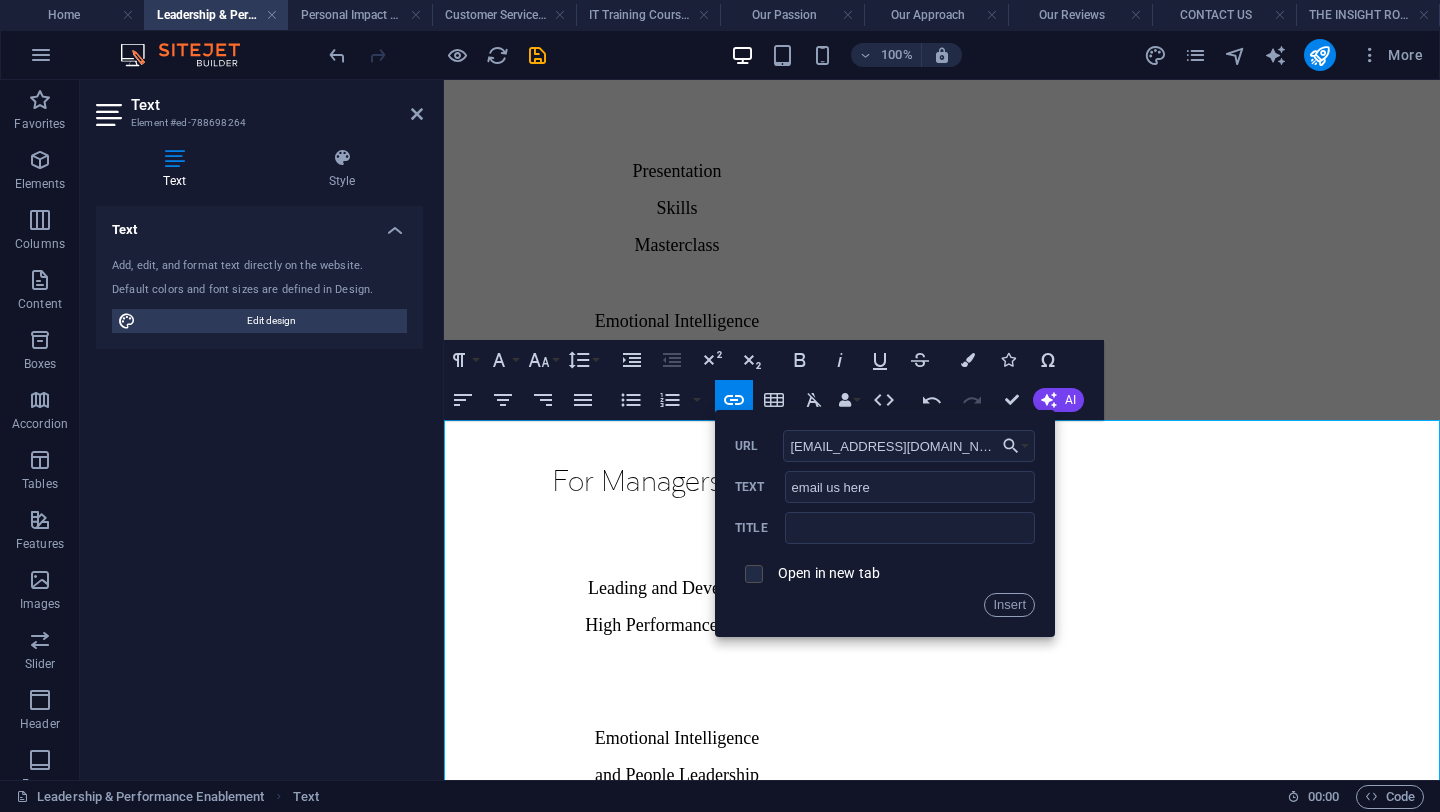 click at bounding box center [751, 571] 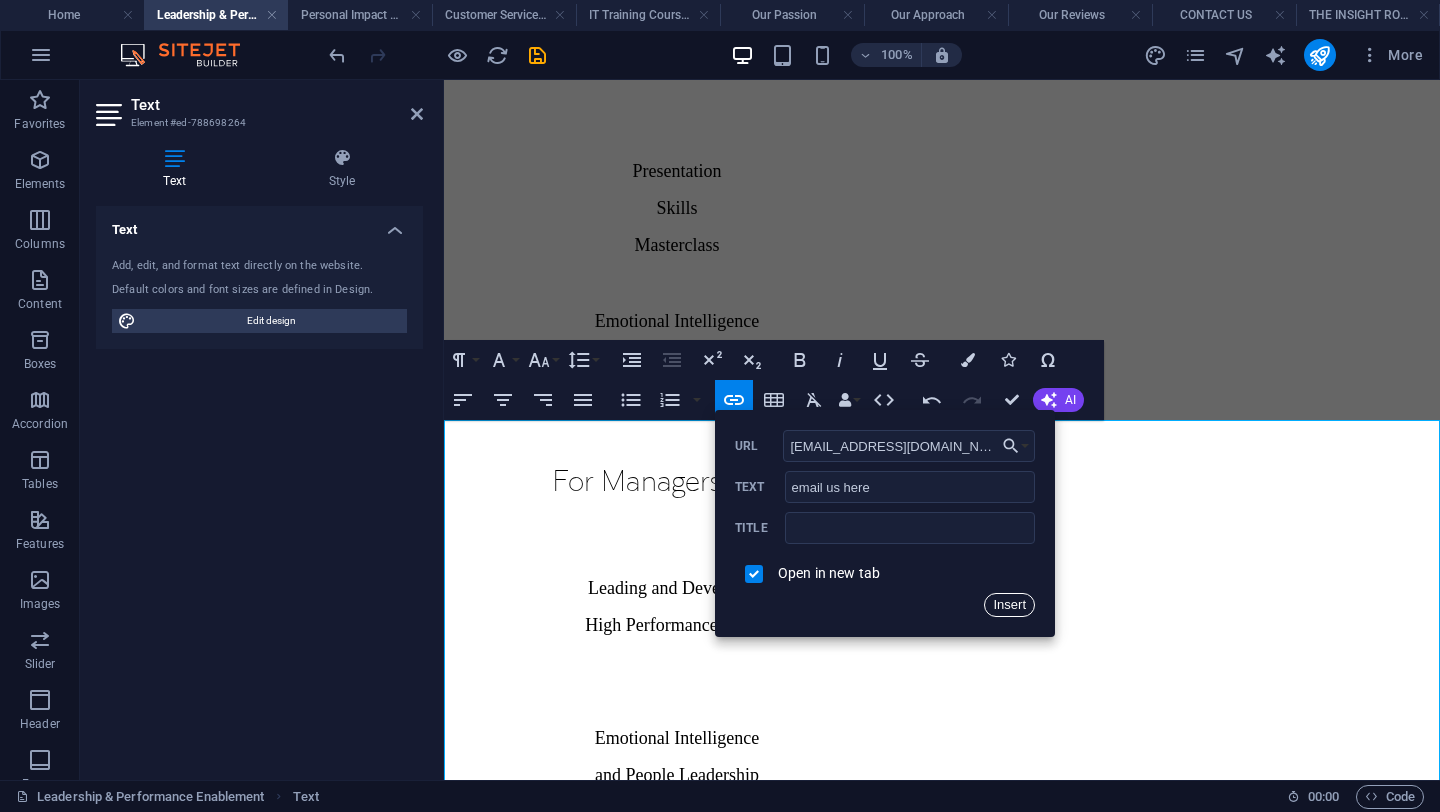 click on "Insert" at bounding box center [1009, 605] 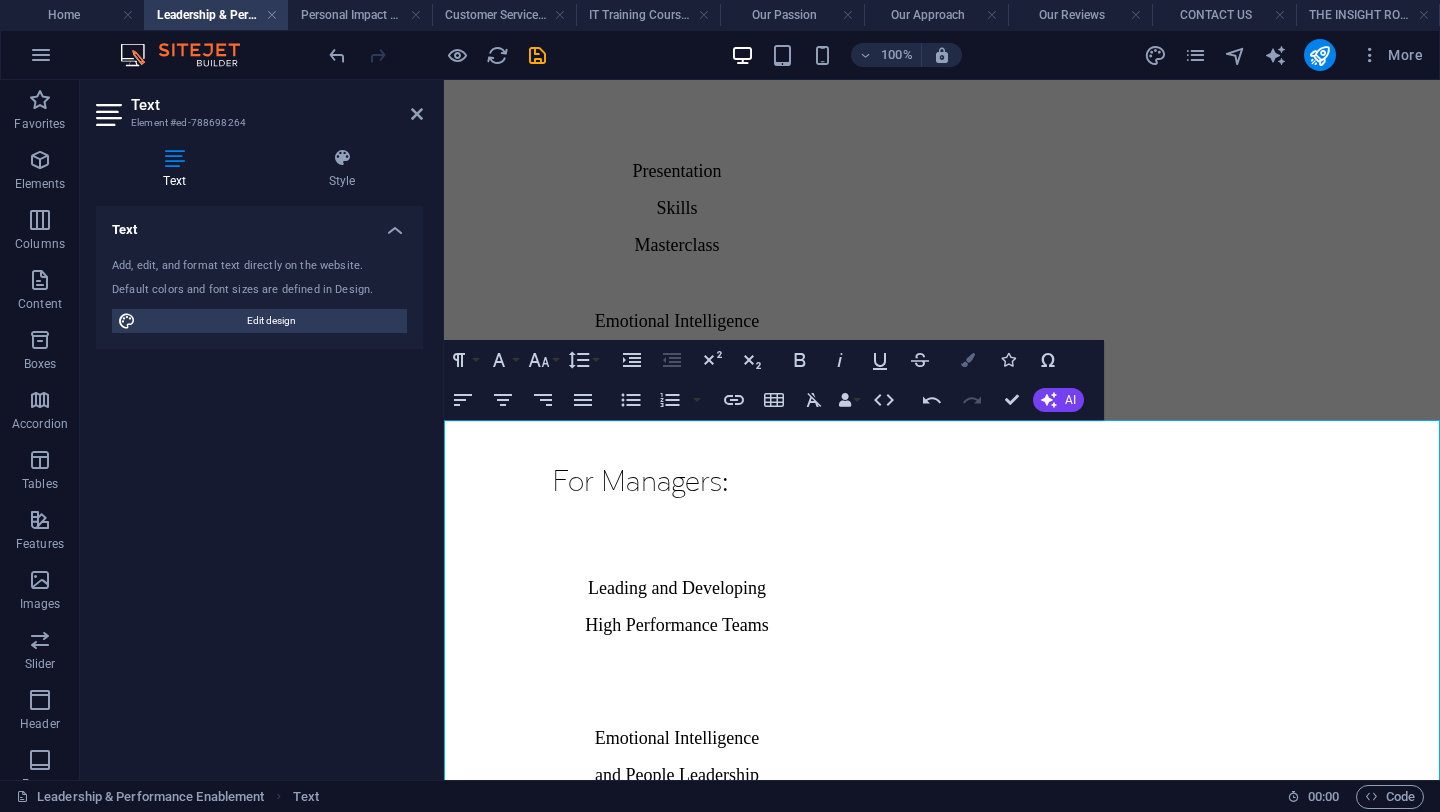 click on "Colors" at bounding box center (968, 360) 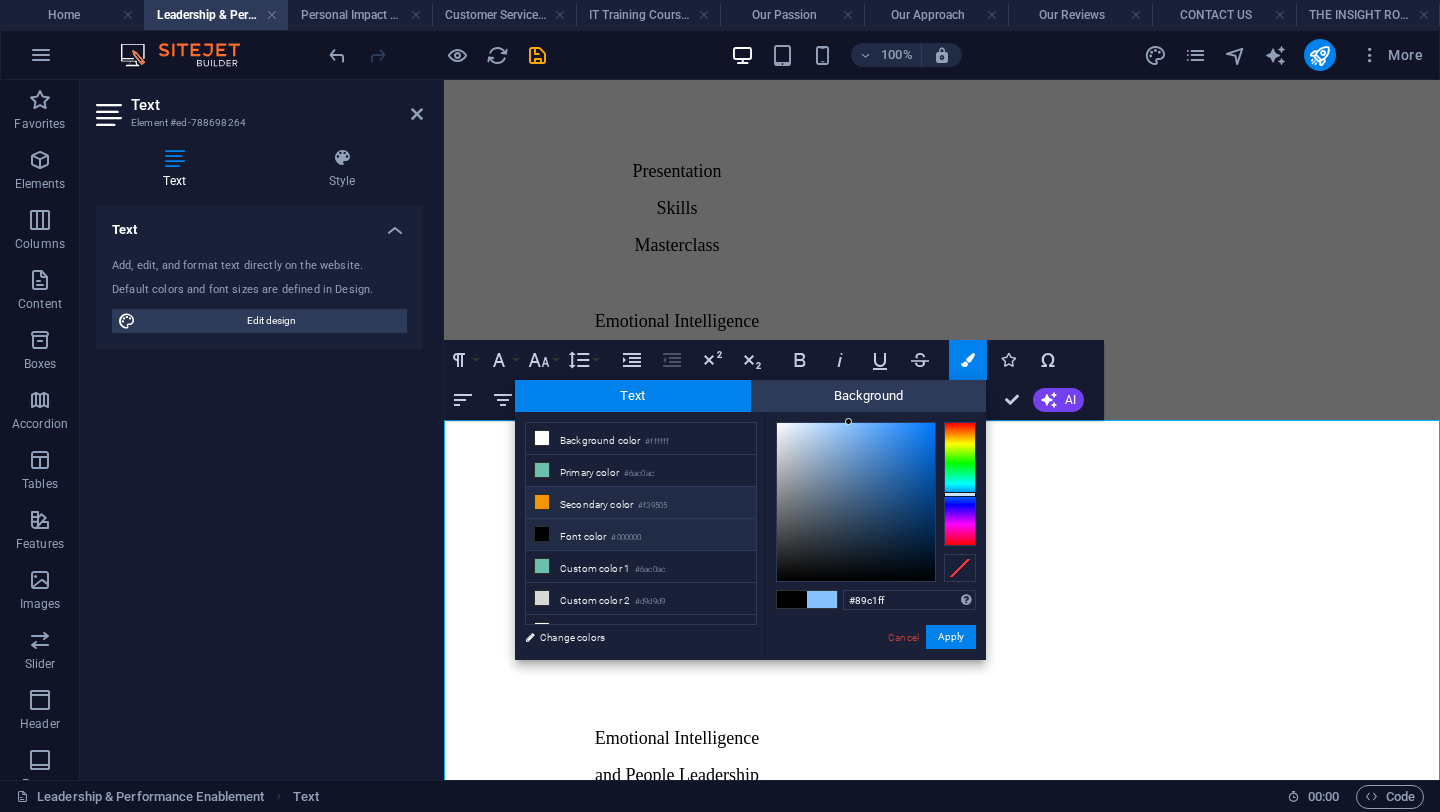 click on "Secondary color
#f39505" at bounding box center [641, 503] 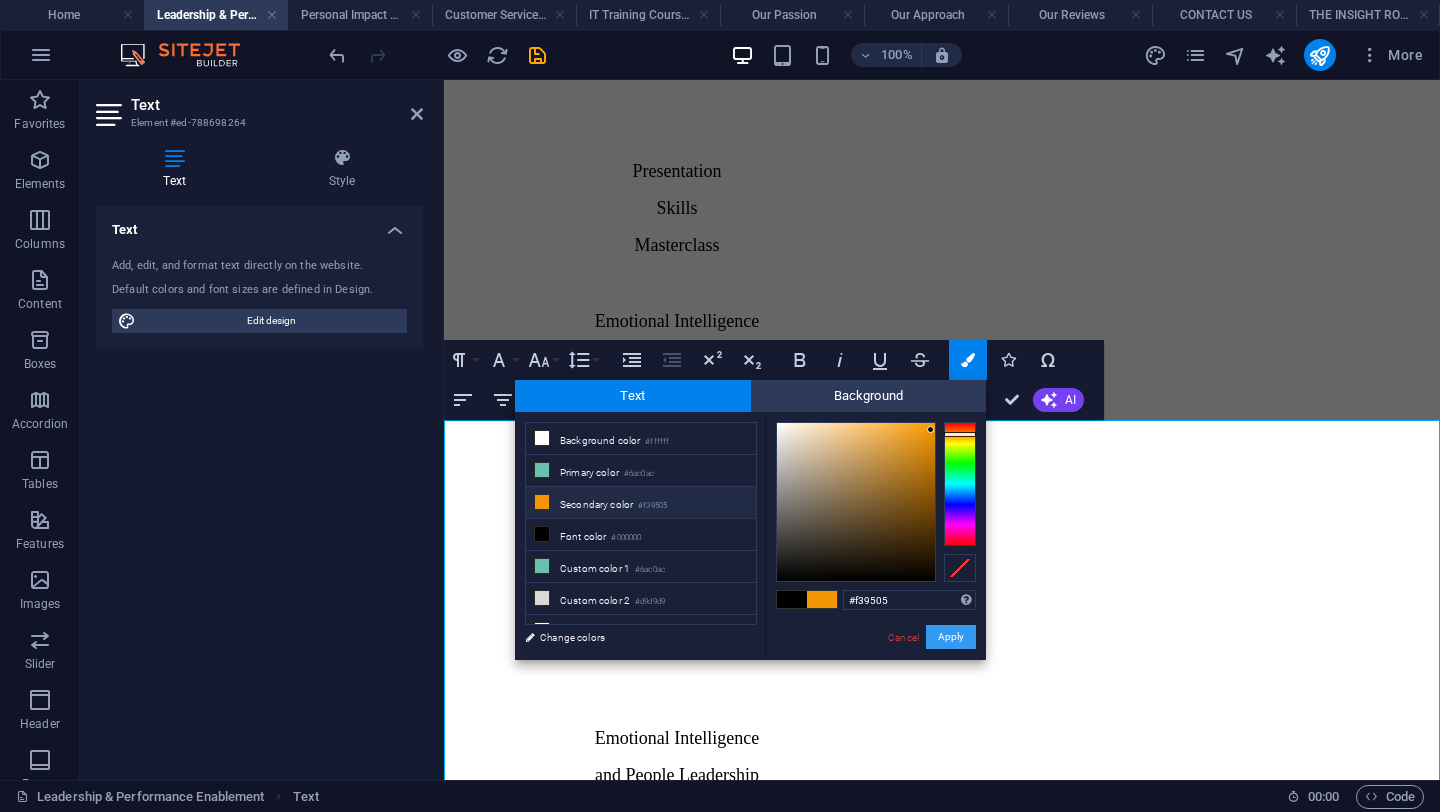 click on "Apply" at bounding box center (951, 637) 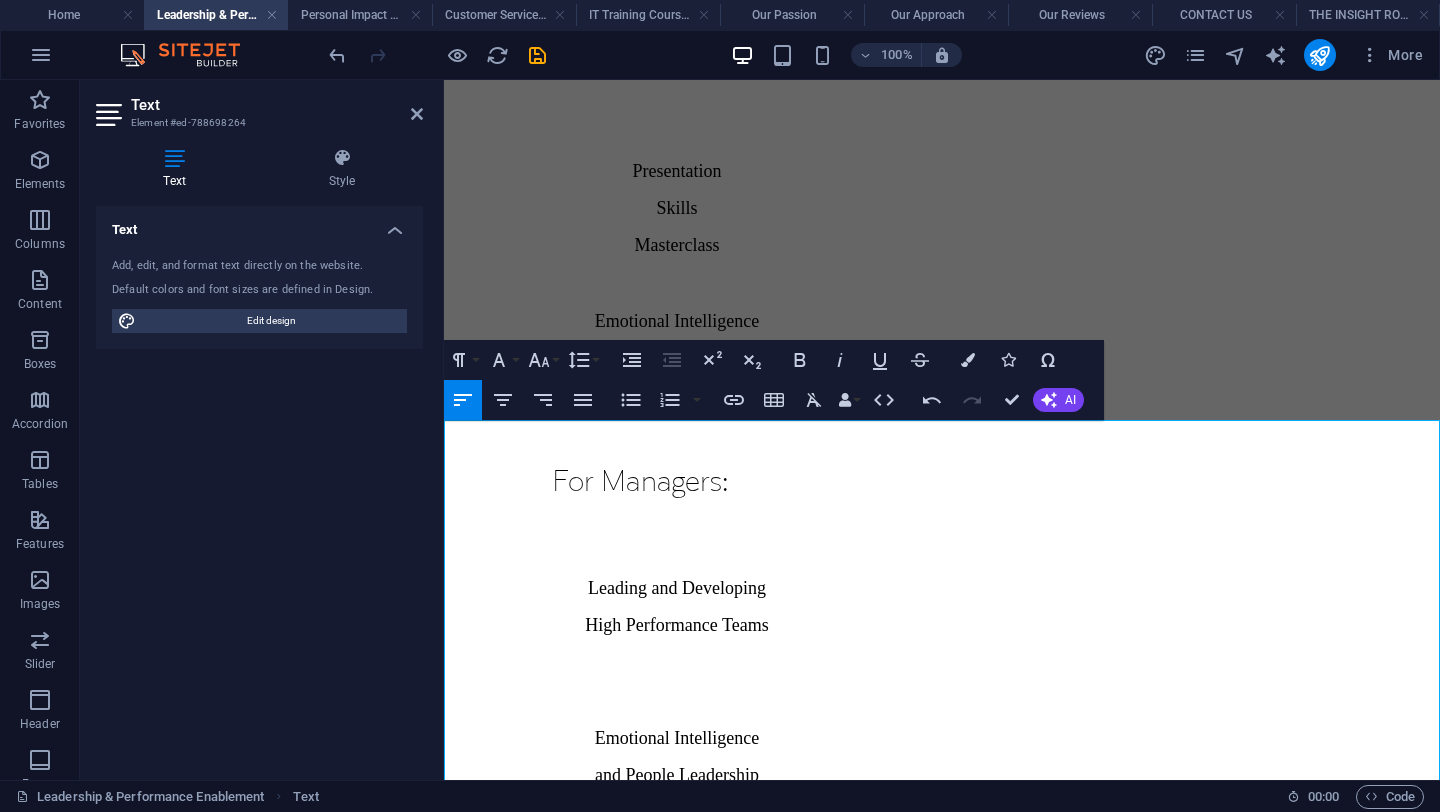 click on "While our in-person courses are informed by practical workplace experience and expertise, they can be personalised to address the needs and skill gaps of your employees. If you’d like to learn more about how we can work alongside you to deliver tailor-made training programmes for your teams, please  email us here :  info@nxtlvlconsulting.co.za" at bounding box center (932, 2031) 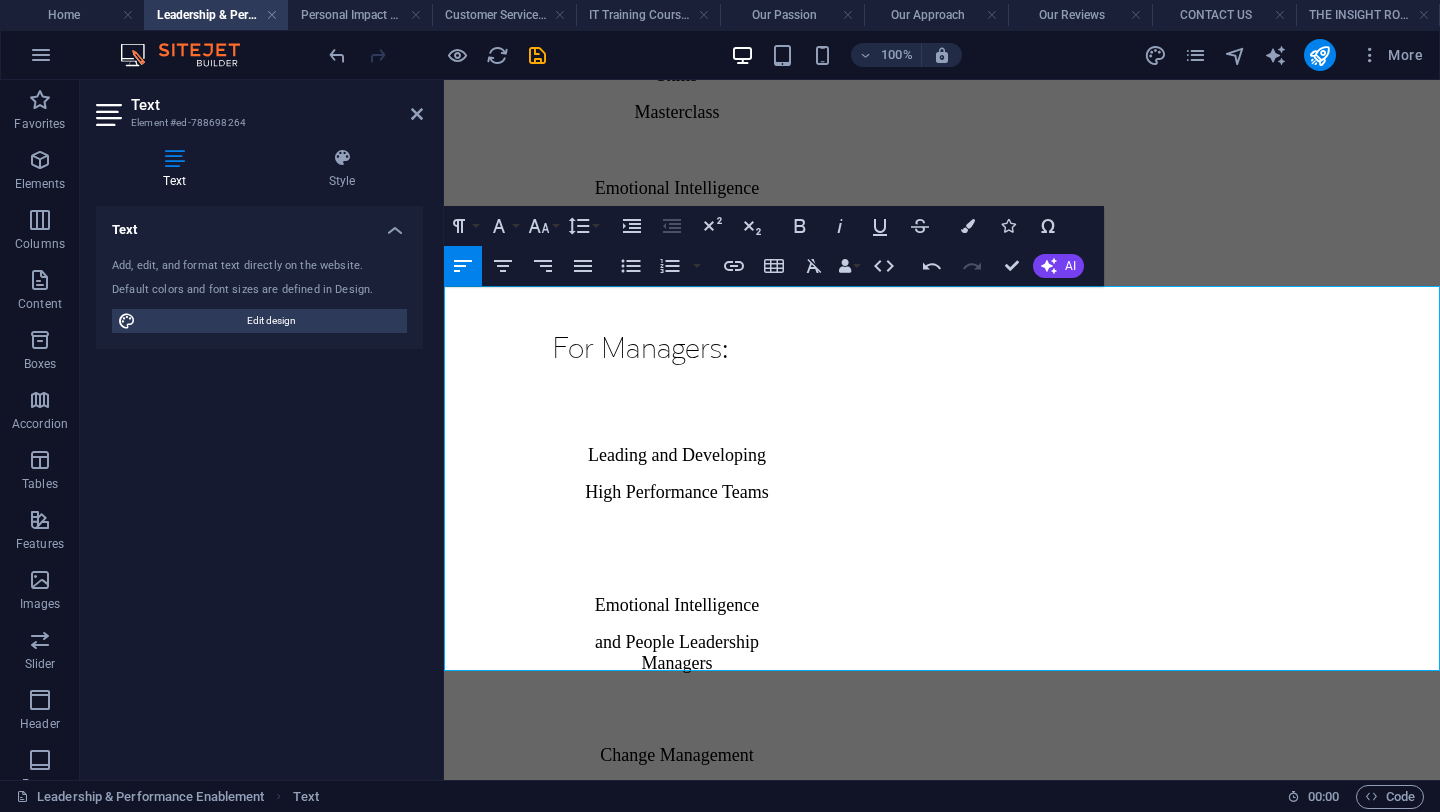 scroll, scrollTop: 3927, scrollLeft: 0, axis: vertical 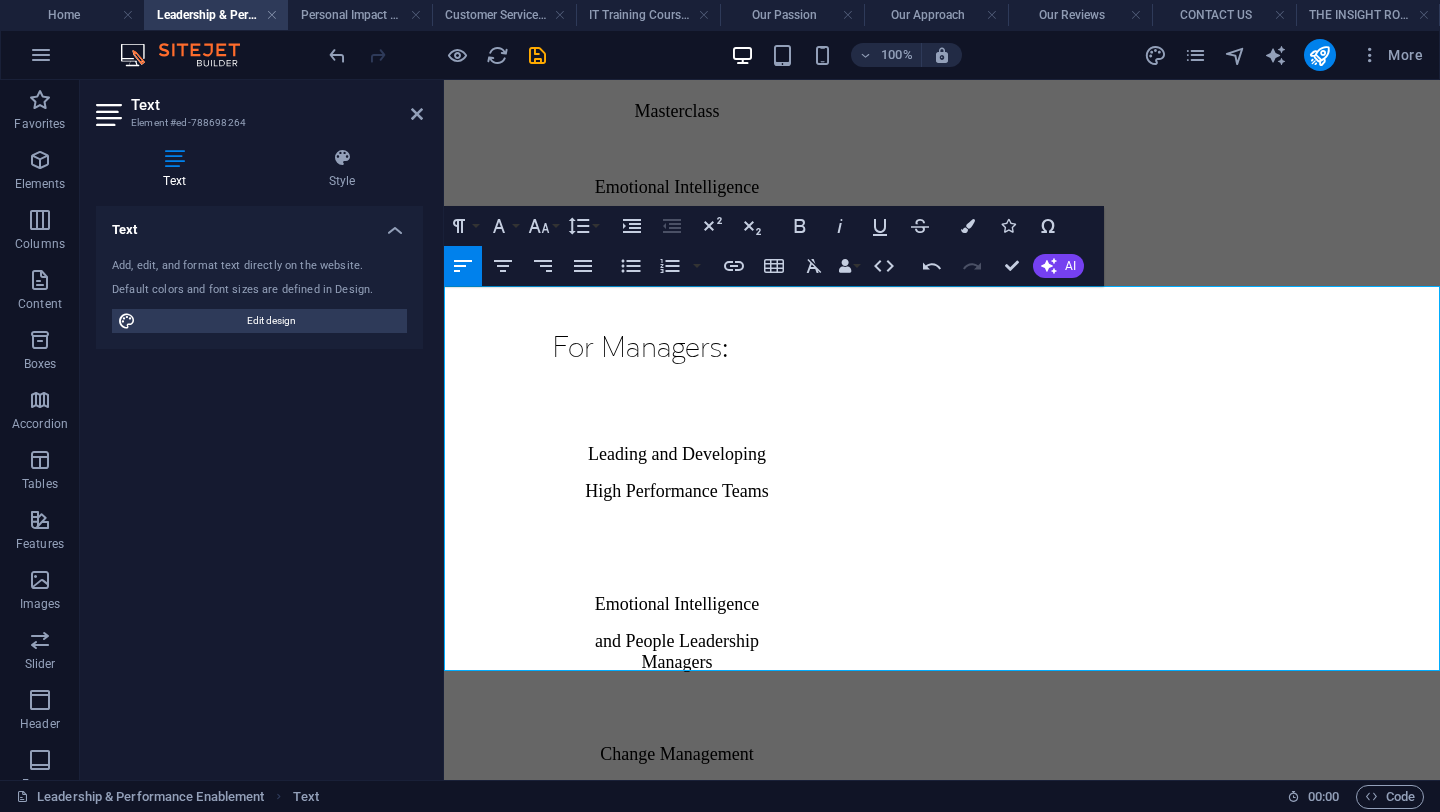 click on "email" at bounding box center (1138, 2073) 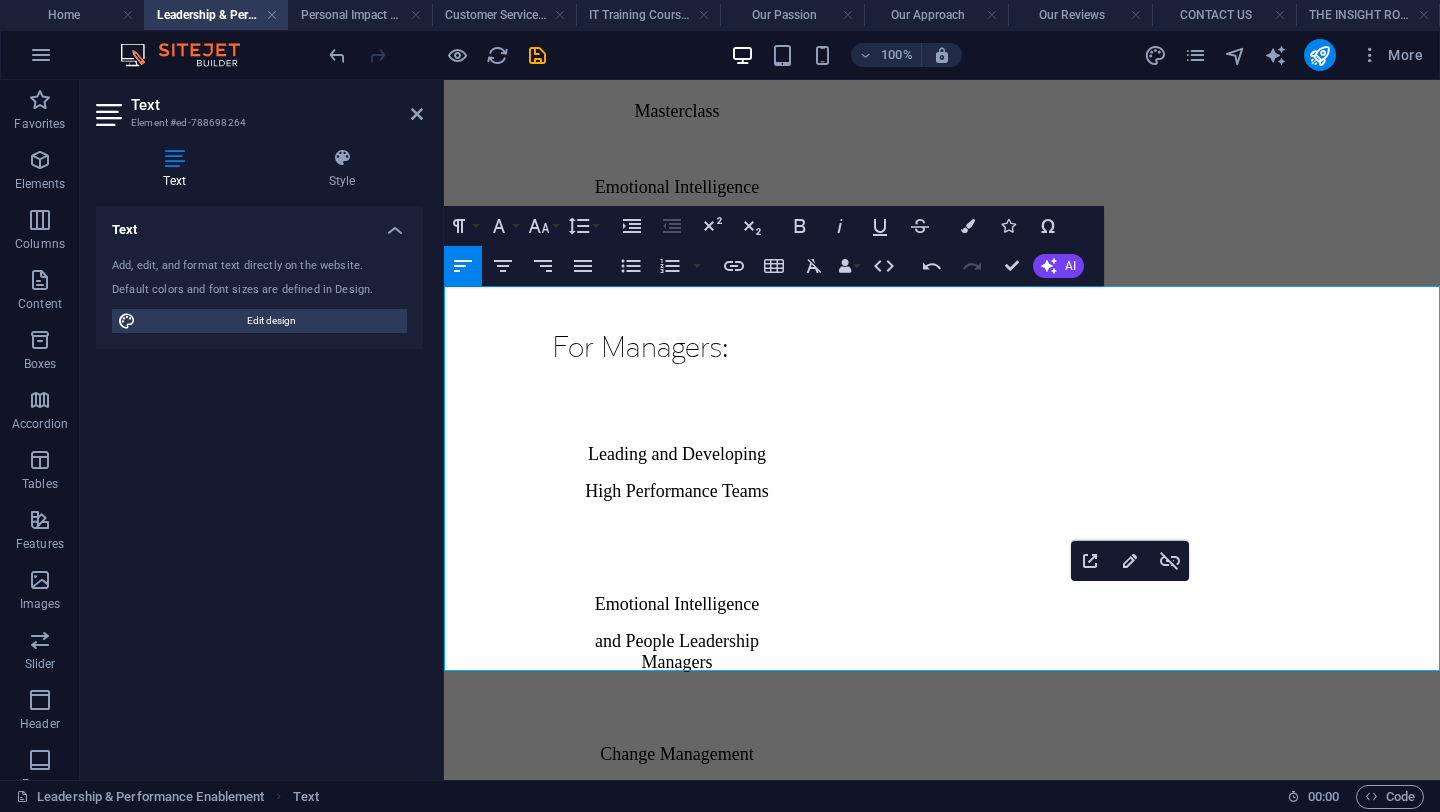 click on "email" at bounding box center [1138, 2073] 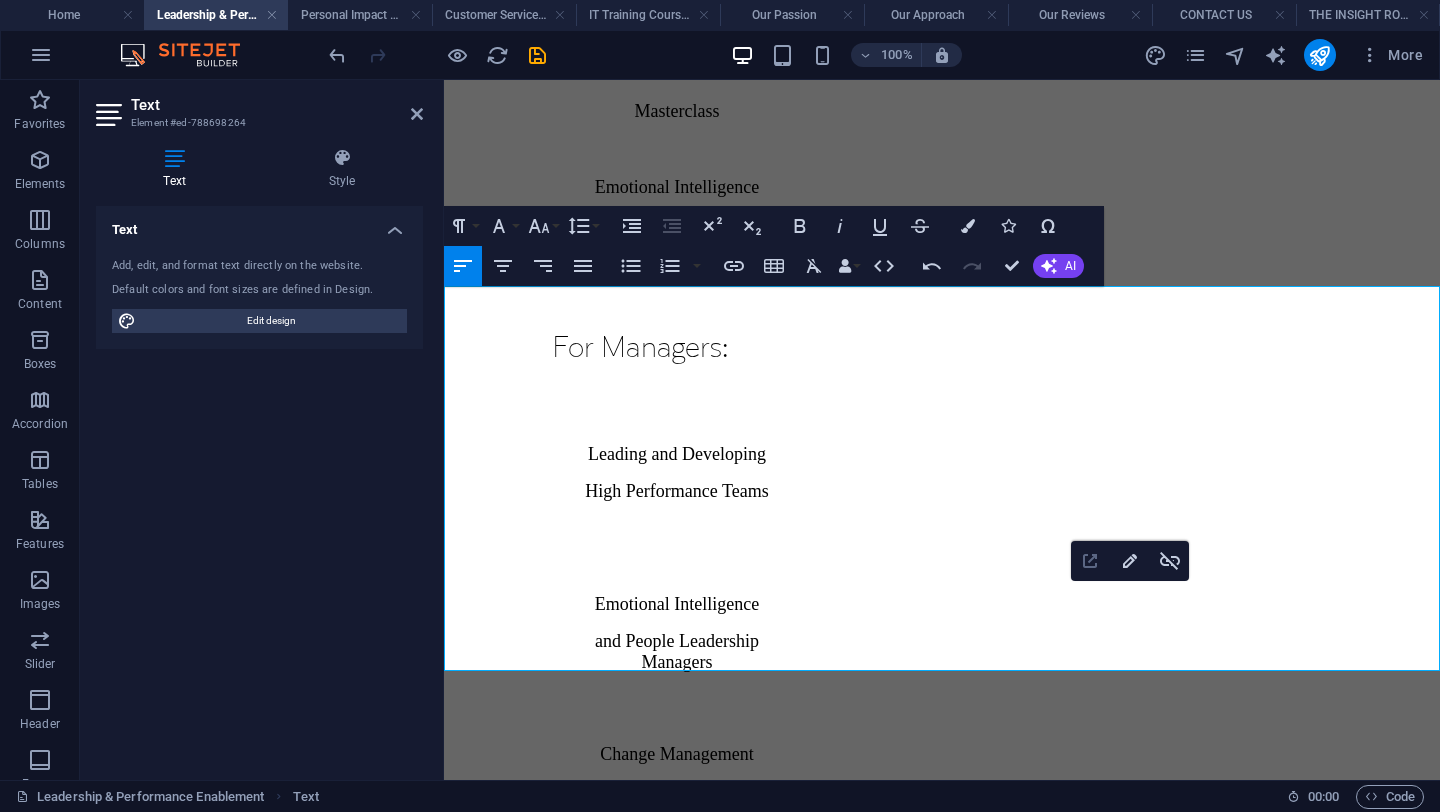 click 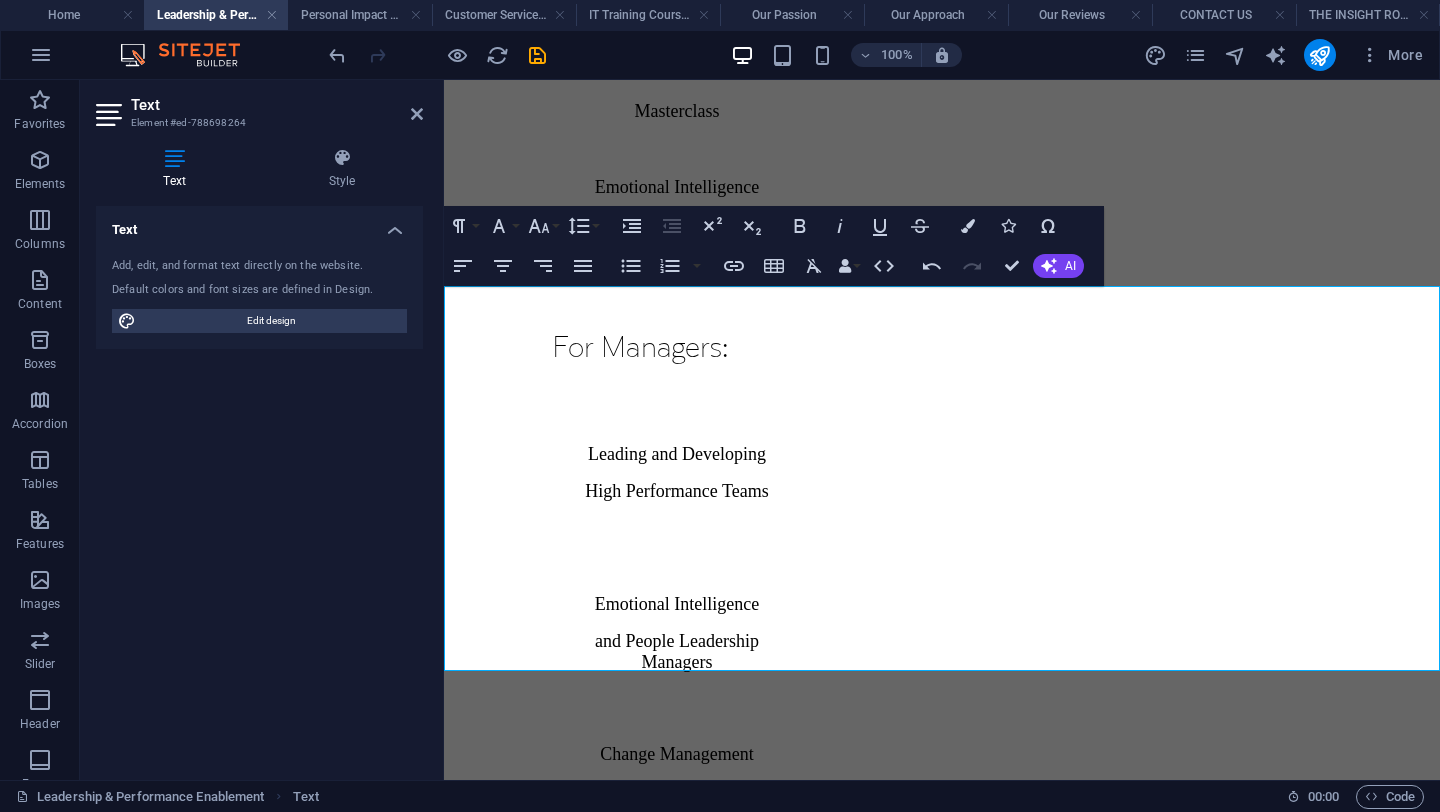 click on "email" at bounding box center (1138, 2073) 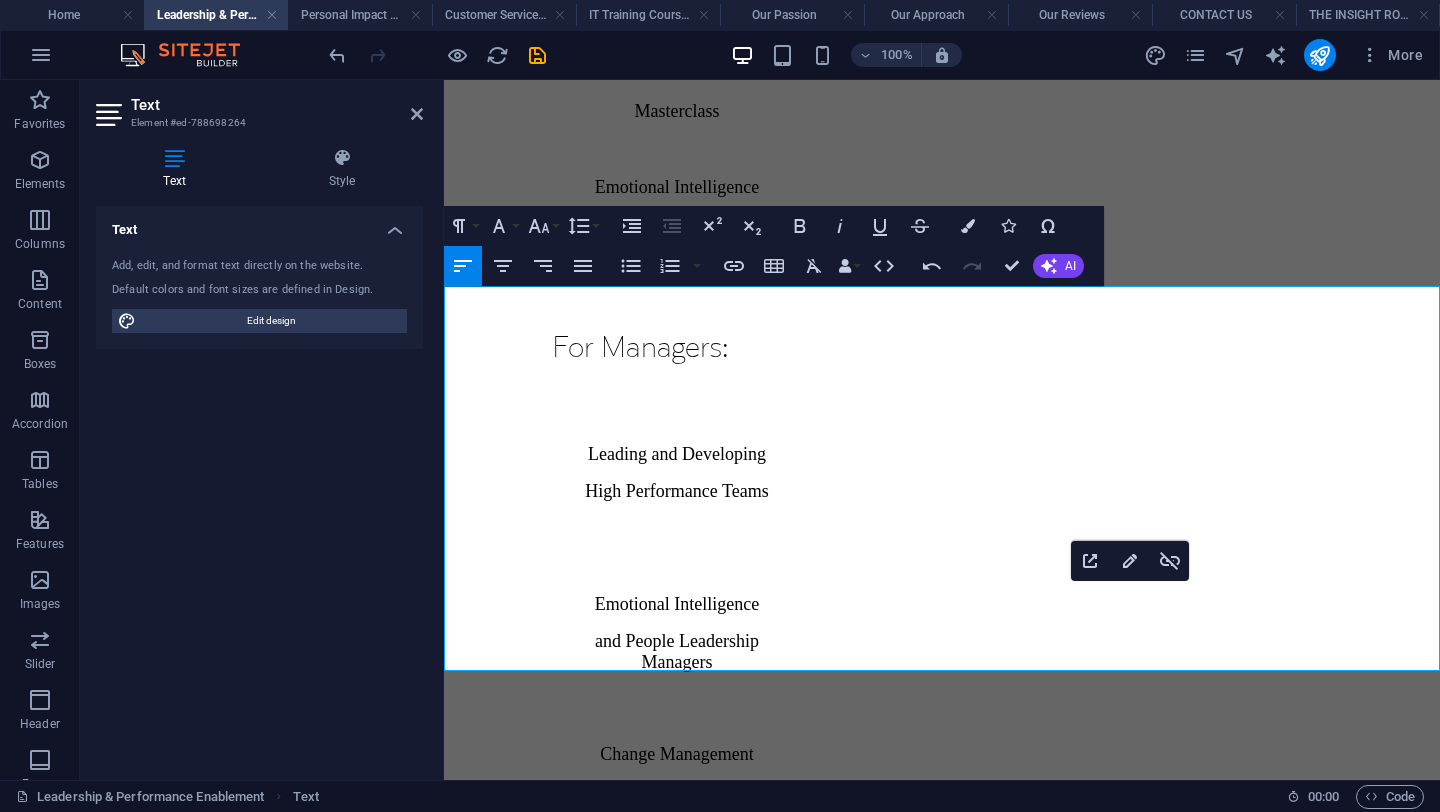 drag, startPoint x: 1127, startPoint y: 578, endPoint x: 1127, endPoint y: 559, distance: 19 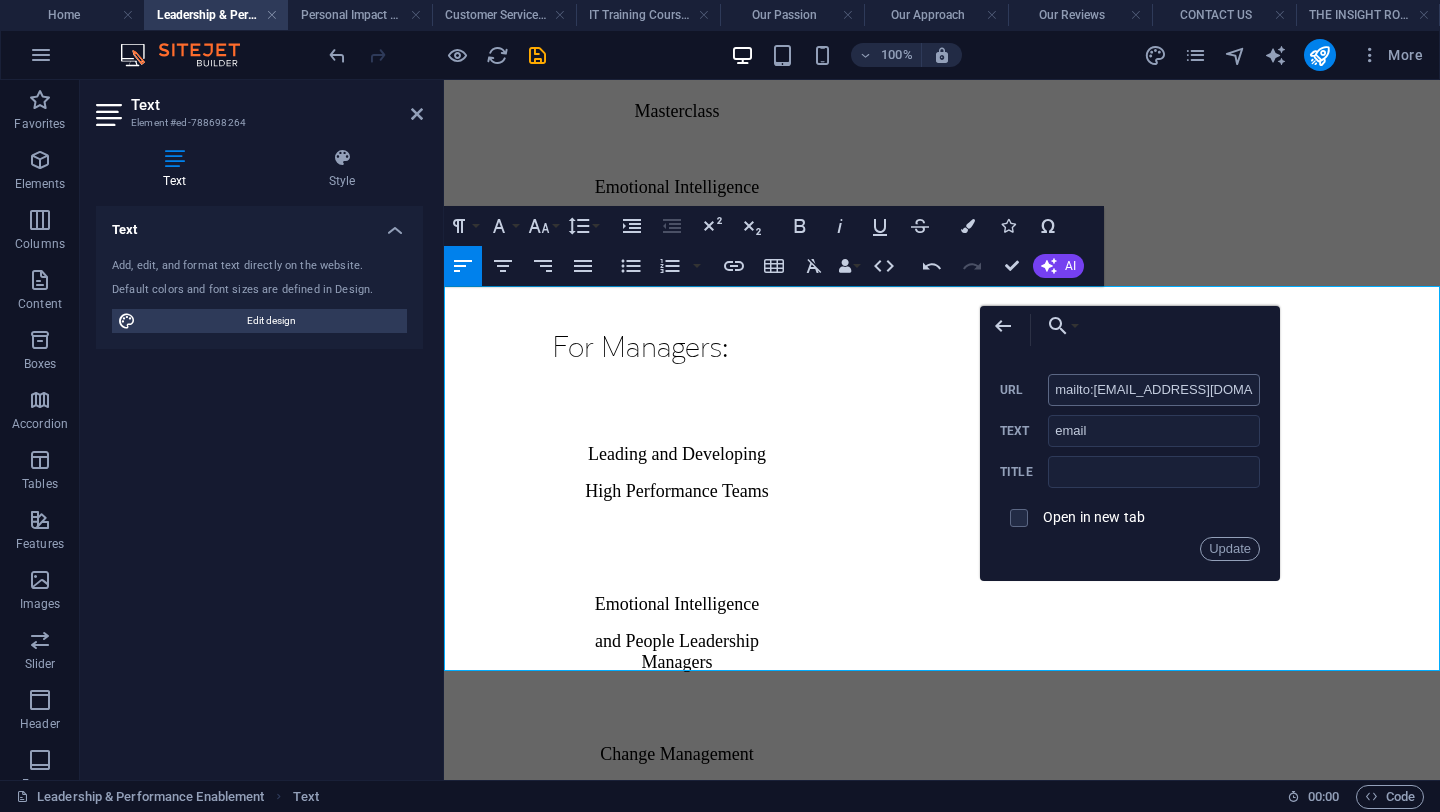 click on "mailto:[EMAIL_ADDRESS][DOMAIN_NAME]" at bounding box center (1154, 390) 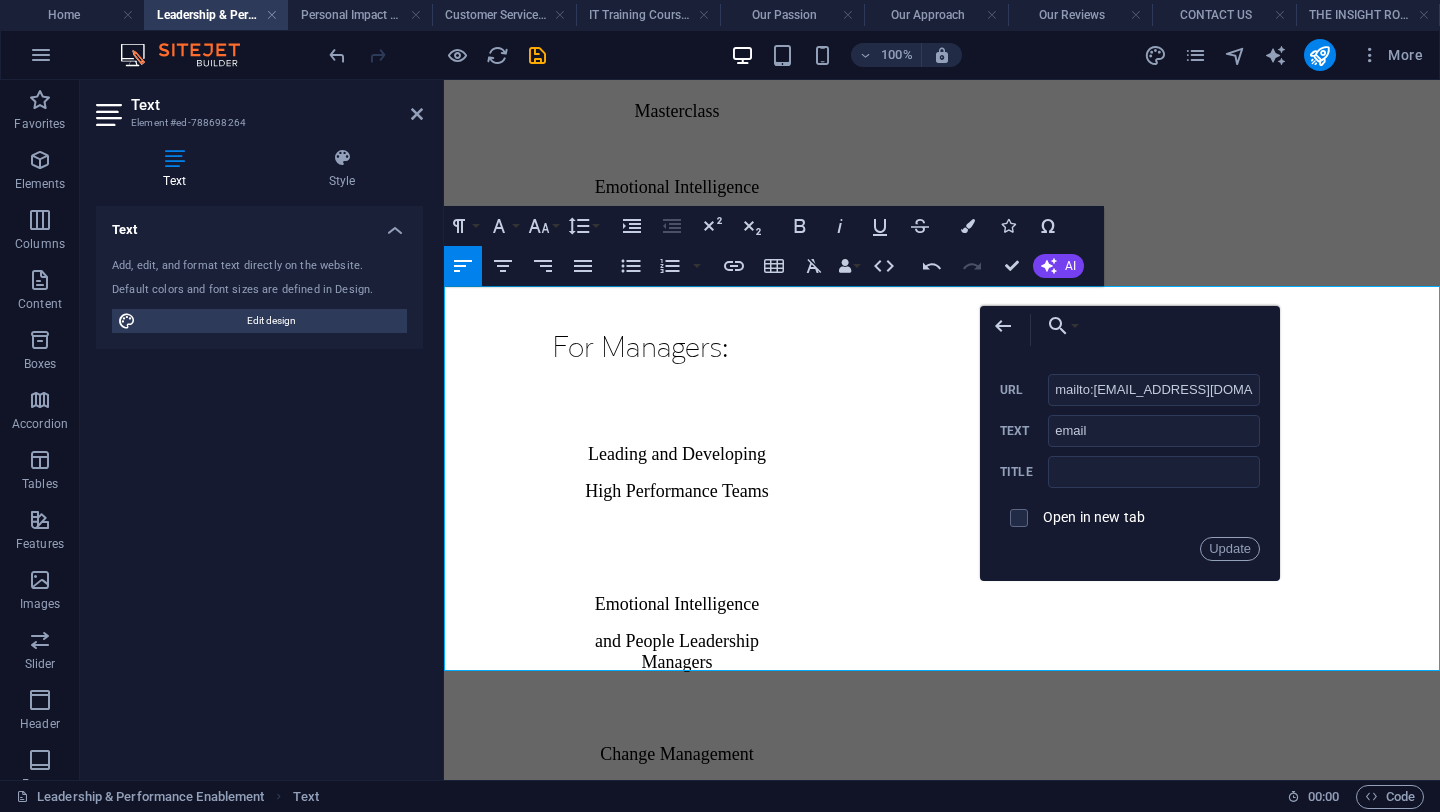 drag, startPoint x: 1091, startPoint y: 394, endPoint x: 1036, endPoint y: 387, distance: 55.443665 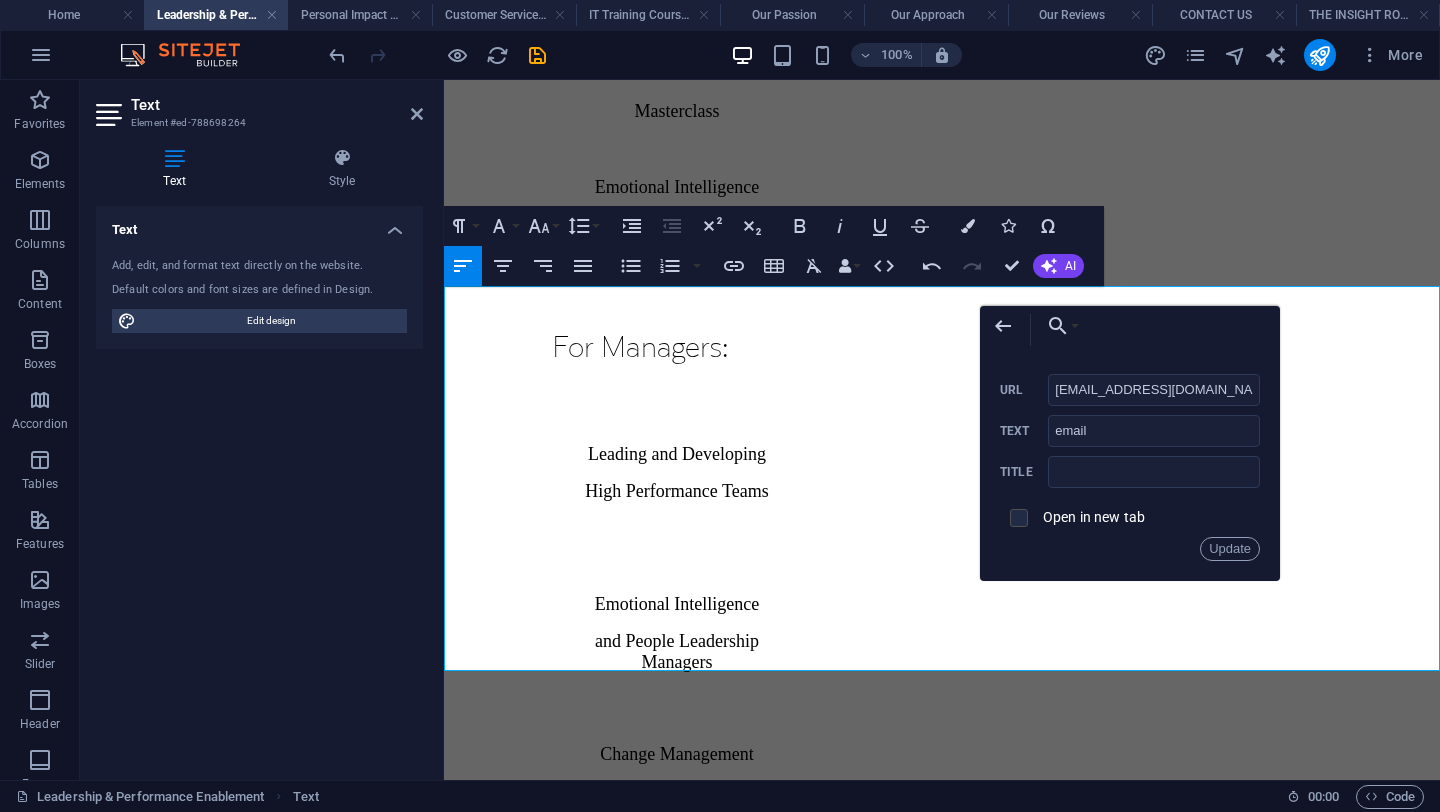 type on "[EMAIL_ADDRESS][DOMAIN_NAME]" 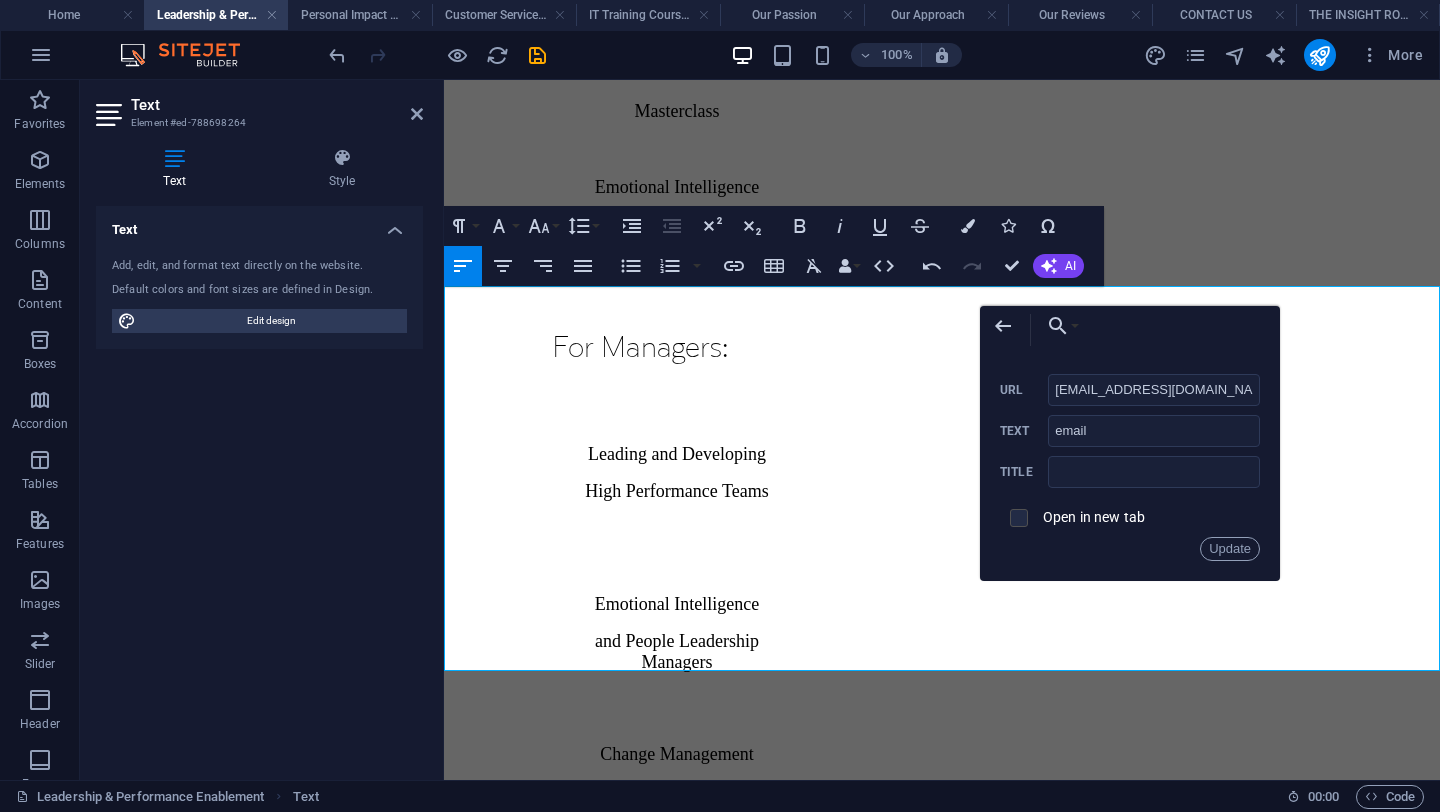 click at bounding box center [1016, 515] 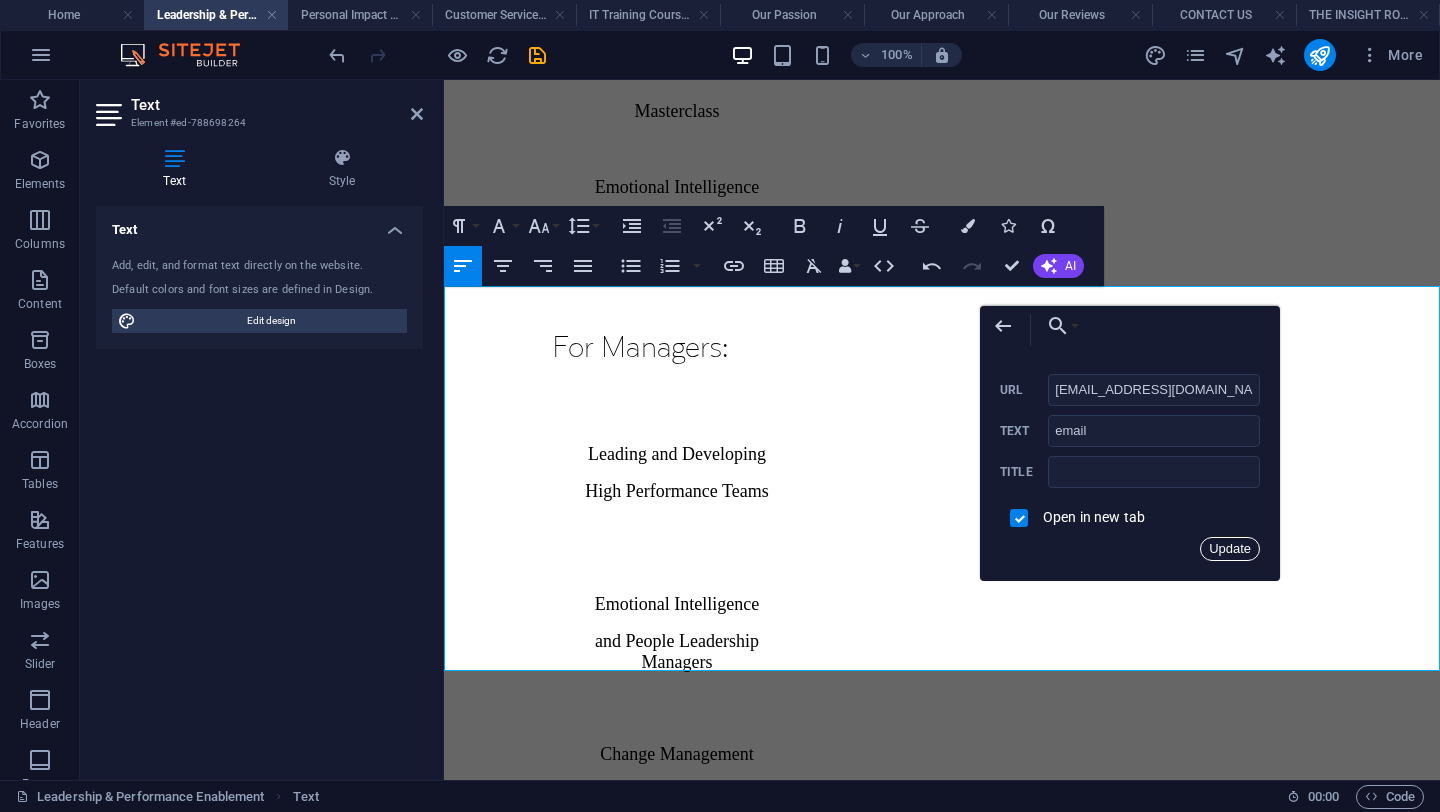 click on "Update" at bounding box center [1230, 549] 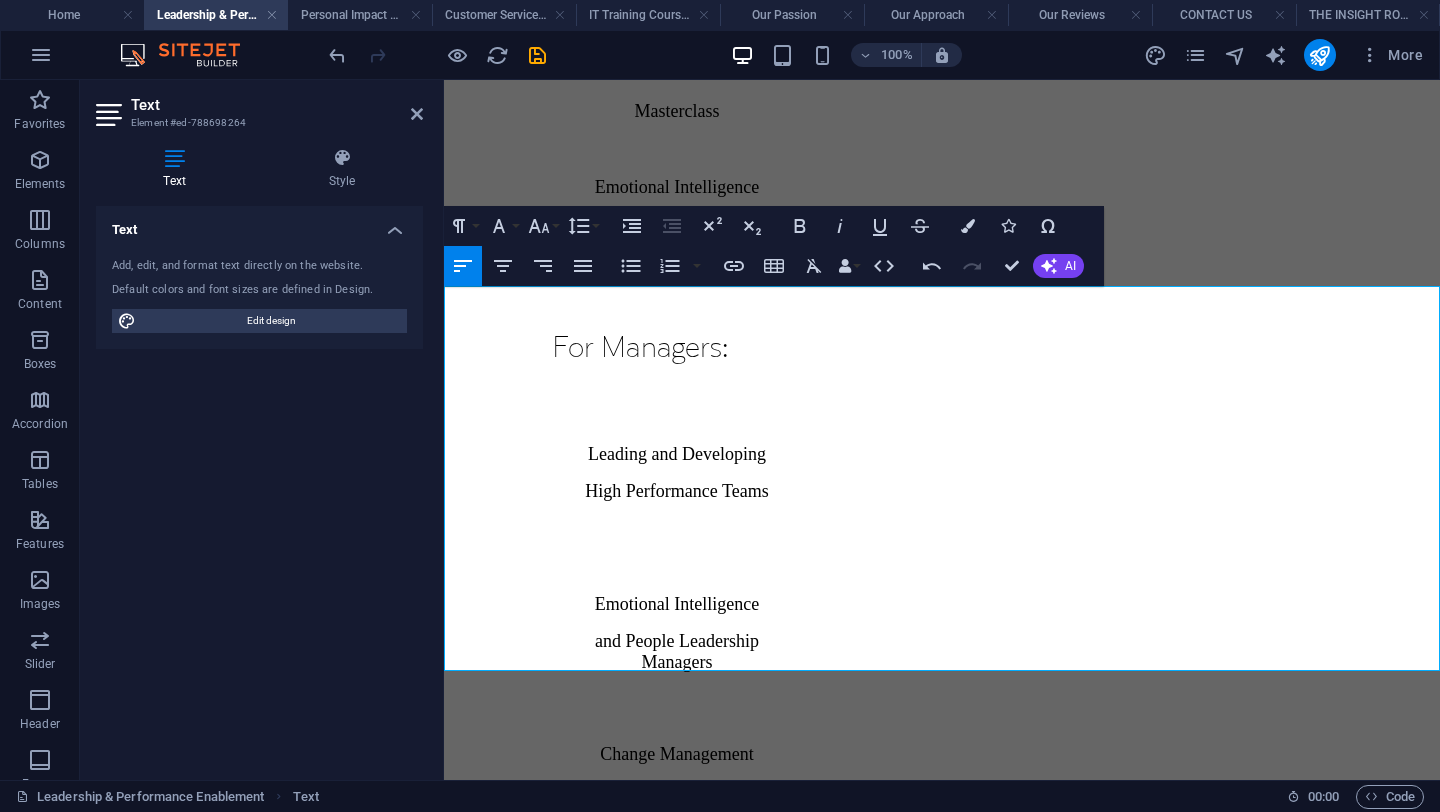 click on "email" at bounding box center [1138, 2073] 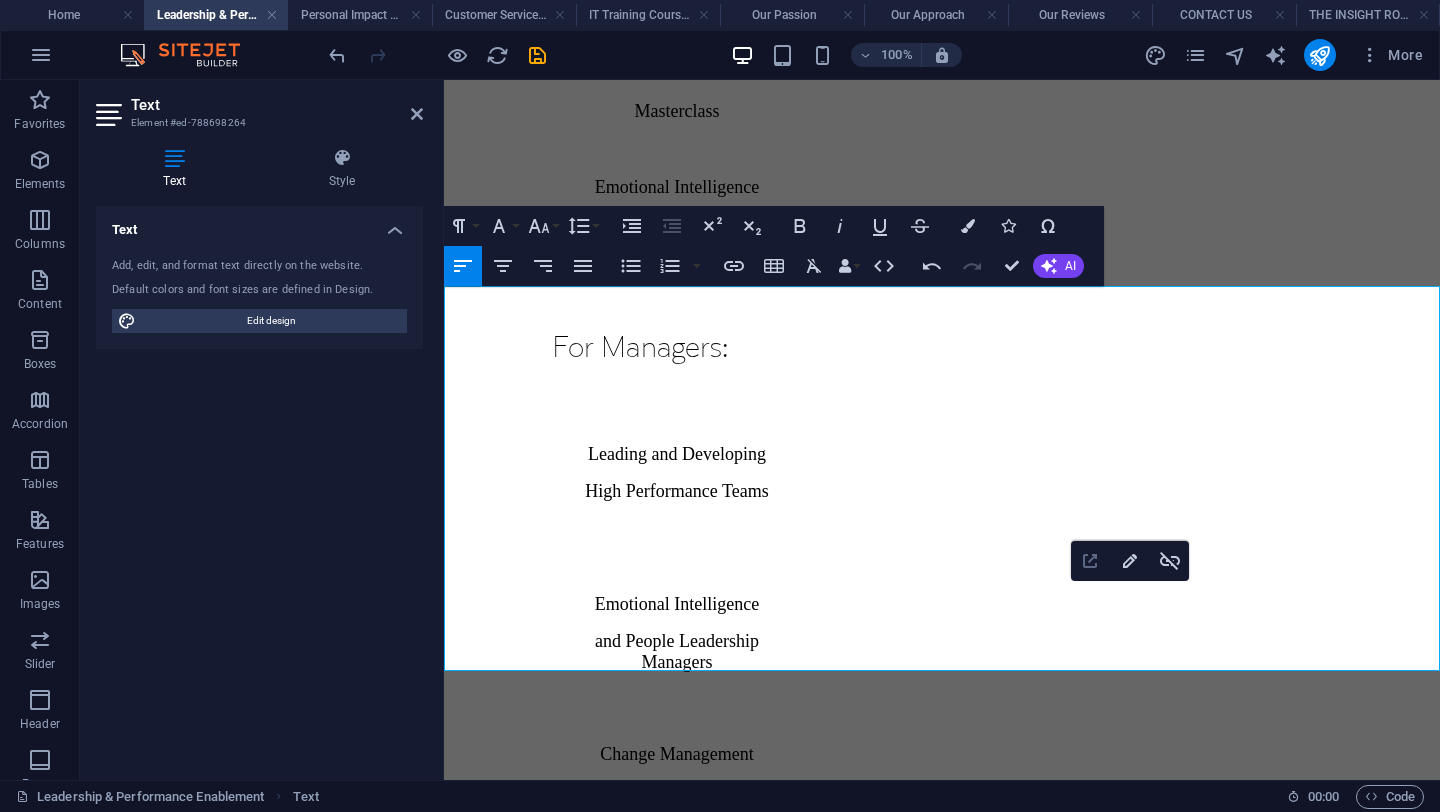click 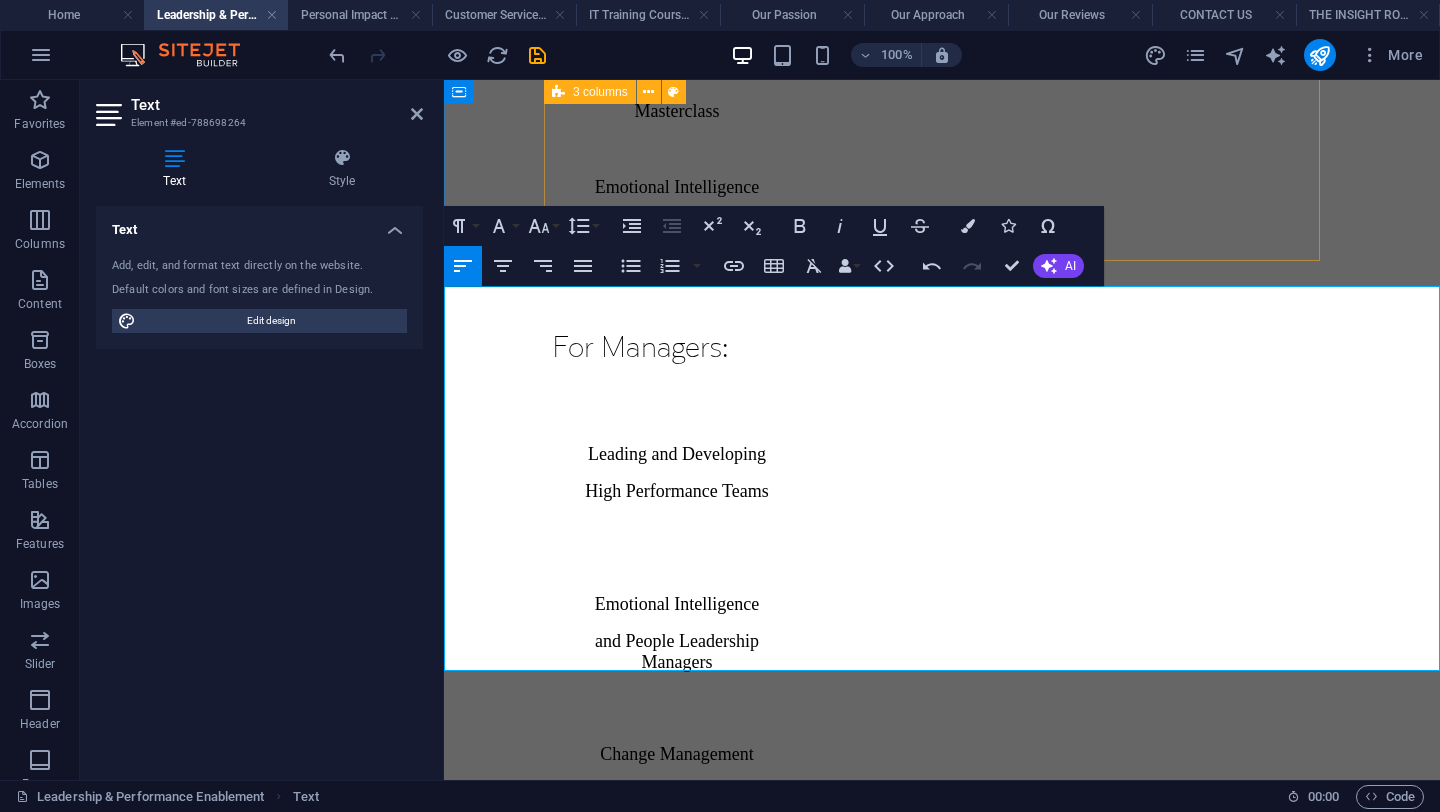 click on "From Vision to Value - Strategic Planning Mentoring & Coaching Programme Emerging Leaders  Personal Mastery" at bounding box center (932, 1563) 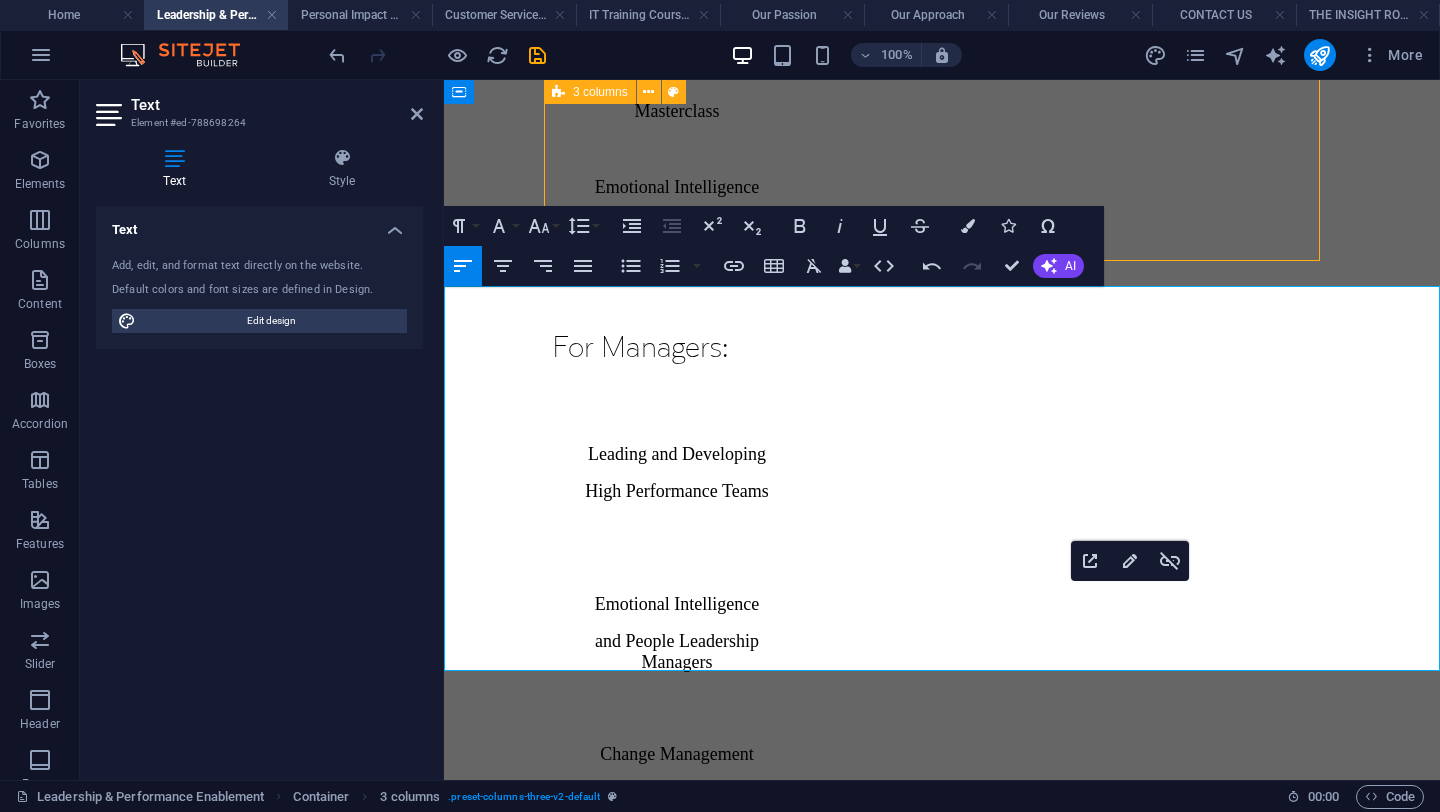 scroll, scrollTop: 2870, scrollLeft: 0, axis: vertical 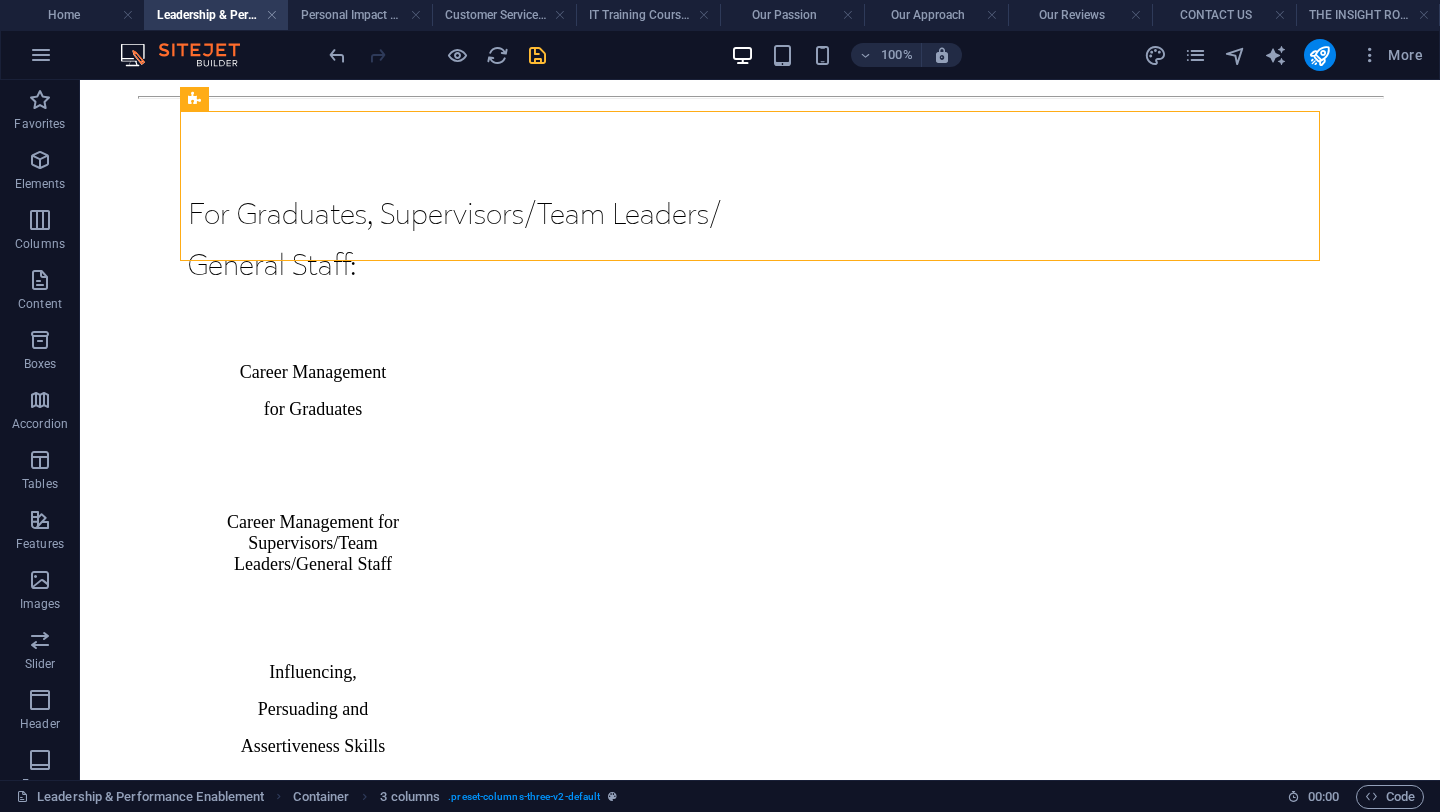 click at bounding box center [537, 55] 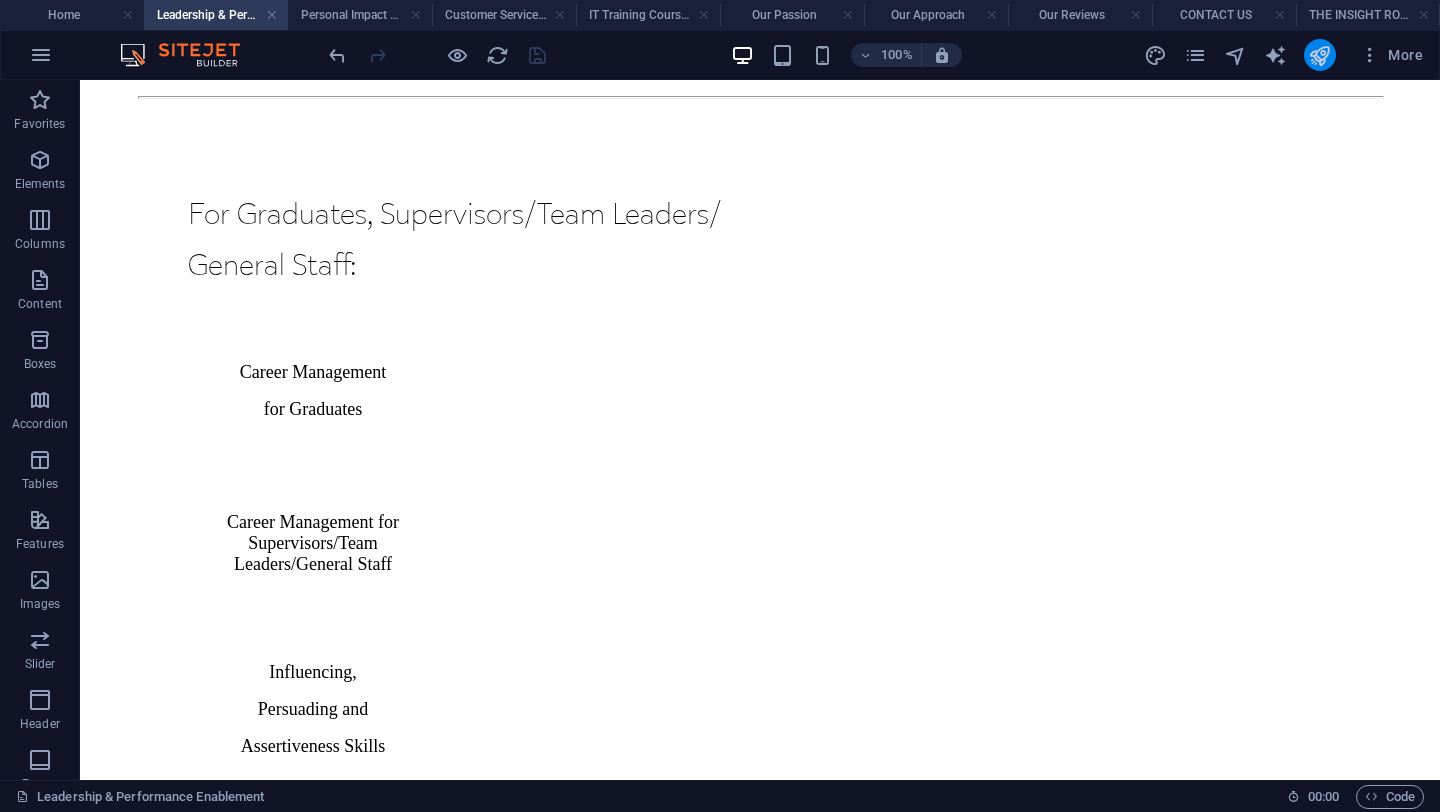 click at bounding box center [1320, 55] 